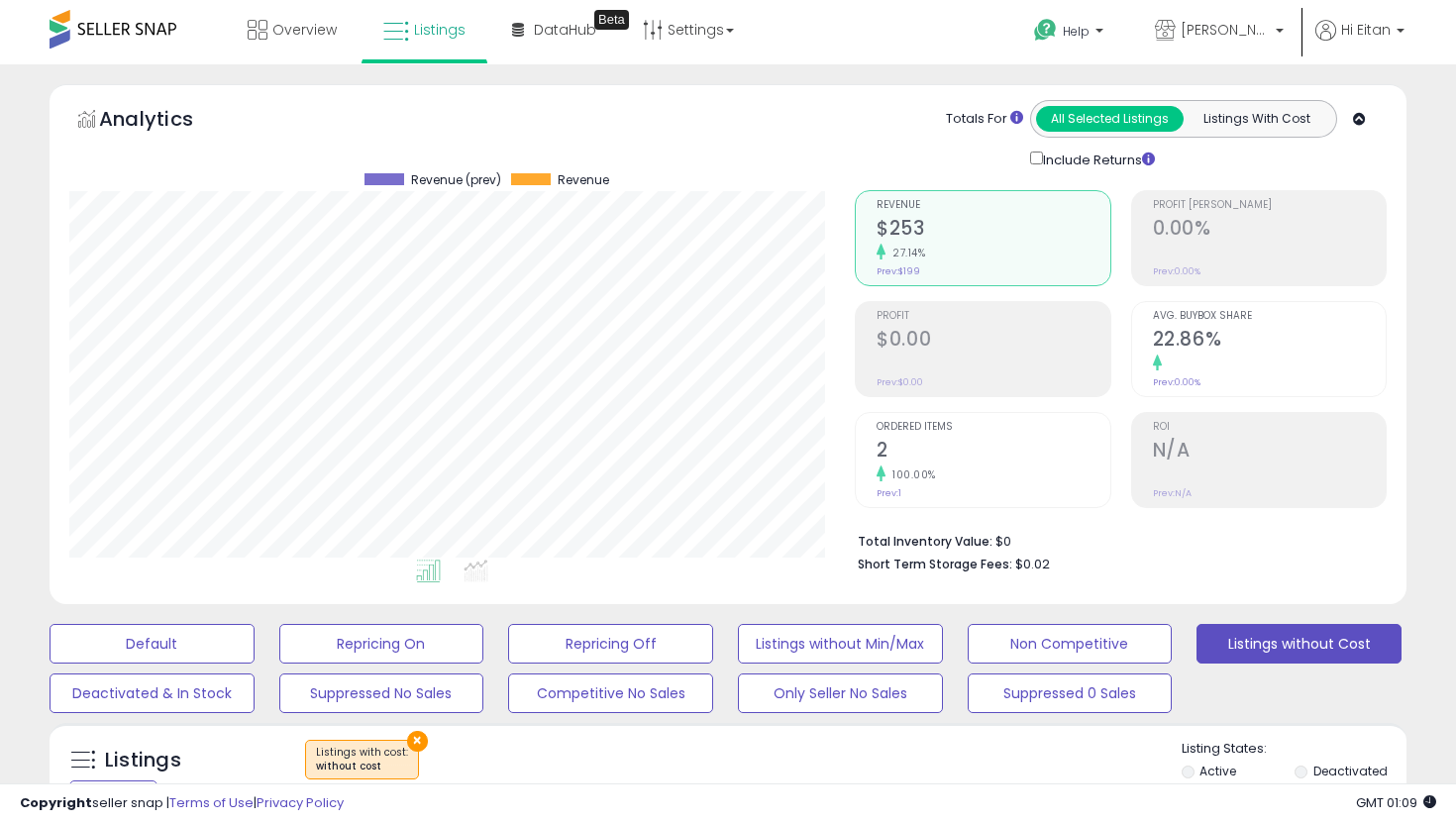 select on "**********" 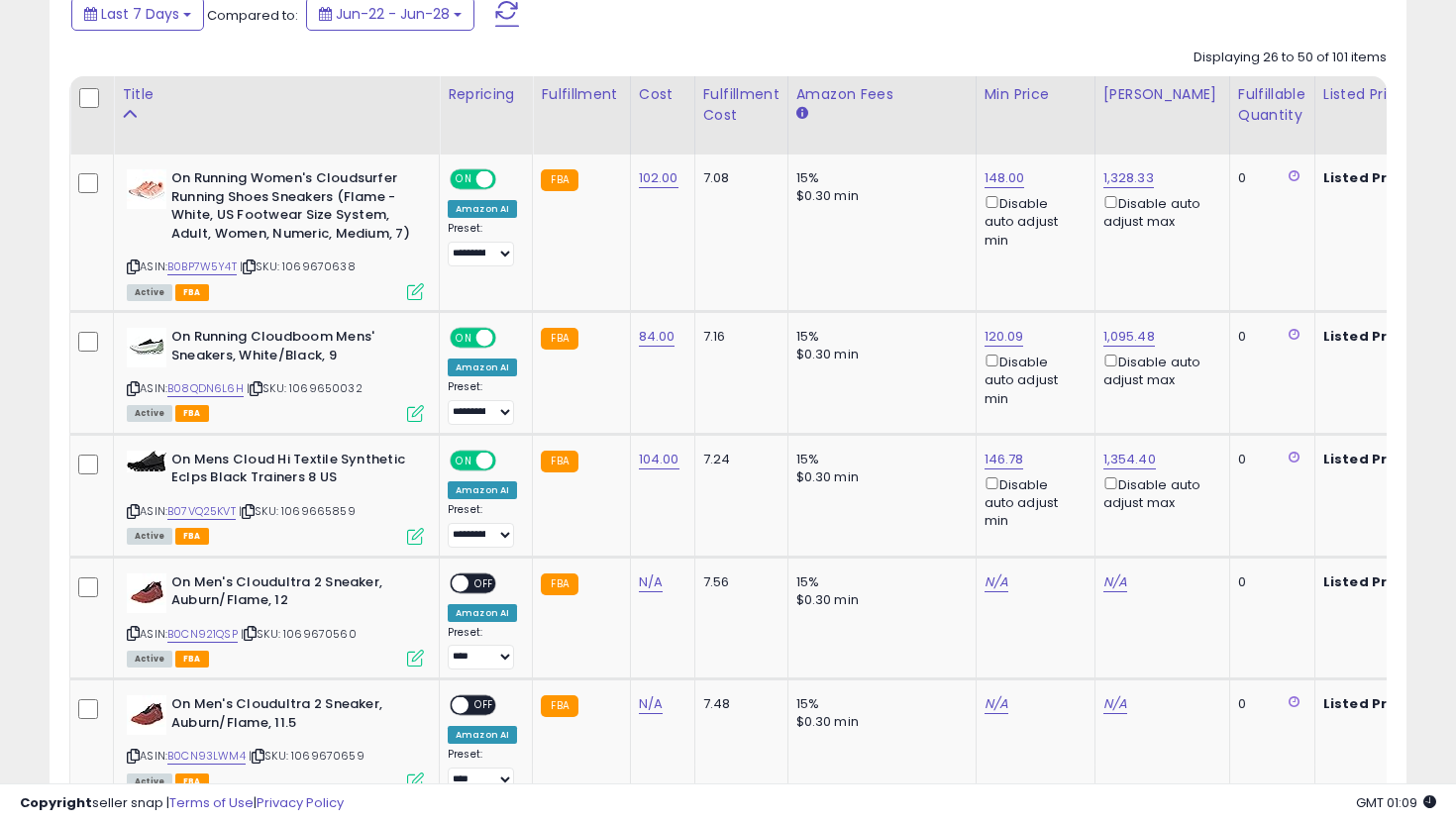 scroll, scrollTop: 989967, scrollLeft: 989690, axis: both 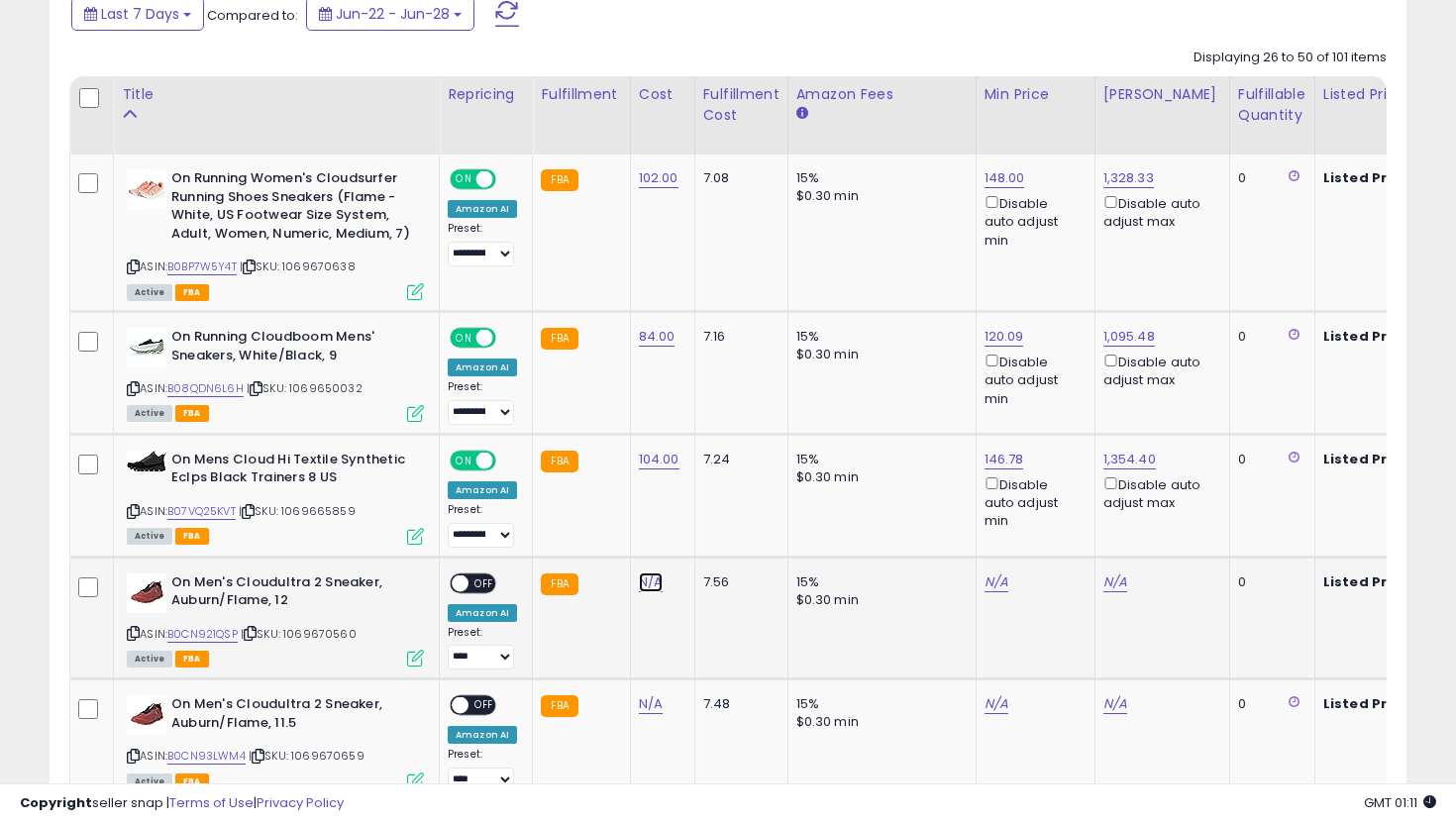 click on "N/A" at bounding box center (651, 582) 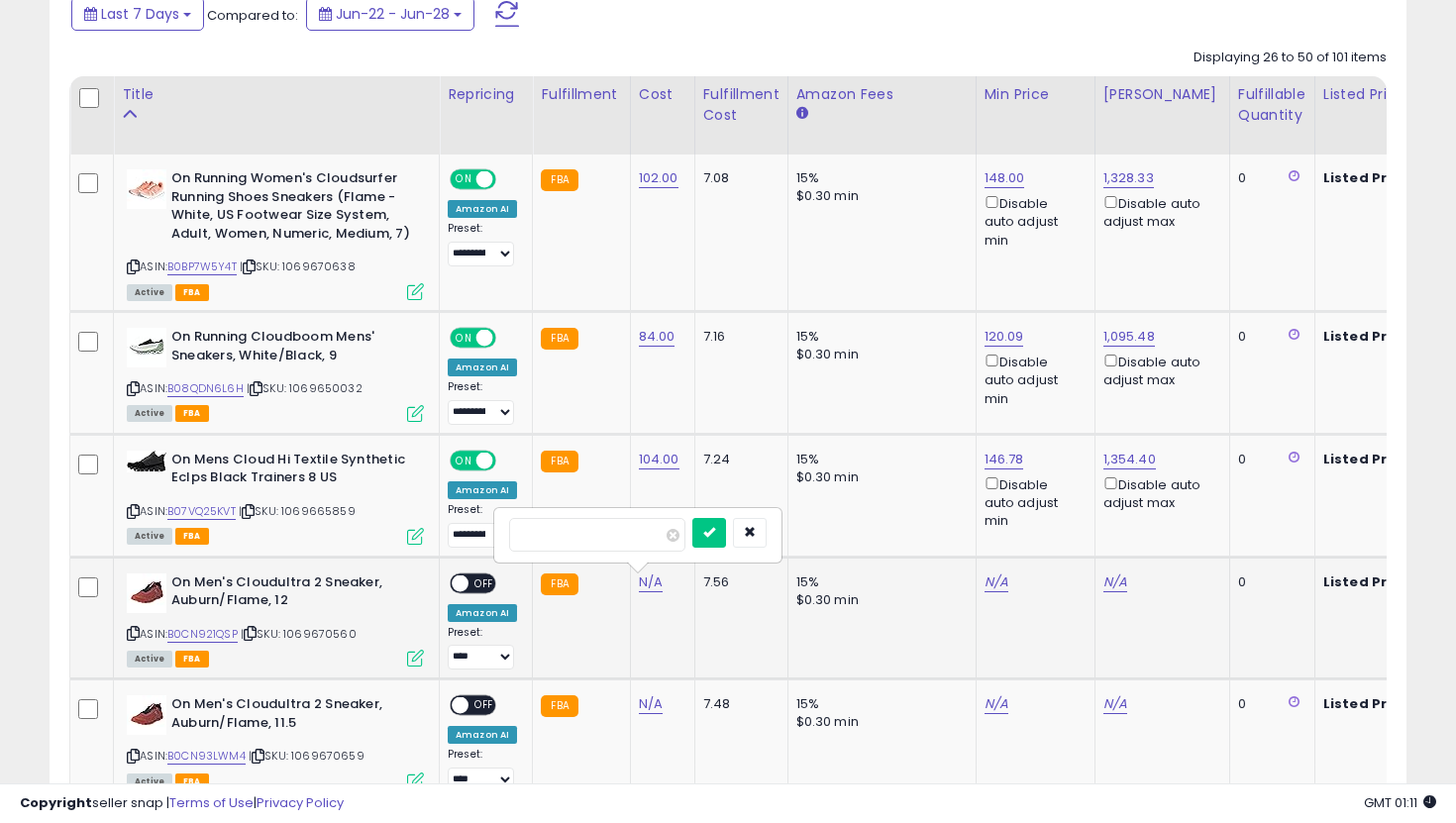 type on "***" 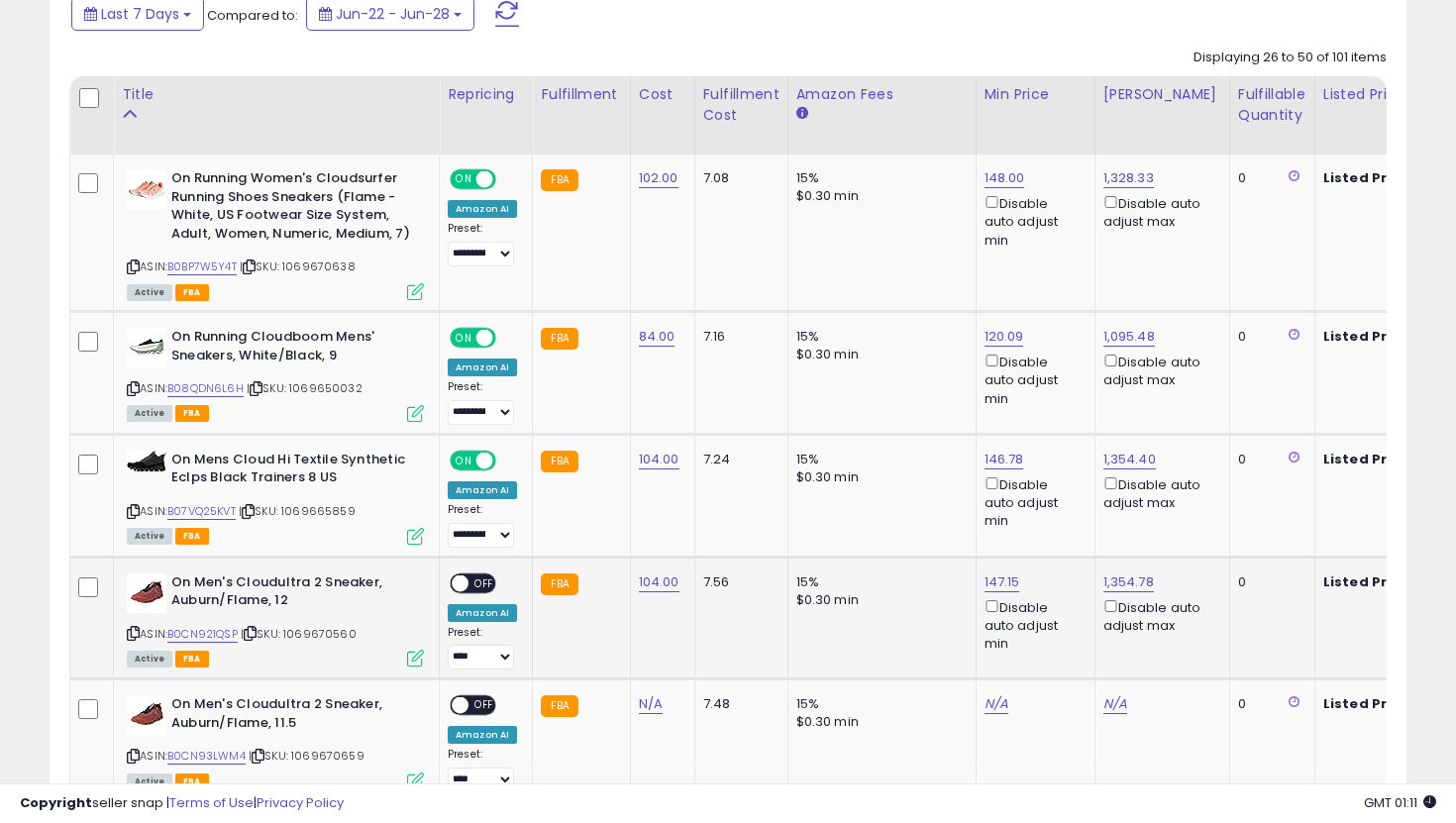 click on "OFF" at bounding box center (484, 582) 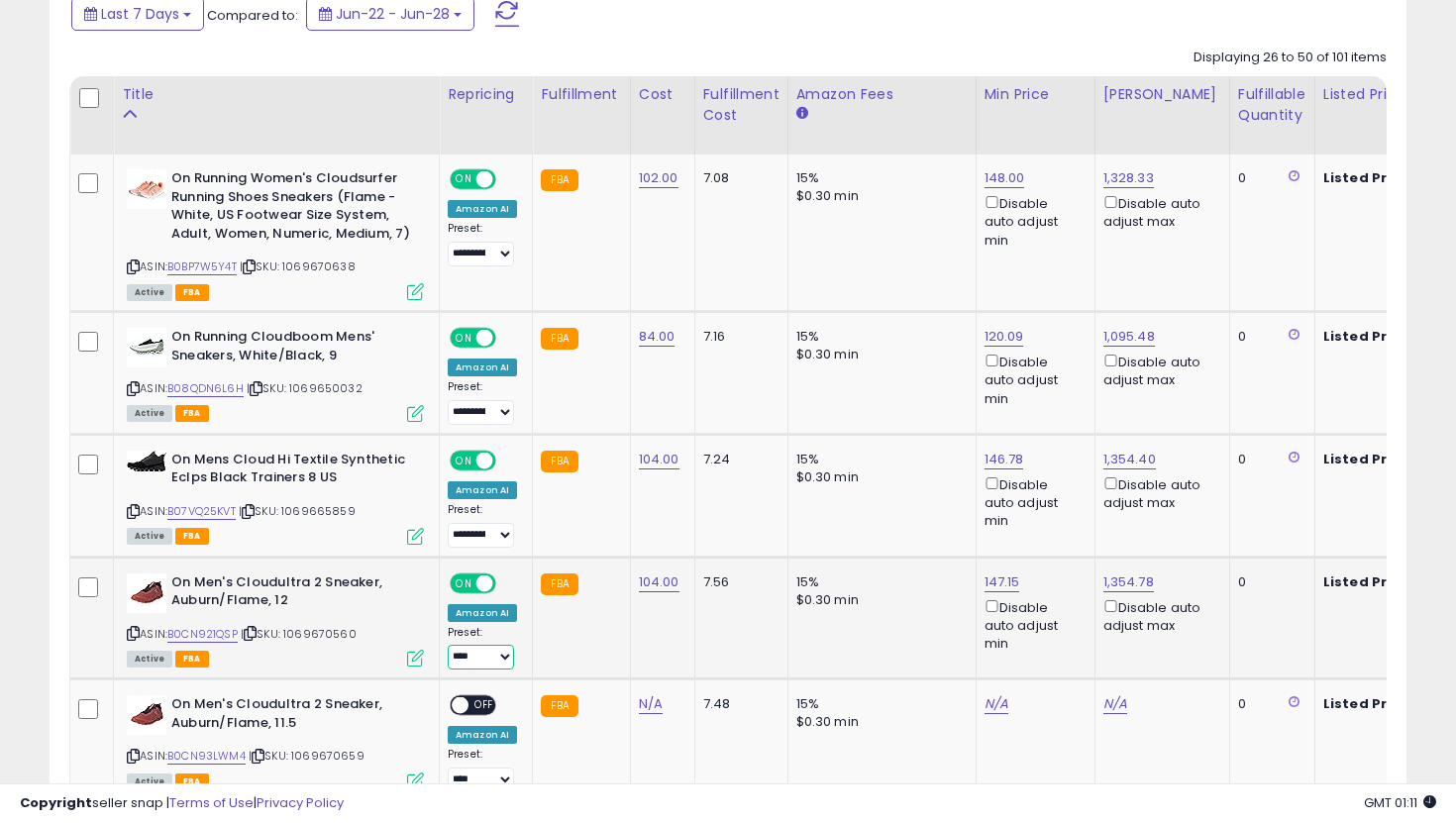click on "**********" at bounding box center (480, 657) 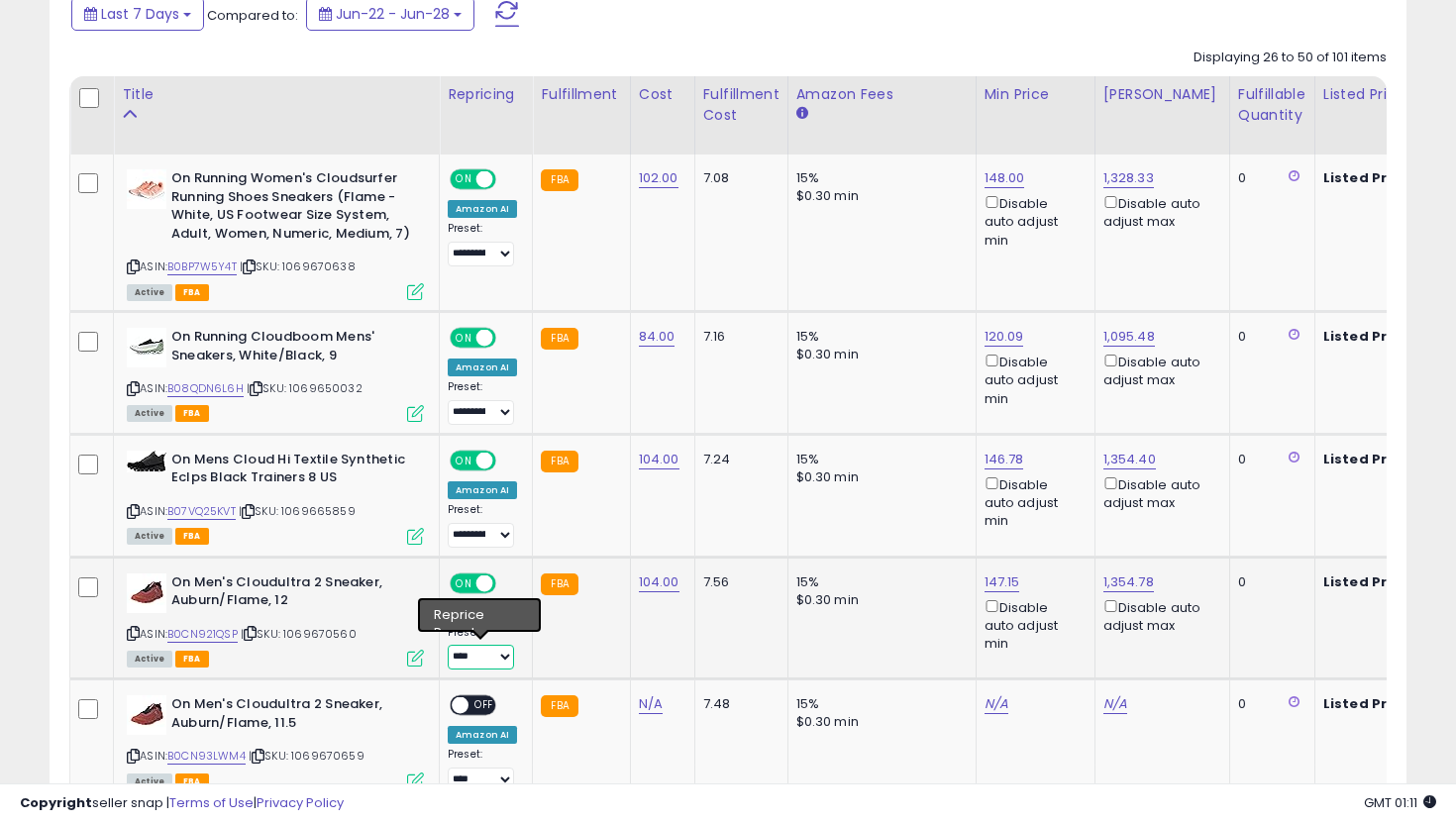 select on "**********" 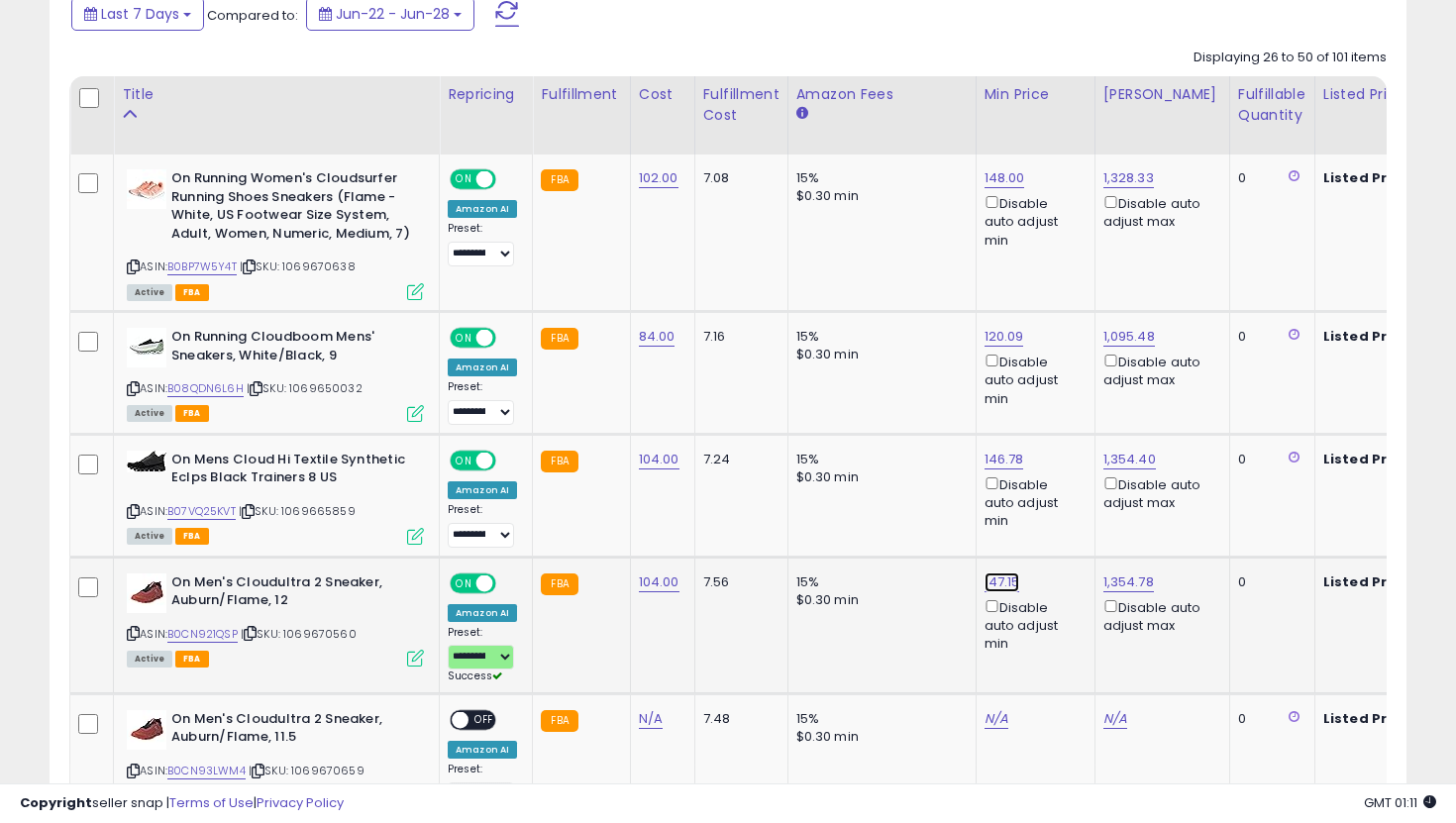 click on "147.15" at bounding box center (1004, 178) 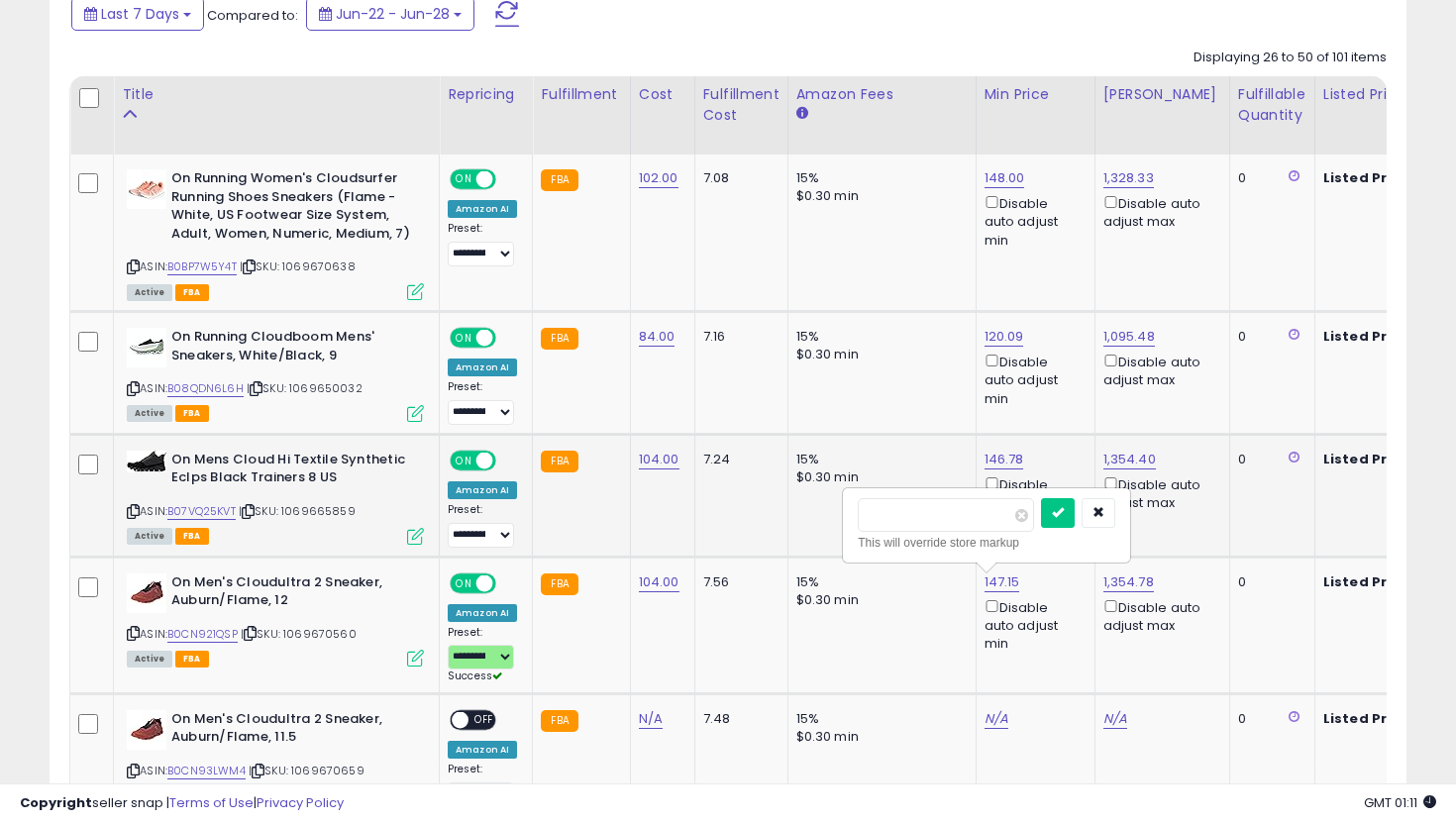 drag, startPoint x: 949, startPoint y: 514, endPoint x: 789, endPoint y: 463, distance: 167.93153 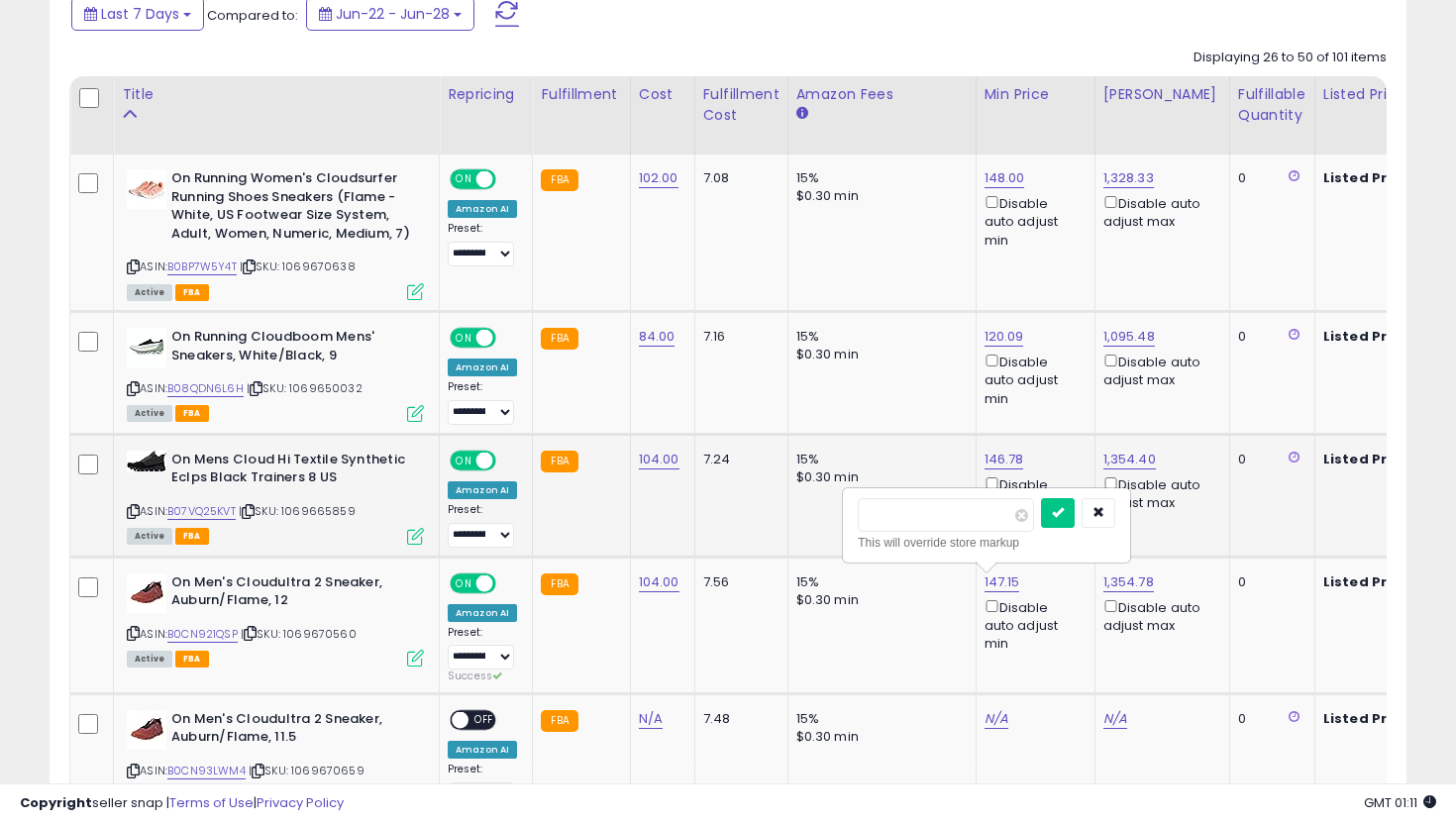 type on "***" 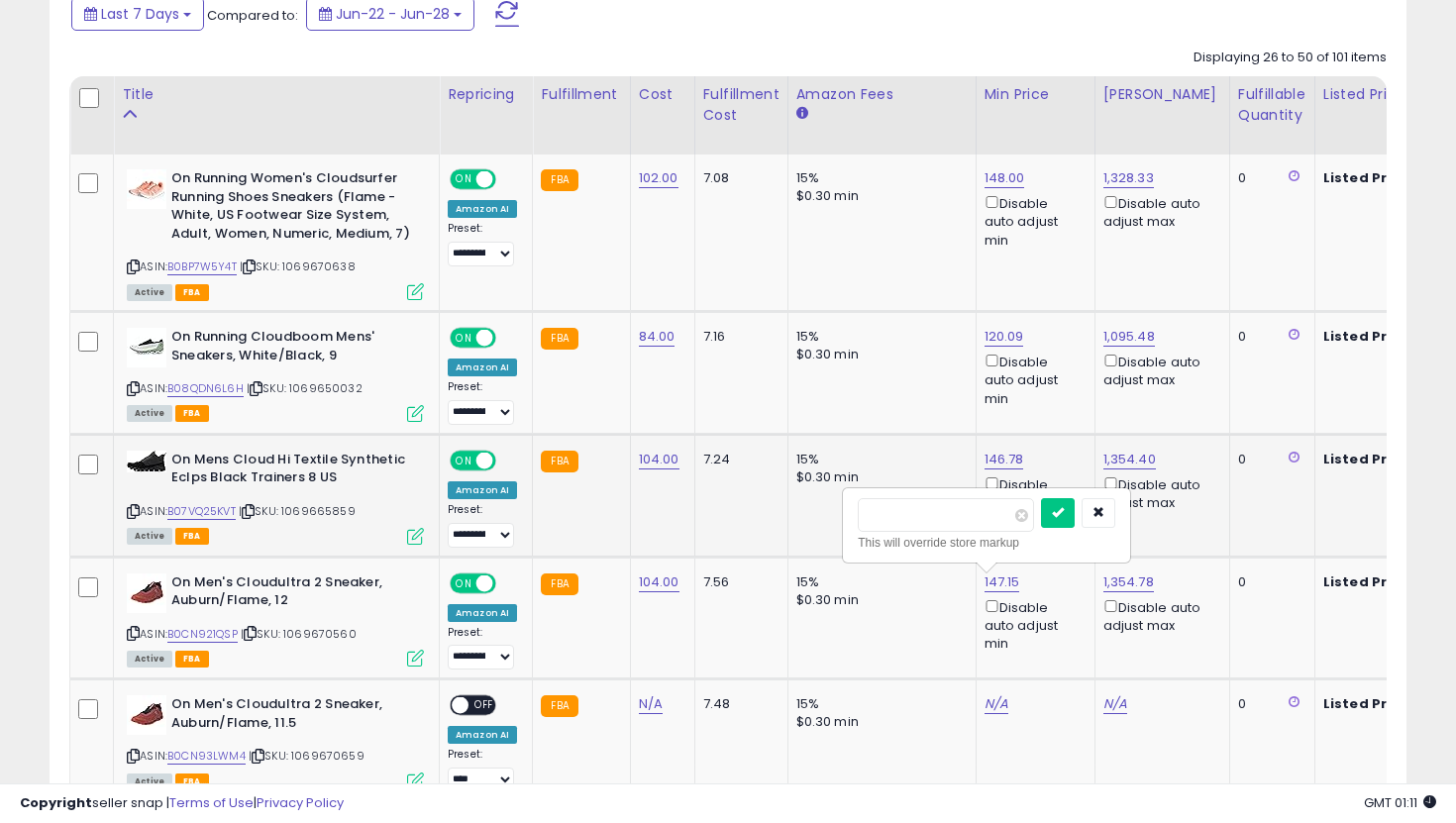 click at bounding box center (1058, 513) 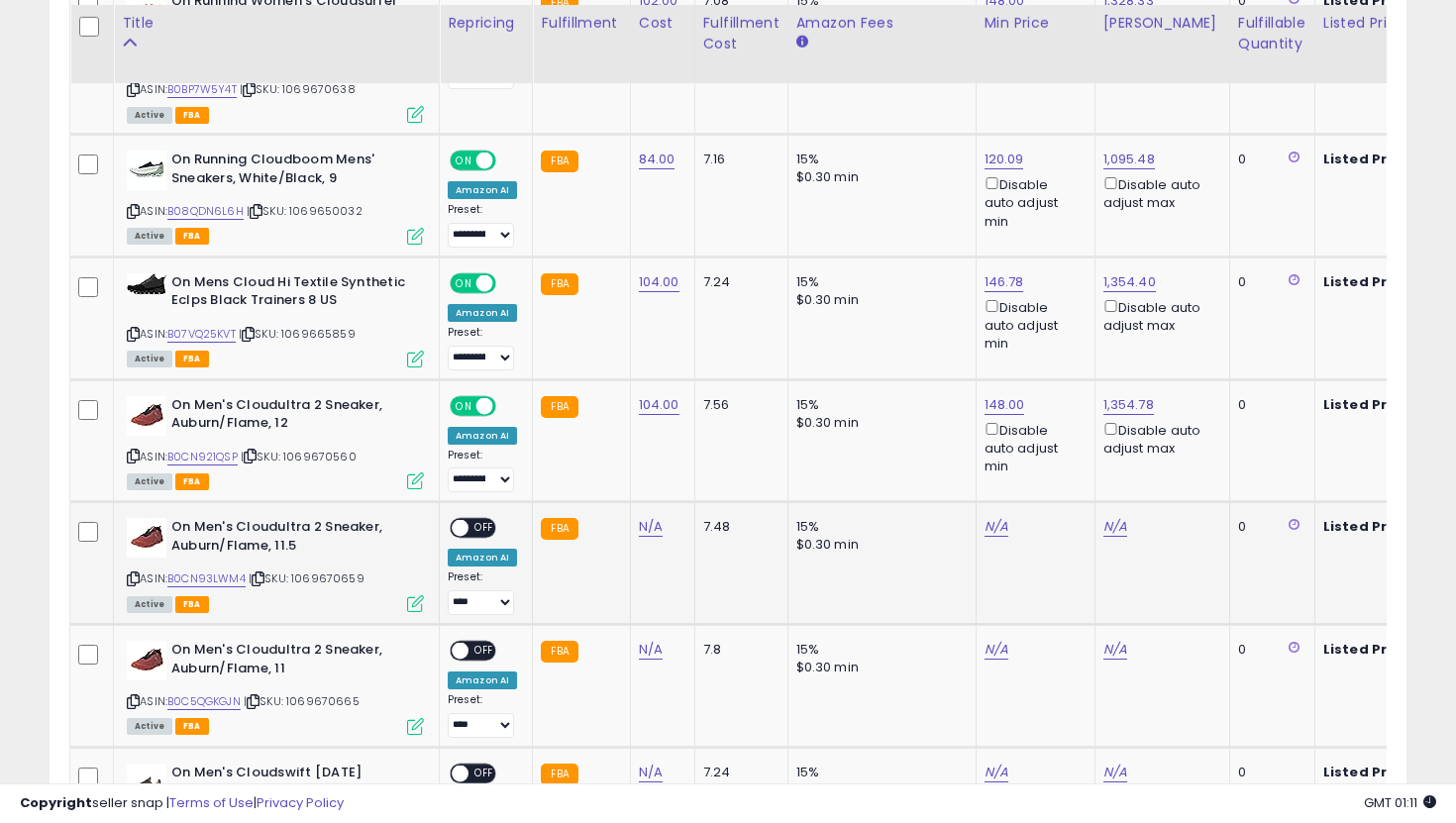 scroll, scrollTop: 1068, scrollLeft: 0, axis: vertical 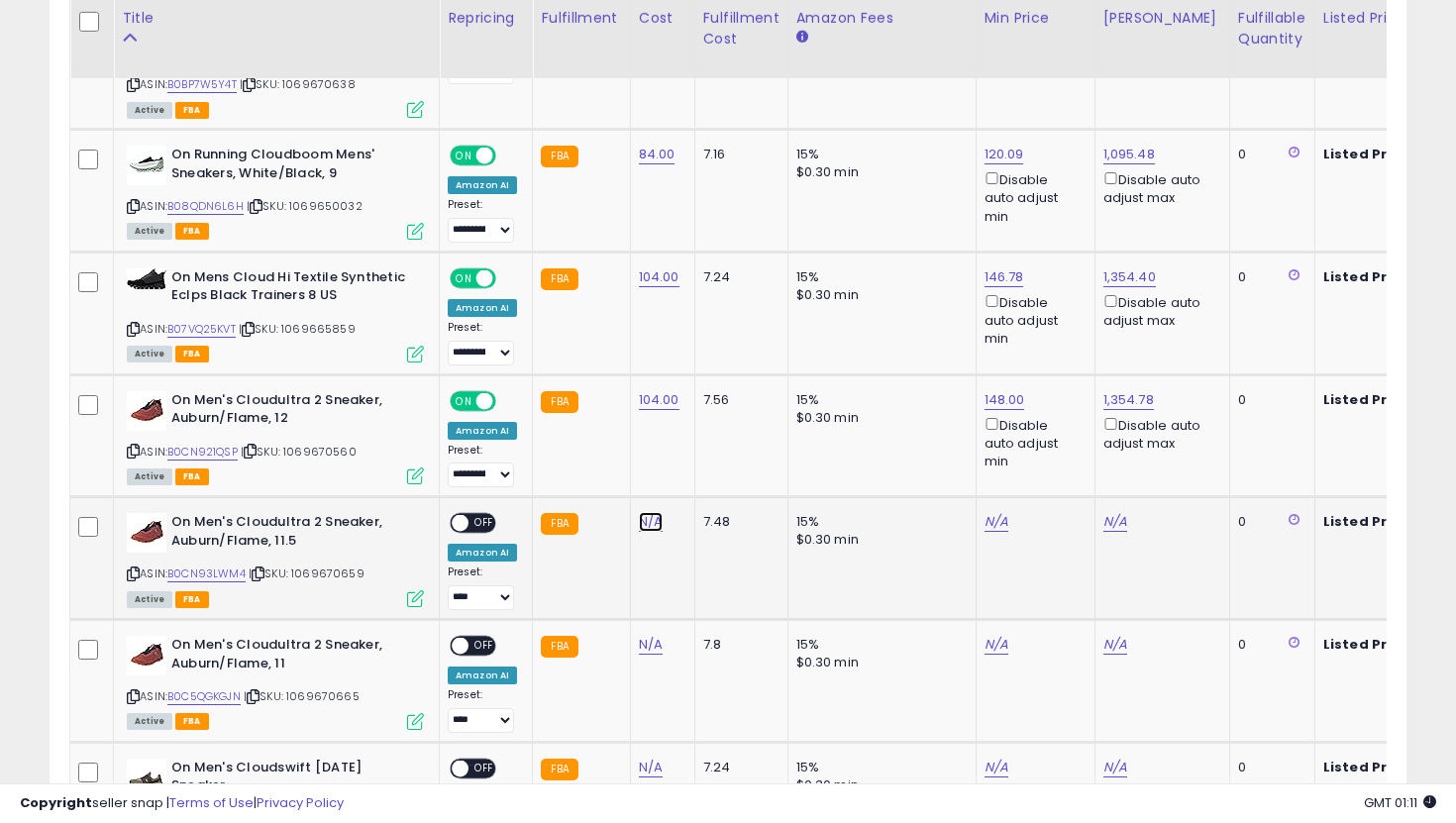 click on "N/A" at bounding box center (651, 522) 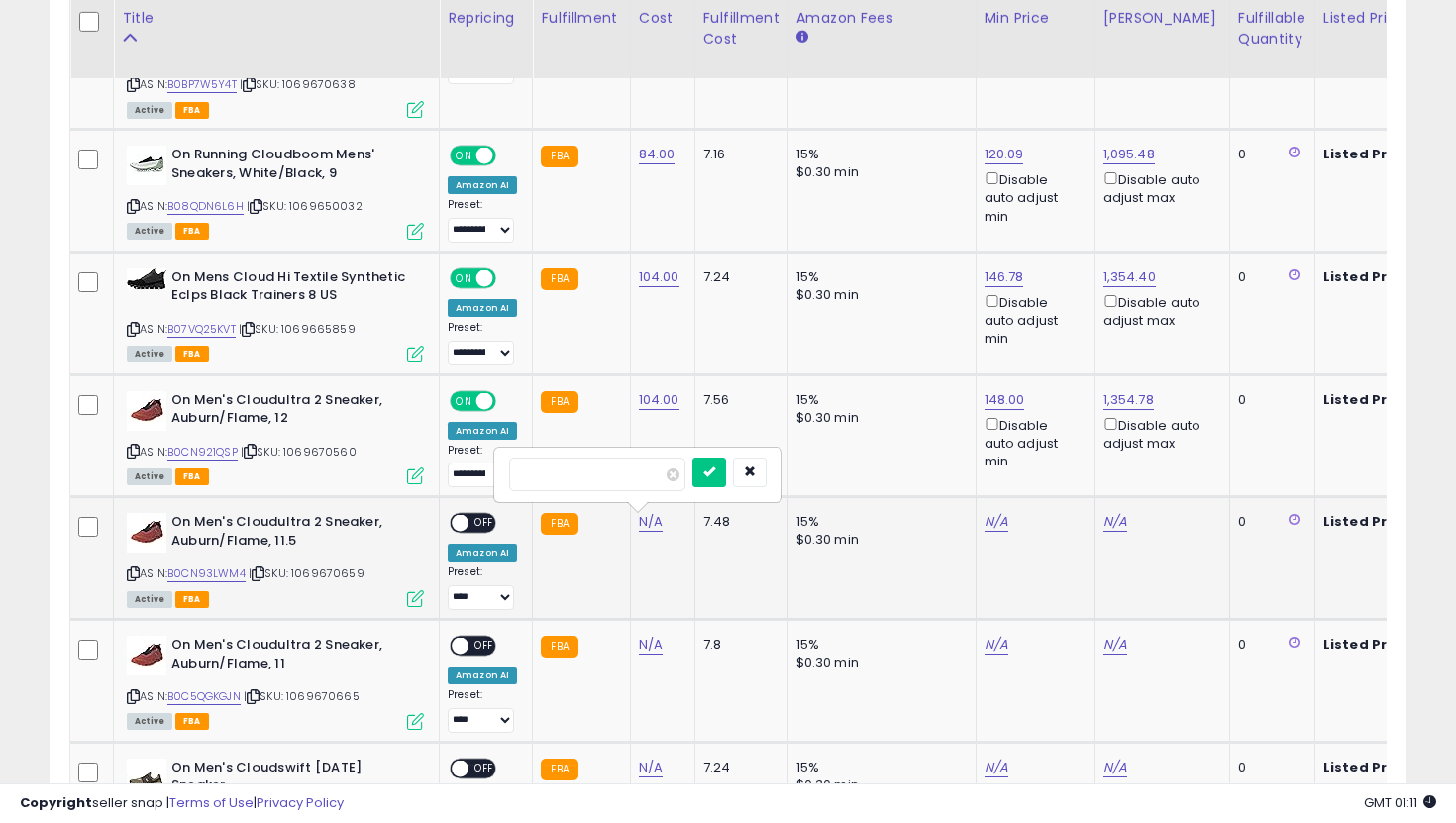 type on "***" 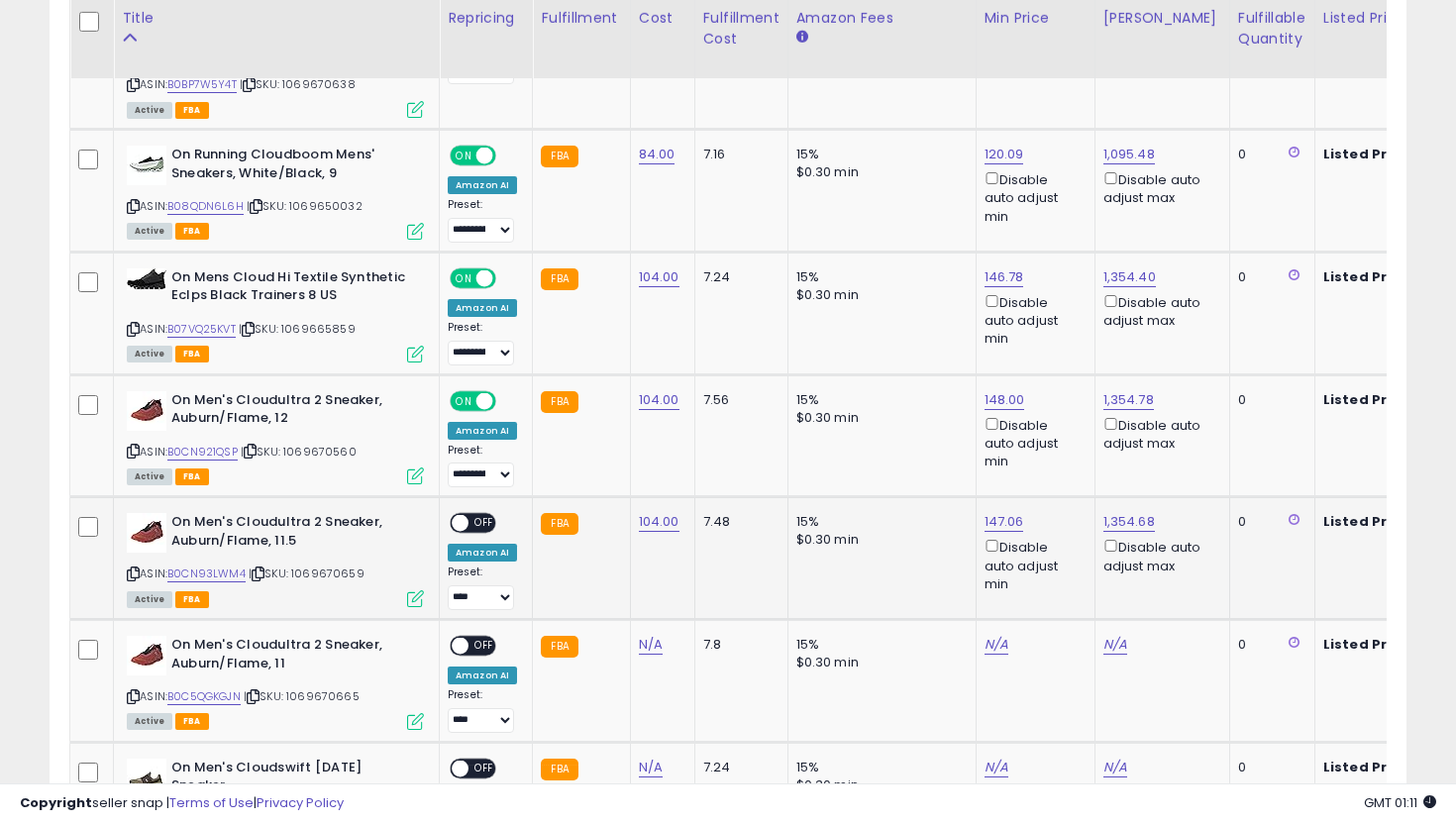 click on "**********" at bounding box center [482, 562] 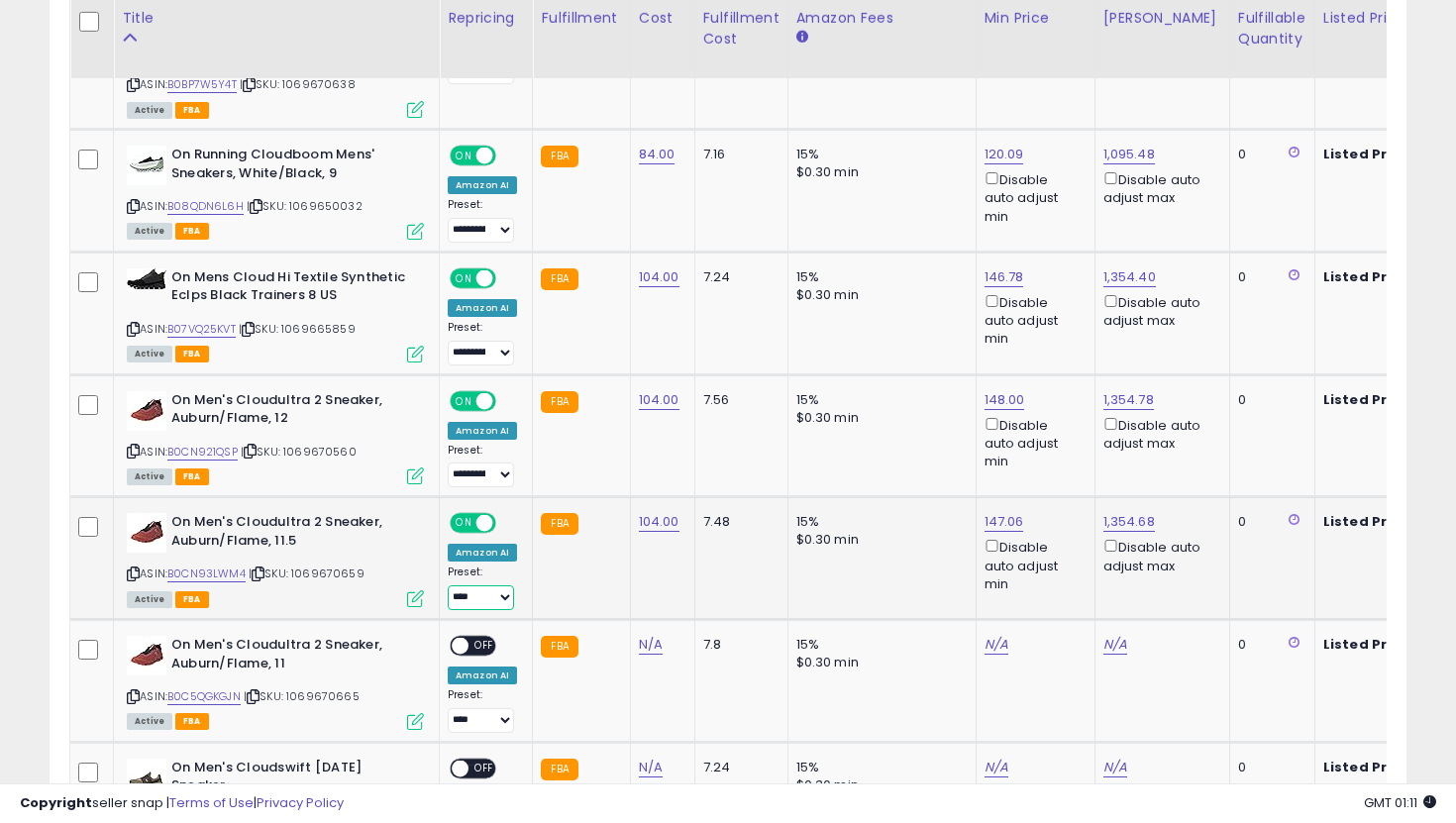 click on "**********" at bounding box center [480, 597] 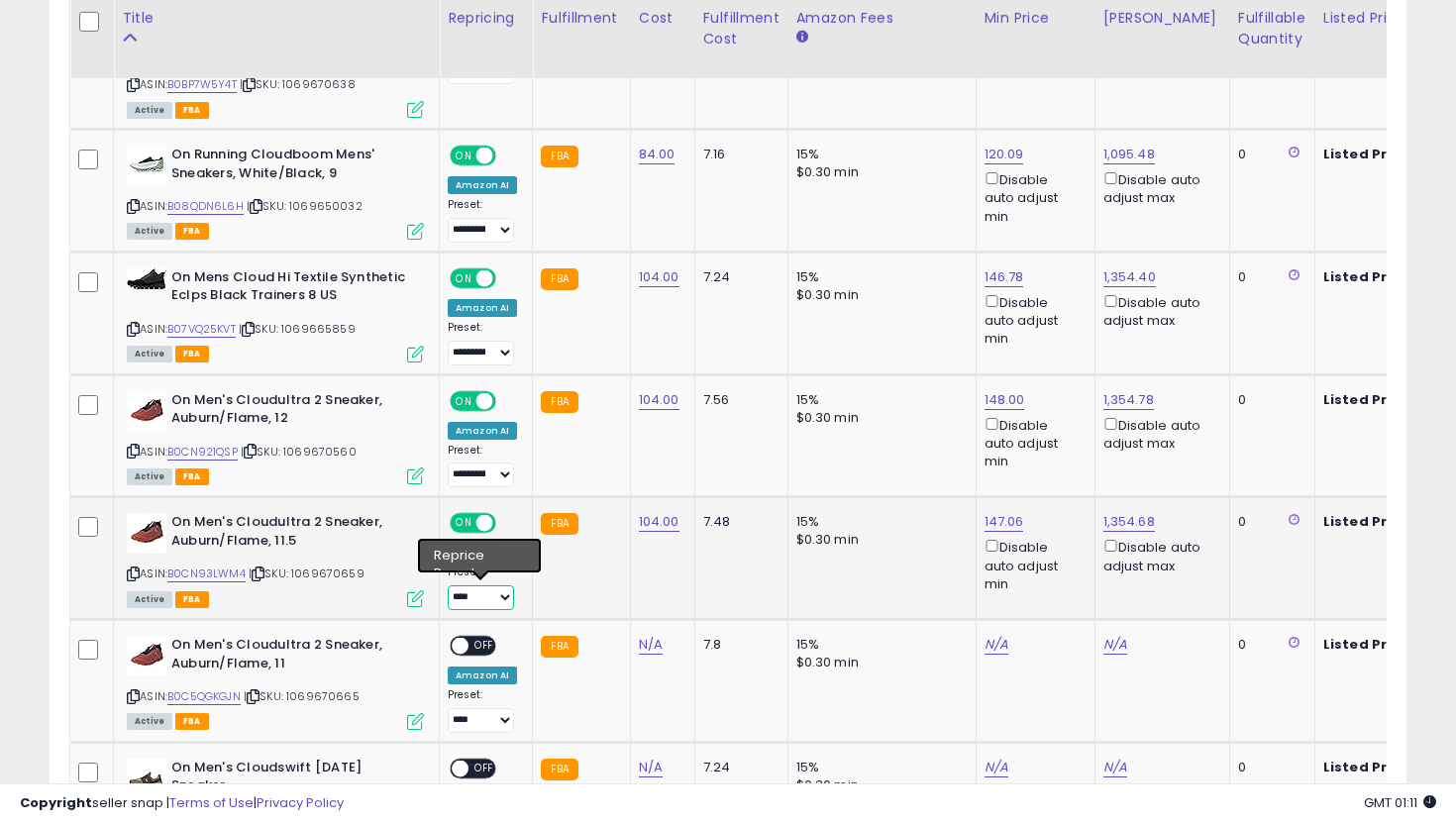 select on "**********" 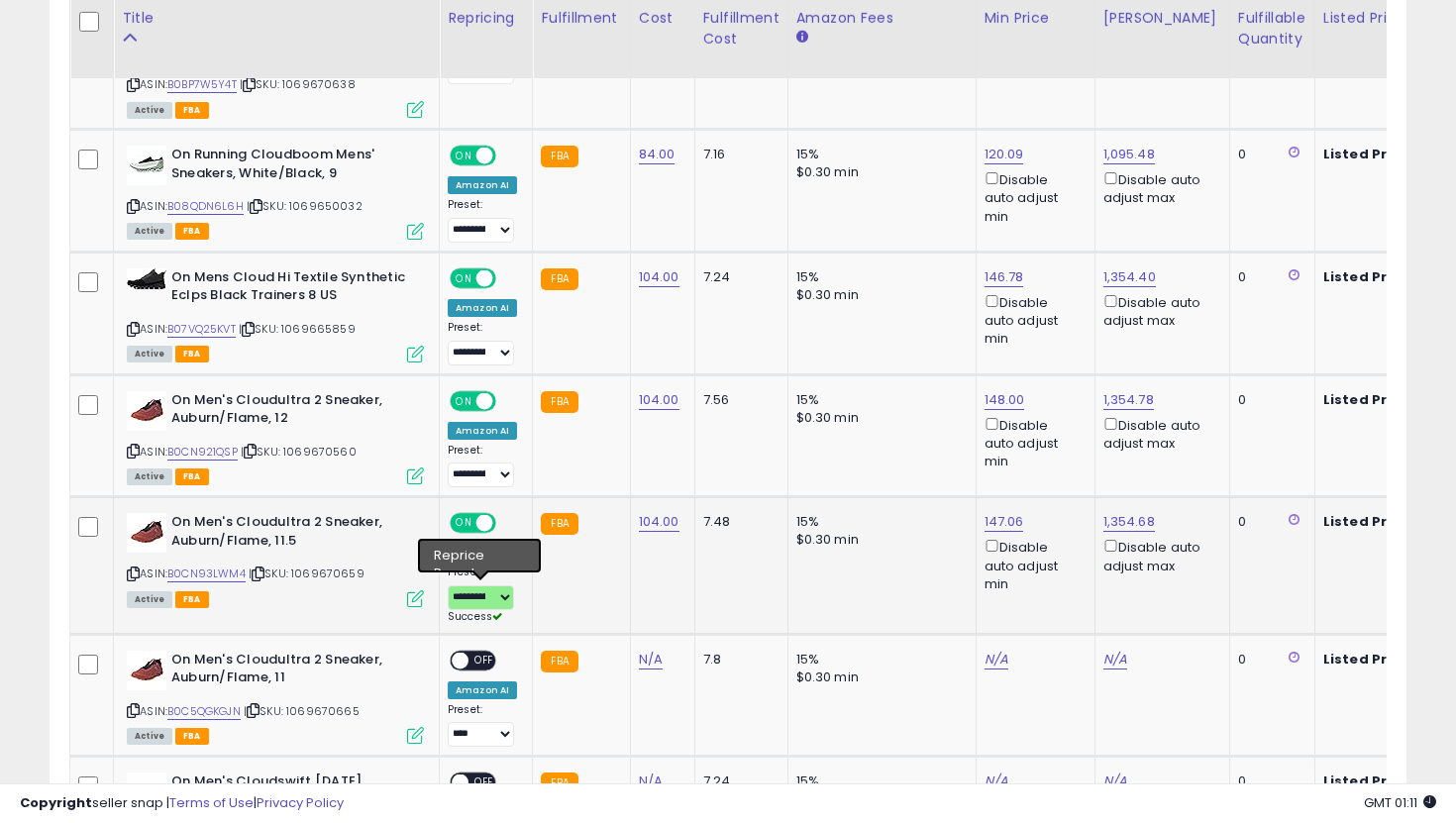 click on "147.06  Disable auto adjust min" 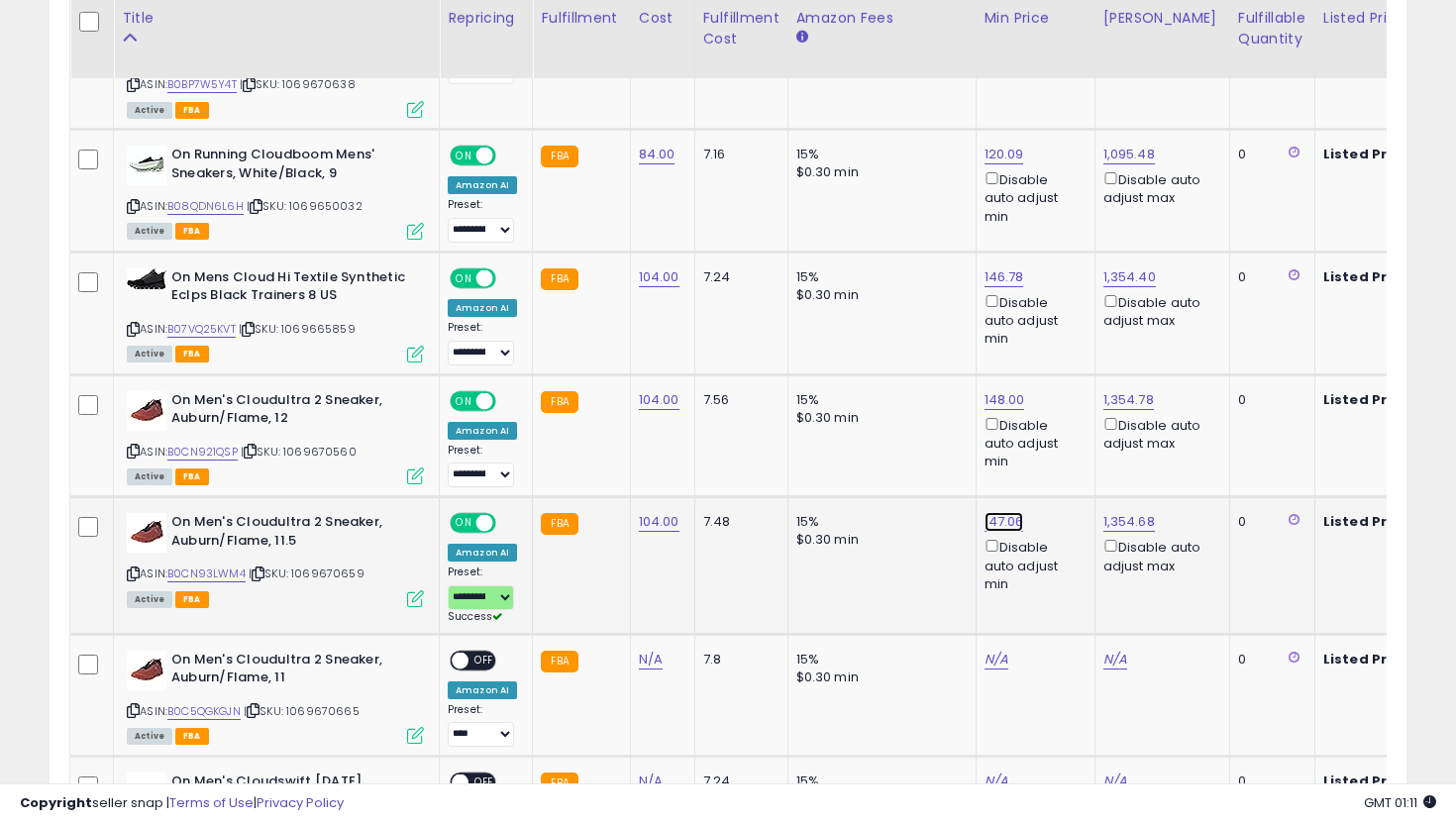 click on "147.06" at bounding box center [1004, -4] 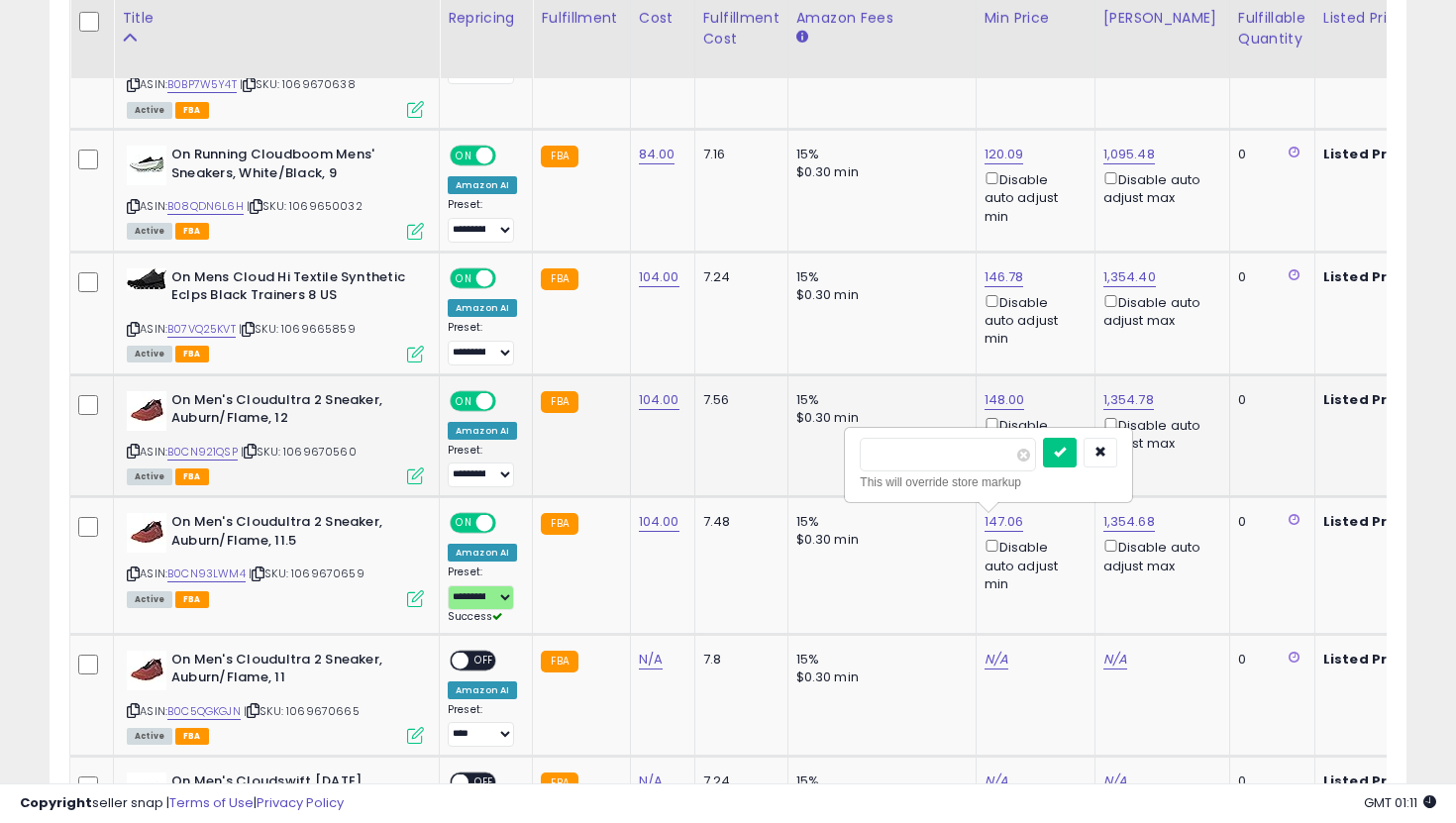 drag, startPoint x: 956, startPoint y: 448, endPoint x: 812, endPoint y: 439, distance: 144.28098 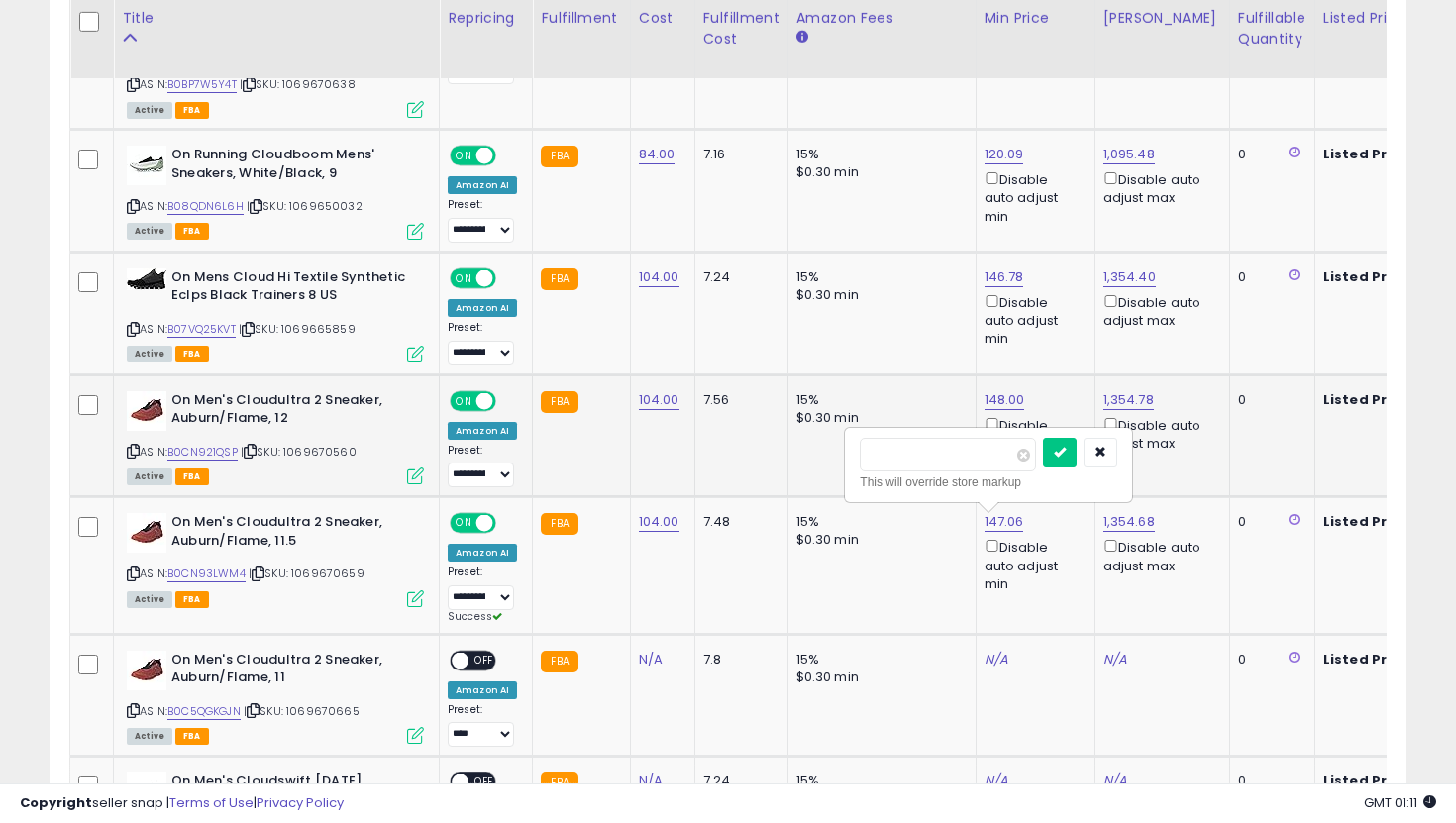 click at bounding box center [1060, 453] 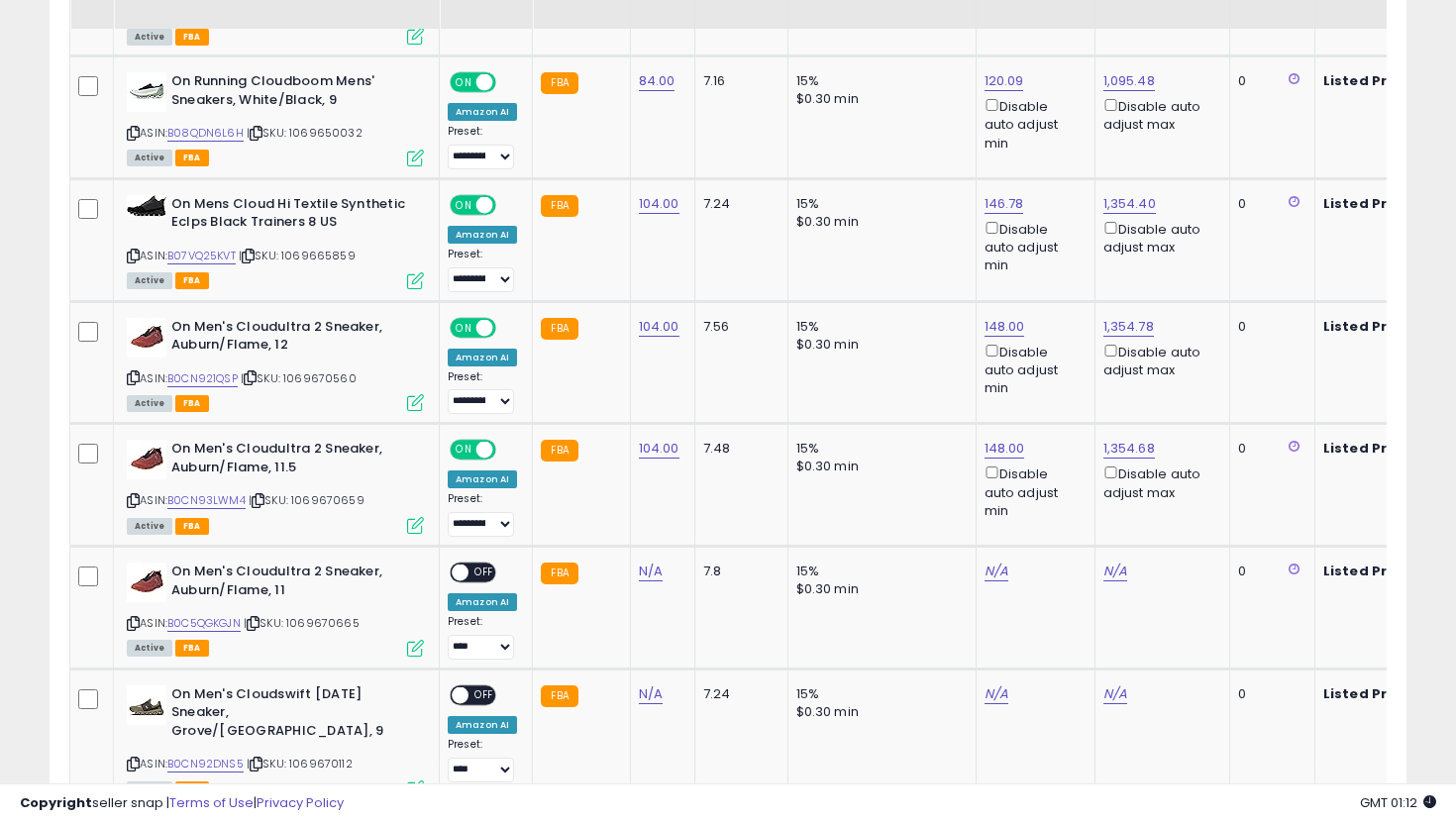 scroll, scrollTop: 1159, scrollLeft: 0, axis: vertical 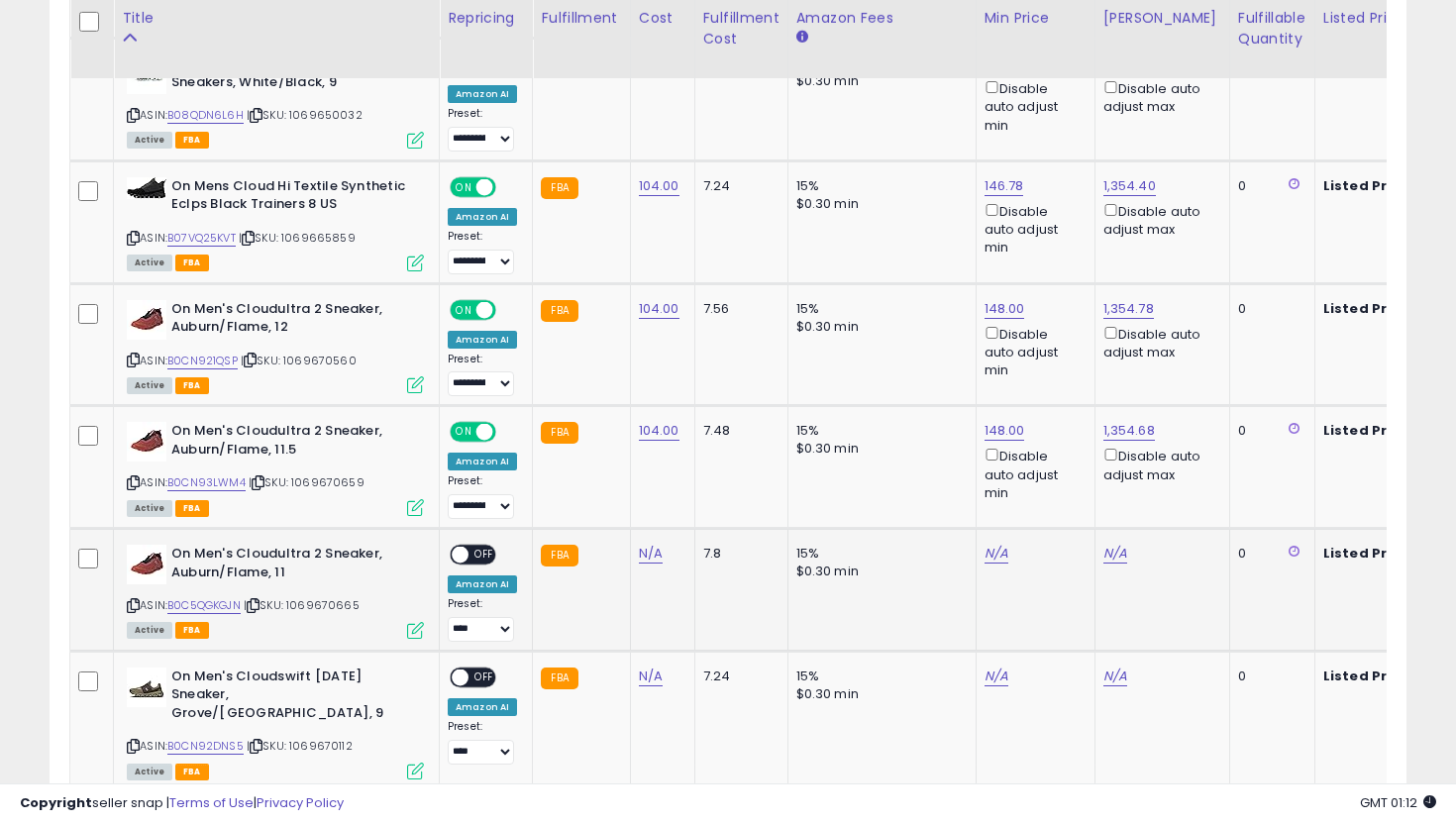 click on "N/A" 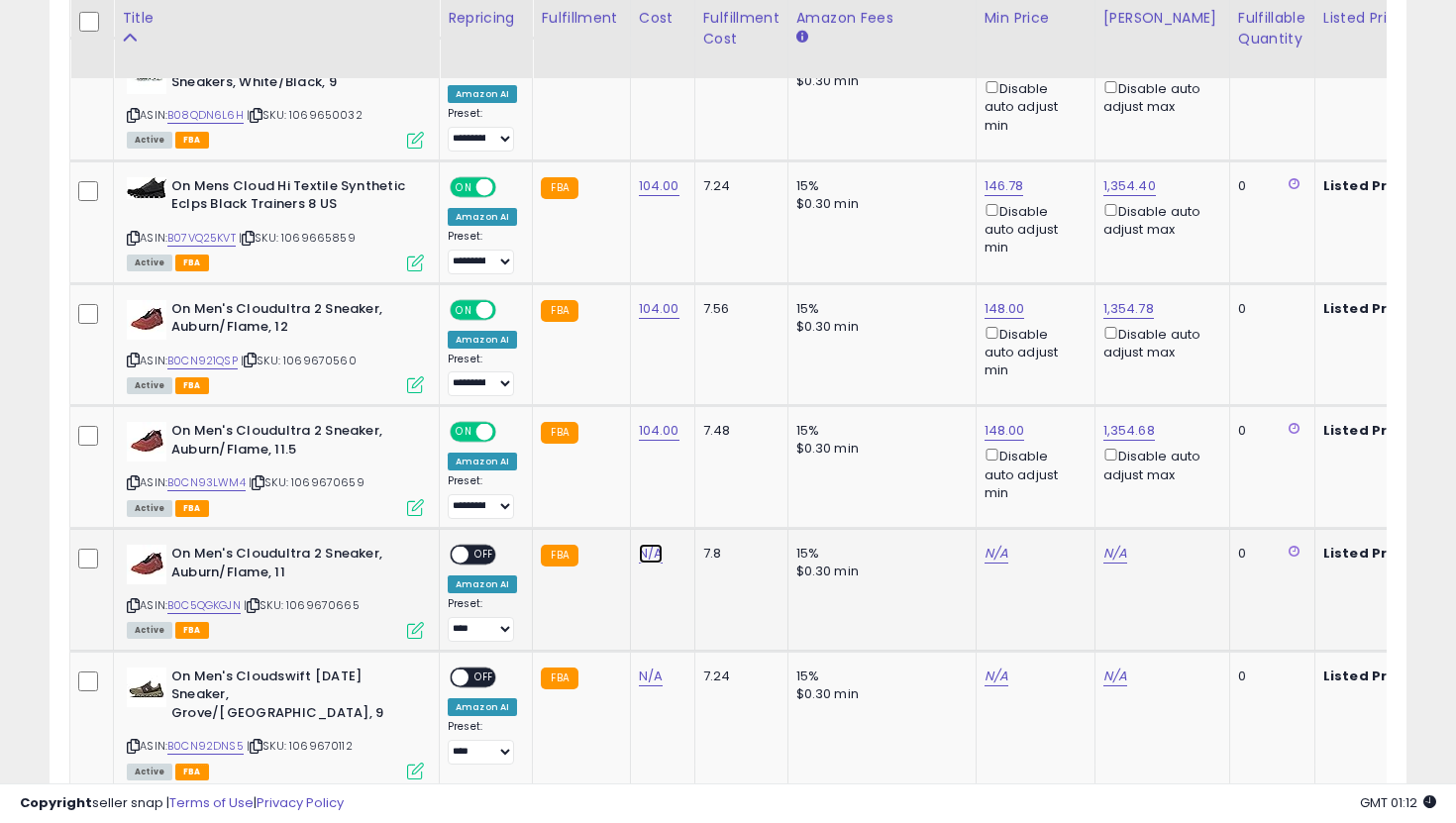 click on "N/A" at bounding box center [651, 554] 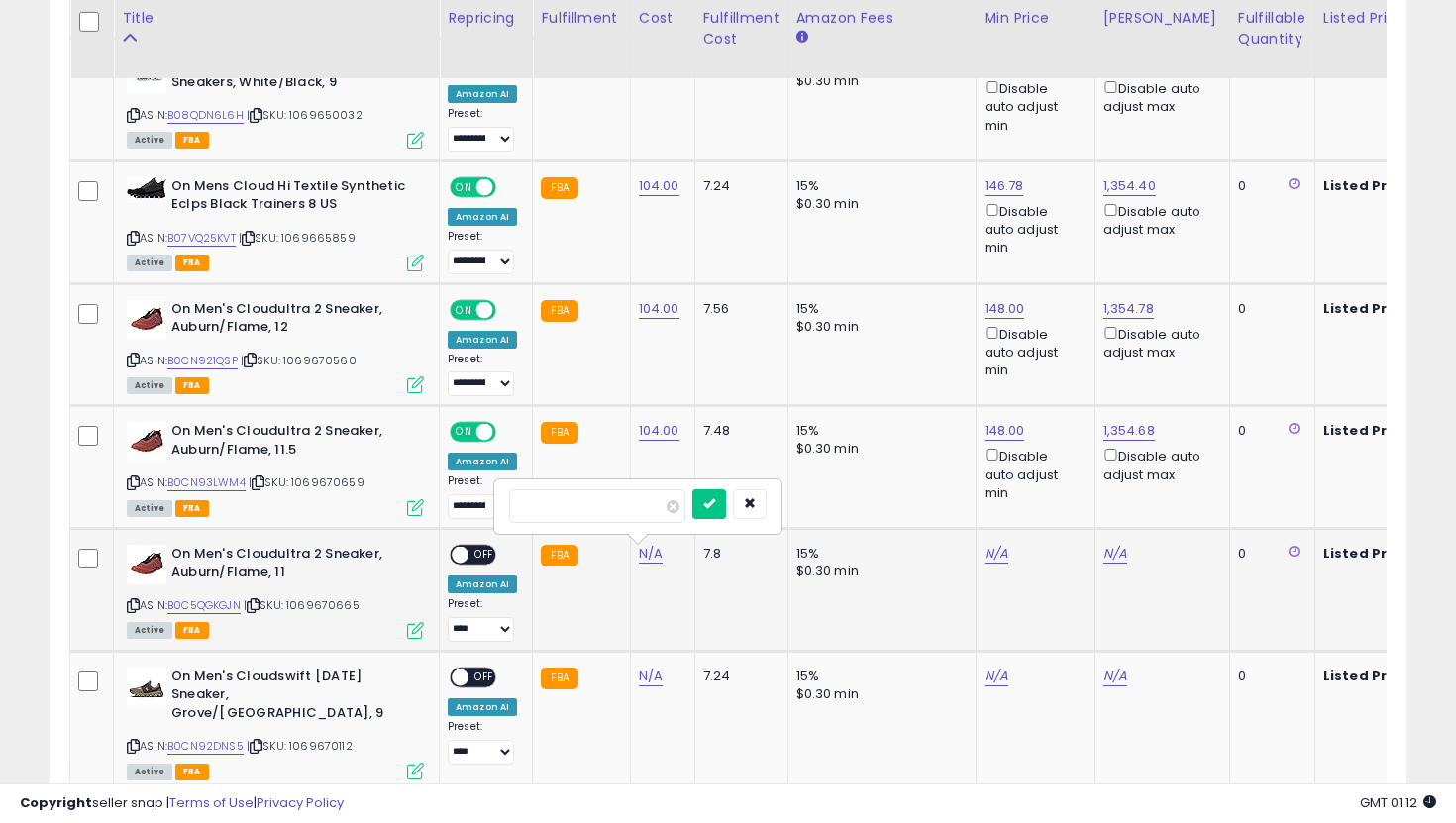 type on "***" 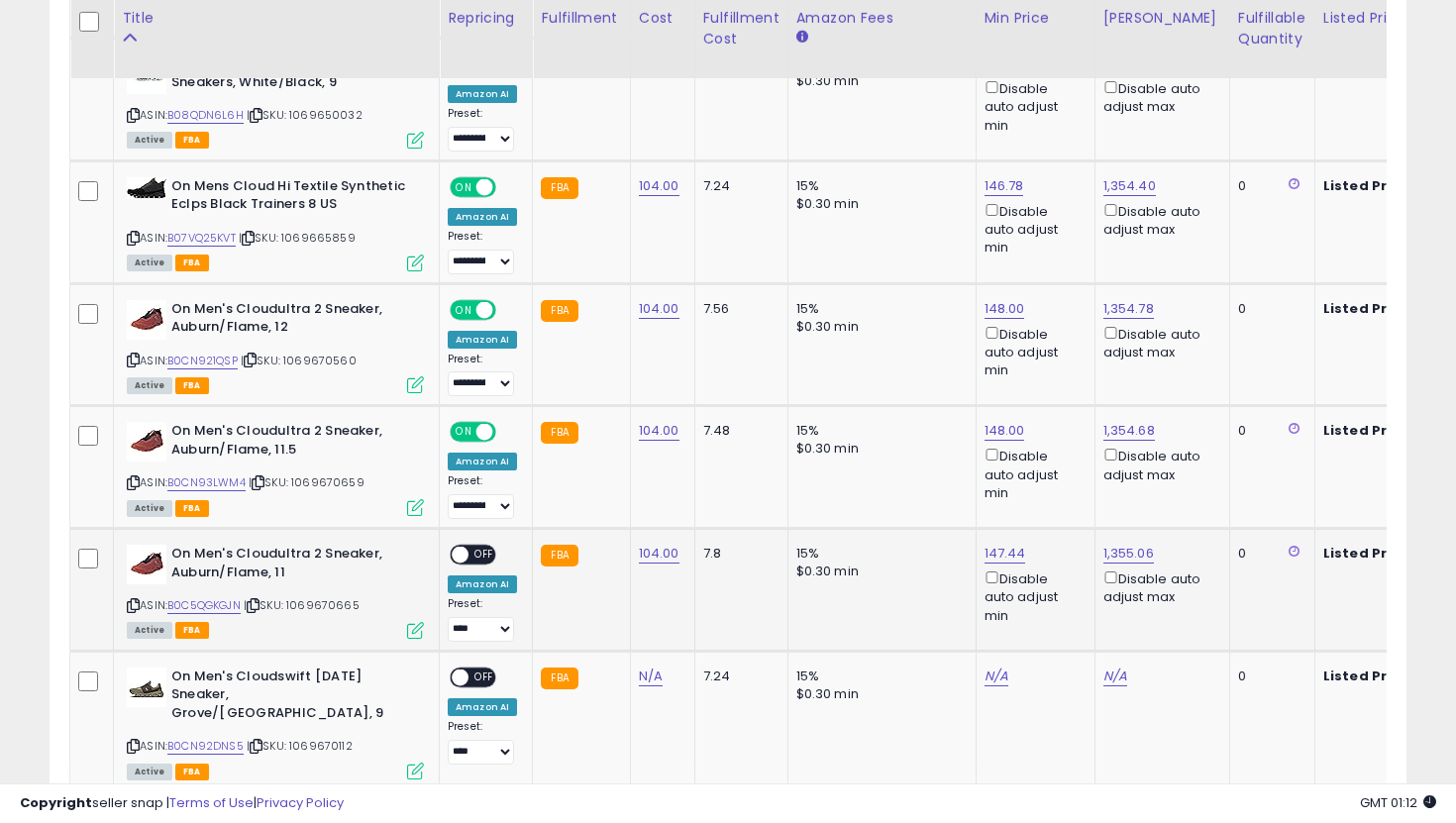 click on "OFF" at bounding box center [484, 555] 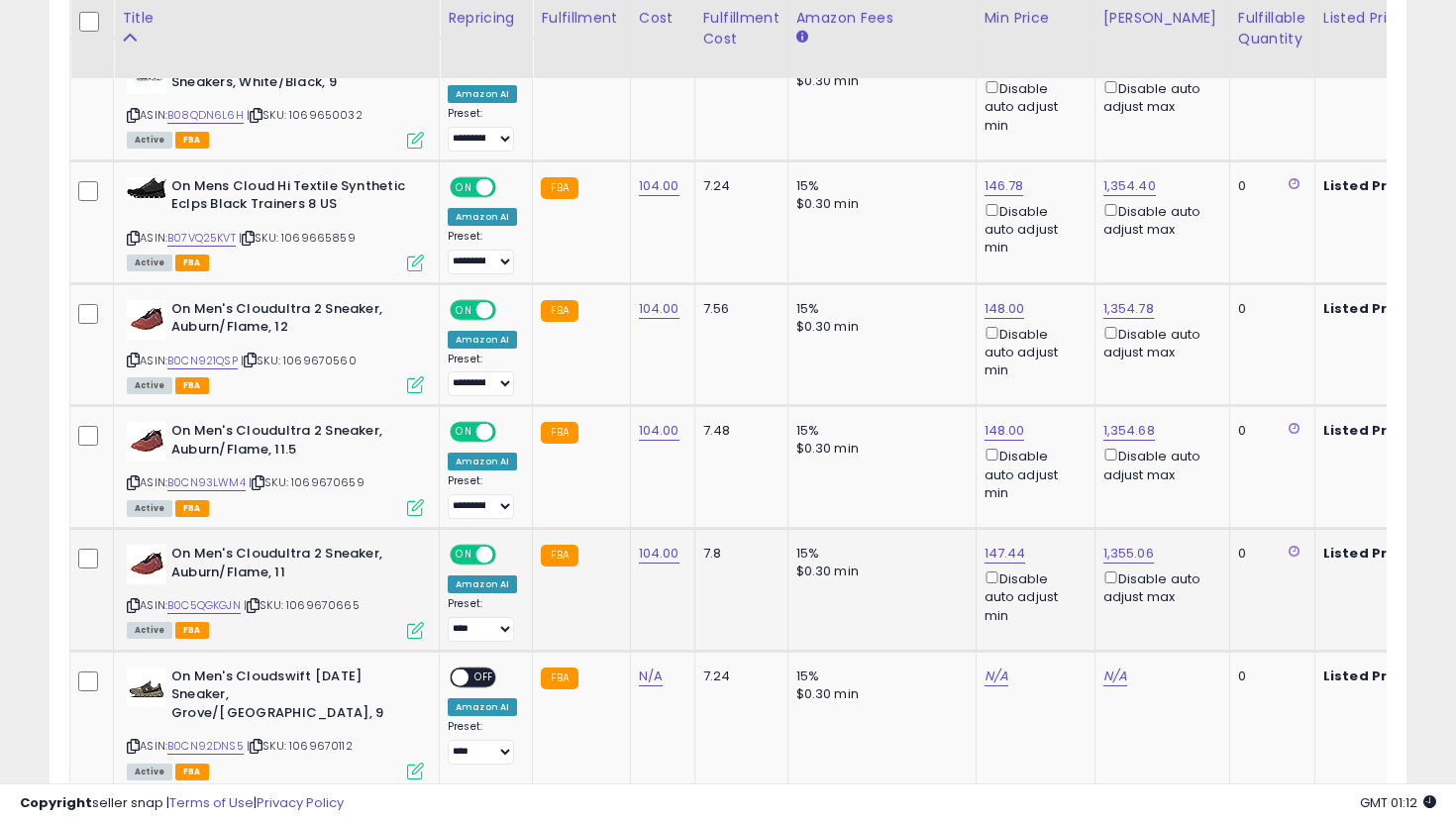 click on "**********" at bounding box center (482, 619) 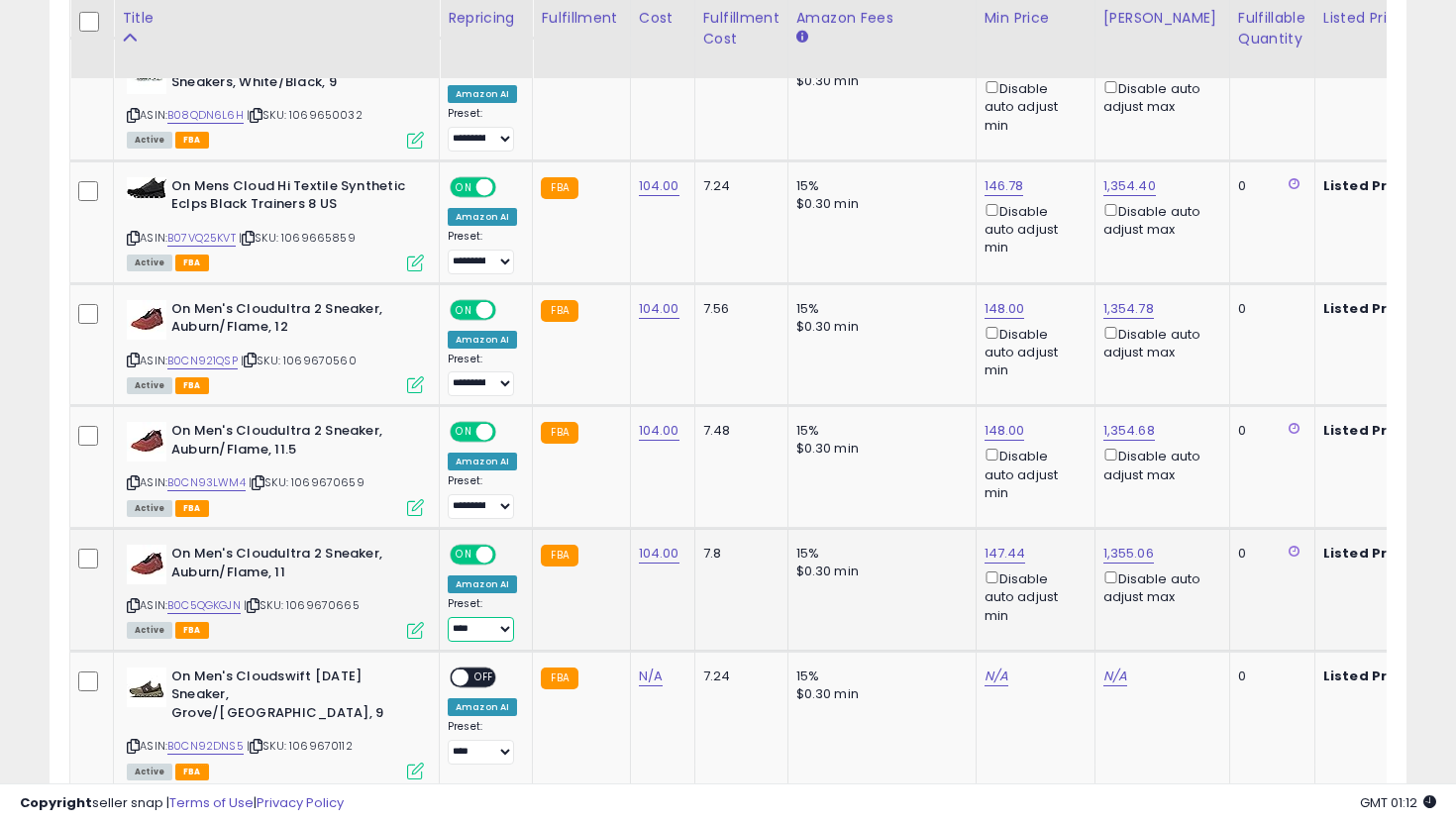 click on "**********" at bounding box center (480, 629) 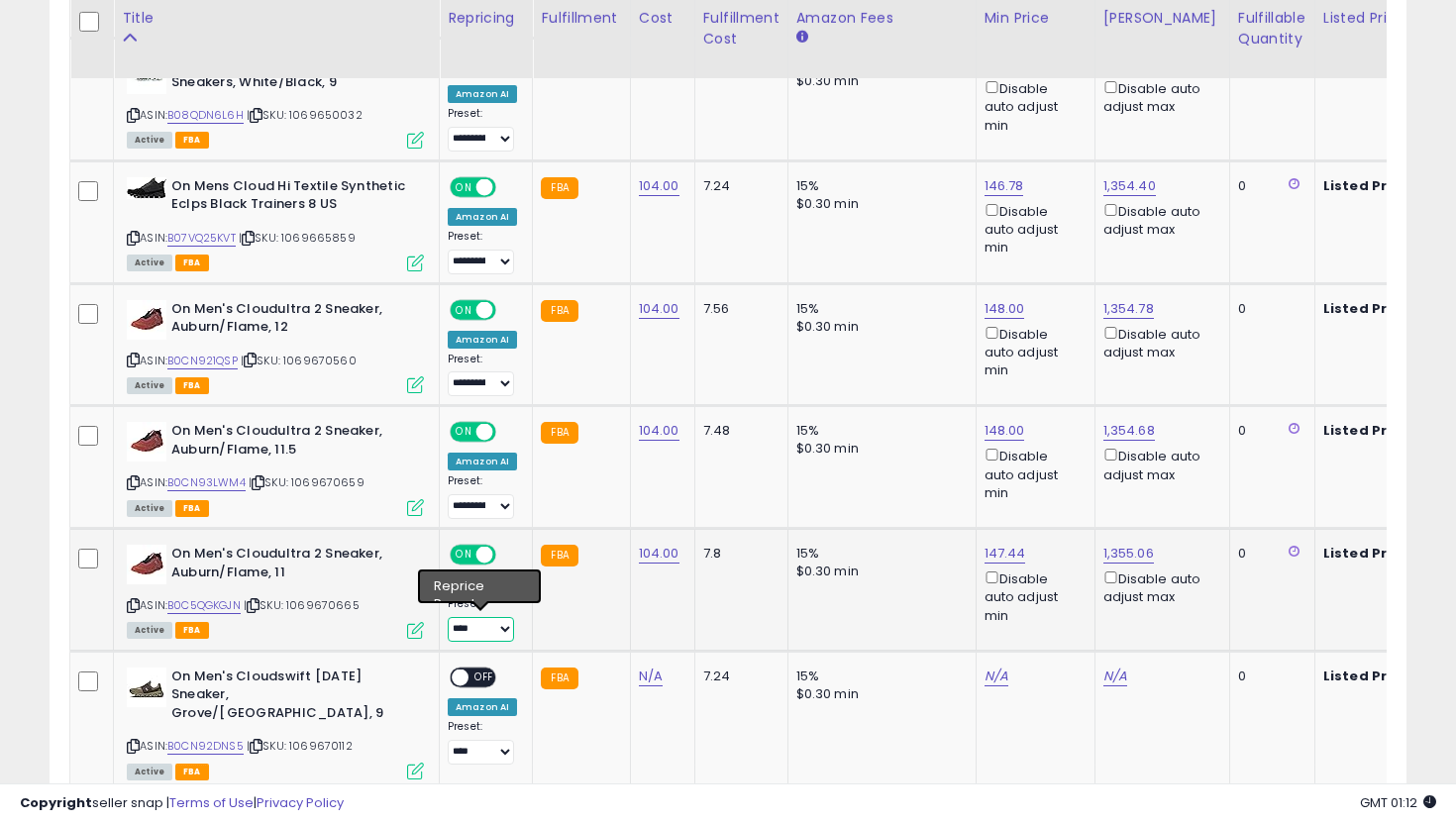 select on "**********" 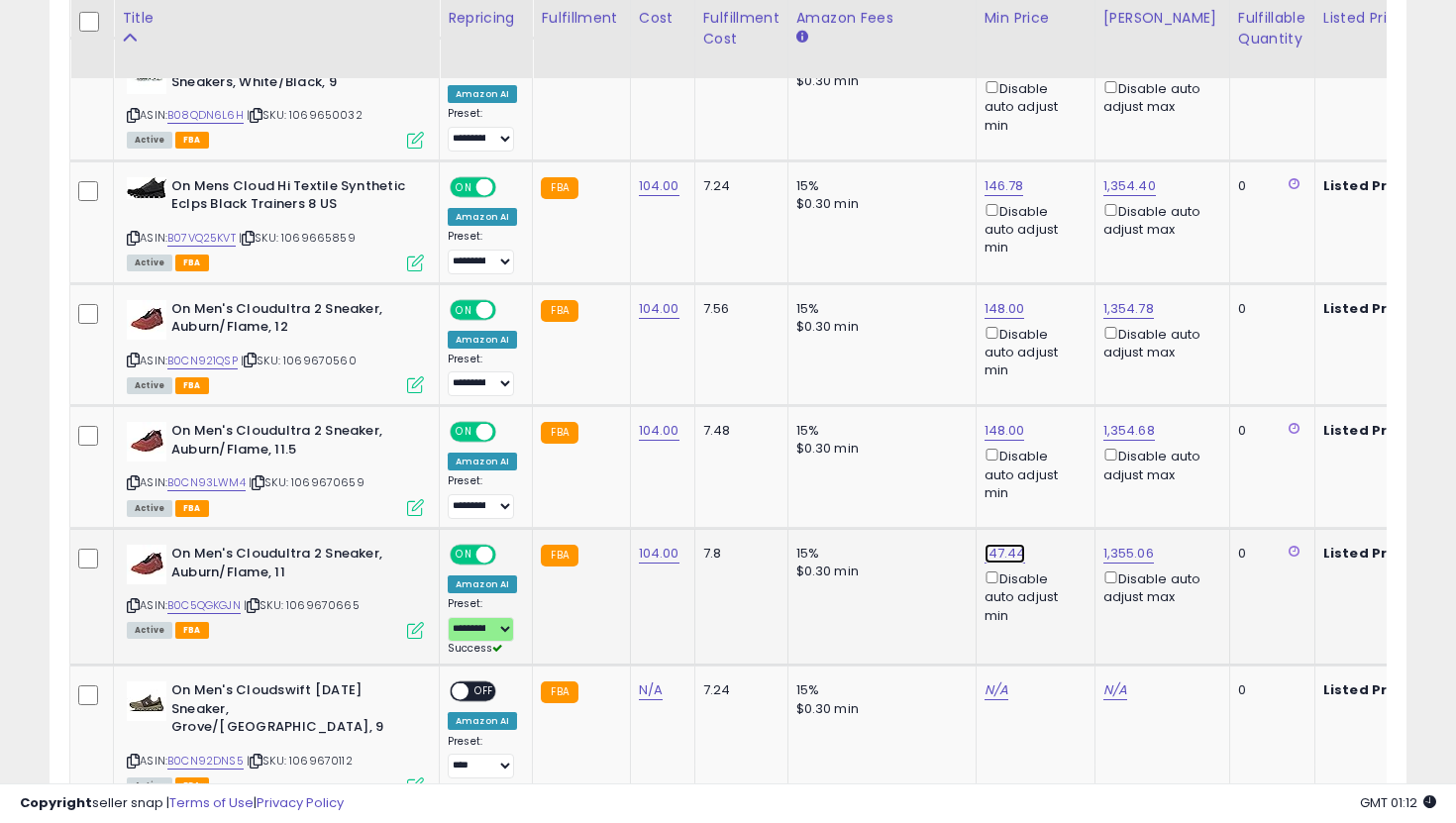click on "147.44" at bounding box center (1004, -95) 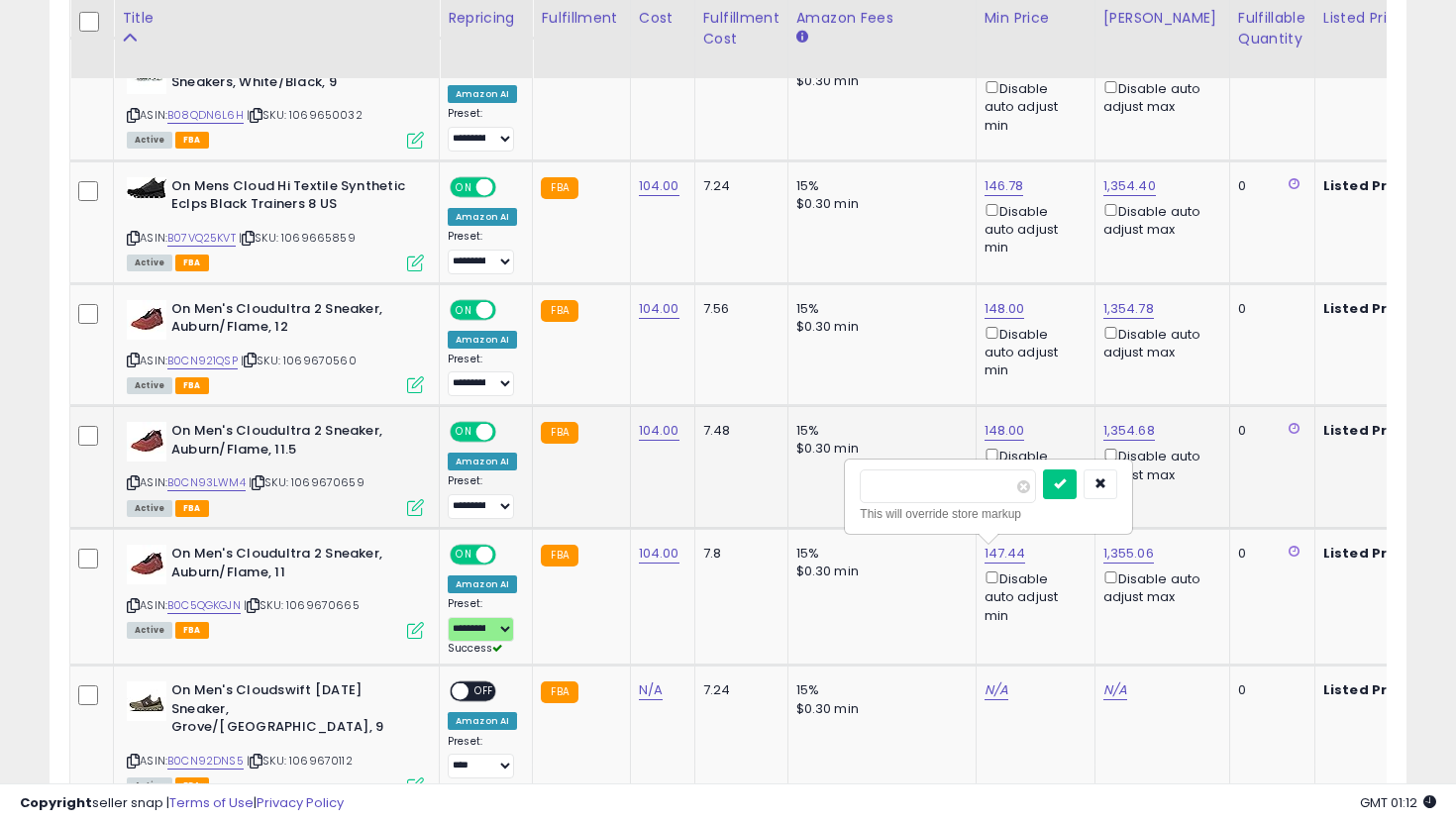 drag, startPoint x: 944, startPoint y: 487, endPoint x: 818, endPoint y: 481, distance: 126.142776 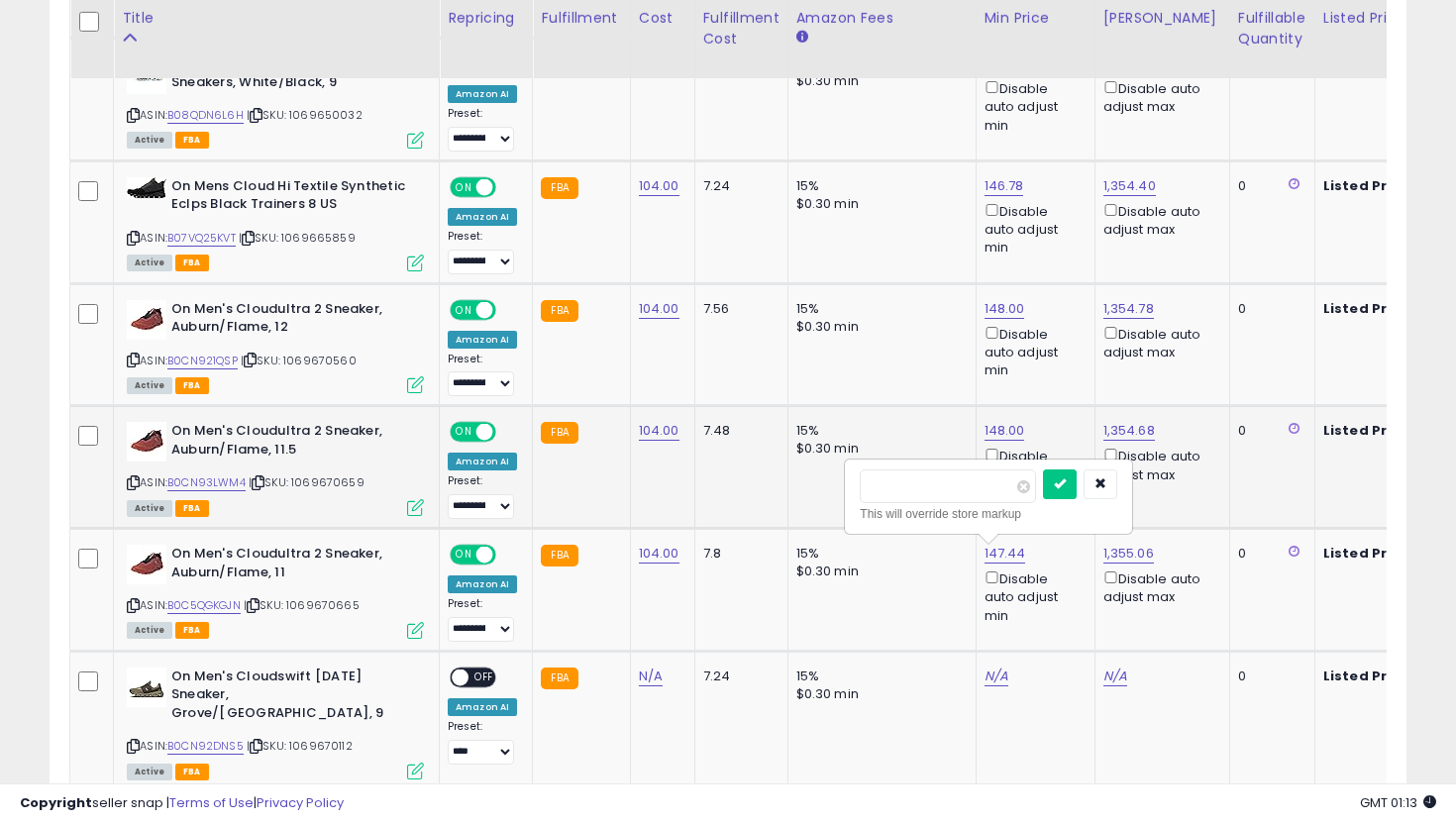 type on "***" 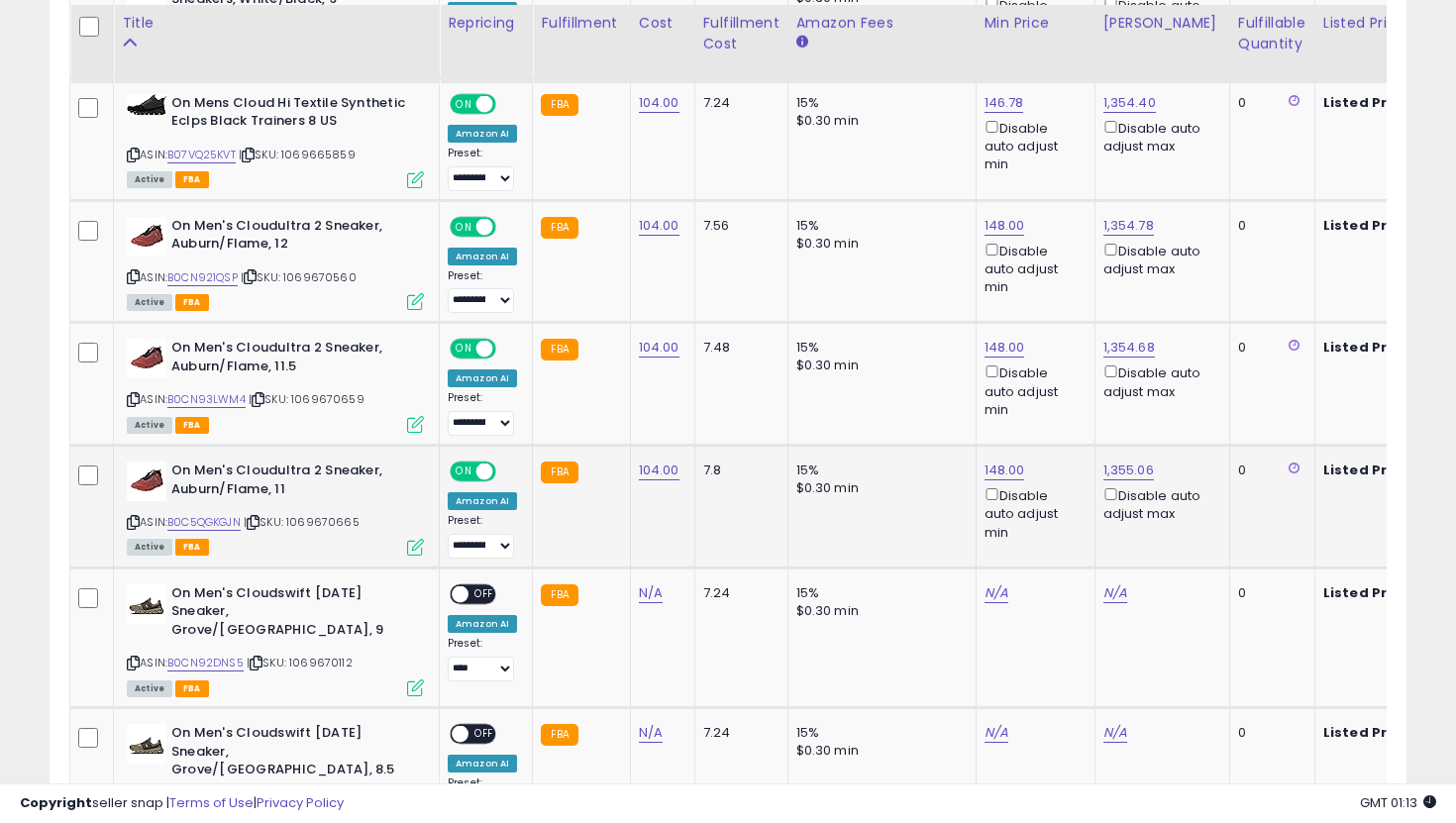 scroll, scrollTop: 1247, scrollLeft: 0, axis: vertical 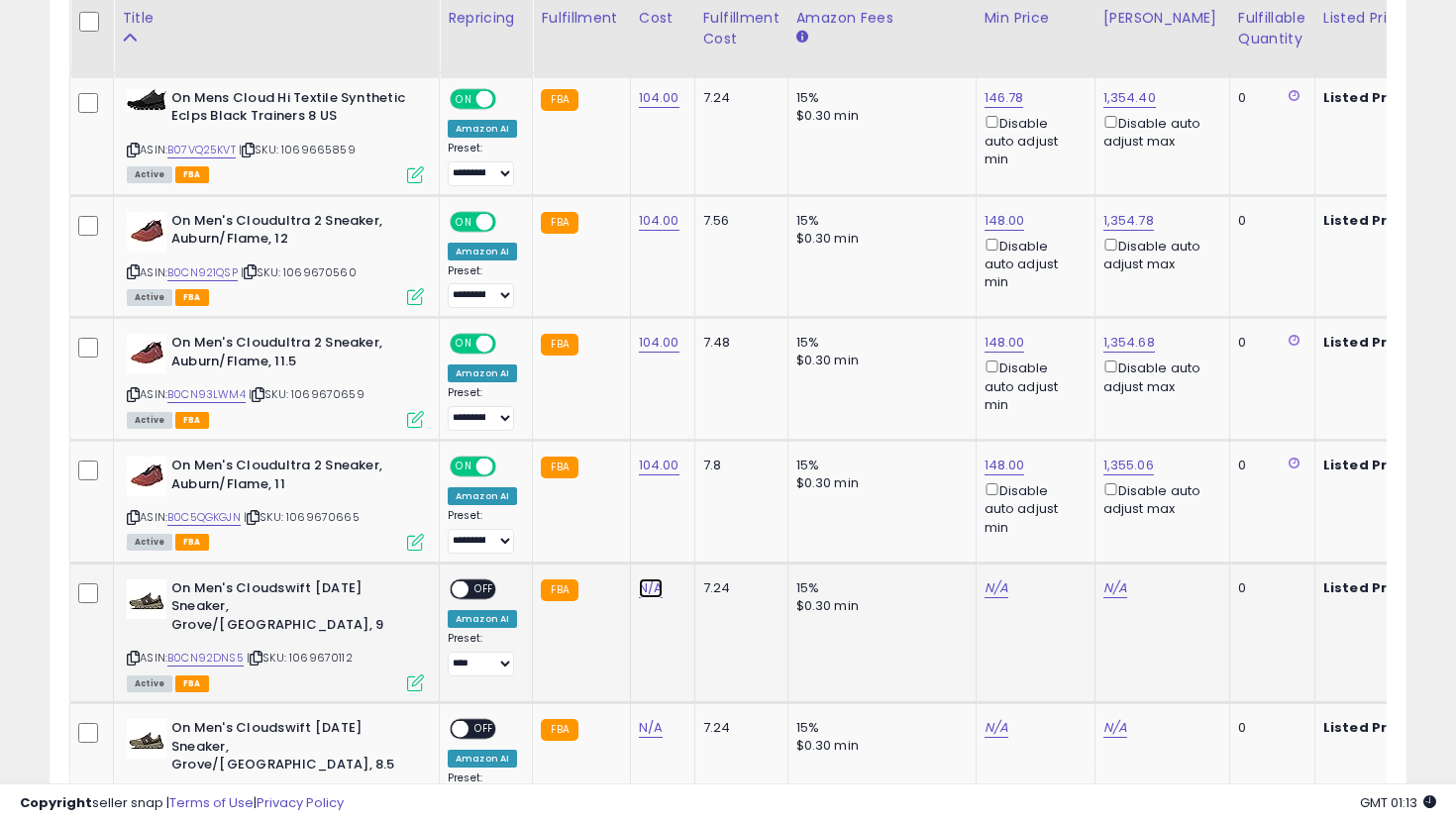 click on "N/A" at bounding box center (651, 588) 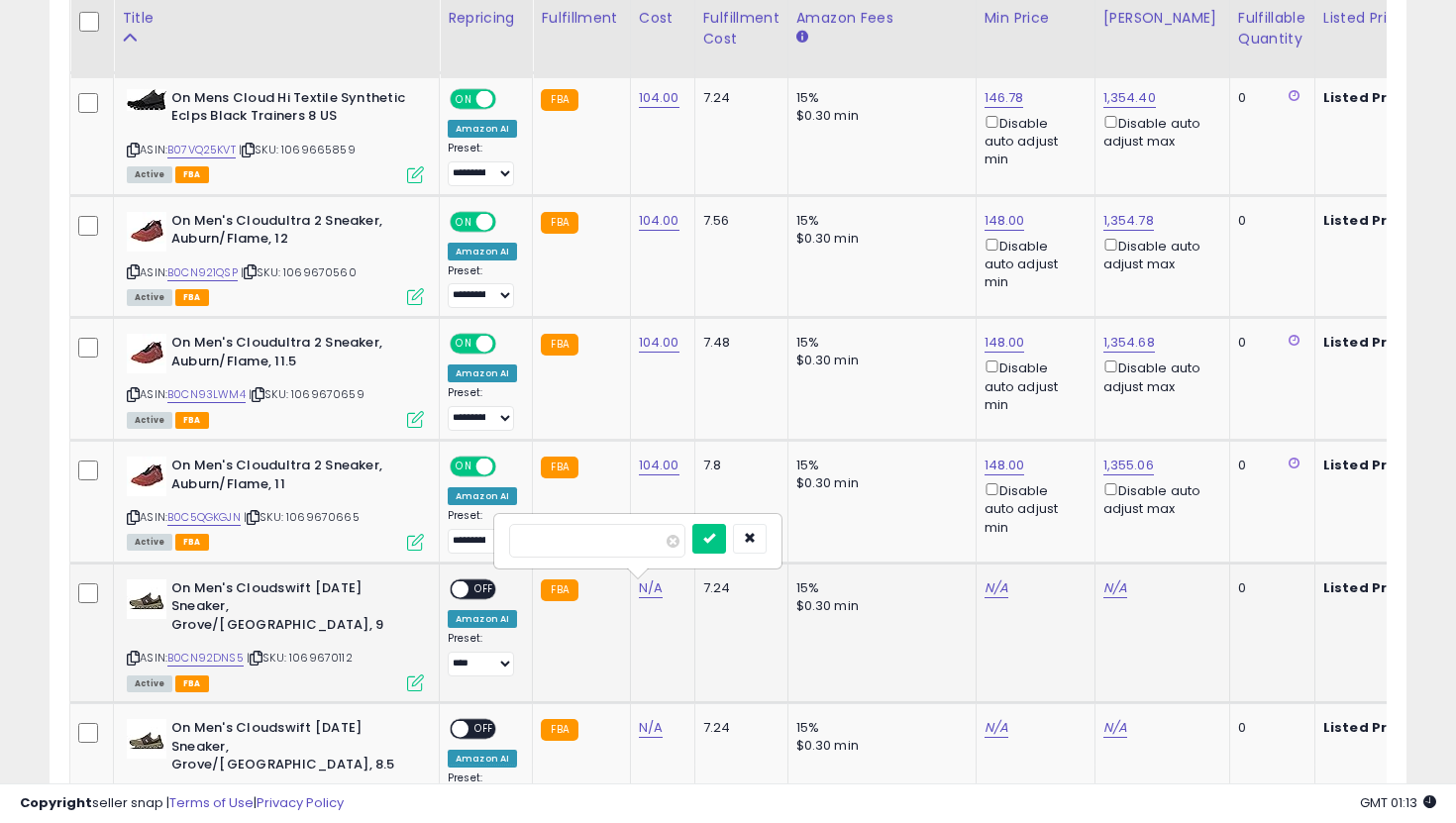 type on "***" 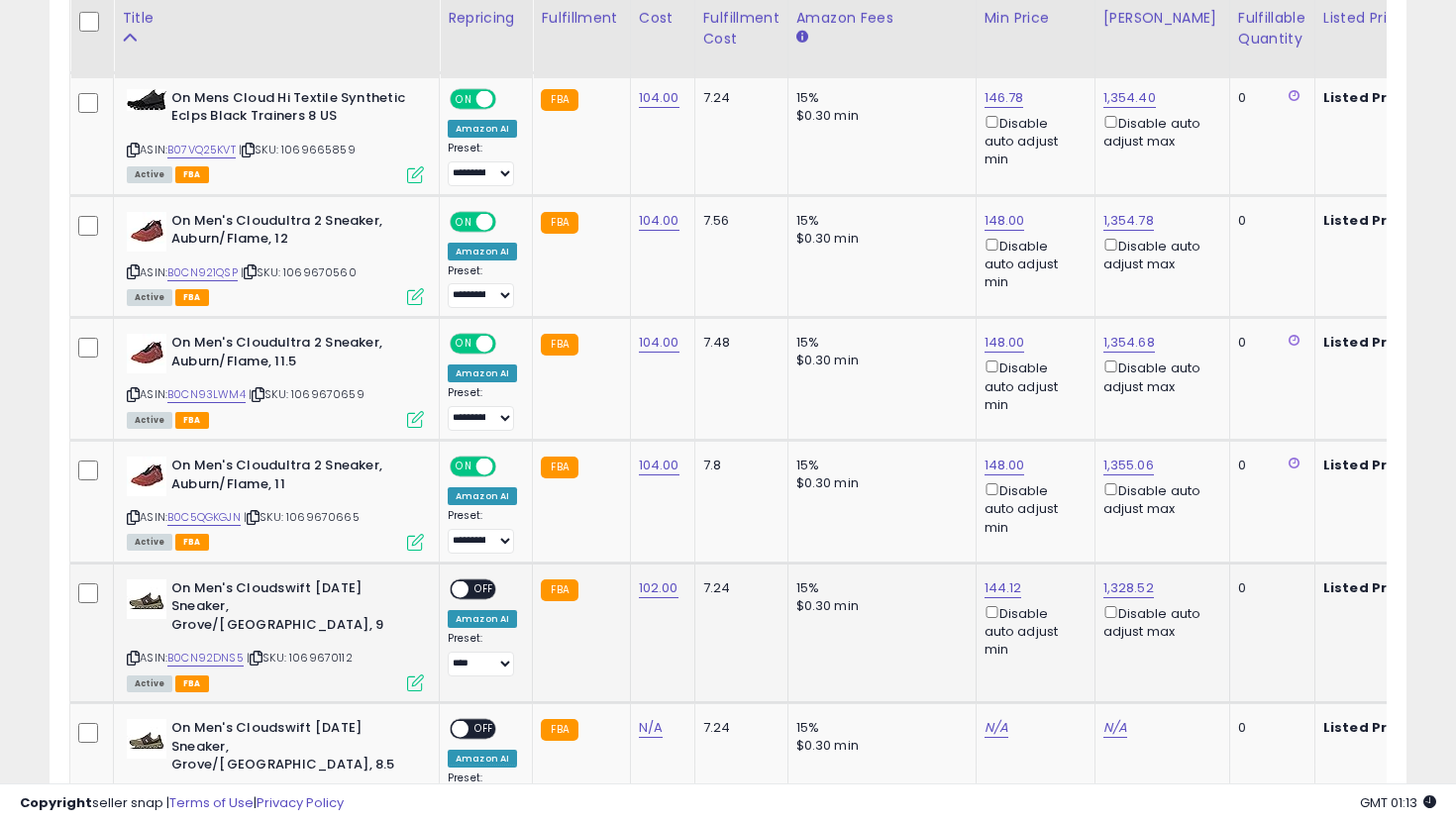click on "OFF" at bounding box center [484, 588] 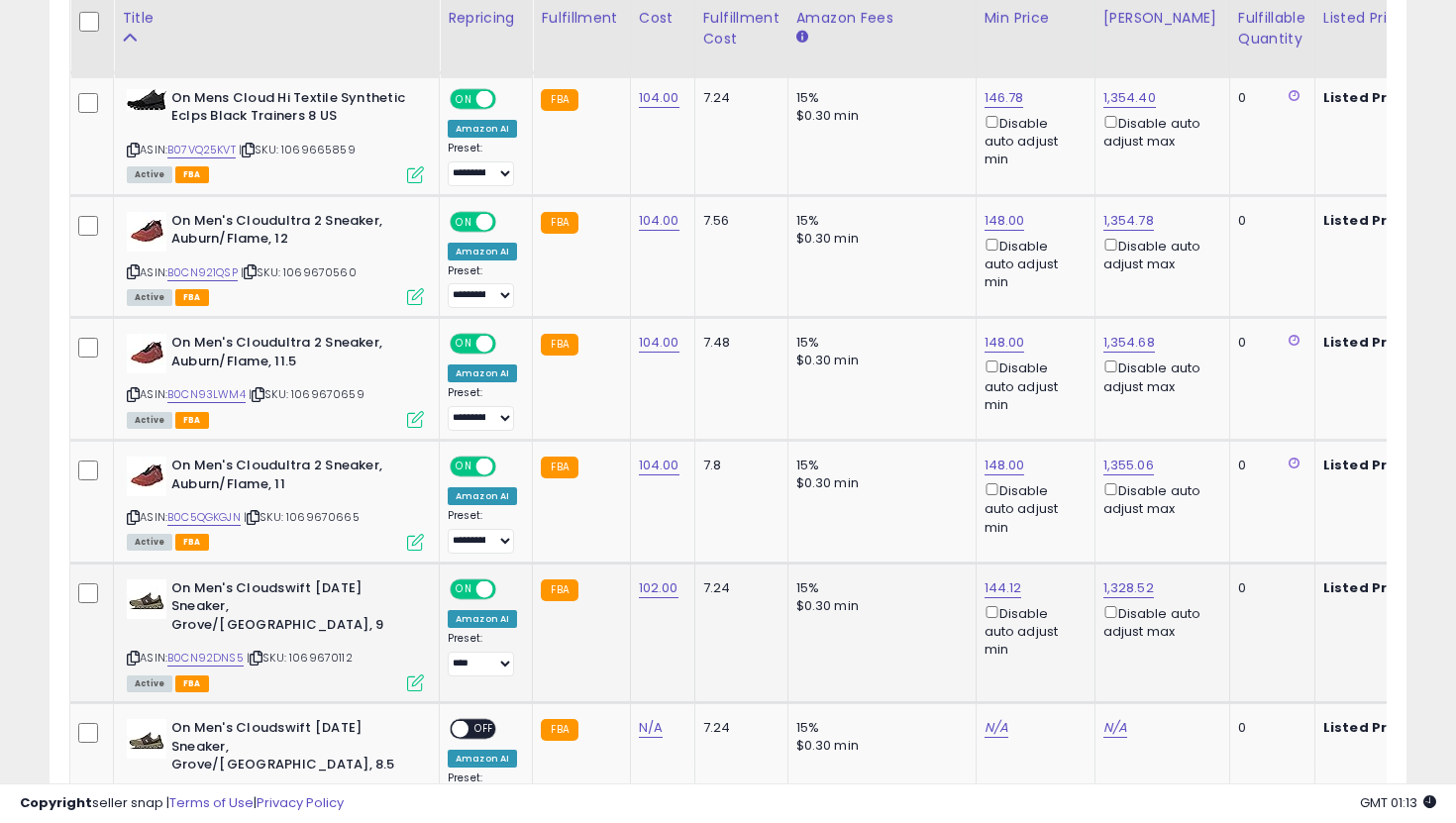 click on "**********" 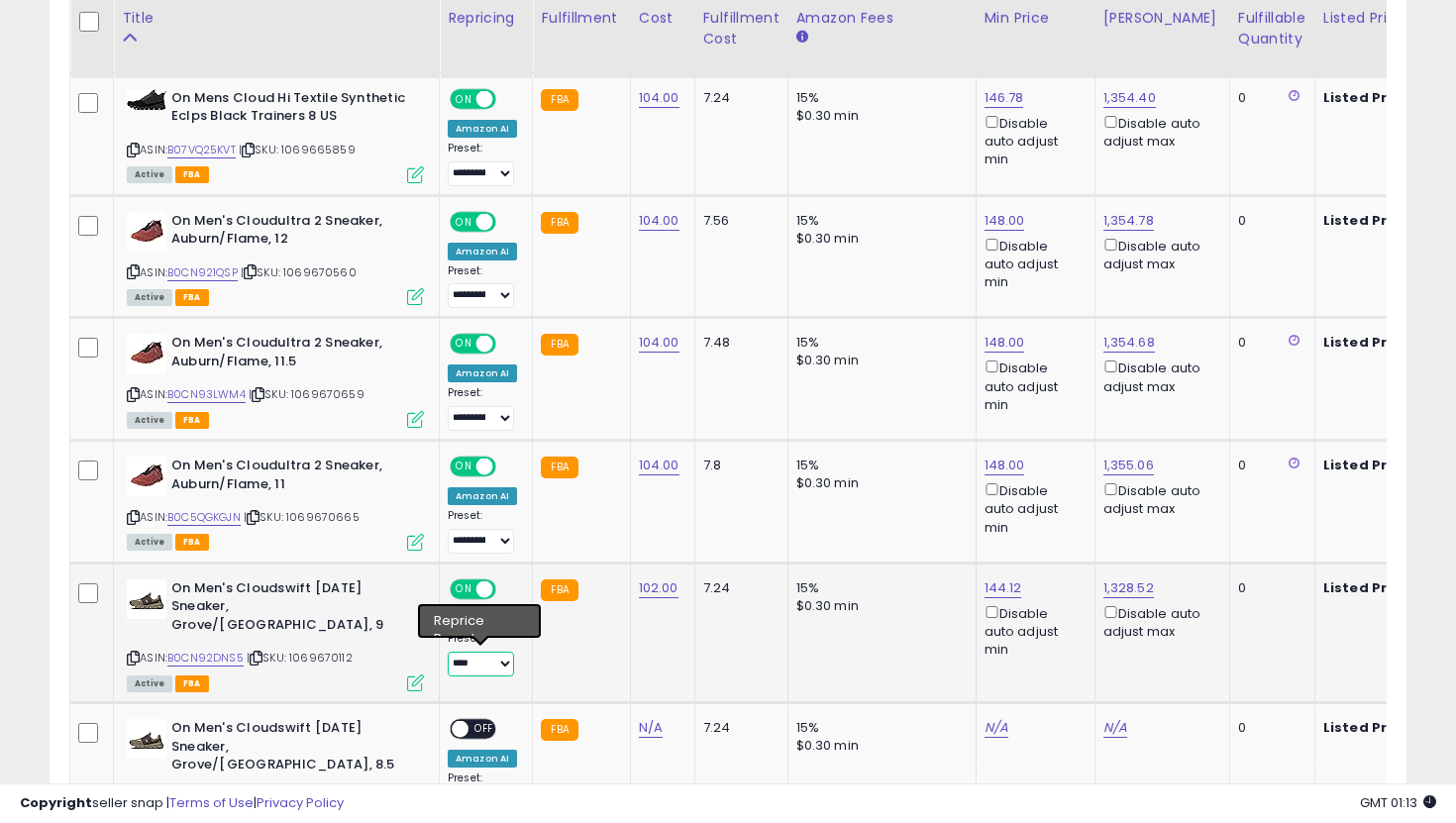 click on "**********" at bounding box center (480, 664) 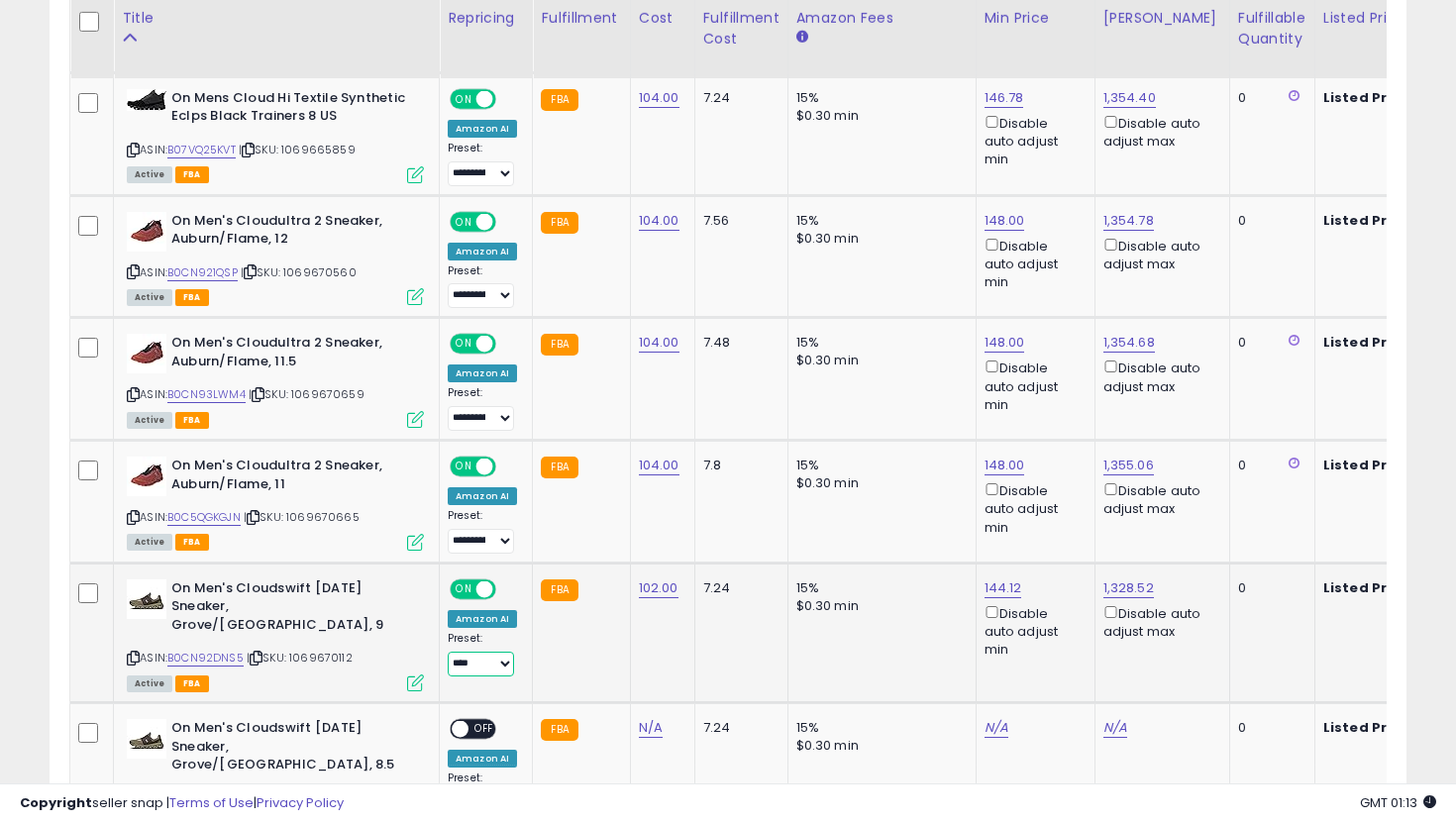 select on "**********" 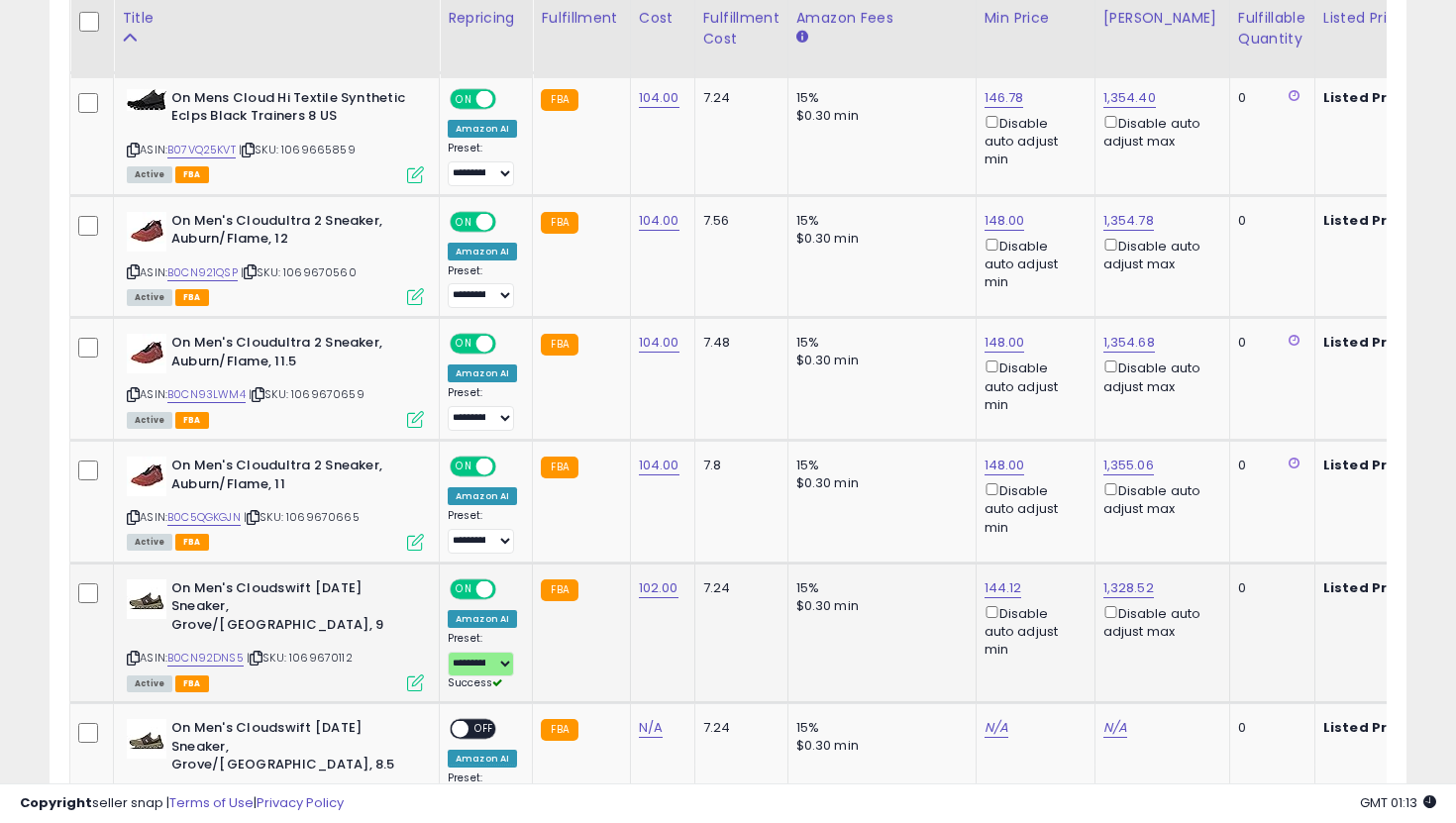 click on "144.12  Disable auto adjust min" at bounding box center [1032, 619] 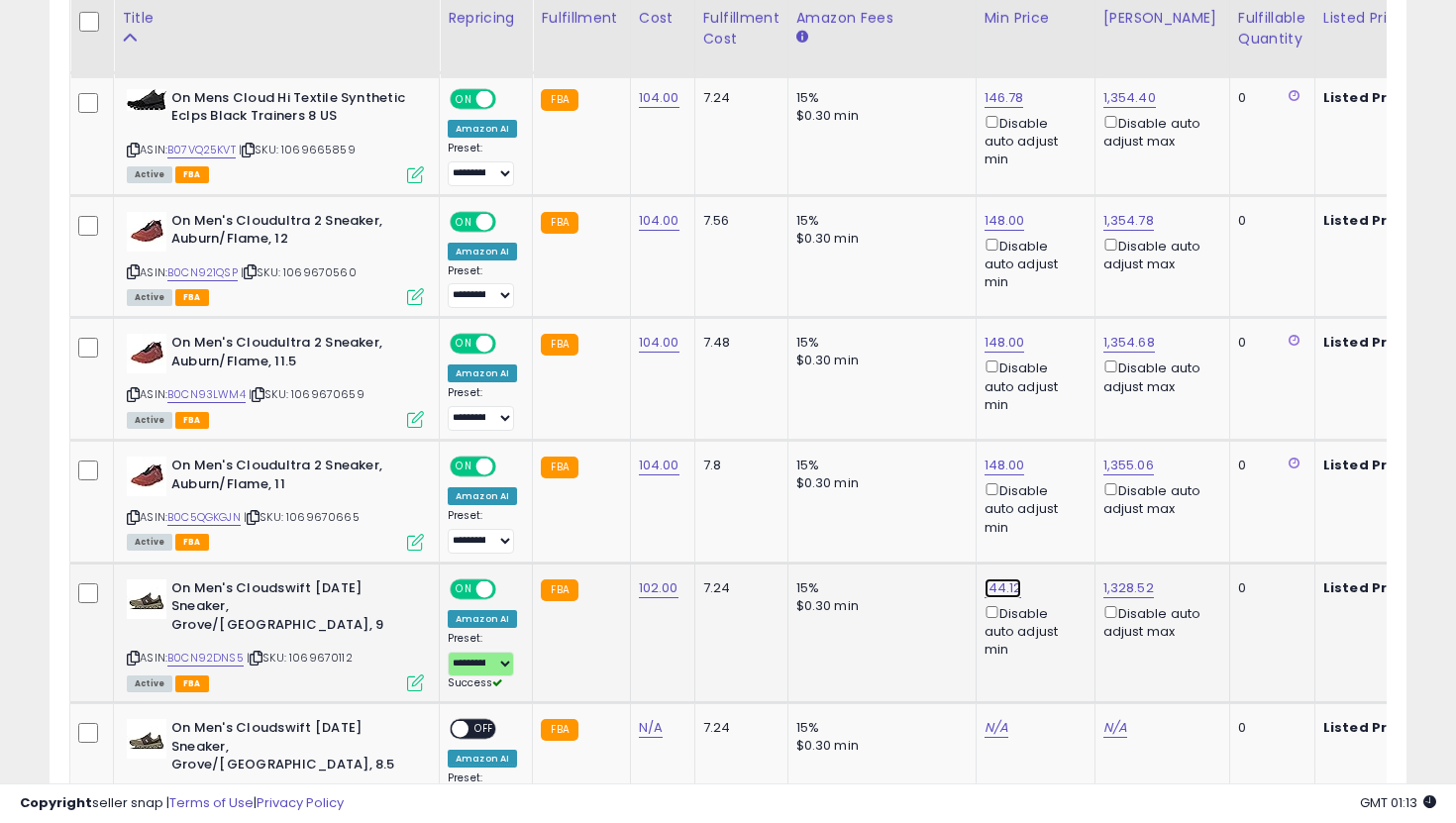 click on "144.12" at bounding box center [1004, -183] 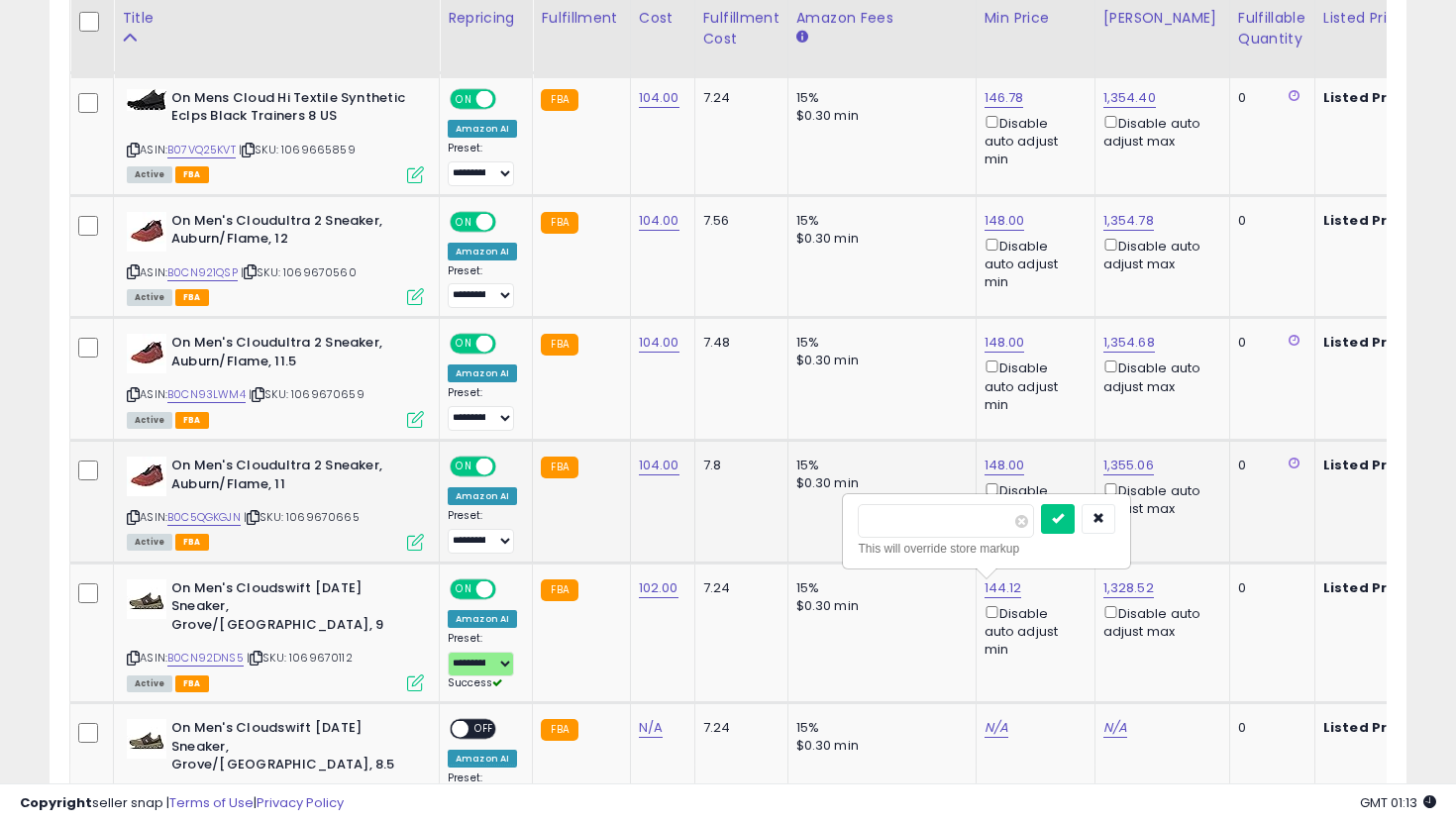 drag, startPoint x: 942, startPoint y: 511, endPoint x: 779, endPoint y: 498, distance: 163.51758 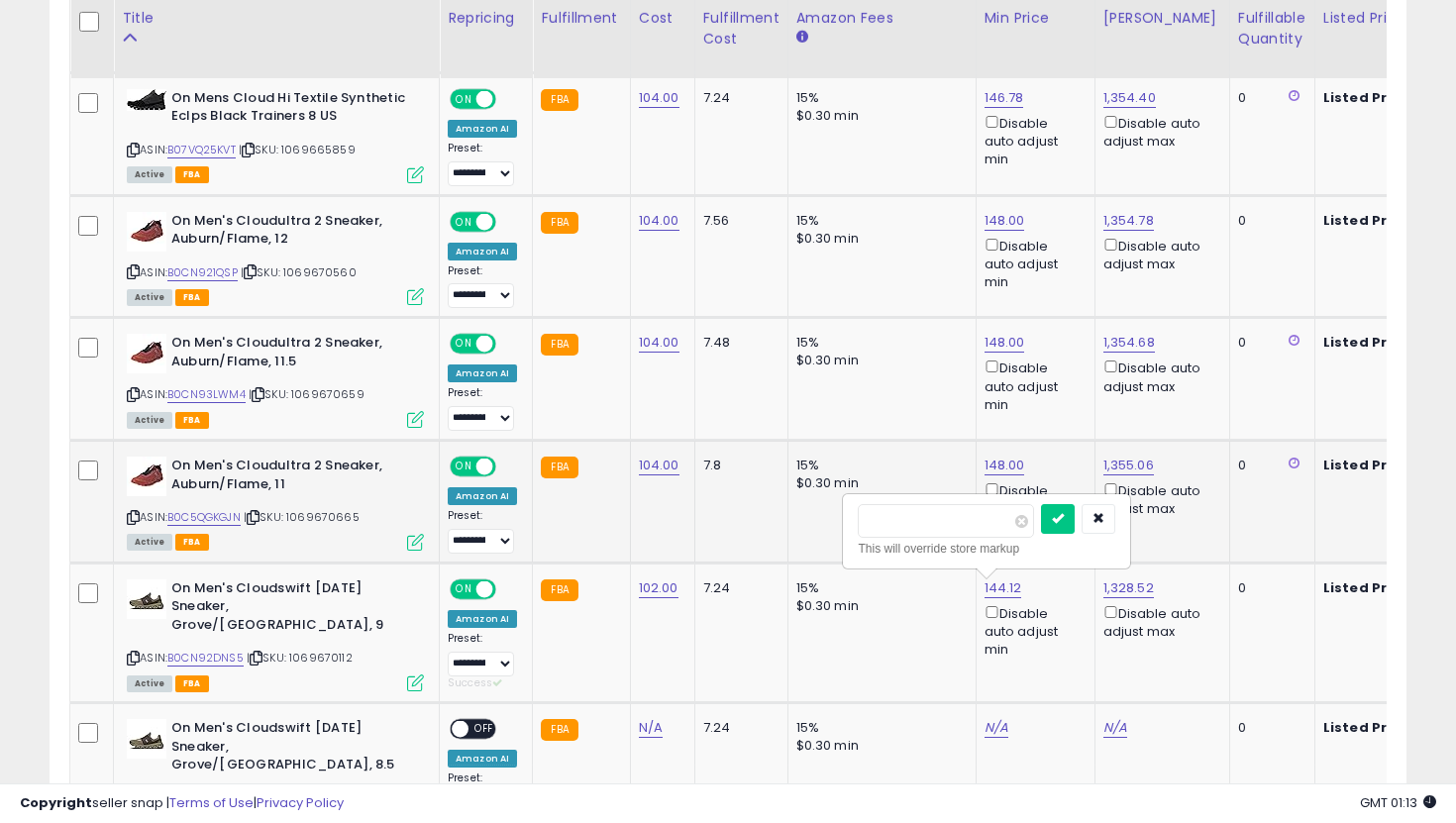 drag, startPoint x: 952, startPoint y: 514, endPoint x: 857, endPoint y: 491, distance: 97.74457 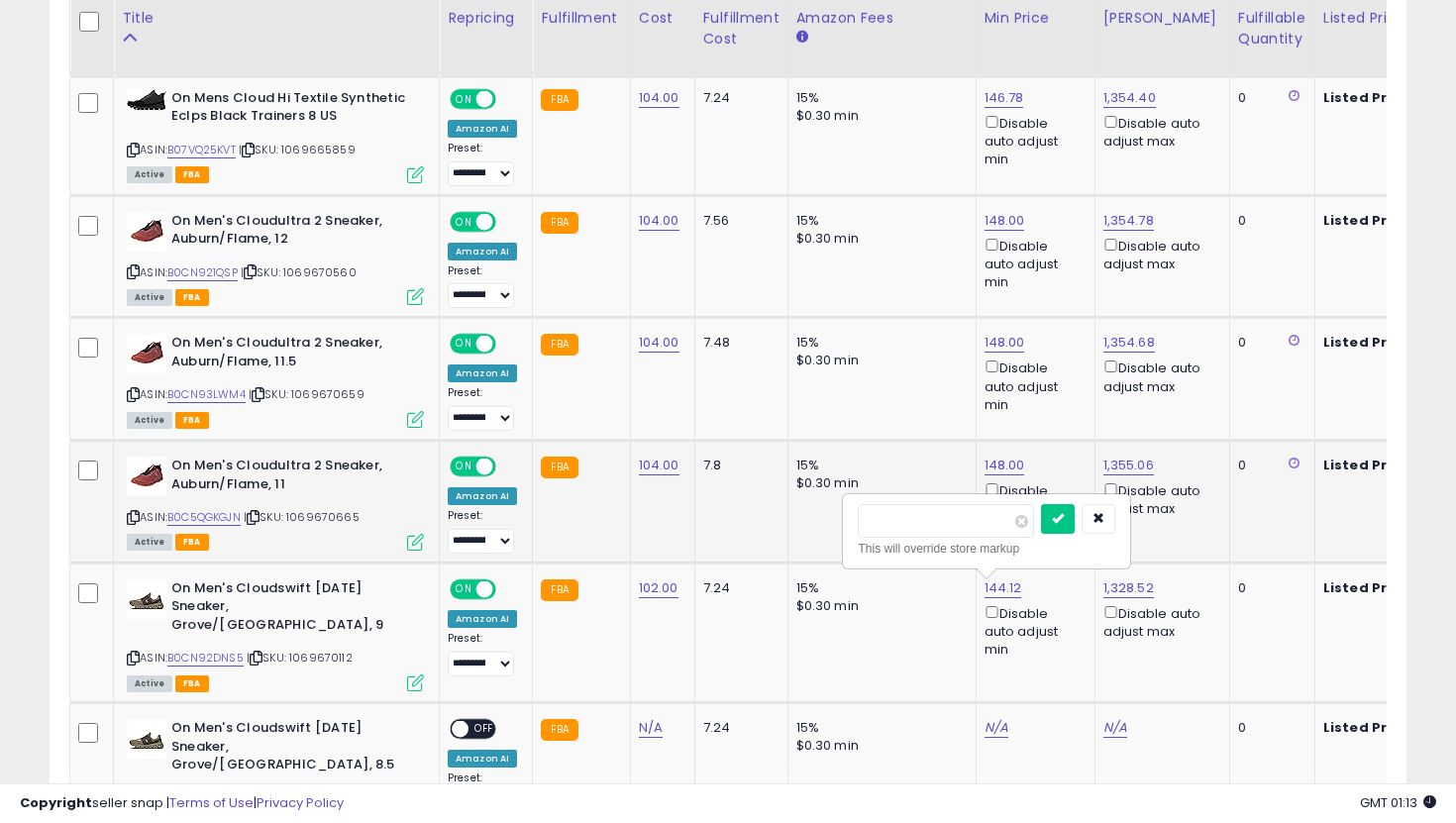 type on "***" 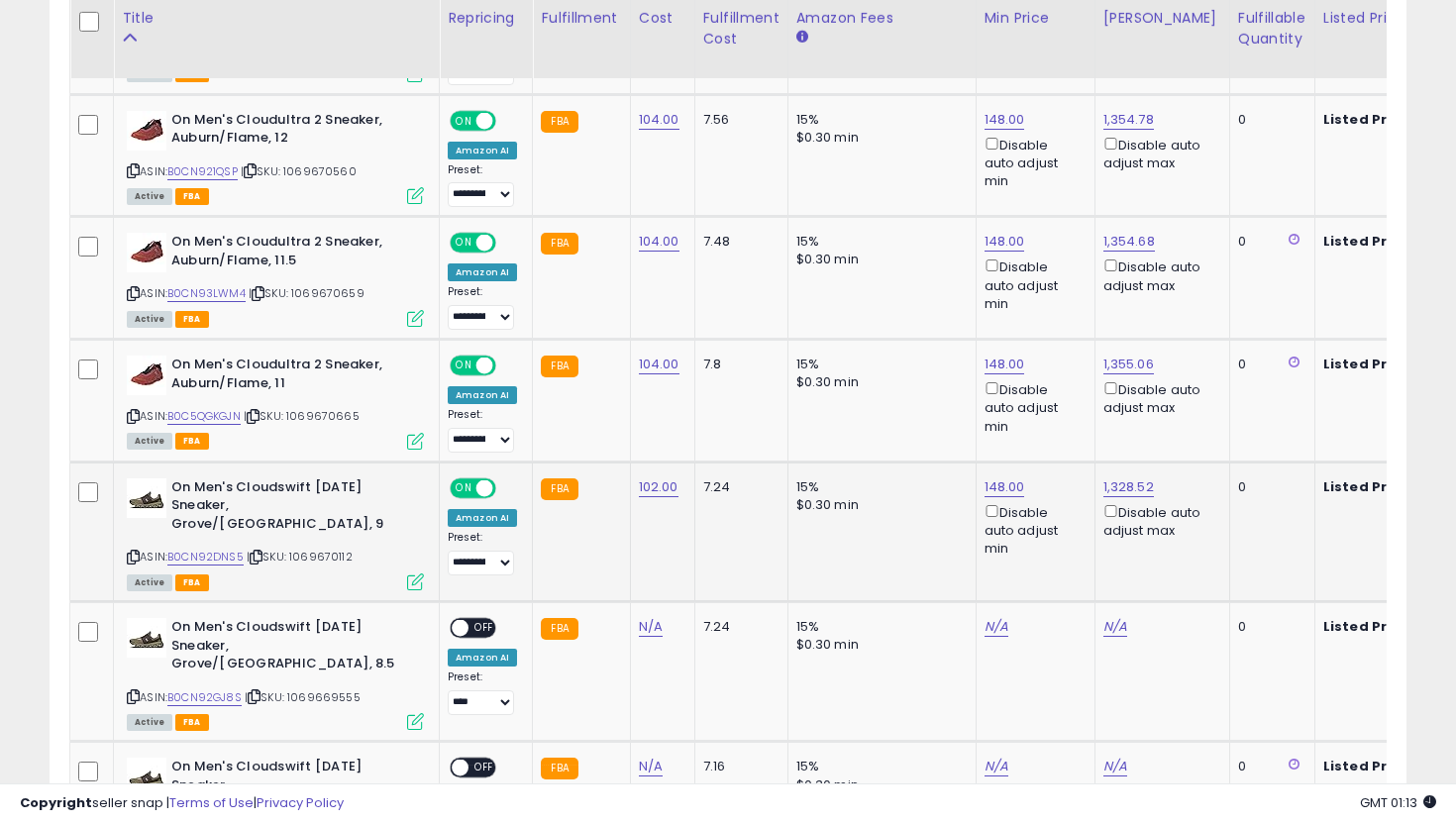 scroll, scrollTop: 1360, scrollLeft: 0, axis: vertical 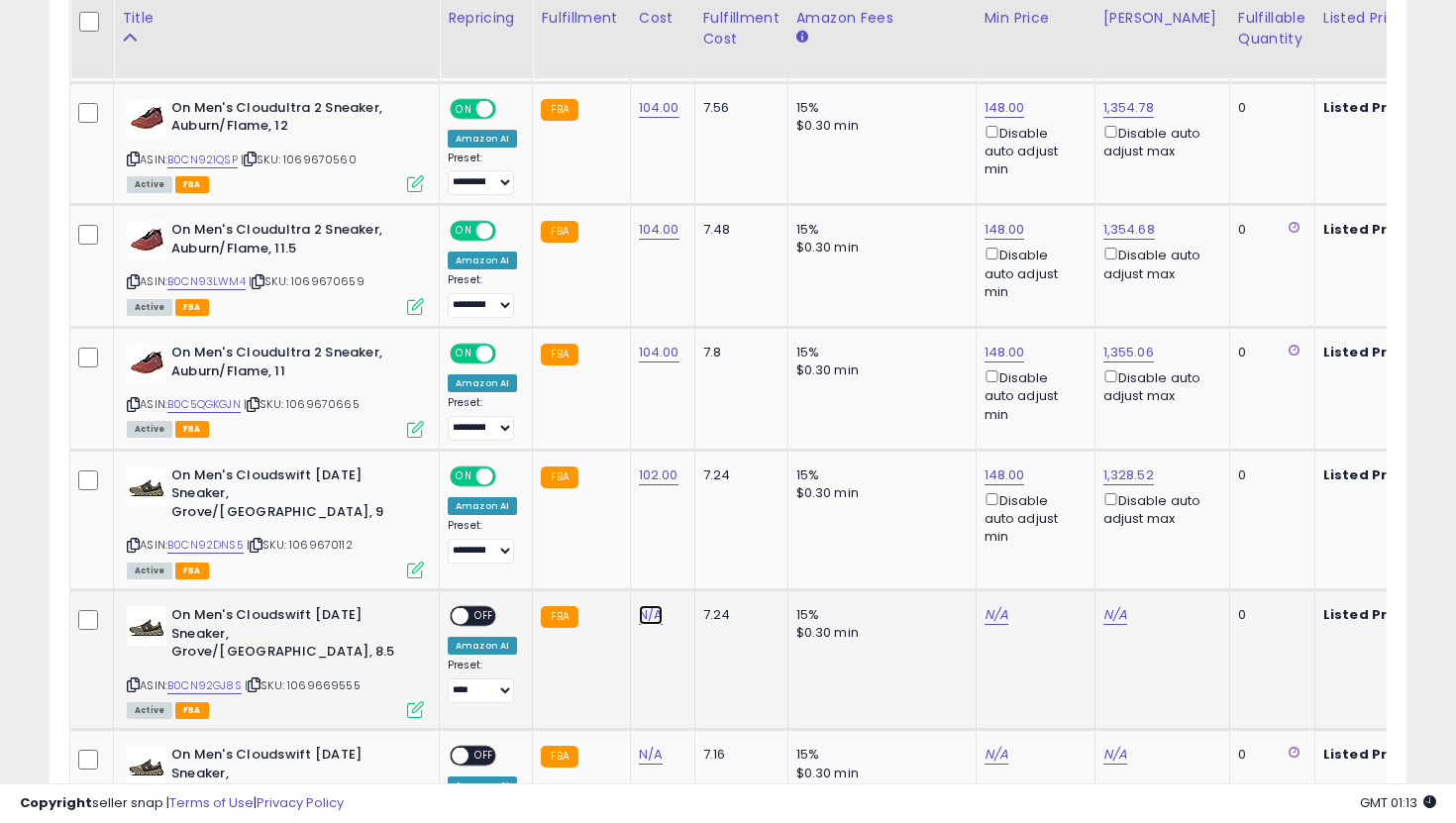 click on "N/A" at bounding box center (651, 615) 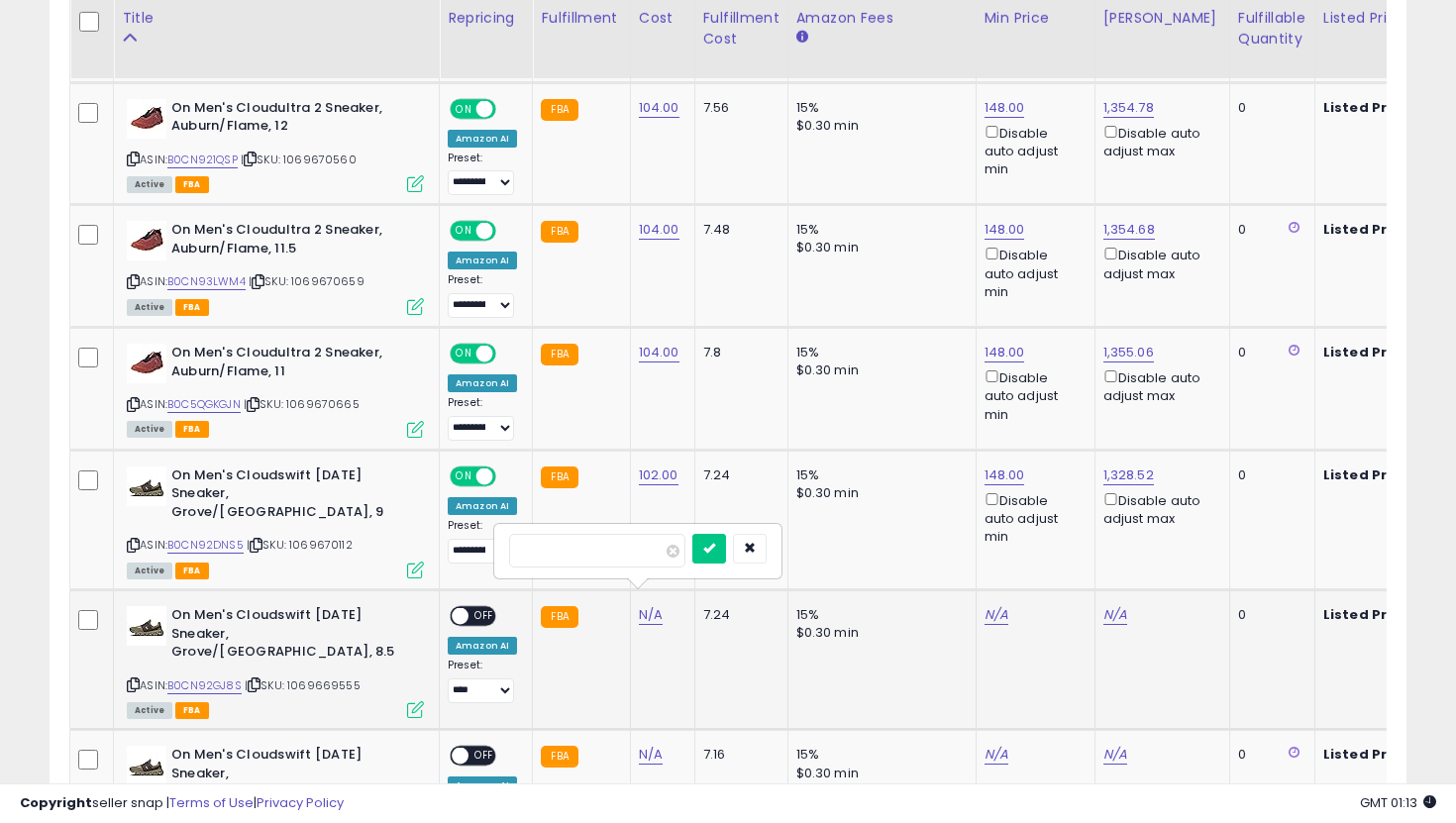 type on "***" 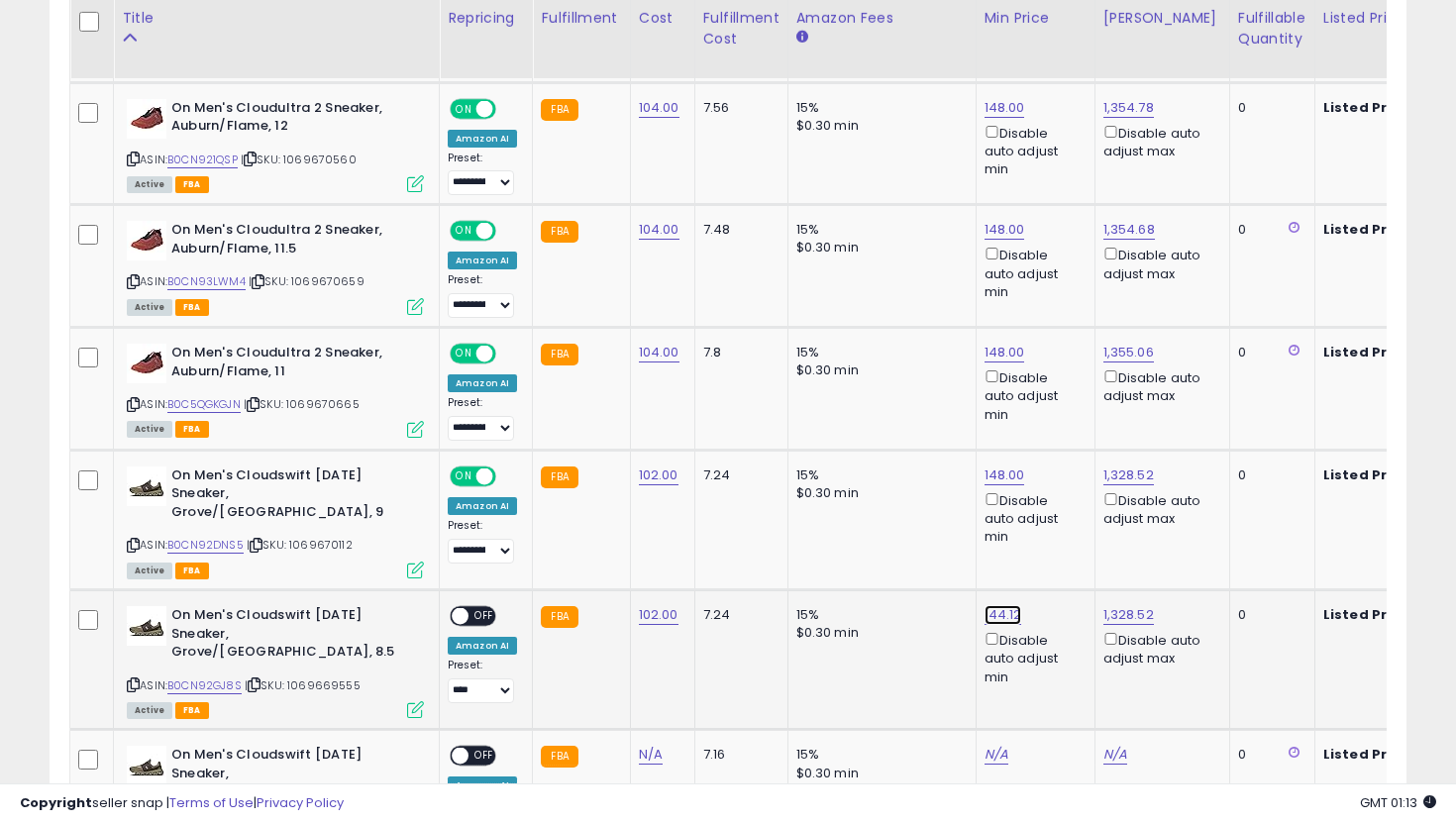click on "144.12" at bounding box center (1004, -296) 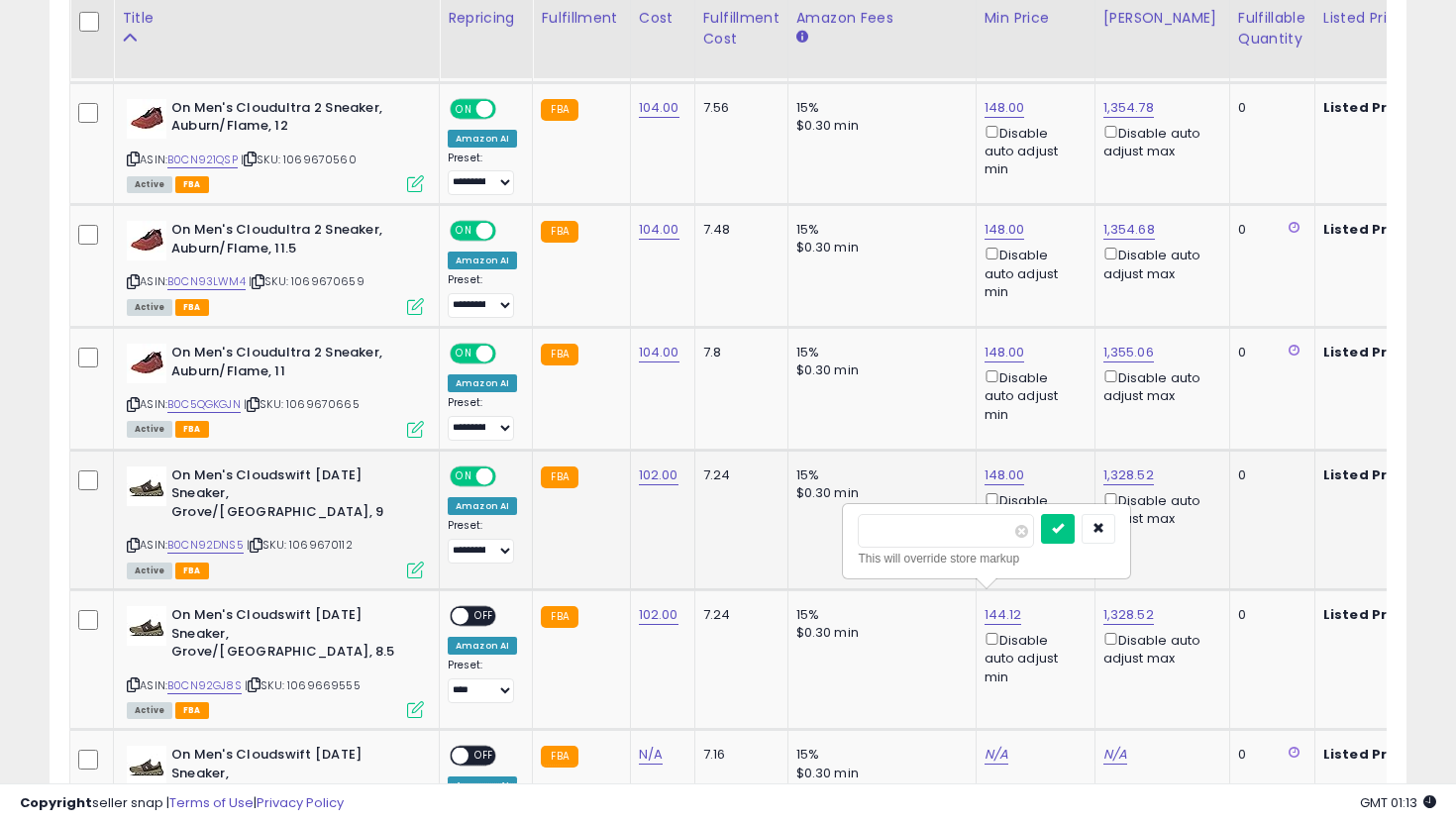 drag, startPoint x: 934, startPoint y: 531, endPoint x: 799, endPoint y: 494, distance: 139.97857 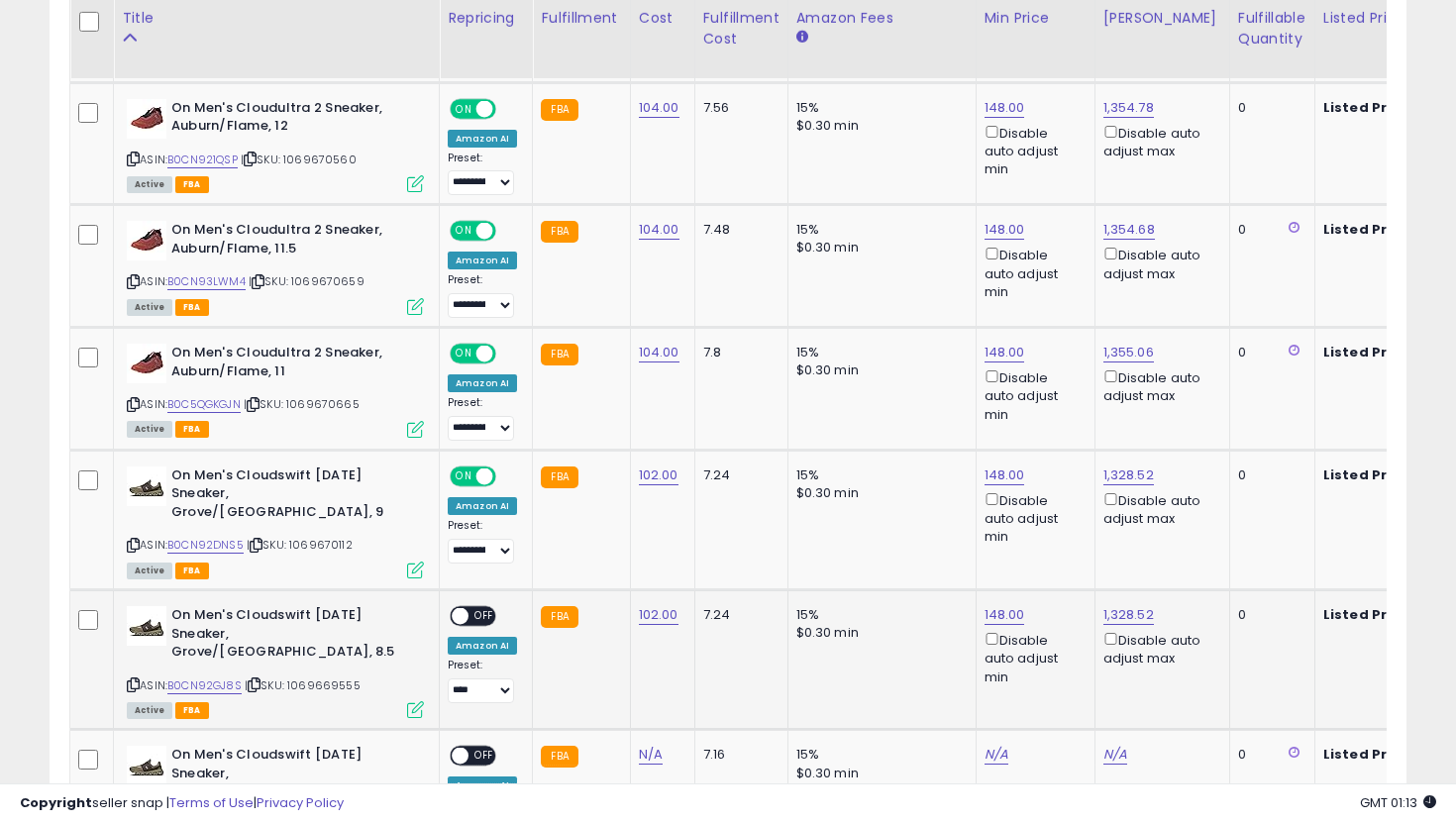 click on "ON   OFF" at bounding box center (451, 616) 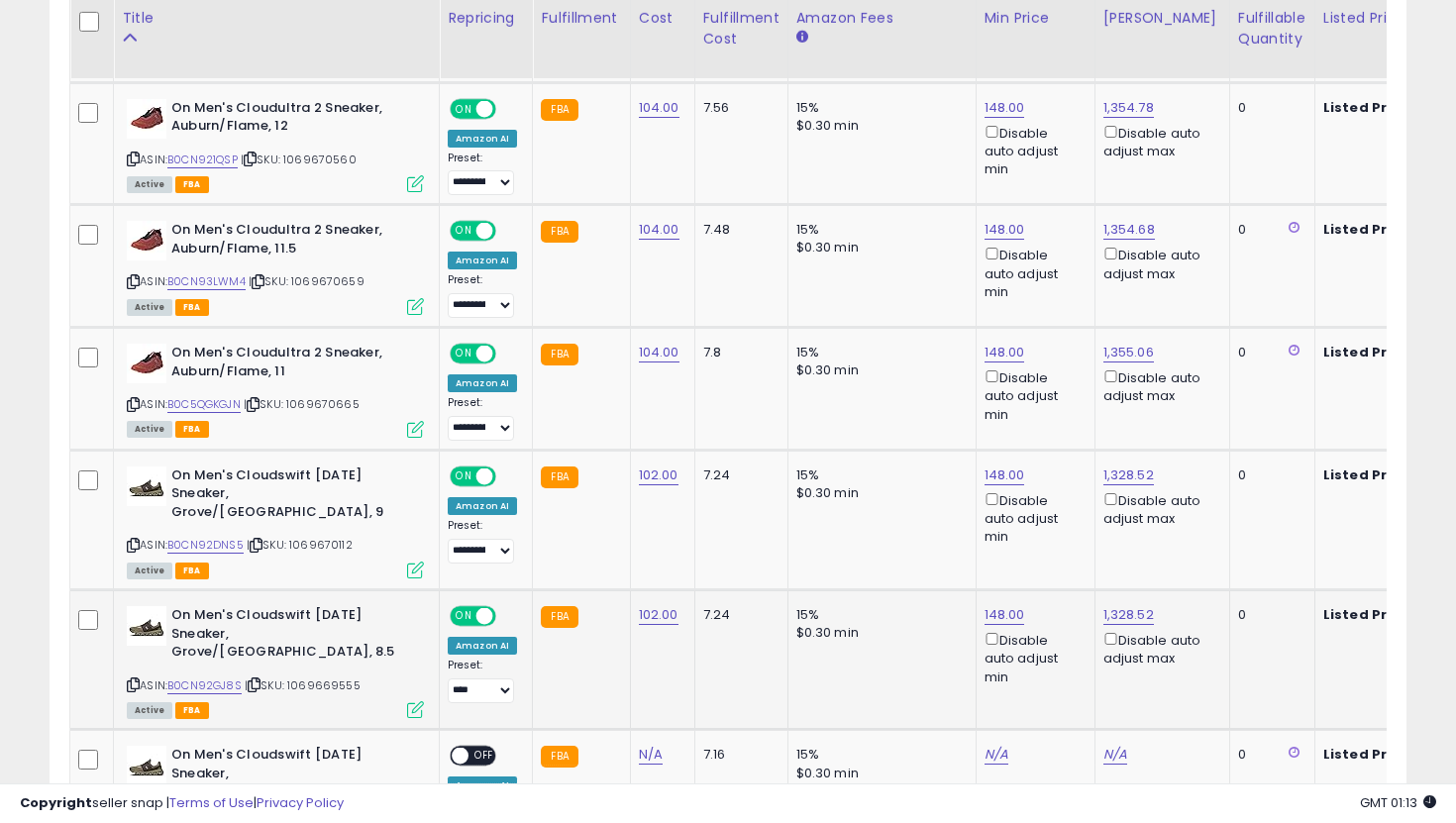 click on "**********" 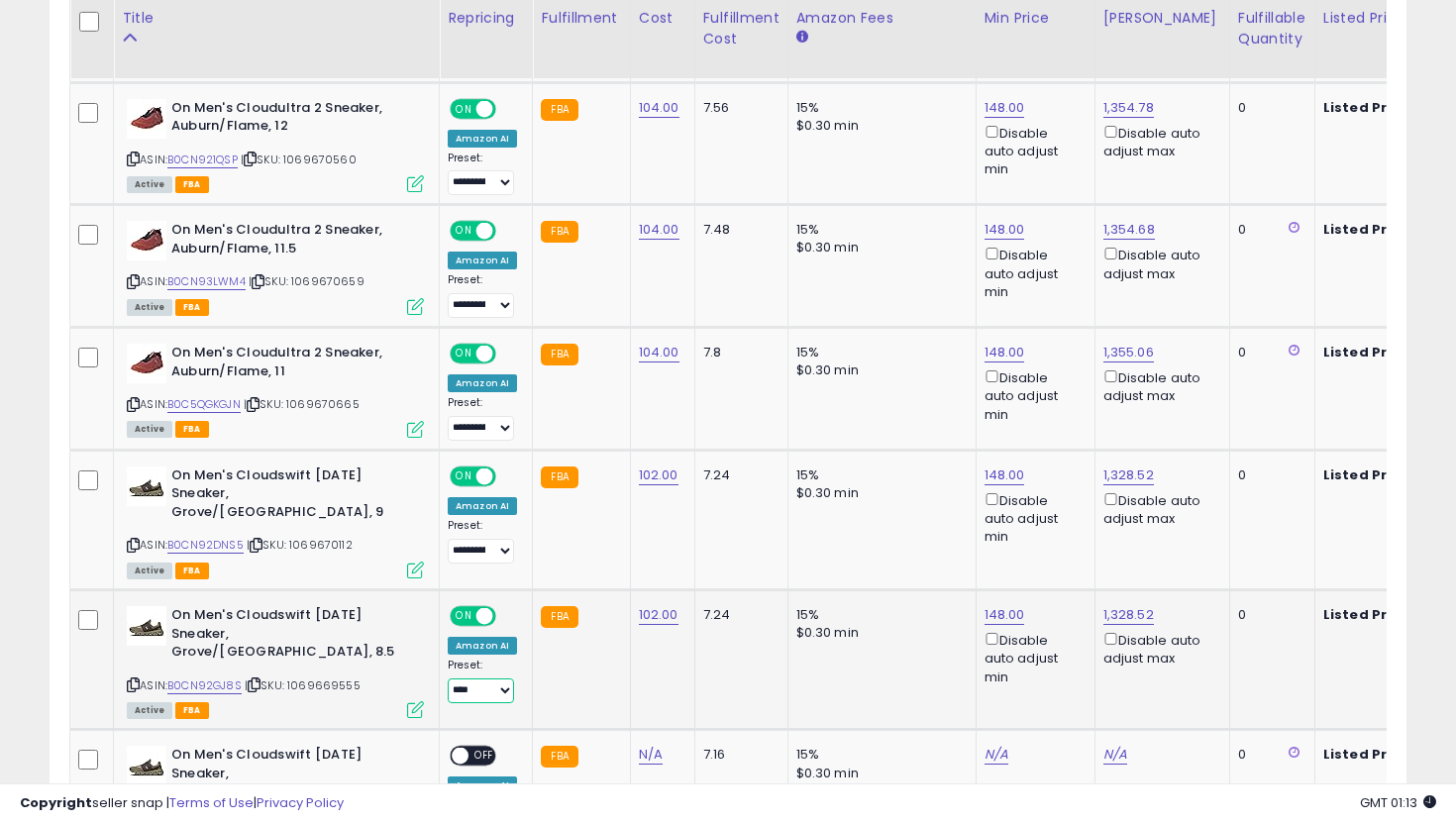 click on "**********" at bounding box center [480, 690] 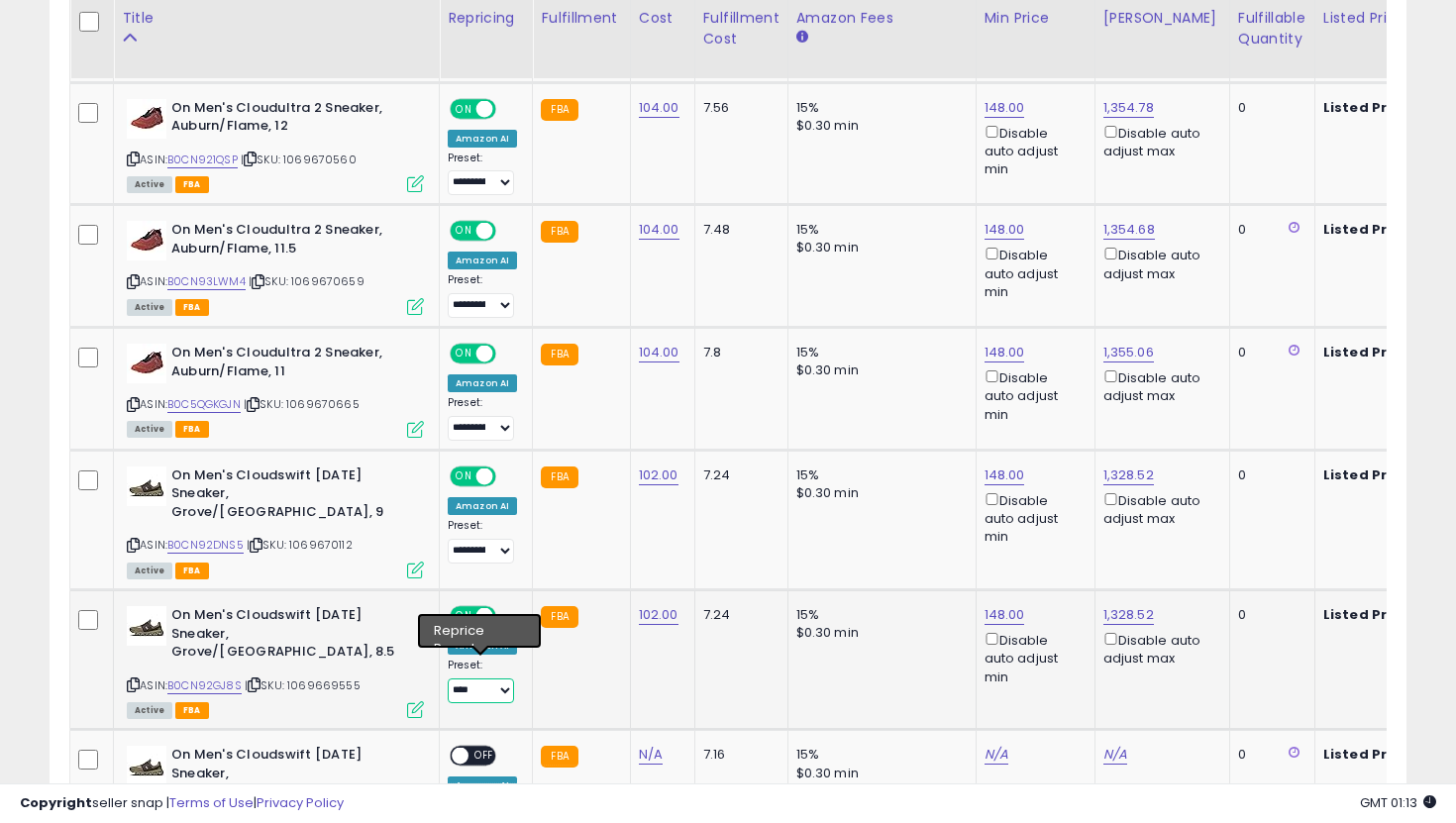 select on "**********" 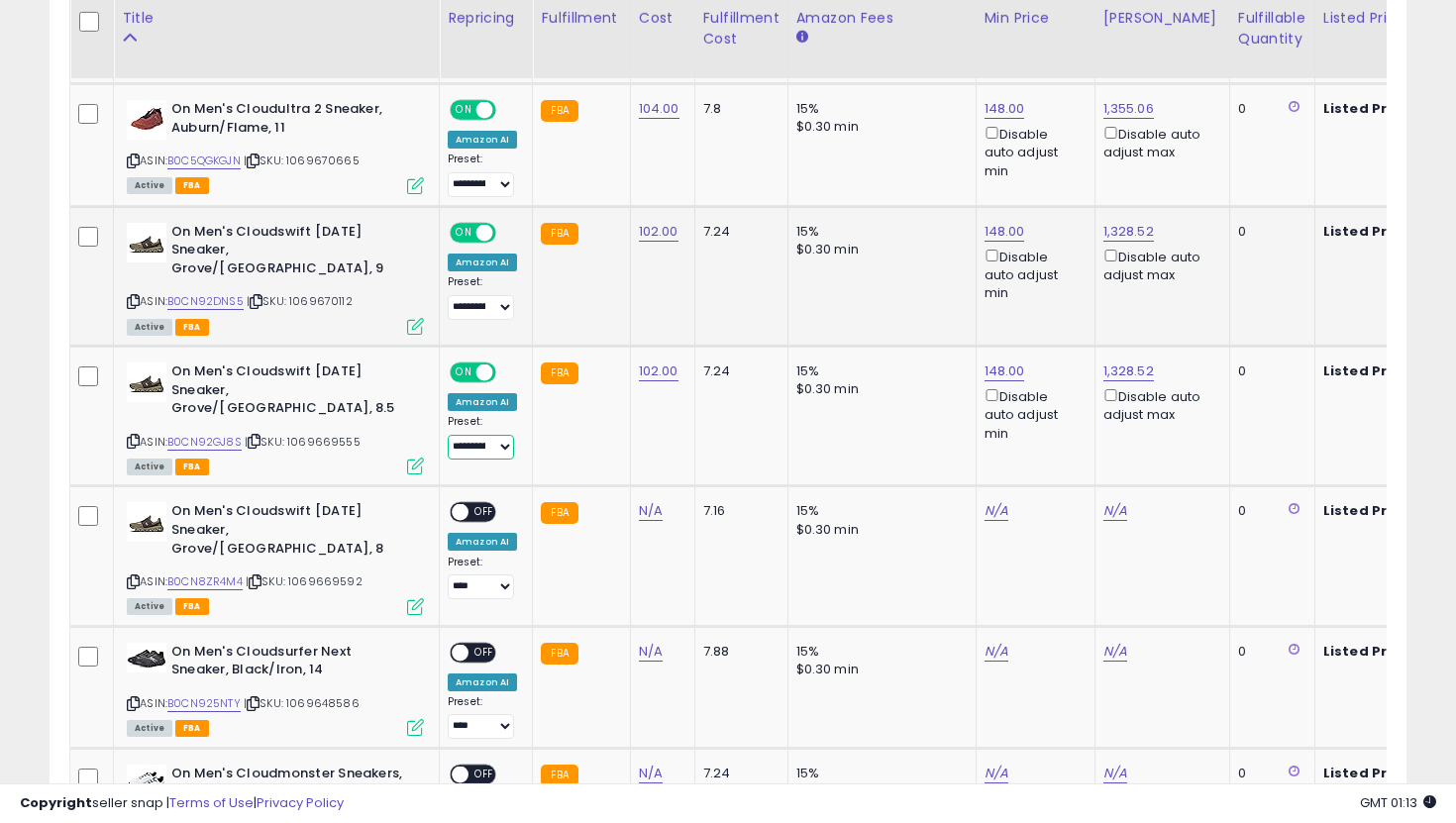 scroll, scrollTop: 1604, scrollLeft: 0, axis: vertical 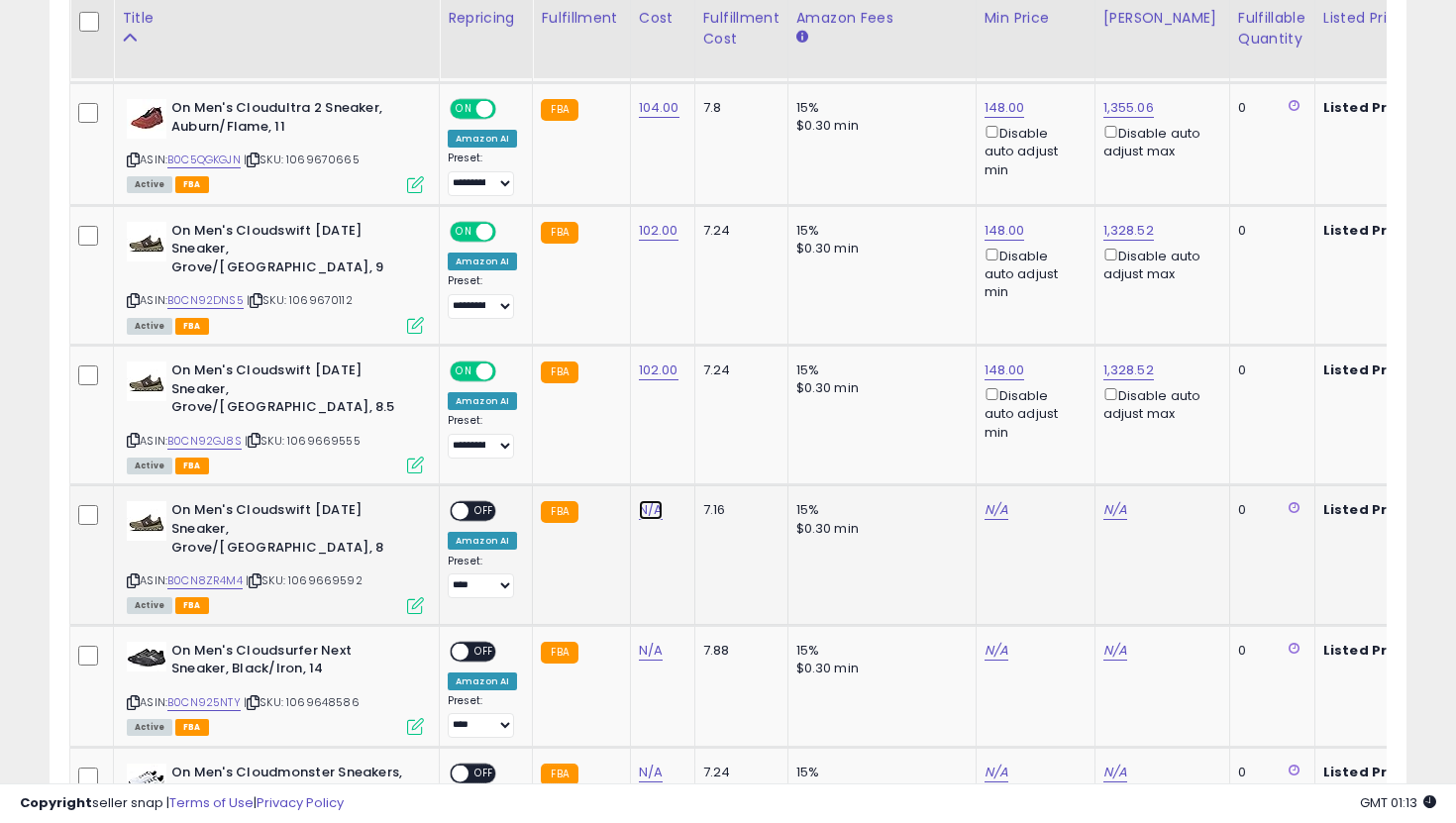 click on "N/A" at bounding box center (651, 510) 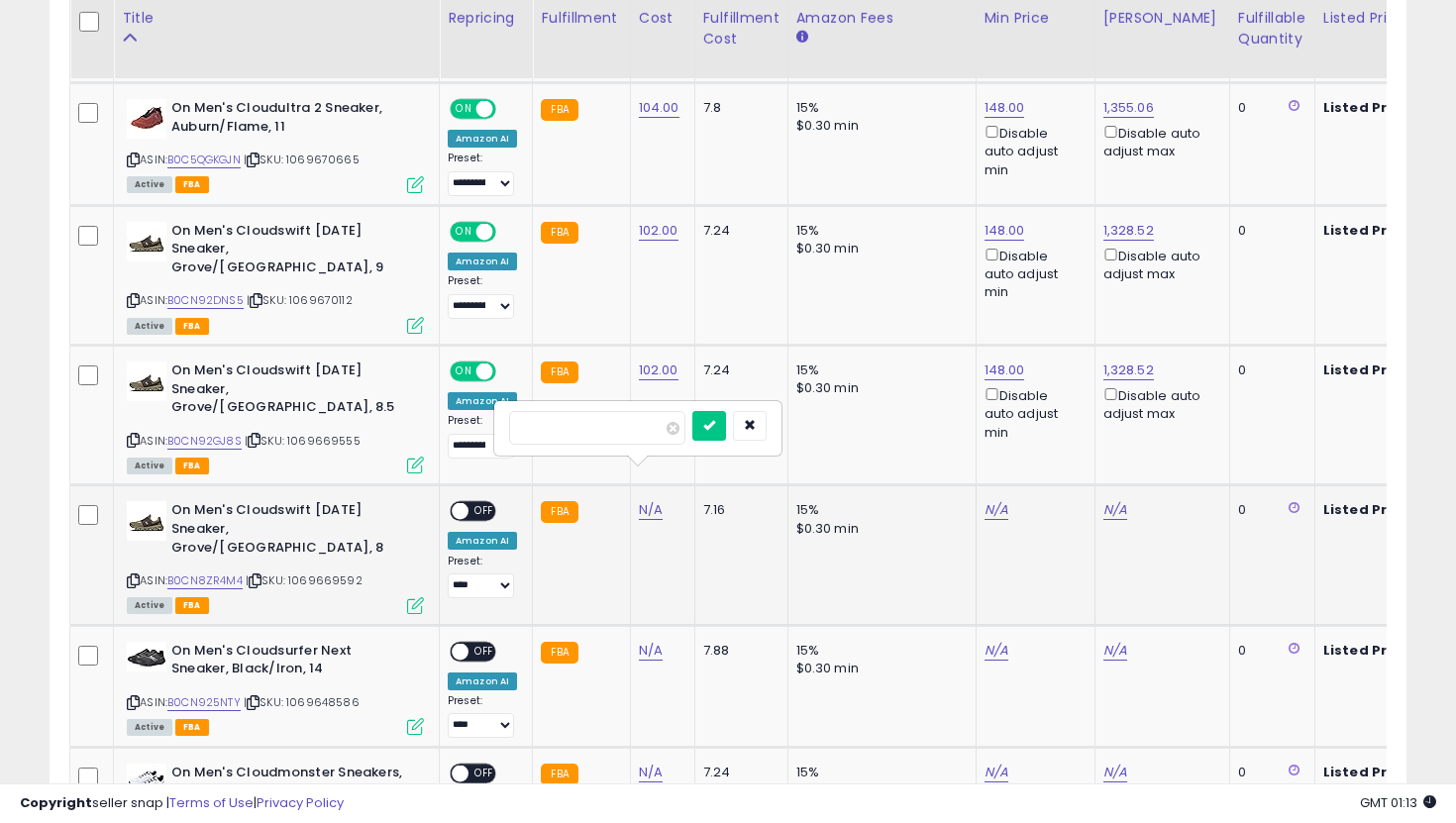 type on "***" 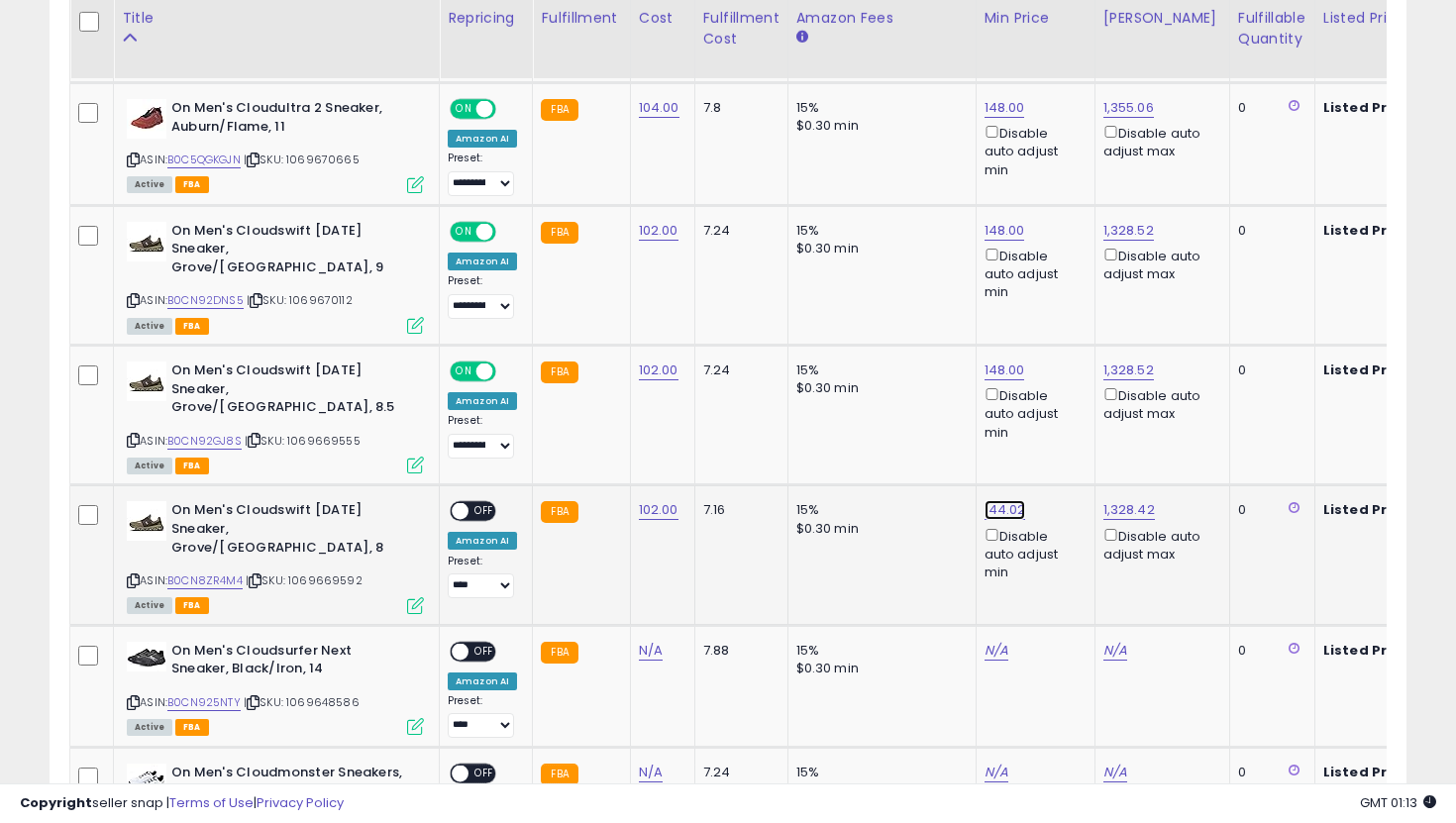 click on "144.02" at bounding box center [1004, -541] 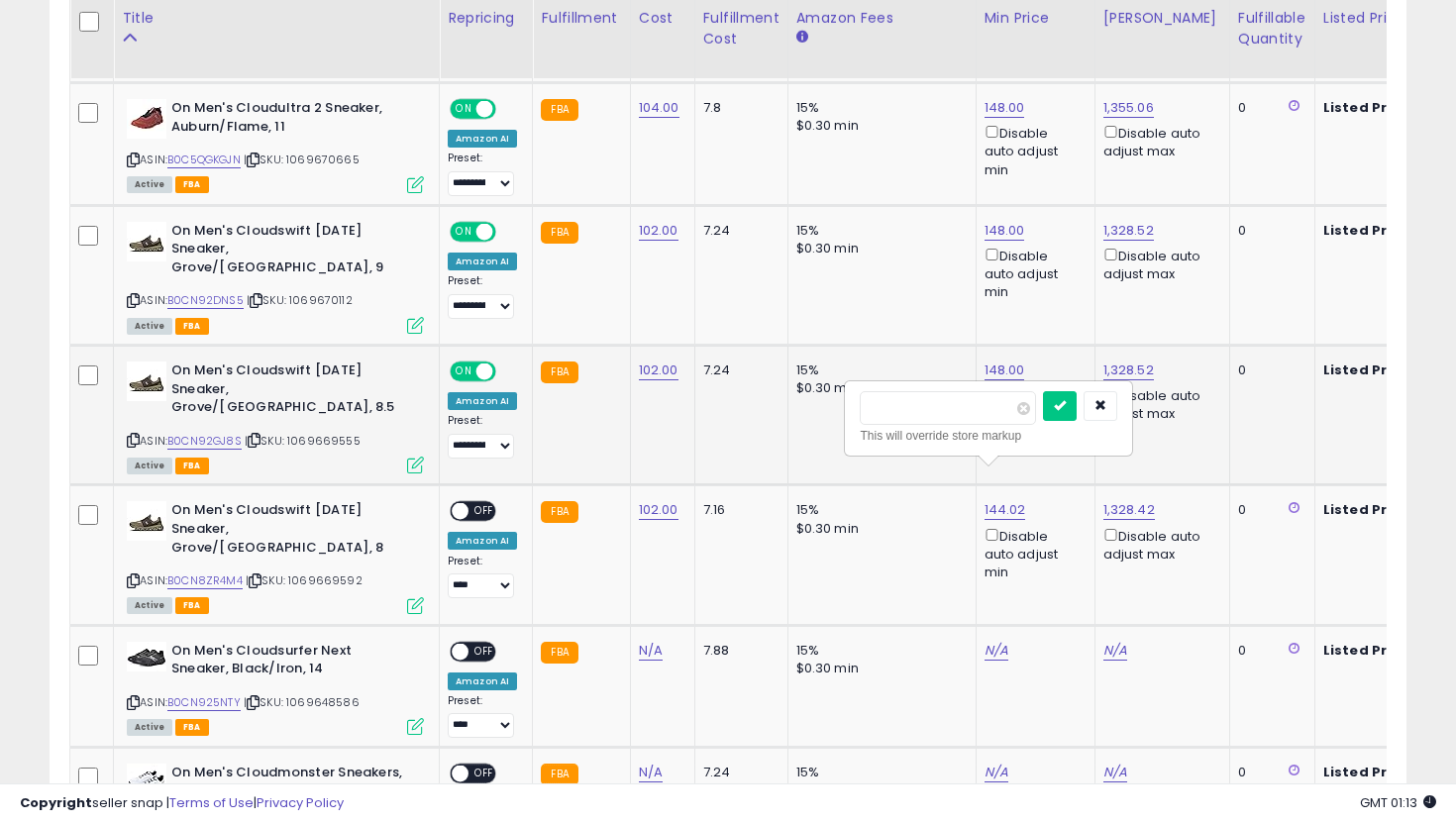 drag, startPoint x: 949, startPoint y: 418, endPoint x: 760, endPoint y: 402, distance: 189.67604 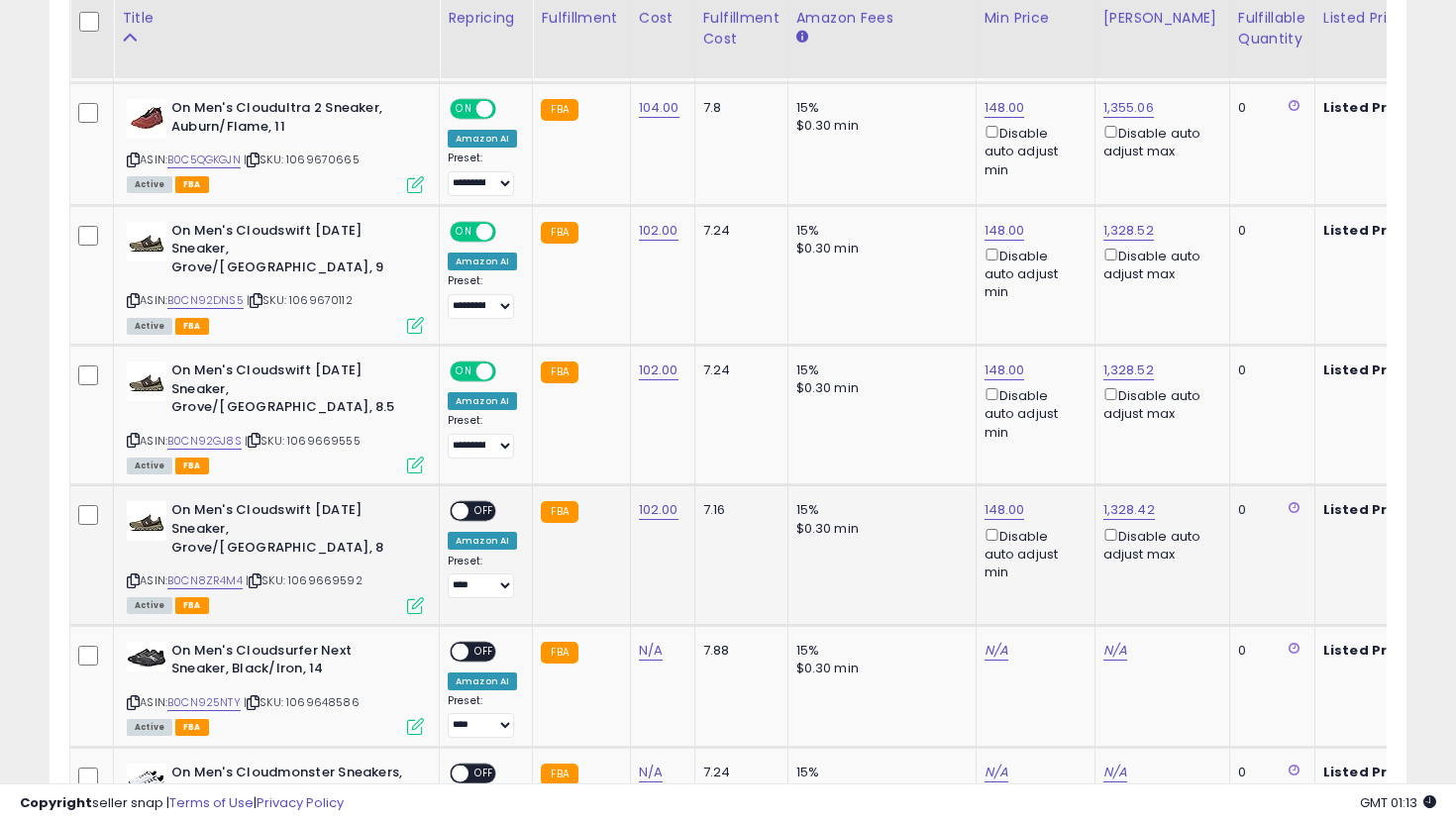 click on "OFF" at bounding box center (484, 511) 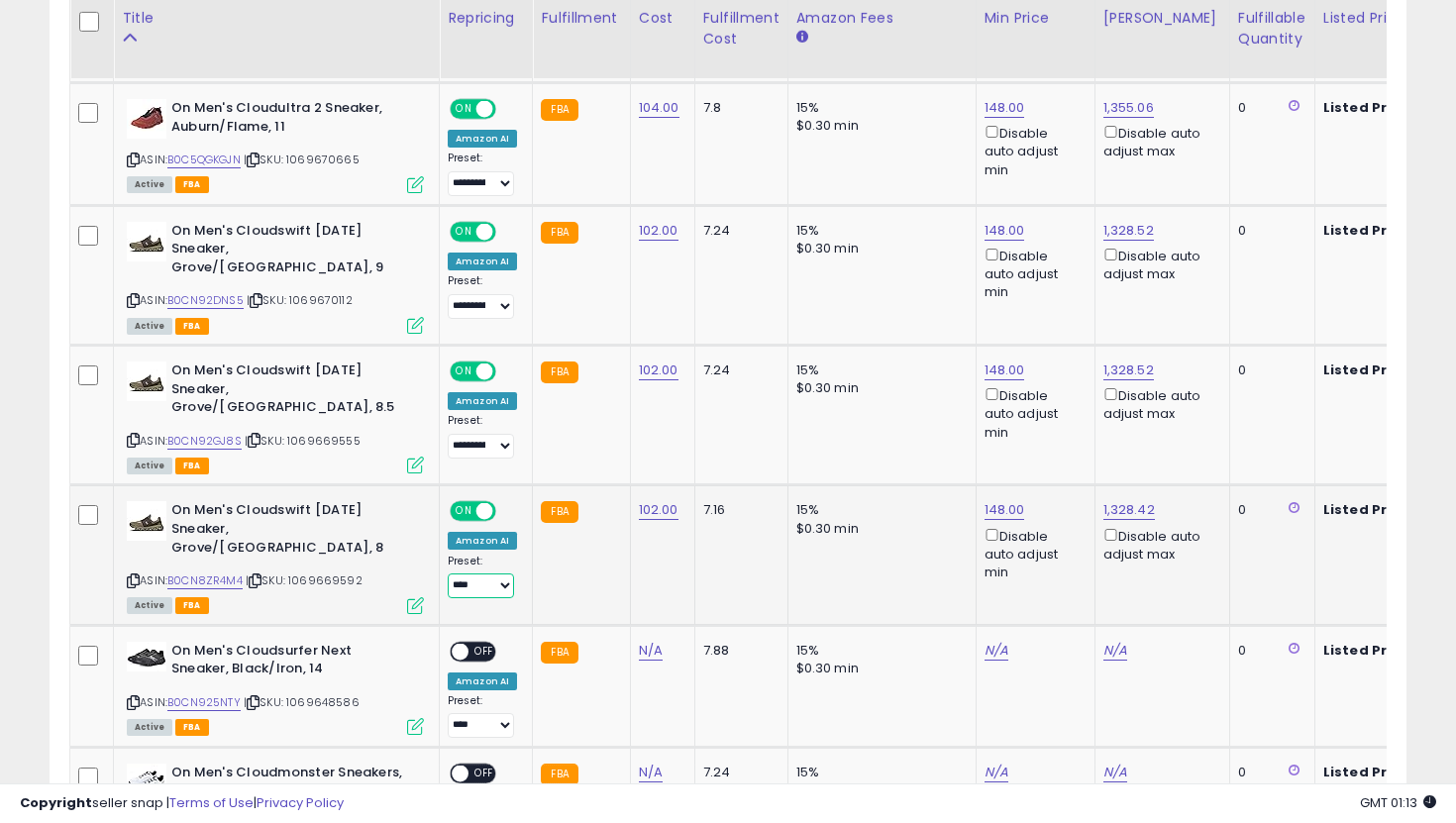 click on "**********" at bounding box center [480, 585] 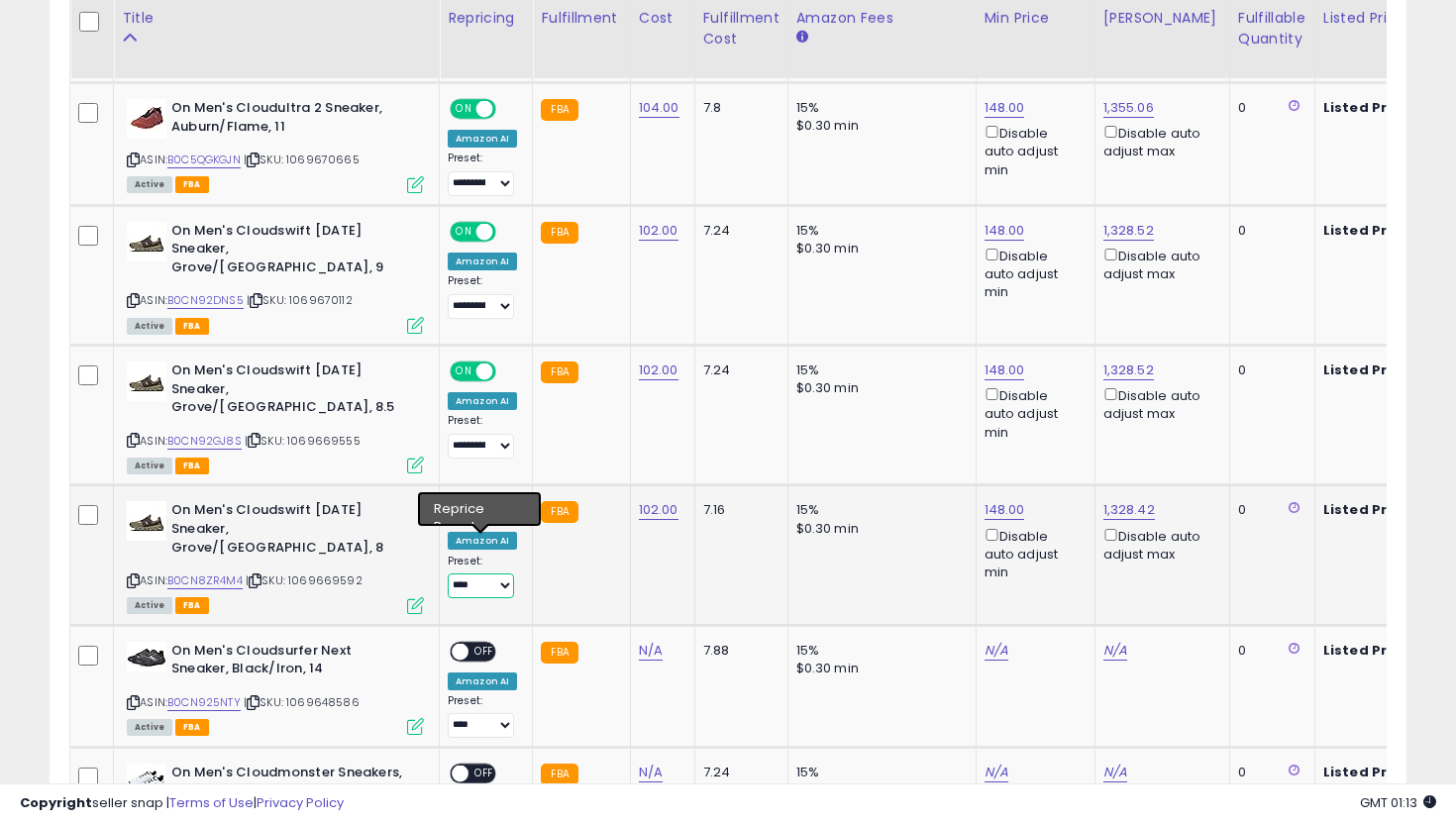select on "**********" 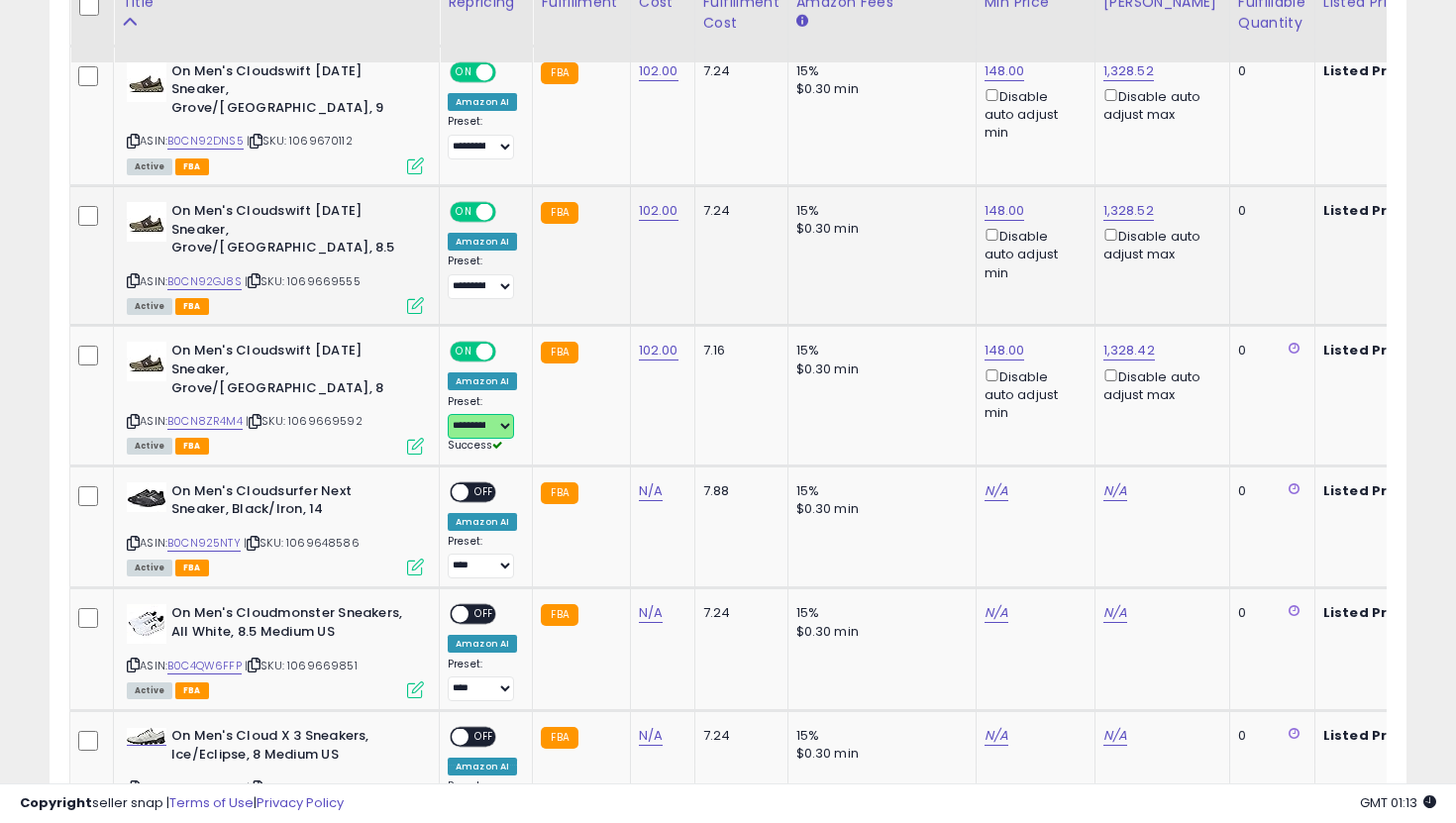 scroll, scrollTop: 1767, scrollLeft: 0, axis: vertical 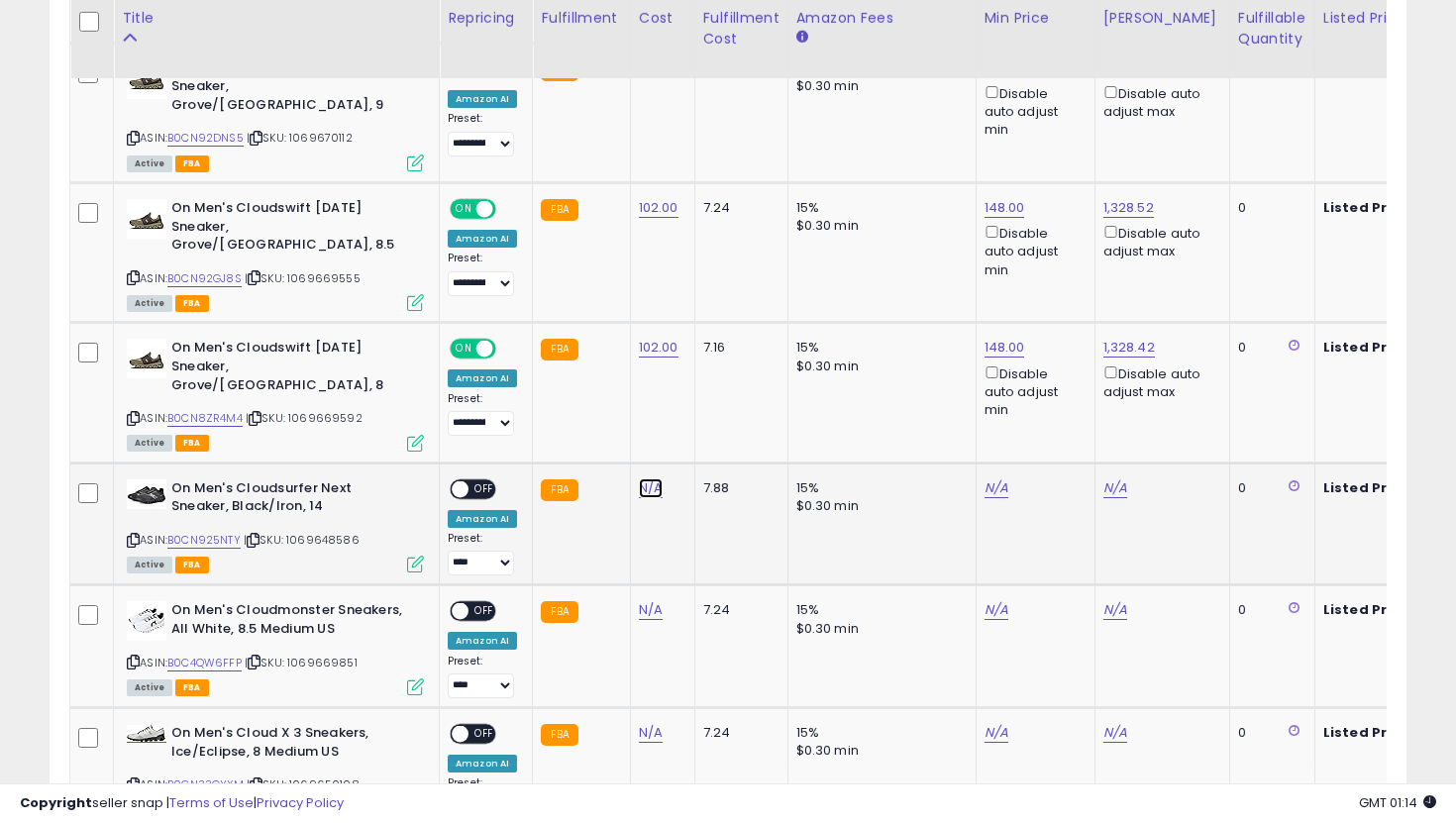 click on "N/A" at bounding box center [651, 488] 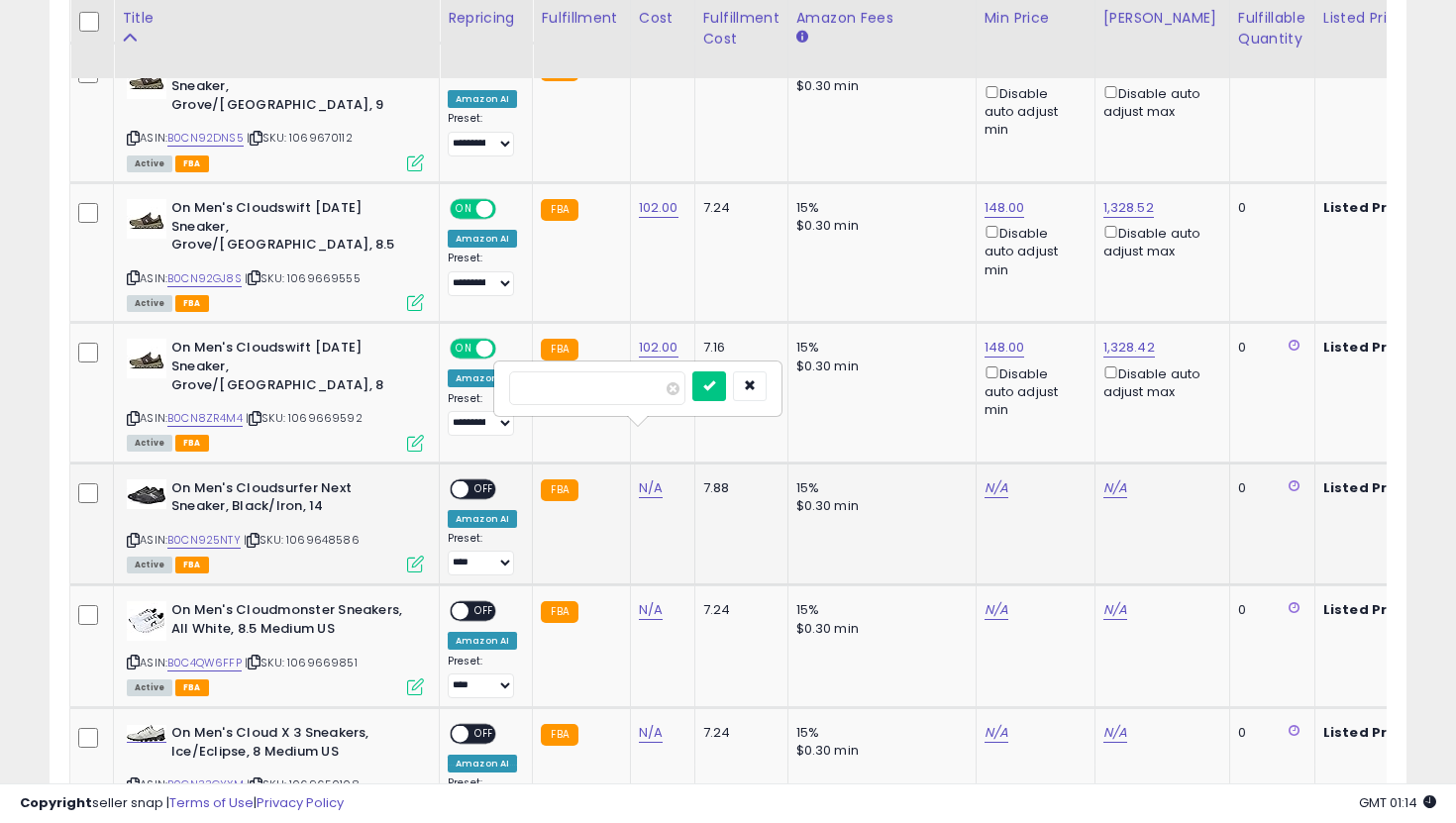 type on "***" 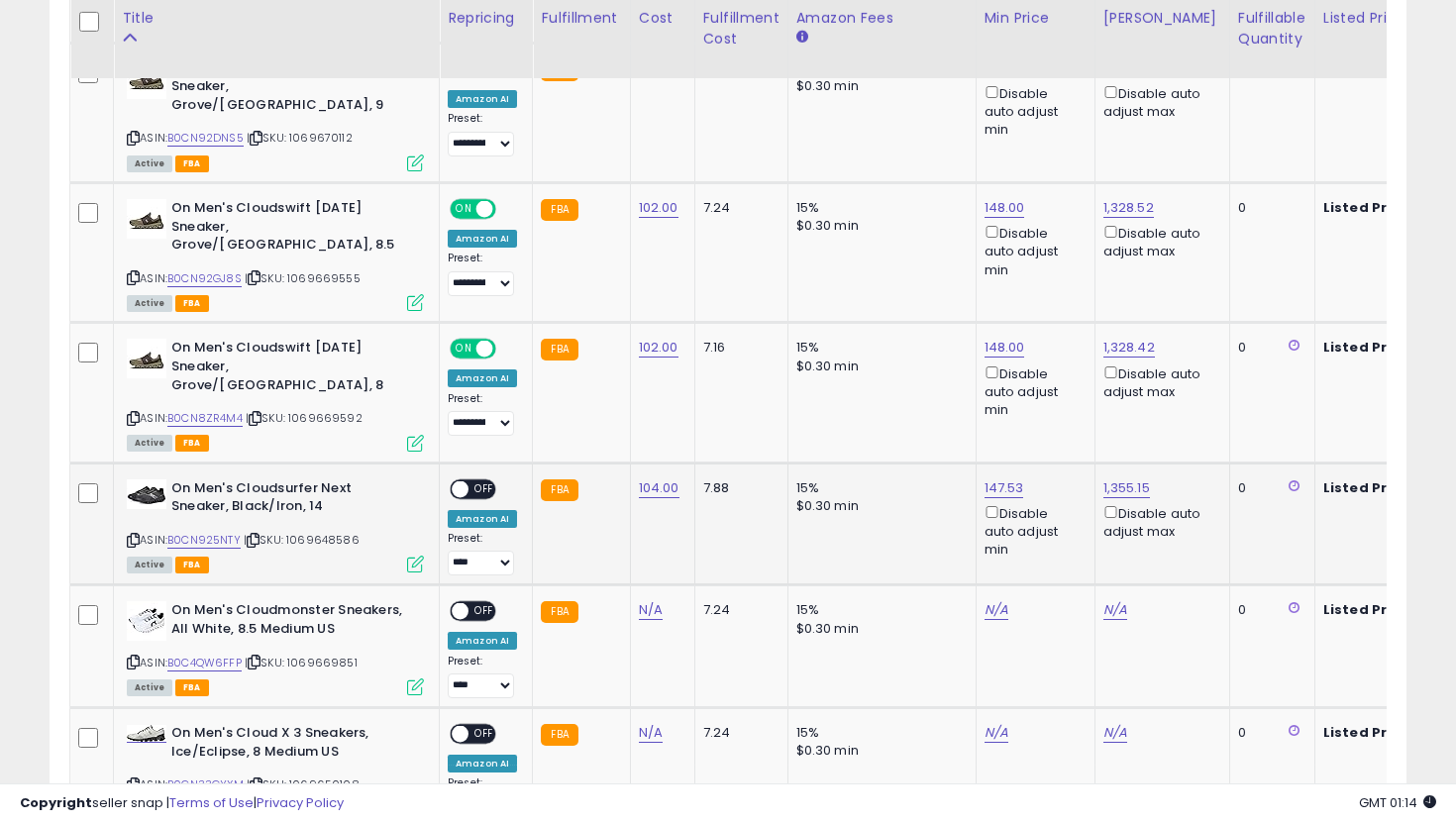 click on "OFF" at bounding box center (484, 488) 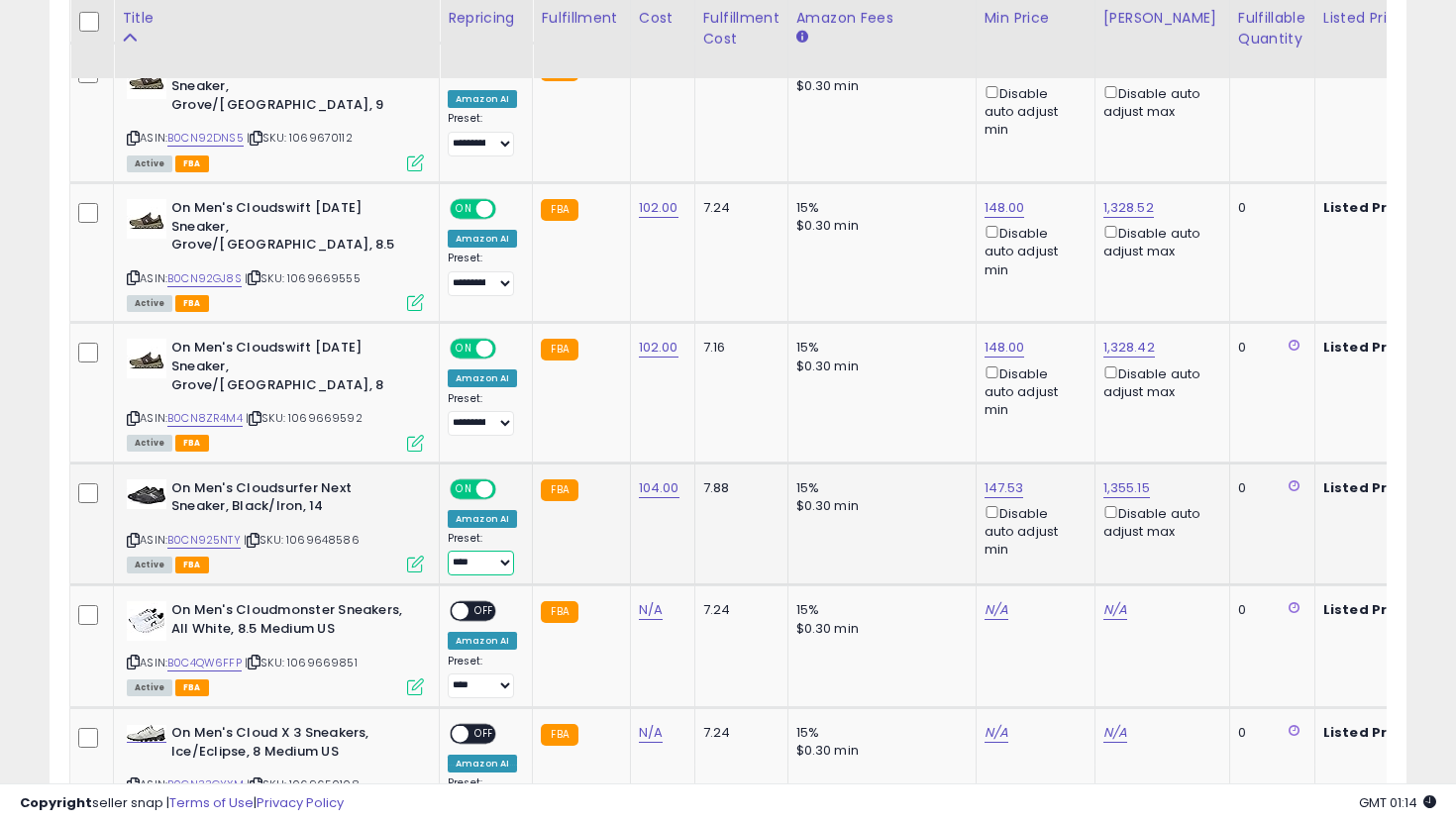 click on "**********" at bounding box center (480, 563) 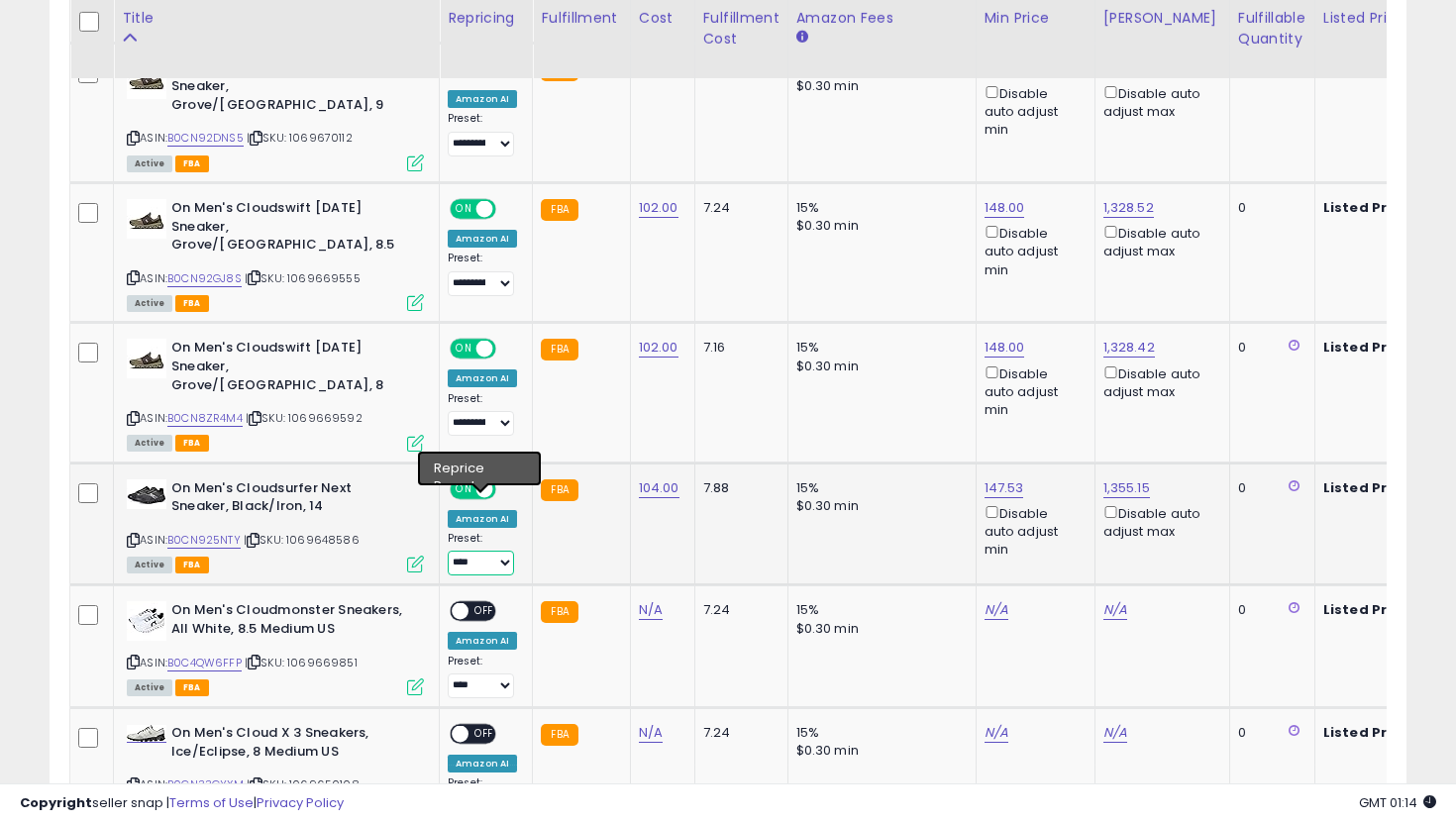 select on "**********" 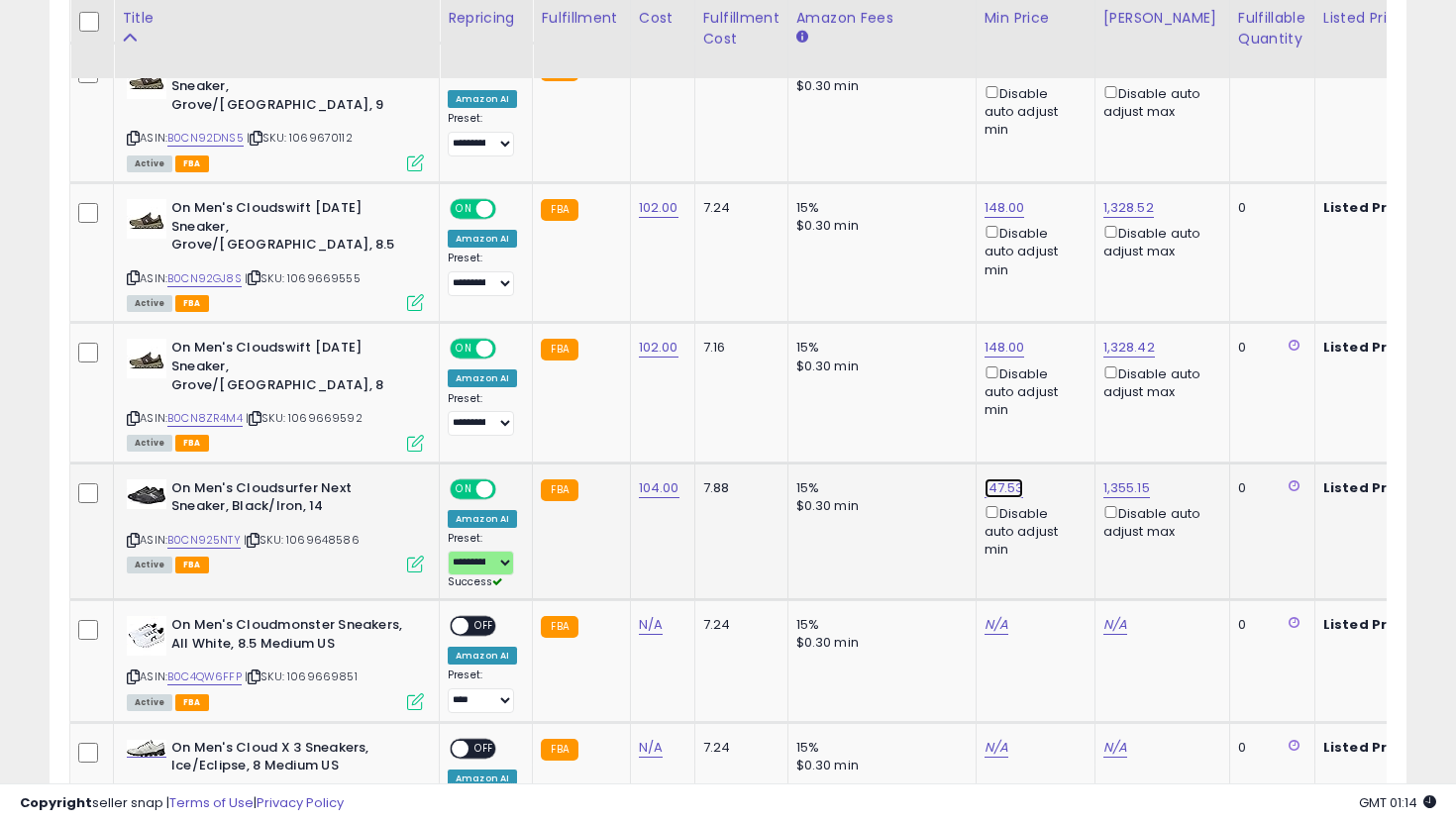click on "147.53" at bounding box center [1004, -703] 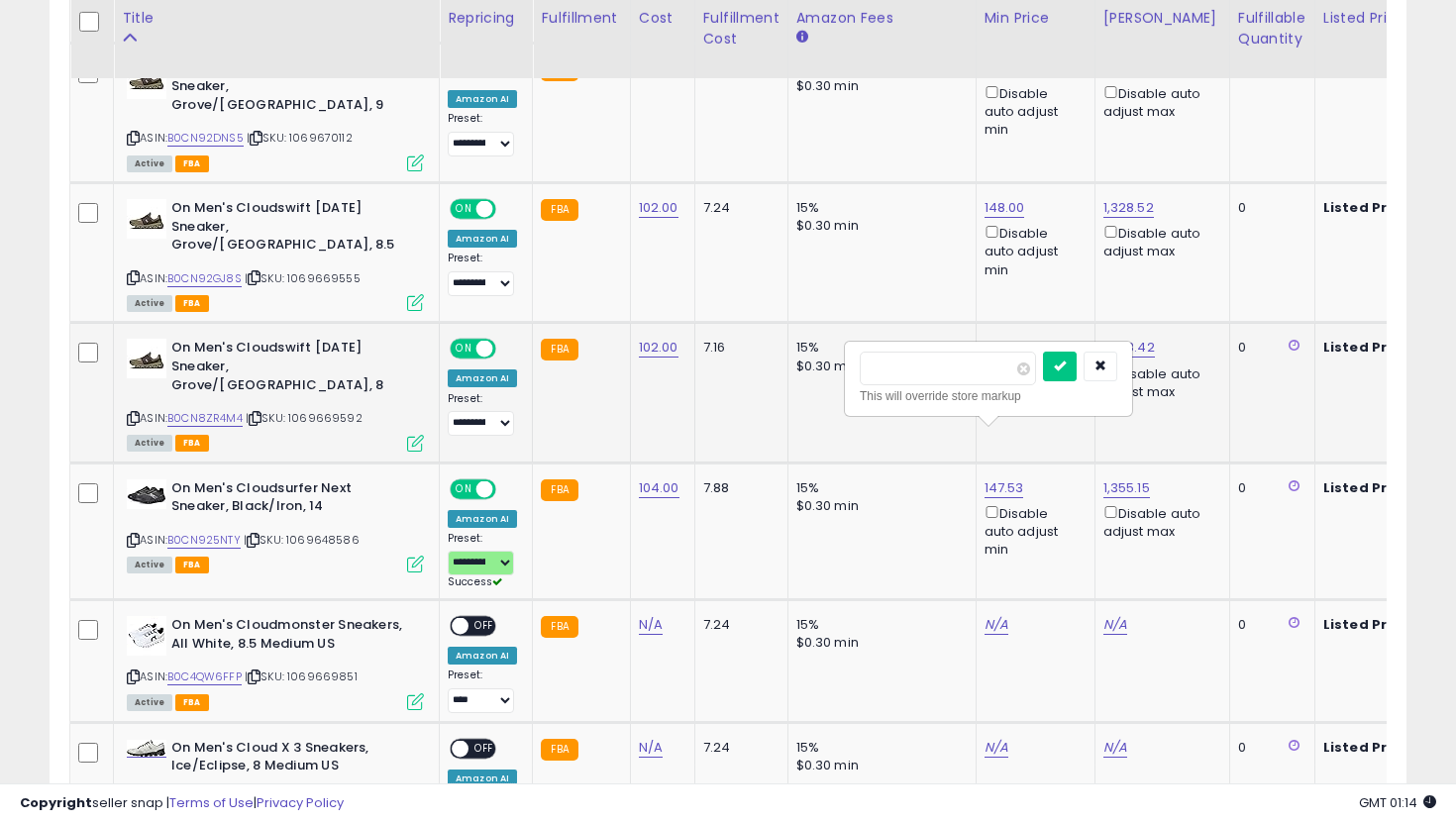 drag, startPoint x: 932, startPoint y: 375, endPoint x: 809, endPoint y: 348, distance: 125.92855 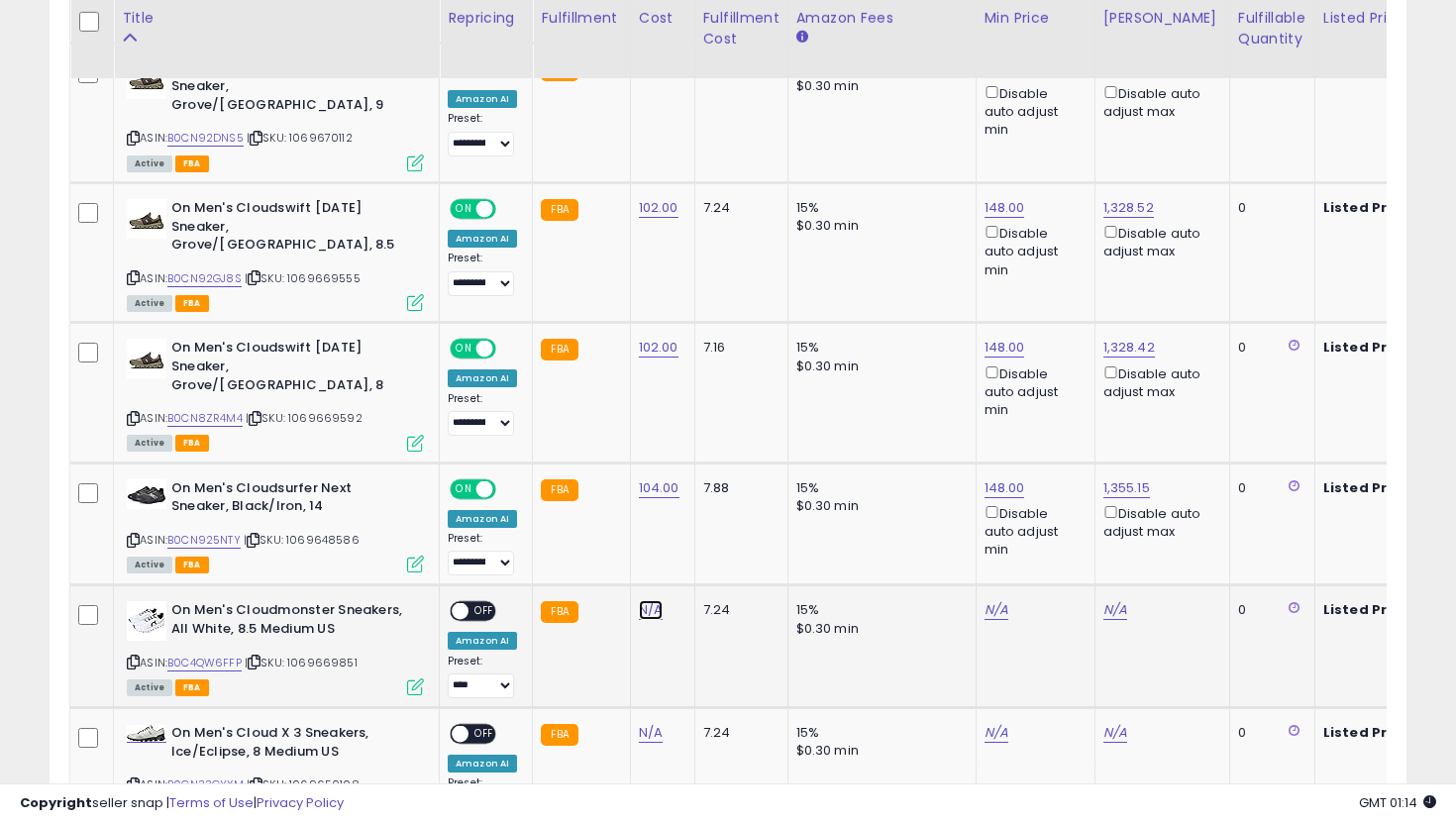 click on "N/A" at bounding box center [651, 610] 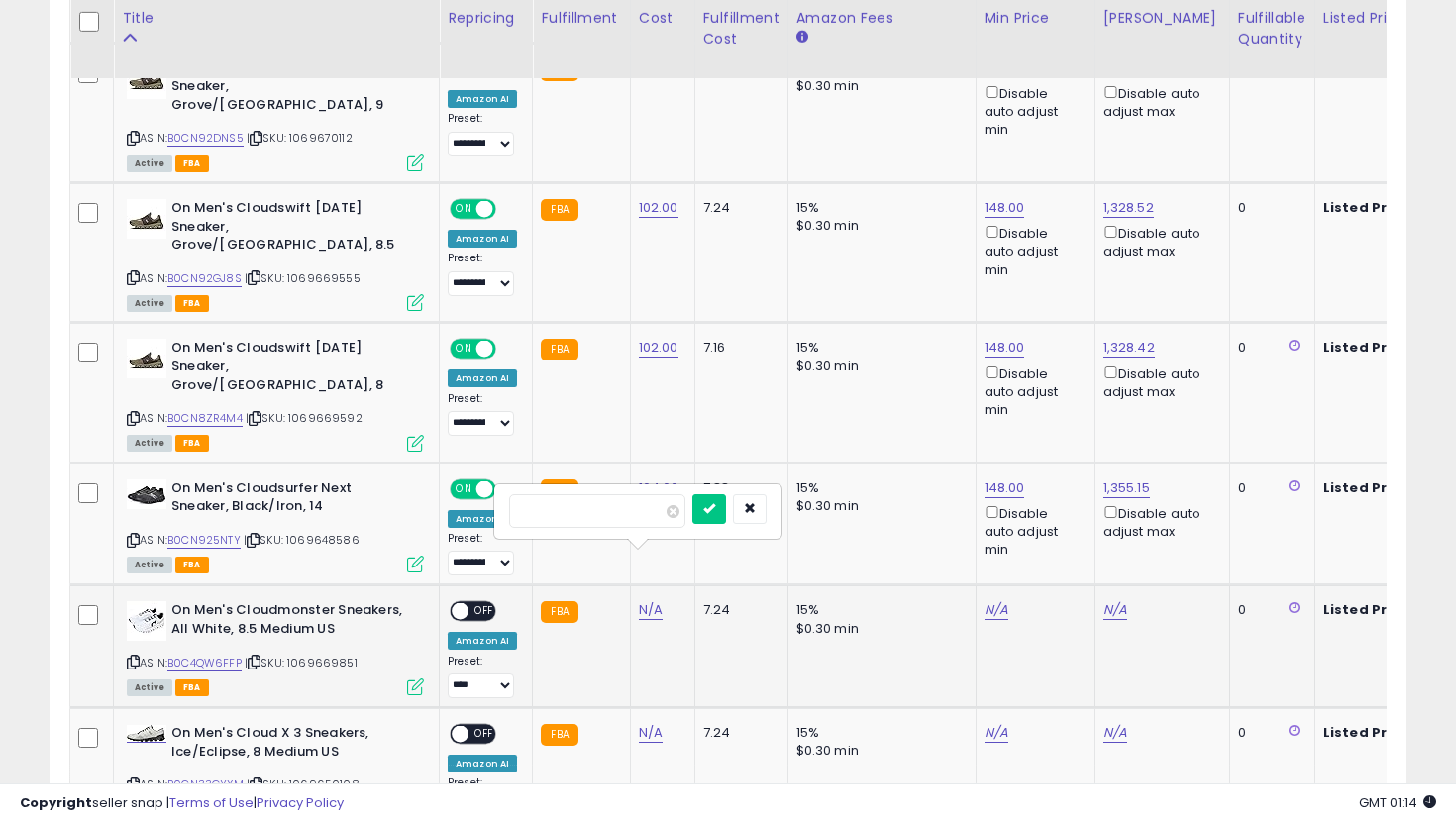 type on "***" 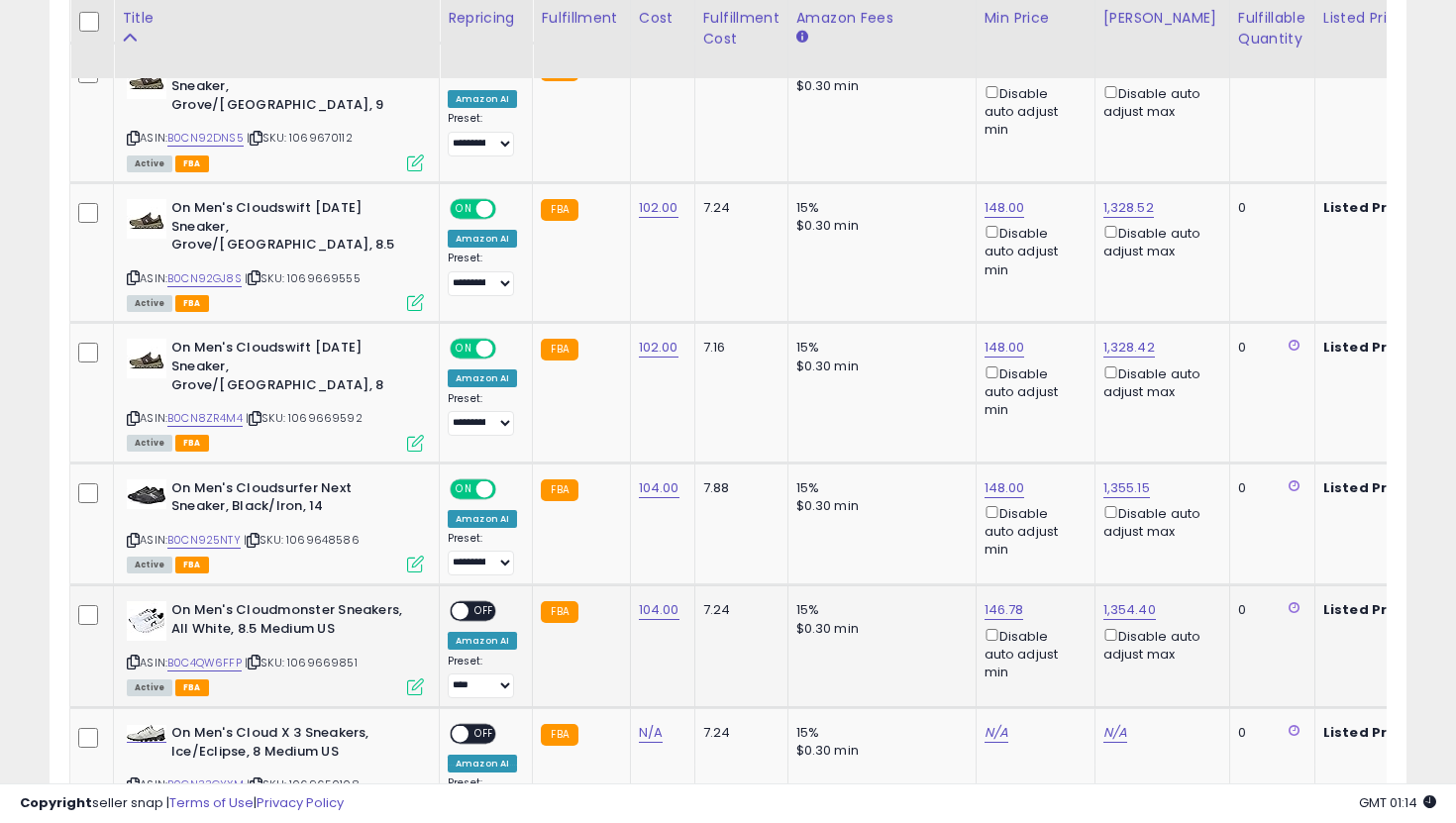 click on "OFF" at bounding box center [484, 611] 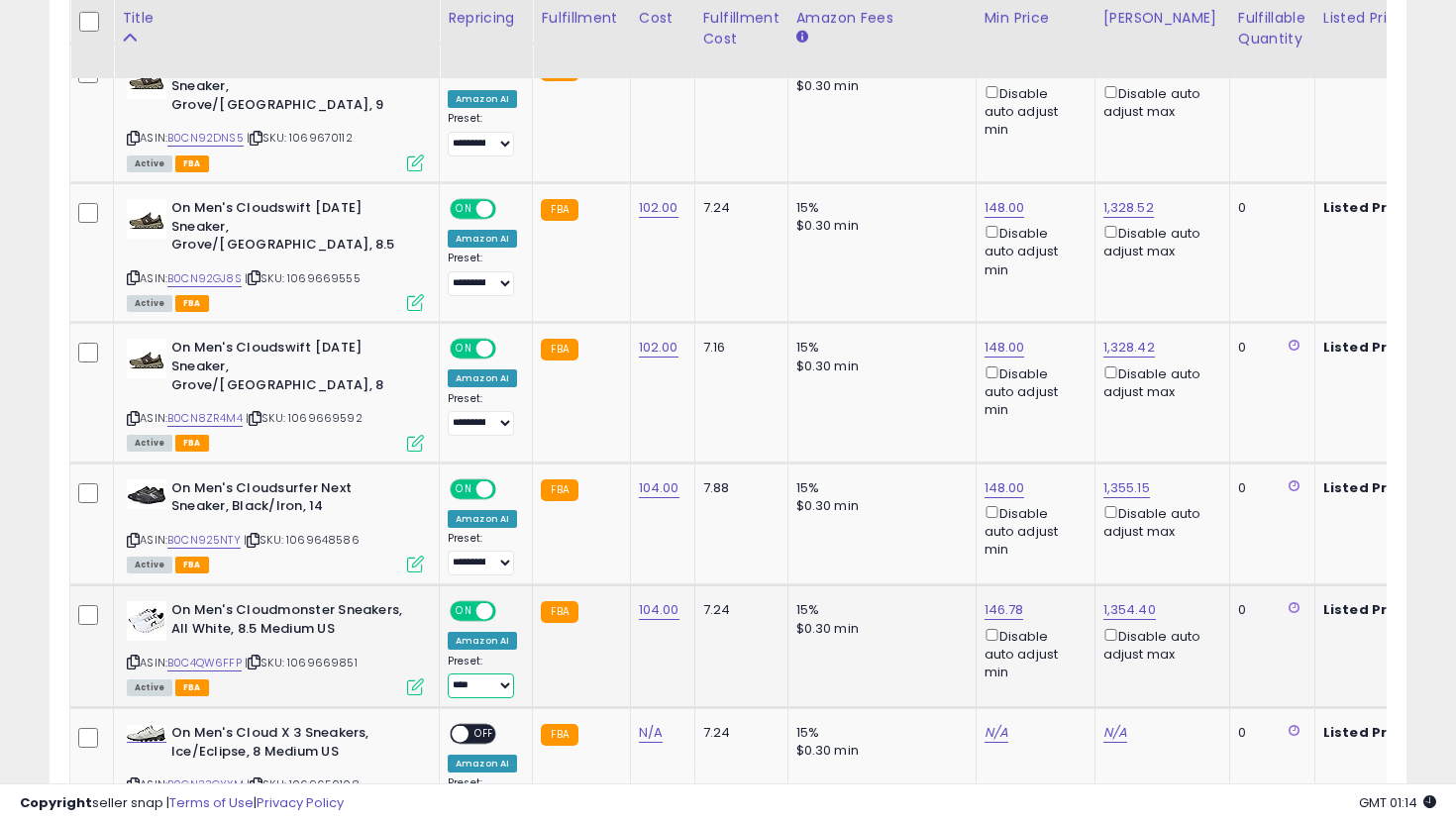 click on "**********" at bounding box center [480, 685] 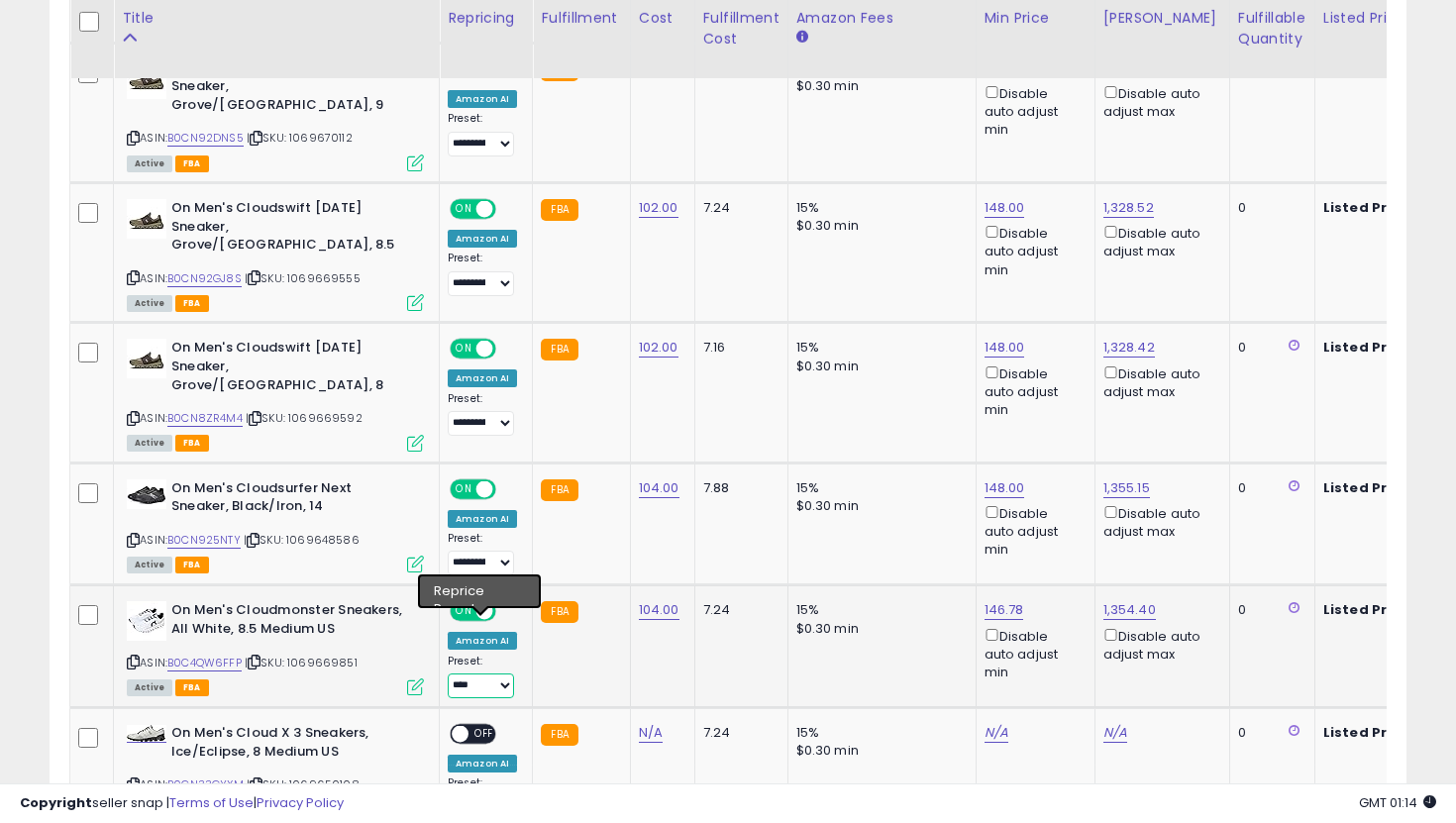 select on "**********" 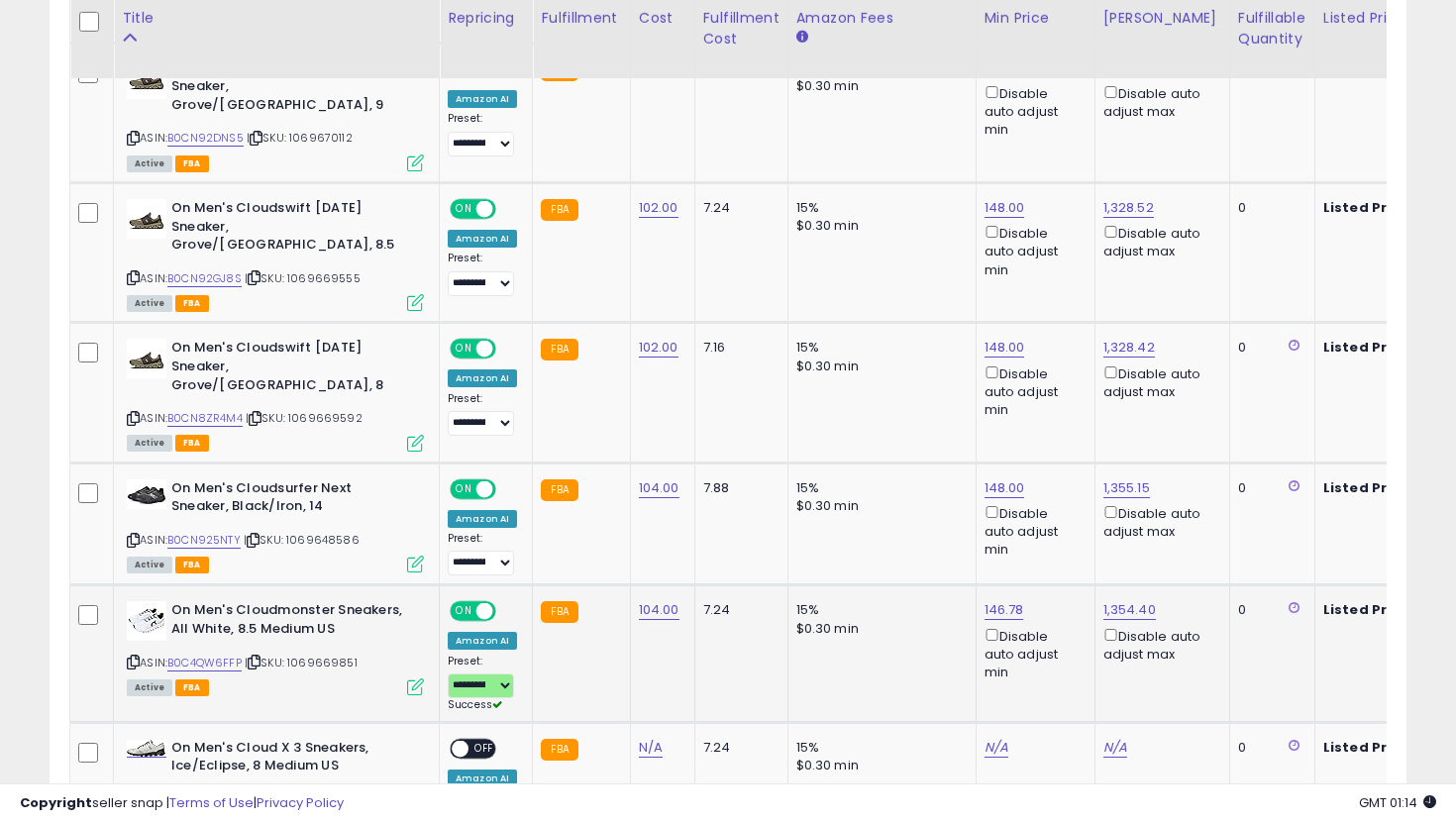 click on "146.78  Disable auto adjust min" 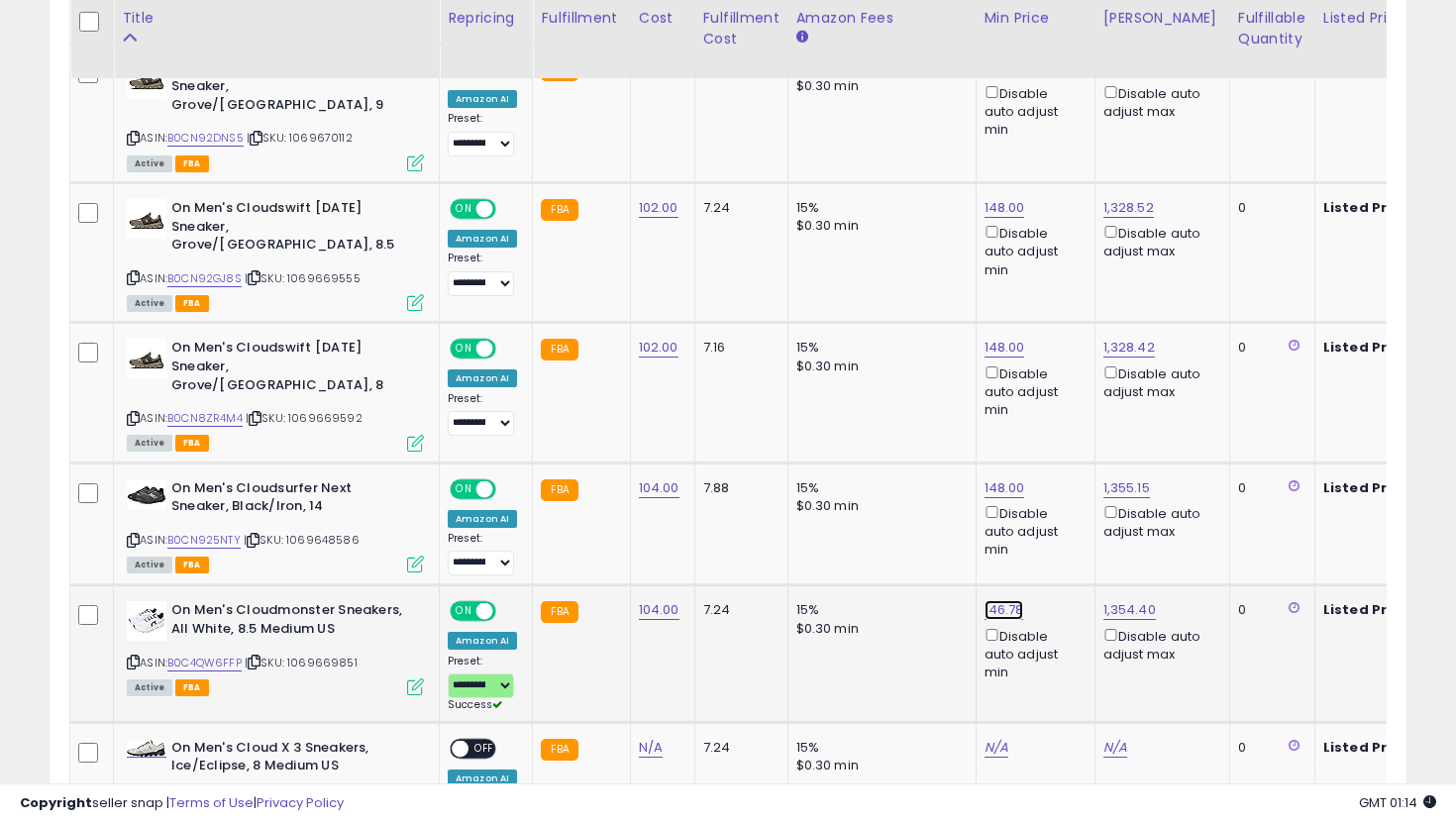 click on "146.78" at bounding box center (1004, -703) 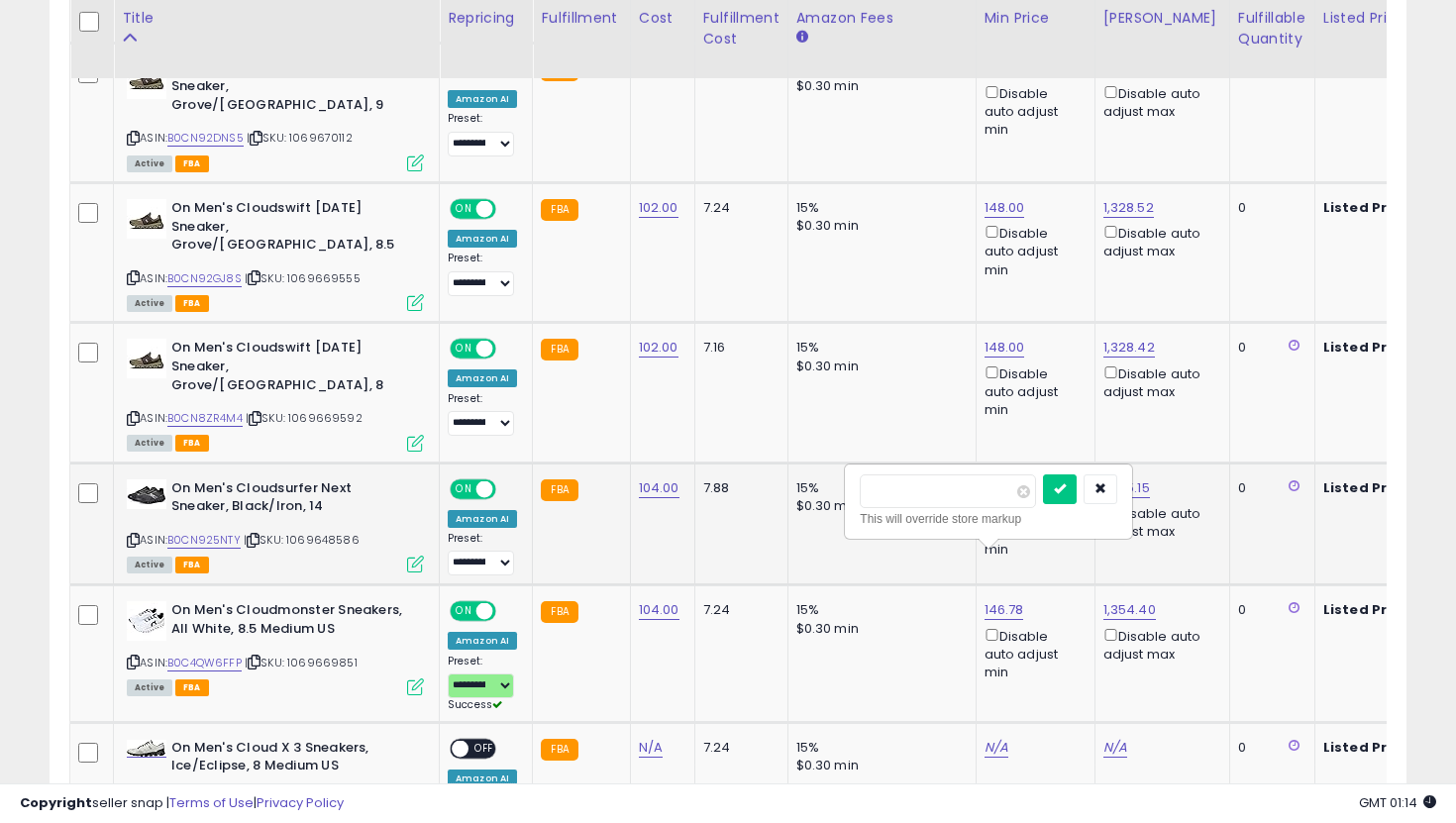 drag, startPoint x: 963, startPoint y: 489, endPoint x: 797, endPoint y: 475, distance: 166.5893 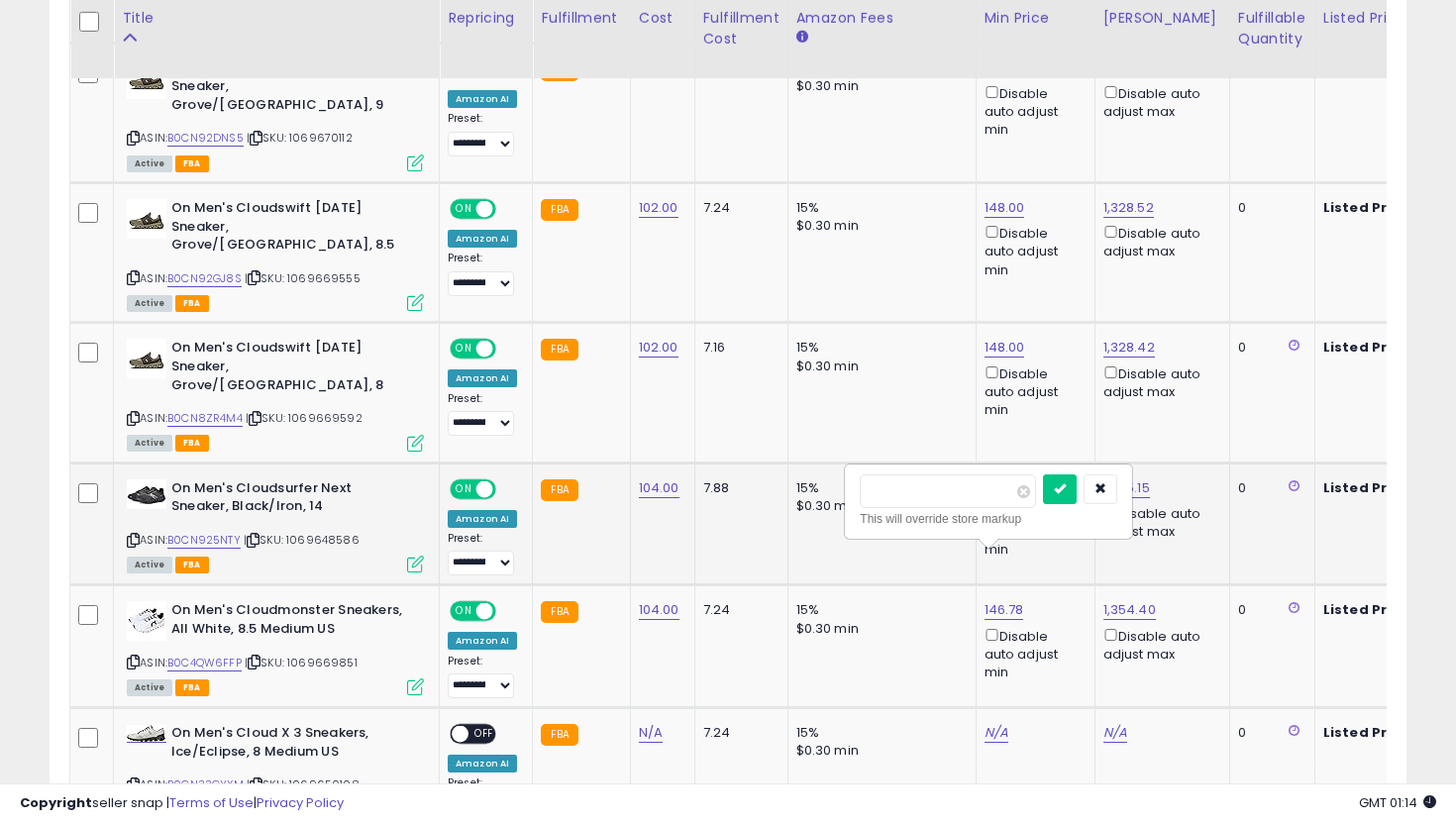 type on "***" 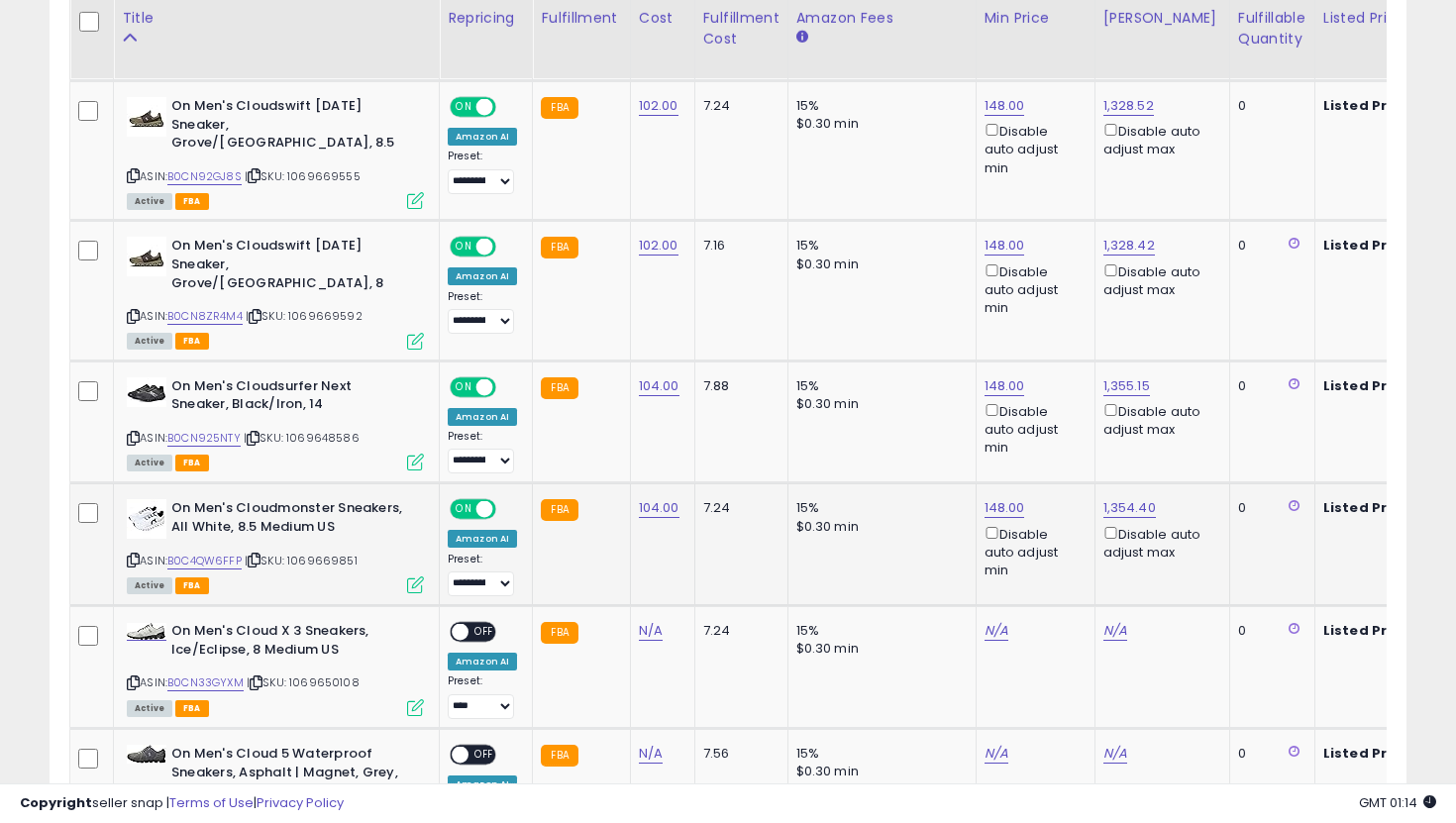 scroll, scrollTop: 1873, scrollLeft: 0, axis: vertical 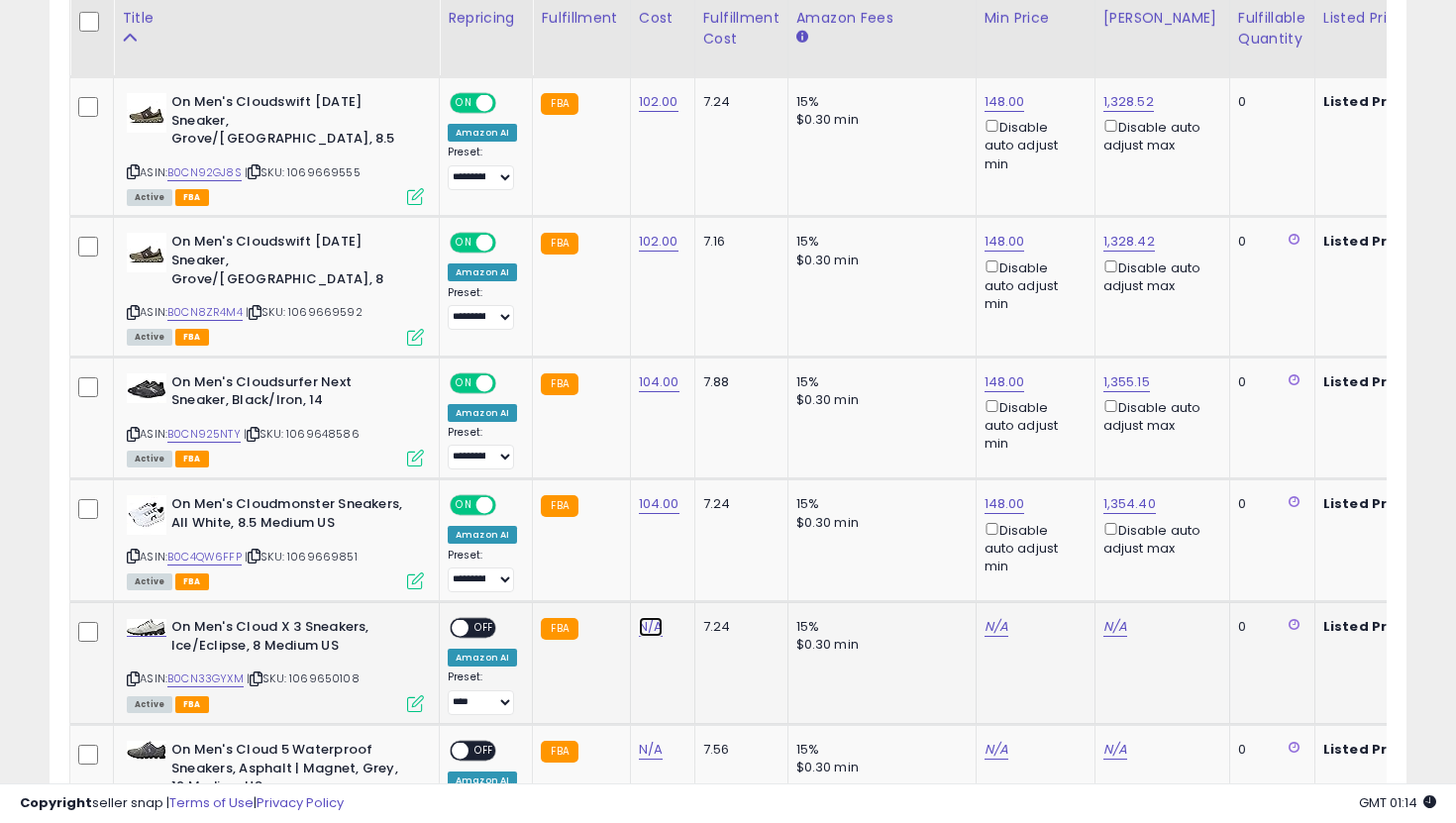 click on "N/A" at bounding box center (651, 627) 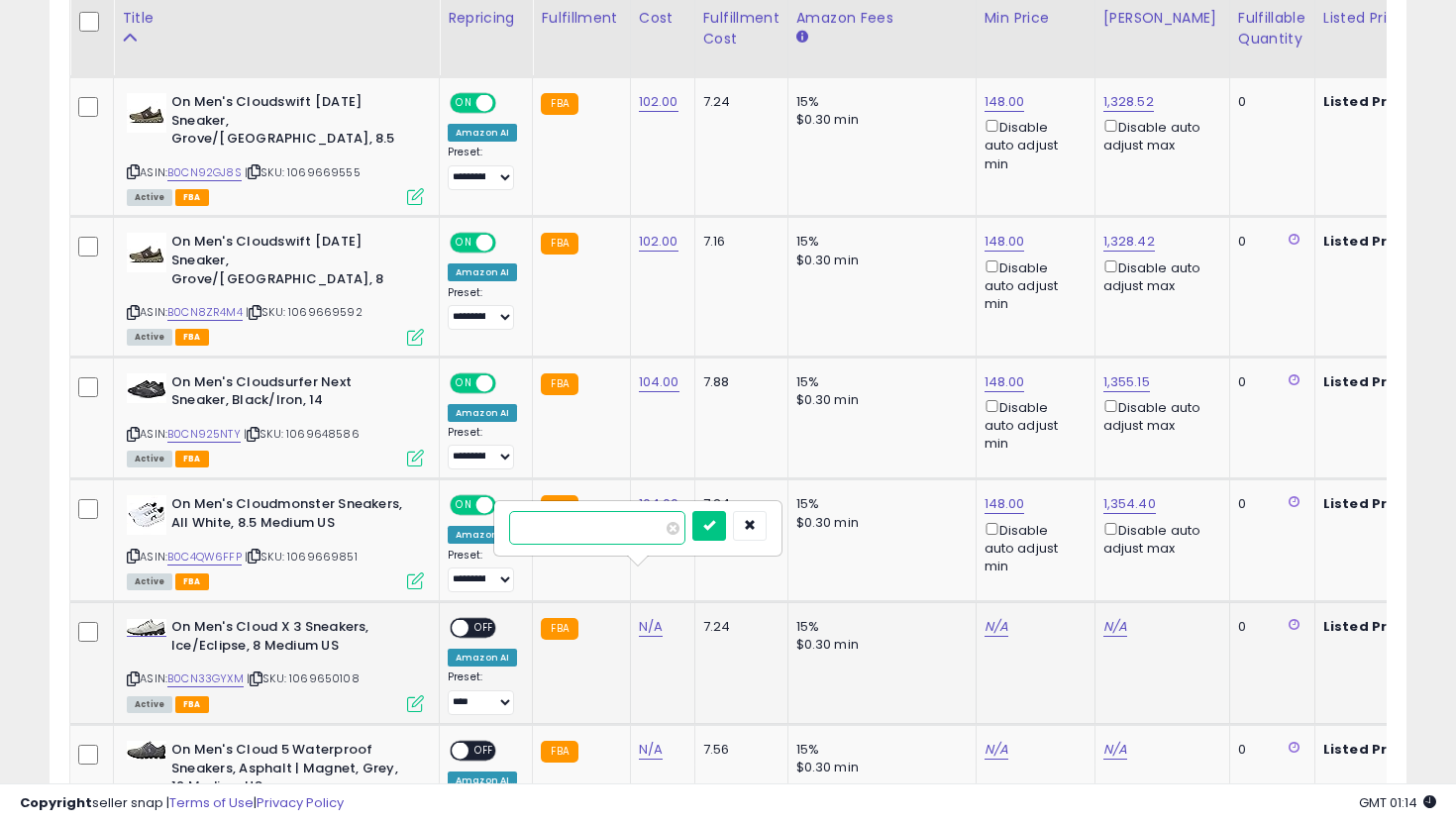 type on "***" 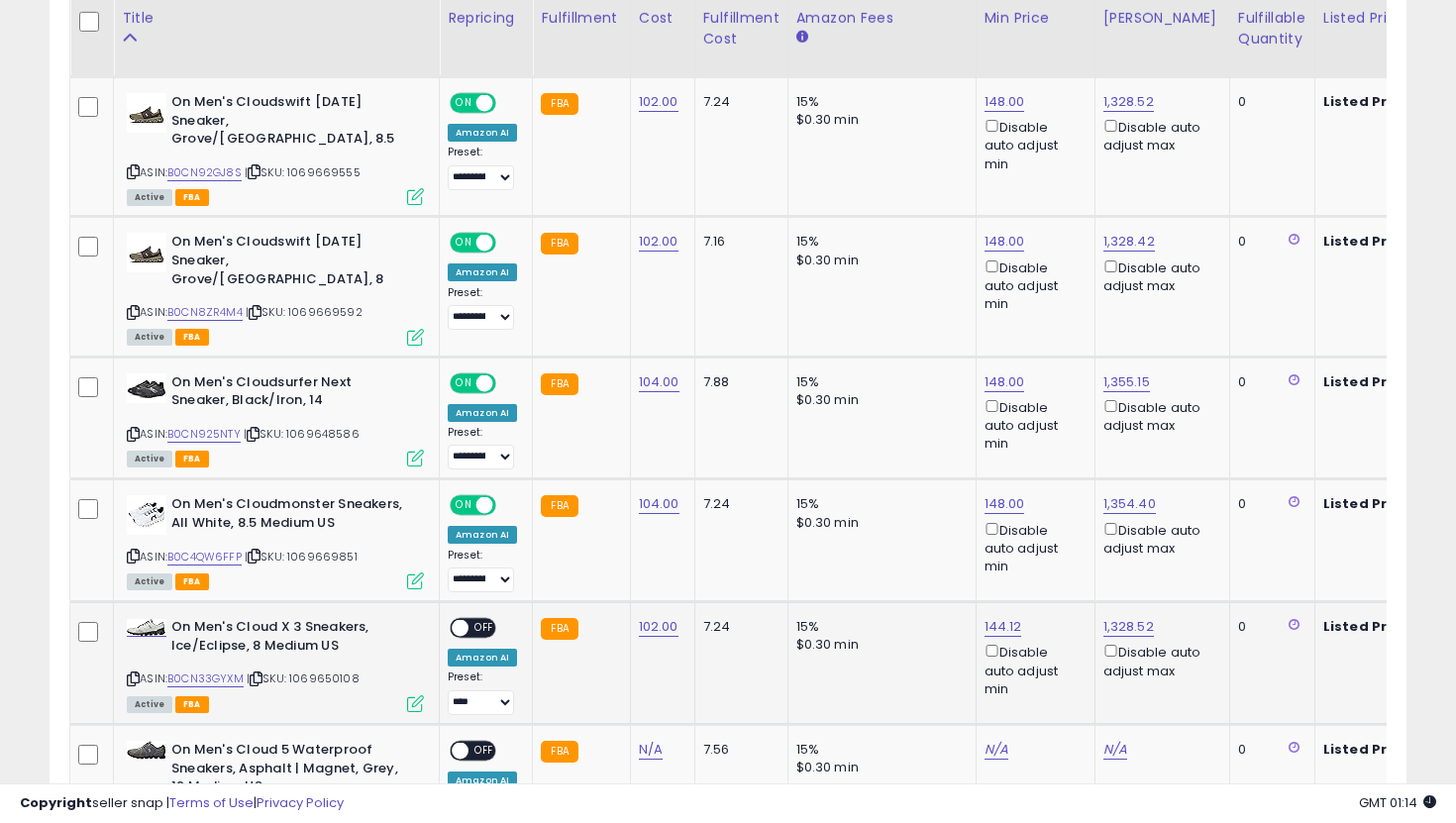 click on "OFF" at bounding box center (484, 628) 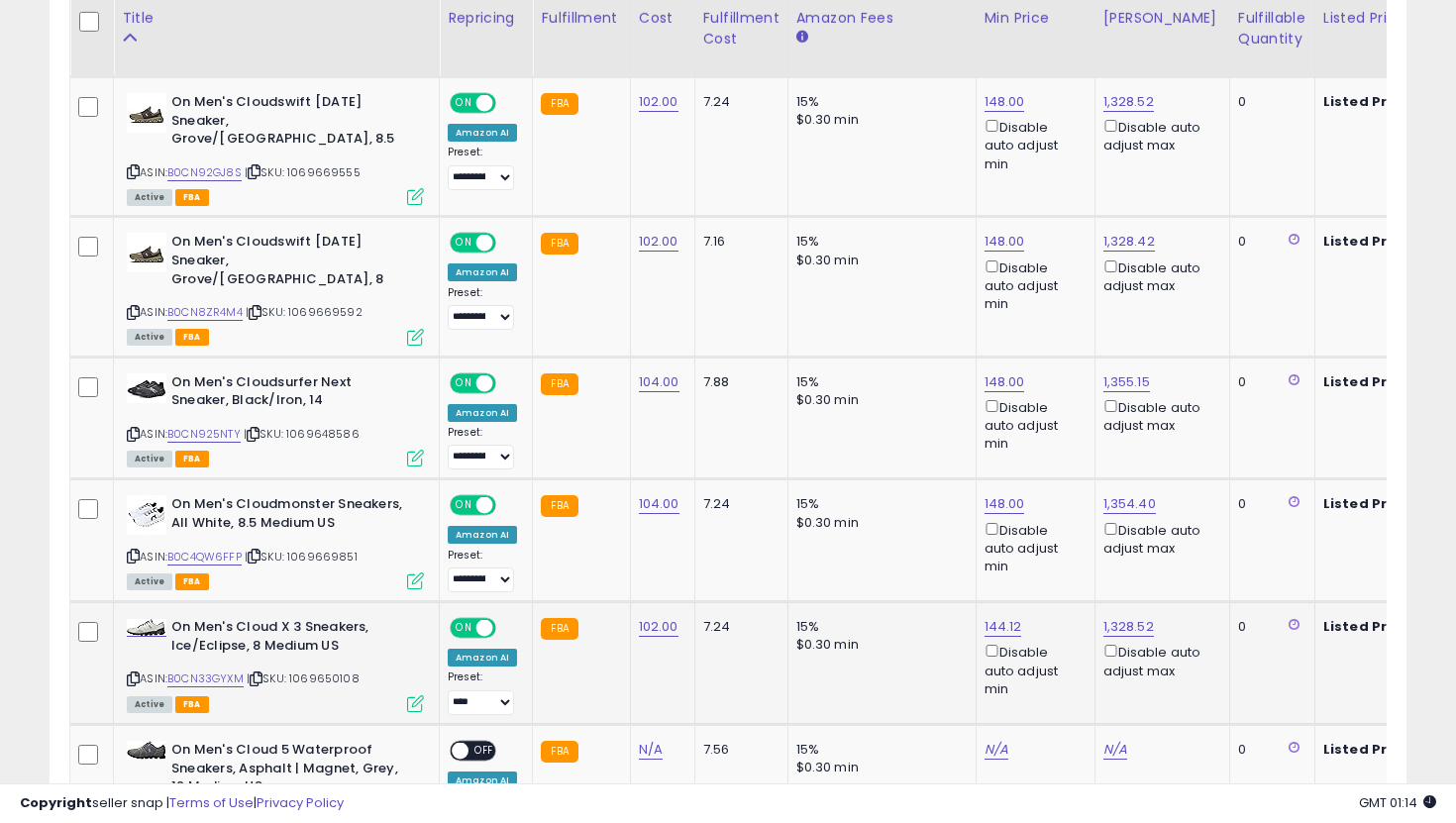 click on "**********" at bounding box center [482, 692] 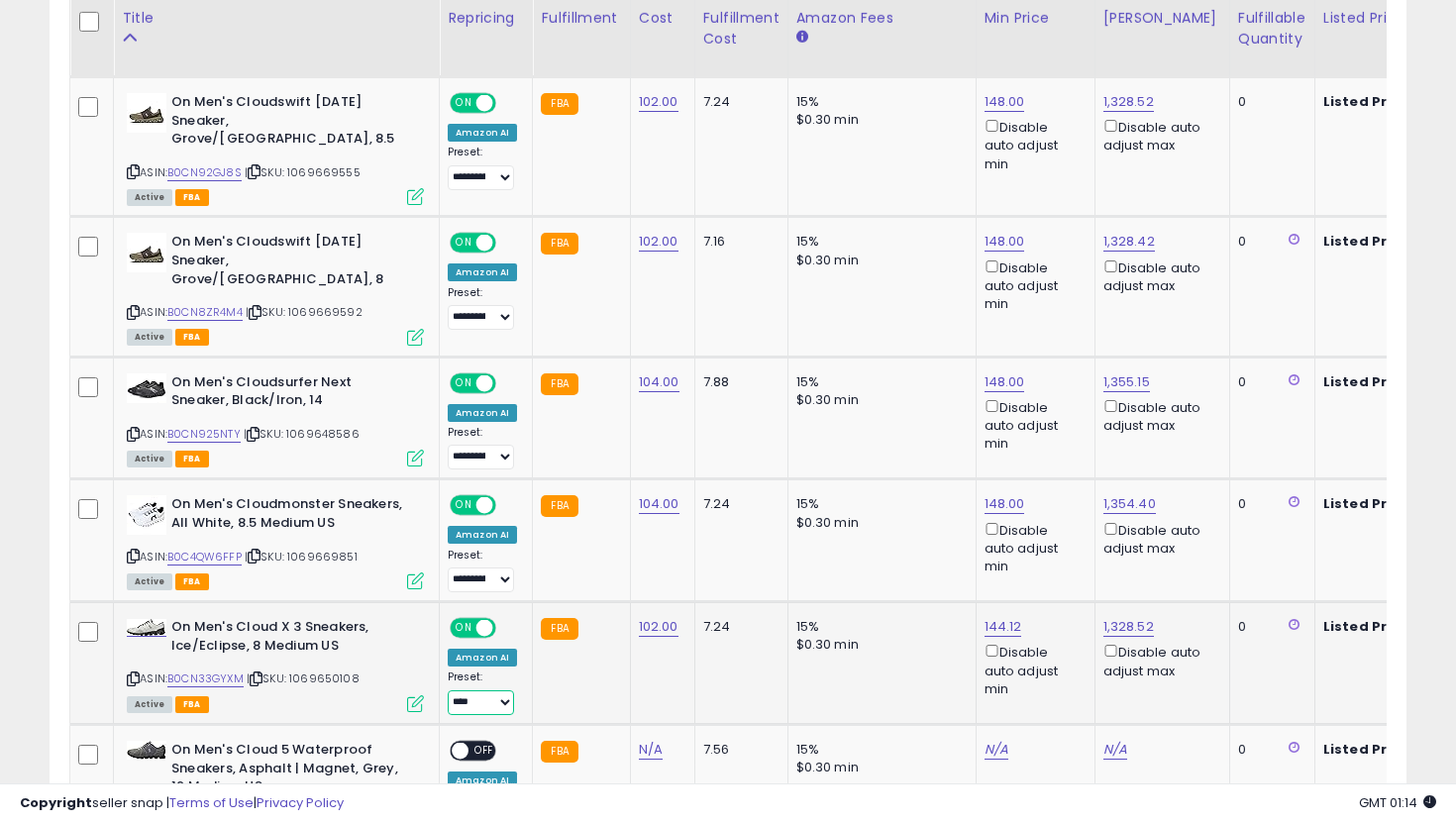 click on "**********" at bounding box center (480, 702) 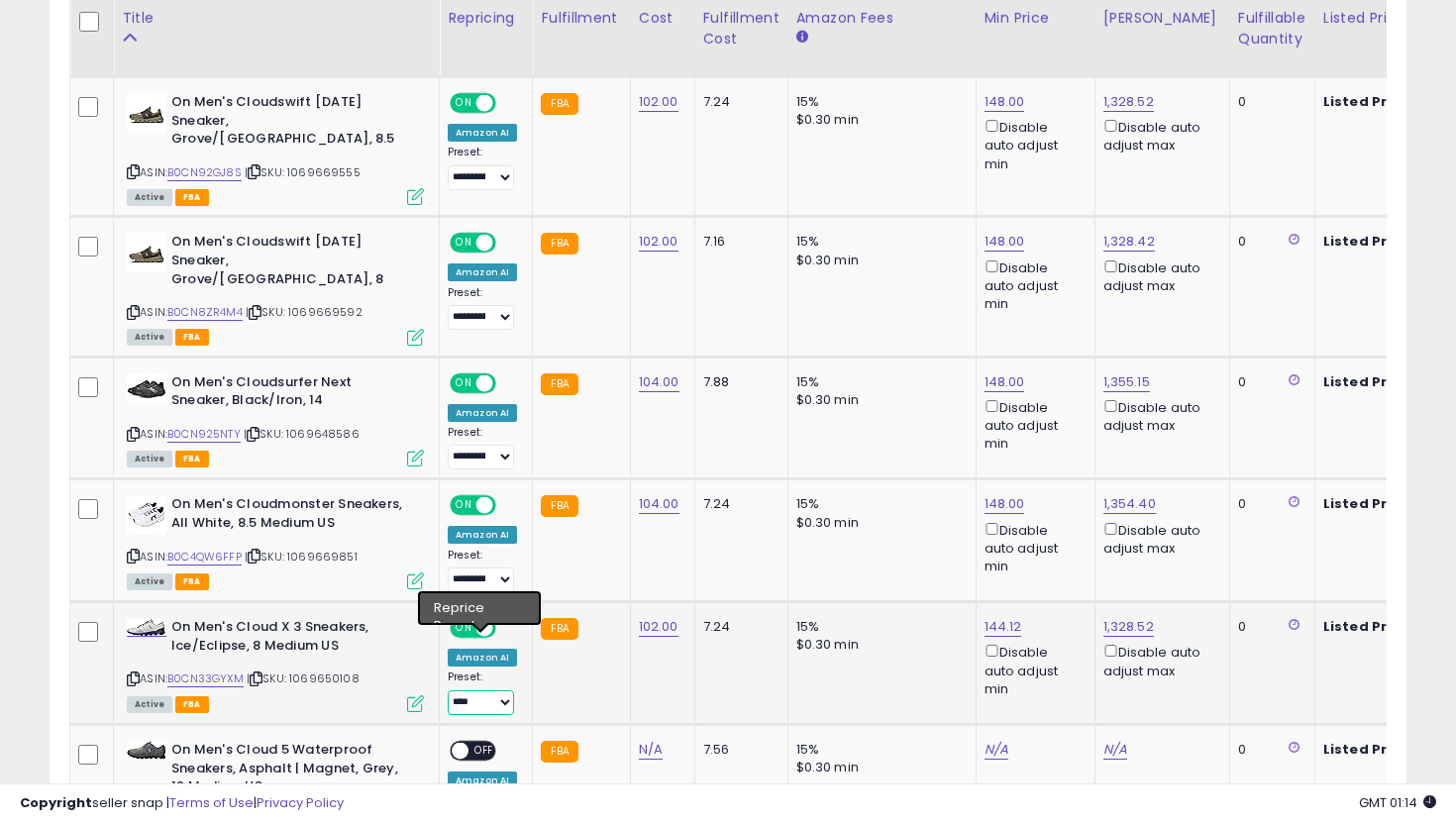 select on "**********" 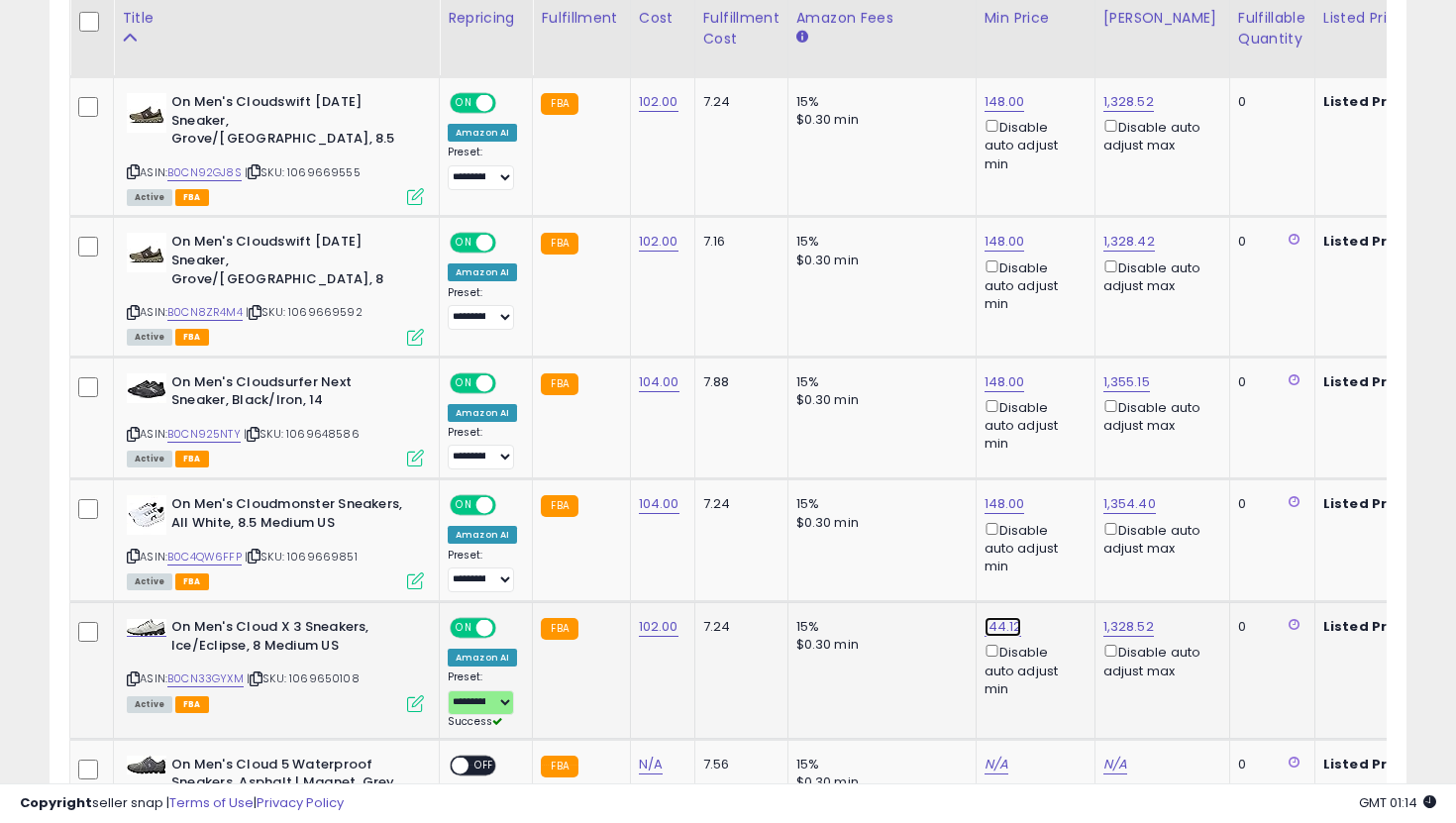 click on "144.12" at bounding box center (1004, -809) 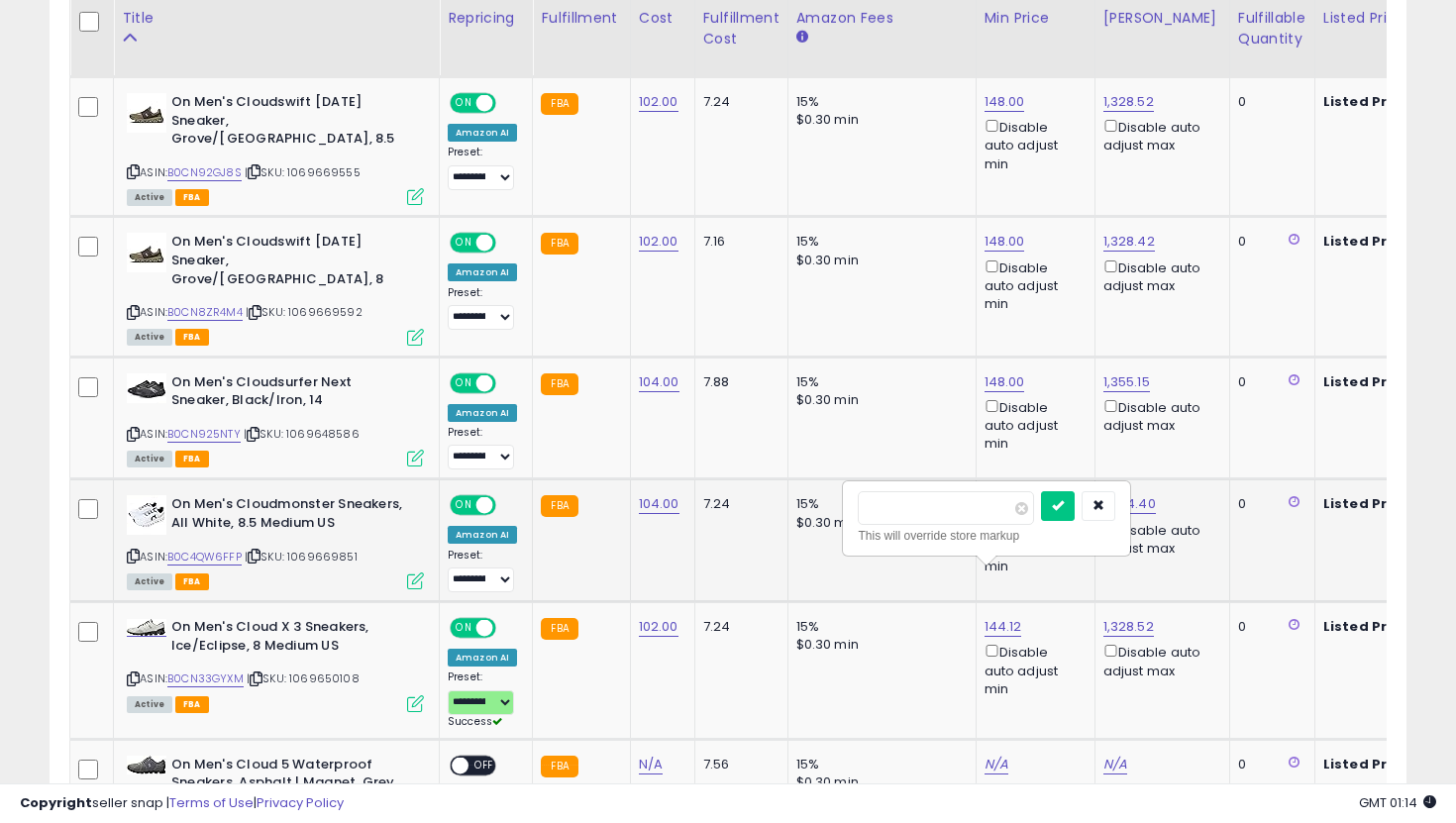 drag, startPoint x: 933, startPoint y: 503, endPoint x: 832, endPoint y: 494, distance: 101.400197 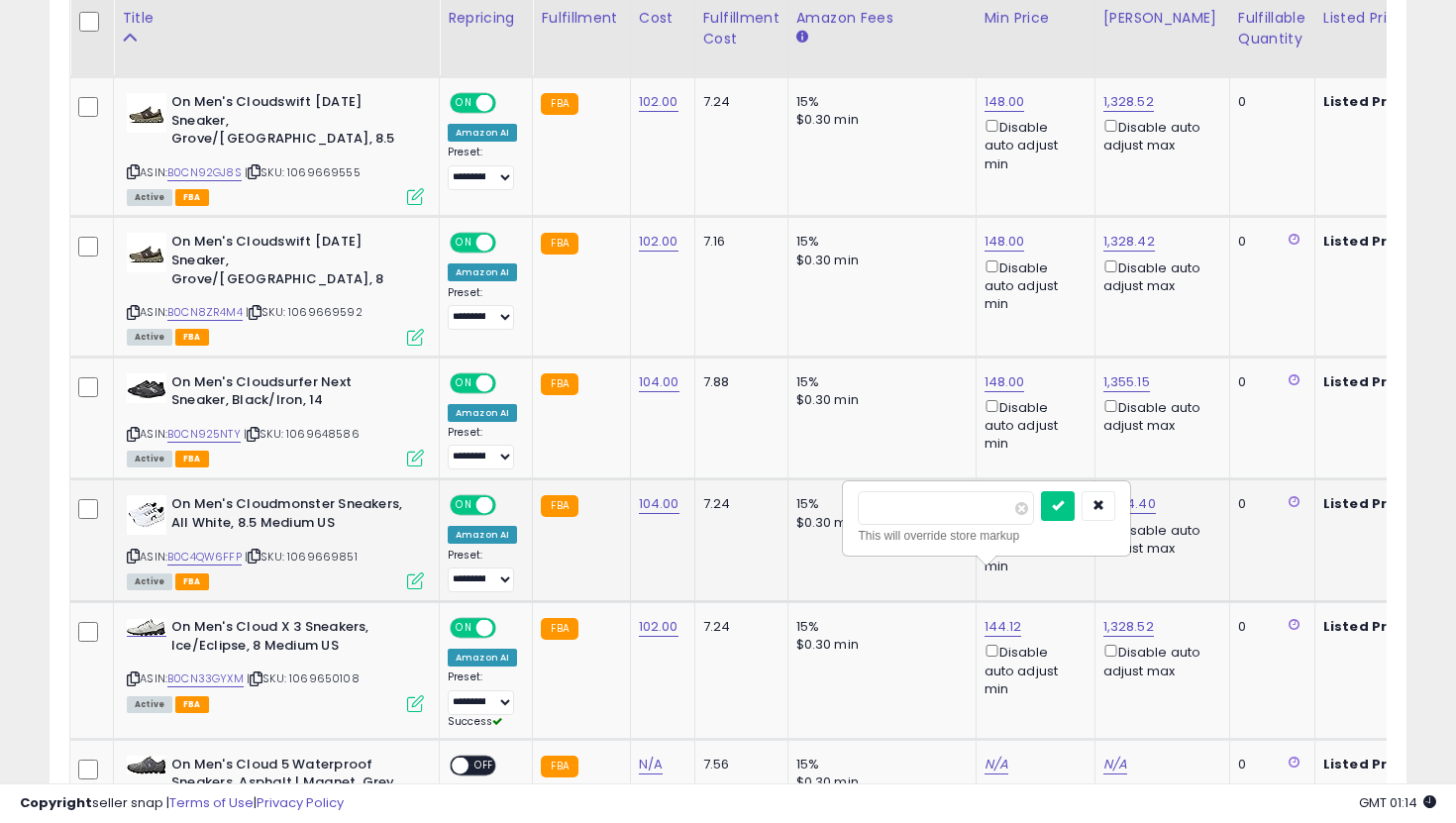type on "***" 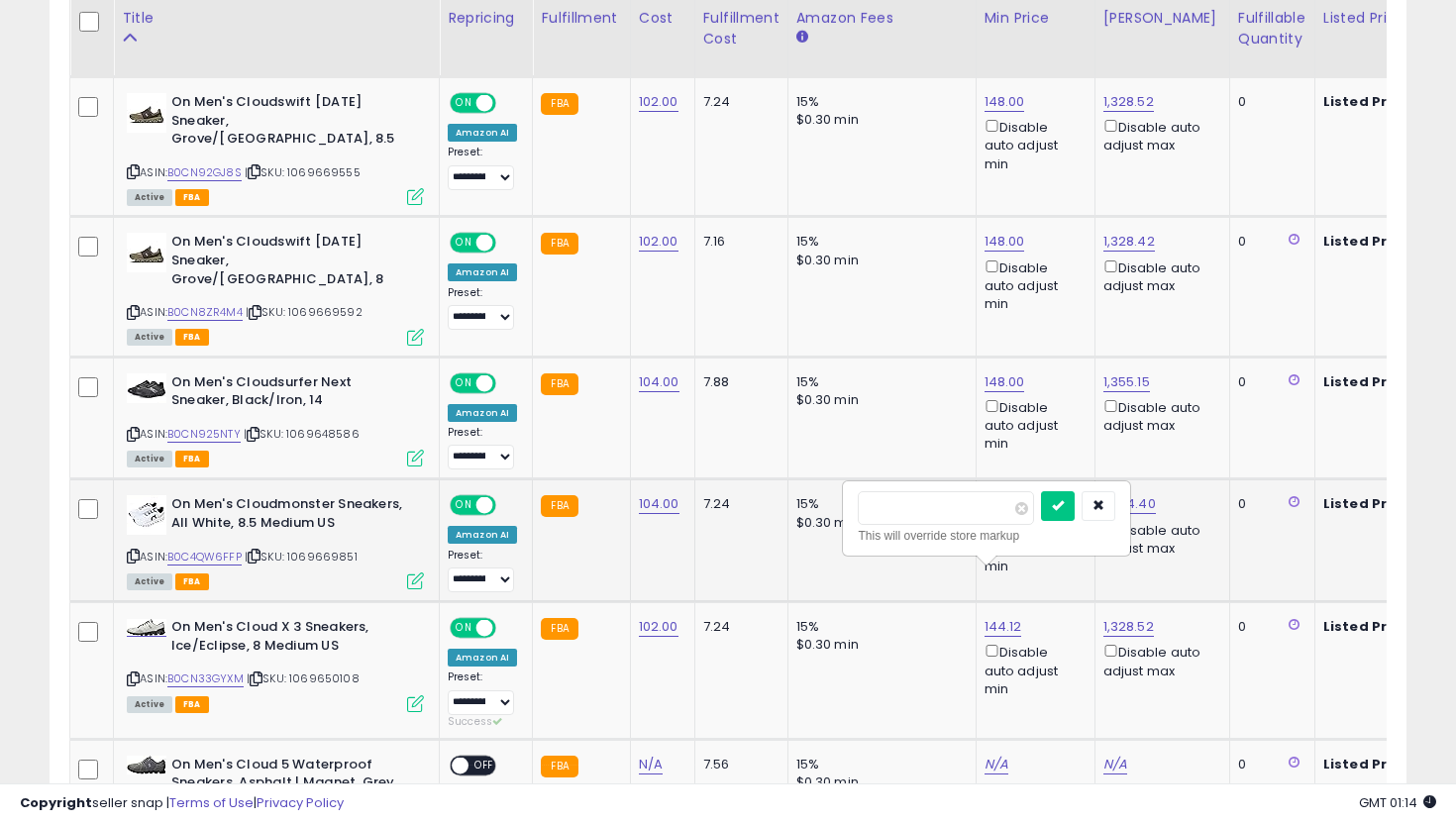 click at bounding box center [1058, 506] 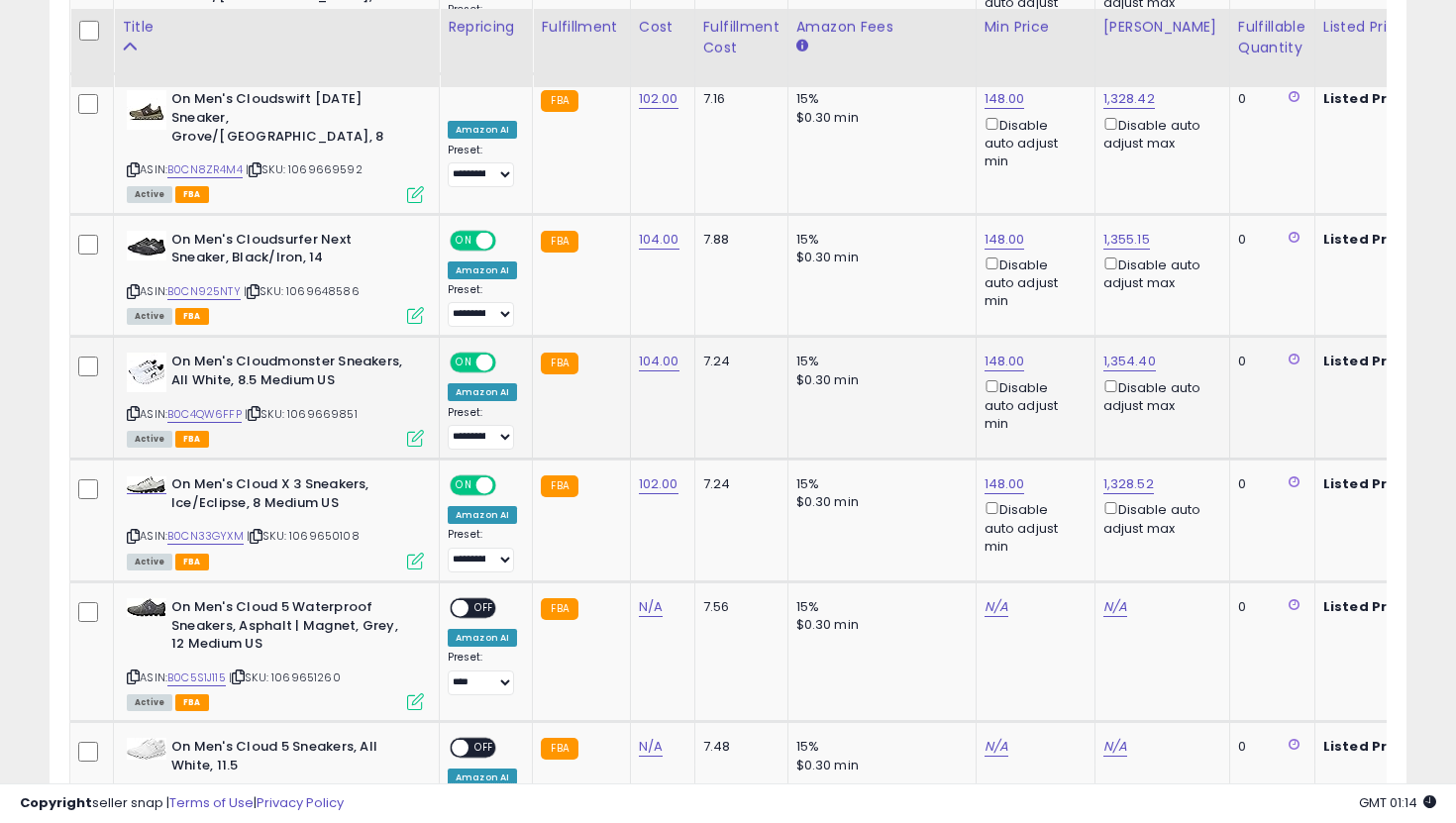 scroll, scrollTop: 2027, scrollLeft: 0, axis: vertical 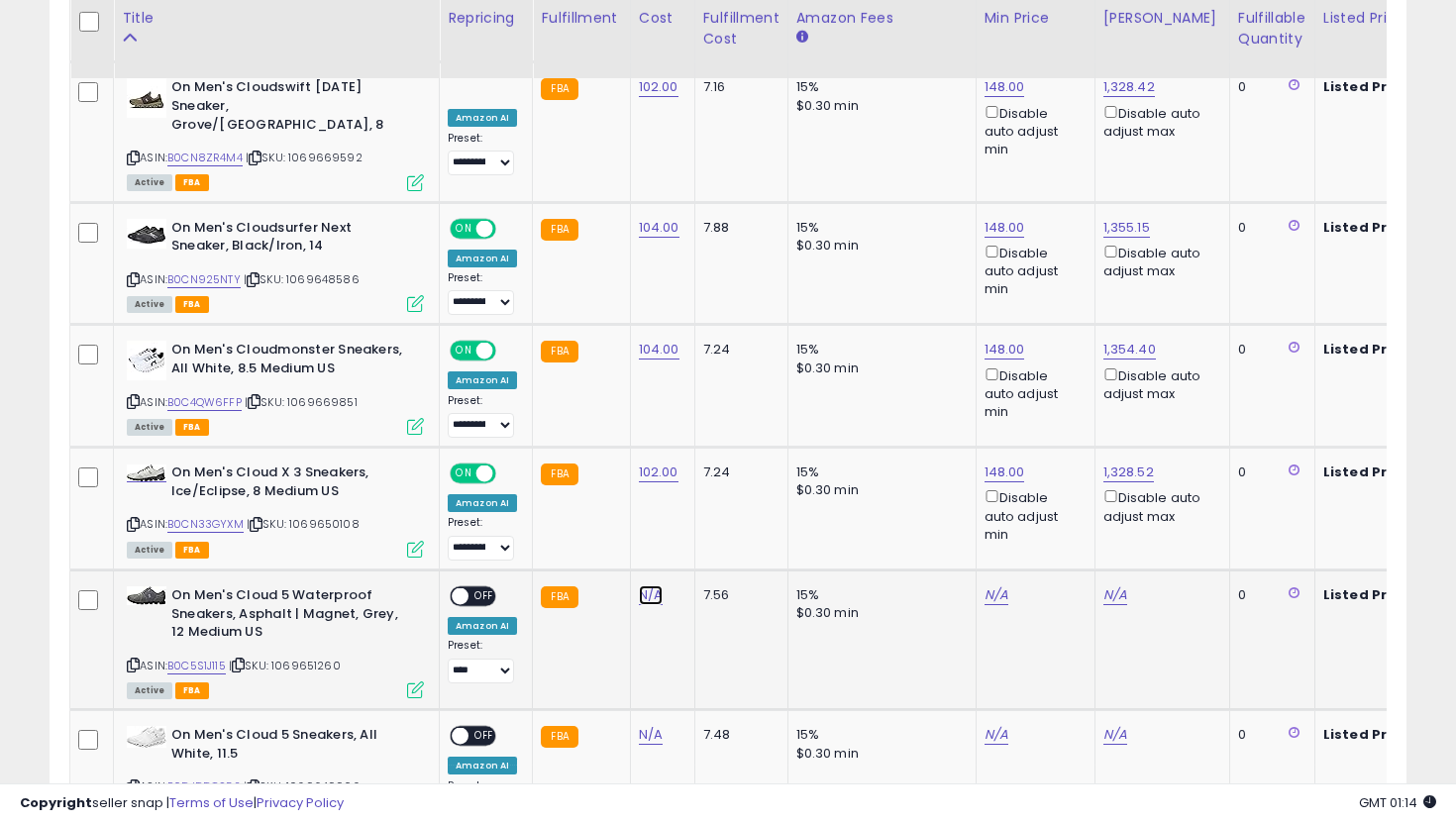 click on "N/A" at bounding box center (651, 595) 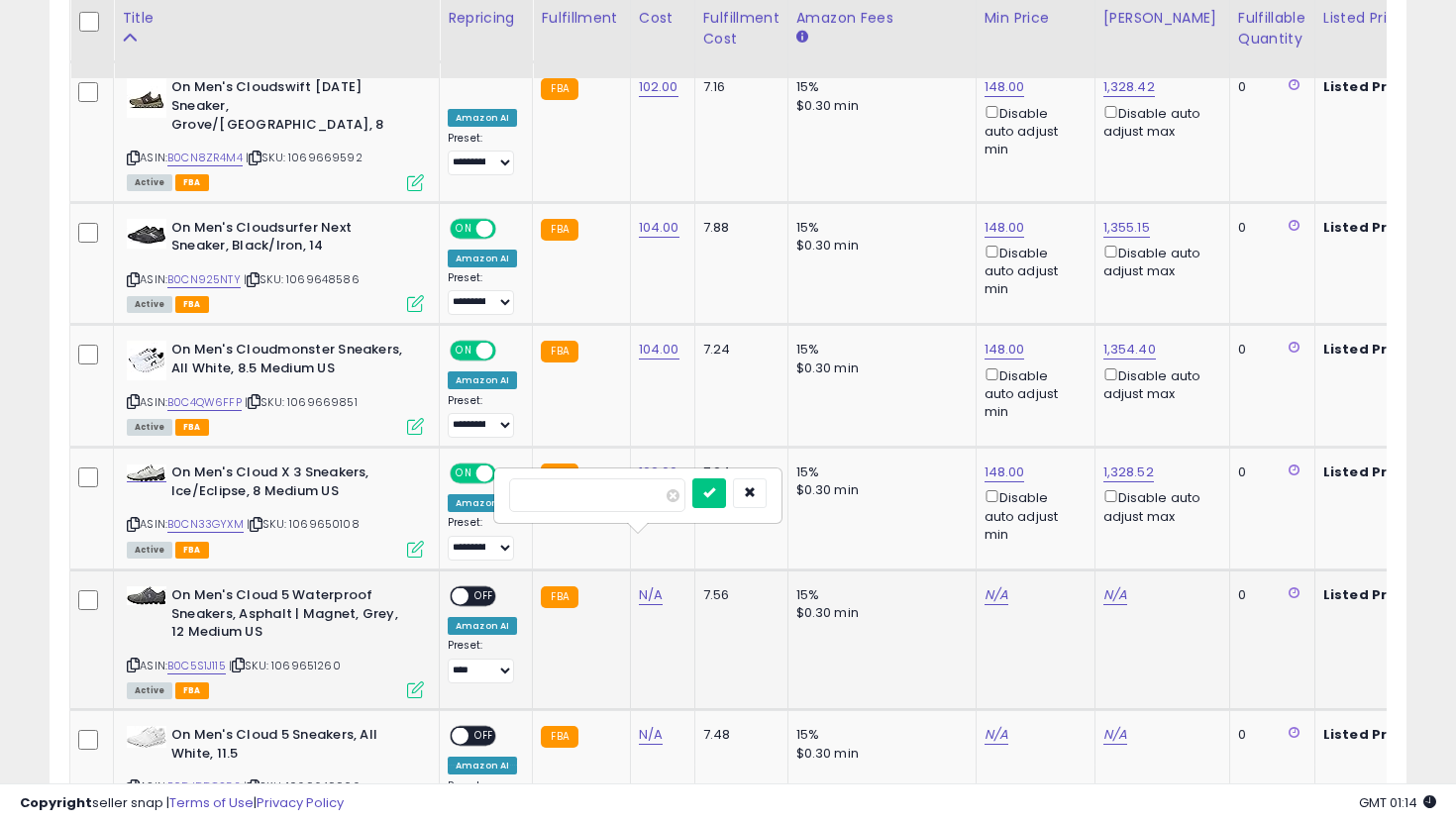 type on "*" 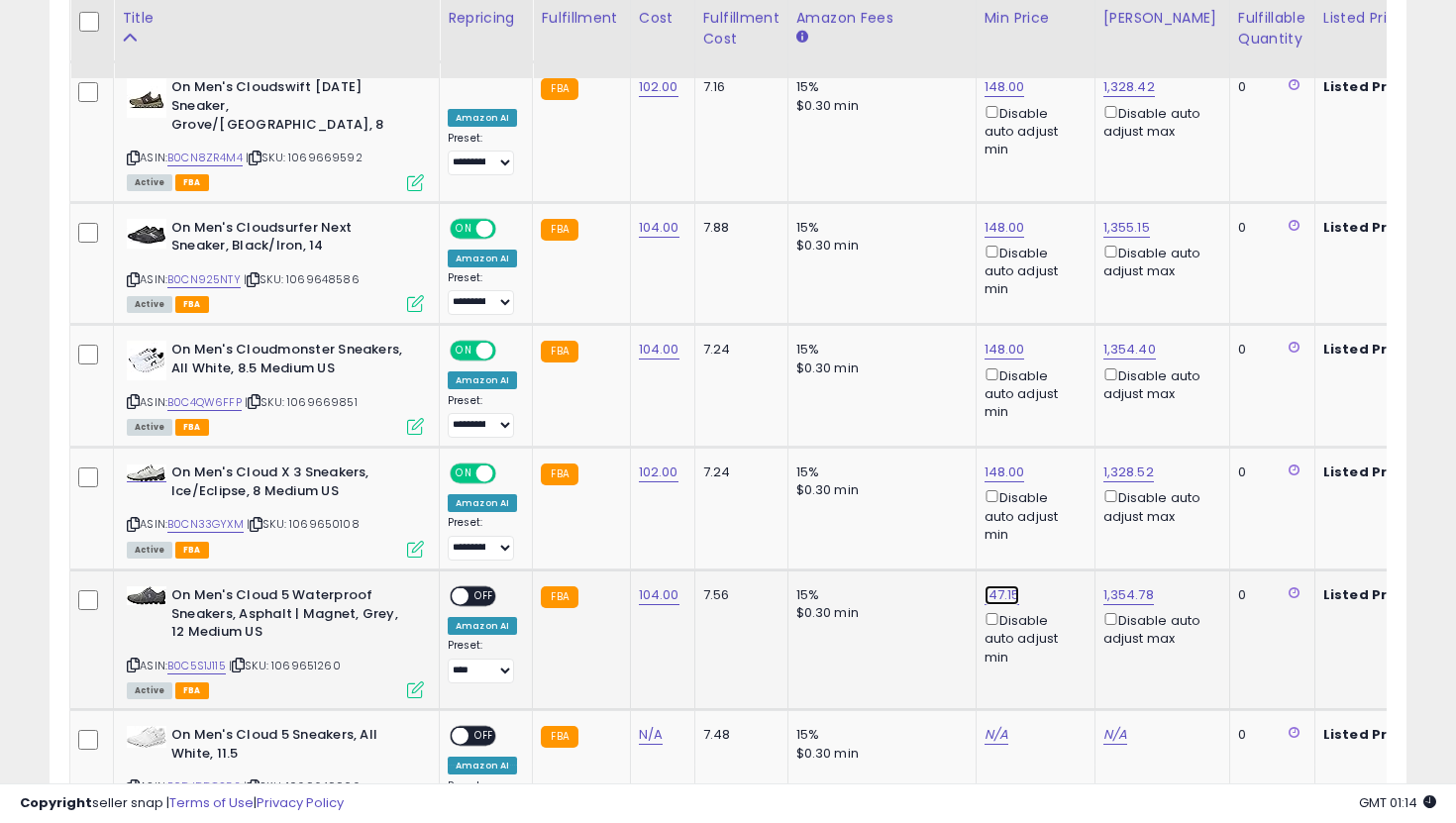 click on "147.15" at bounding box center (1004, -964) 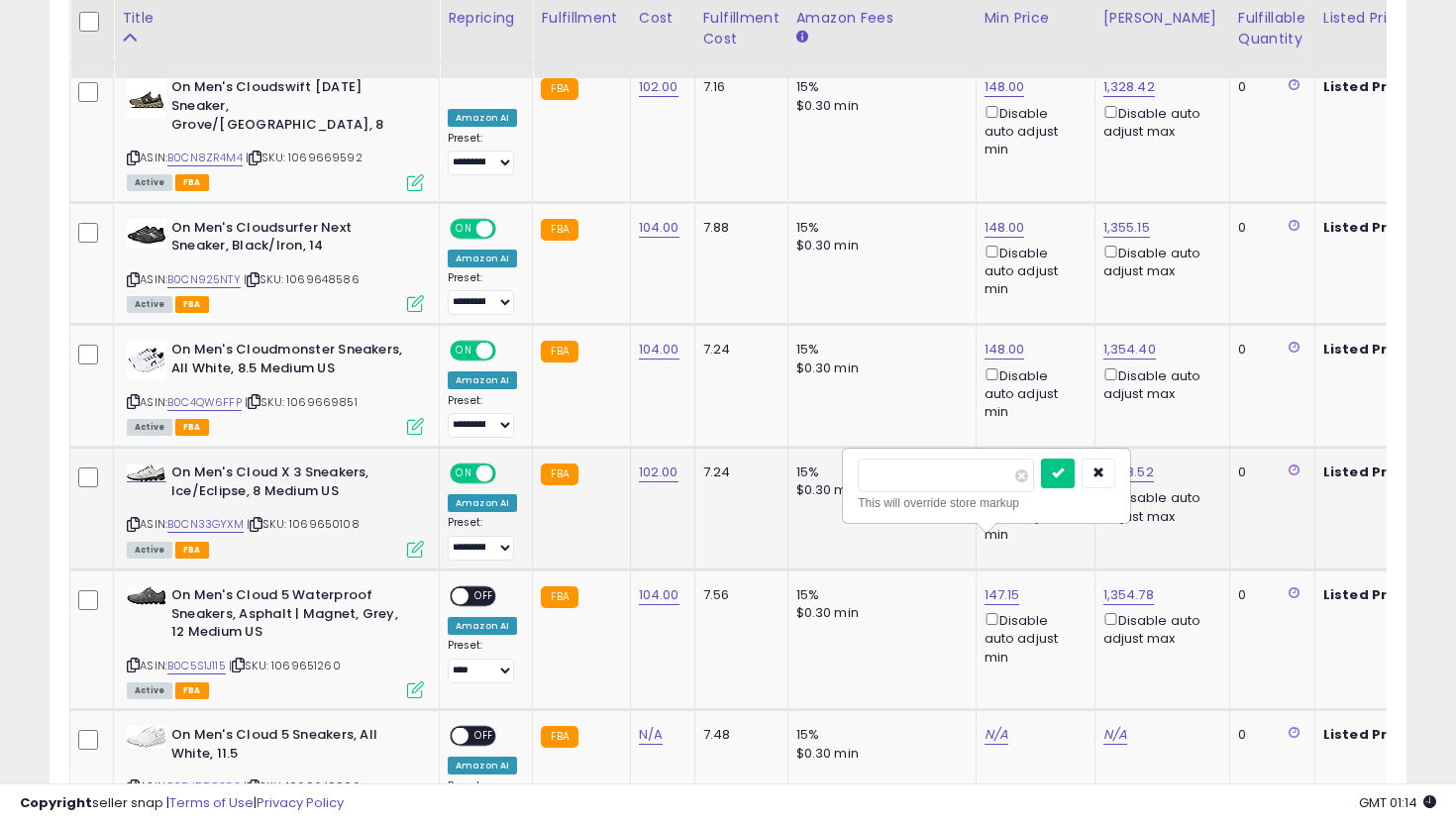 drag, startPoint x: 955, startPoint y: 478, endPoint x: 771, endPoint y: 415, distance: 194.4865 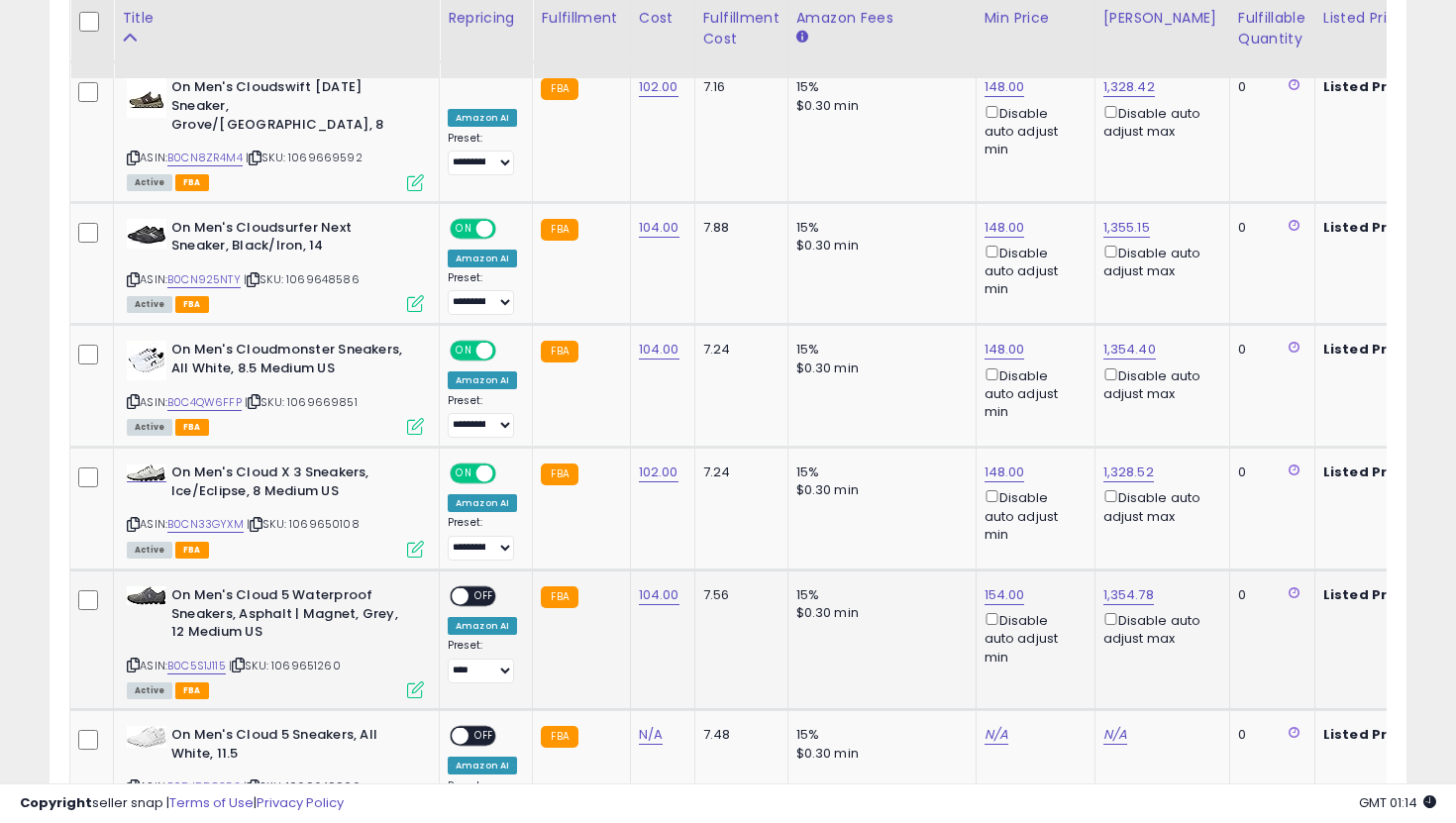 click at bounding box center (460, 596) 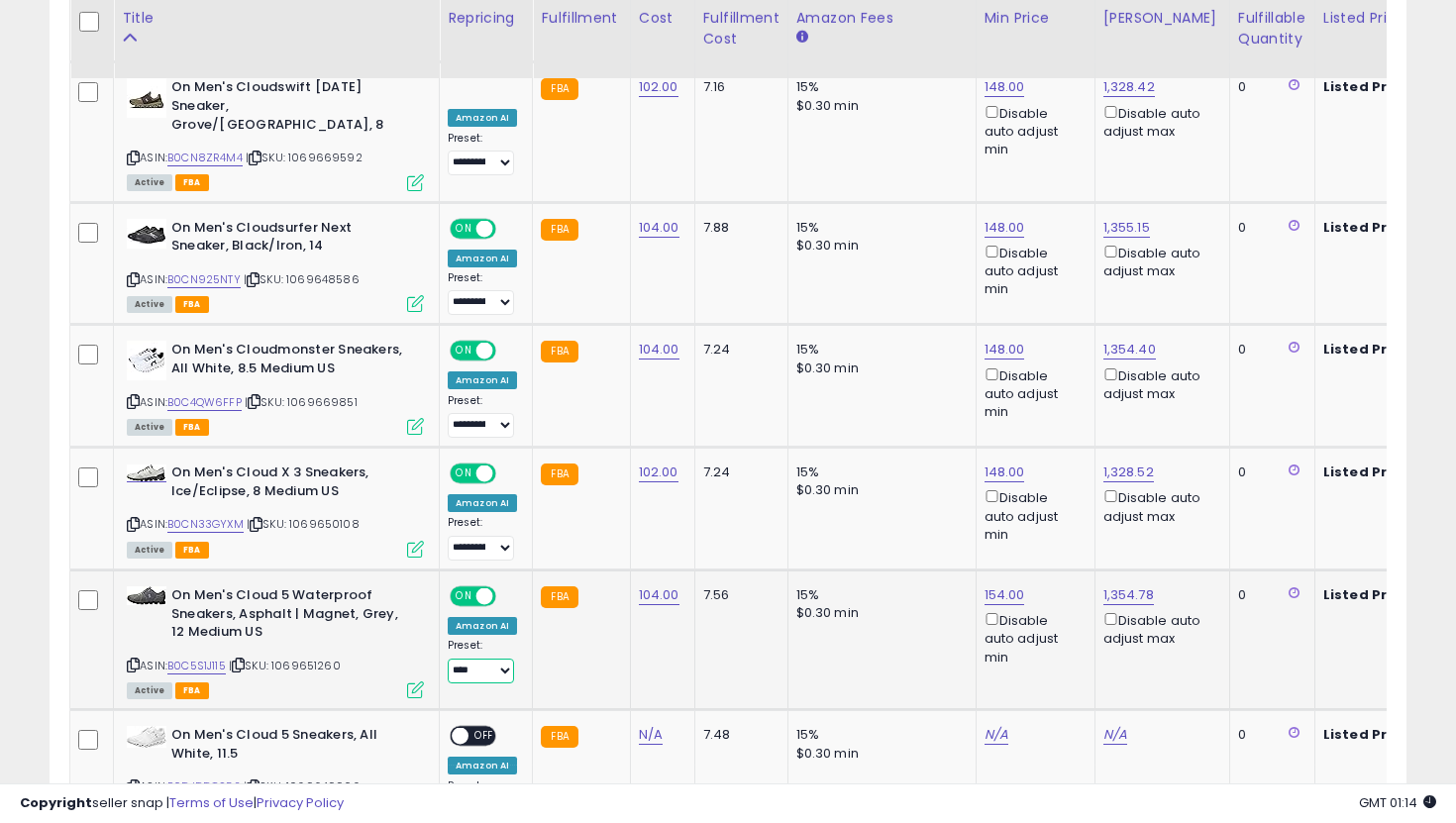click on "**********" at bounding box center [480, 670] 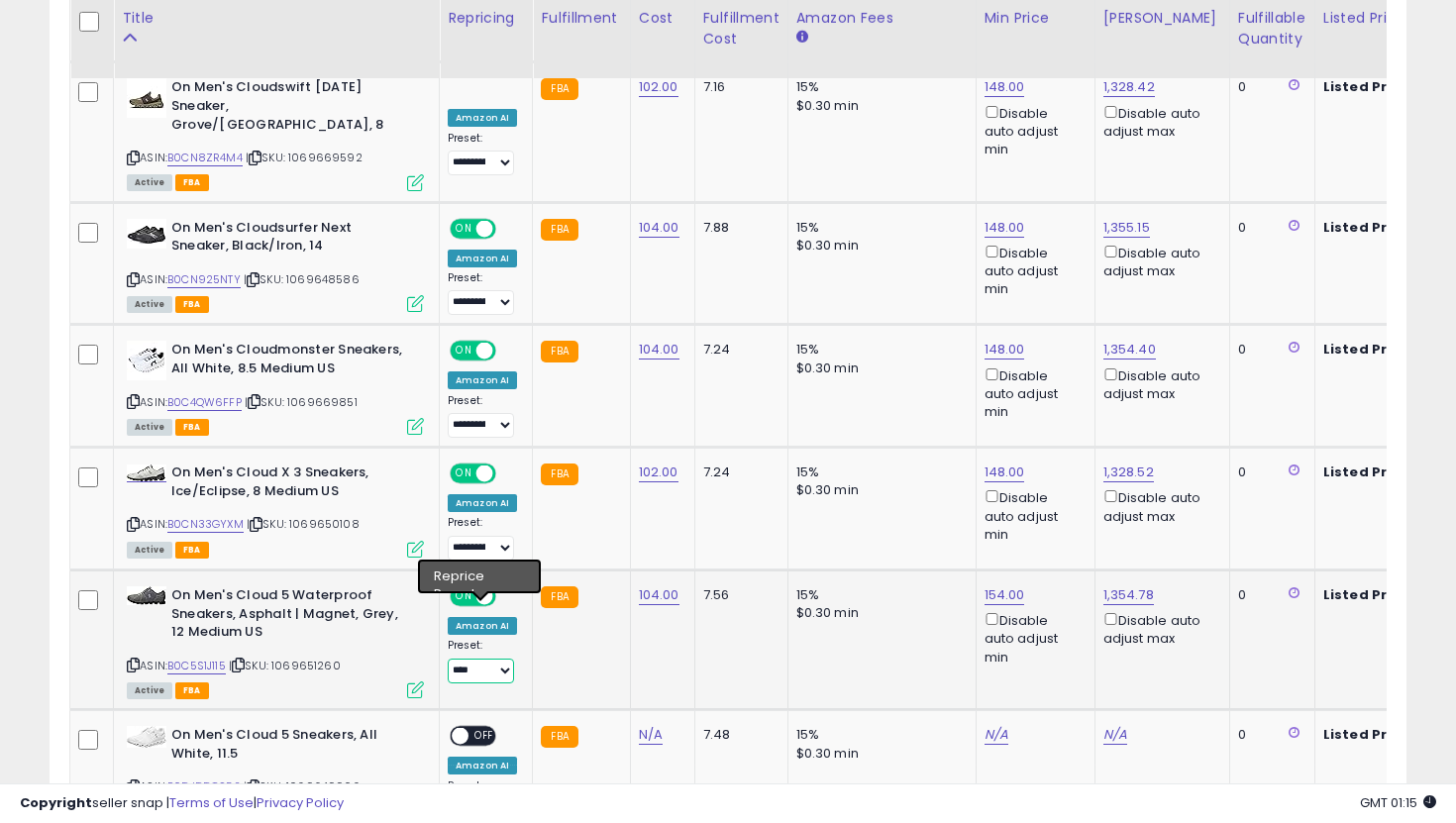 select on "**********" 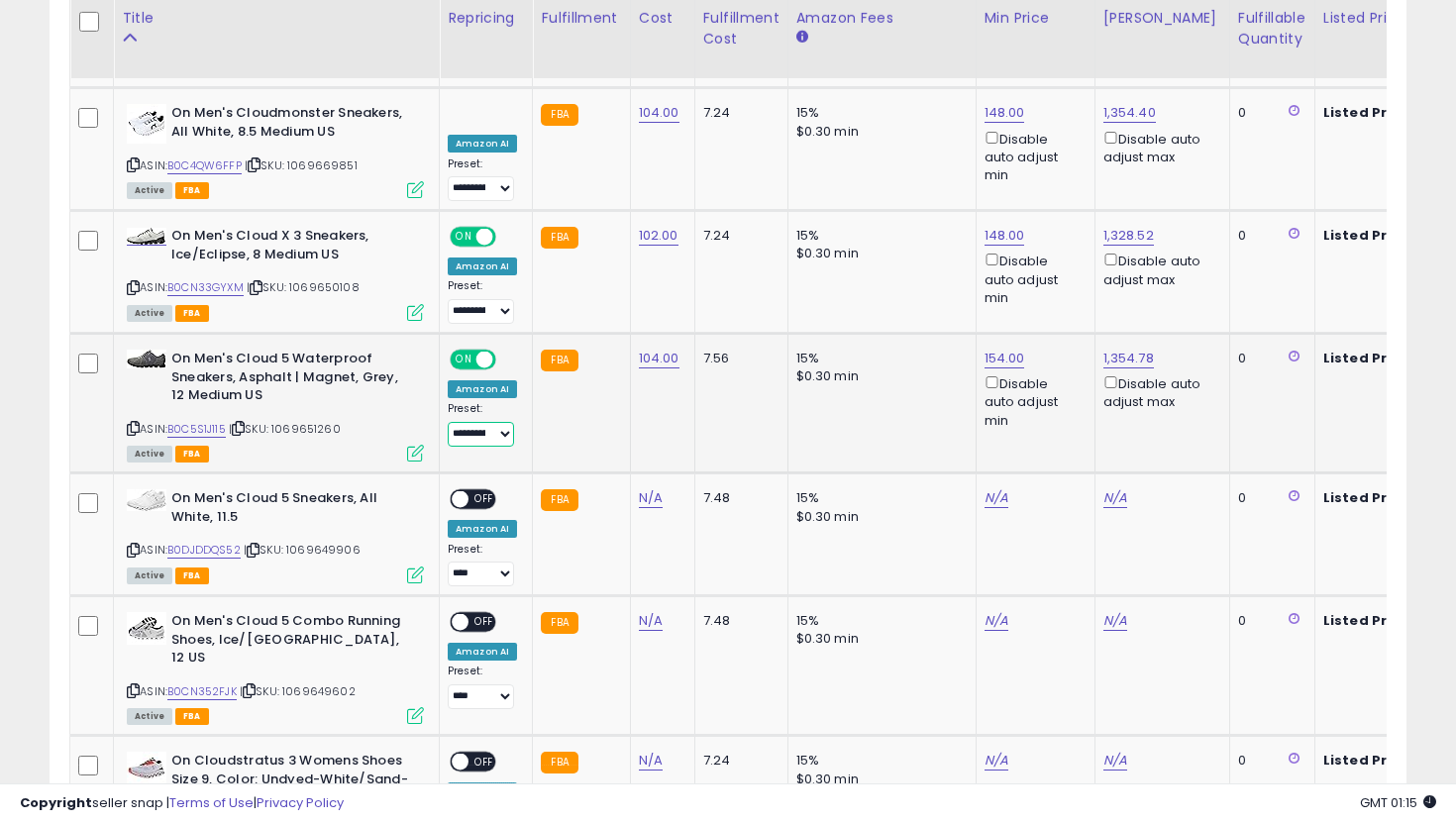 scroll, scrollTop: 2265, scrollLeft: 0, axis: vertical 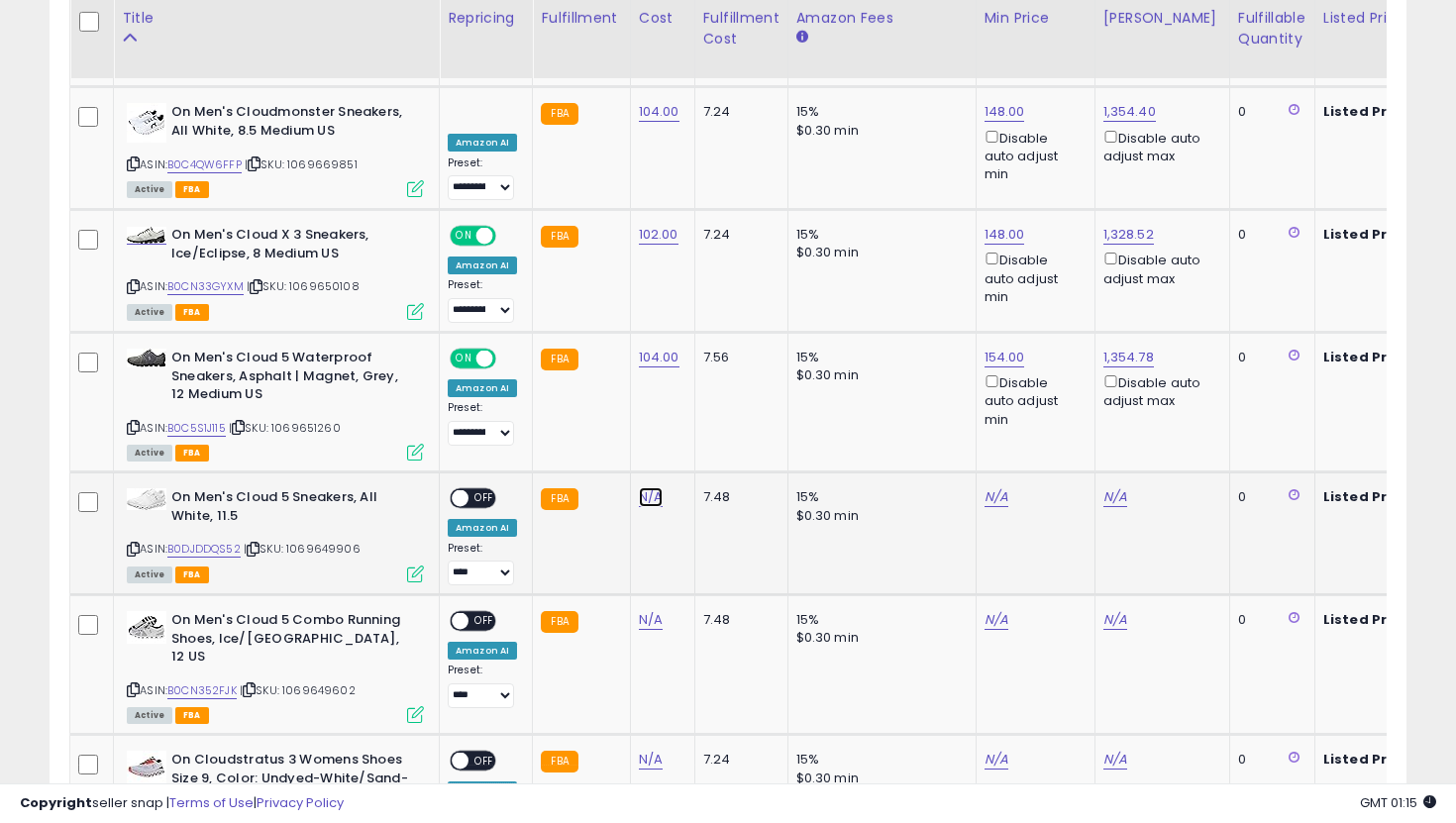 click on "N/A" at bounding box center [651, 497] 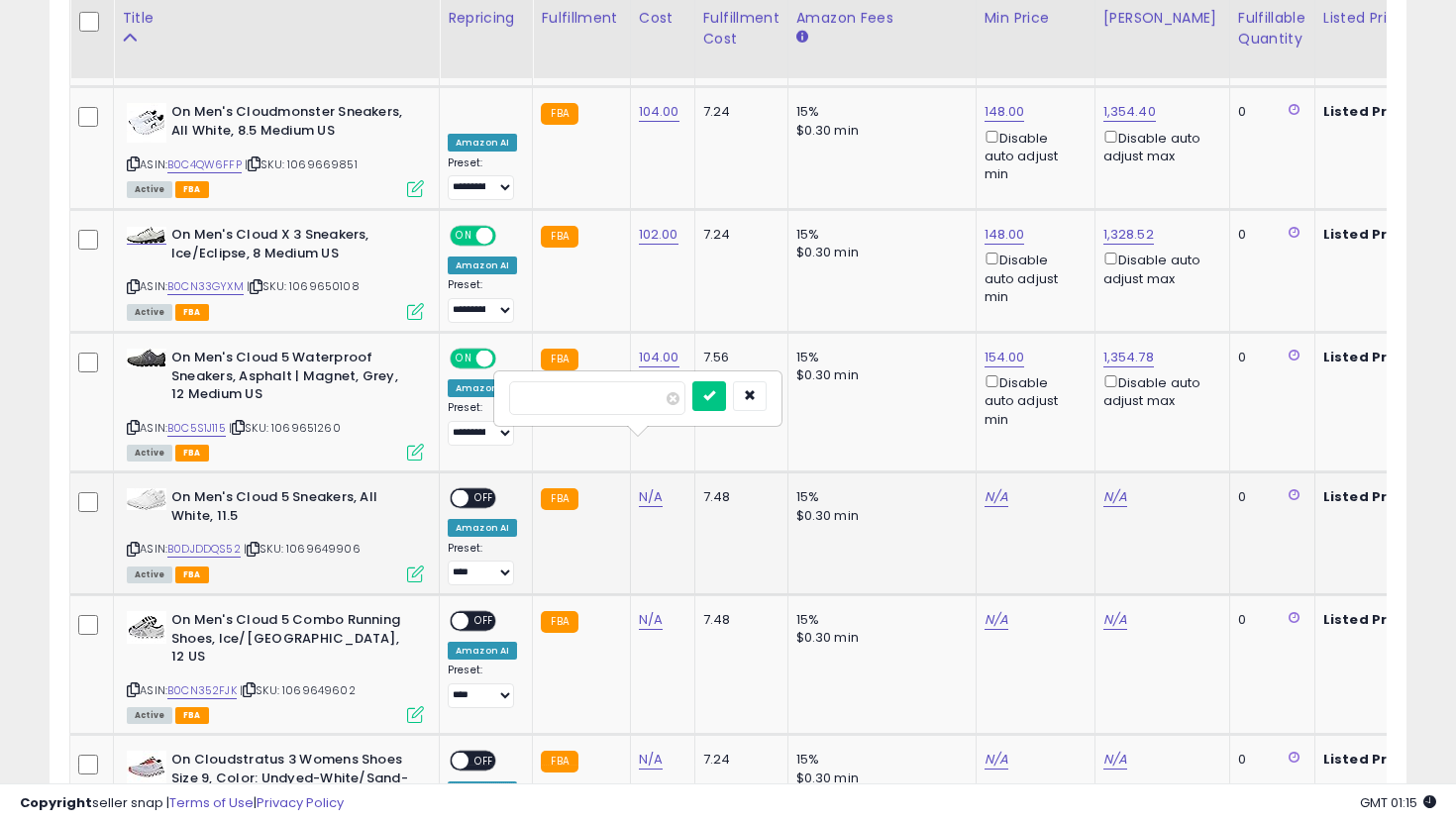 type on "***" 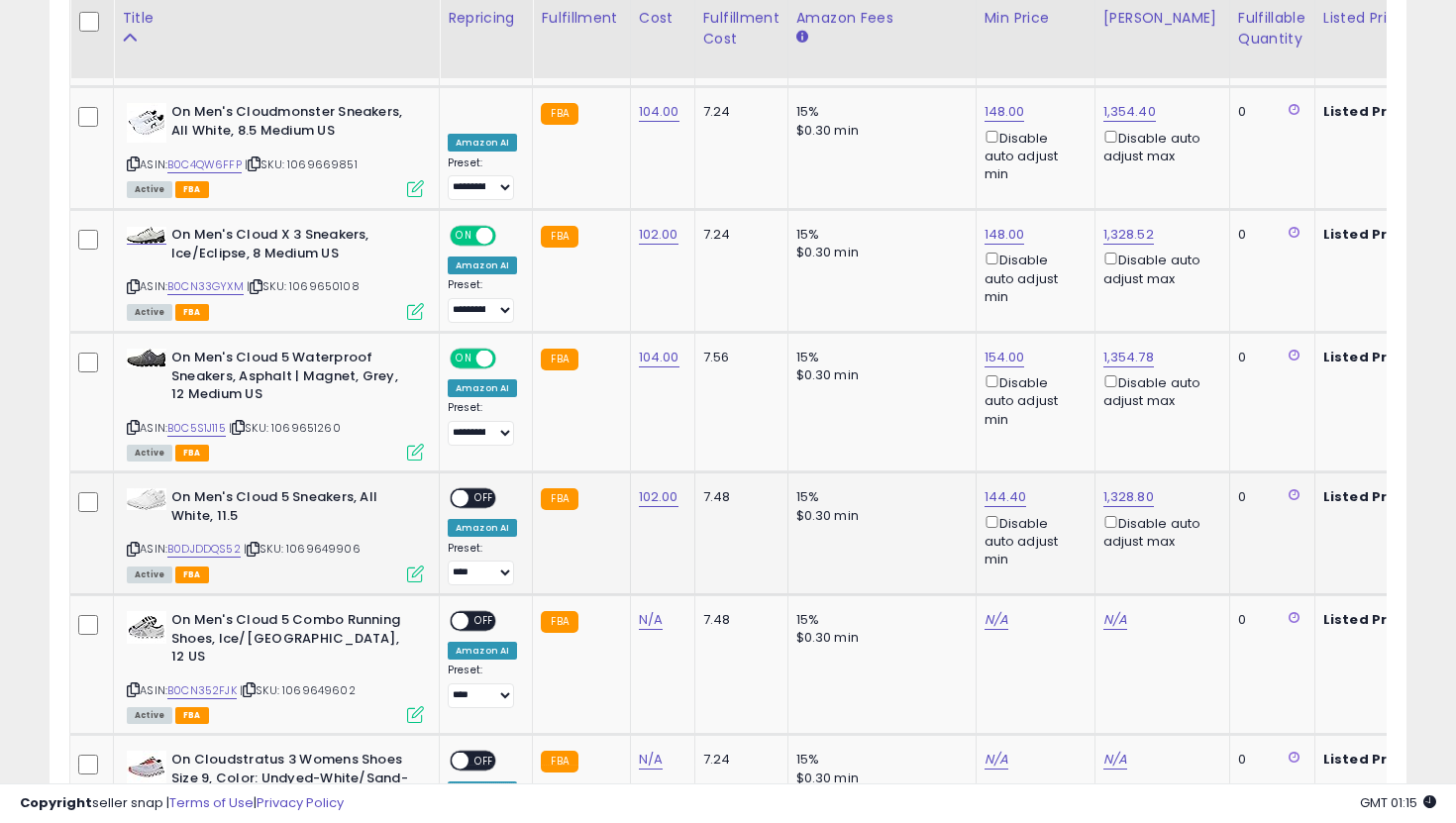 click on "OFF" at bounding box center (484, 498) 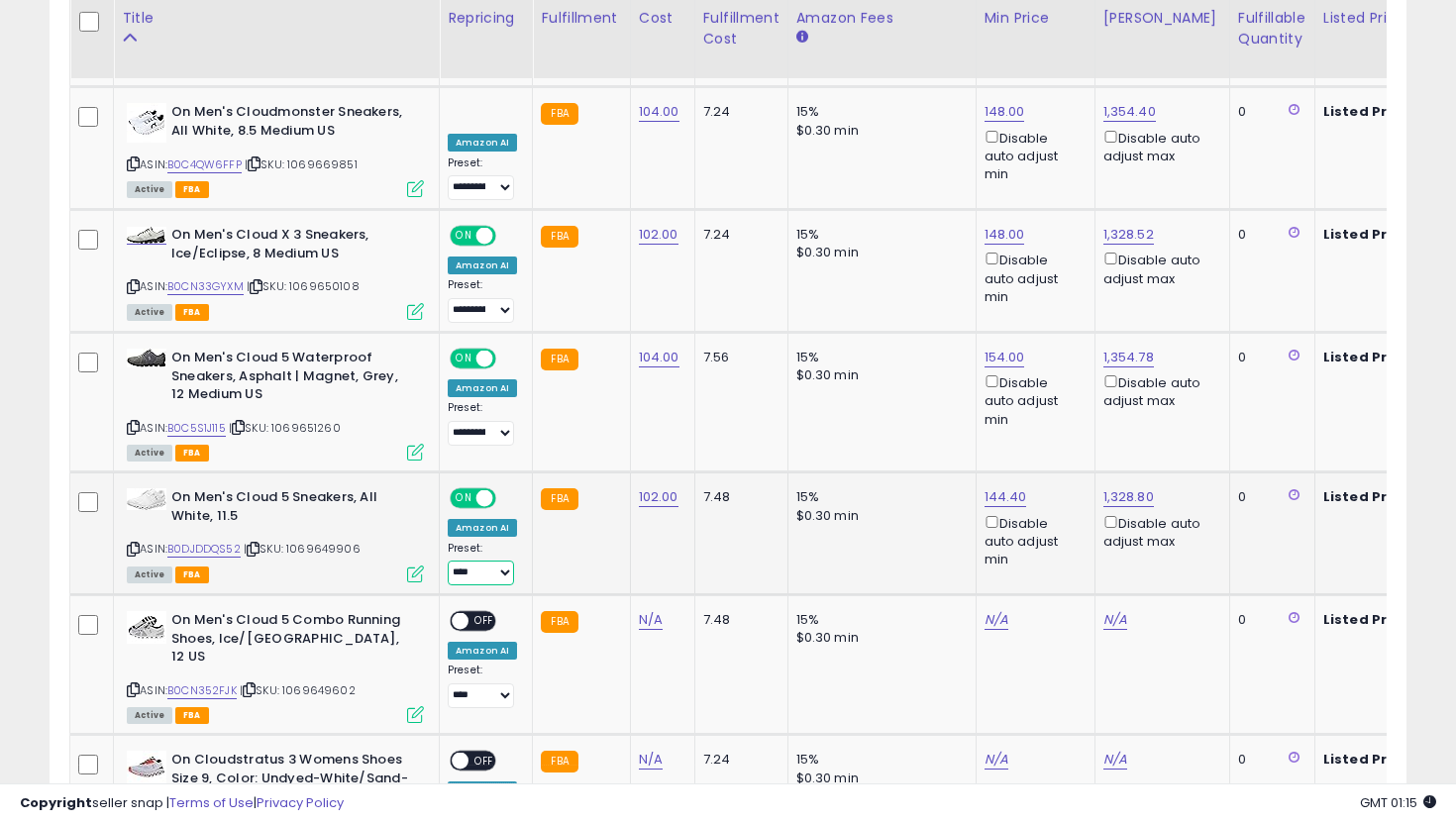 click on "**********" at bounding box center [480, 572] 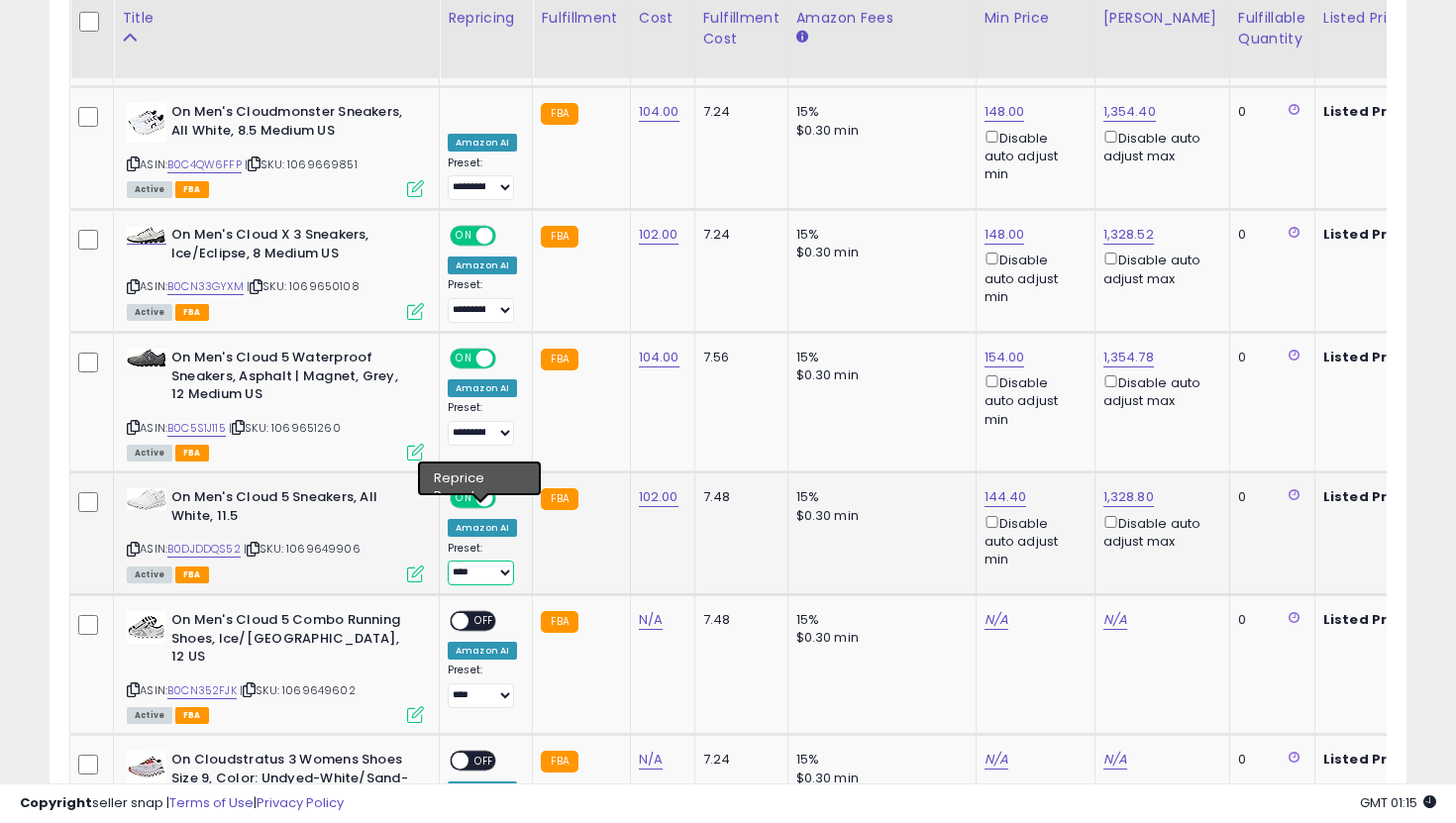 select on "**********" 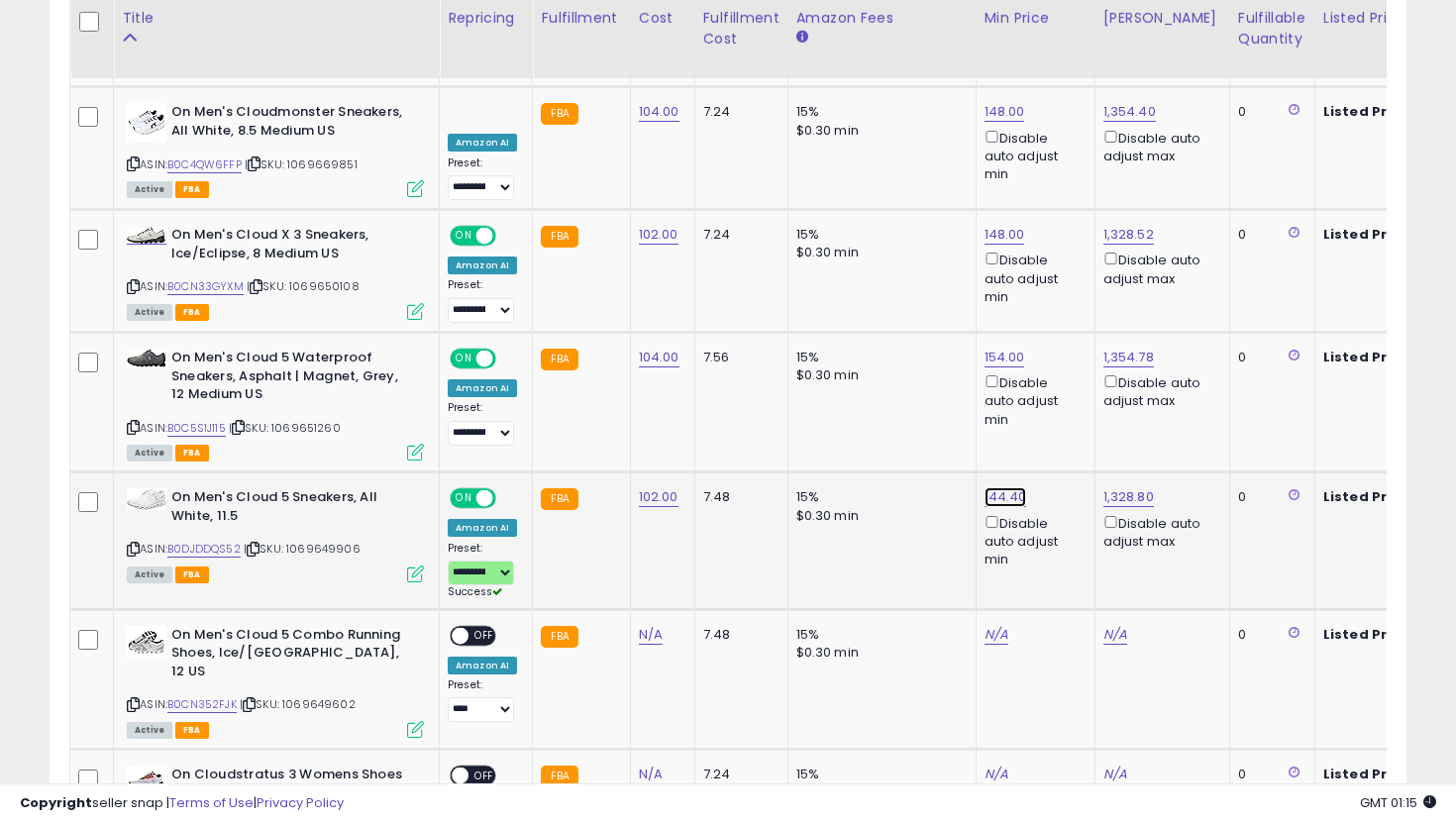 click on "144.40" at bounding box center [1004, -1201] 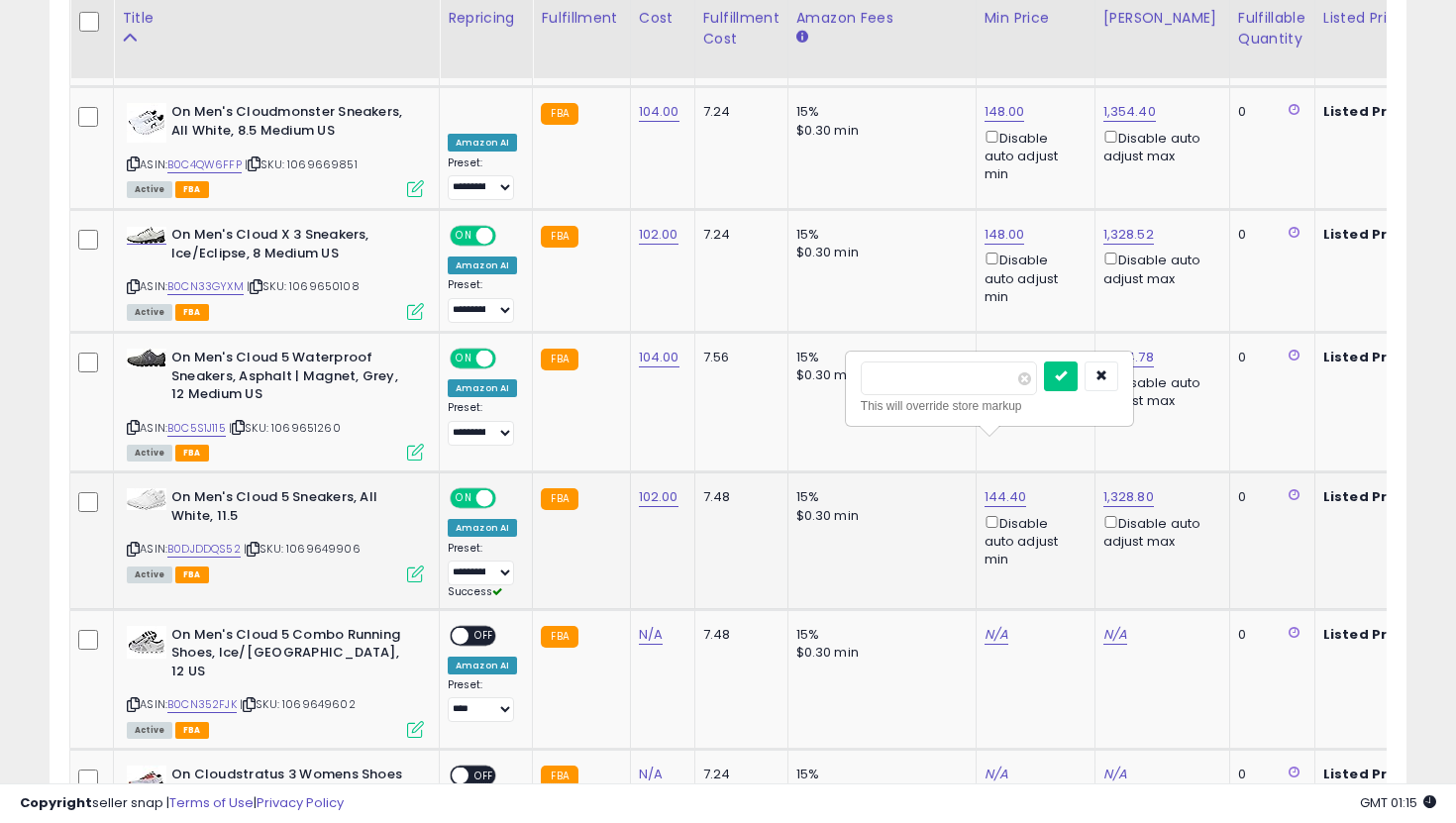 drag, startPoint x: 937, startPoint y: 382, endPoint x: 844, endPoint y: 371, distance: 93.648278 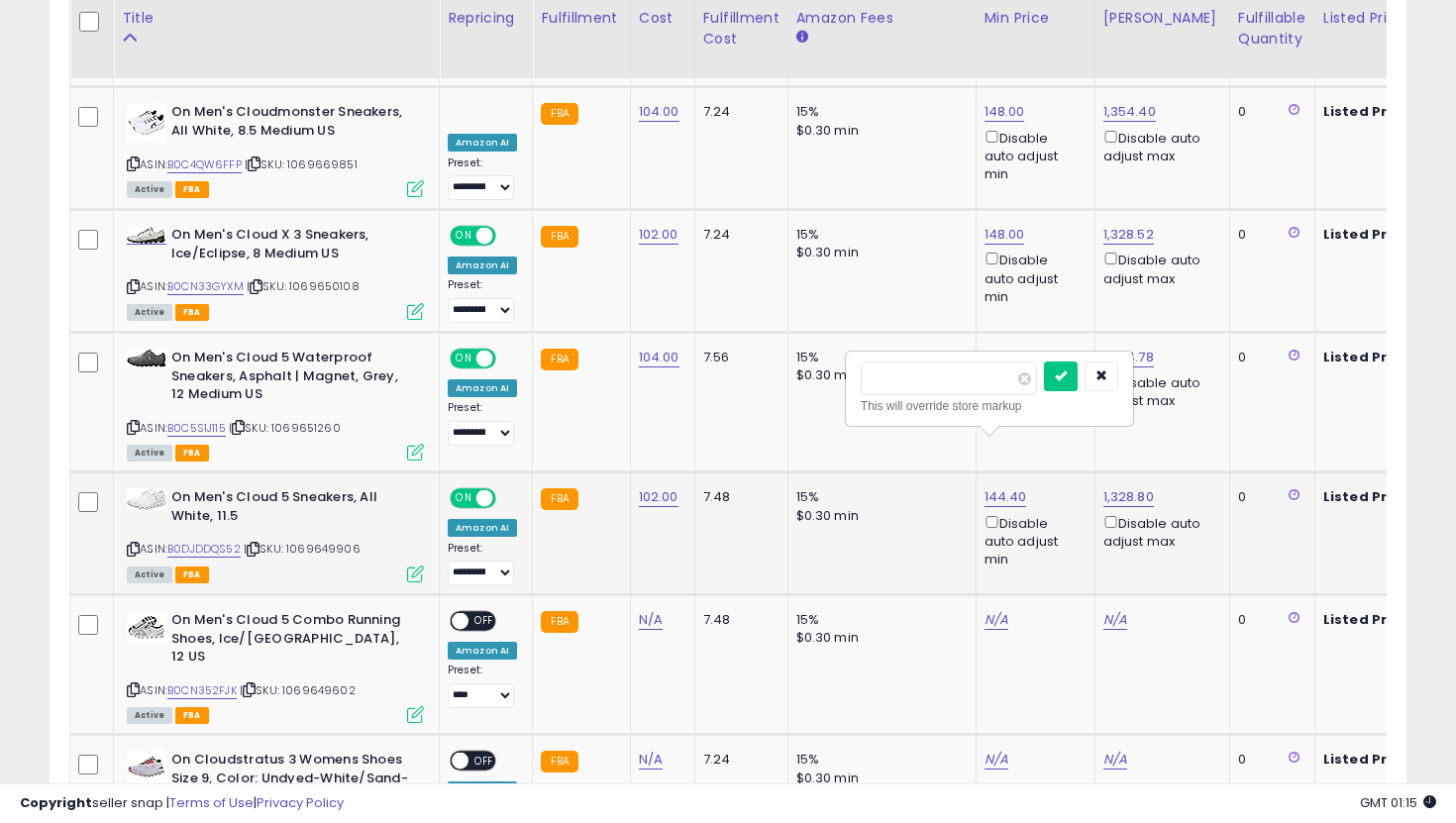 type on "***" 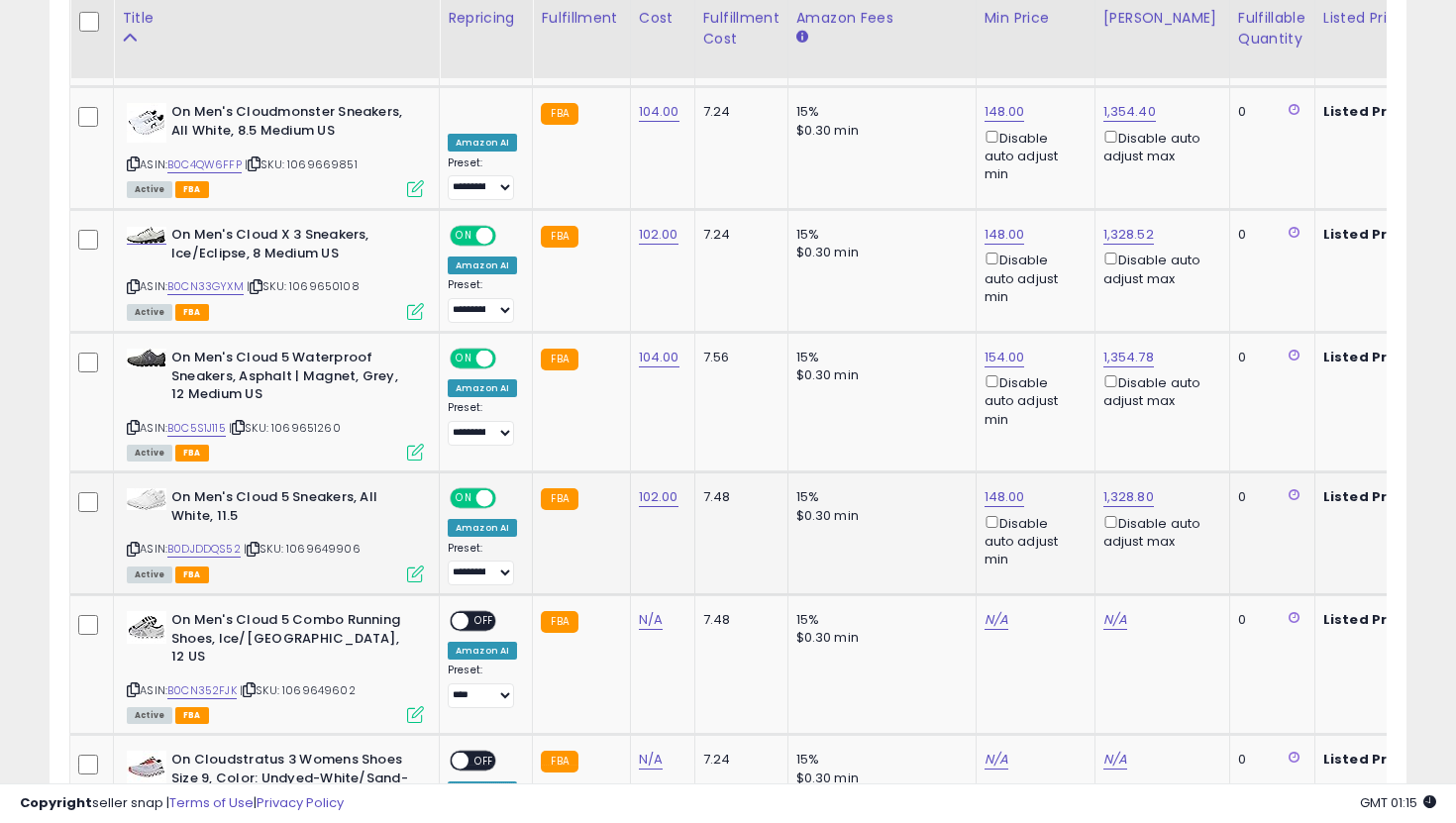 scroll, scrollTop: 2360, scrollLeft: 0, axis: vertical 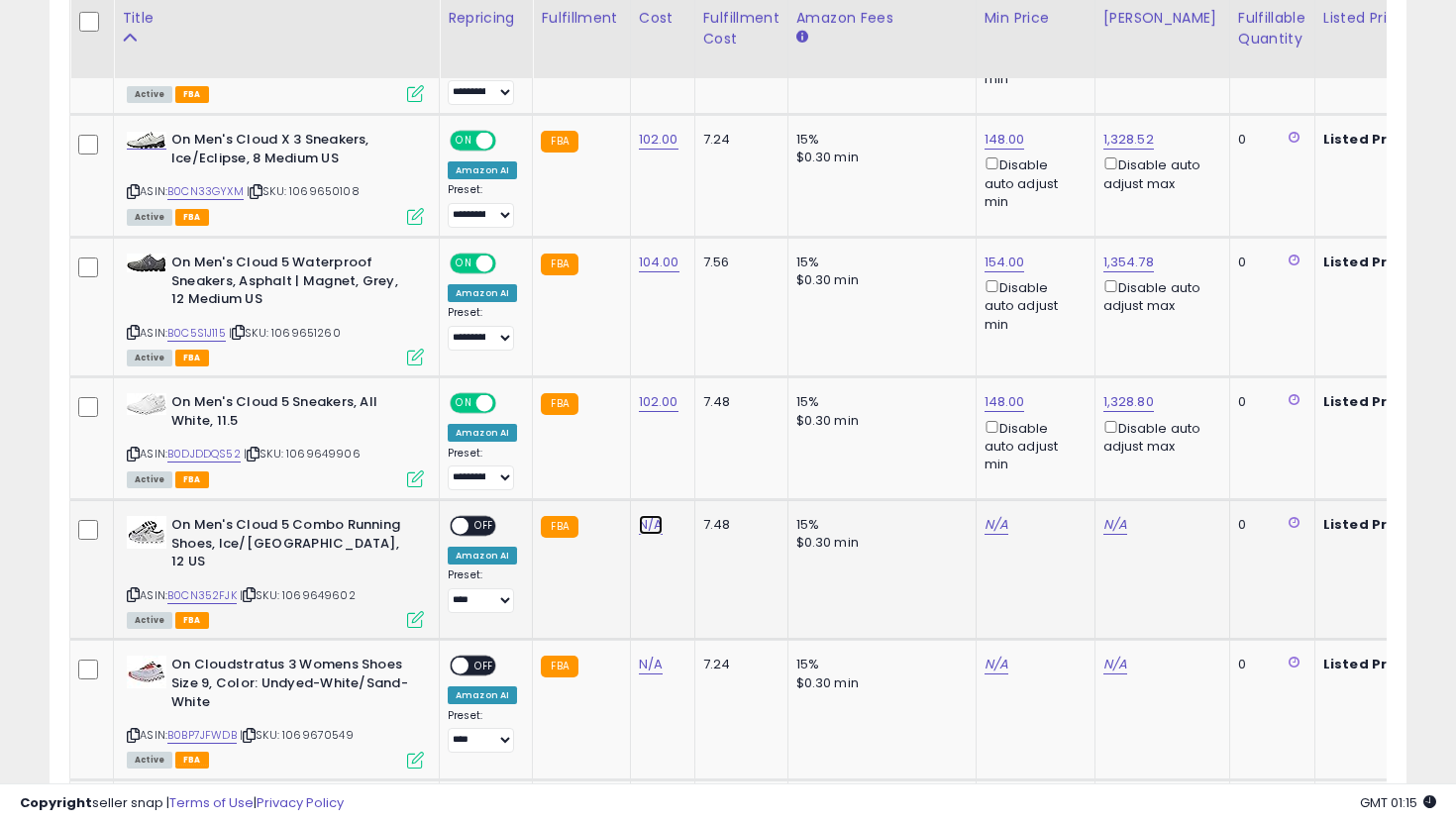 click on "N/A" at bounding box center [651, 525] 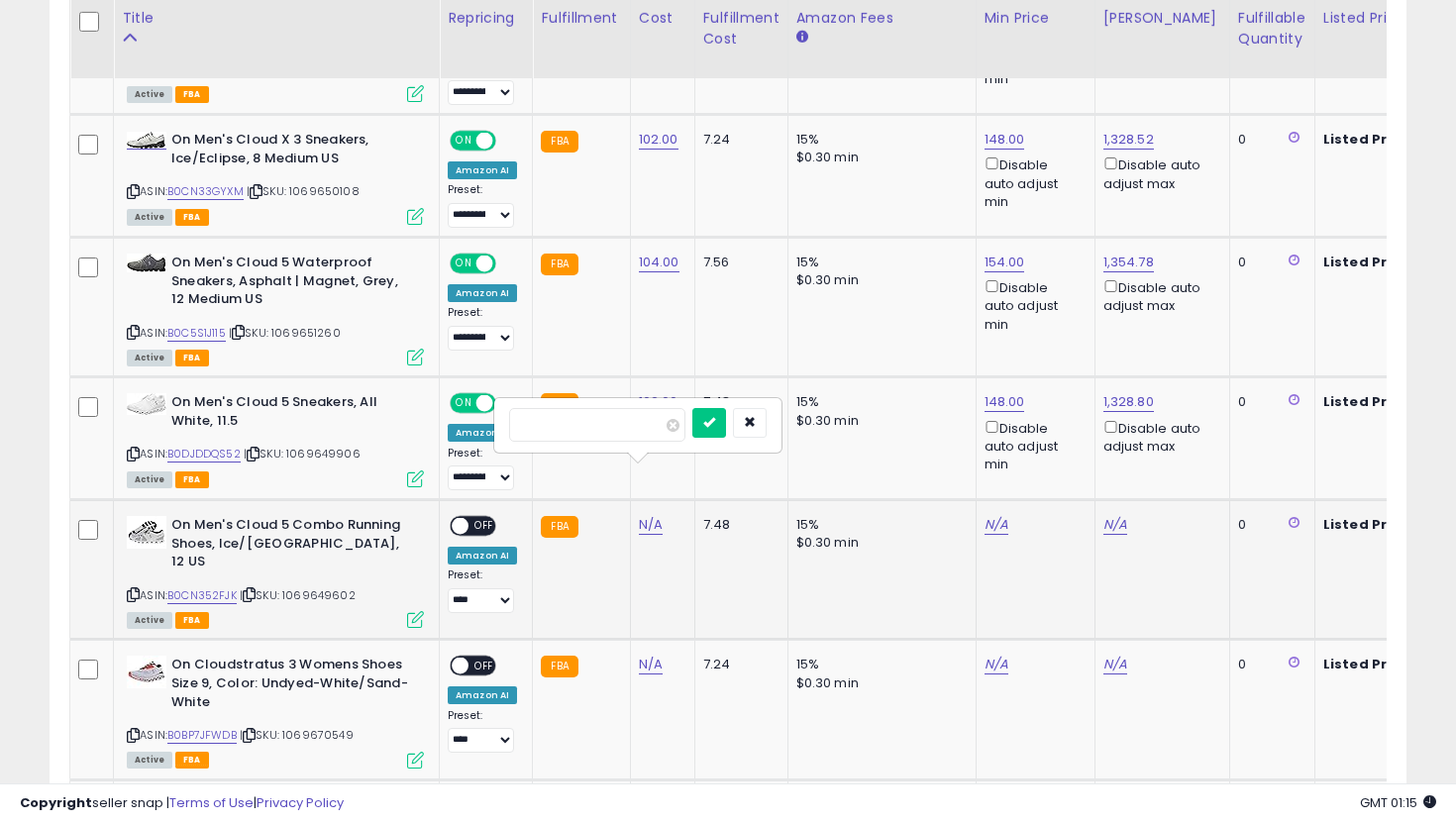 type on "***" 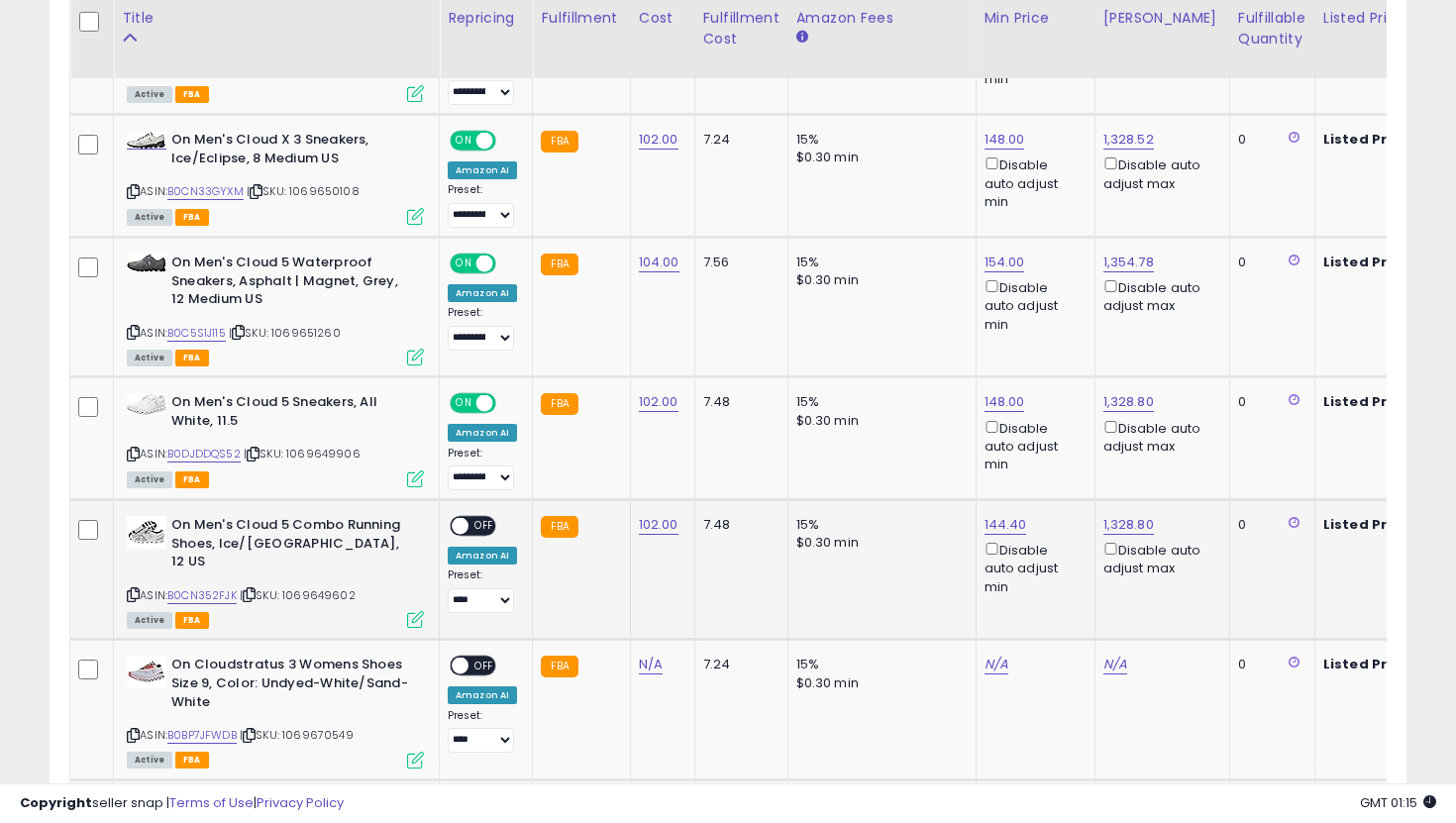 click on "ON   OFF" at bounding box center (451, 526) 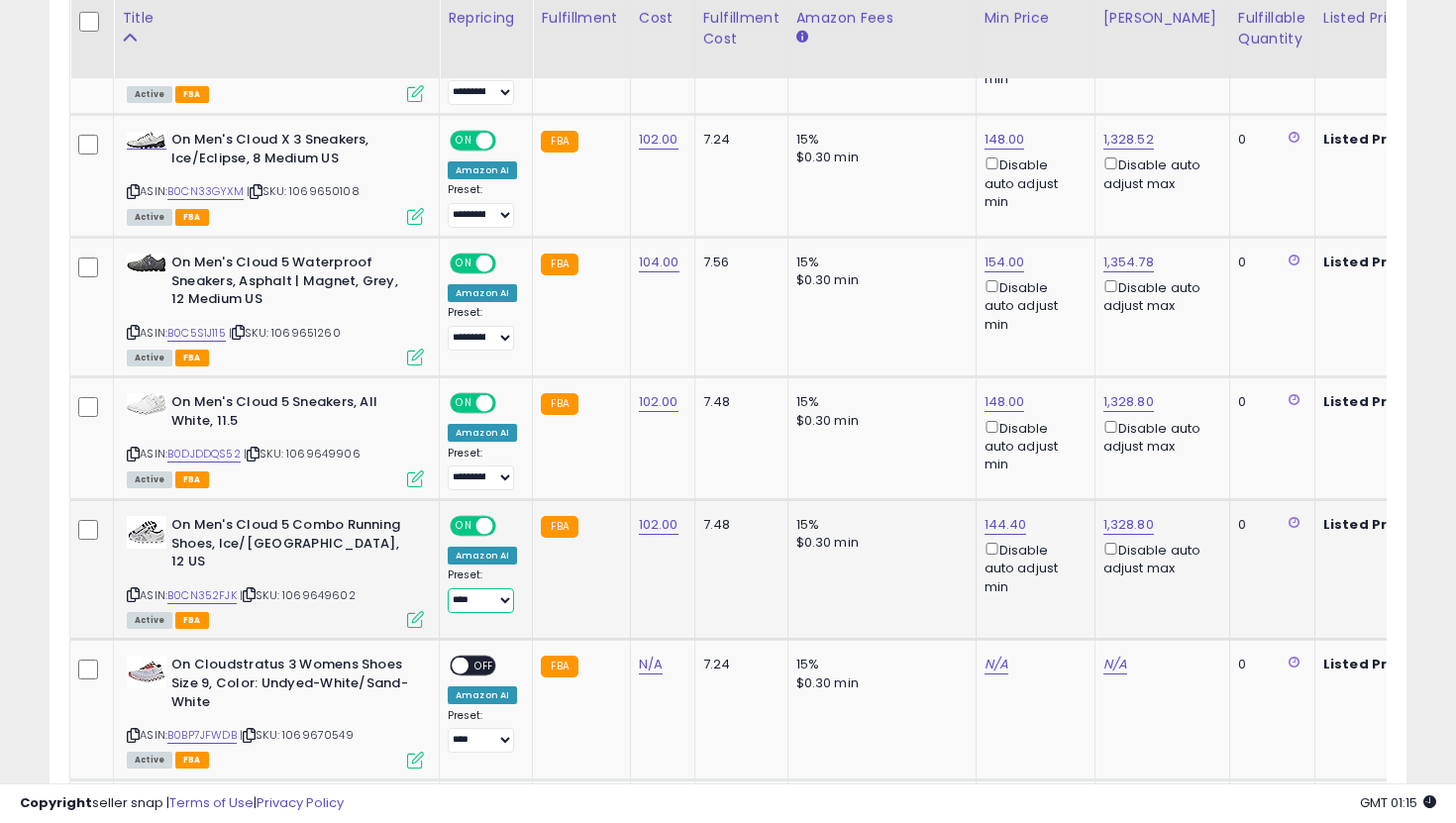 click on "**********" at bounding box center (480, 600) 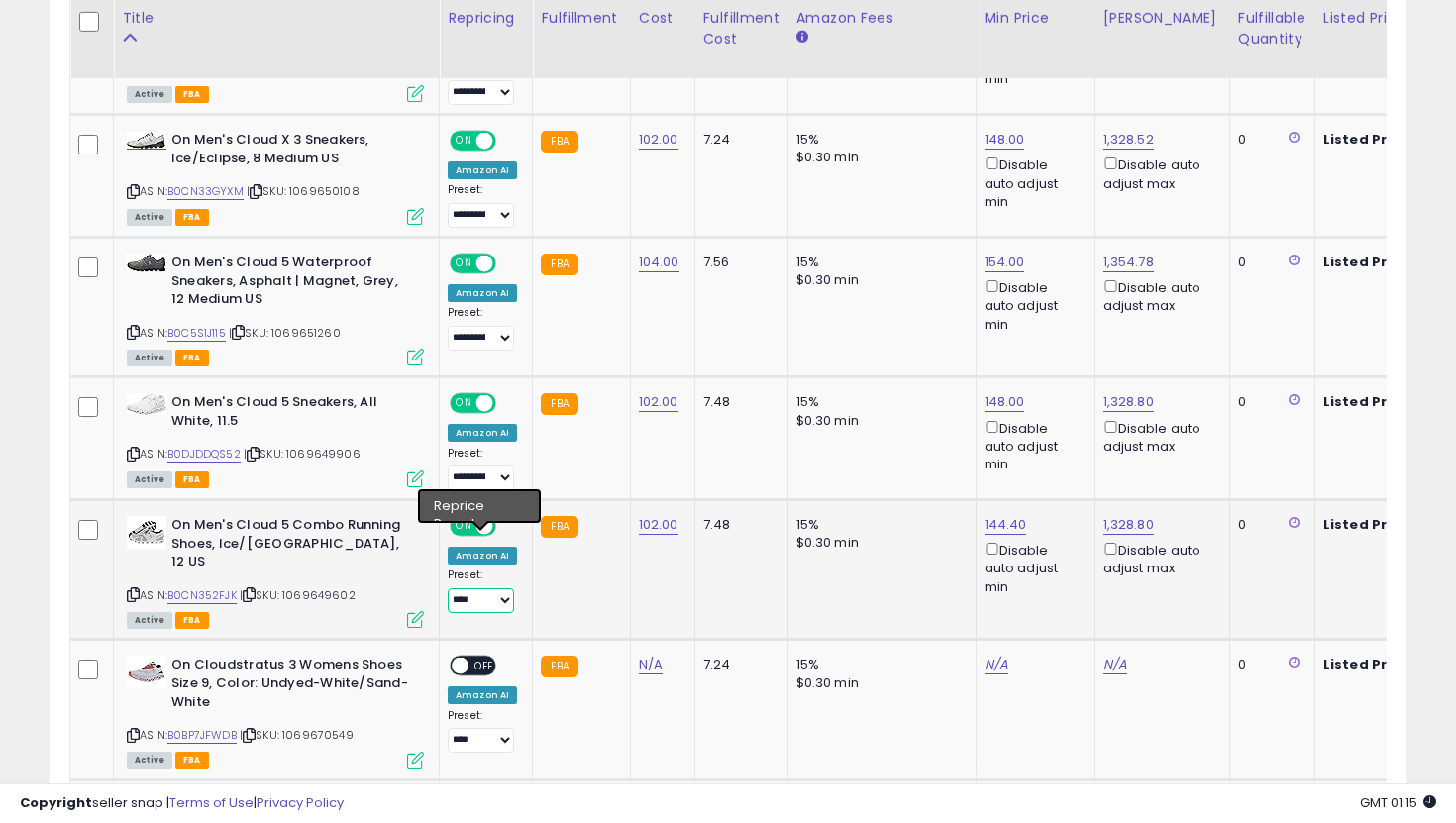 select on "**********" 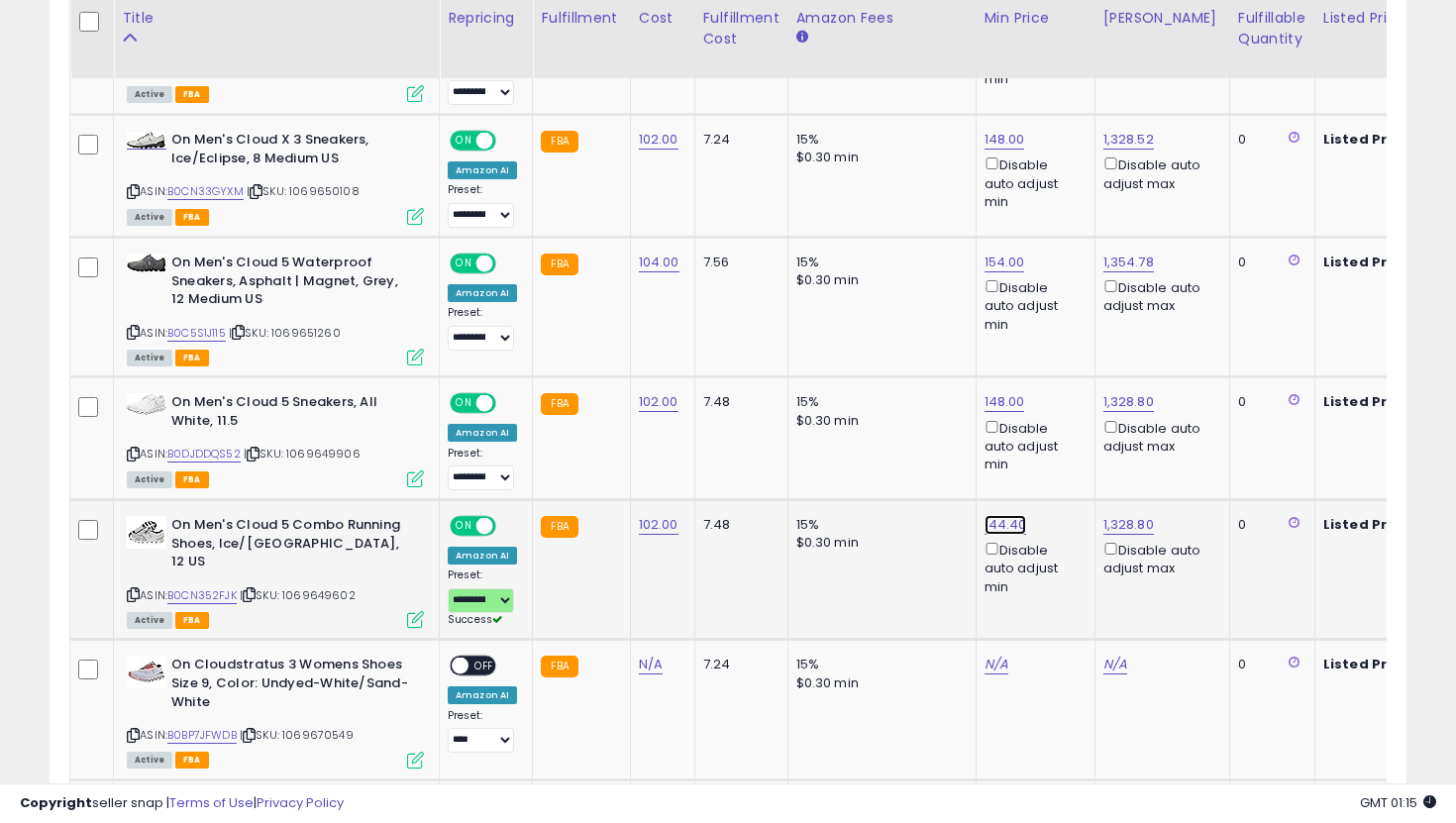 click on "144.40" at bounding box center (1004, -1296) 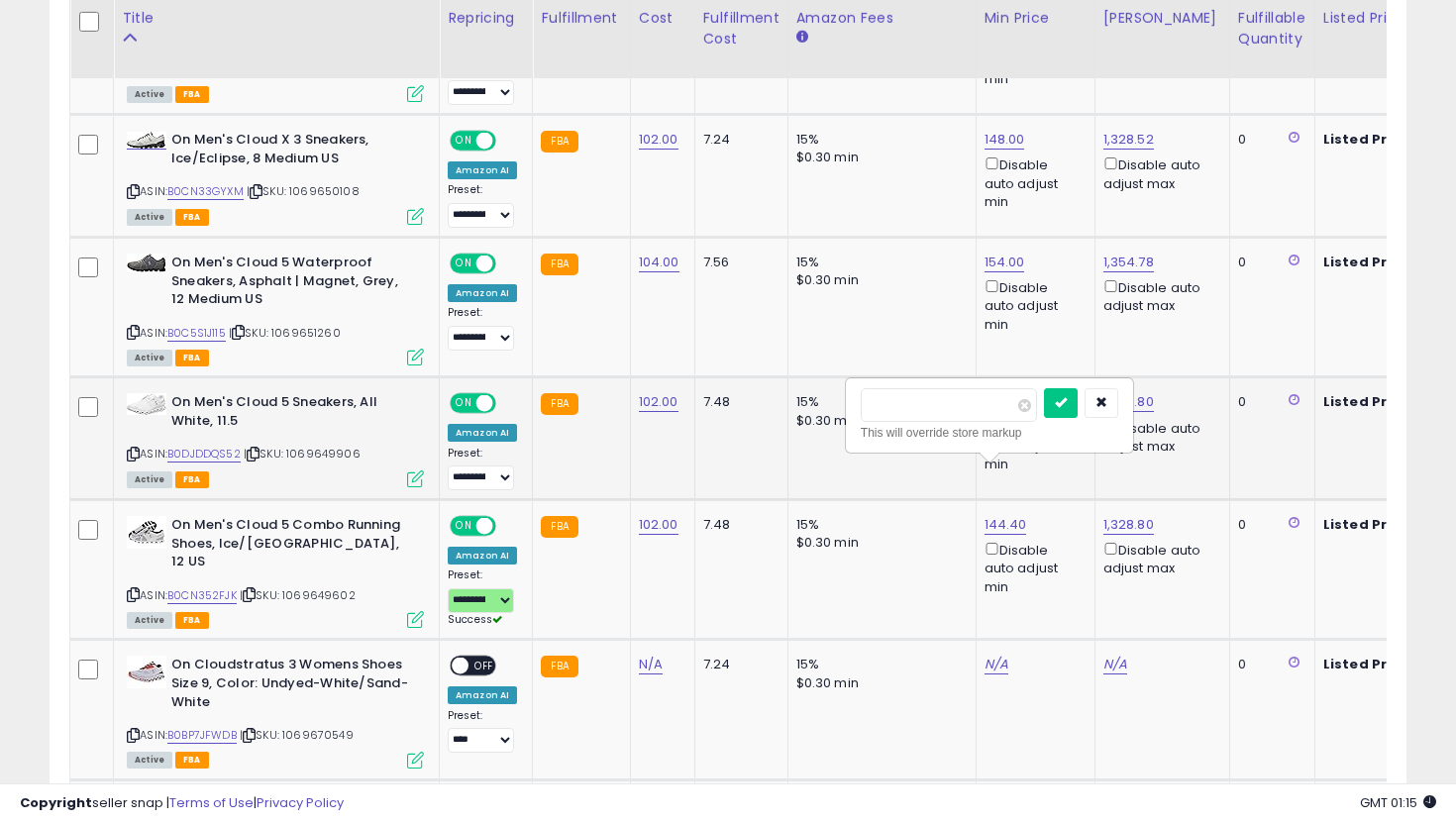 drag, startPoint x: 937, startPoint y: 406, endPoint x: 758, endPoint y: 394, distance: 179.40178 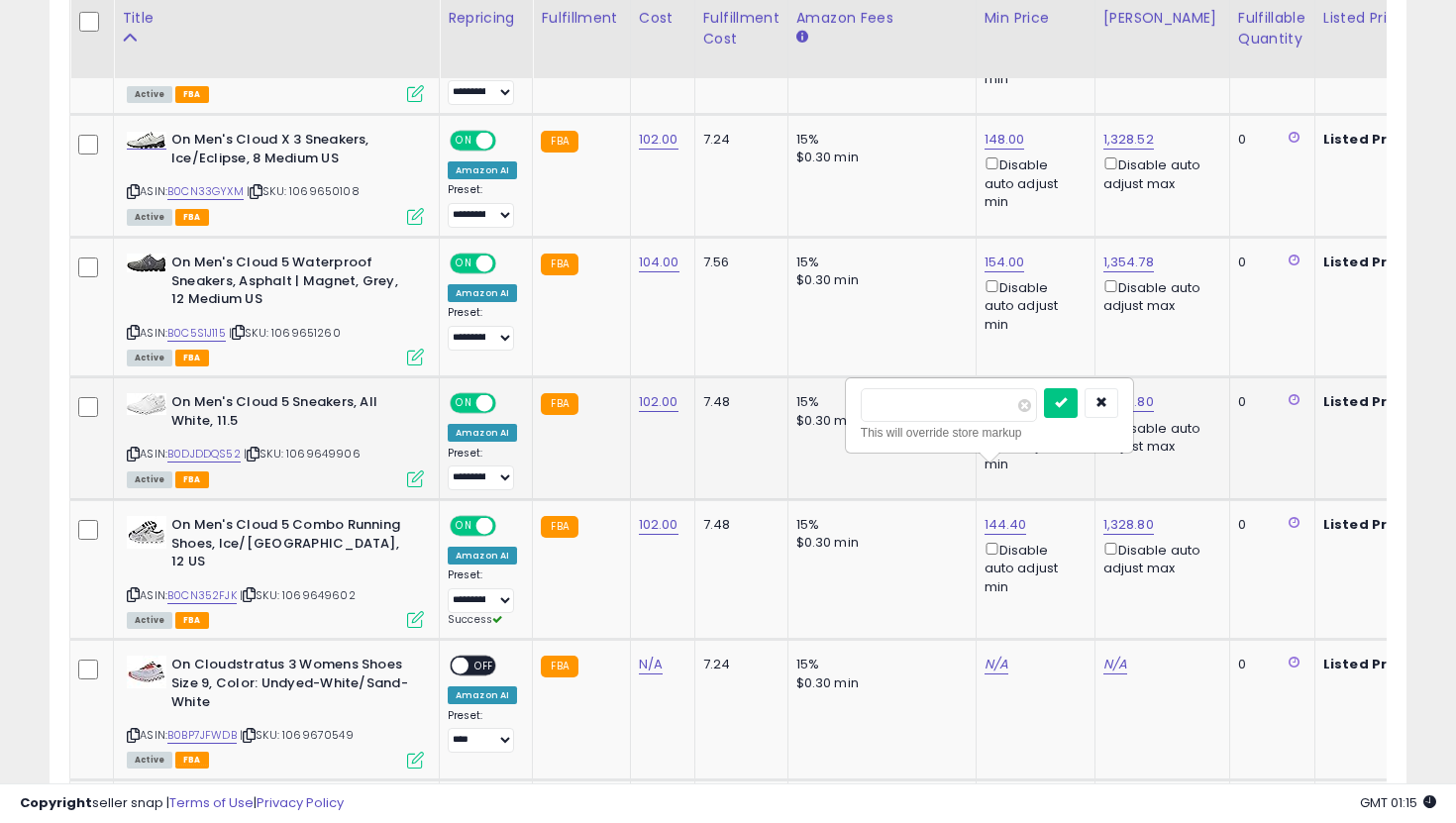 click at bounding box center [1061, 403] 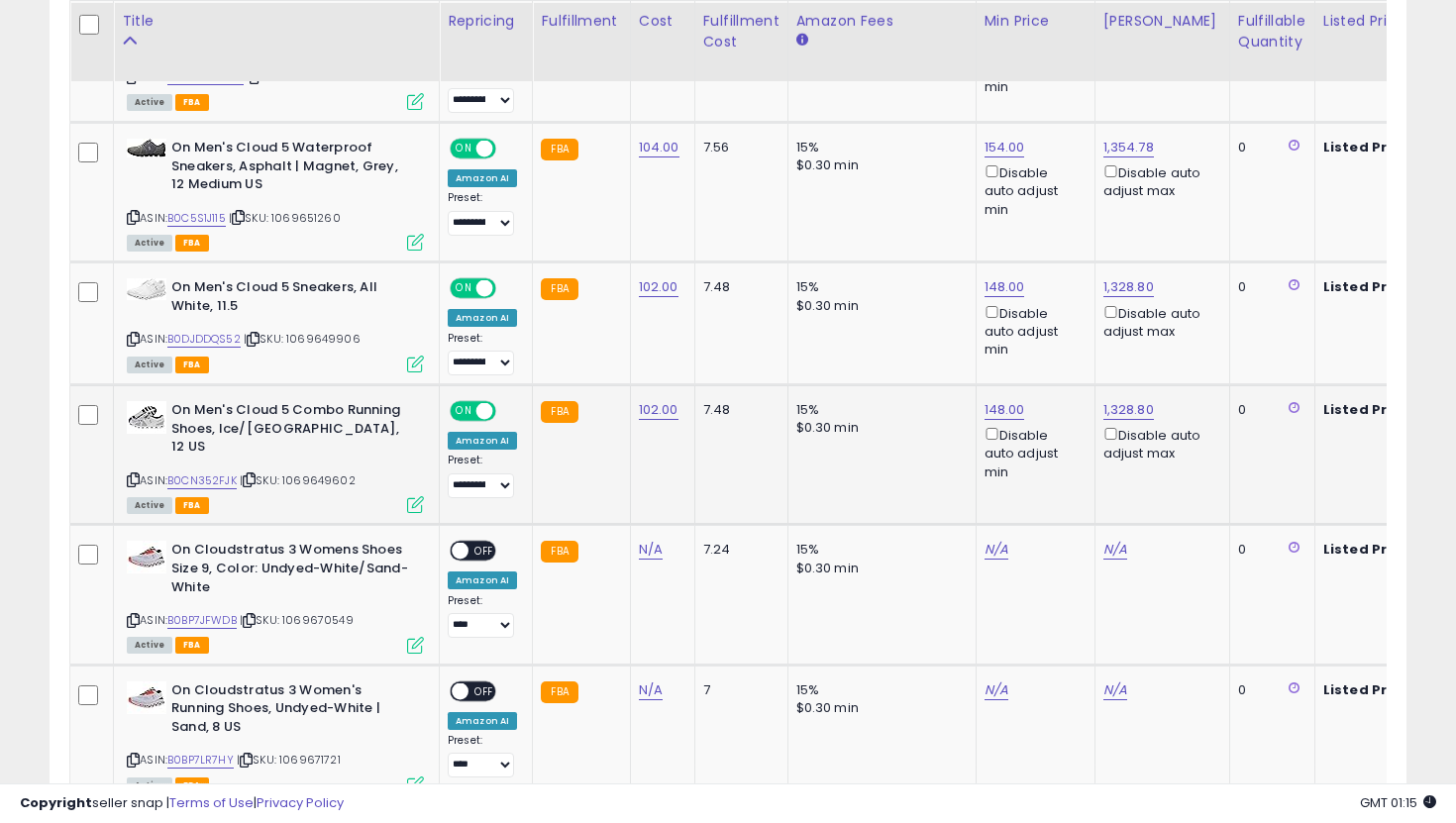 scroll, scrollTop: 2478, scrollLeft: 0, axis: vertical 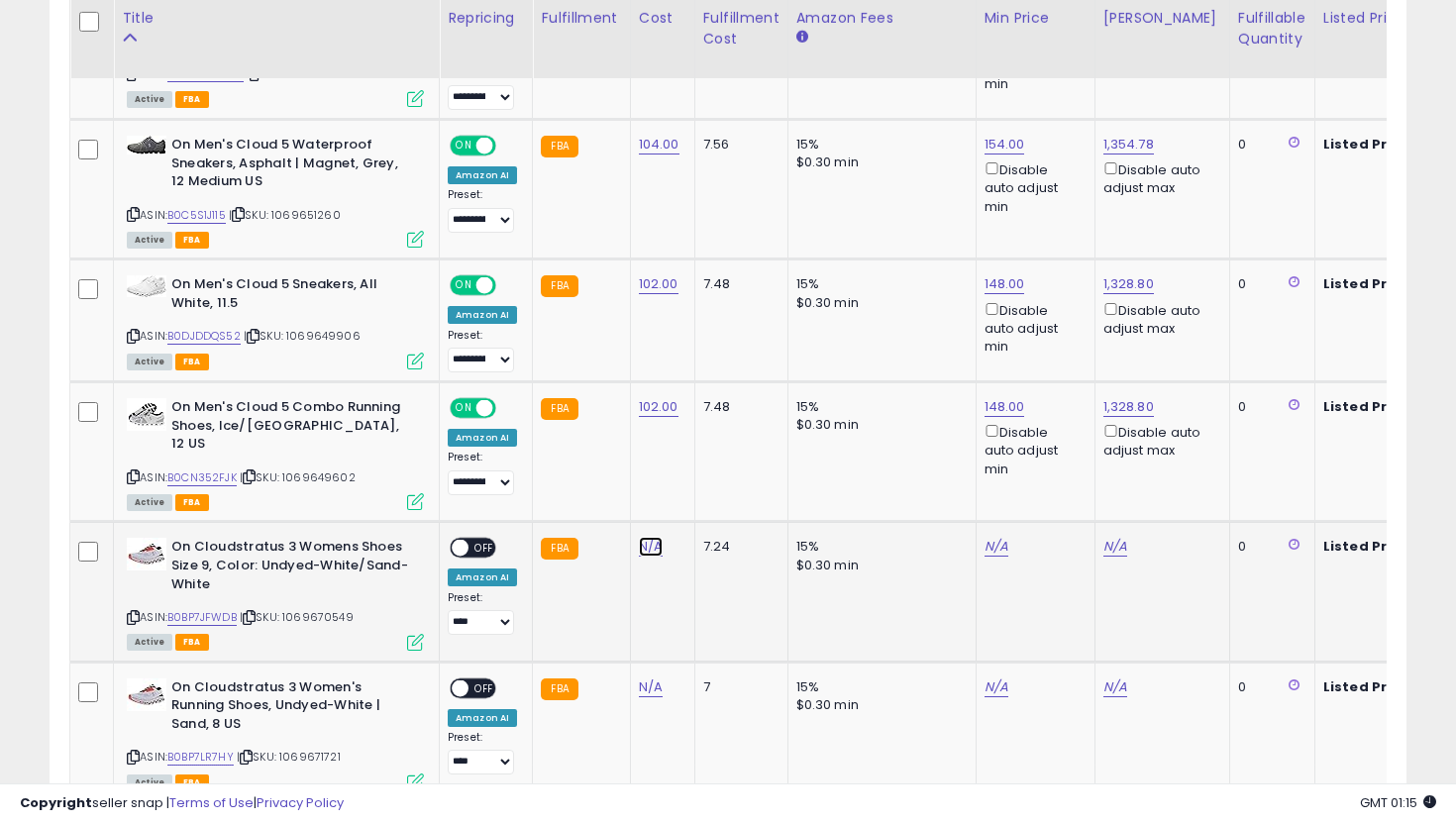 click on "N/A" at bounding box center (651, 547) 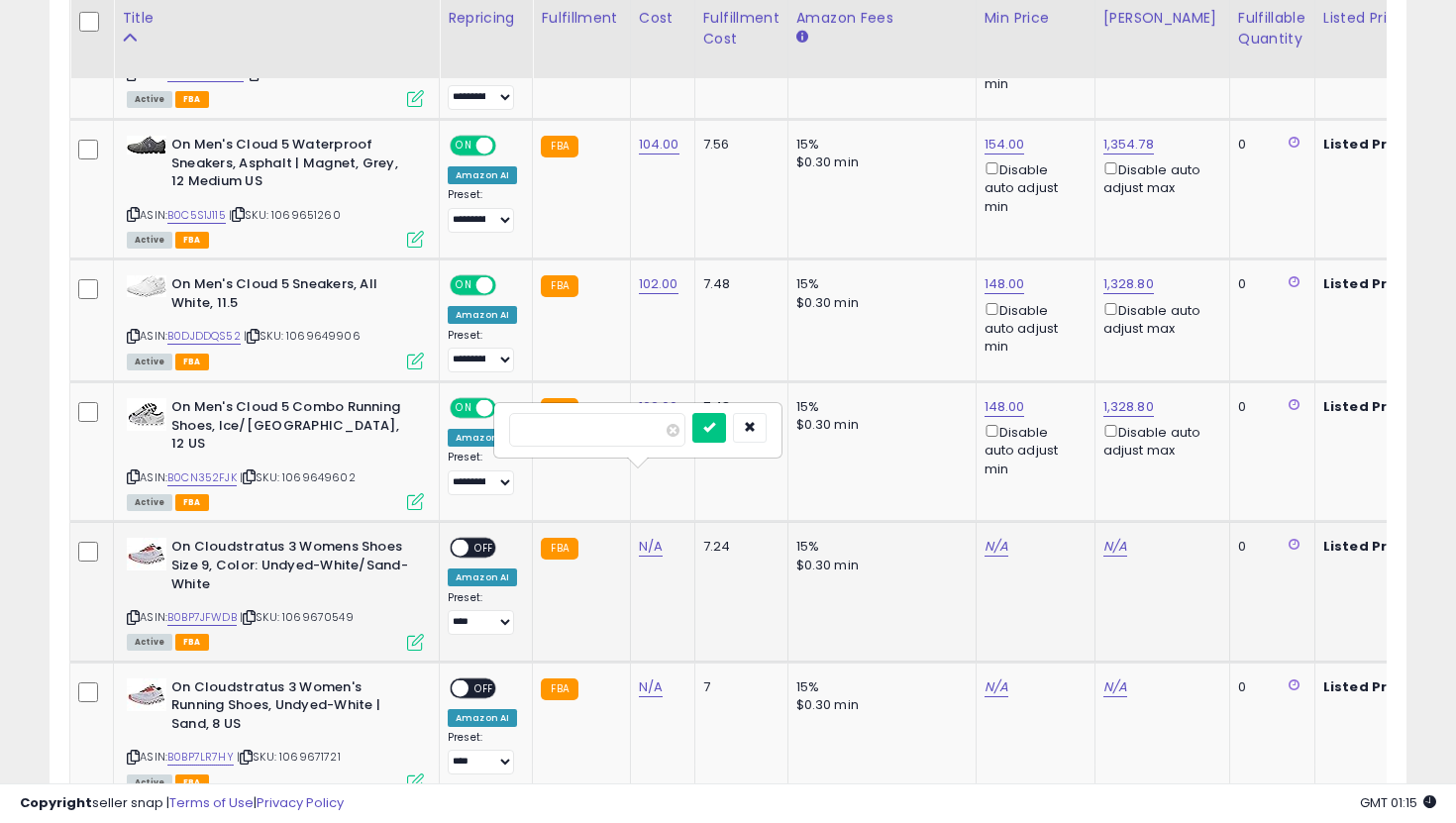 type on "***" 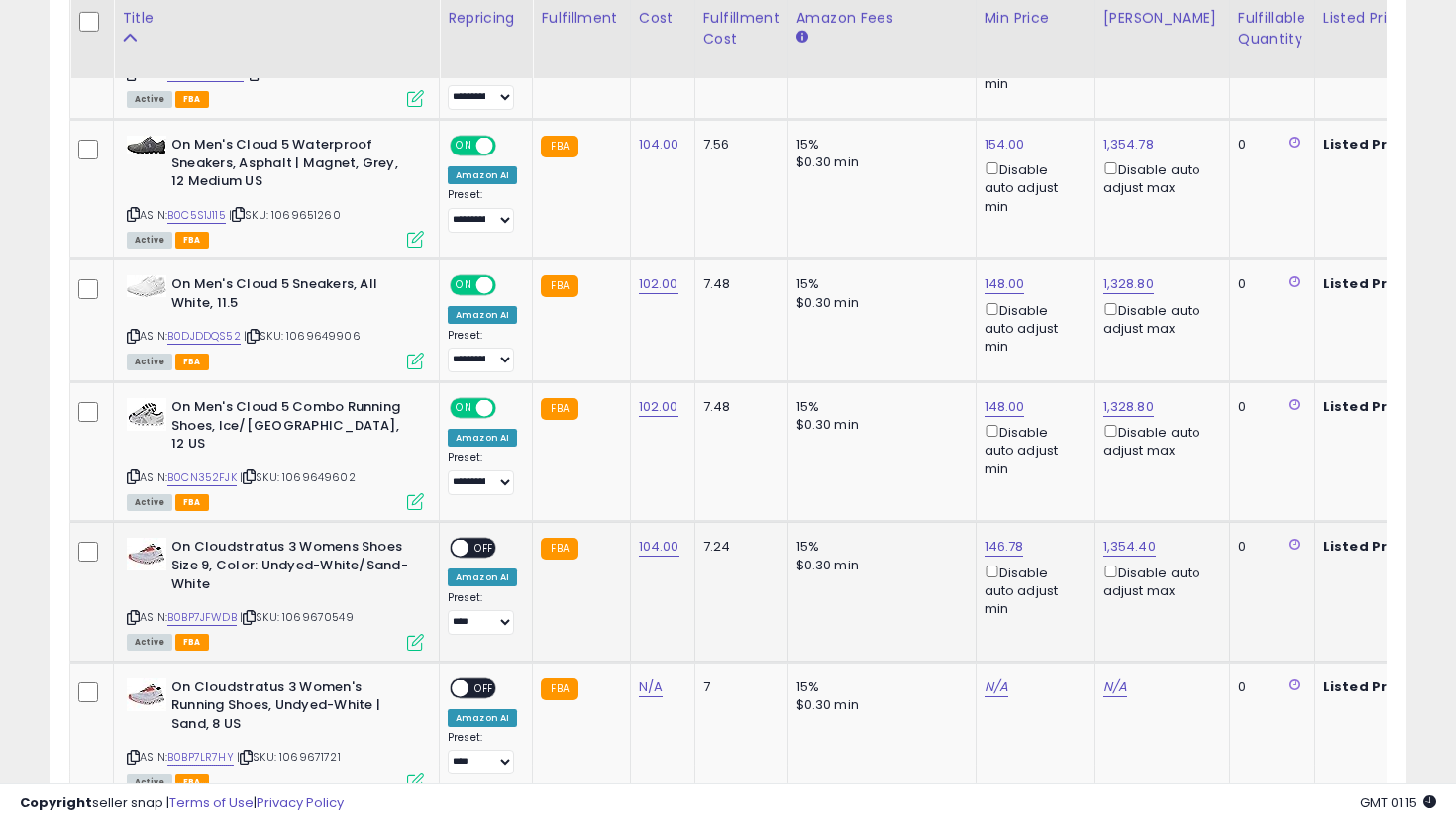 click on "OFF" at bounding box center (484, 548) 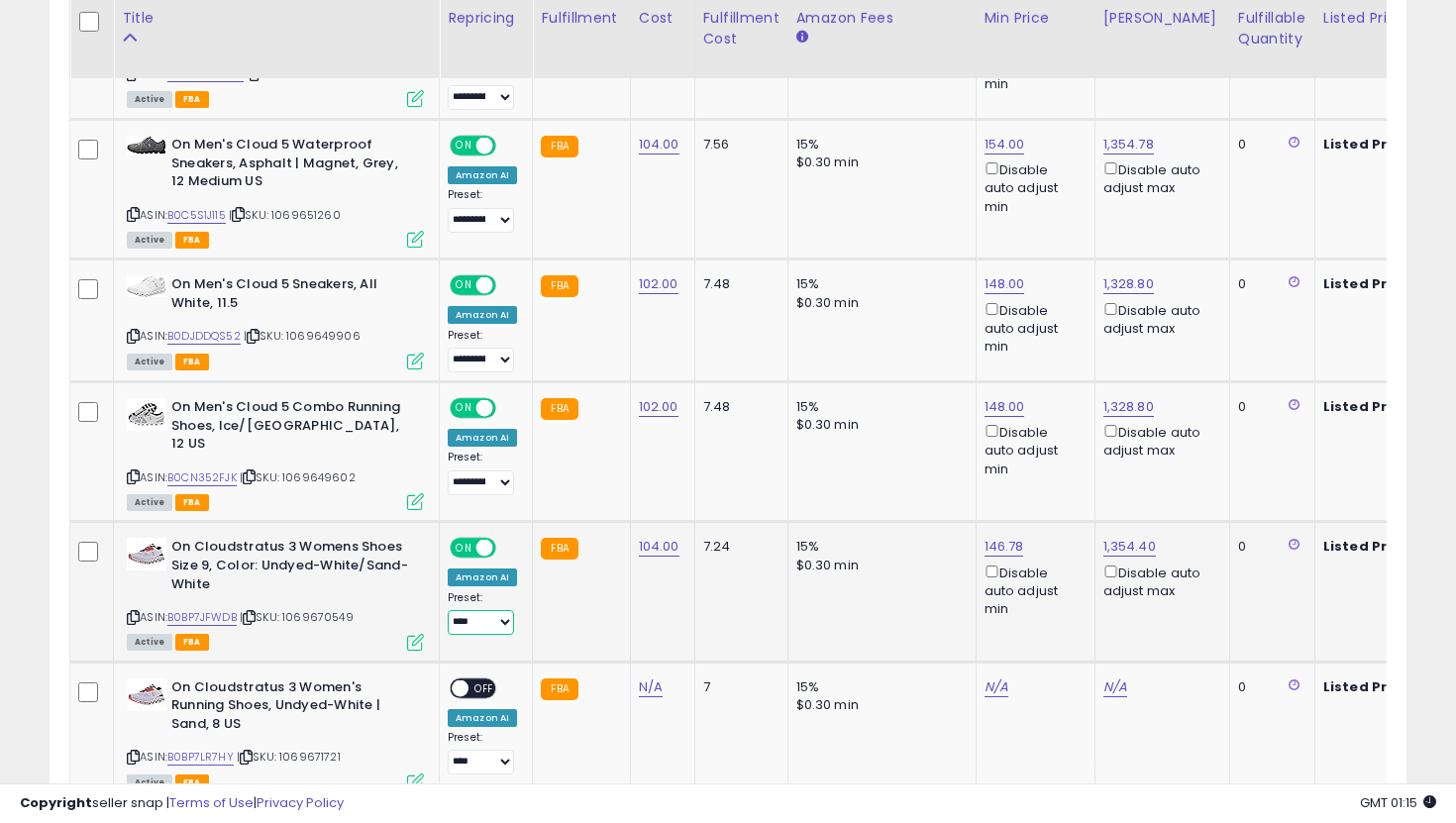 click on "**********" at bounding box center [480, 622] 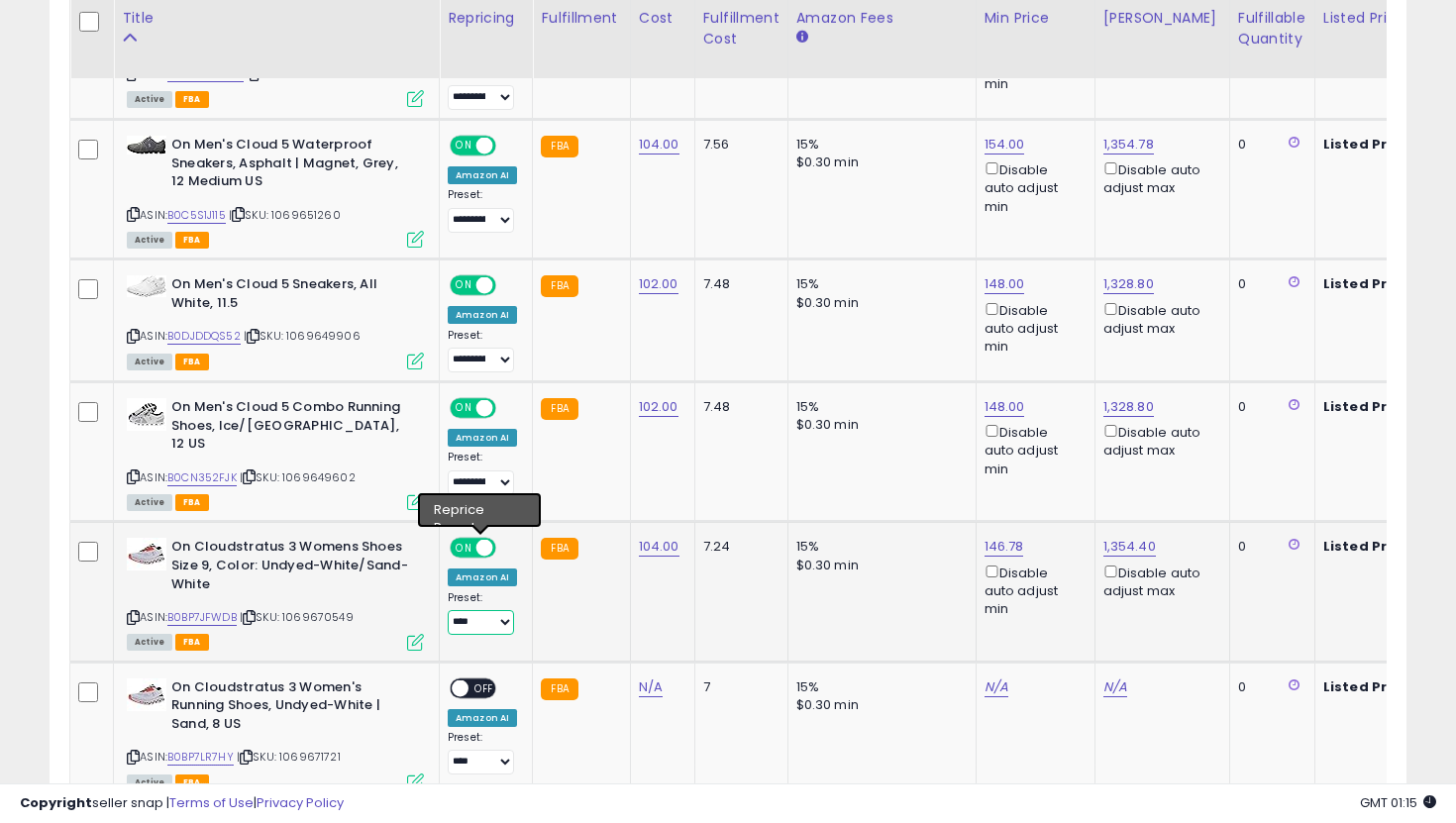 select on "**********" 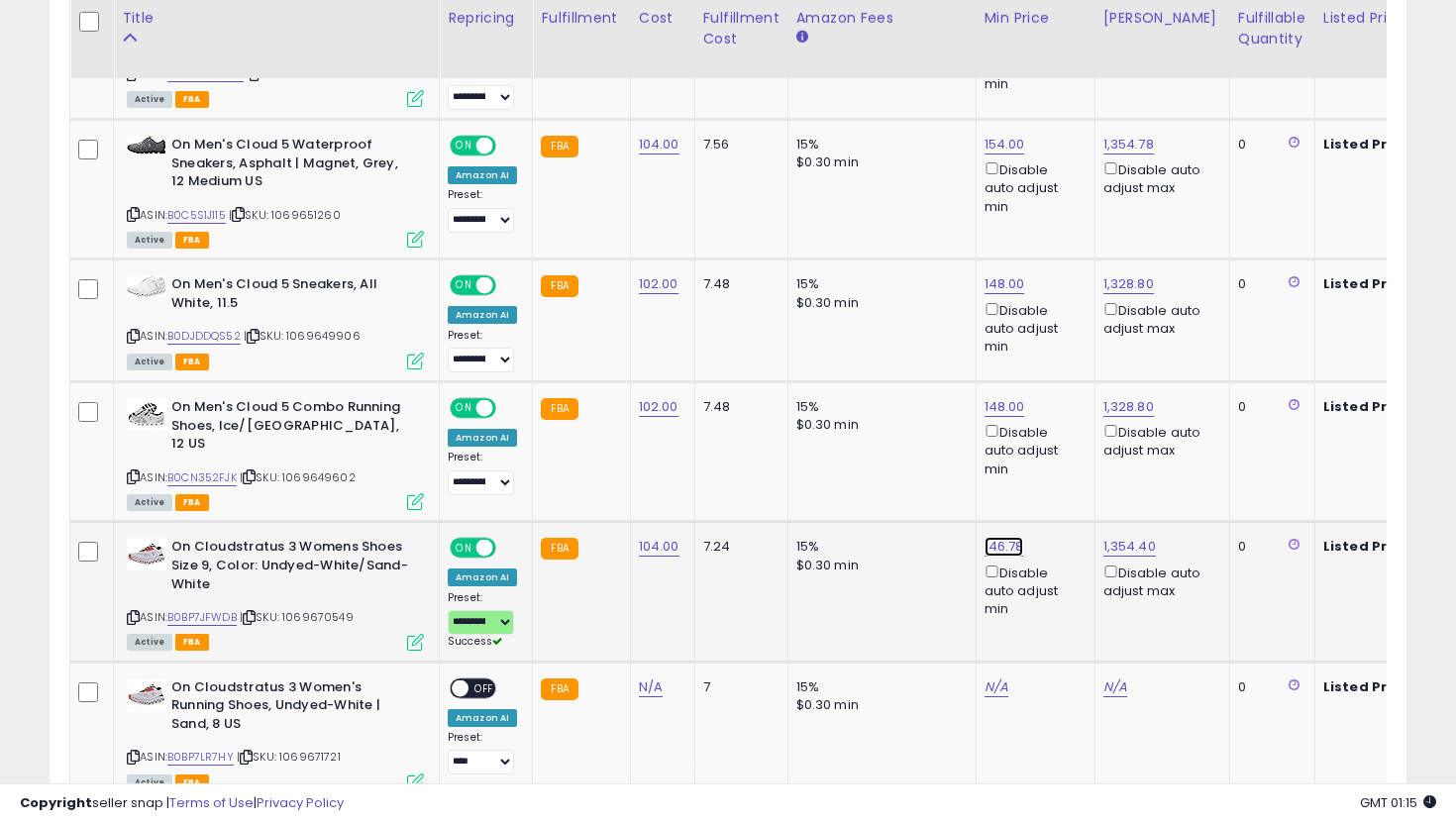 click on "146.78" at bounding box center (1004, -1414) 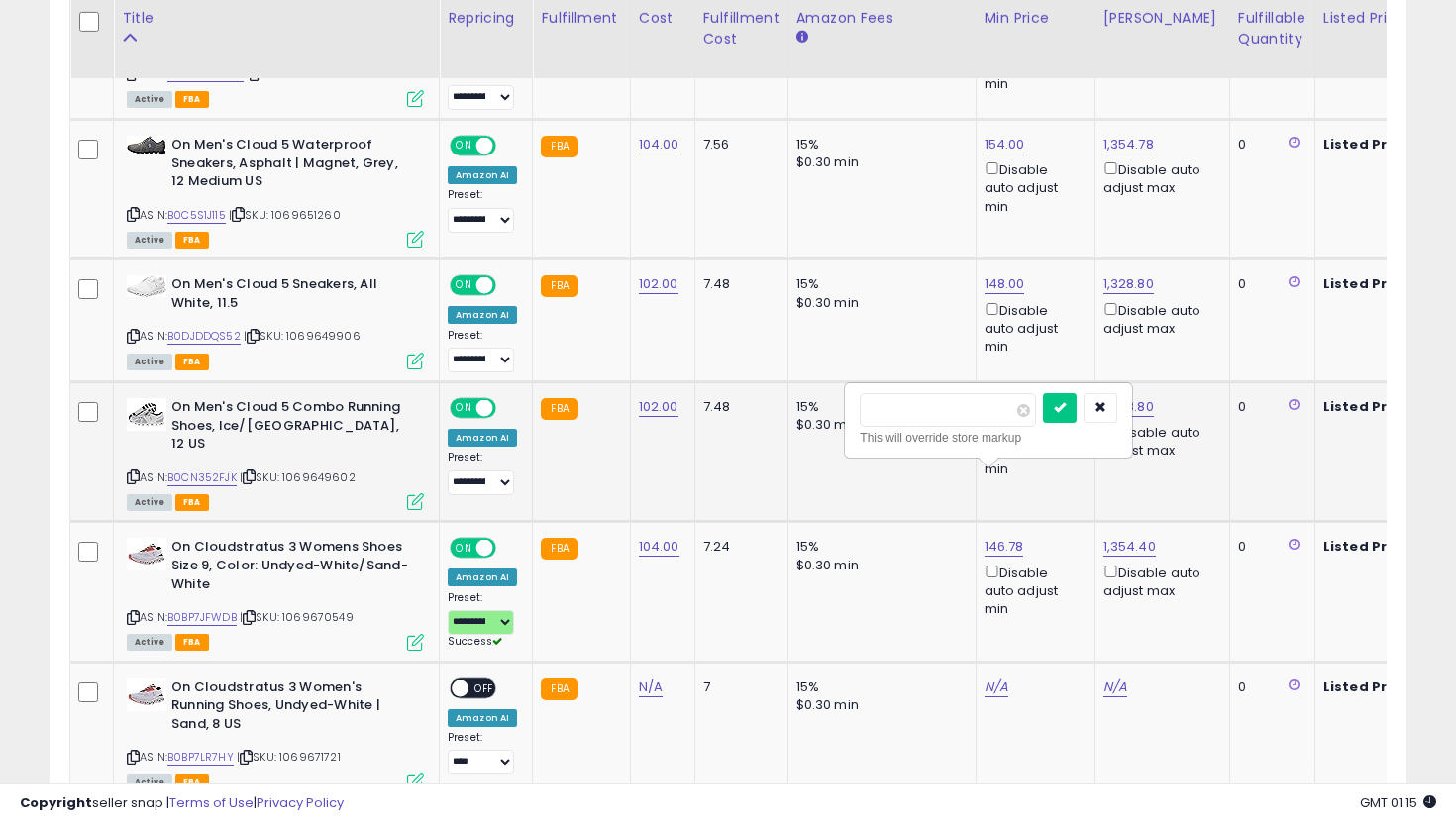 drag, startPoint x: 960, startPoint y: 416, endPoint x: 828, endPoint y: 410, distance: 132.13629 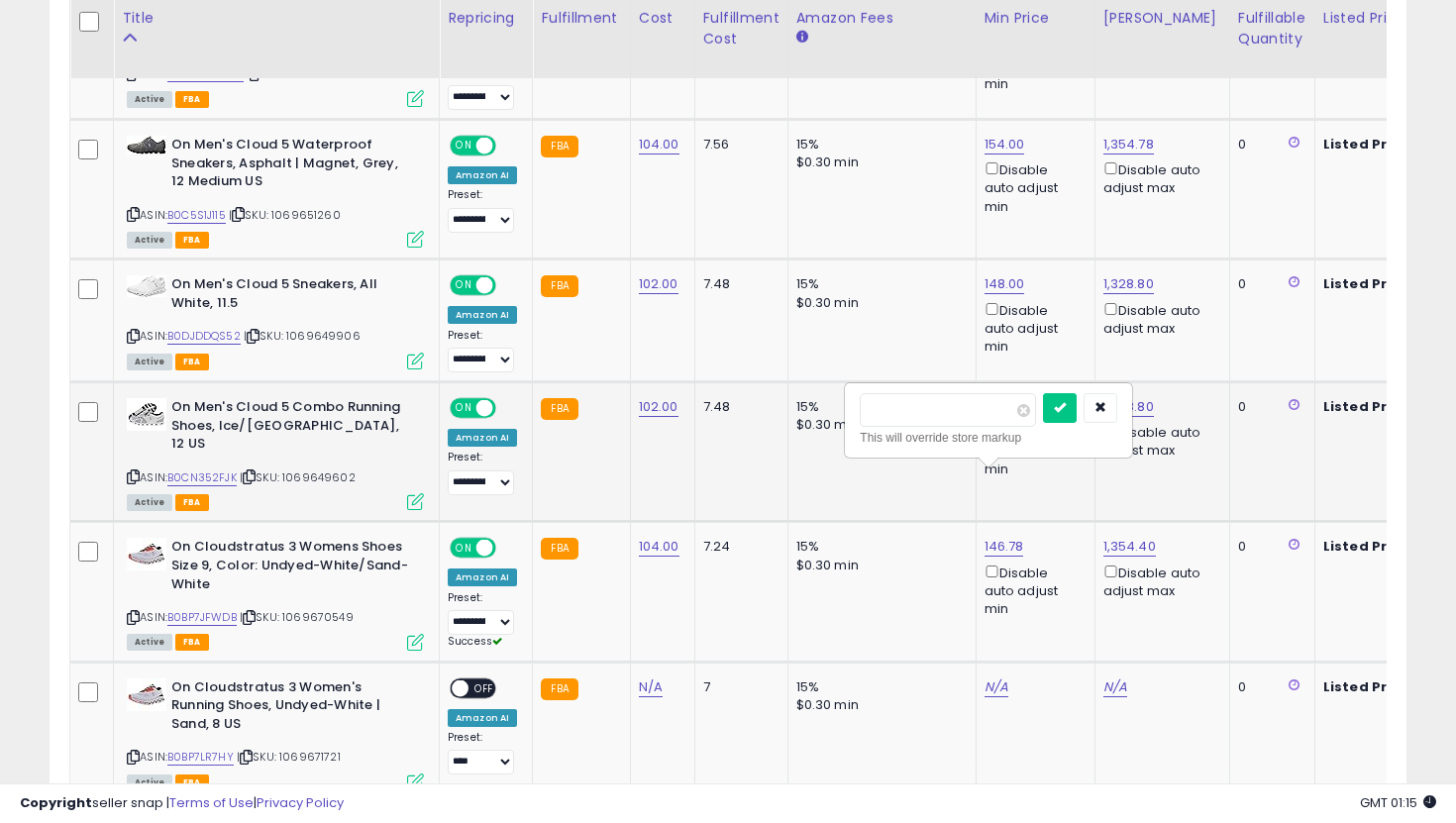 click at bounding box center (1060, 408) 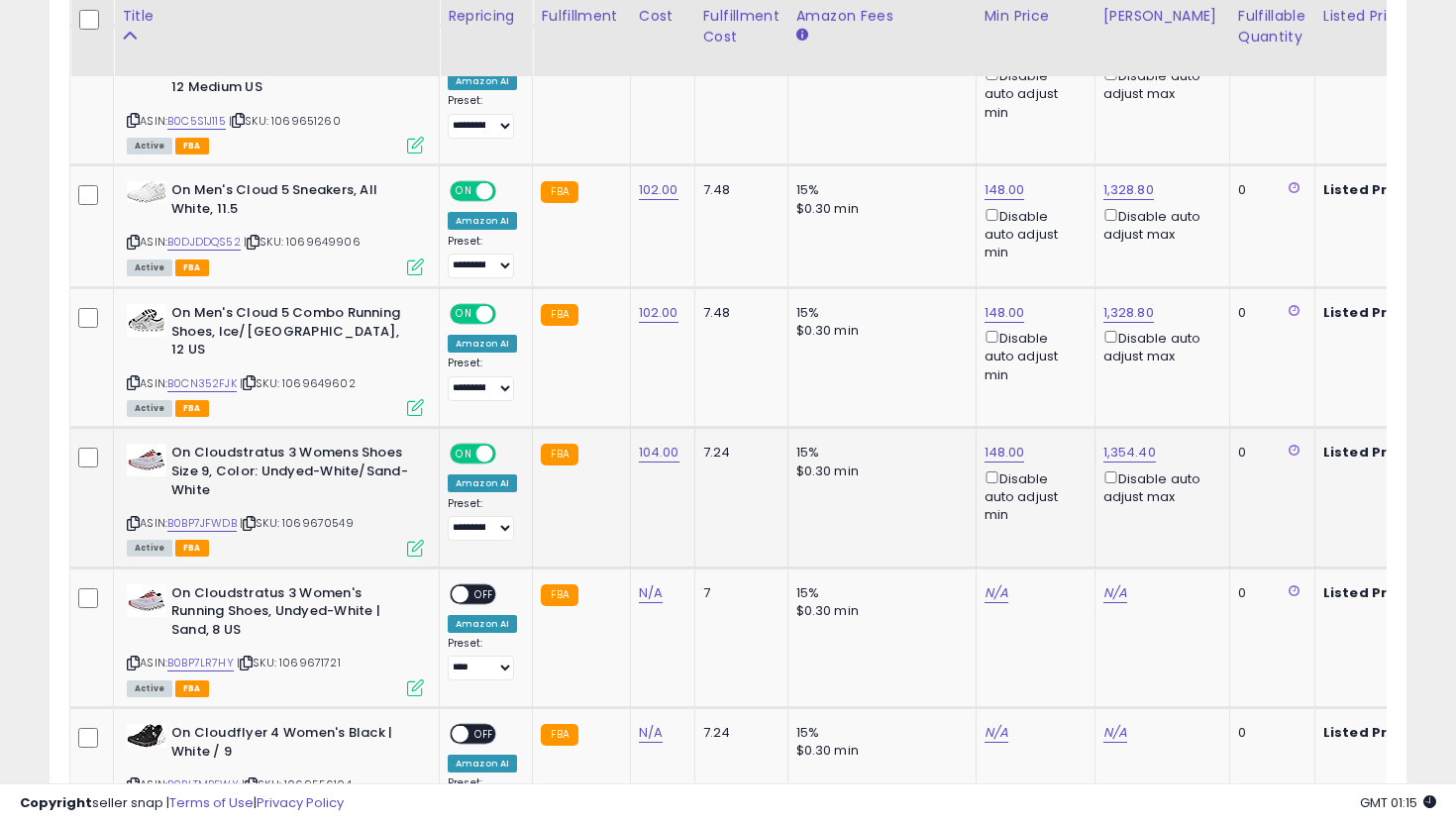 scroll, scrollTop: 2584, scrollLeft: 0, axis: vertical 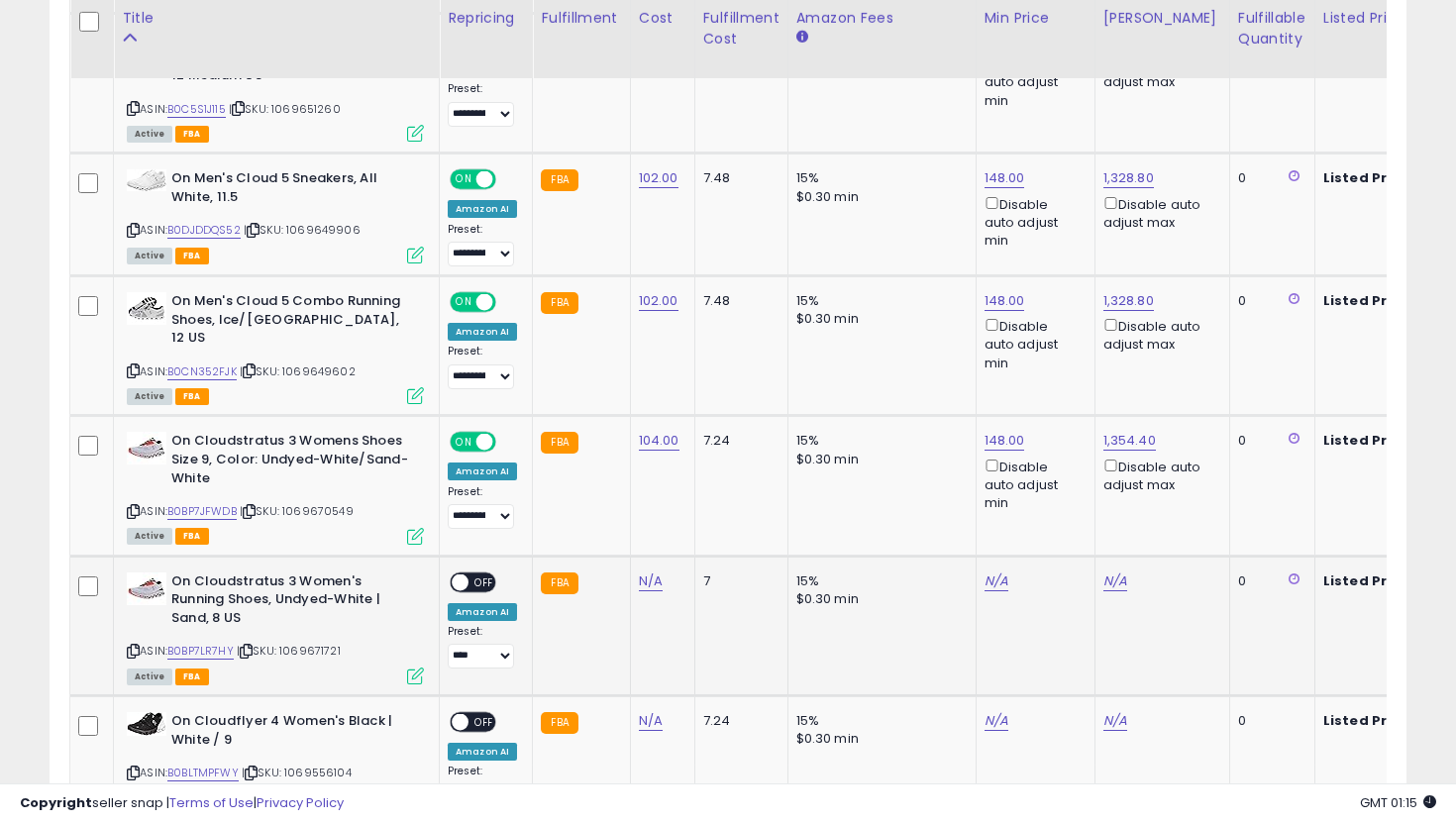 click on "N/A" 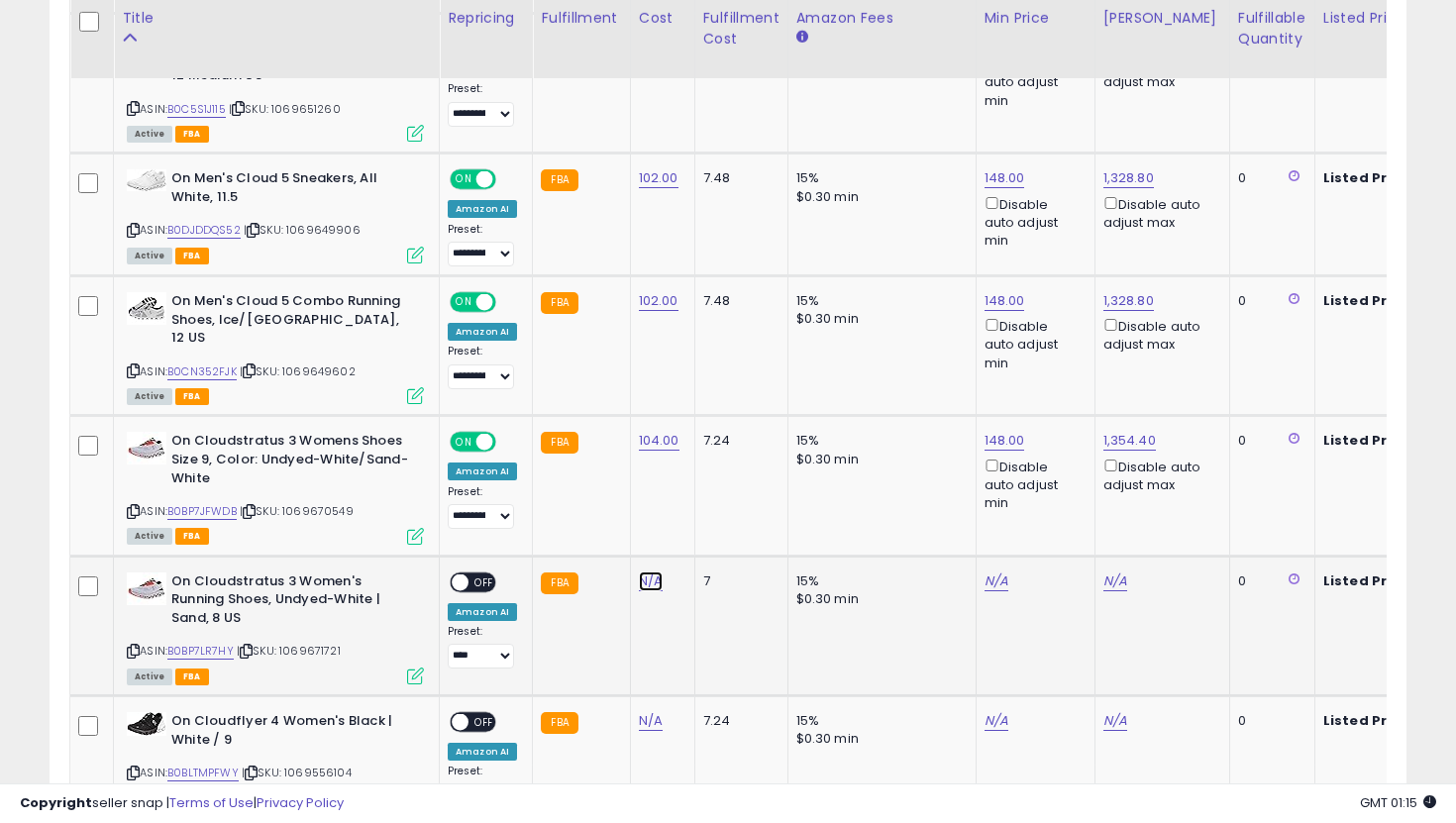 click on "N/A" at bounding box center (651, 581) 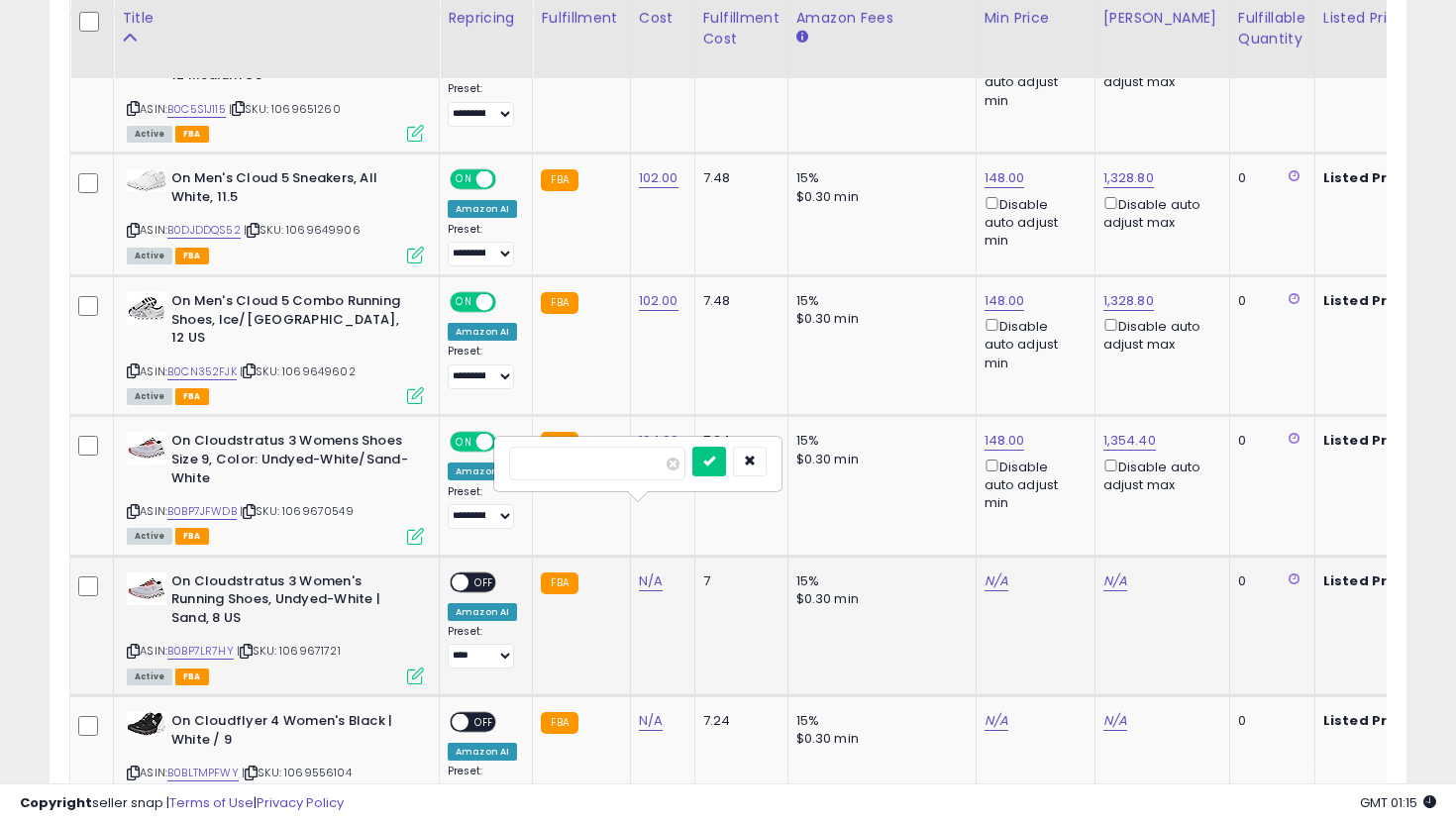 type on "***" 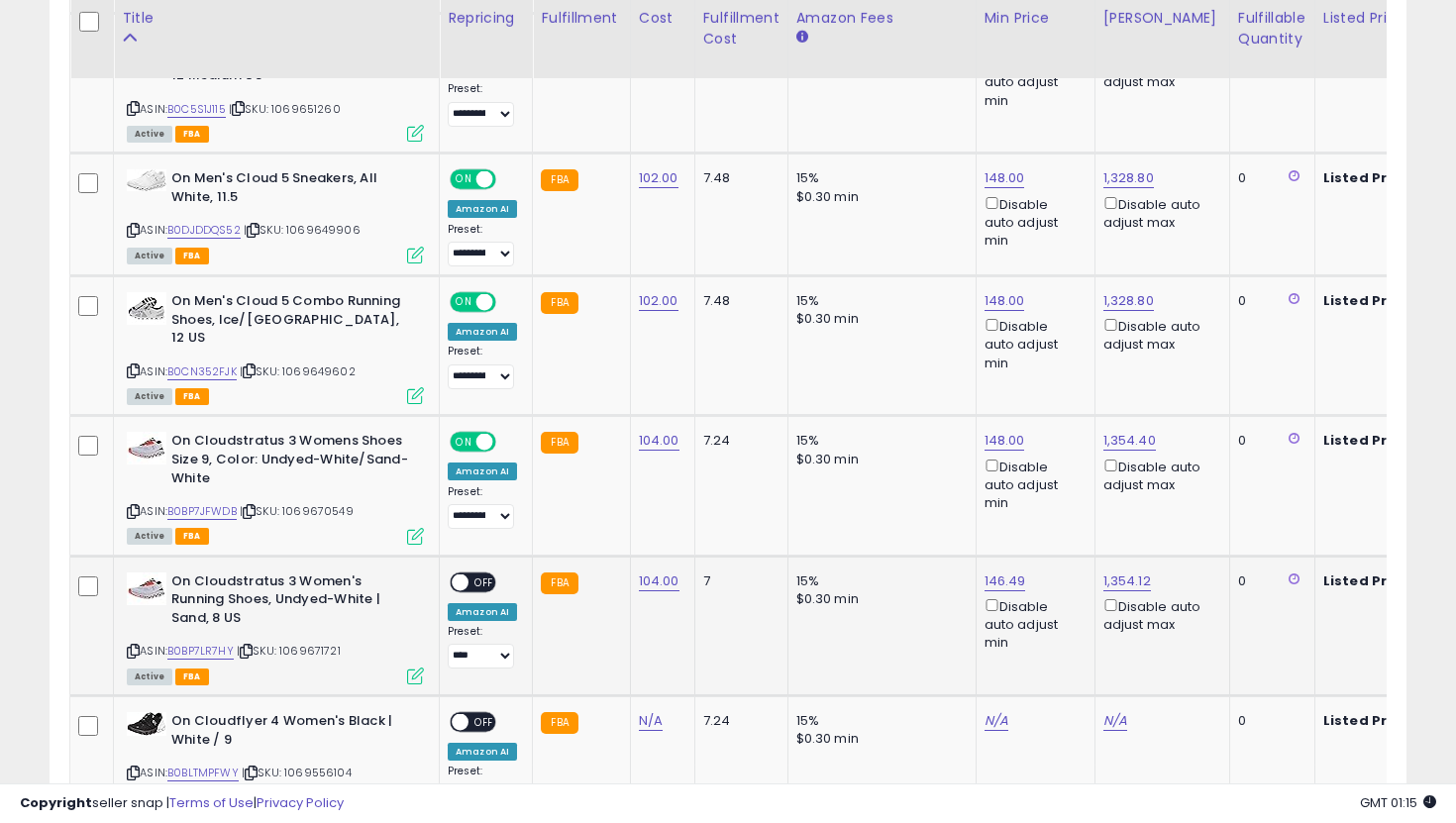 click on "OFF" at bounding box center [484, 581] 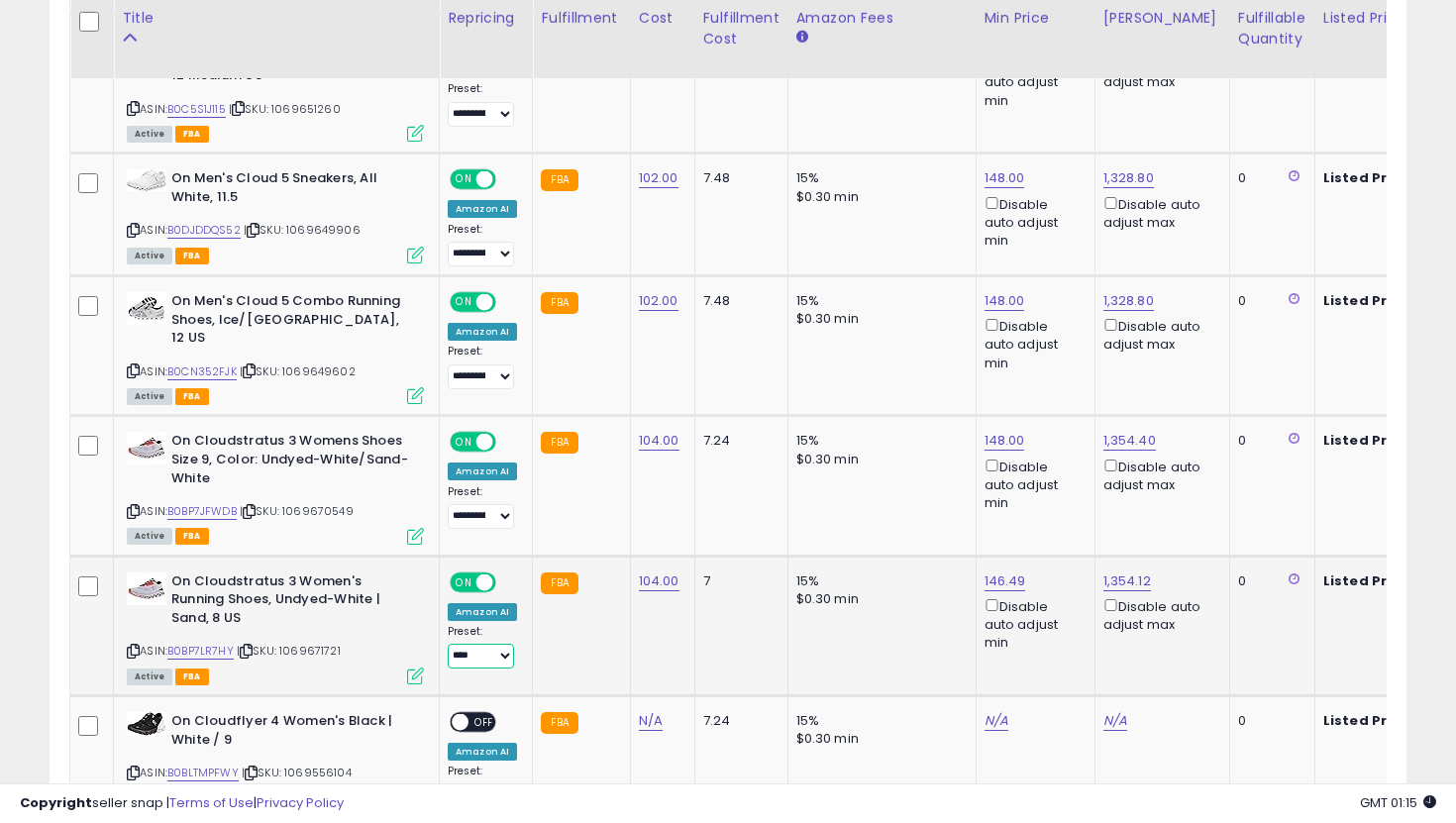 click on "**********" at bounding box center (480, 656) 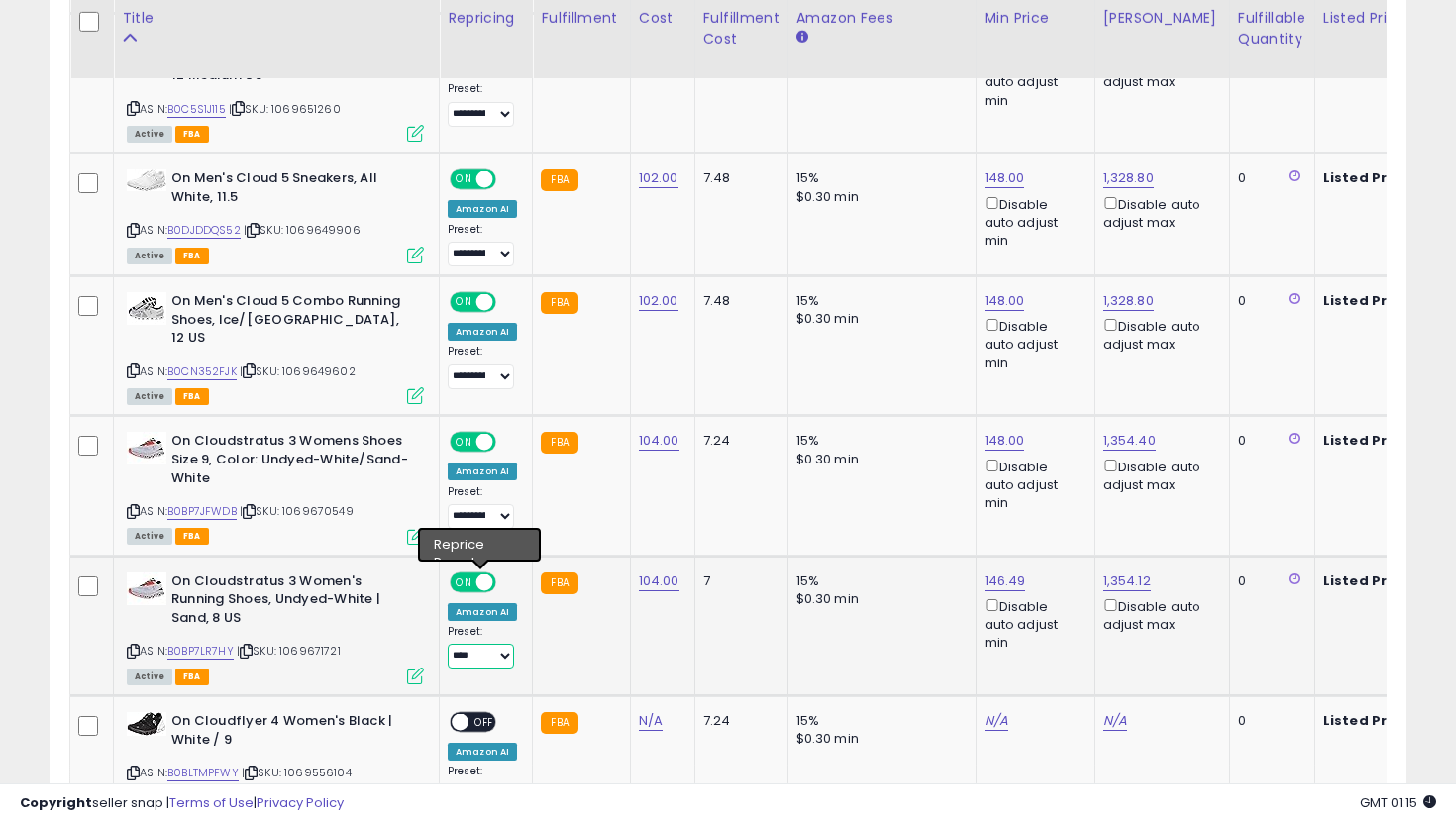 select on "**********" 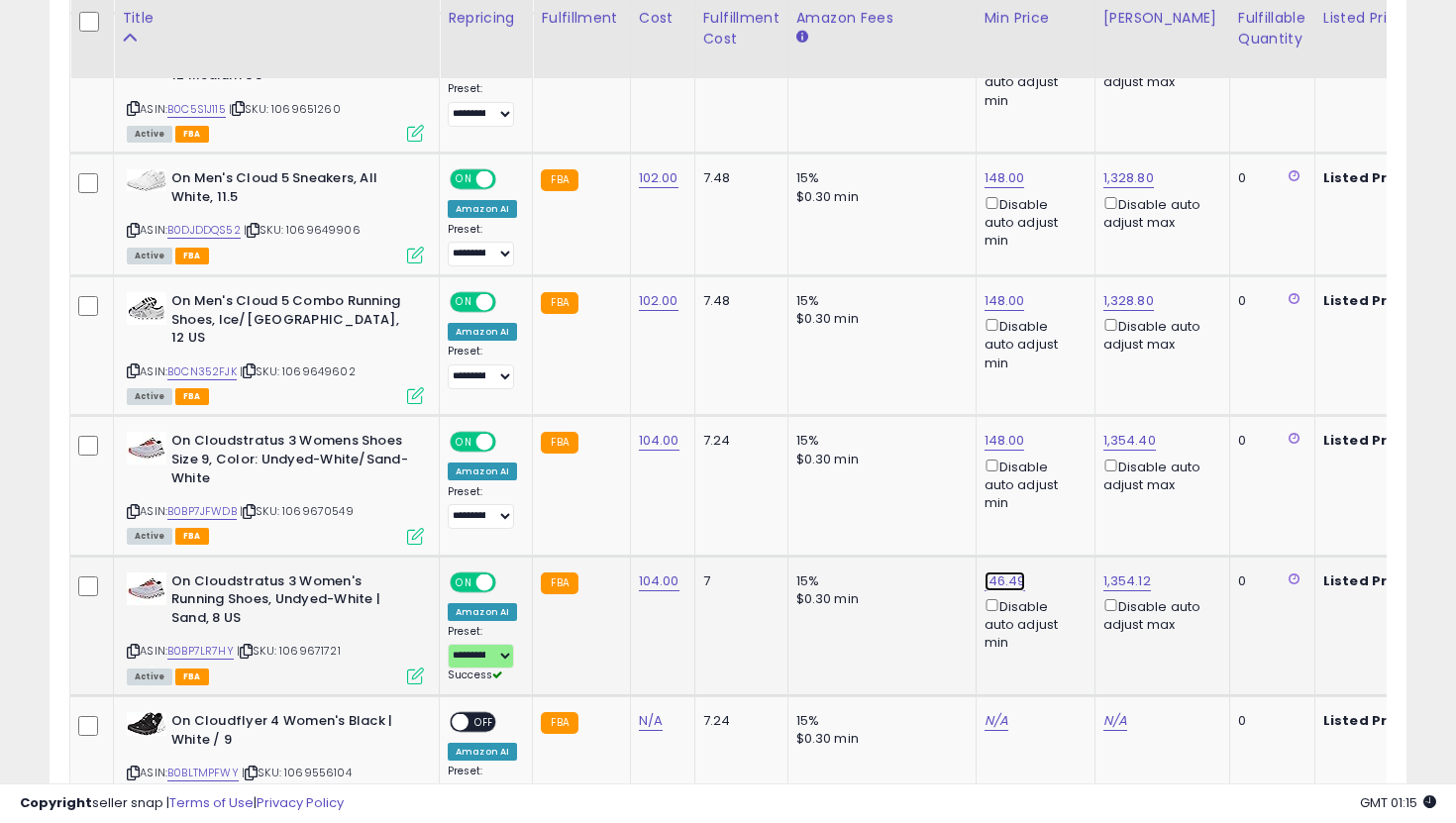 click on "146.49" at bounding box center [1004, -1520] 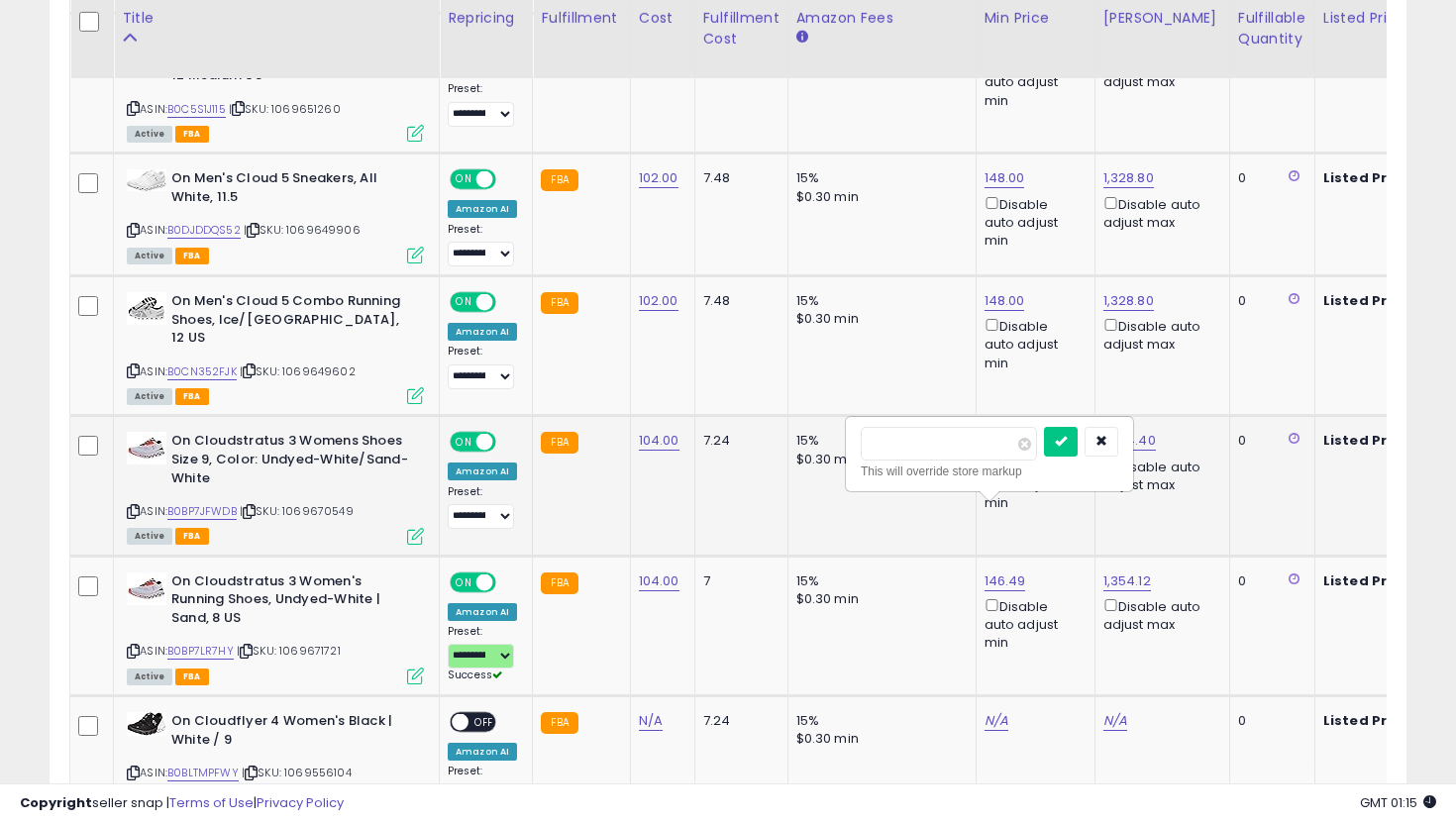 drag, startPoint x: 956, startPoint y: 450, endPoint x: 828, endPoint y: 415, distance: 132.69891 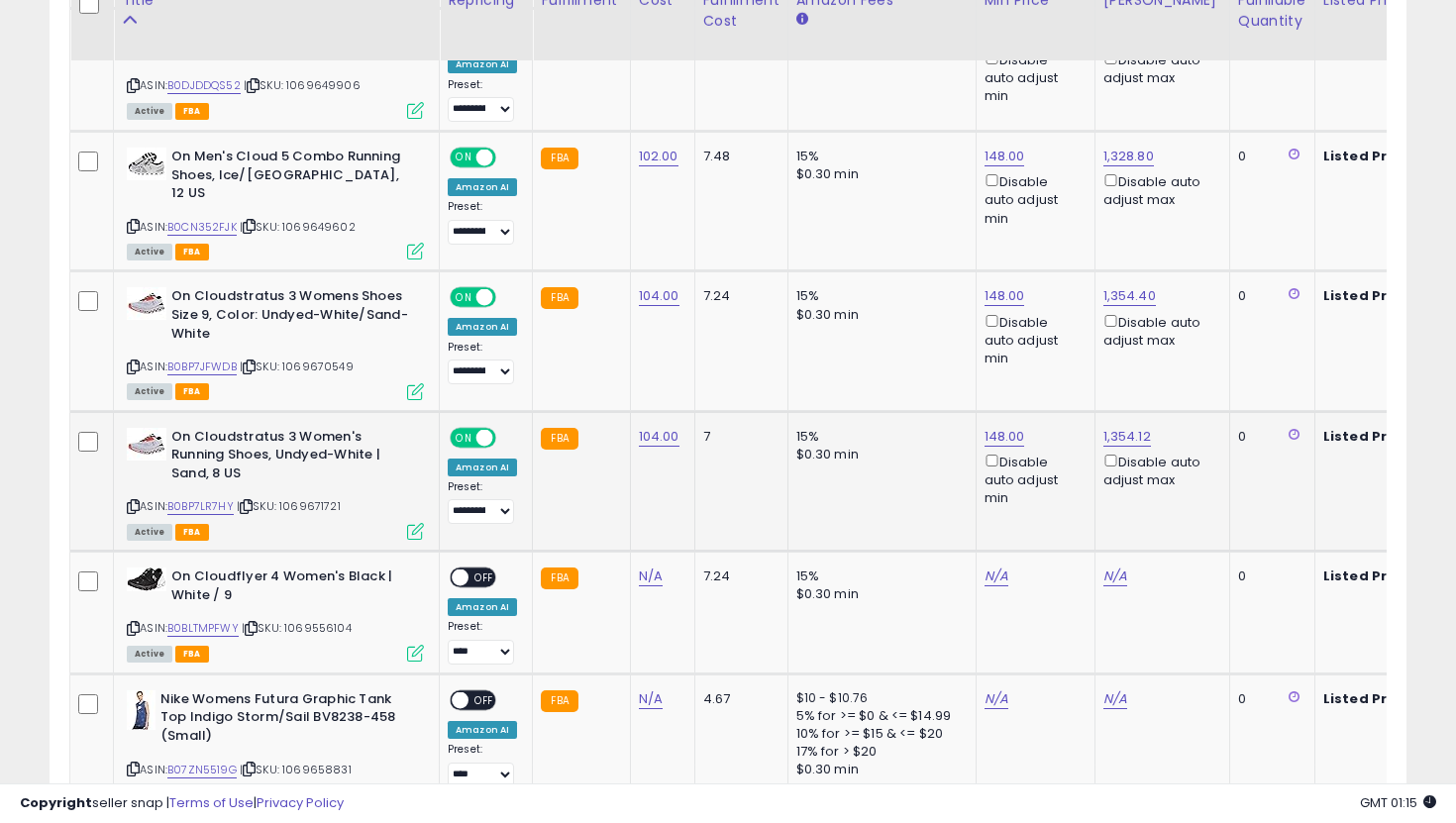 scroll, scrollTop: 2733, scrollLeft: 0, axis: vertical 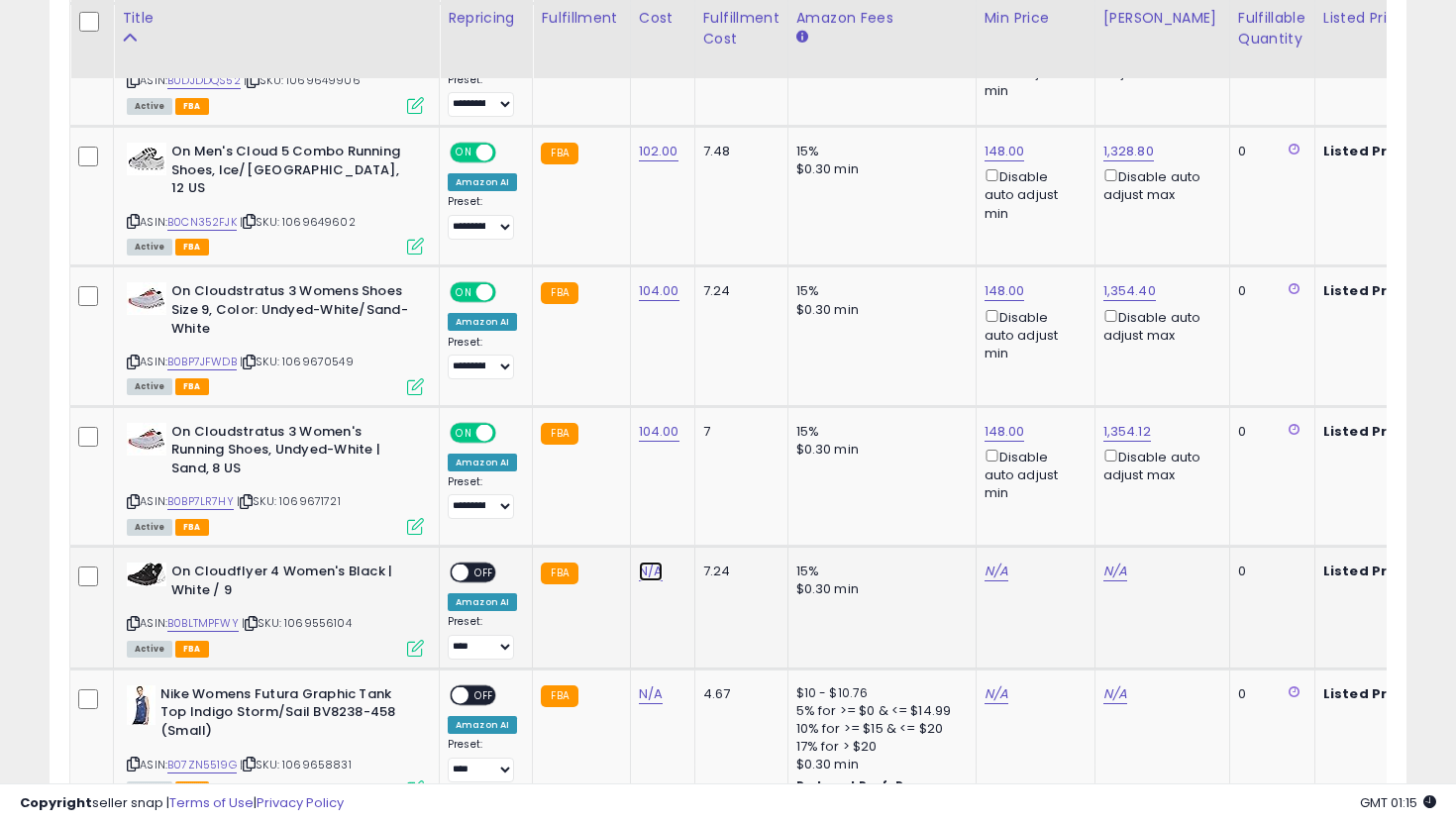 click on "N/A" at bounding box center [651, 571] 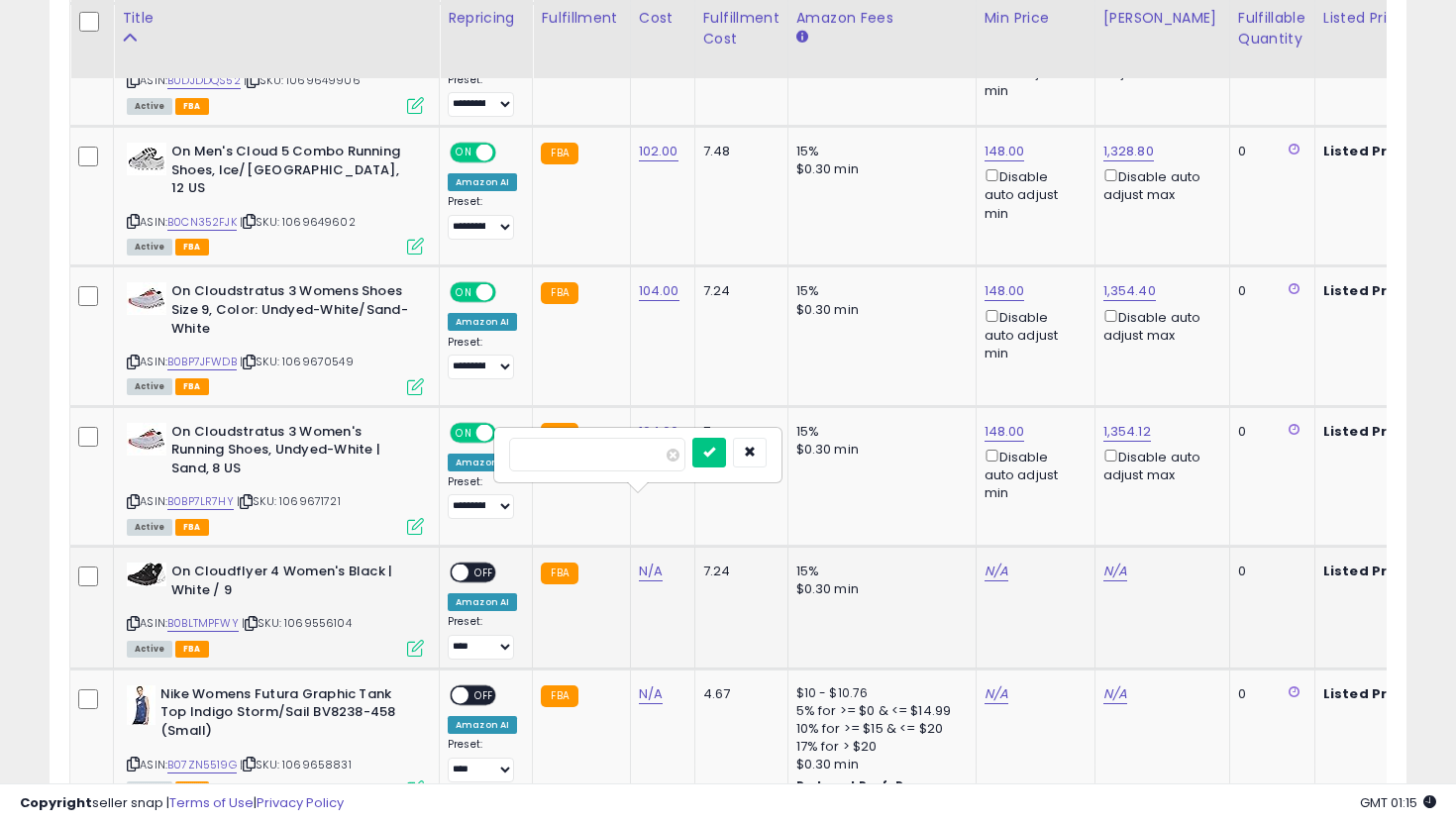 type on "***" 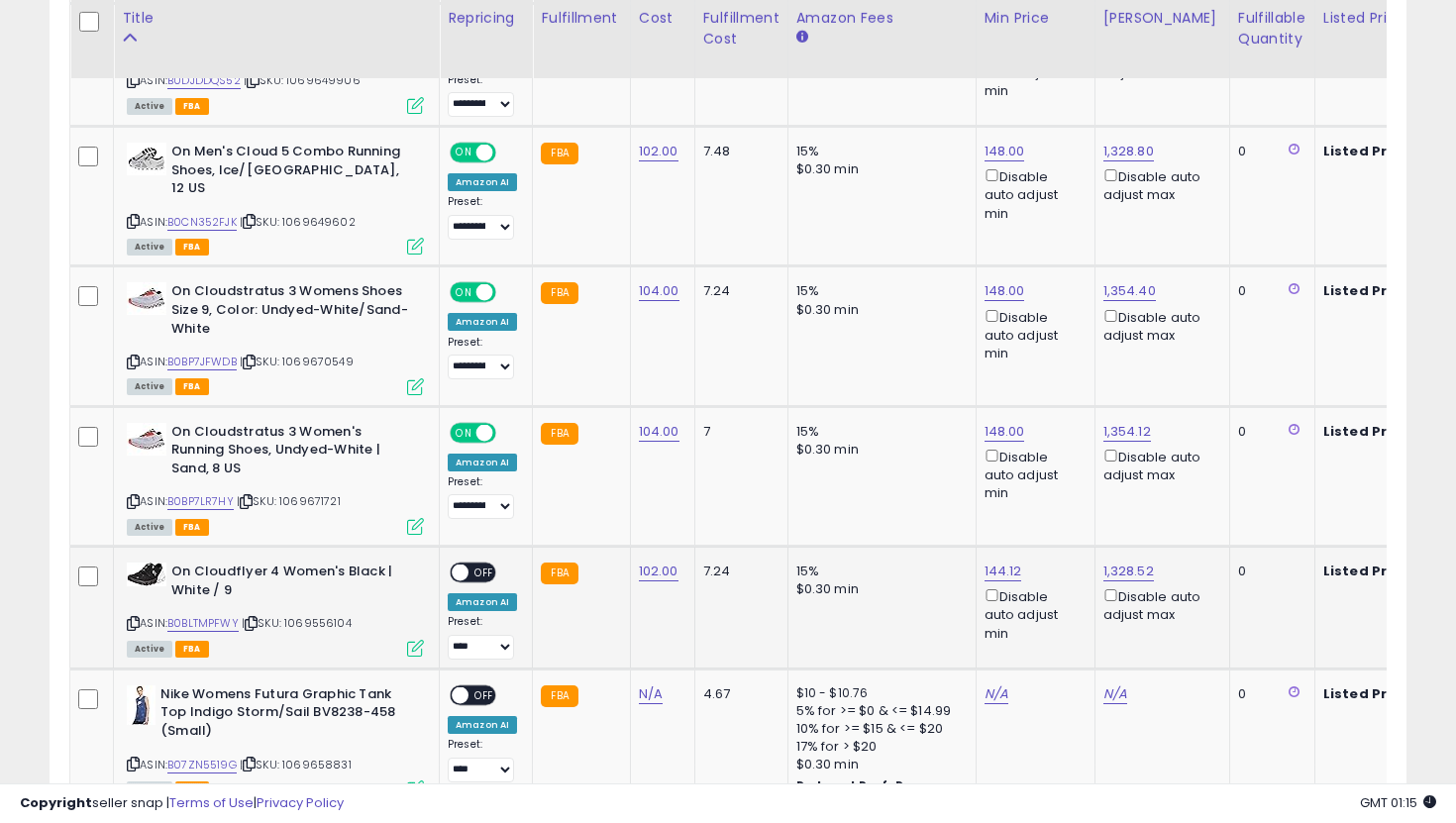 click at bounding box center (460, 572) 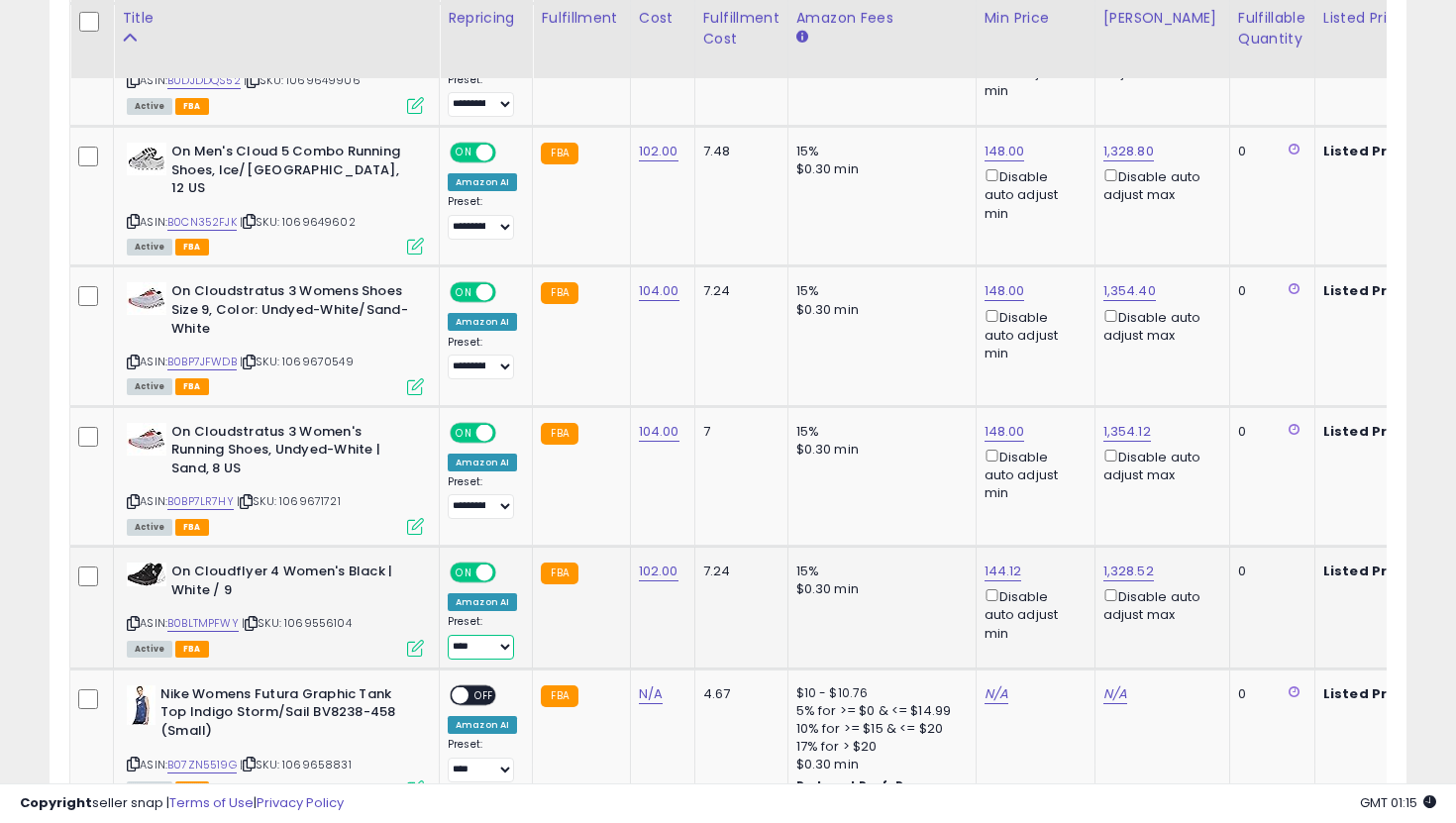 click on "**********" at bounding box center [480, 647] 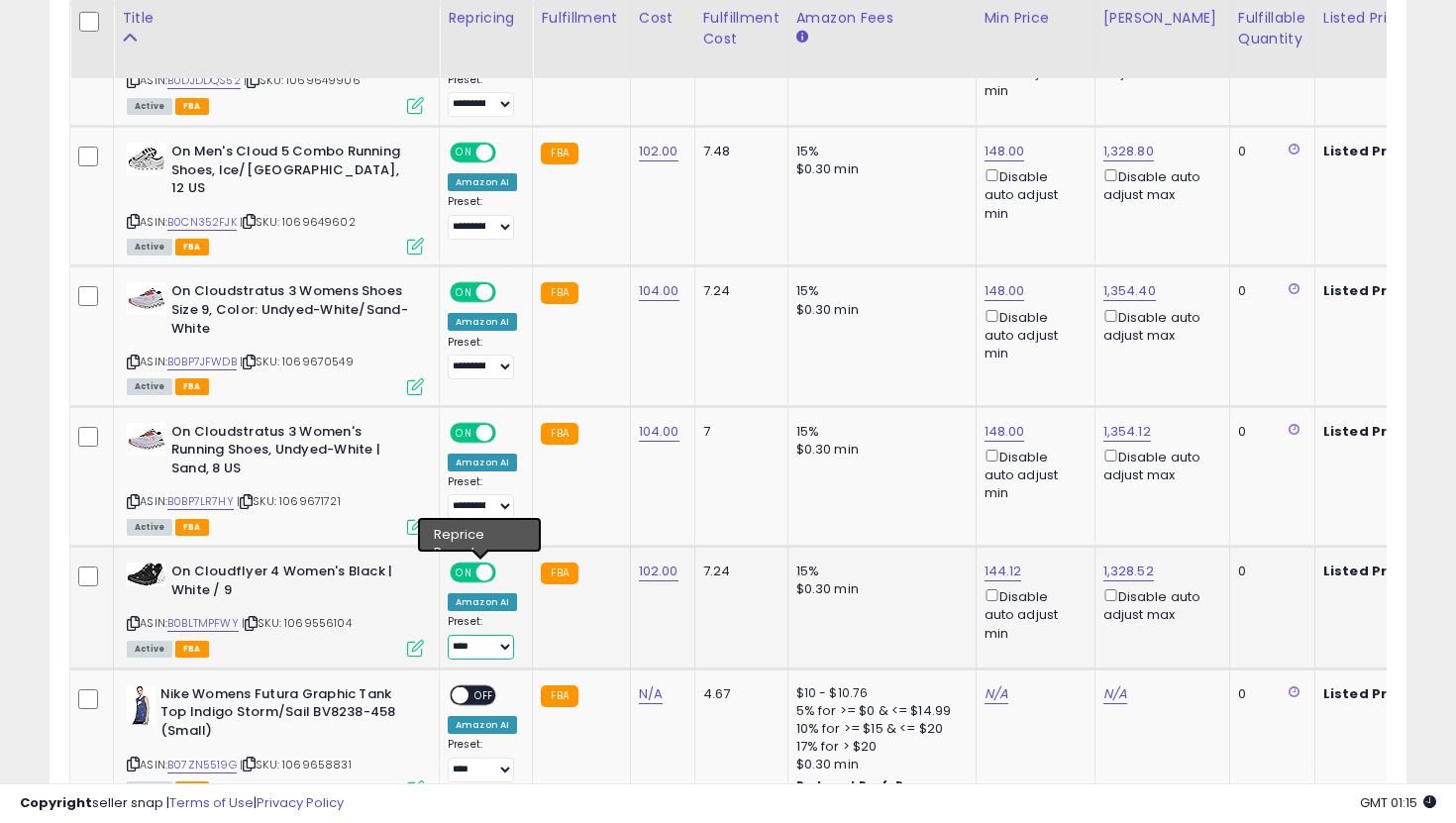 select on "**********" 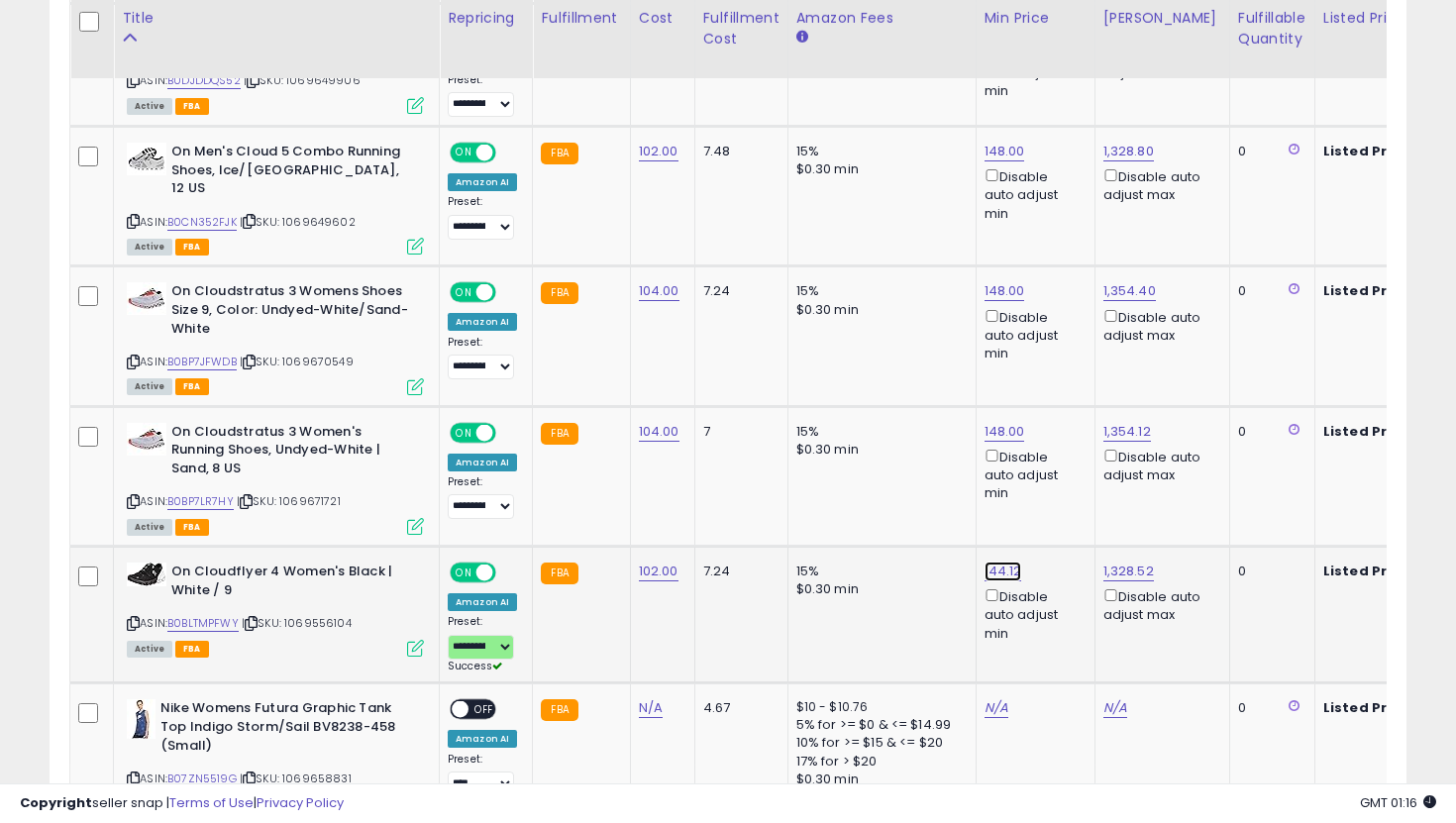 click on "144.12" at bounding box center (1004, -1670) 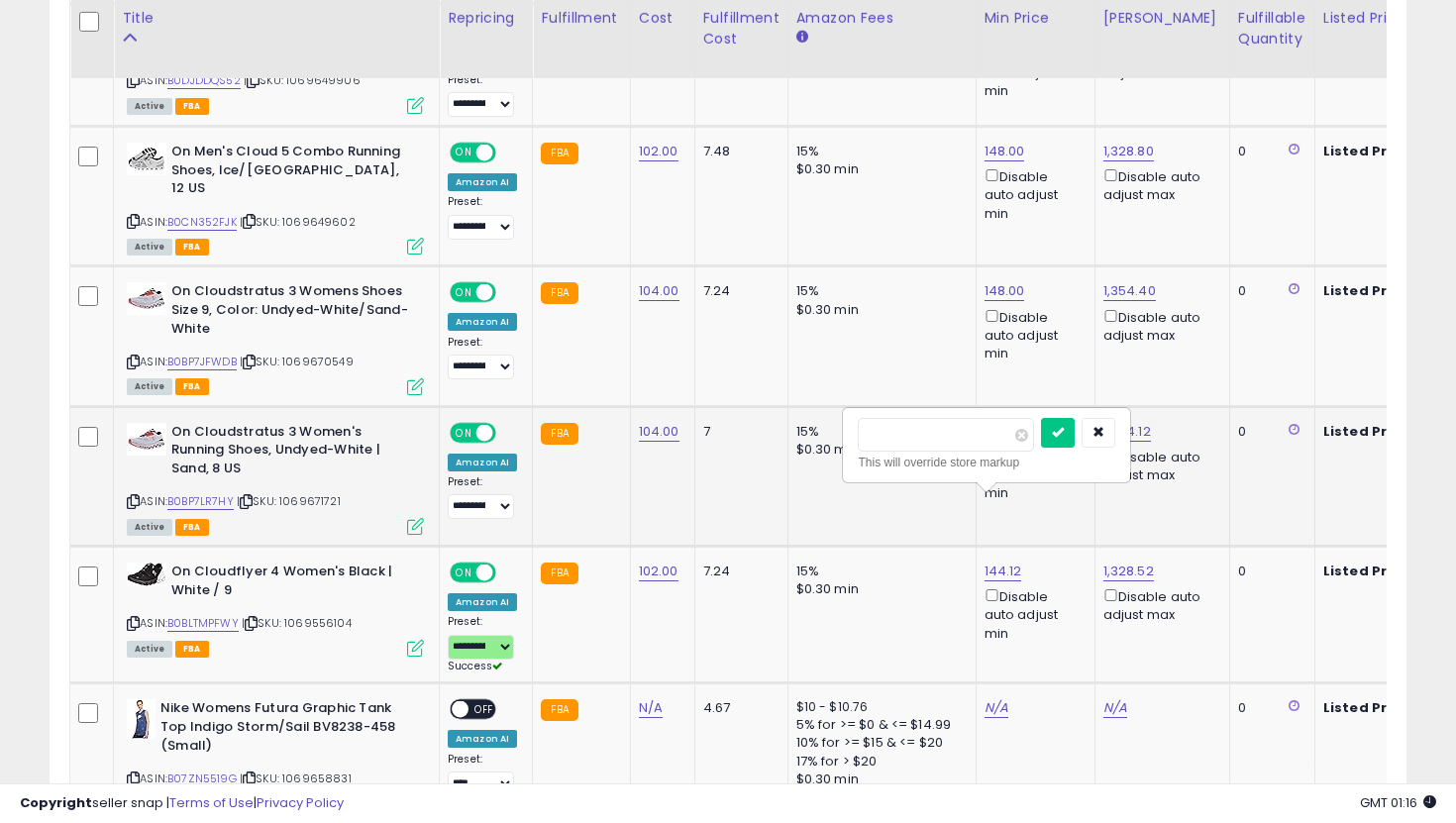 drag, startPoint x: 973, startPoint y: 436, endPoint x: 806, endPoint y: 412, distance: 168.71574 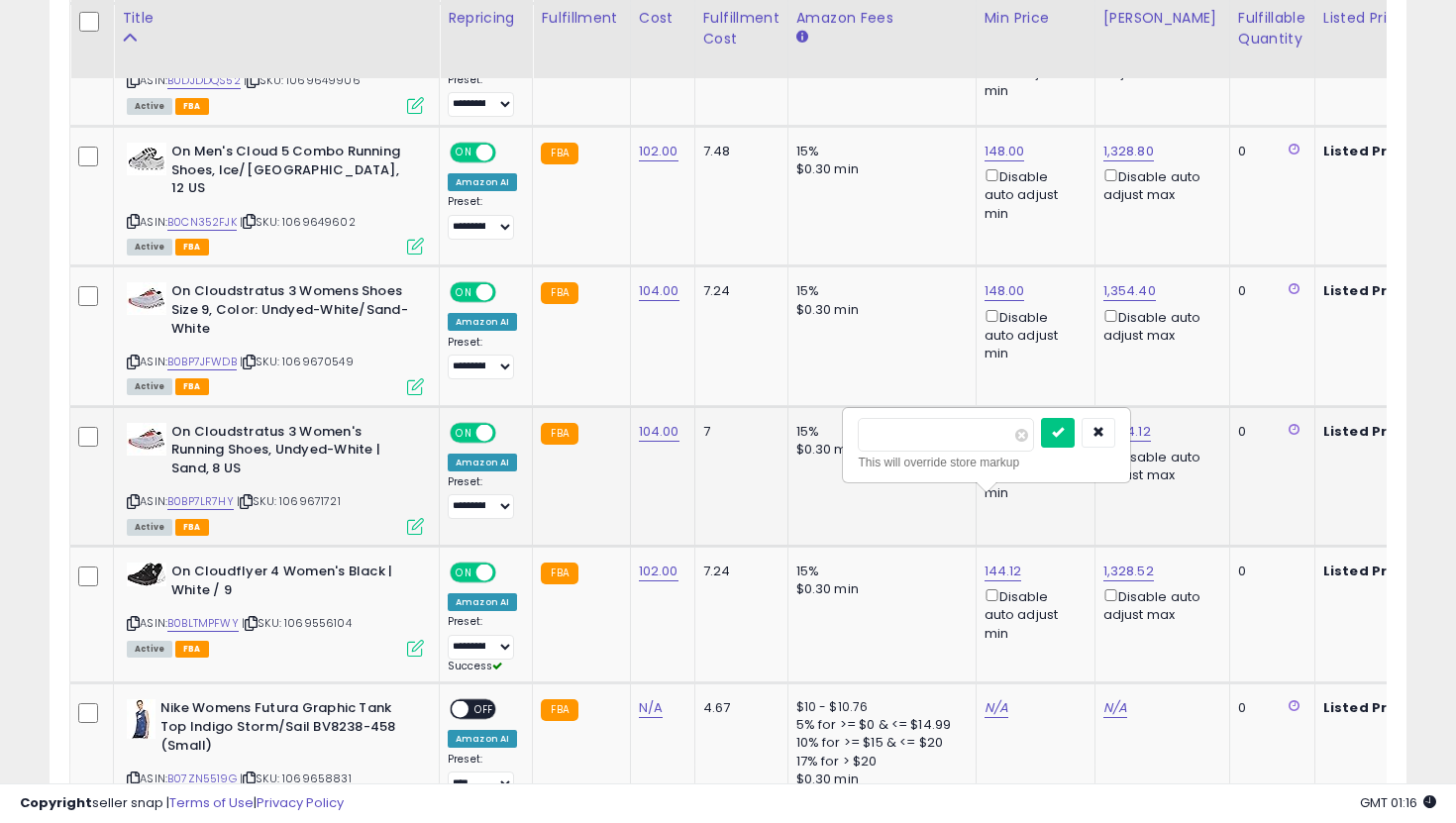 click at bounding box center (1058, 433) 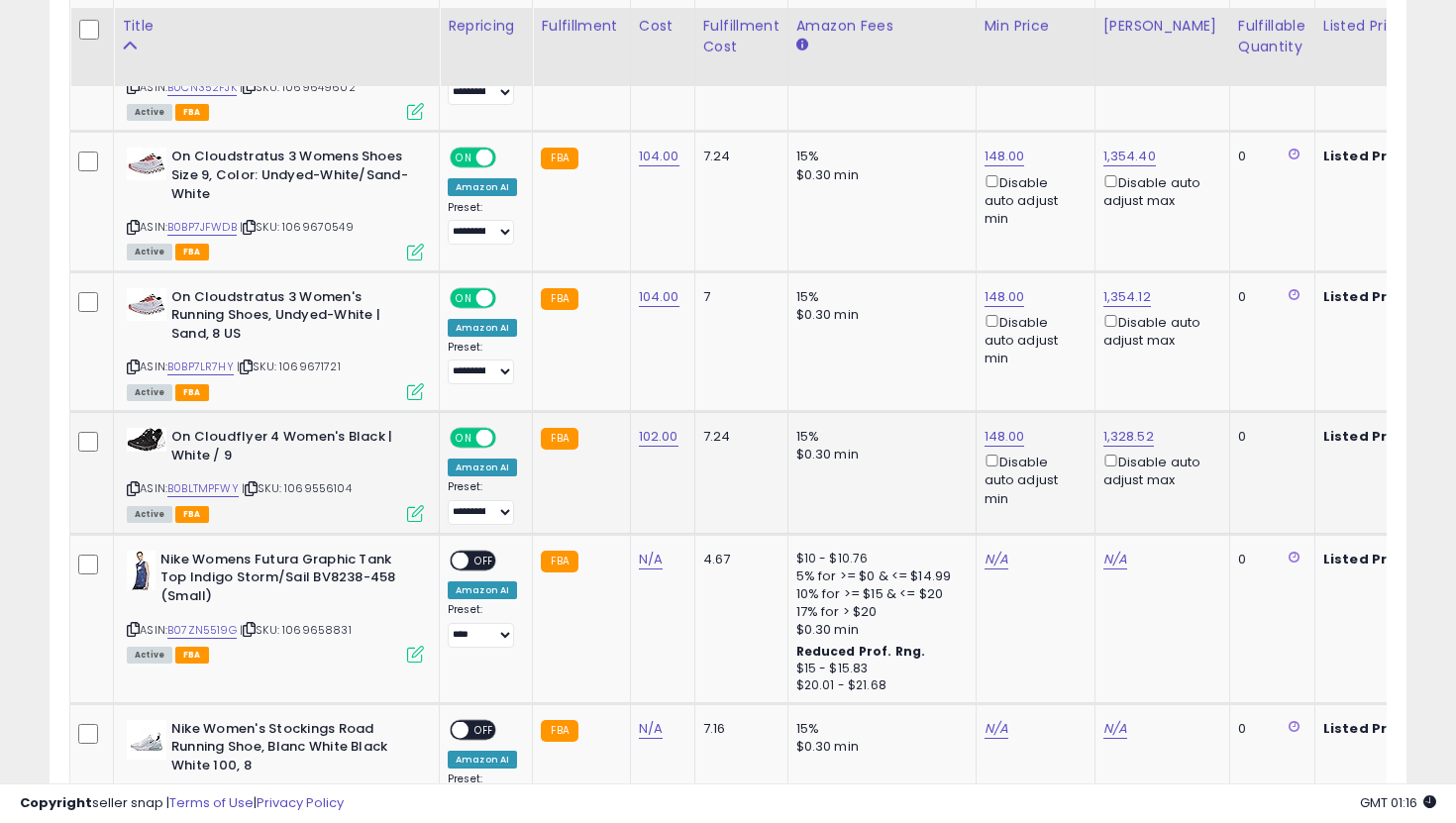 scroll, scrollTop: 2876, scrollLeft: 0, axis: vertical 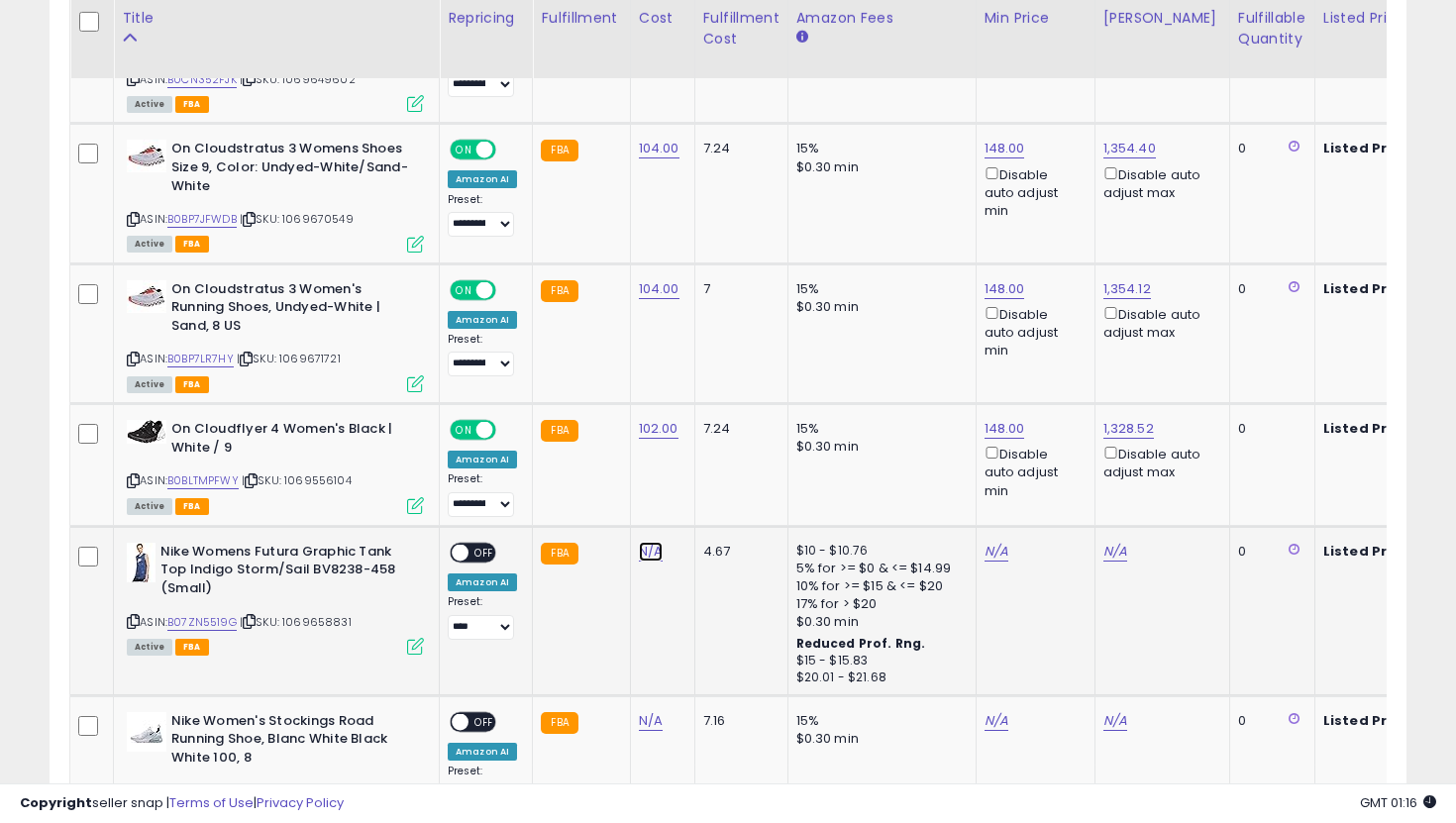 click on "N/A" at bounding box center [651, 552] 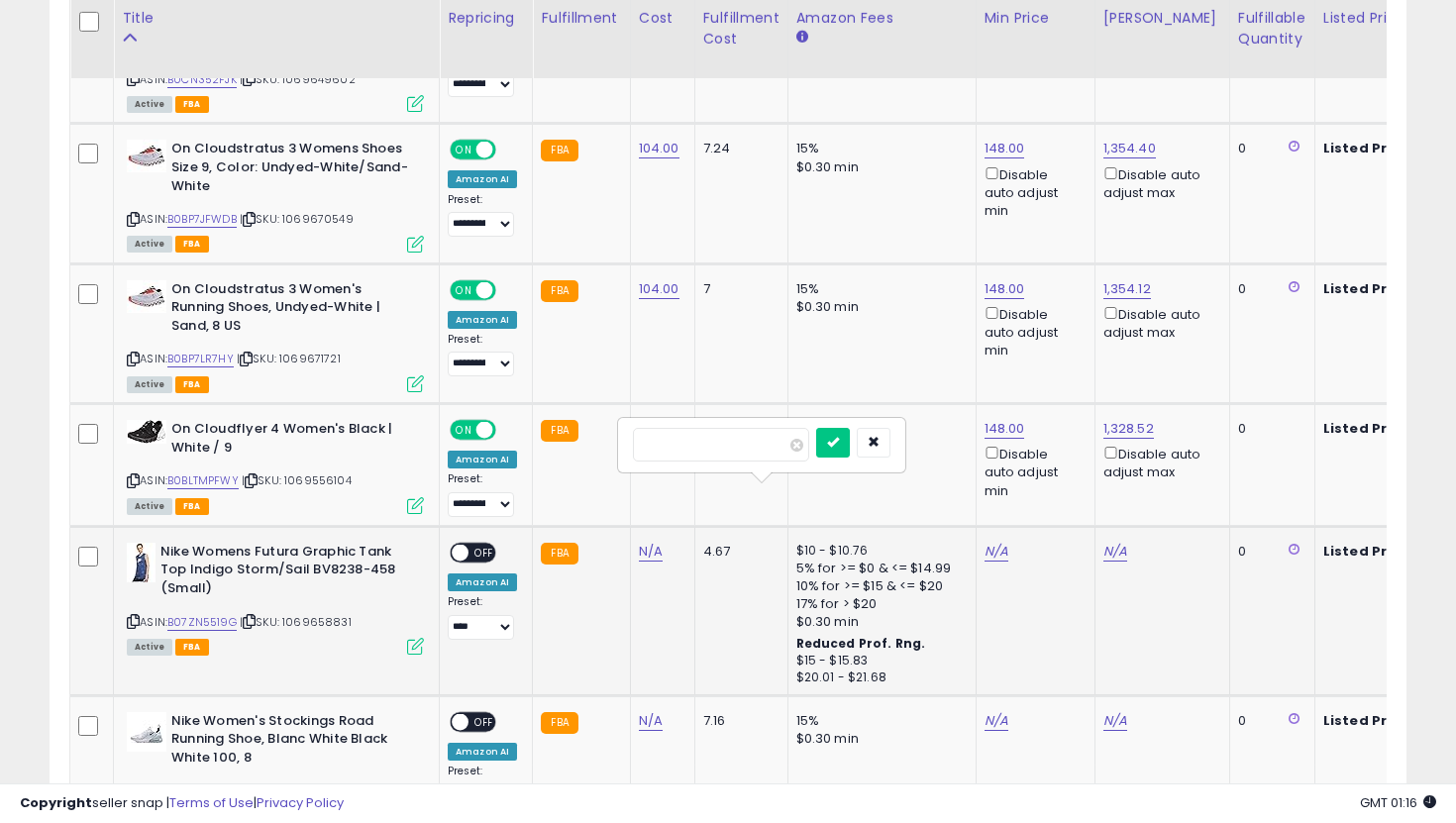 type on "*" 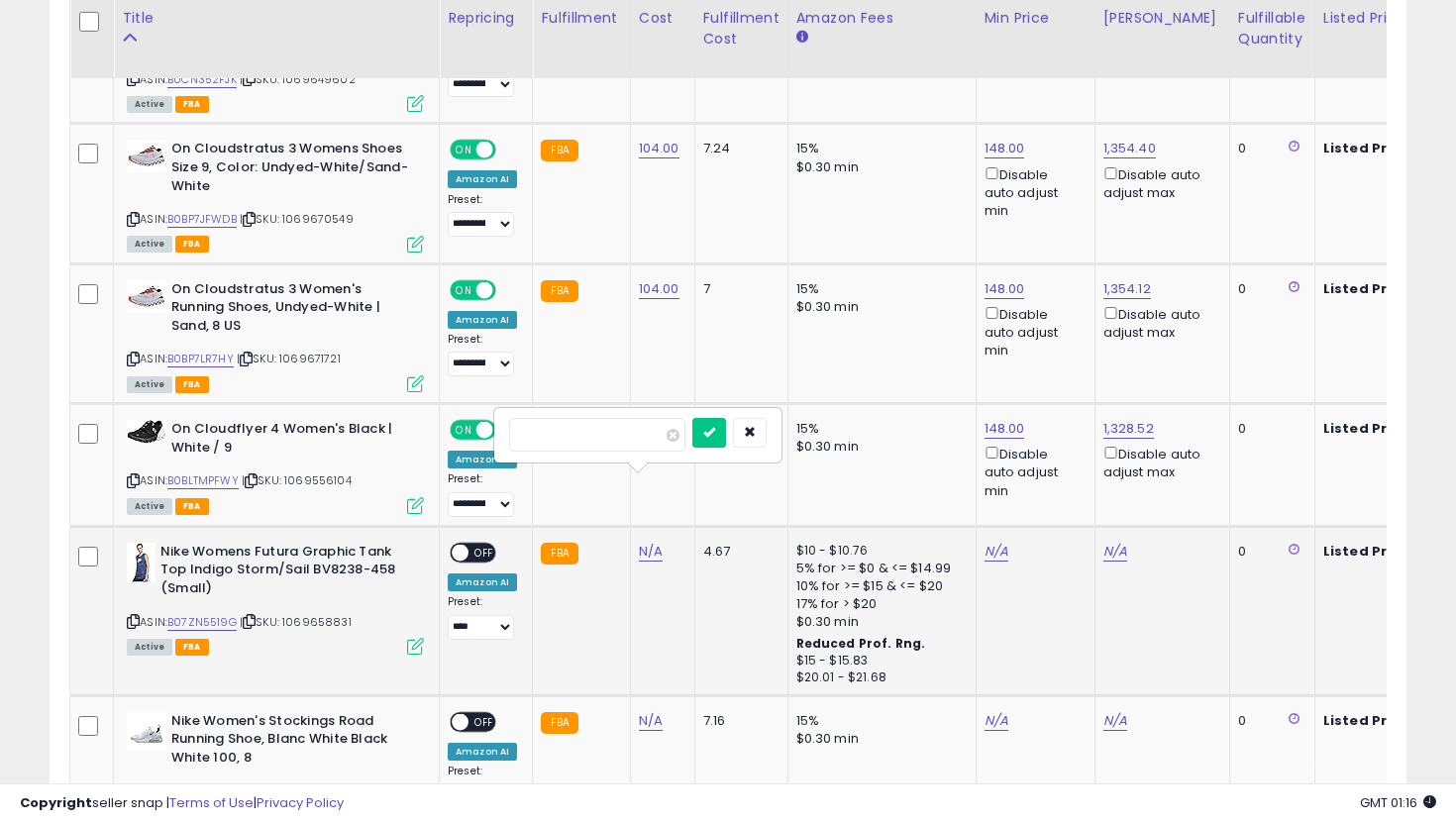 click at bounding box center (709, 433) 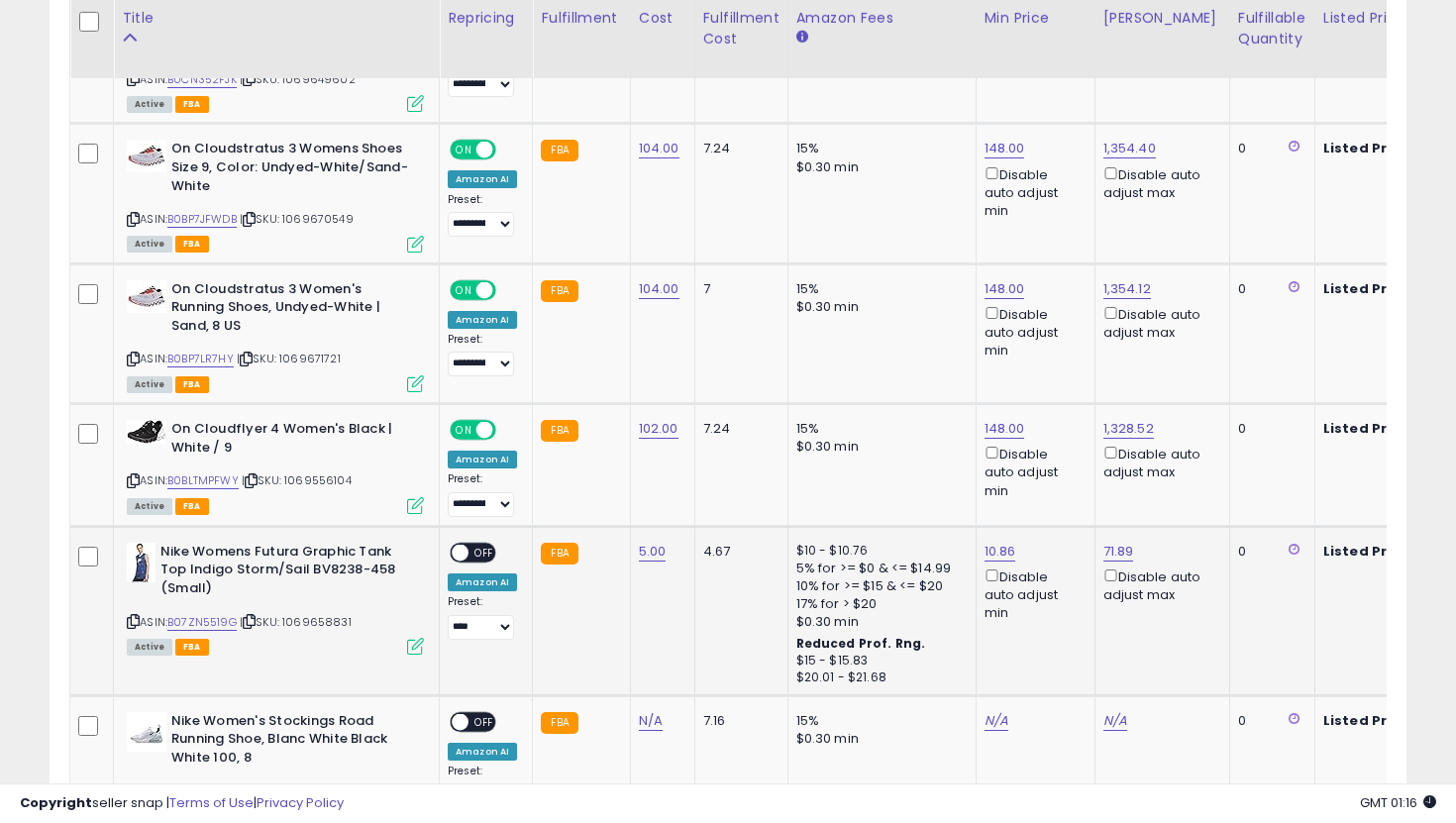 click on "OFF" at bounding box center [484, 552] 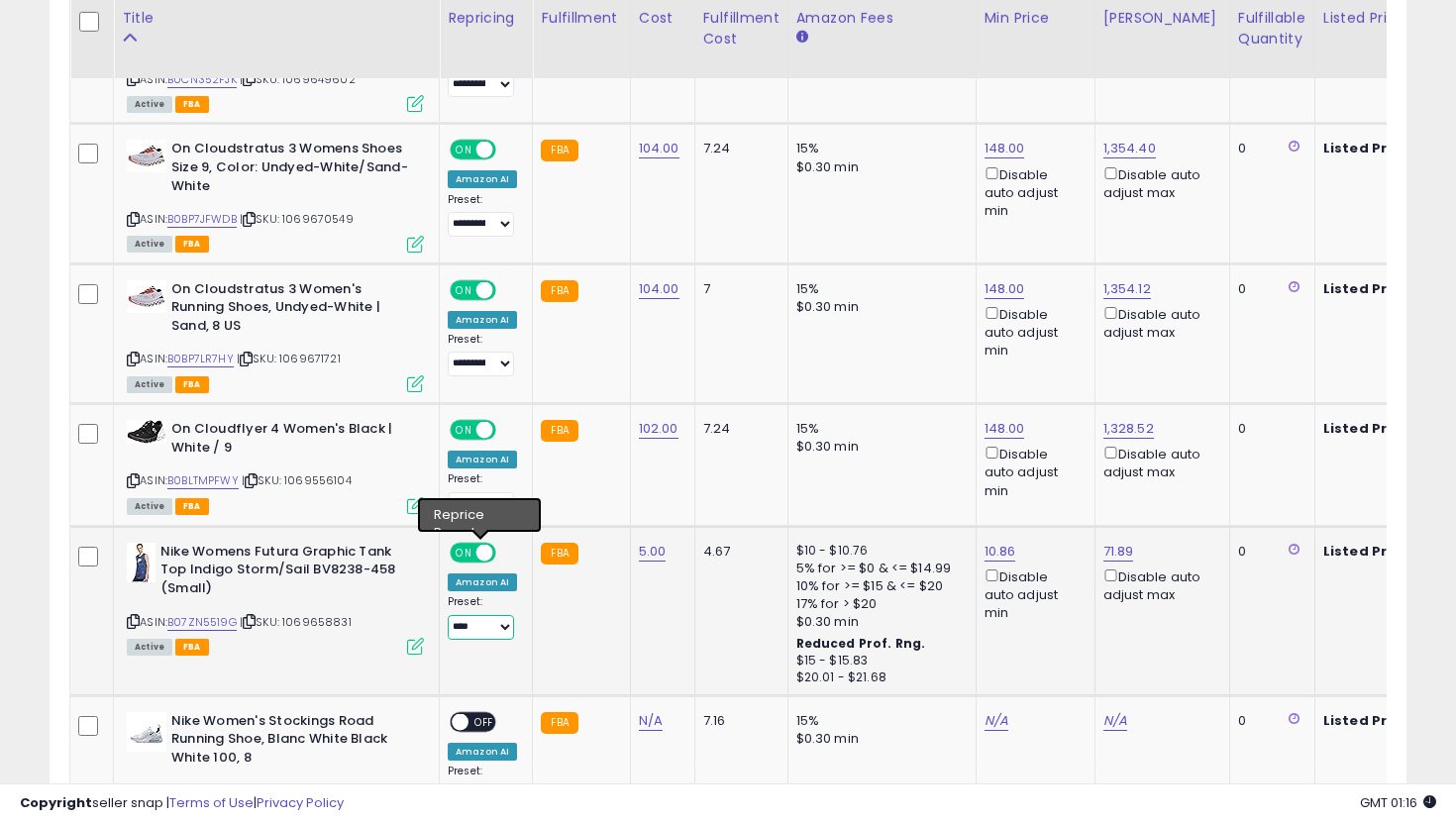 click on "**********" at bounding box center (480, 627) 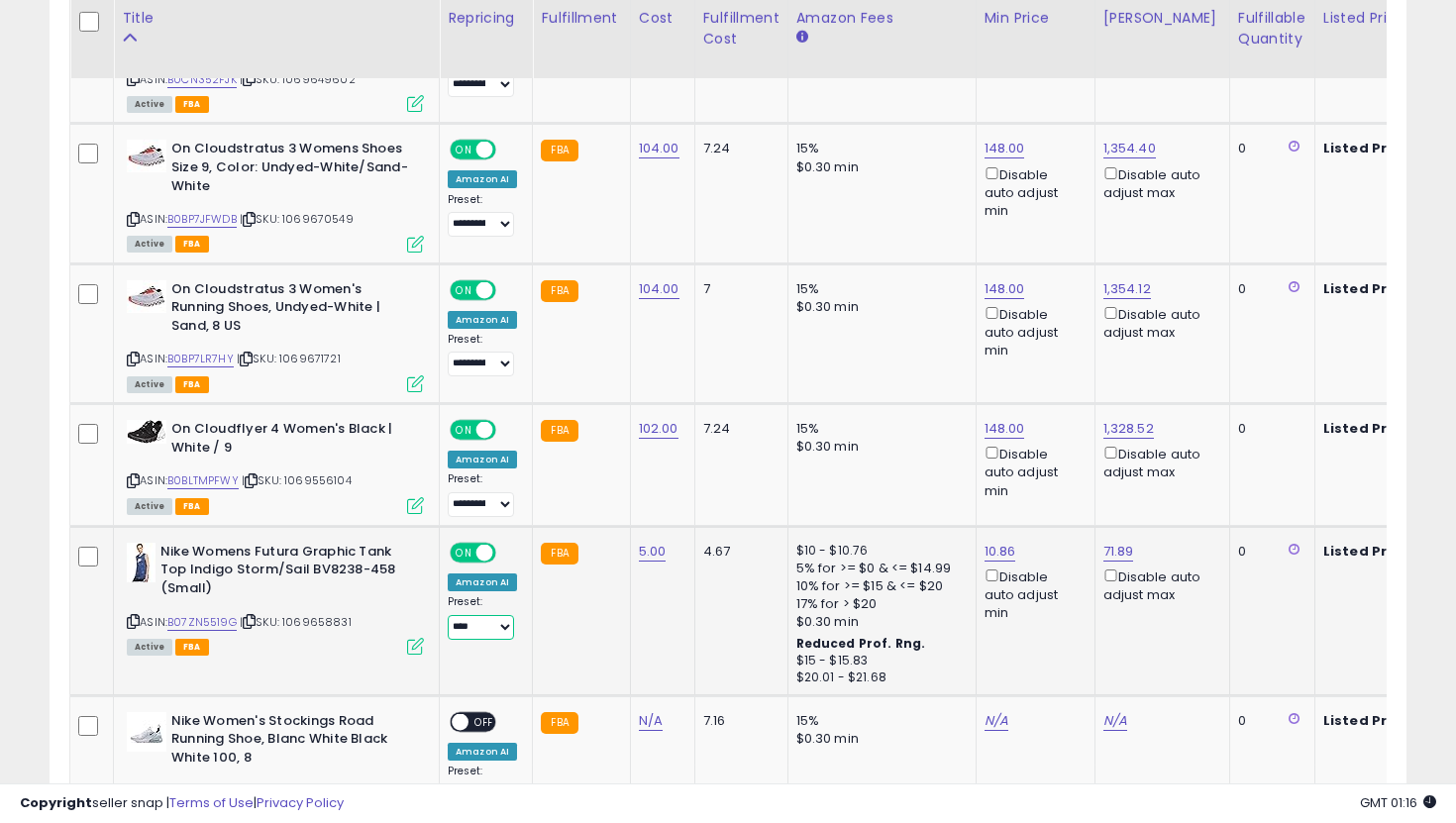select on "**********" 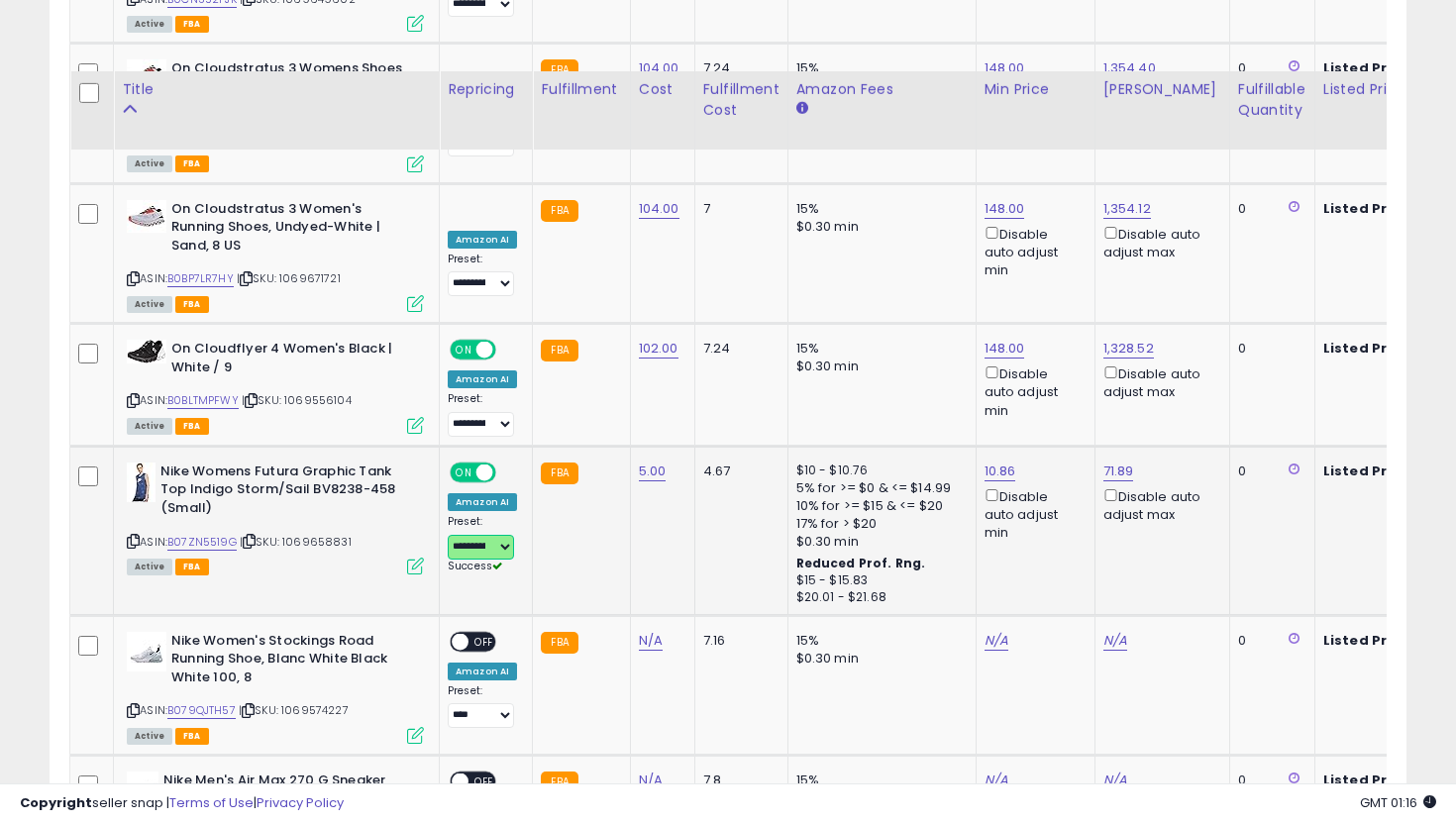 scroll, scrollTop: 3028, scrollLeft: 0, axis: vertical 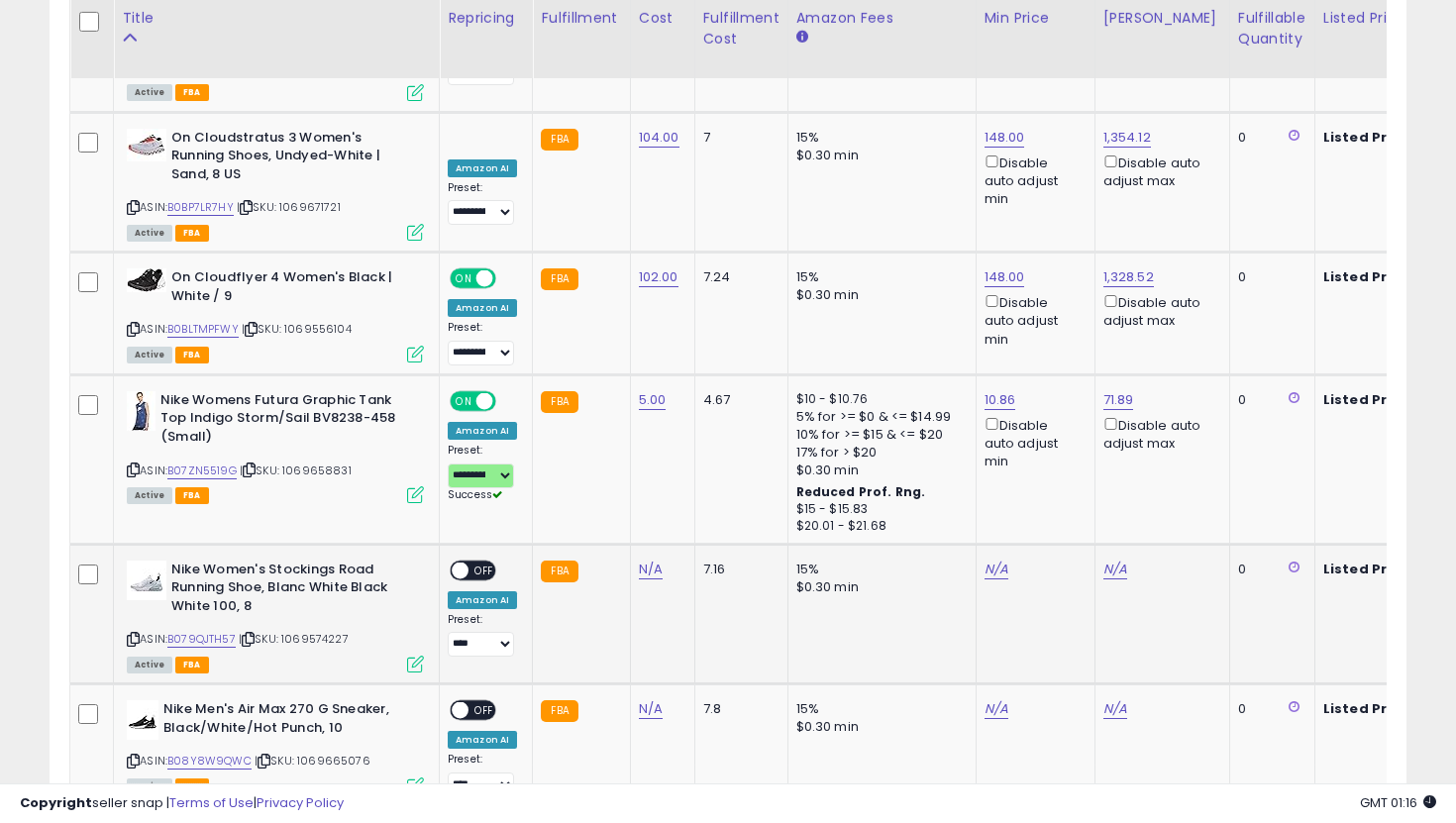 click on "N/A" at bounding box center [659, 569] 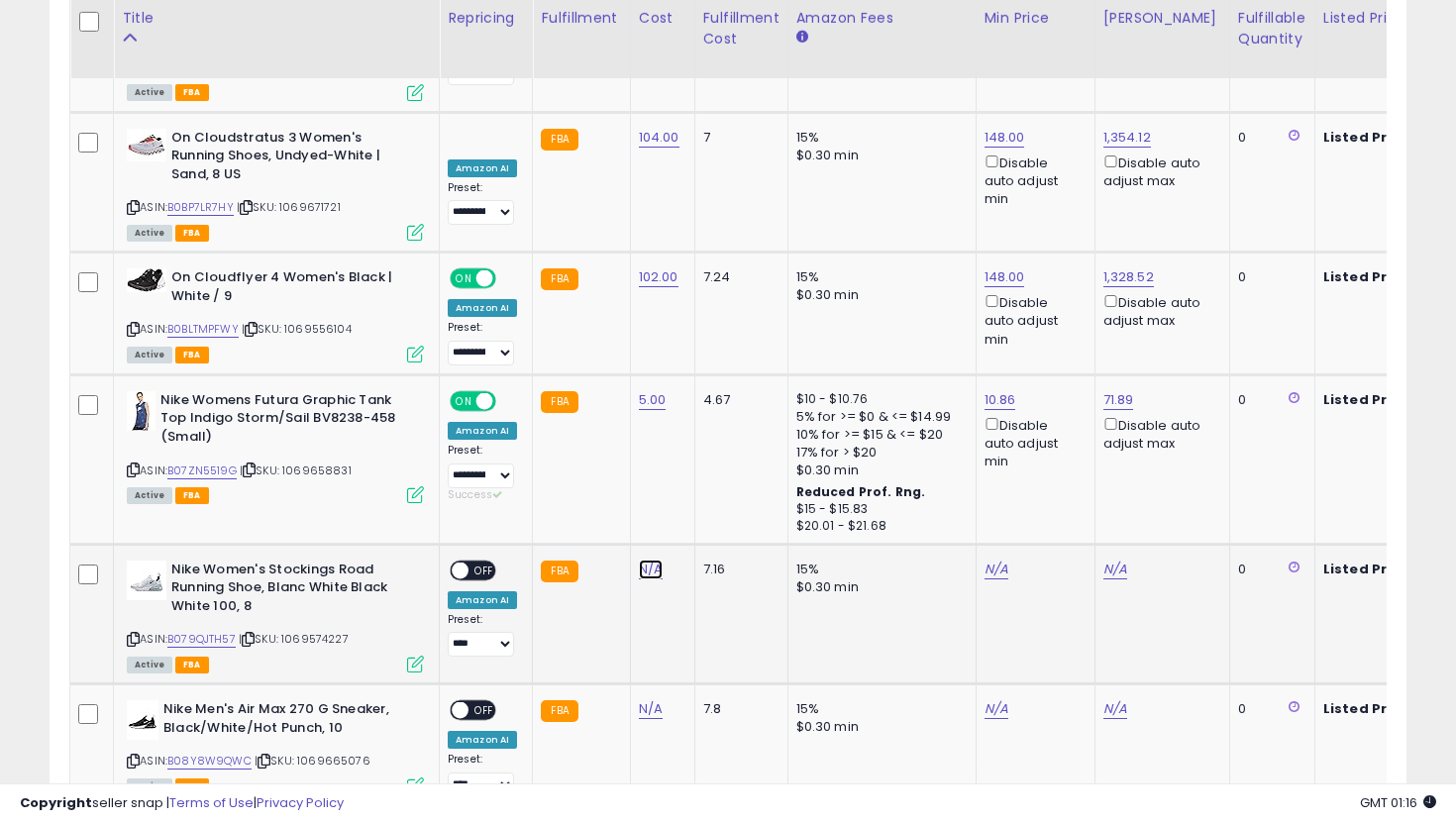 click on "N/A" at bounding box center (651, 569) 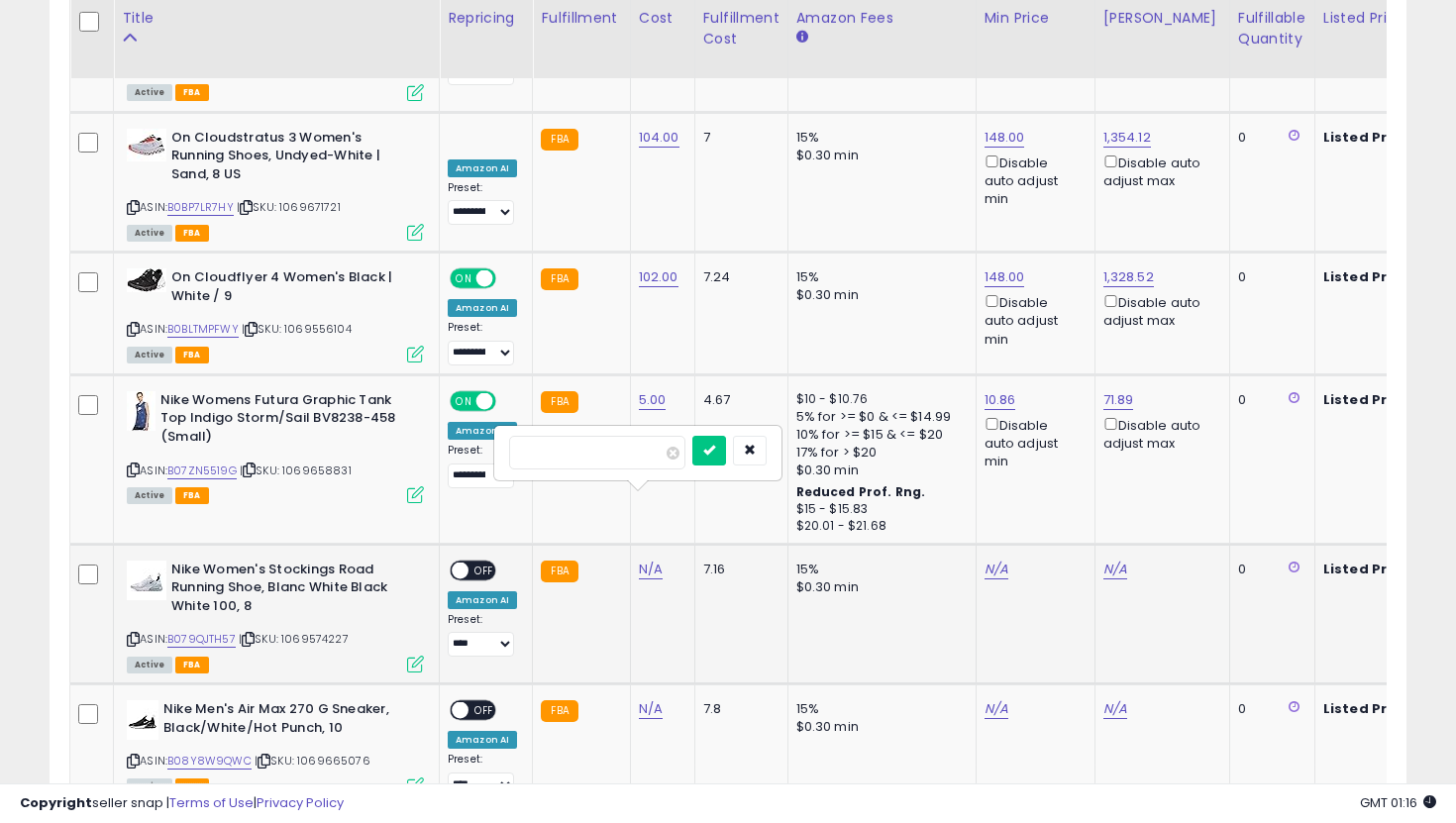 type on "***" 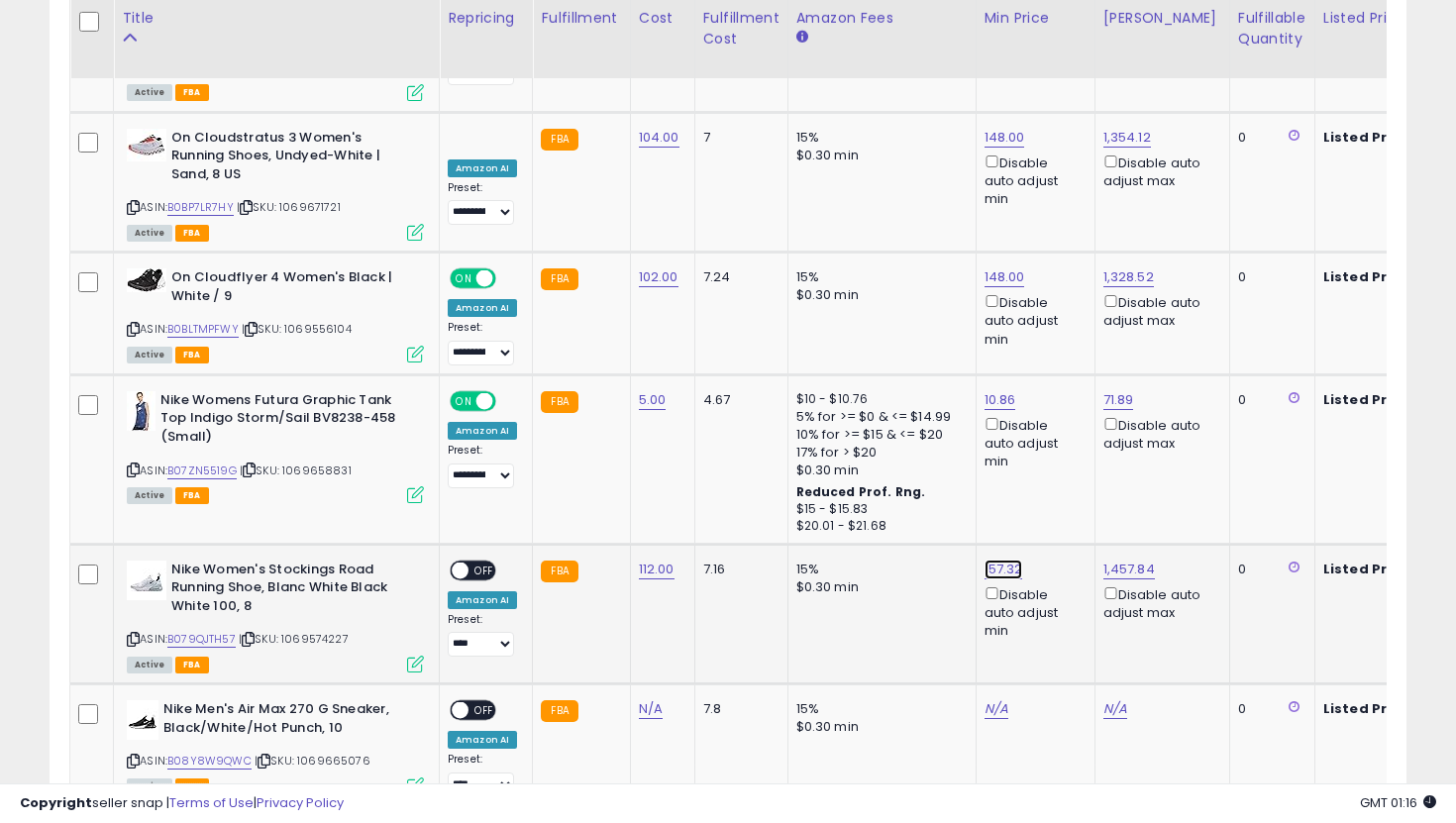 click on "157.32" at bounding box center [1004, -1964] 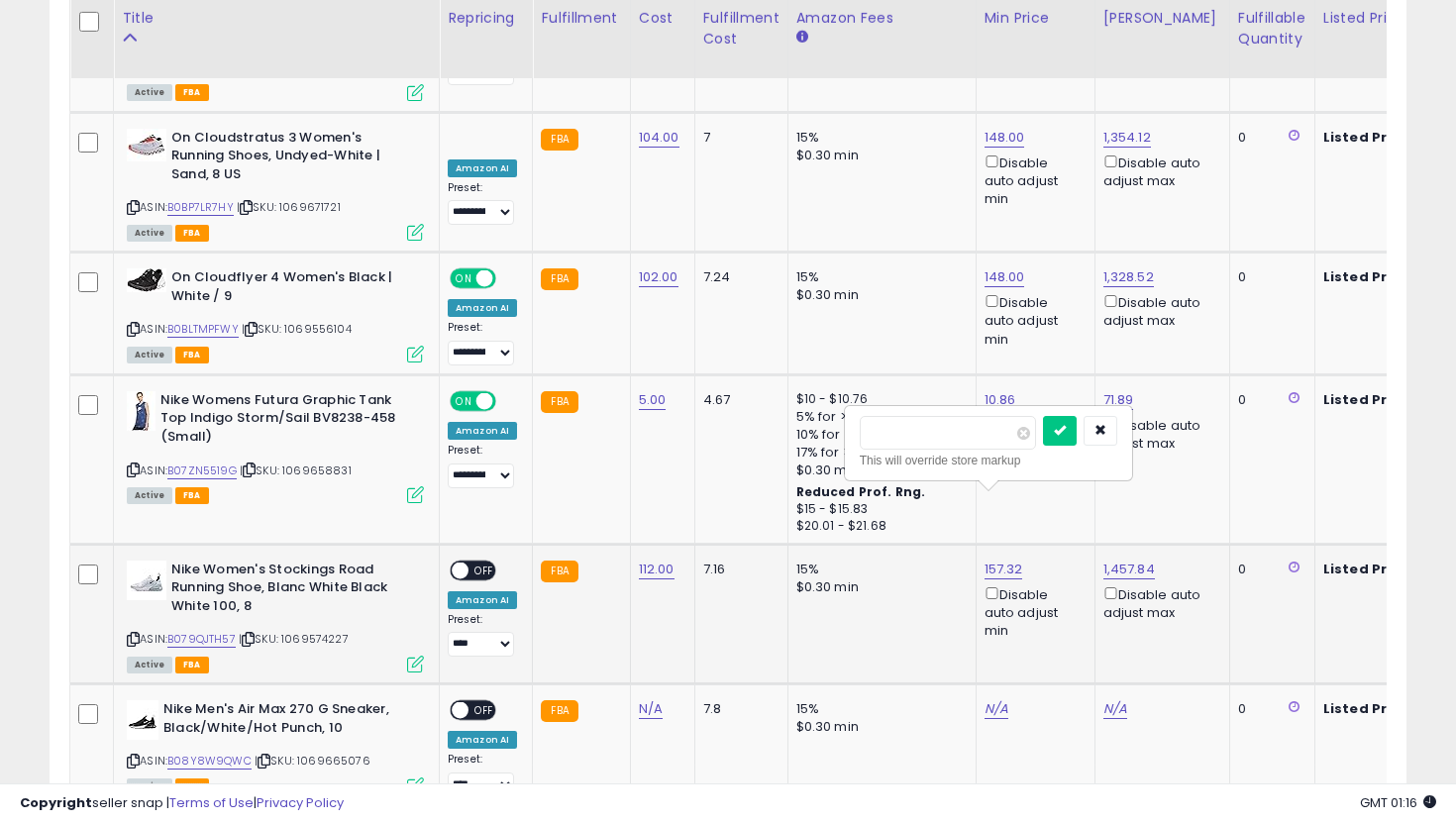 drag, startPoint x: 952, startPoint y: 440, endPoint x: 873, endPoint y: 427, distance: 80.06248 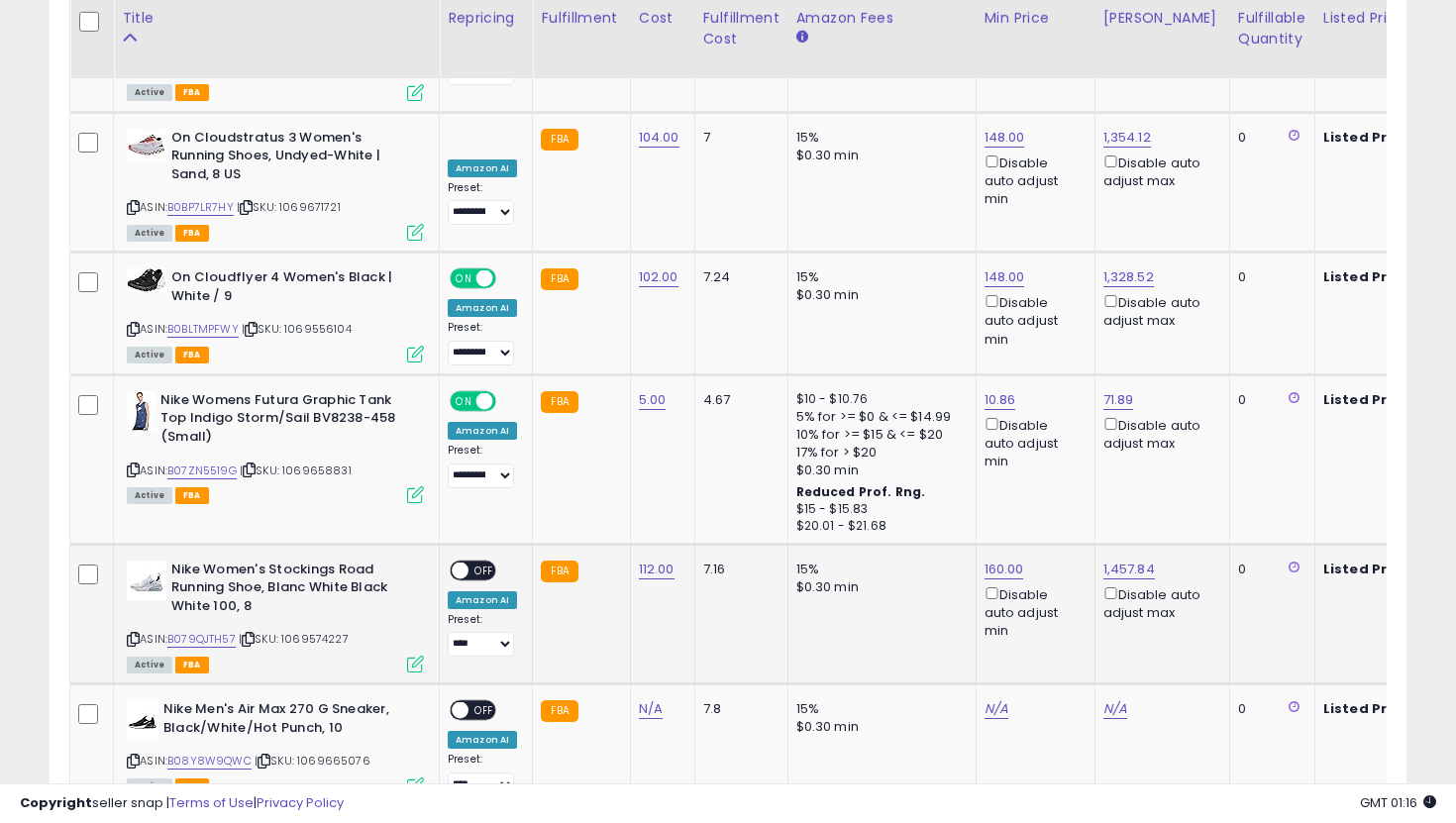 click on "**********" at bounding box center (482, 609) 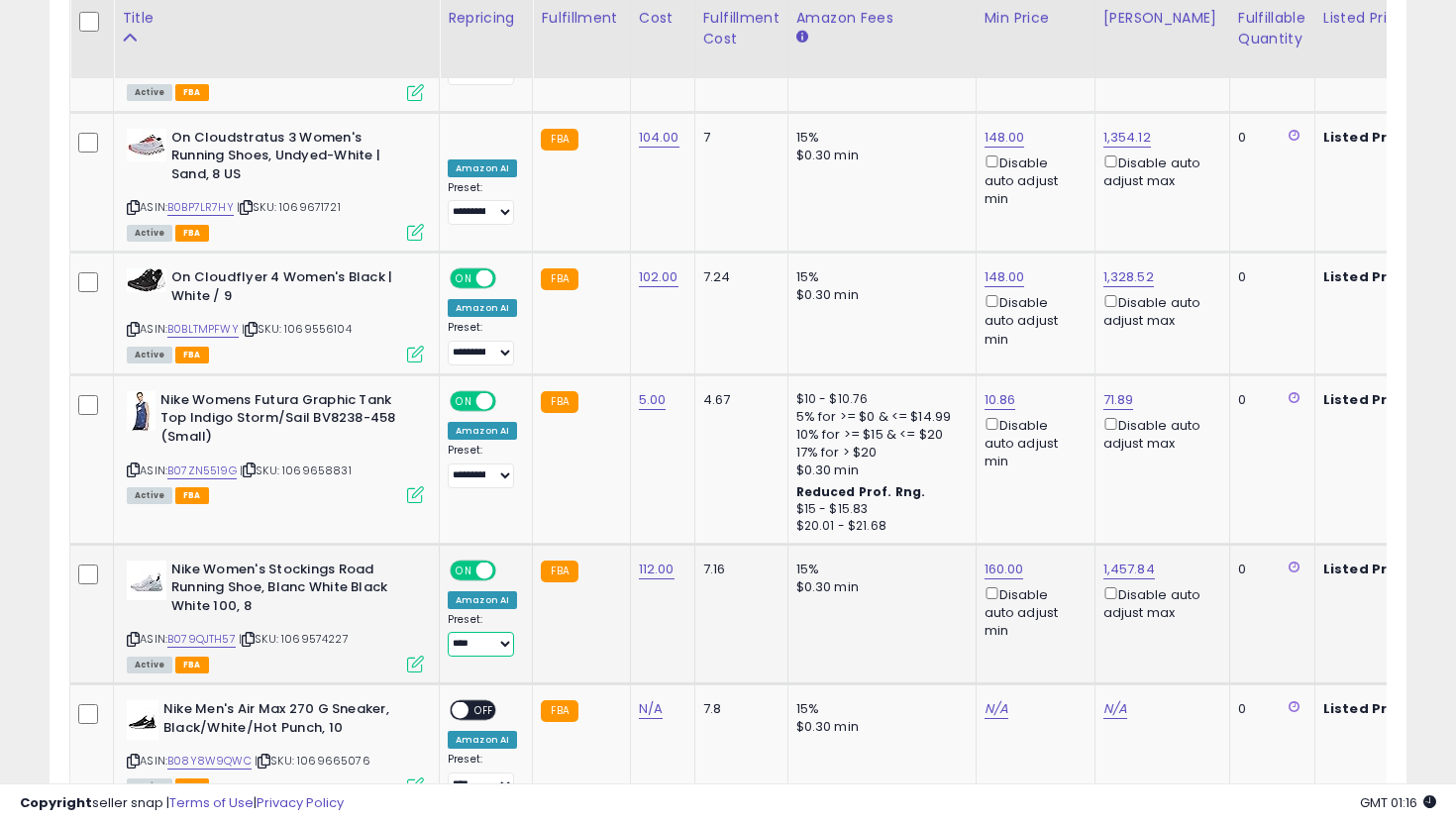 click on "**********" at bounding box center [480, 644] 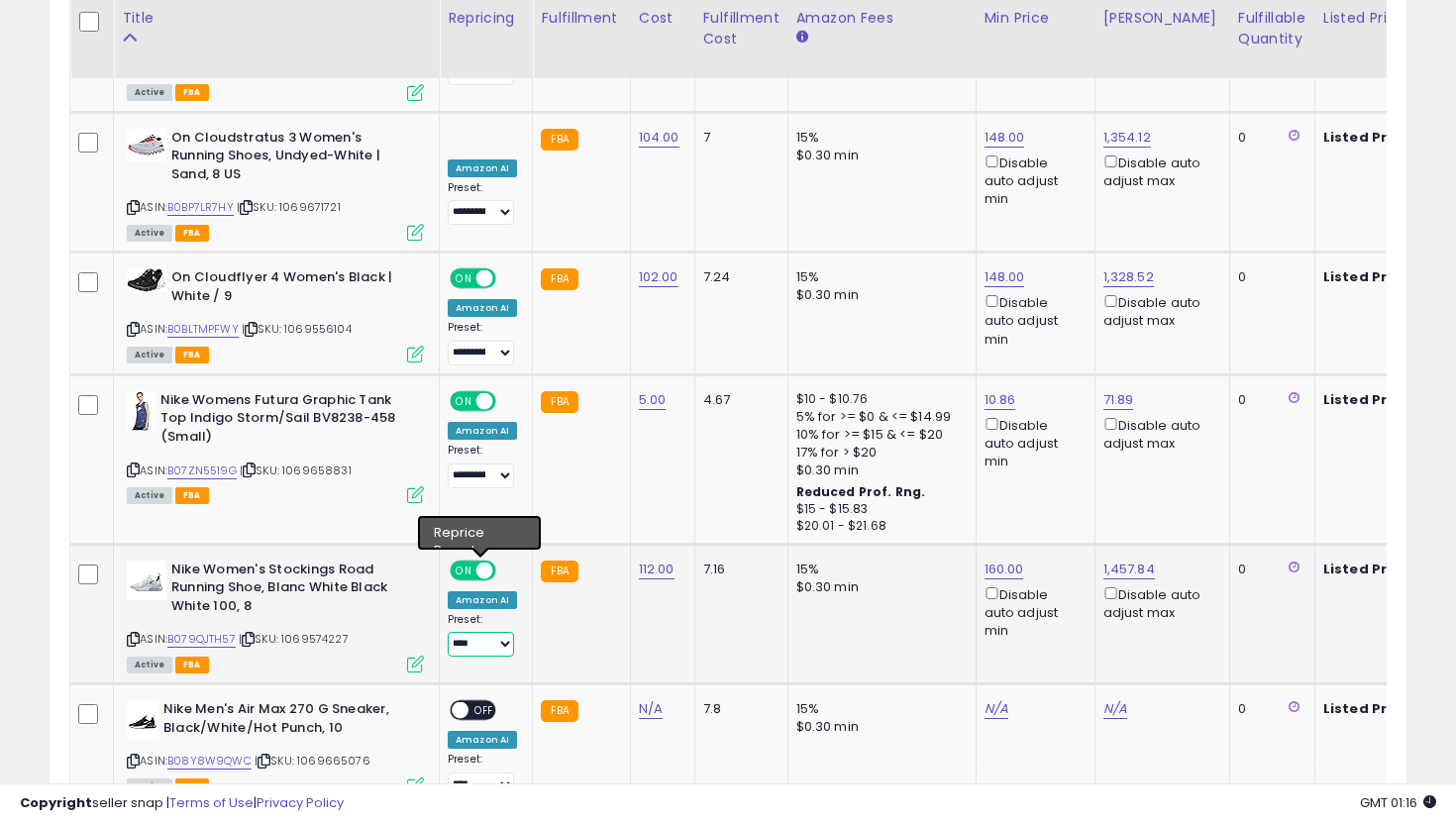select on "**********" 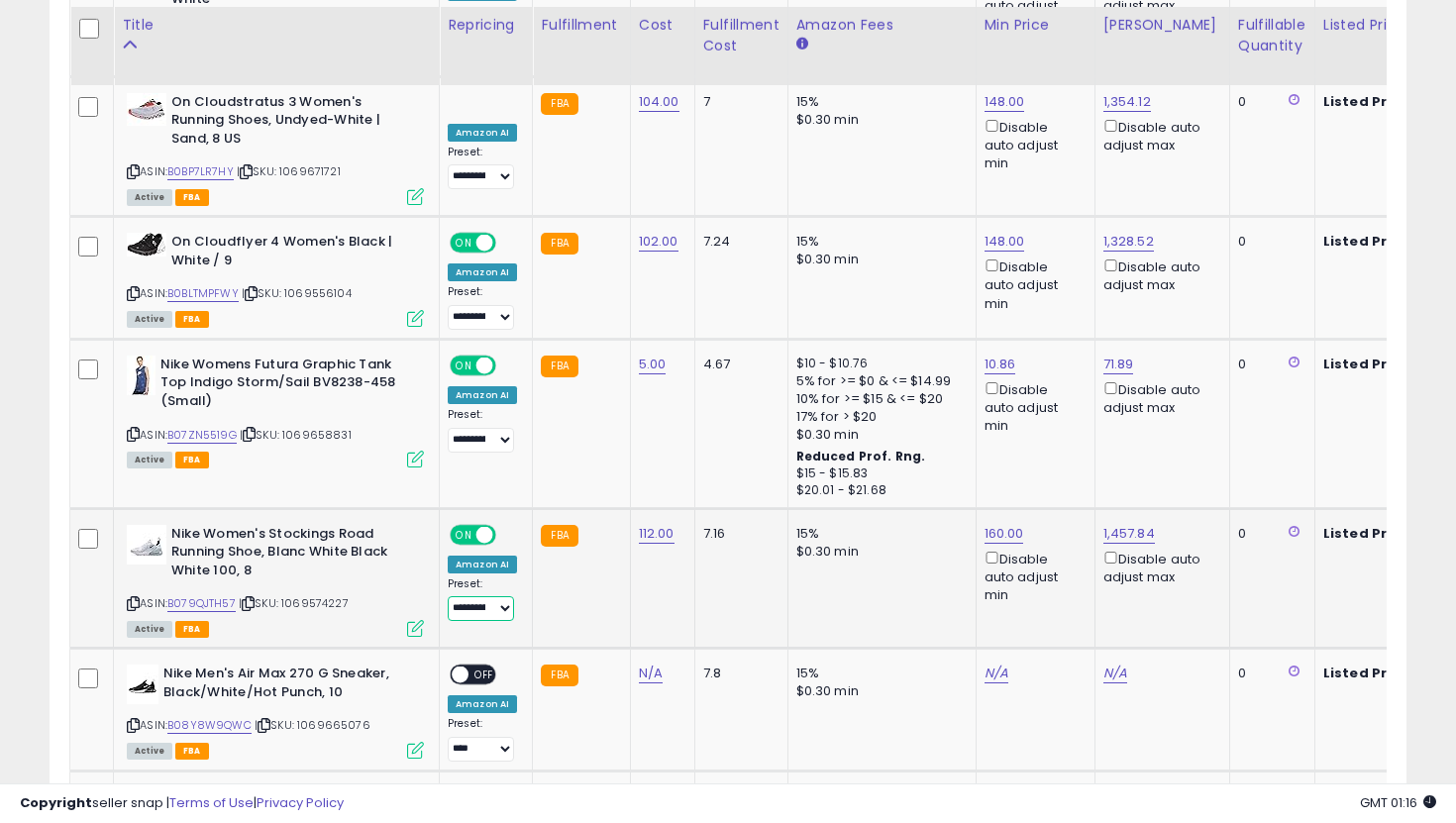 scroll, scrollTop: 3074, scrollLeft: 0, axis: vertical 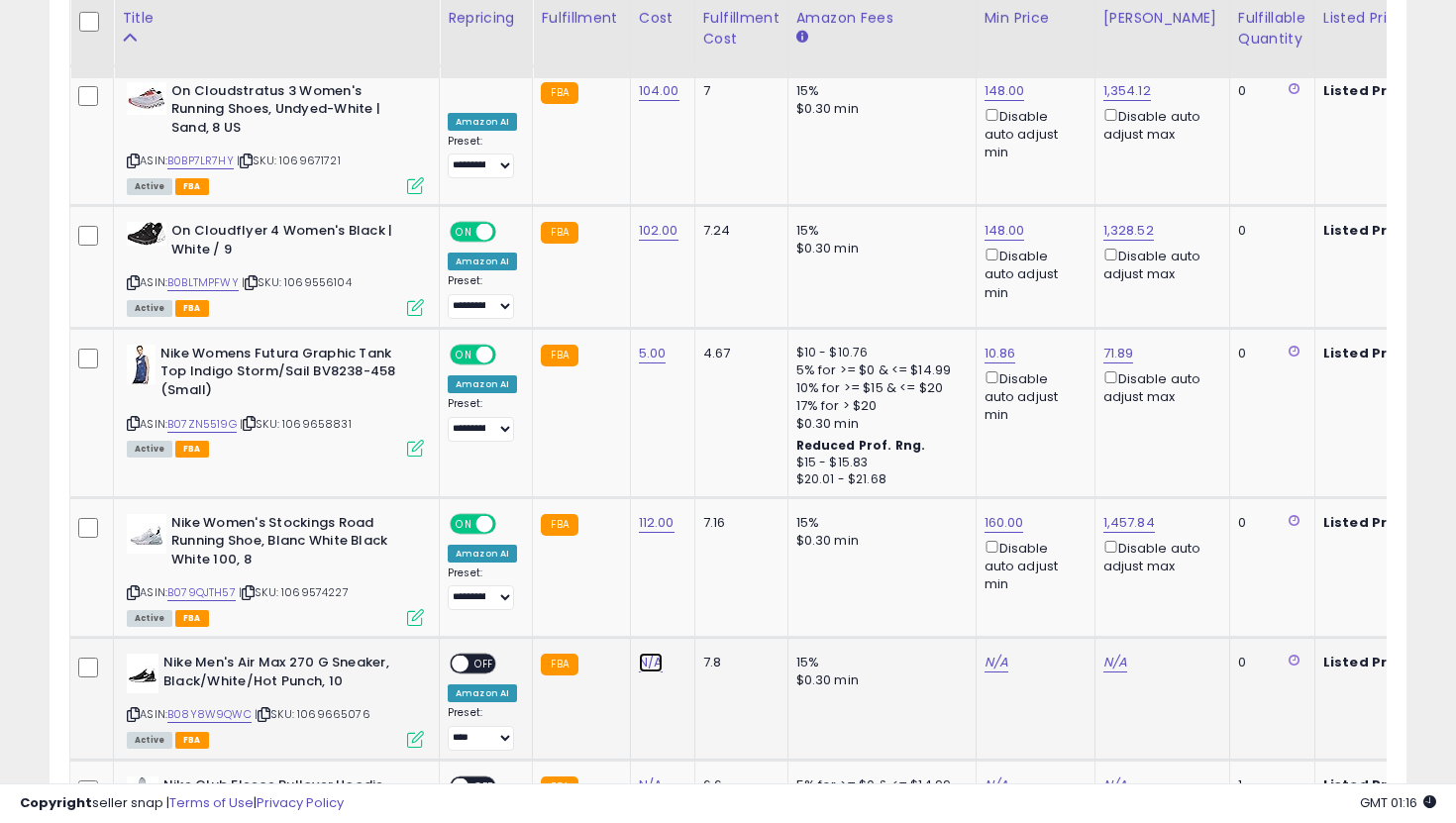 click on "N/A" at bounding box center (651, 663) 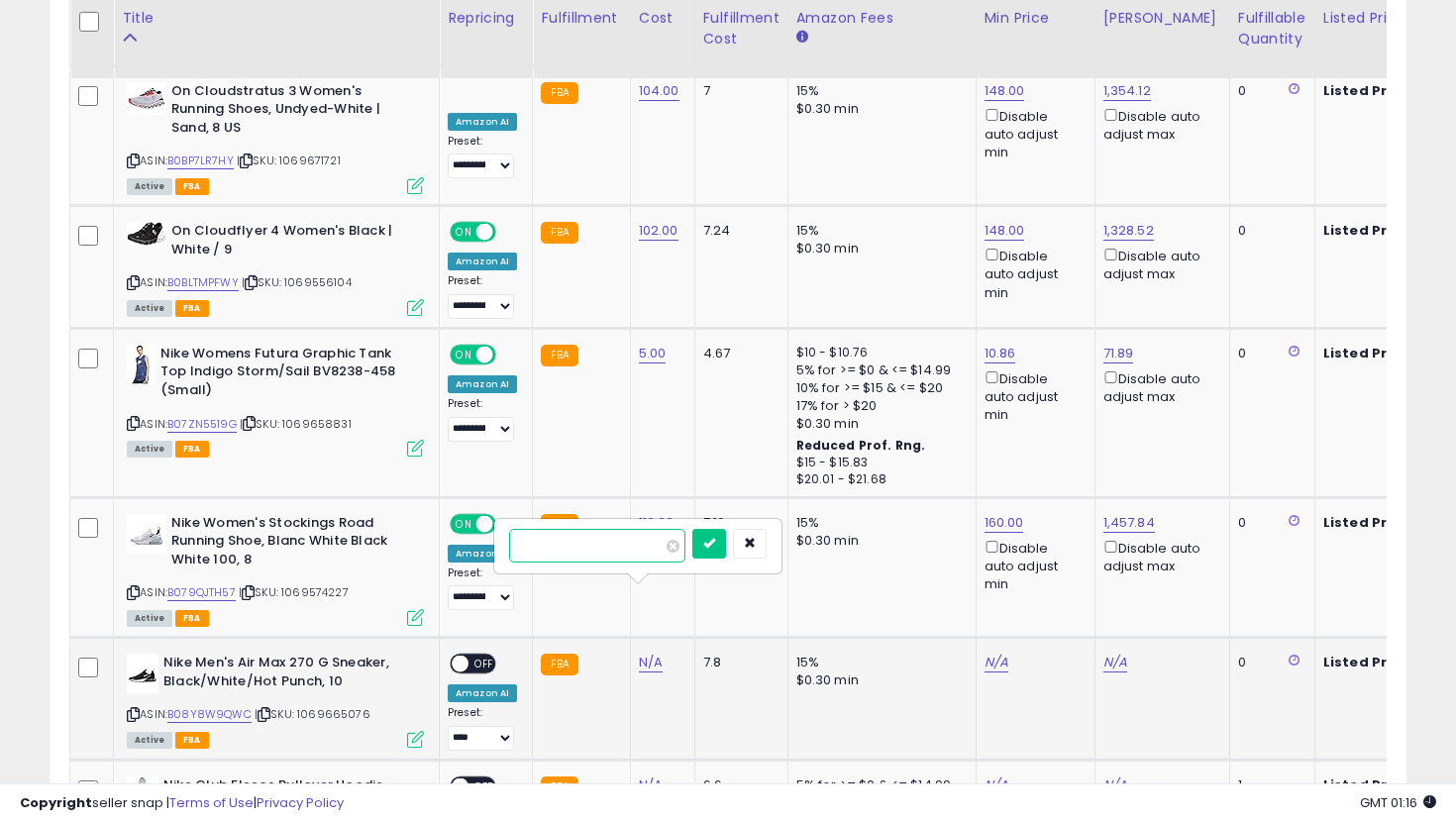 type on "***" 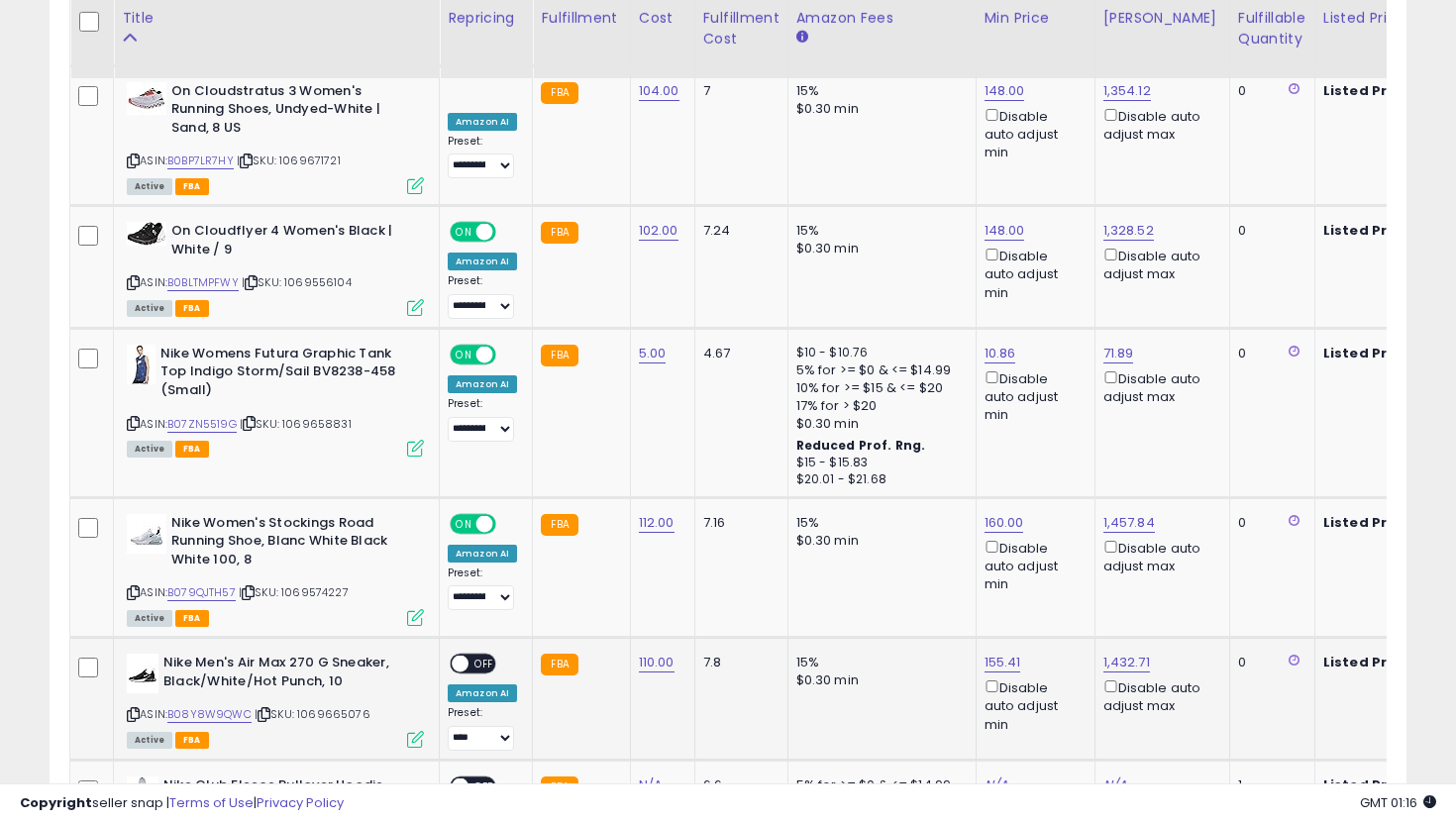 click on "OFF" at bounding box center [484, 664] 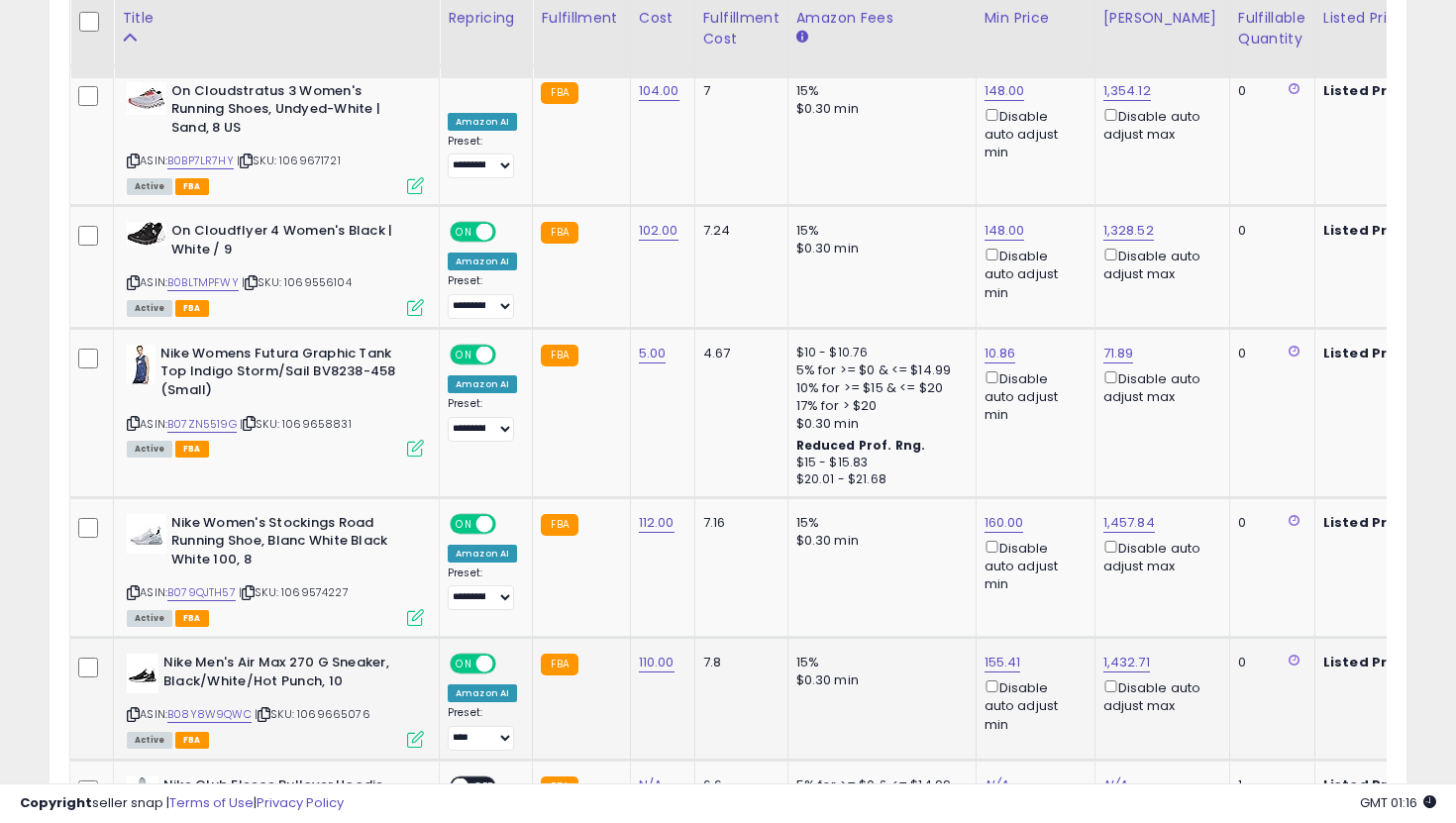 click on "**********" at bounding box center [482, 728] 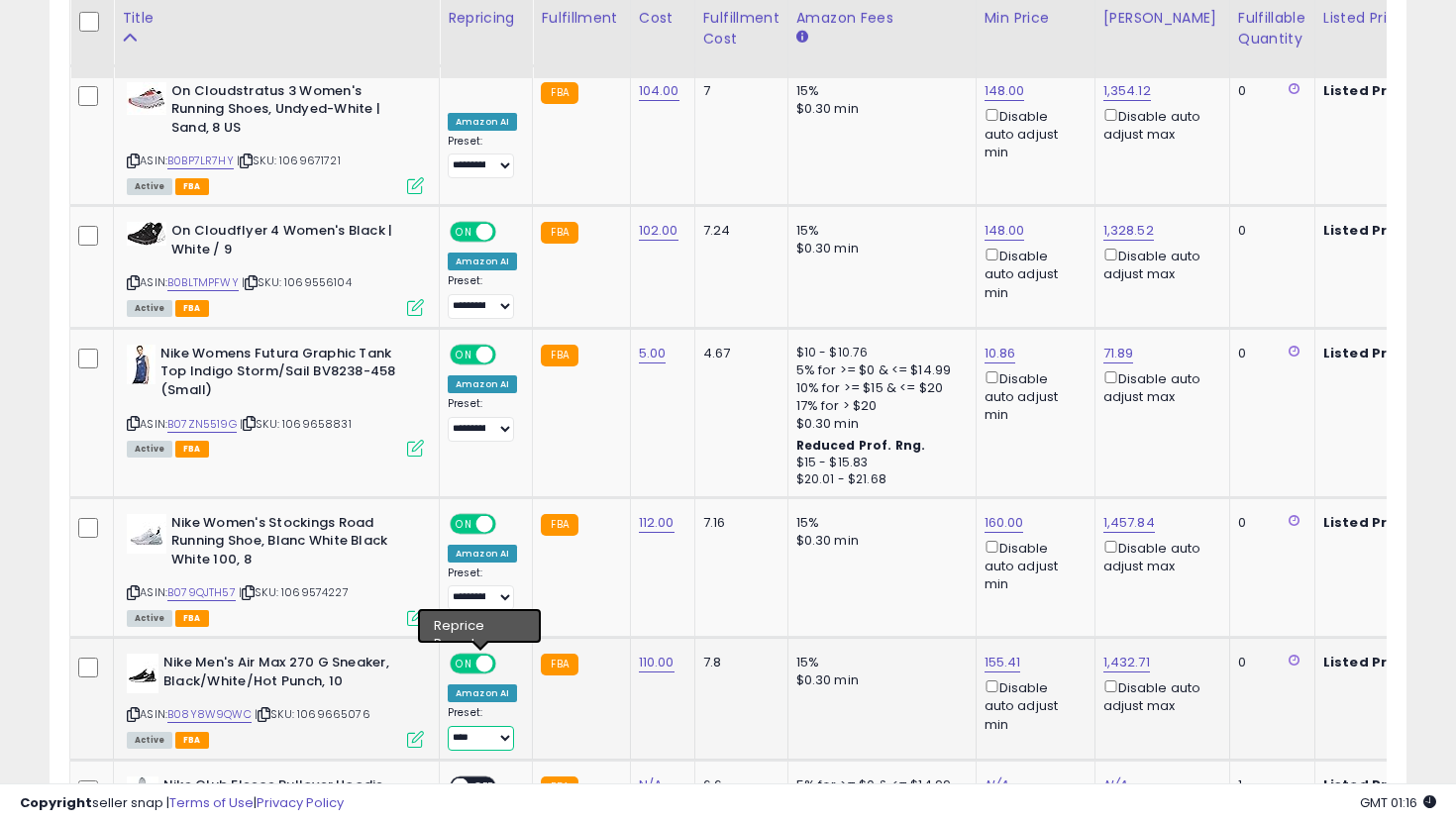 click on "**********" at bounding box center (480, 738) 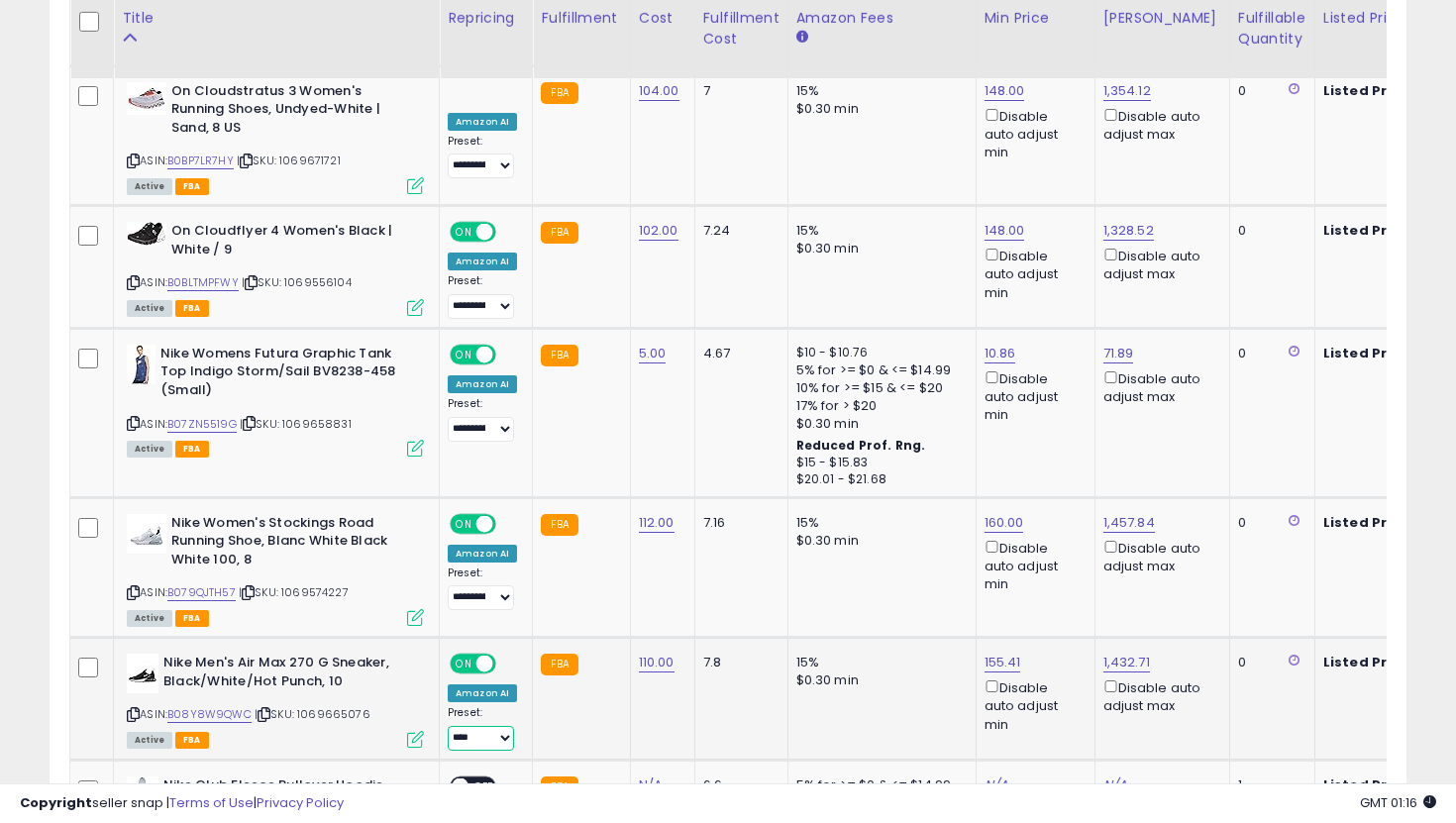 select on "**********" 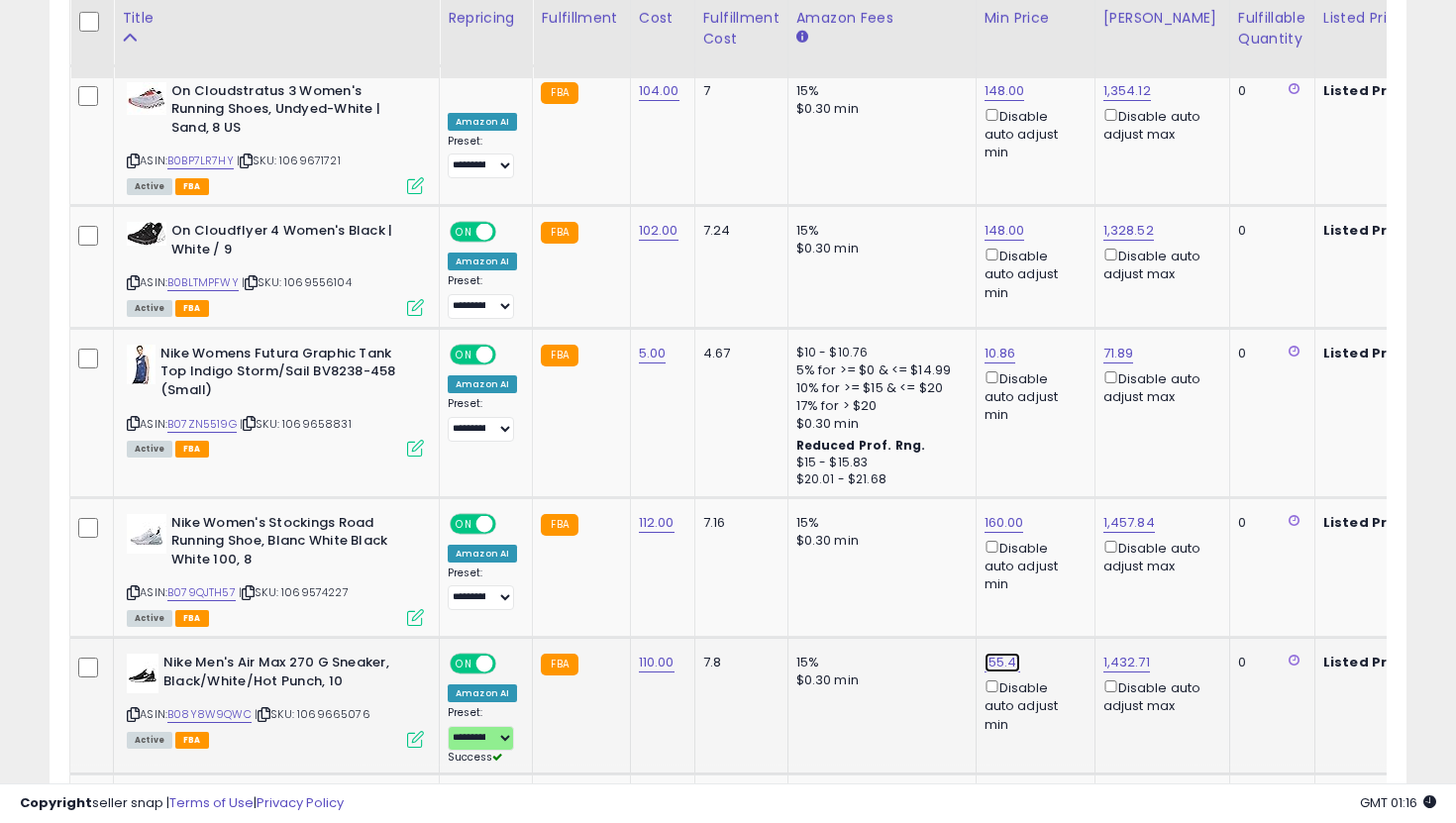 click on "155.41" at bounding box center (1004, -2010) 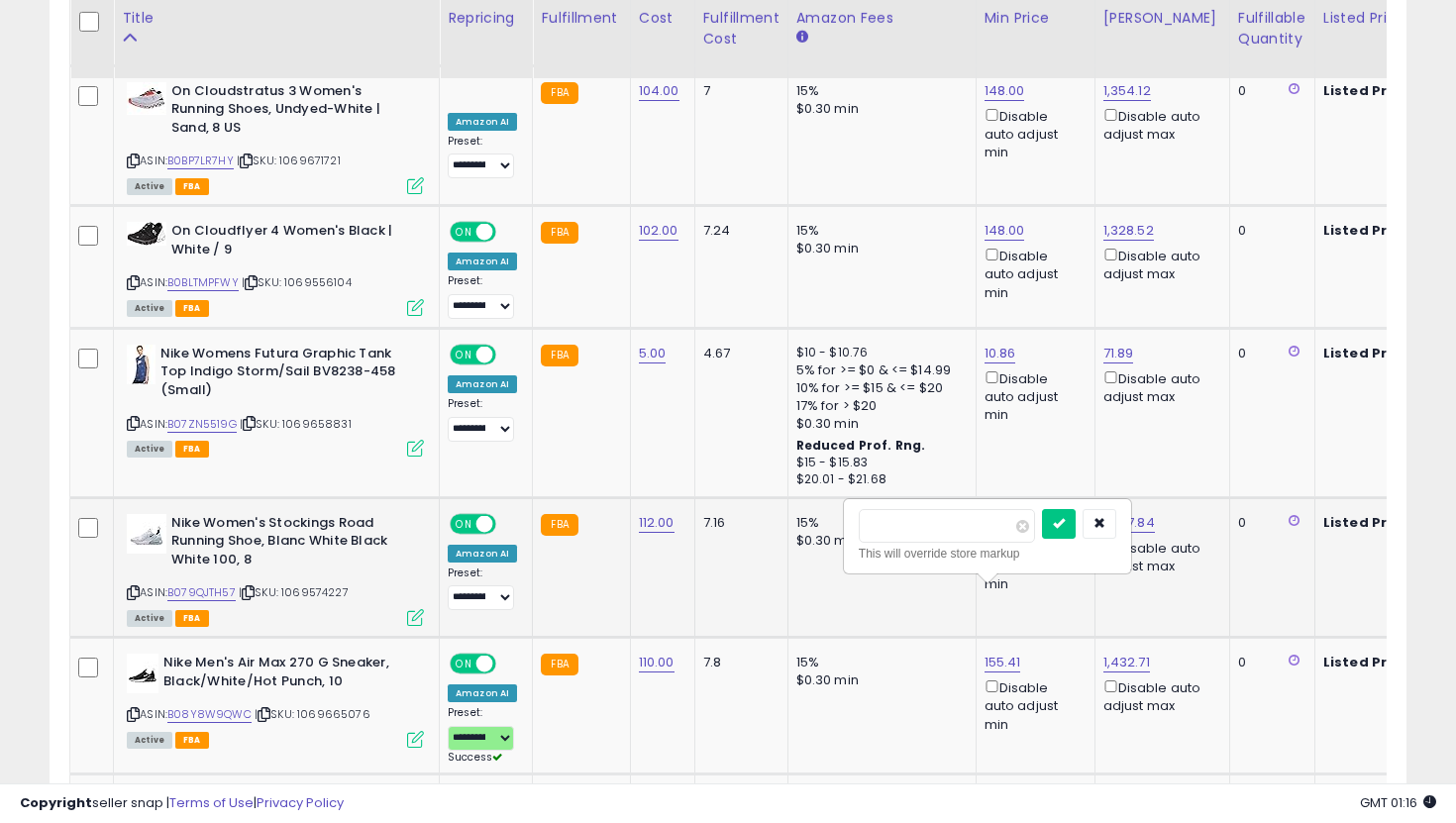 drag, startPoint x: 951, startPoint y: 528, endPoint x: 748, endPoint y: 528, distance: 203 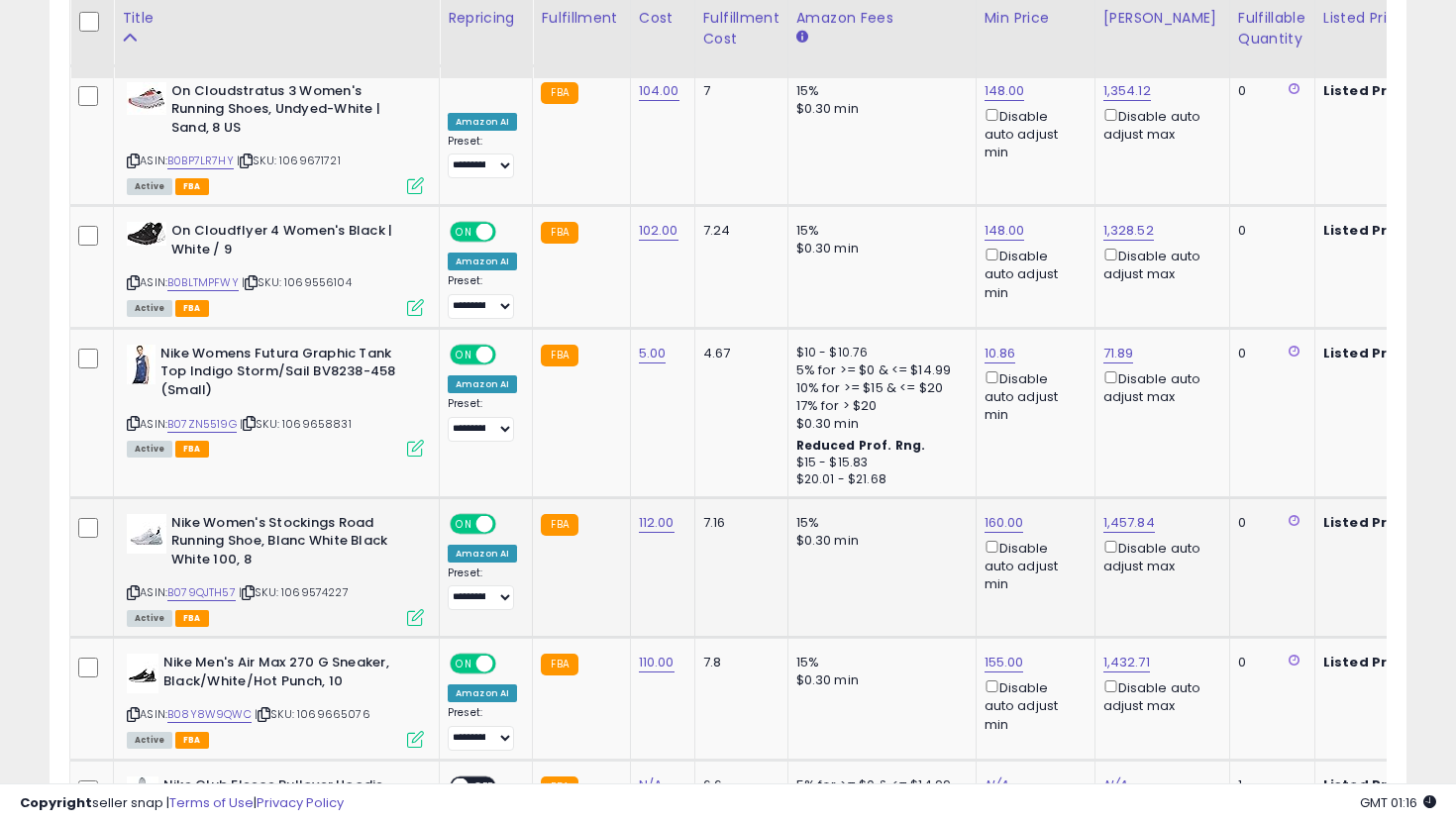 scroll, scrollTop: 0, scrollLeft: 41, axis: horizontal 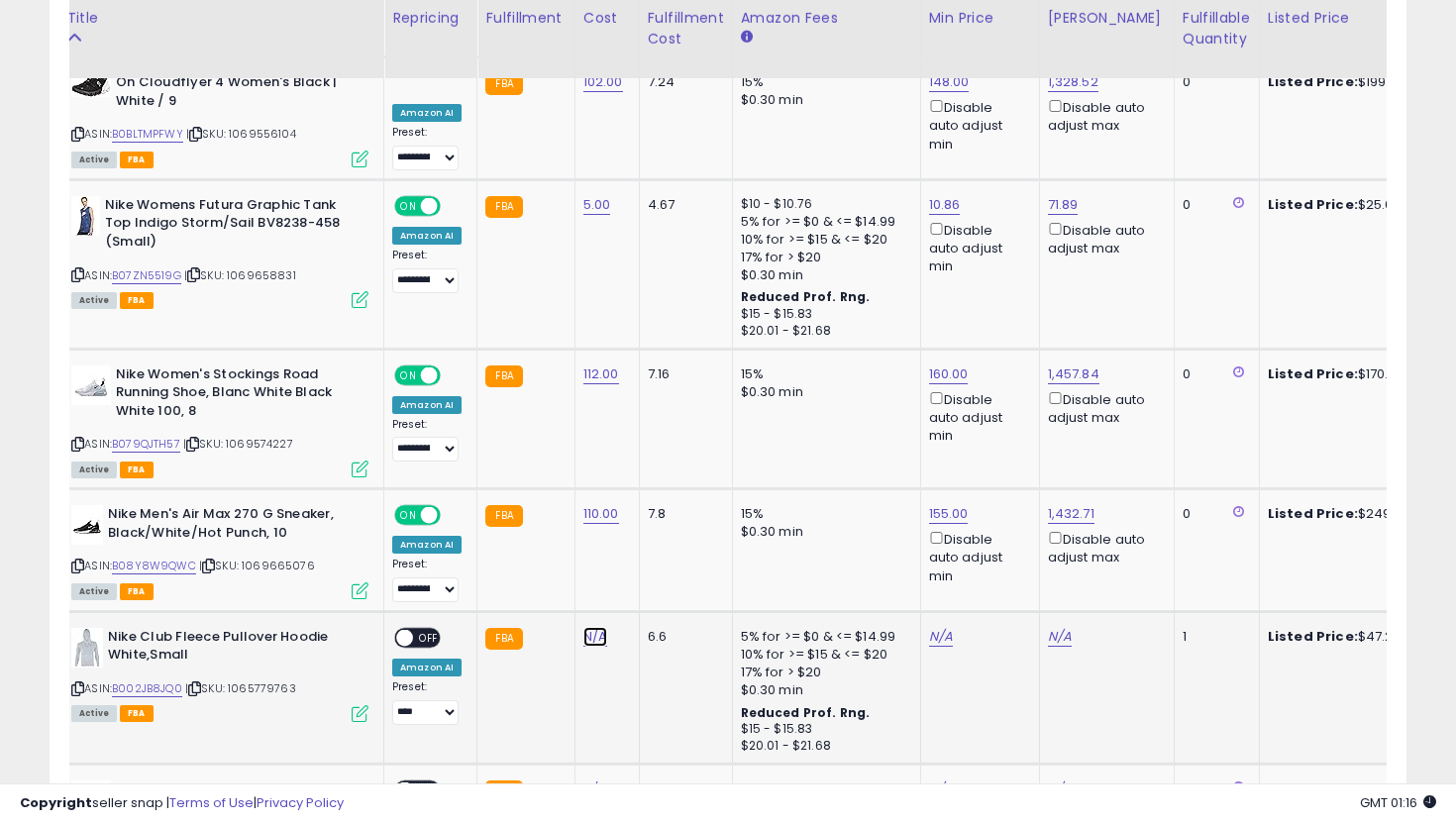 click on "N/A" at bounding box center (595, 637) 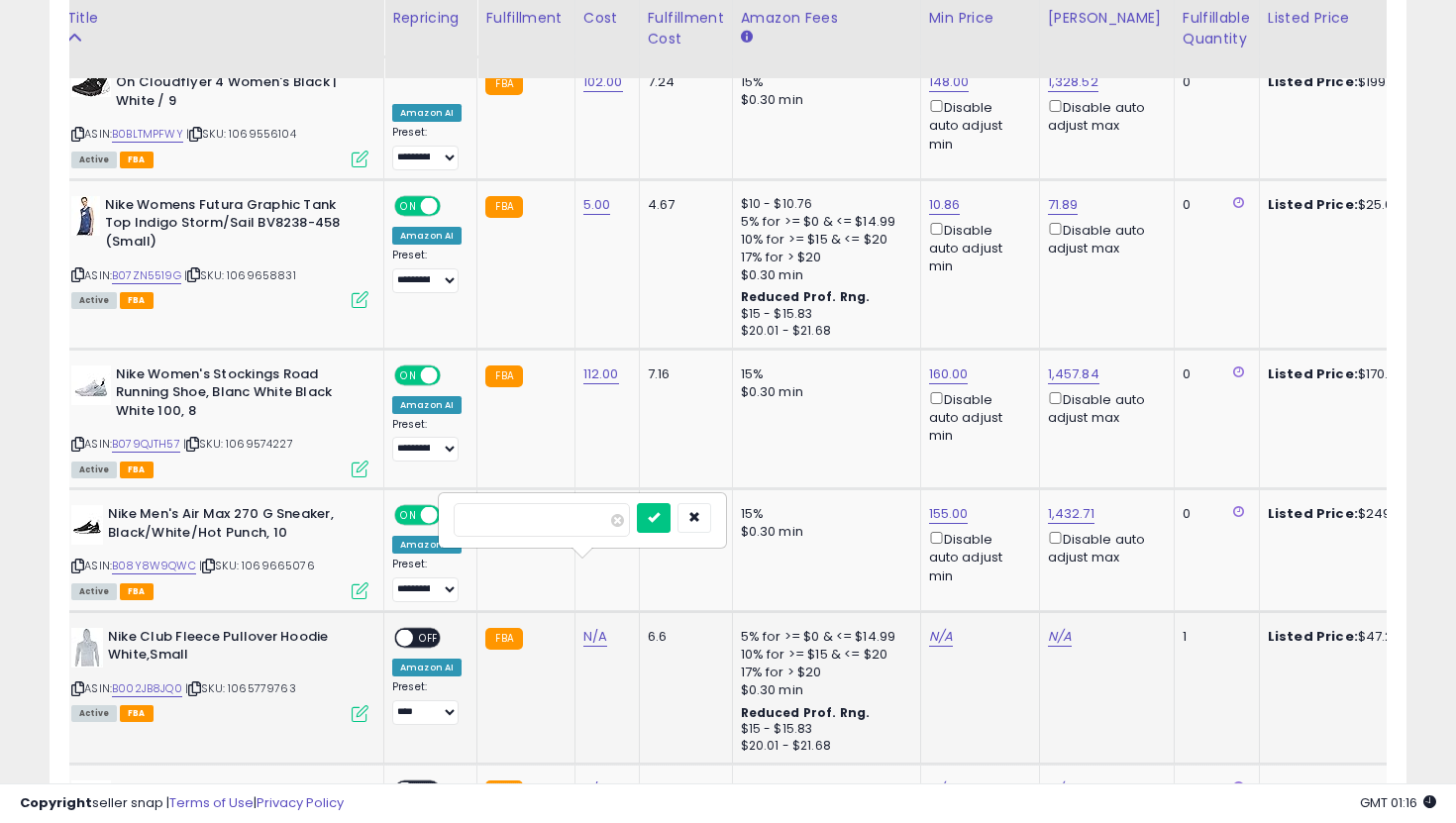 type on "**" 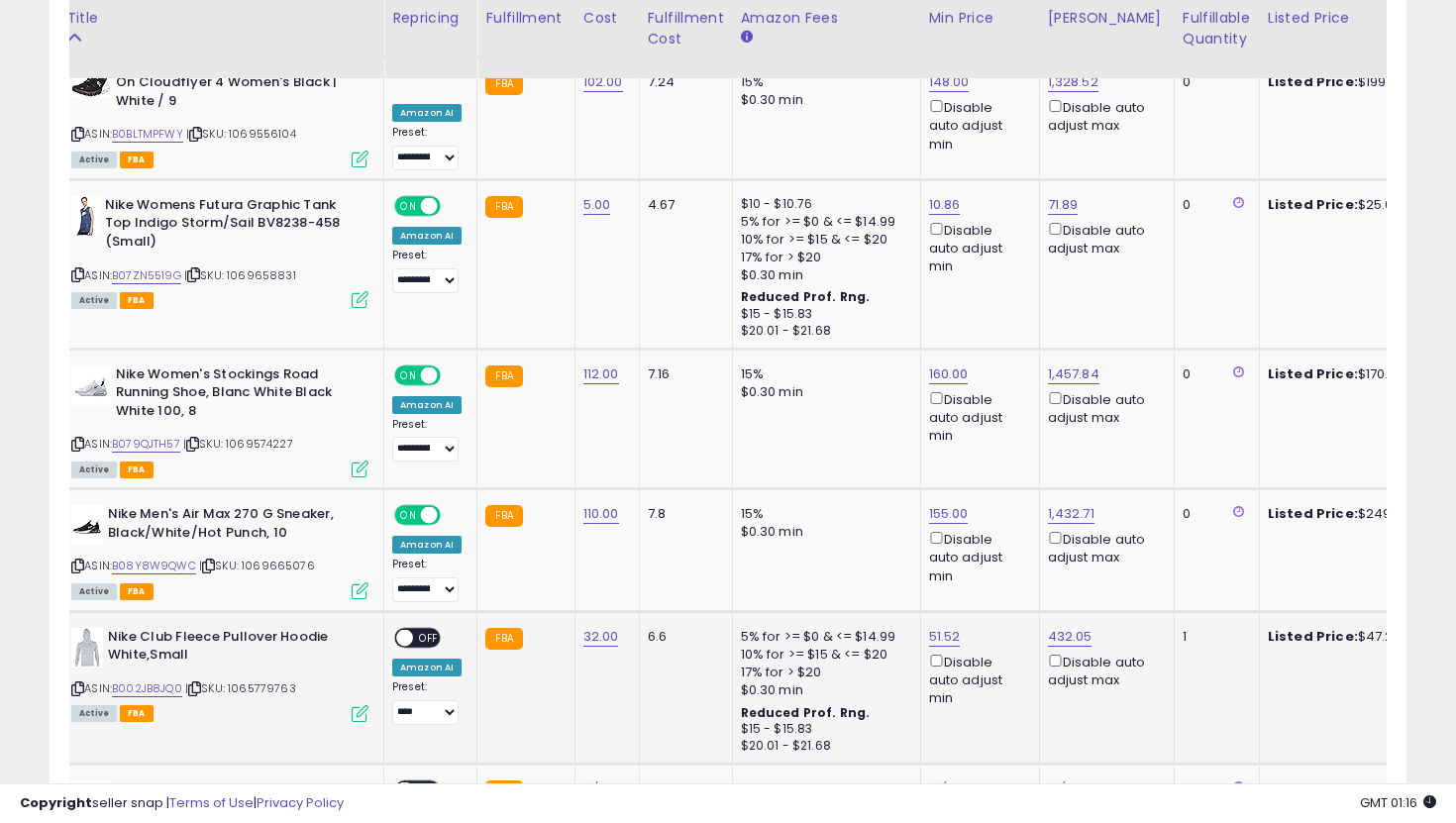 click on "**********" 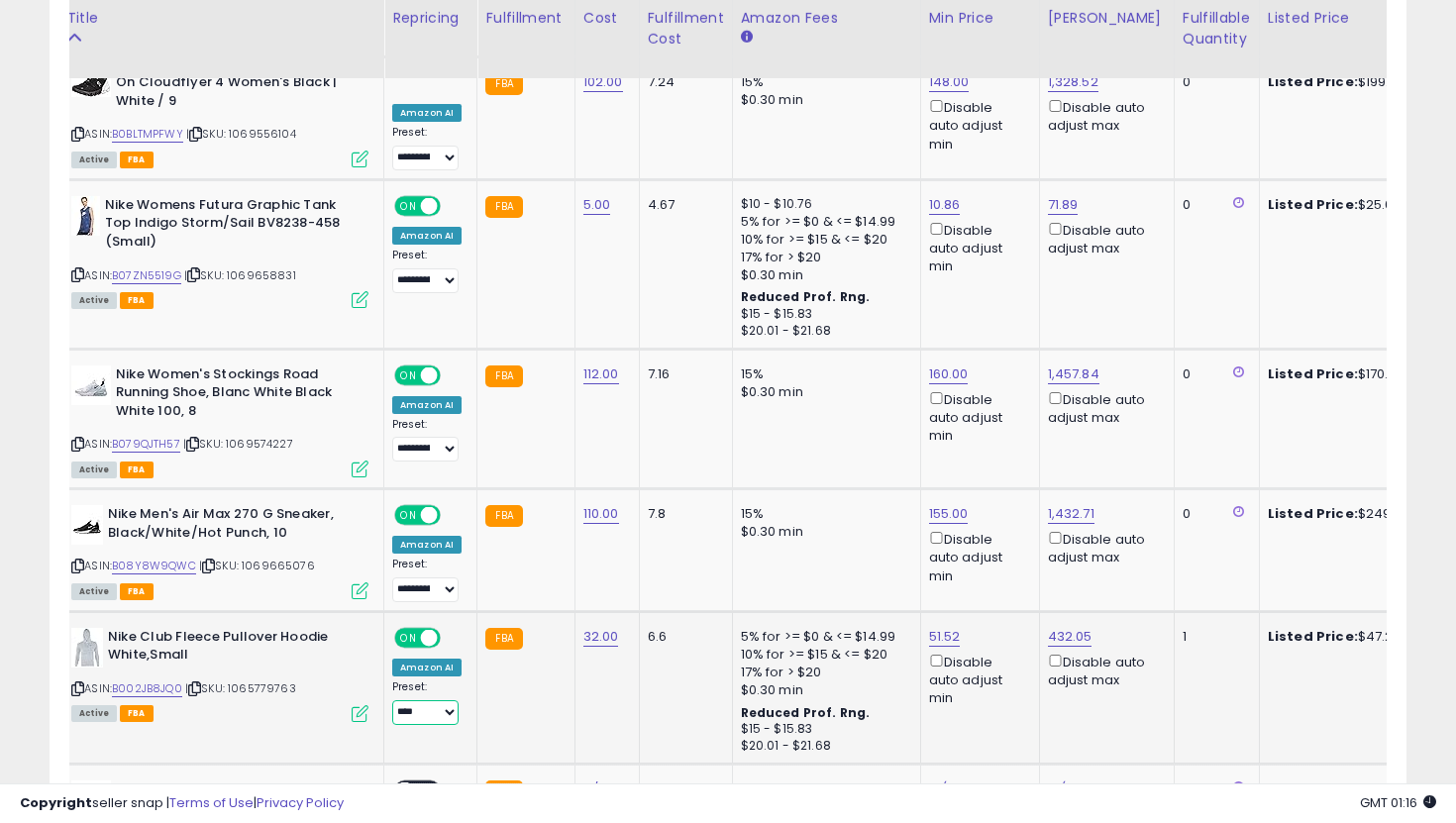 click on "**********" at bounding box center (425, 712) 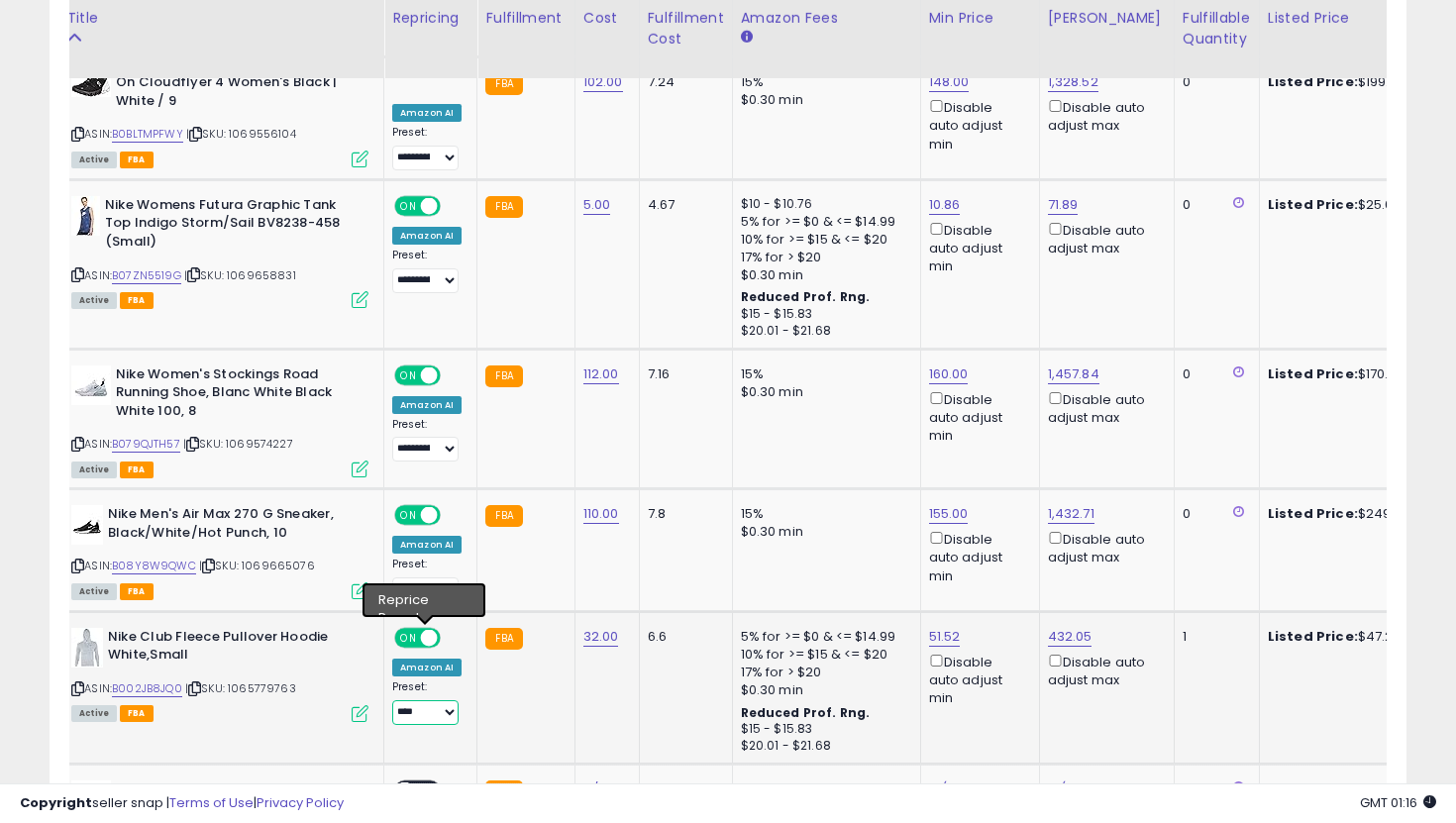 select on "**********" 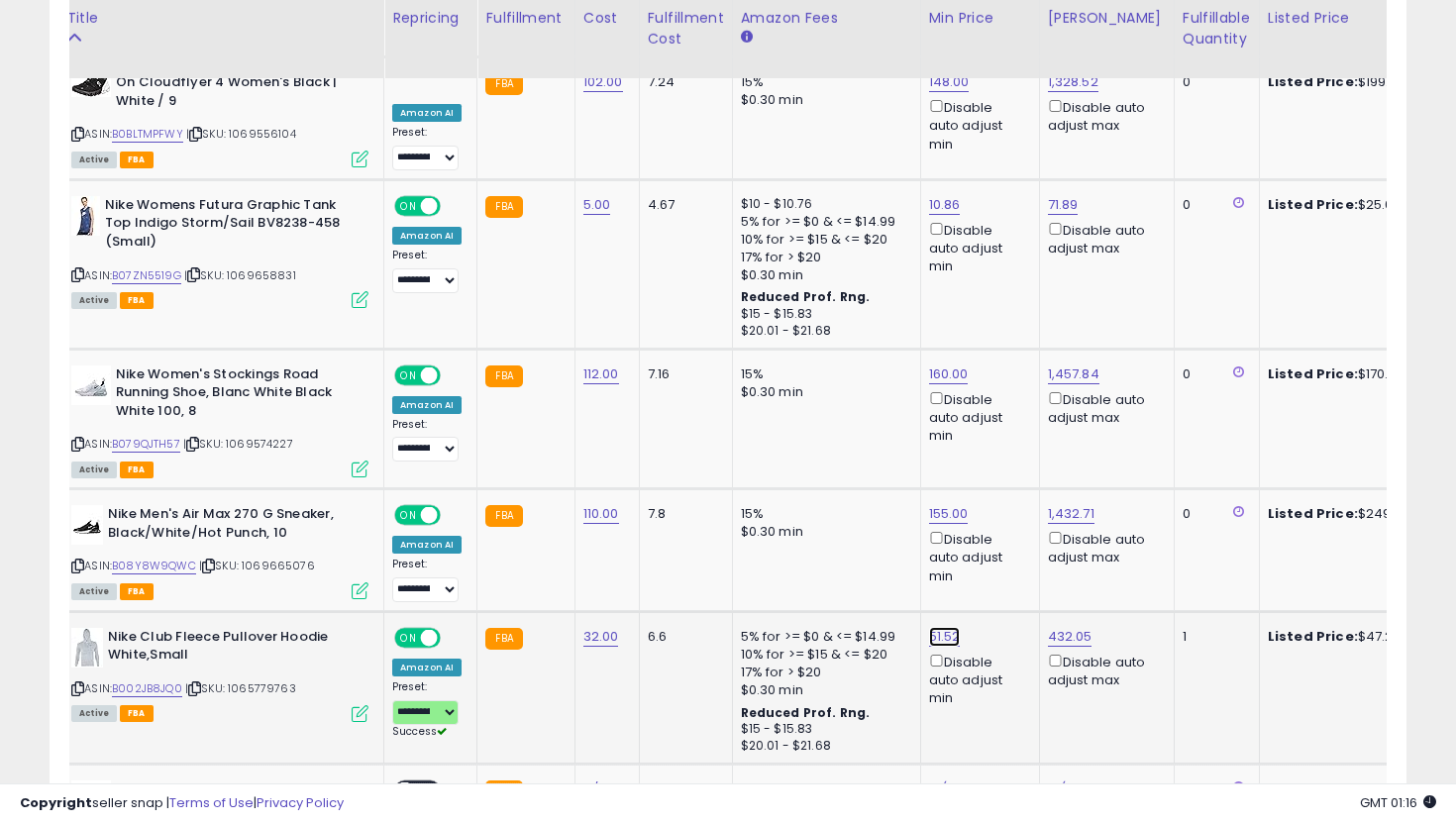 click on "51.52" at bounding box center (949, -2159) 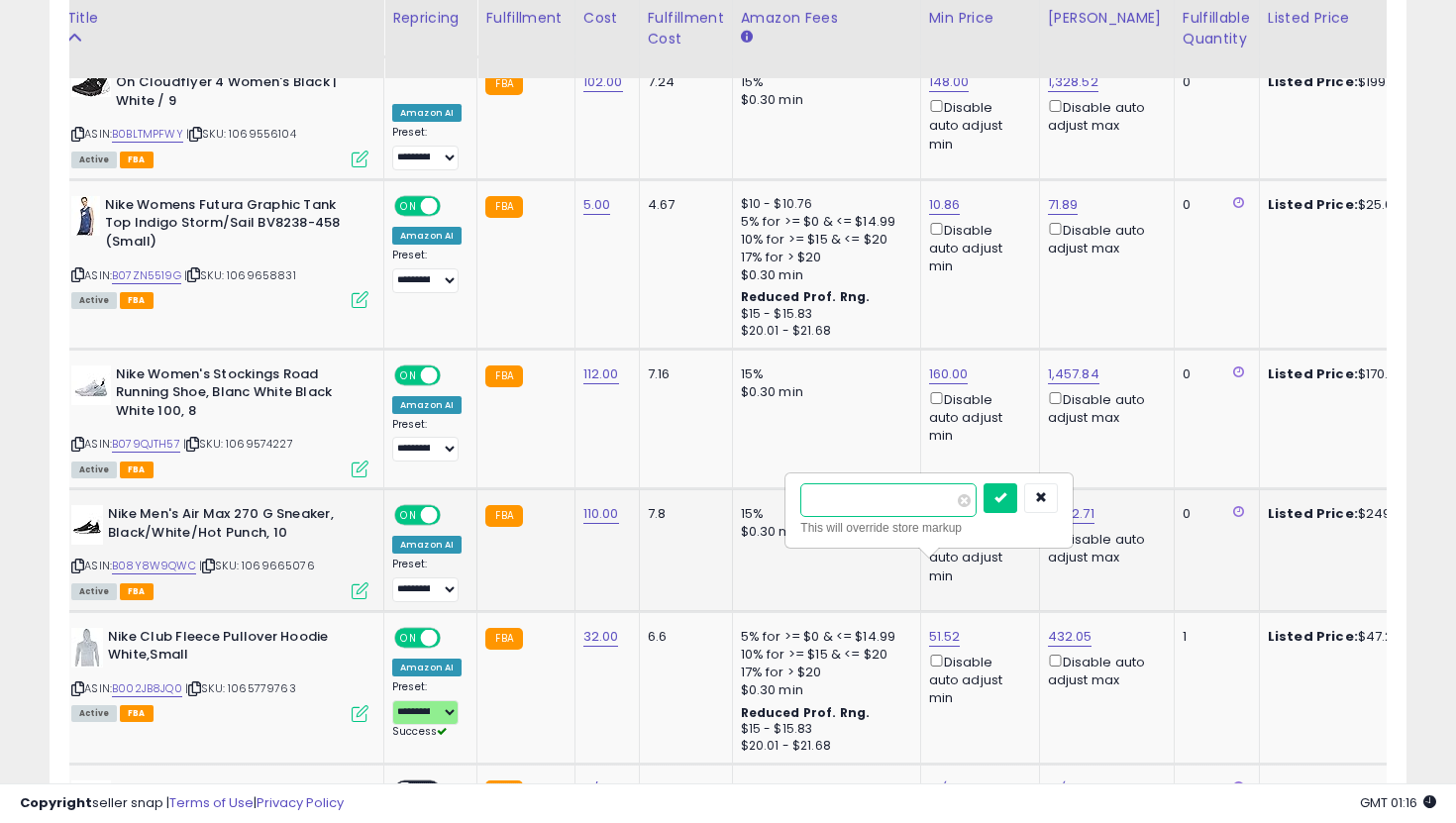 drag, startPoint x: 869, startPoint y: 502, endPoint x: 708, endPoint y: 466, distance: 164.9758 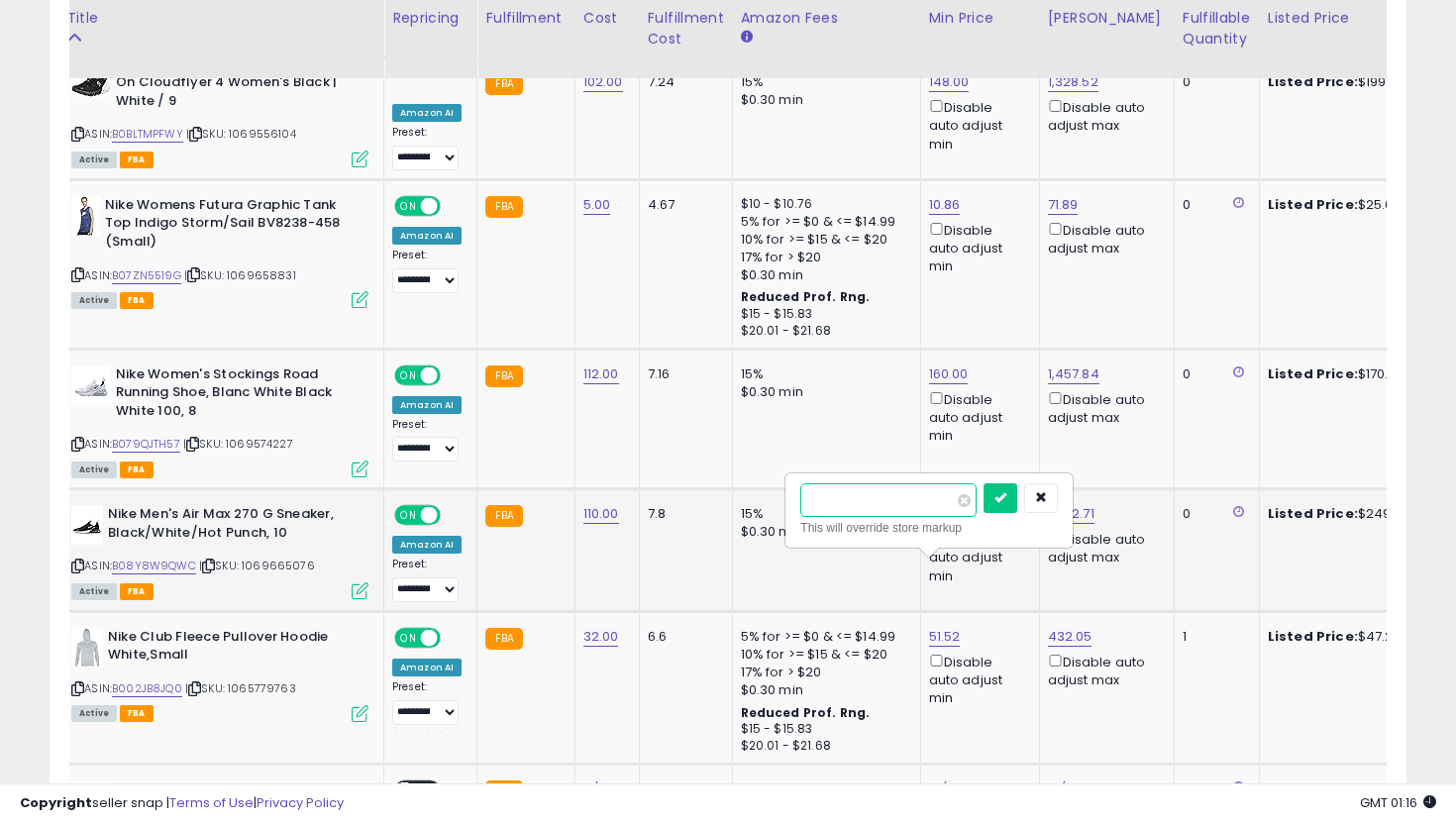 type on "**" 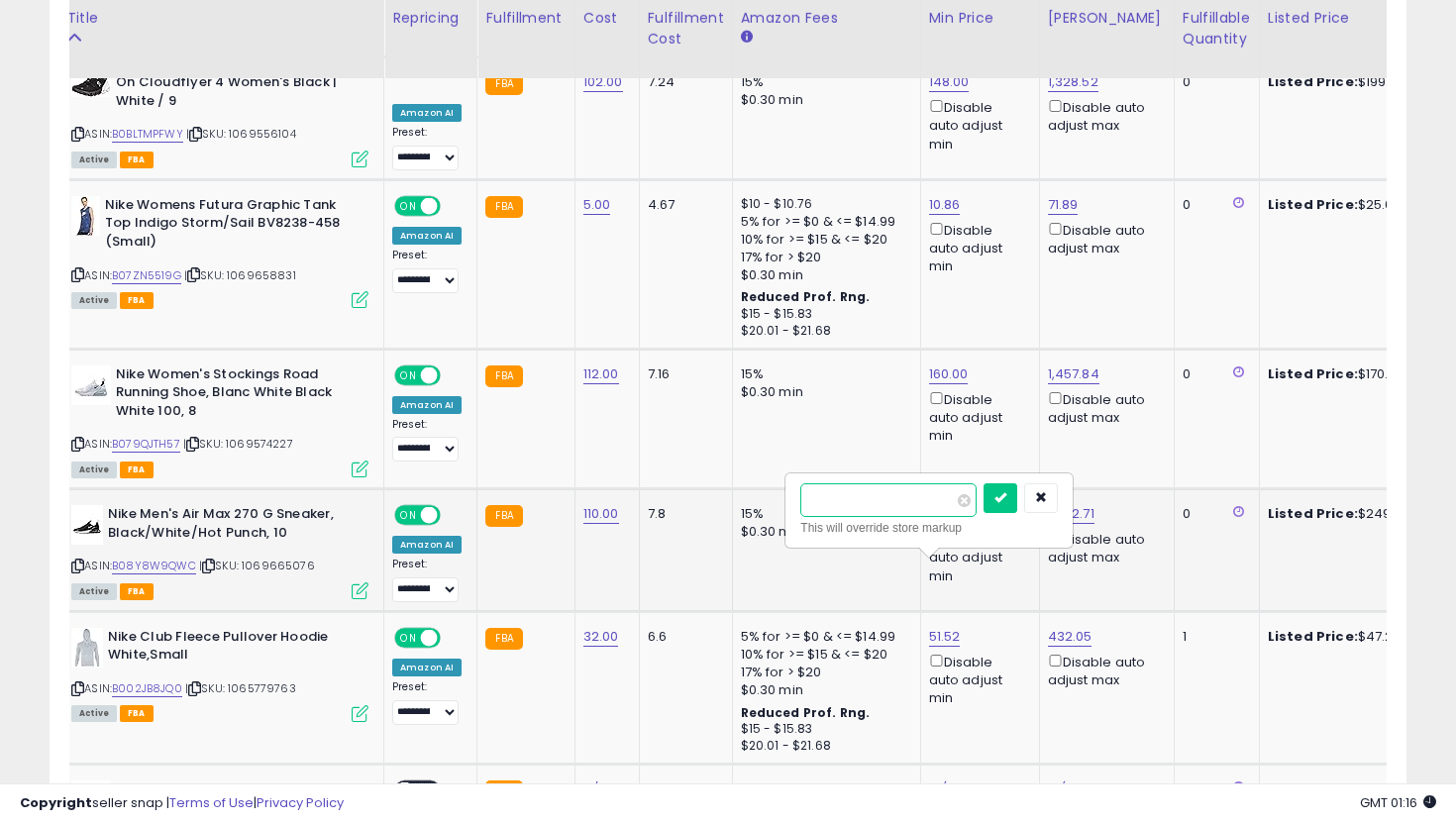 click at bounding box center [1000, 498] 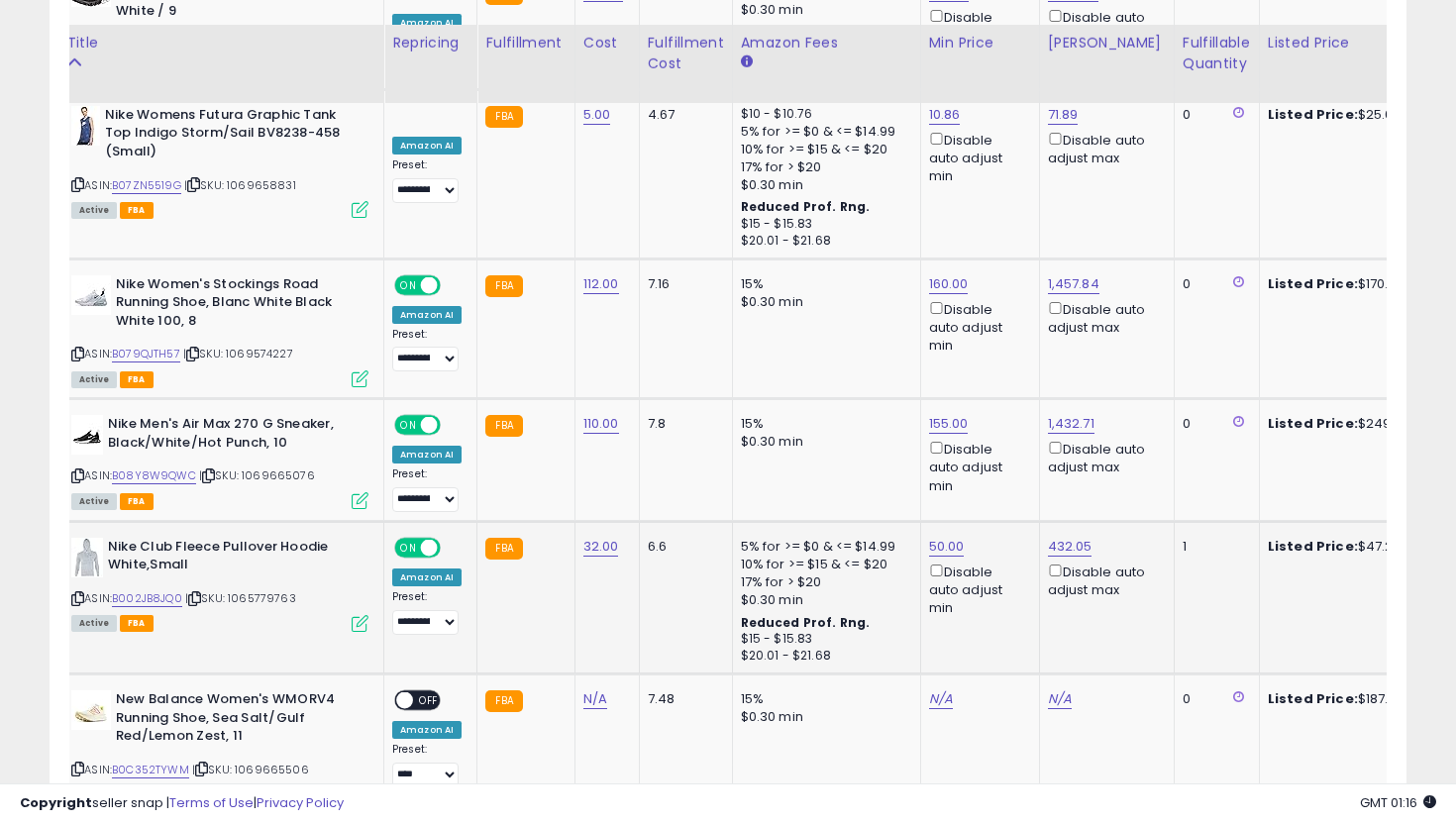 scroll, scrollTop: 3338, scrollLeft: 0, axis: vertical 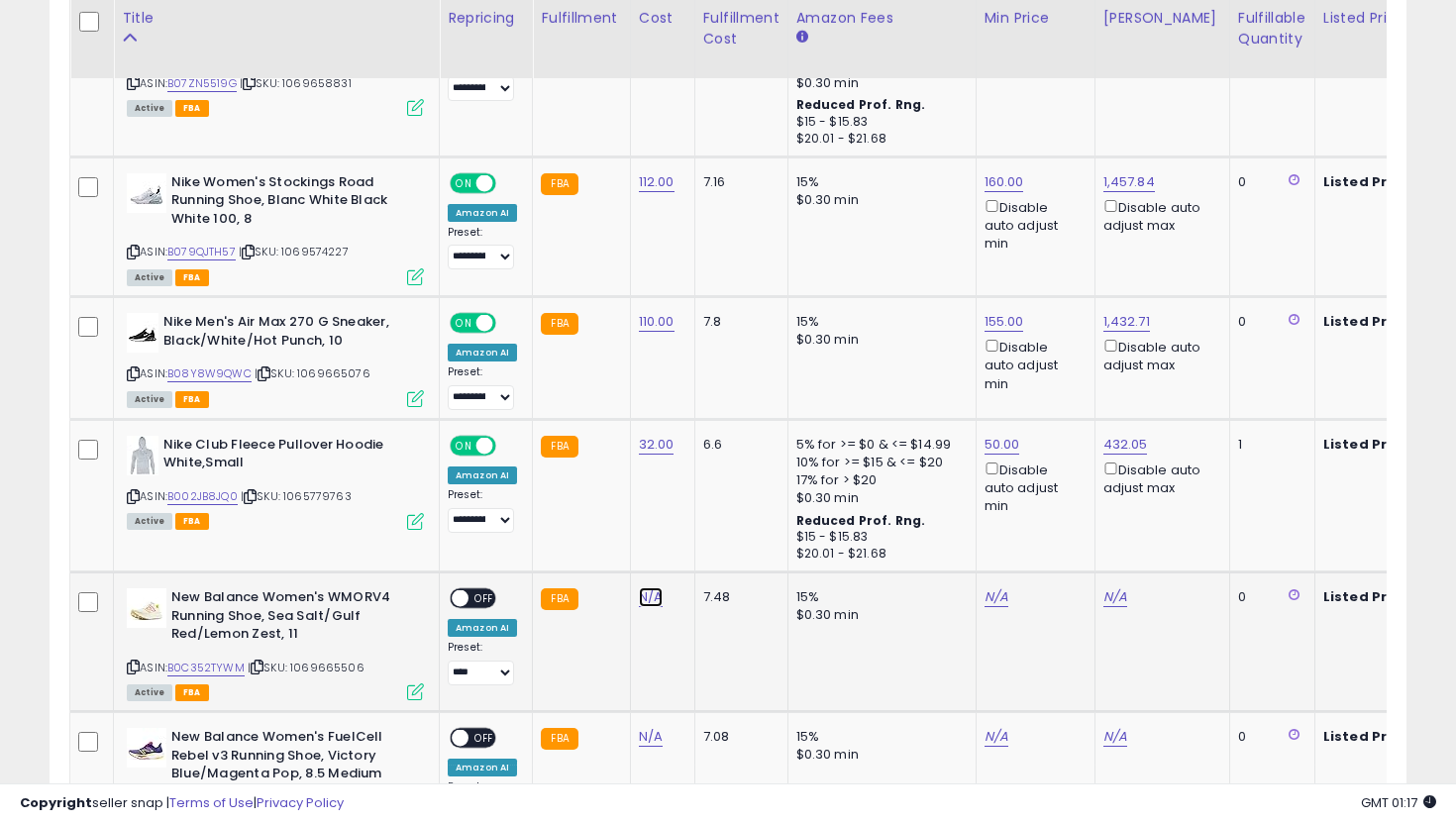 click on "N/A" at bounding box center [651, 597] 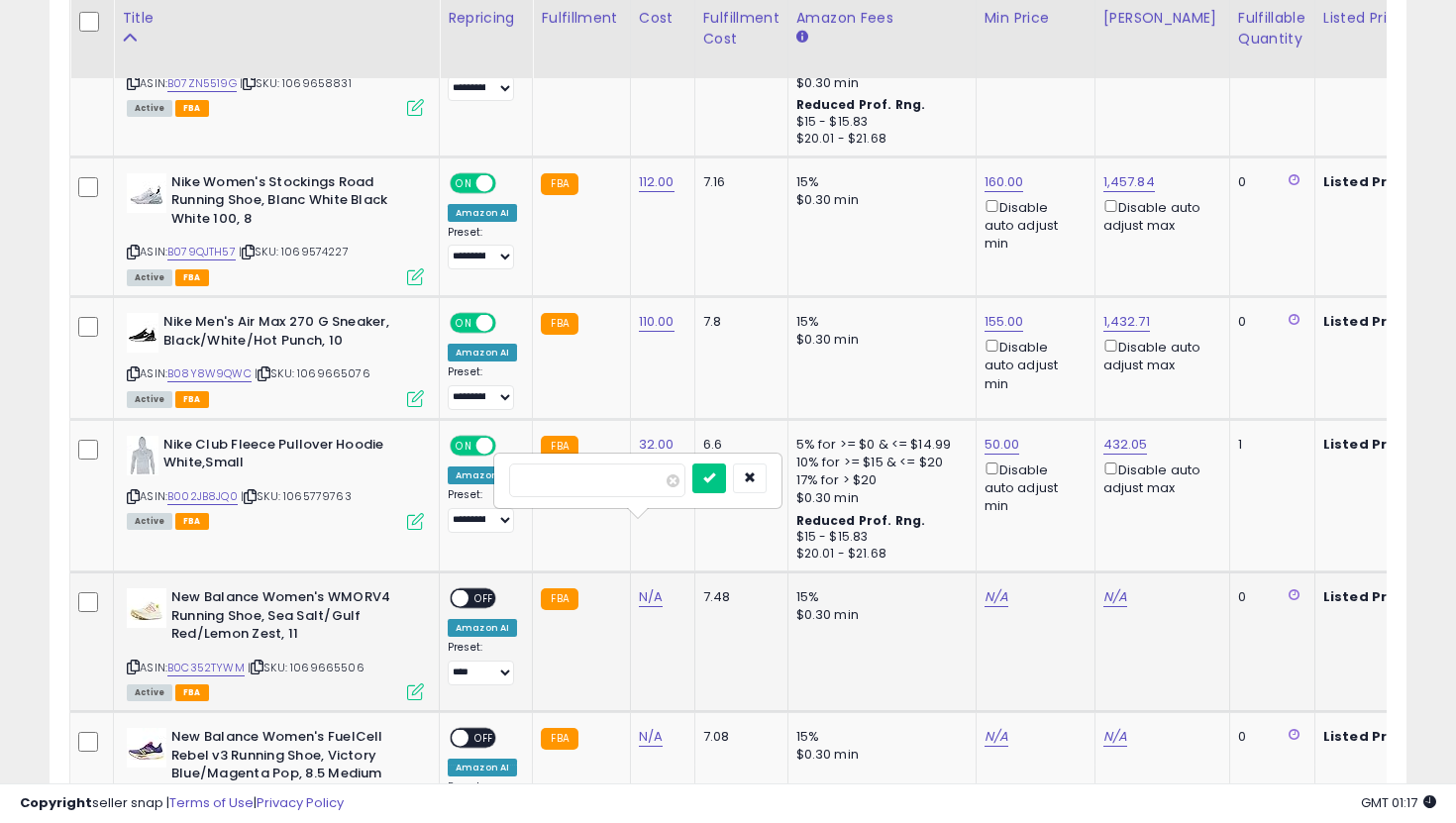 type on "*" 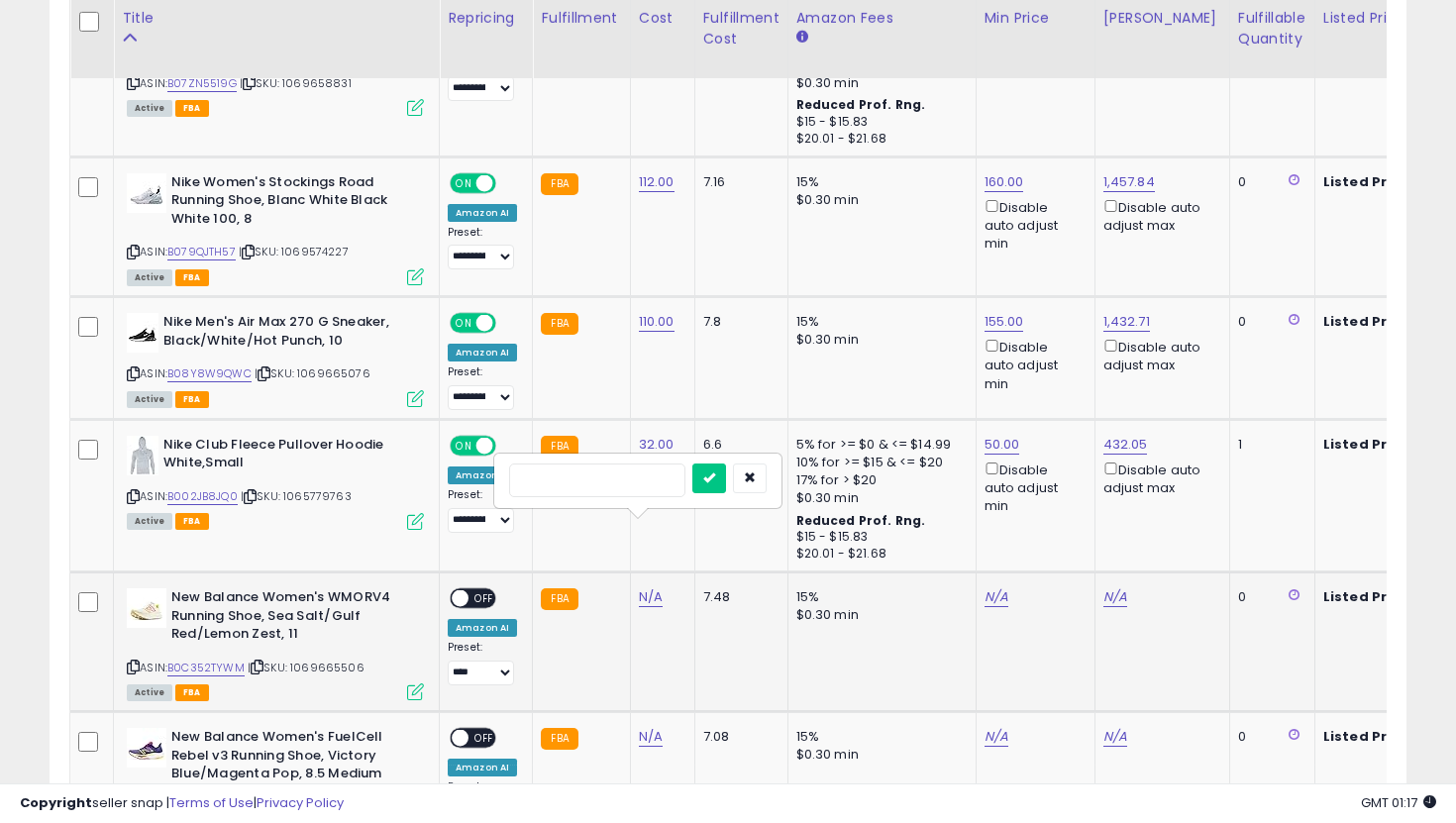 type on "**" 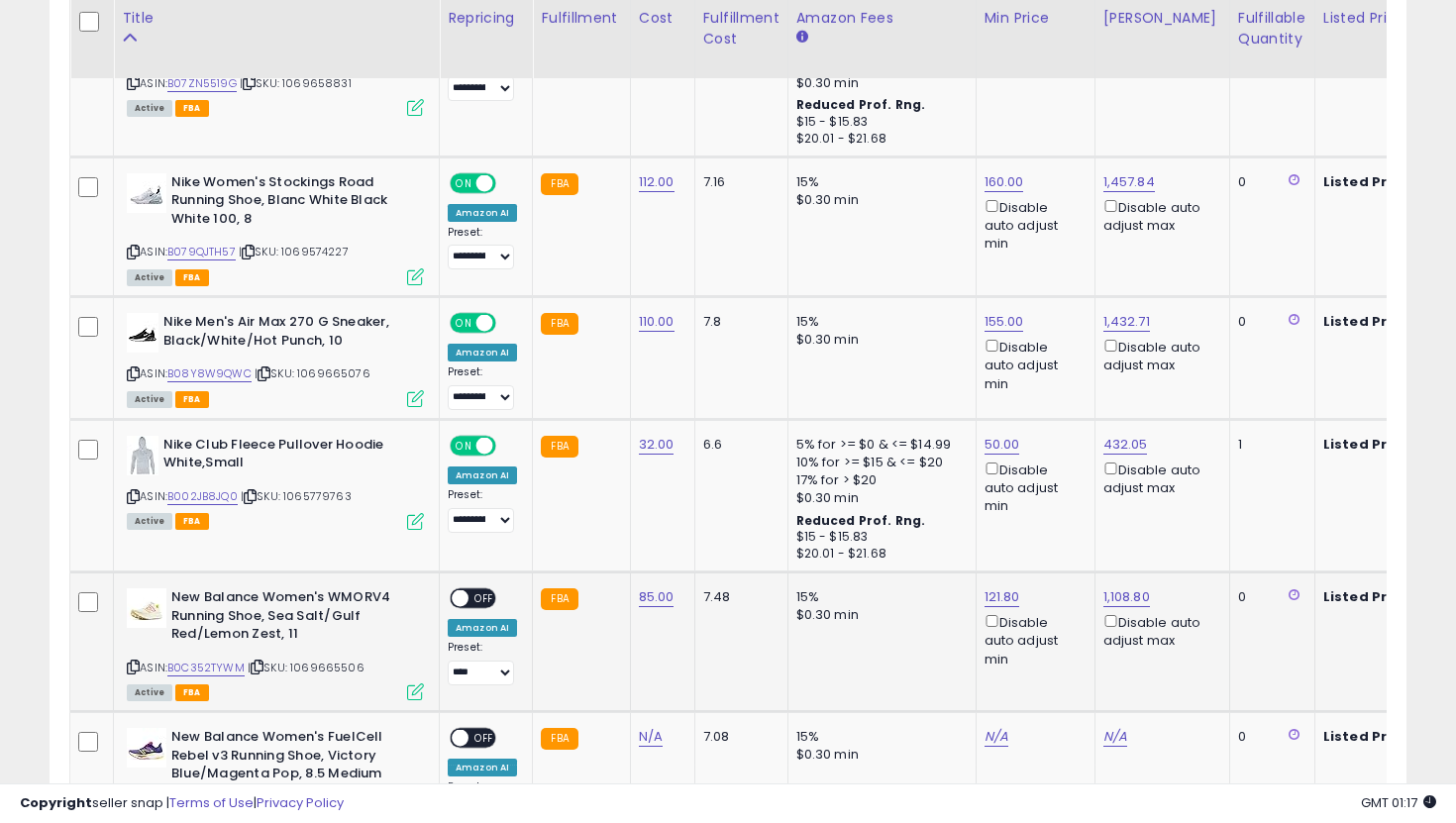click at bounding box center (460, 598) 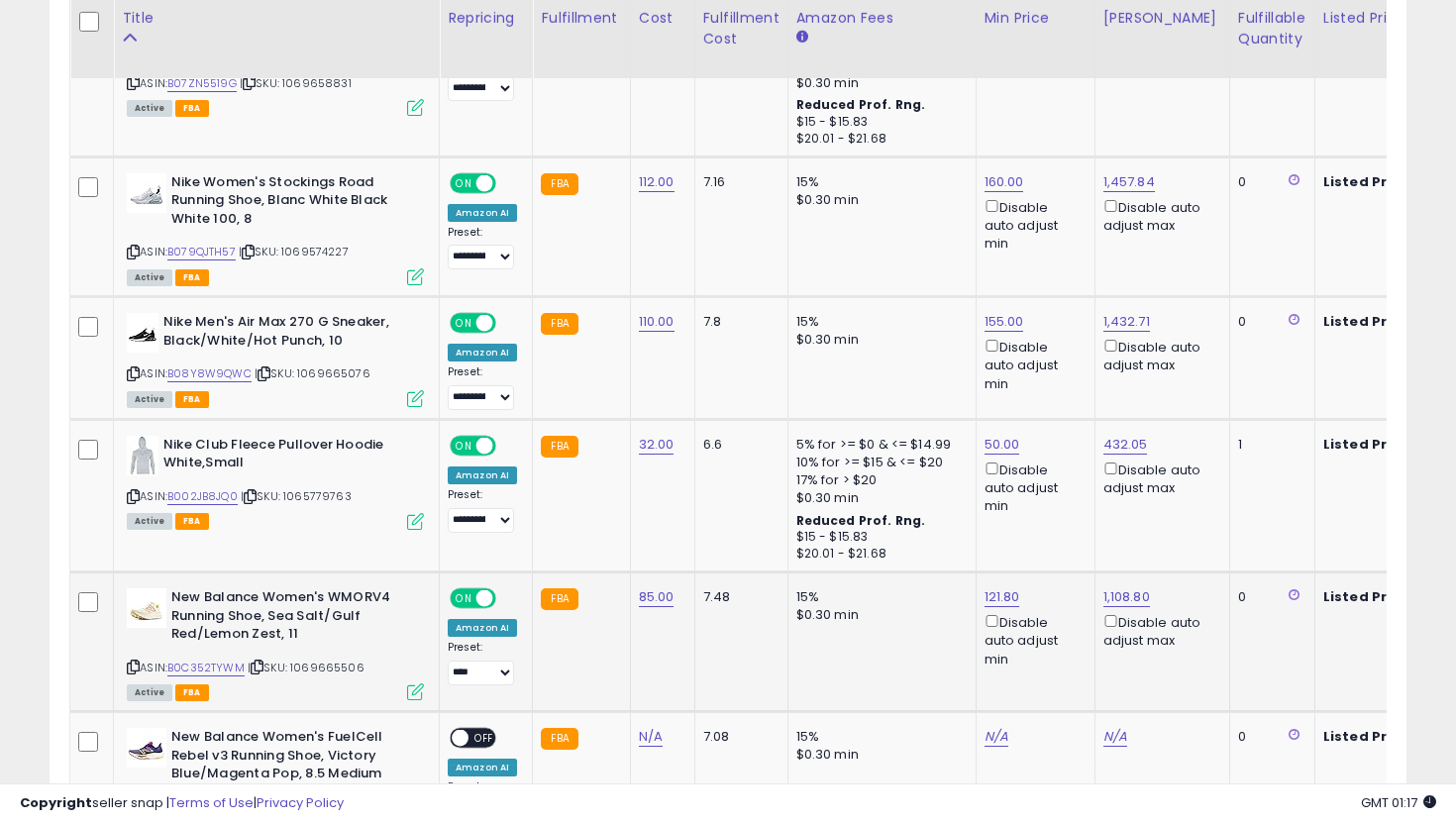 click on "**********" at bounding box center [482, 663] 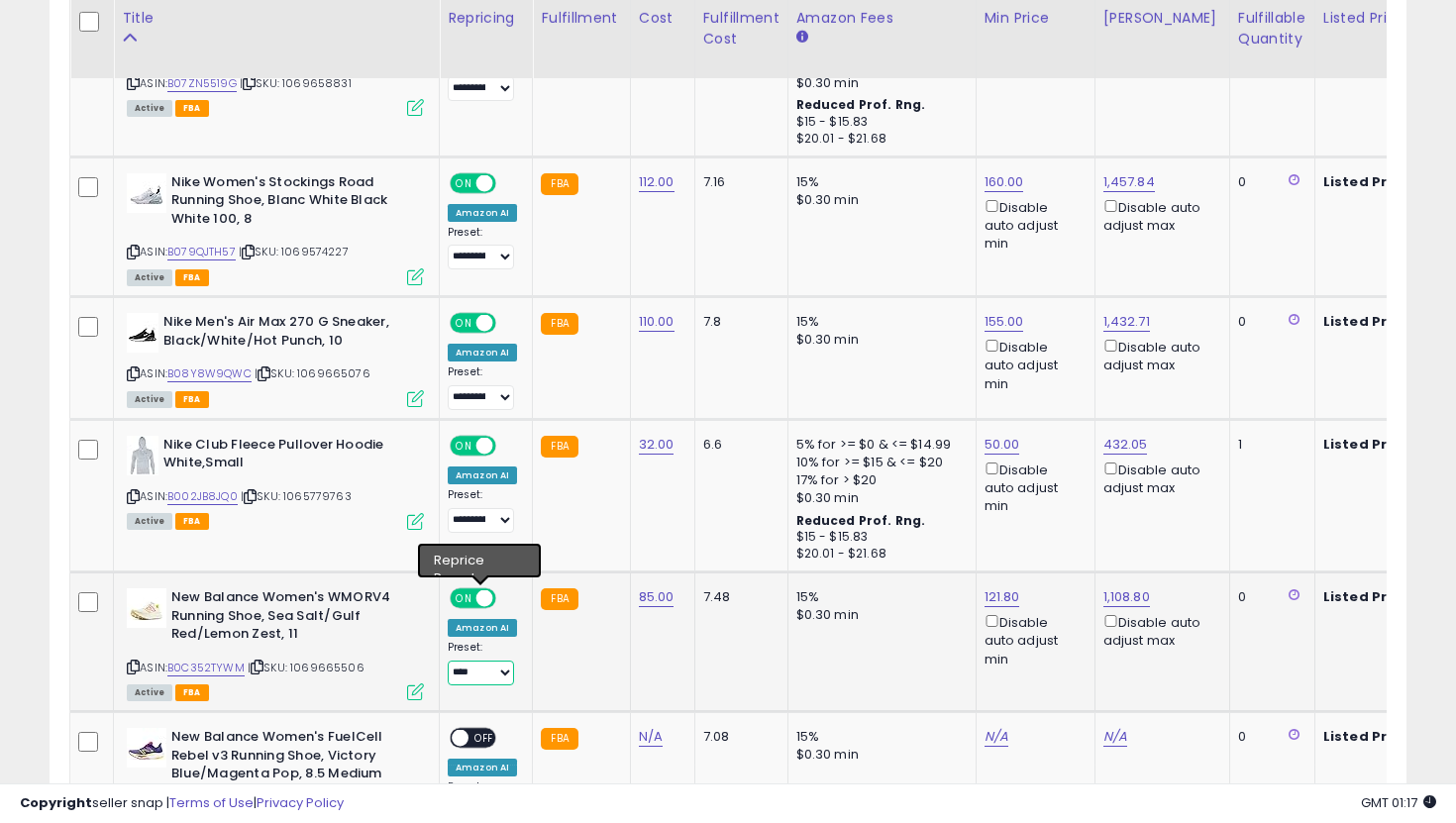 click on "**********" at bounding box center (480, 672) 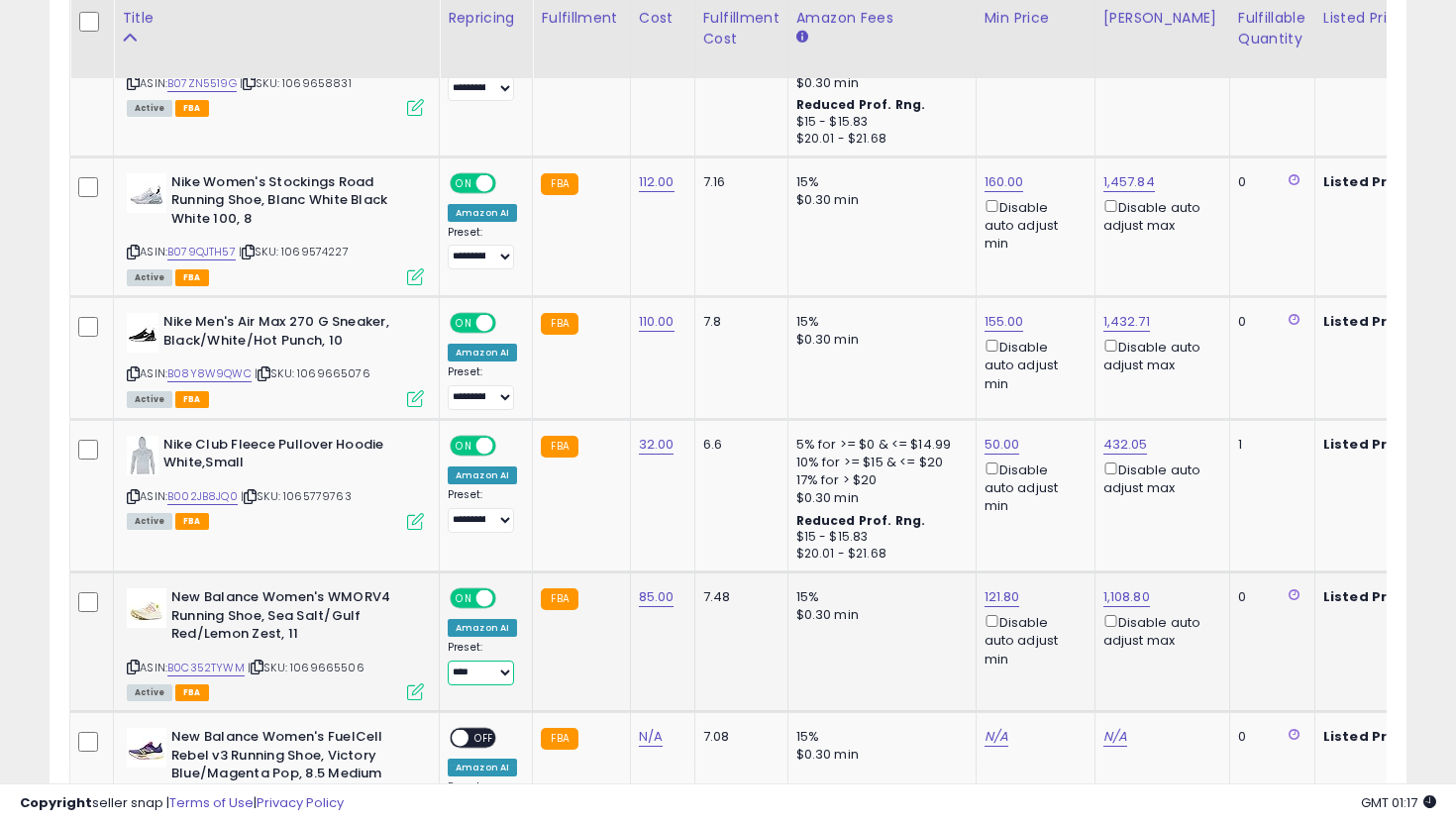 select on "**********" 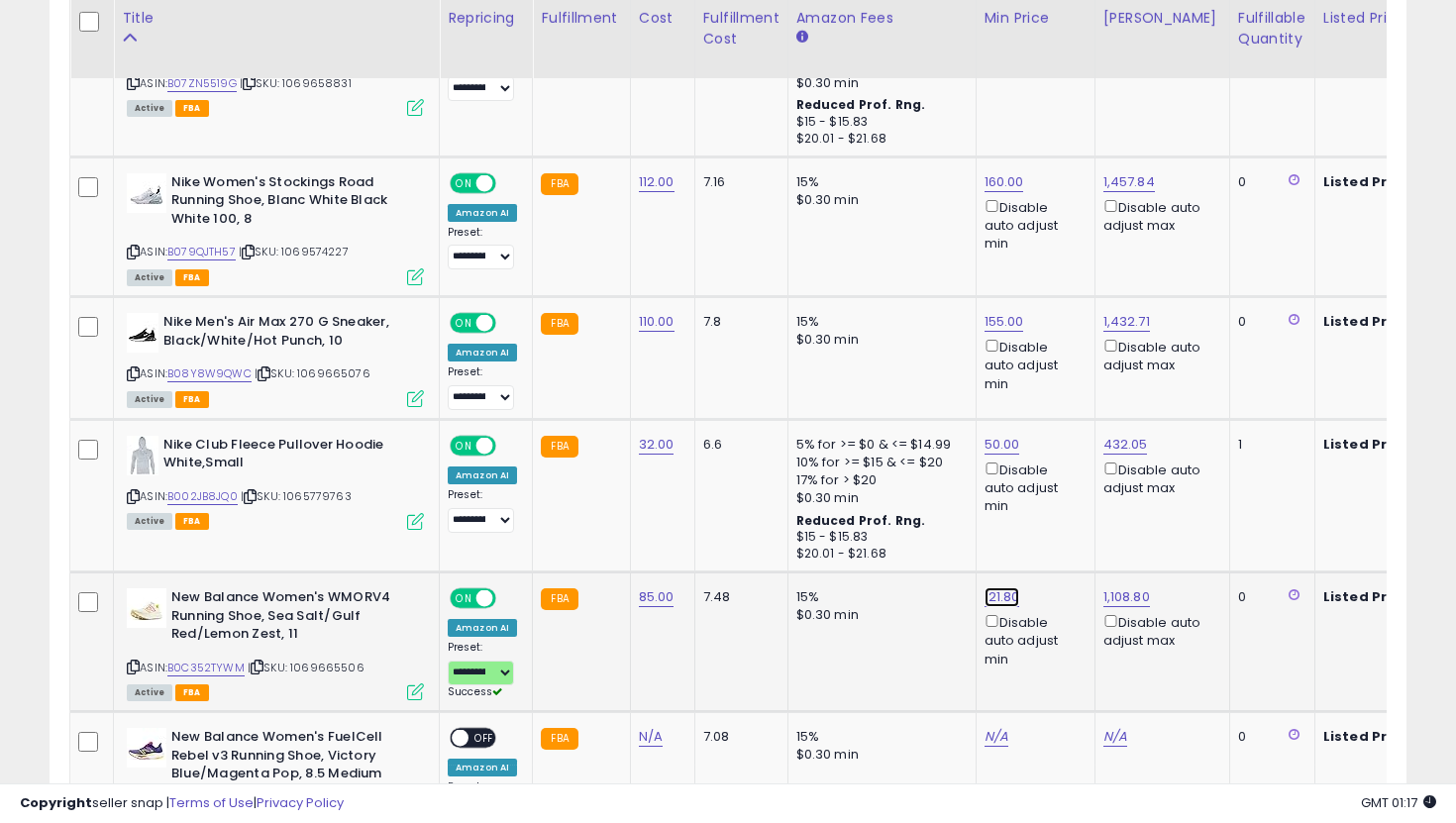 click on "121.80" at bounding box center (1004, -2351) 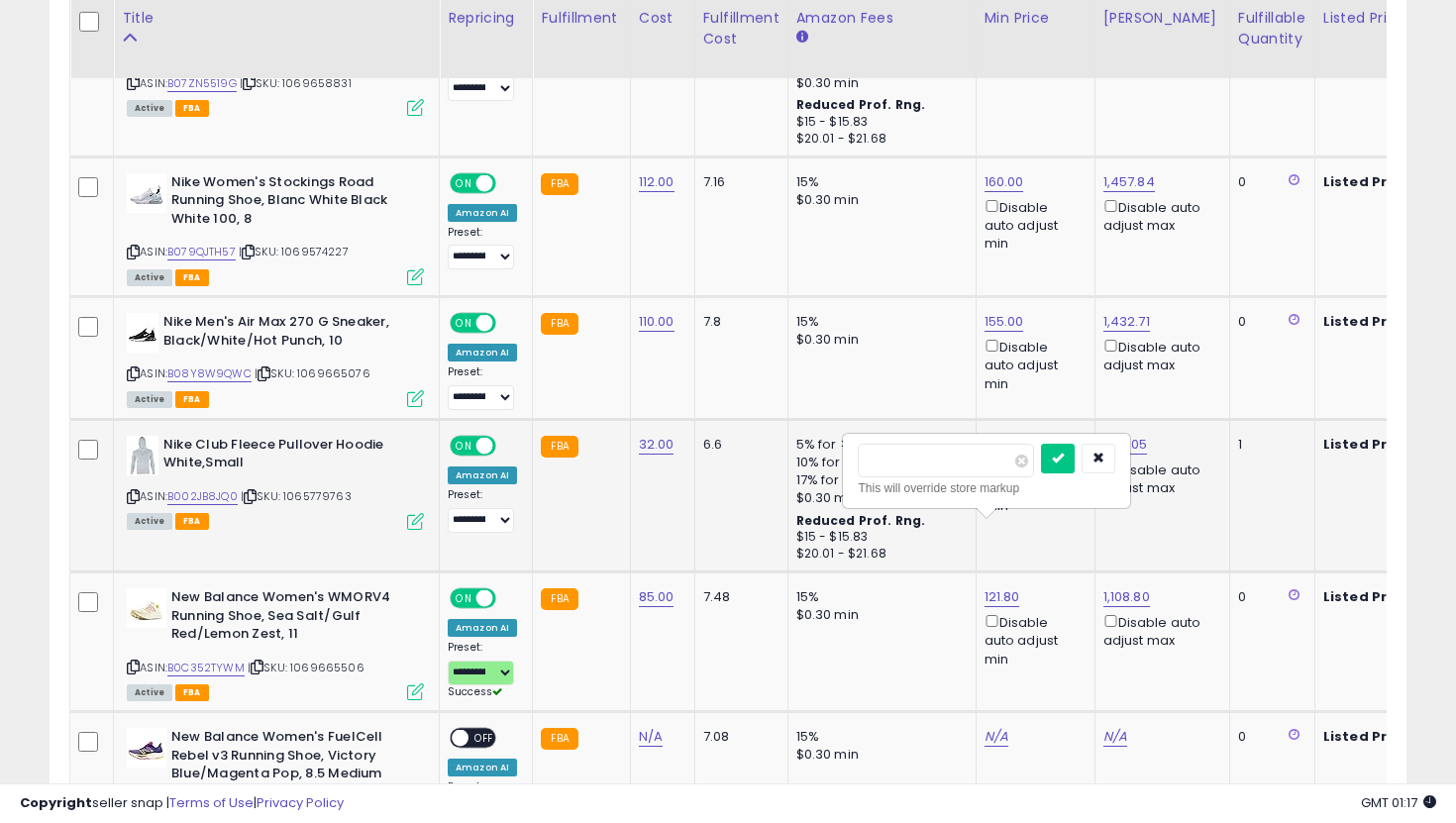 drag, startPoint x: 816, startPoint y: 457, endPoint x: 799, endPoint y: 451, distance: 18.027756 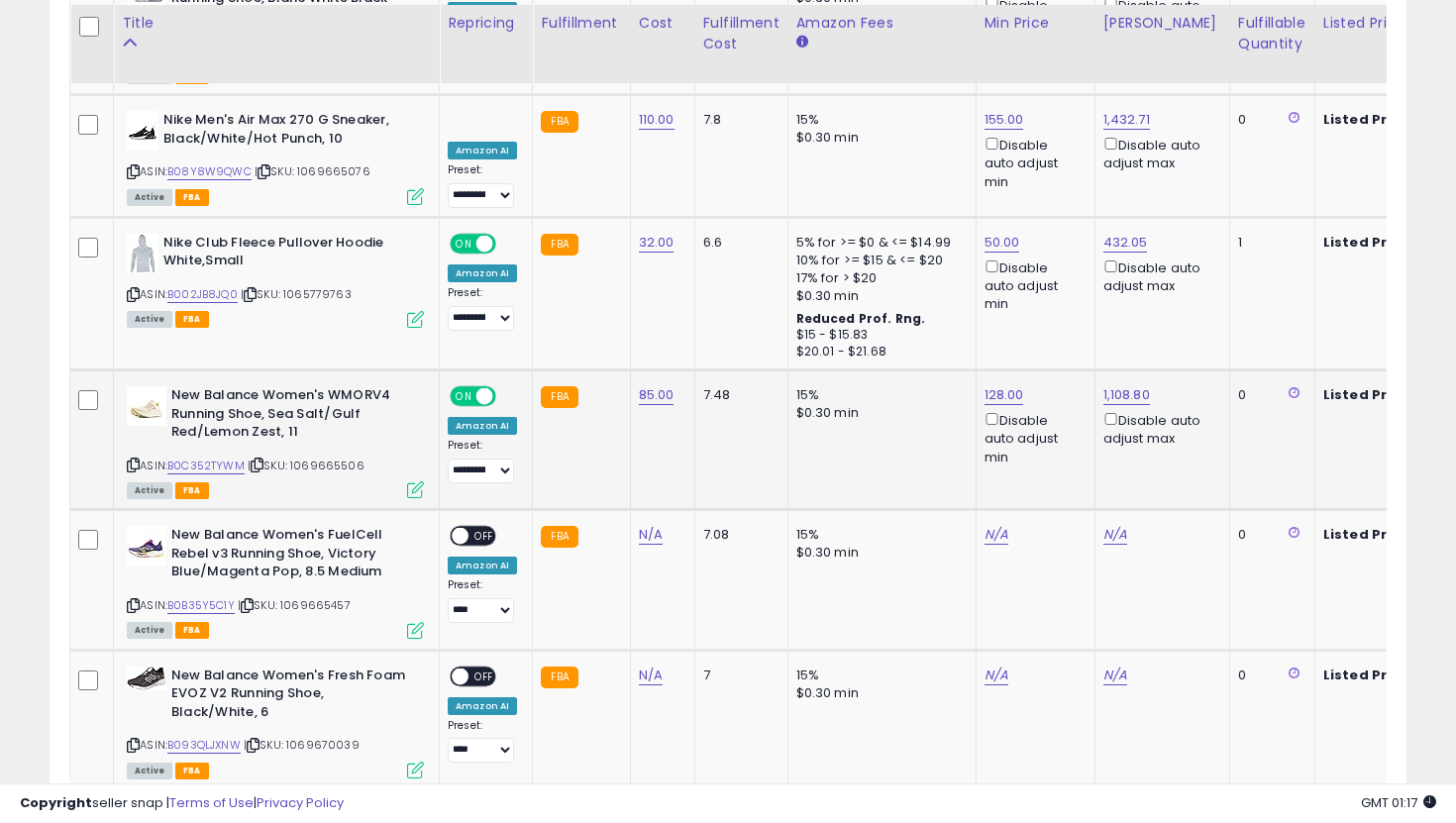 scroll, scrollTop: 3622, scrollLeft: 0, axis: vertical 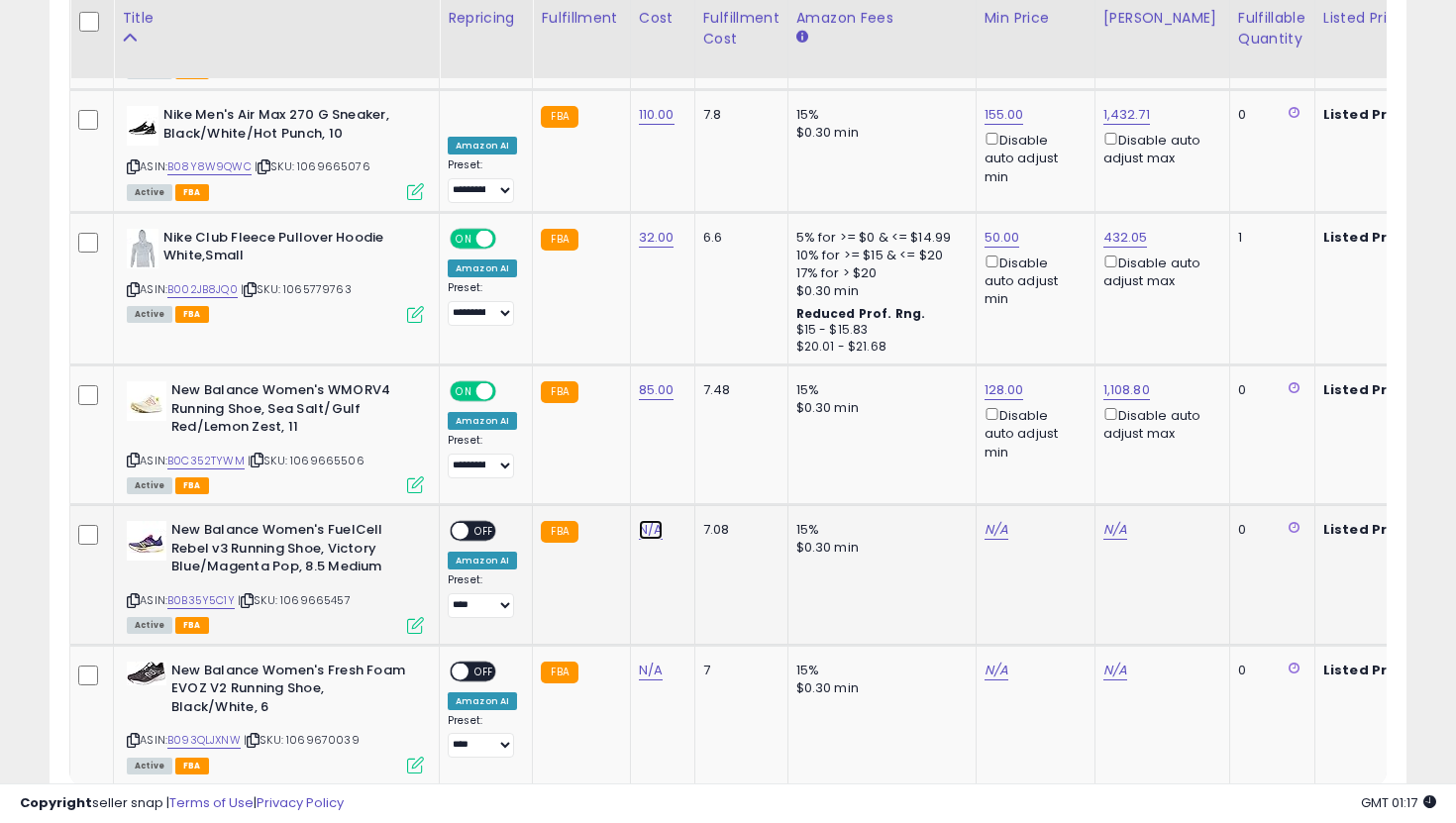 click on "N/A" at bounding box center (651, 530) 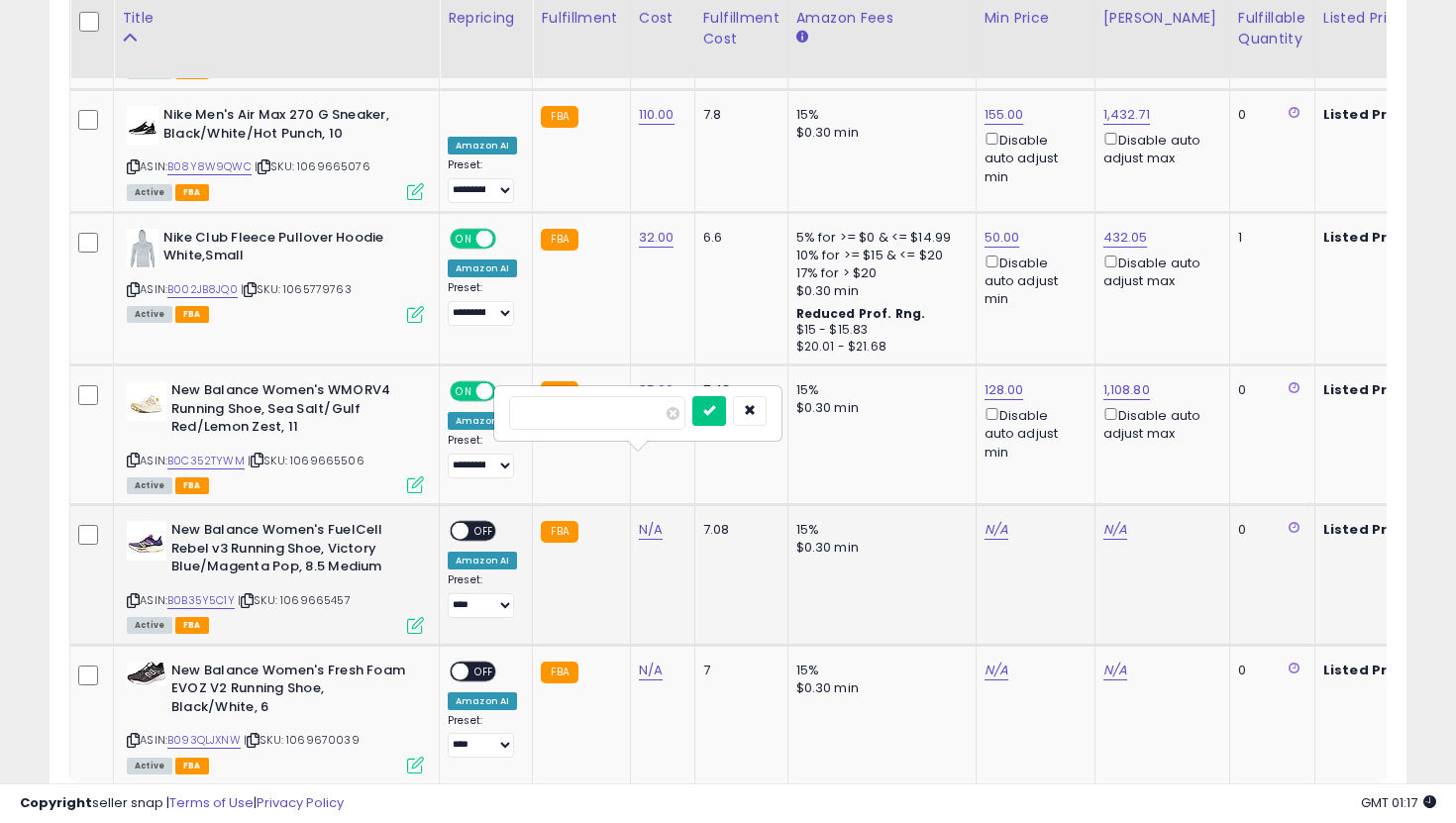 type on "**" 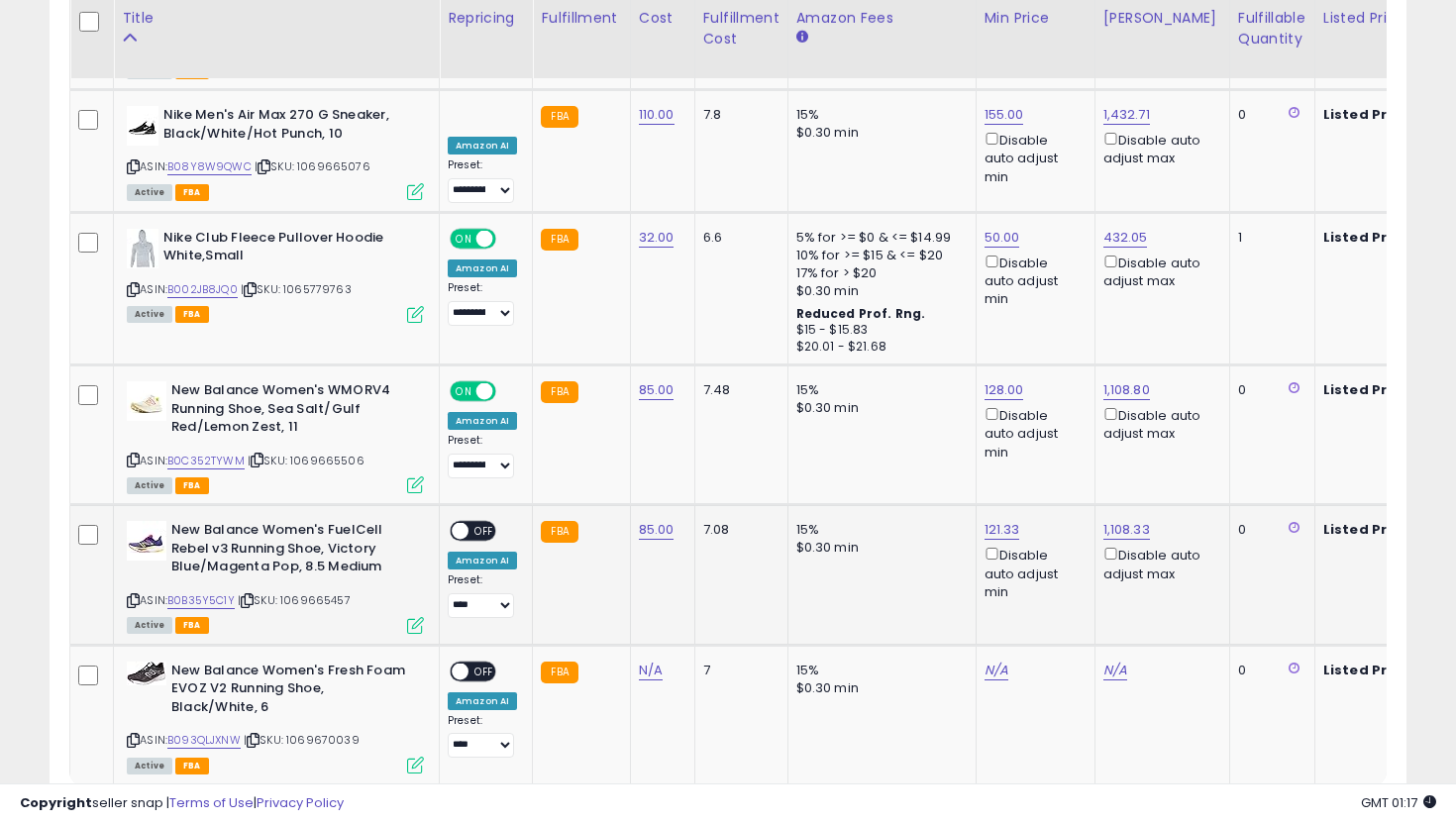 click on "OFF" at bounding box center (484, 531) 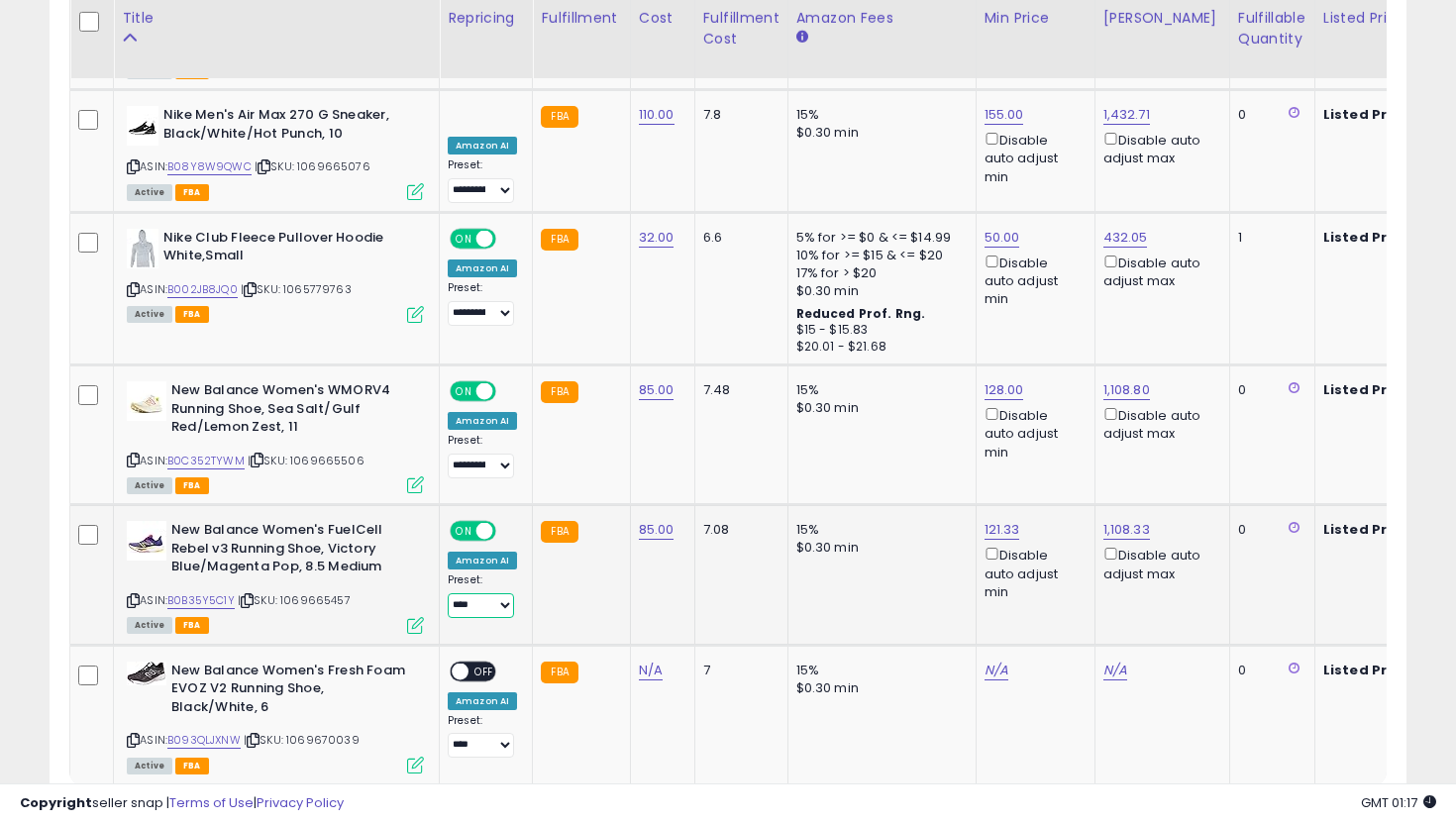 click on "**********" at bounding box center [480, 605] 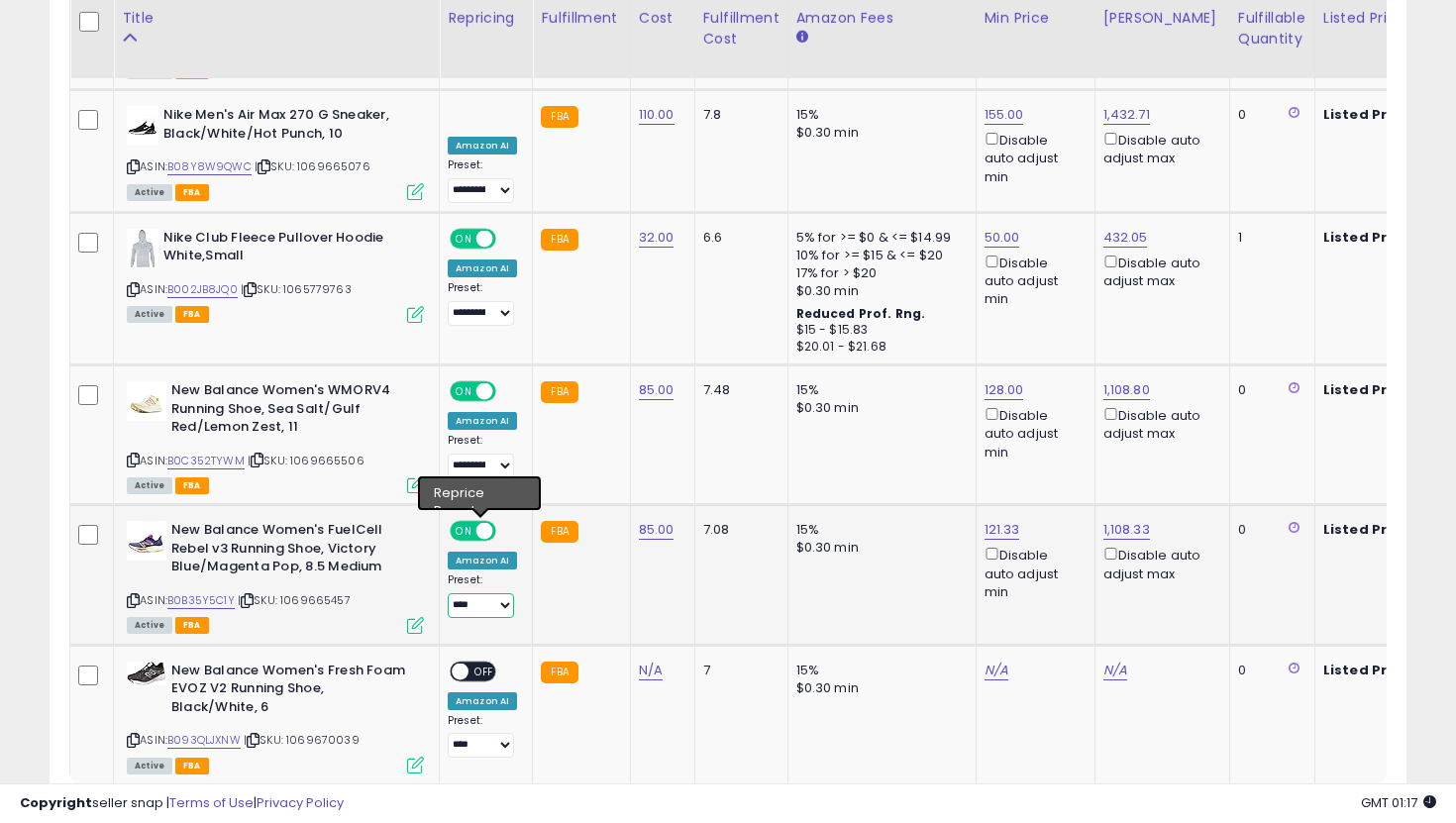 select on "**********" 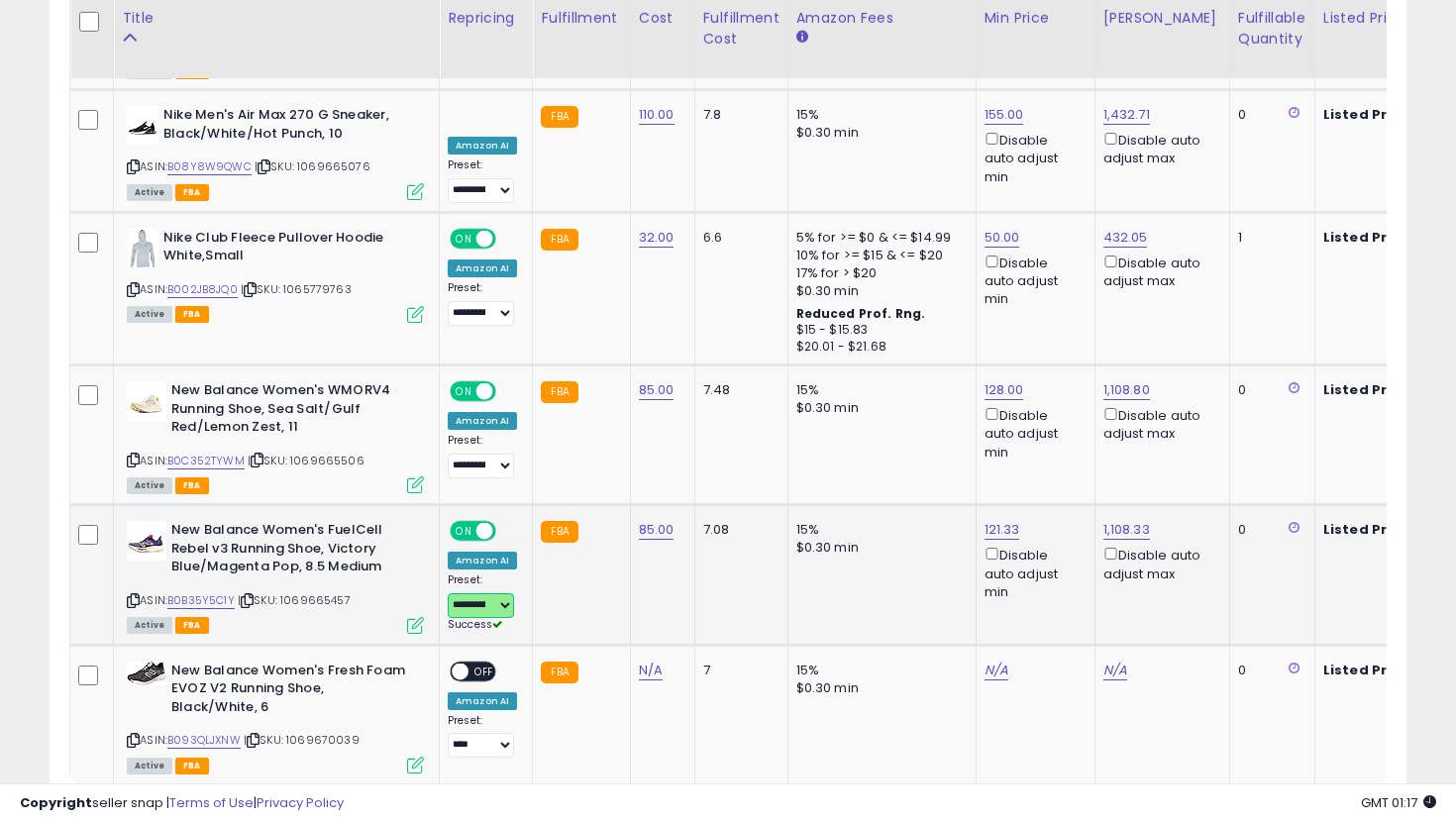 scroll, scrollTop: 0, scrollLeft: 114, axis: horizontal 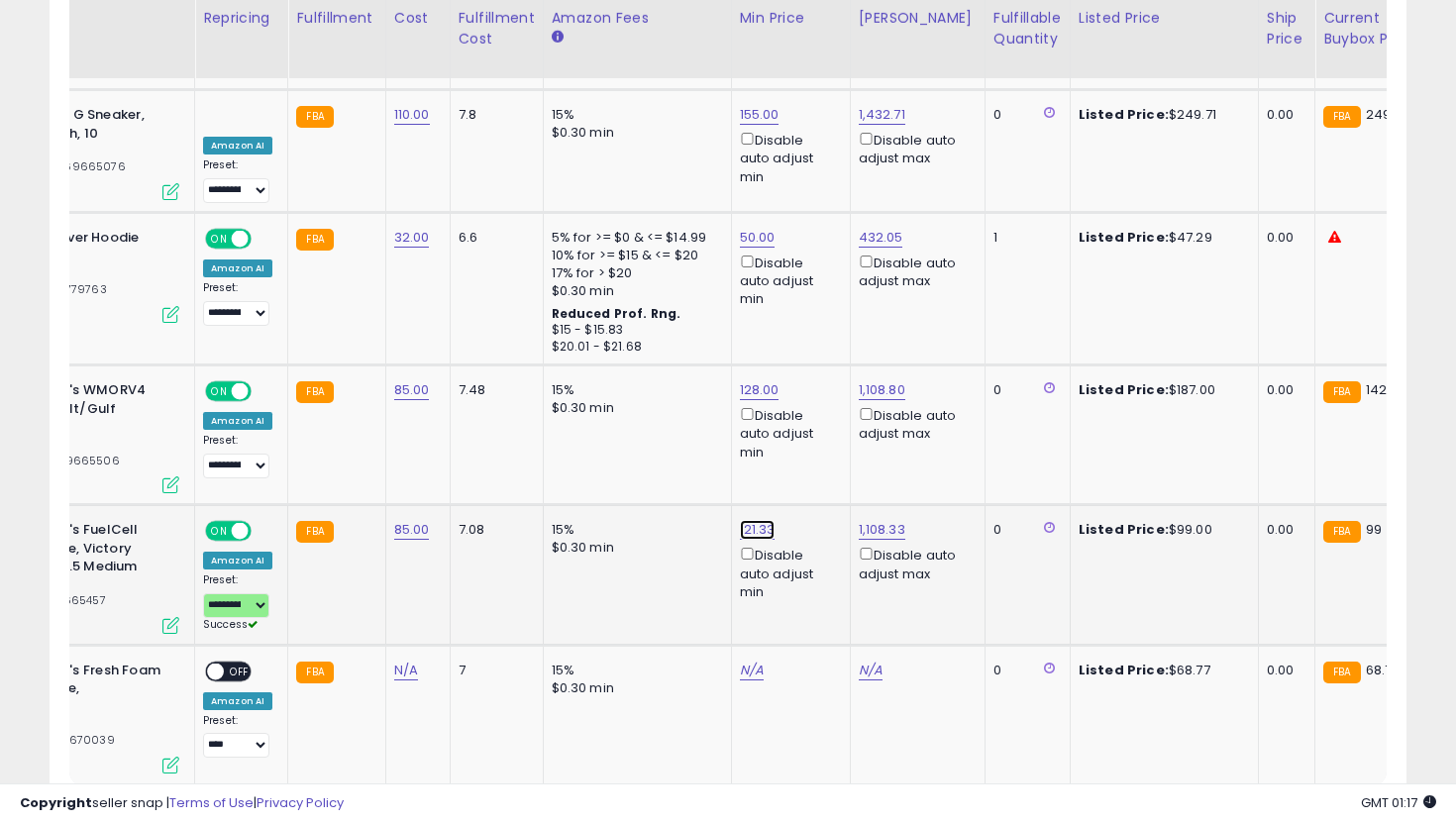 click on "121.33" at bounding box center [760, -2558] 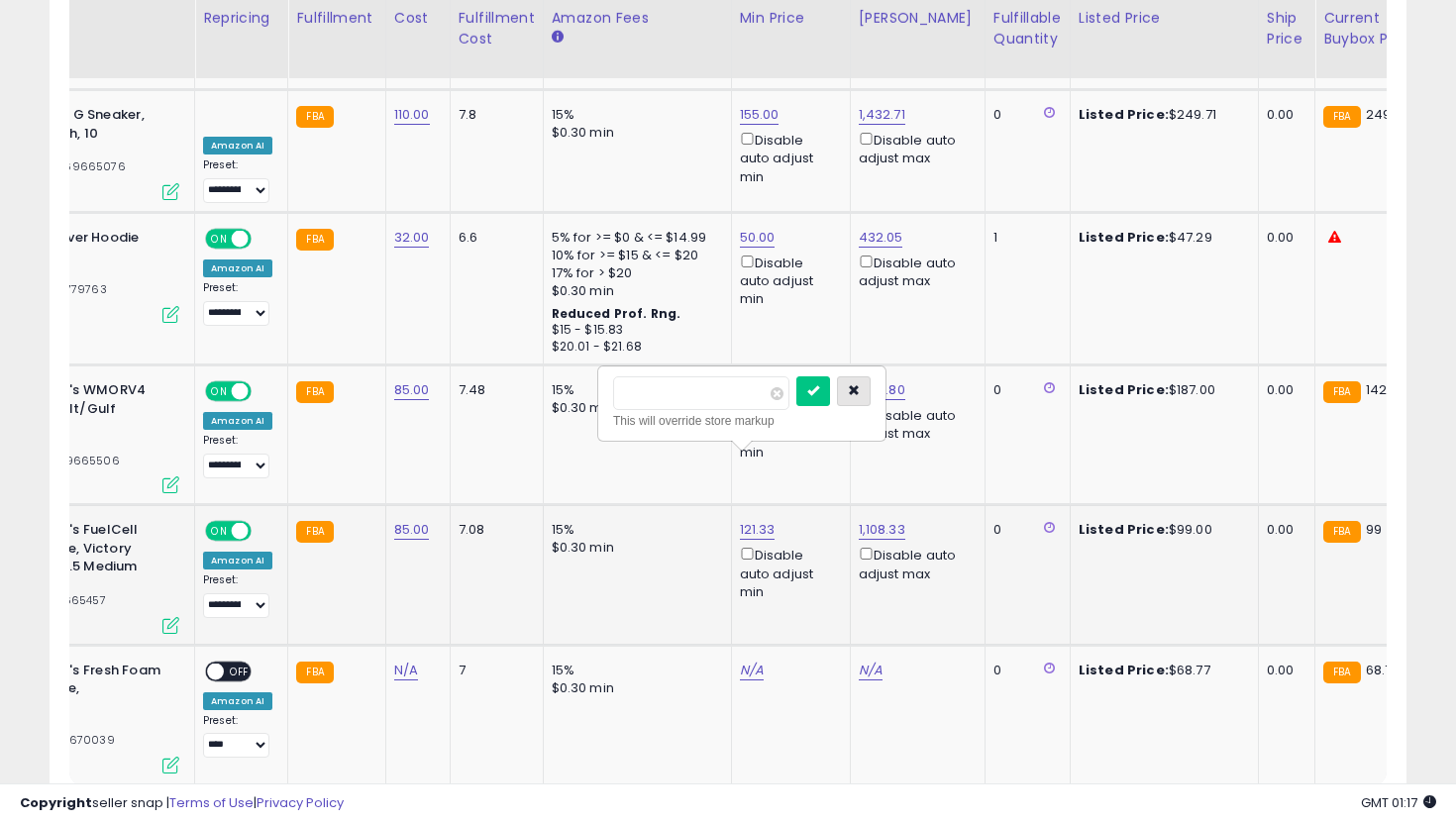 click at bounding box center [854, 391] 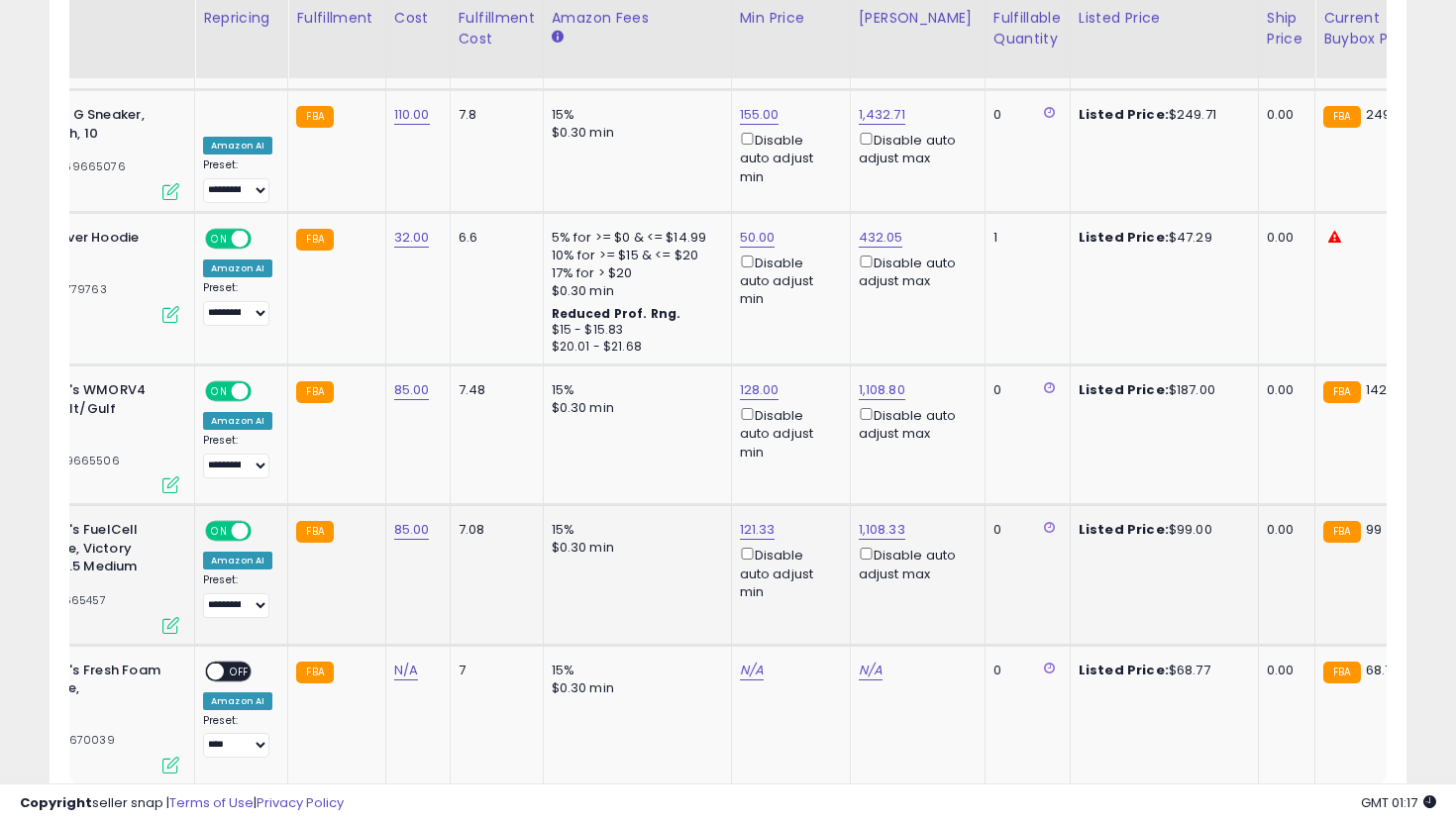 scroll, scrollTop: 0, scrollLeft: 0, axis: both 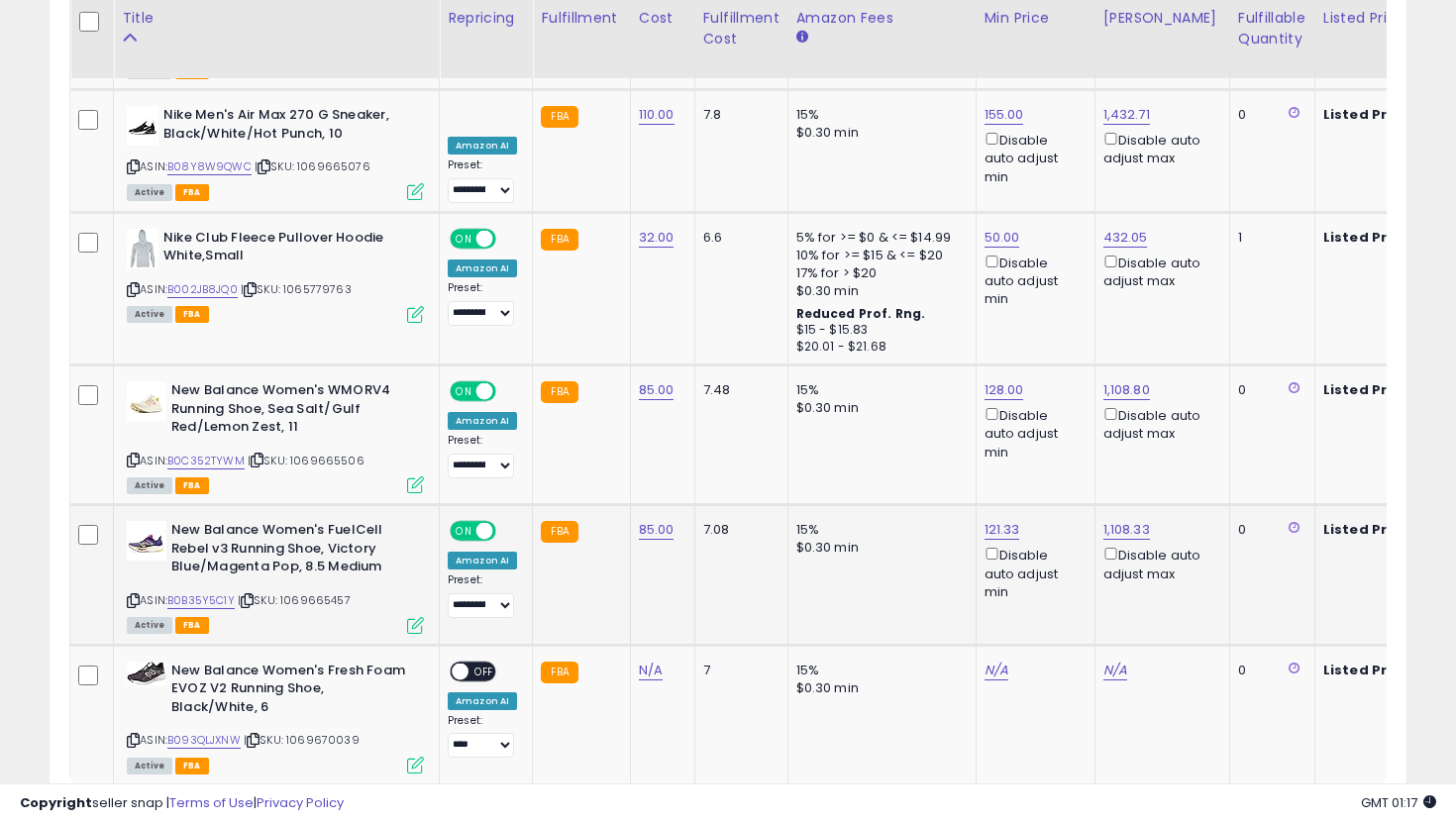 click on "85.00" 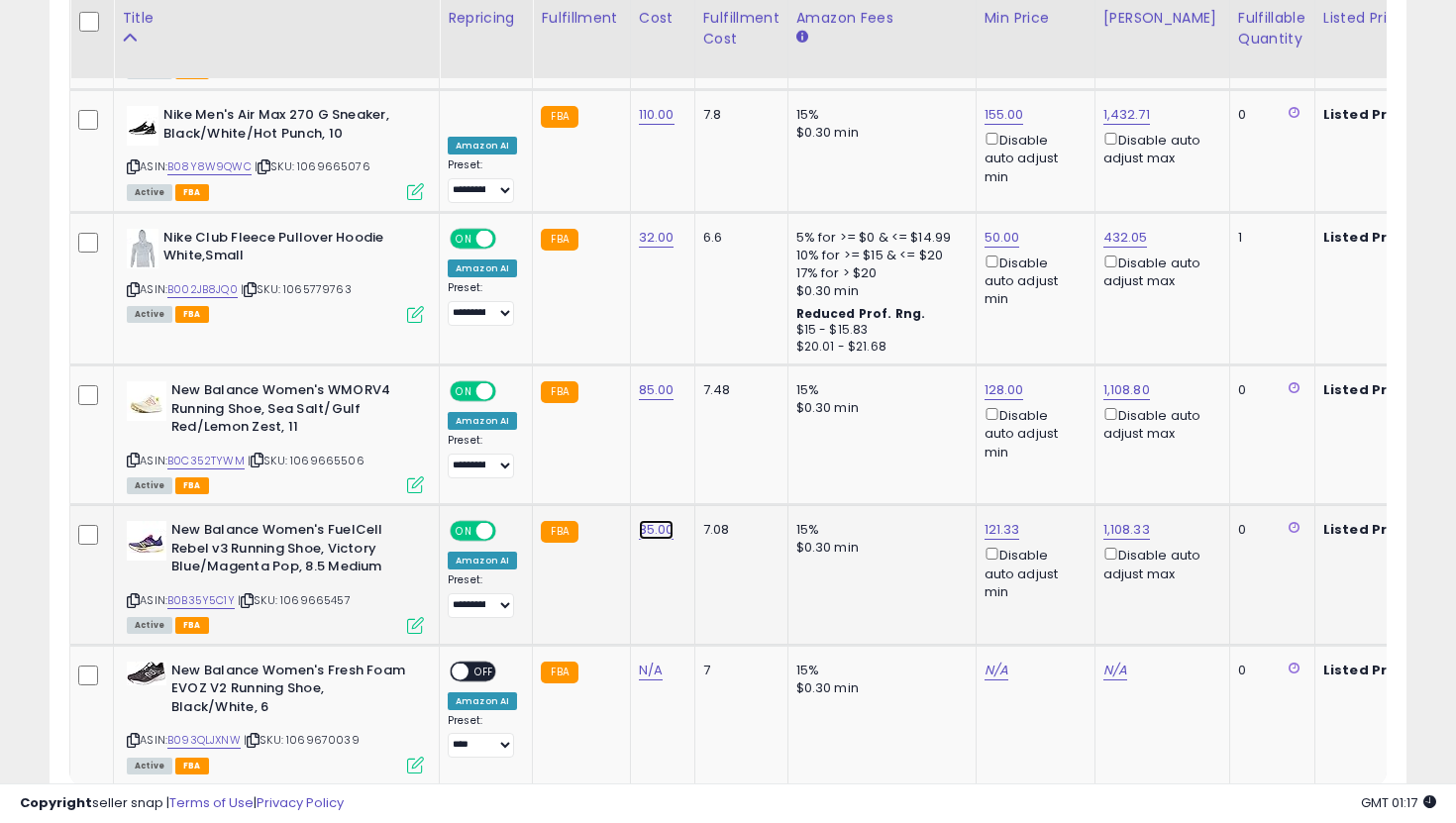 click on "85.00" at bounding box center [659, -2558] 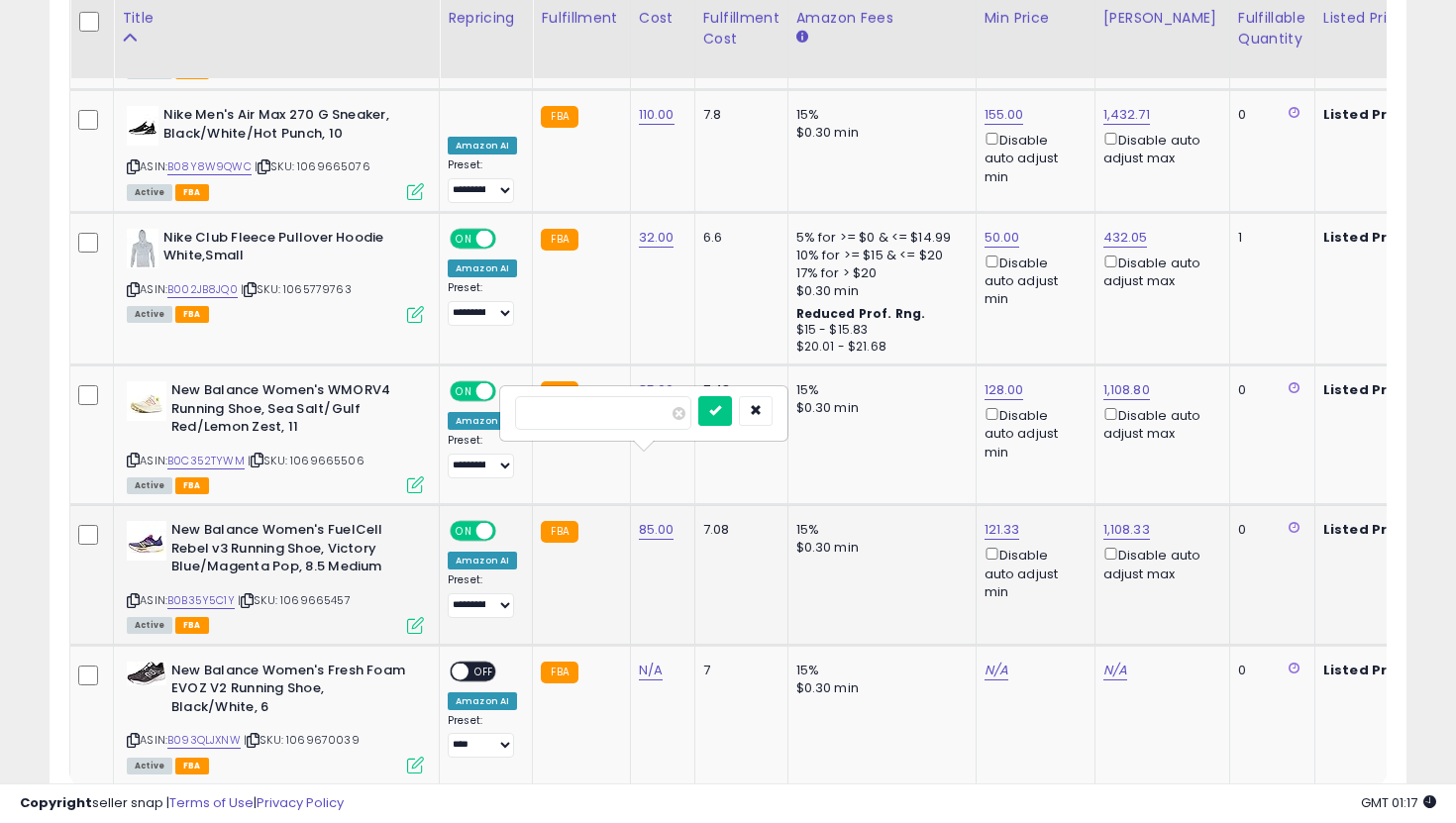 drag, startPoint x: 612, startPoint y: 417, endPoint x: 513, endPoint y: 412, distance: 99.12618 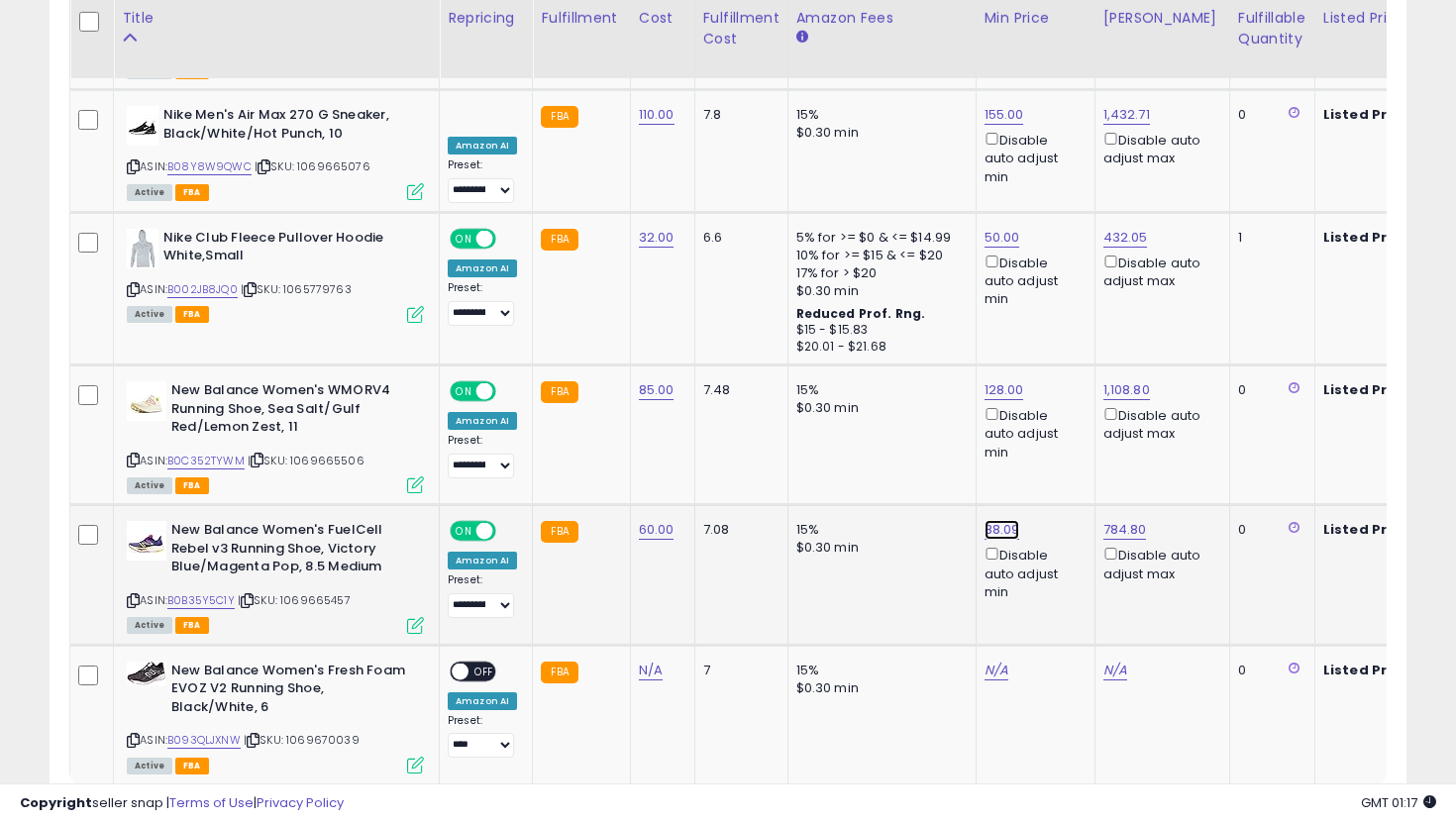 click on "88.09" at bounding box center (1004, -2558) 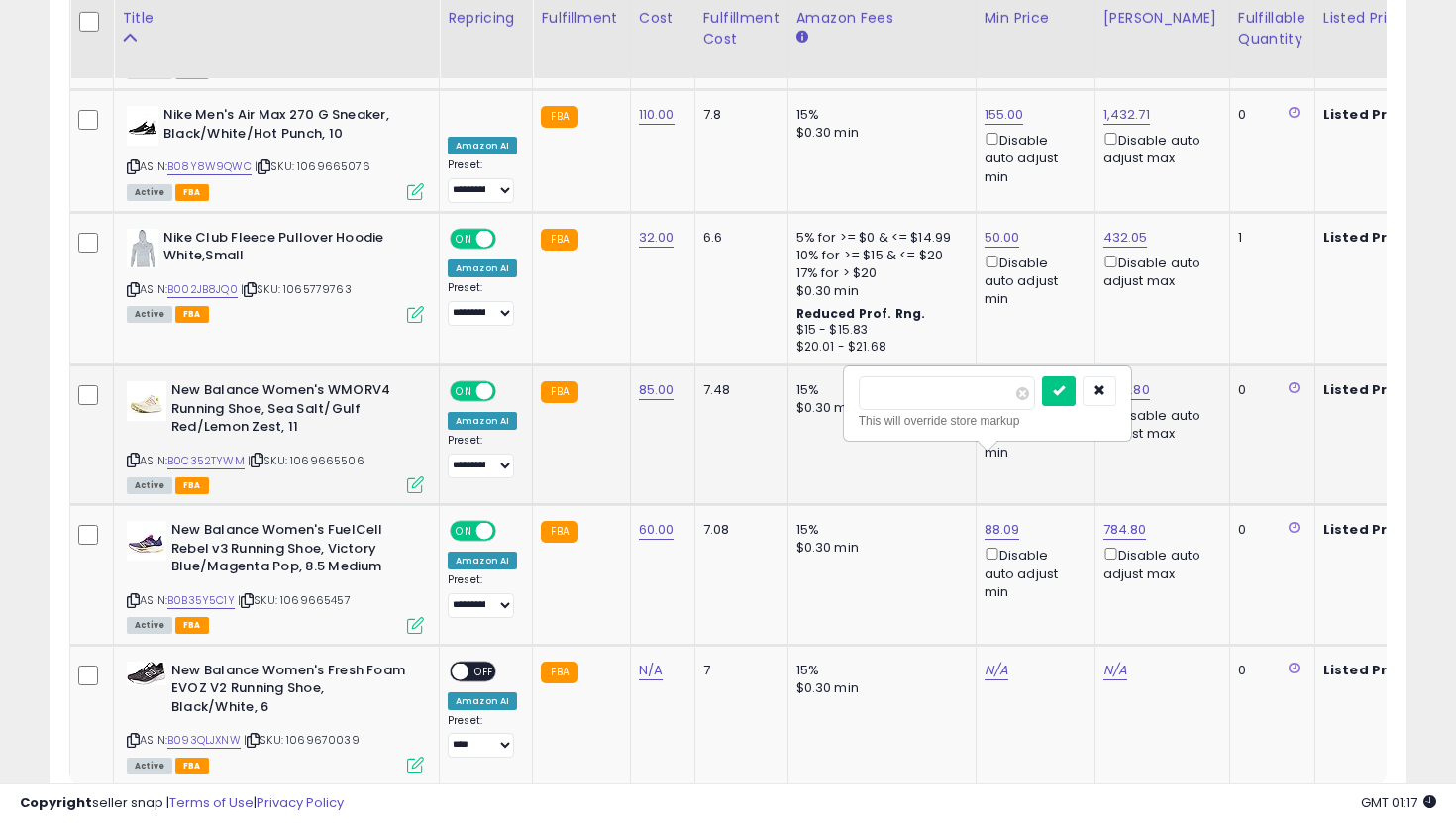 drag, startPoint x: 963, startPoint y: 400, endPoint x: 779, endPoint y: 371, distance: 186.27131 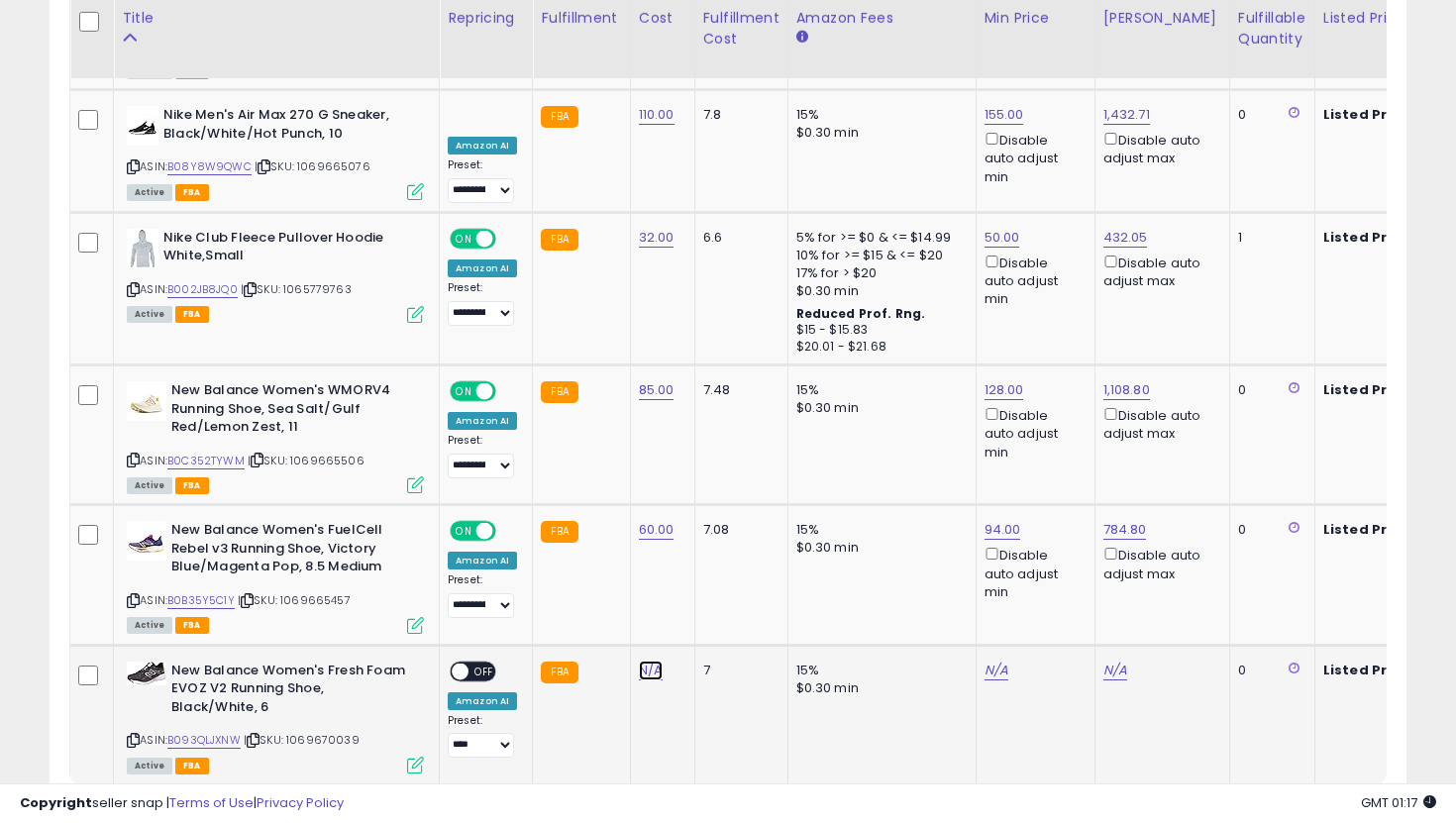 click on "N/A" at bounding box center [651, 670] 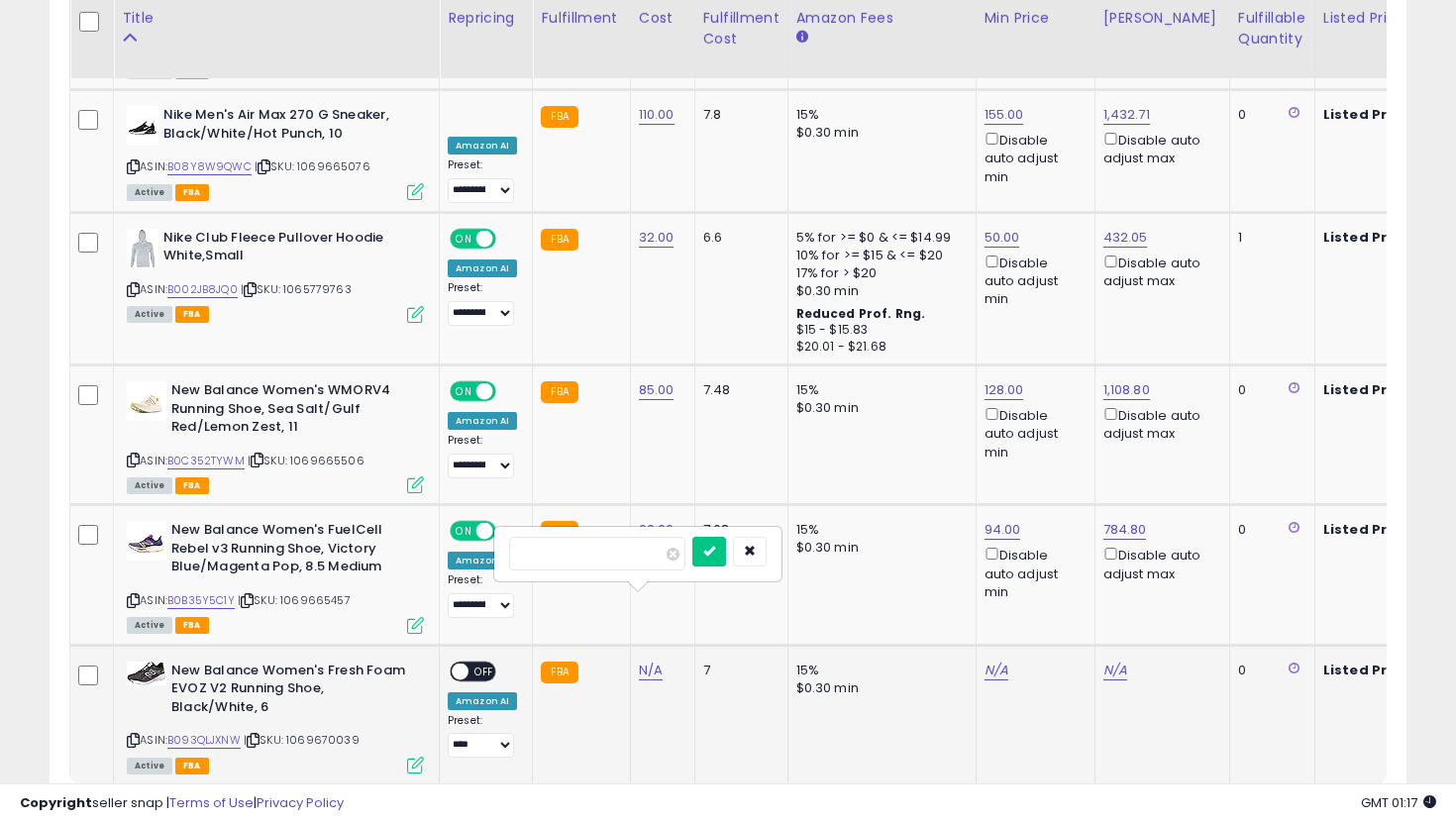 type on "**" 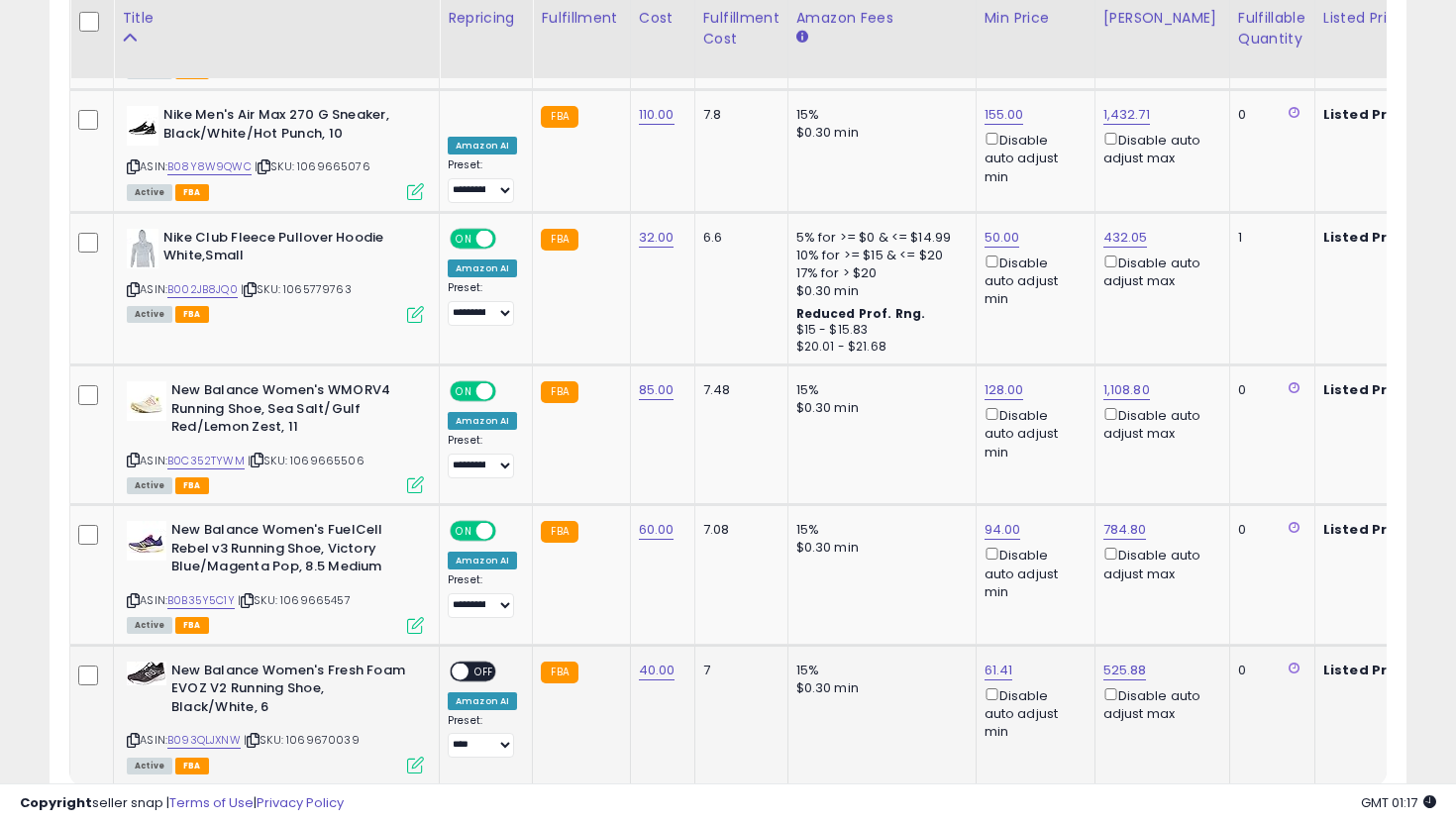 click on "ON   OFF" at bounding box center (472, 670) 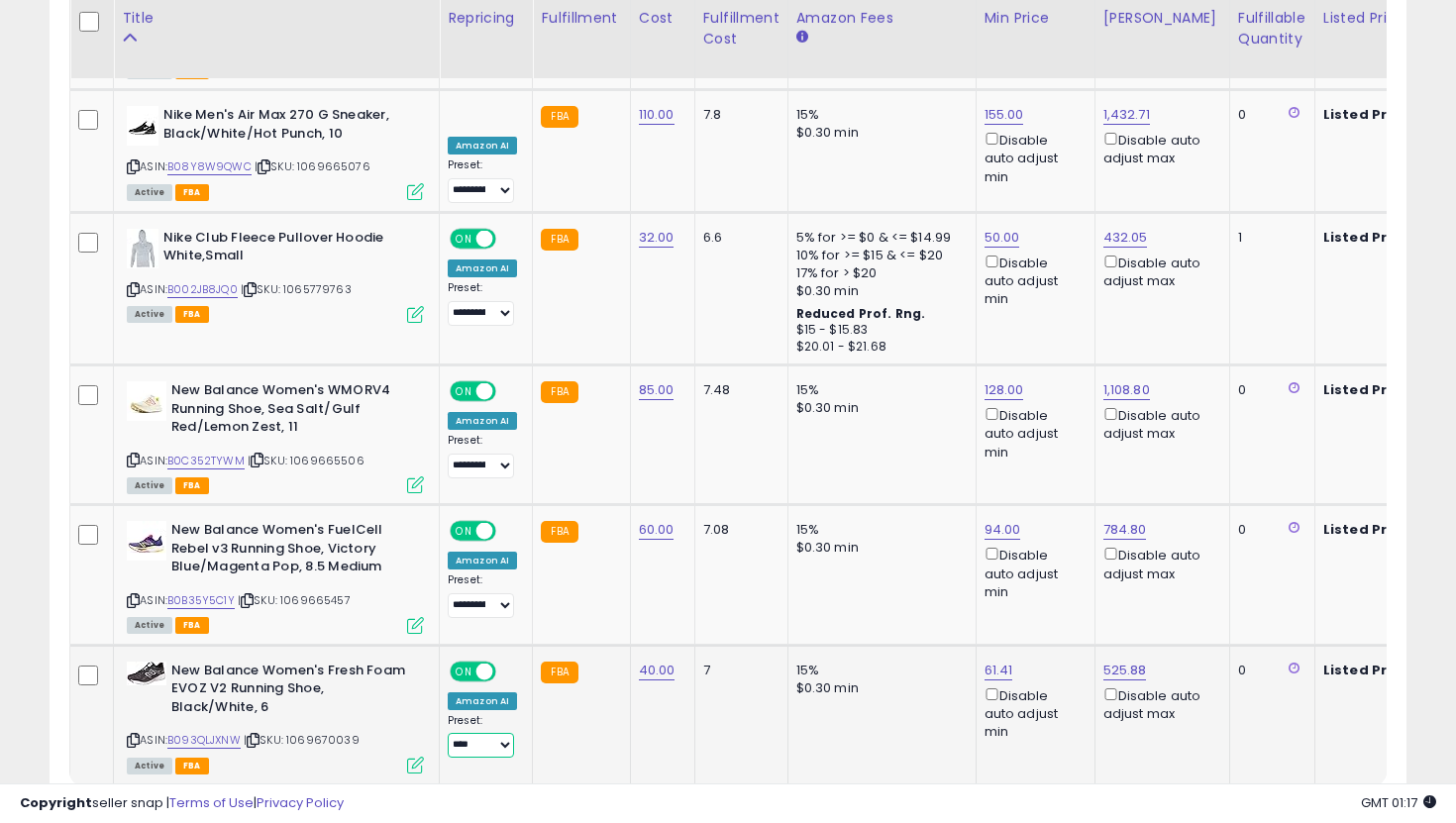 click on "**********" at bounding box center (480, 745) 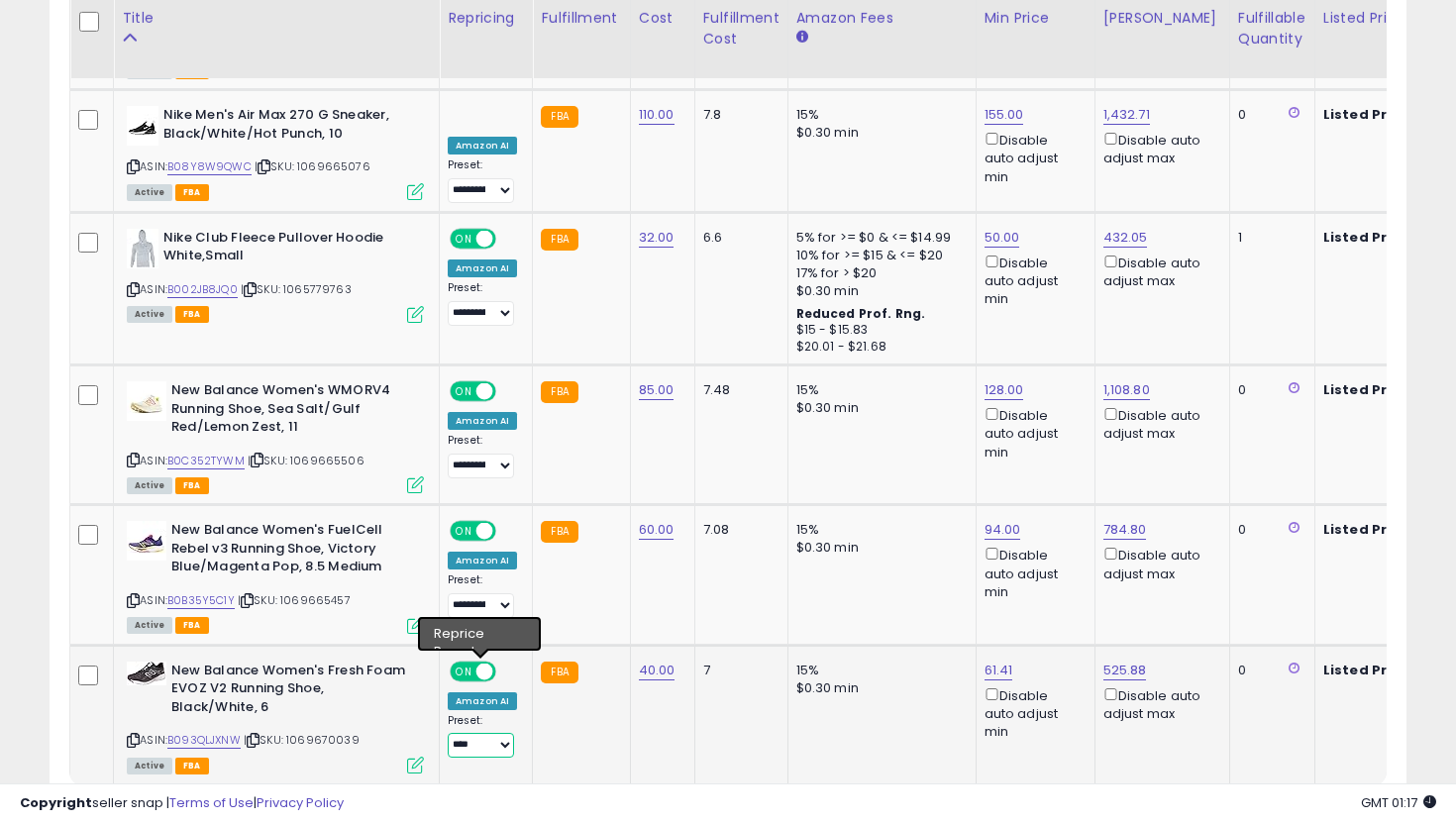 select on "**********" 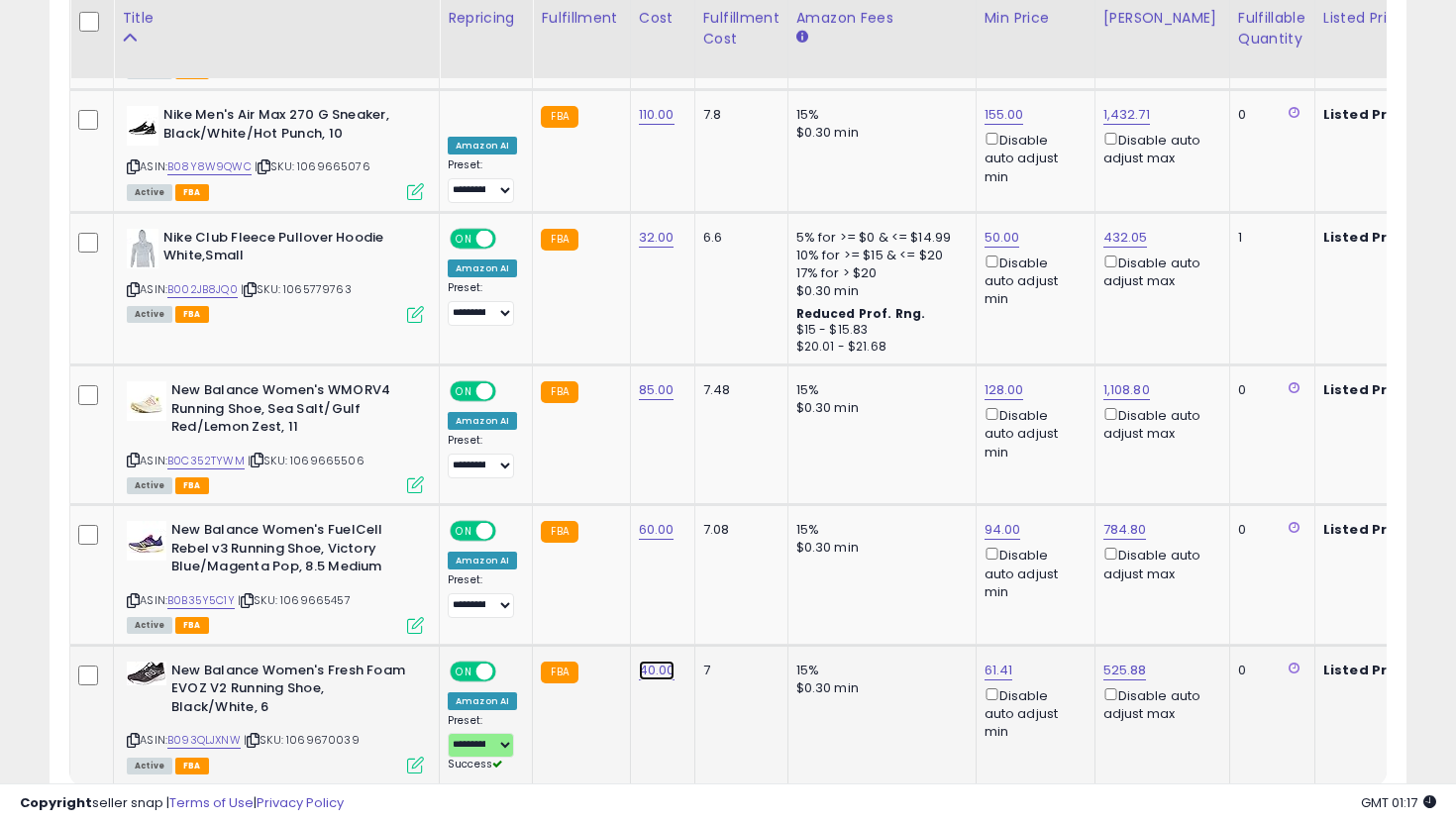 click on "40.00" at bounding box center [659, -2558] 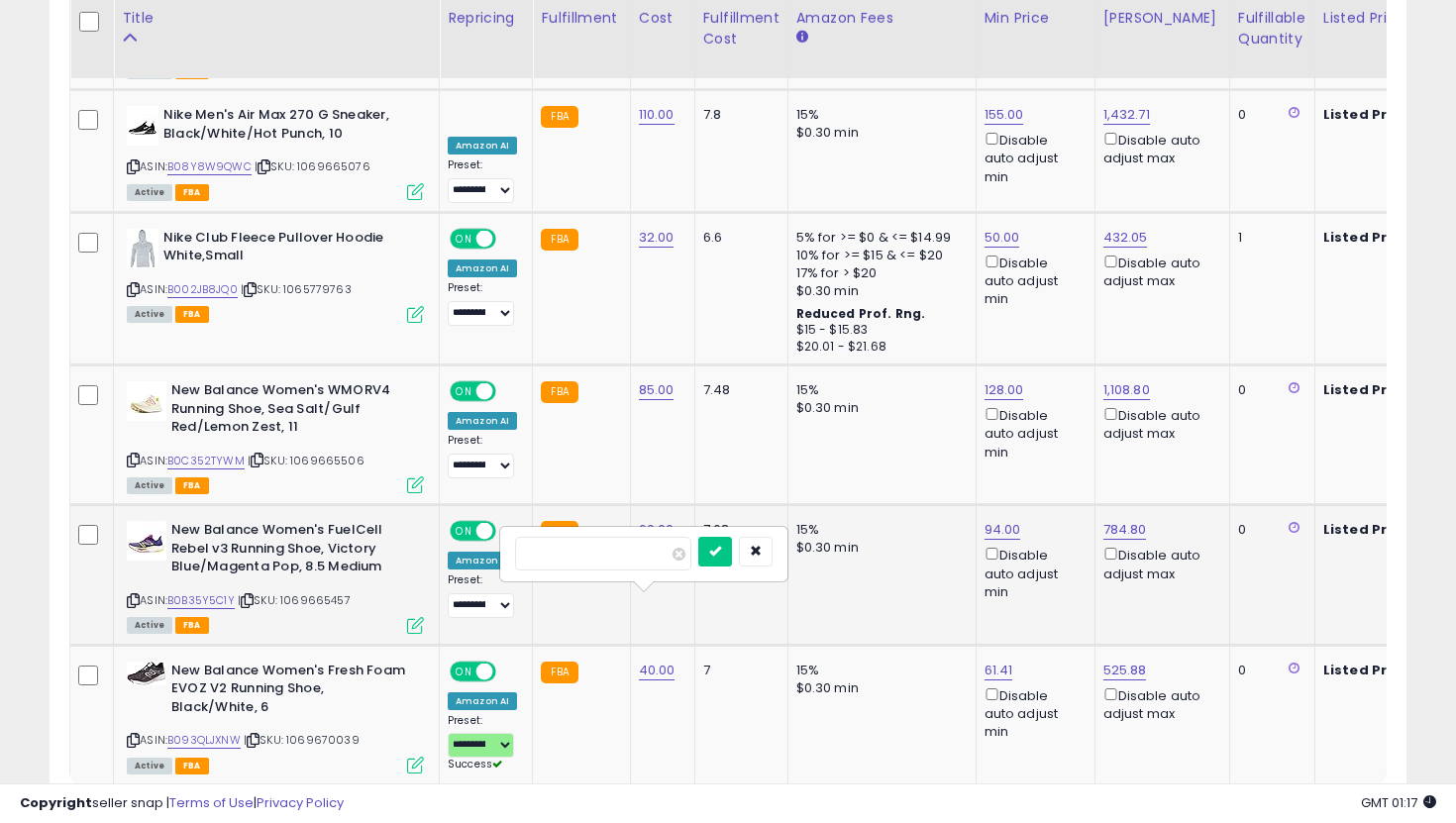 drag, startPoint x: 624, startPoint y: 552, endPoint x: 457, endPoint y: 536, distance: 167.7647 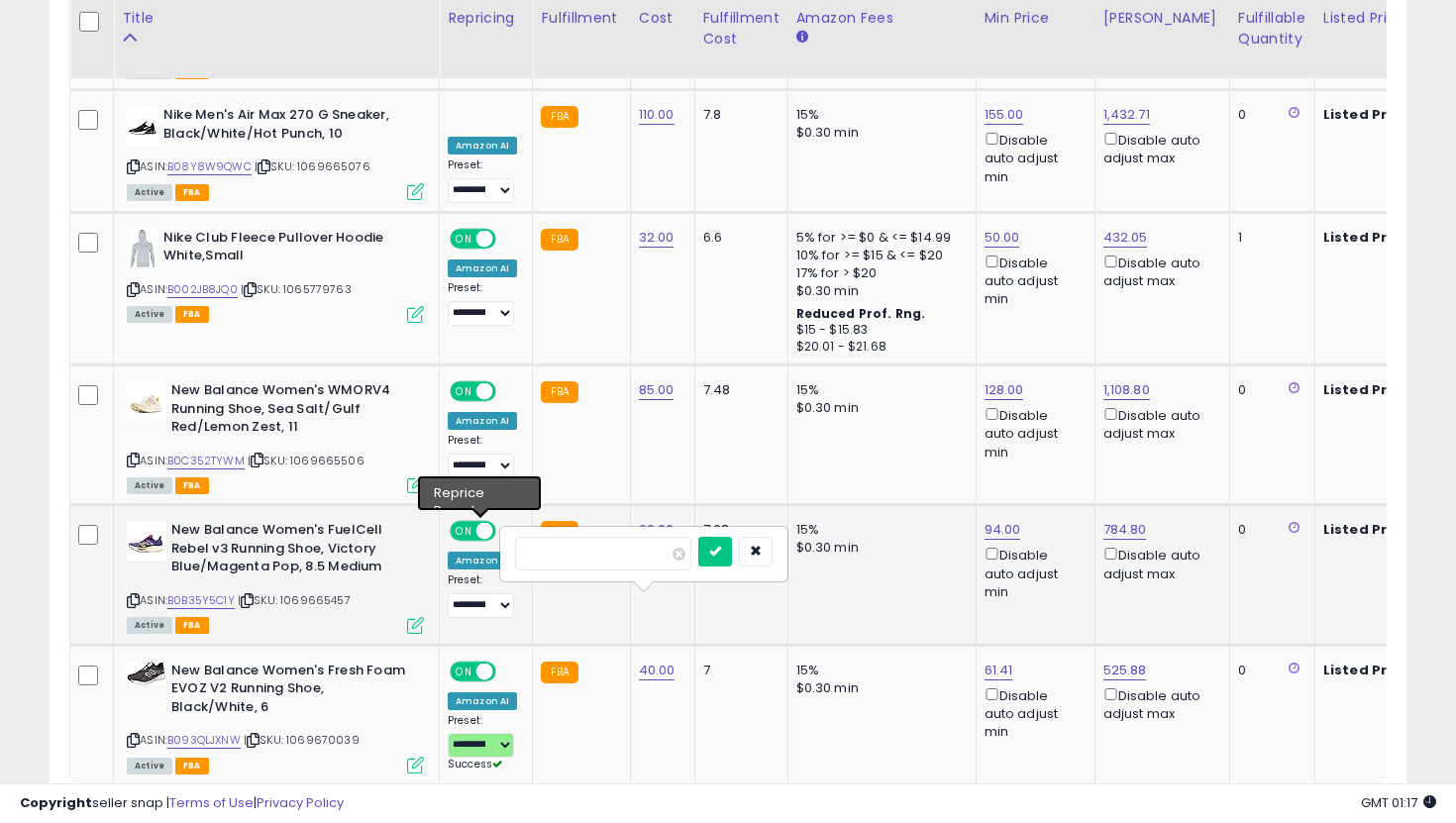 click at bounding box center (715, 552) 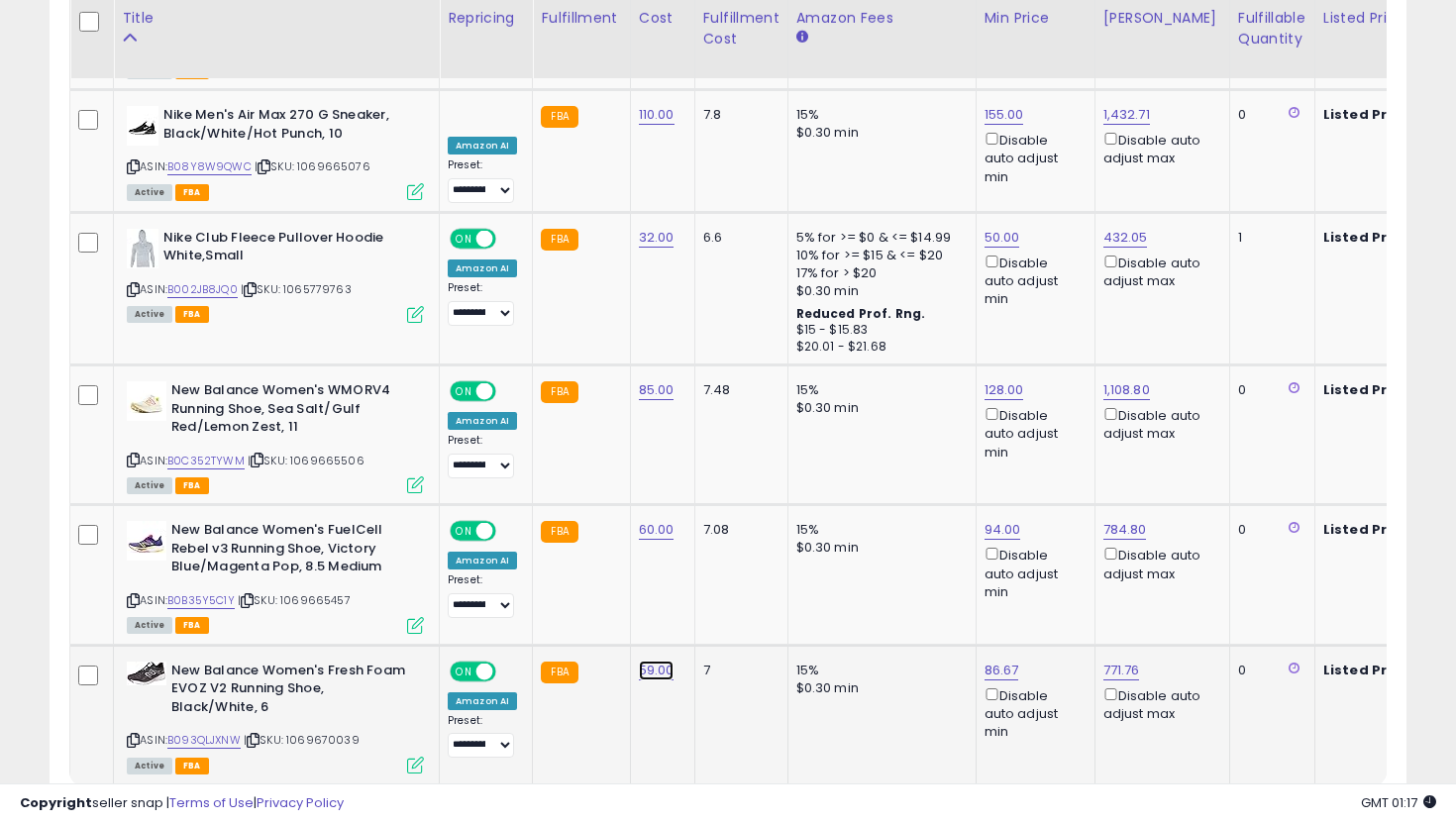 click on "59.00" at bounding box center [657, 670] 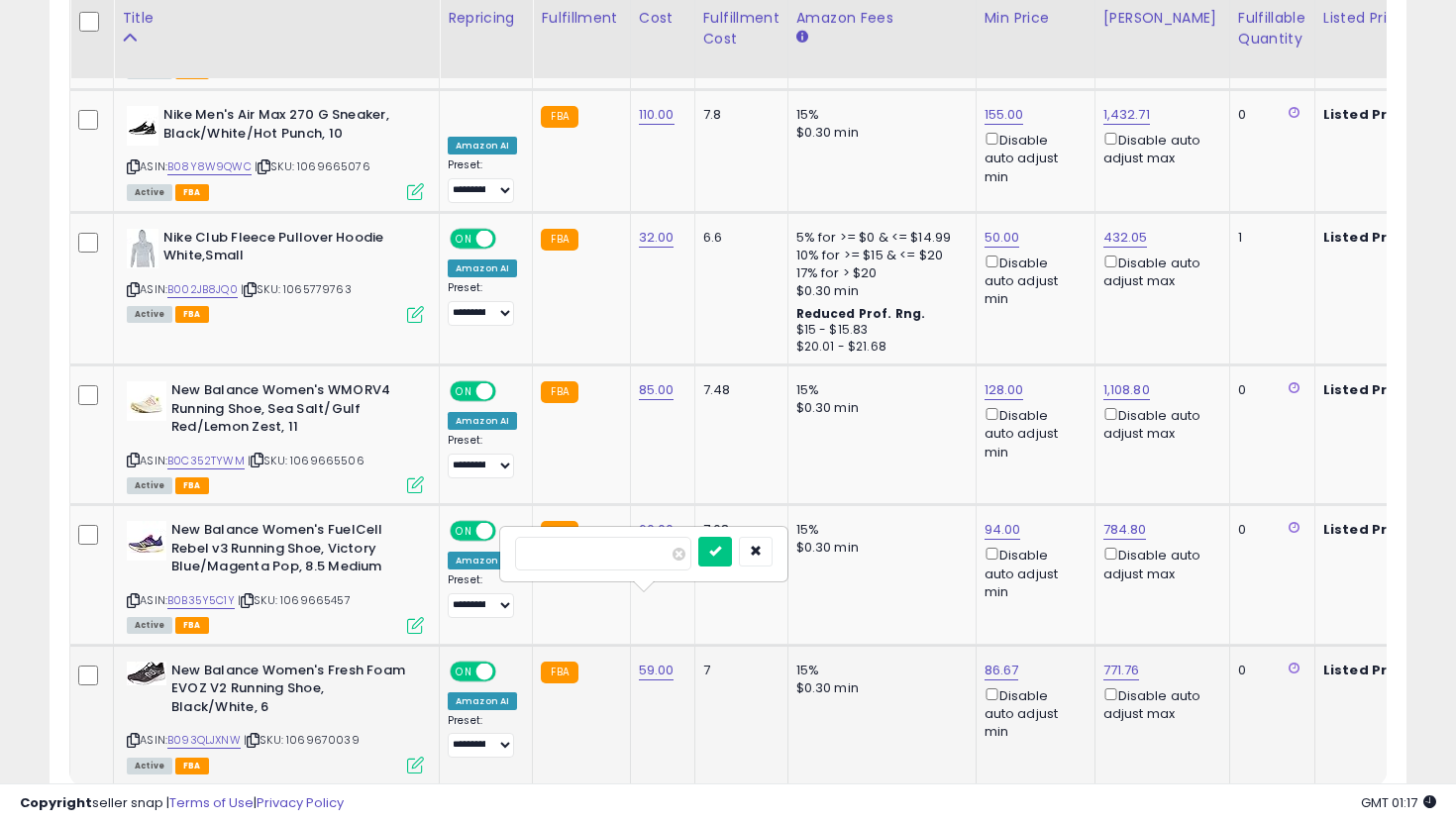 type on "**" 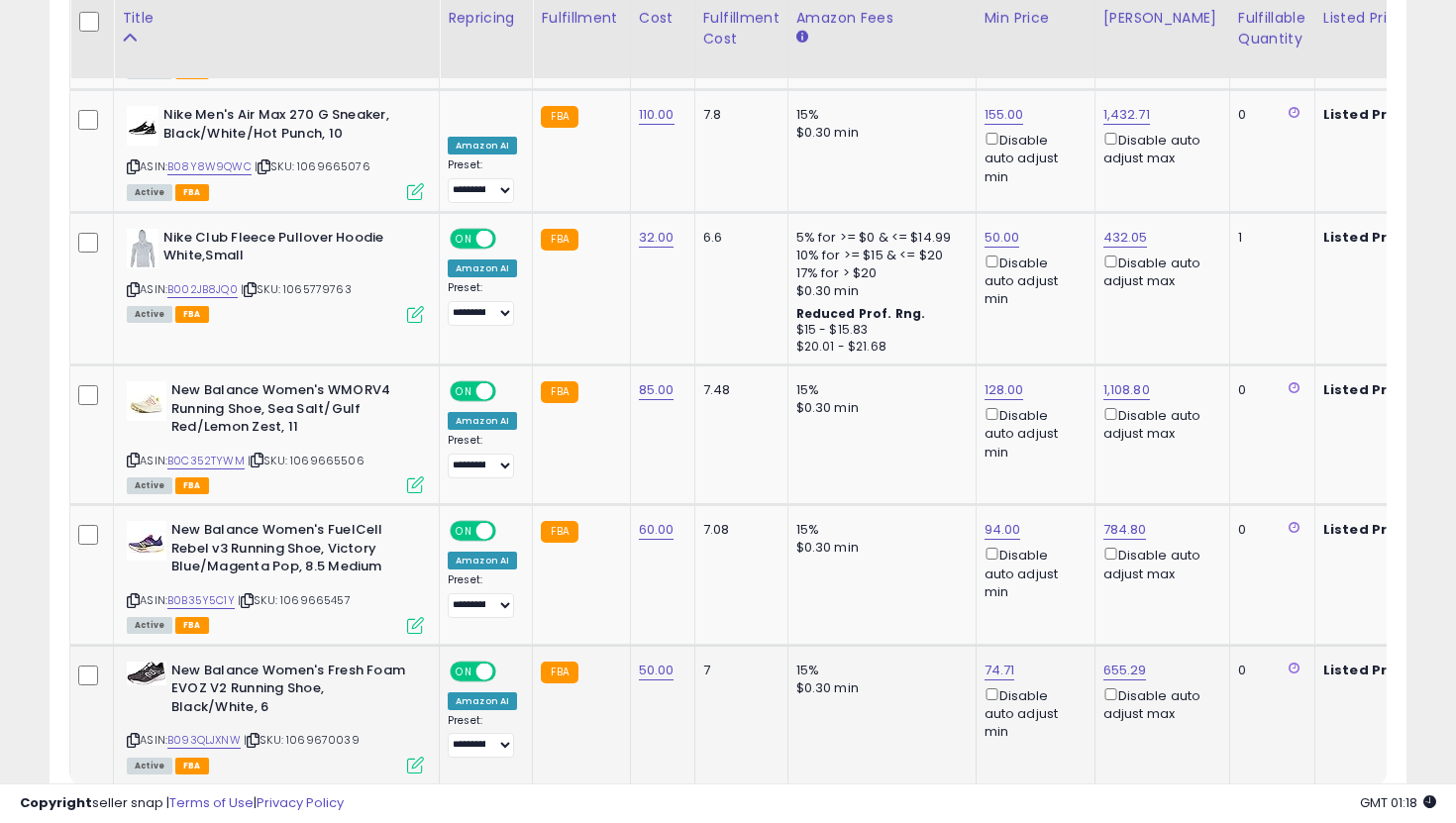 scroll, scrollTop: 0, scrollLeft: 155, axis: horizontal 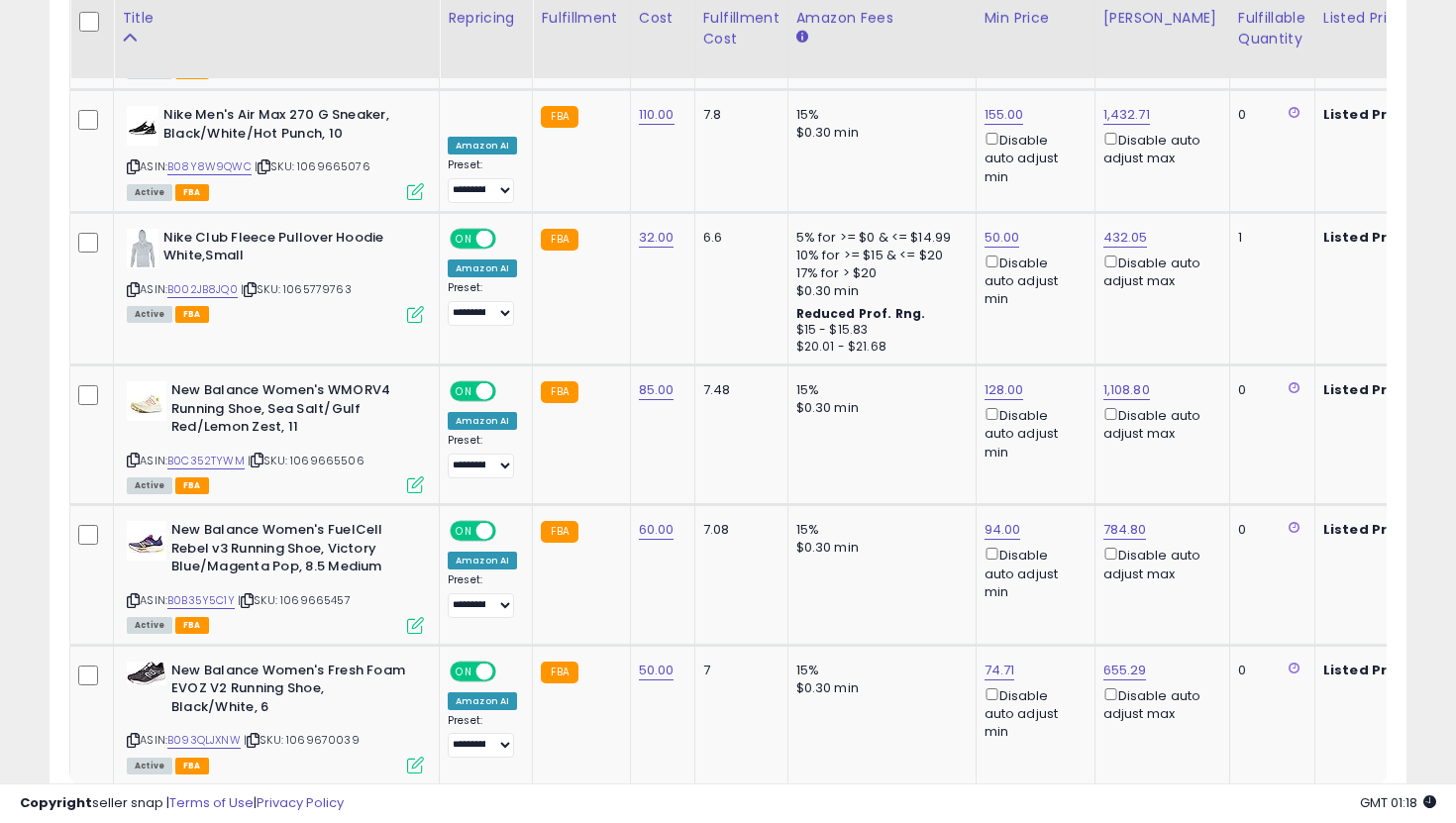 click on "3" 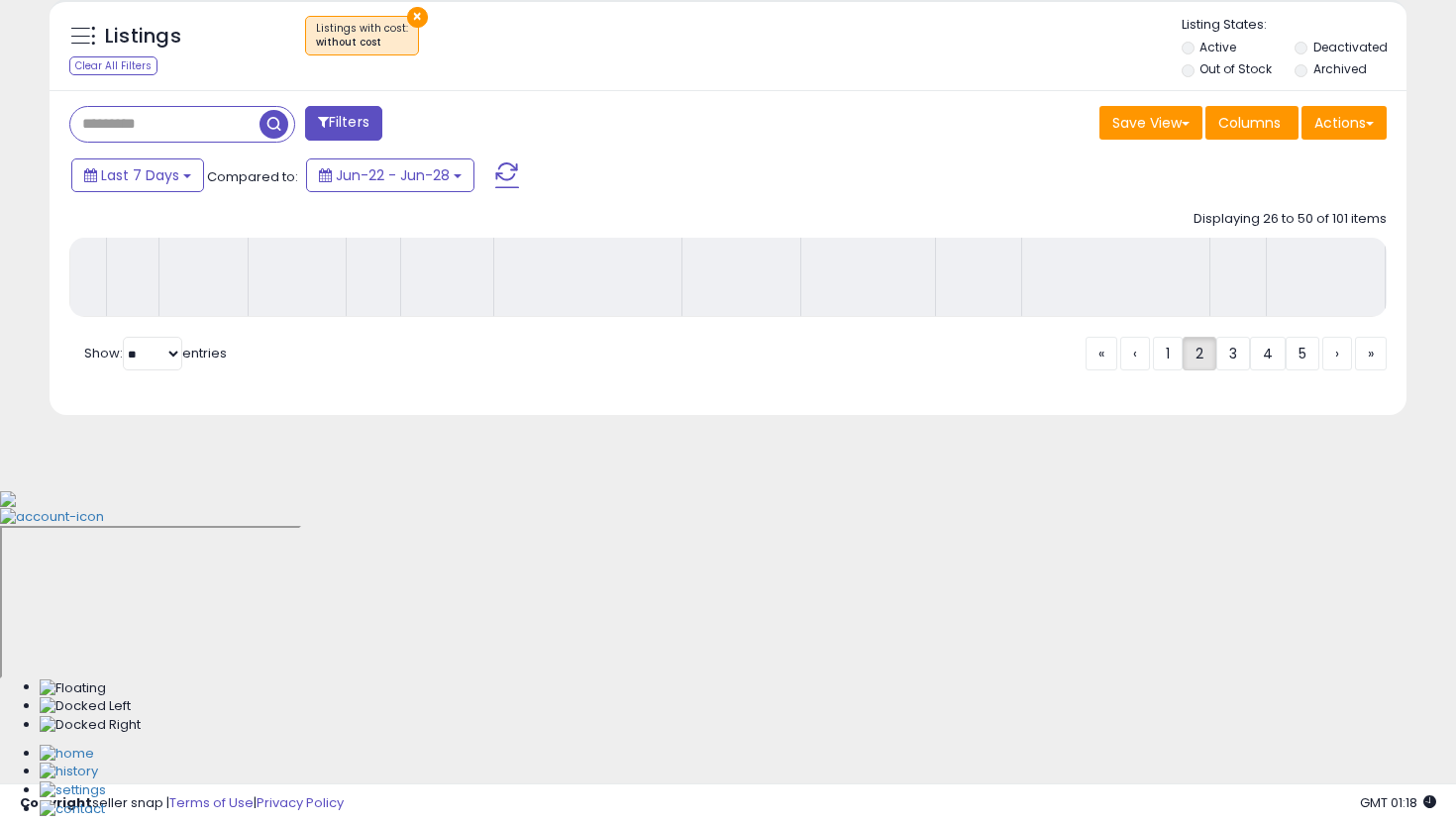 scroll, scrollTop: 390, scrollLeft: 0, axis: vertical 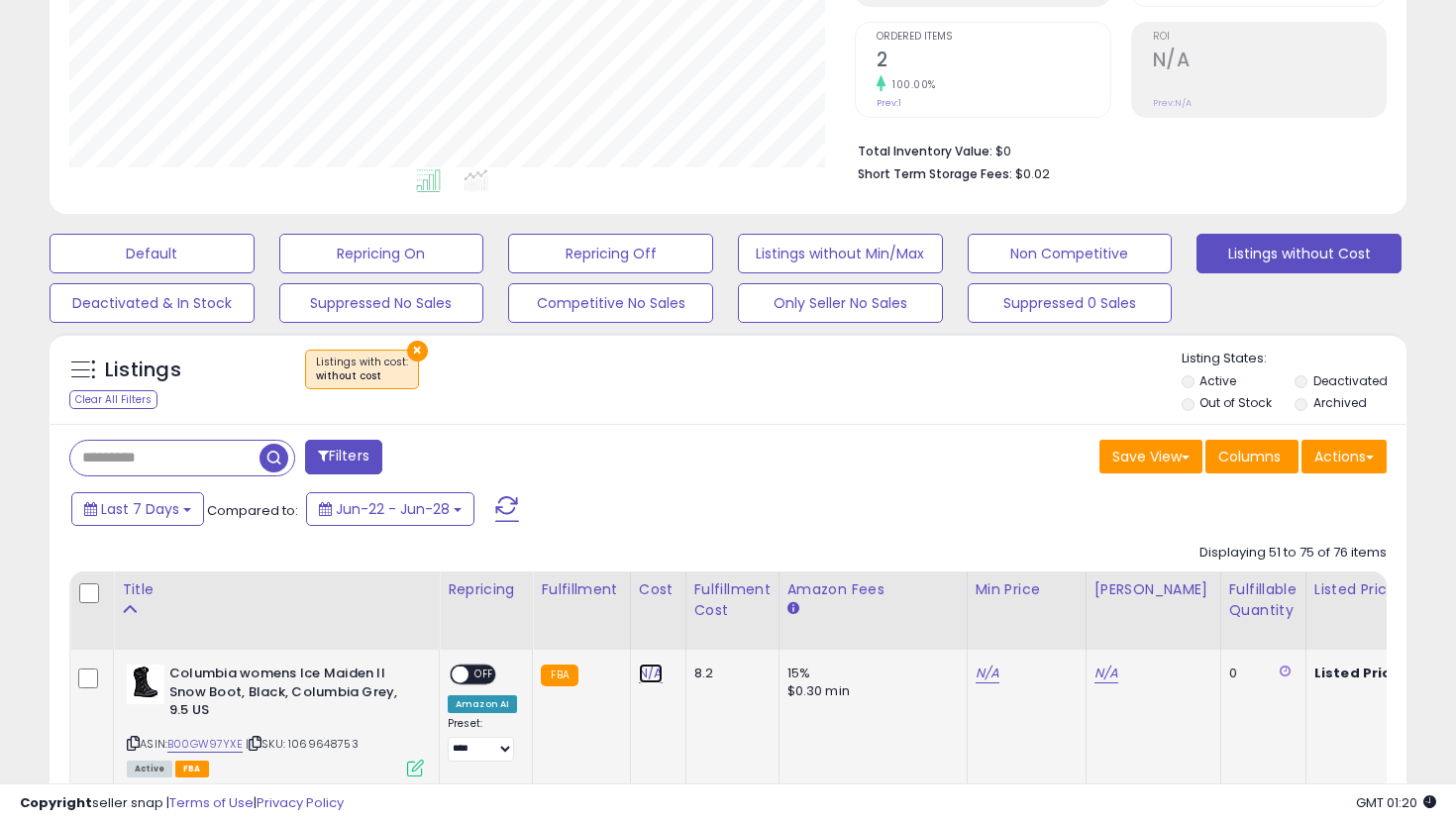 click on "N/A" at bounding box center (651, 673) 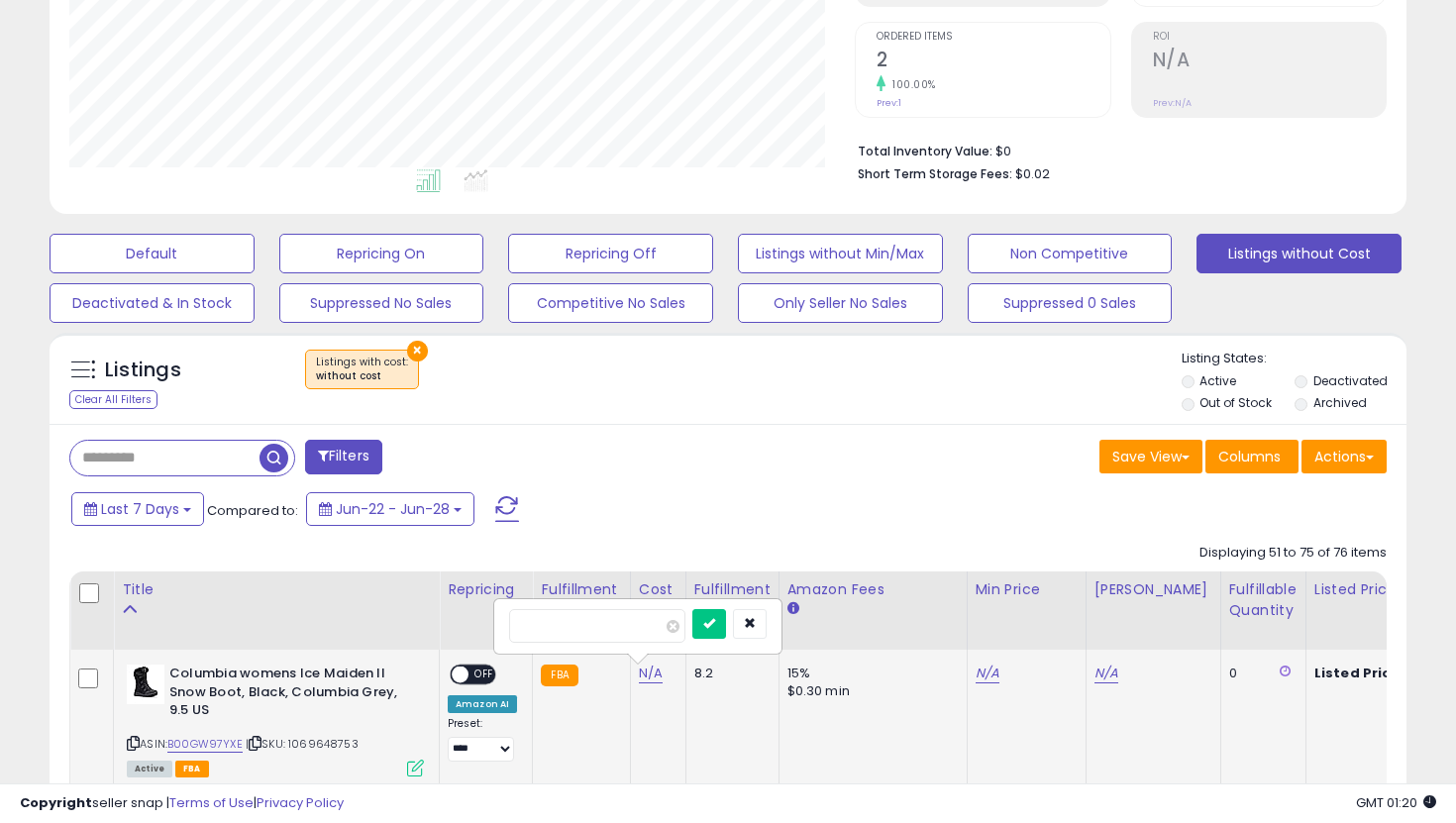 type on "**" 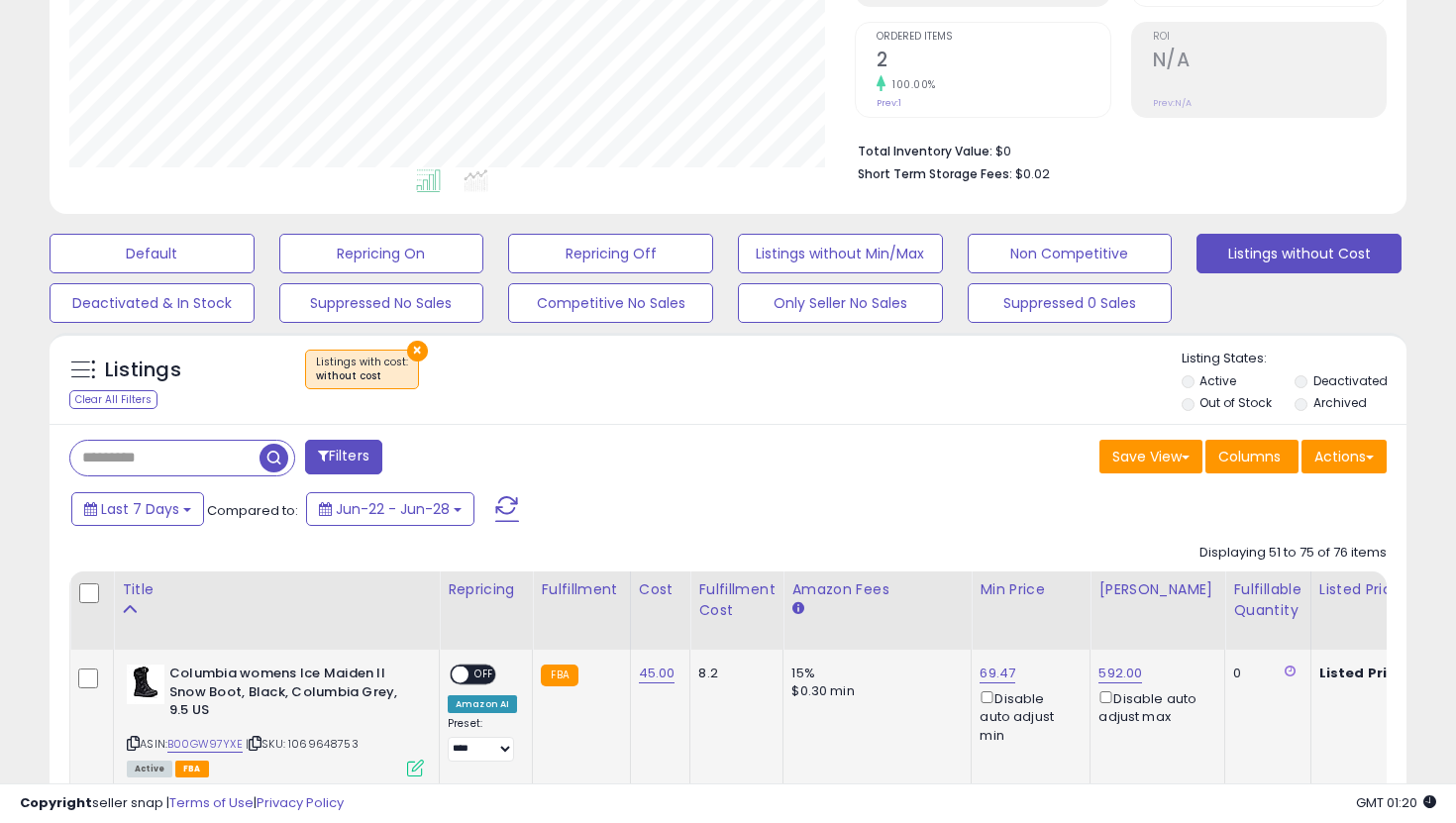 click on "OFF" at bounding box center (484, 674) 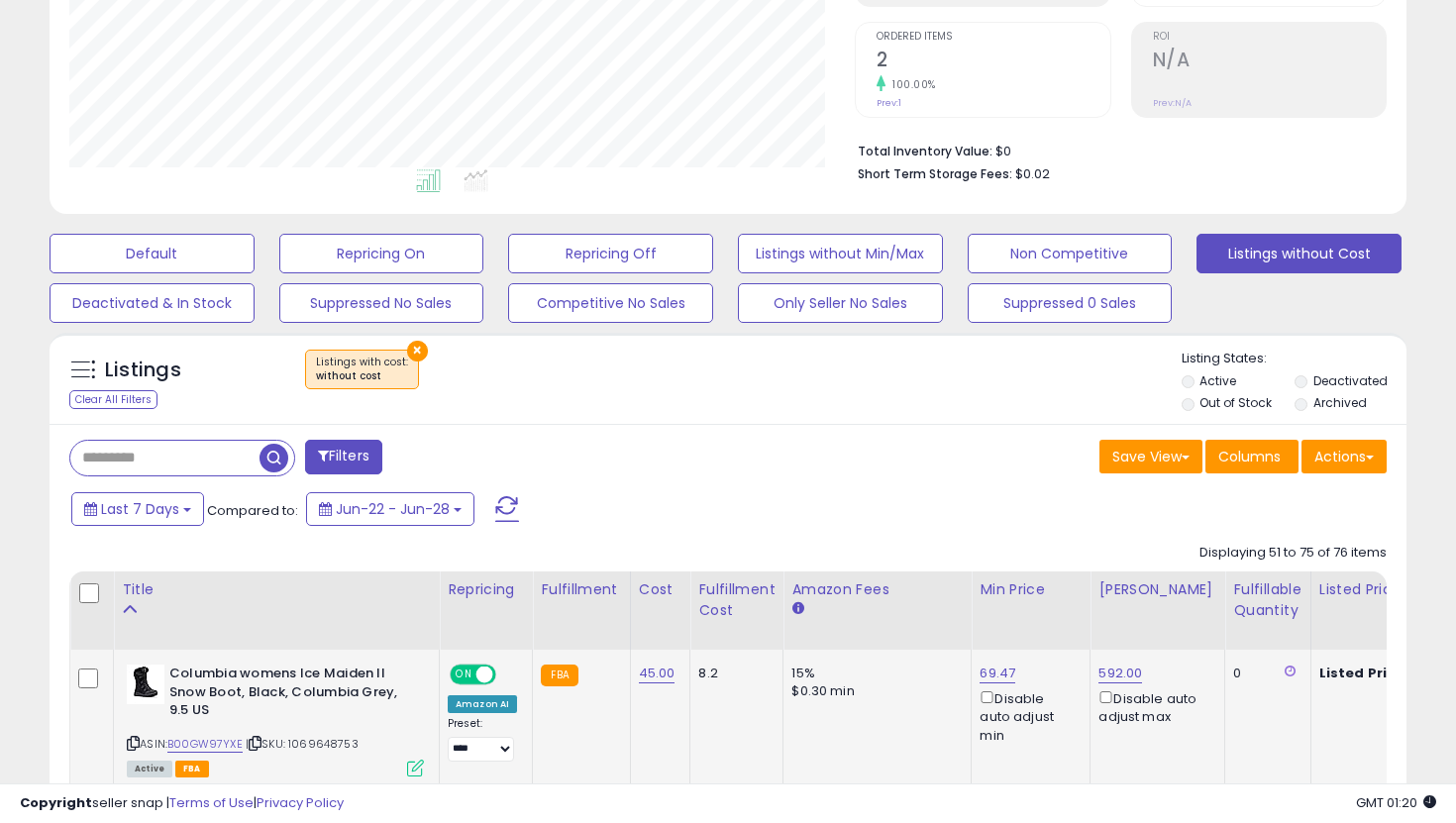 click on "**********" 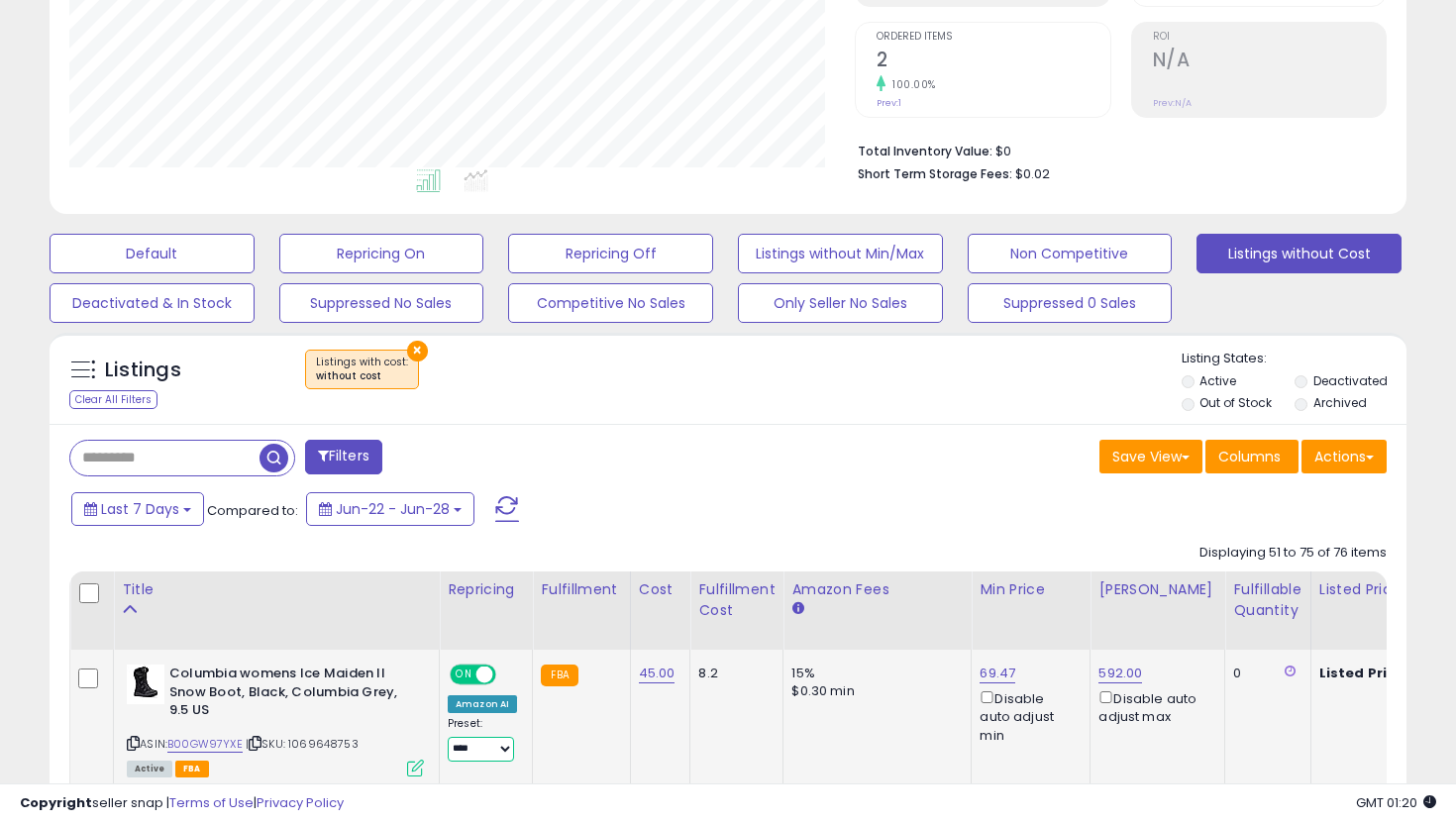 click on "**********" at bounding box center [480, 749] 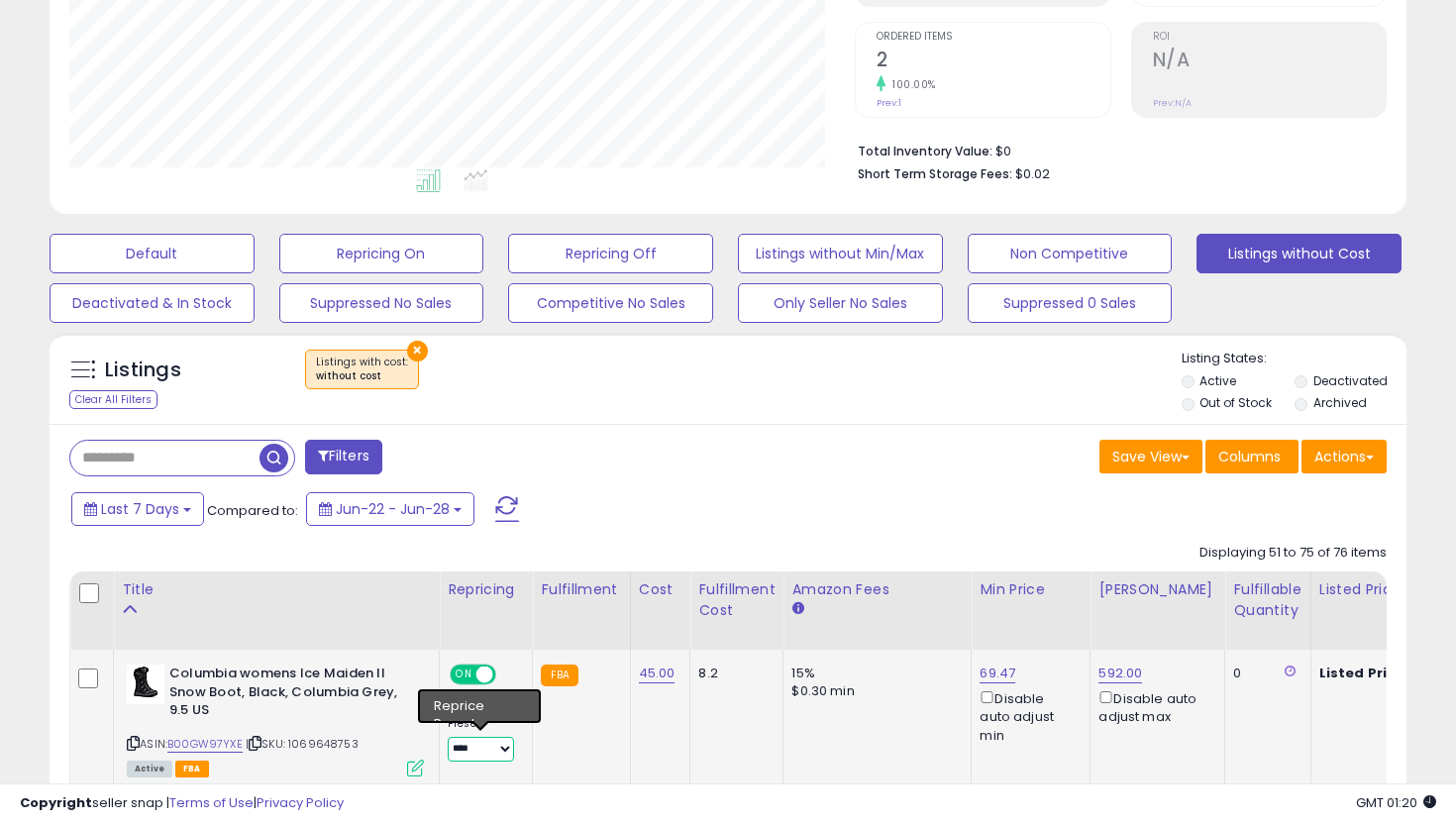 select on "**********" 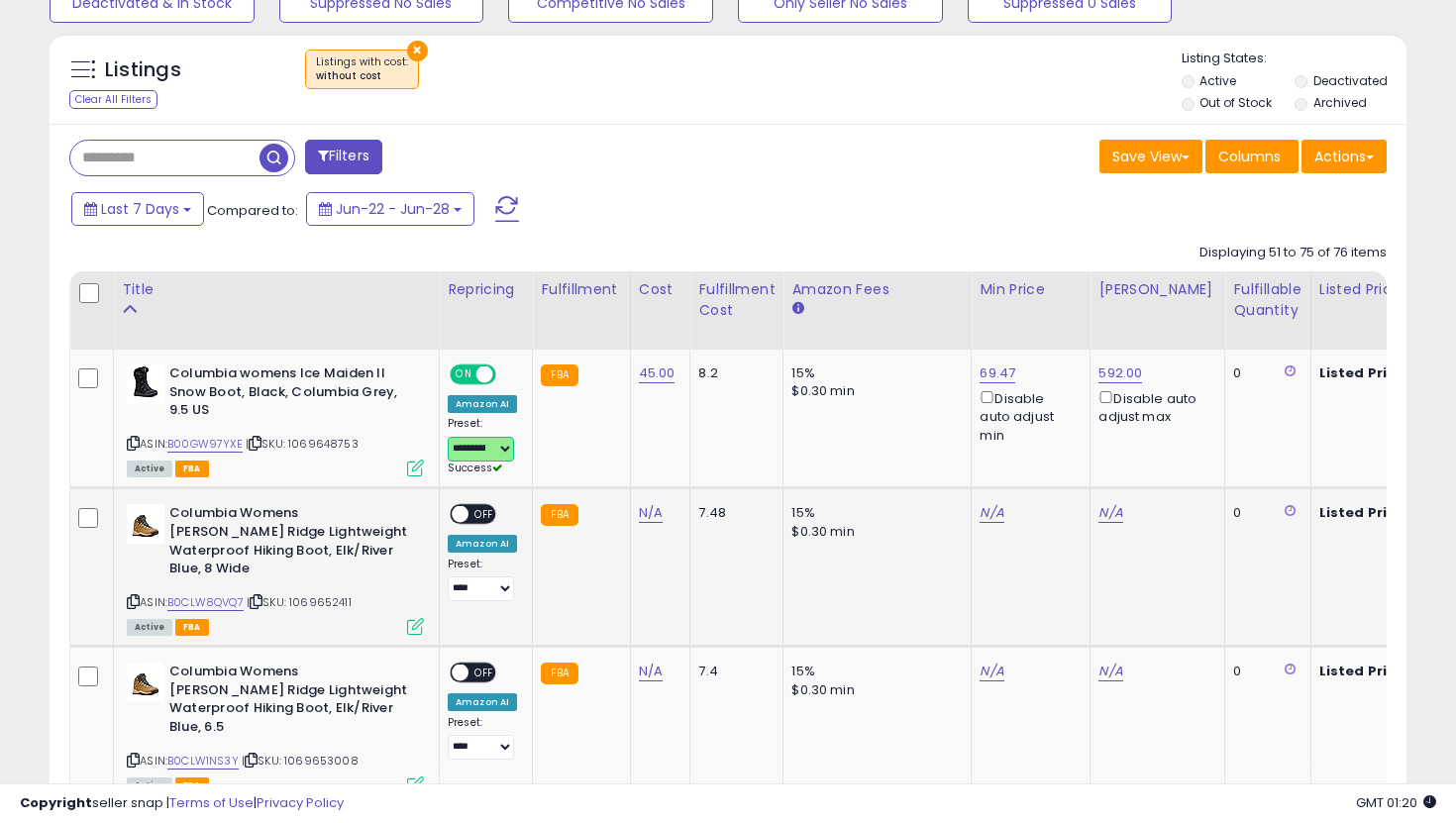 scroll, scrollTop: 691, scrollLeft: 0, axis: vertical 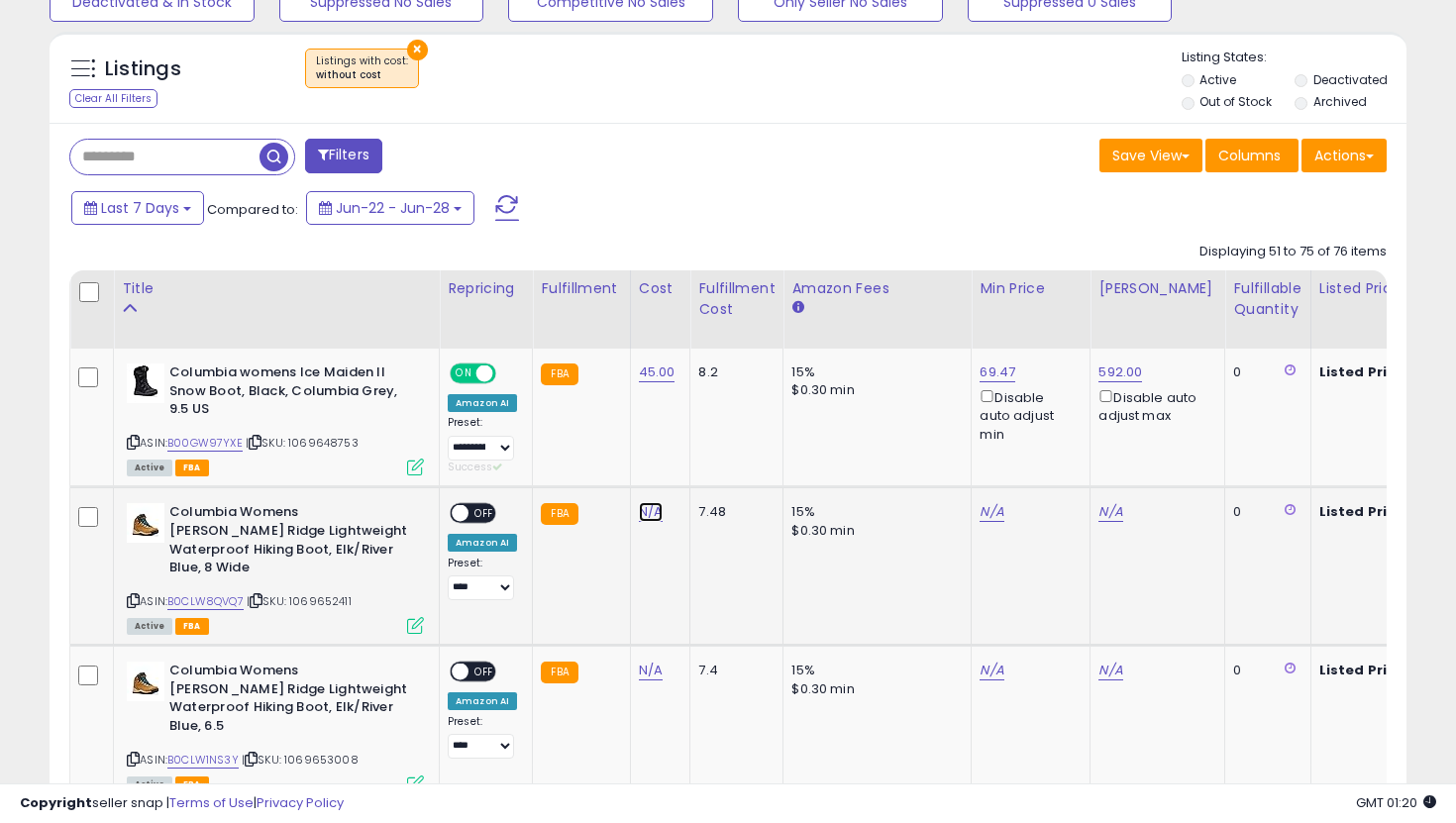 click on "N/A" at bounding box center [651, 512] 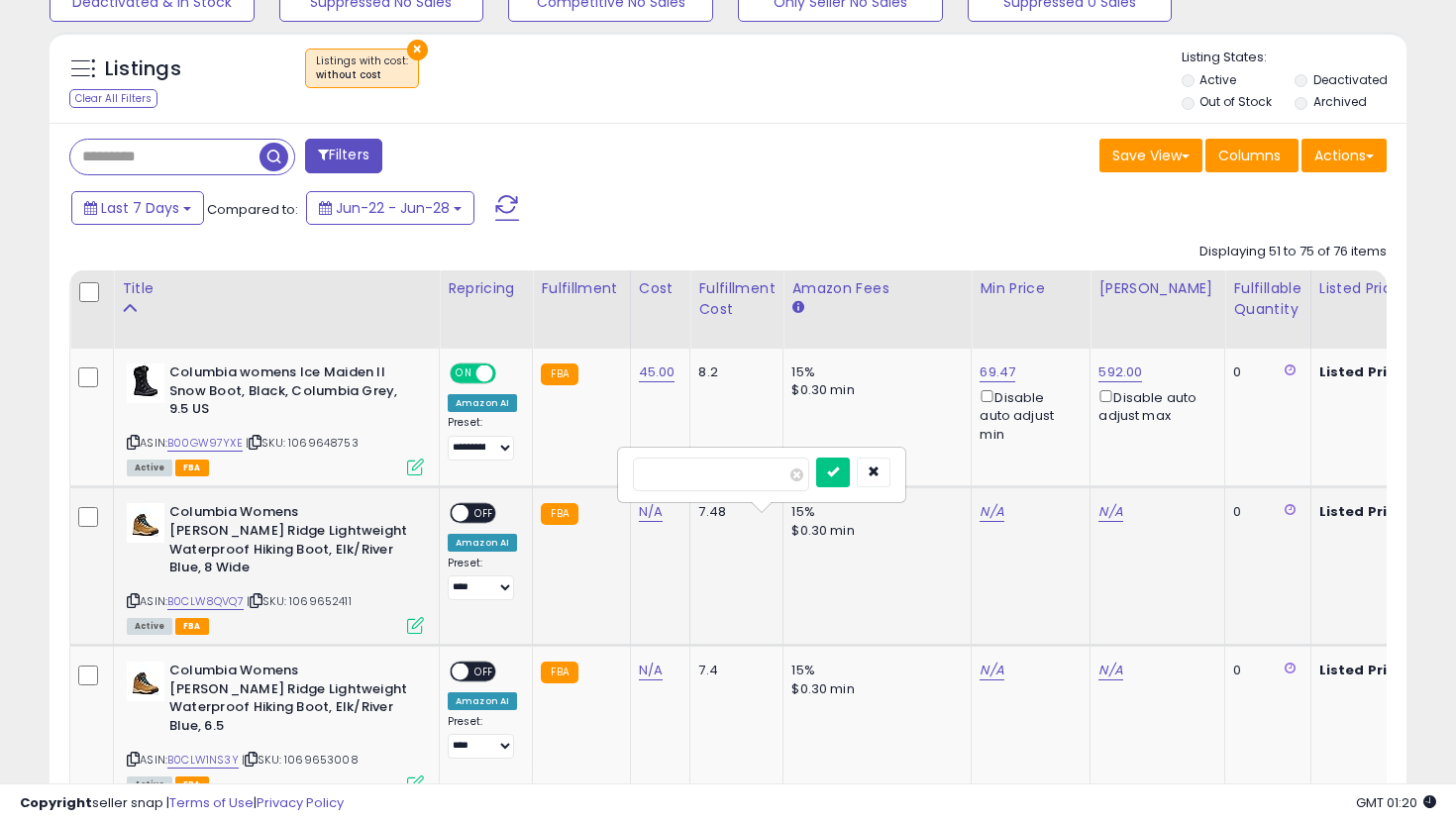 type on "**" 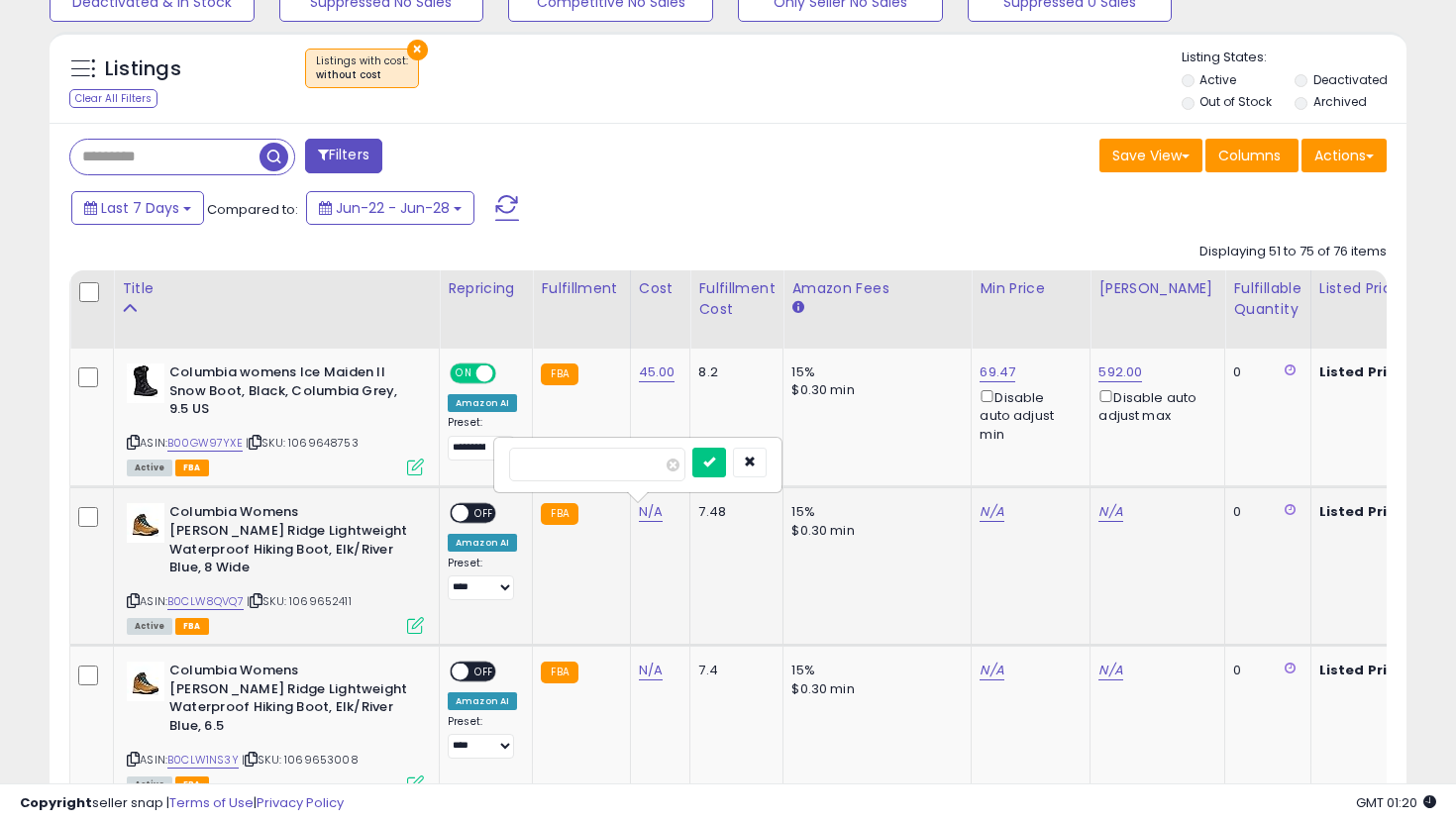 click at bounding box center [709, 463] 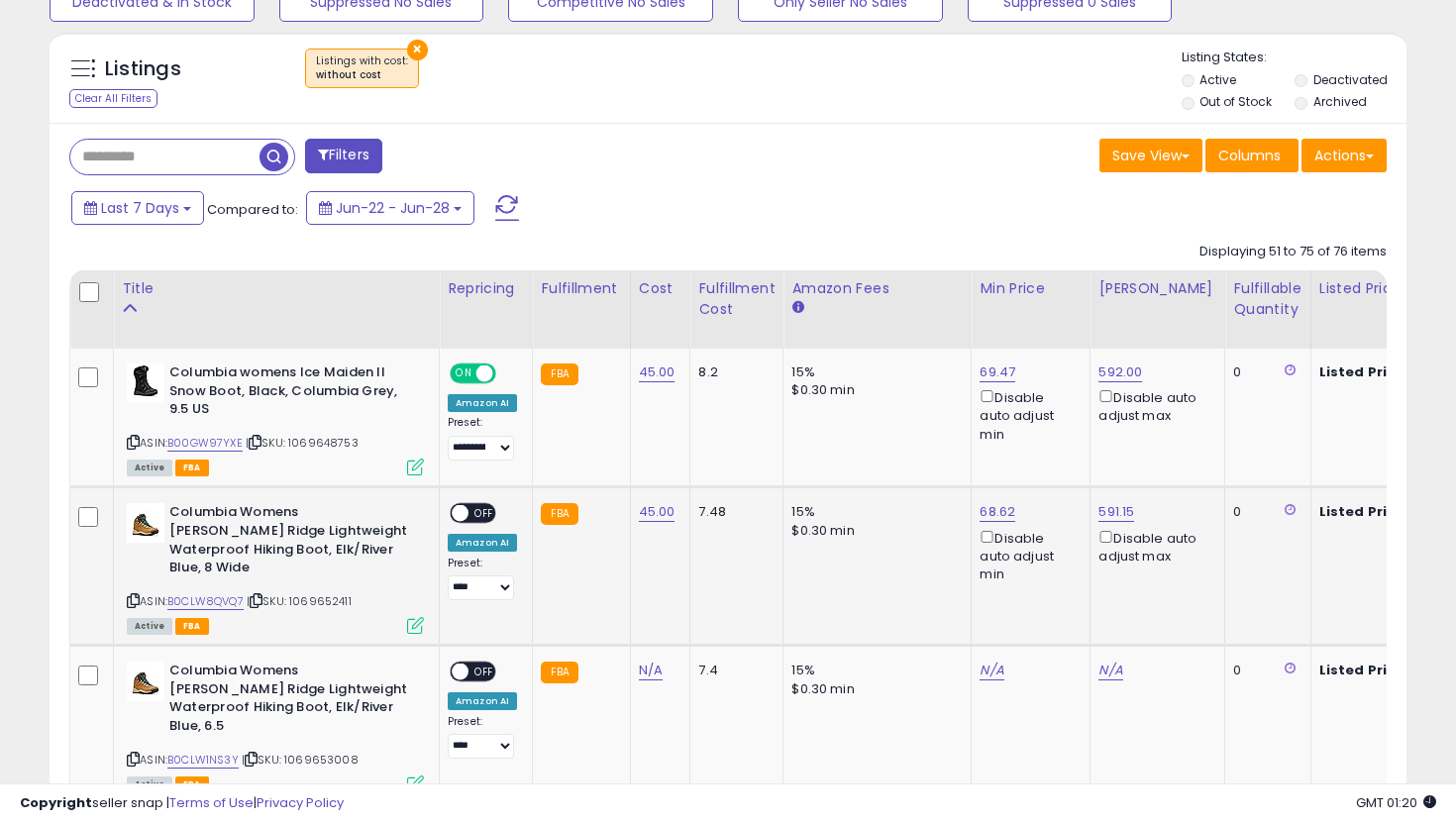 click on "OFF" at bounding box center [484, 513] 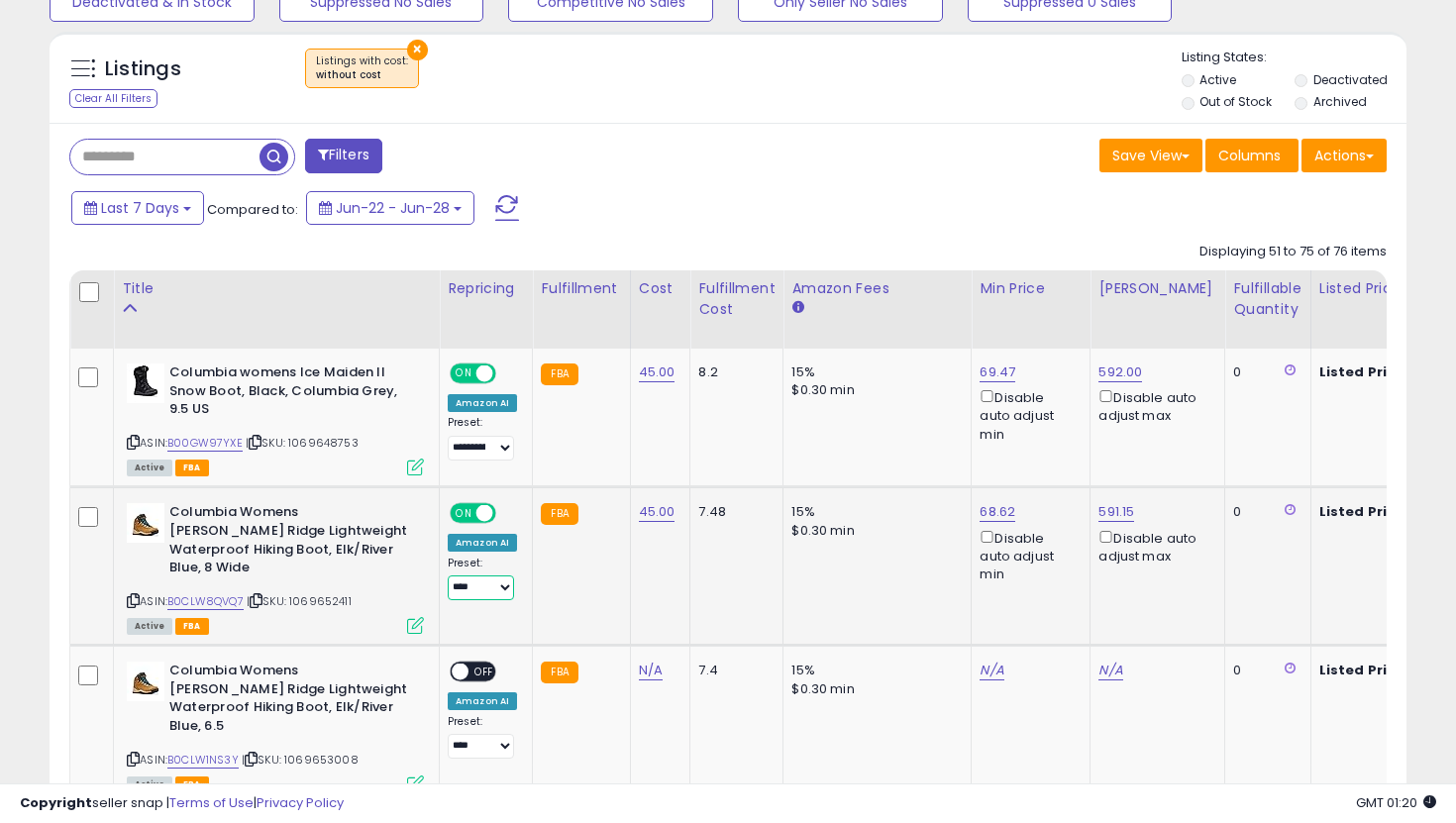 click on "**********" at bounding box center (480, 587) 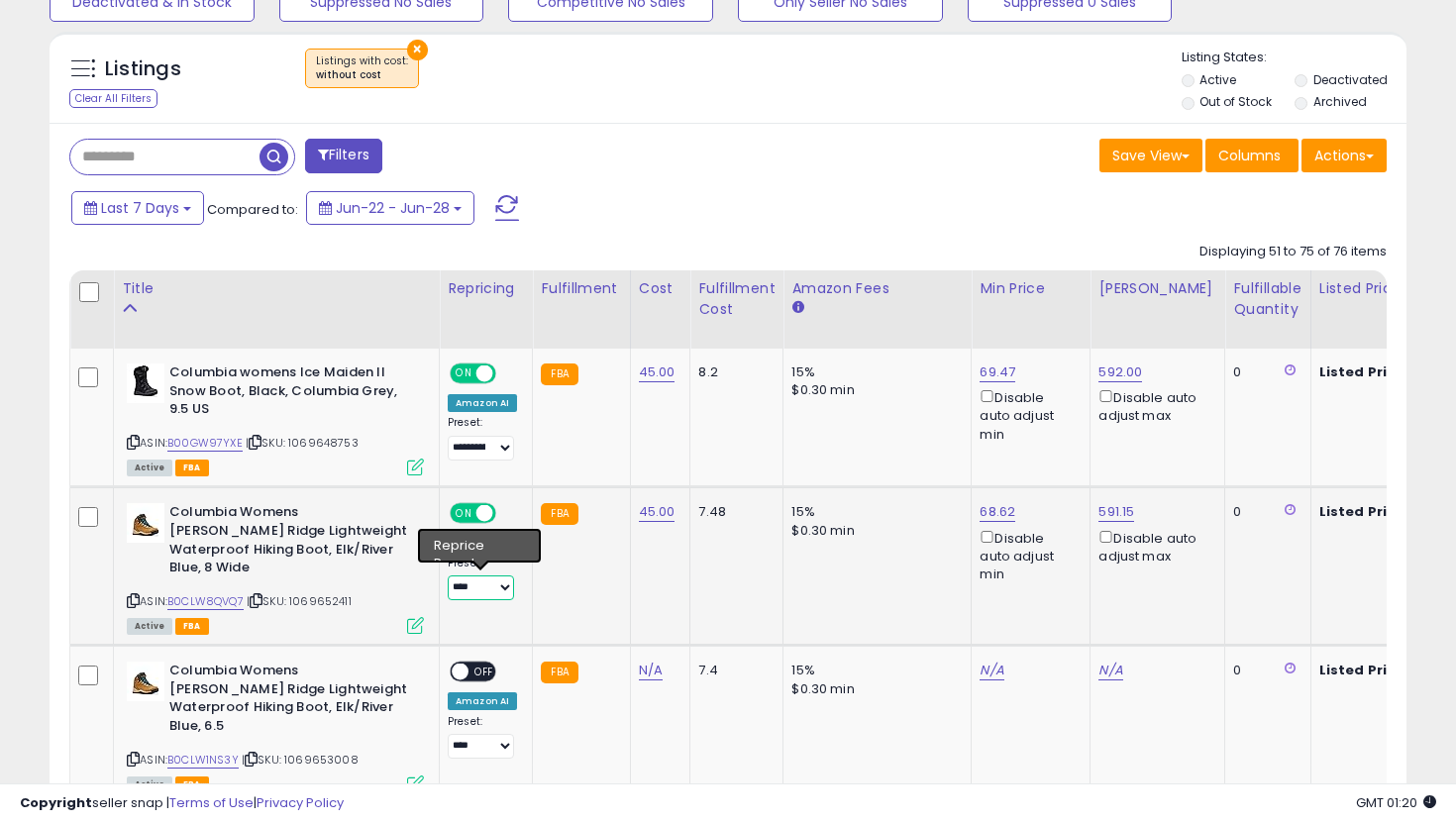 select on "**********" 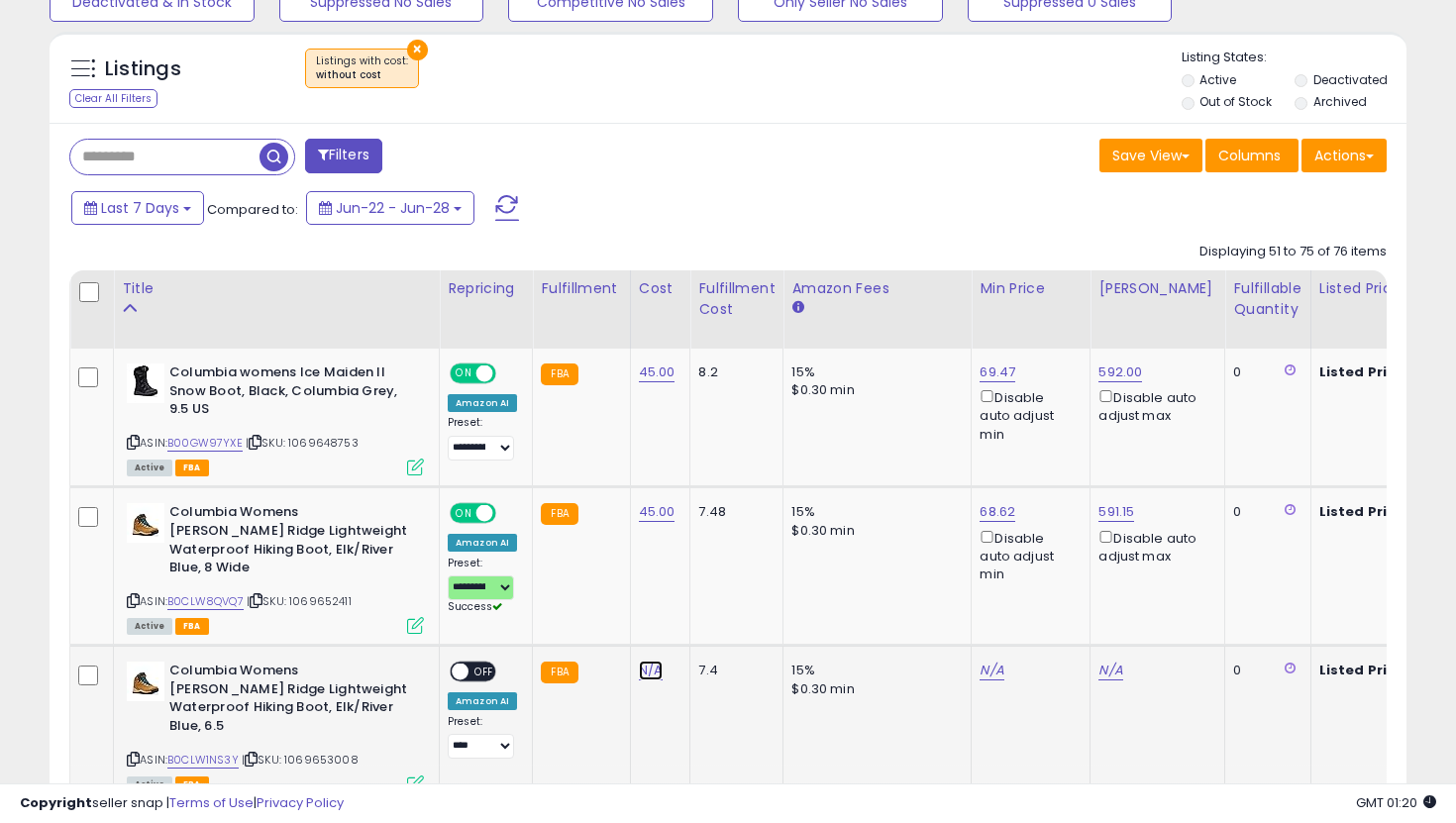 click on "N/A" at bounding box center [651, 670] 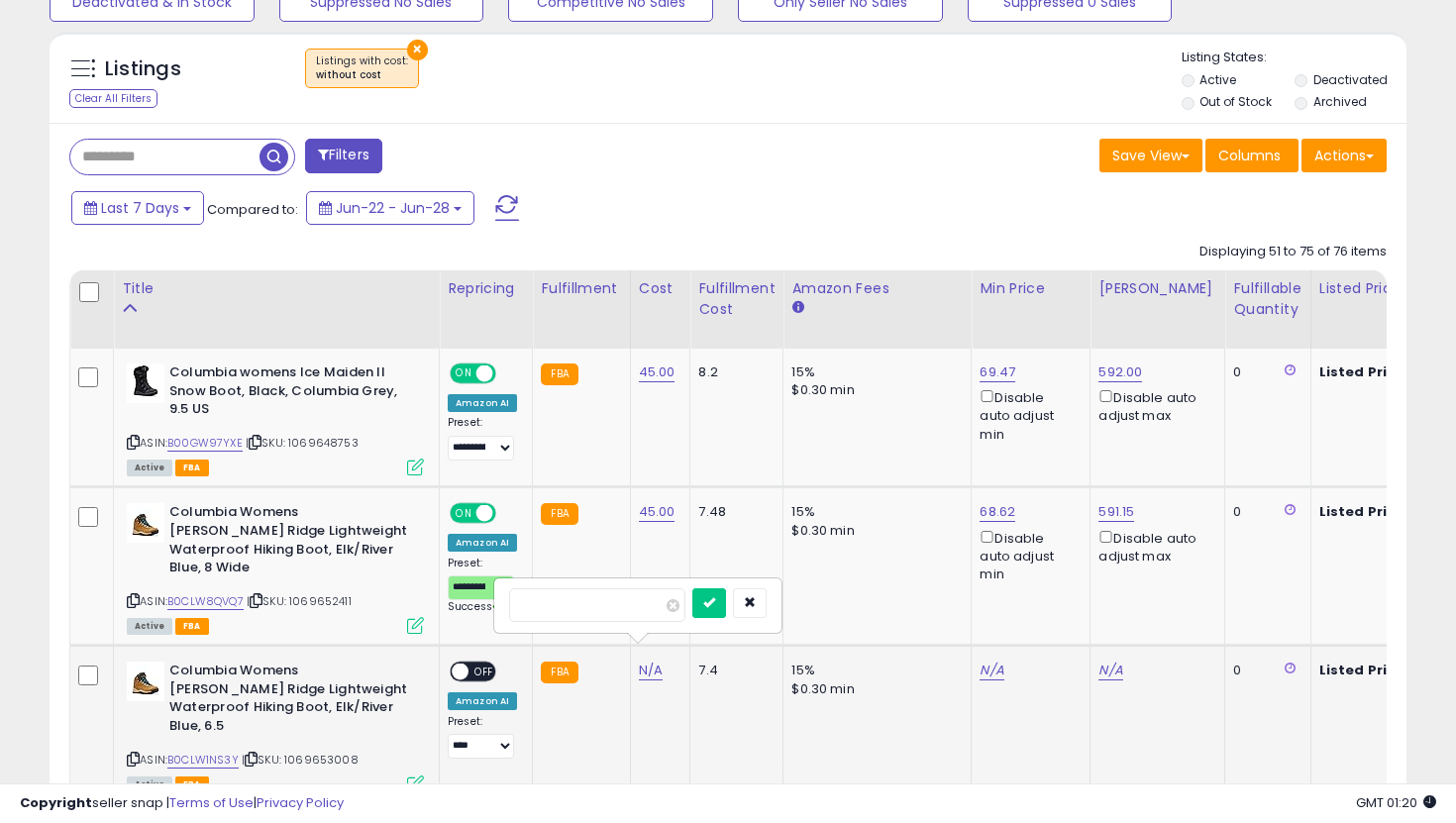 type on "**" 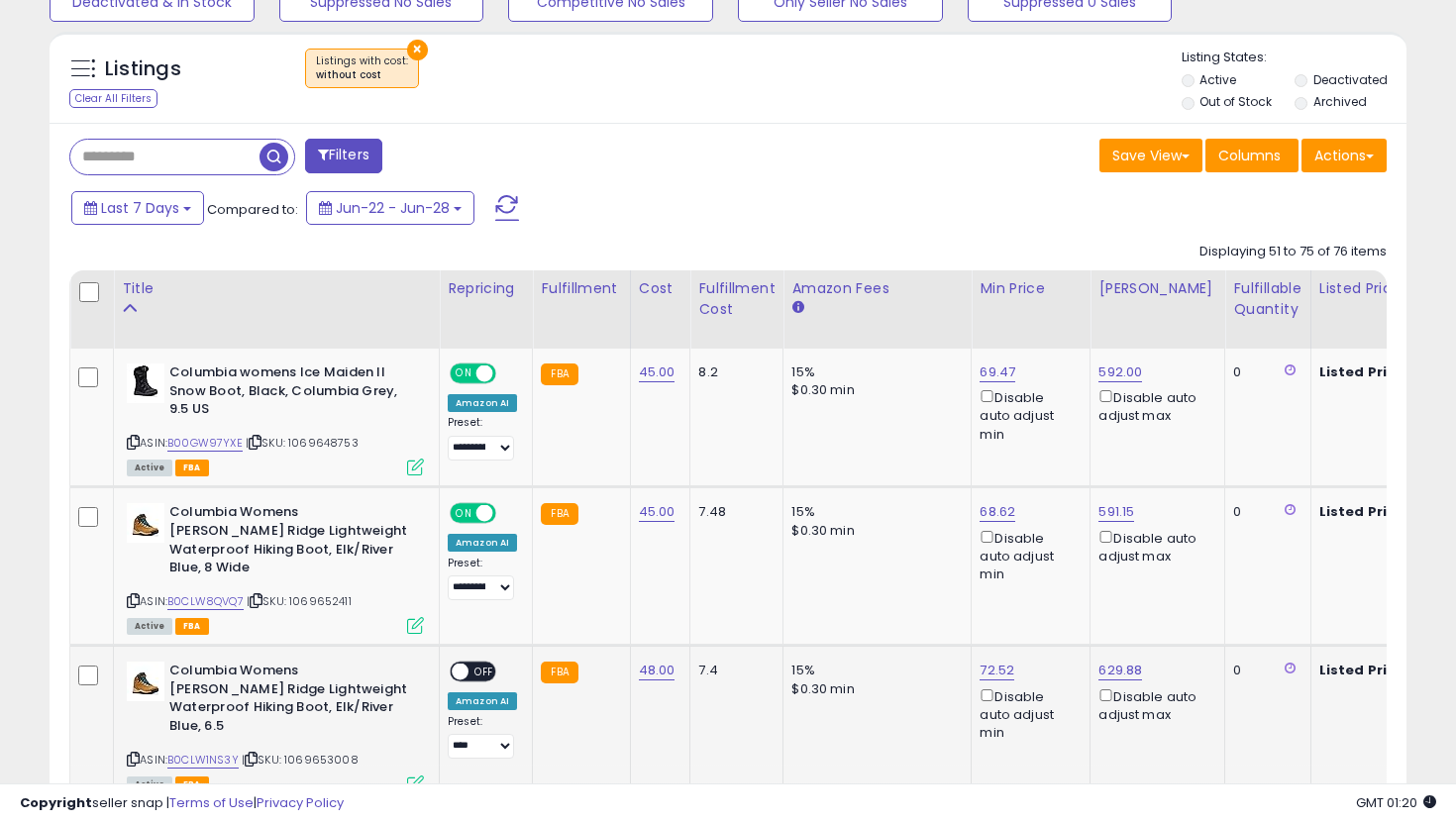 click on "OFF" at bounding box center [484, 671] 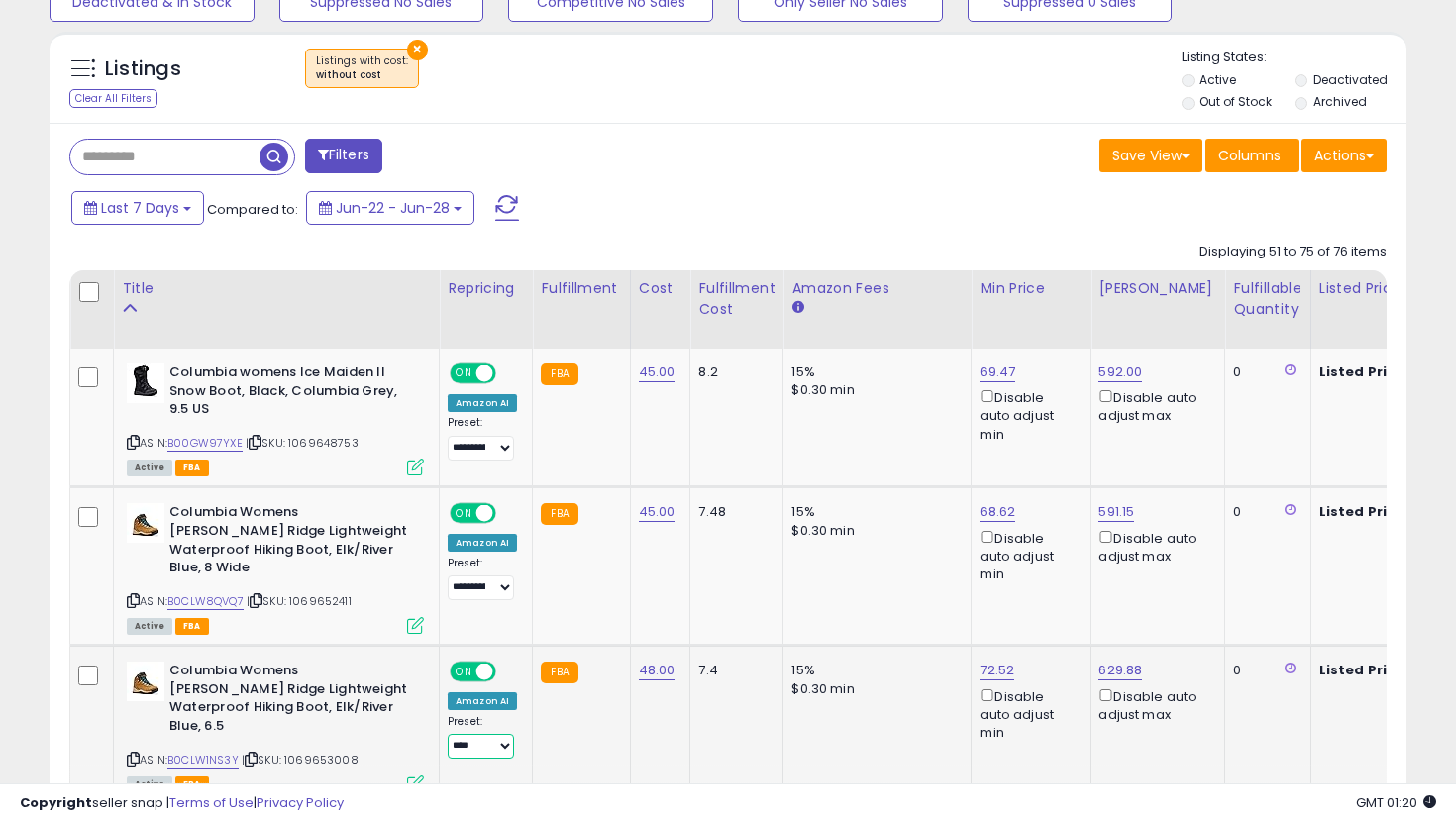 click on "**********" at bounding box center [480, 746] 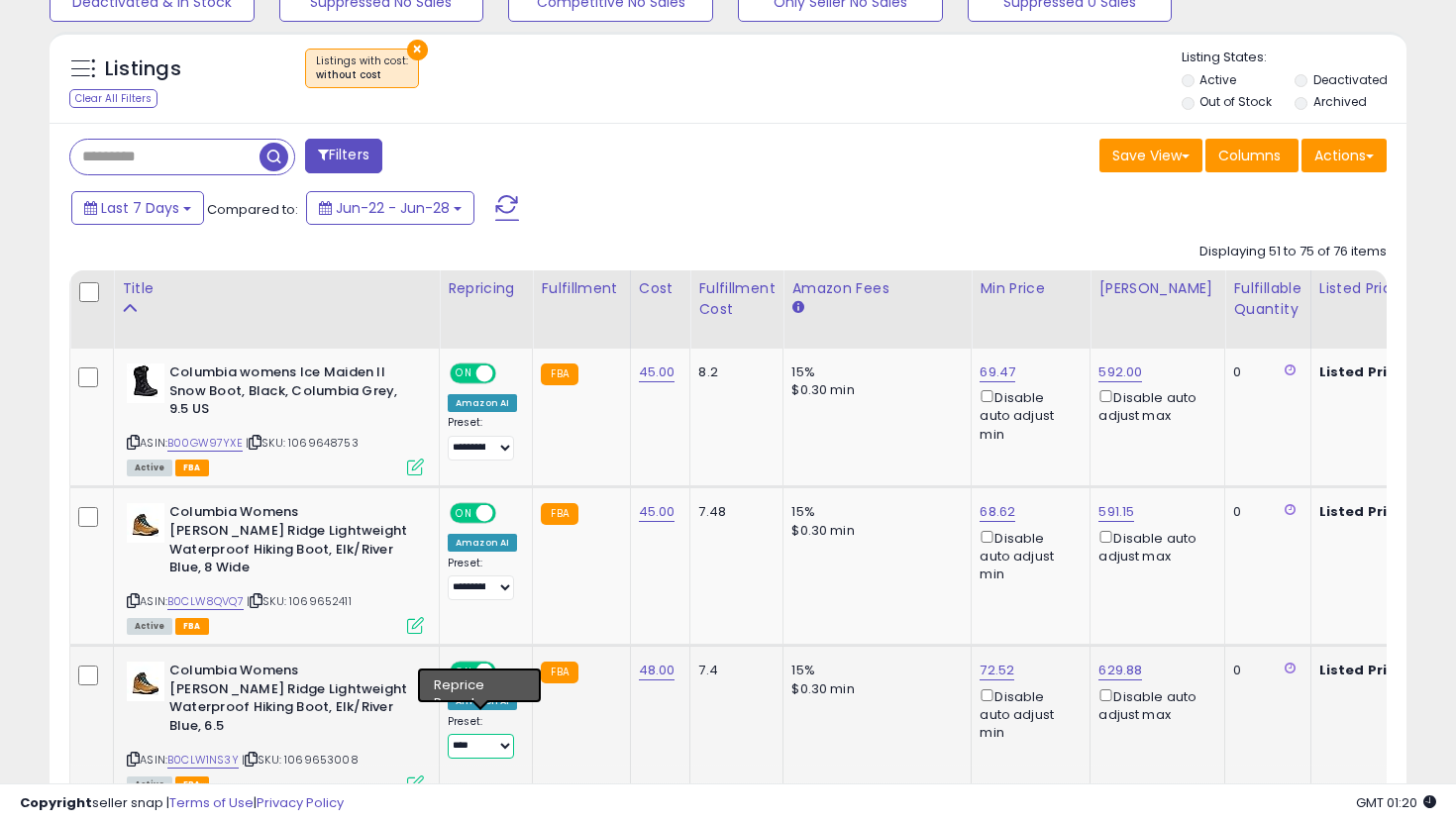 select on "**********" 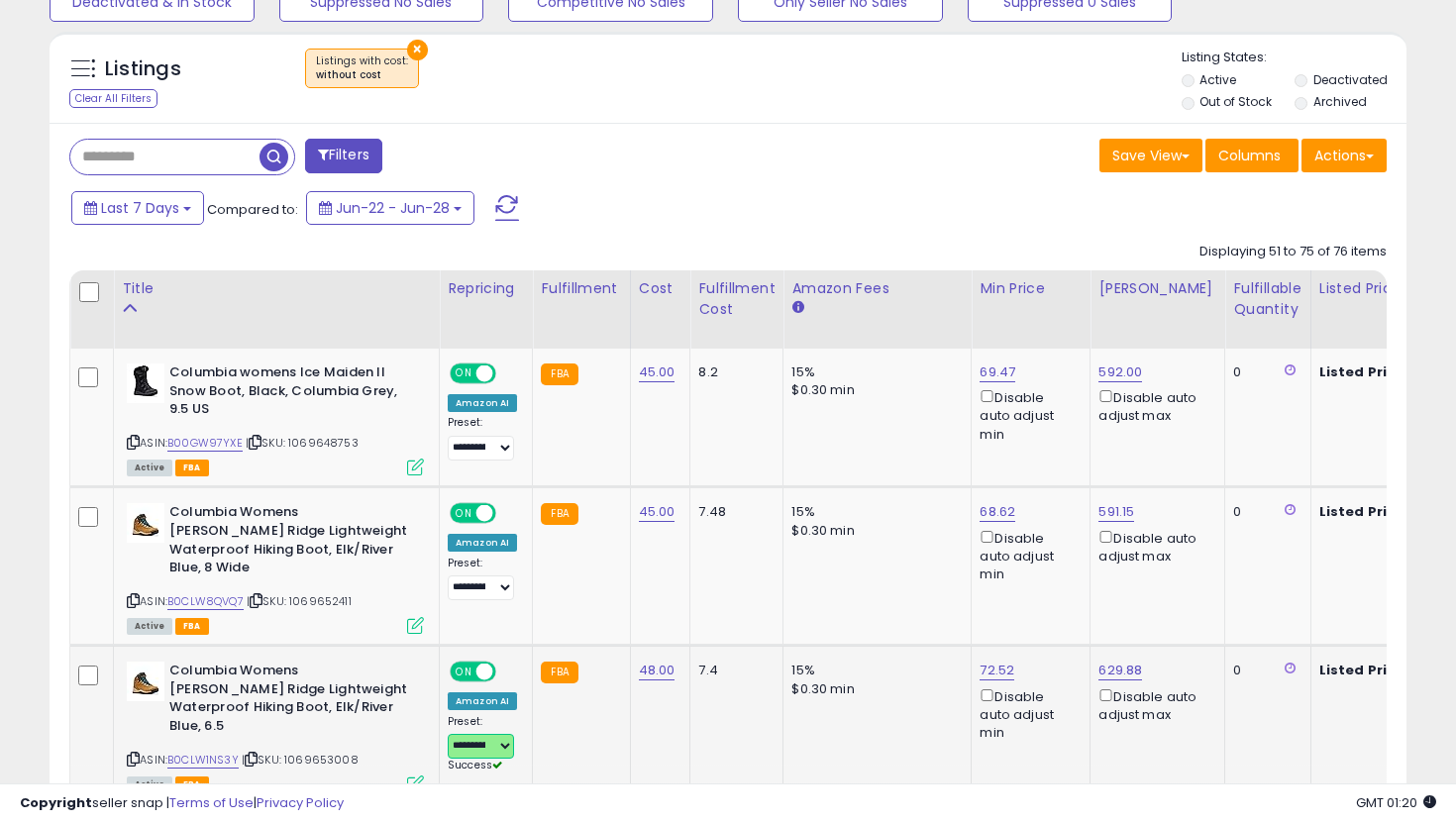scroll, scrollTop: 0, scrollLeft: 156, axis: horizontal 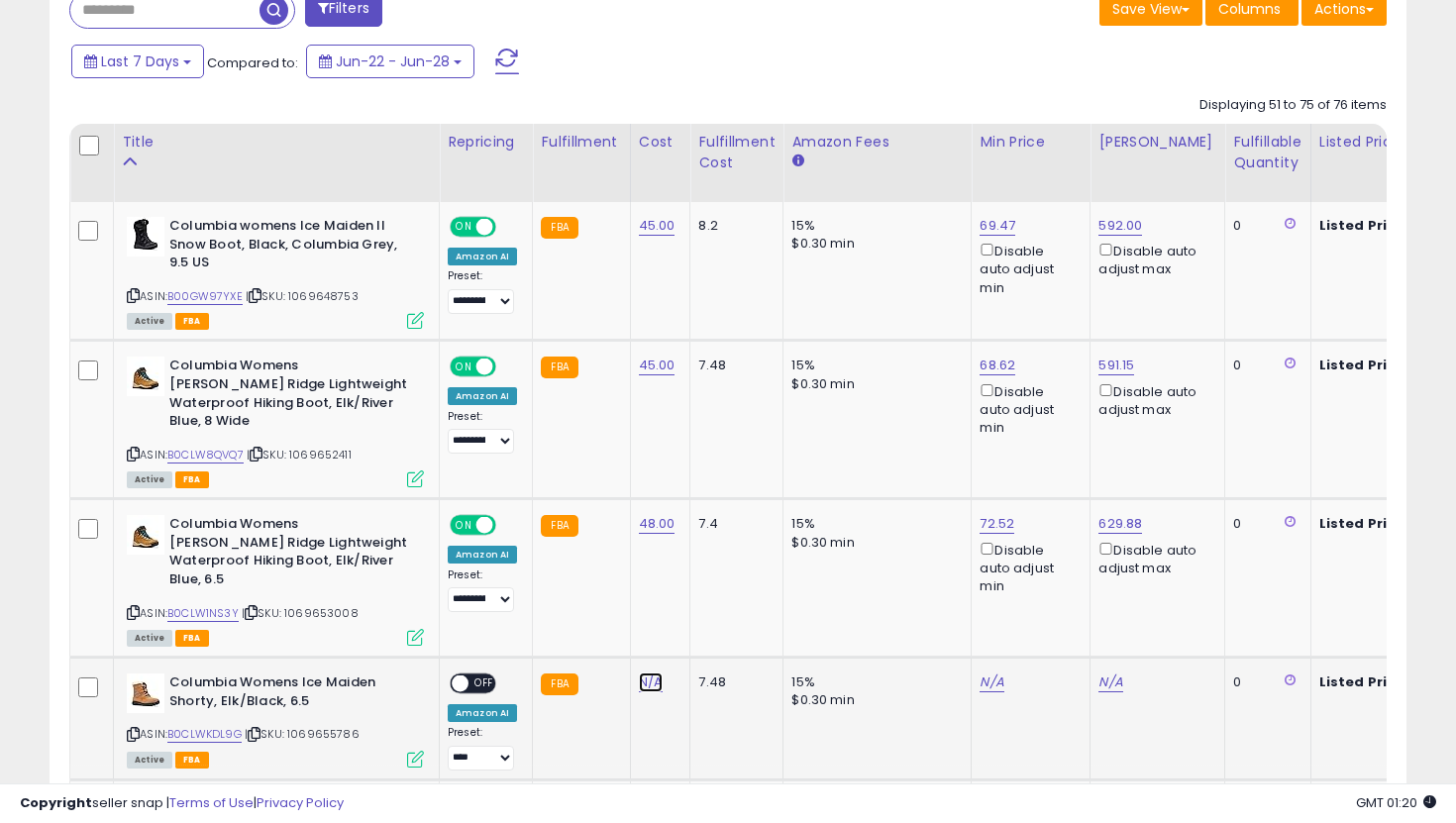click on "N/A" at bounding box center [651, 682] 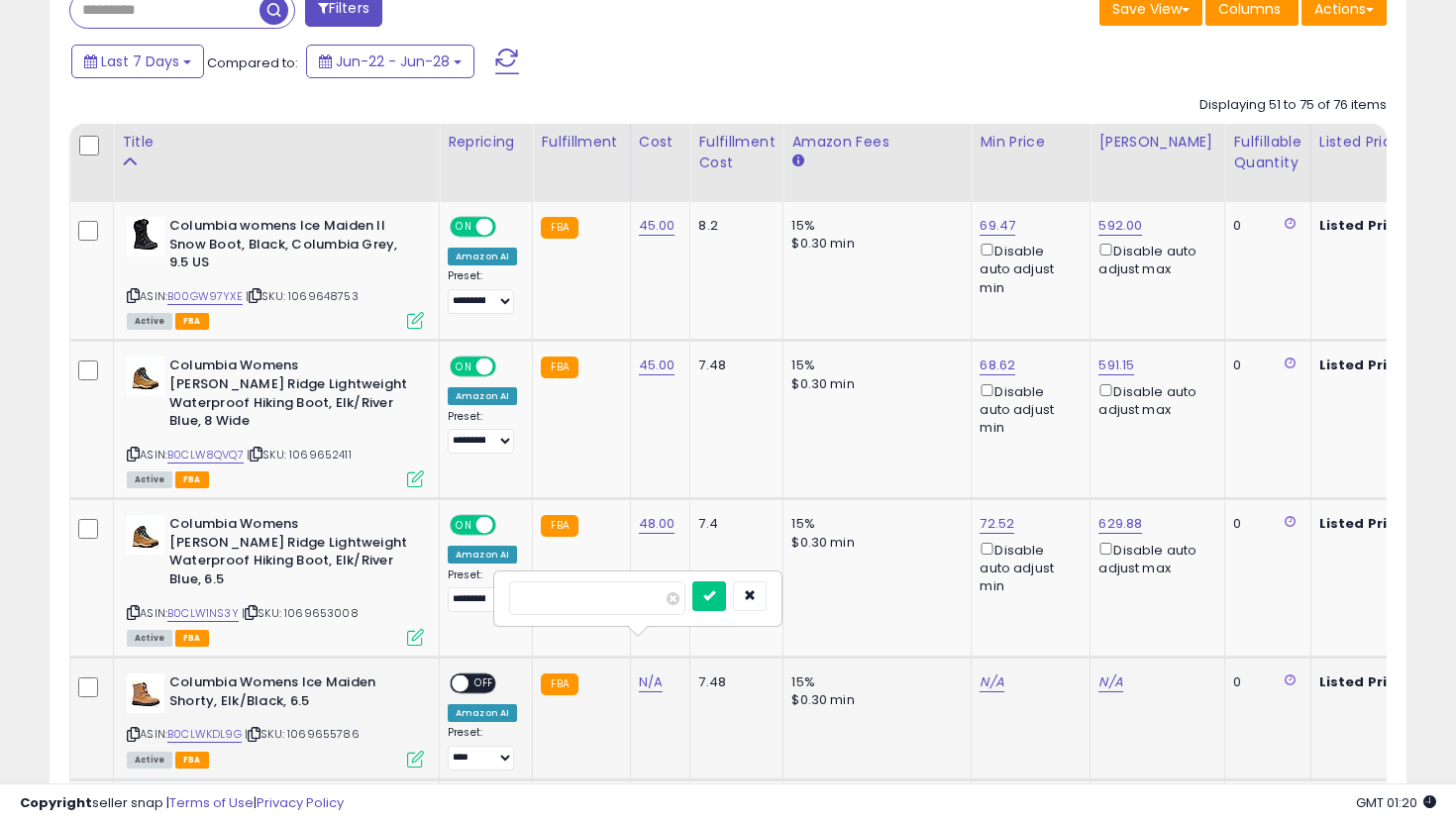 type on "**" 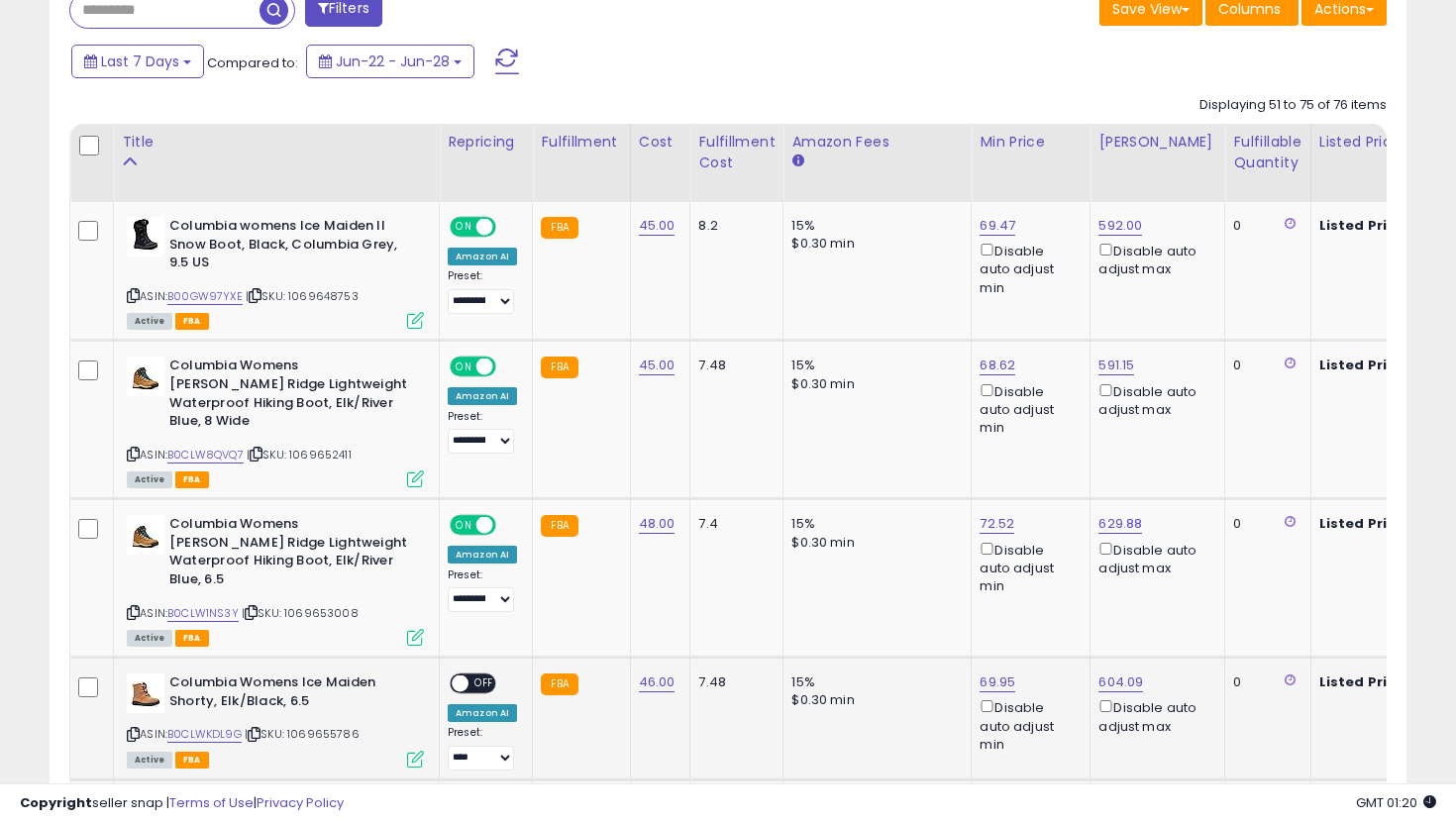 click on "ON   OFF" at bounding box center [472, 683] 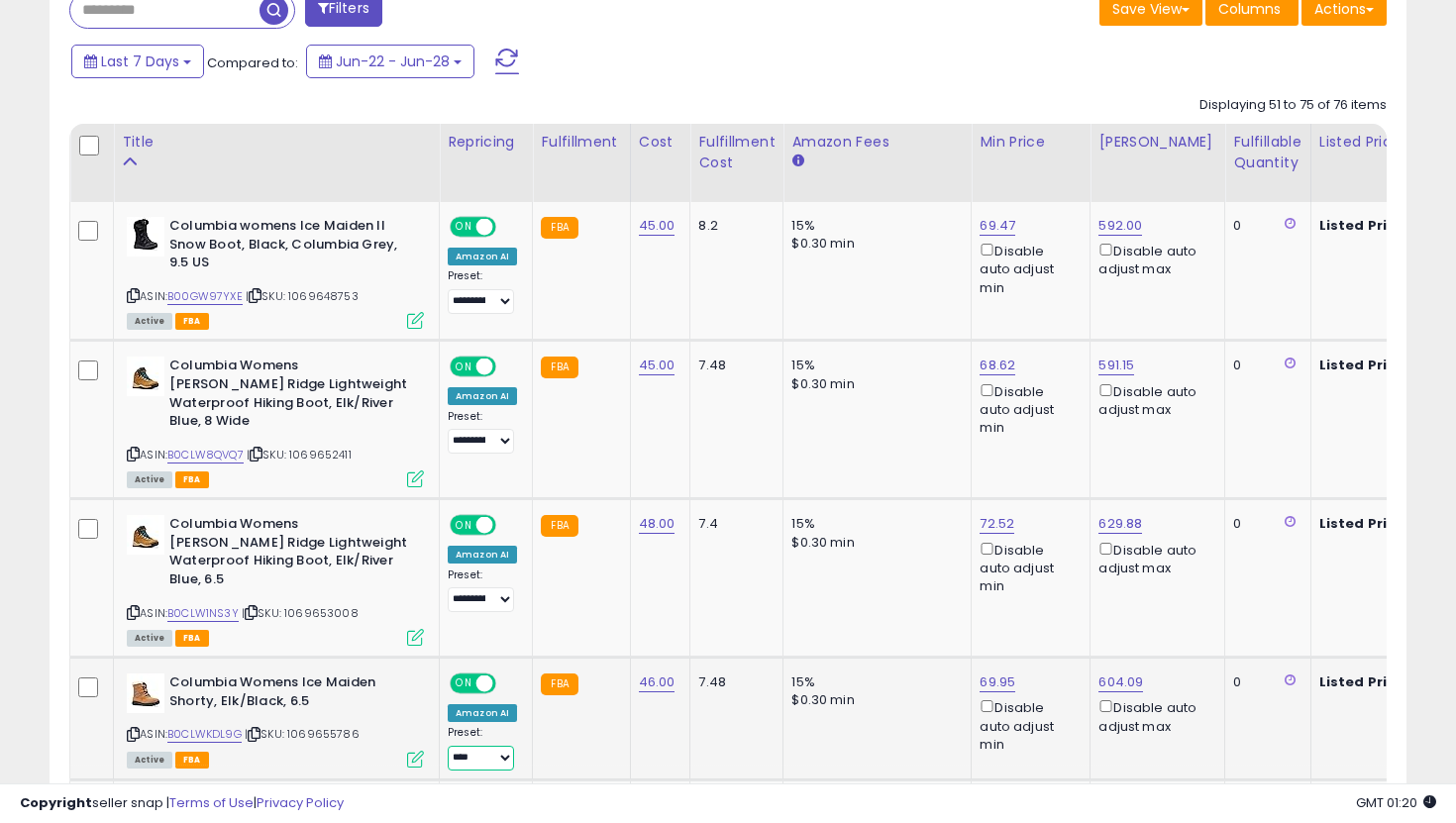 click on "**********" at bounding box center (480, 758) 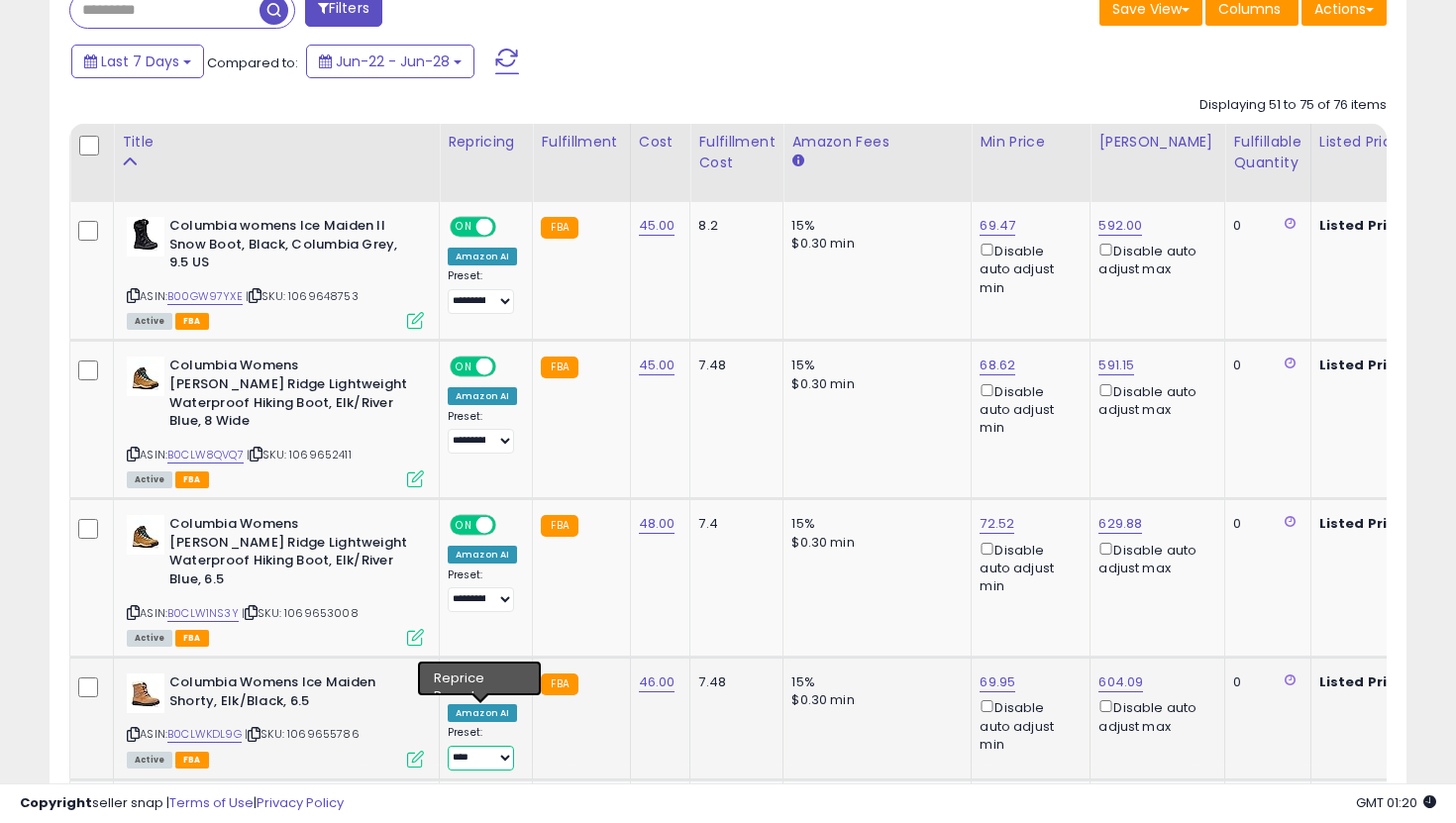 select on "**********" 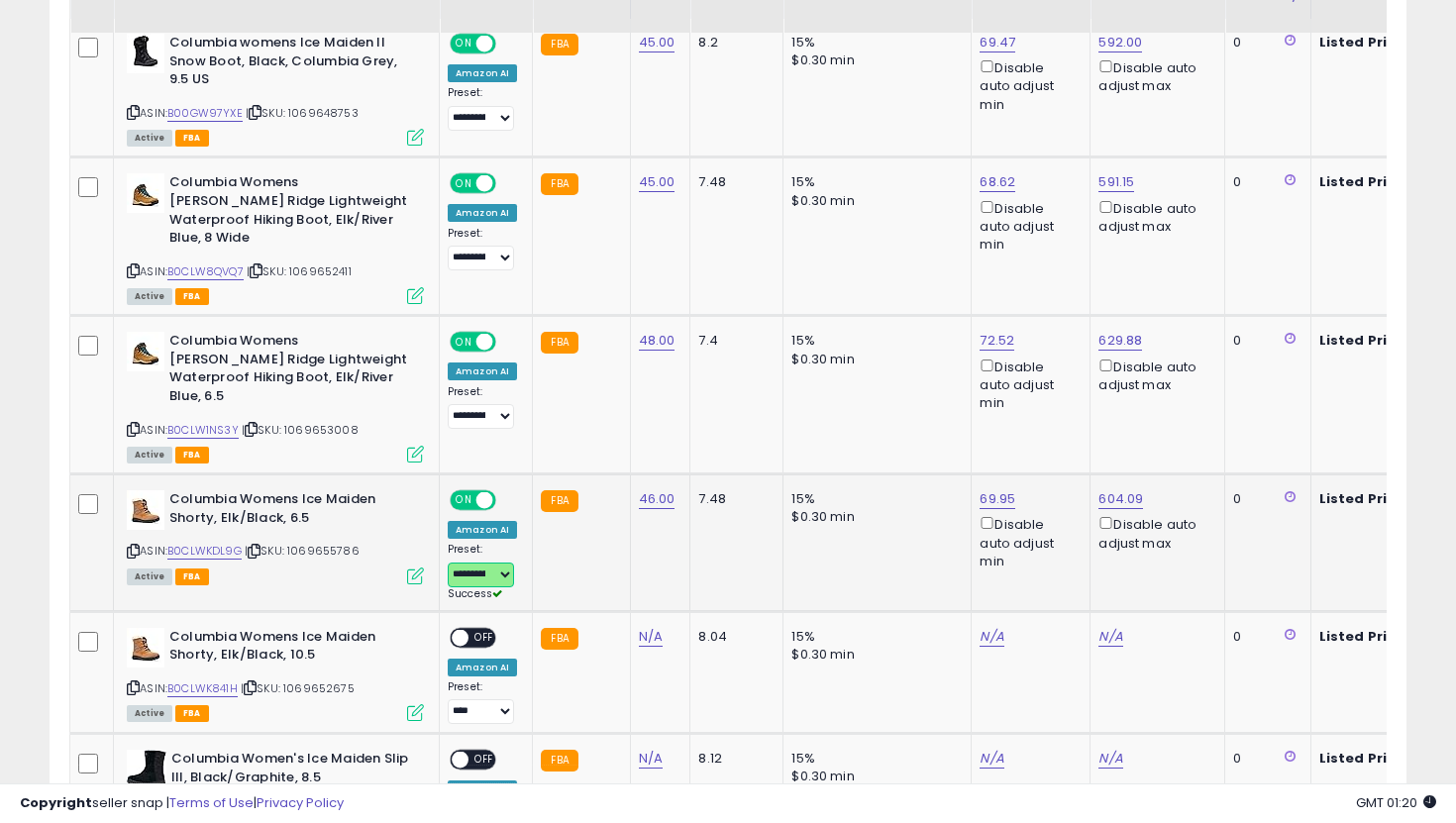 scroll, scrollTop: 1023, scrollLeft: 0, axis: vertical 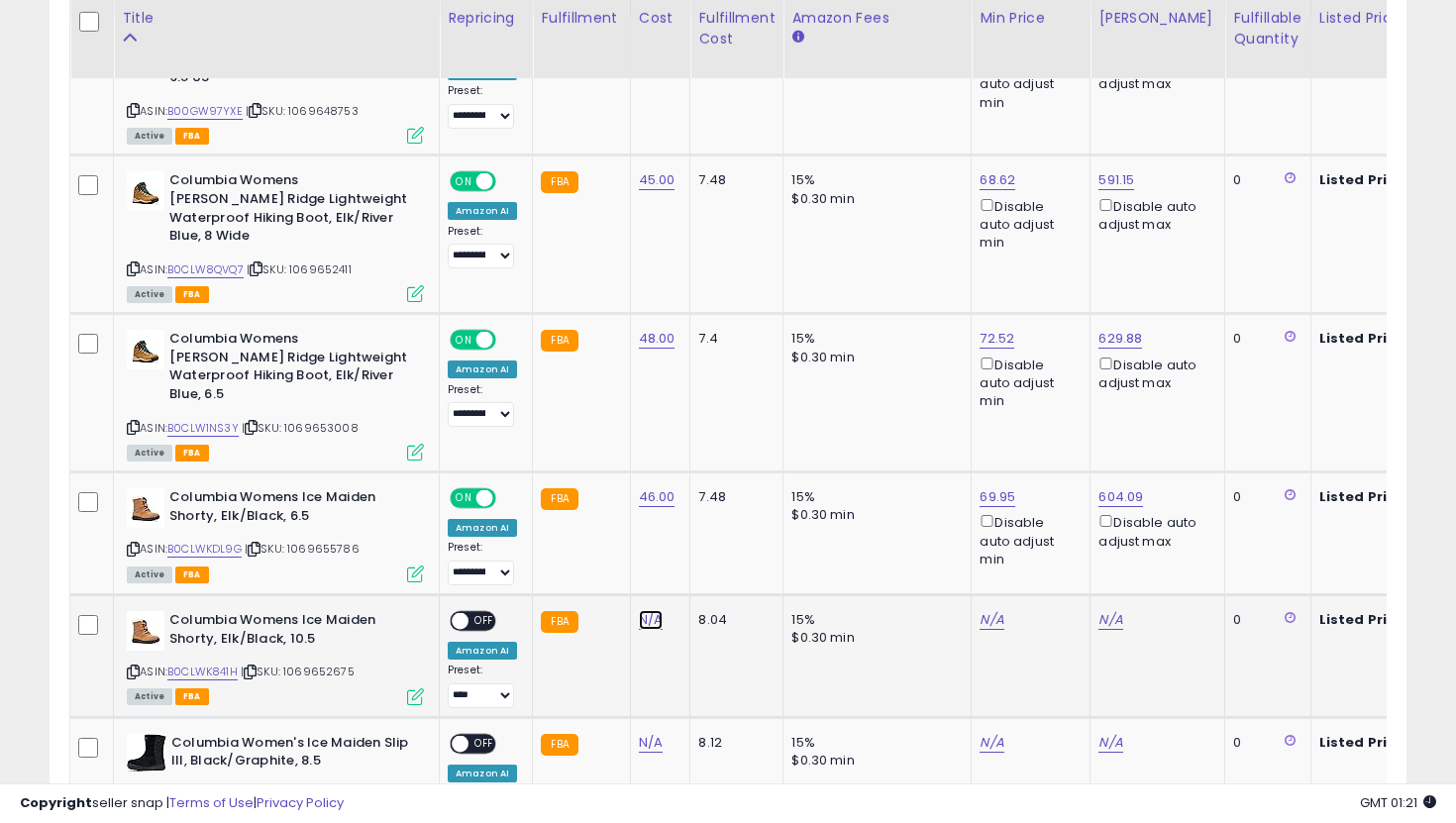 click on "N/A" at bounding box center [651, 620] 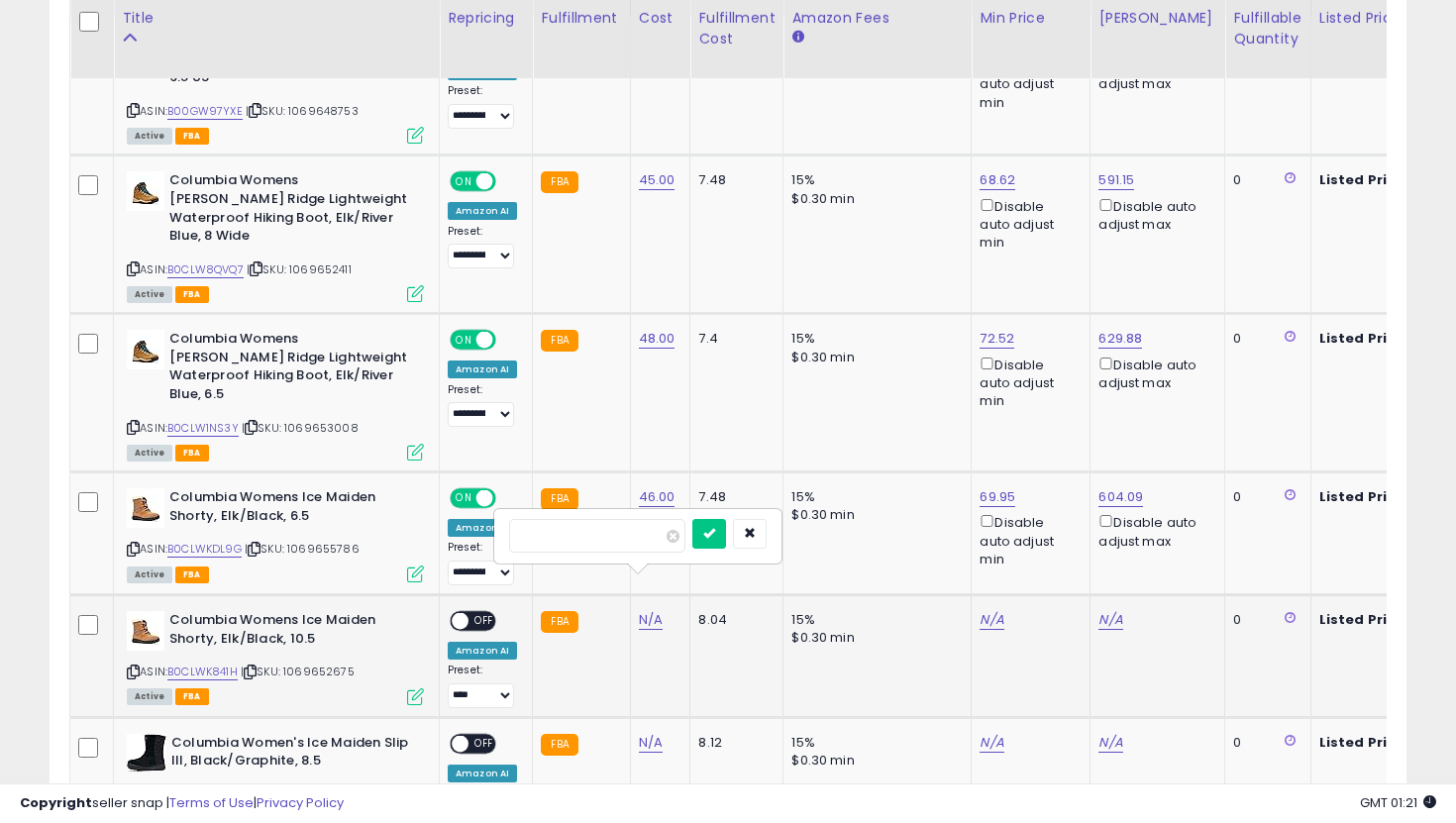 type on "**" 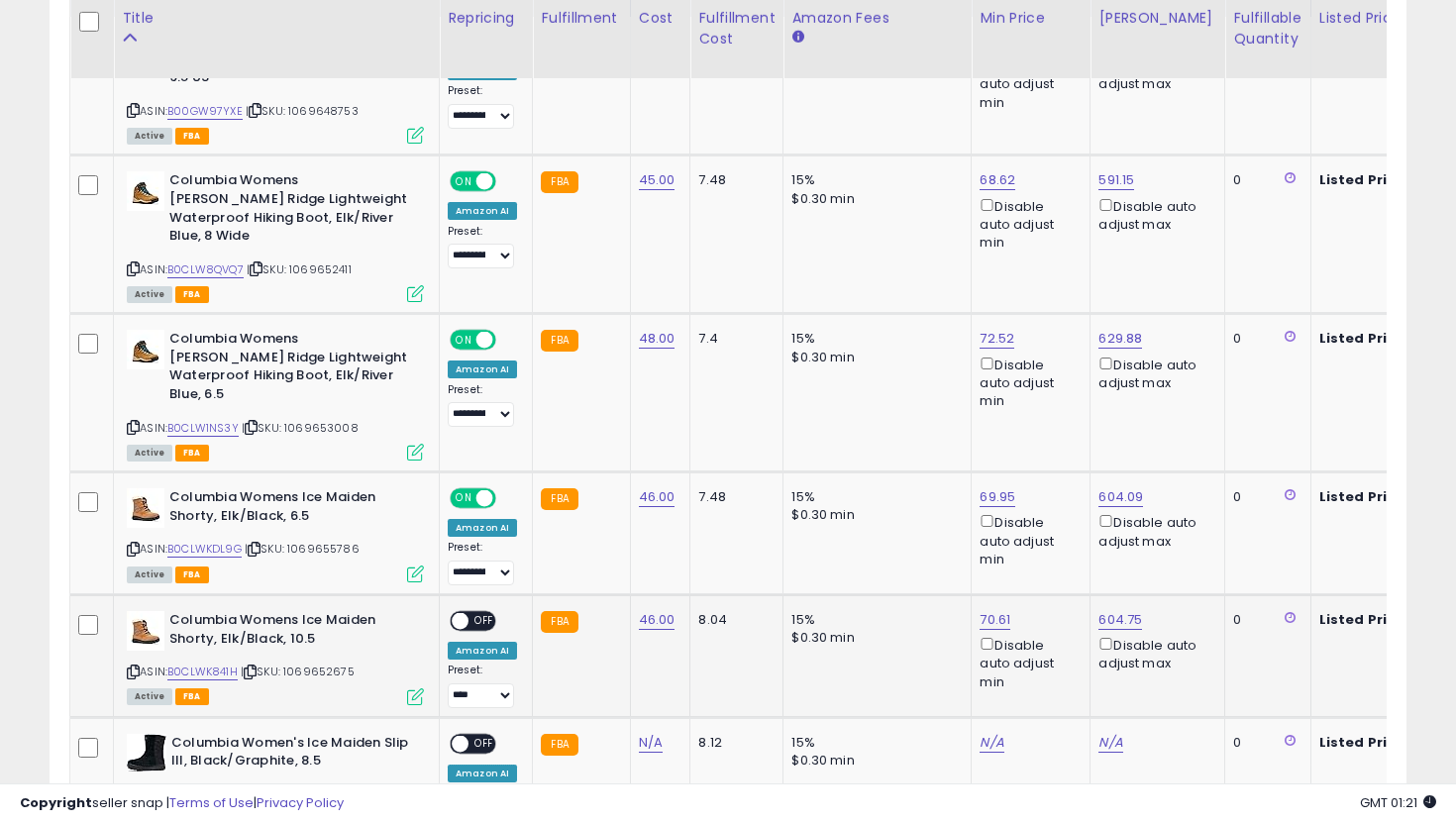 click at bounding box center [460, 621] 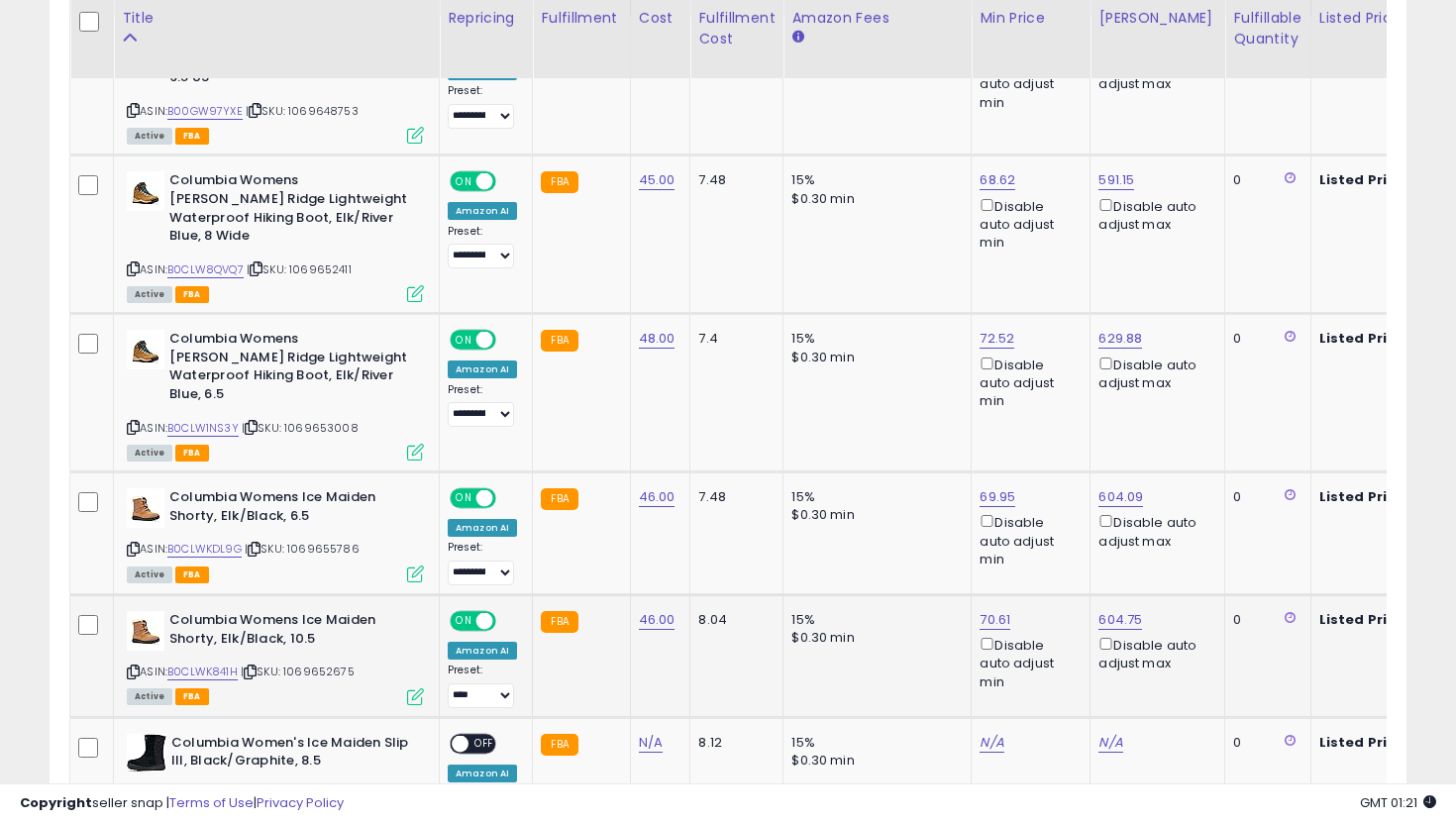 click on "**********" at bounding box center [482, 685] 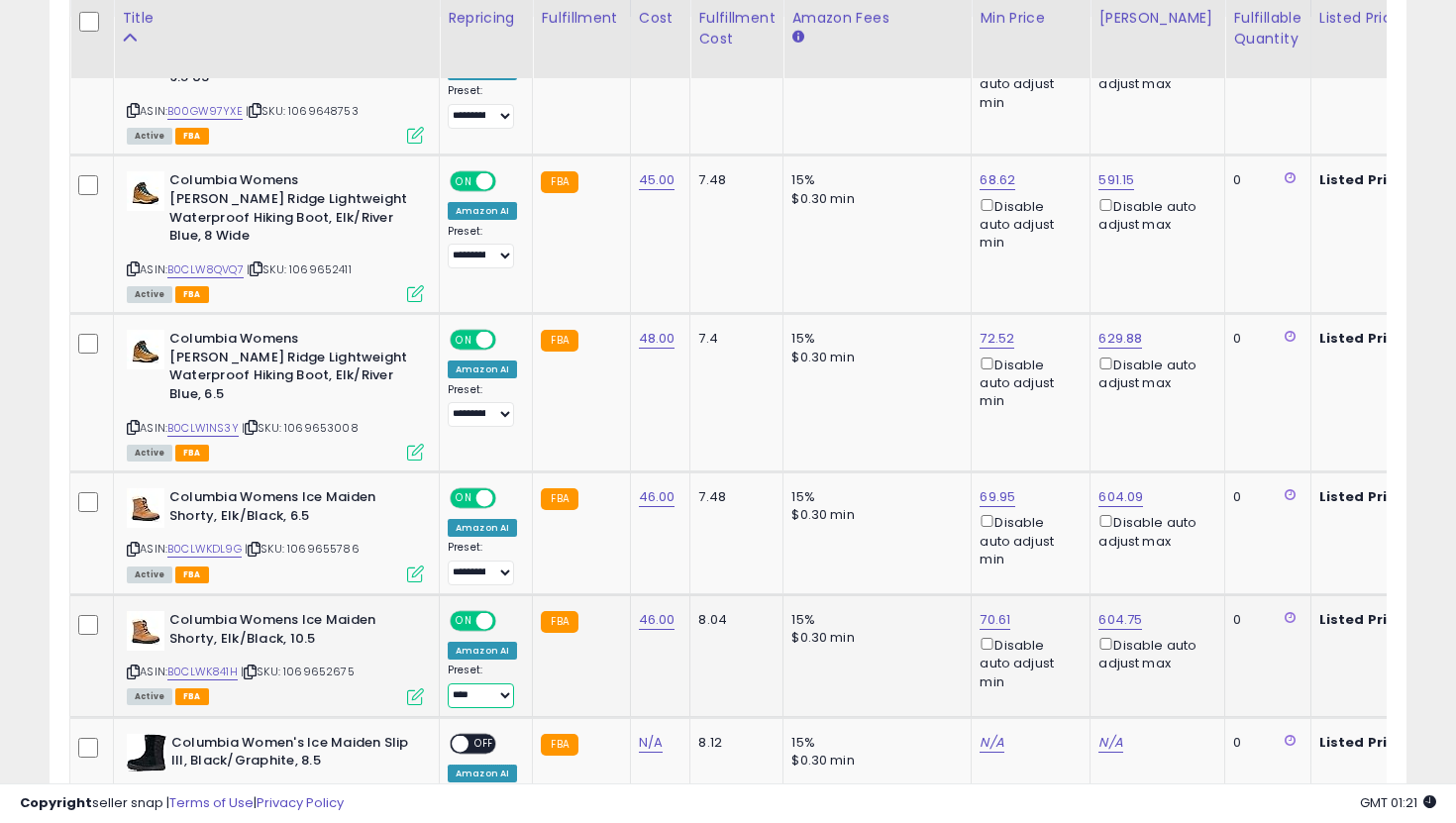 click on "**********" at bounding box center (480, 695) 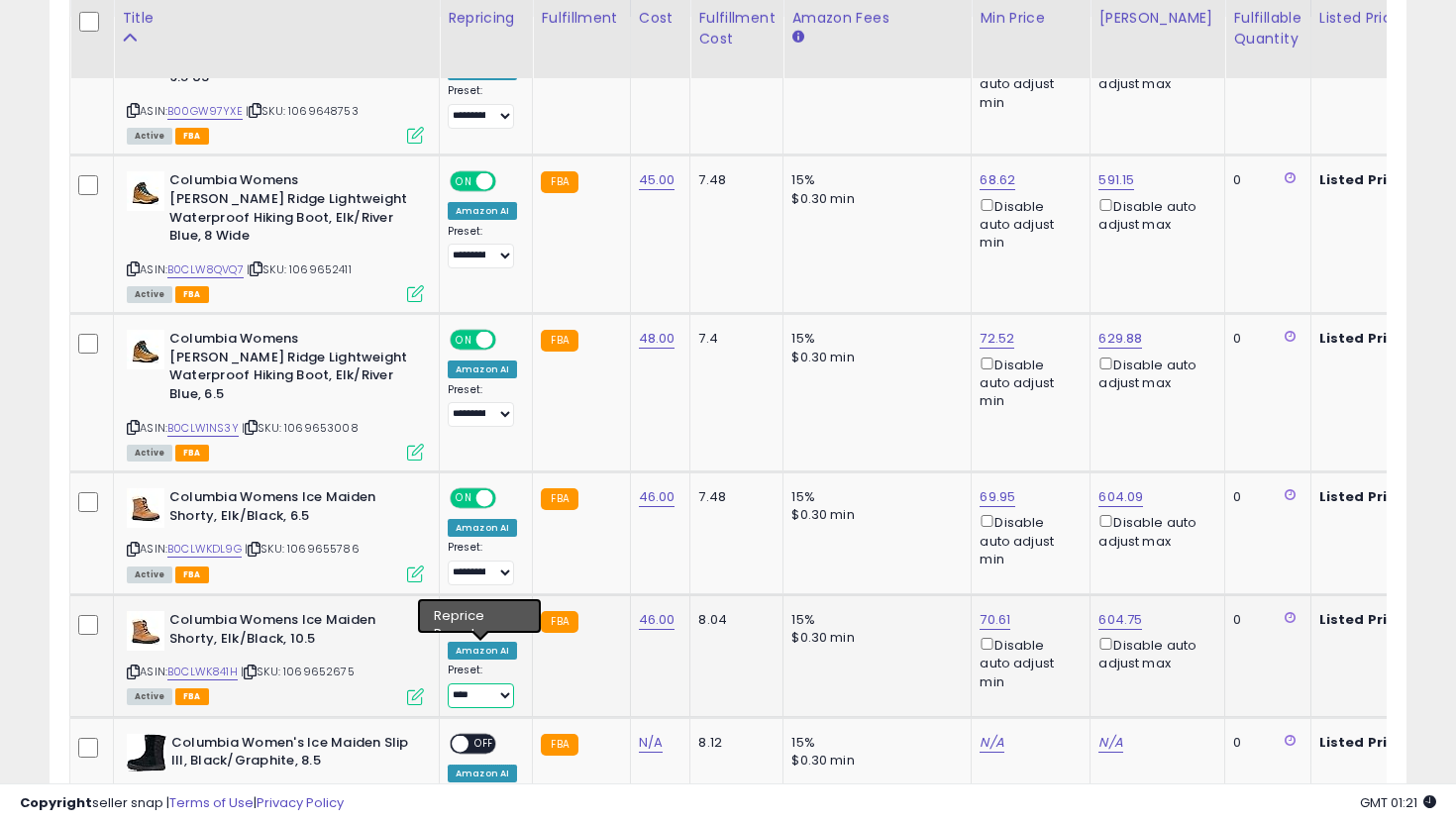 select on "**********" 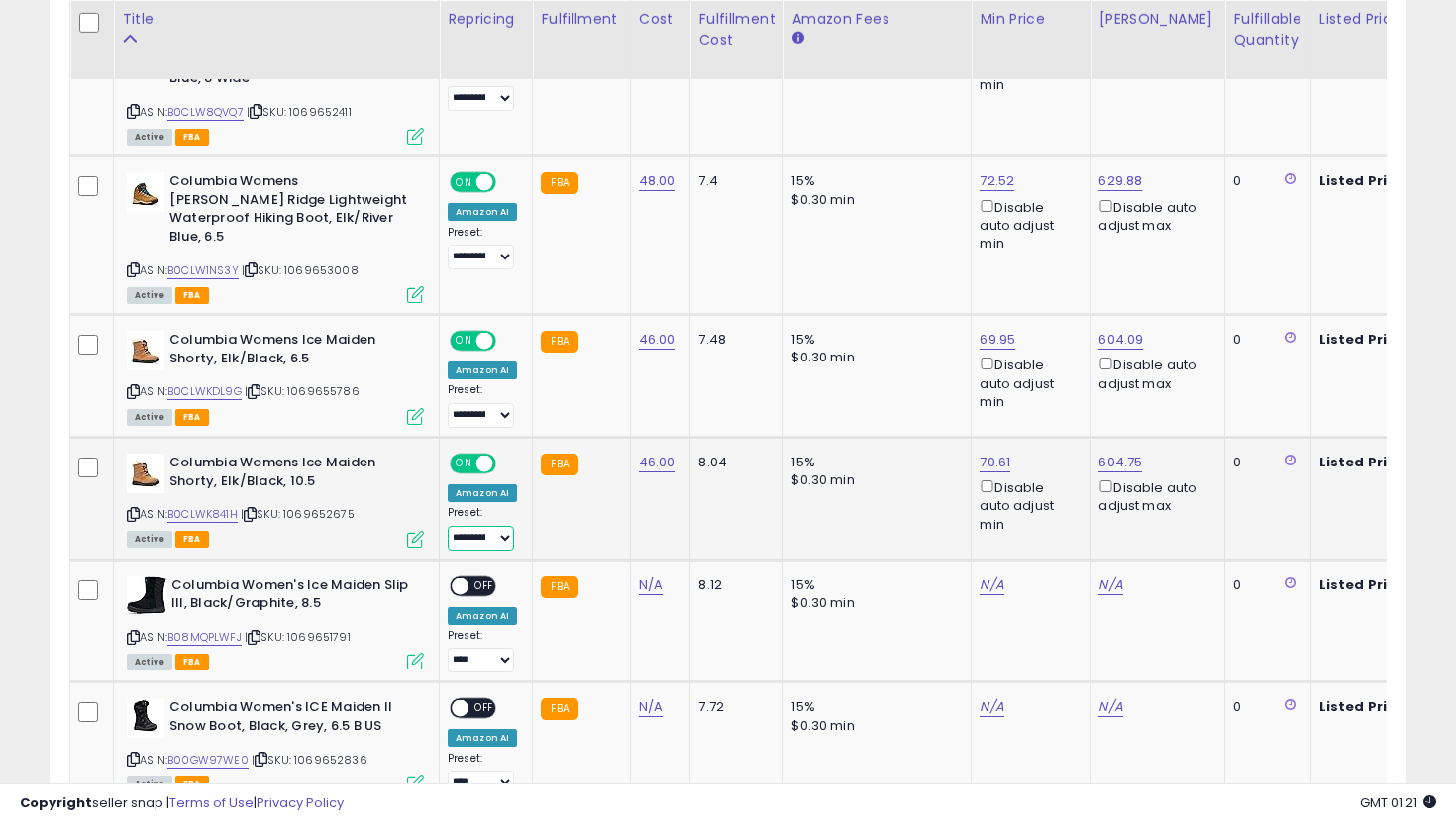 scroll, scrollTop: 1182, scrollLeft: 0, axis: vertical 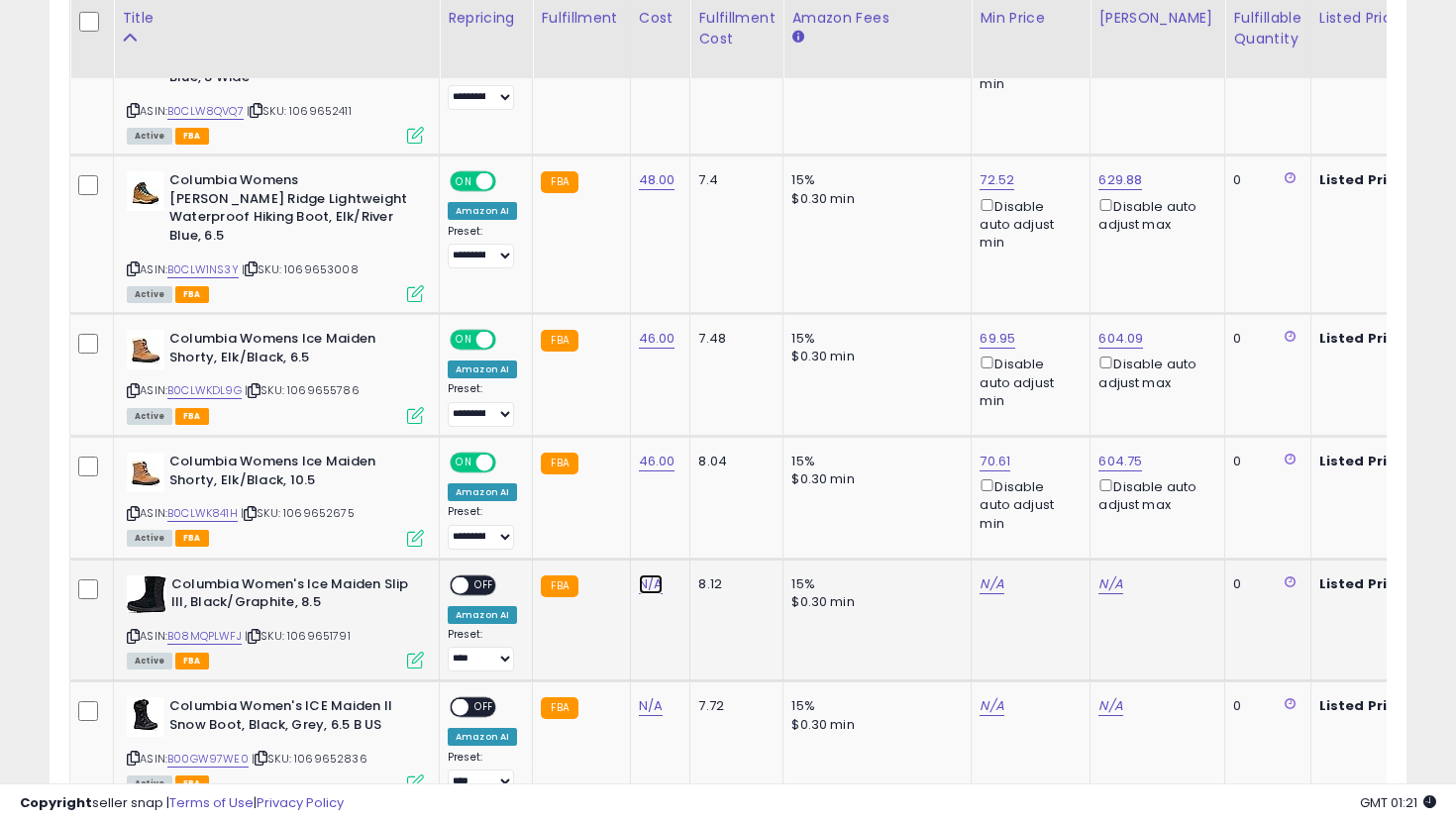 click on "N/A" at bounding box center [651, 584] 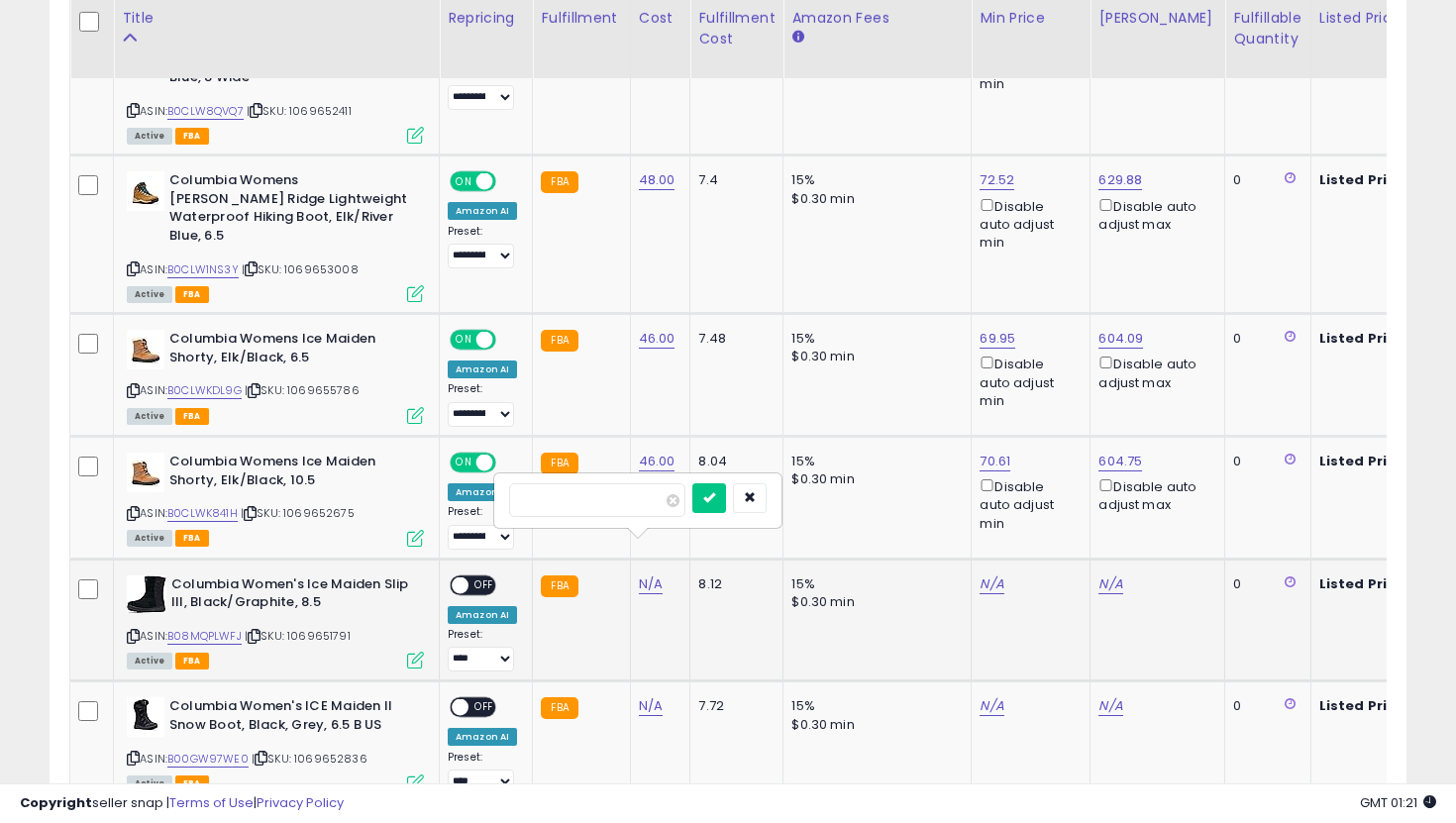 type on "**" 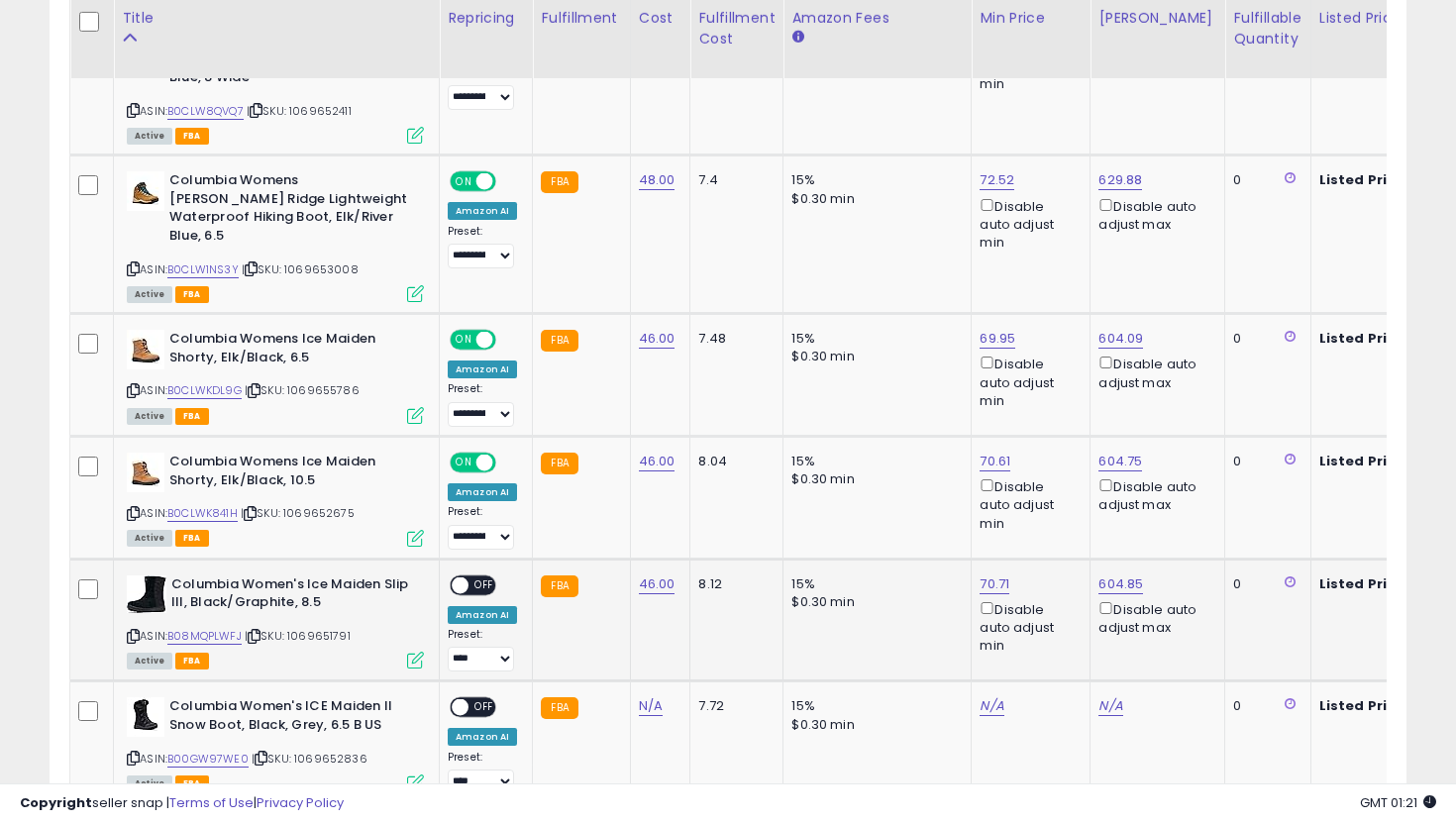 click on "OFF" at bounding box center (484, 584) 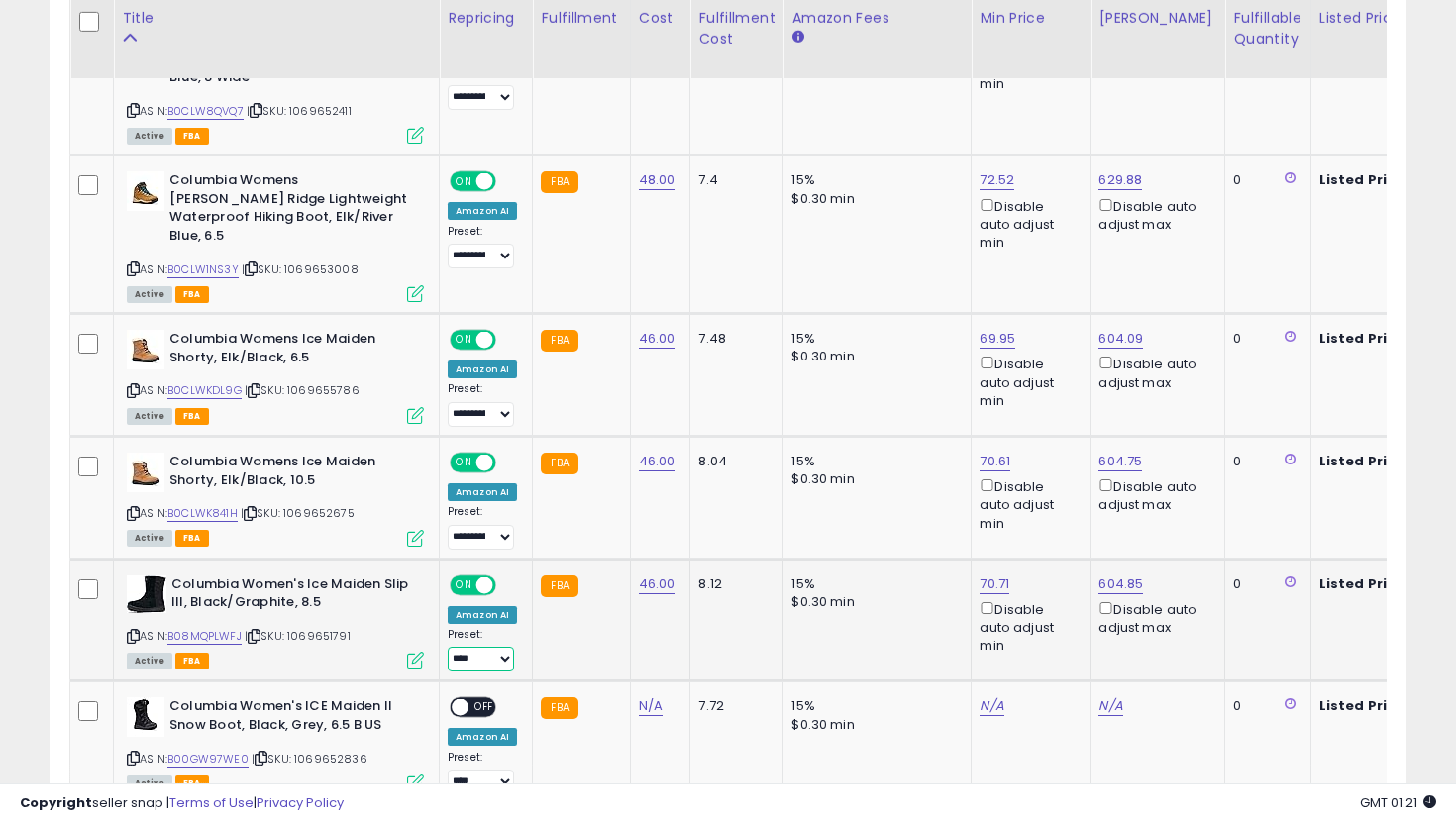 click on "**********" at bounding box center (480, 659) 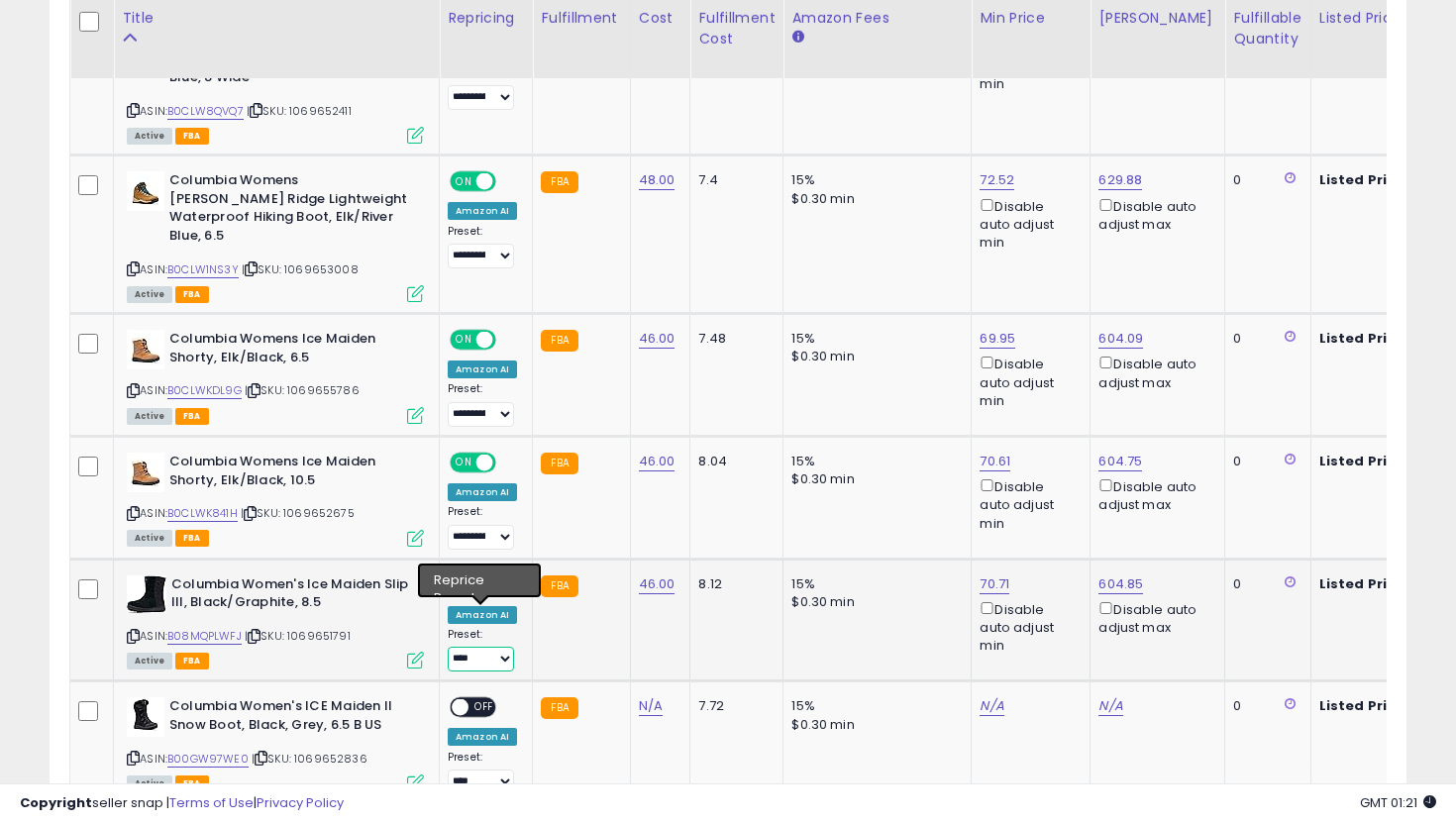 select on "**********" 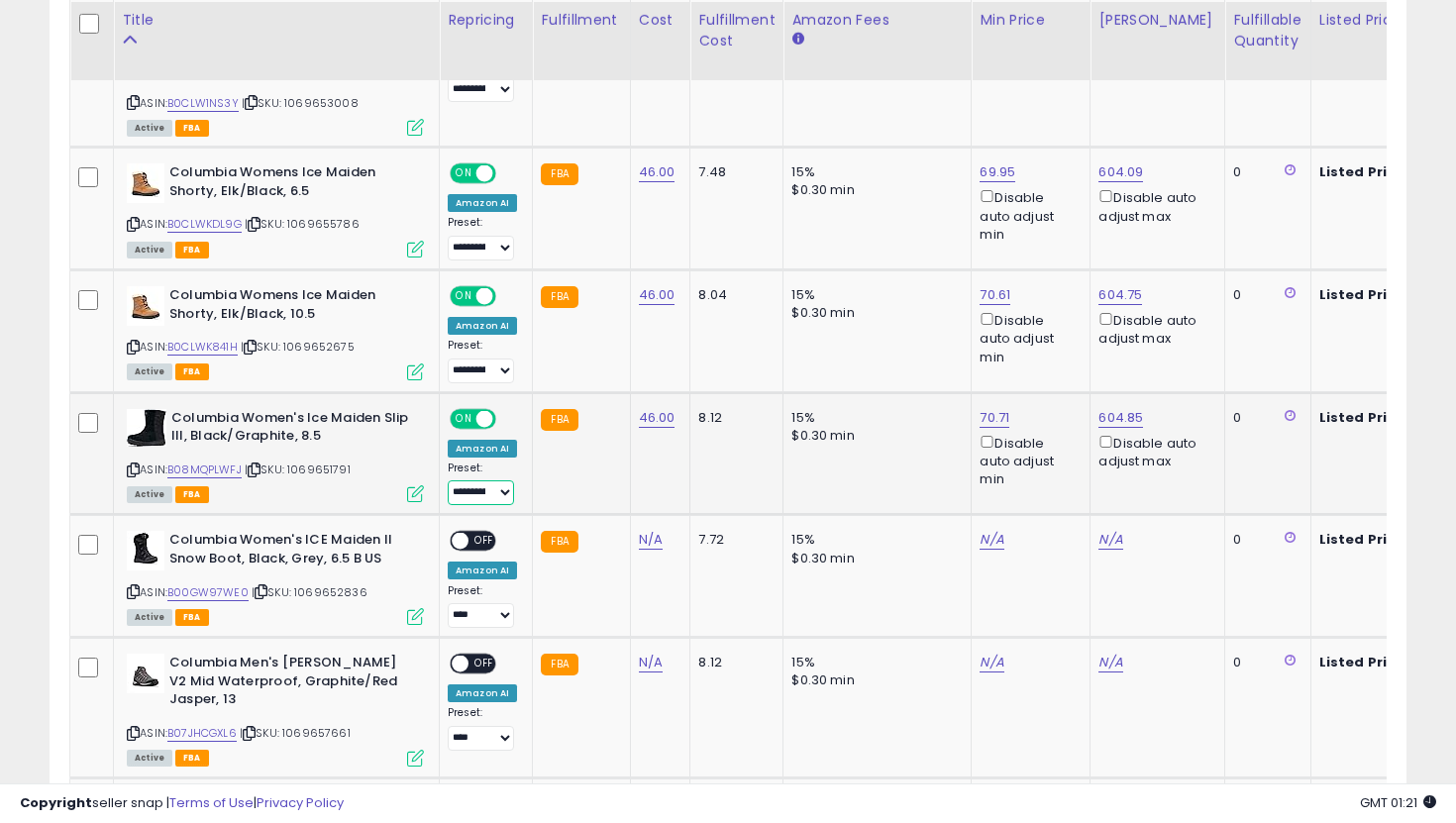 scroll, scrollTop: 1350, scrollLeft: 0, axis: vertical 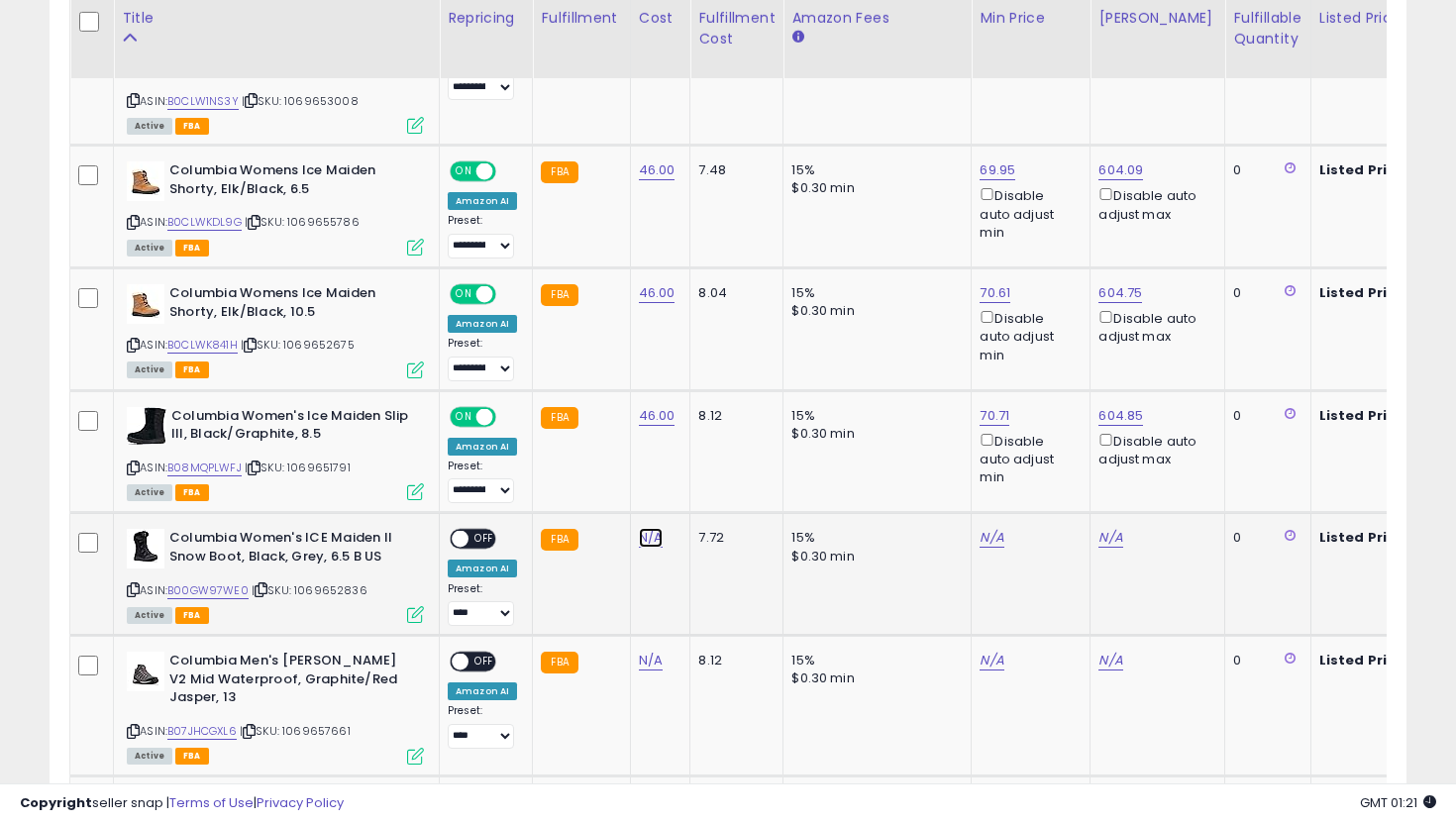 click on "N/A" at bounding box center (651, 538) 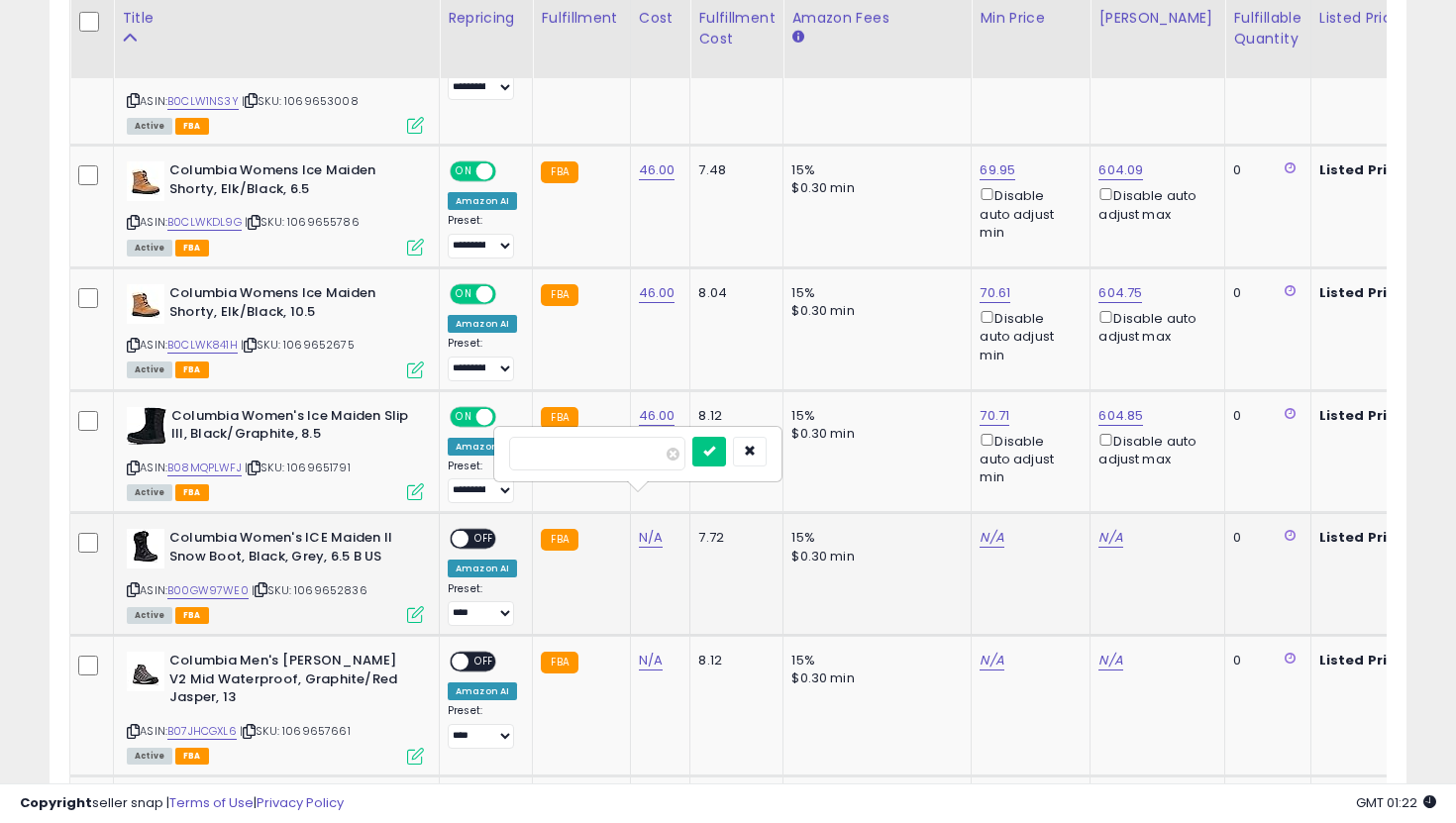 type on "**" 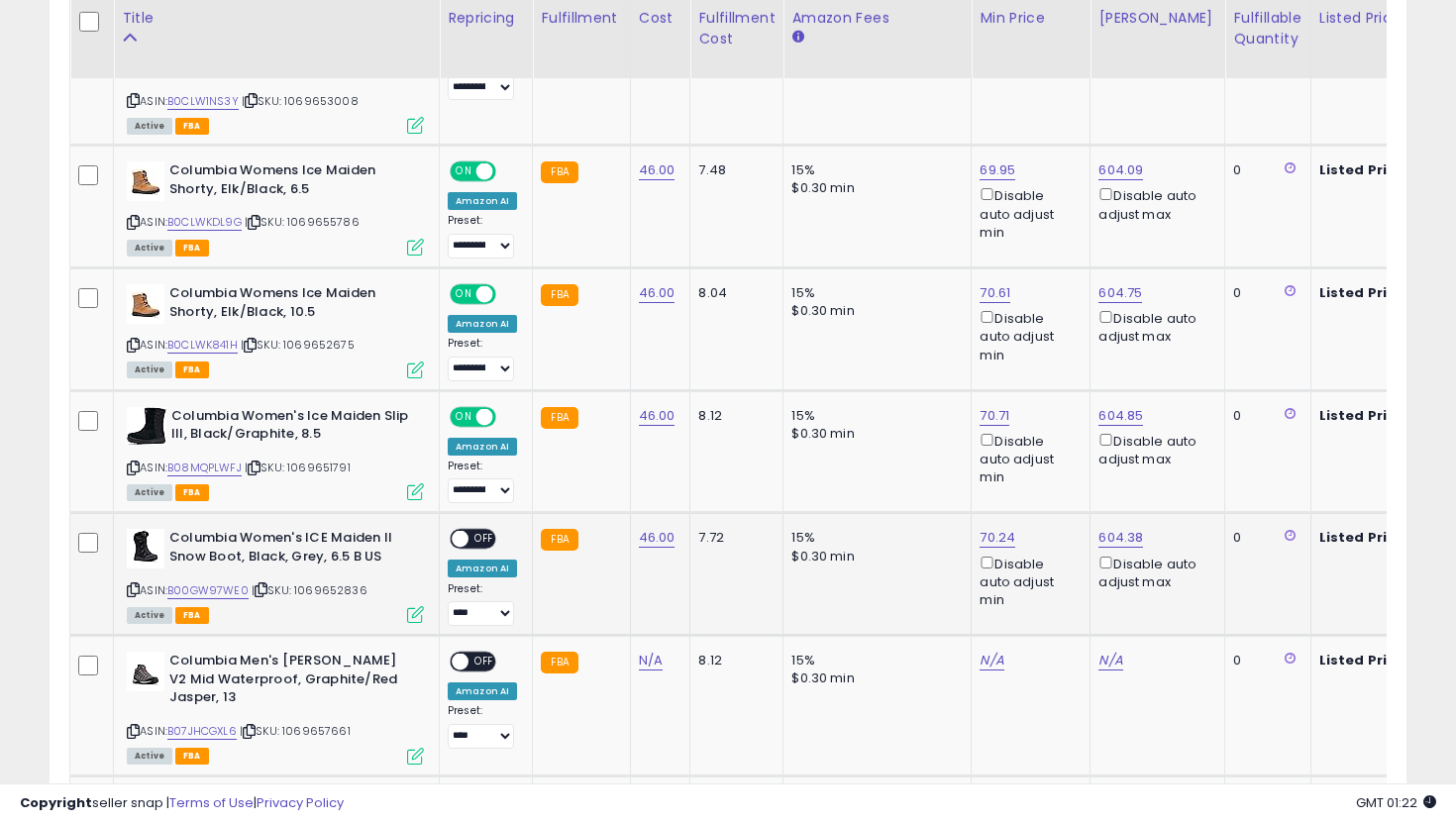 click on "**********" 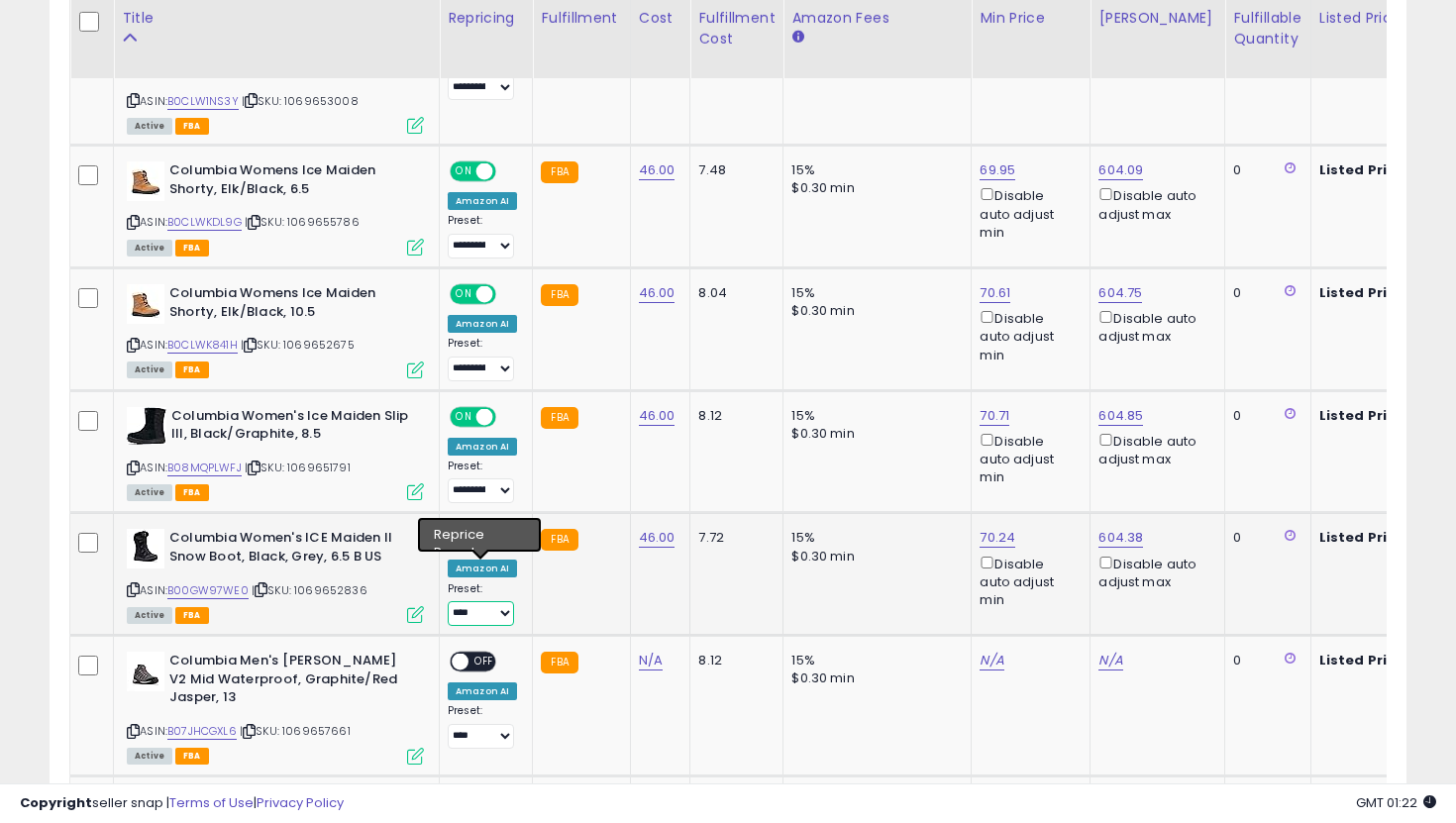 click on "**********" at bounding box center [480, 613] 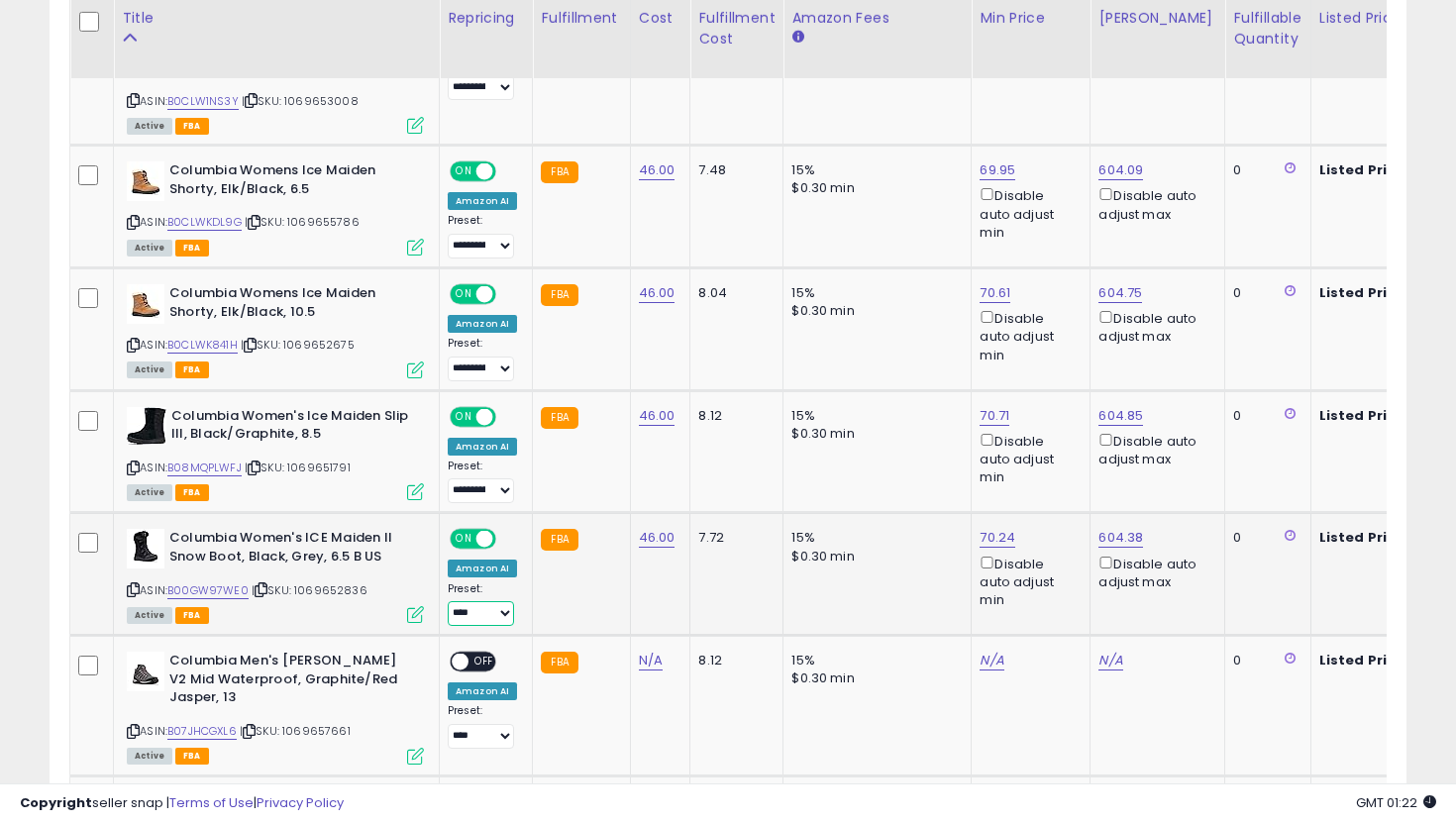 select on "**********" 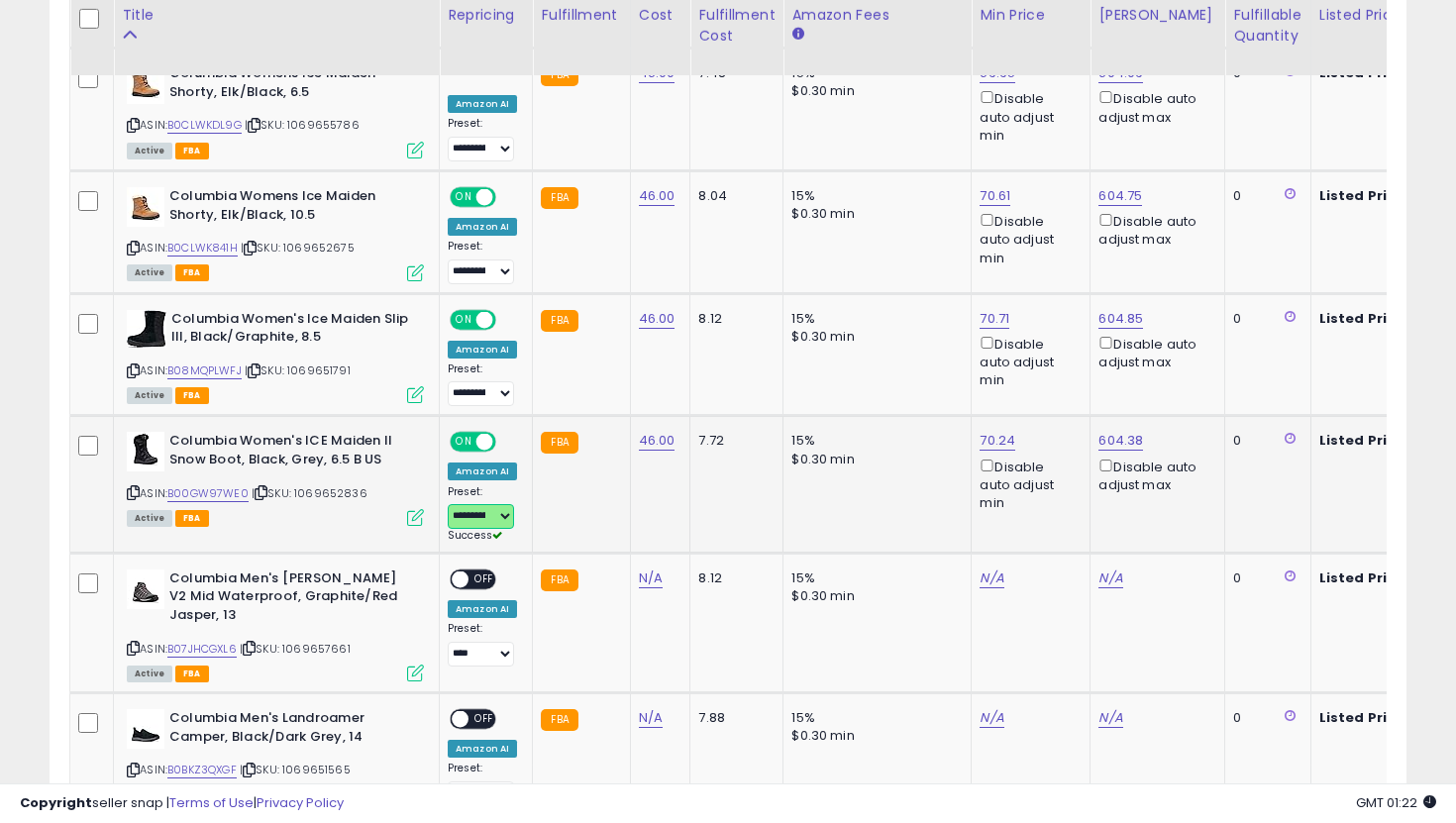 scroll, scrollTop: 1446, scrollLeft: 0, axis: vertical 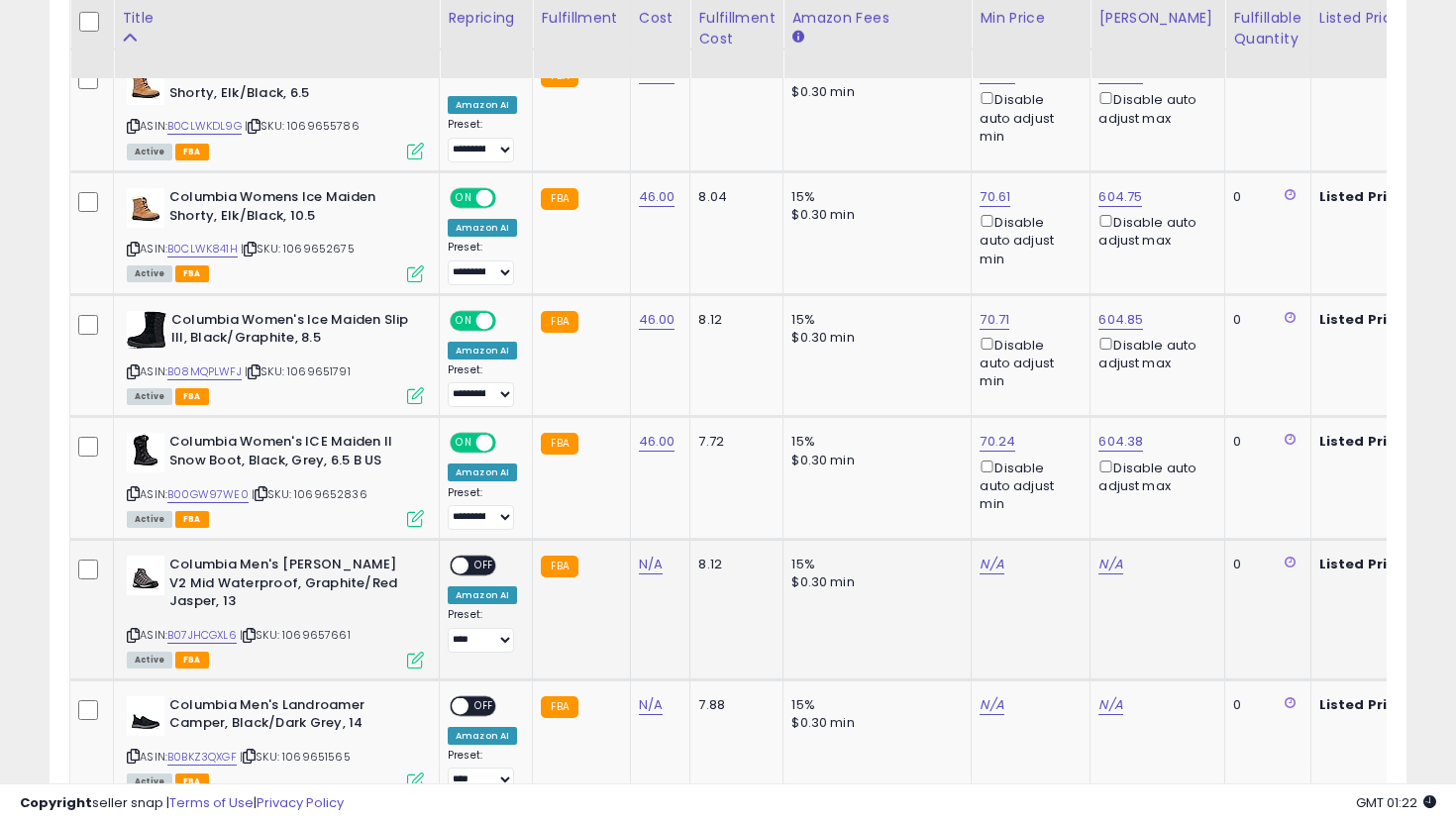 click on "N/A" 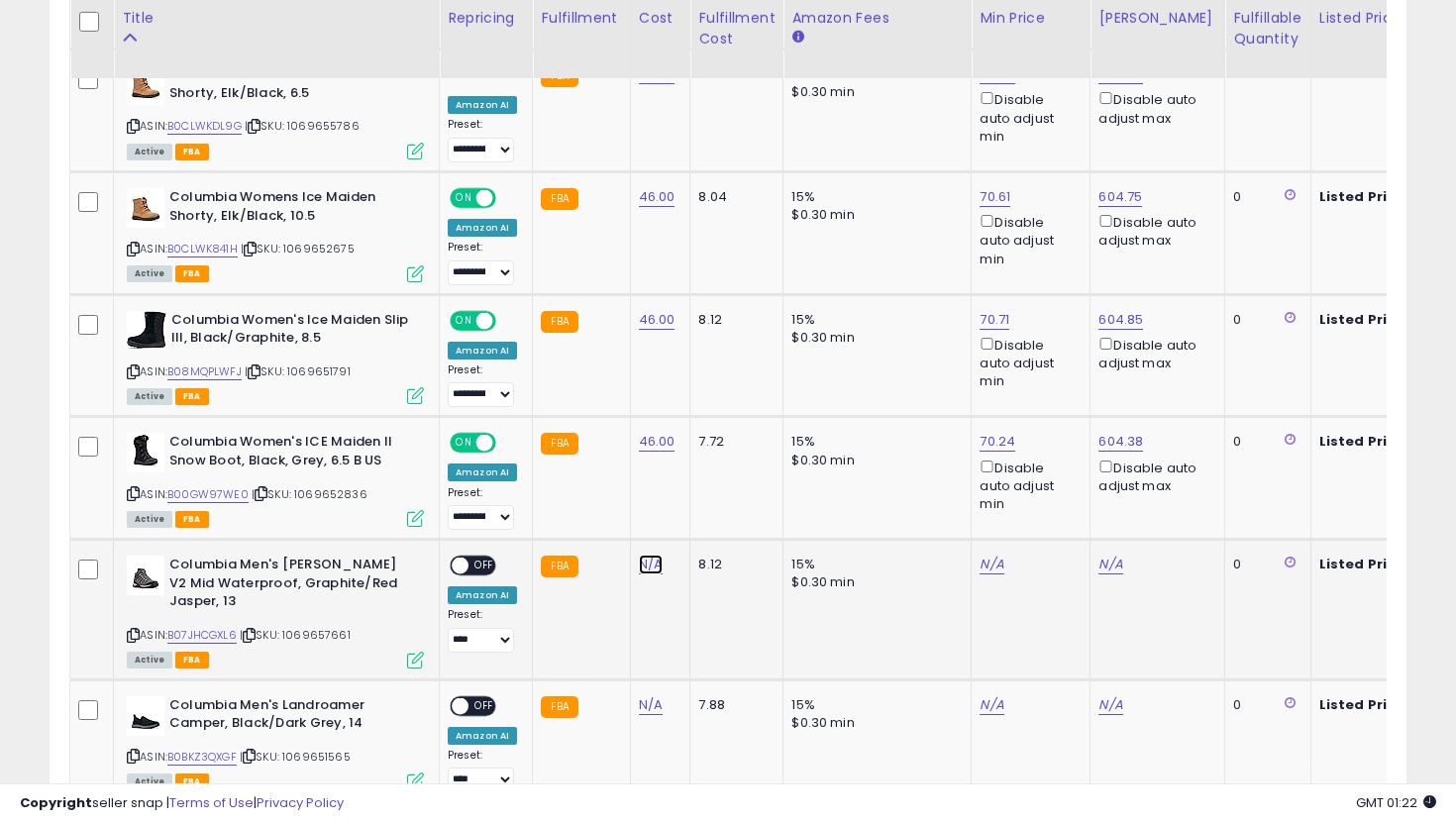 click on "N/A" at bounding box center (651, 565) 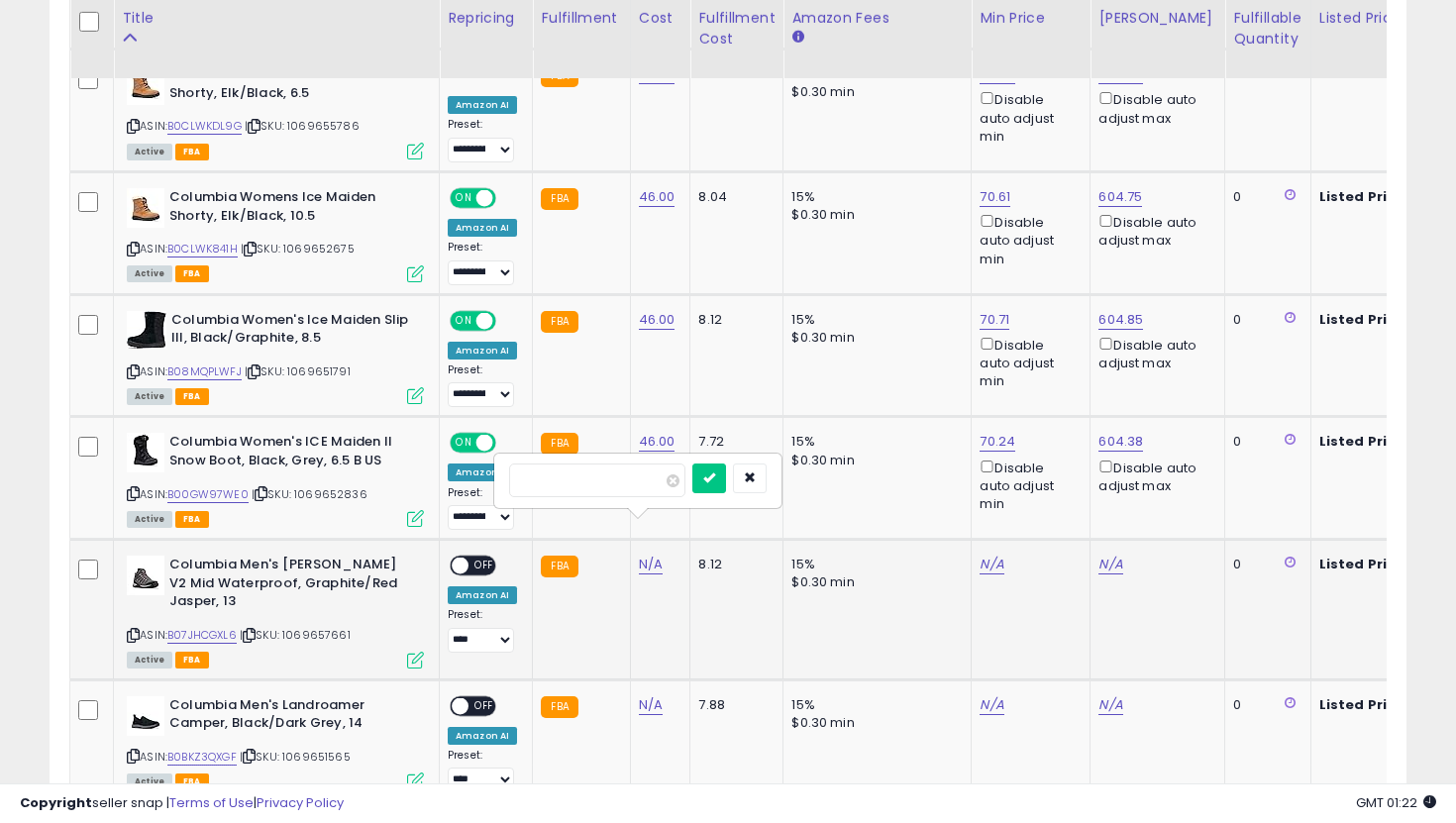 type on "**" 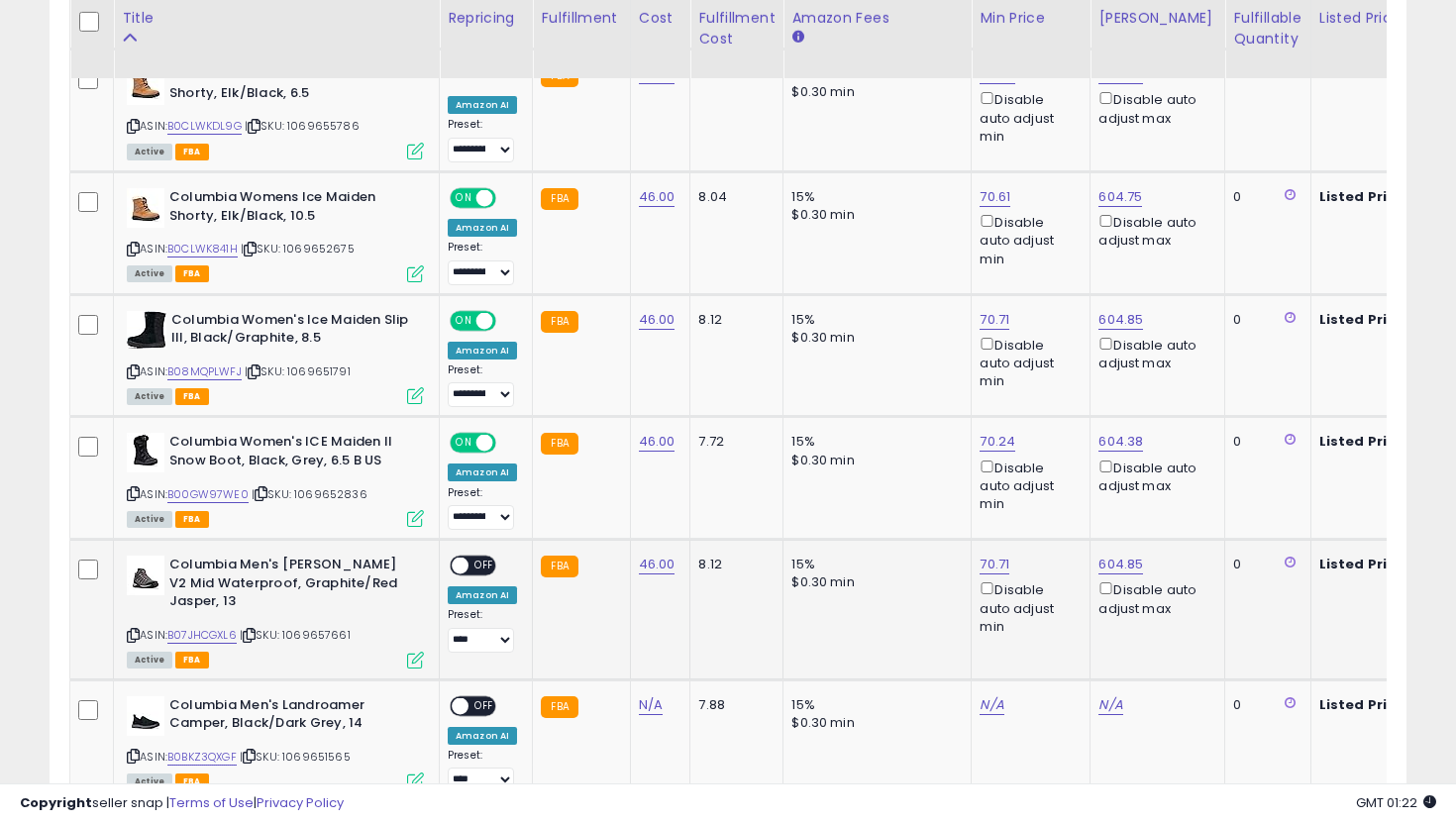 click at bounding box center [460, 566] 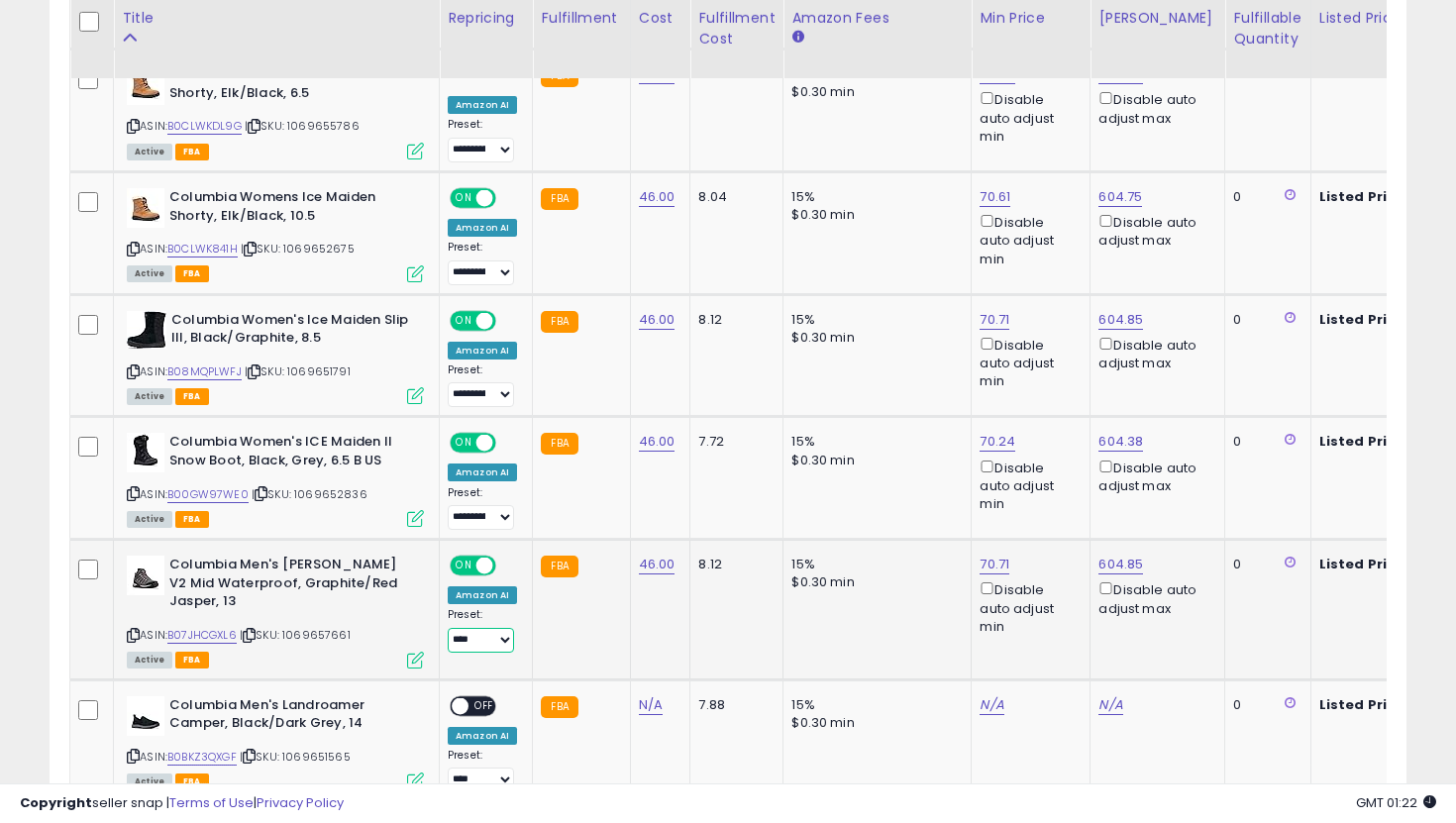 click on "**********" at bounding box center (480, 640) 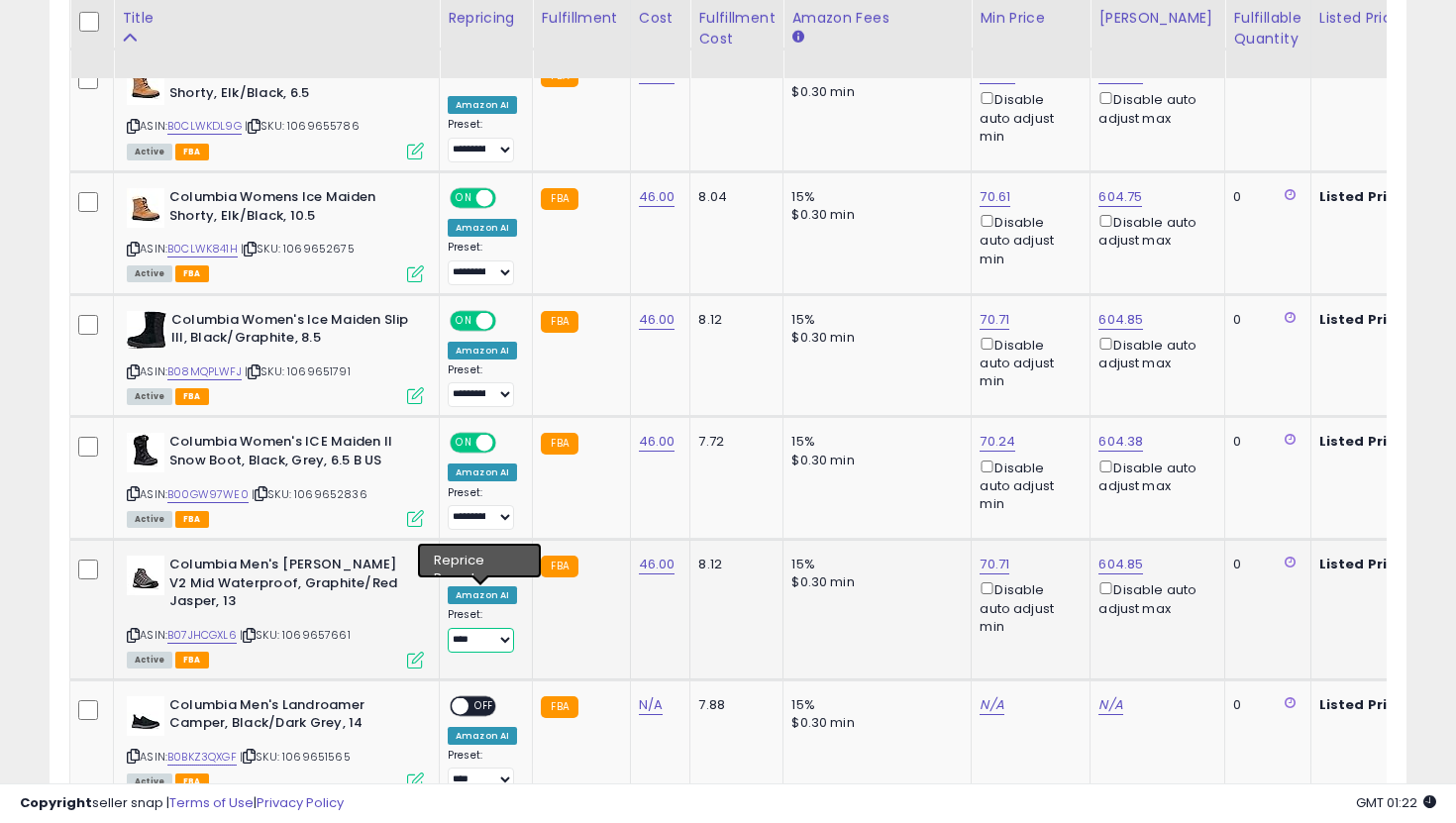 select on "**********" 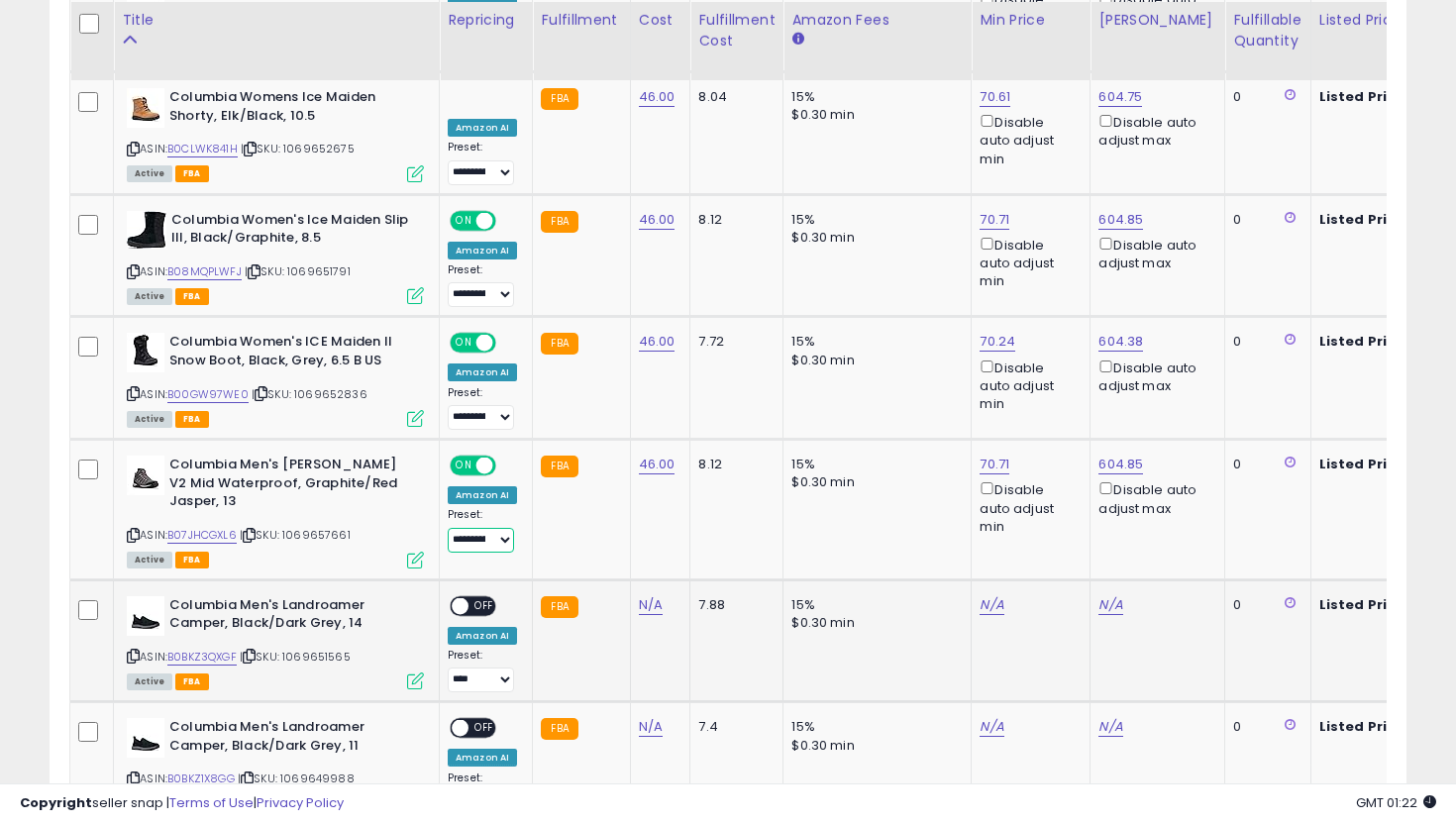 scroll, scrollTop: 1548, scrollLeft: 0, axis: vertical 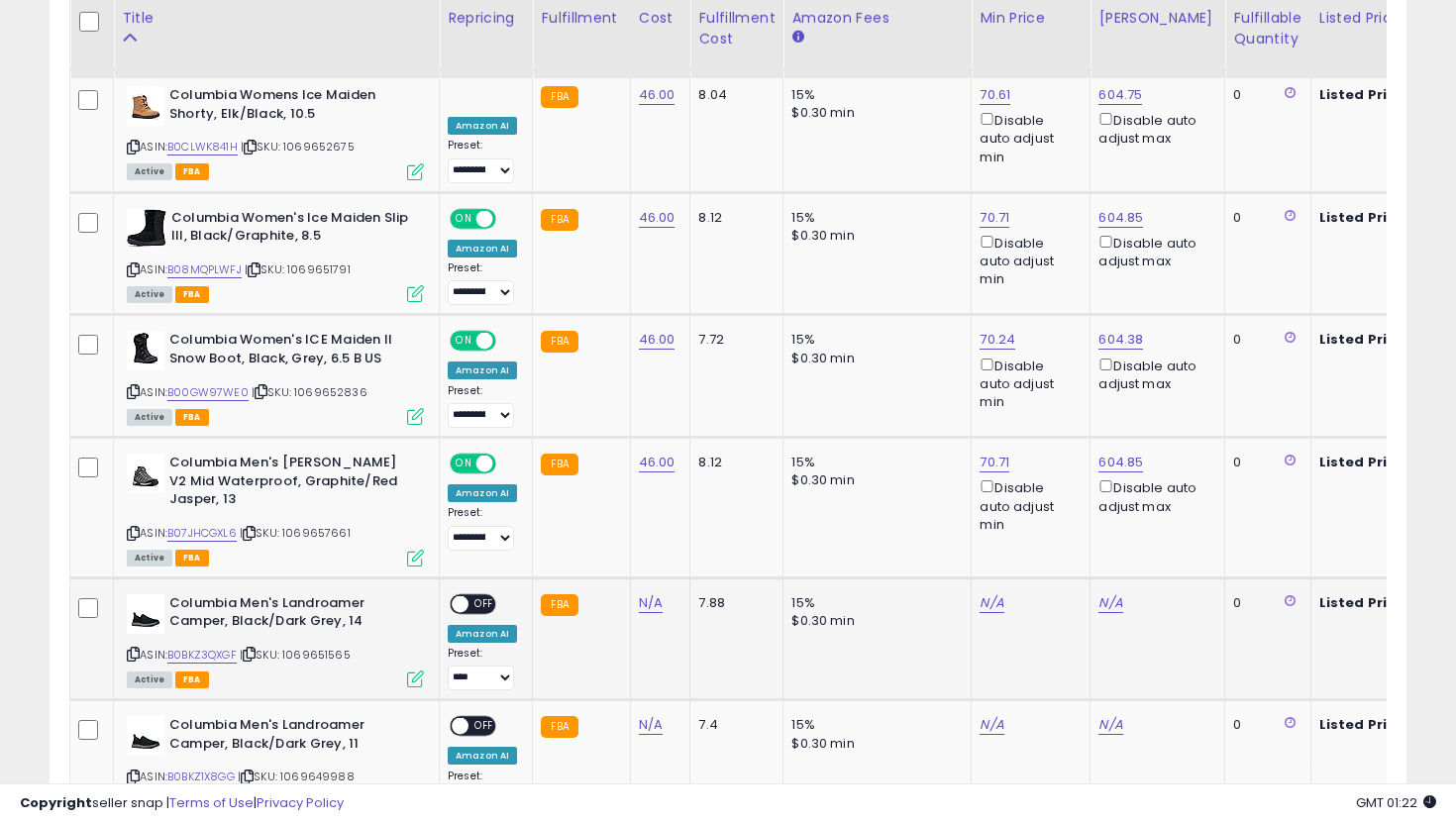 click on "N/A" 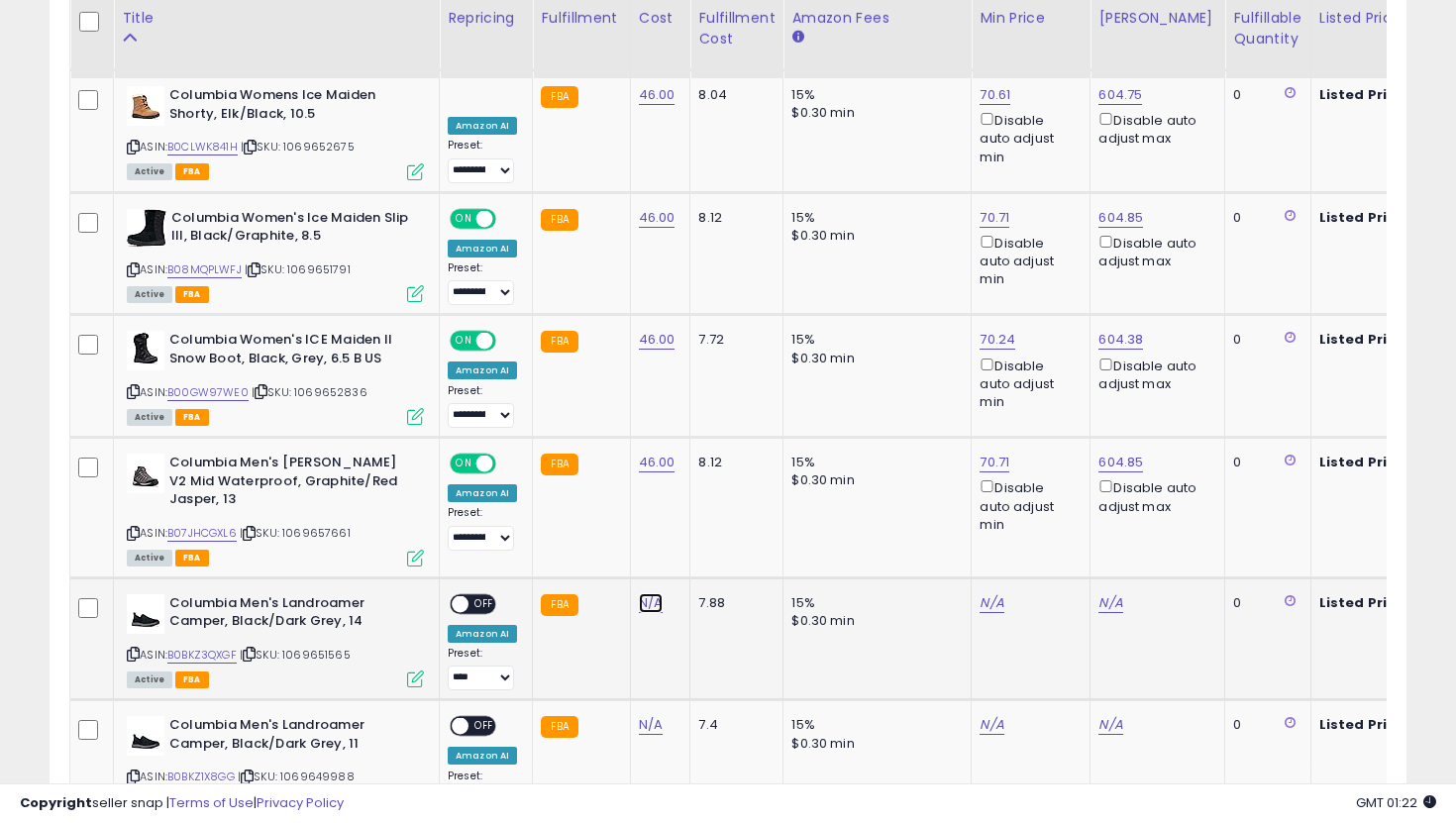 click on "N/A" at bounding box center (651, 603) 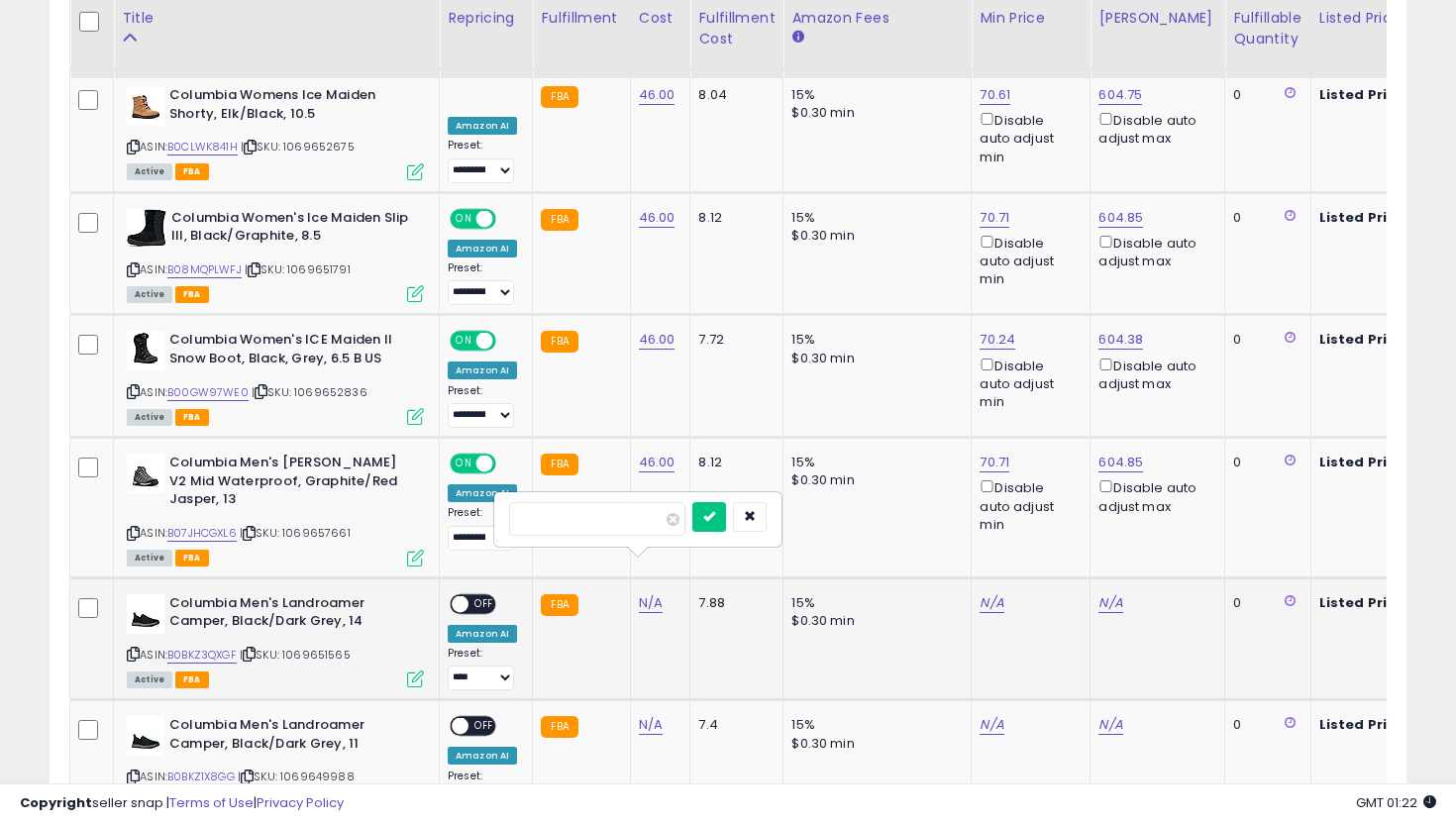 type on "*" 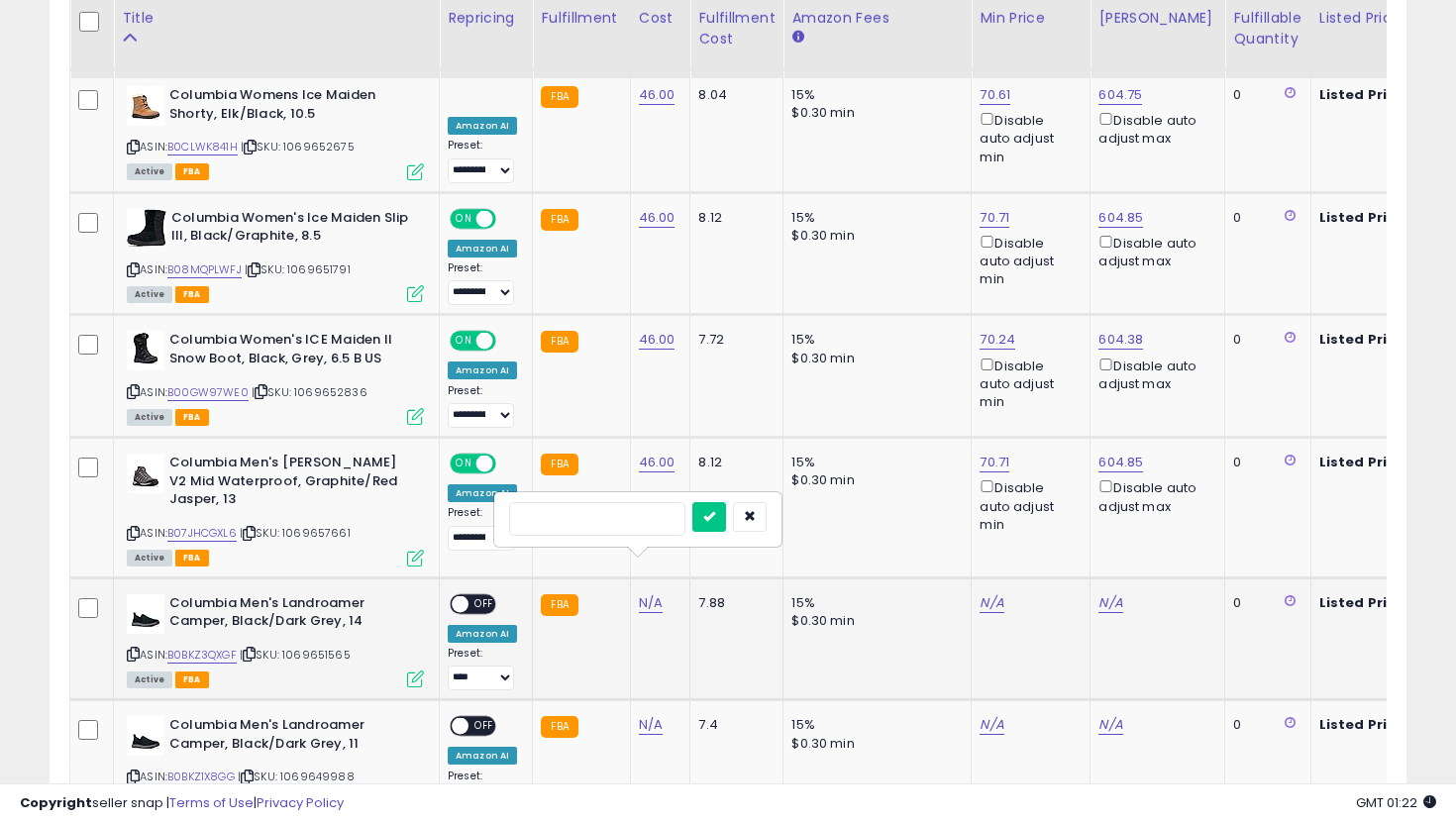 type on "**" 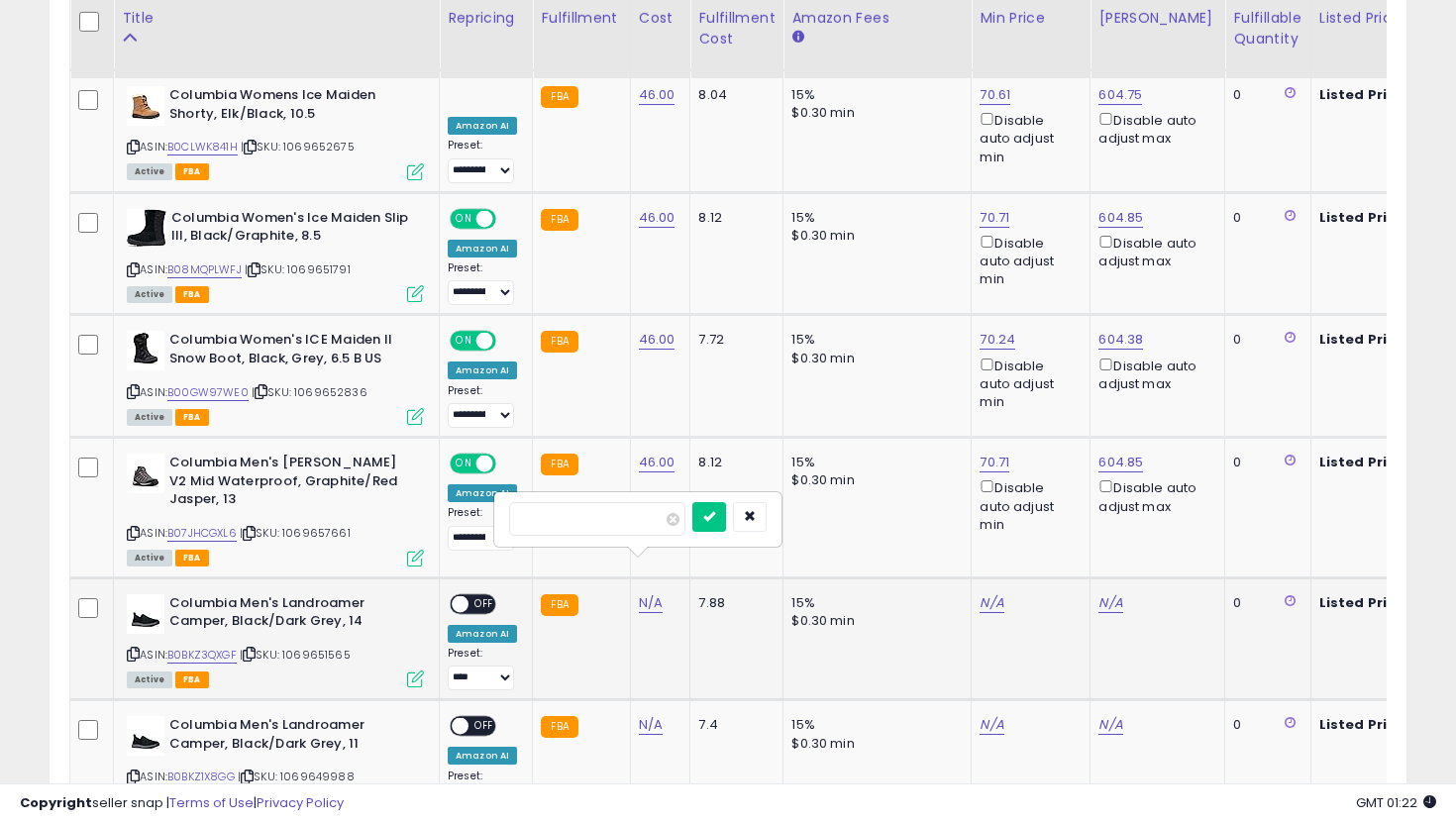 click at bounding box center (709, 517) 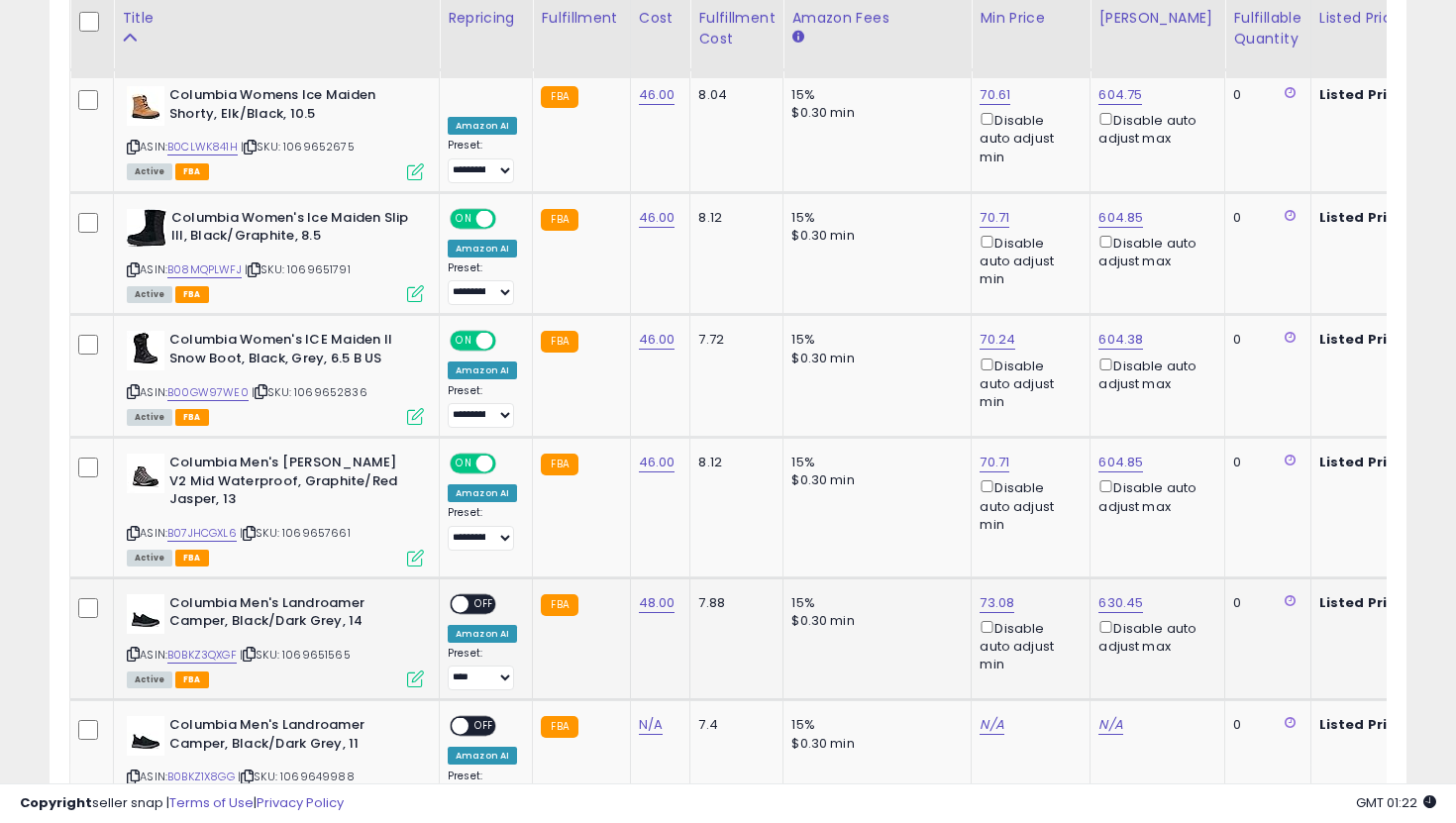 click on "OFF" at bounding box center [484, 603] 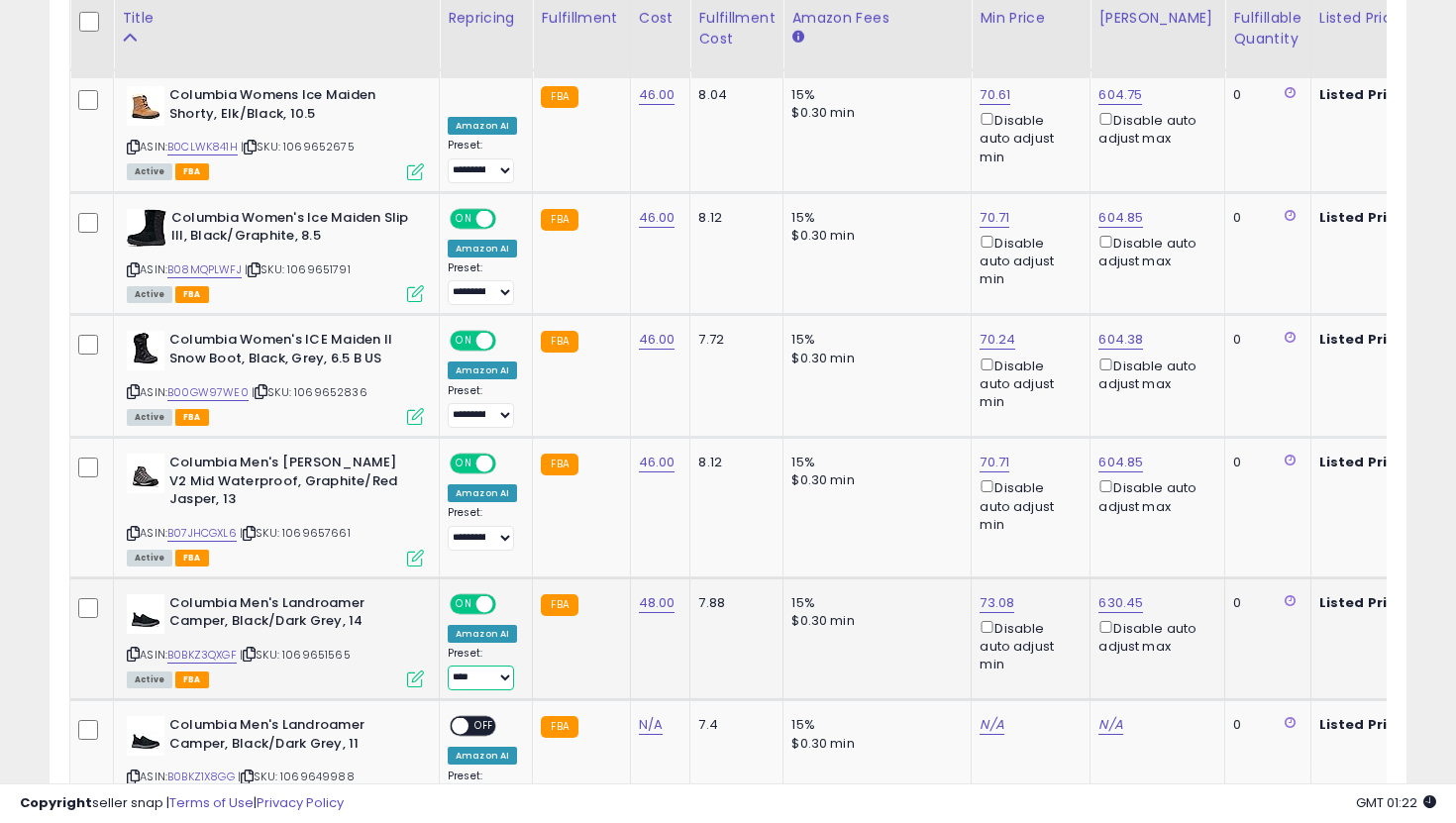 click on "**********" at bounding box center [480, 677] 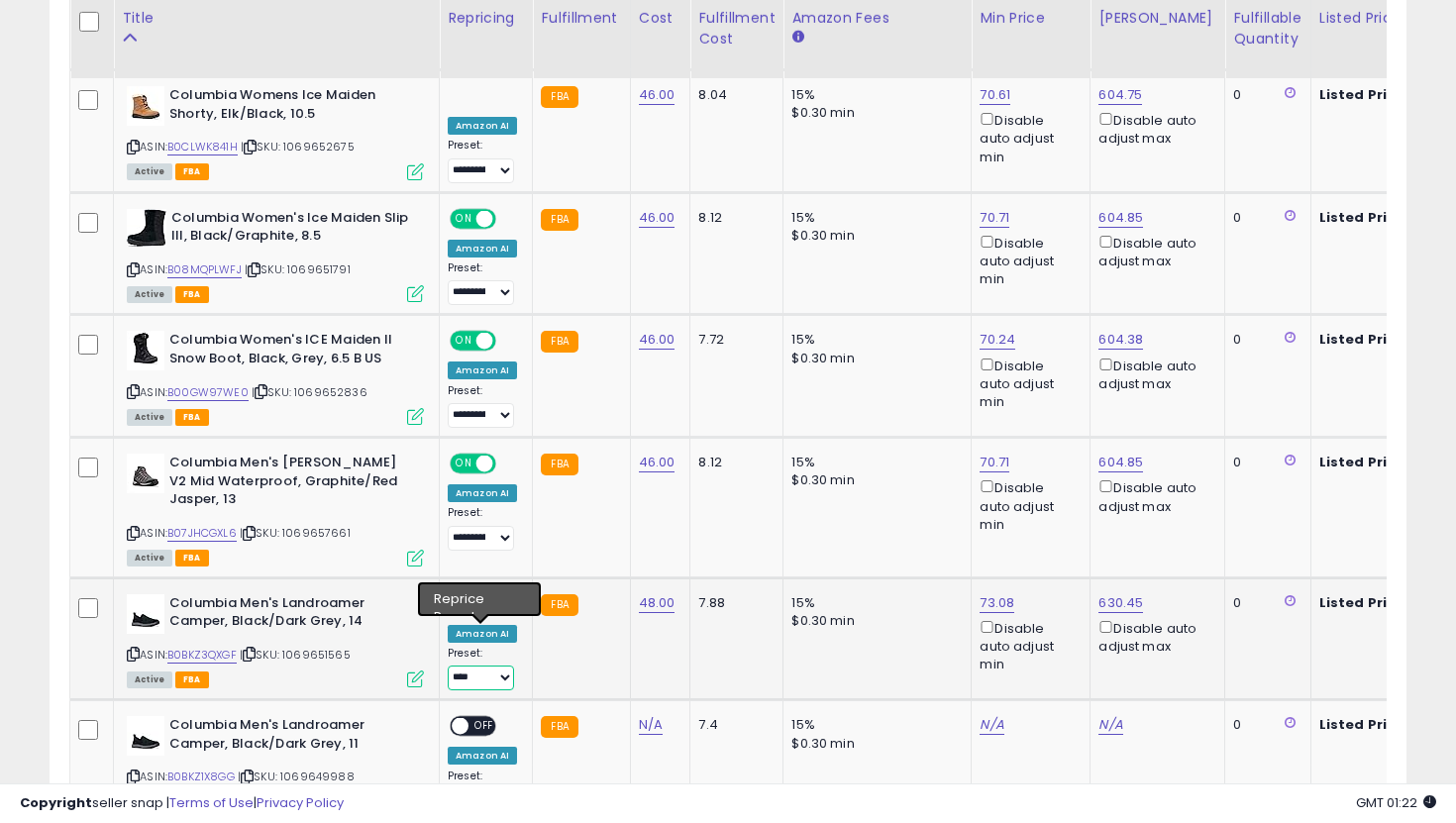 select on "**********" 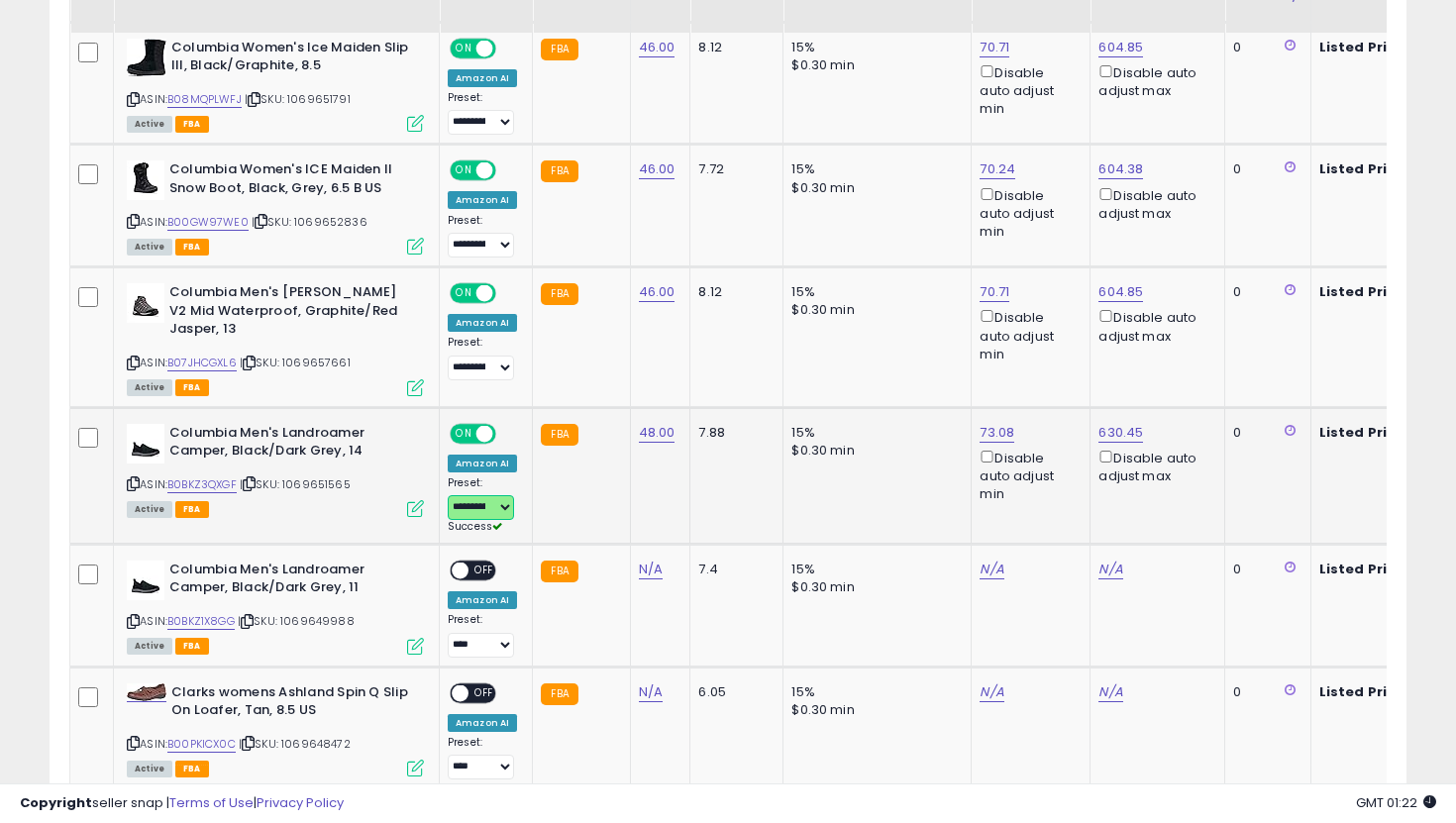 scroll, scrollTop: 1721, scrollLeft: 0, axis: vertical 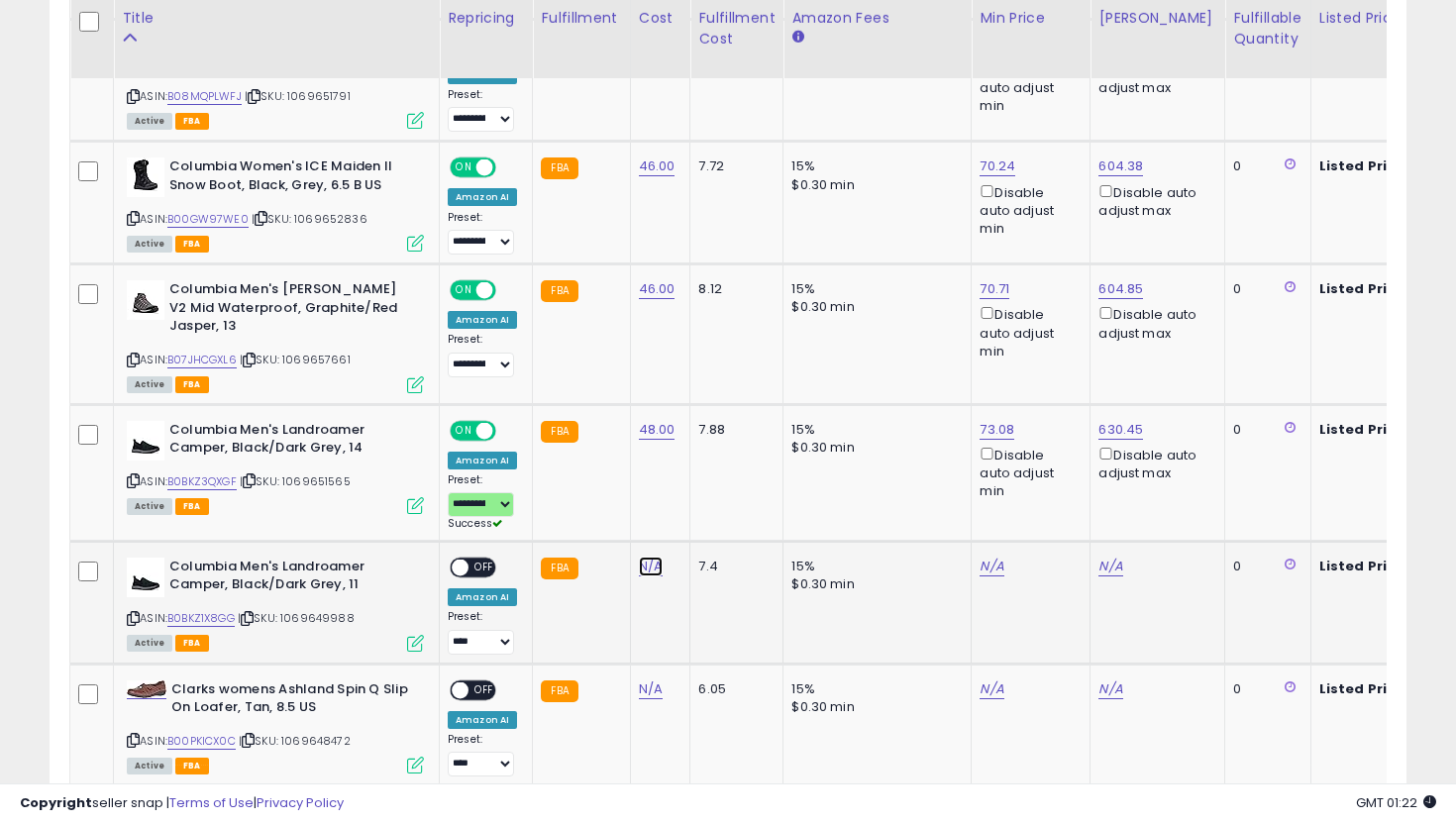 click on "N/A" at bounding box center (651, 566) 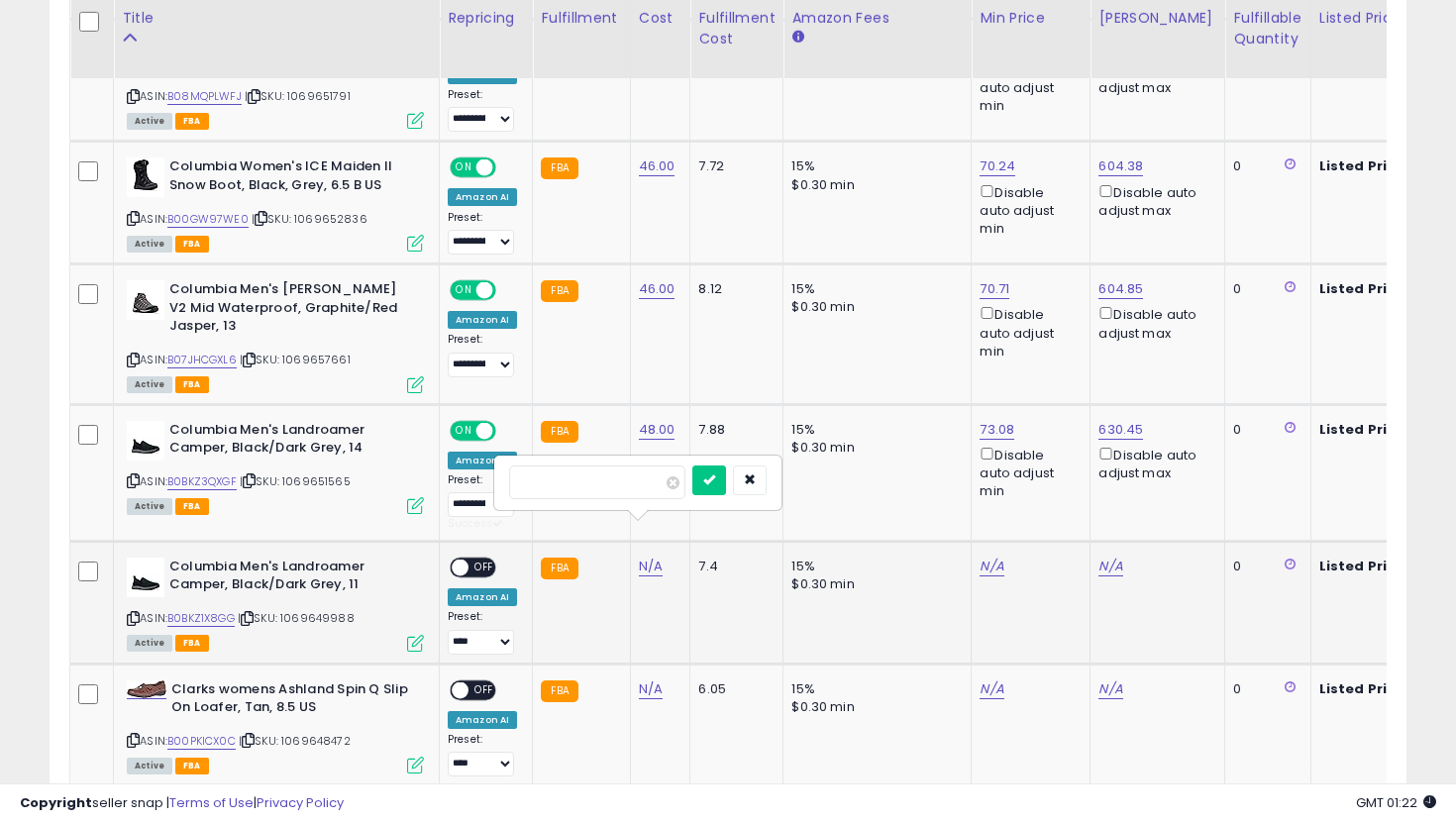 type on "**" 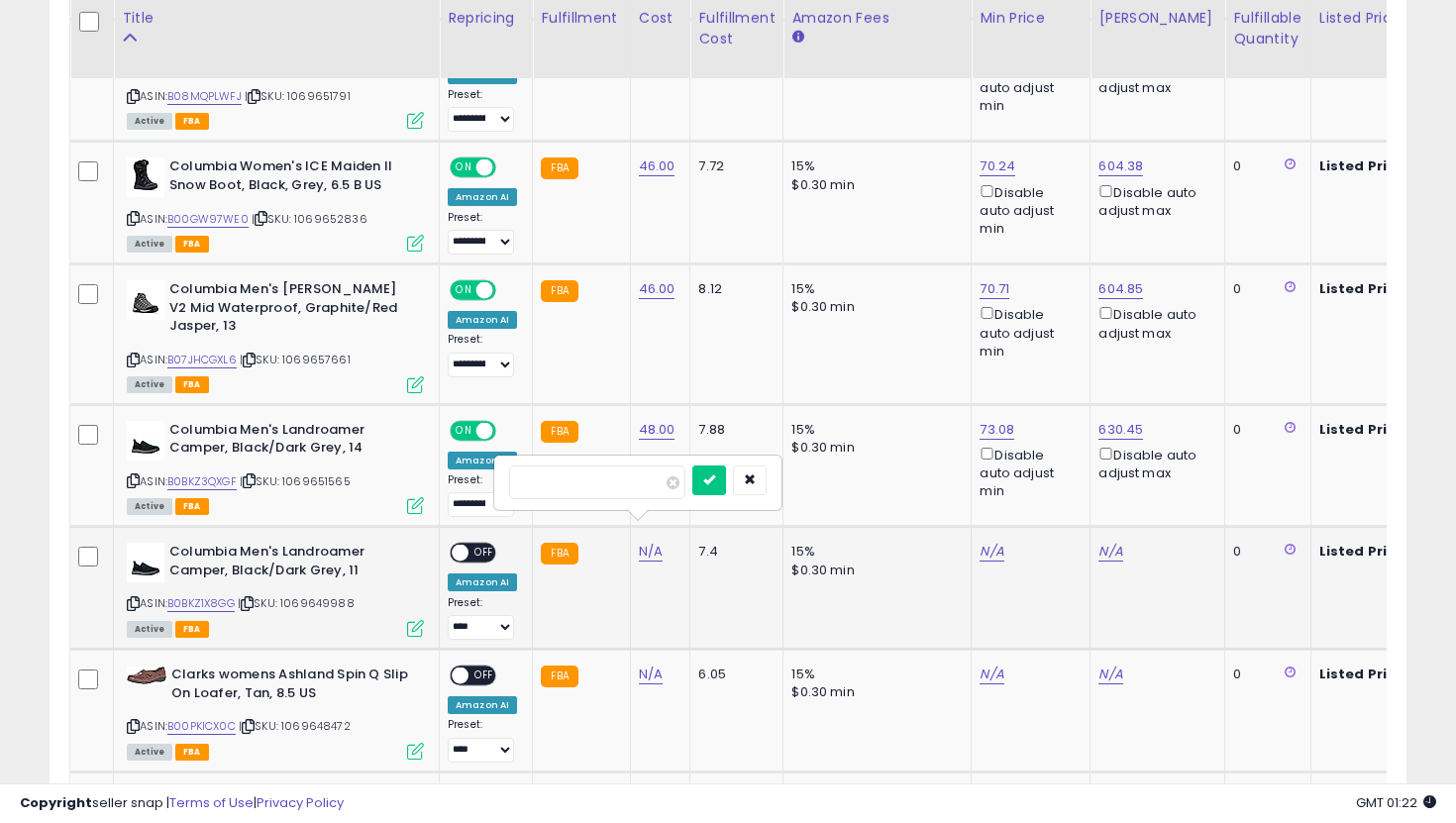 click at bounding box center (709, 480) 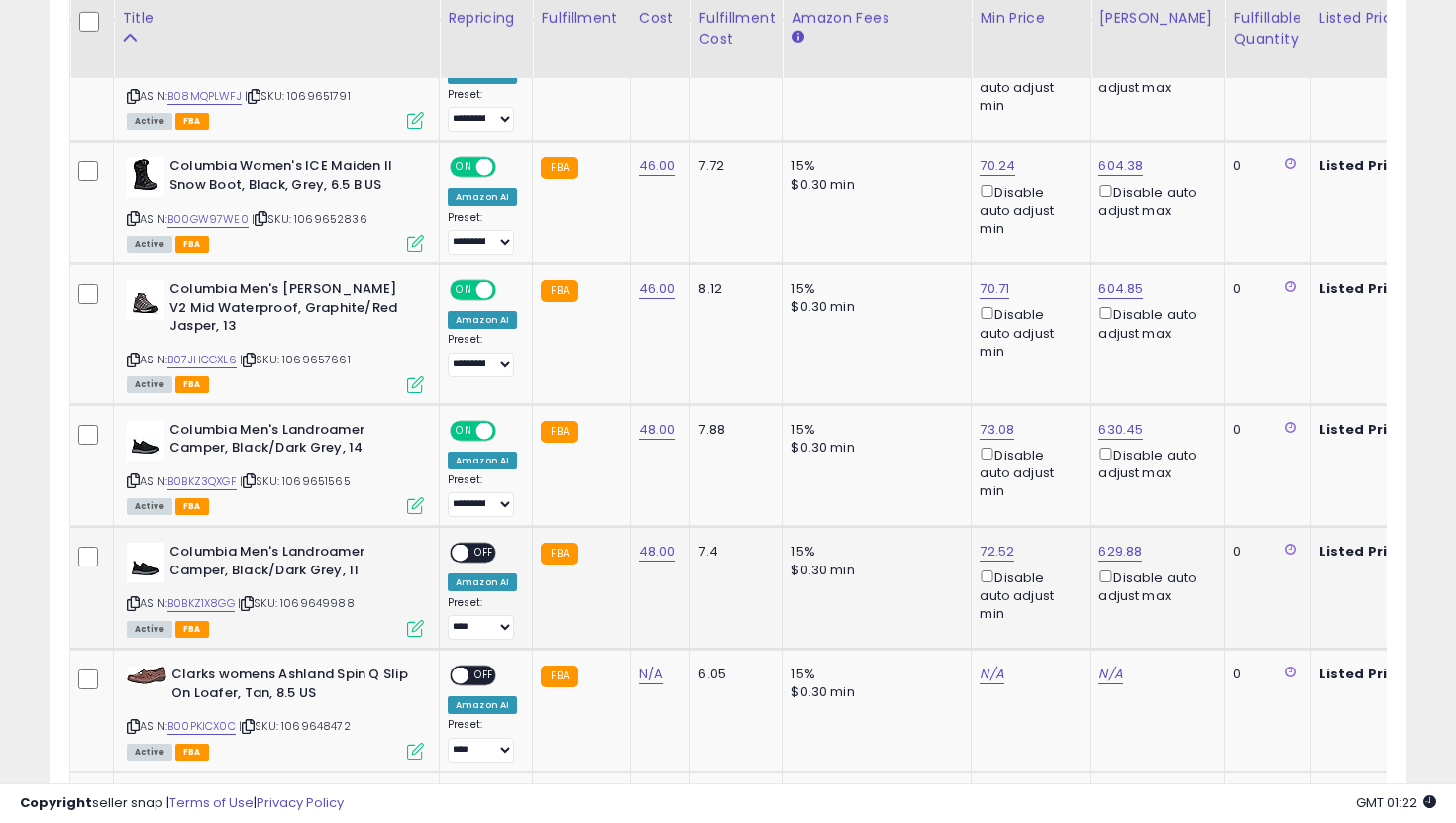 click at bounding box center (460, 553) 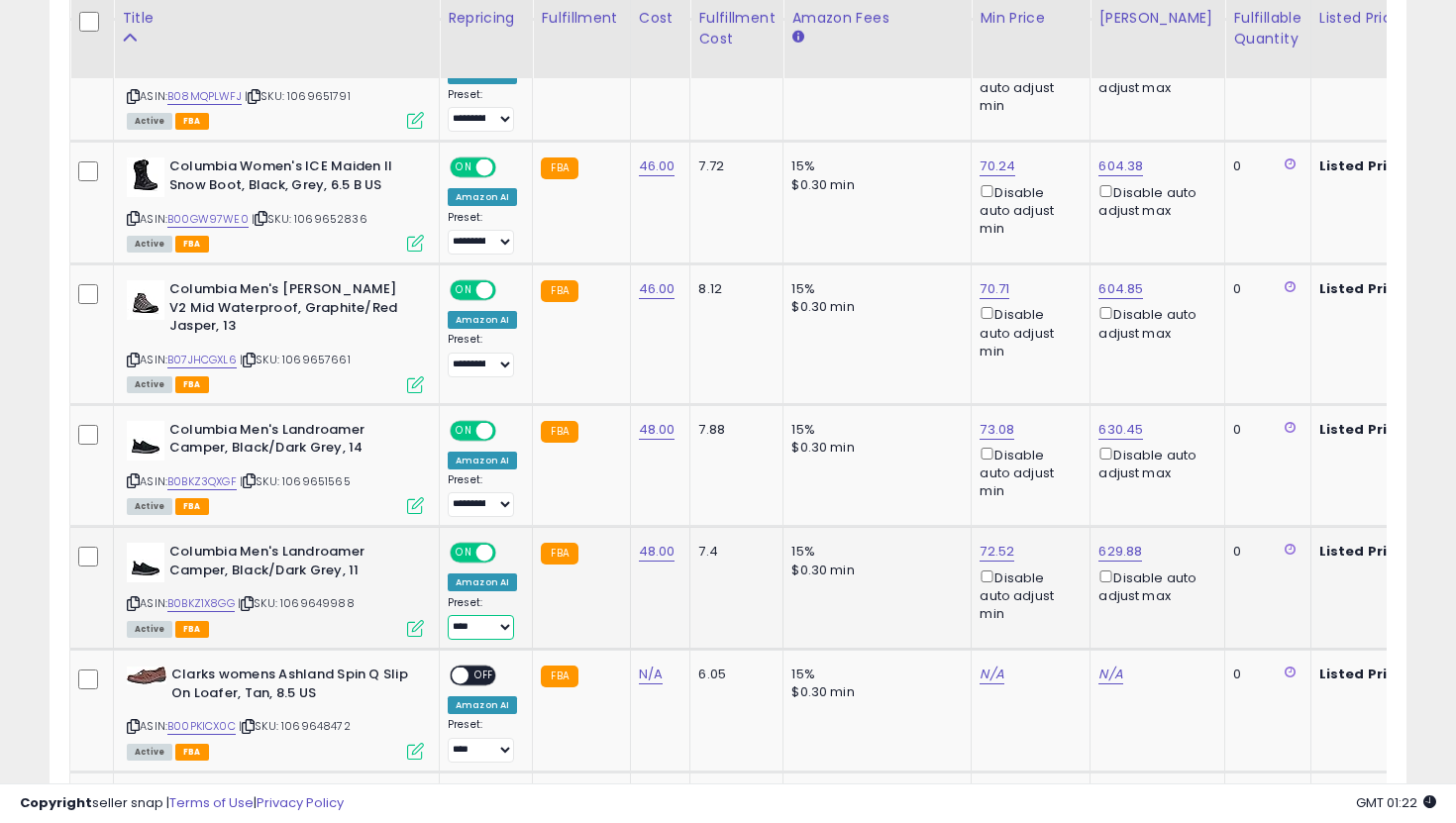 click on "**********" at bounding box center (480, 627) 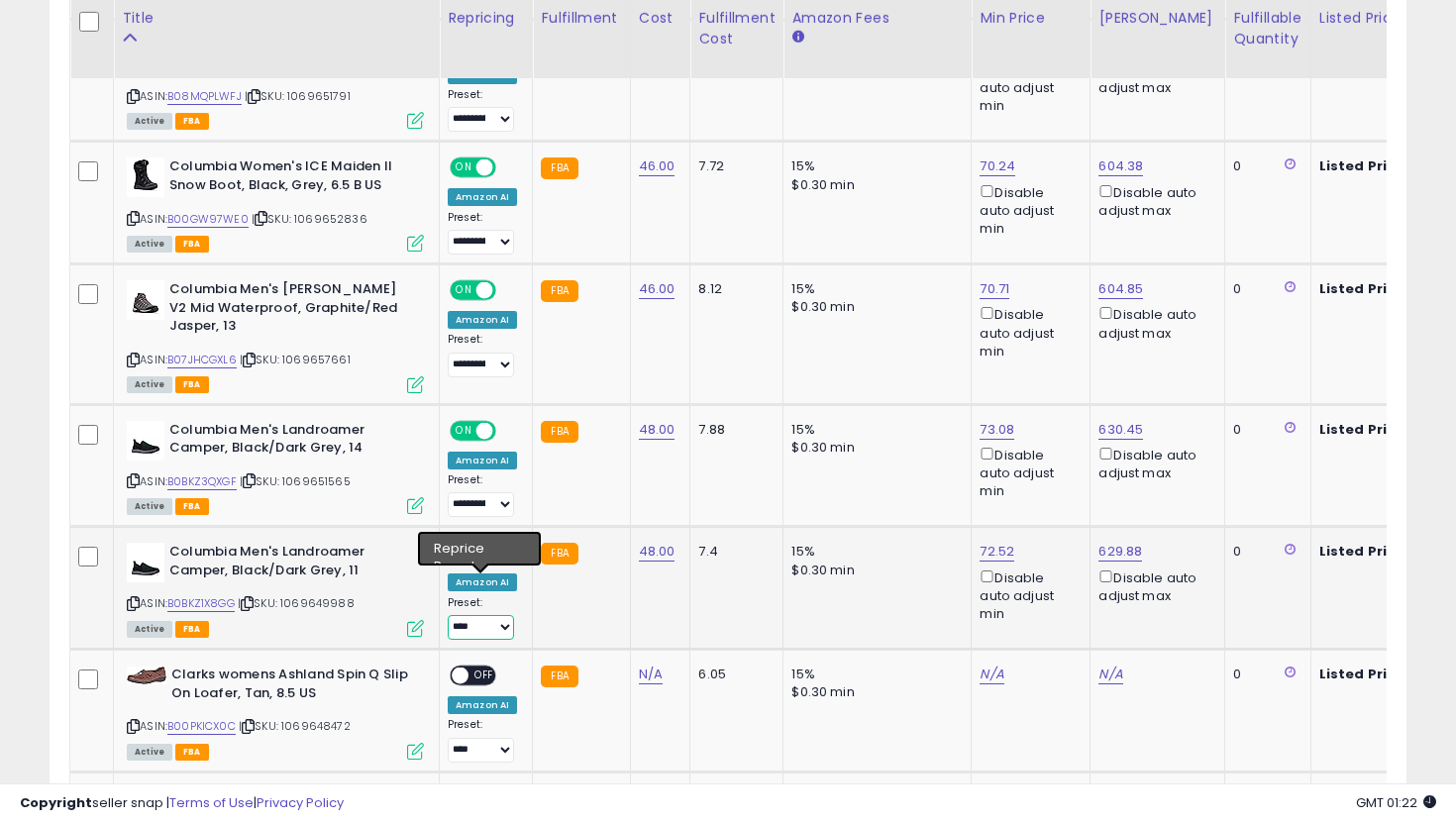 select on "**********" 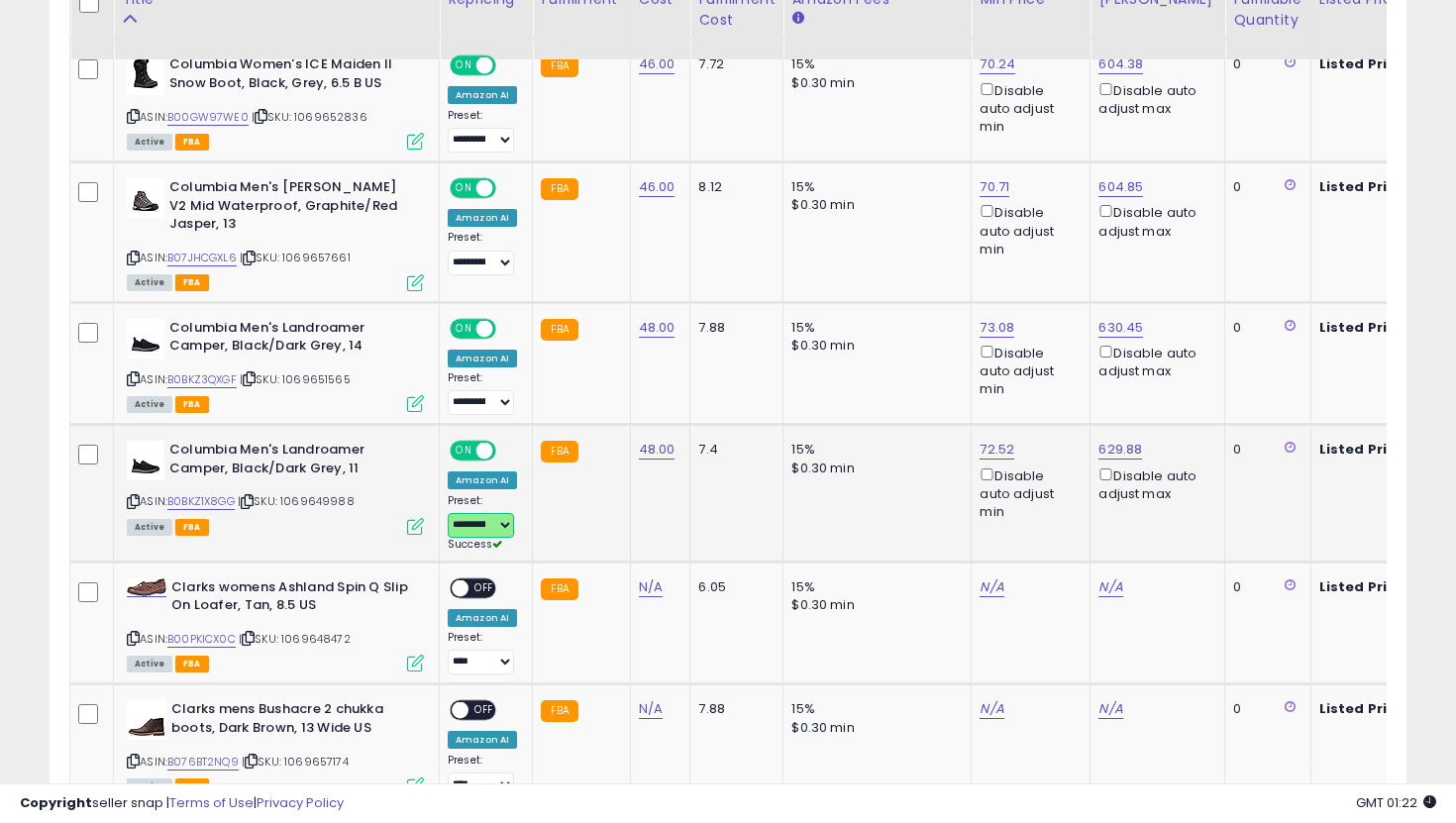 scroll, scrollTop: 1824, scrollLeft: 0, axis: vertical 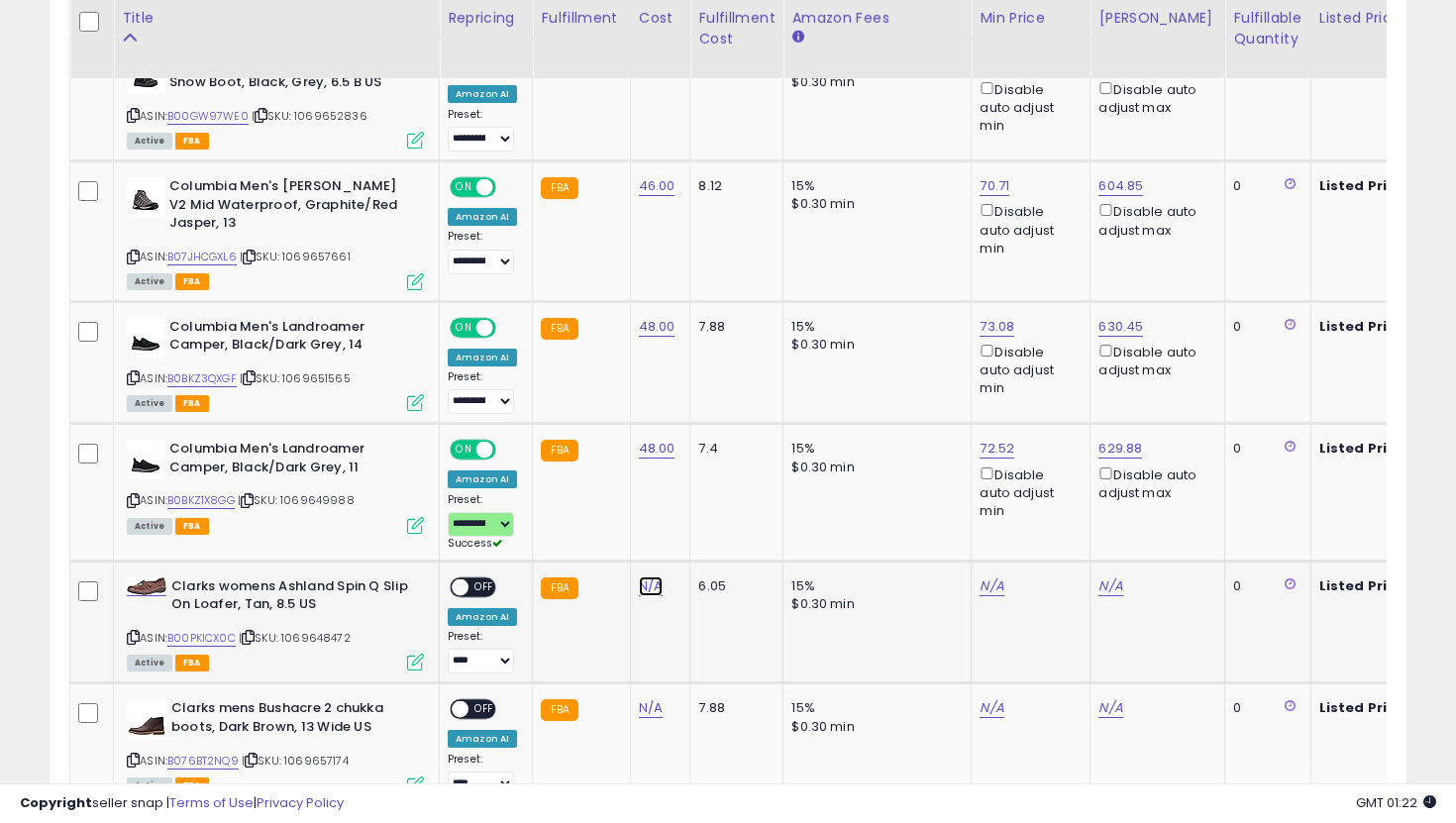 click on "N/A" at bounding box center [651, 586] 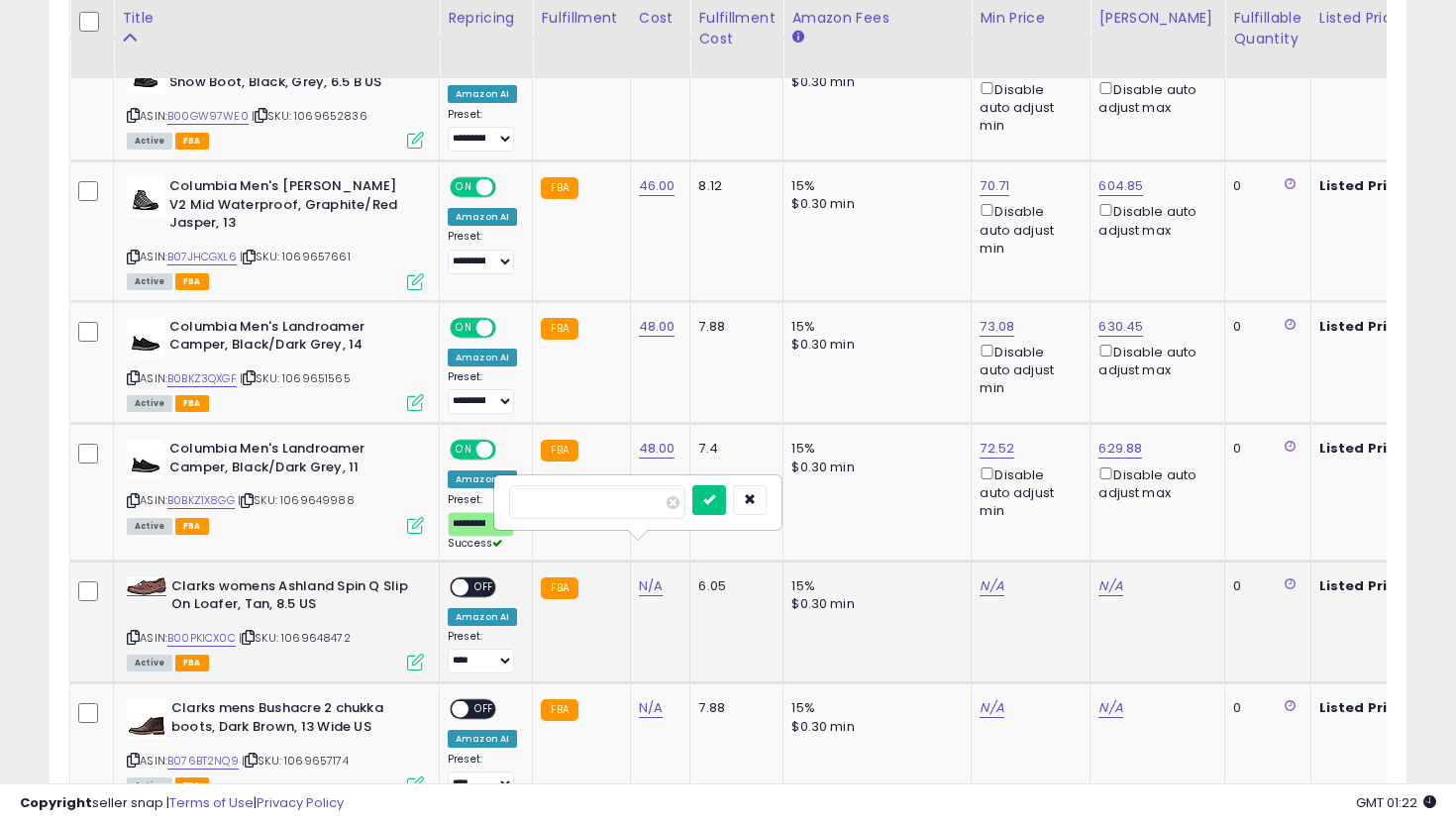 type on "**" 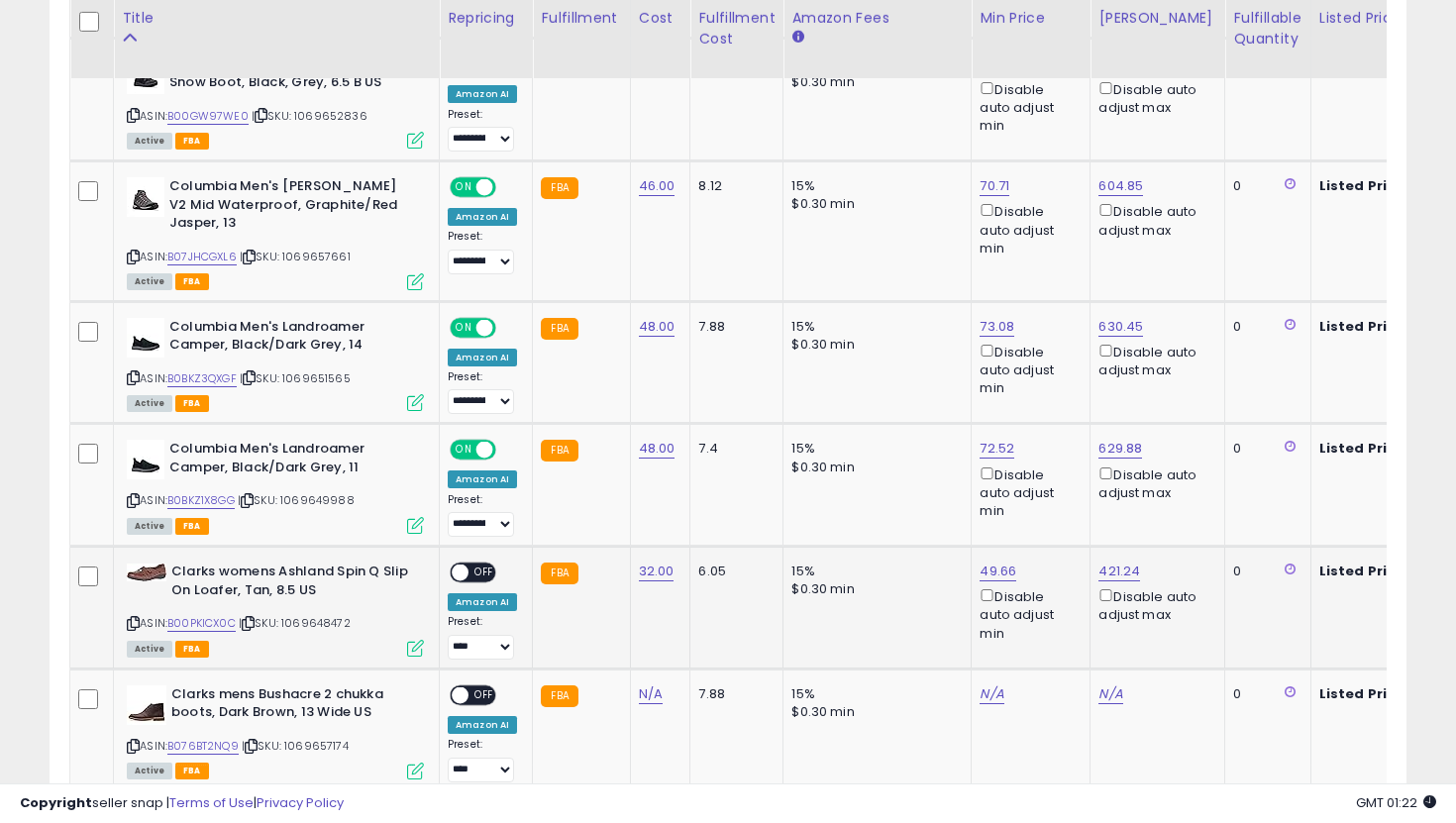 click on "OFF" at bounding box center (484, 572) 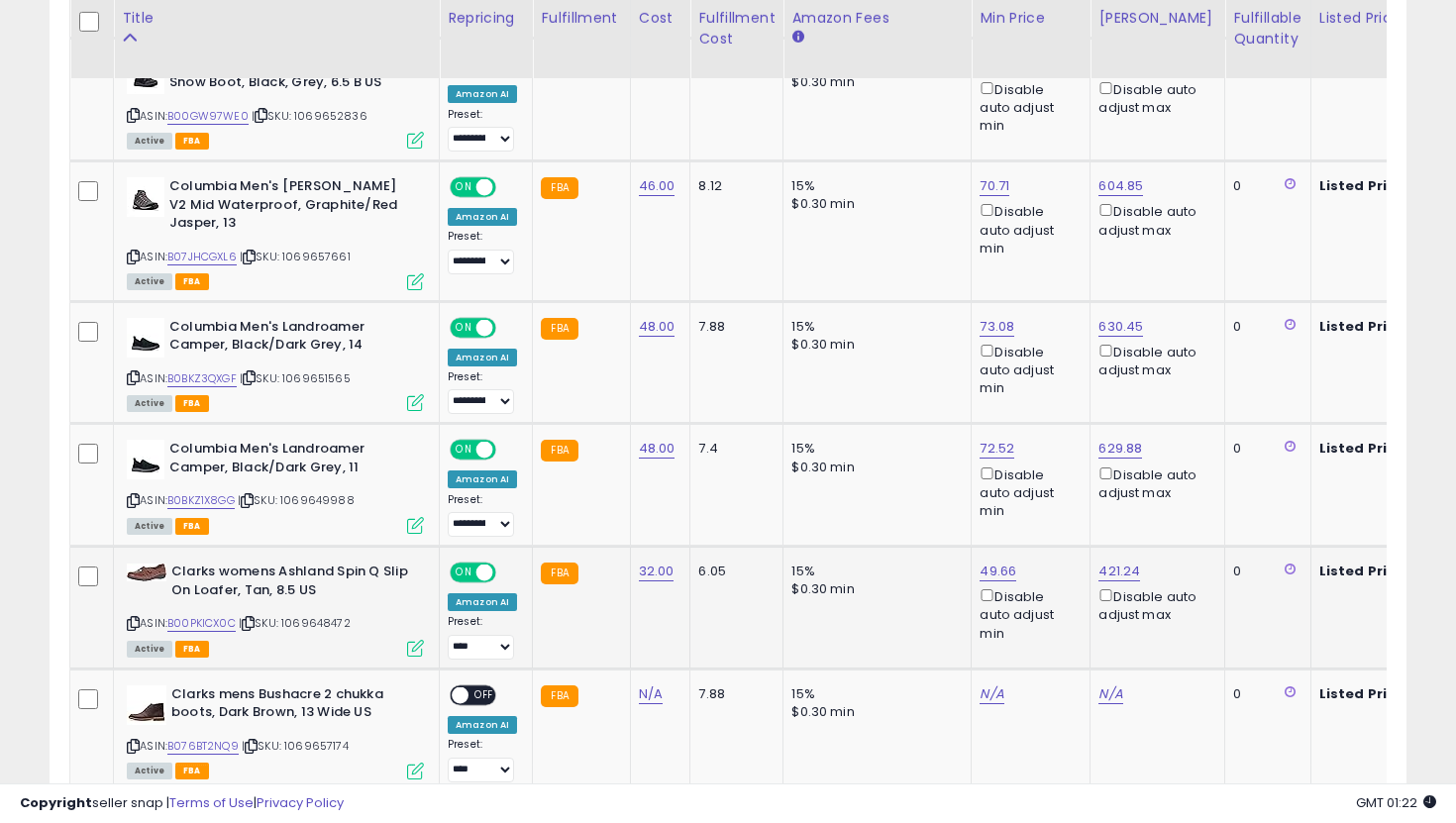 click on "**********" 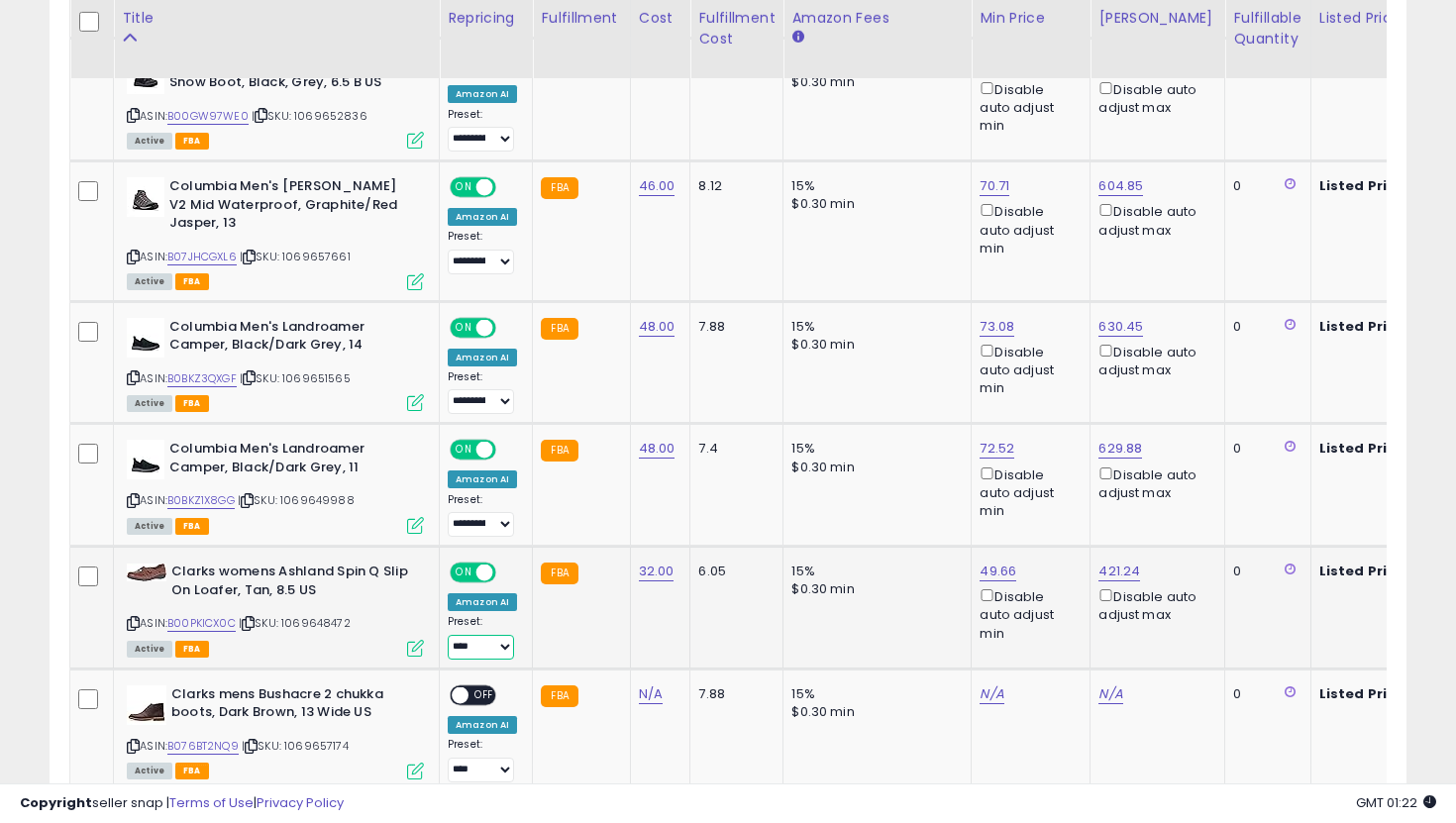 click on "**********" at bounding box center [480, 647] 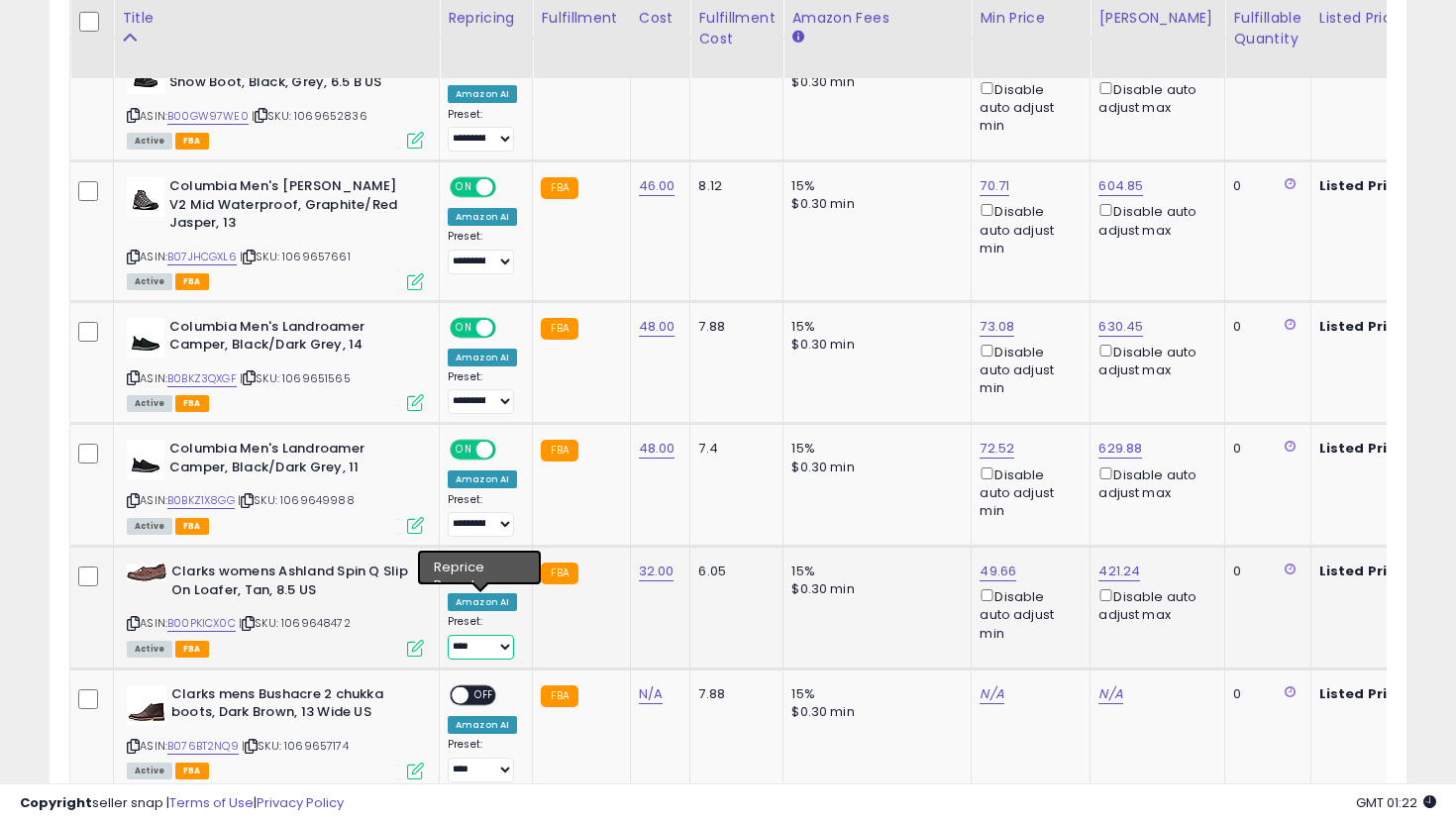 select on "**********" 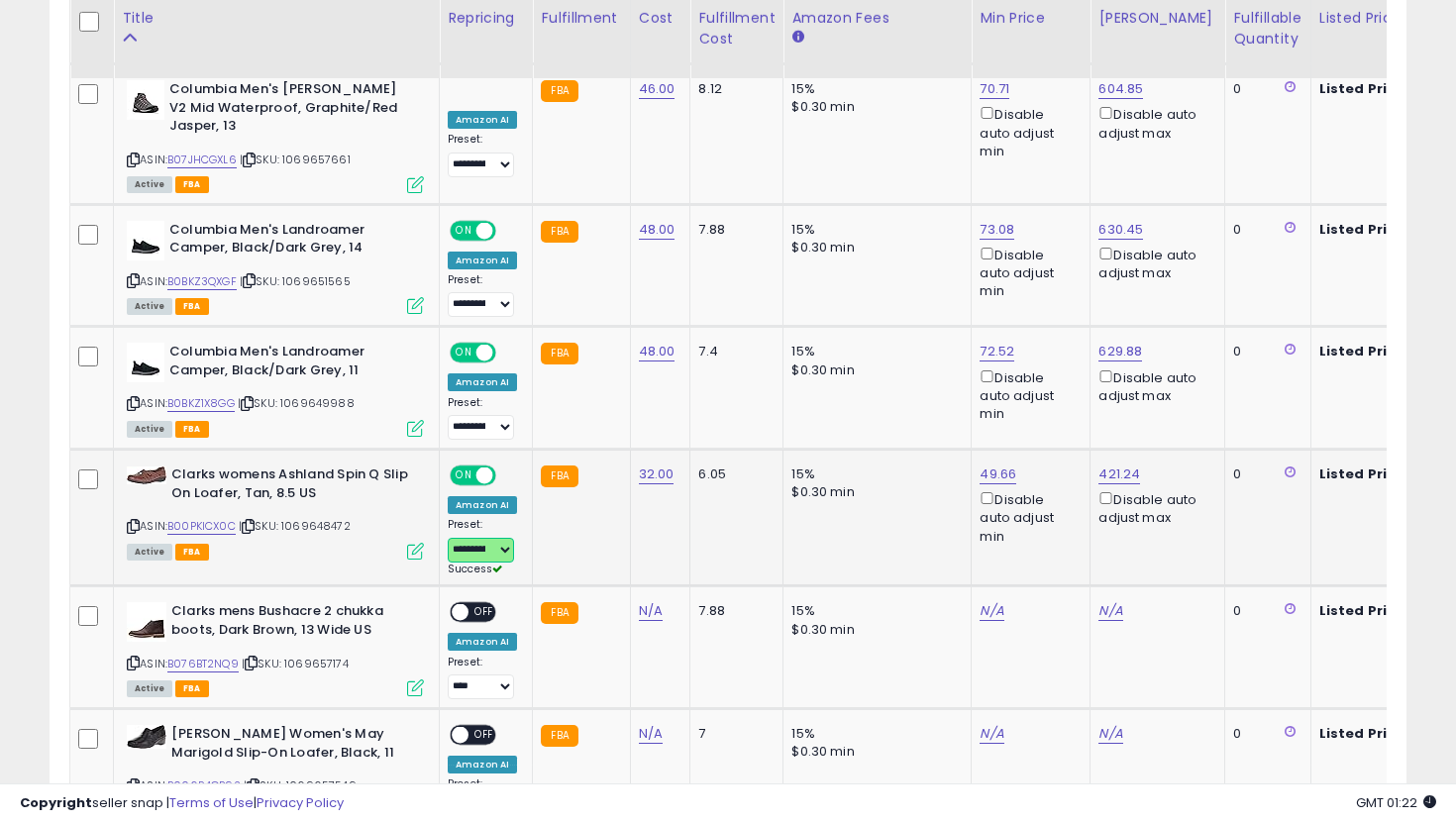 scroll, scrollTop: 1917, scrollLeft: 0, axis: vertical 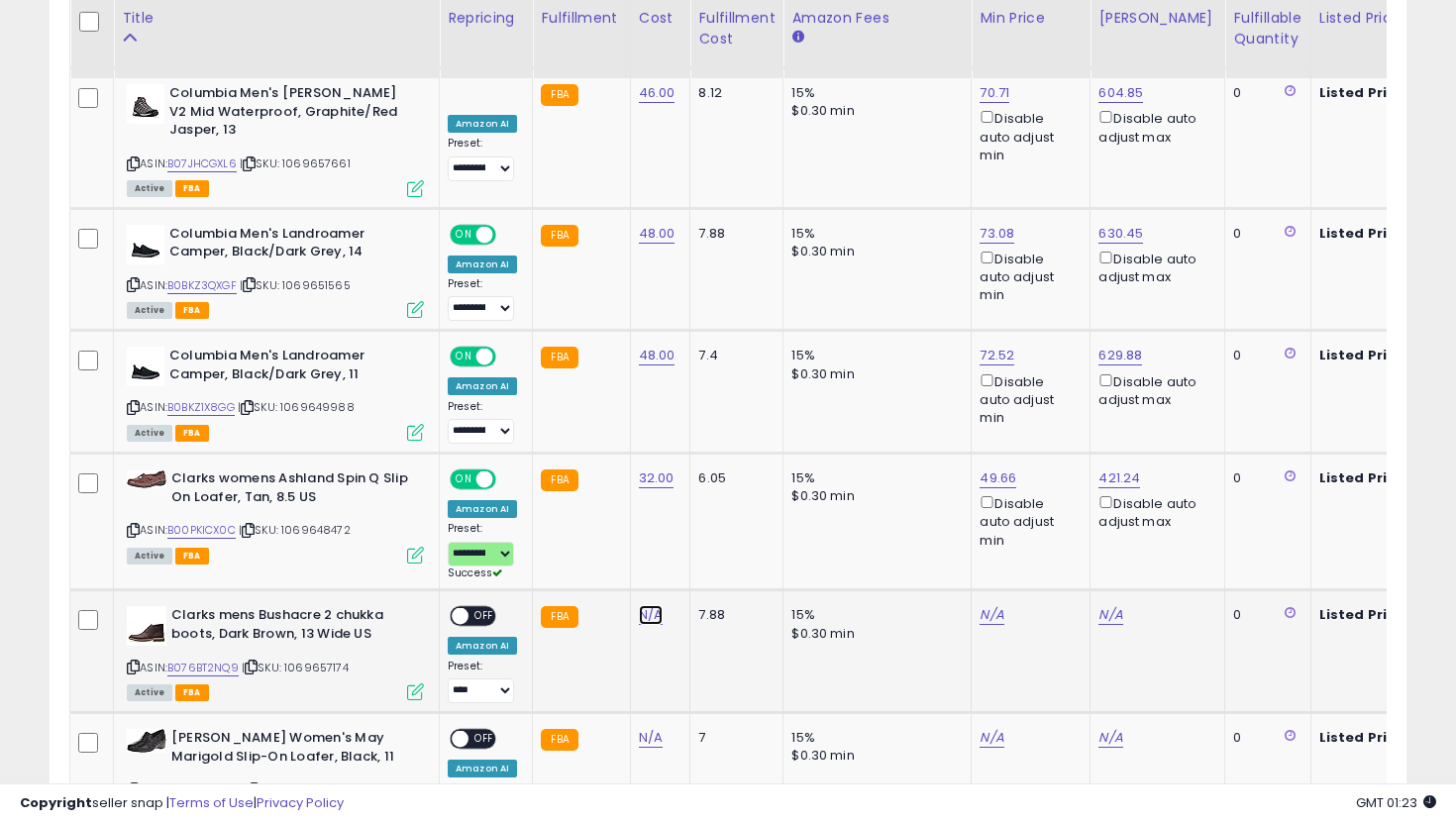click on "N/A" at bounding box center (651, 615) 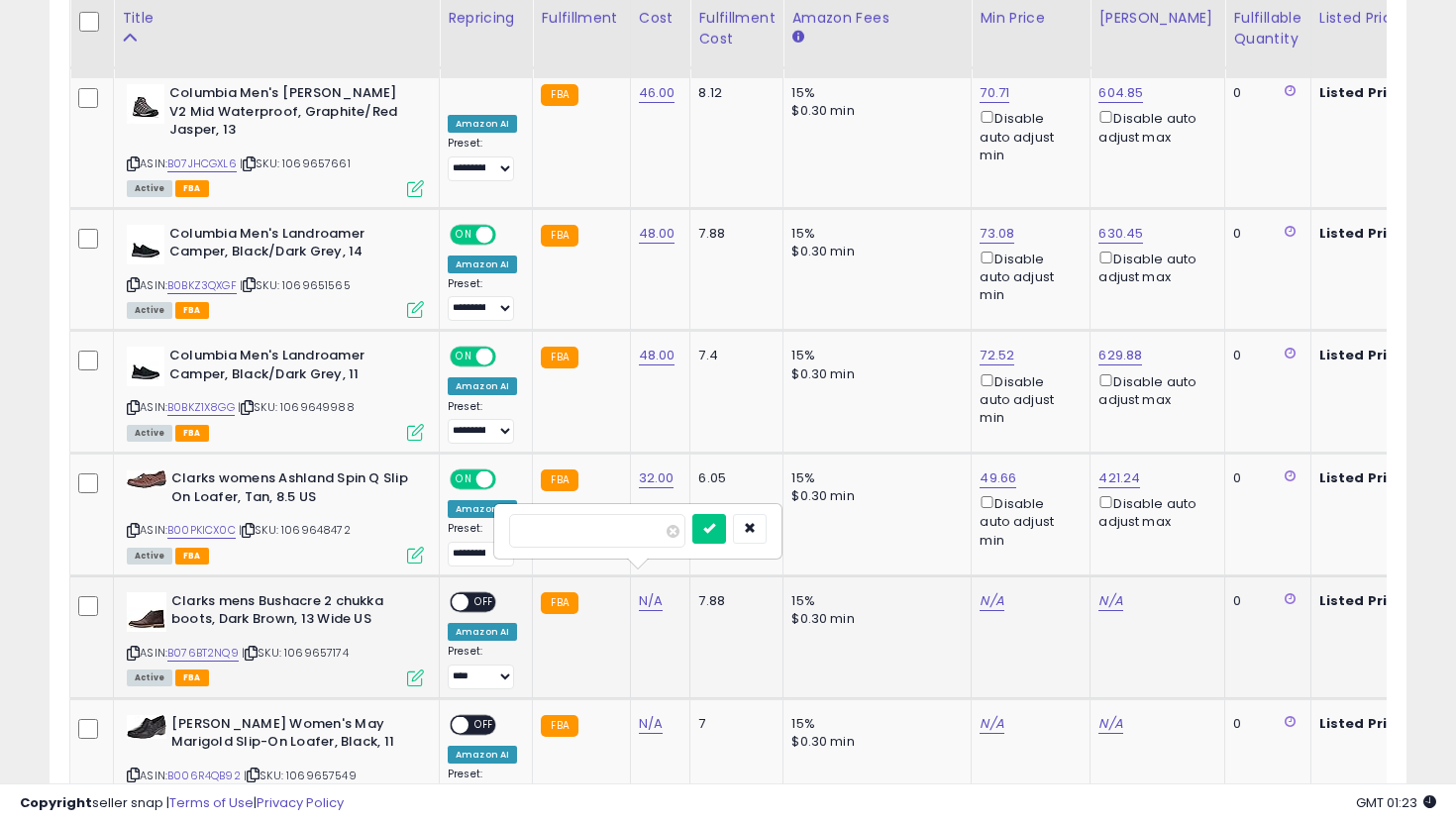 type on "**" 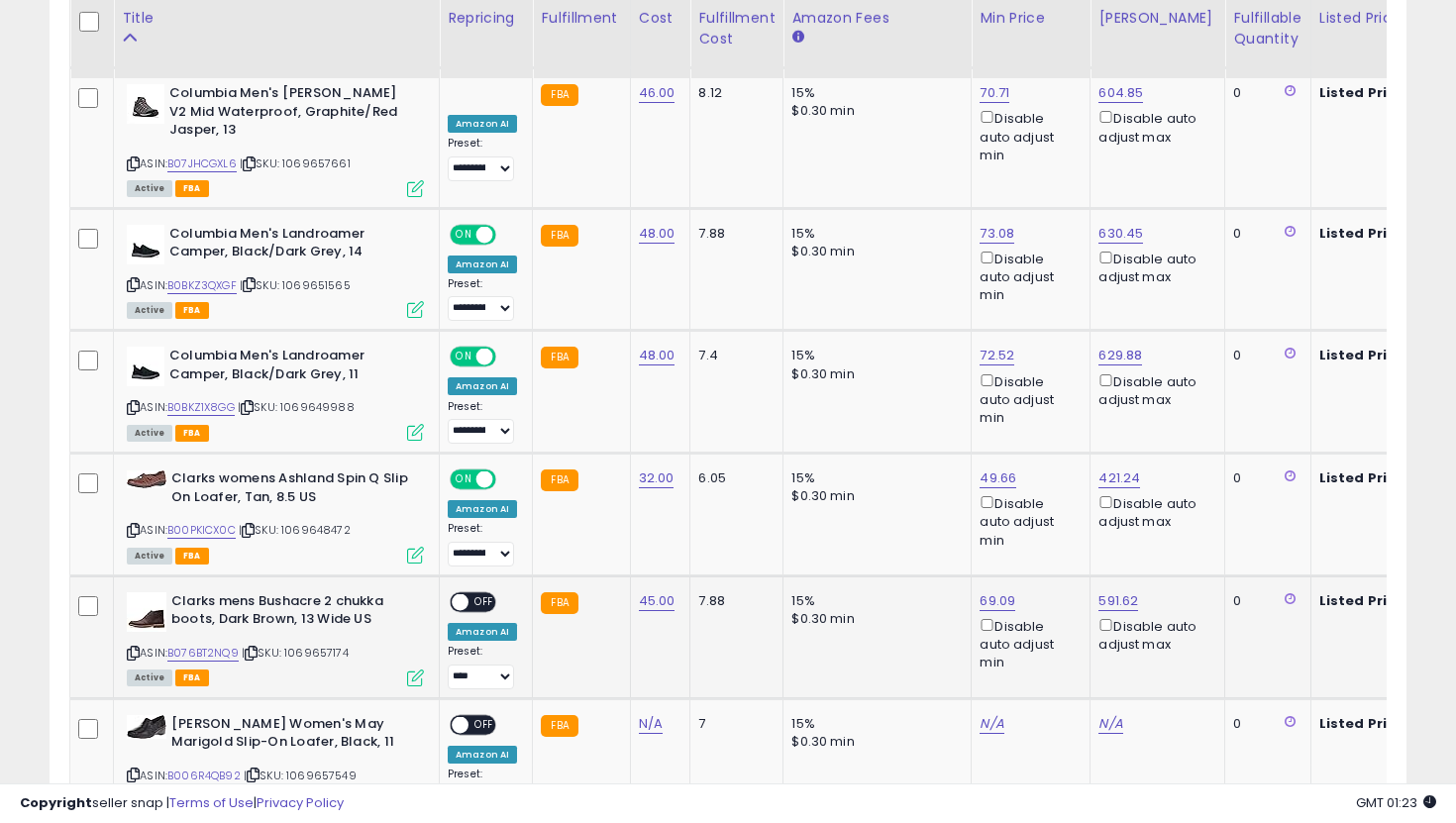 click on "OFF" at bounding box center (484, 601) 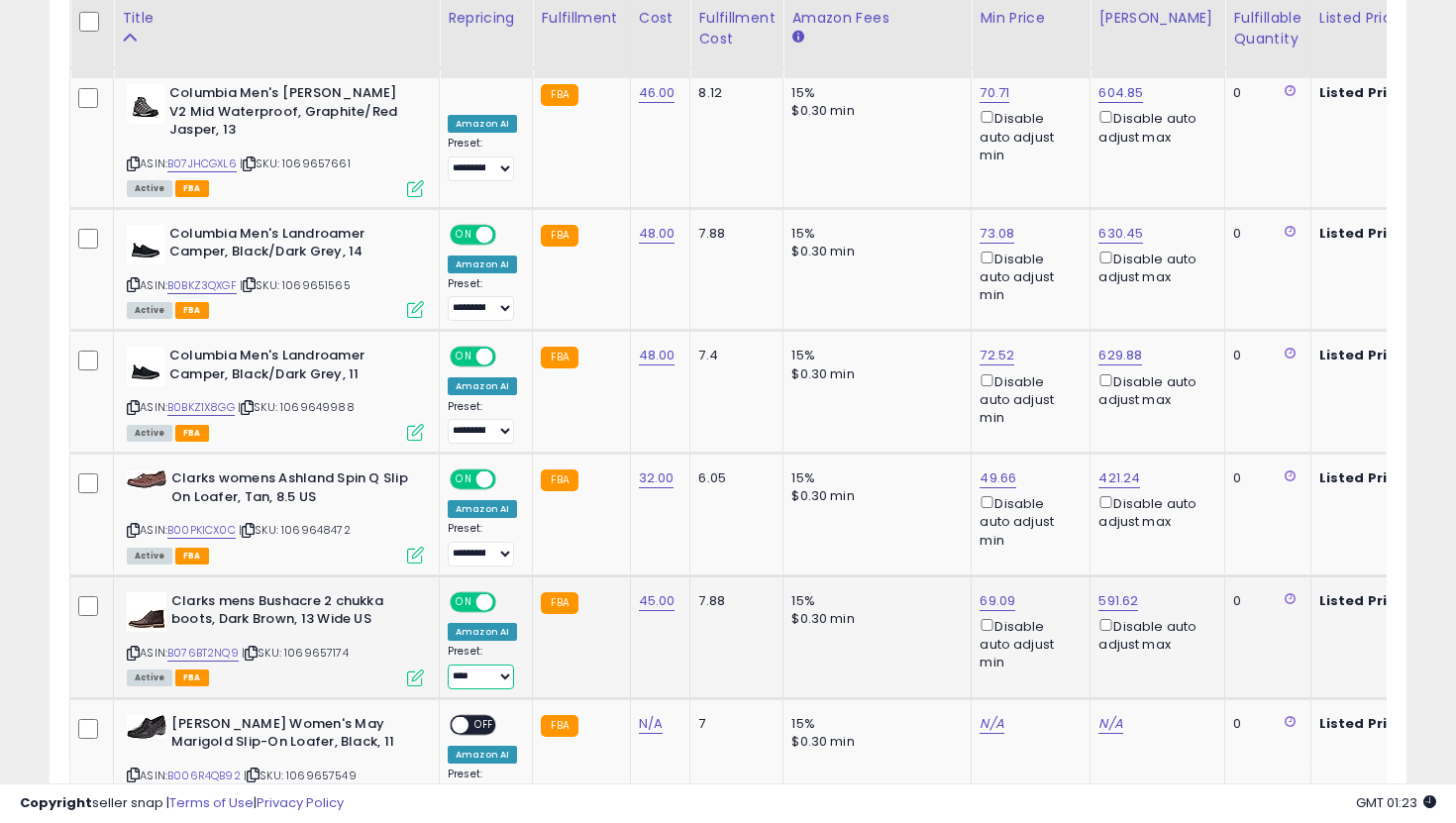click on "**********" at bounding box center (480, 676) 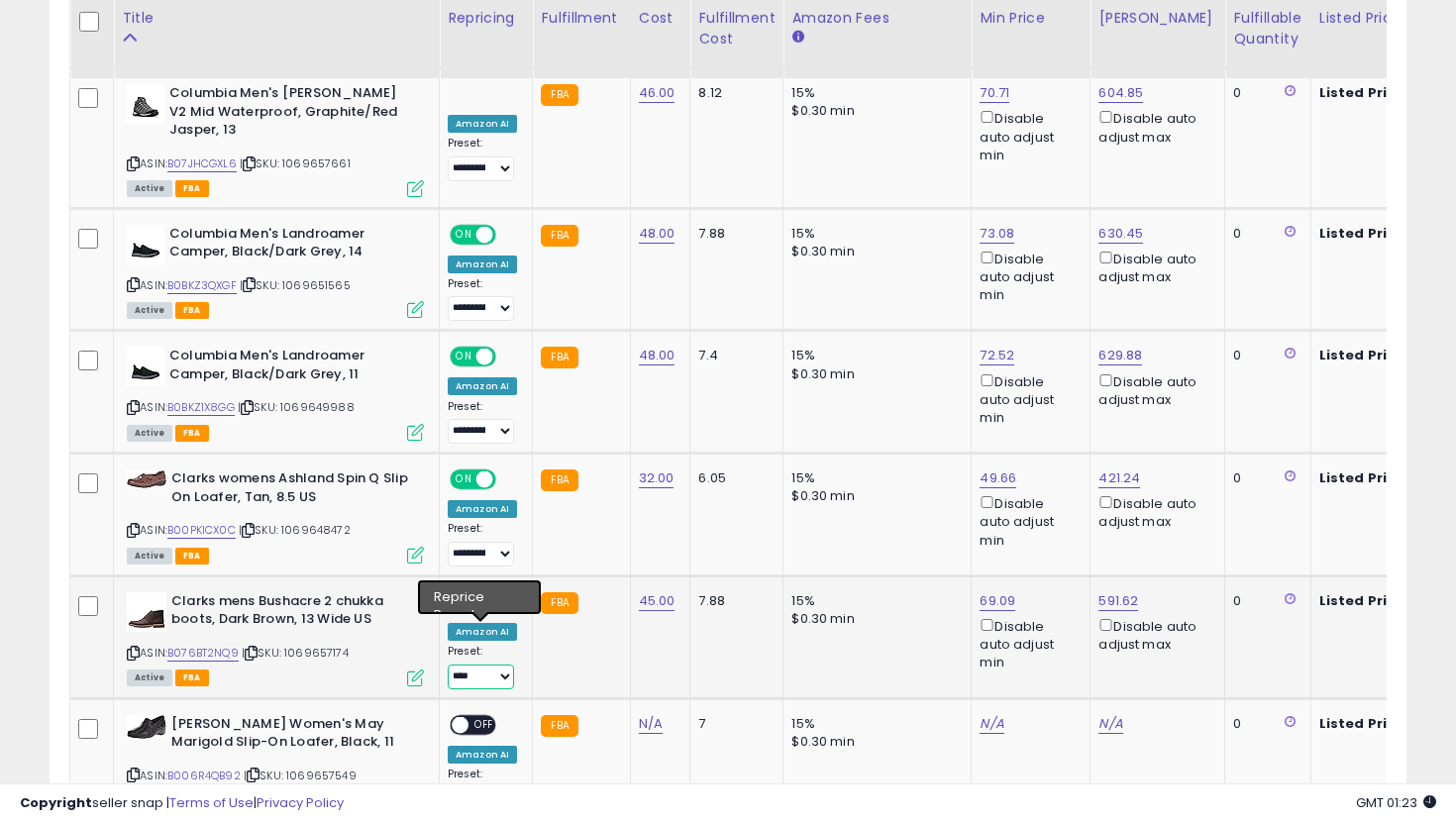 select on "**********" 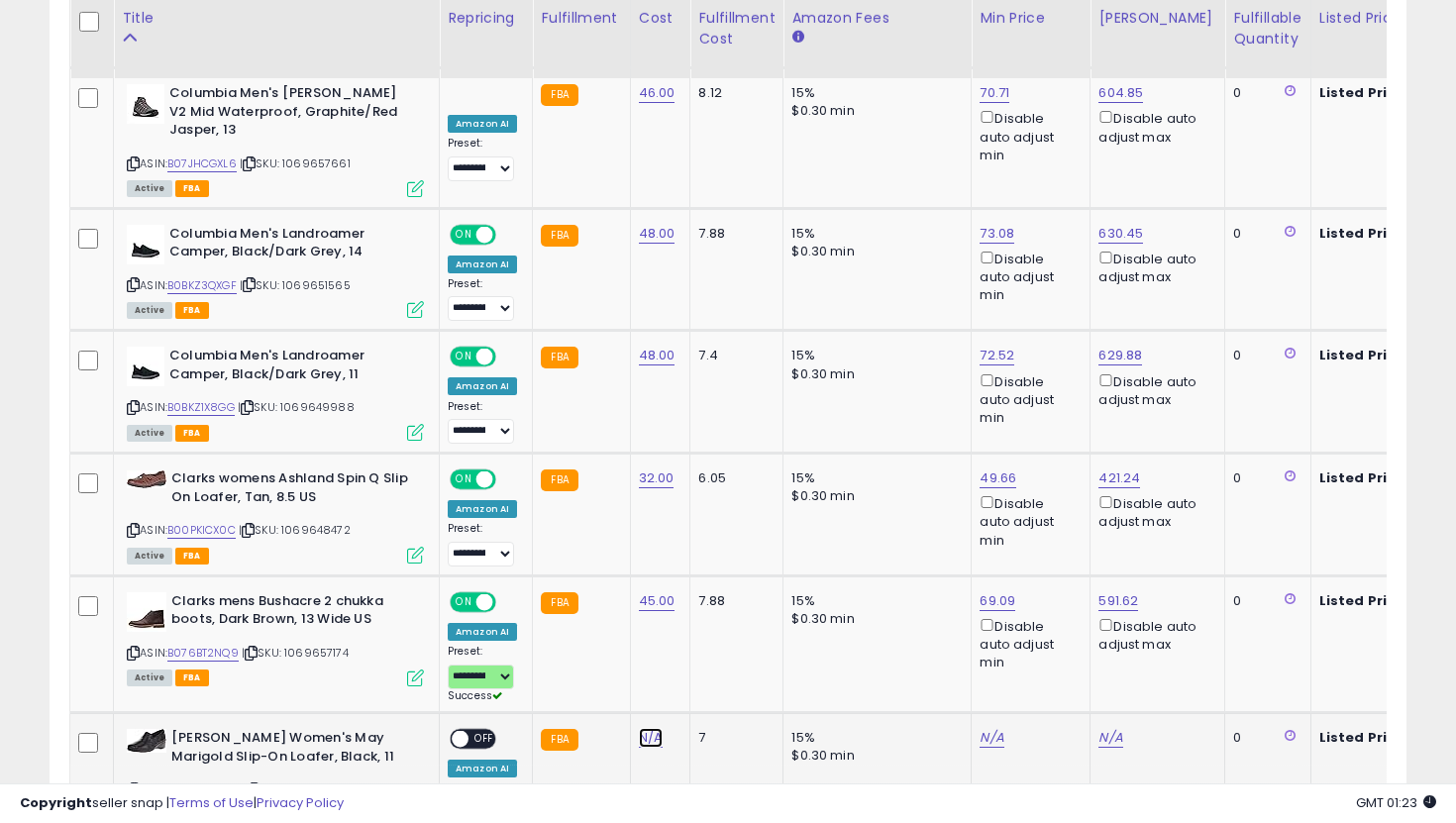 click on "N/A" at bounding box center [651, 738] 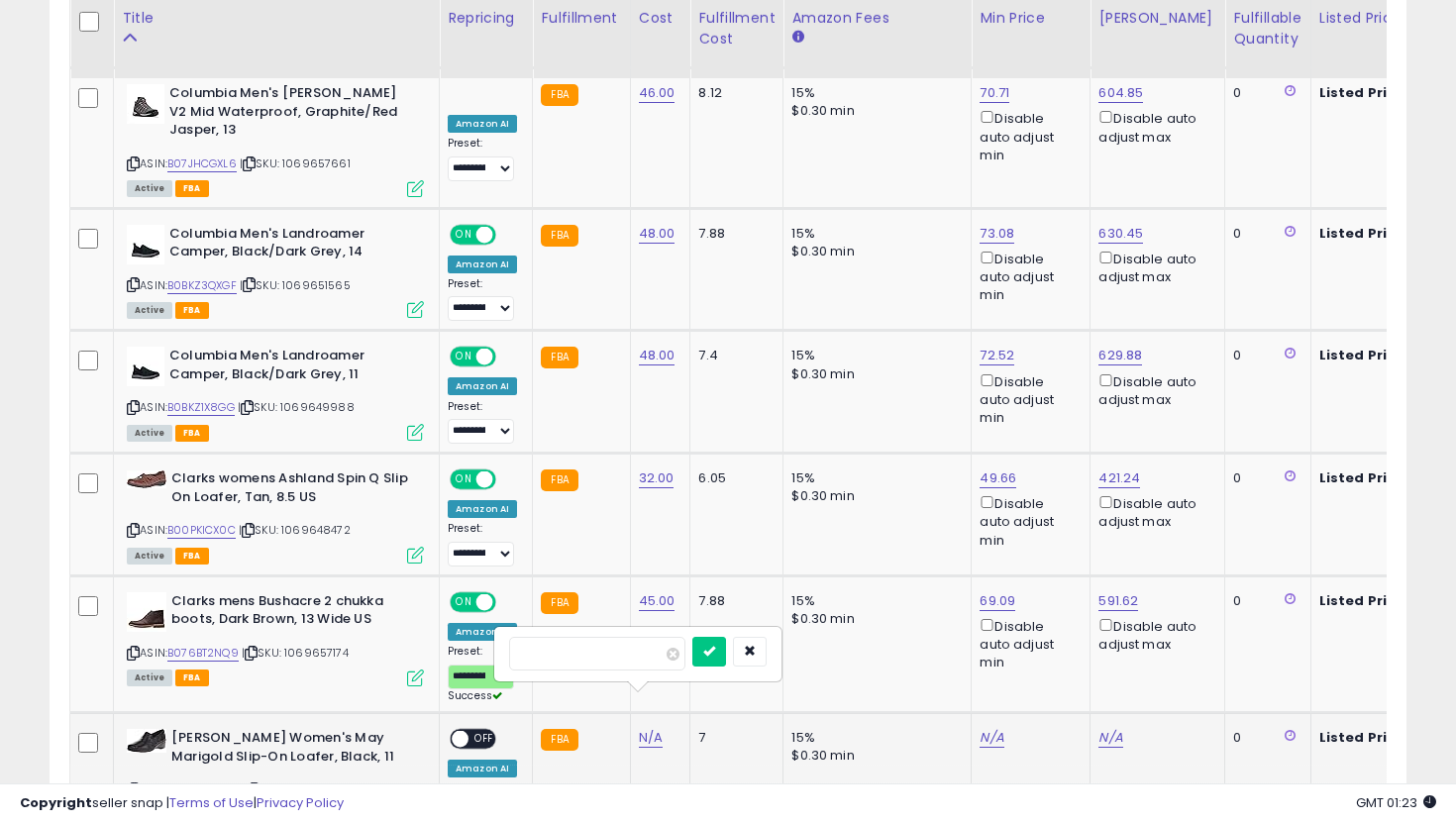 type on "*" 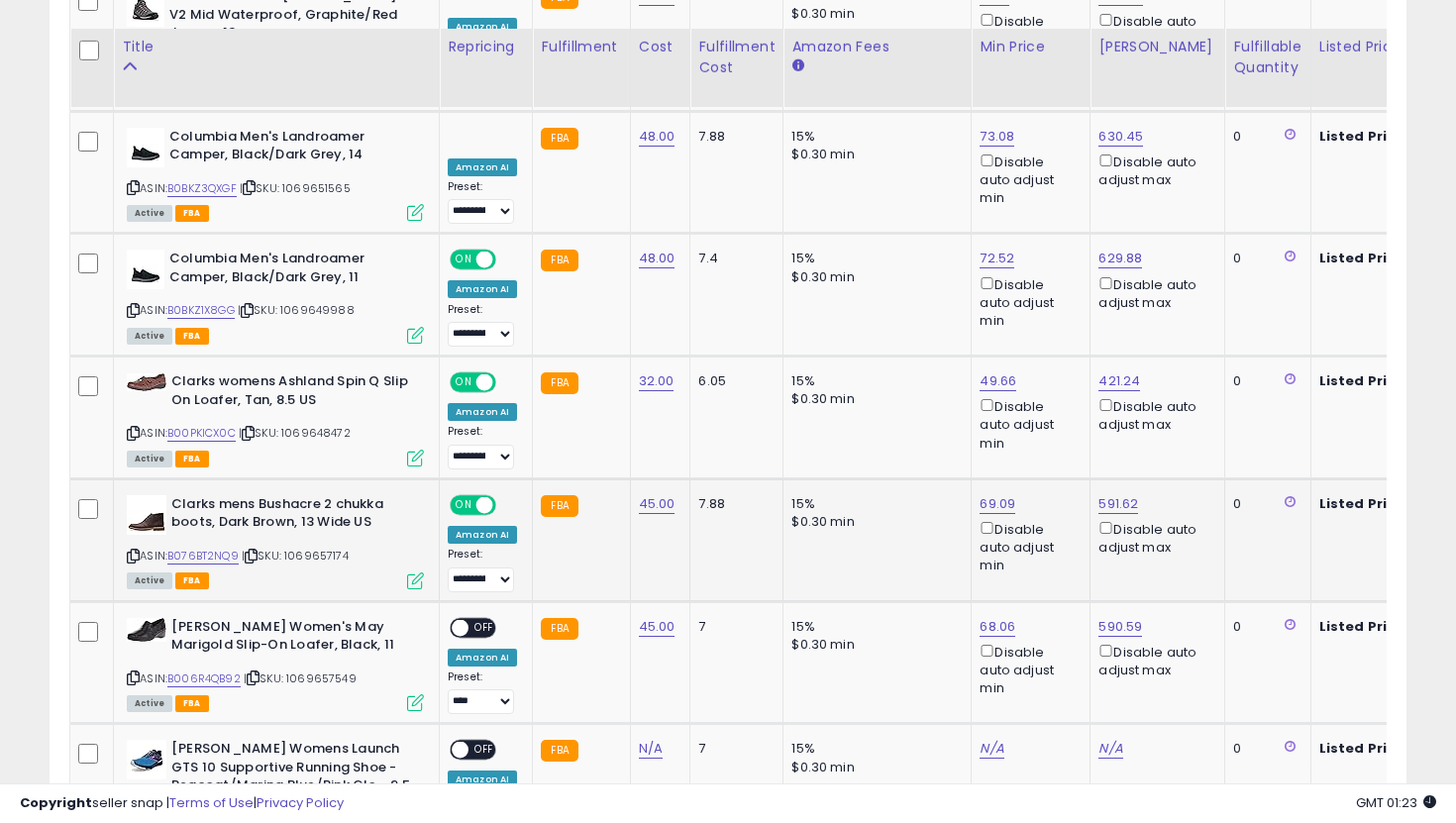 scroll, scrollTop: 2043, scrollLeft: 0, axis: vertical 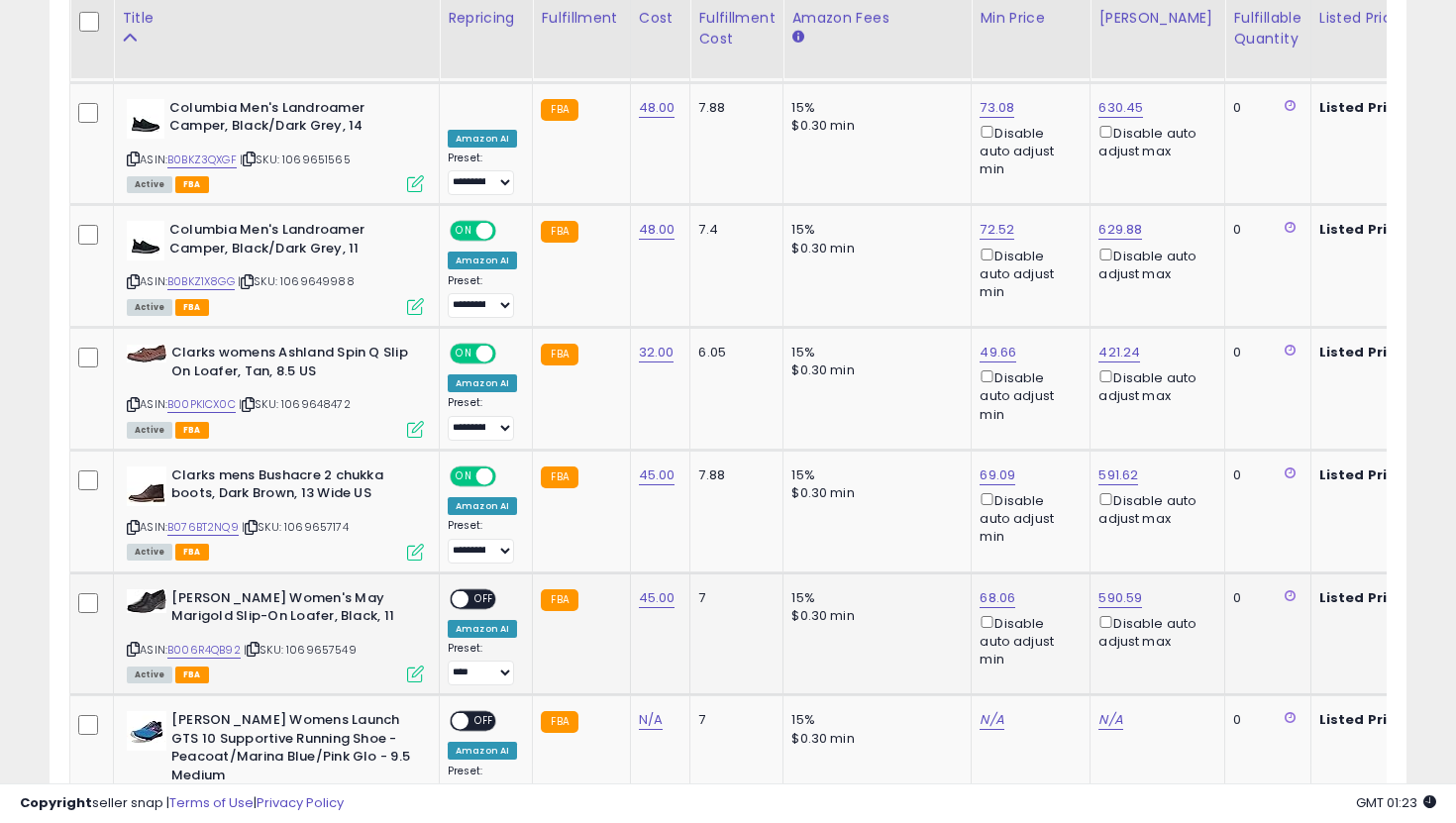 click on "OFF" at bounding box center [484, 598] 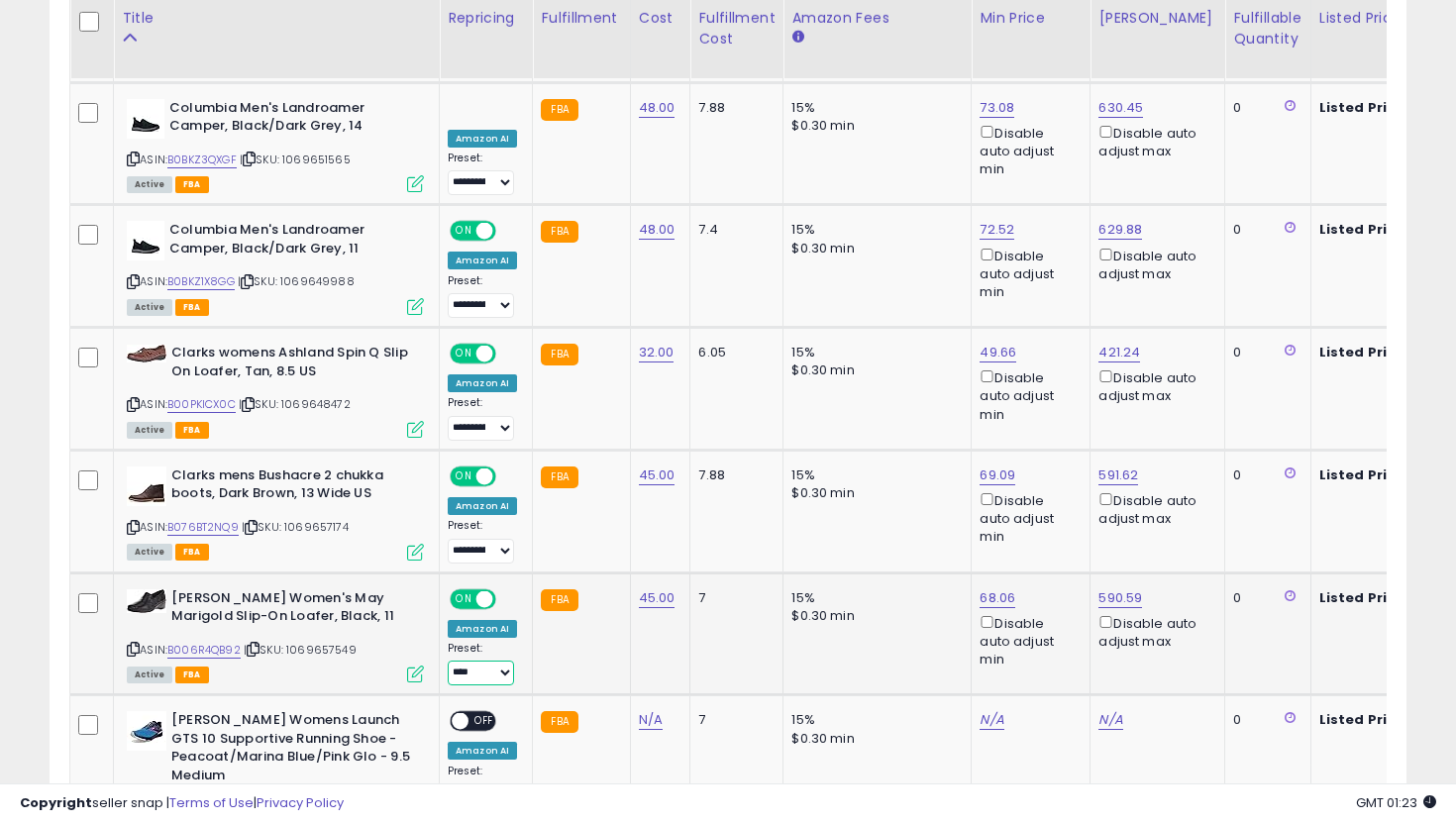 click on "**********" at bounding box center (480, 672) 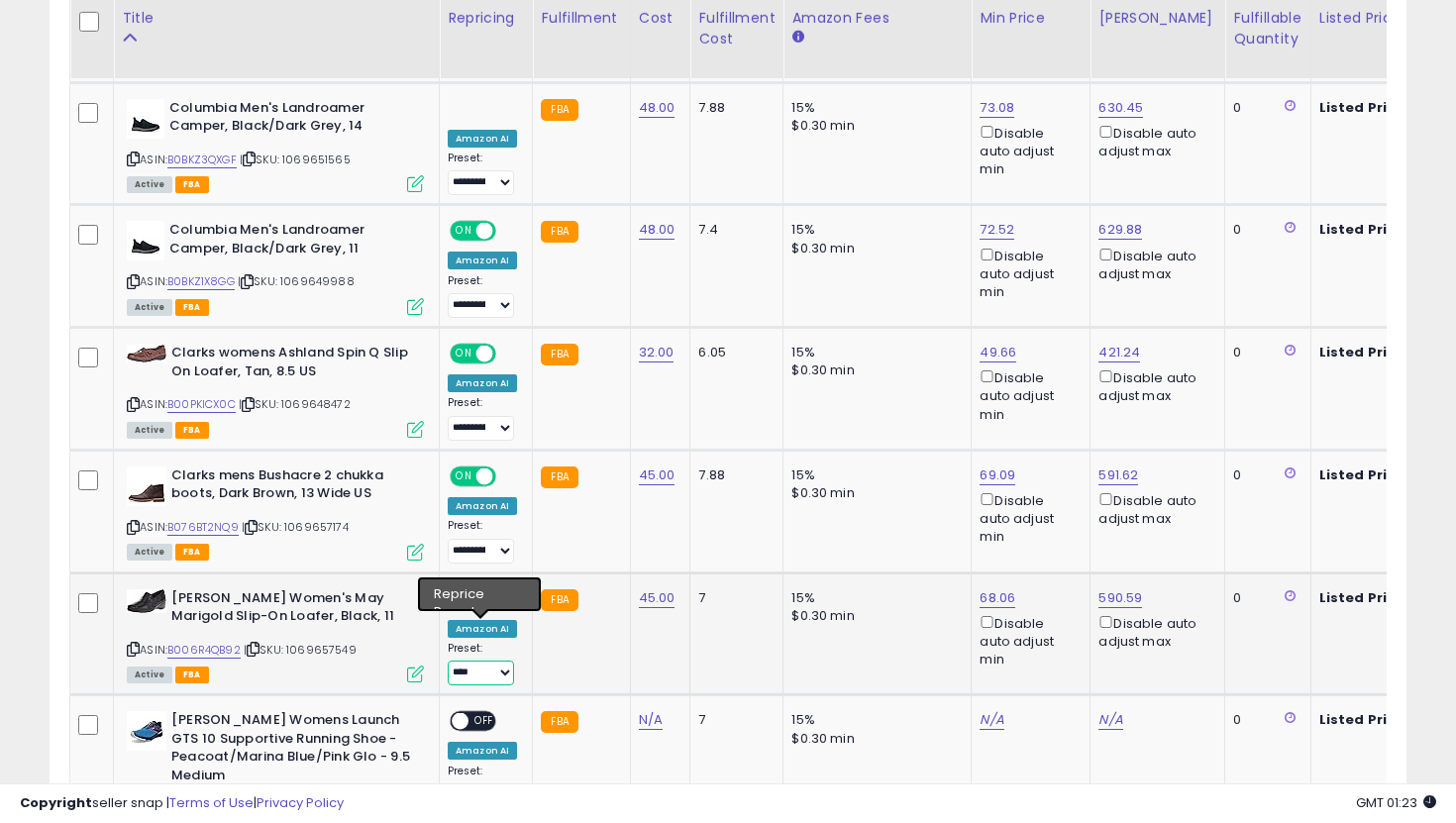 select on "**********" 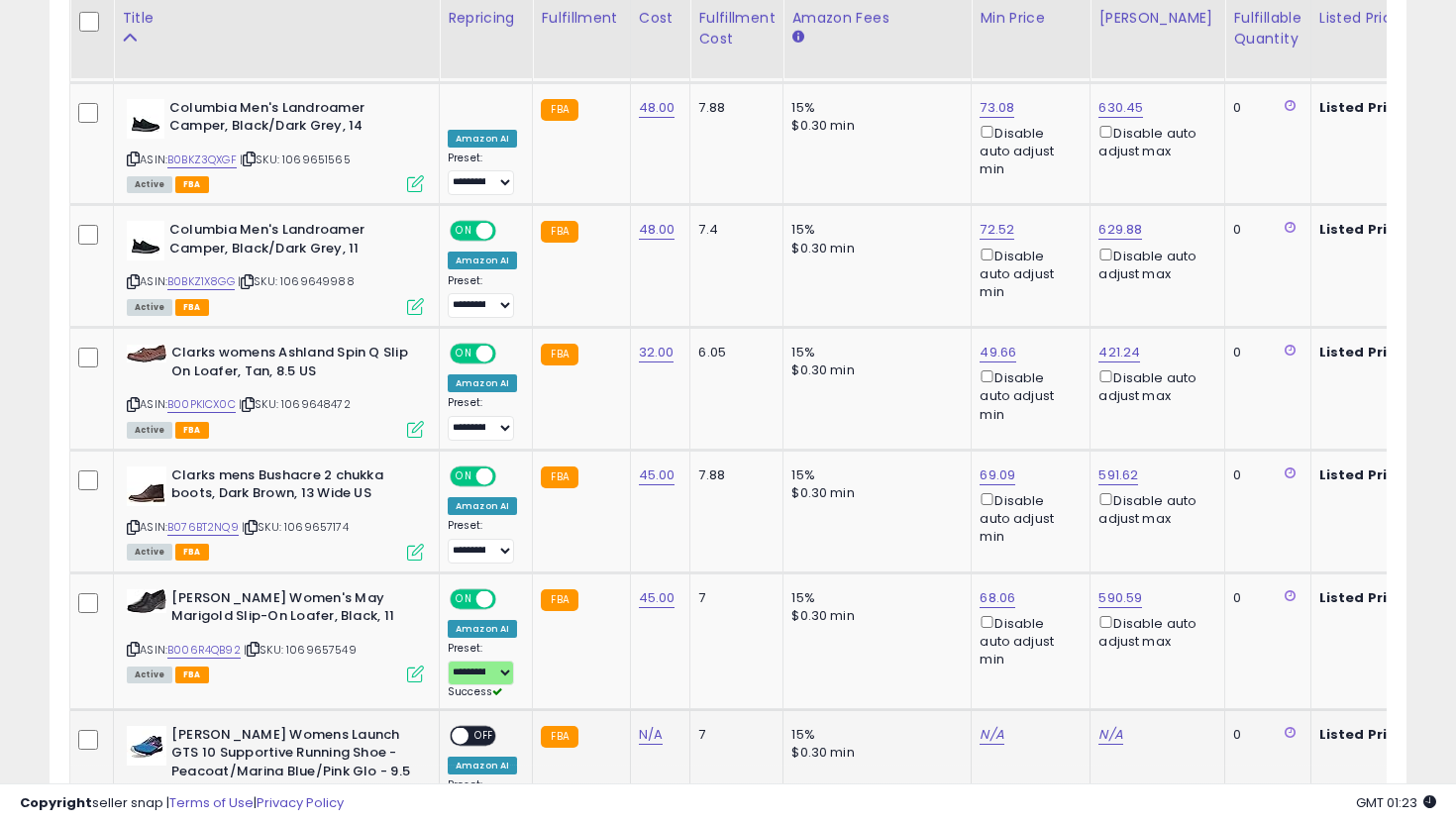 click on "N/A" 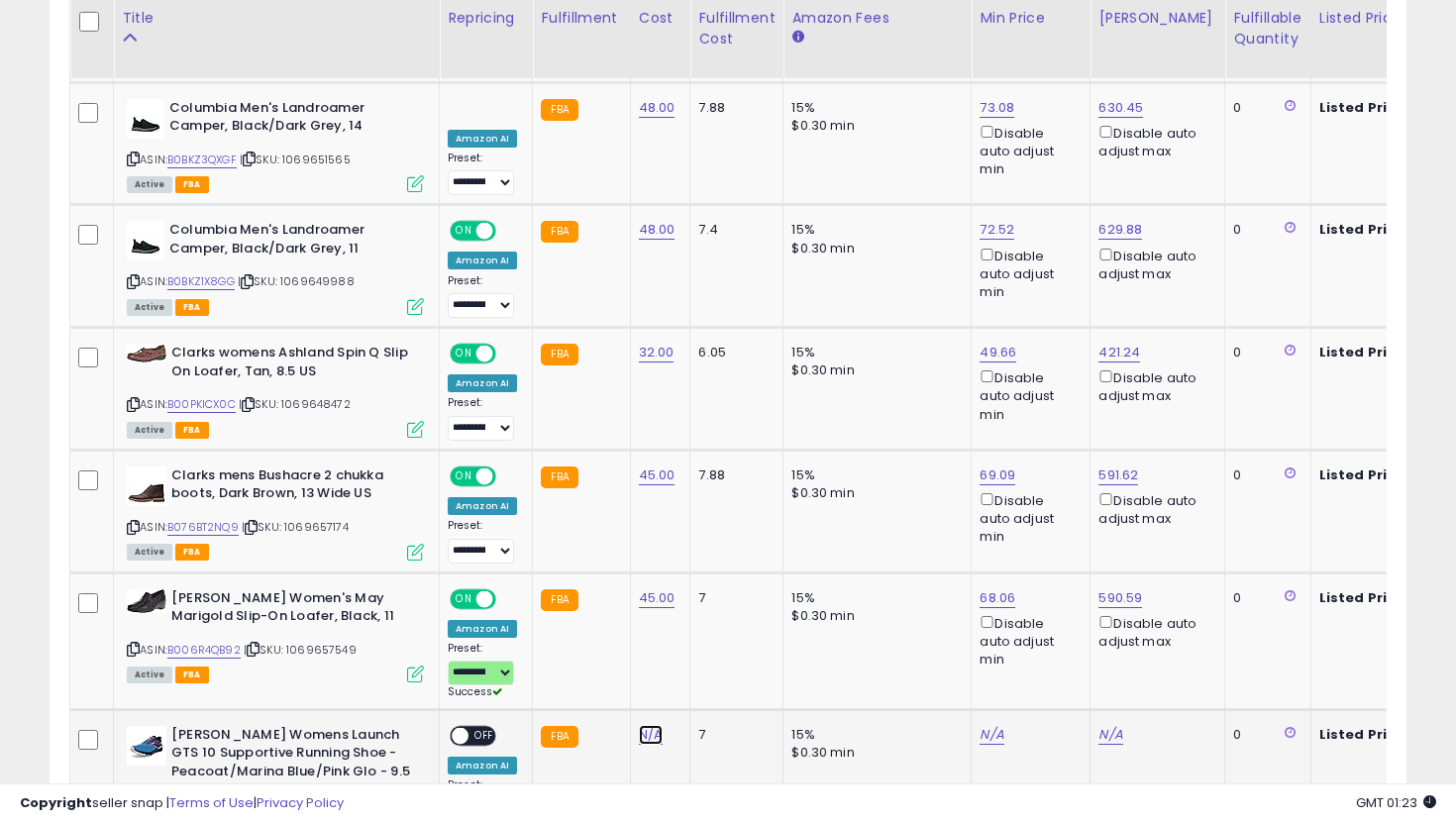 click on "N/A" at bounding box center (651, 735) 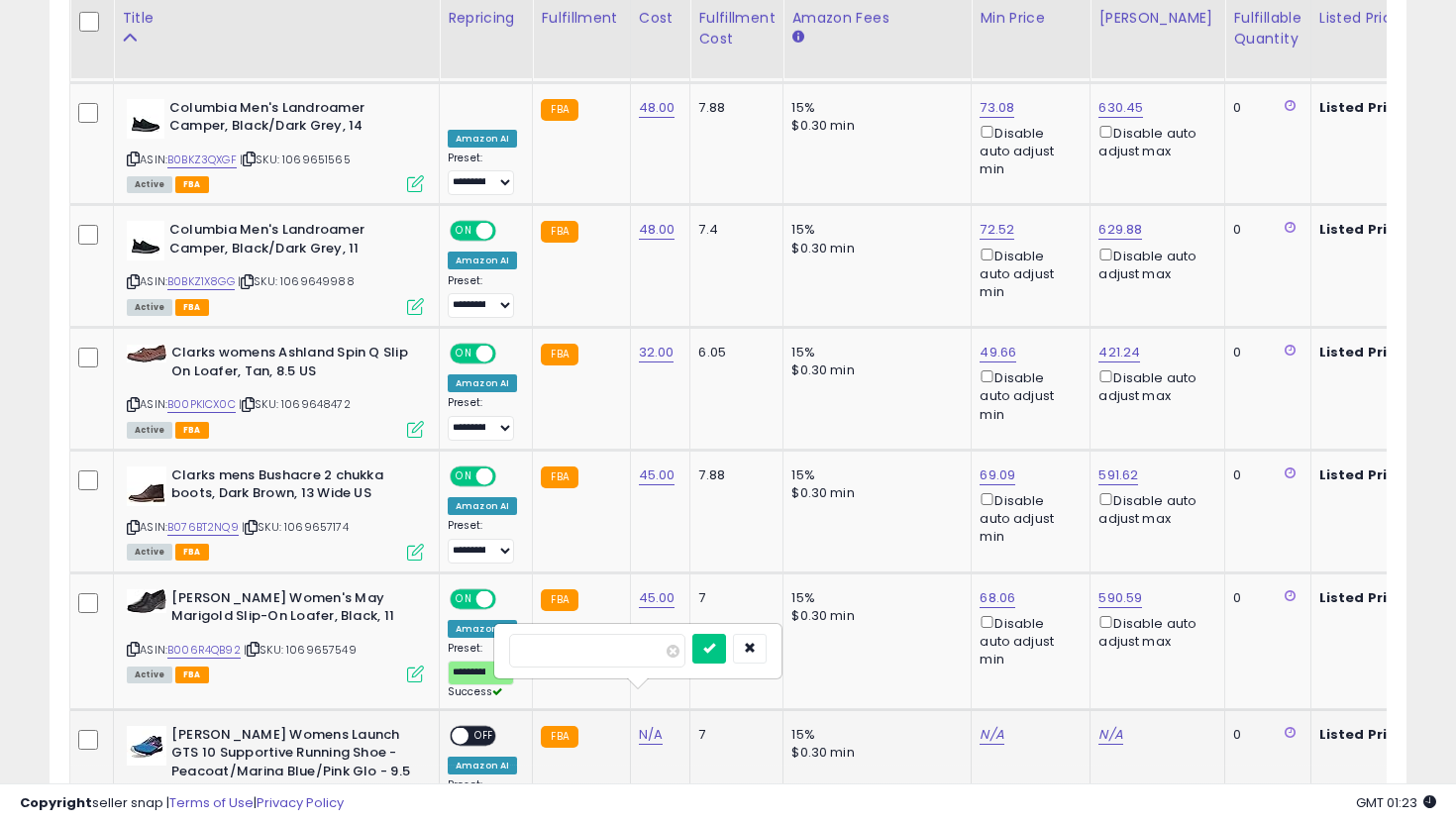 type on "**" 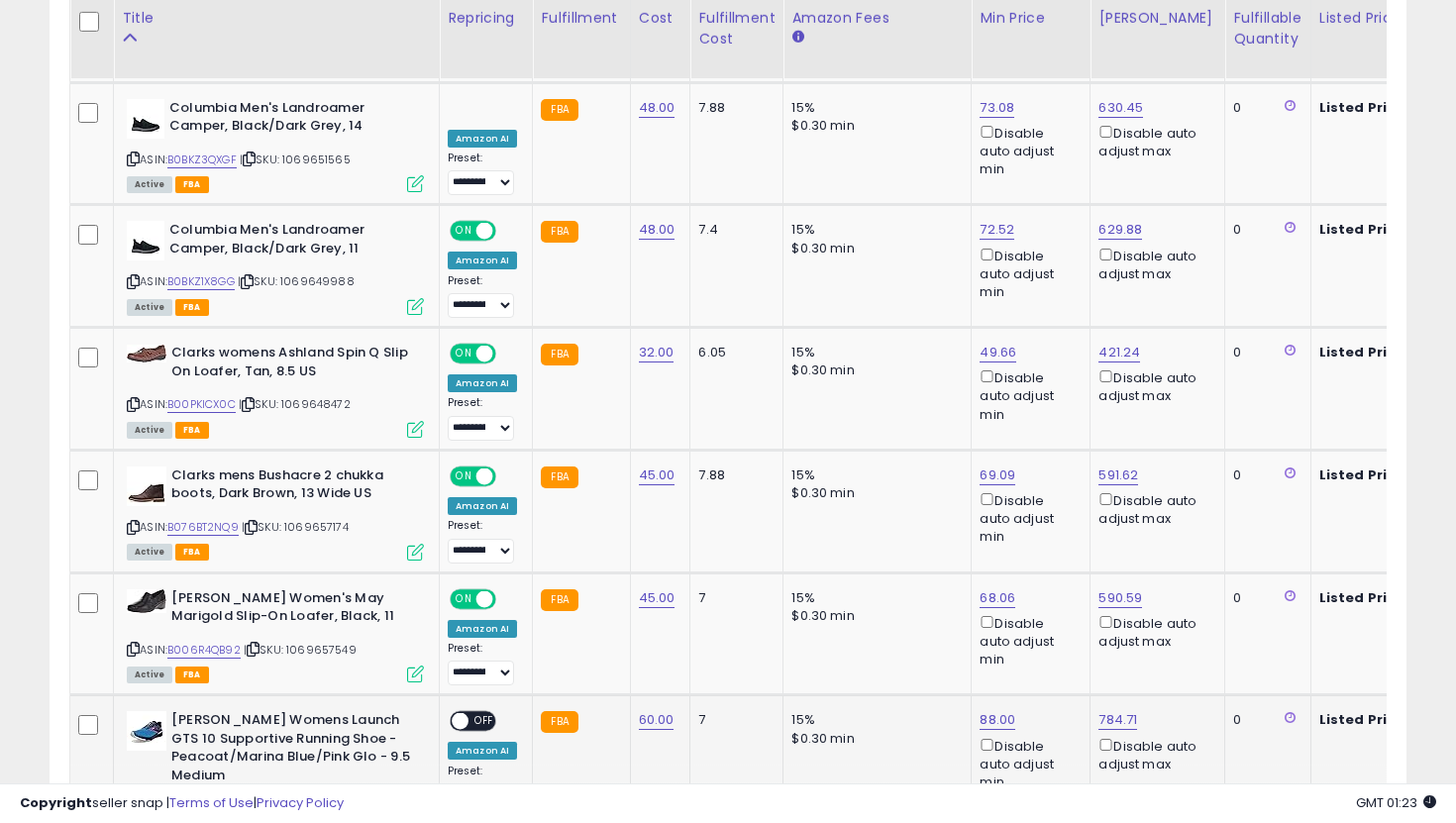 click on "OFF" at bounding box center [484, 721] 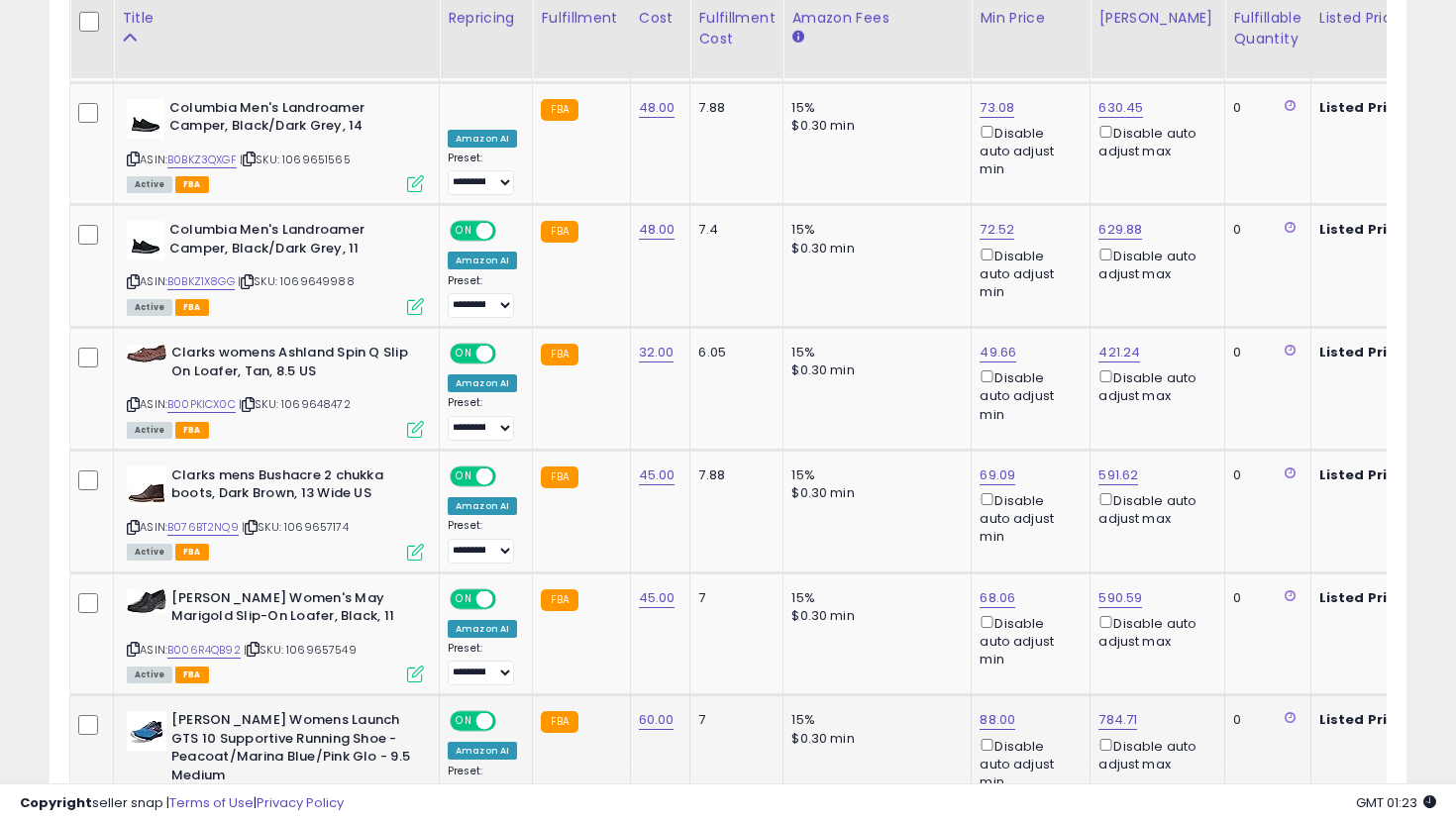 click on "**********" at bounding box center [480, 795] 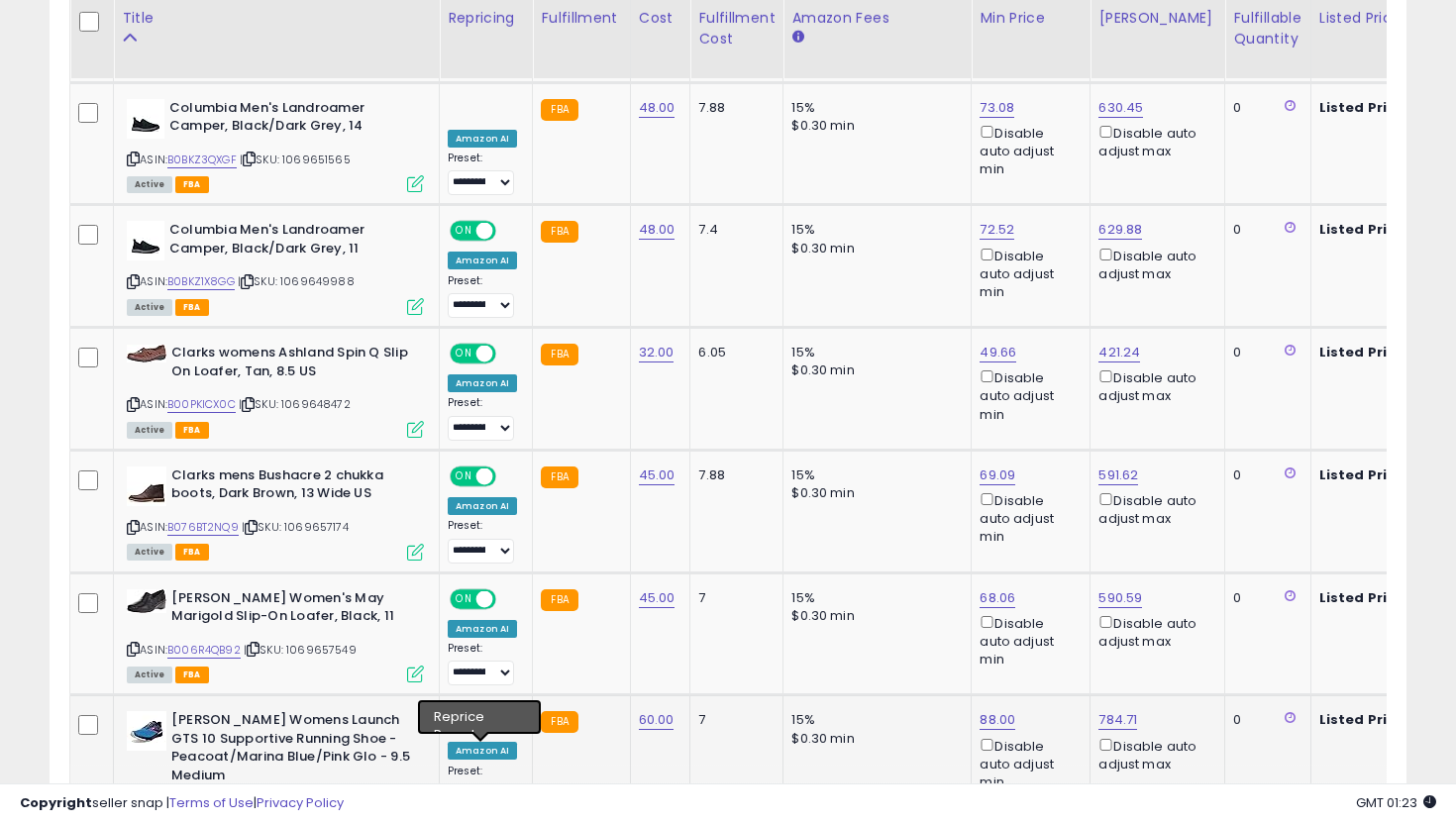 select on "**********" 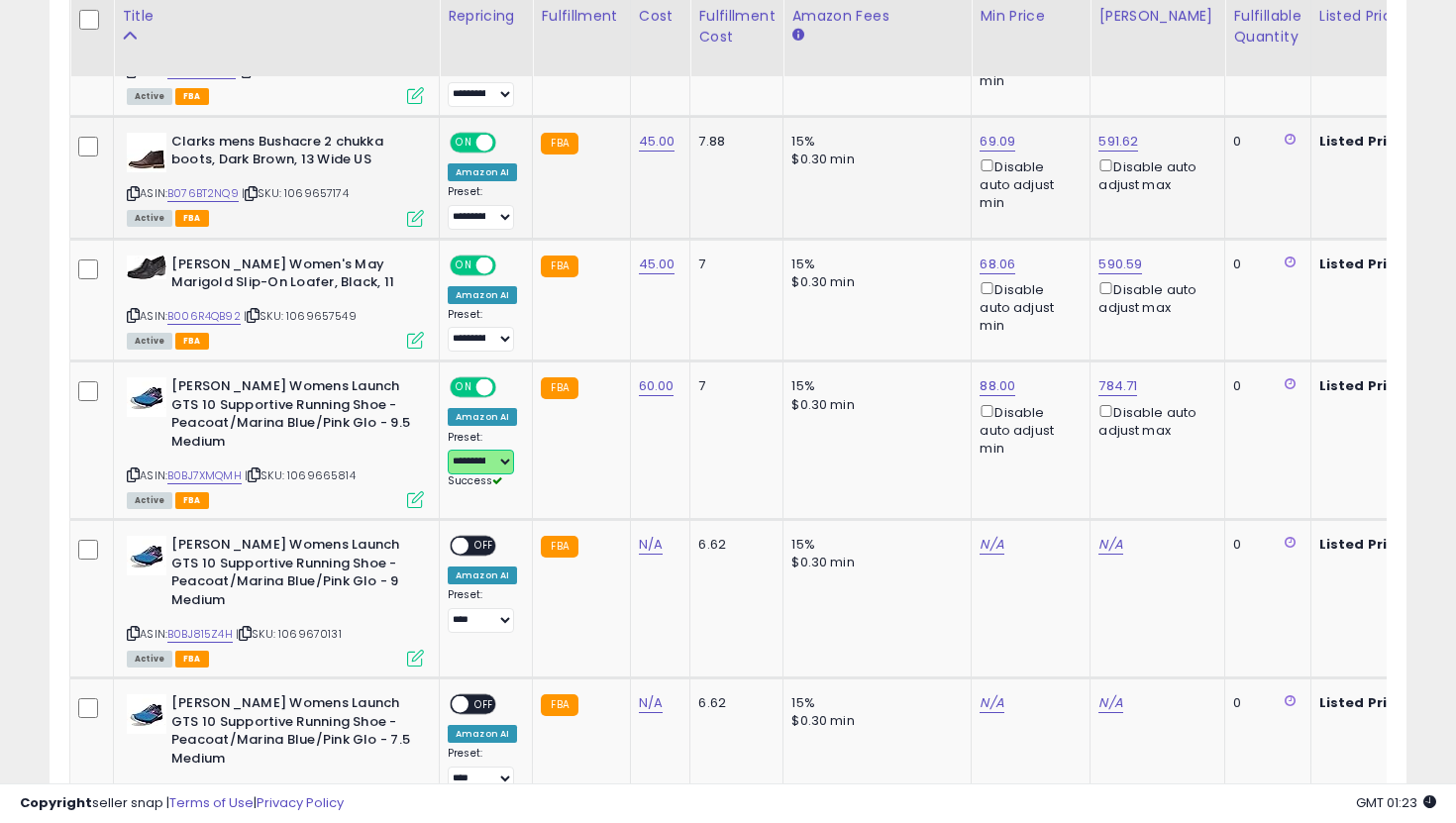 scroll, scrollTop: 2393, scrollLeft: 0, axis: vertical 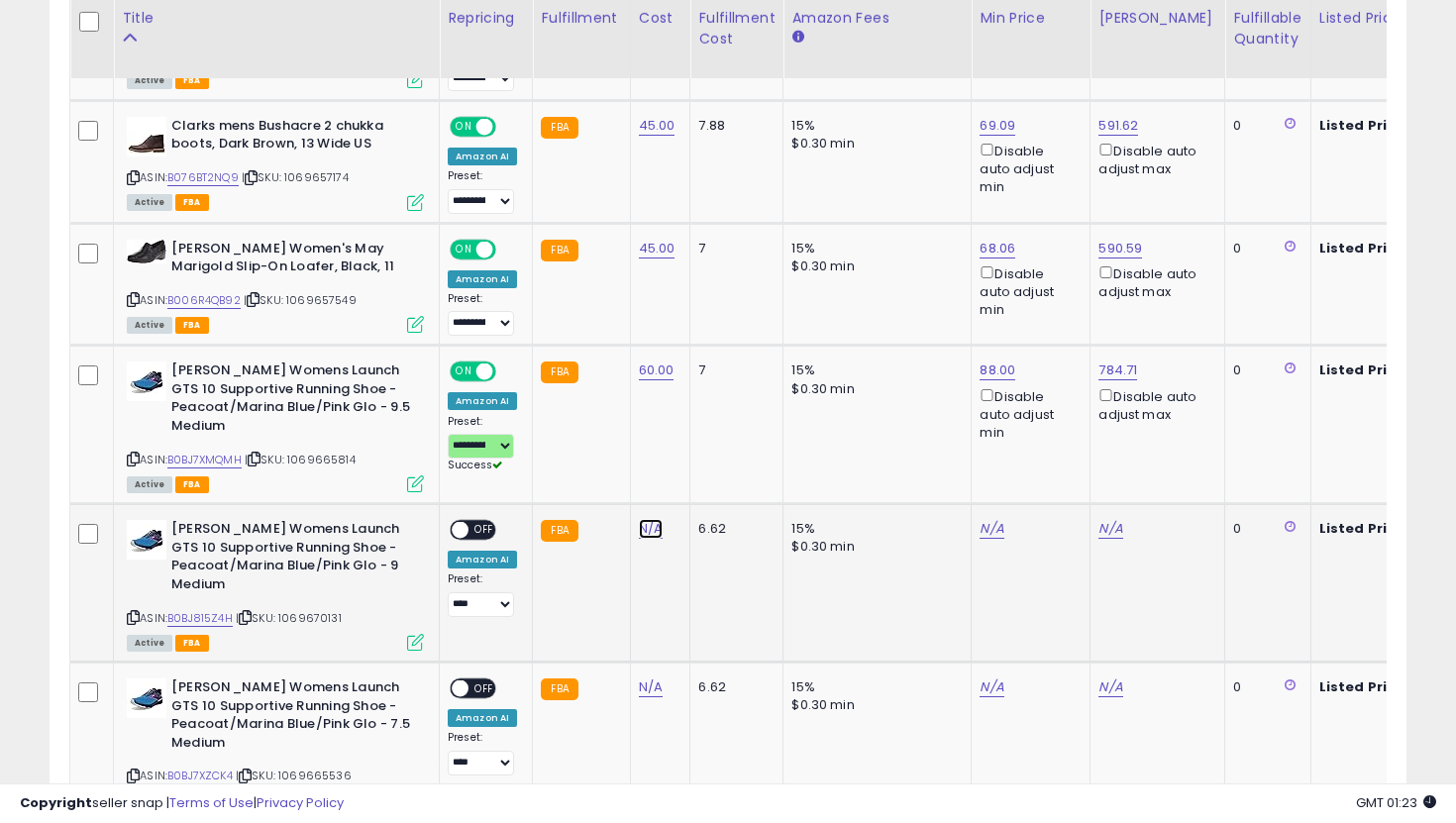 click on "N/A" at bounding box center (651, 529) 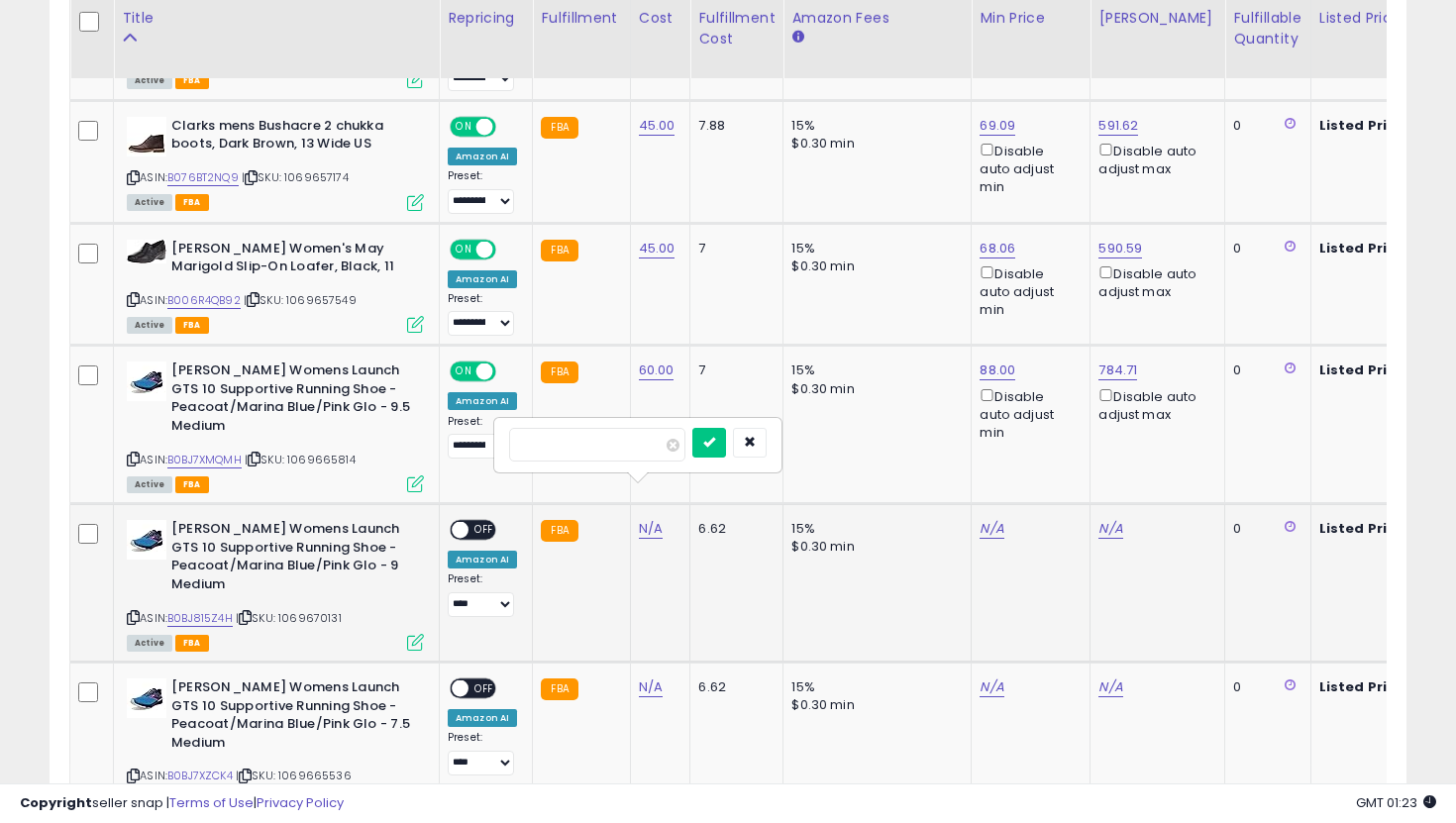 type on "**" 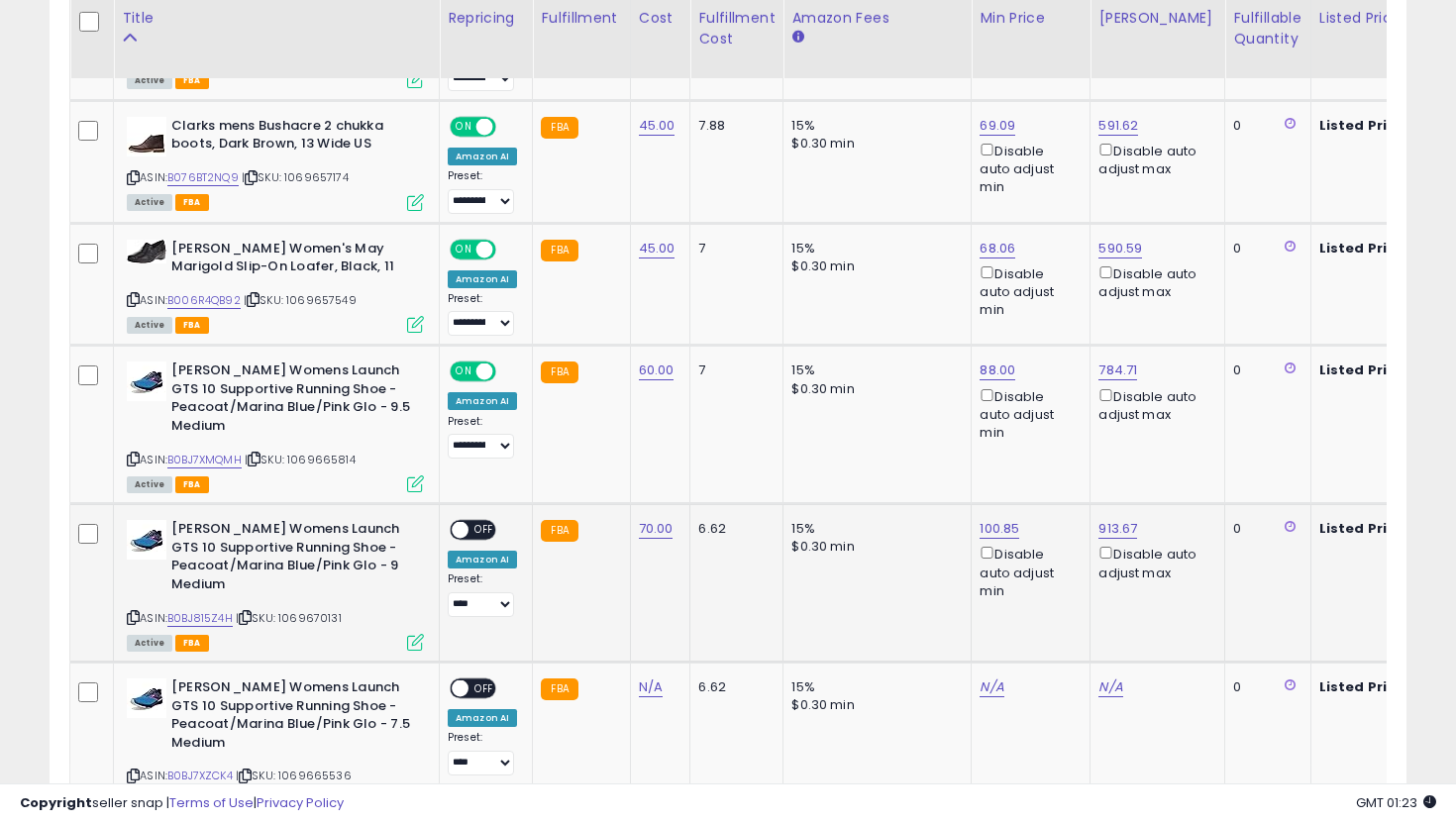 click on "ON   OFF" at bounding box center [472, 530] 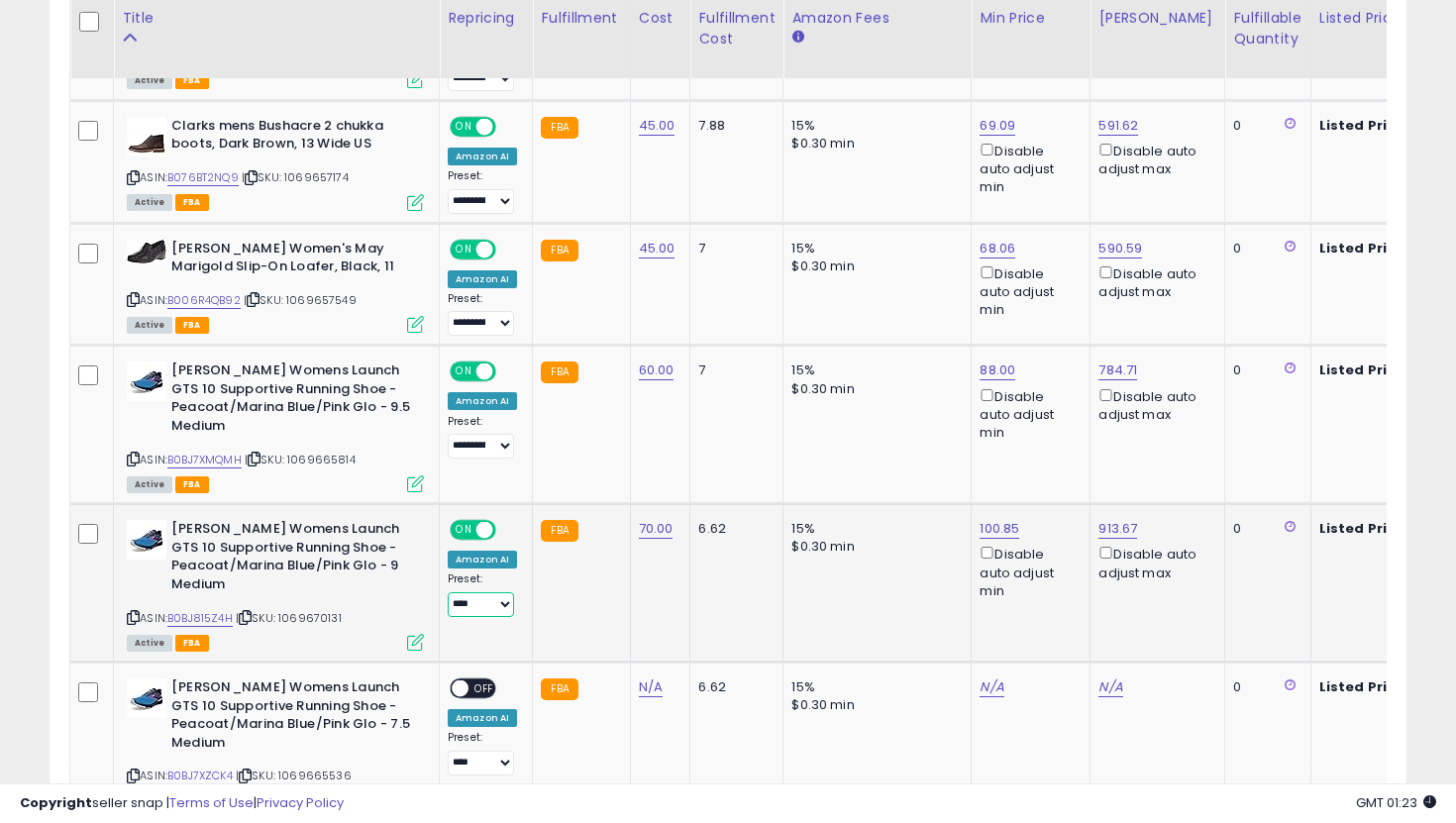 click on "**********" at bounding box center (480, 604) 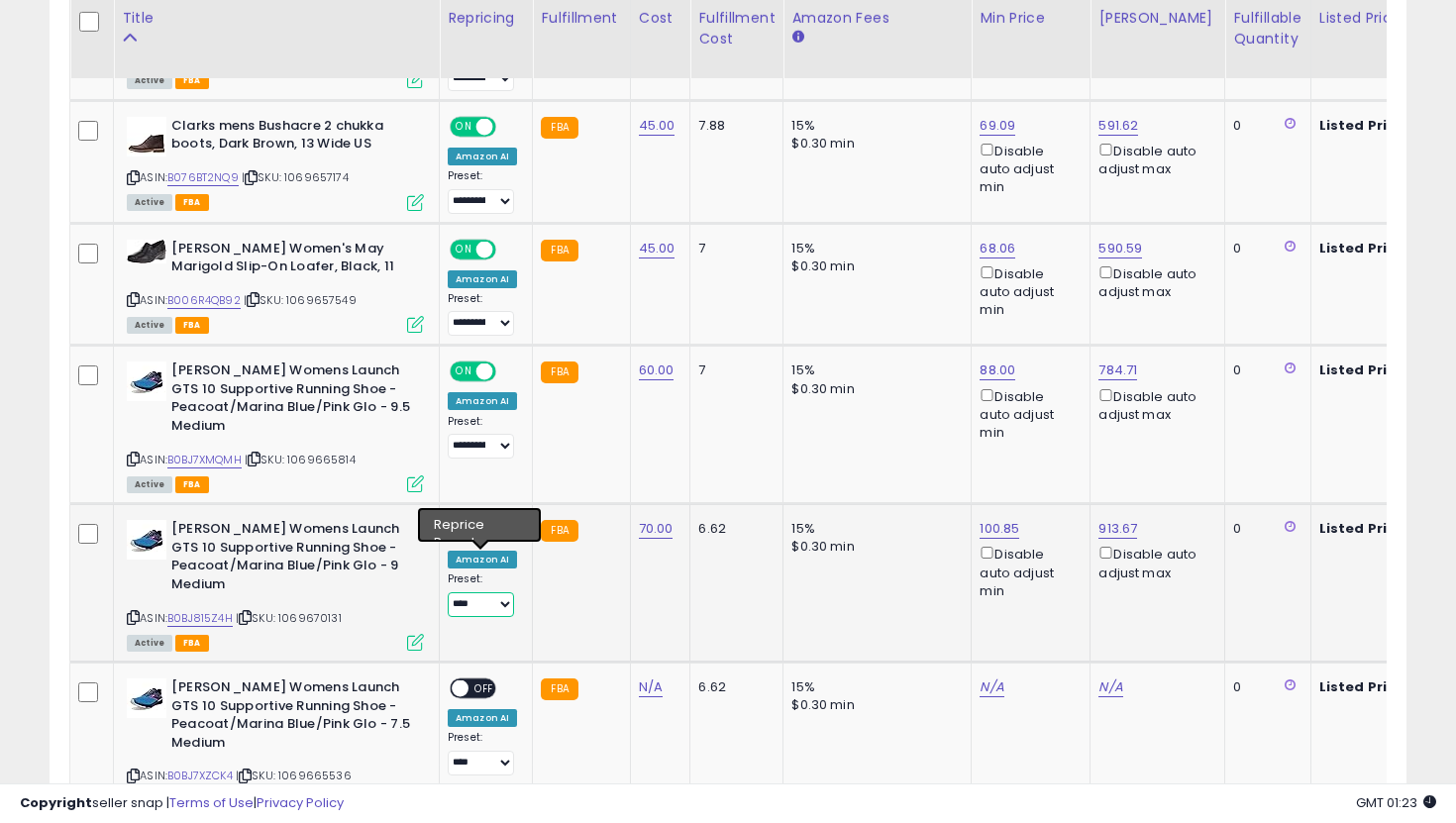 select on "**********" 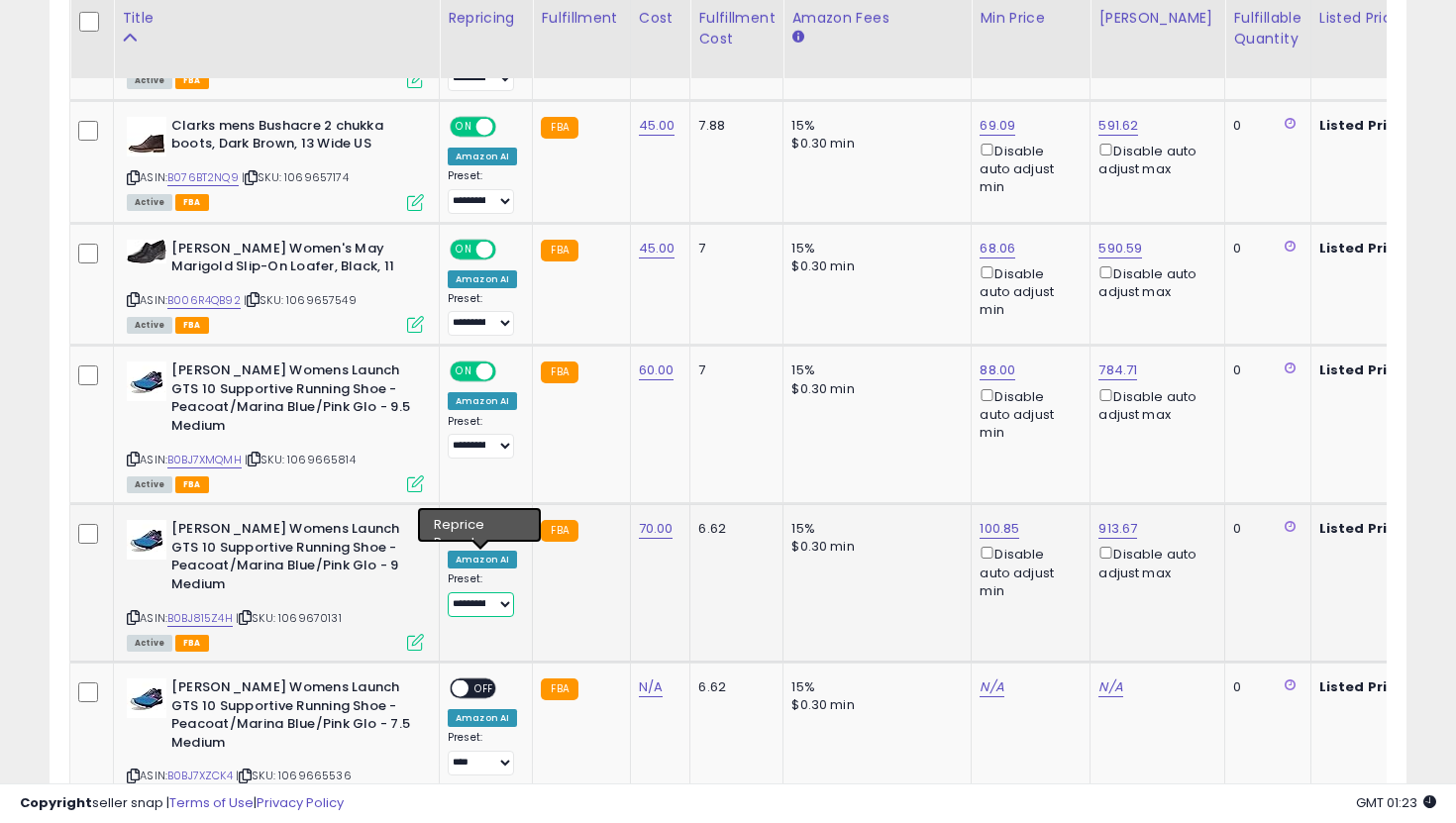 scroll, scrollTop: 0, scrollLeft: 186, axis: horizontal 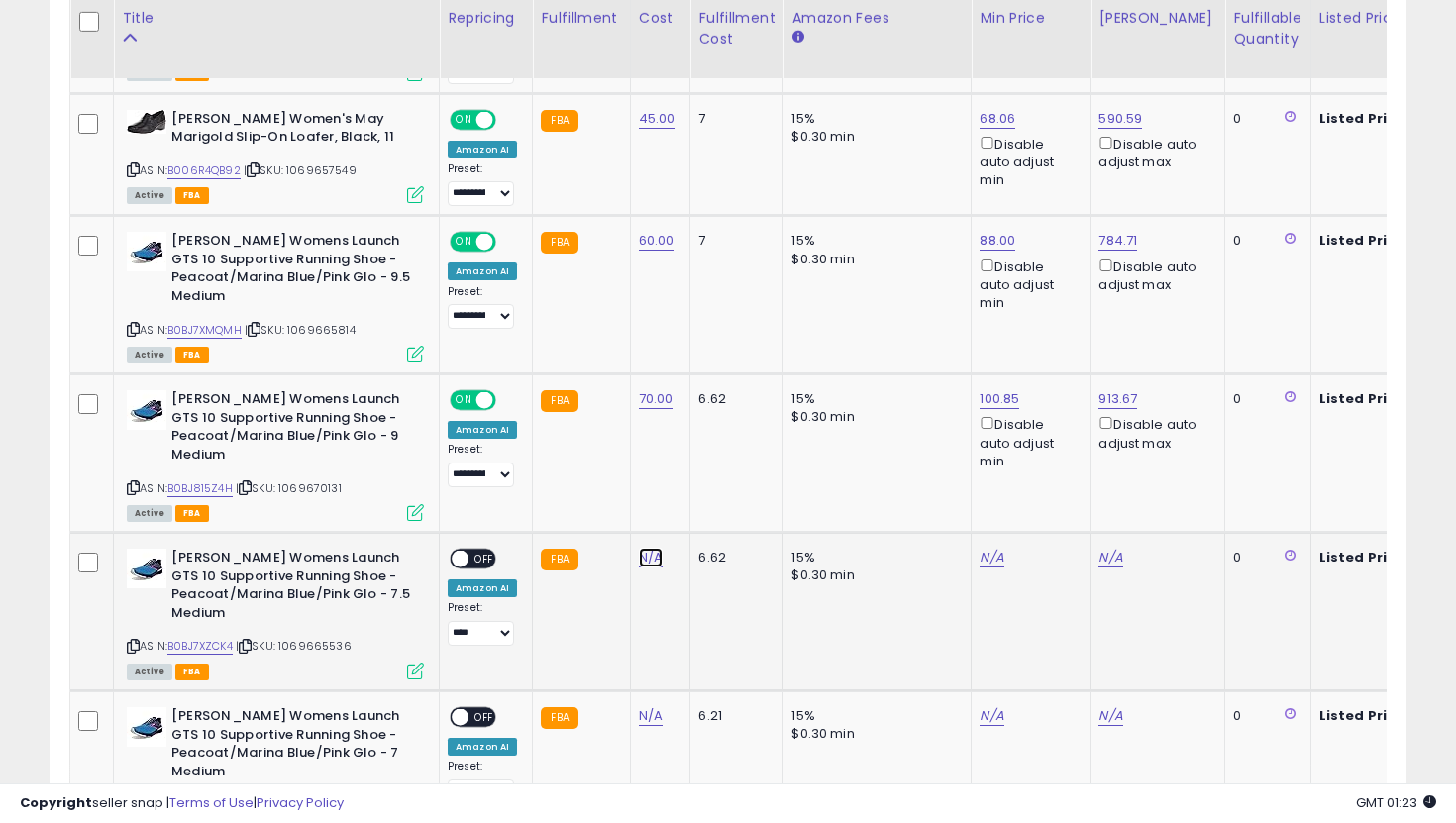 click on "N/A" at bounding box center (651, 558) 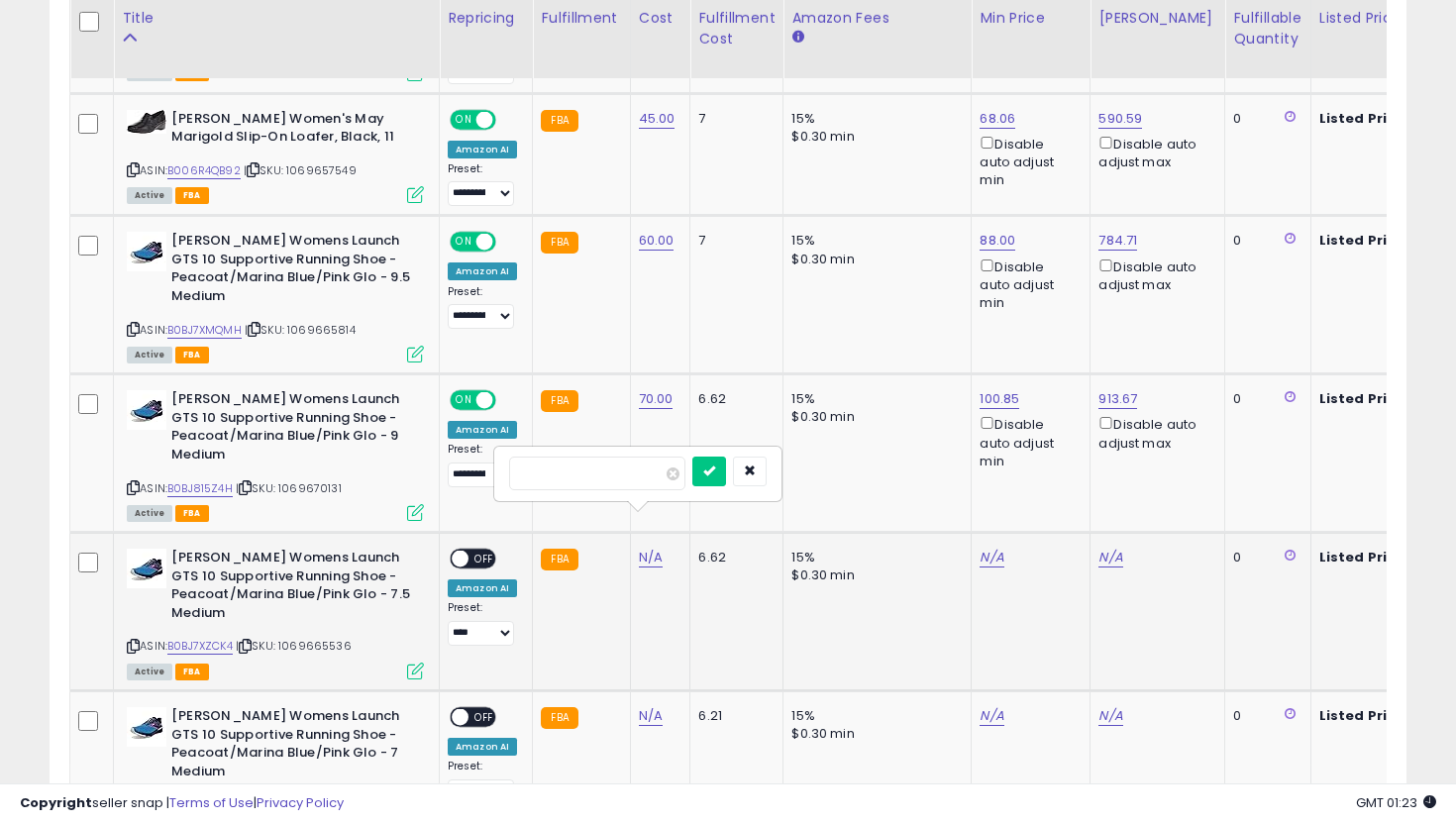 type on "*" 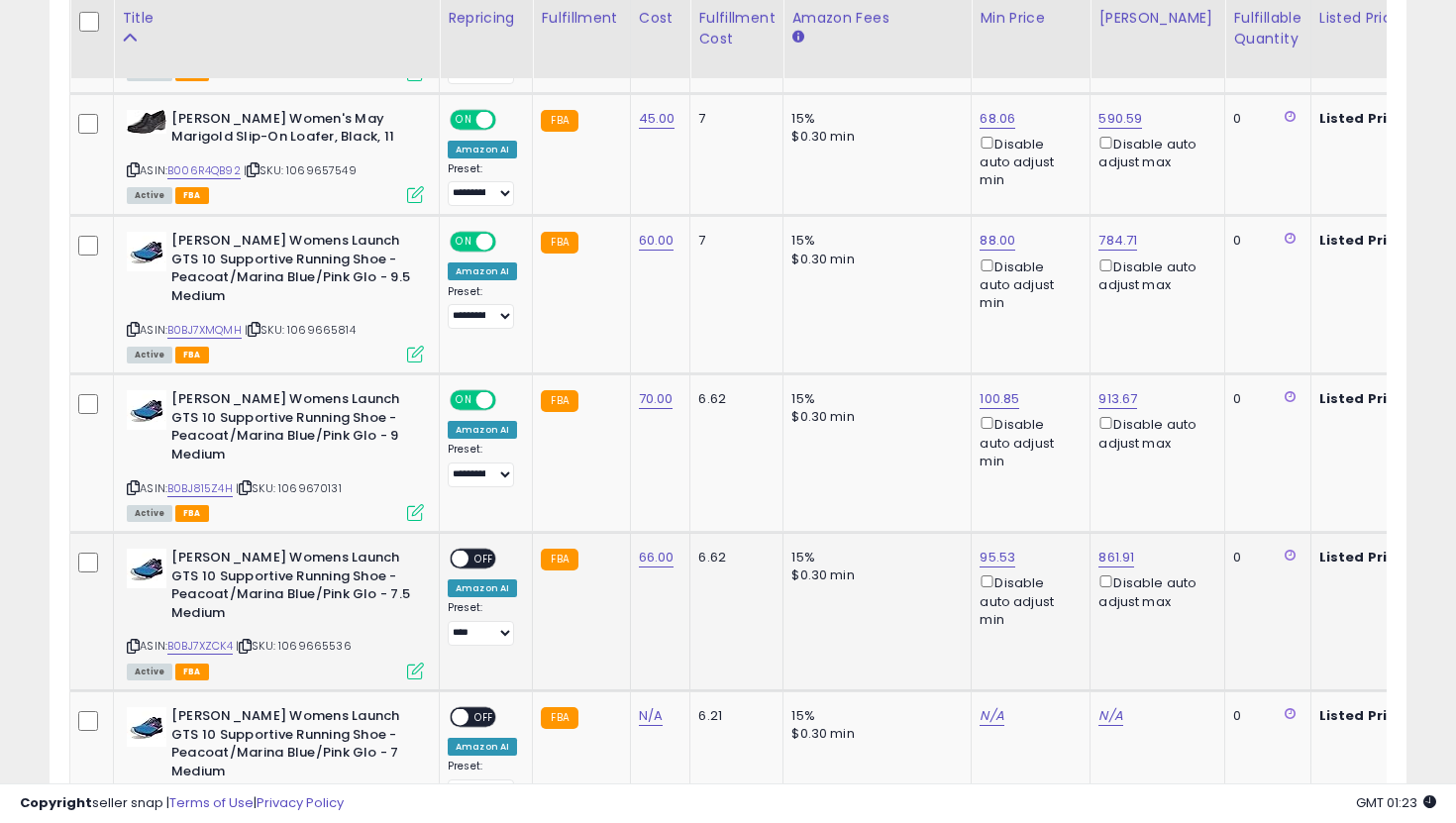 click on "**********" 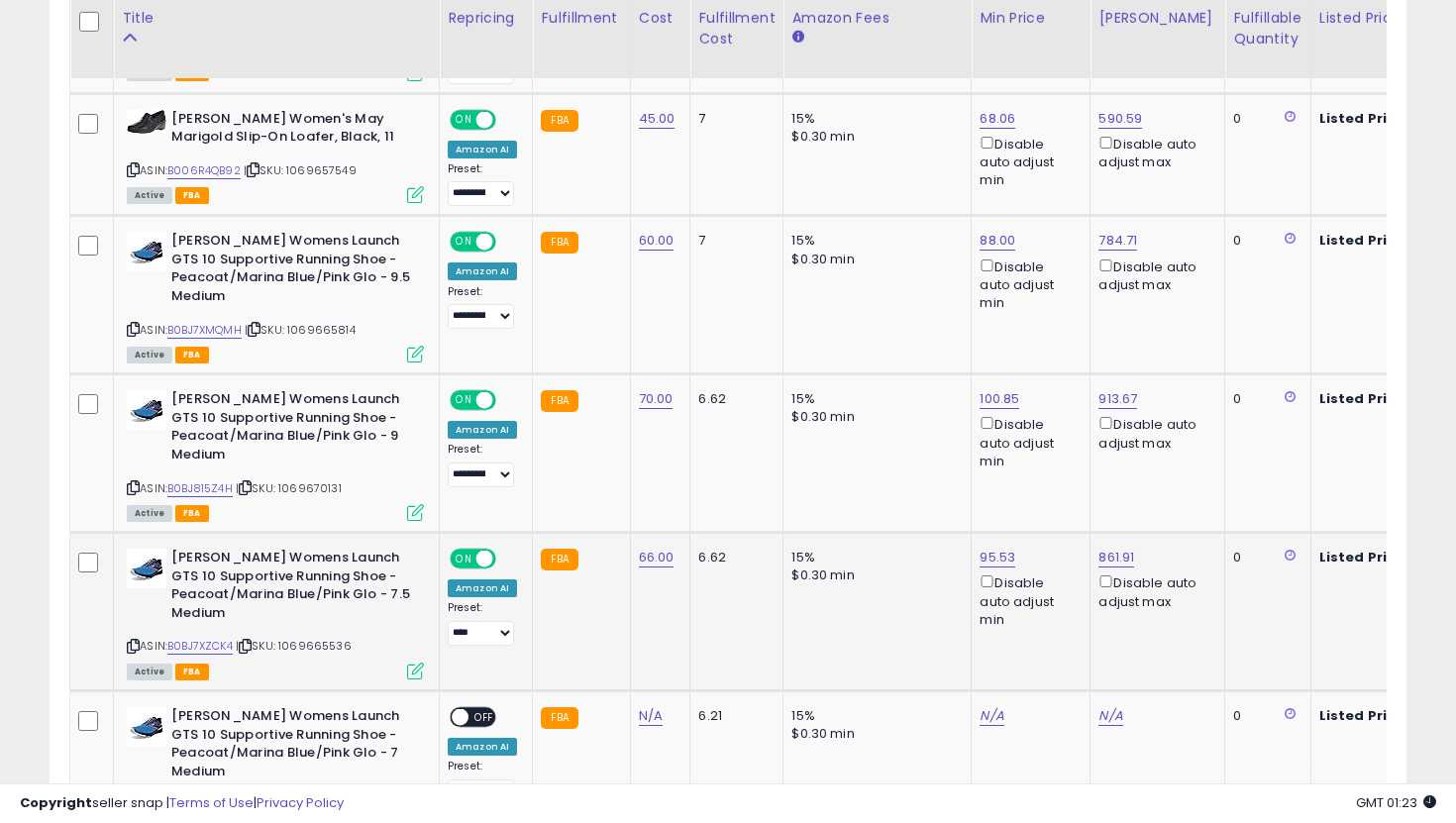 click on "**********" at bounding box center [482, 623] 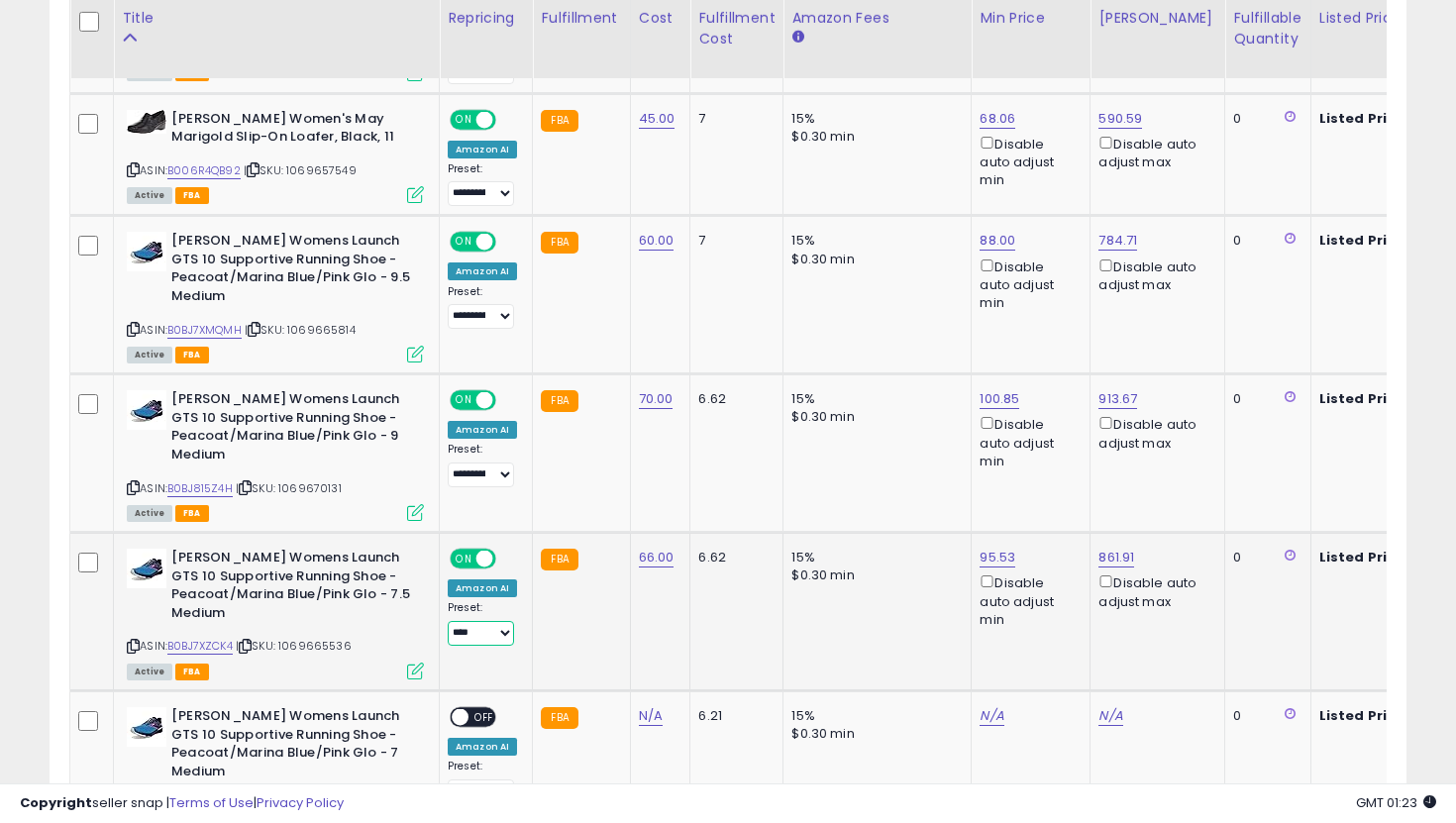 click on "**********" at bounding box center [480, 633] 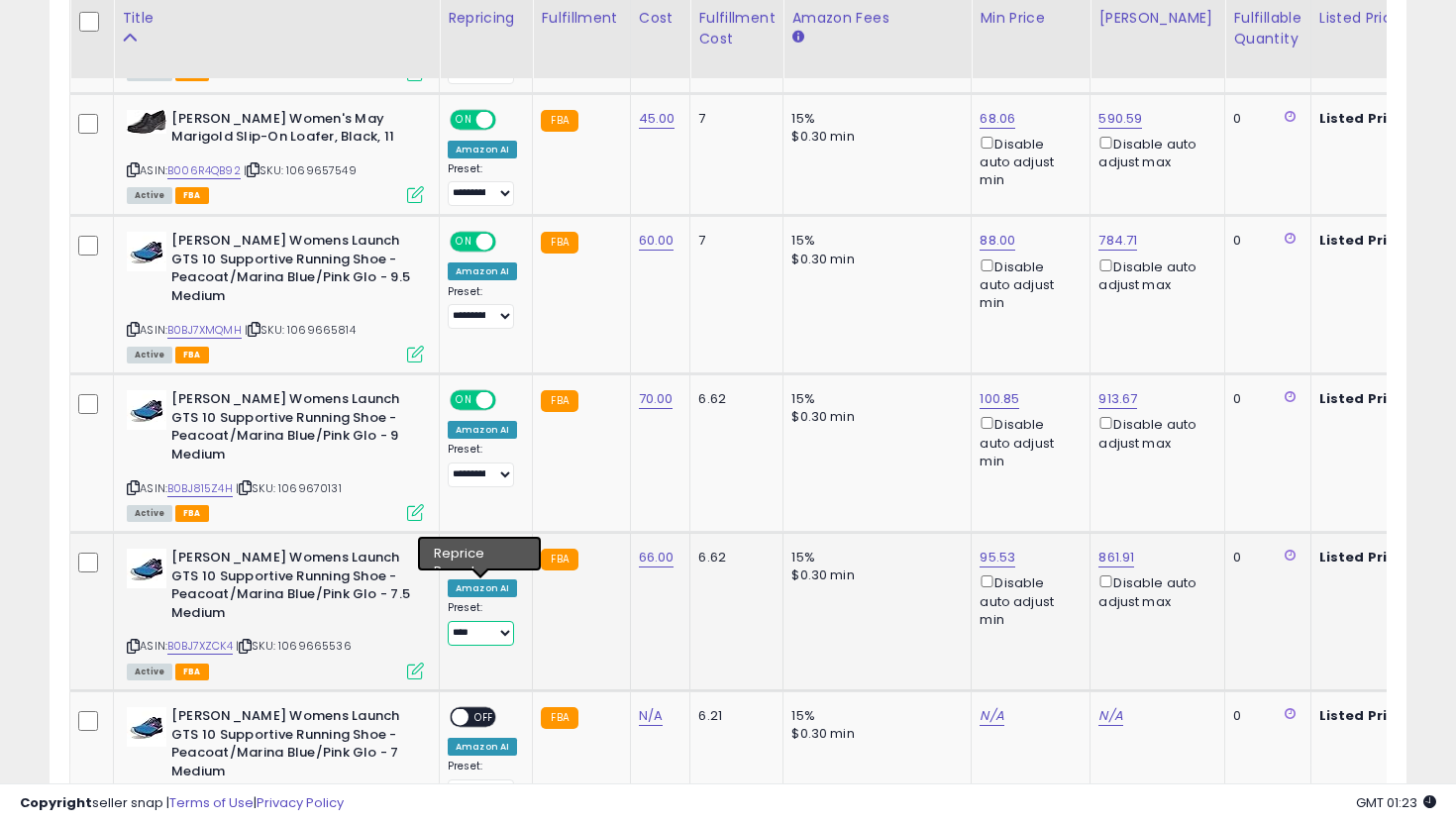 select on "**********" 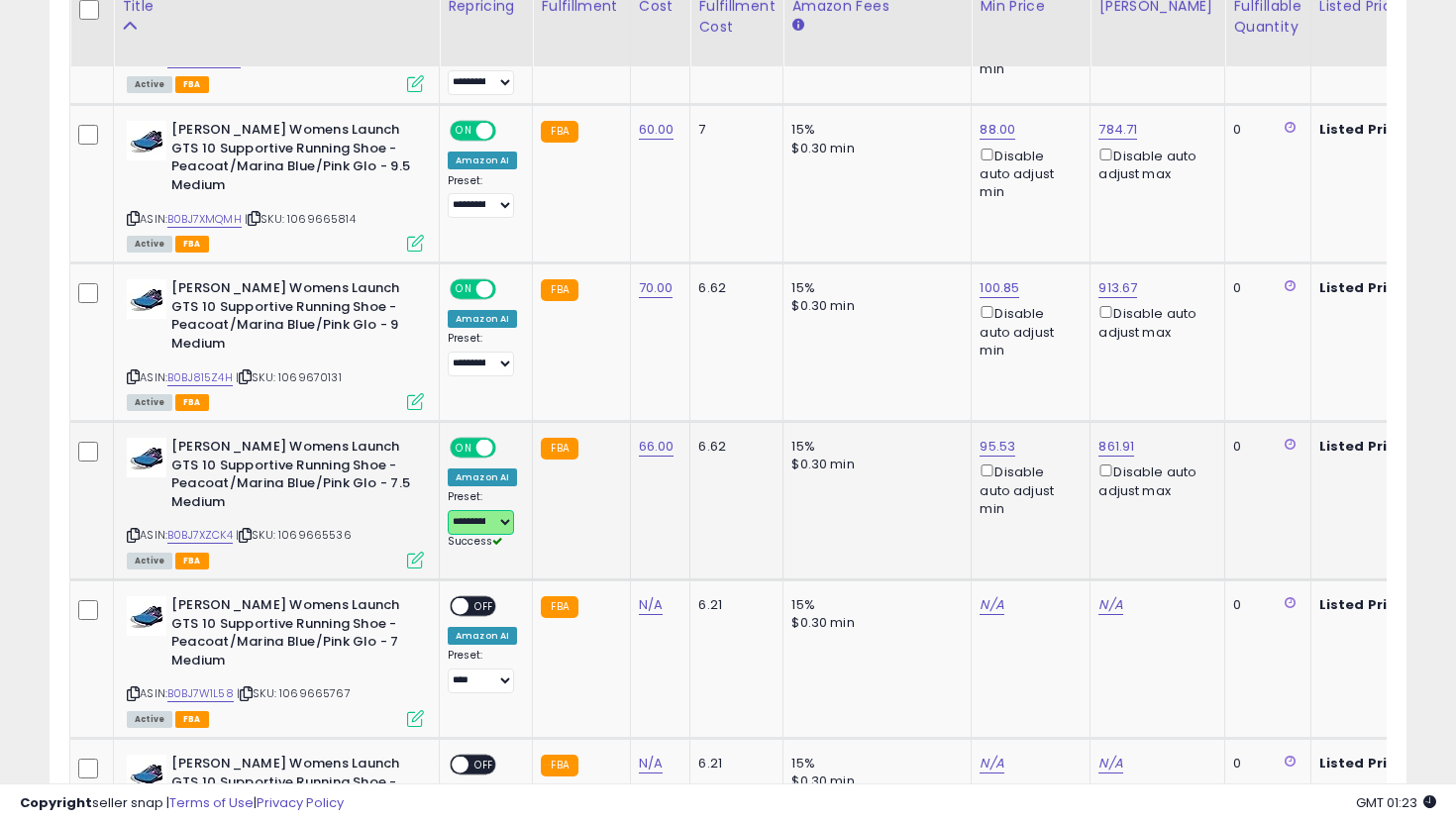 scroll, scrollTop: 2635, scrollLeft: 0, axis: vertical 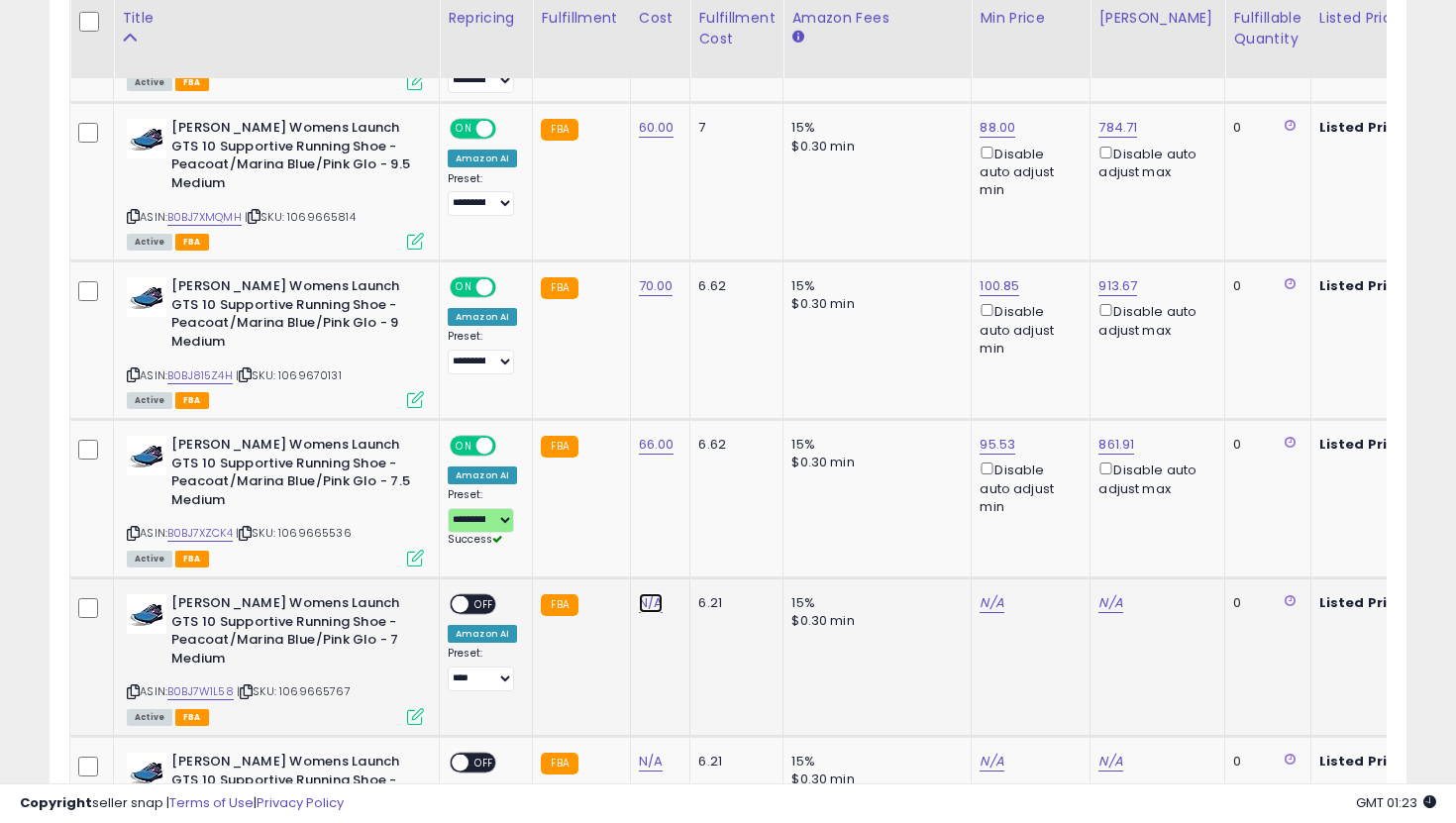 click on "N/A" at bounding box center (651, 603) 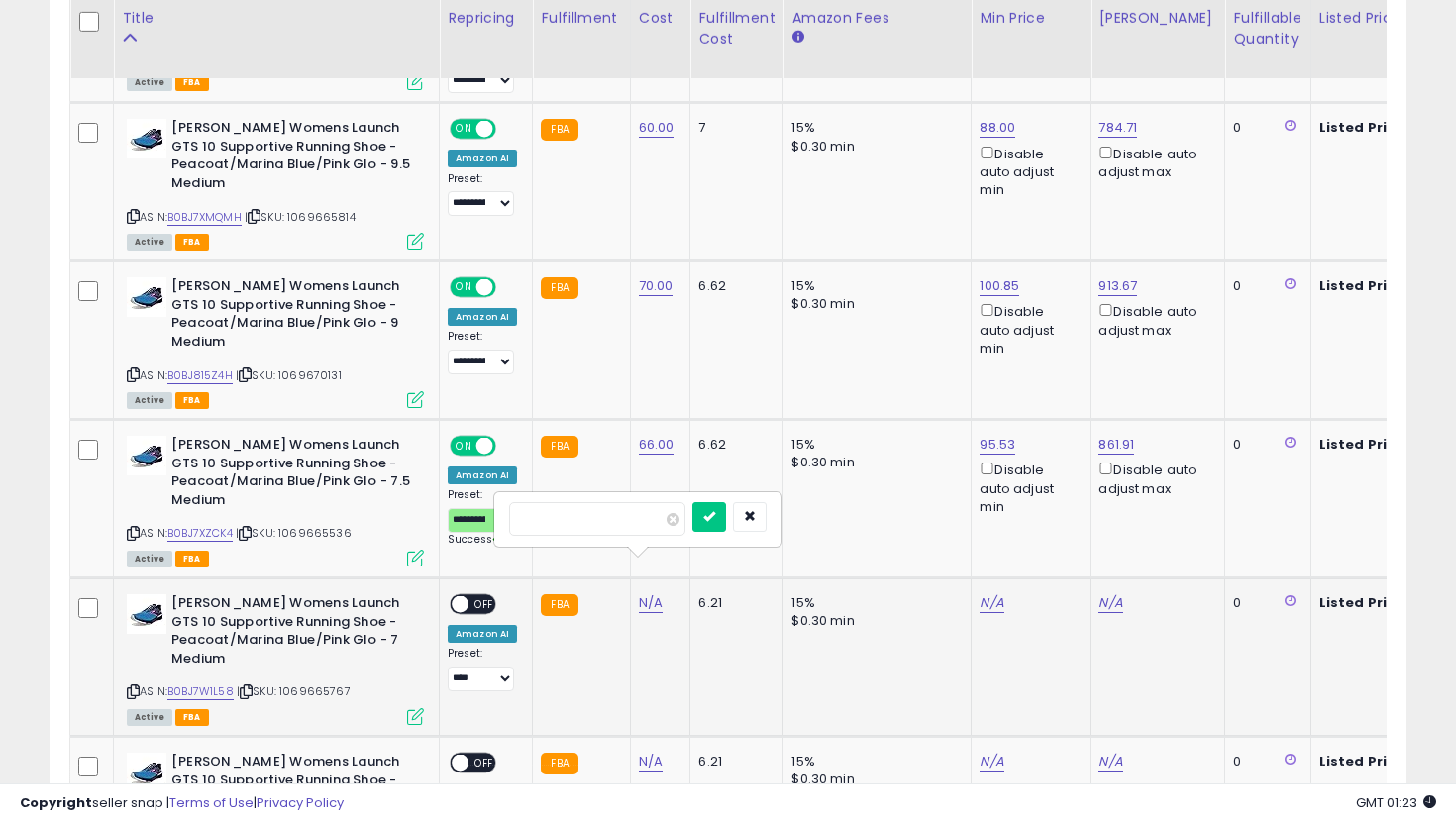 type on "*" 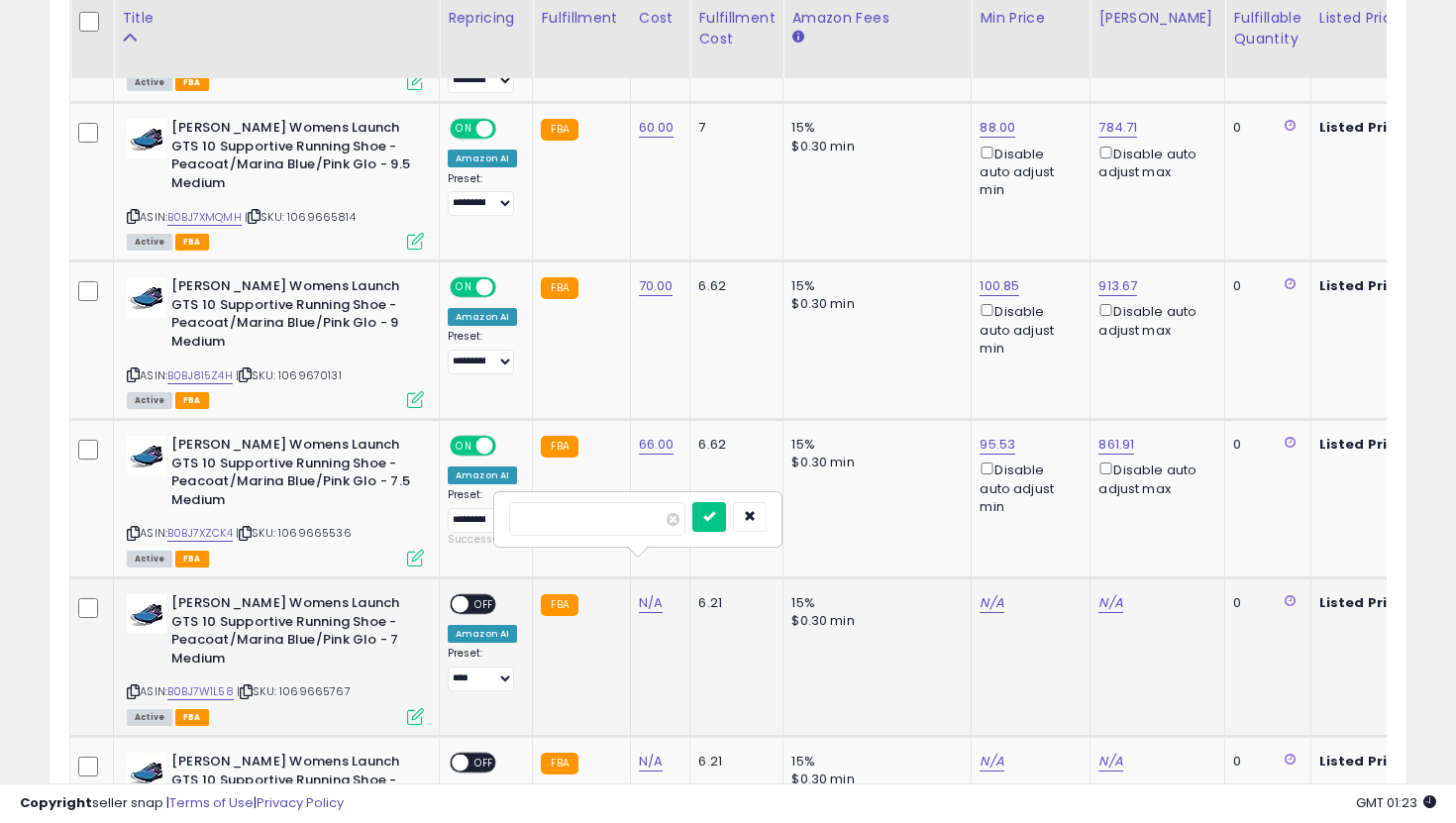 click at bounding box center (709, 517) 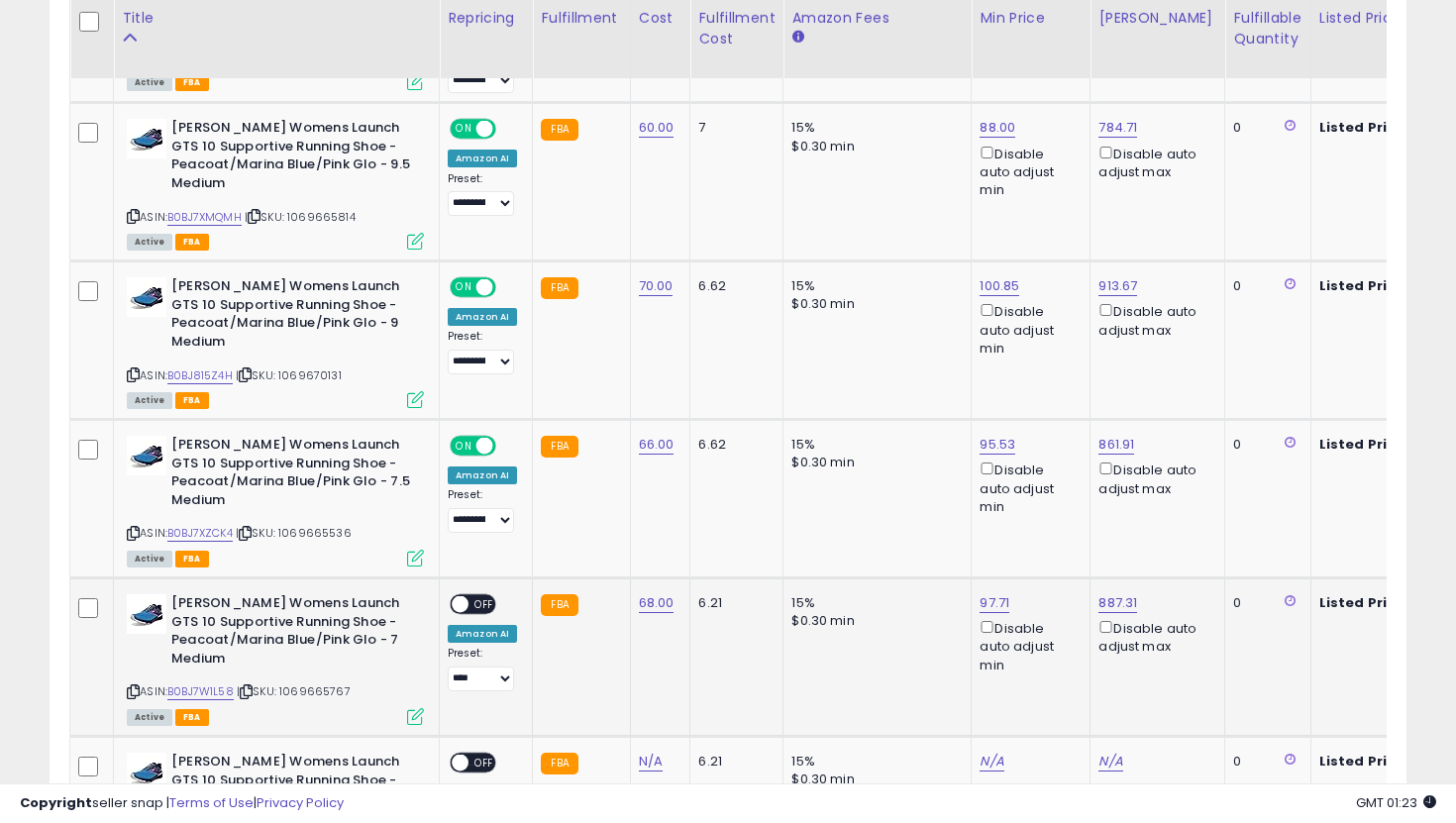 click on "OFF" at bounding box center [484, 604] 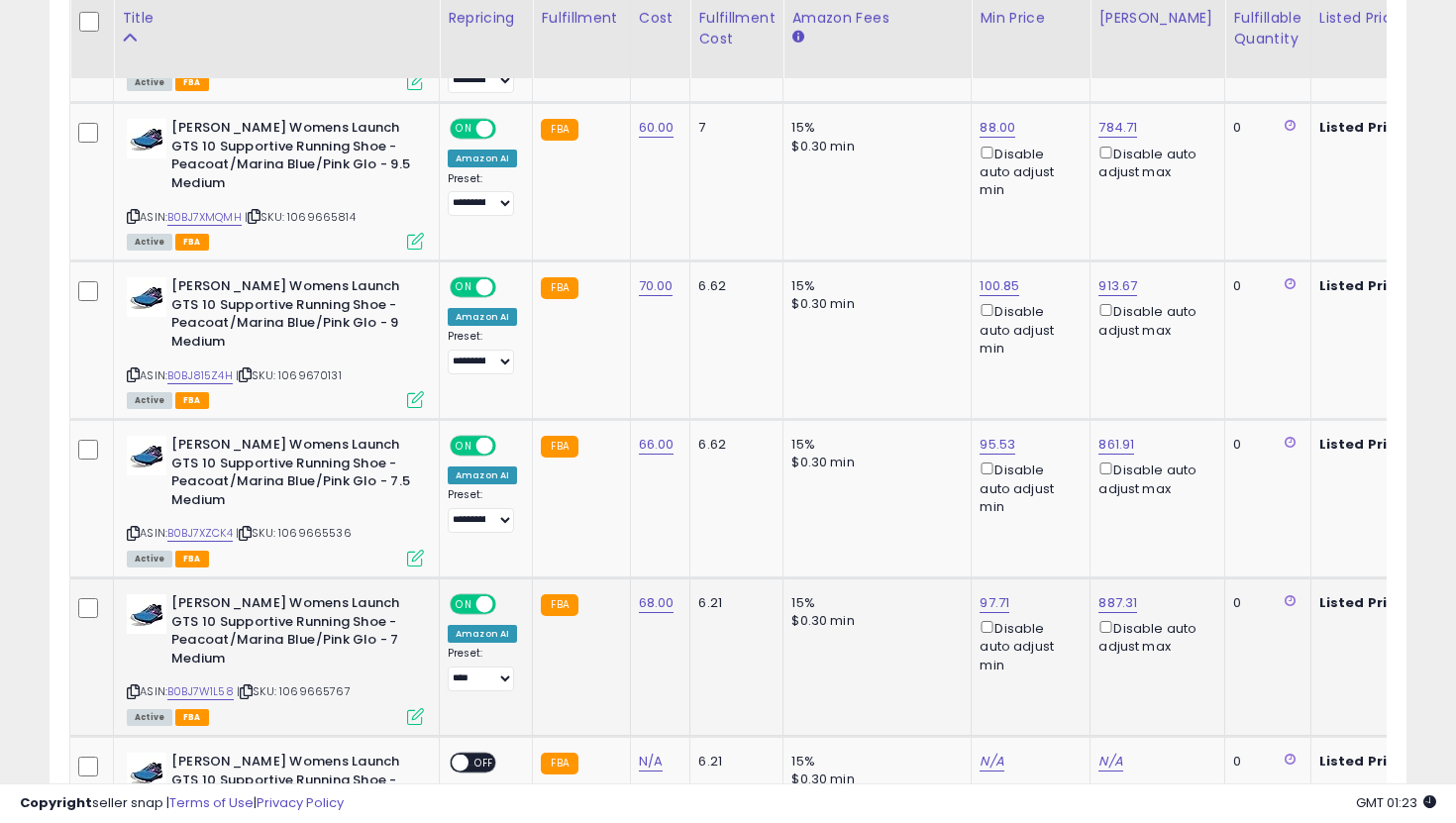 click on "**********" at bounding box center (482, 669) 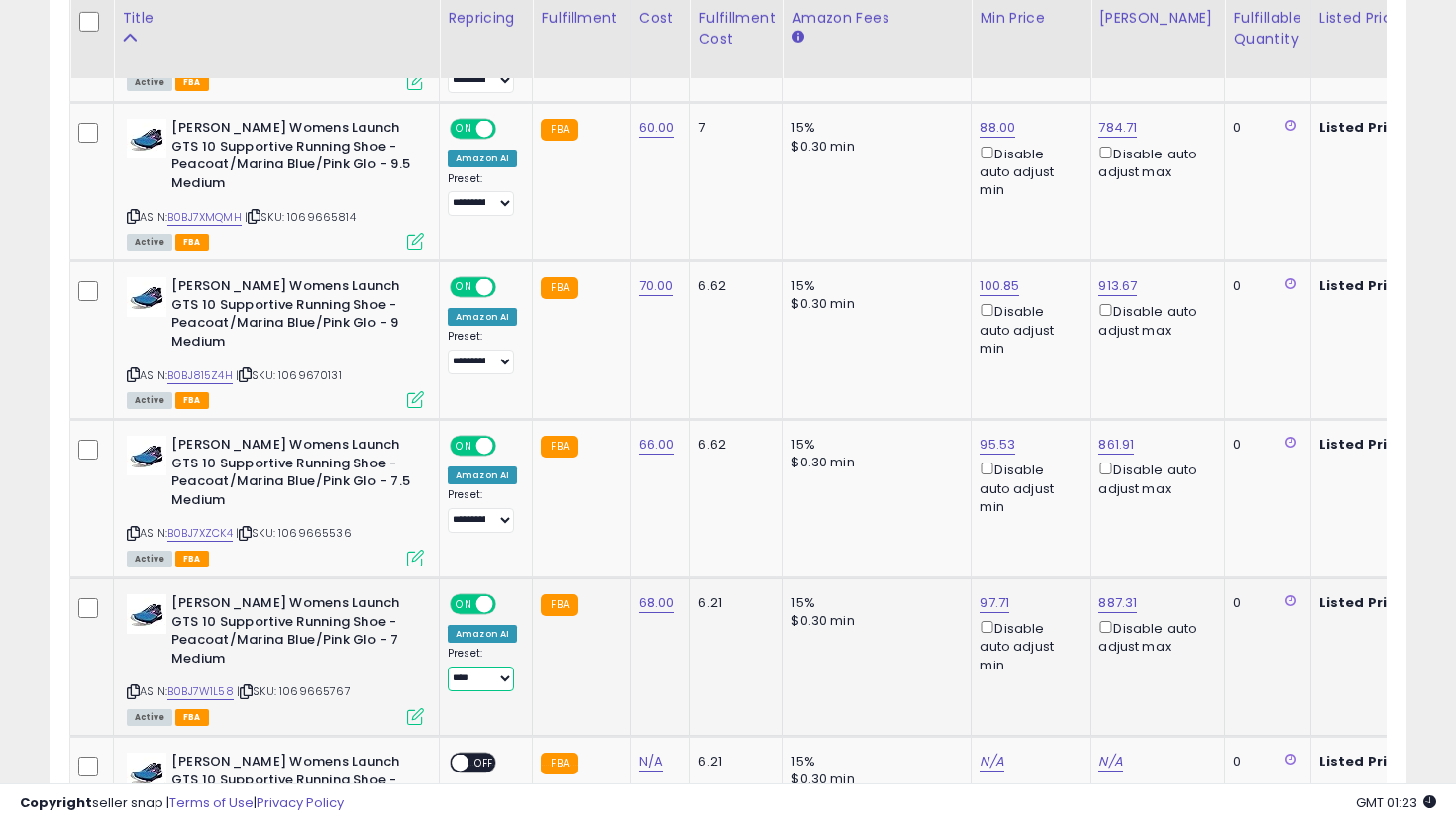 click on "**********" at bounding box center (480, 678) 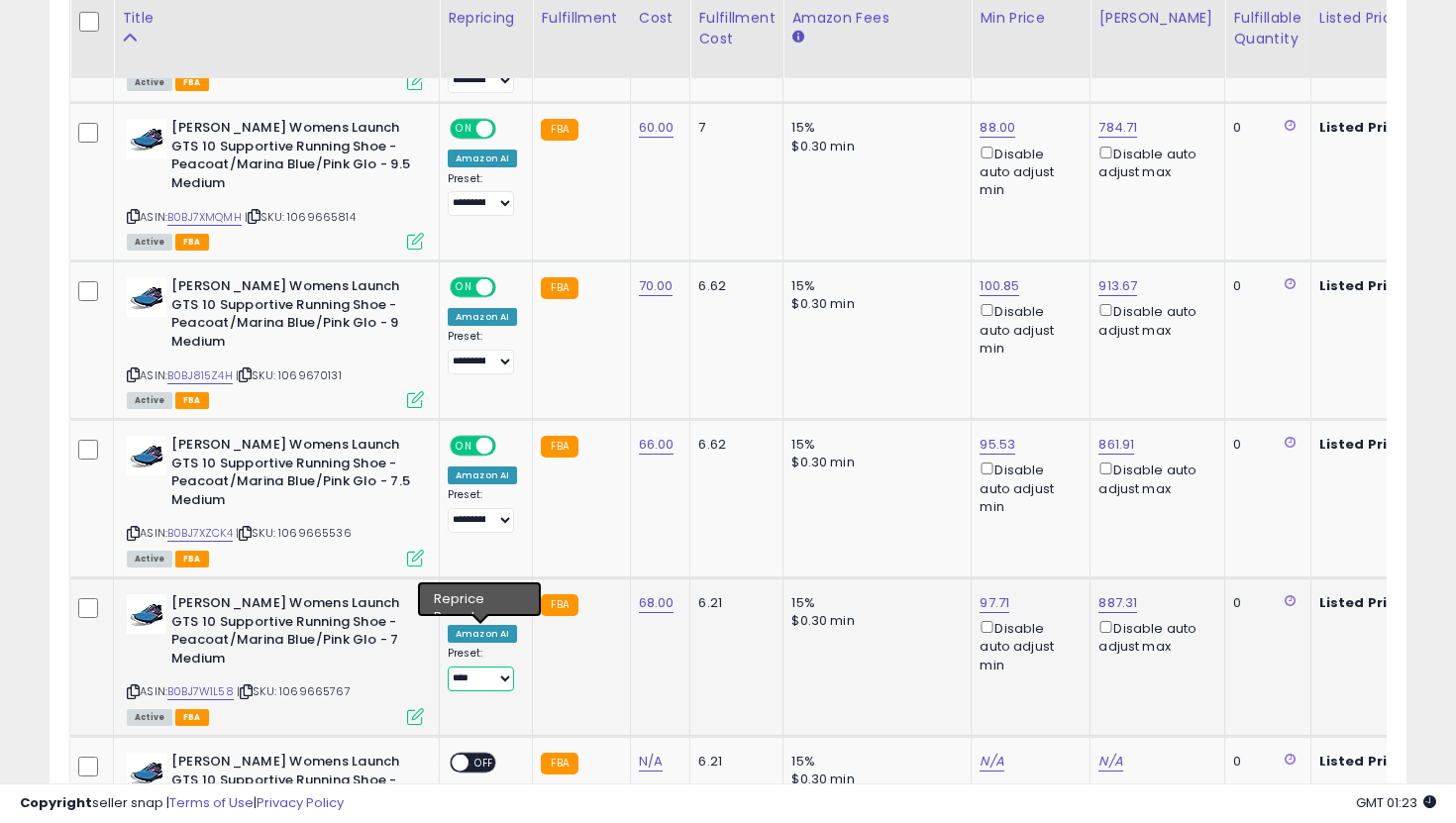 select on "**********" 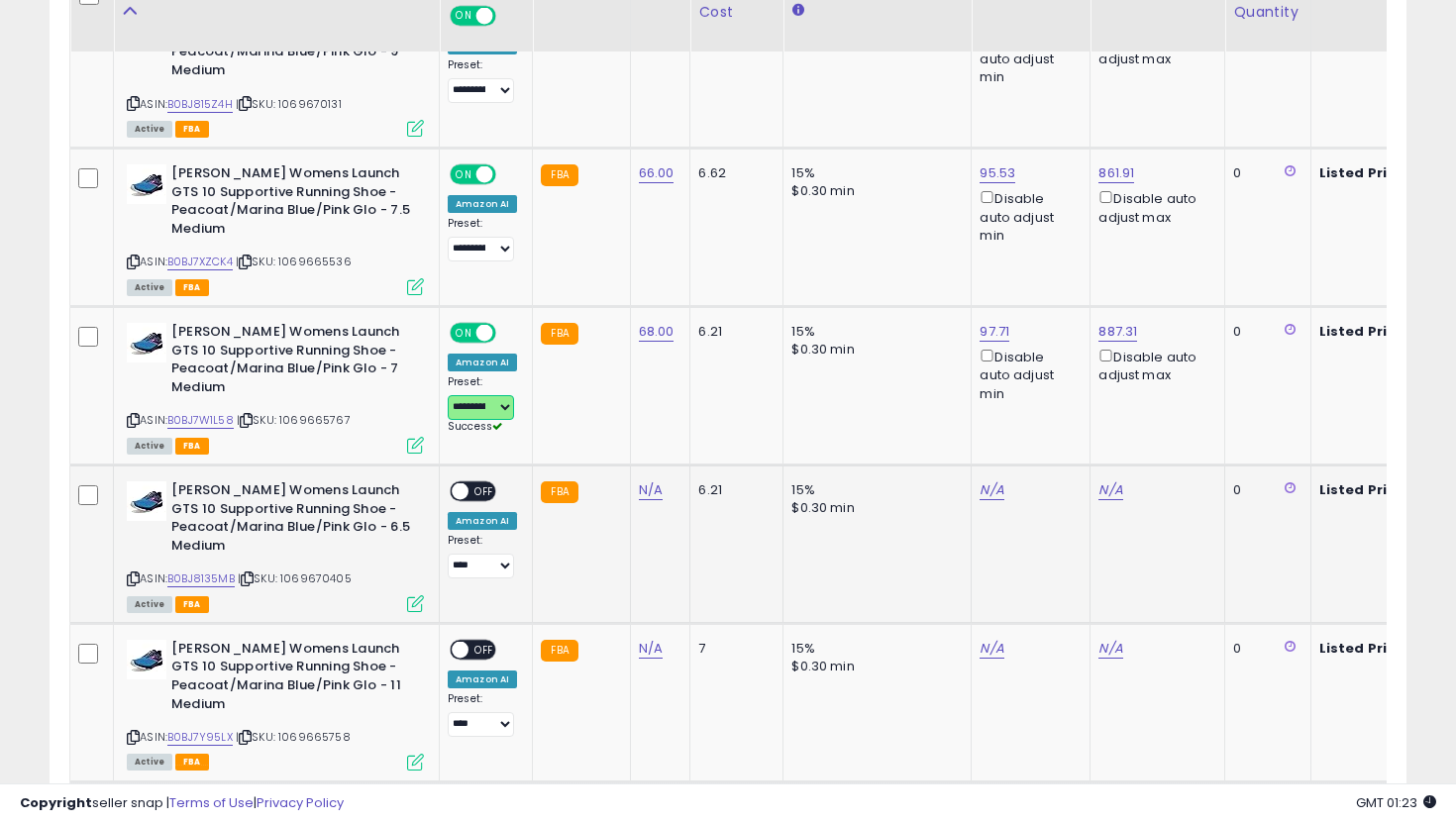 scroll, scrollTop: 2919, scrollLeft: 0, axis: vertical 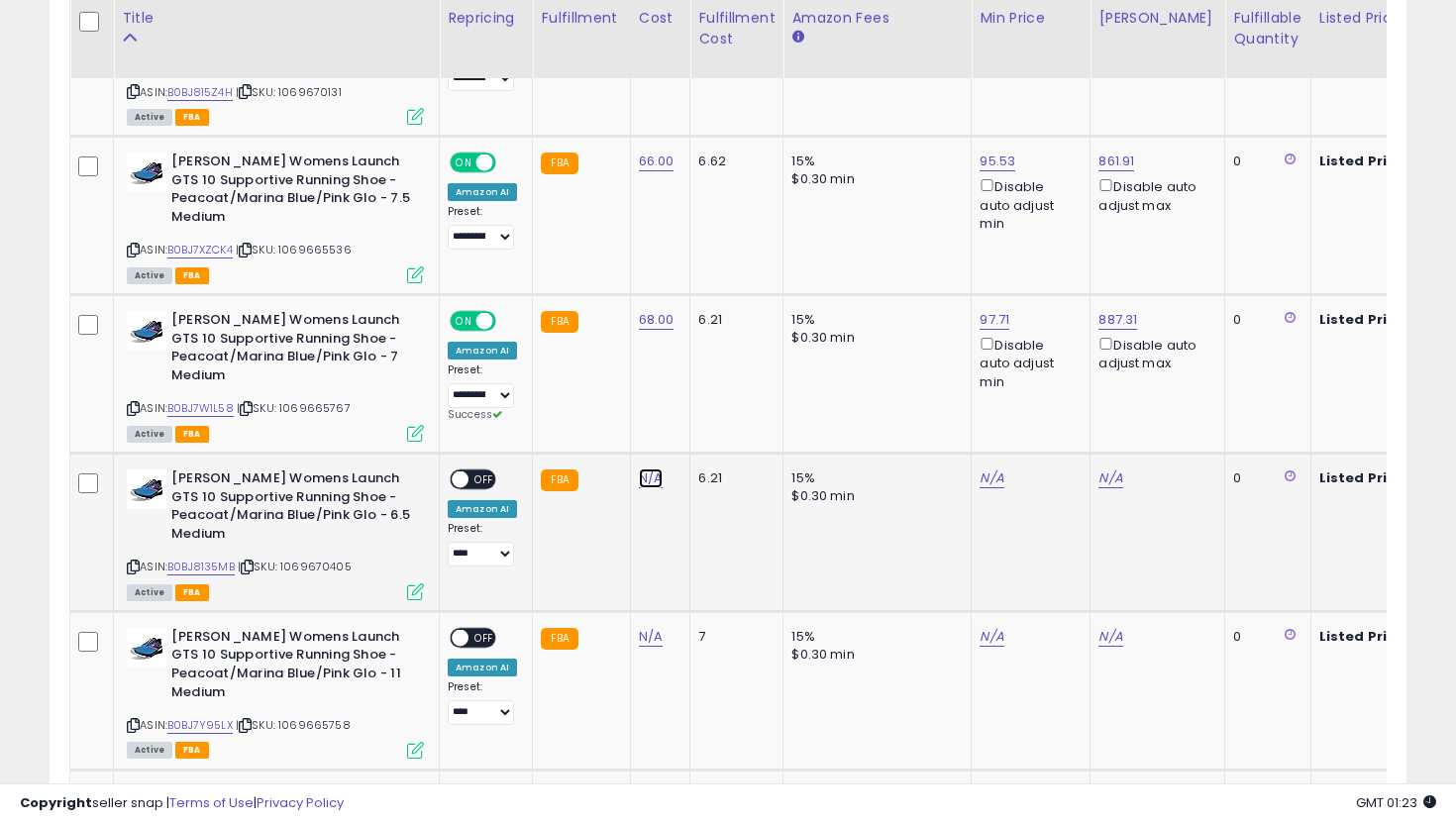click on "N/A" at bounding box center (651, 478) 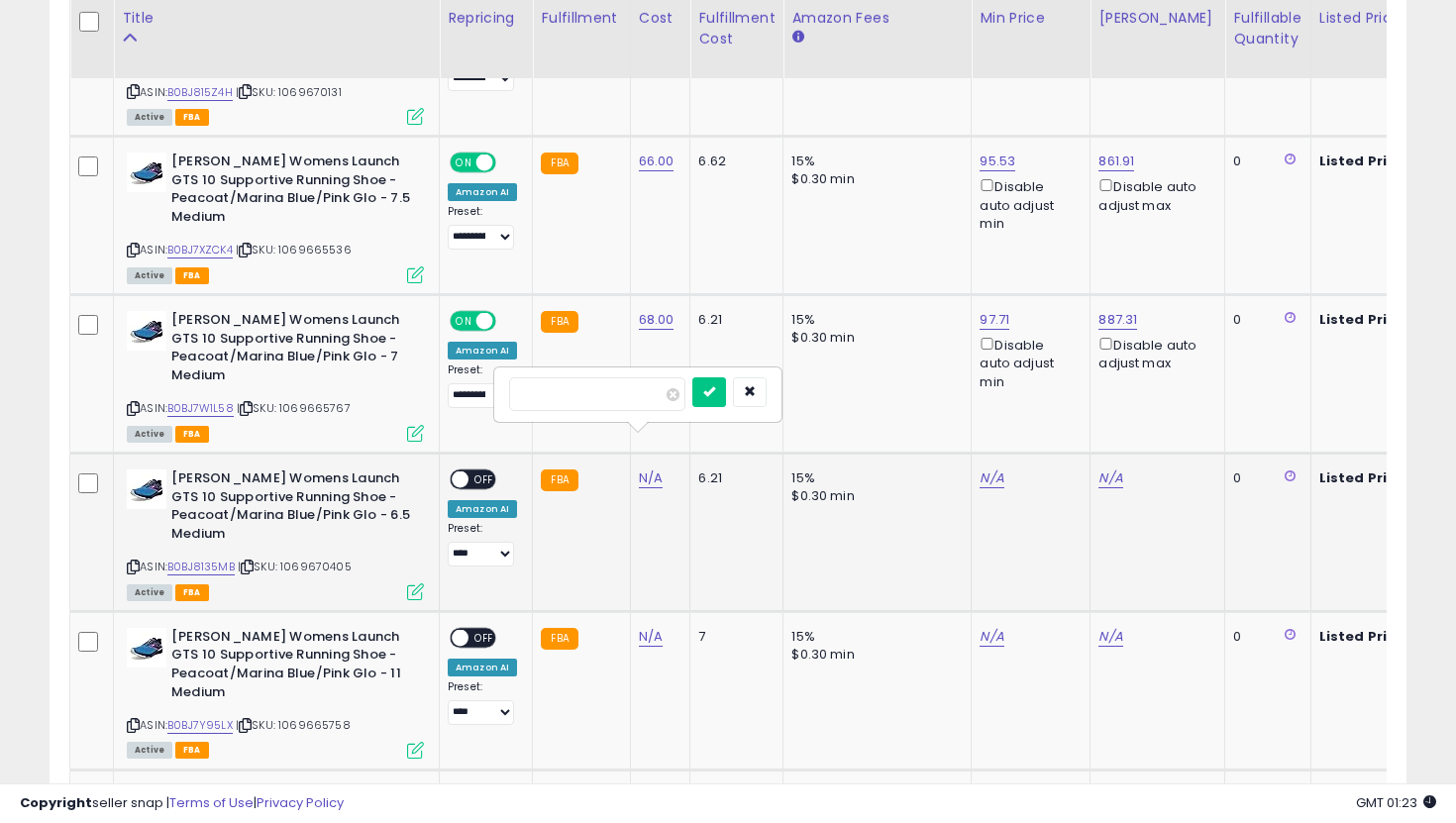 type on "*" 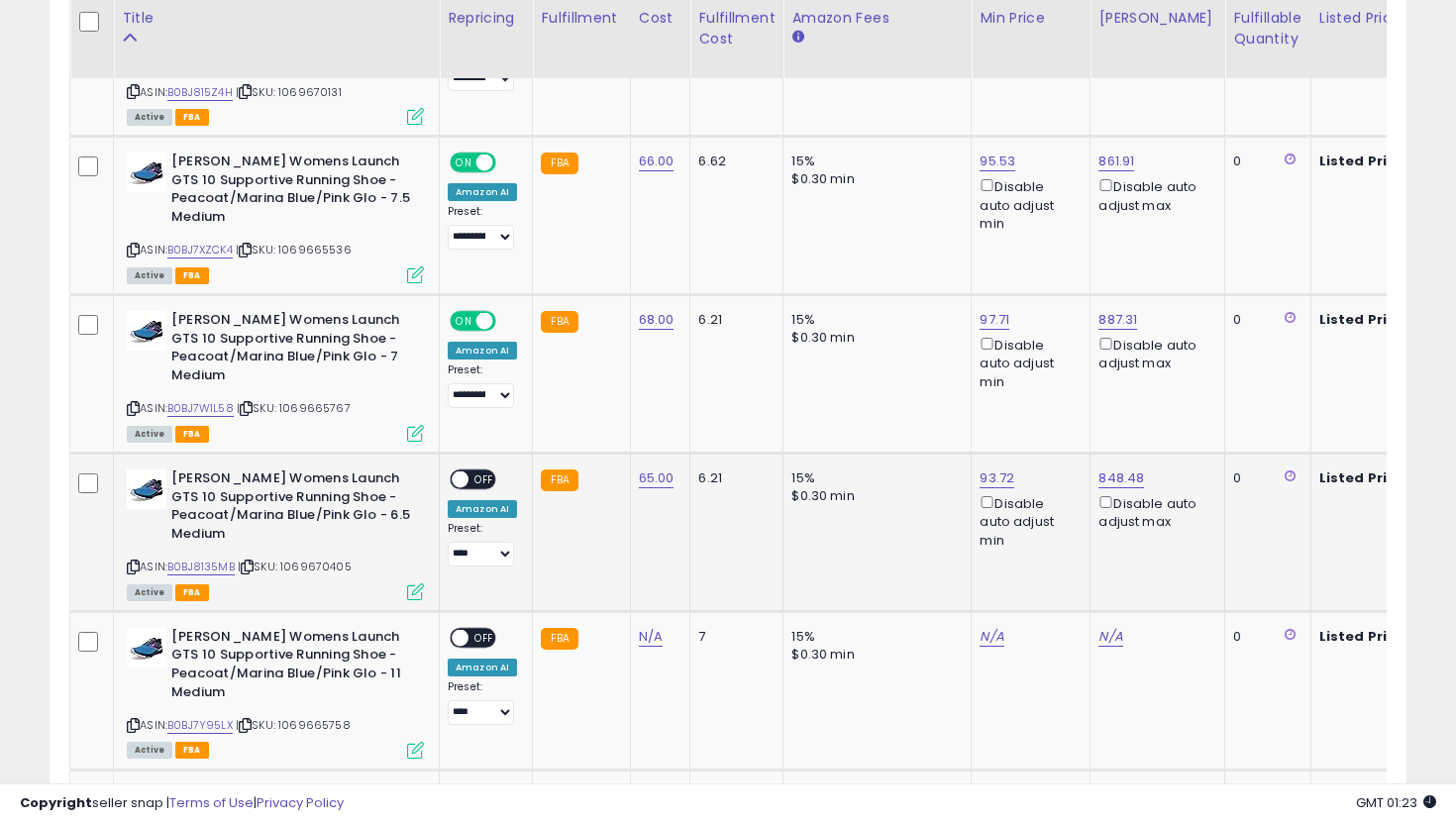 click on "OFF" at bounding box center [484, 479] 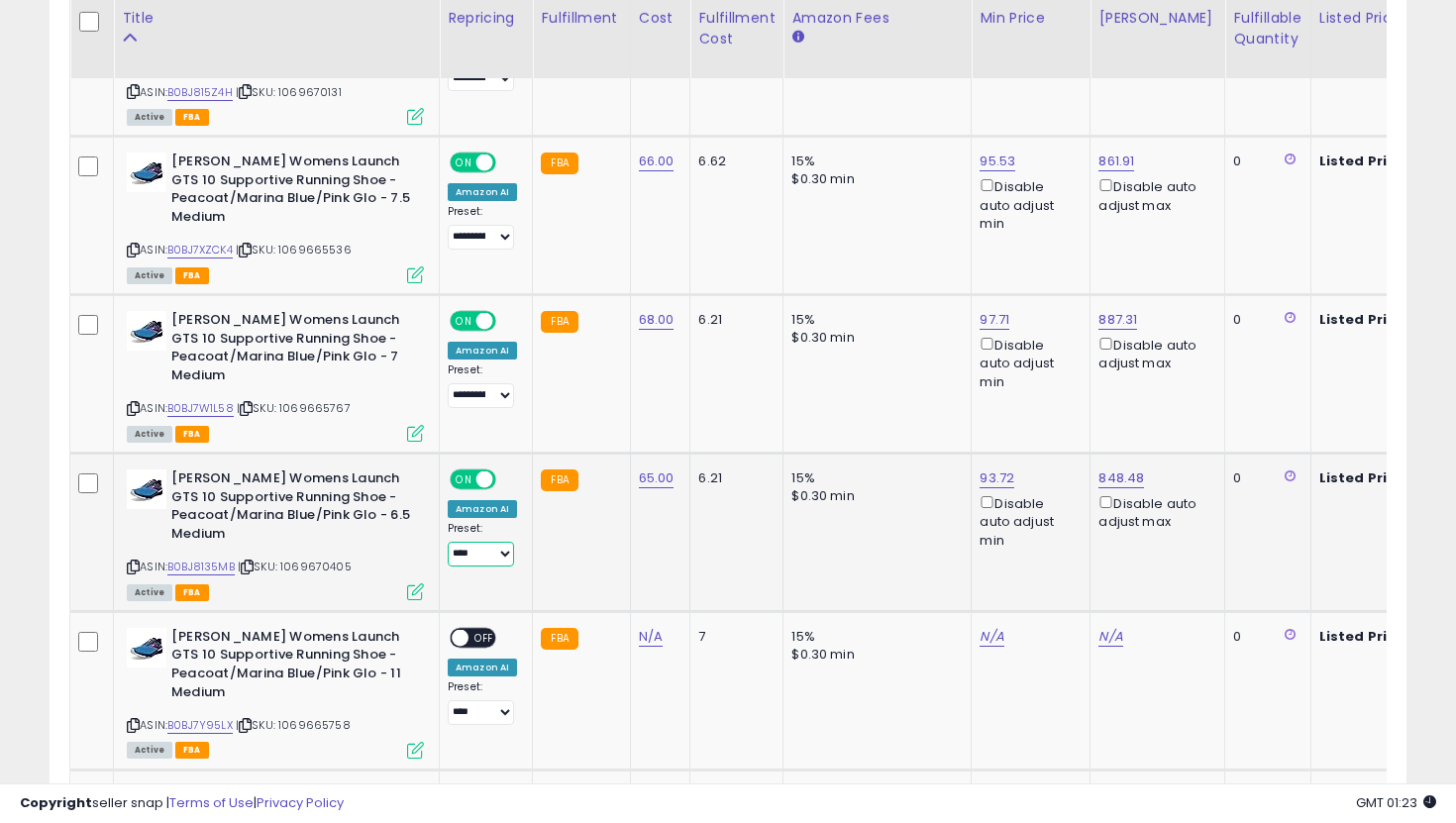 click on "**********" at bounding box center [480, 554] 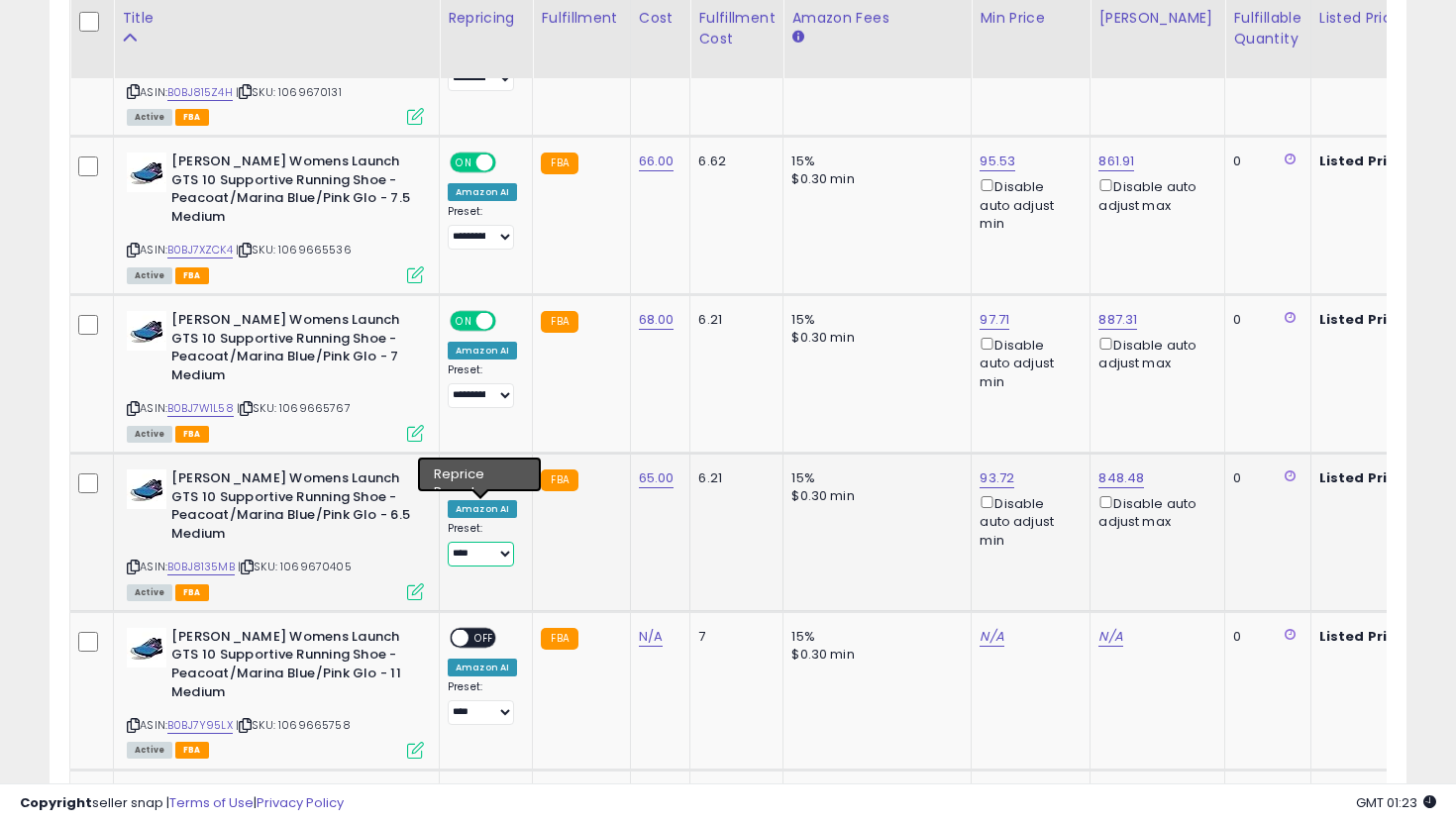 select on "**********" 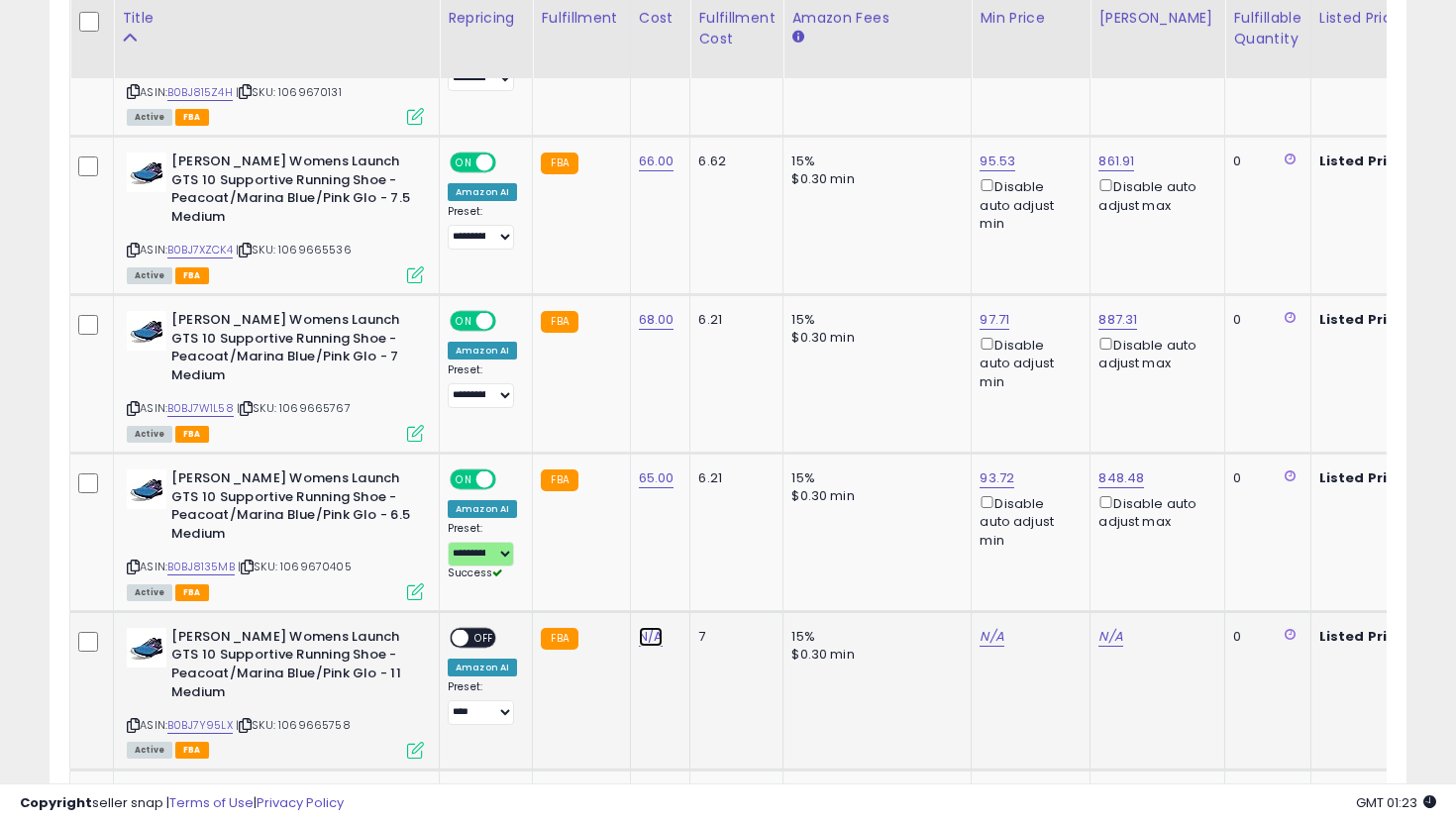 click on "N/A" at bounding box center [651, 637] 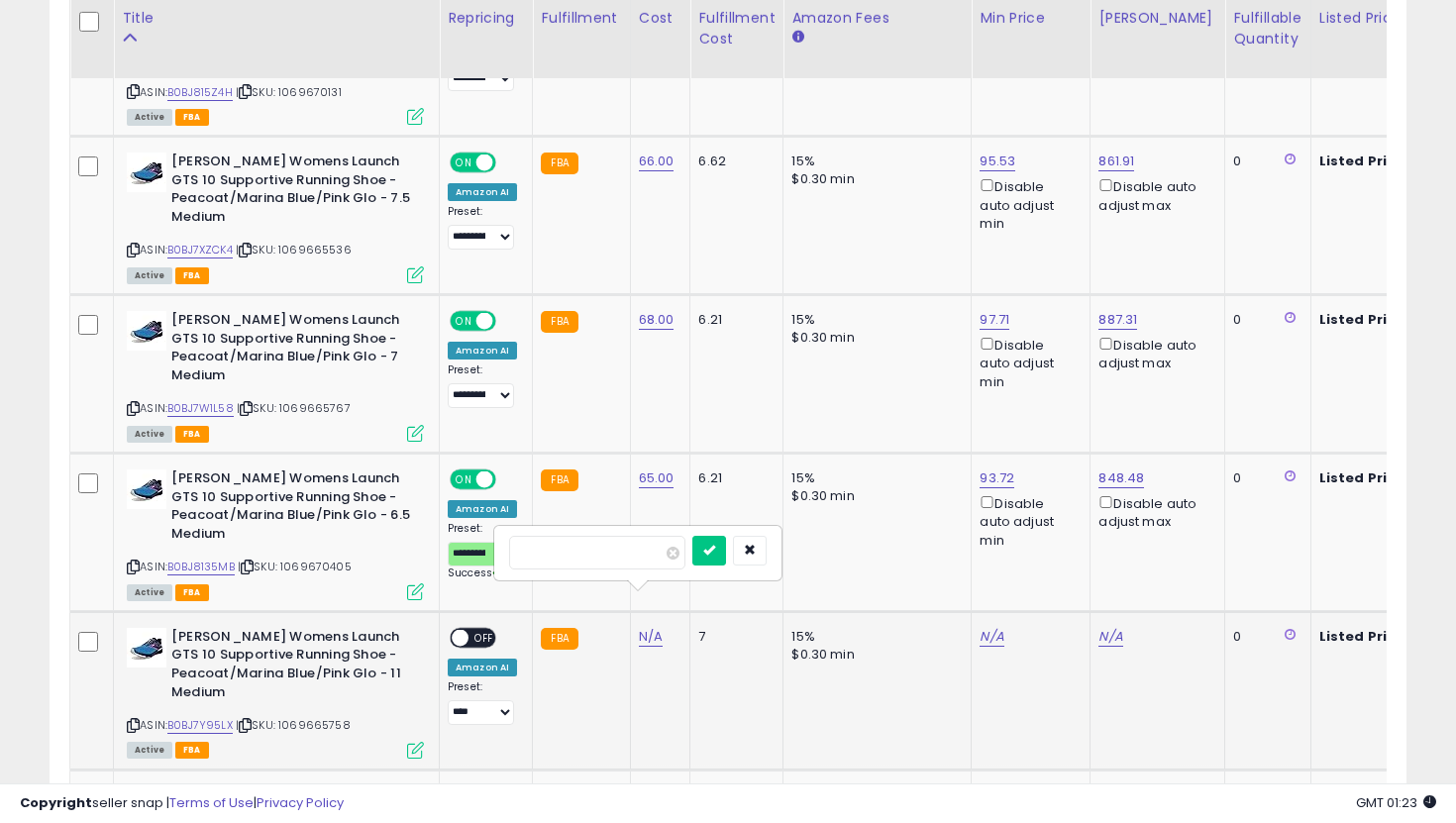 type on "**" 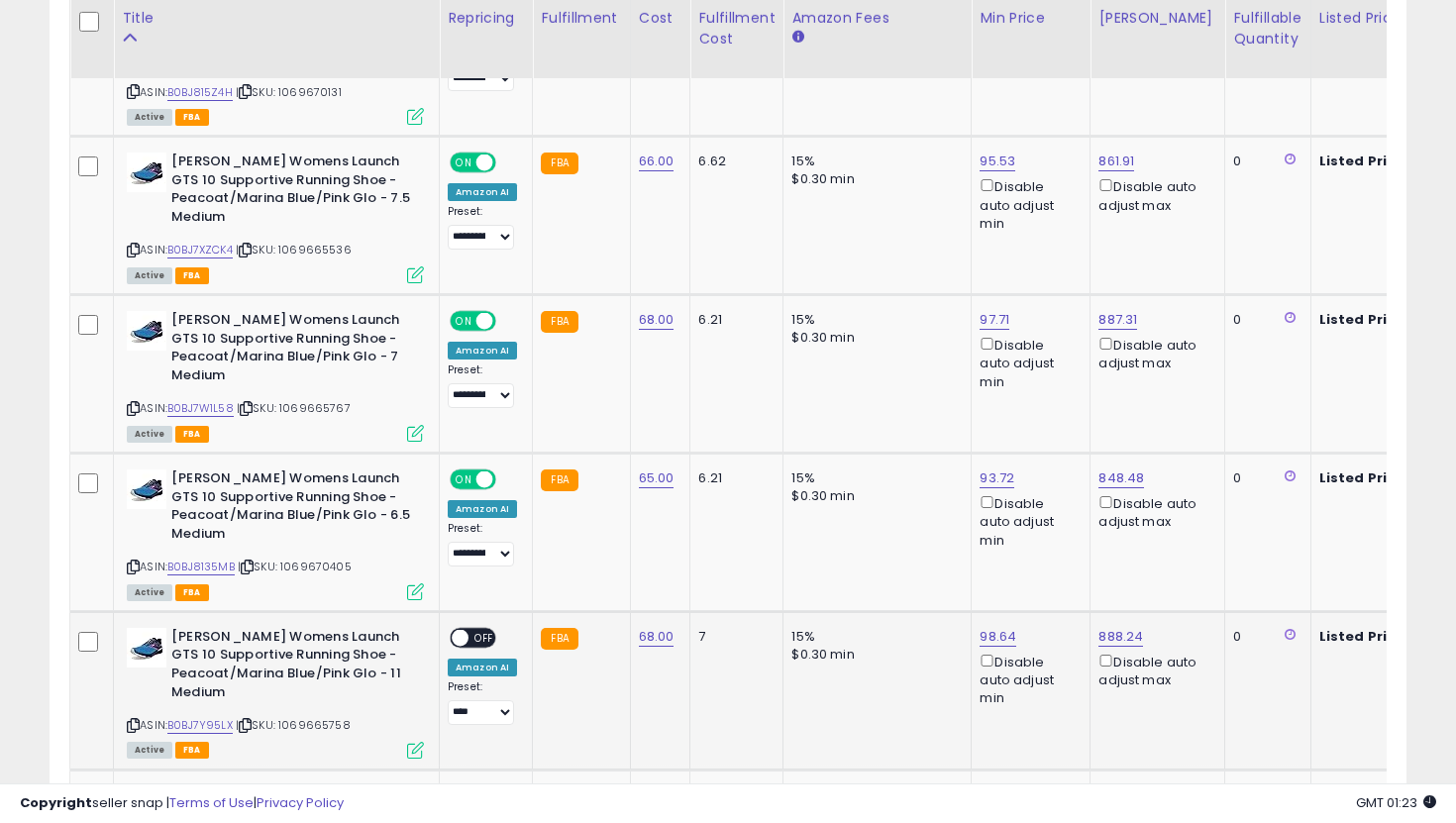 click on "OFF" at bounding box center (484, 637) 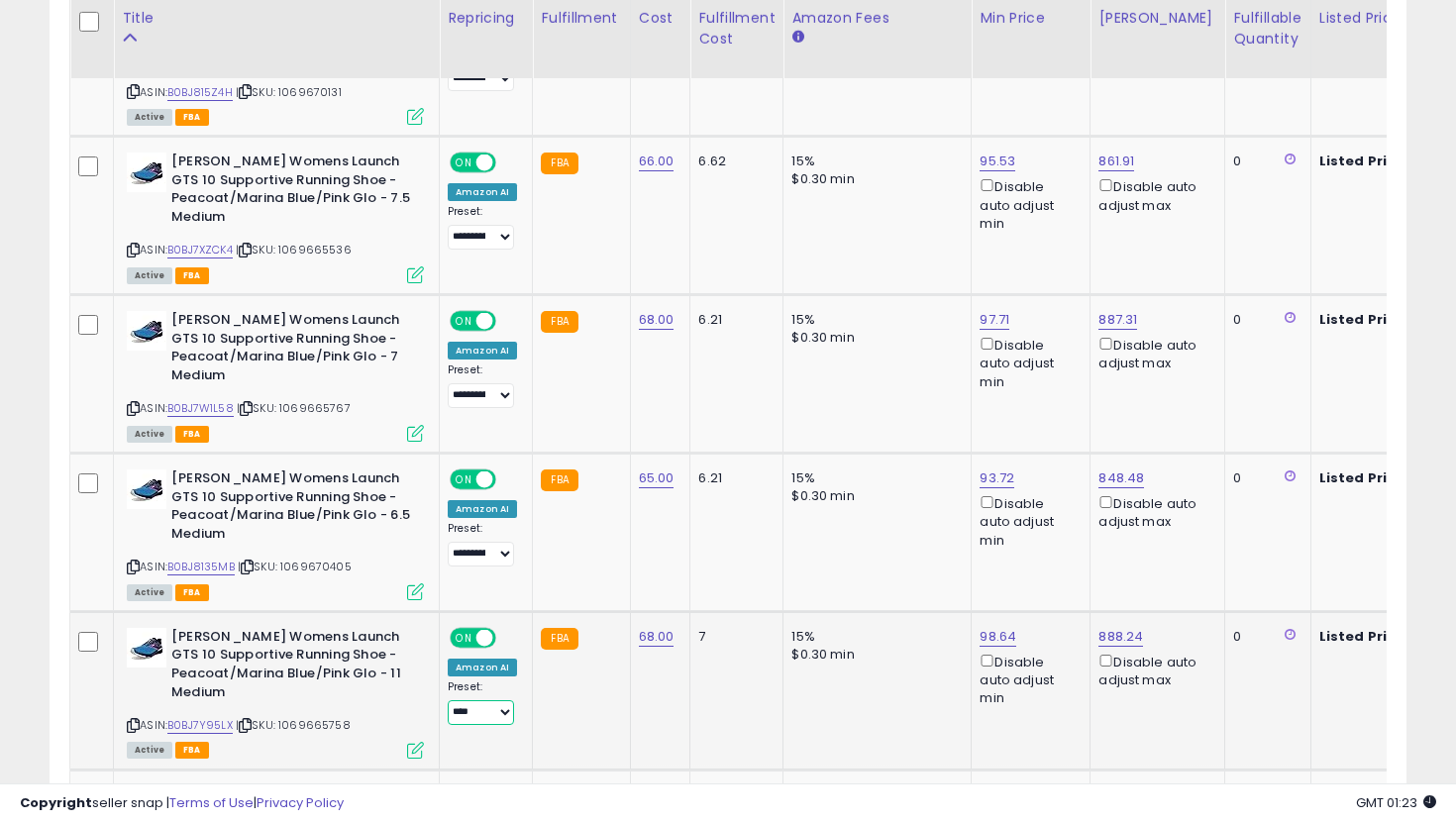 click on "**********" at bounding box center (480, 712) 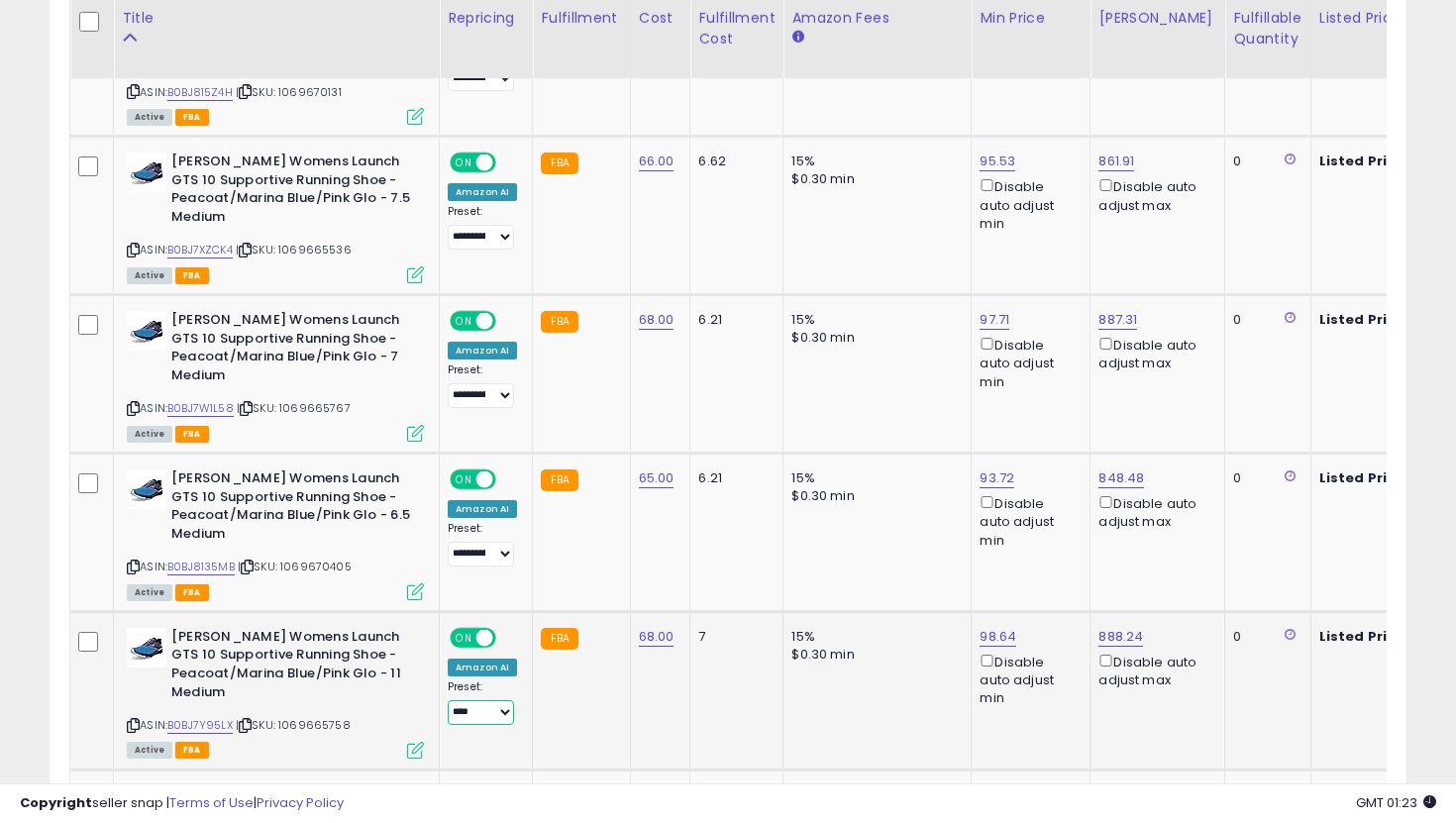 select on "**********" 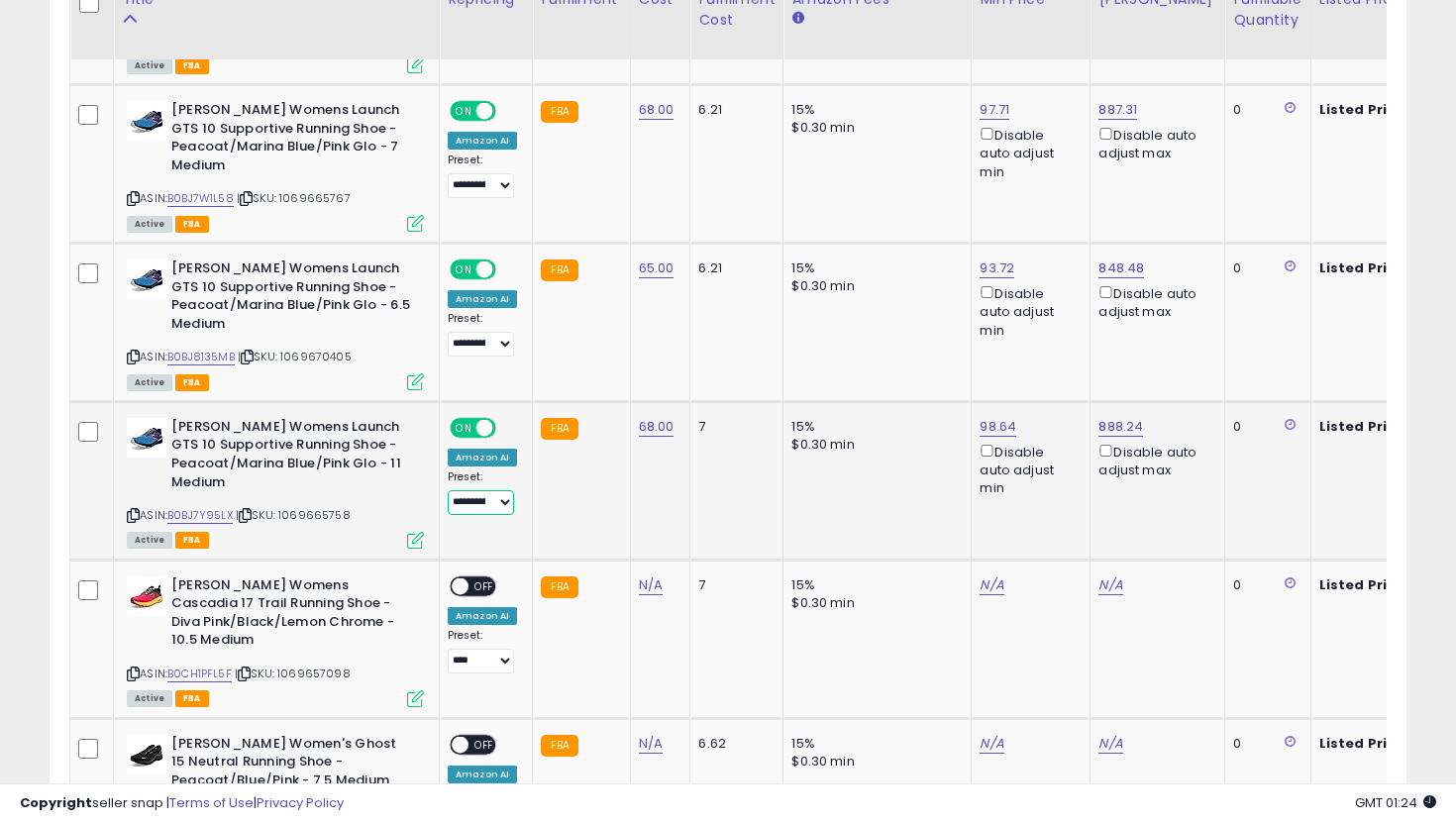 scroll, scrollTop: 3137, scrollLeft: 0, axis: vertical 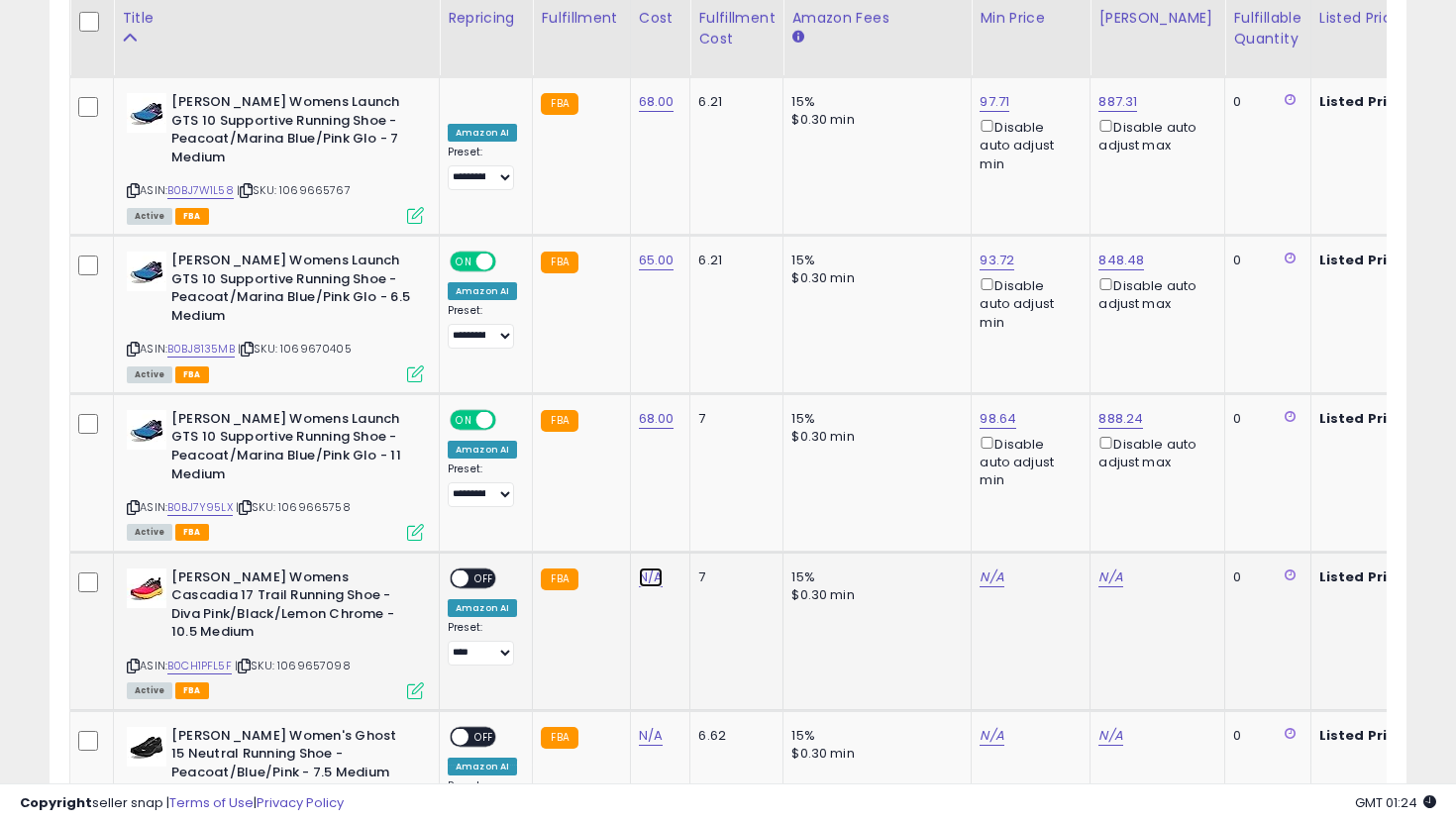 click on "N/A" at bounding box center [651, 577] 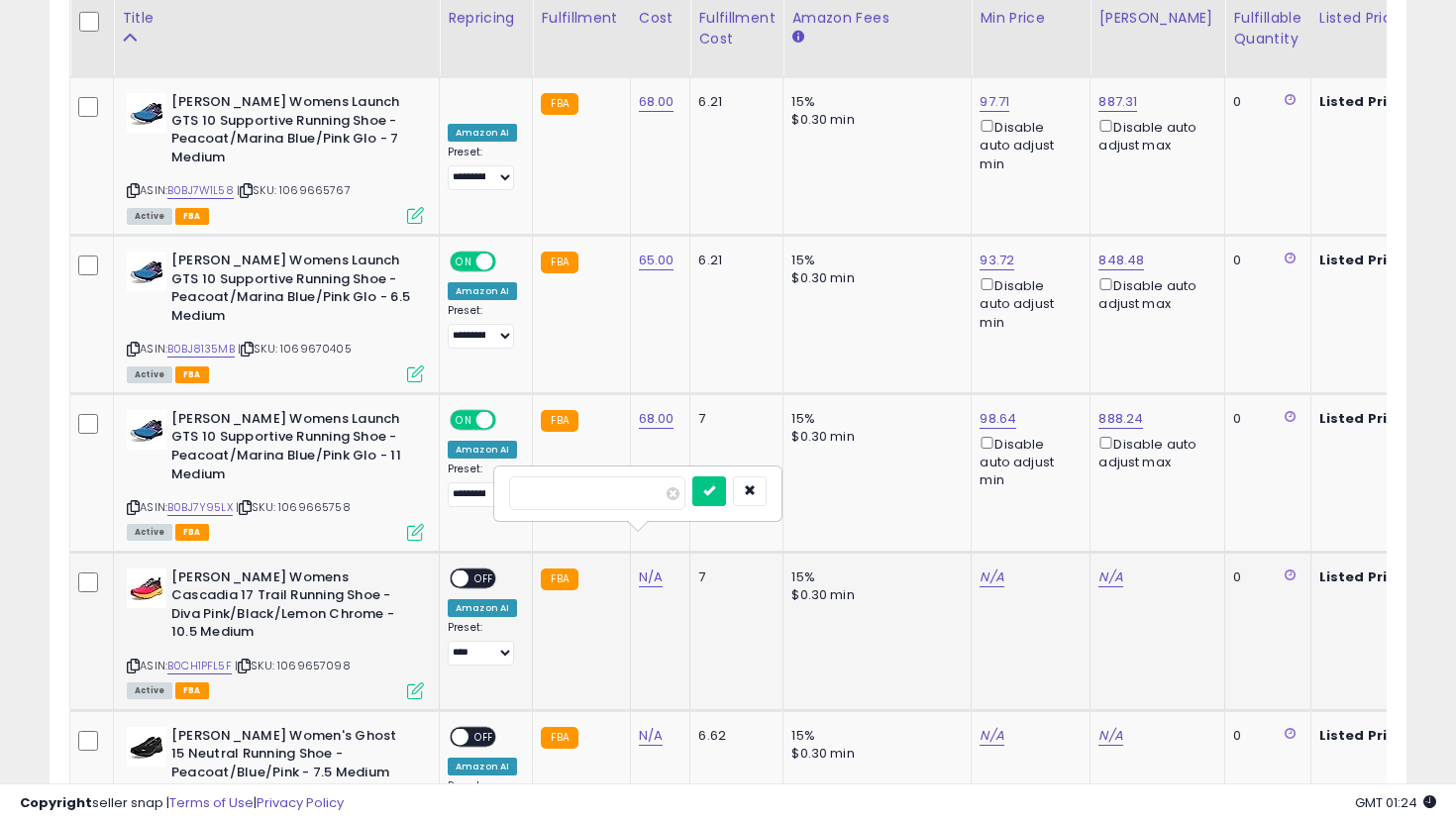 type on "**" 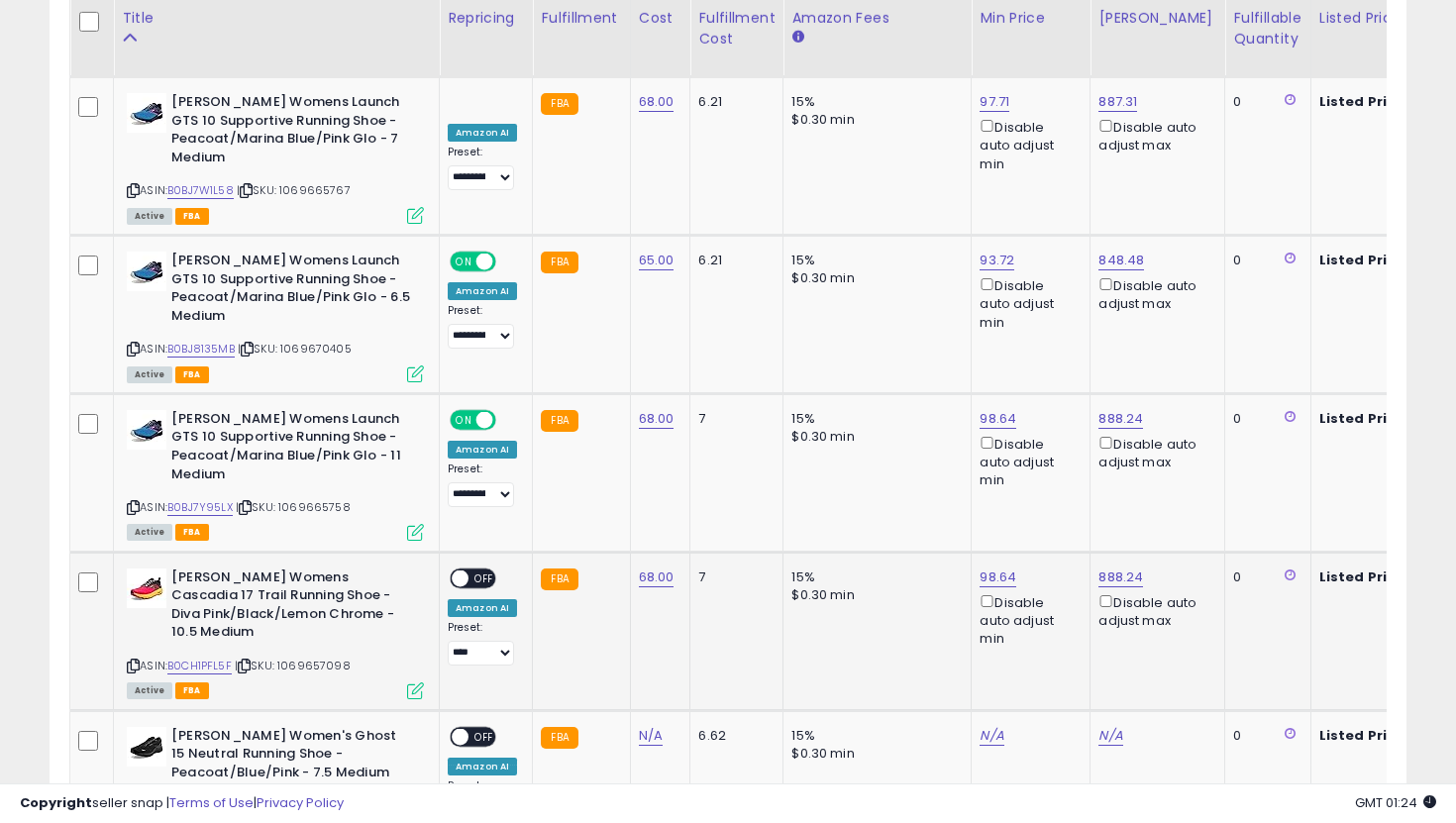 click on "OFF" at bounding box center [484, 577] 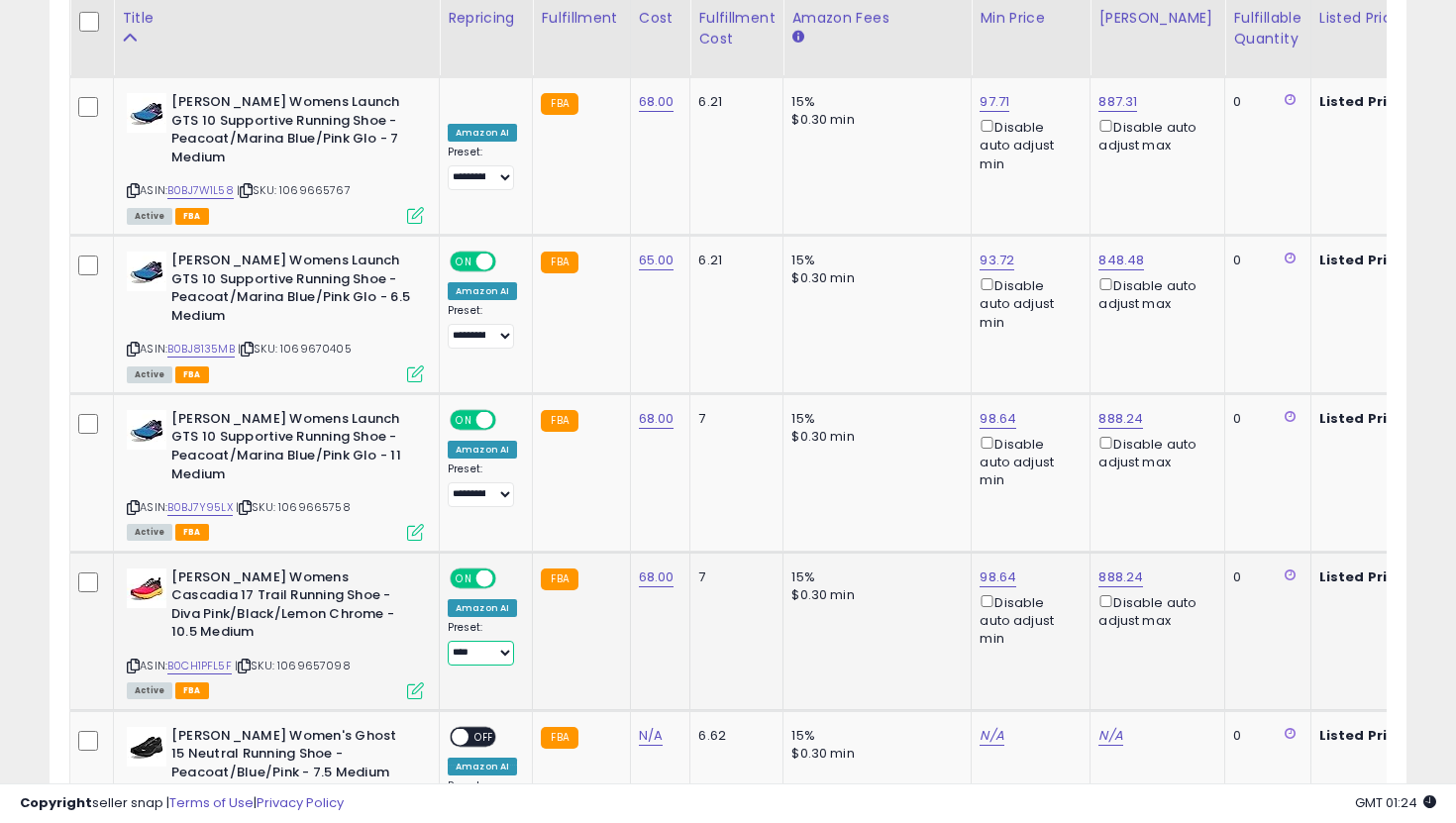 click on "**********" at bounding box center (480, 653) 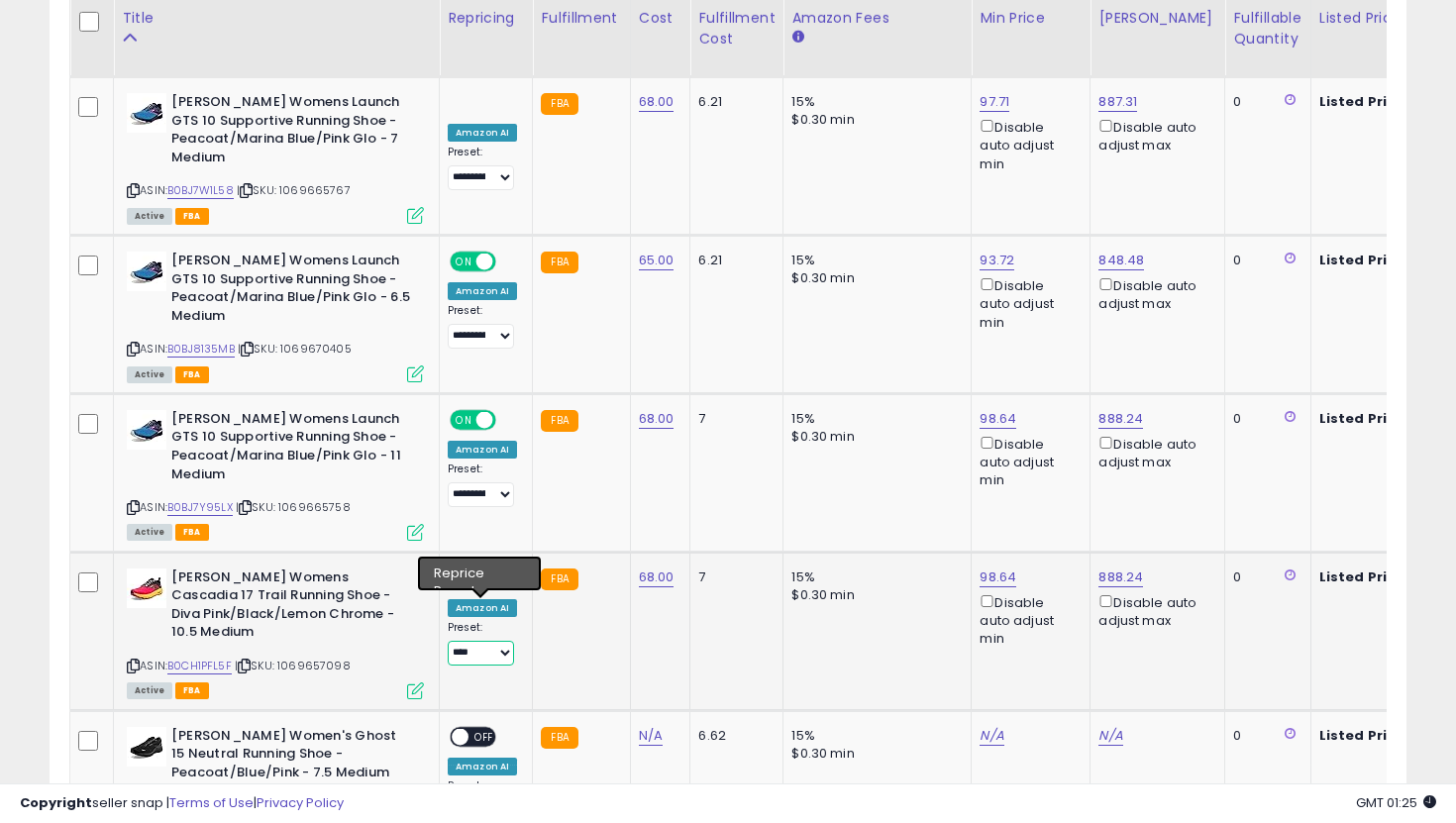 select on "**********" 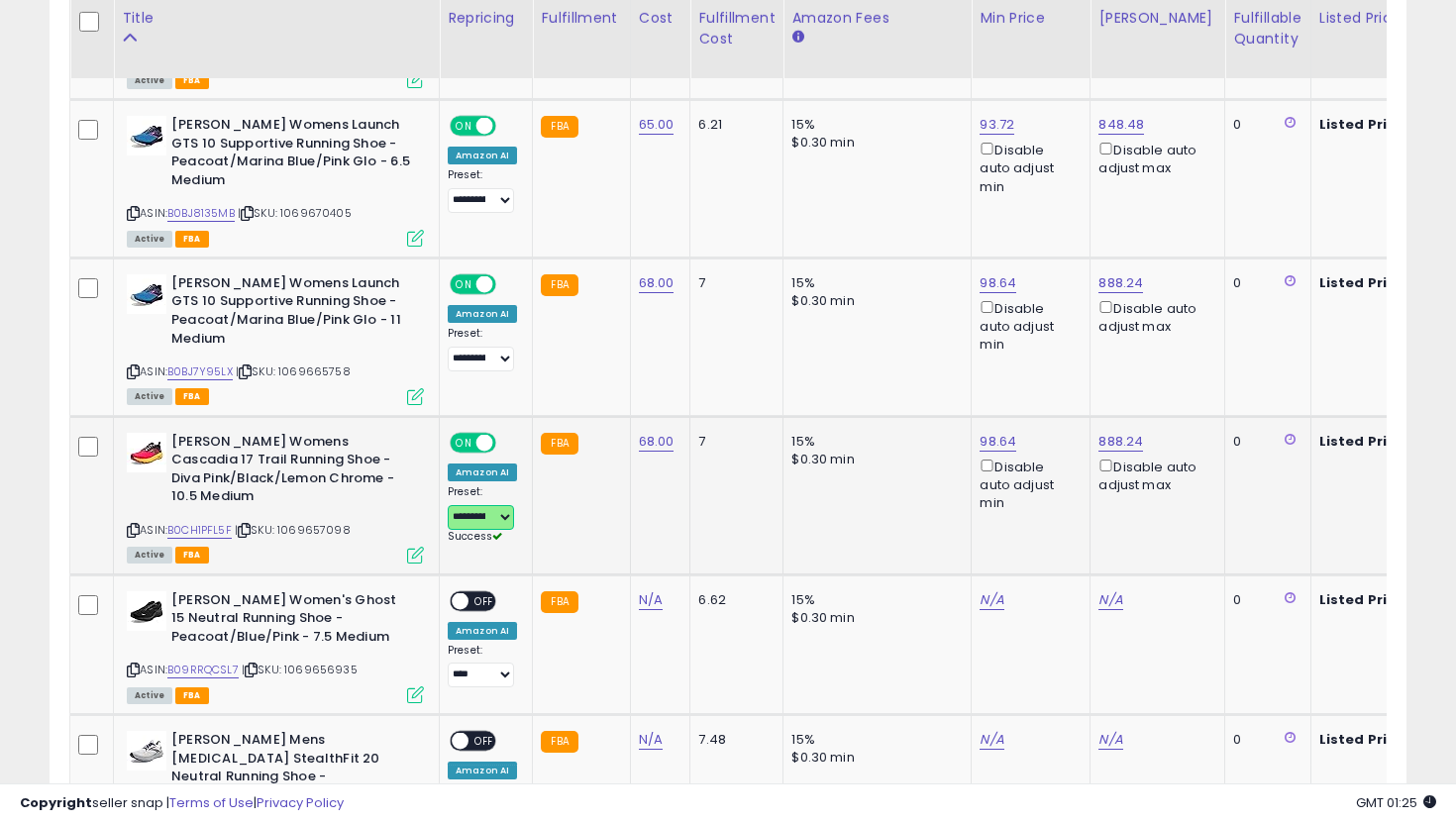 scroll, scrollTop: 3276, scrollLeft: 0, axis: vertical 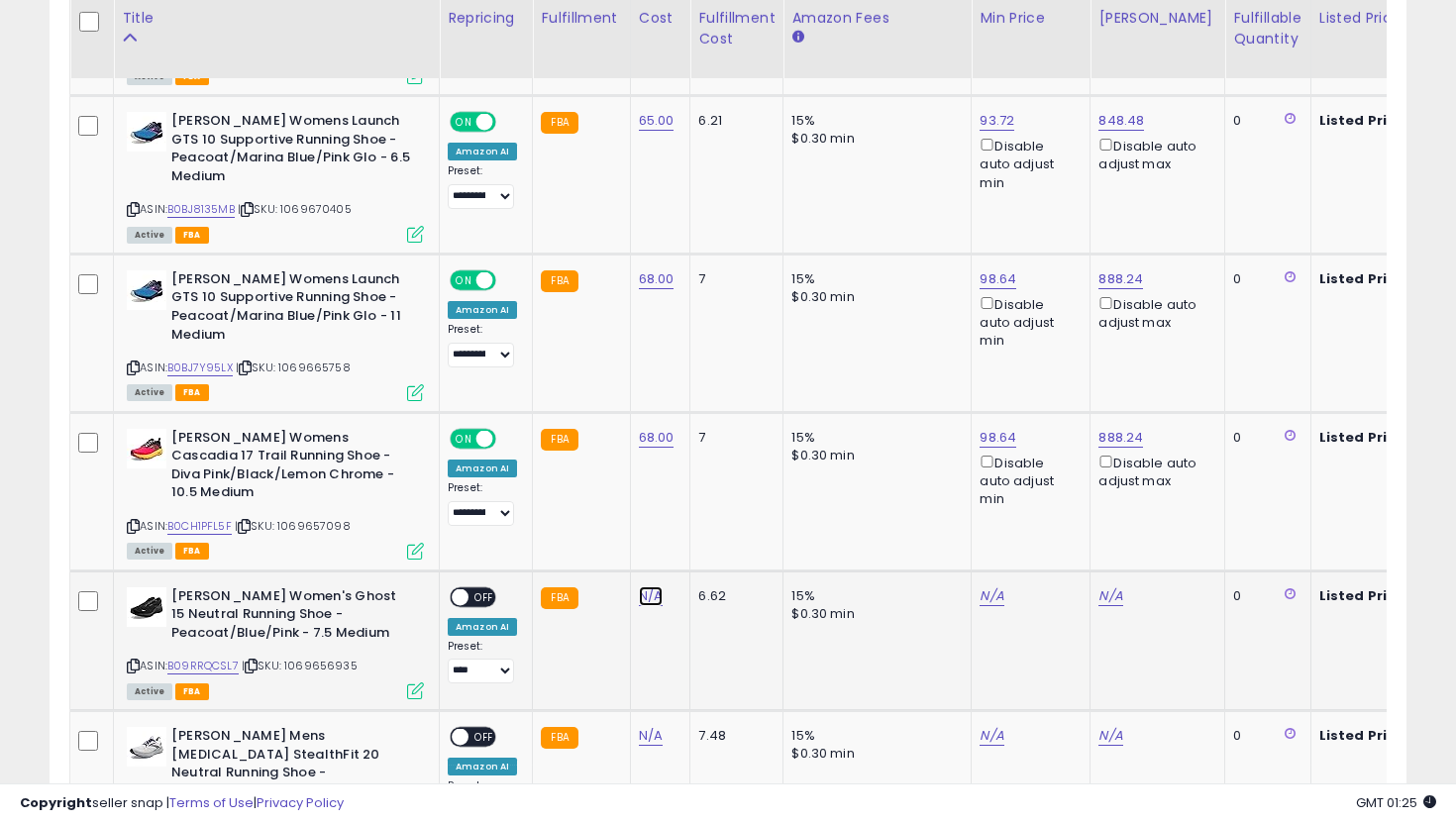 click on "N/A" at bounding box center (651, 596) 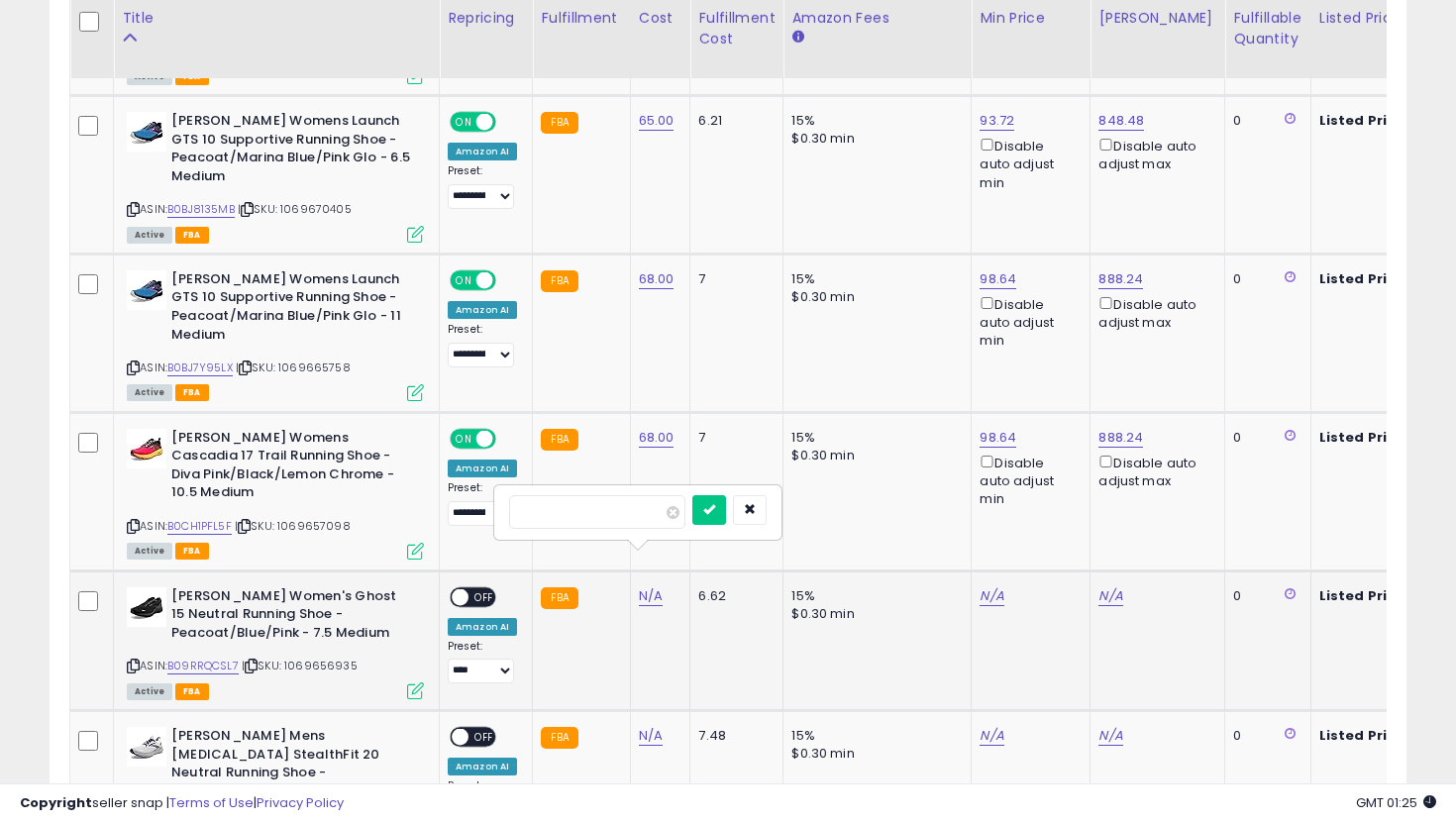 type on "**" 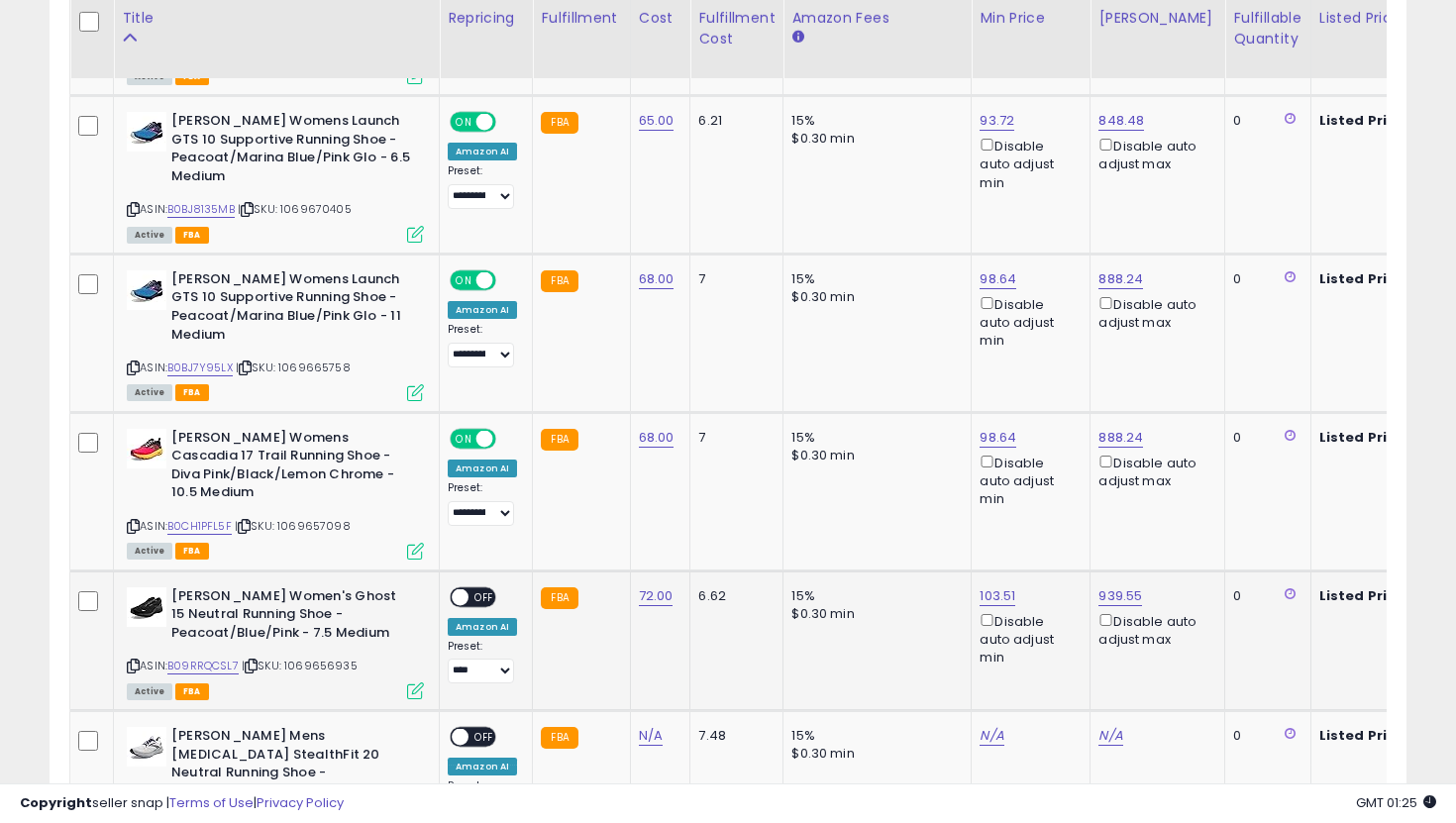 click on "OFF" at bounding box center (484, 596) 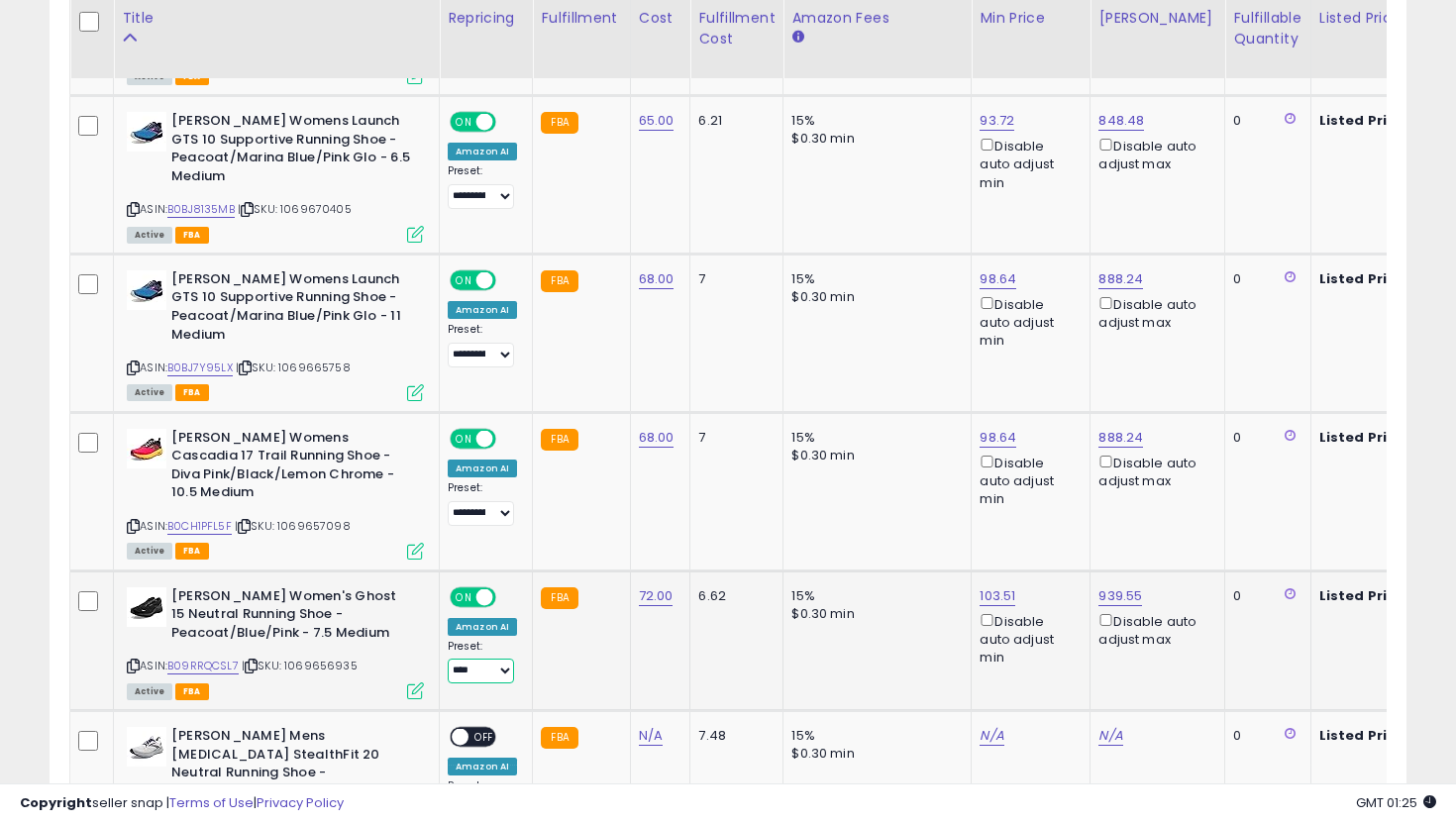 click on "**********" at bounding box center [480, 670] 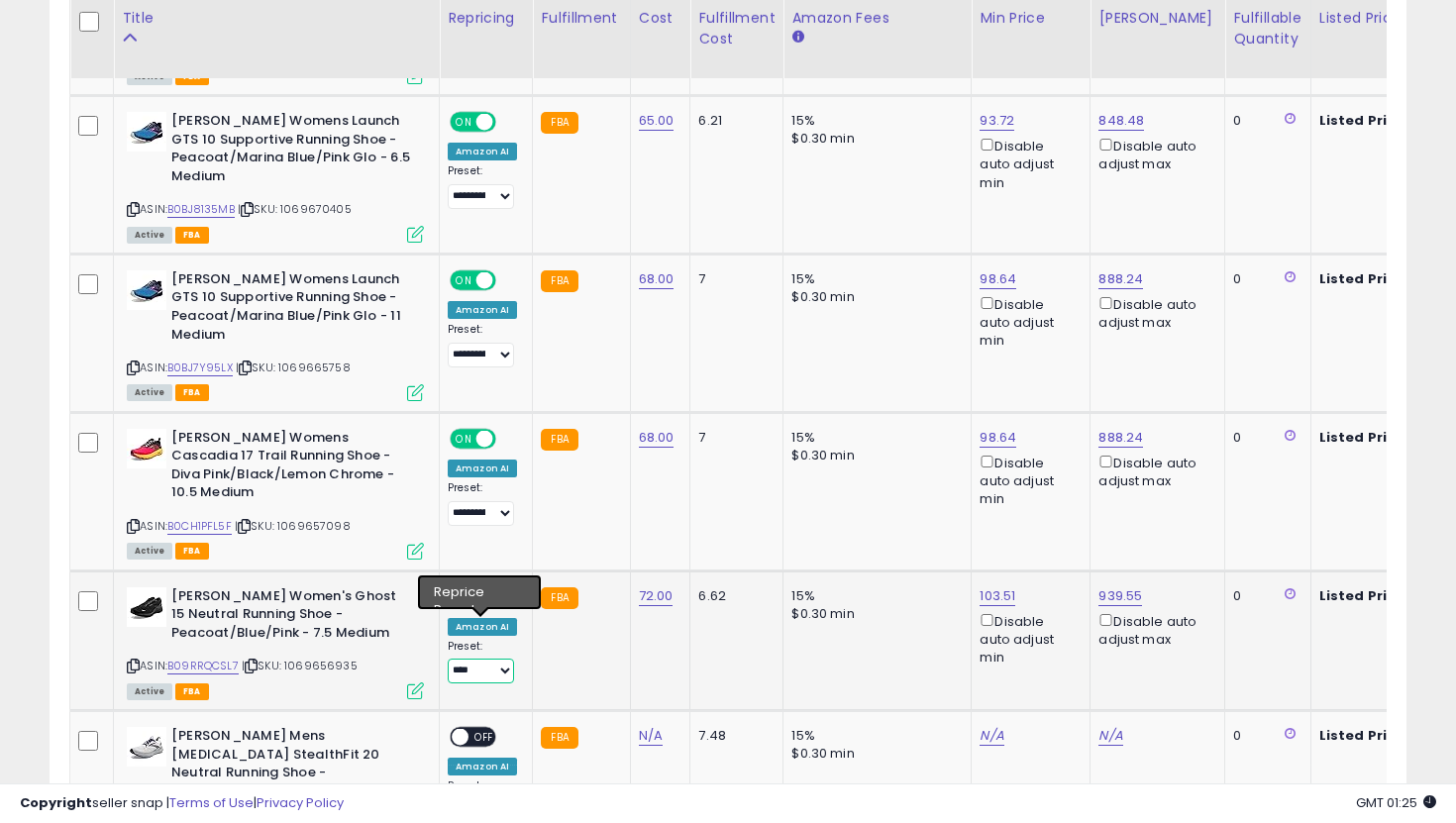 select on "**********" 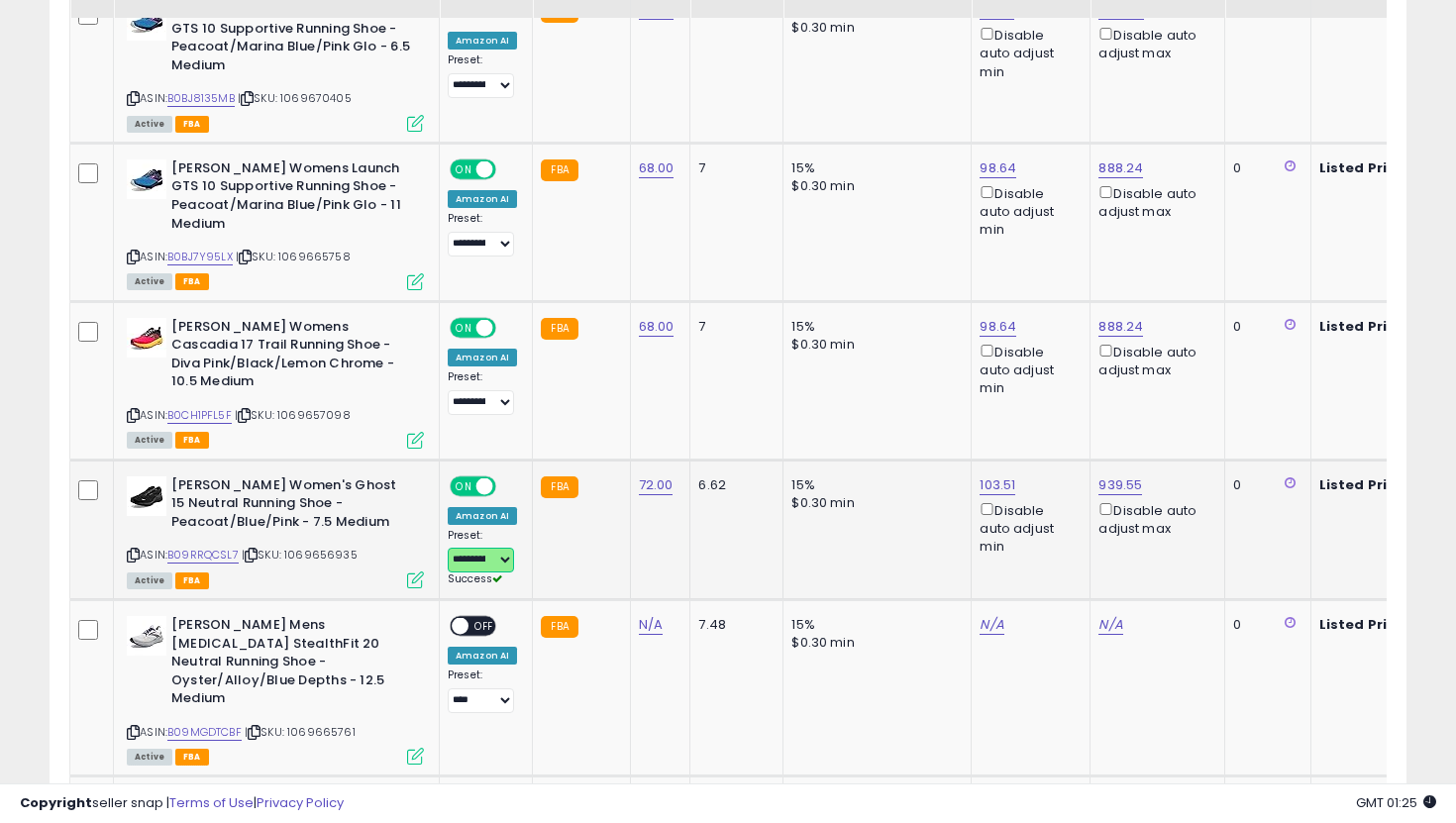 scroll, scrollTop: 3404, scrollLeft: 0, axis: vertical 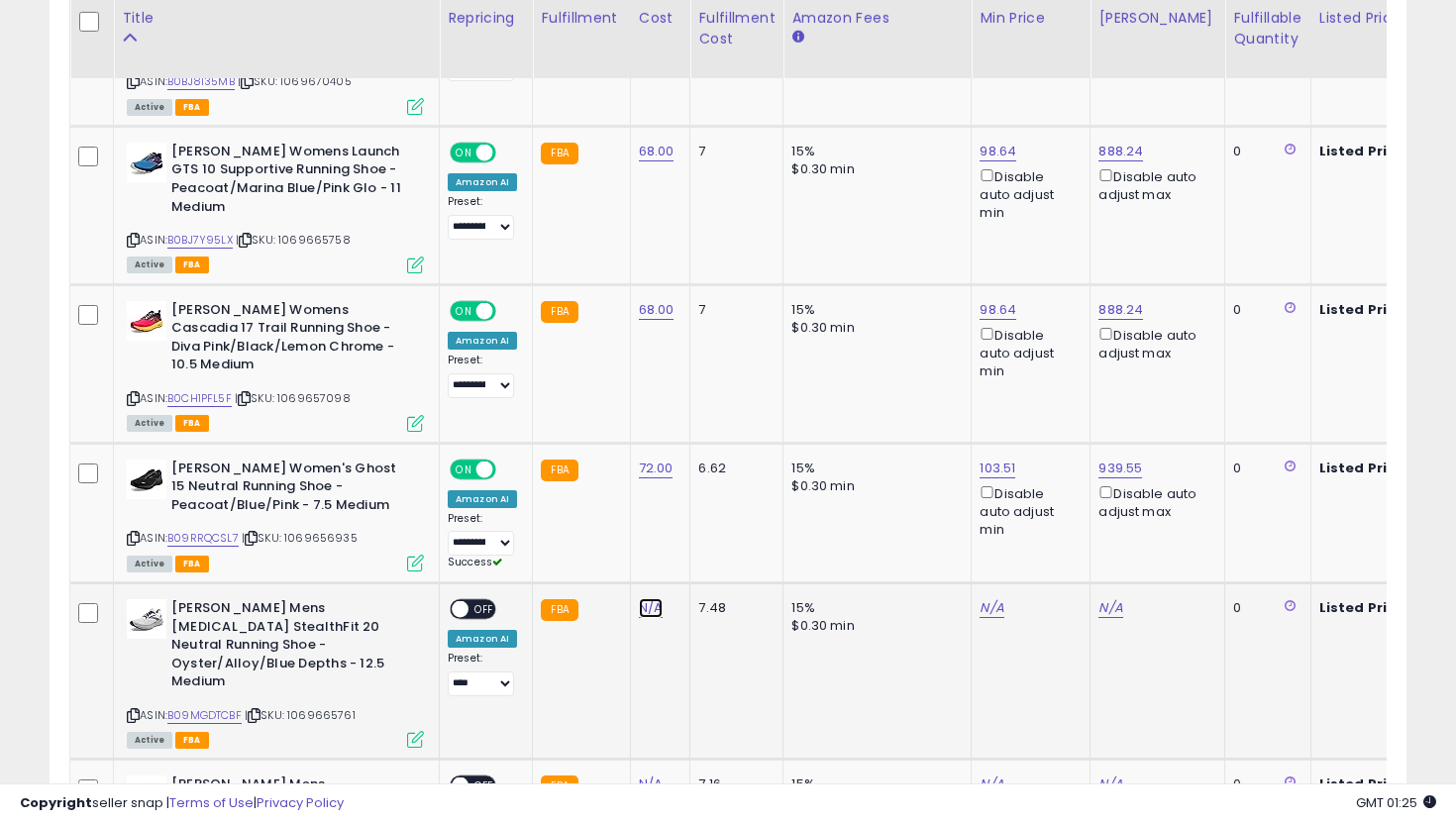 click on "N/A" at bounding box center [651, 608] 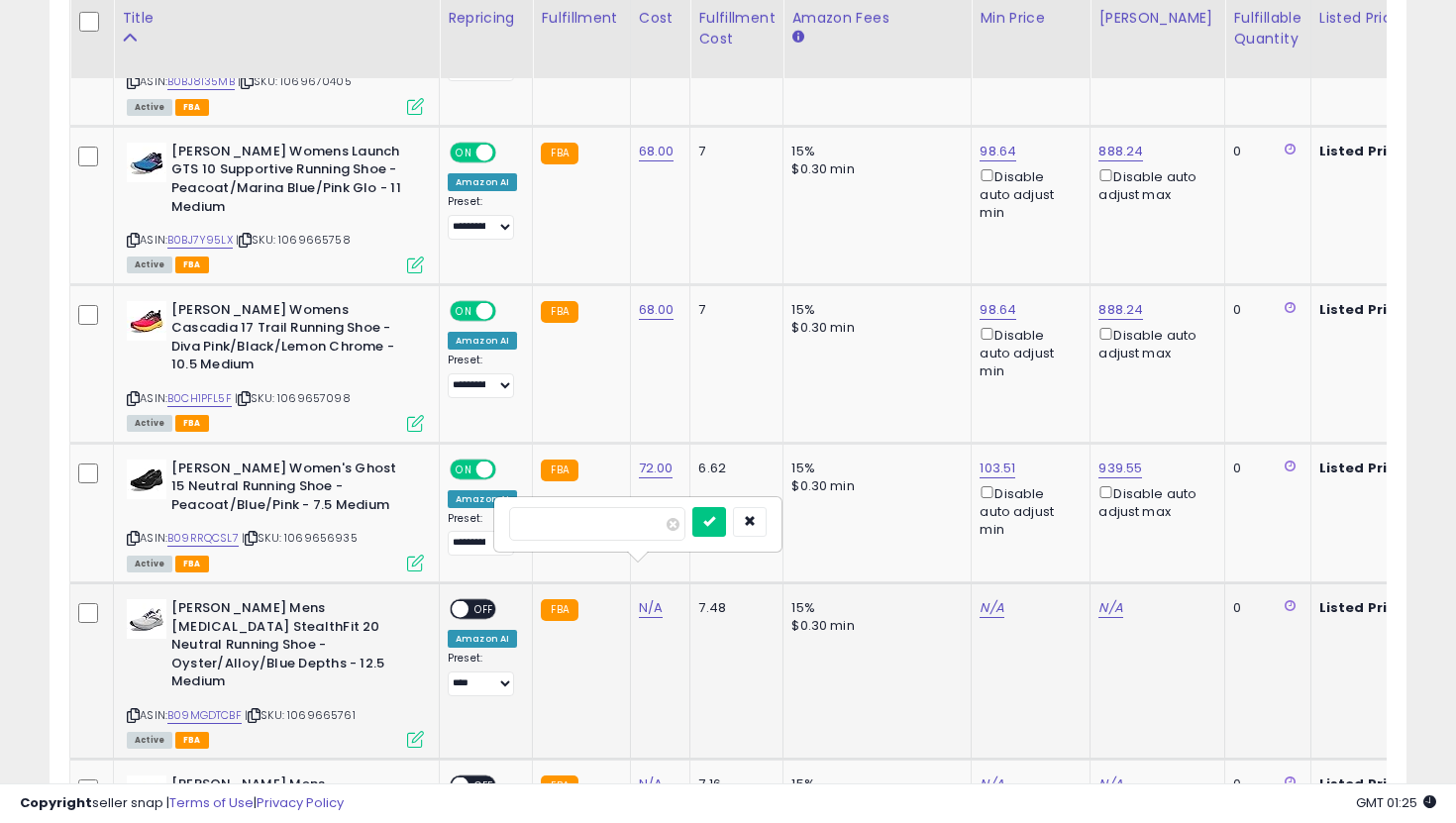 type on "**" 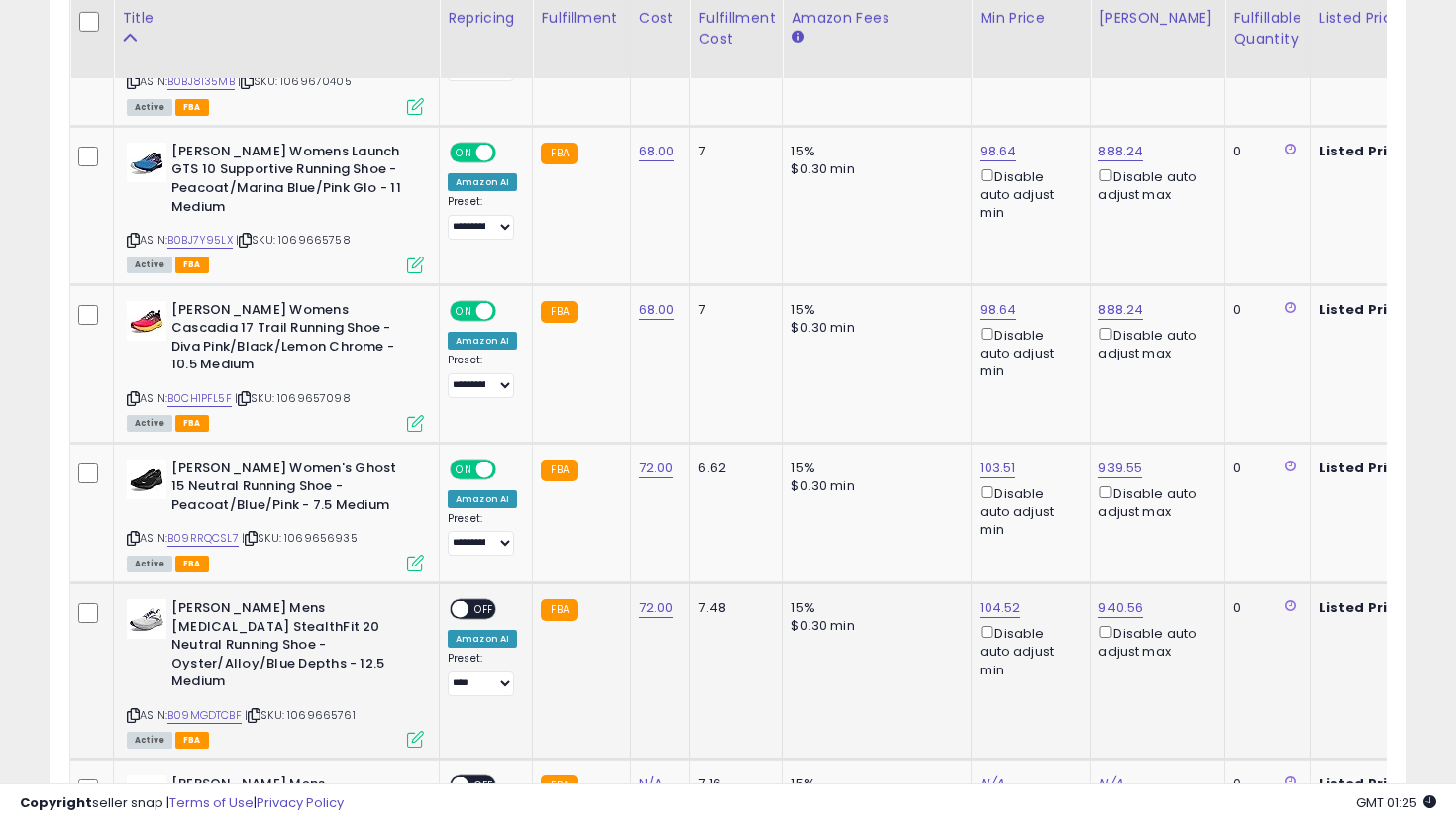 click on "OFF" at bounding box center (484, 609) 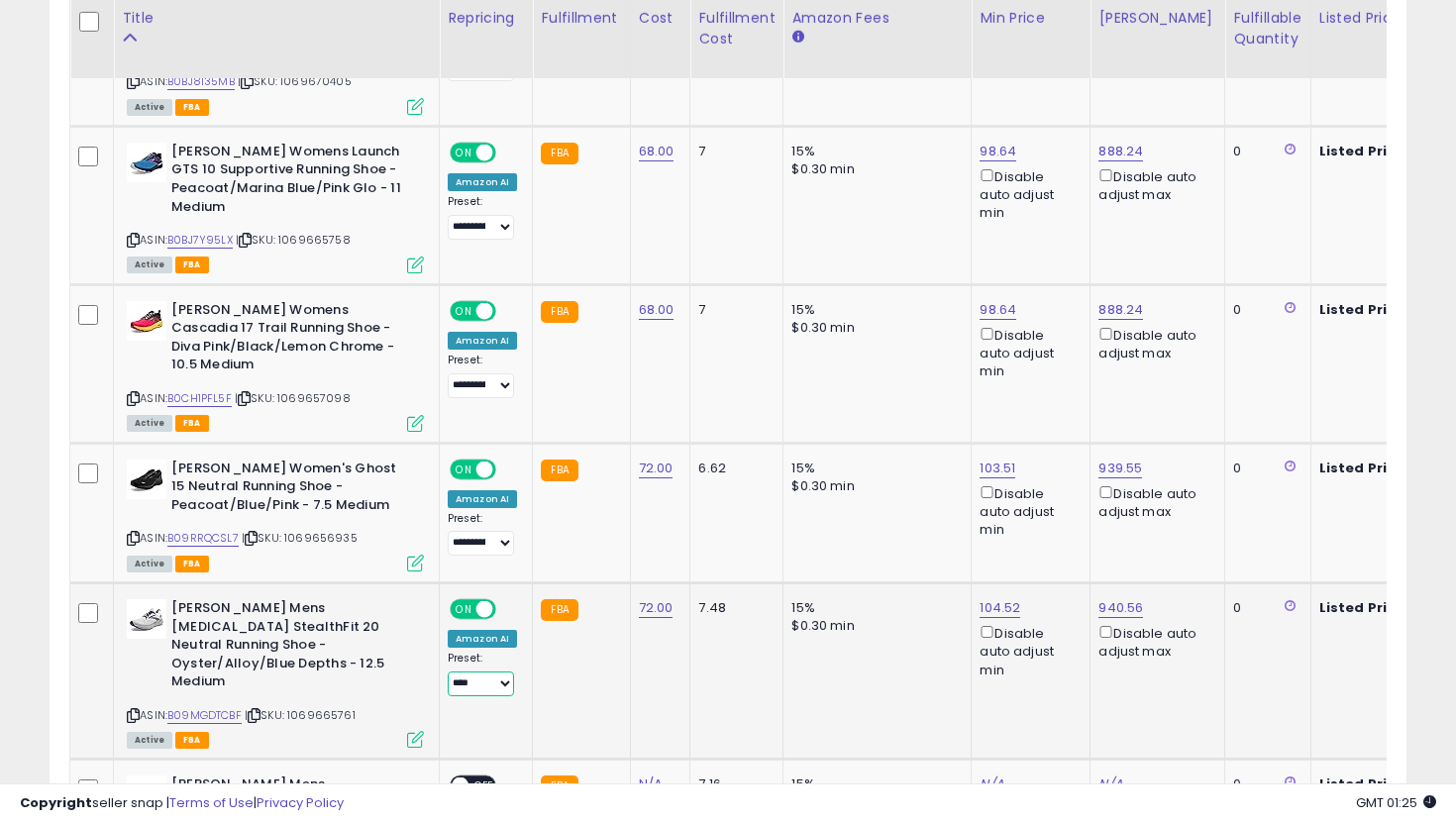 click on "**********" at bounding box center (480, 683) 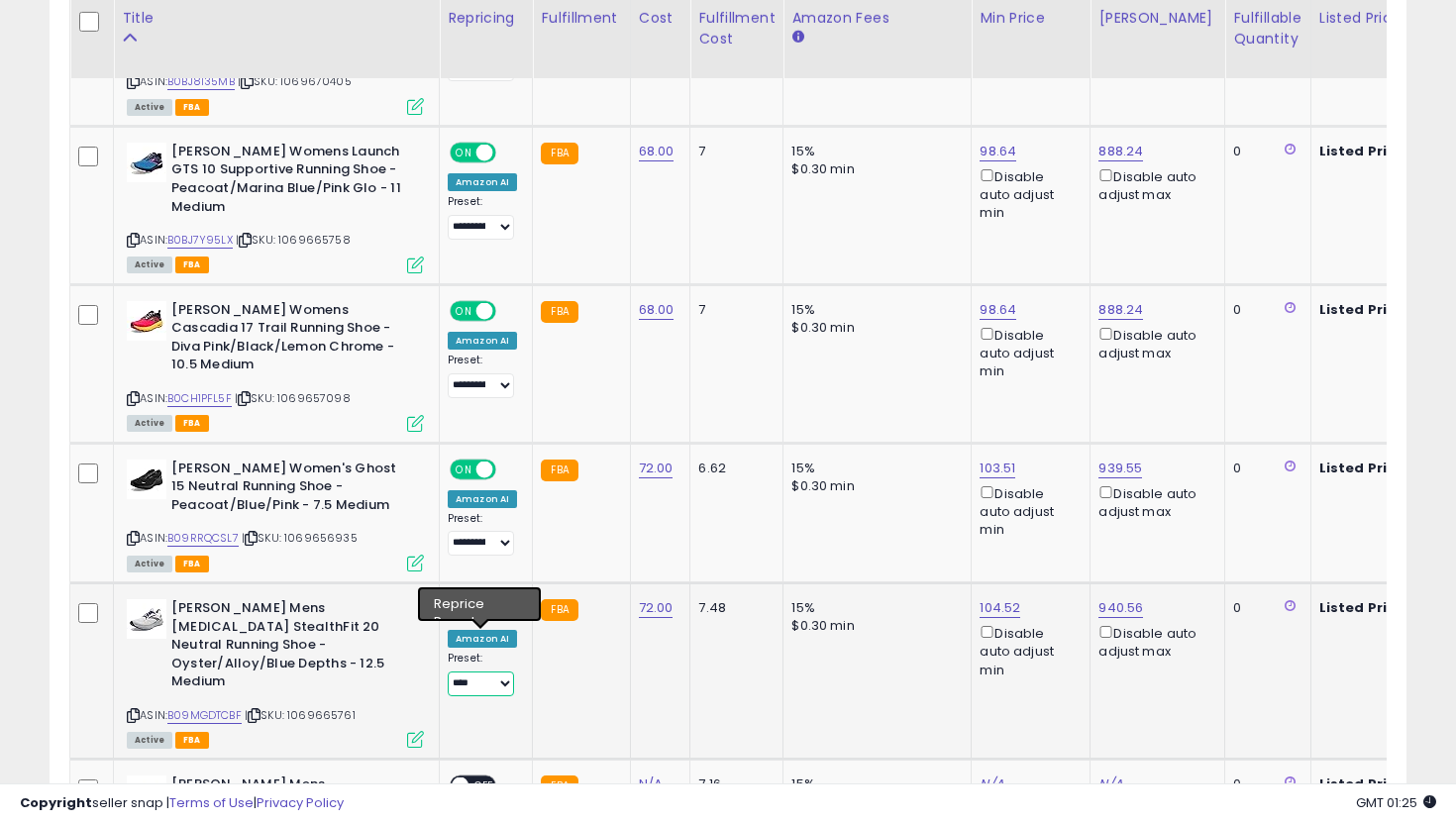 select on "**********" 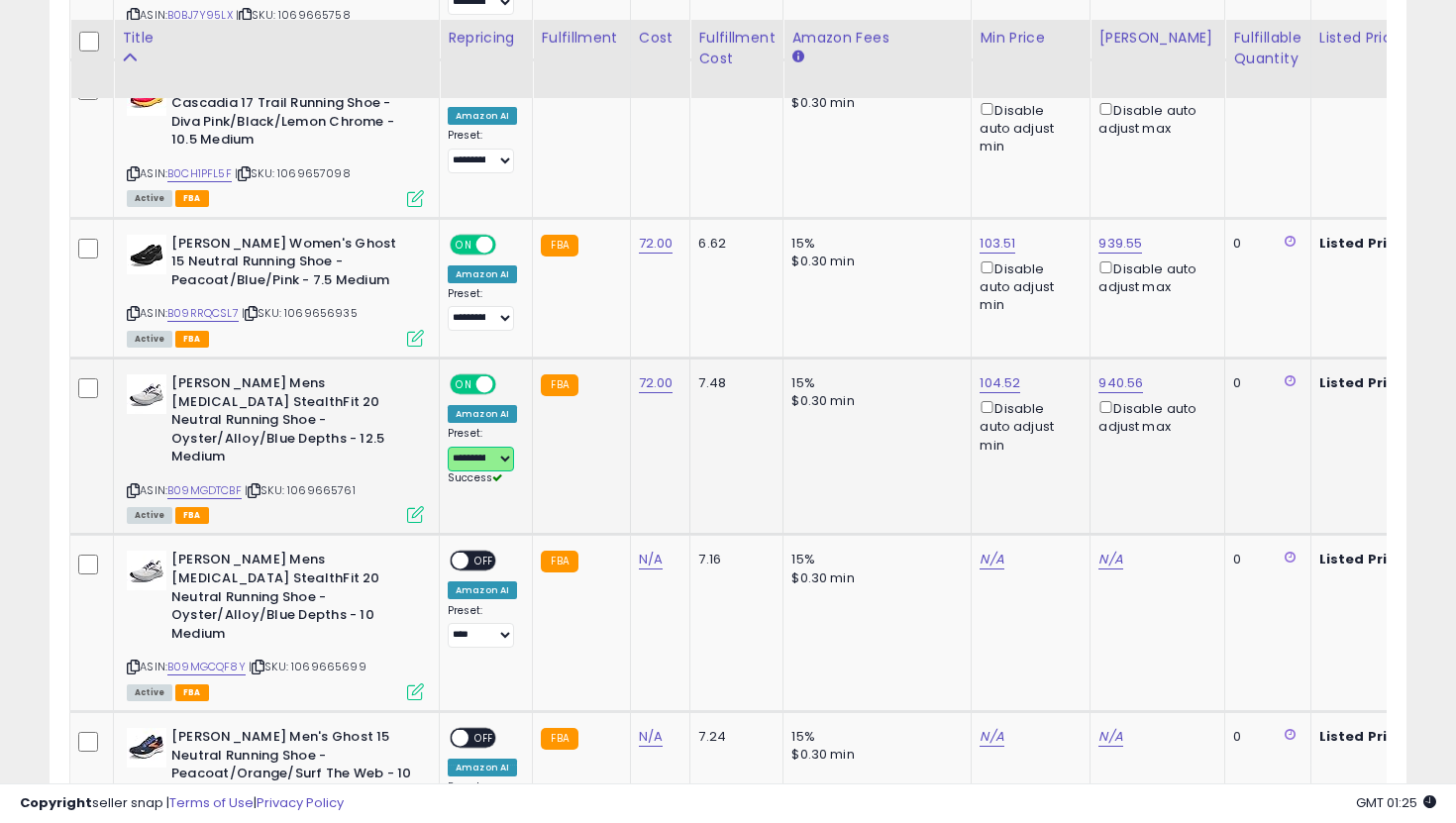 scroll, scrollTop: 3653, scrollLeft: 0, axis: vertical 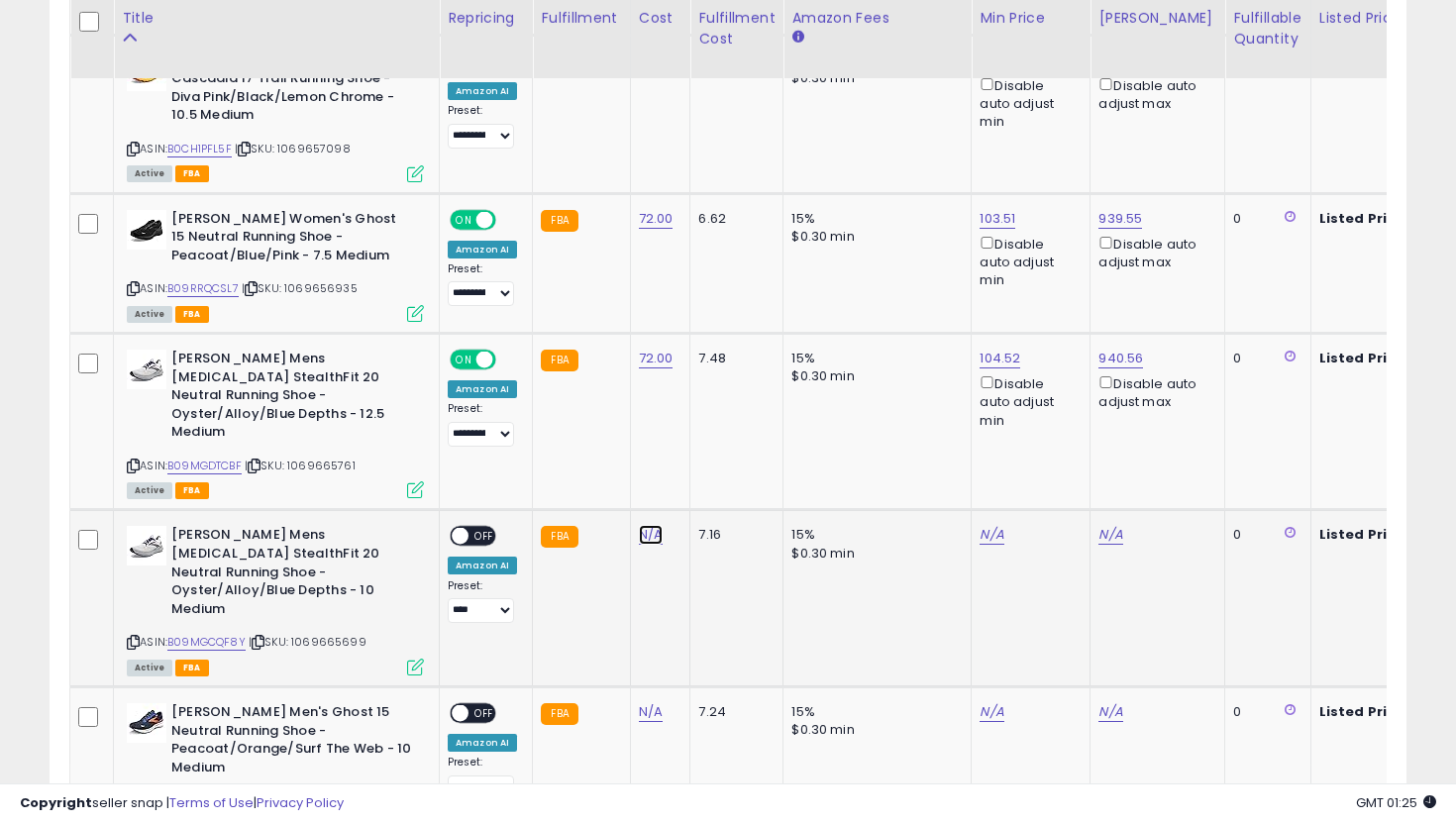 click on "N/A" at bounding box center (651, 535) 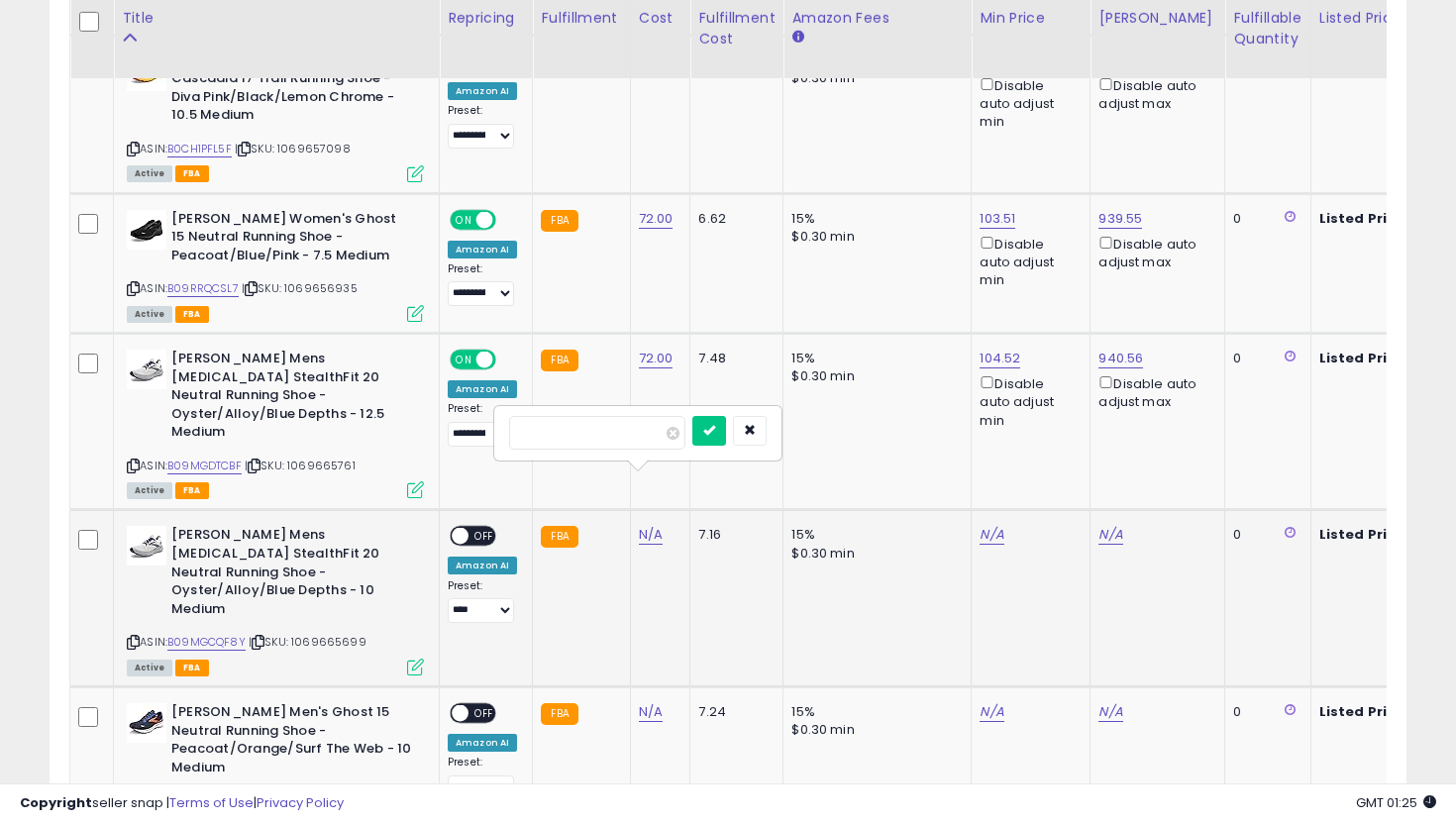 type on "**" 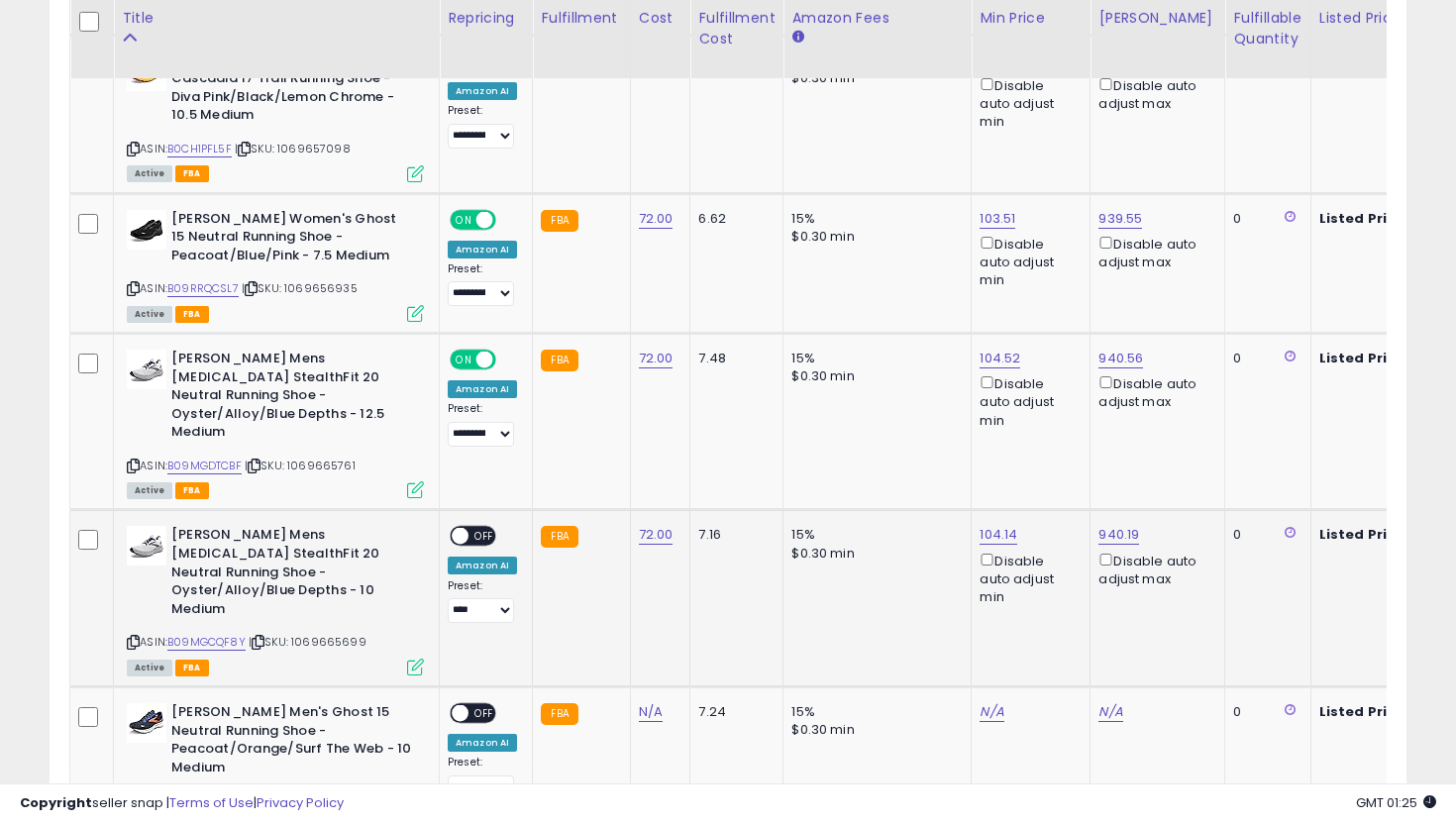 click on "OFF" at bounding box center [484, 536] 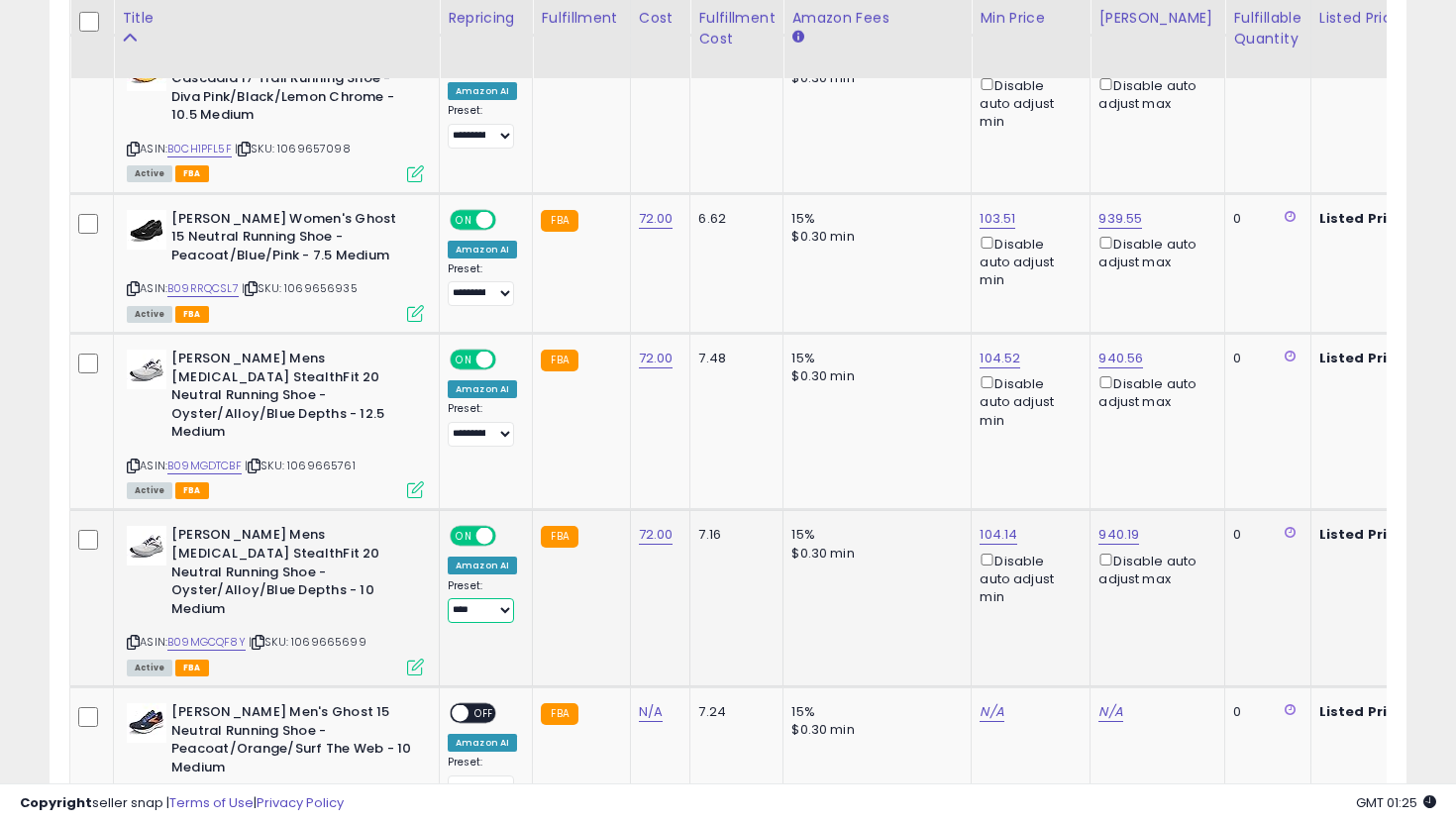 click on "**********" at bounding box center [480, 610] 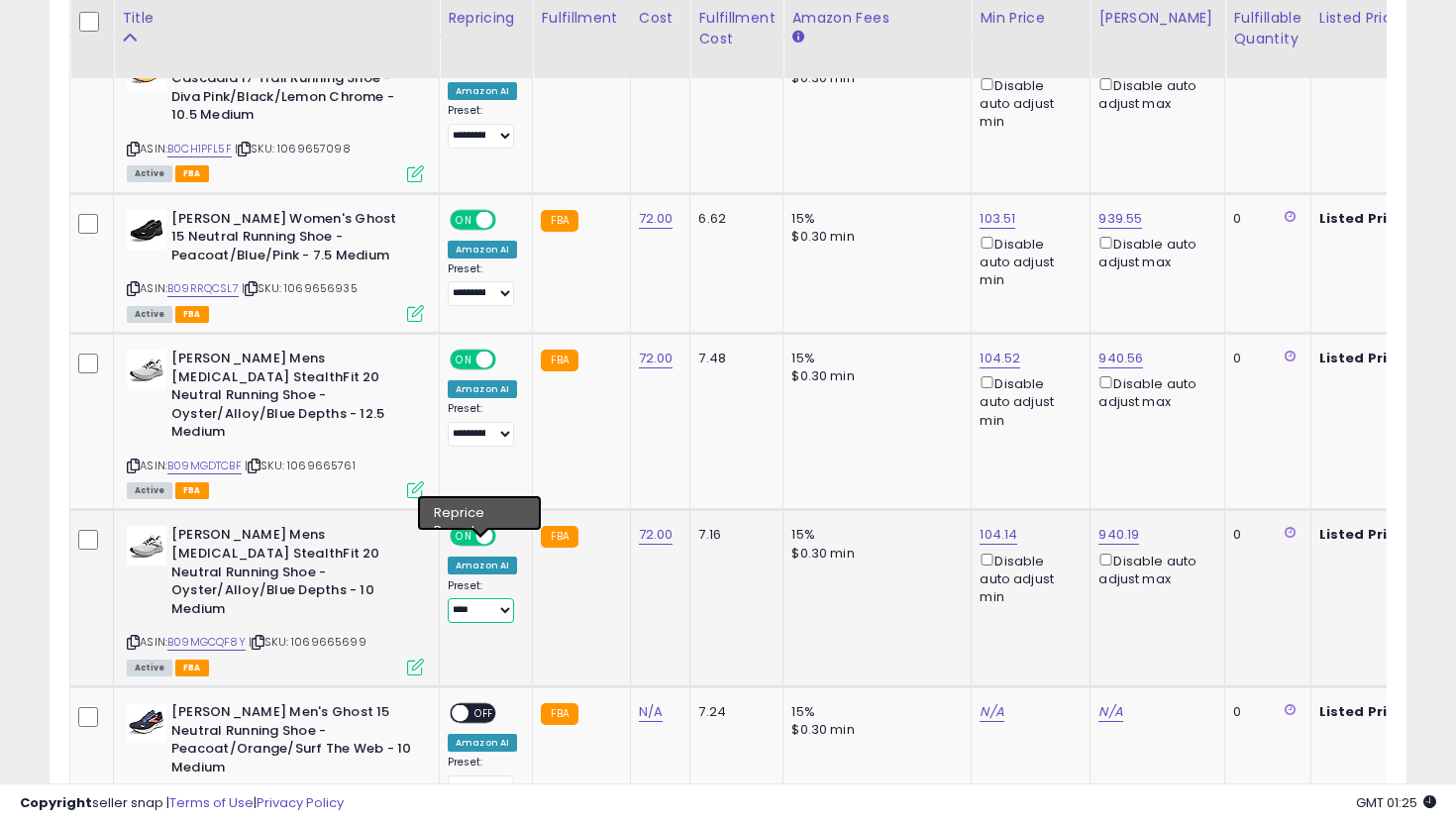 select on "**********" 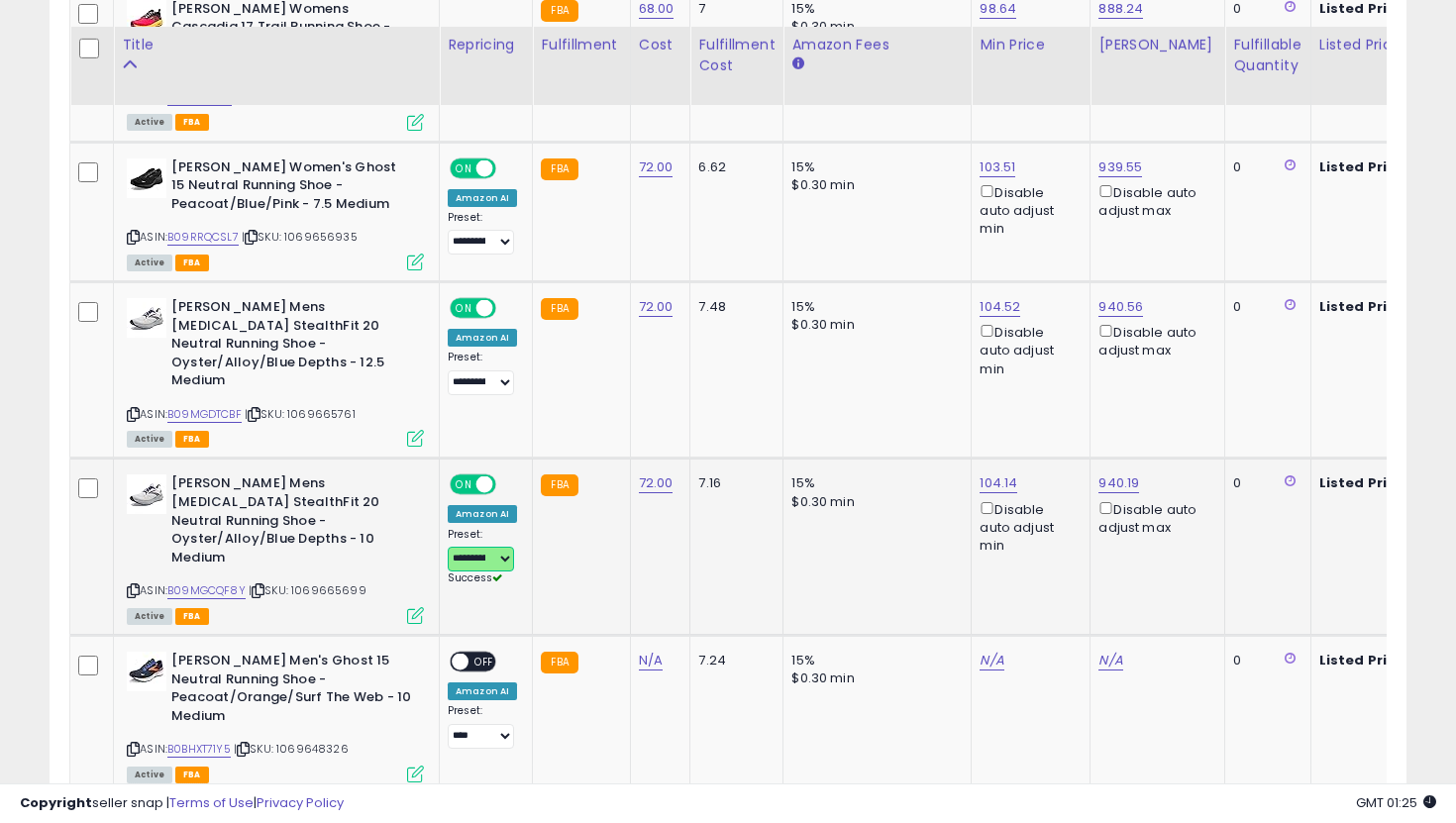 scroll, scrollTop: 3732, scrollLeft: 0, axis: vertical 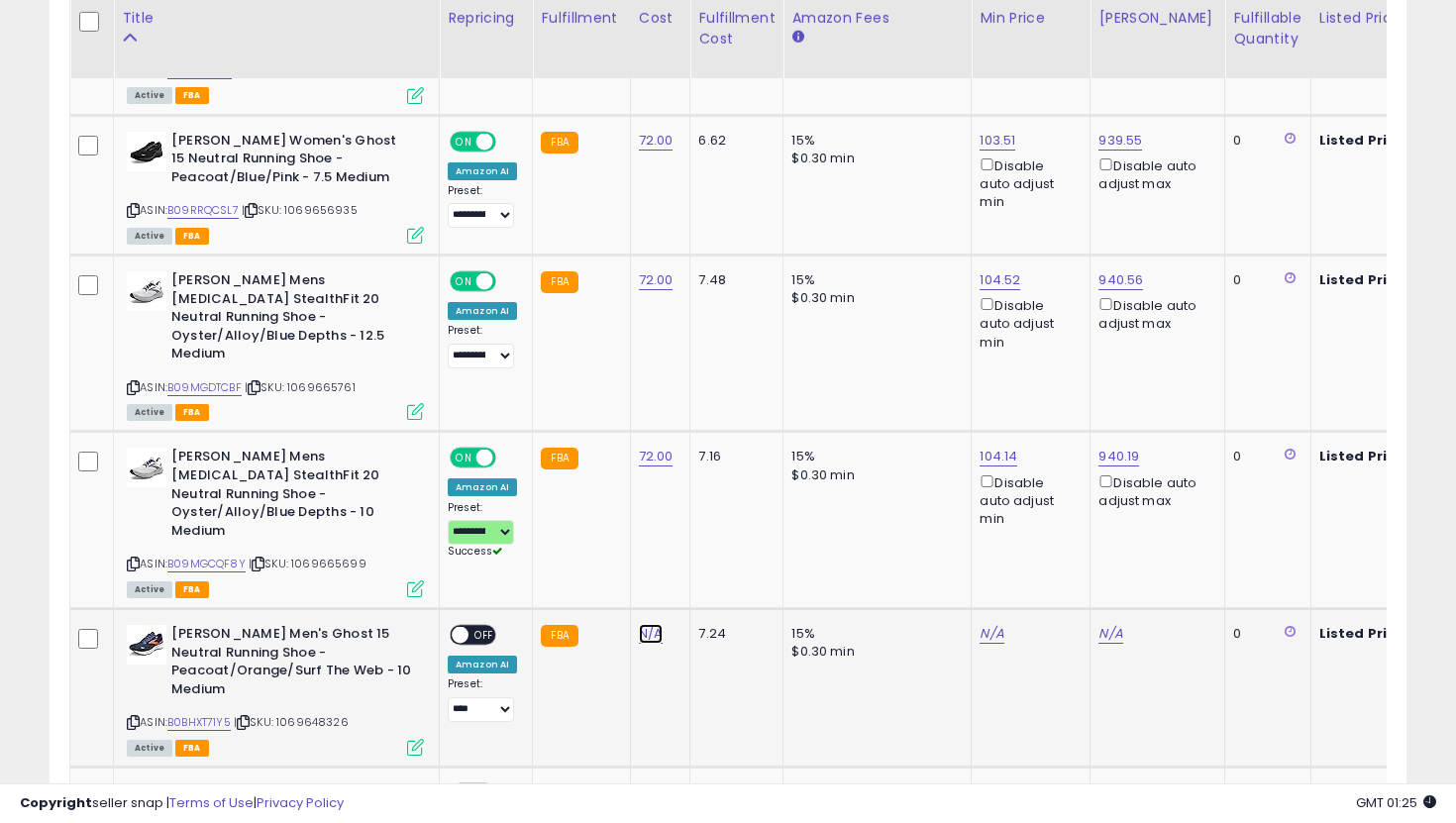 click on "N/A" at bounding box center [651, 634] 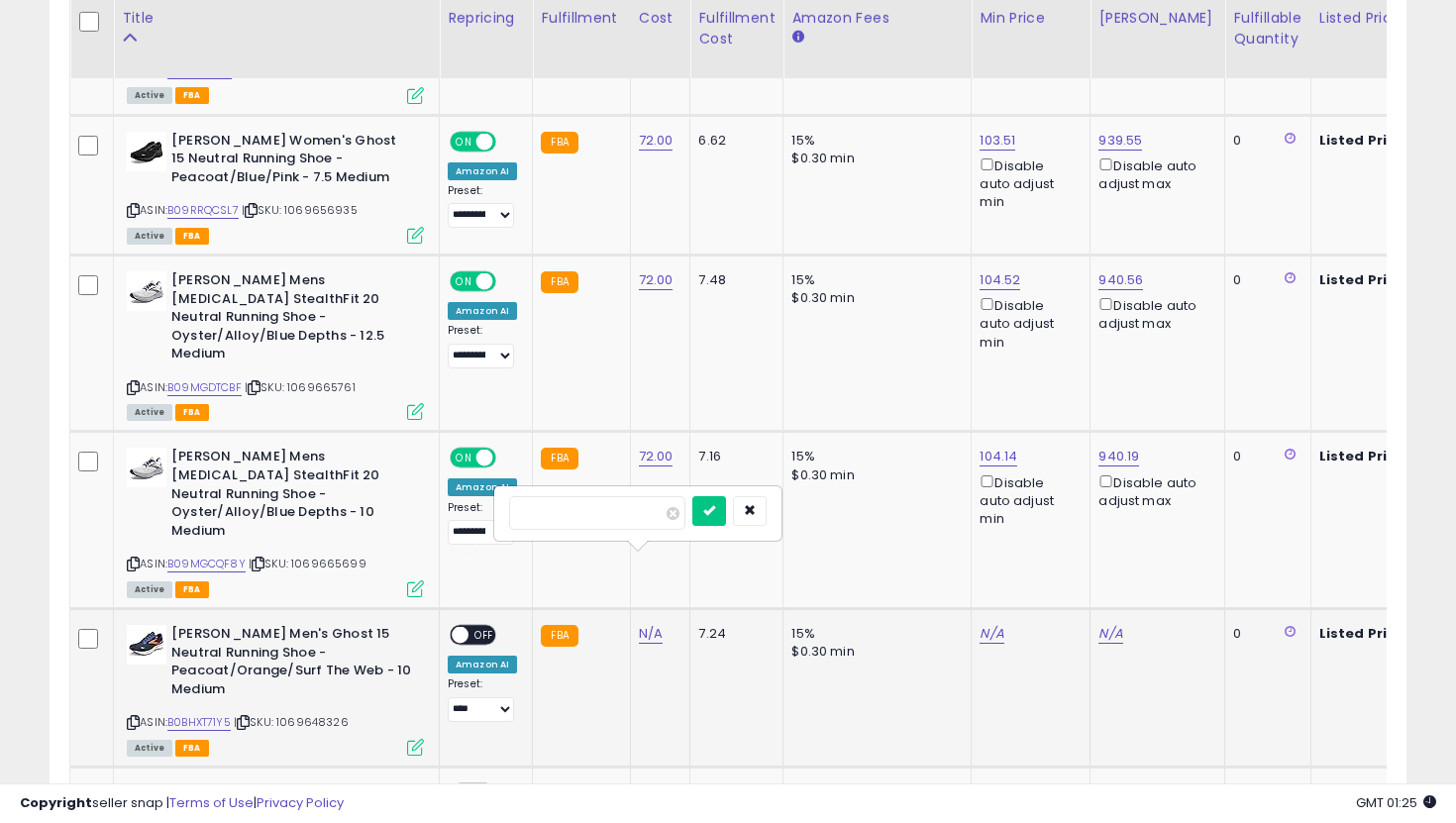 type on "**" 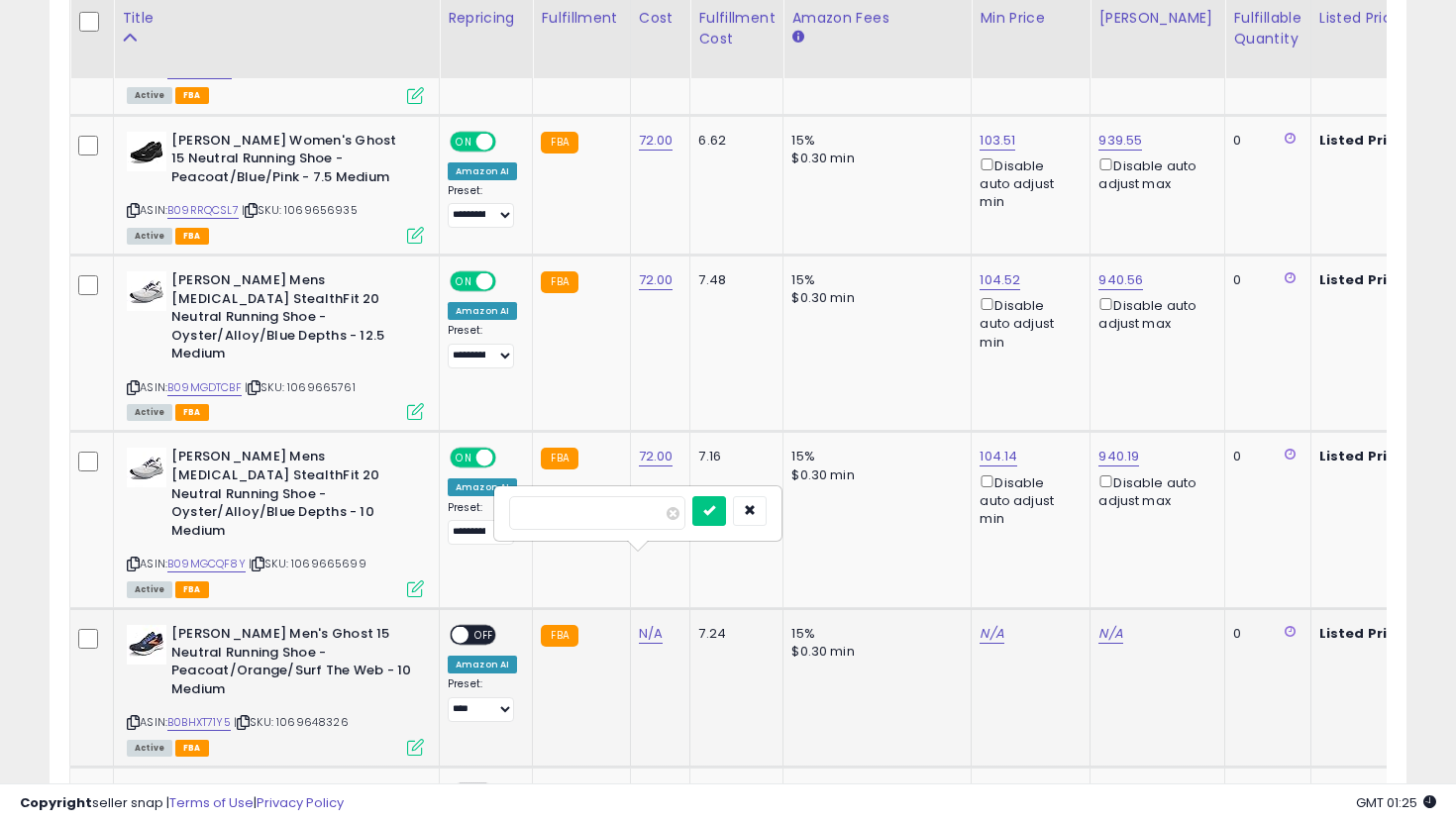 click at bounding box center [709, 511] 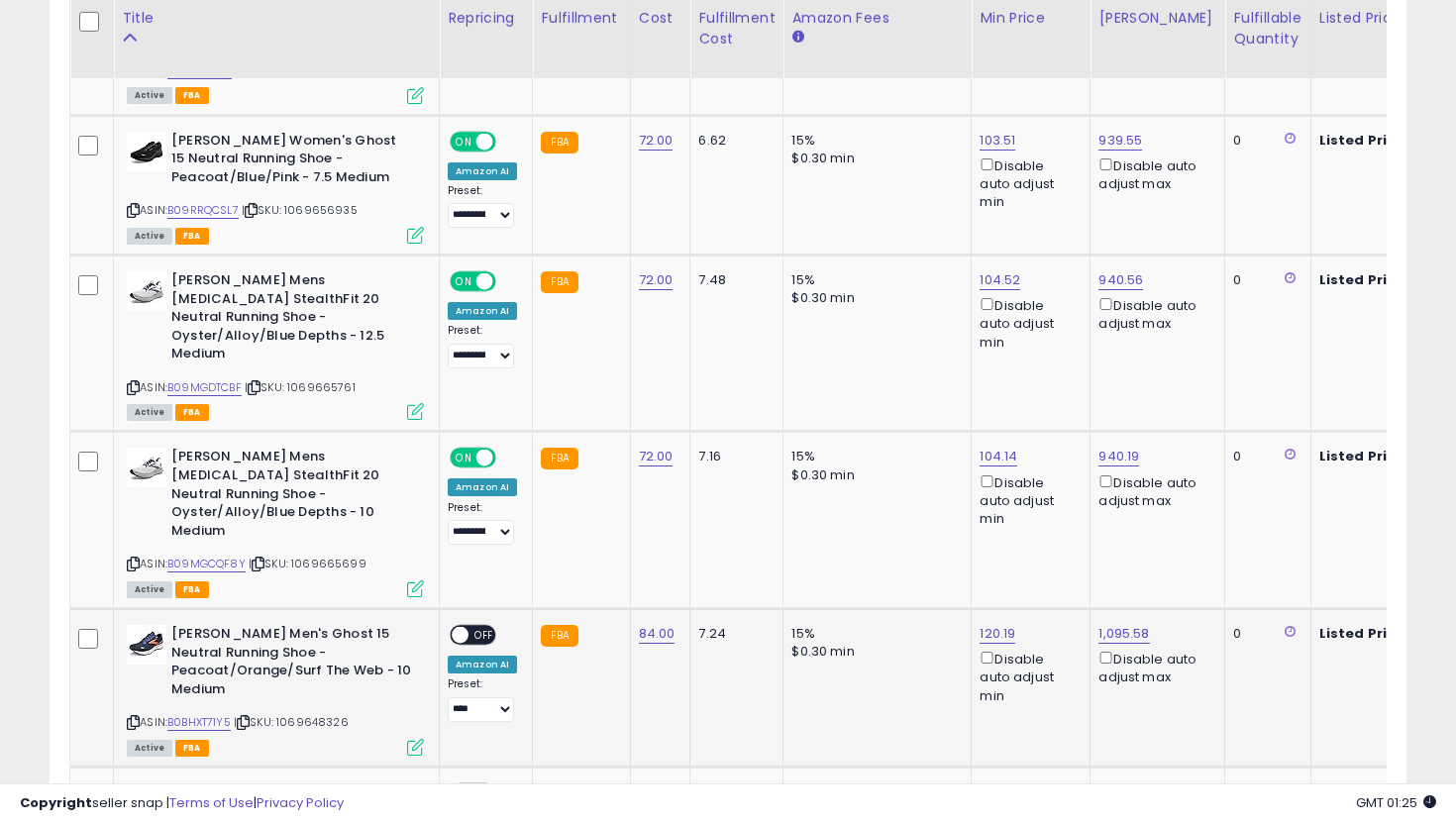 click at bounding box center (460, 635) 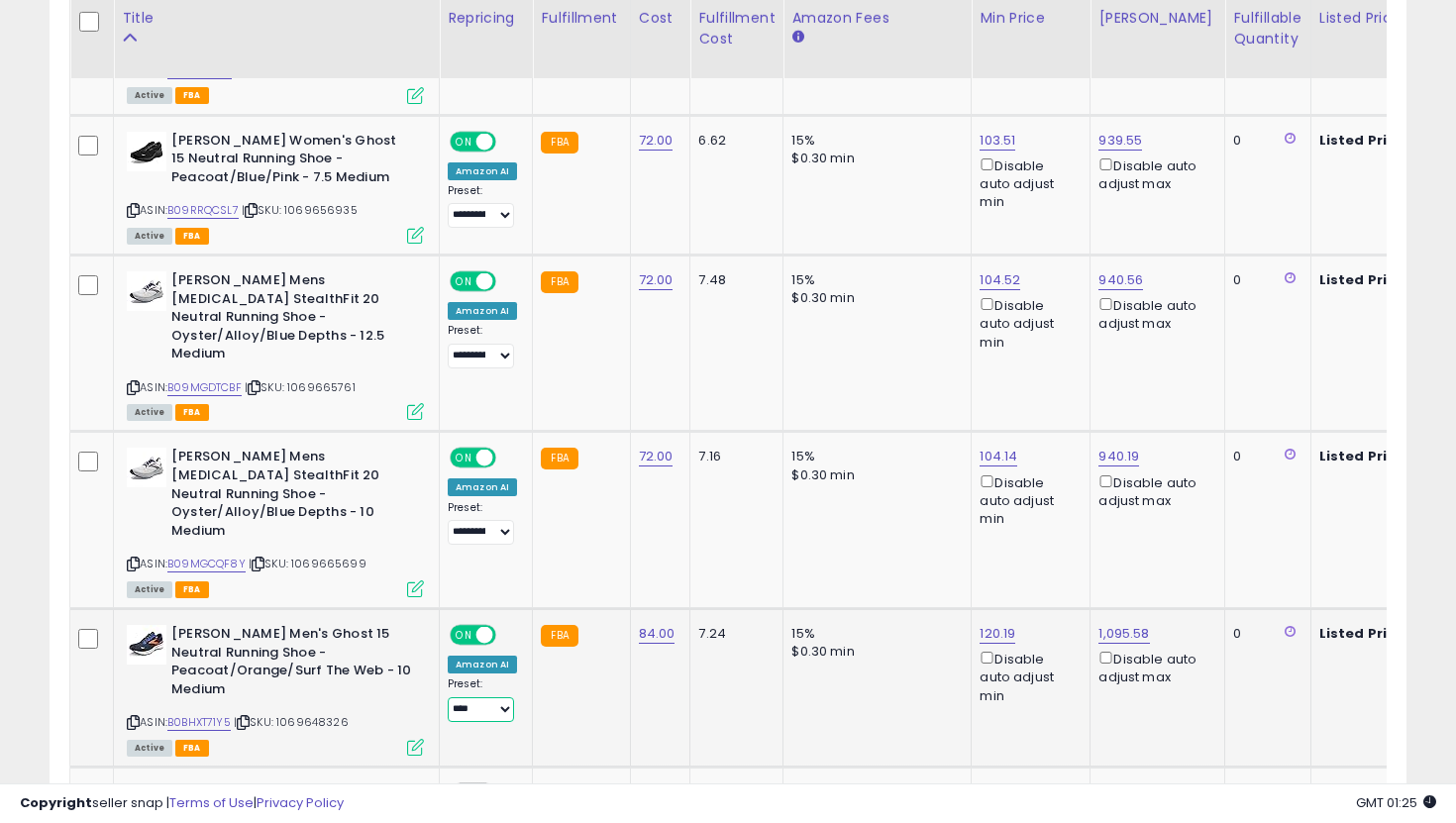 click on "**********" at bounding box center (480, 709) 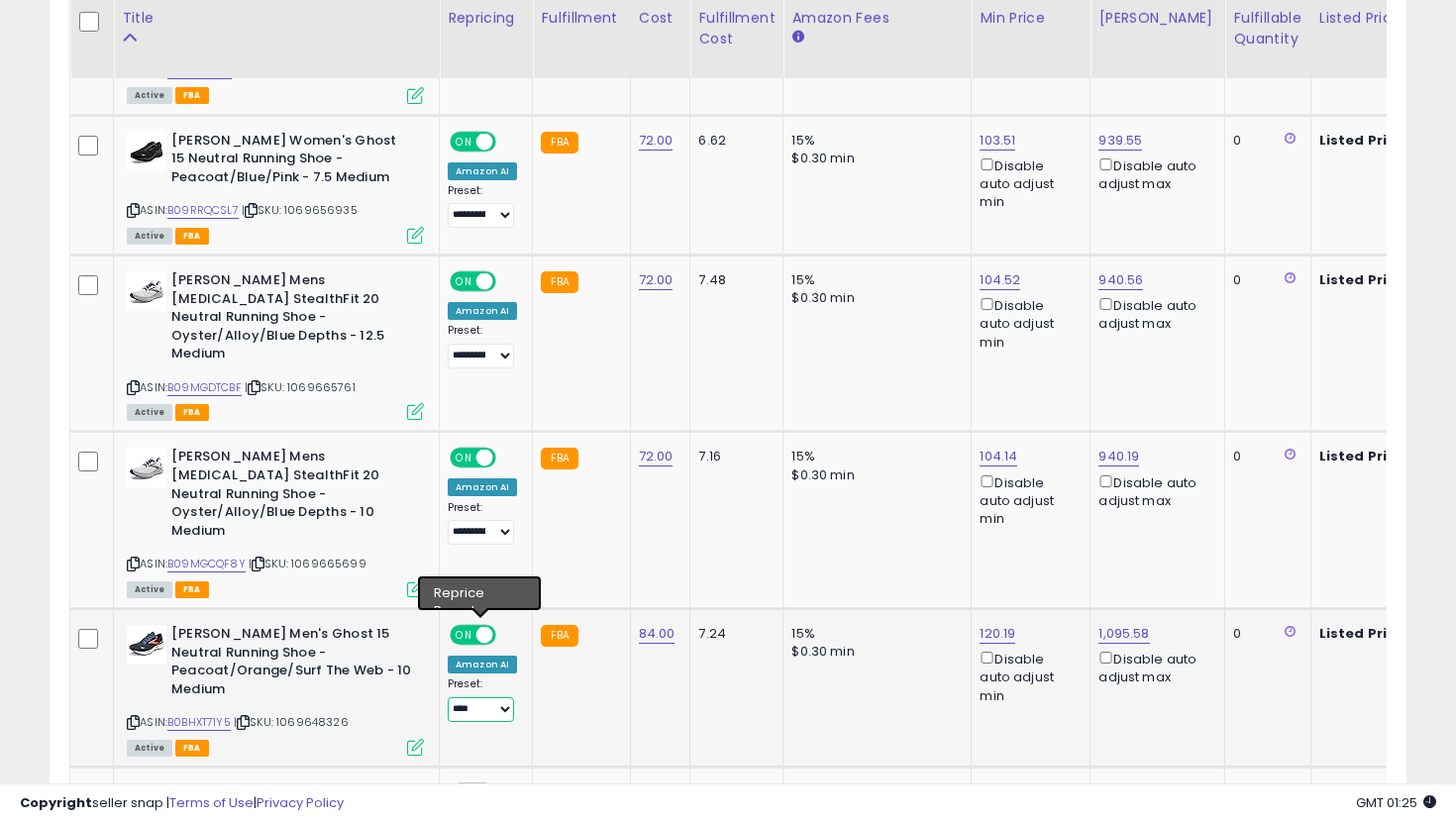 select on "**********" 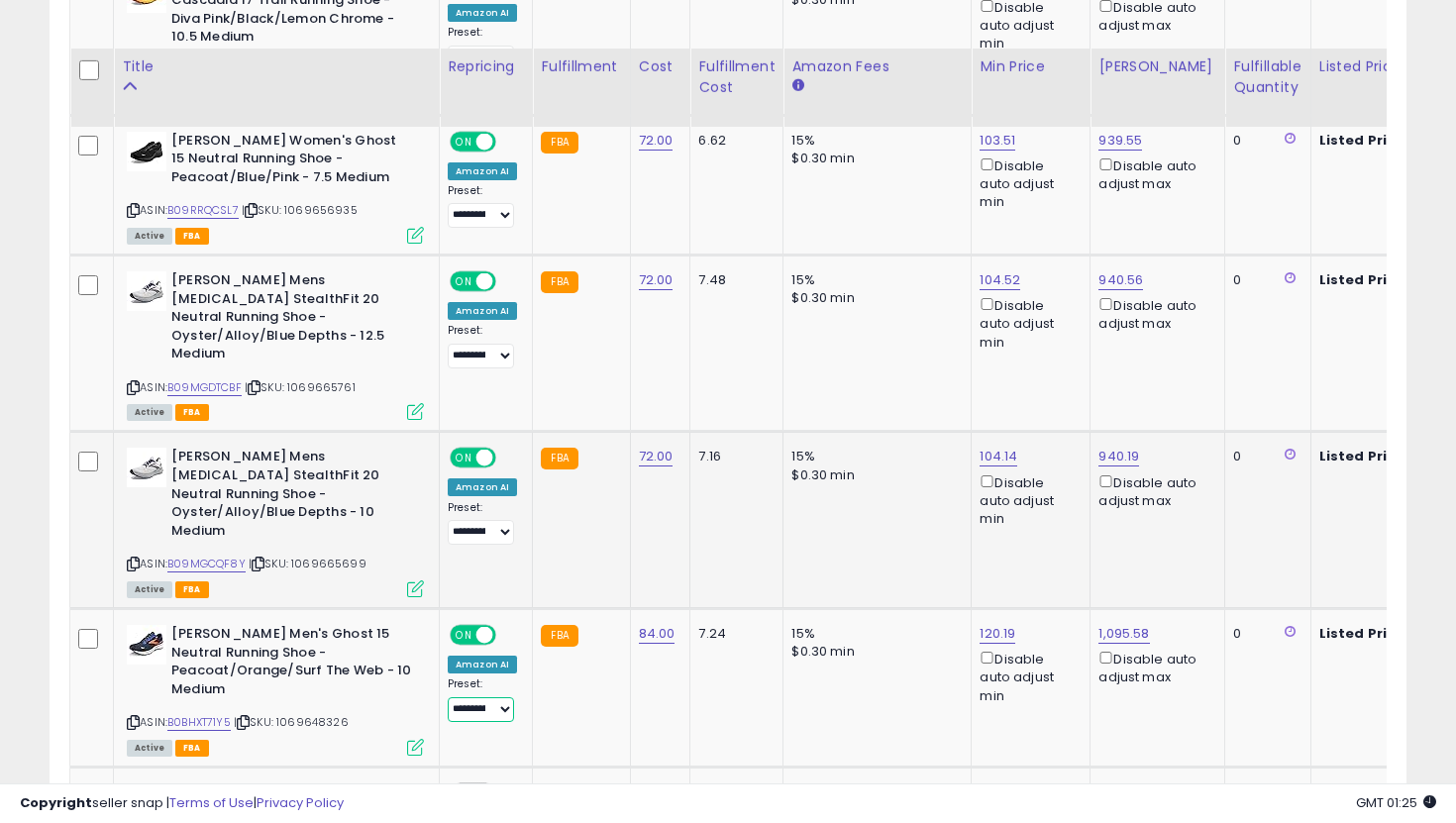 scroll, scrollTop: 3899, scrollLeft: 0, axis: vertical 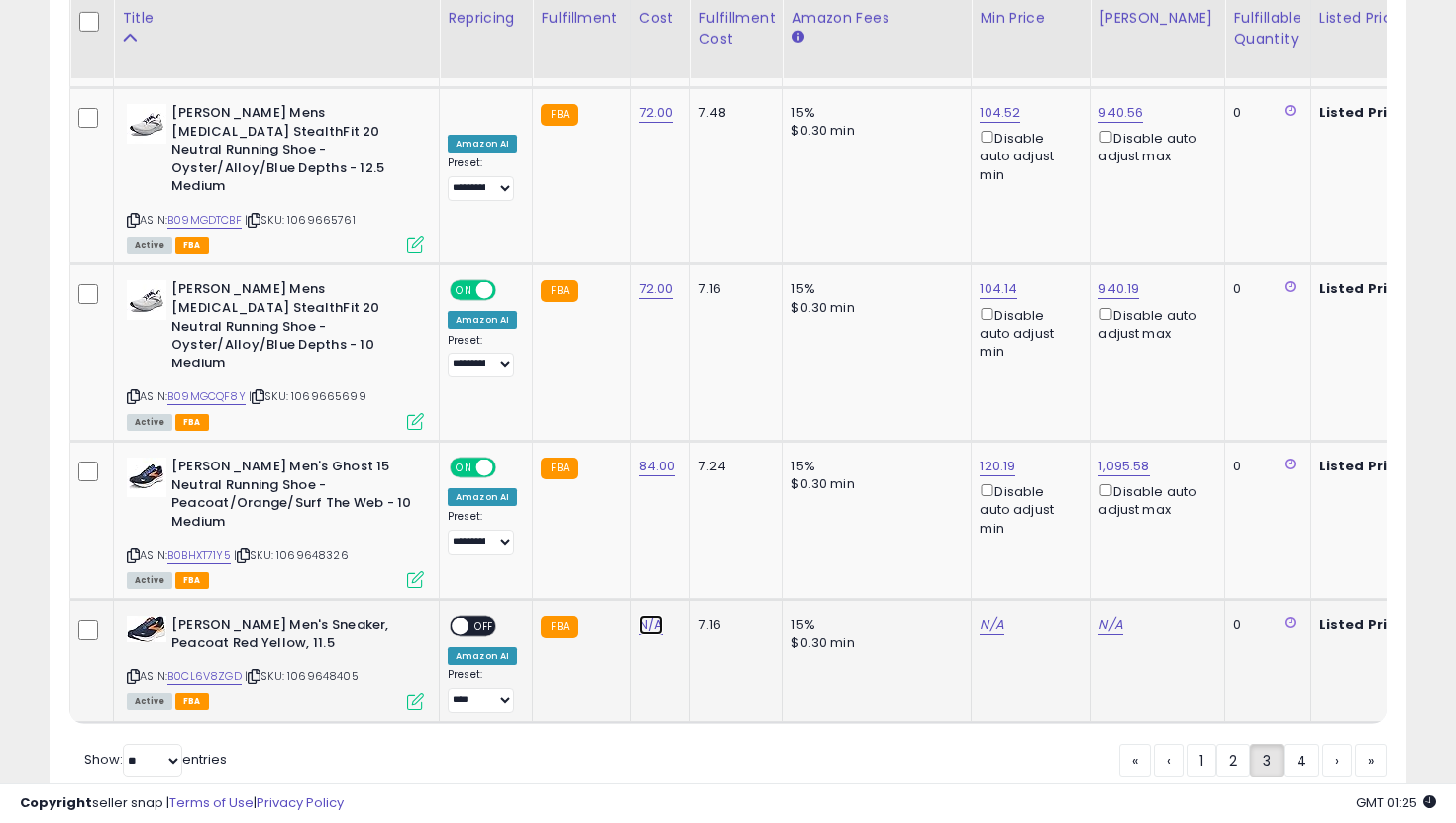 click on "N/A" at bounding box center (651, 625) 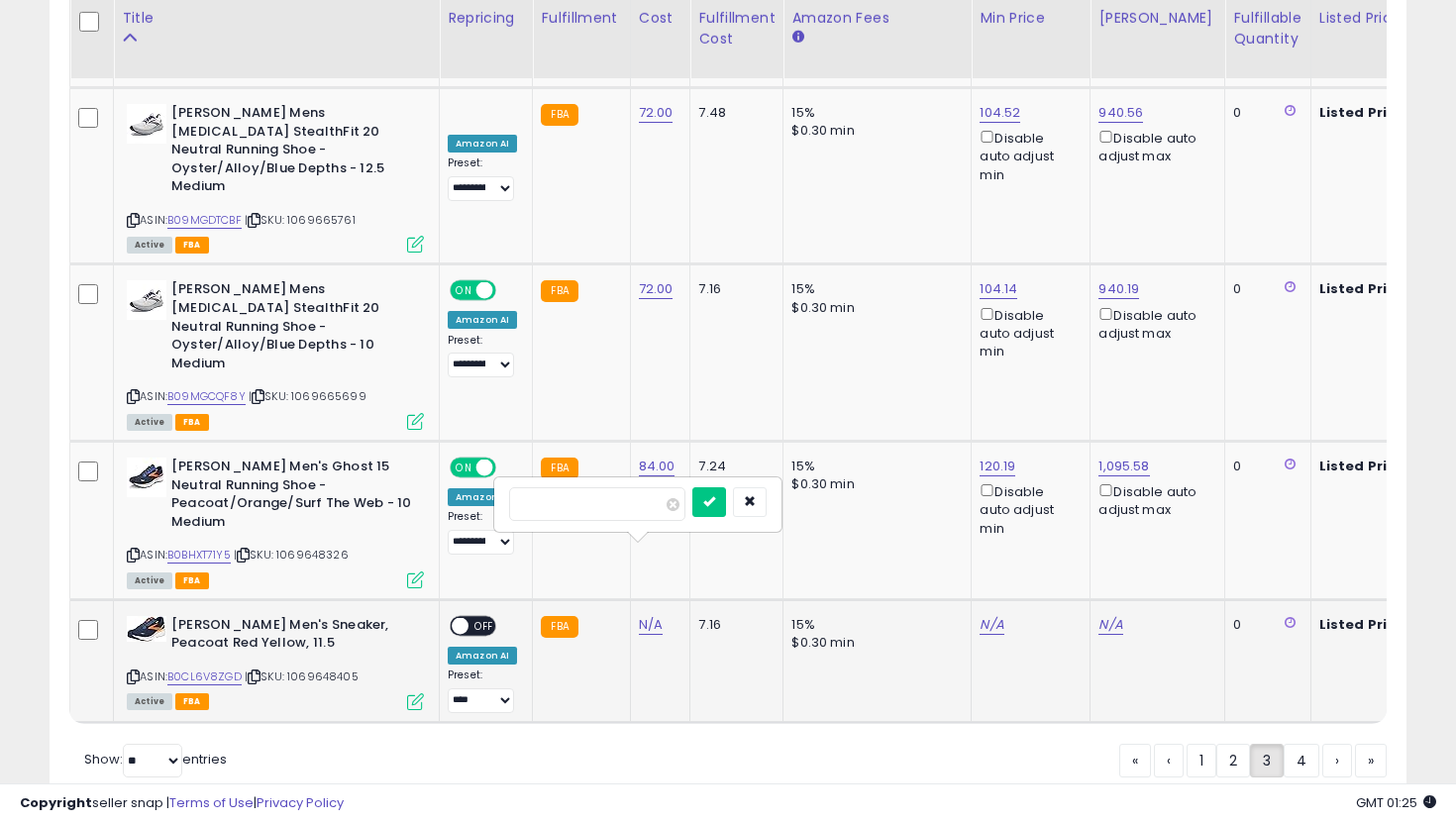 type on "**" 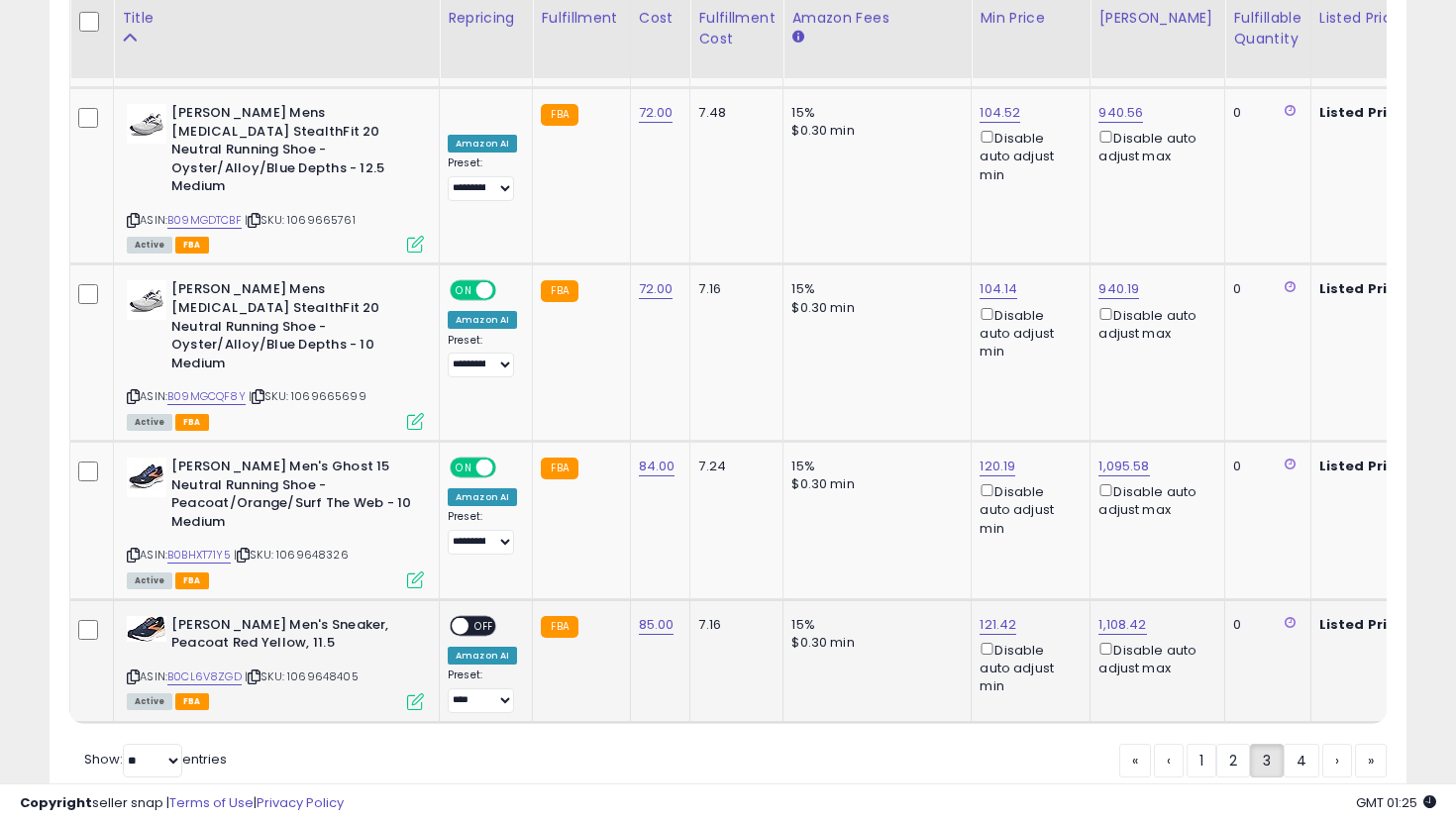 click on "OFF" at bounding box center (484, 625) 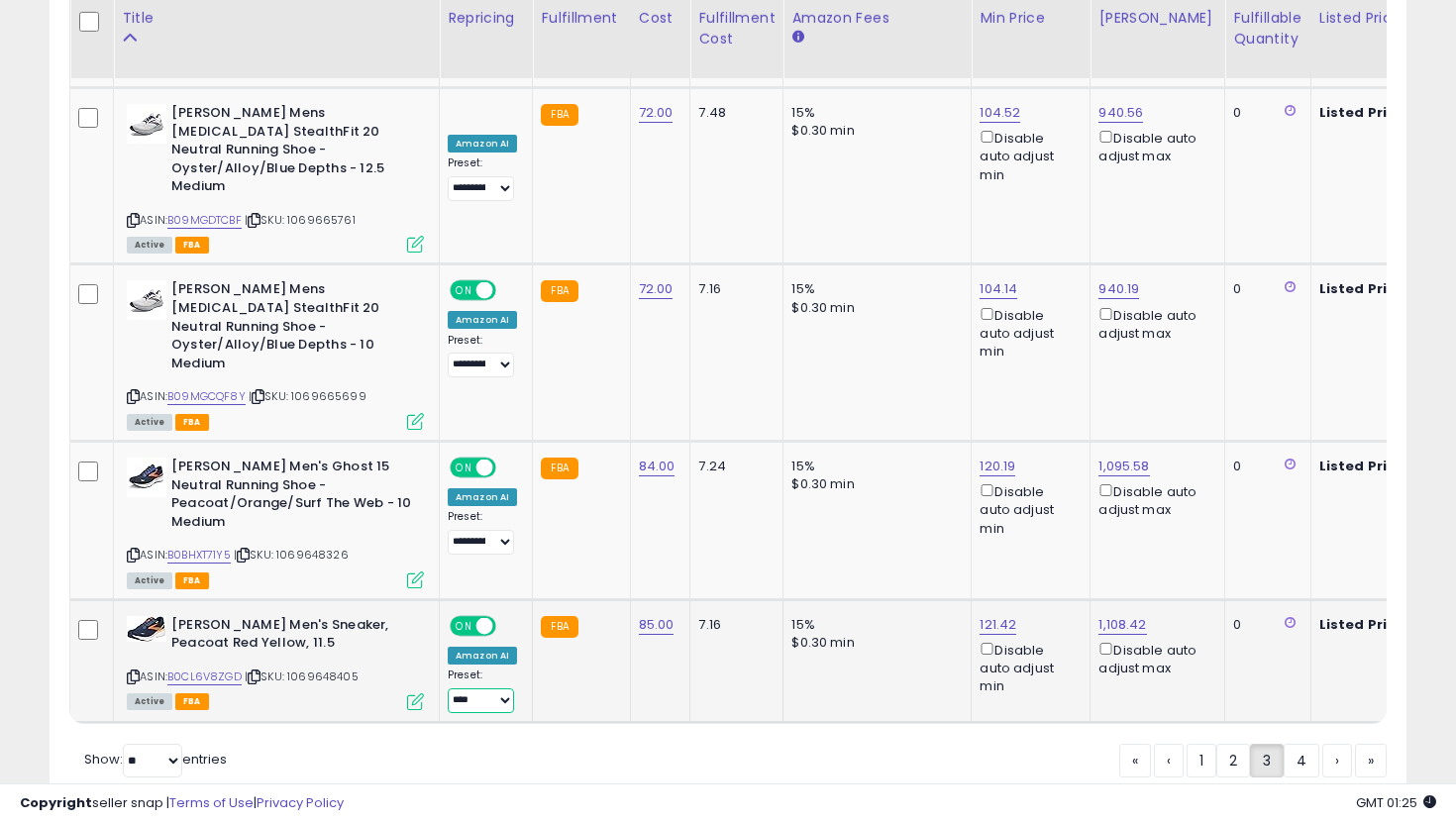 click on "**********" at bounding box center [480, 700] 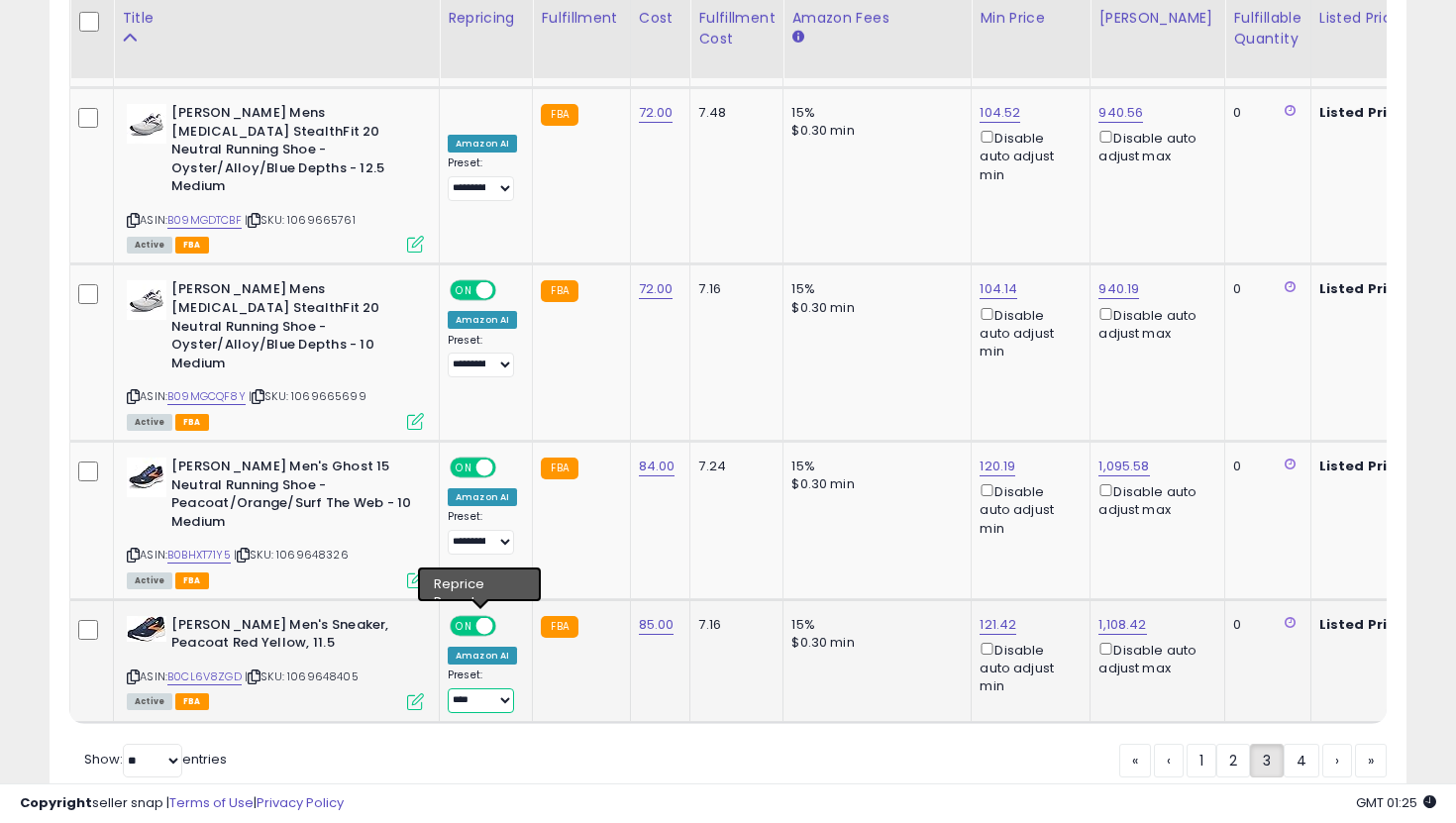 select on "**********" 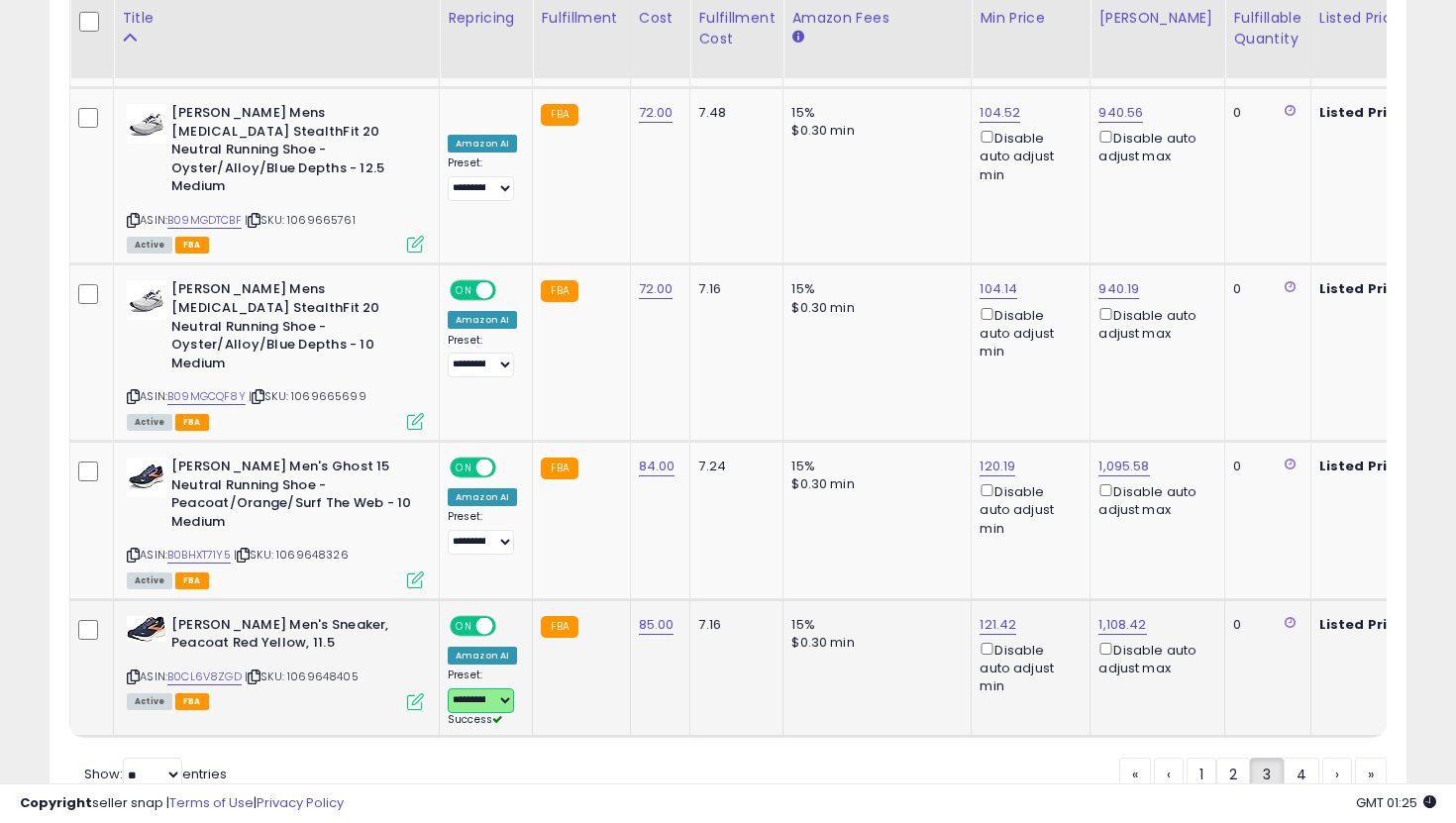 scroll, scrollTop: 0, scrollLeft: 299, axis: horizontal 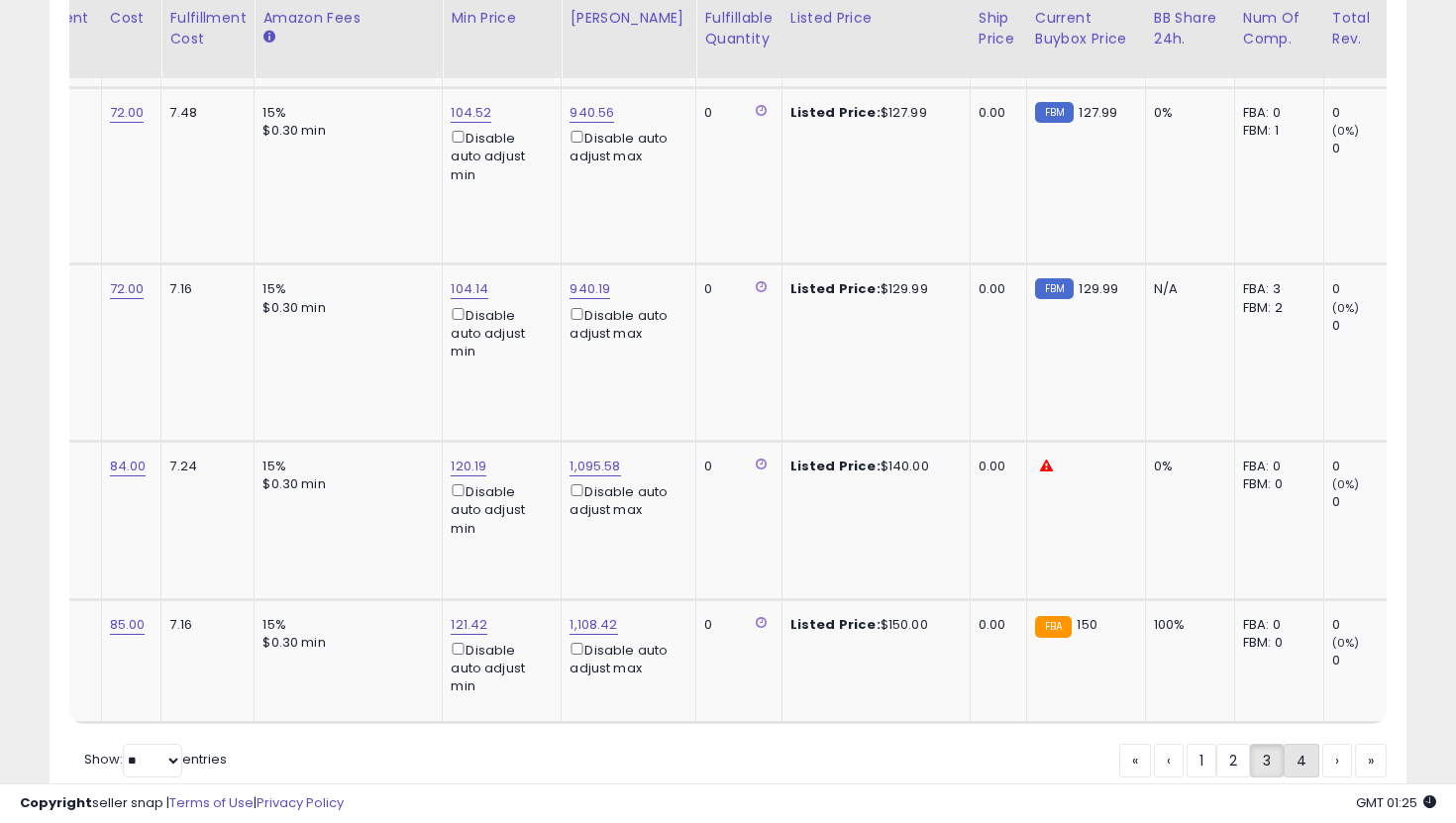 click on "4" 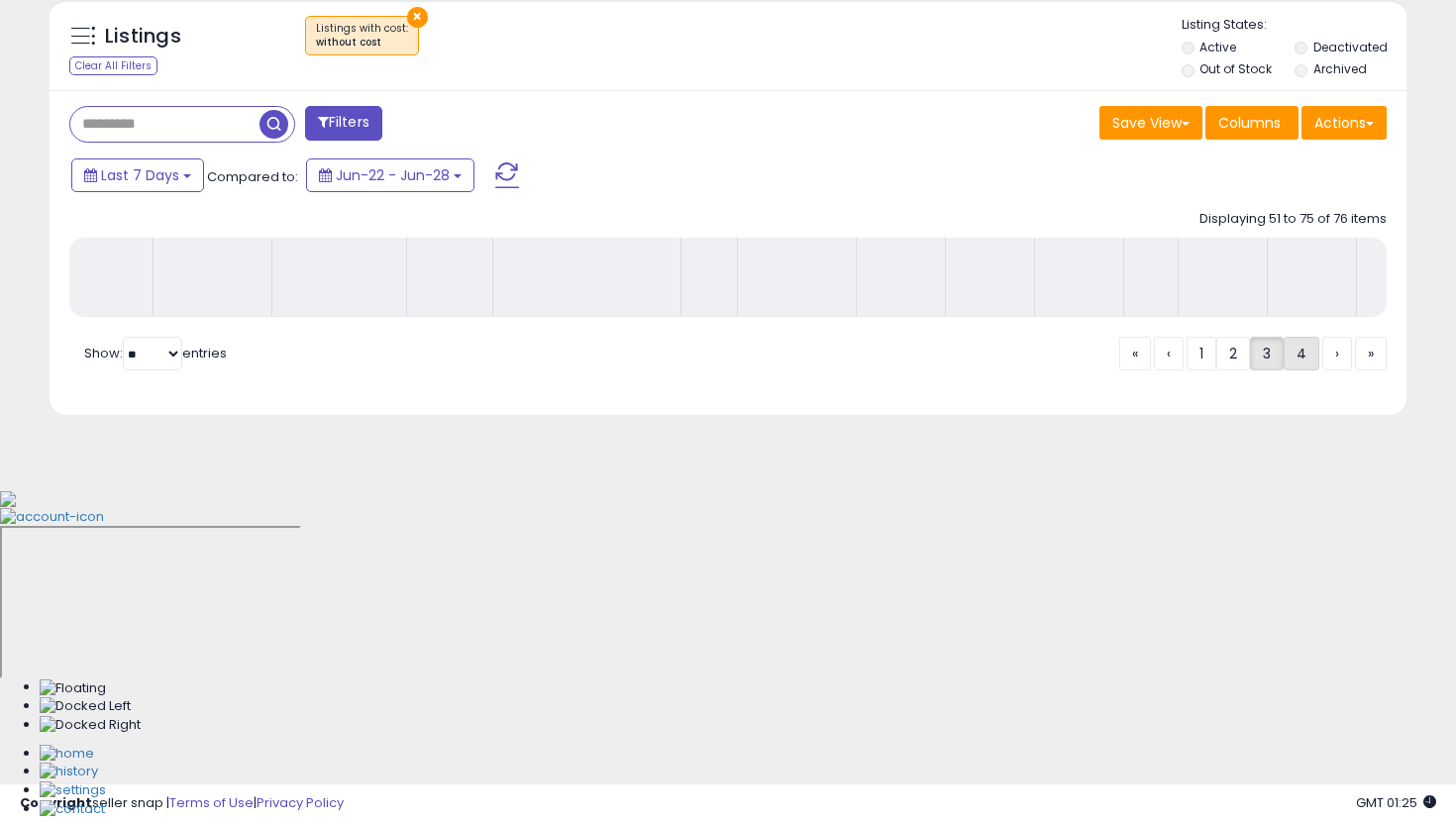 scroll, scrollTop: 390, scrollLeft: 0, axis: vertical 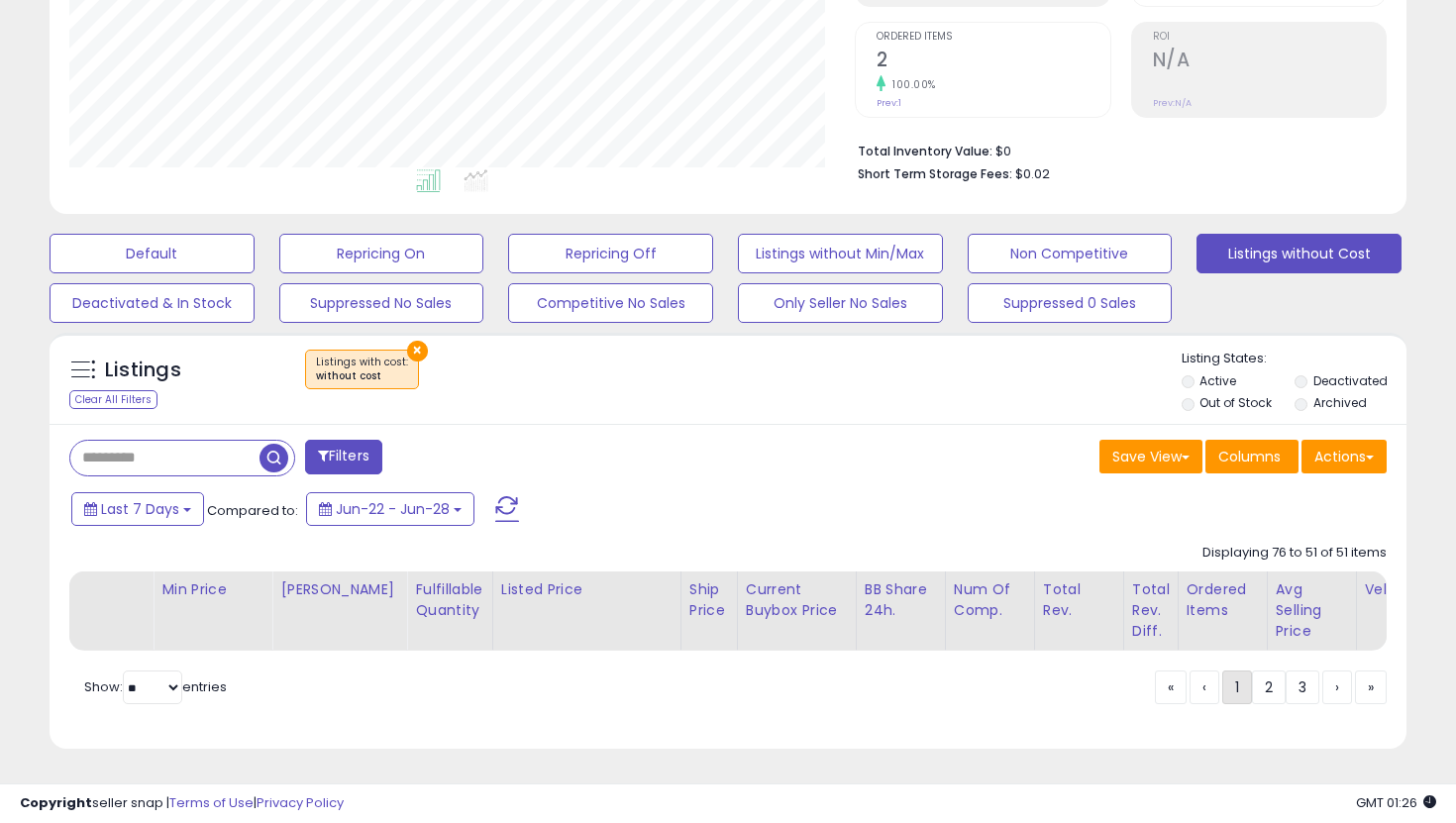 click on "1" 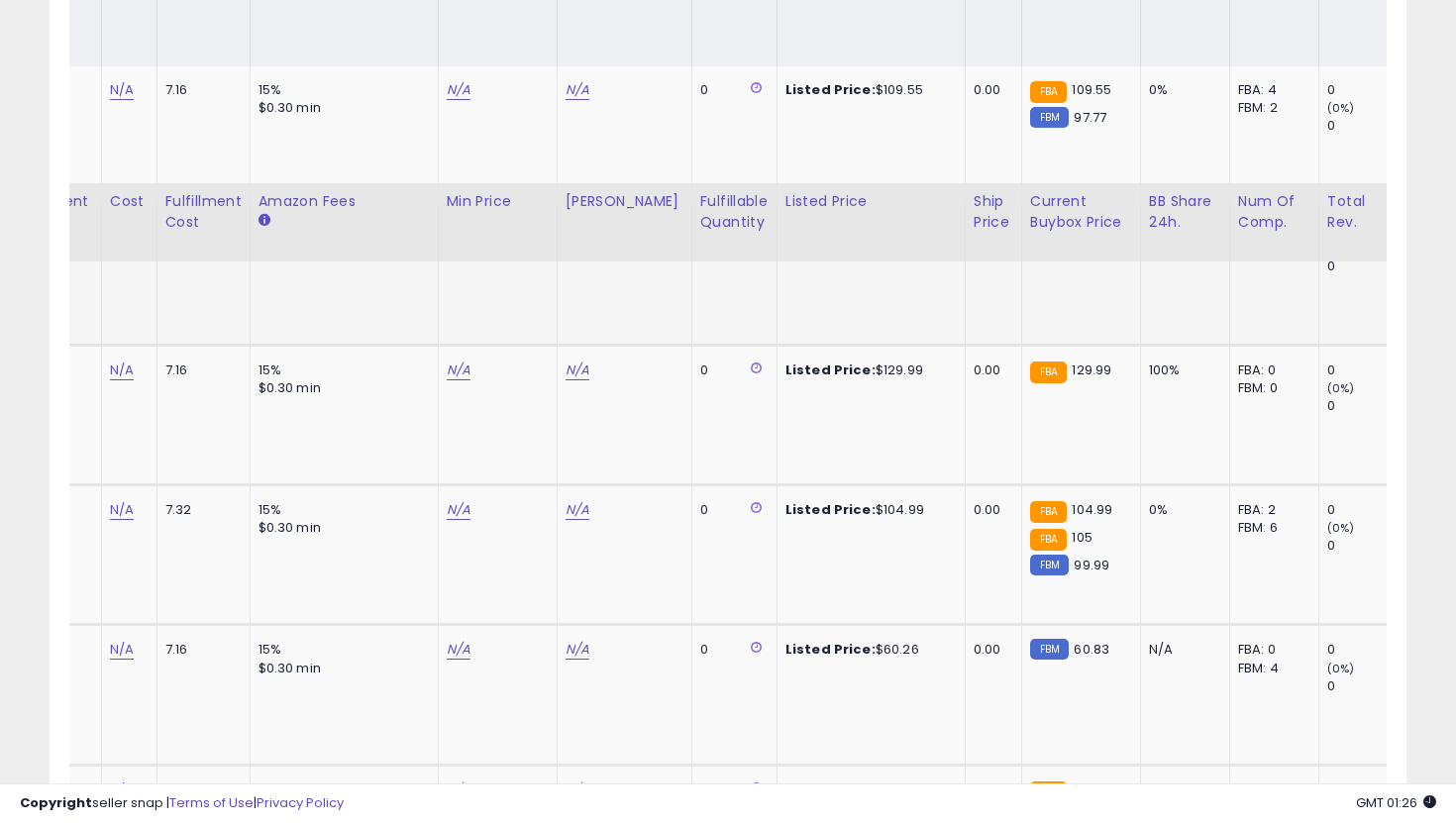 scroll, scrollTop: 783, scrollLeft: 0, axis: vertical 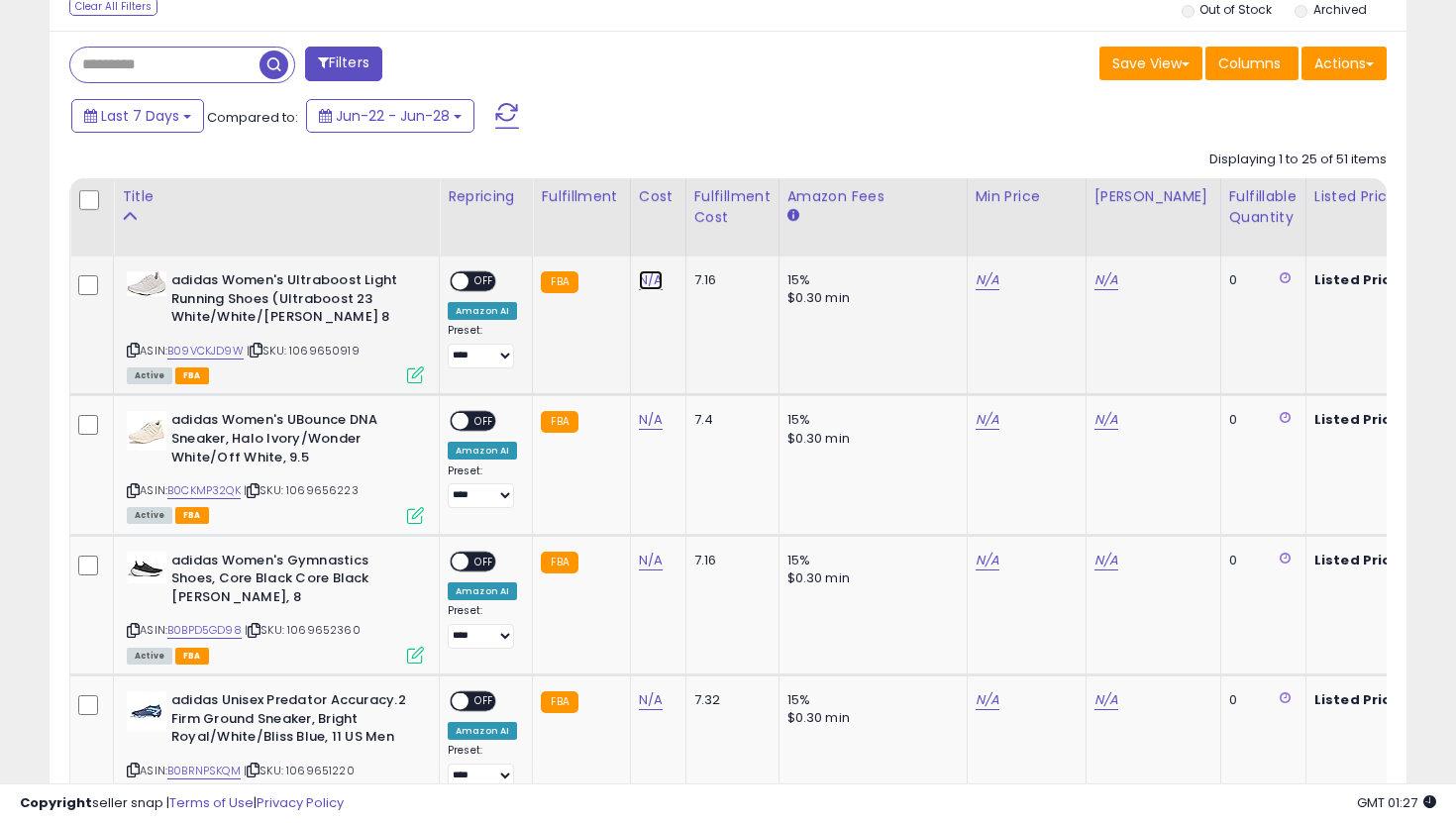 click on "N/A" at bounding box center [651, 280] 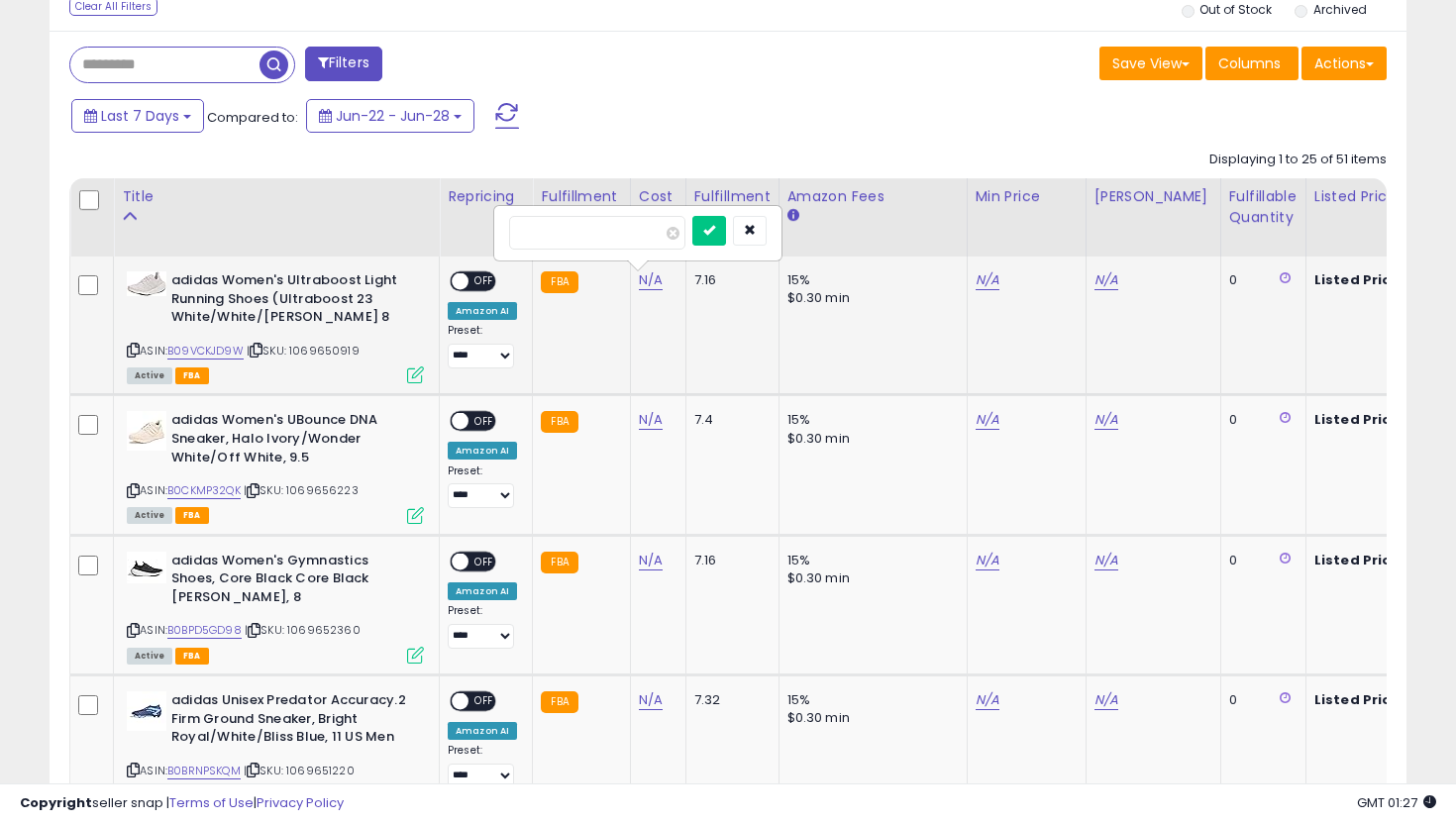 type on "**" 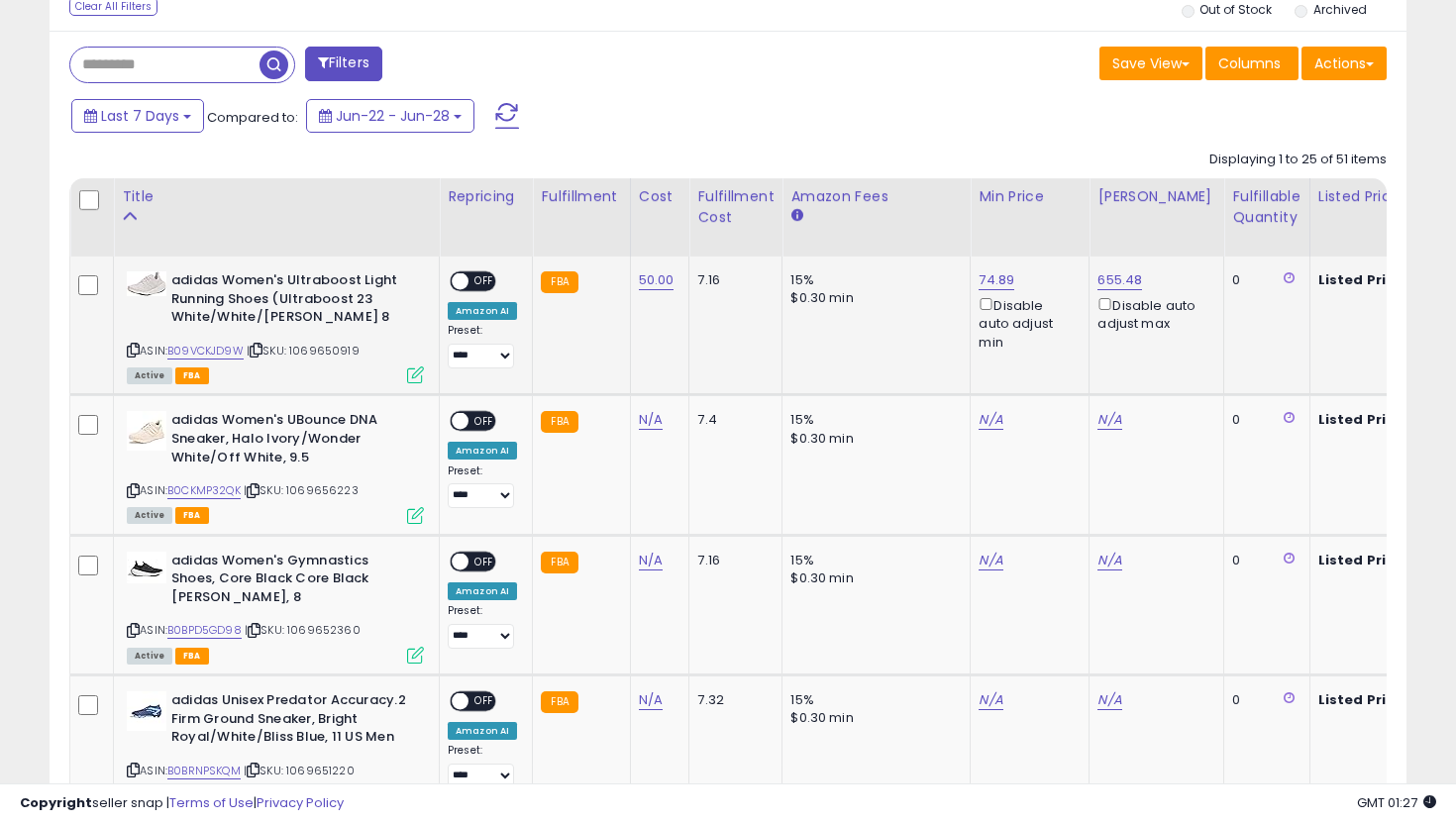 click on "OFF" at bounding box center (484, 281) 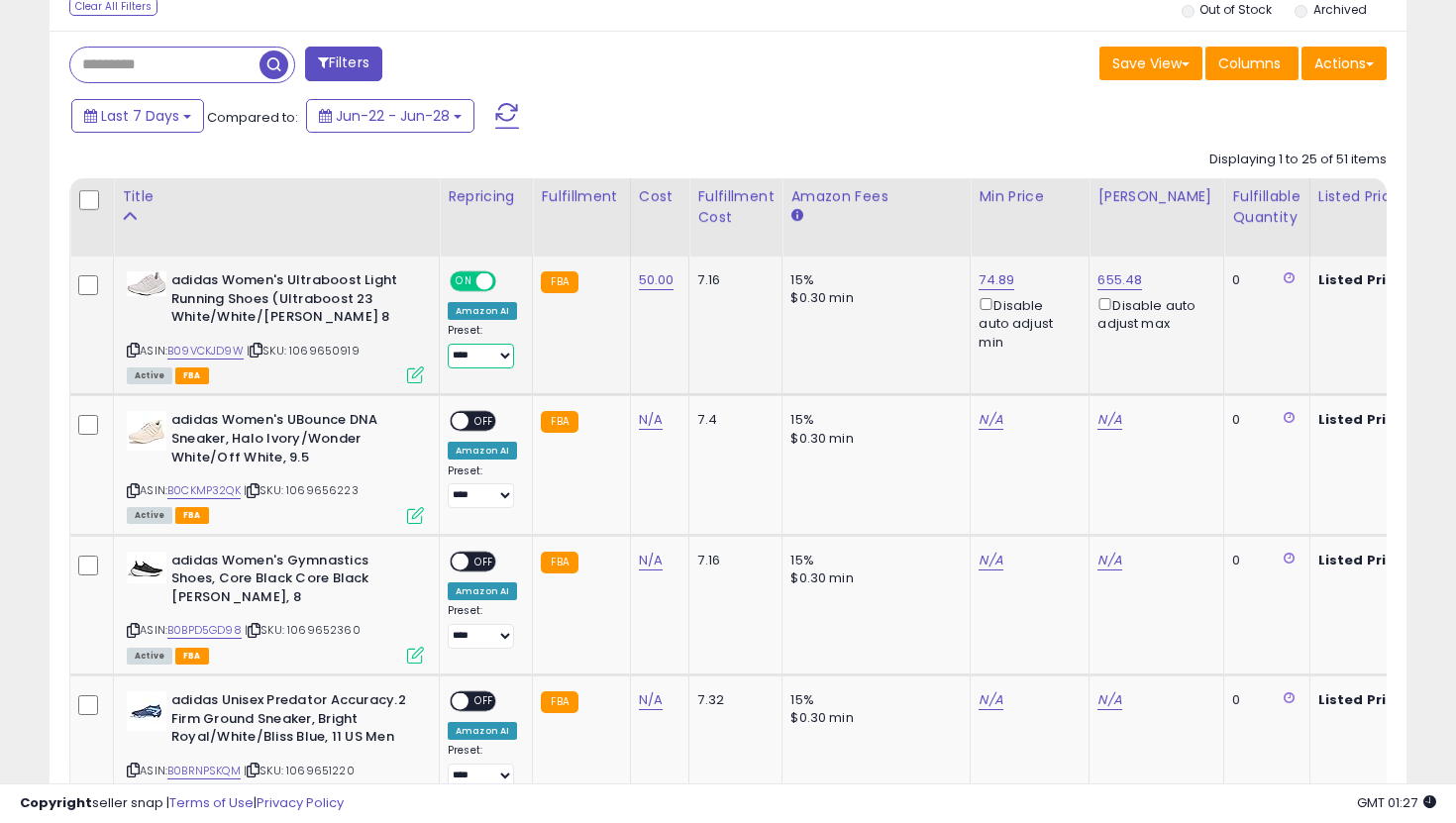 click on "**********" at bounding box center (480, 356) 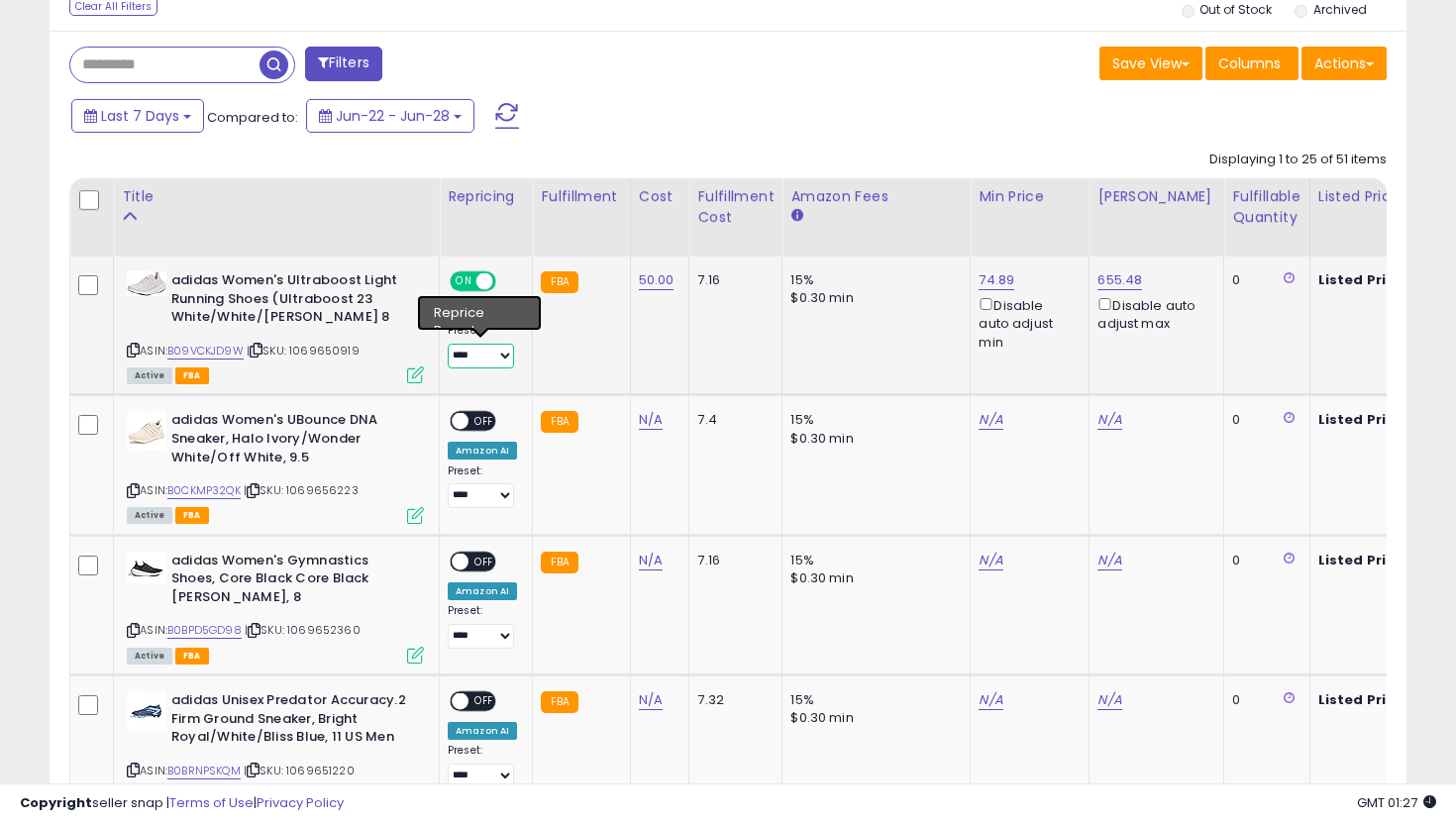 select on "**********" 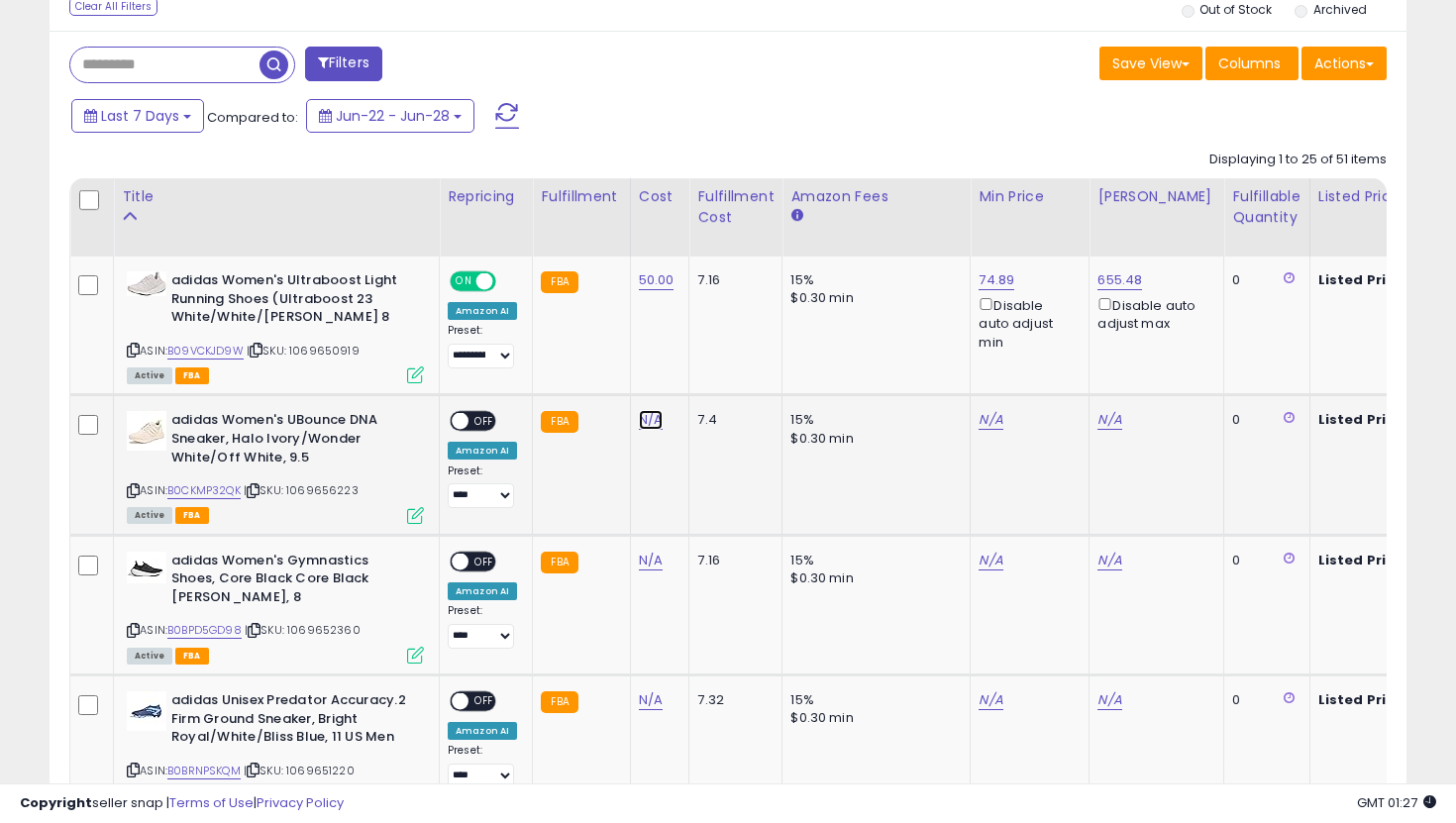 click on "N/A" at bounding box center [651, 420] 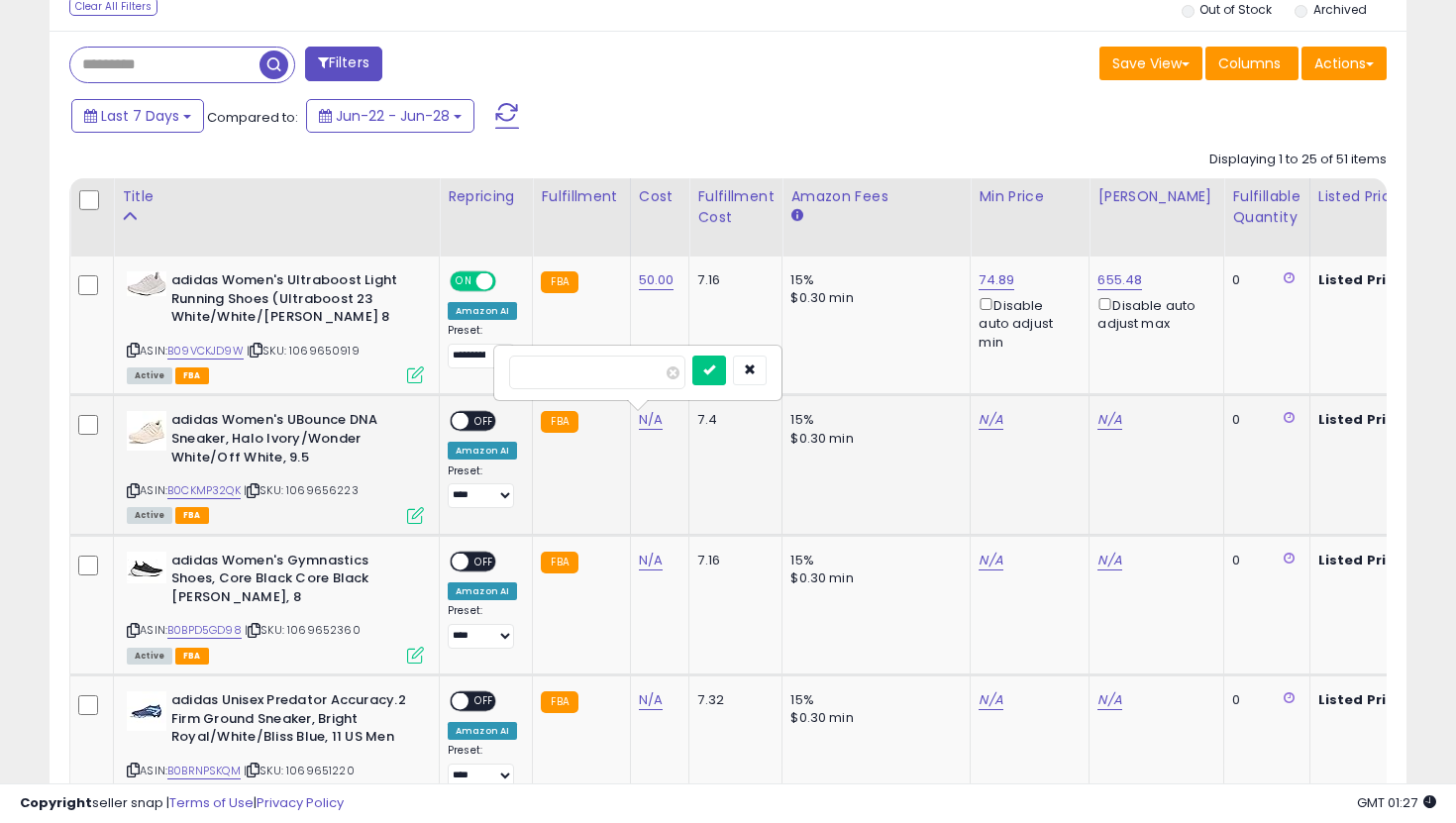 type on "**" 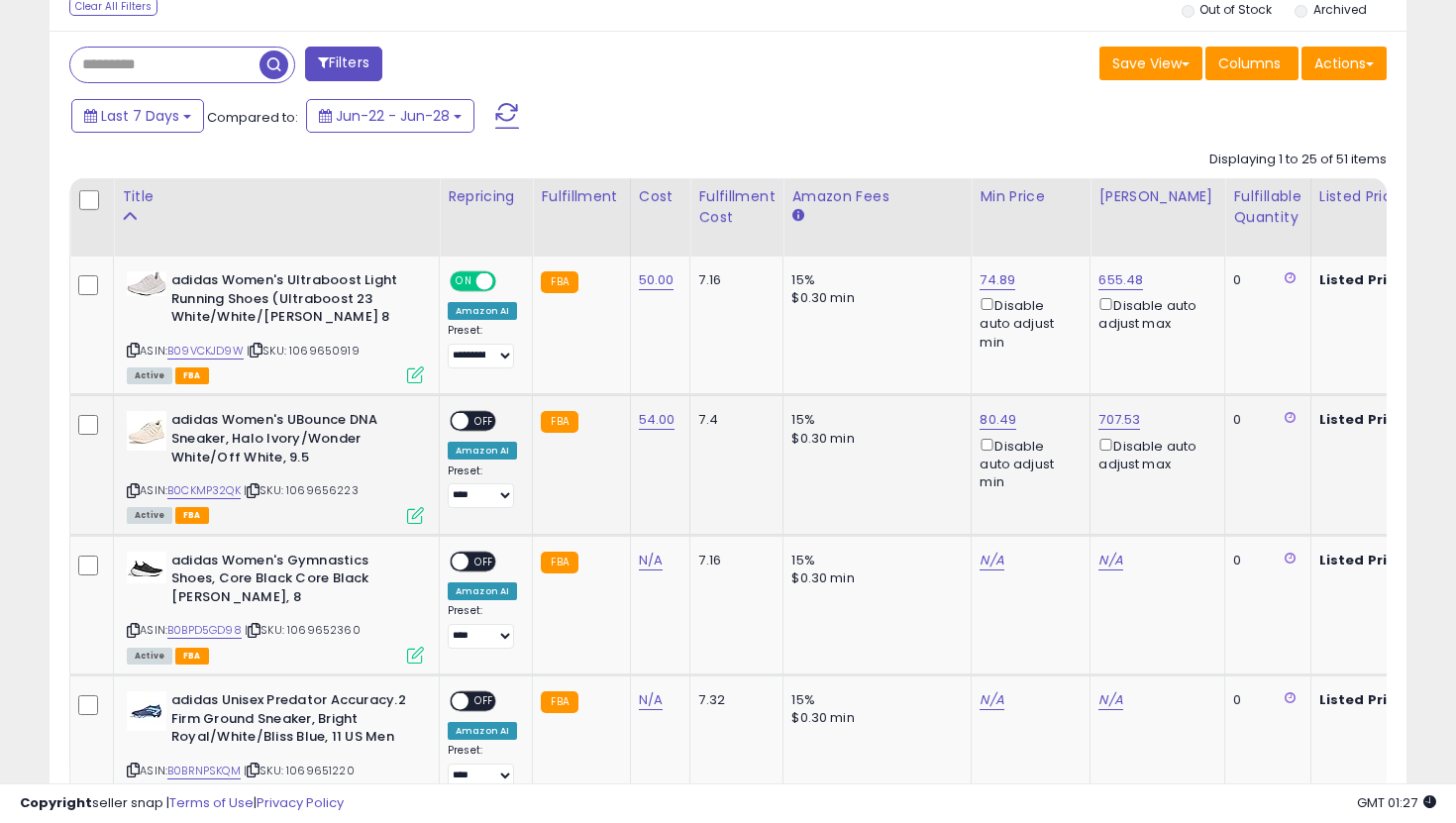 click on "OFF" at bounding box center [484, 421] 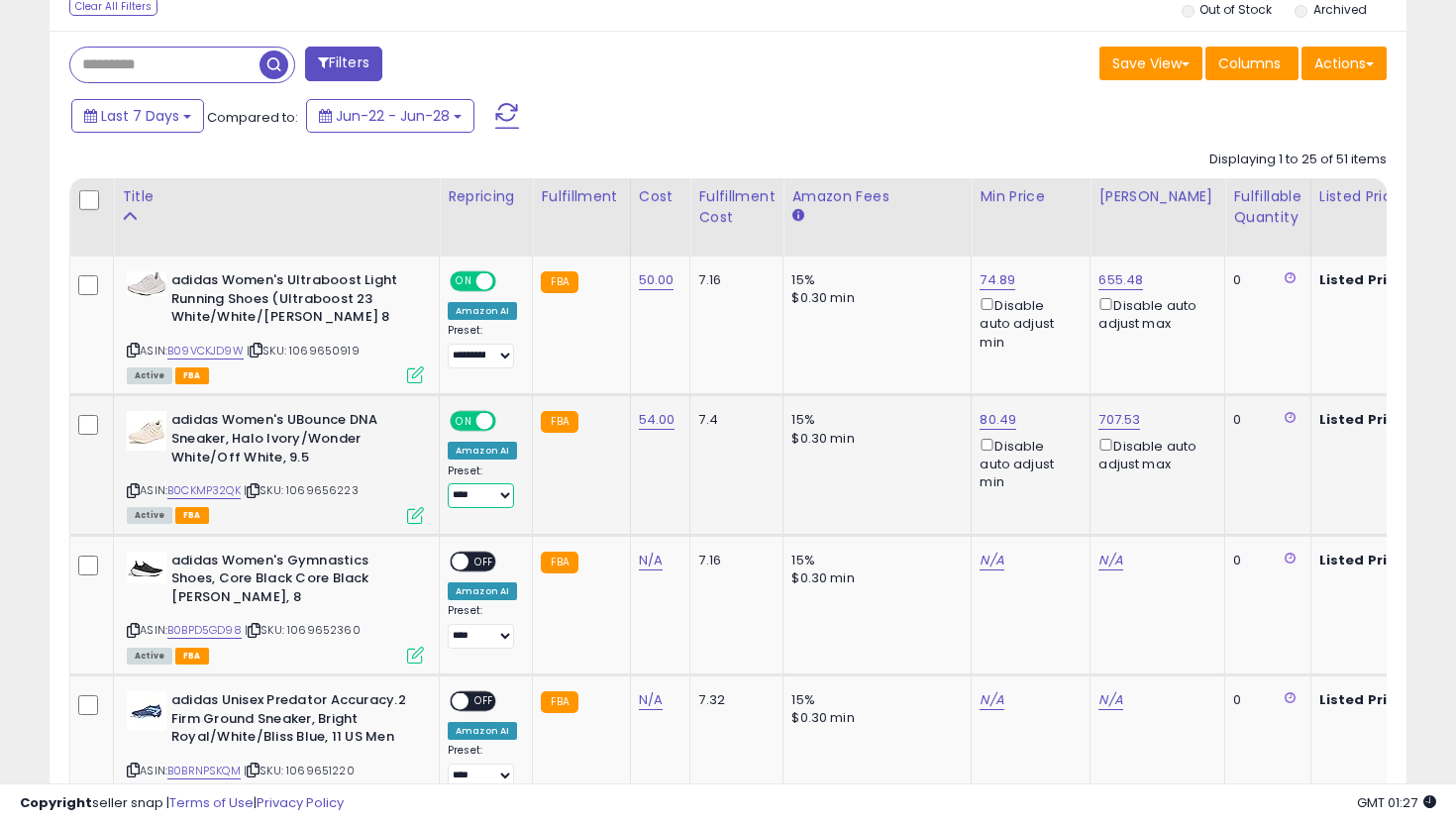 click on "**********" at bounding box center [480, 495] 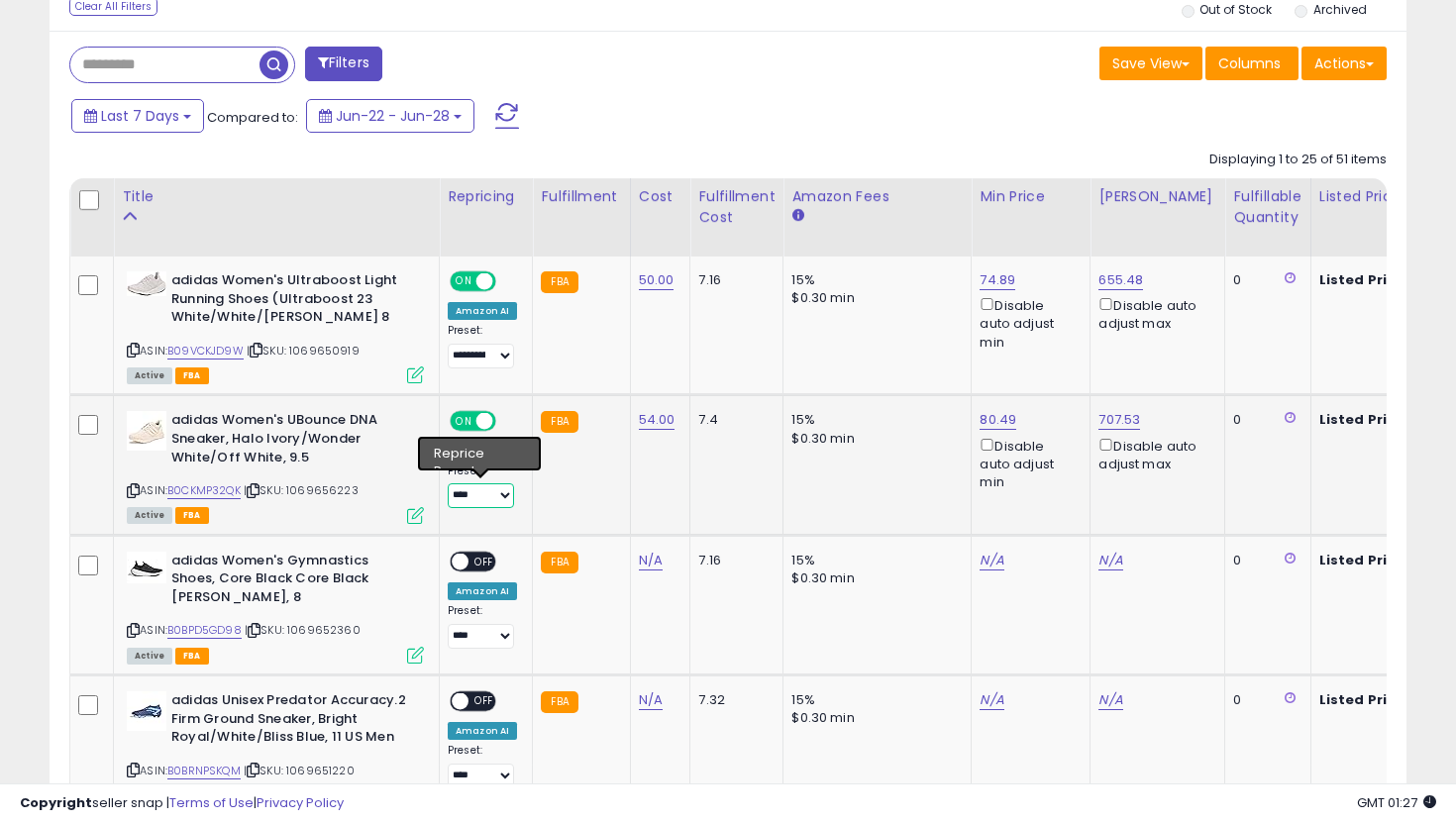 select on "**********" 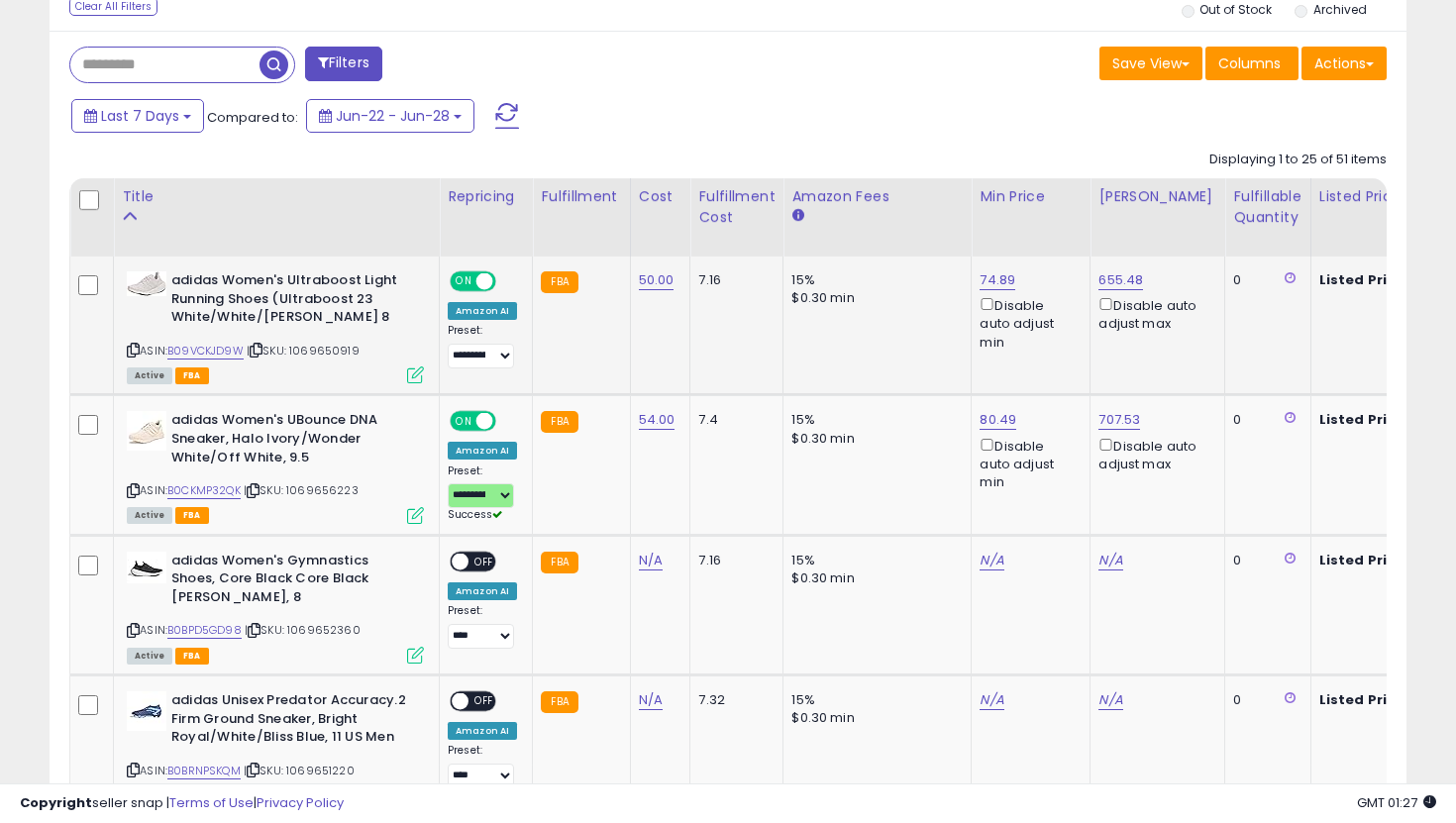 click on "50.00" 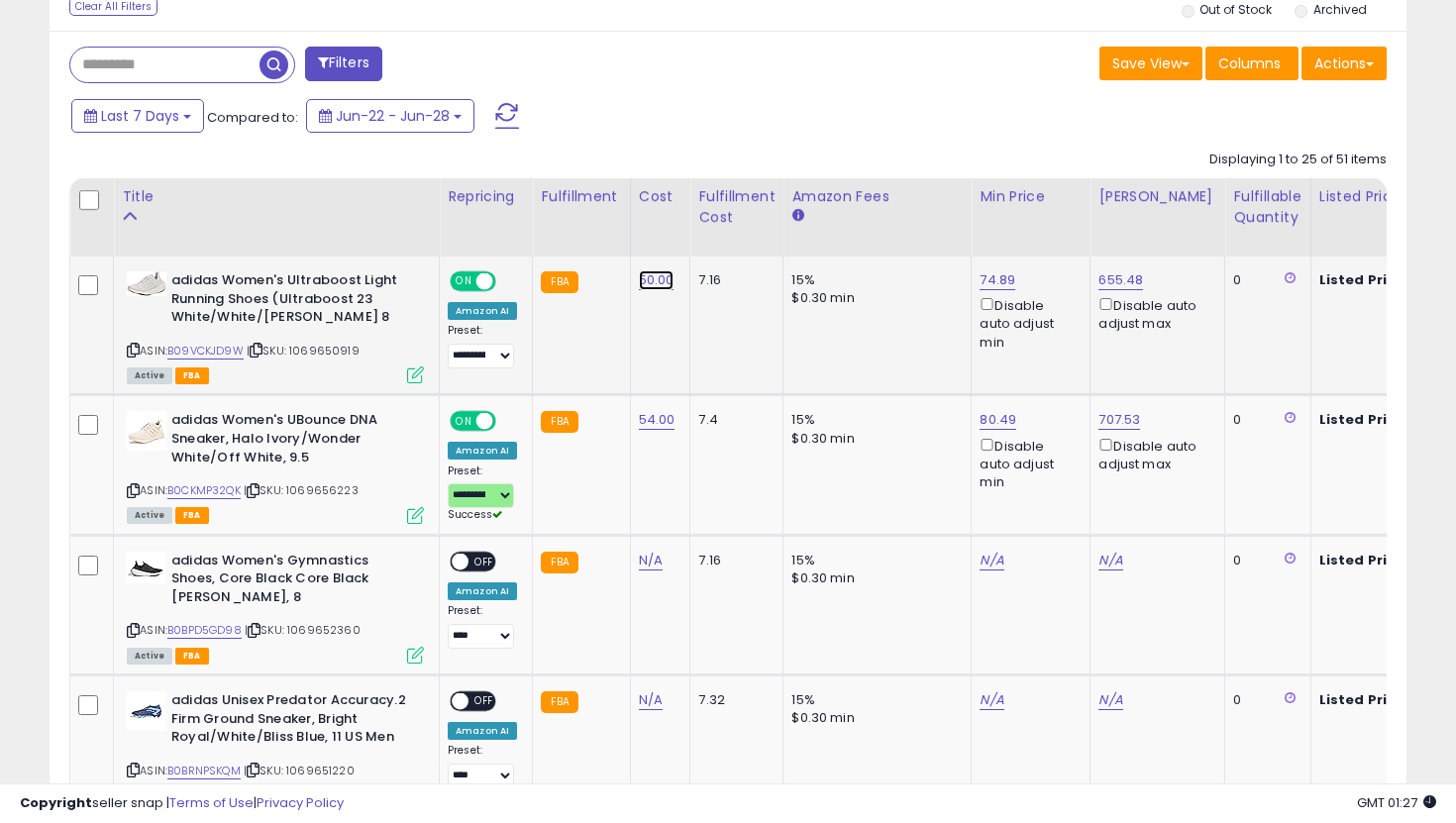 click on "50.00" at bounding box center [657, 280] 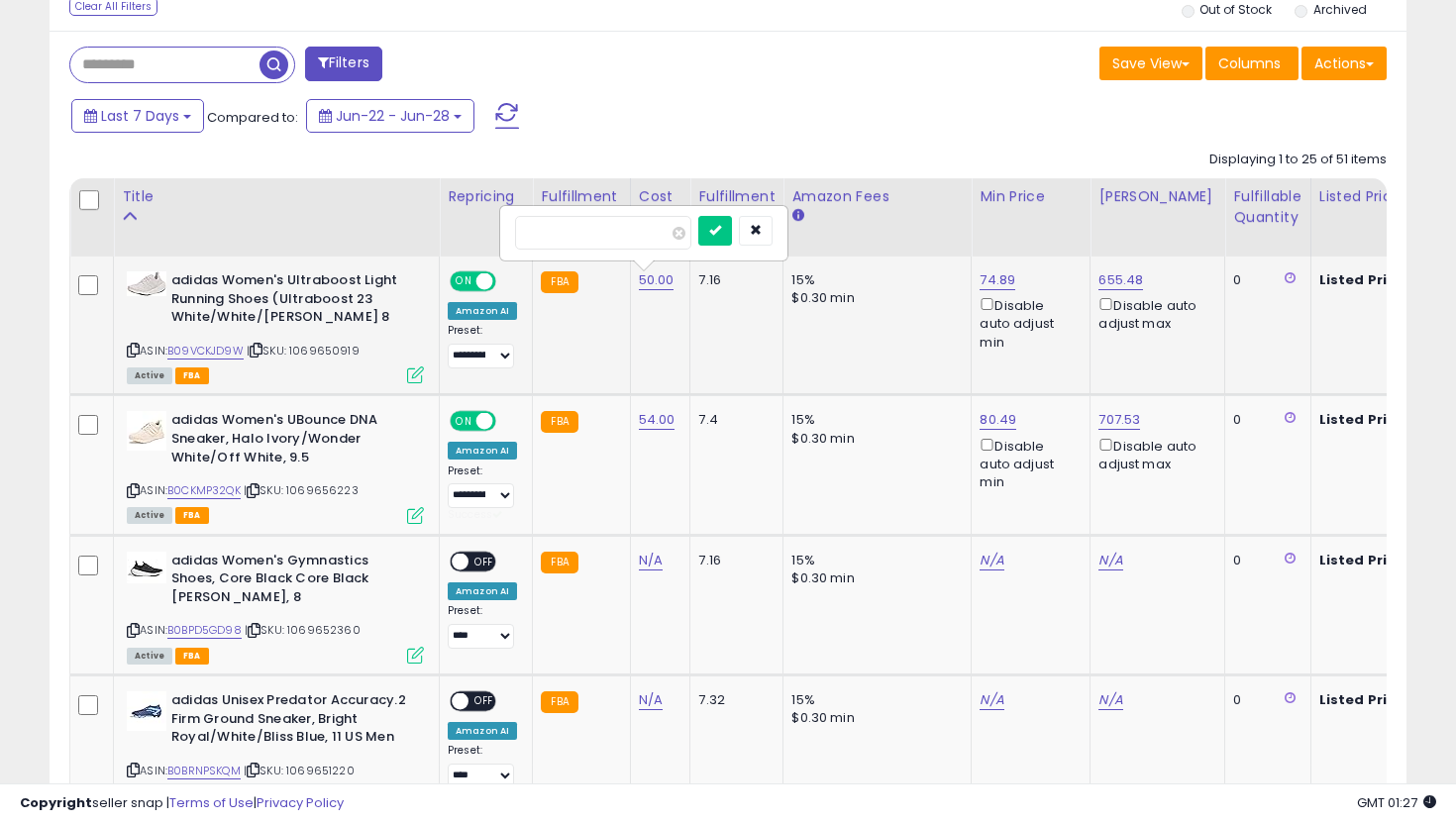 type on "**" 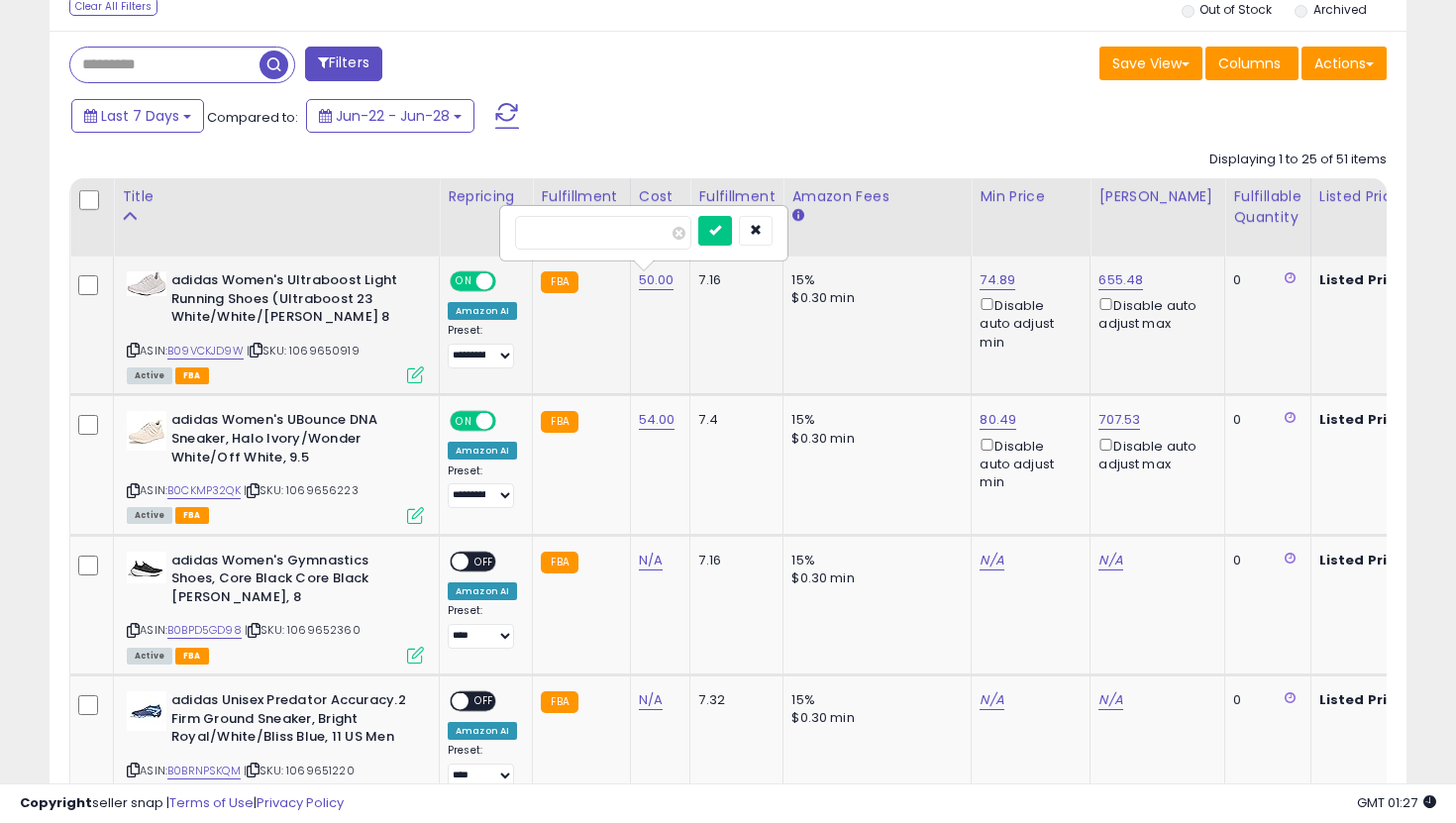 click at bounding box center (715, 231) 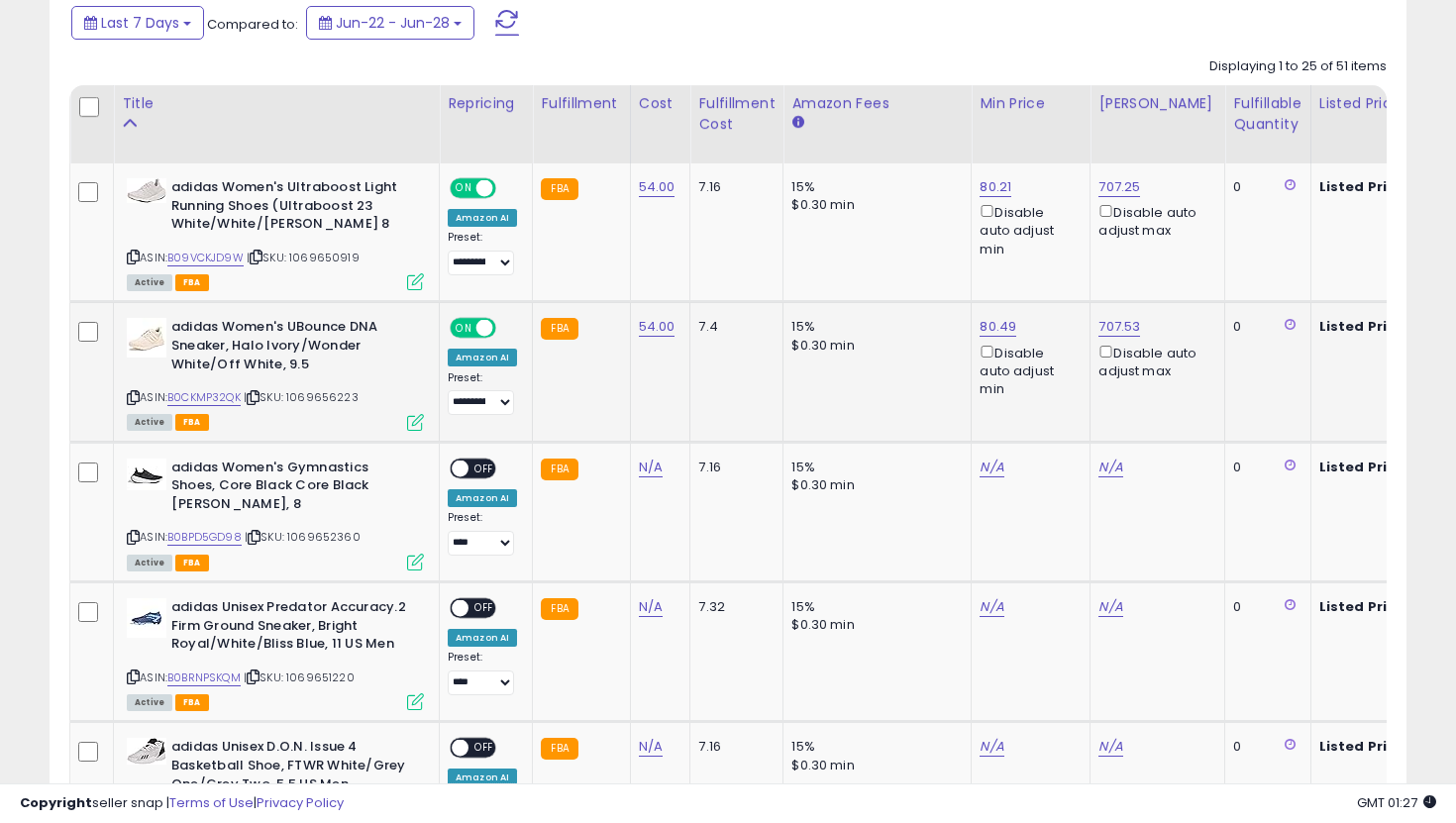 scroll, scrollTop: 896, scrollLeft: 0, axis: vertical 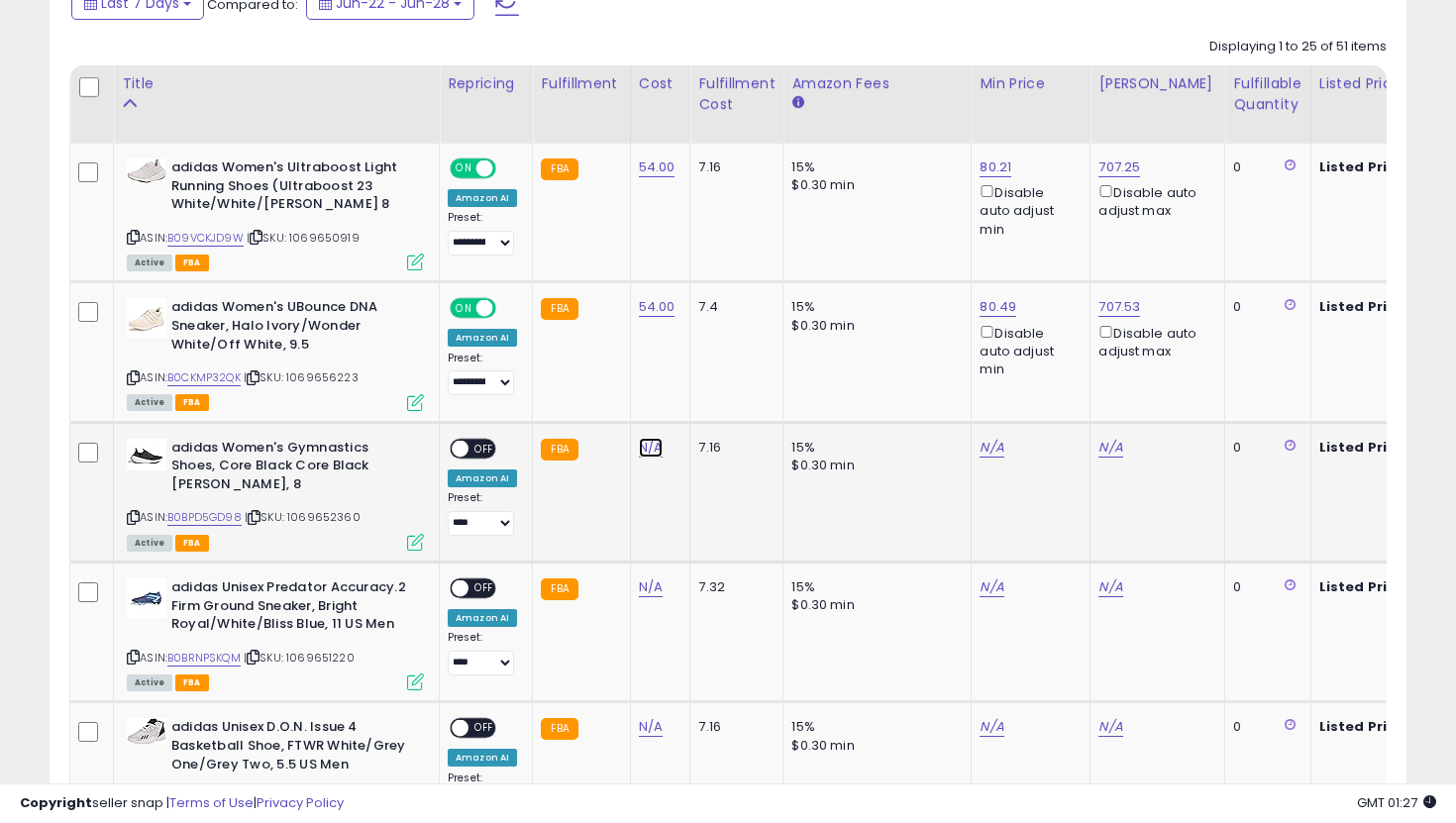 click on "N/A" at bounding box center [651, 448] 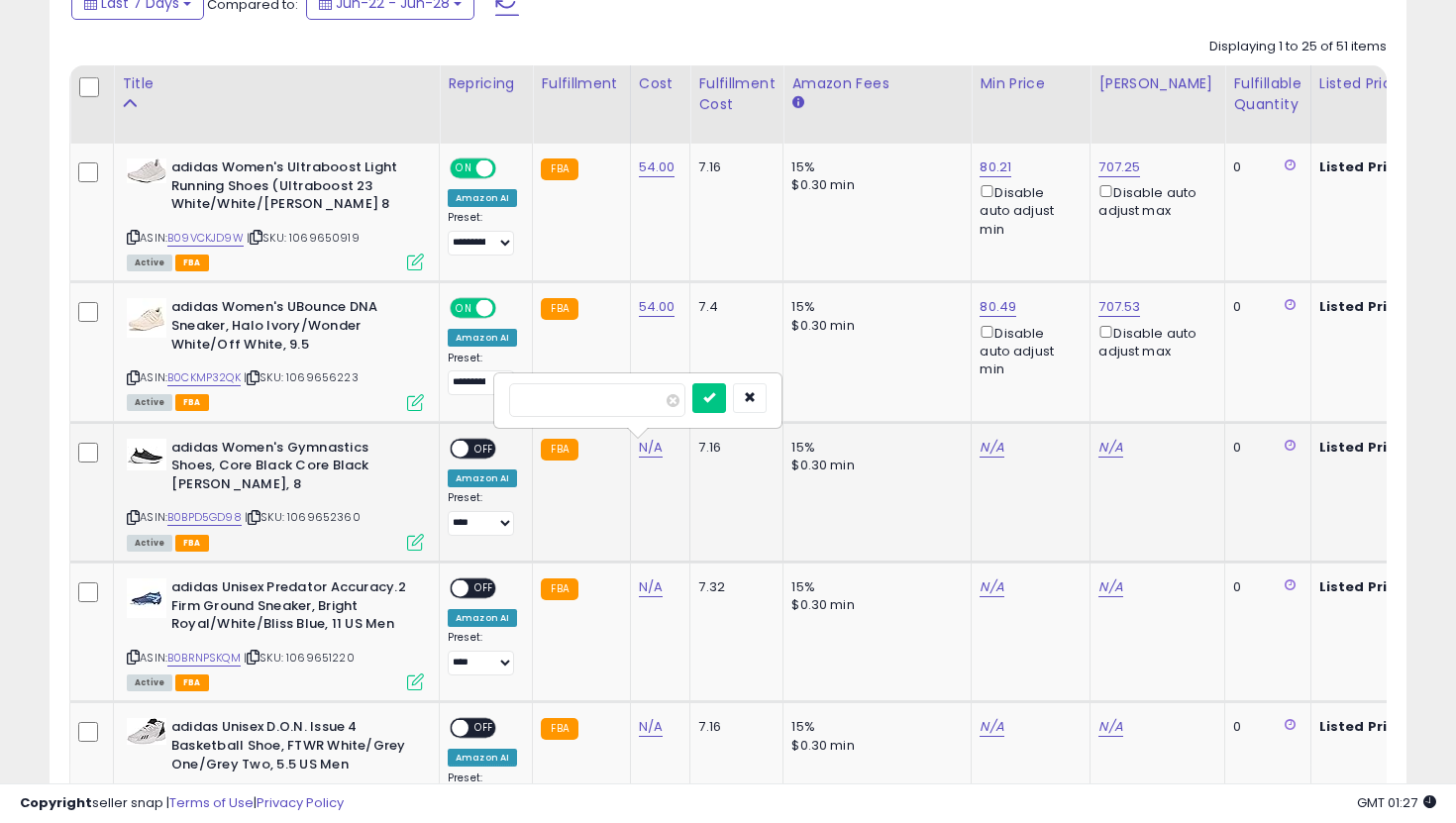 type on "**" 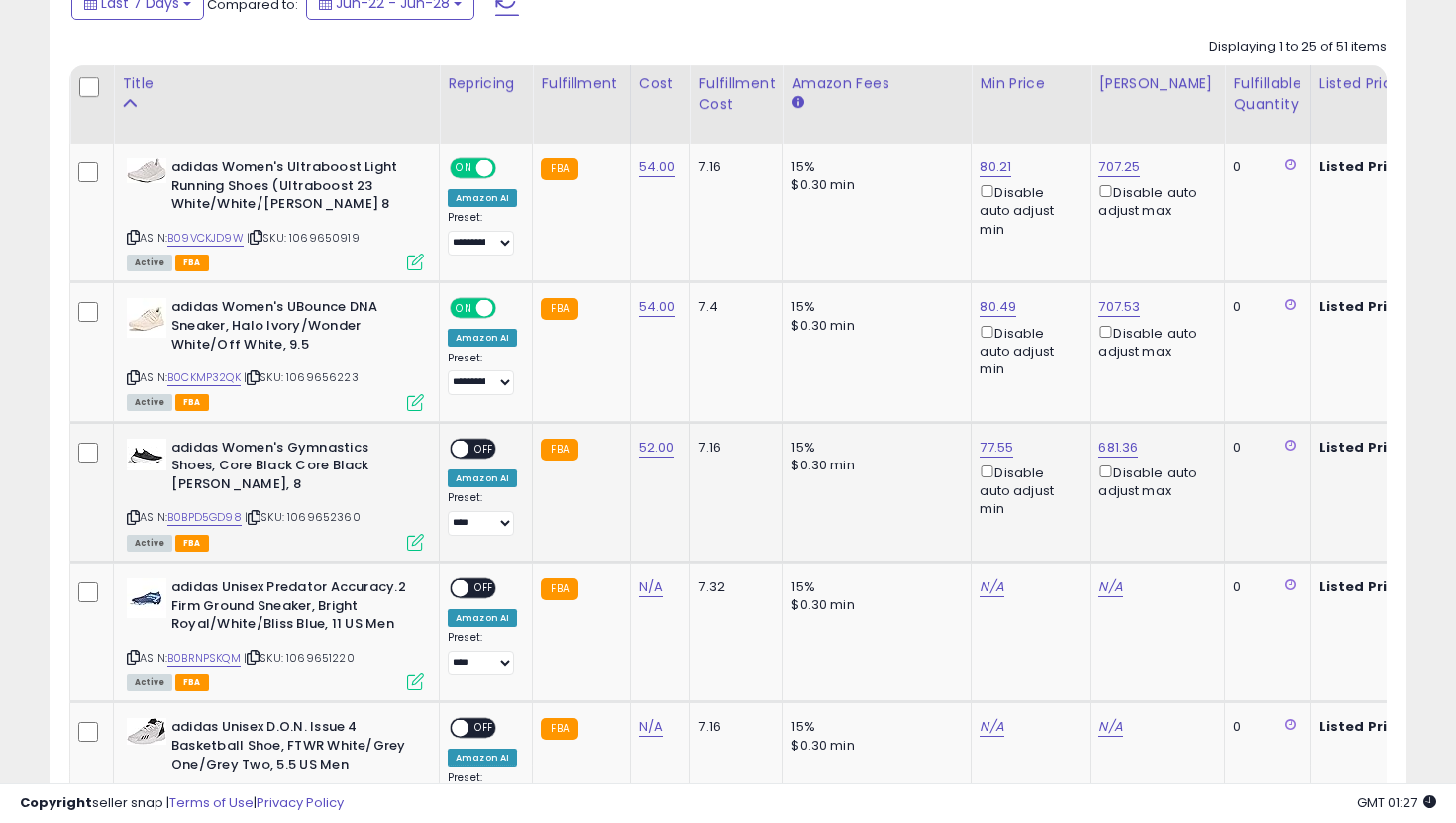 click on "OFF" at bounding box center (484, 448) 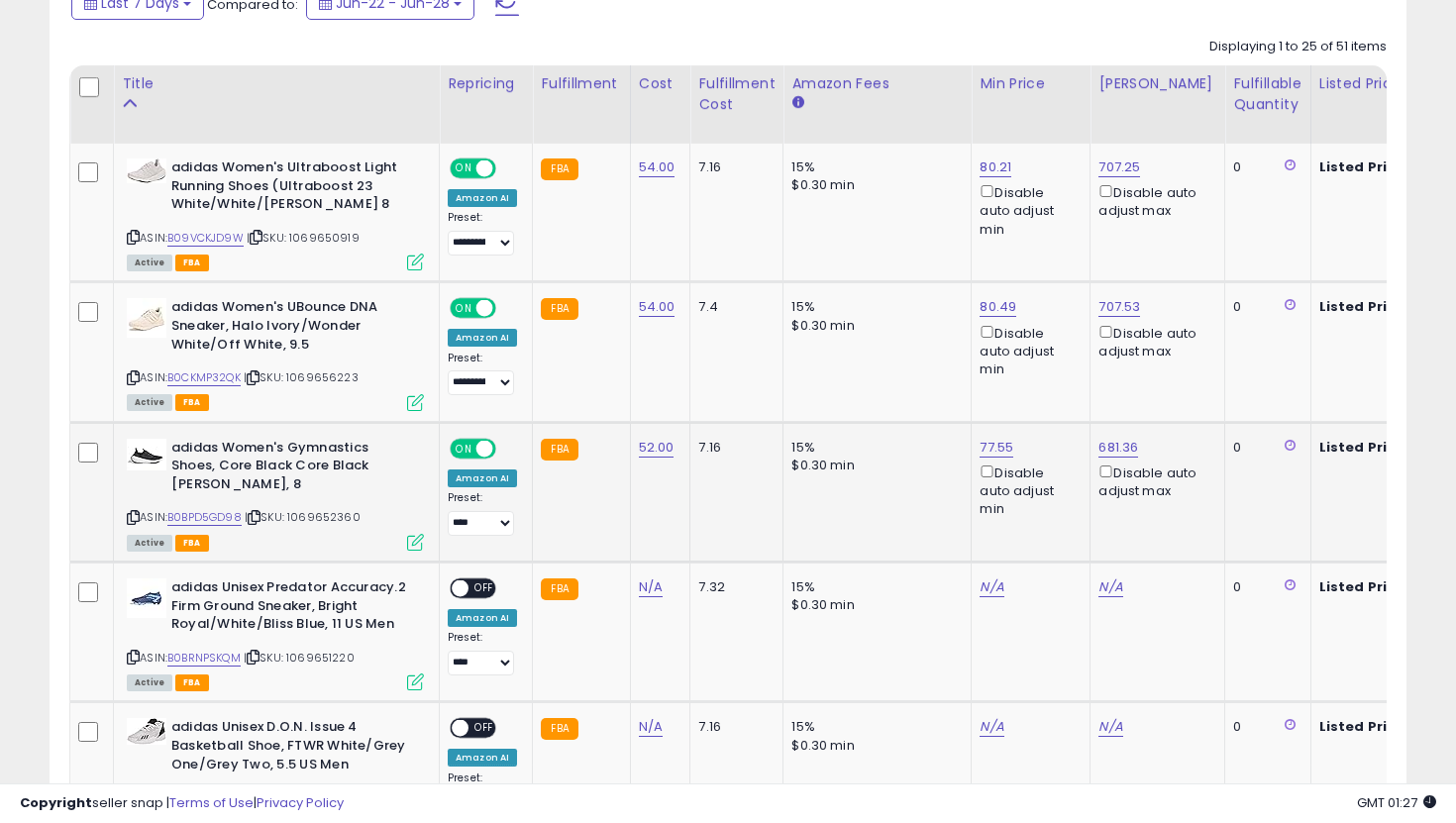 click on "**********" at bounding box center (482, 513) 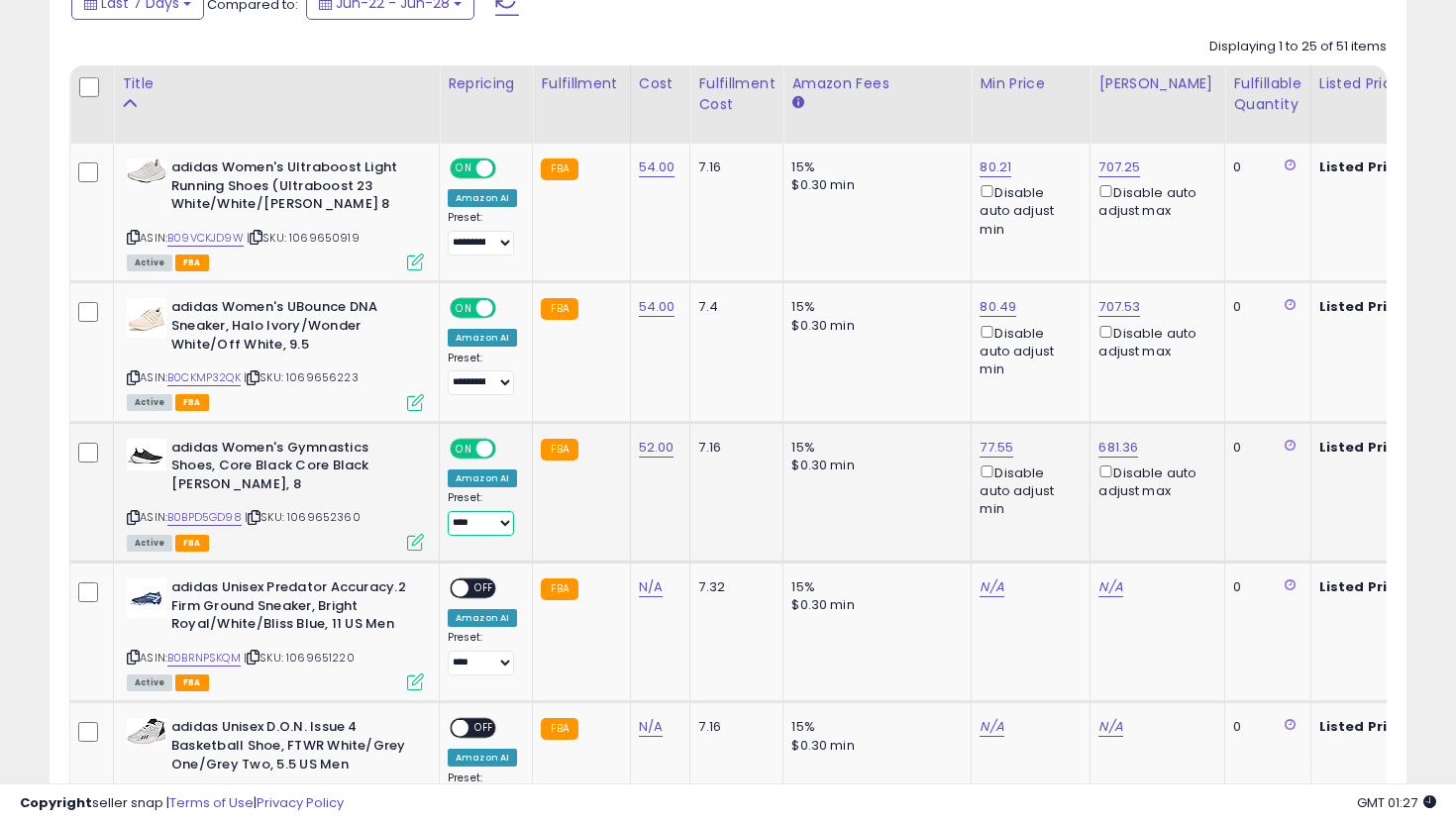 click on "**********" at bounding box center (480, 523) 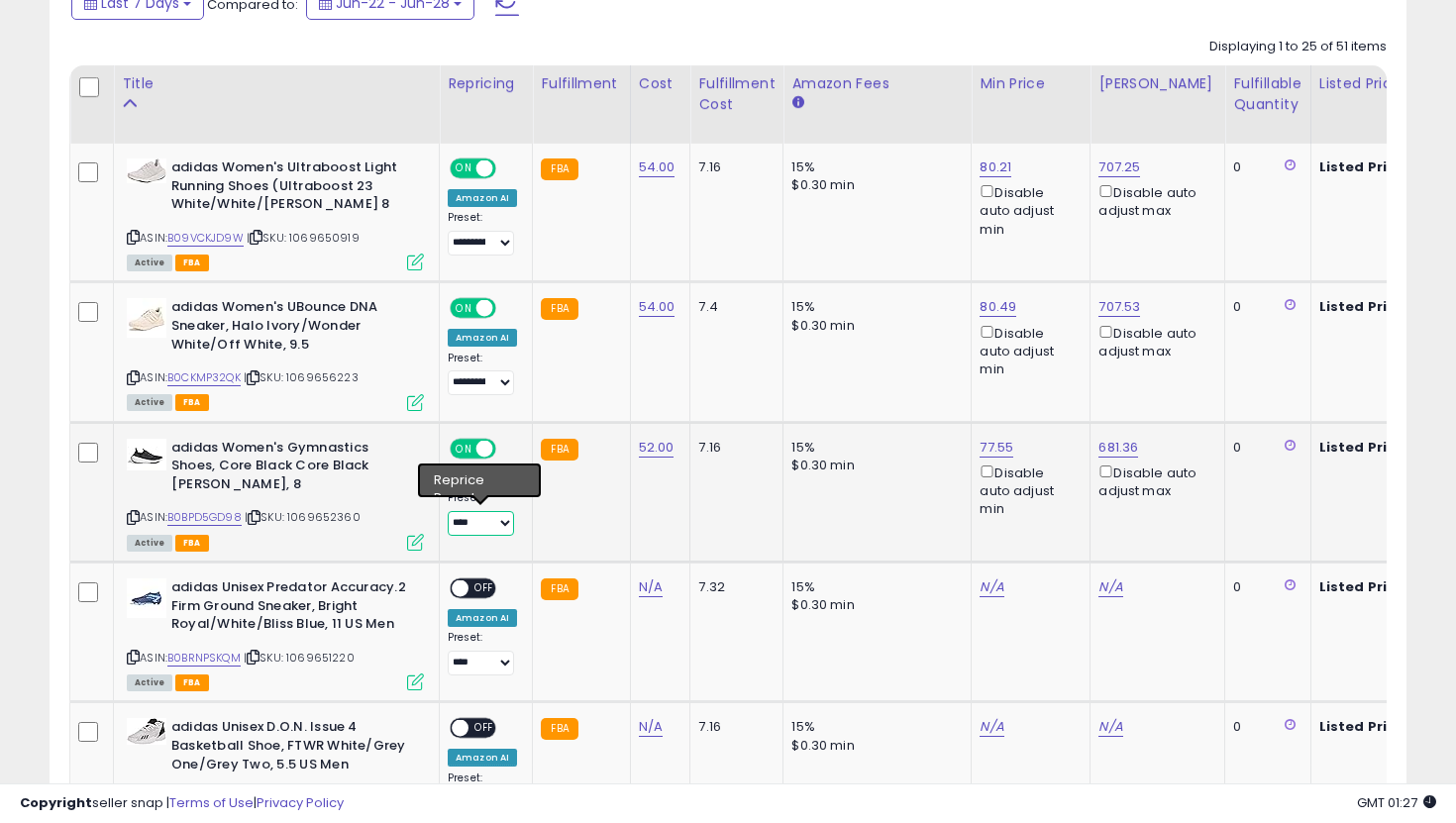 select on "**********" 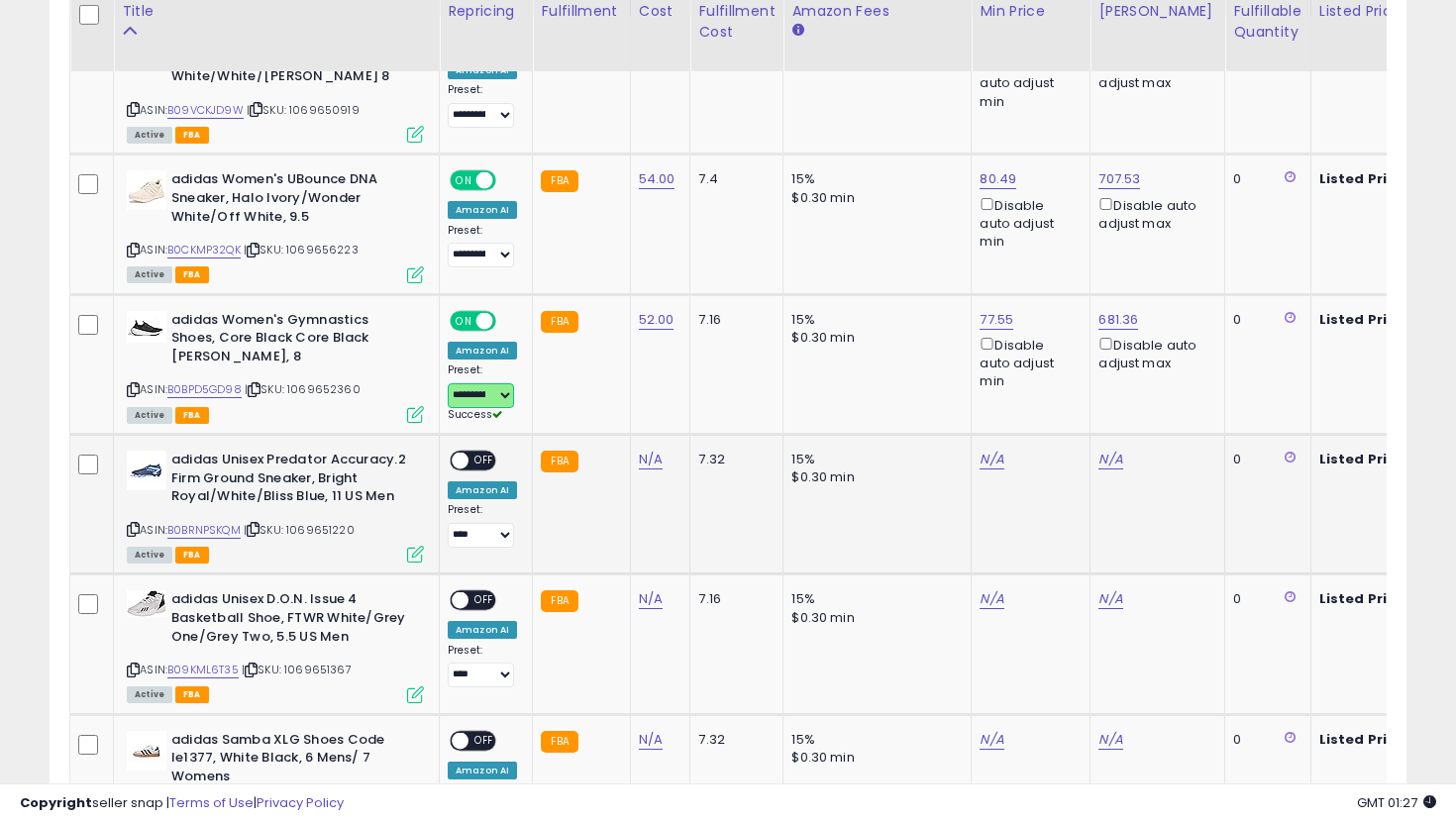 scroll, scrollTop: 1028, scrollLeft: 0, axis: vertical 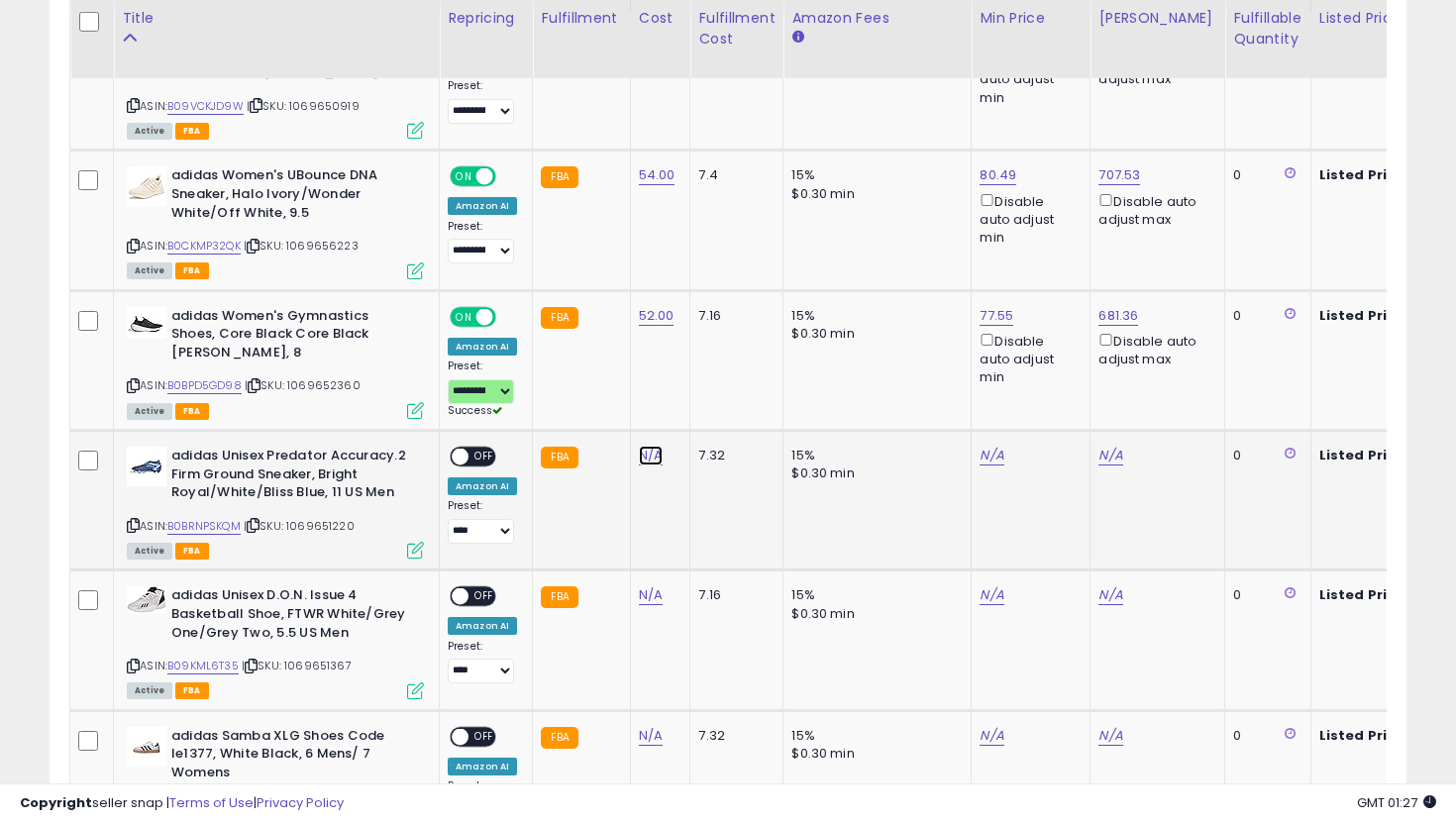 click on "N/A" at bounding box center (651, 456) 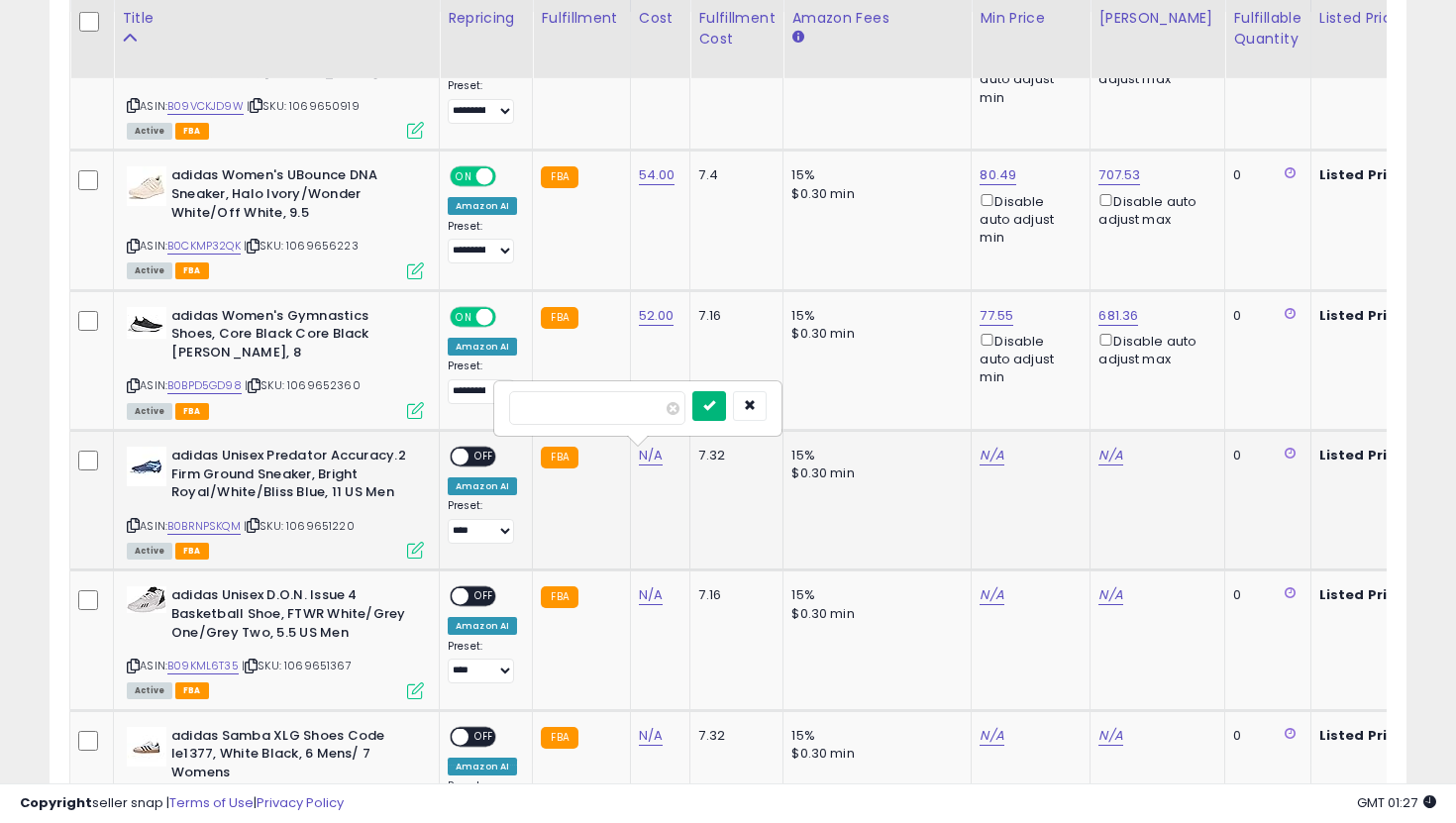 type on "**" 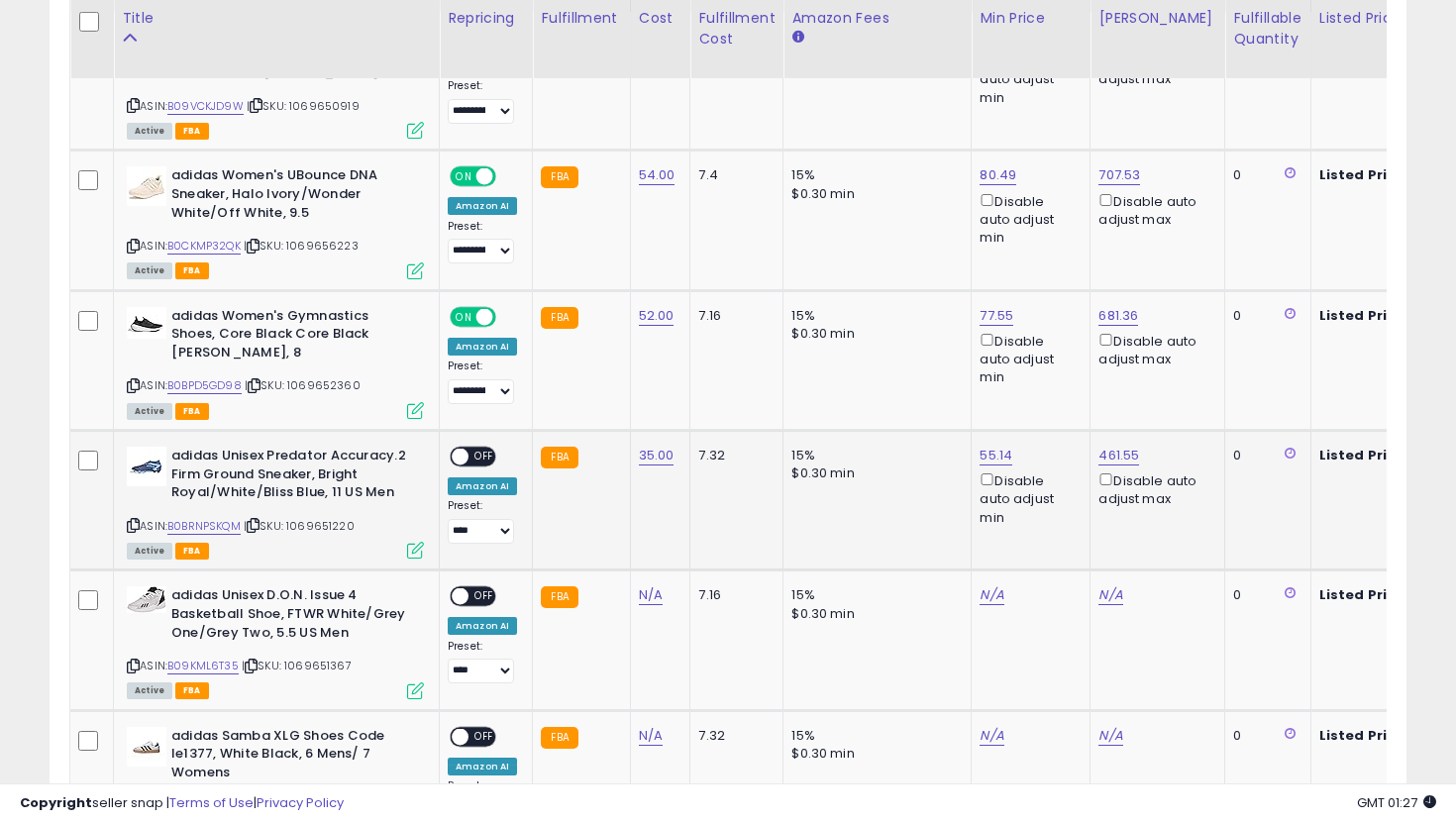 click on "OFF" at bounding box center [484, 457] 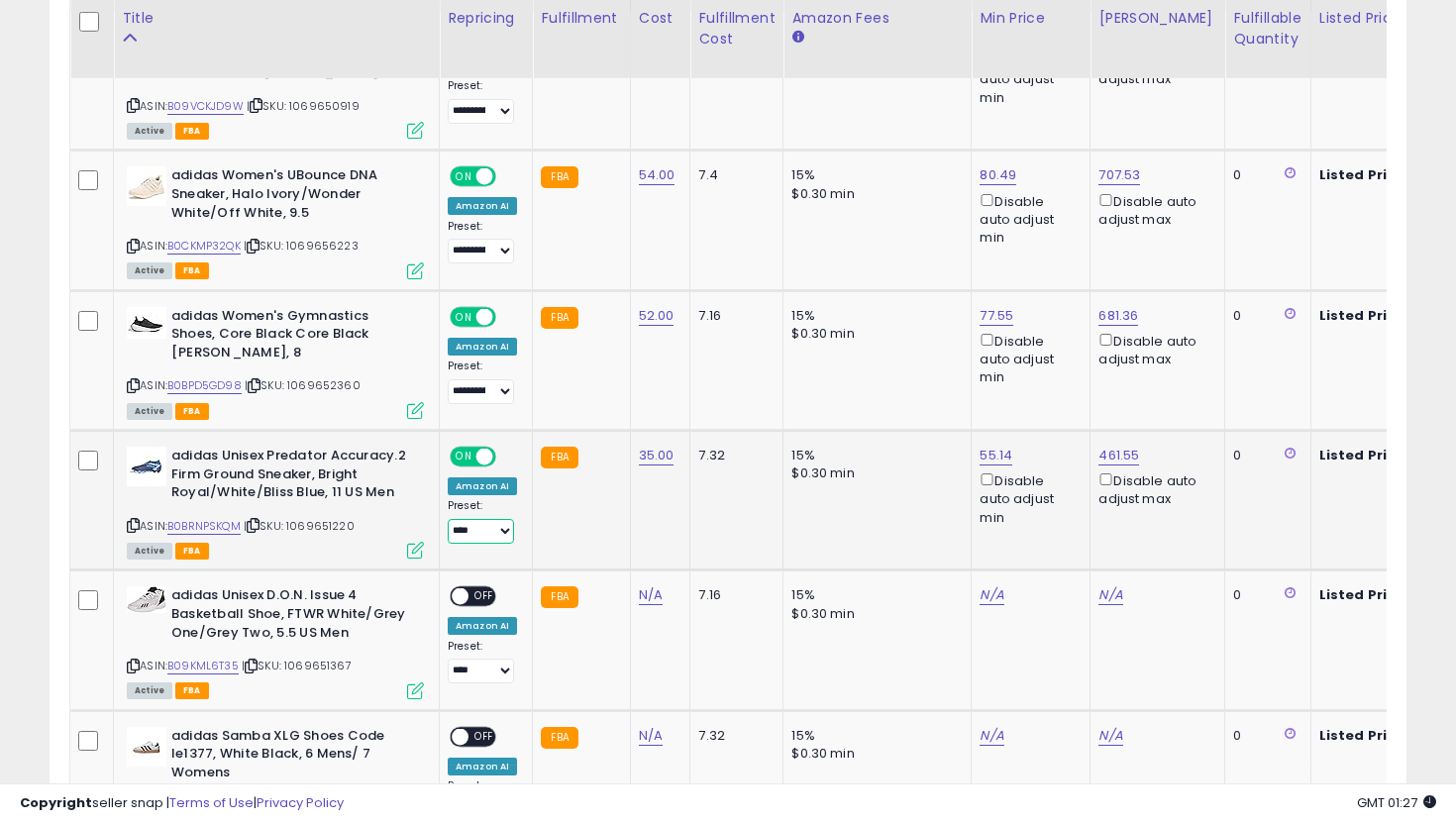 click on "**********" at bounding box center (480, 531) 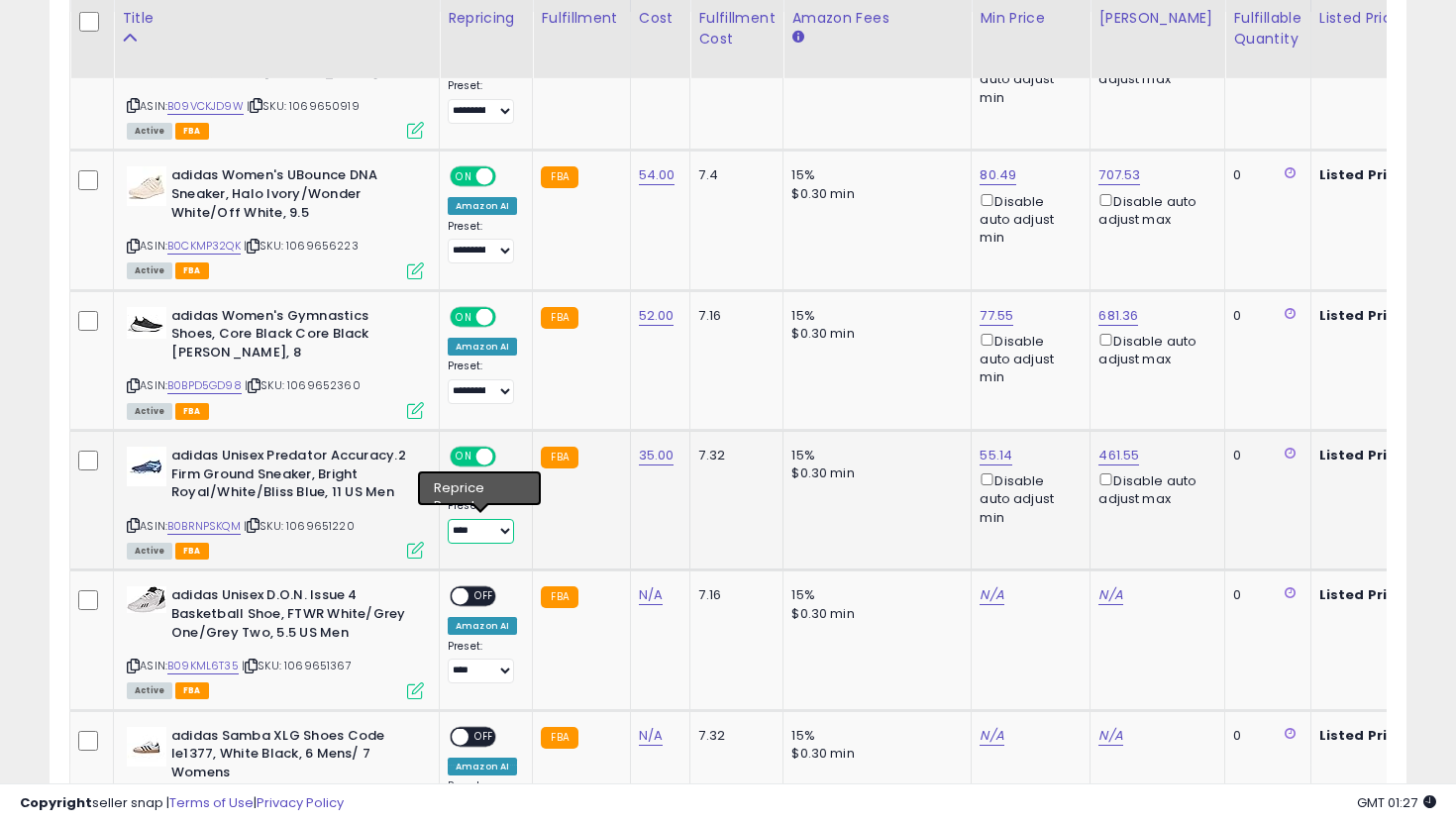 select on "**********" 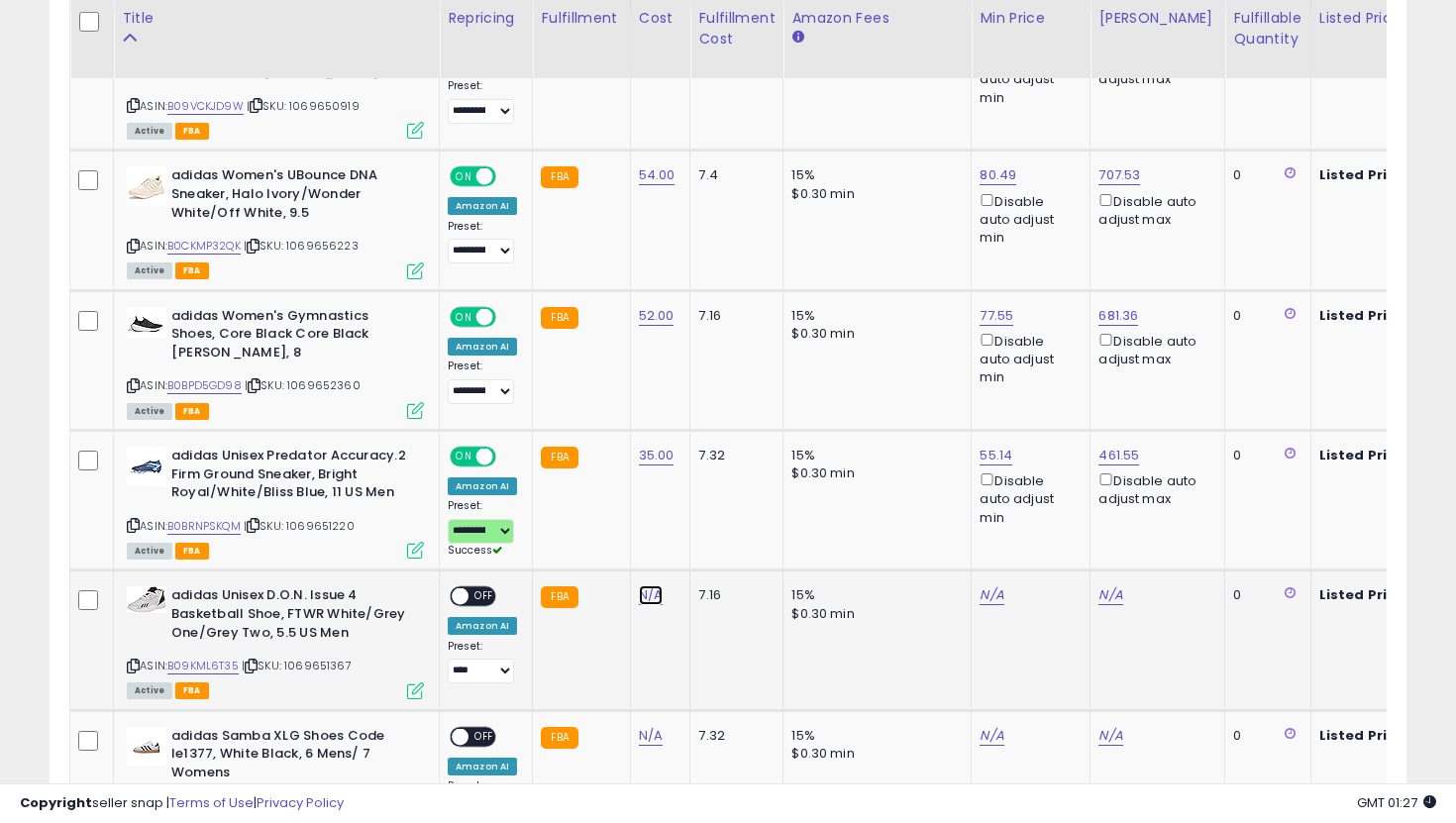 click on "N/A" at bounding box center (651, 595) 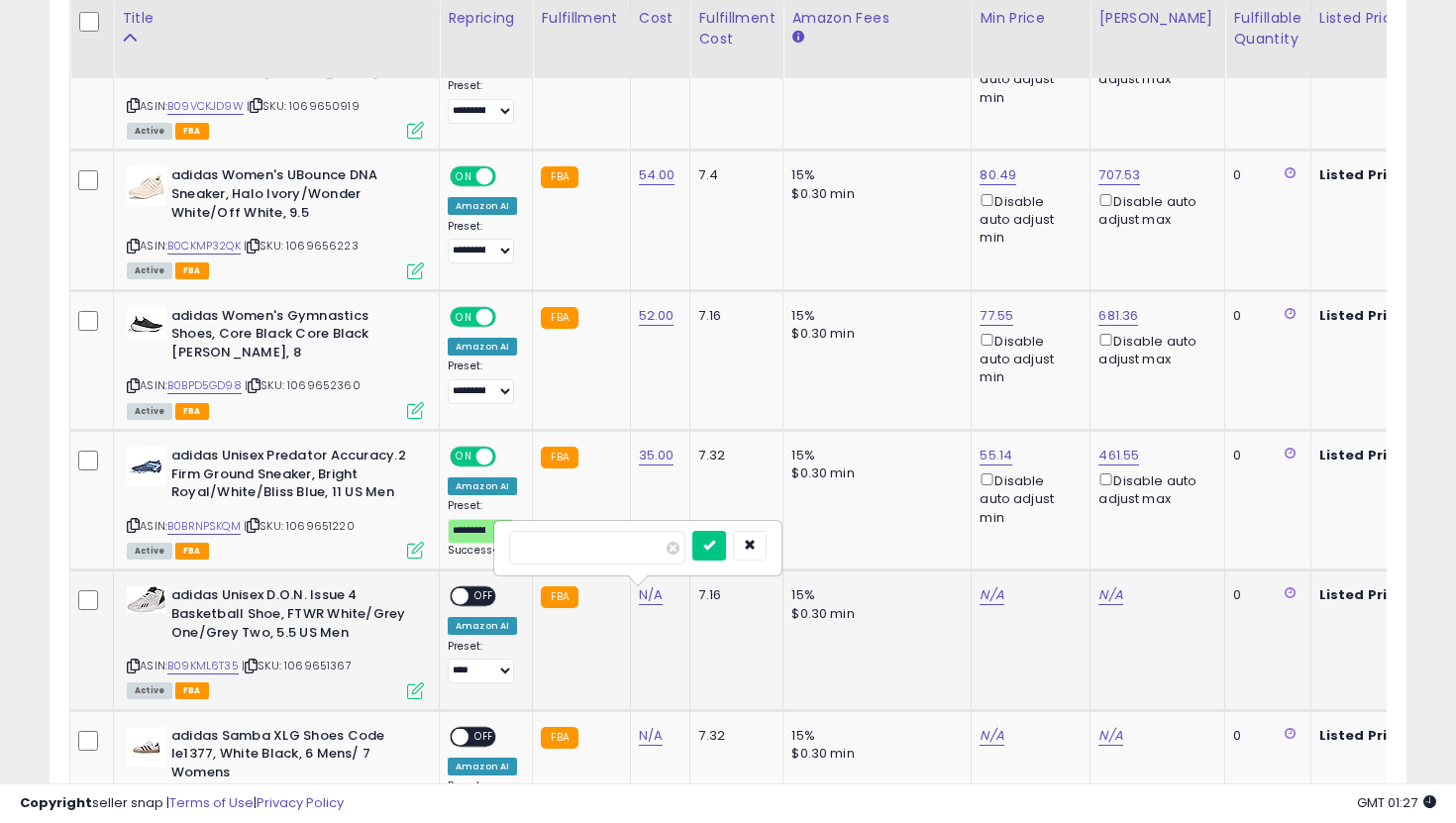 type on "**" 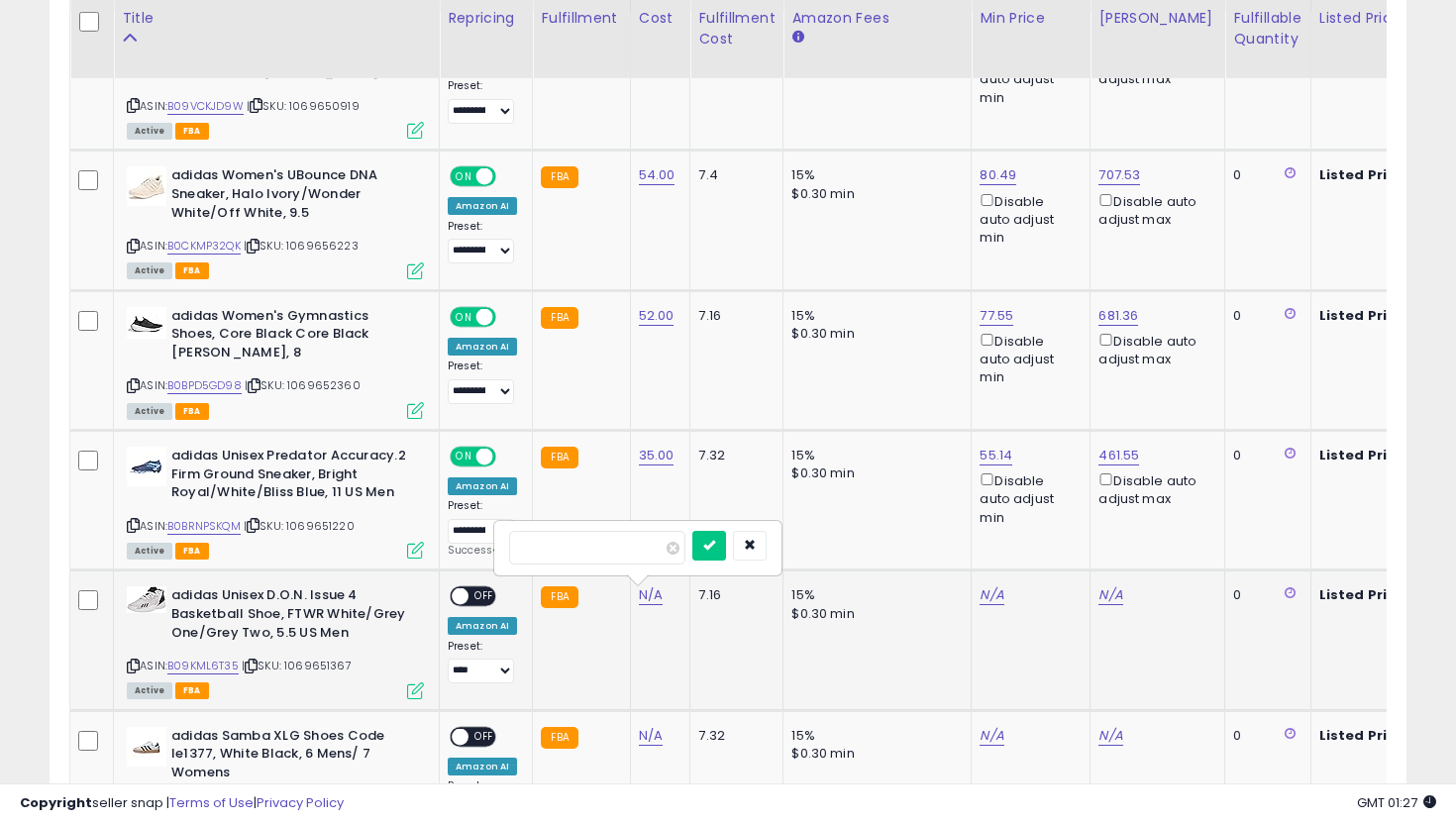 click at bounding box center (709, 546) 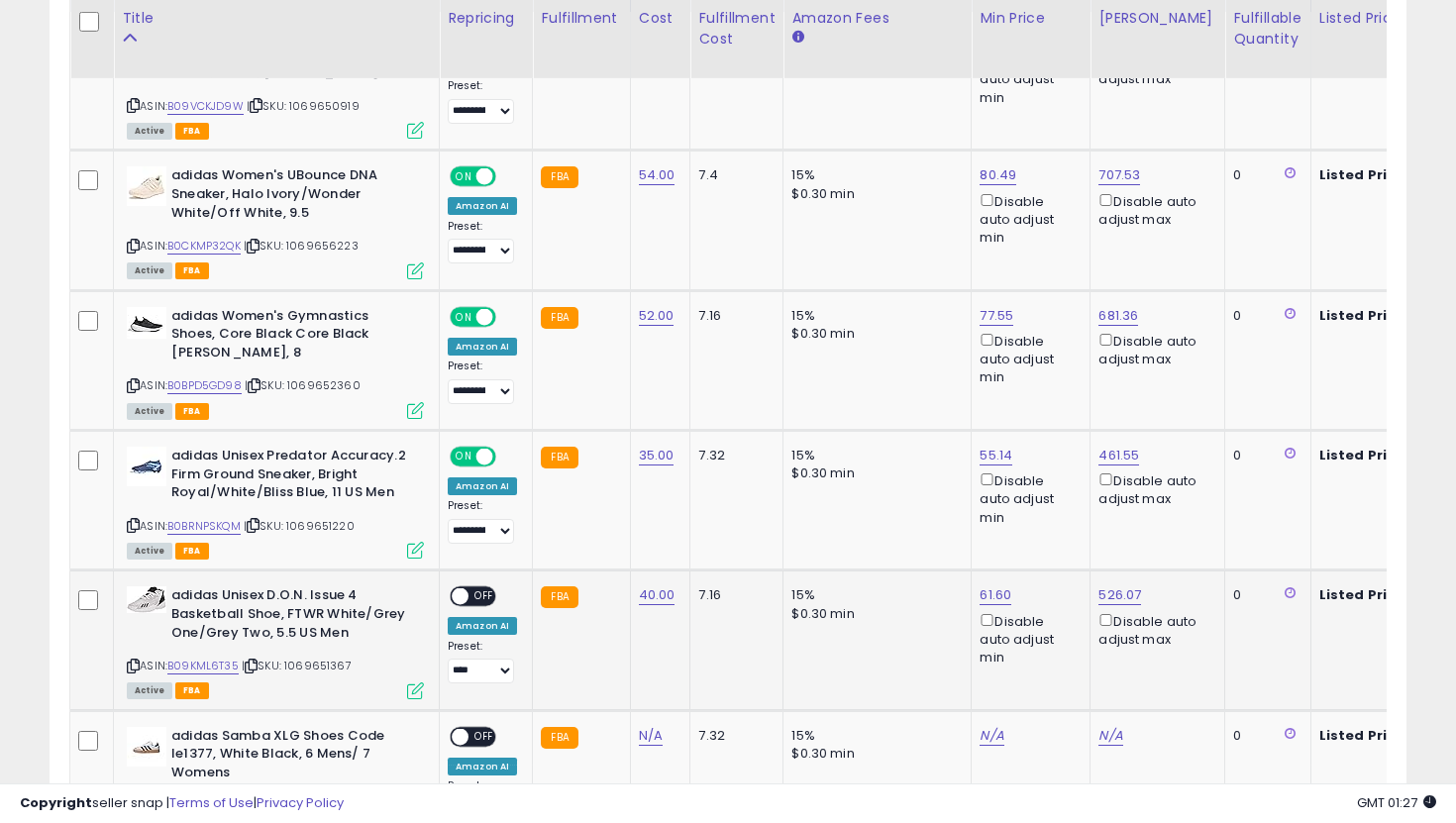 click at bounding box center (460, 596) 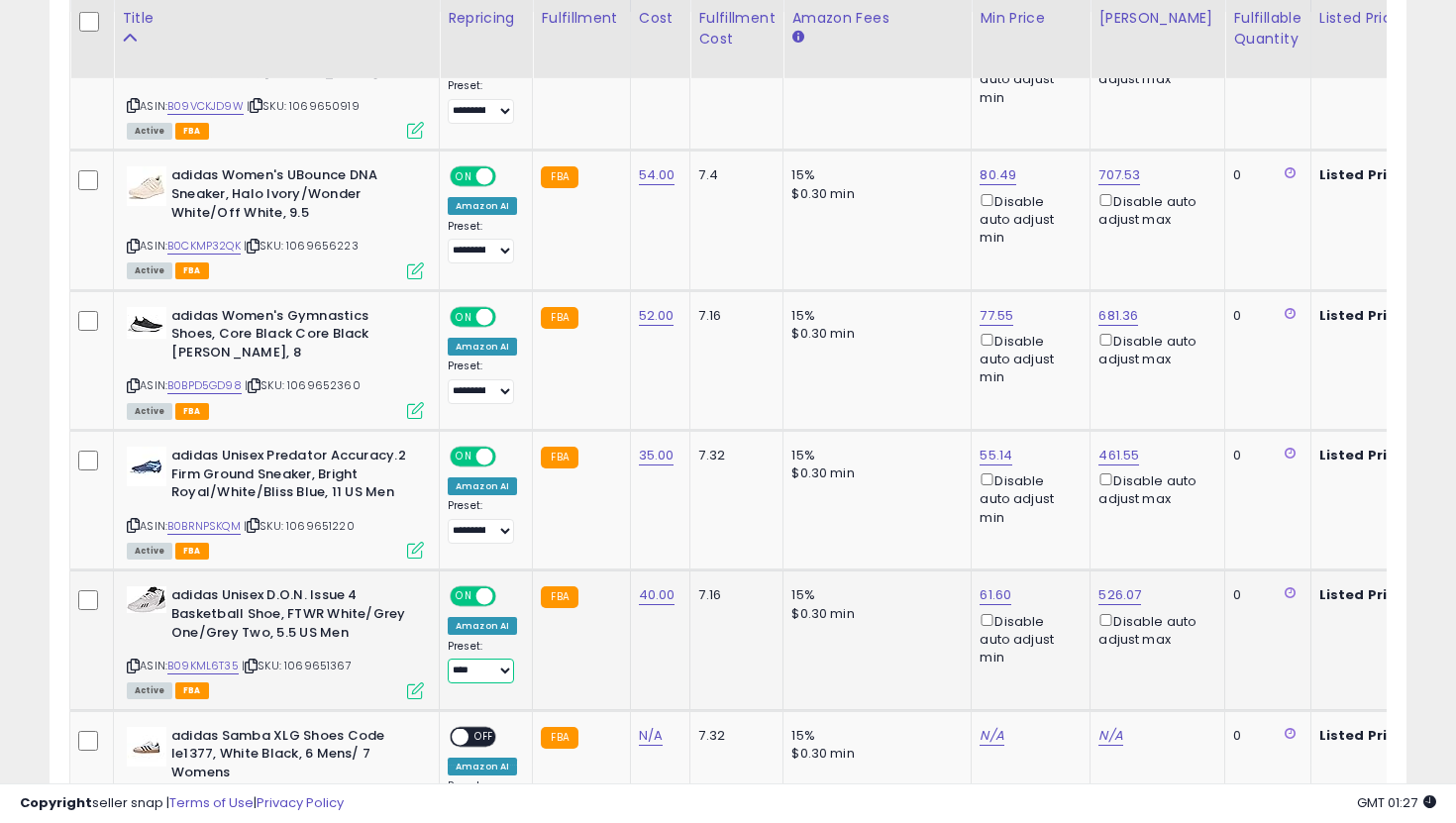 click on "**********" at bounding box center [480, 670] 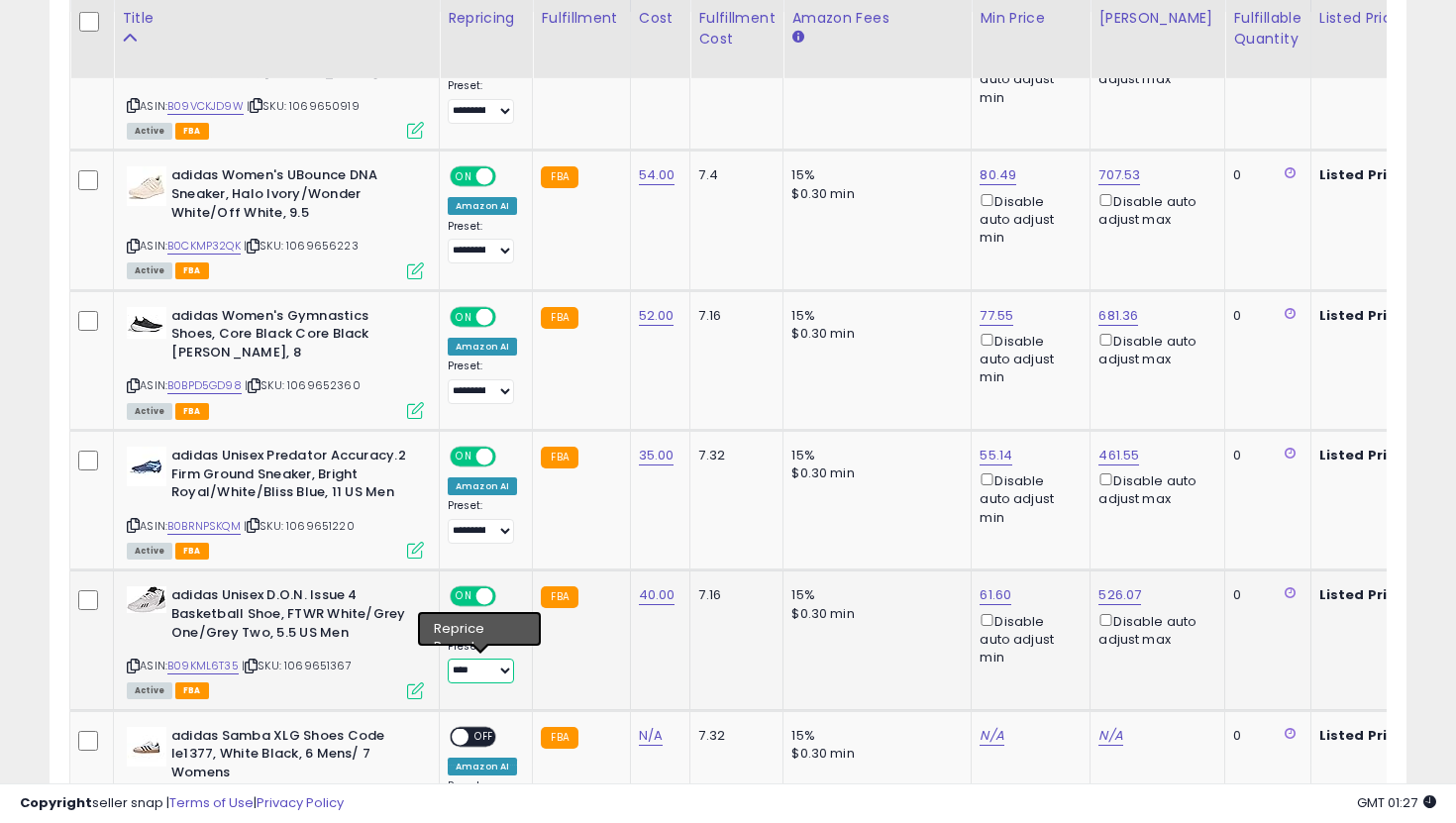 select on "**********" 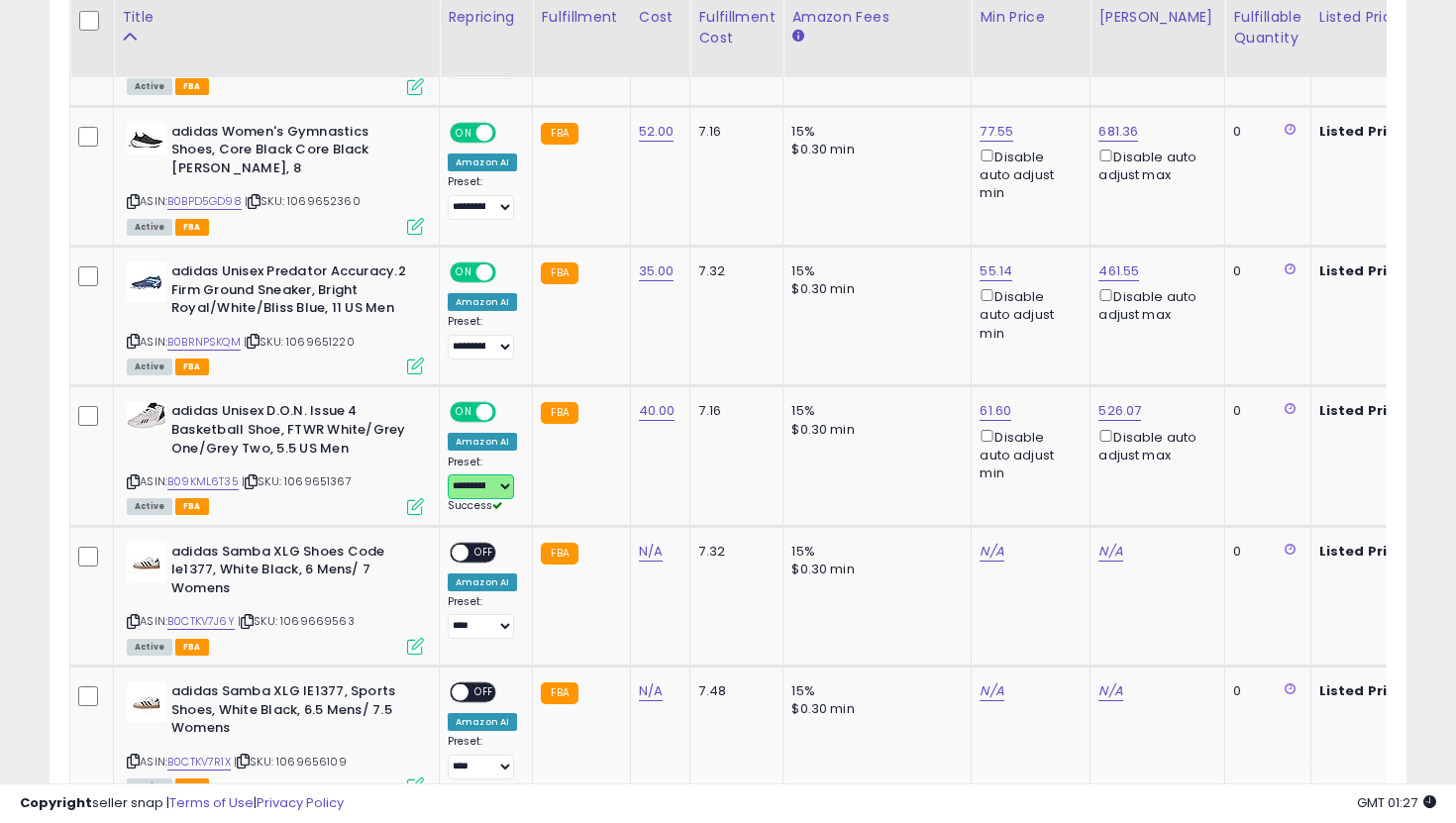 scroll, scrollTop: 1214, scrollLeft: 0, axis: vertical 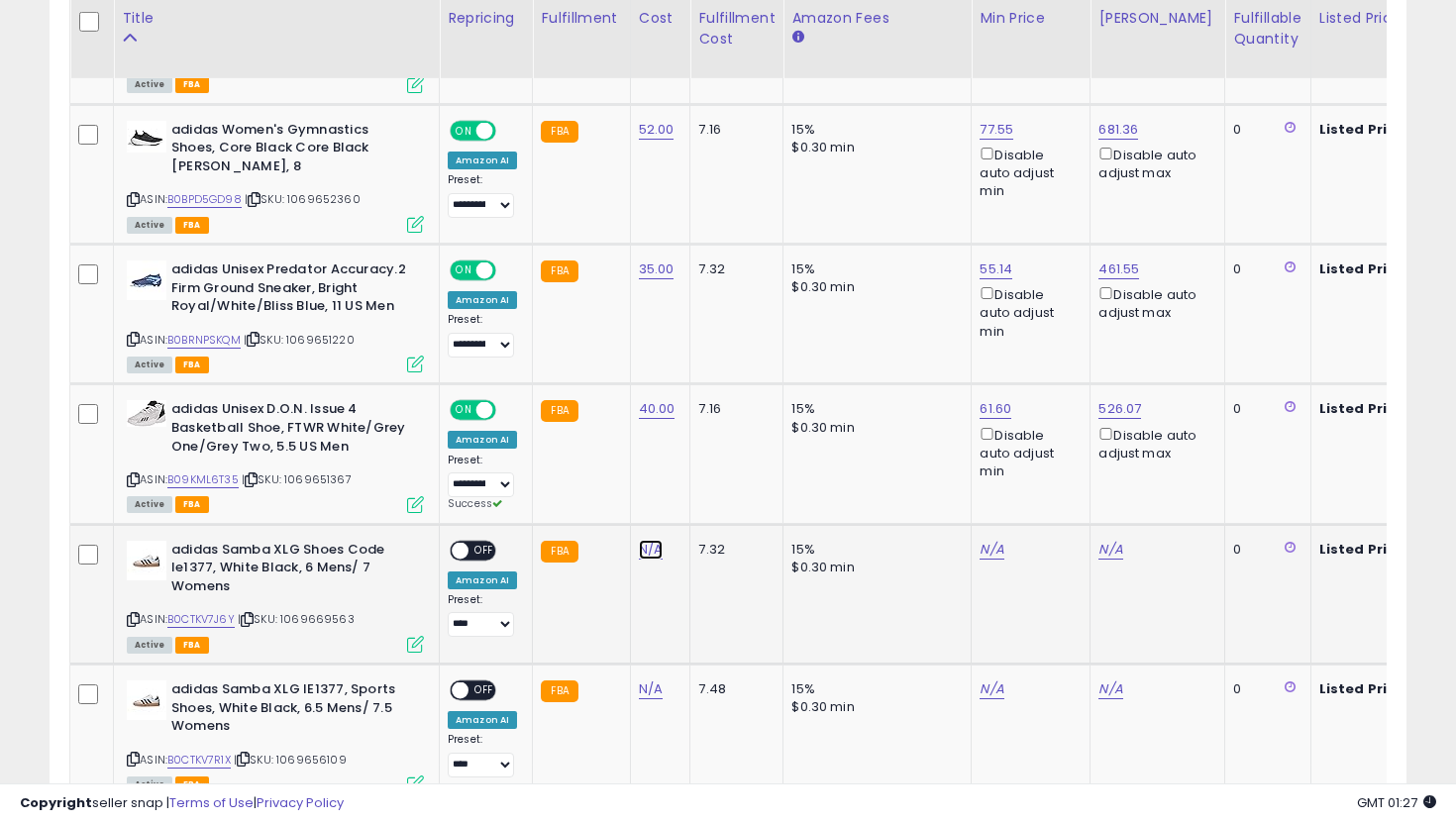 click on "N/A" at bounding box center (651, 550) 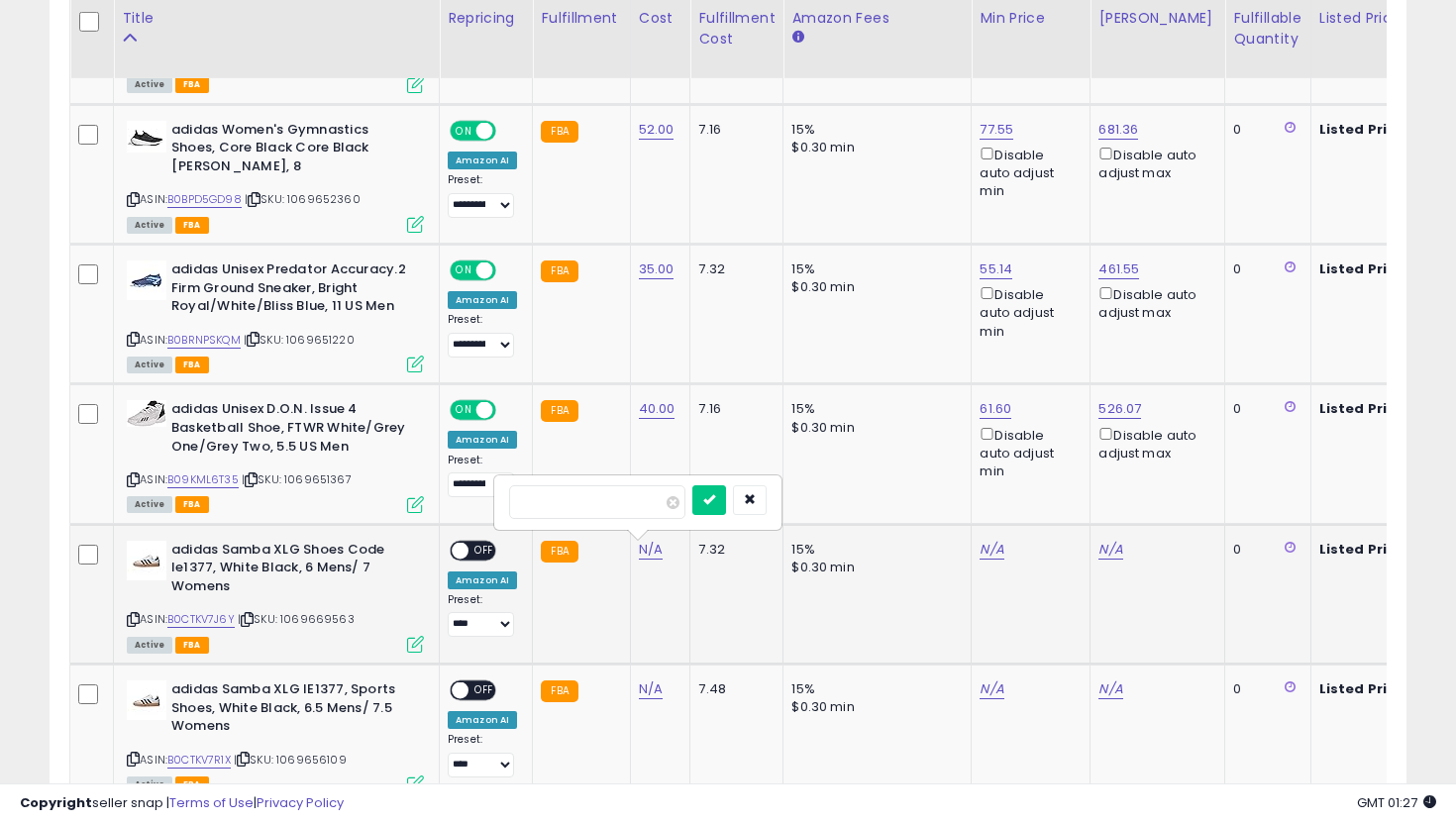 type on "**" 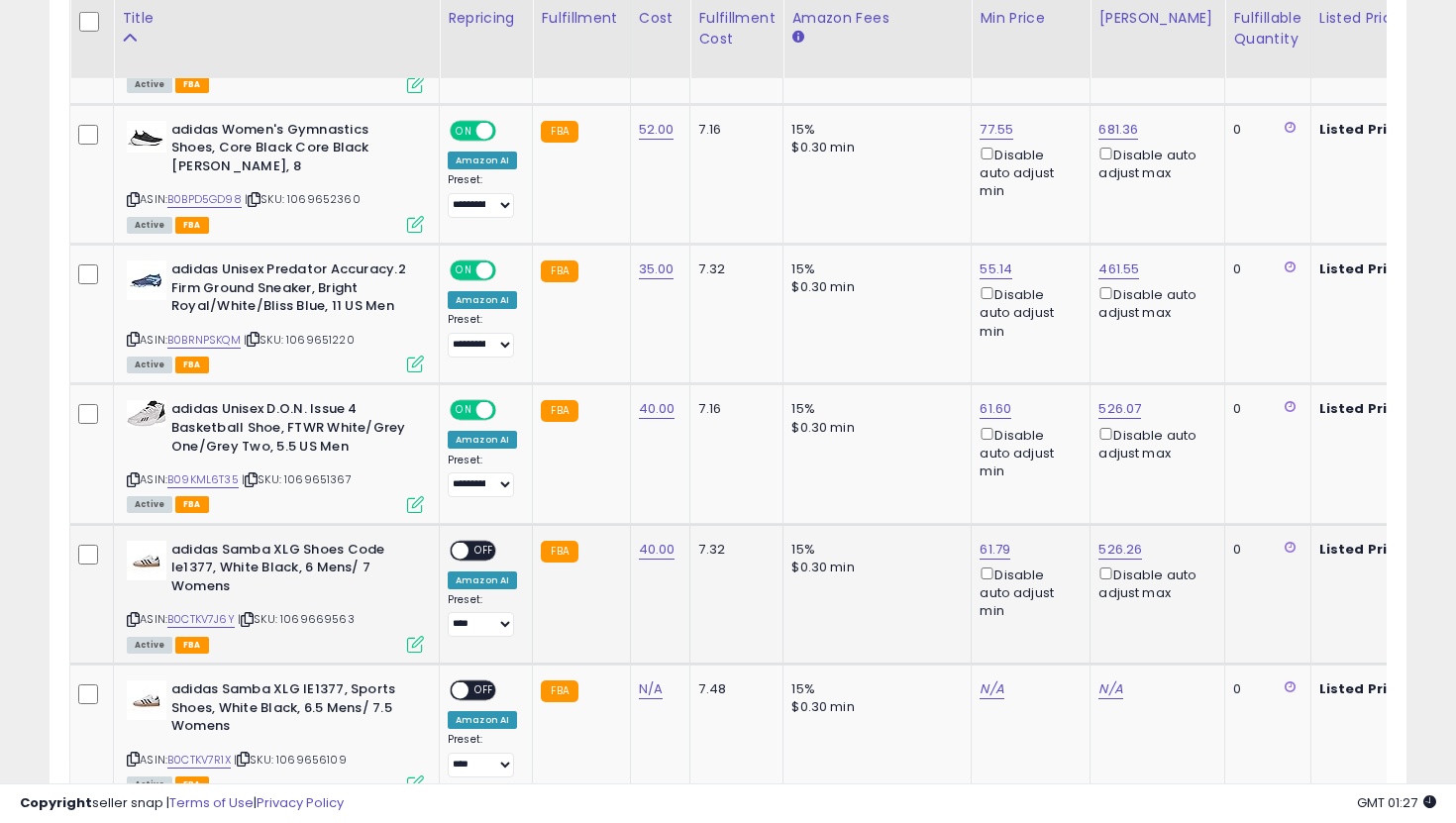 click on "ON   OFF" at bounding box center [472, 550] 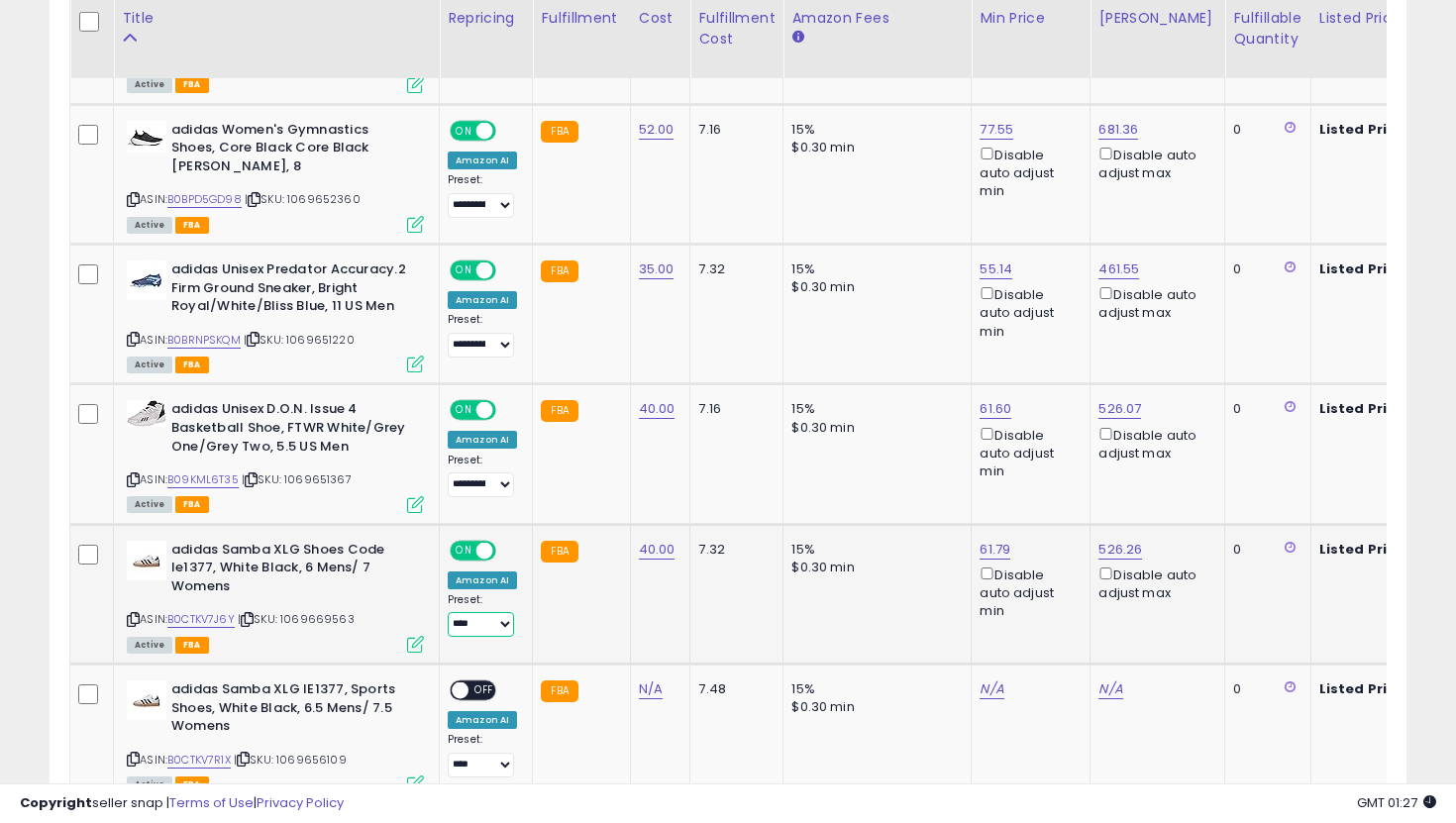 click on "**********" at bounding box center (480, 624) 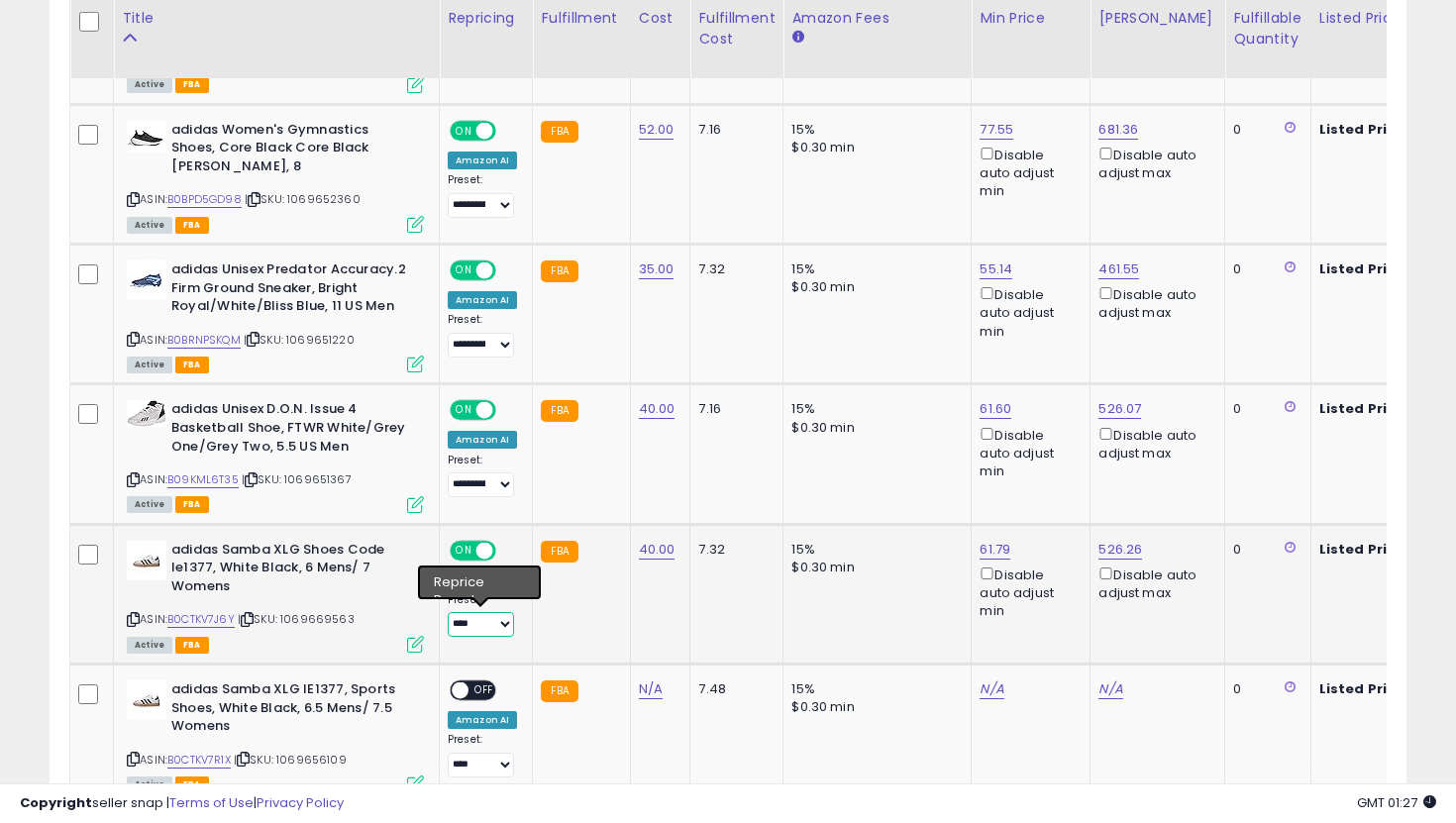 select on "**********" 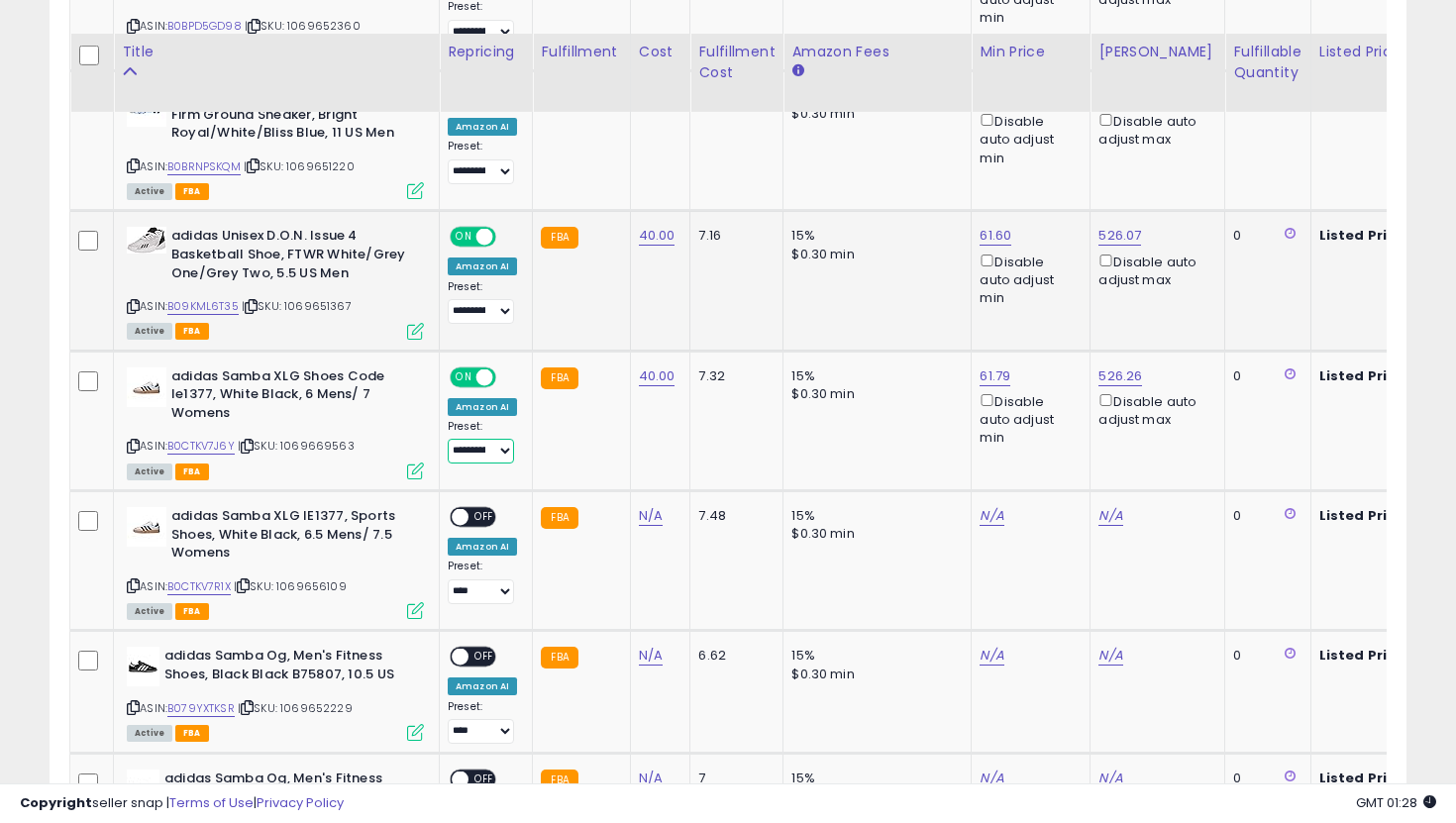 scroll, scrollTop: 1421, scrollLeft: 0, axis: vertical 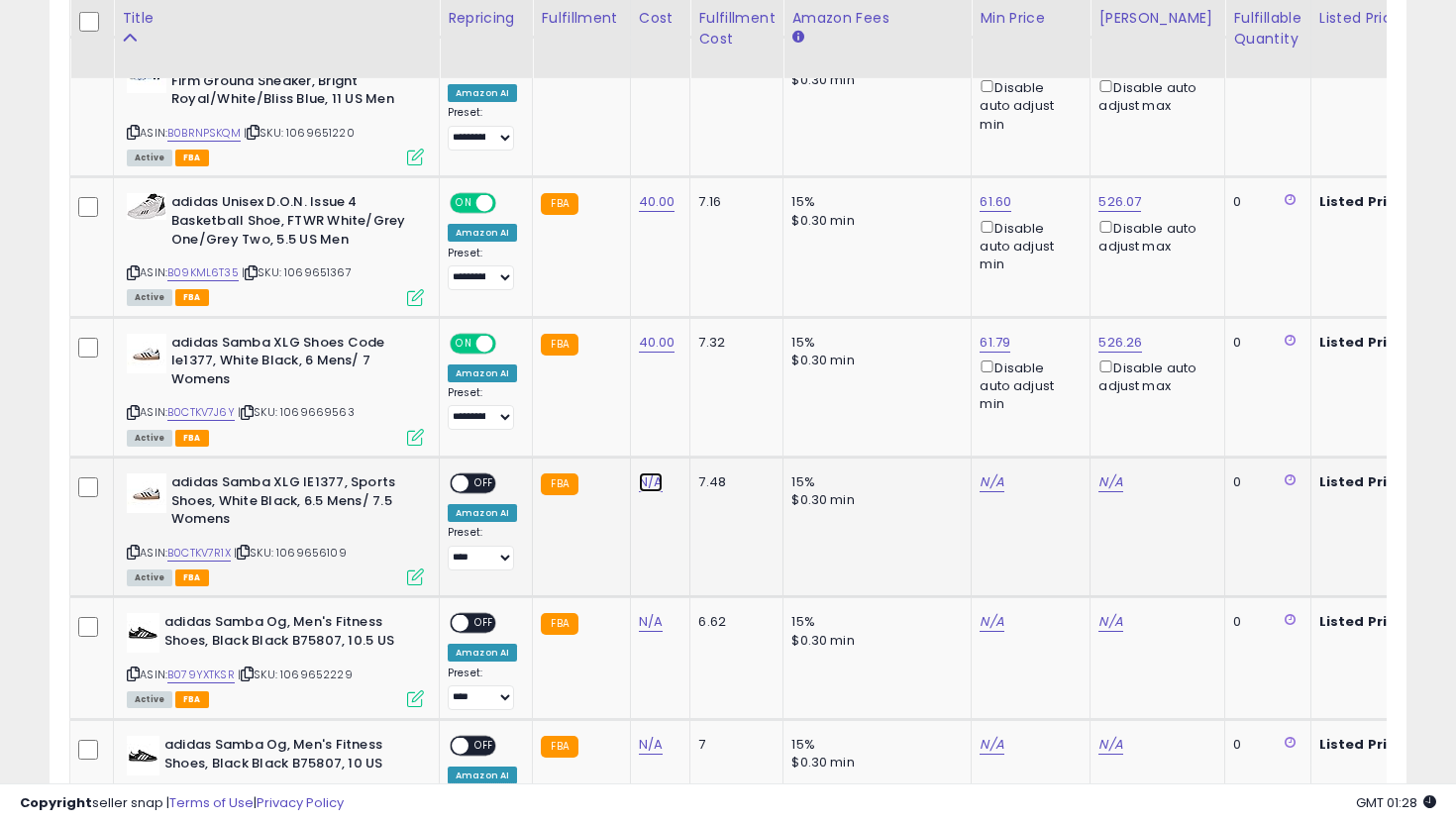 click on "N/A" at bounding box center [651, 482] 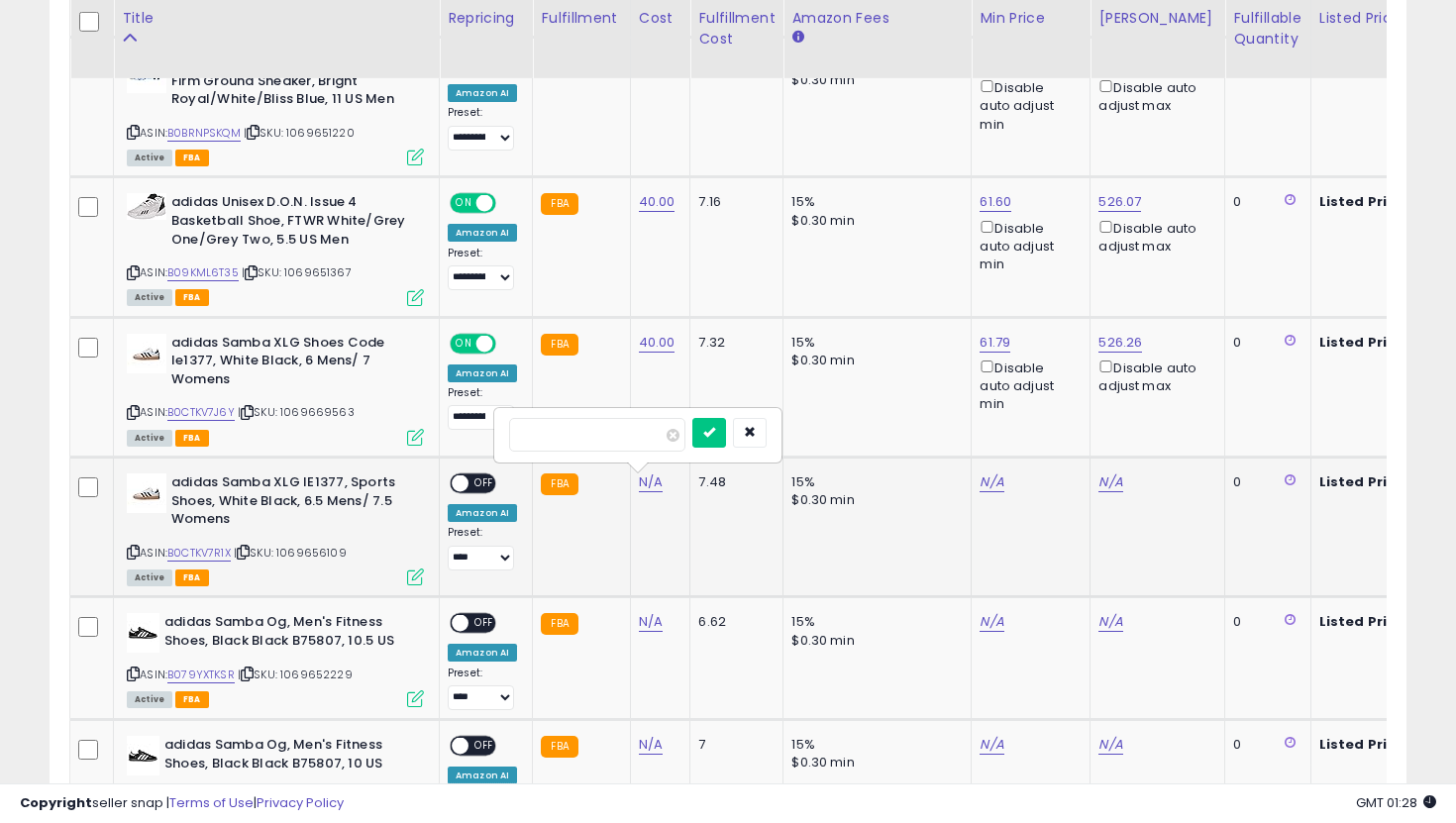 type on "**" 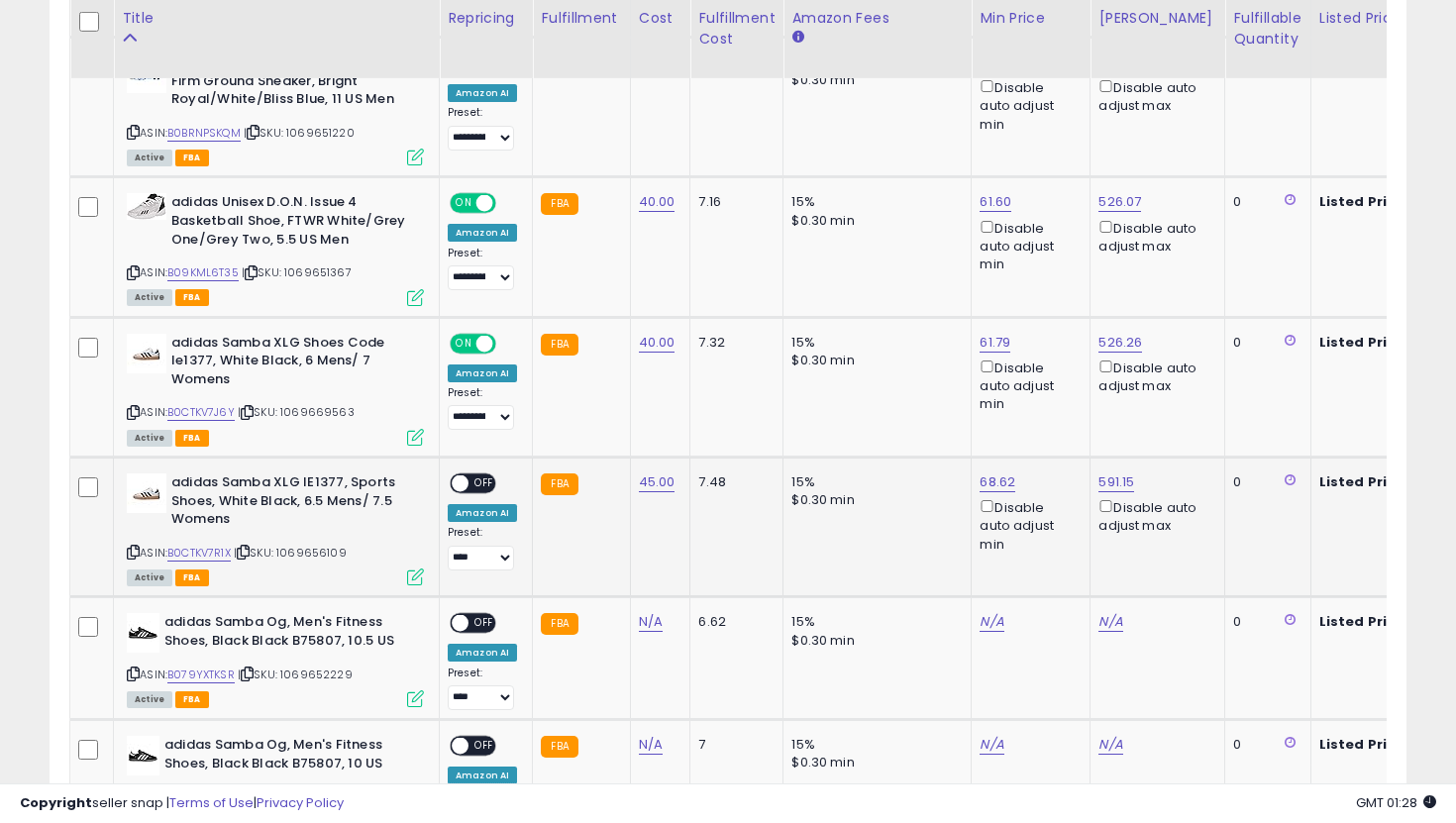click on "OFF" at bounding box center (484, 483) 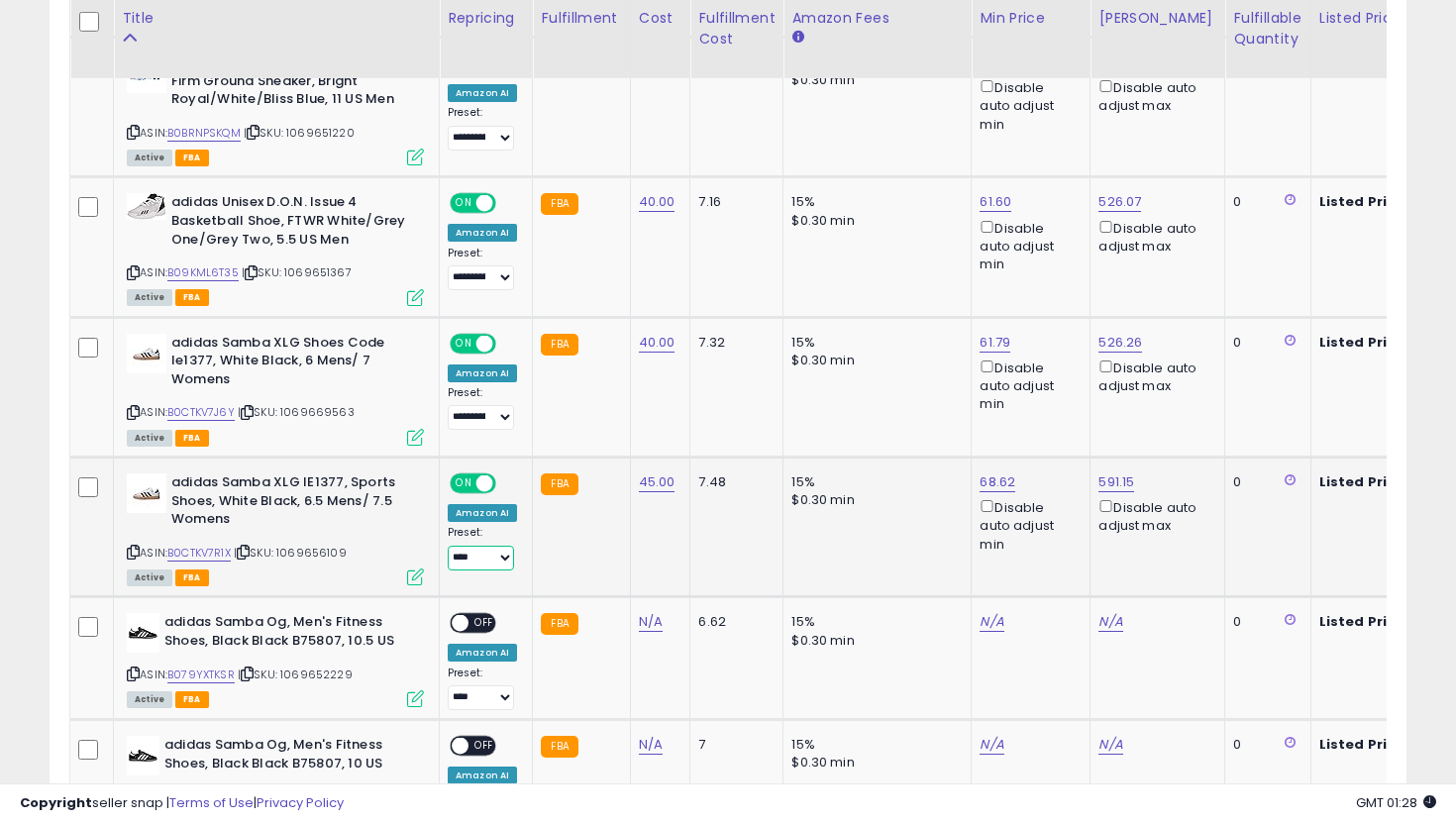 click on "**********" at bounding box center [480, 558] 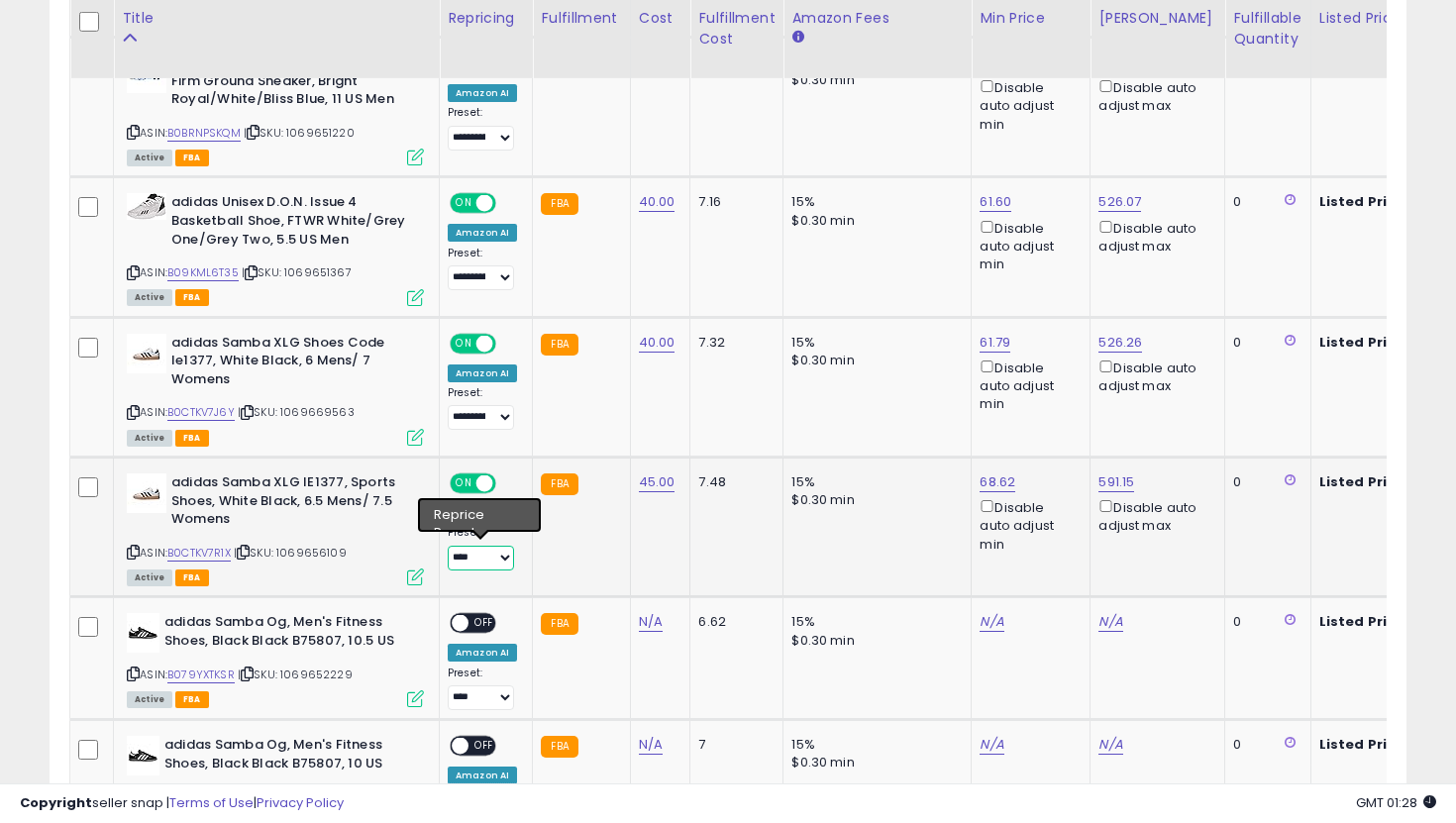 select on "**********" 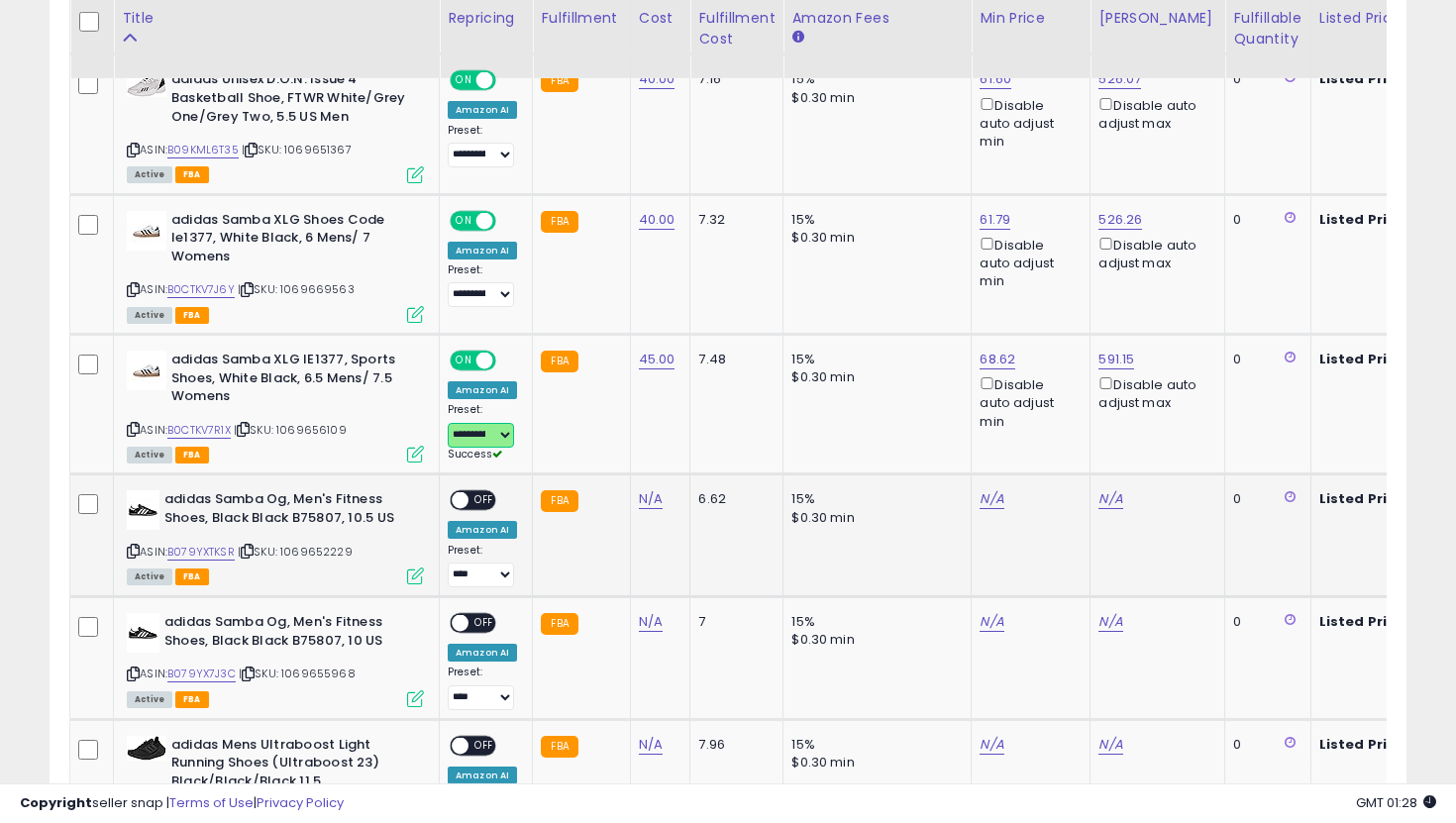 scroll, scrollTop: 1546, scrollLeft: 0, axis: vertical 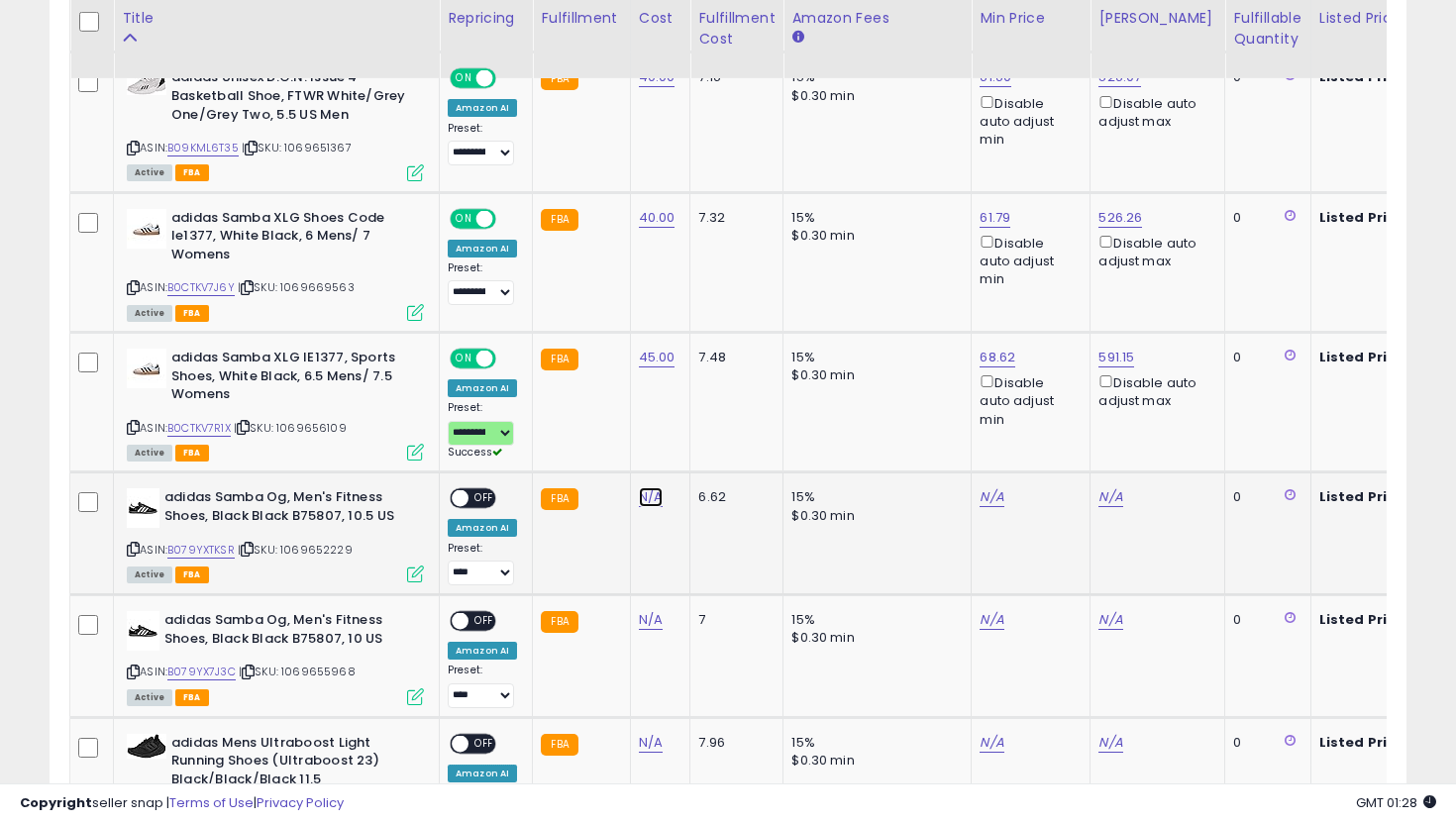 click on "N/A" at bounding box center (651, 497) 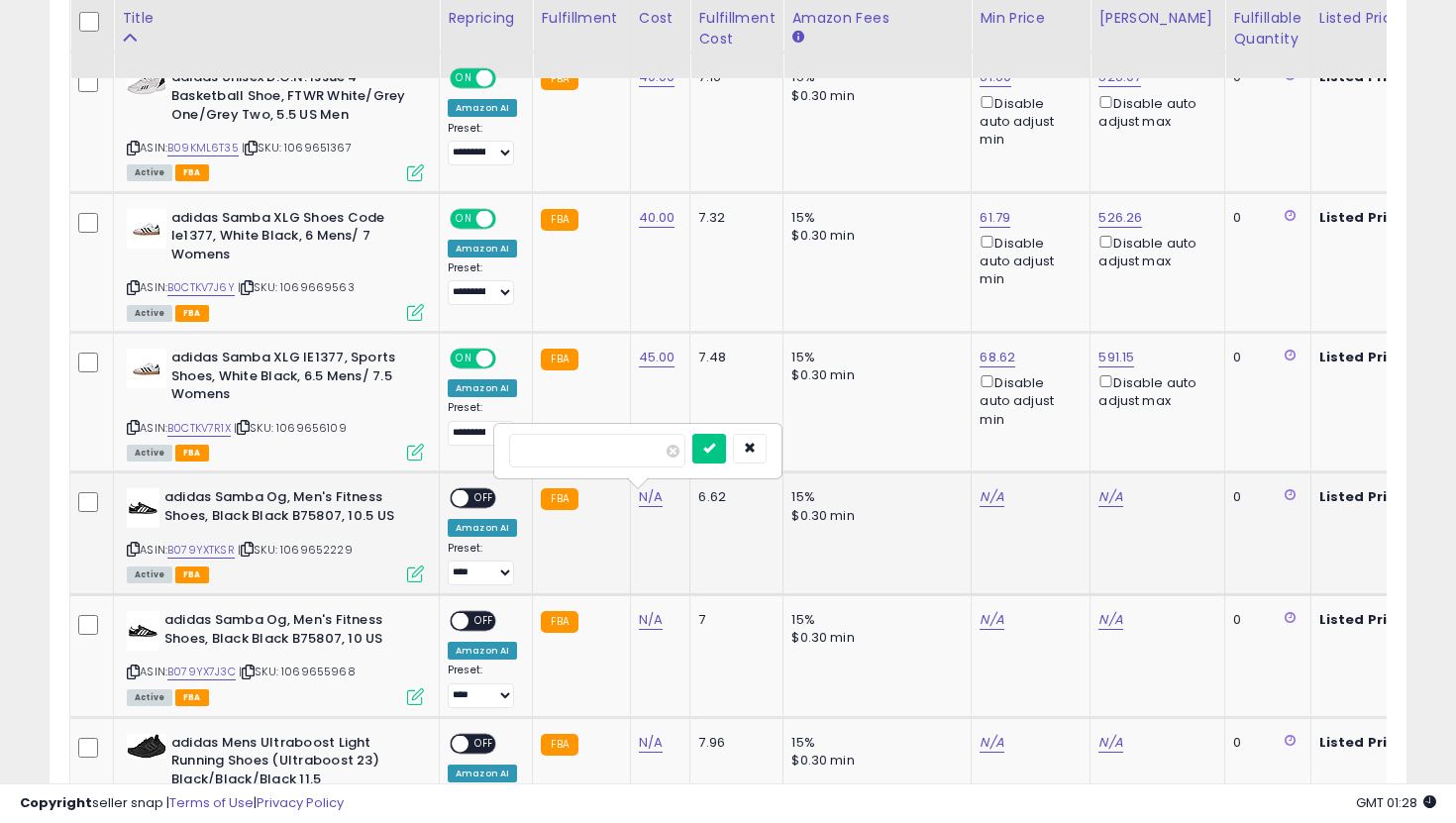type on "**" 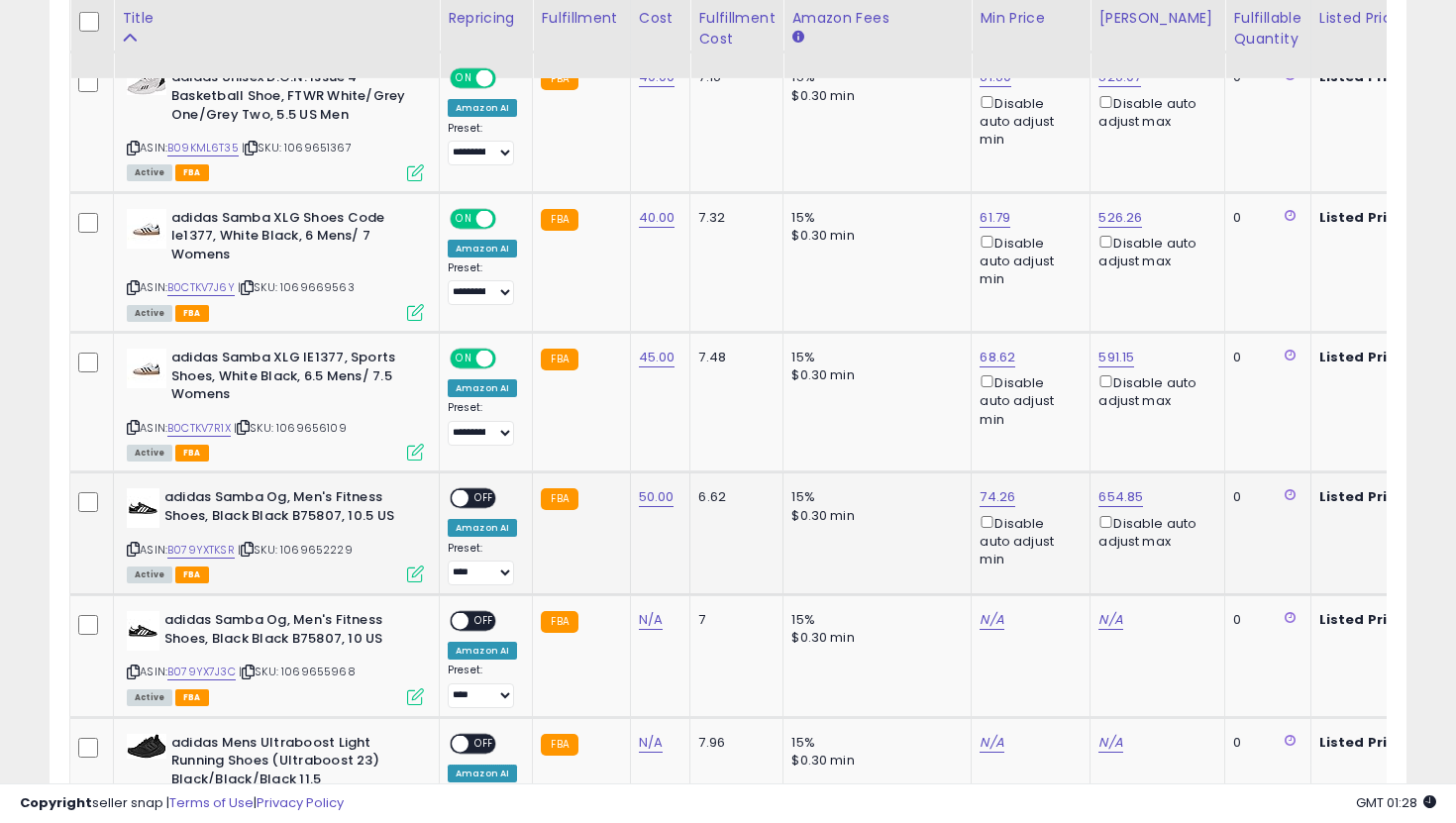 click on "OFF" at bounding box center (484, 498) 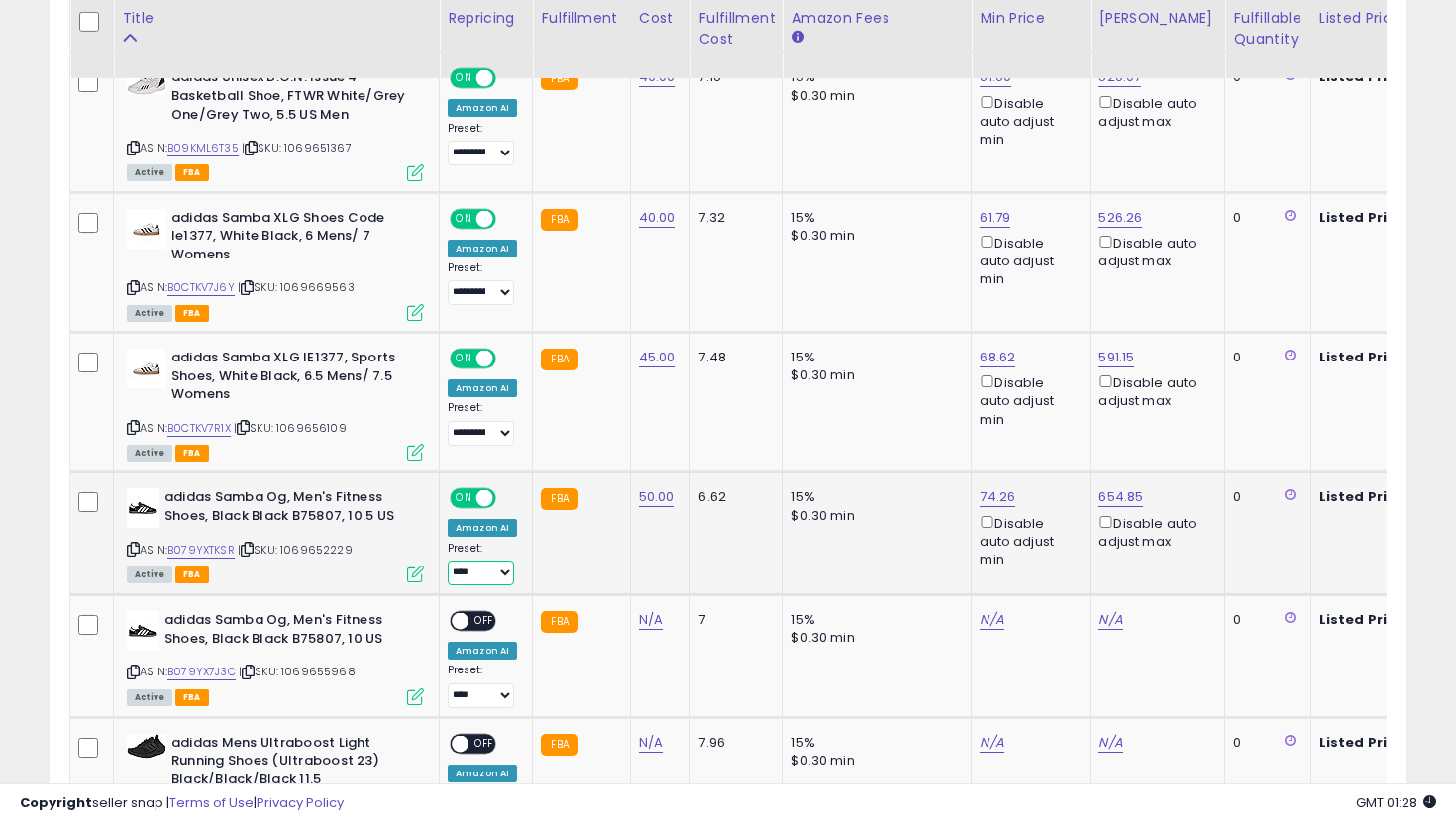 click on "**********" at bounding box center [480, 572] 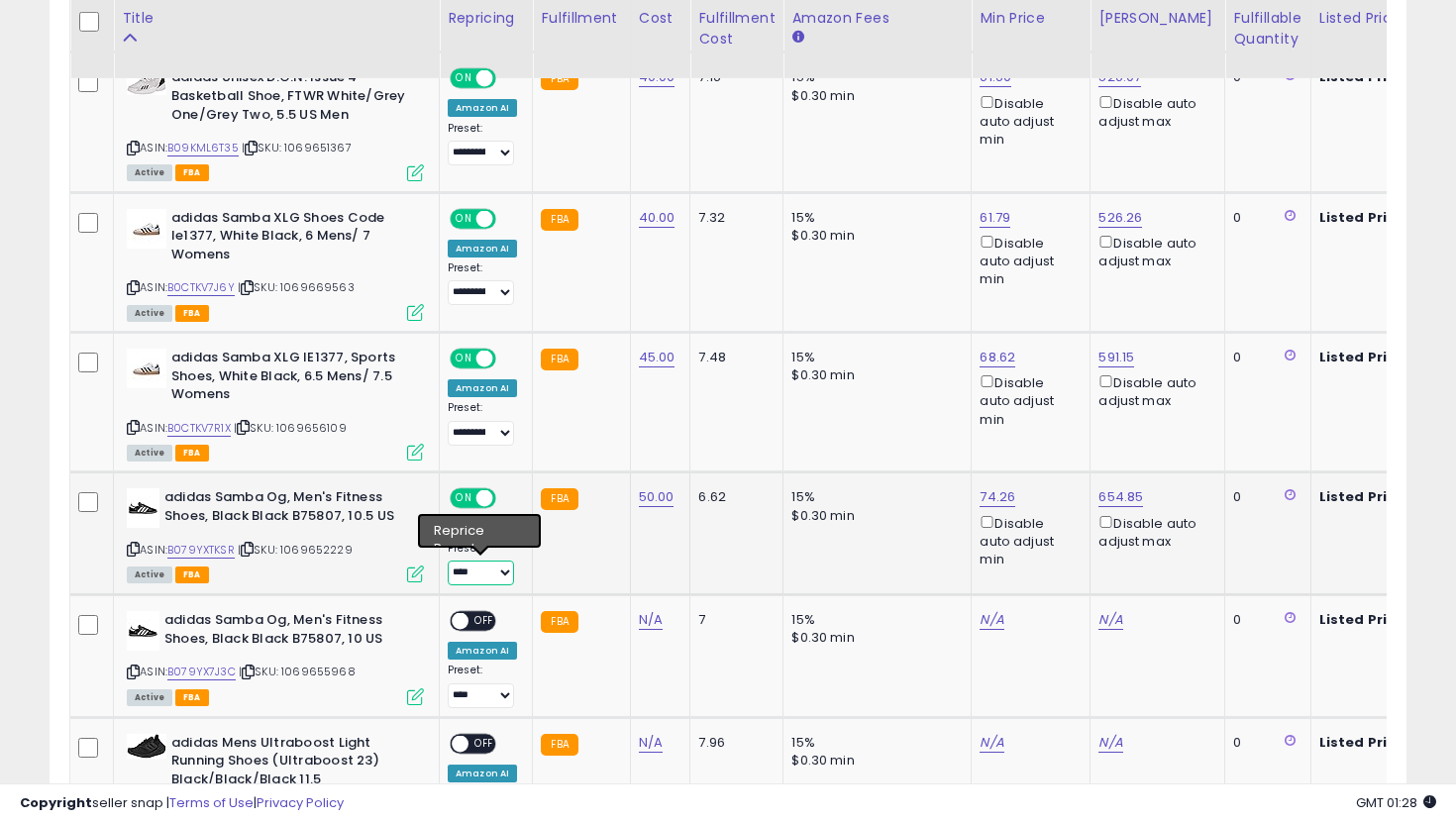 select on "**********" 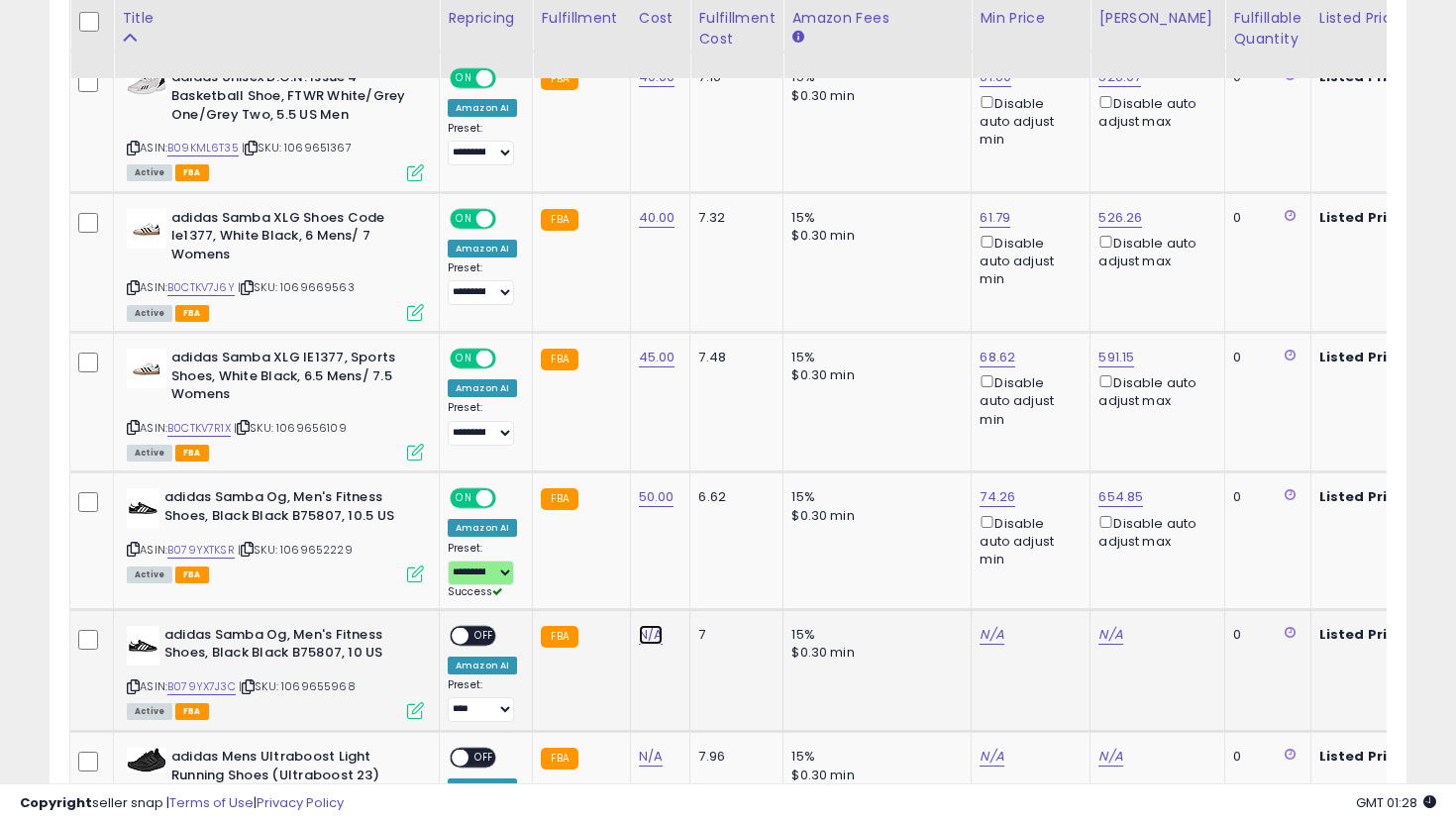 click on "N/A" at bounding box center (651, 635) 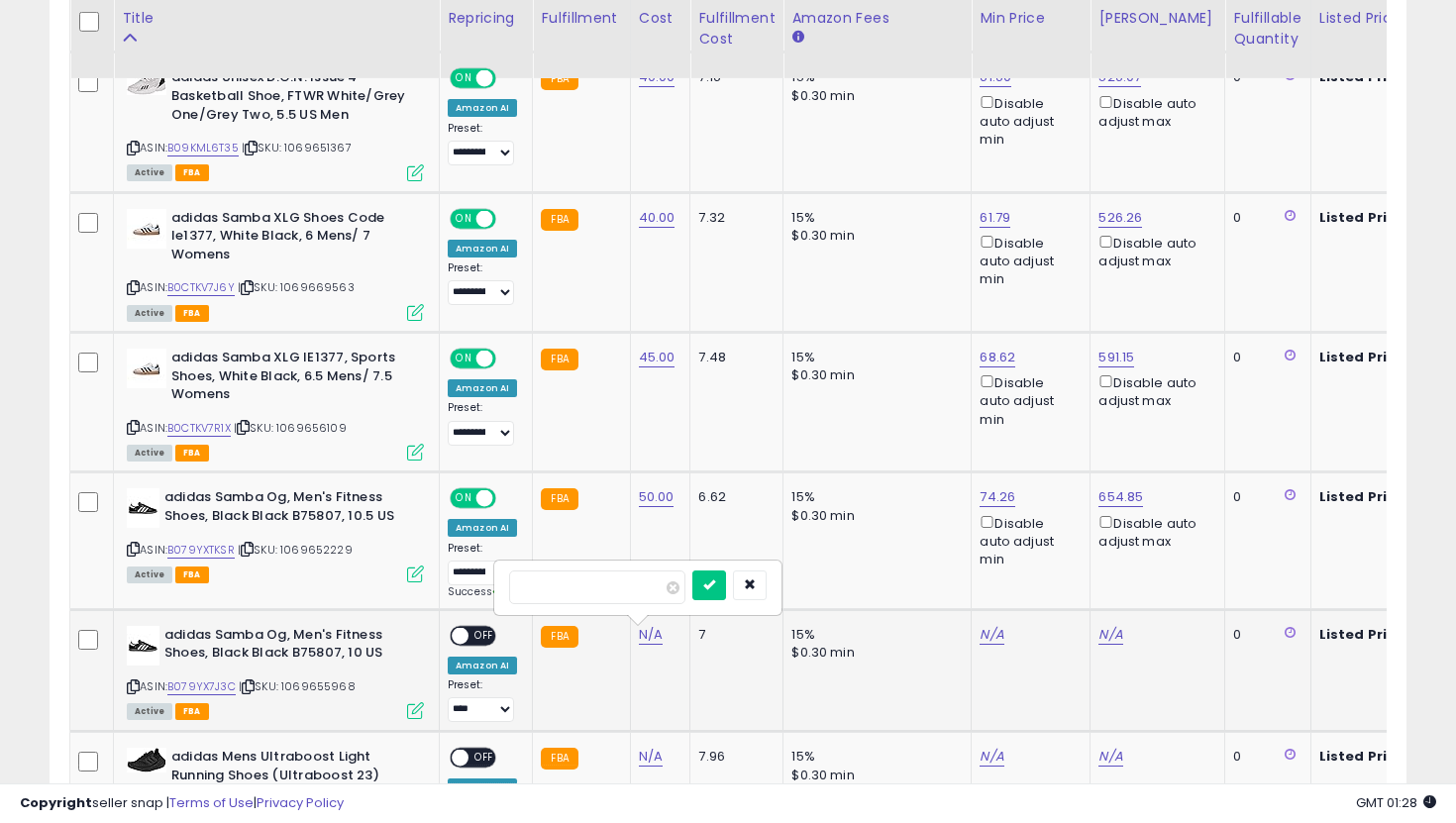 type on "**" 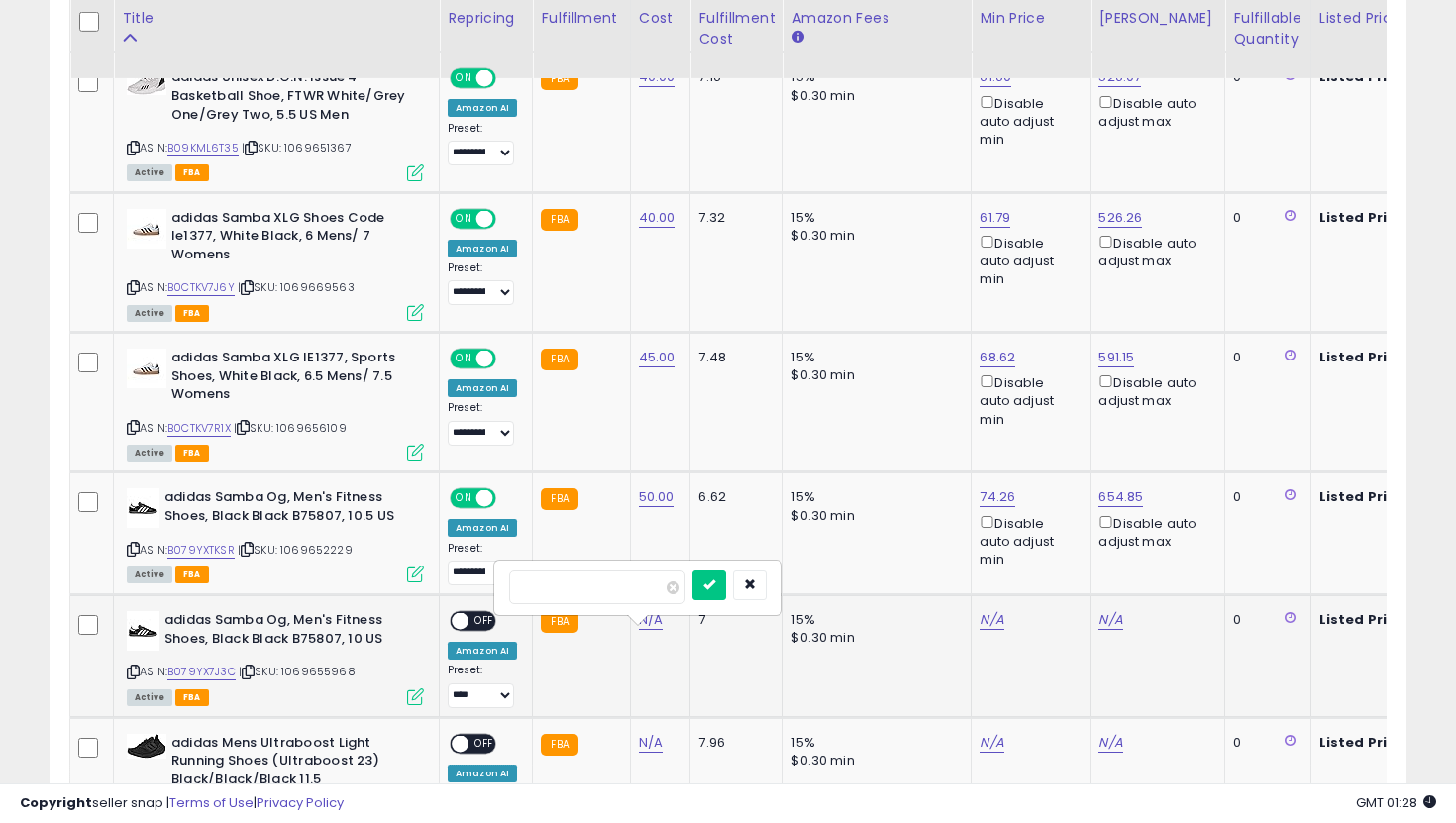click at bounding box center (709, 585) 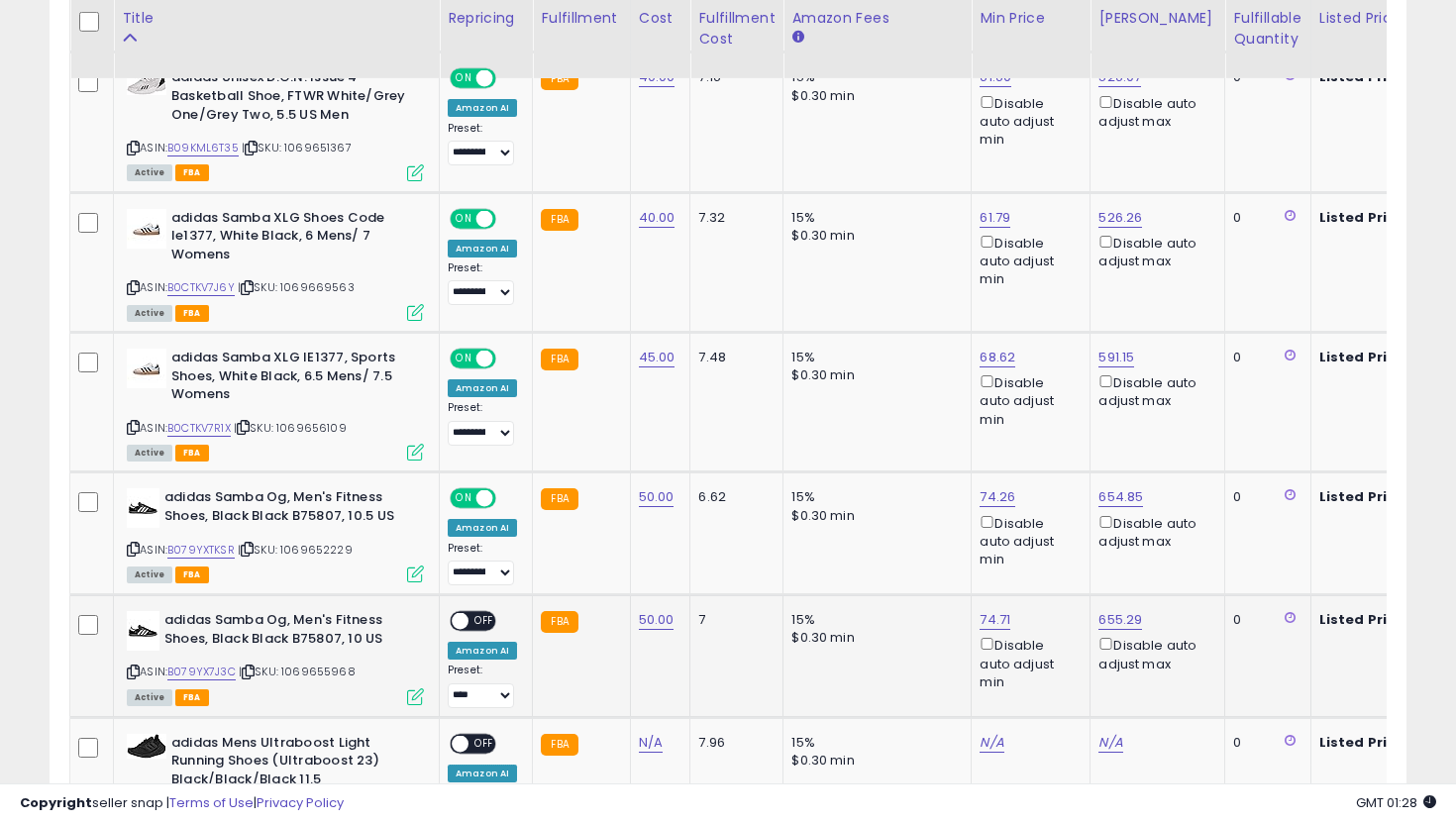 click on "ON   OFF" at bounding box center [451, 621] 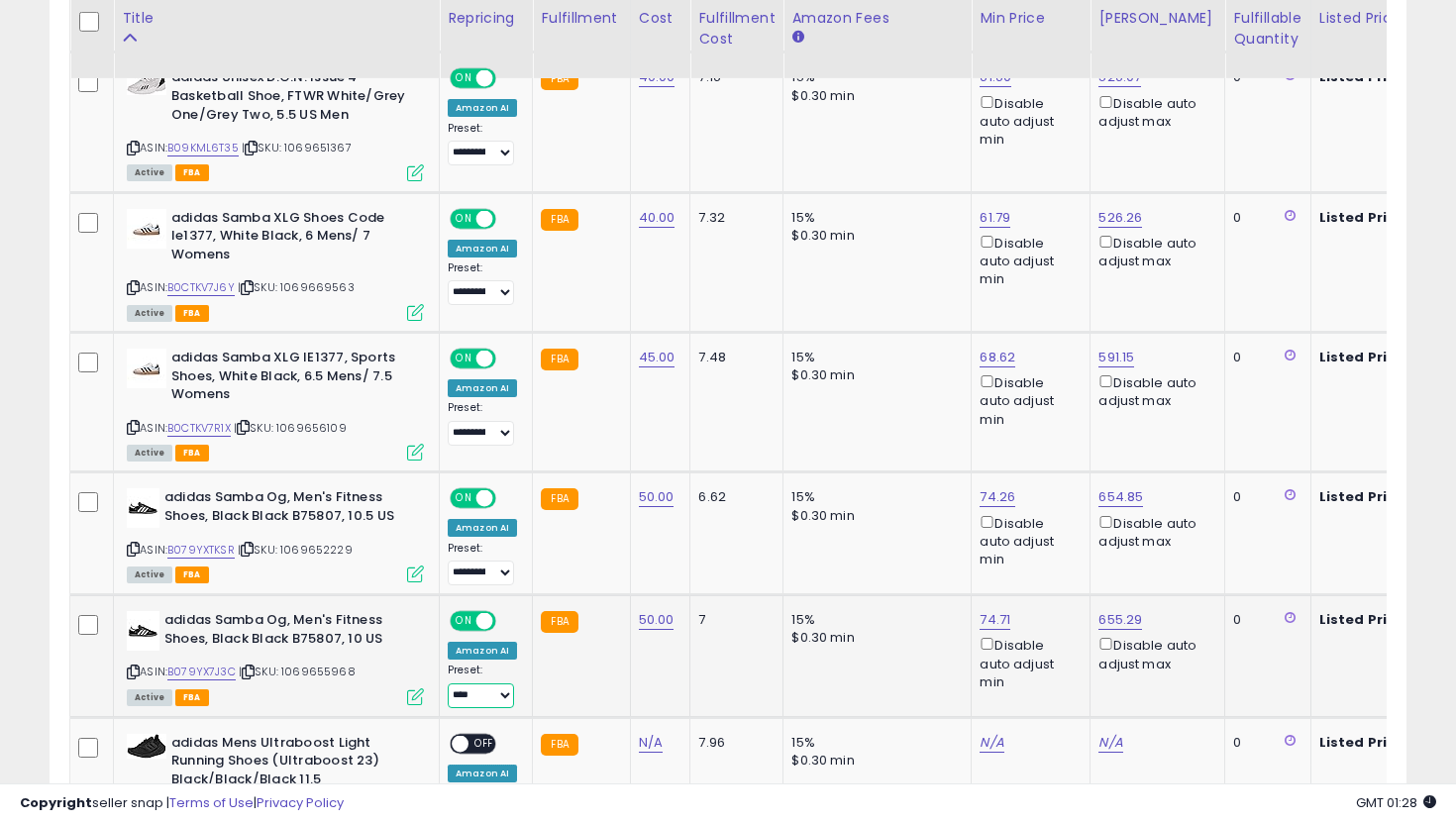 click on "**********" at bounding box center (480, 695) 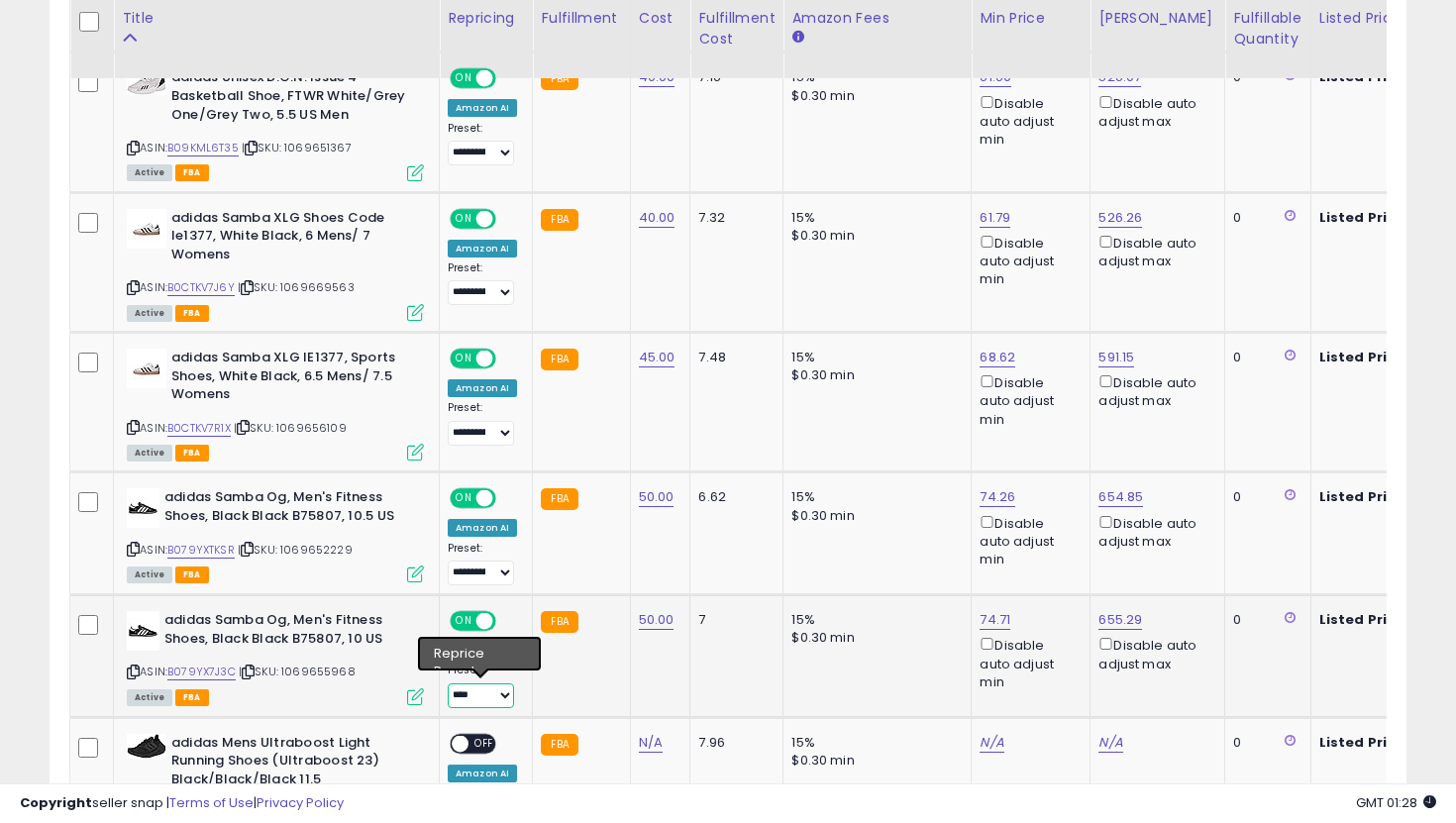 select on "**********" 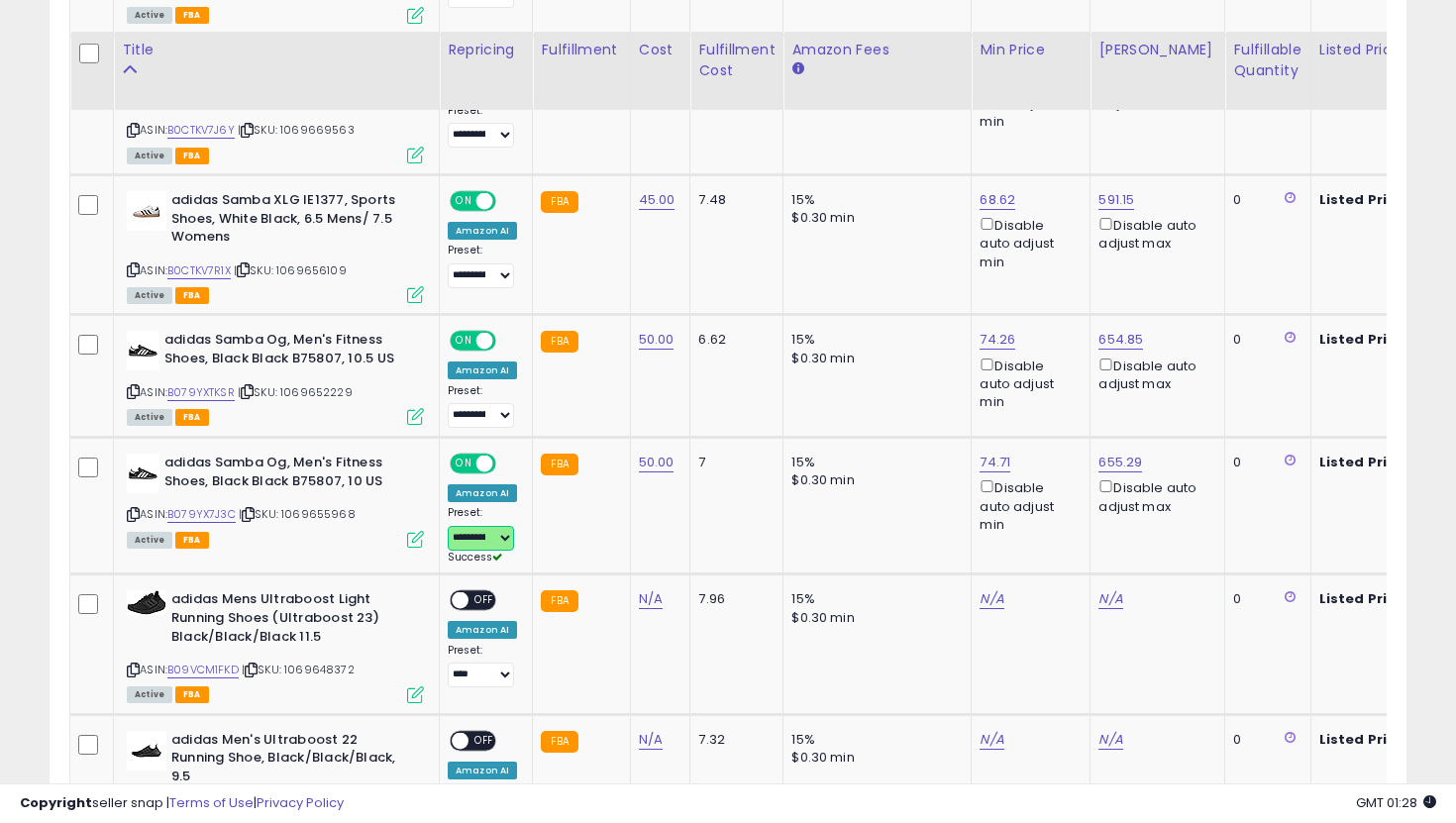 scroll, scrollTop: 1735, scrollLeft: 0, axis: vertical 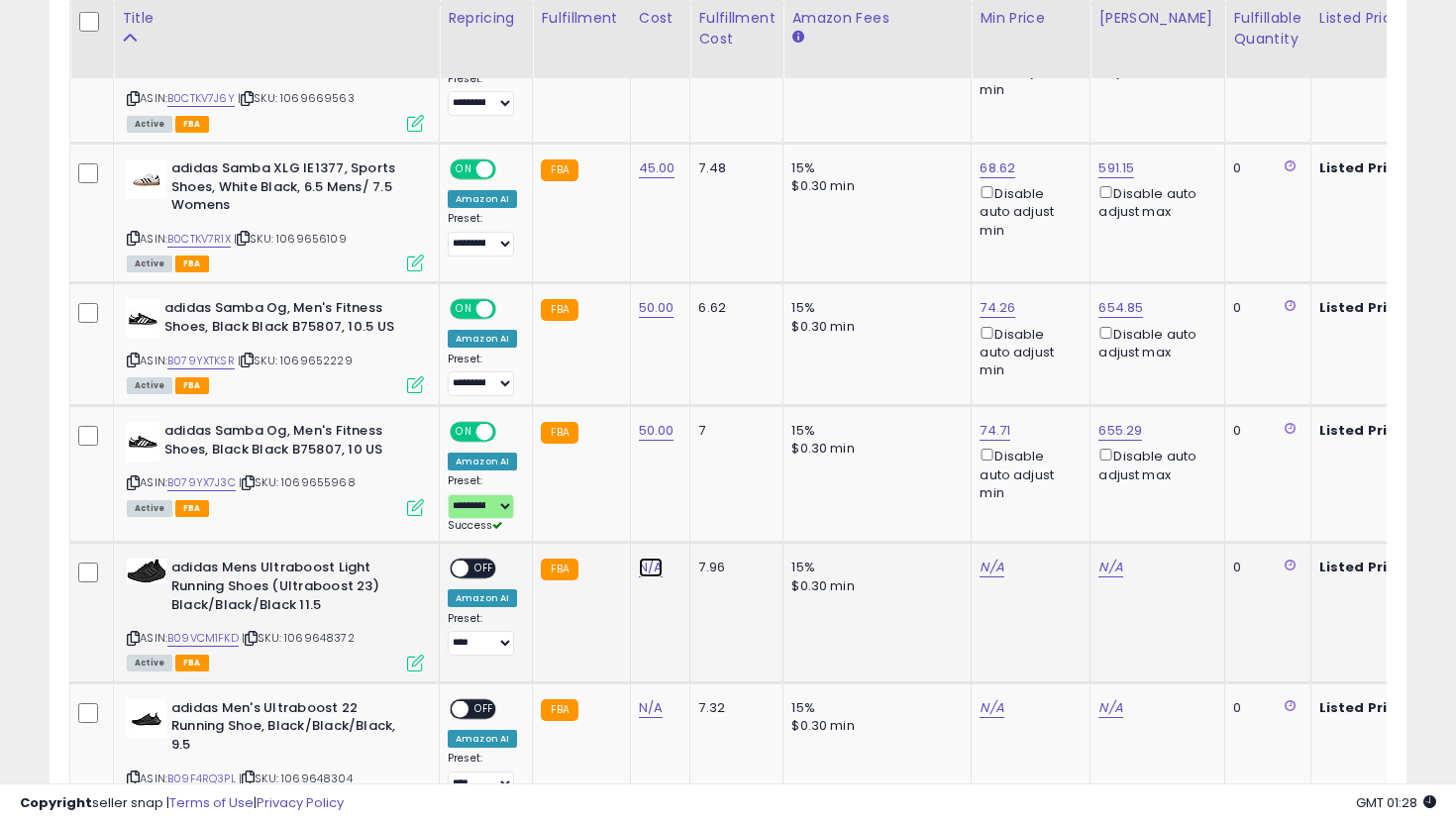 click on "N/A" at bounding box center (651, 567) 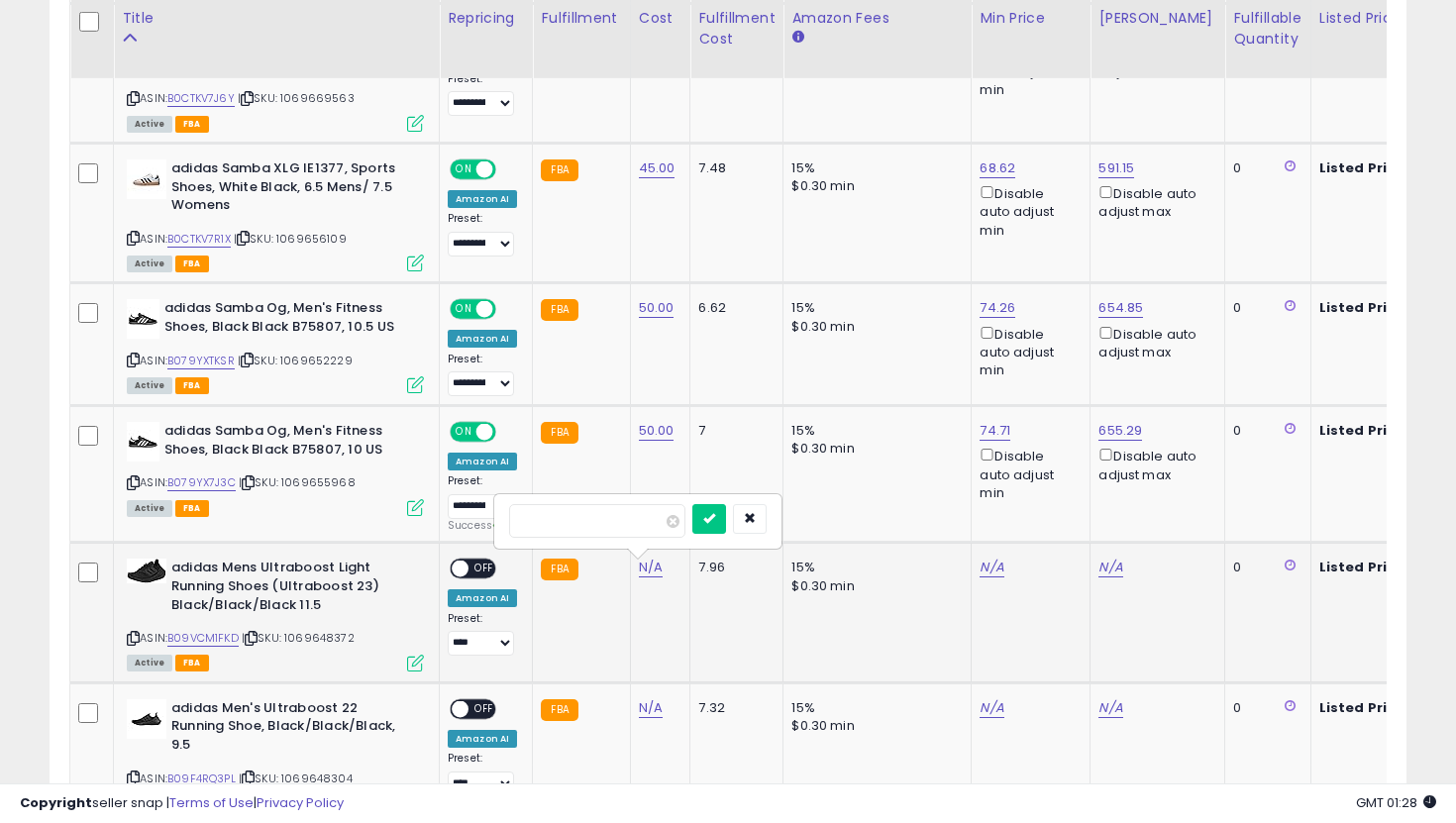 type on "**" 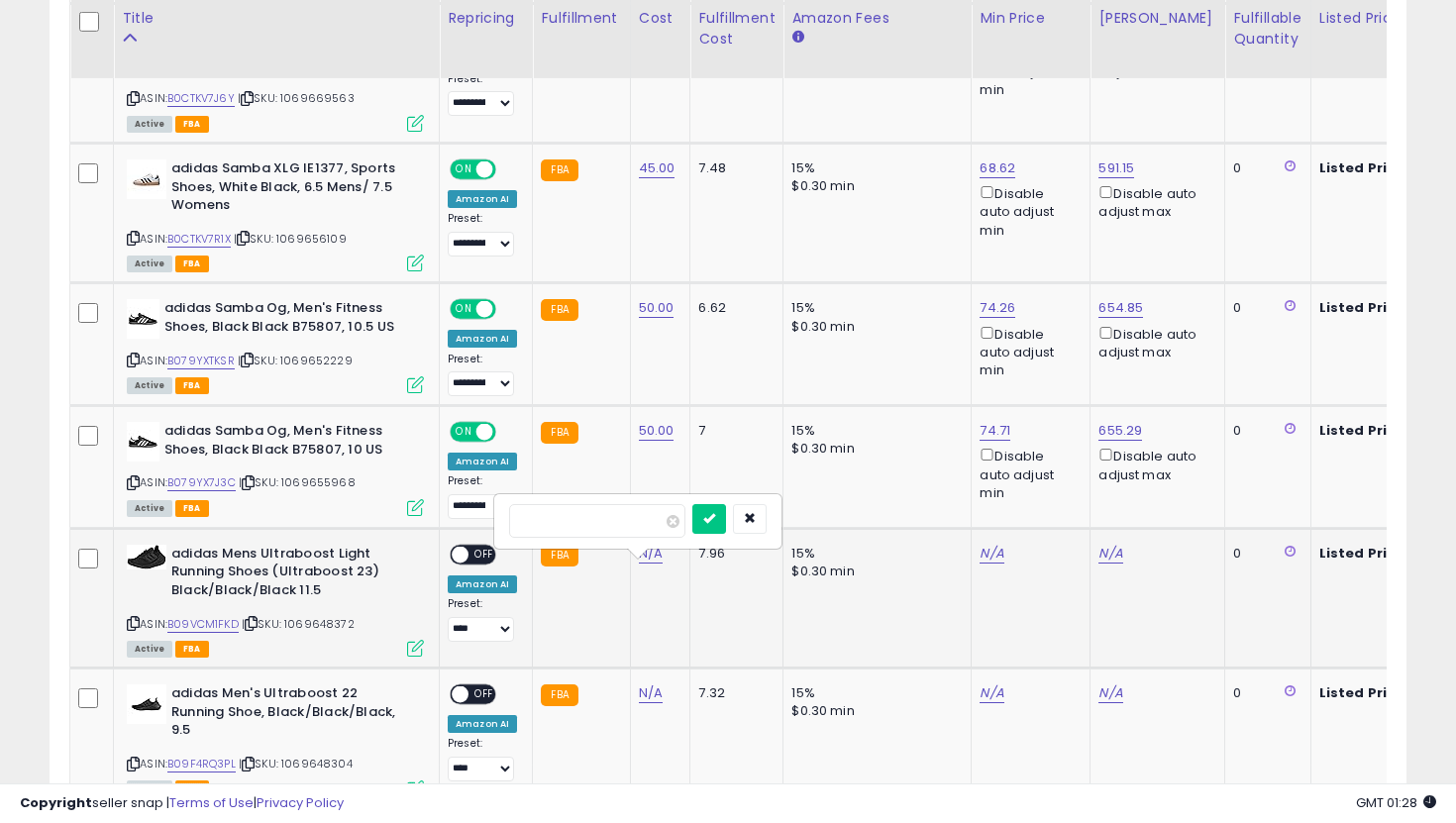 click at bounding box center [709, 519] 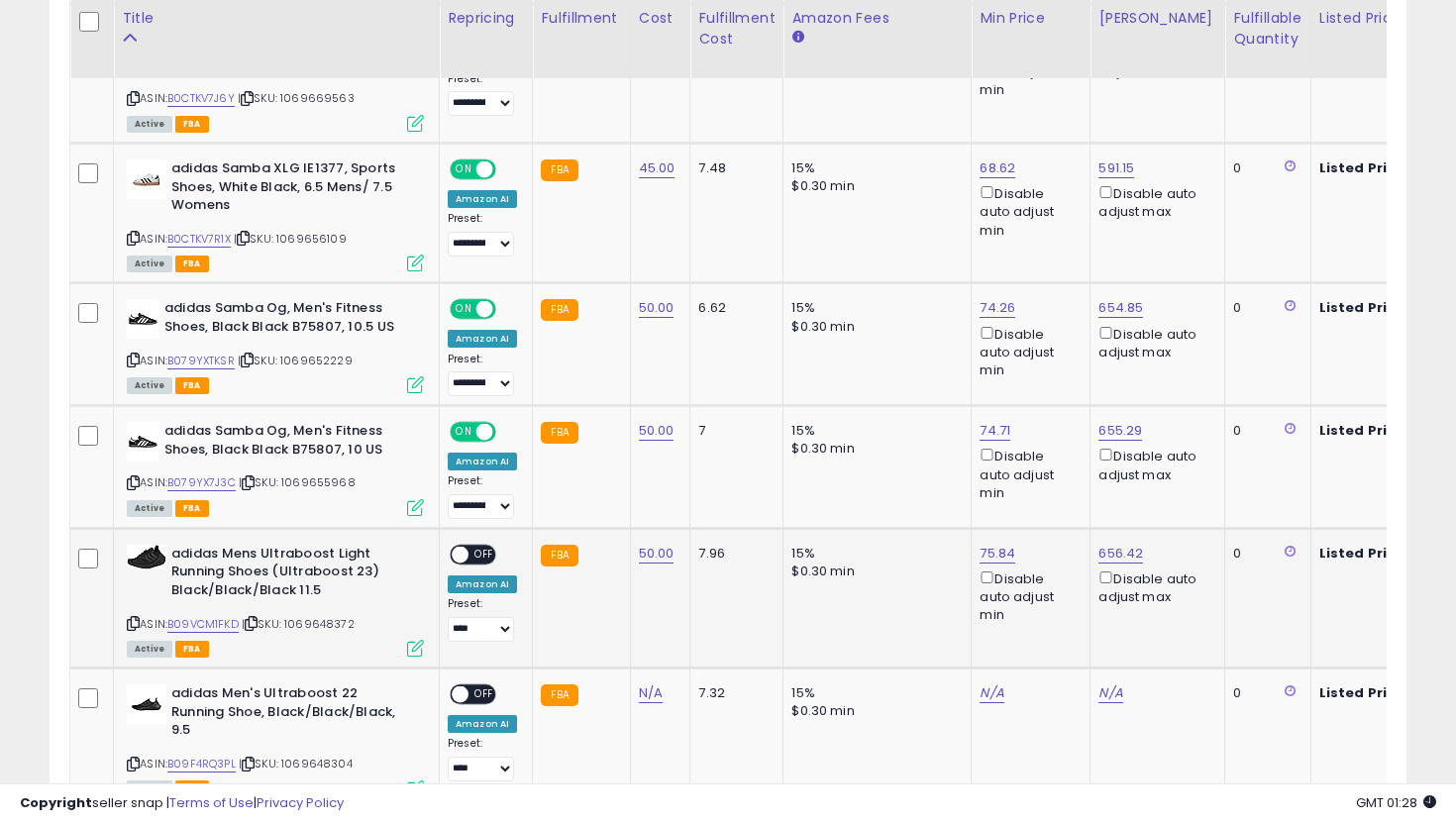 click on "OFF" at bounding box center (484, 554) 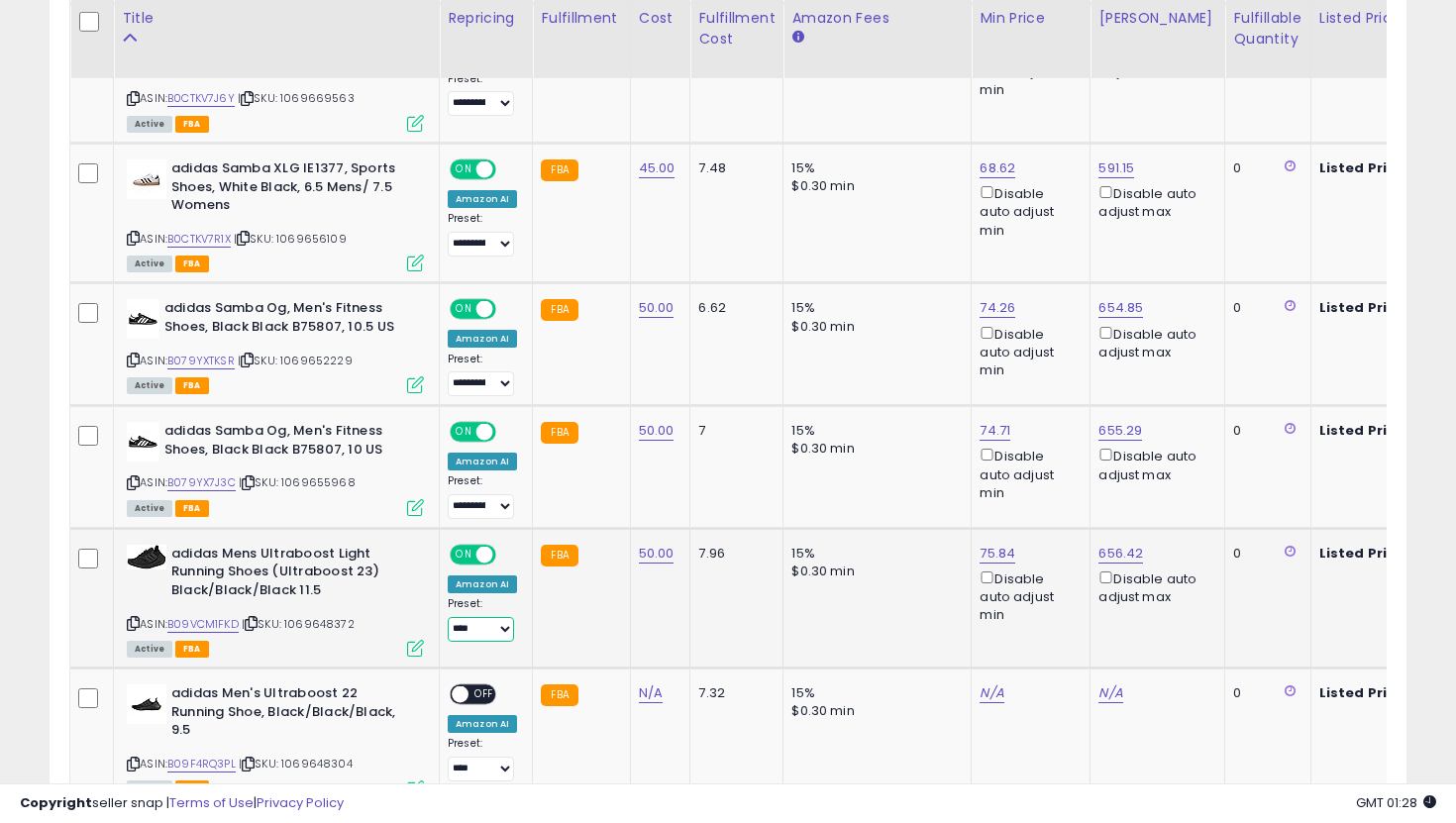 click on "**********" at bounding box center [480, 629] 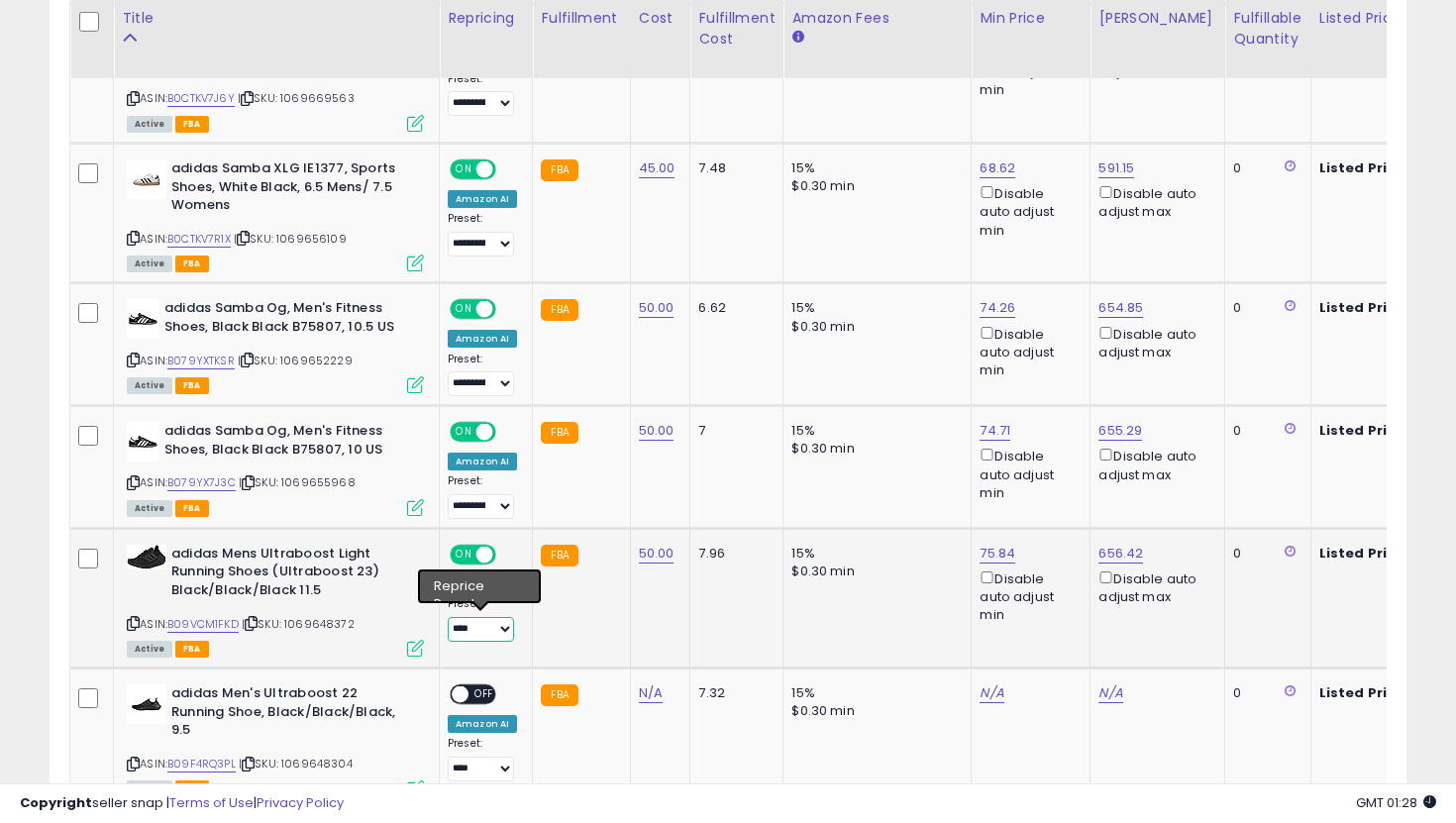 select on "**********" 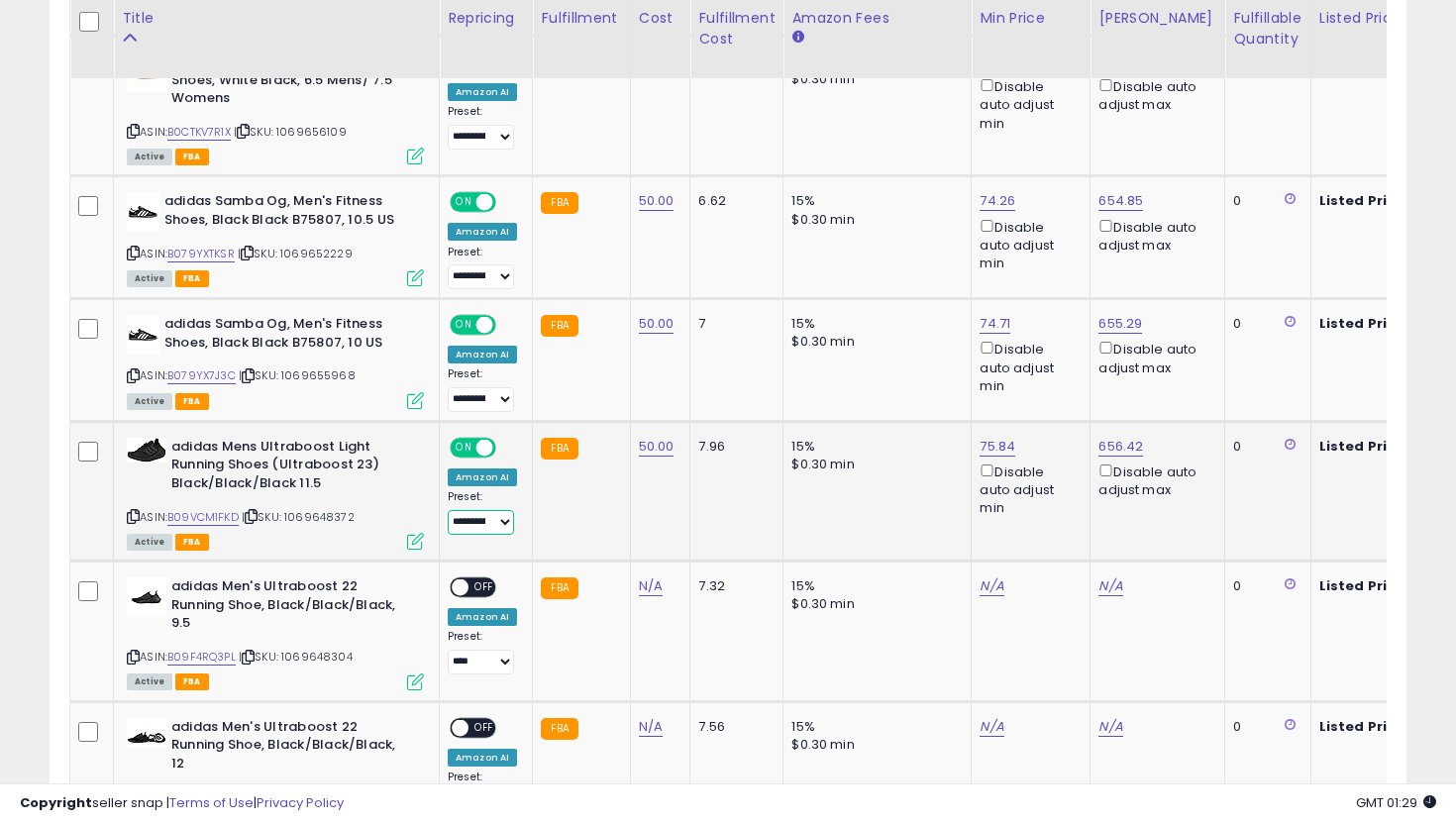 scroll, scrollTop: 1845, scrollLeft: 0, axis: vertical 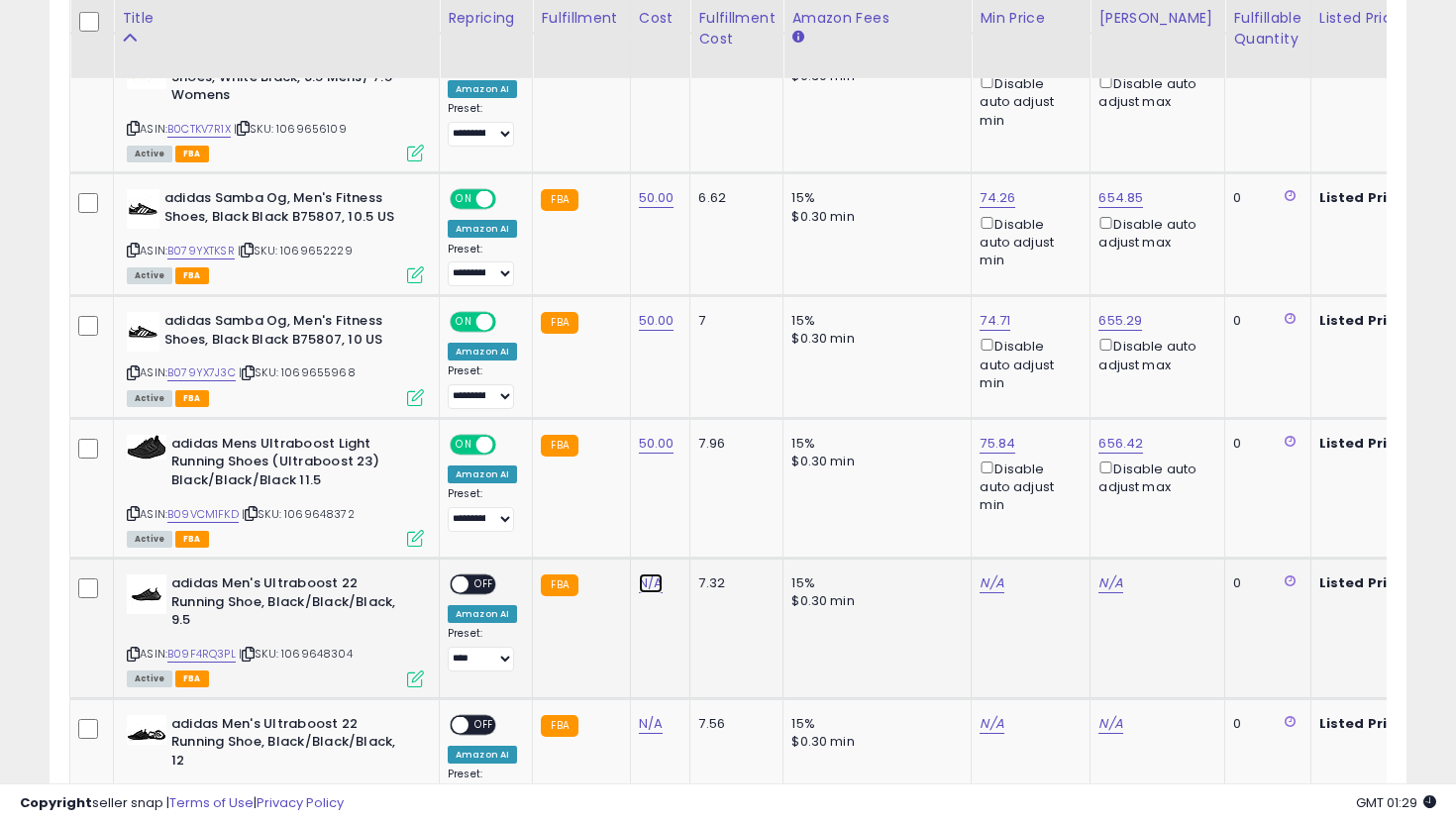 click on "N/A" at bounding box center [651, 583] 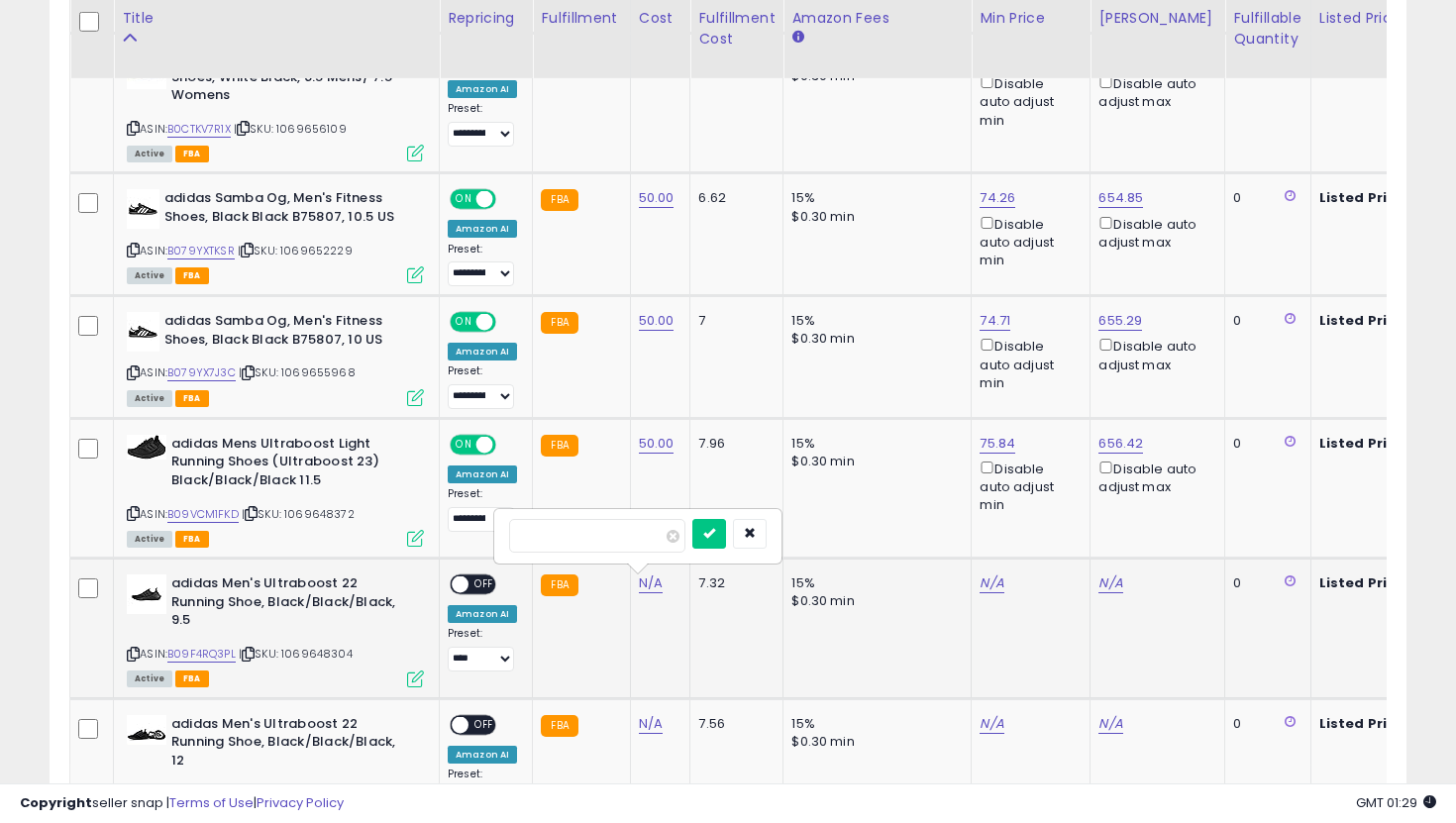 type on "**" 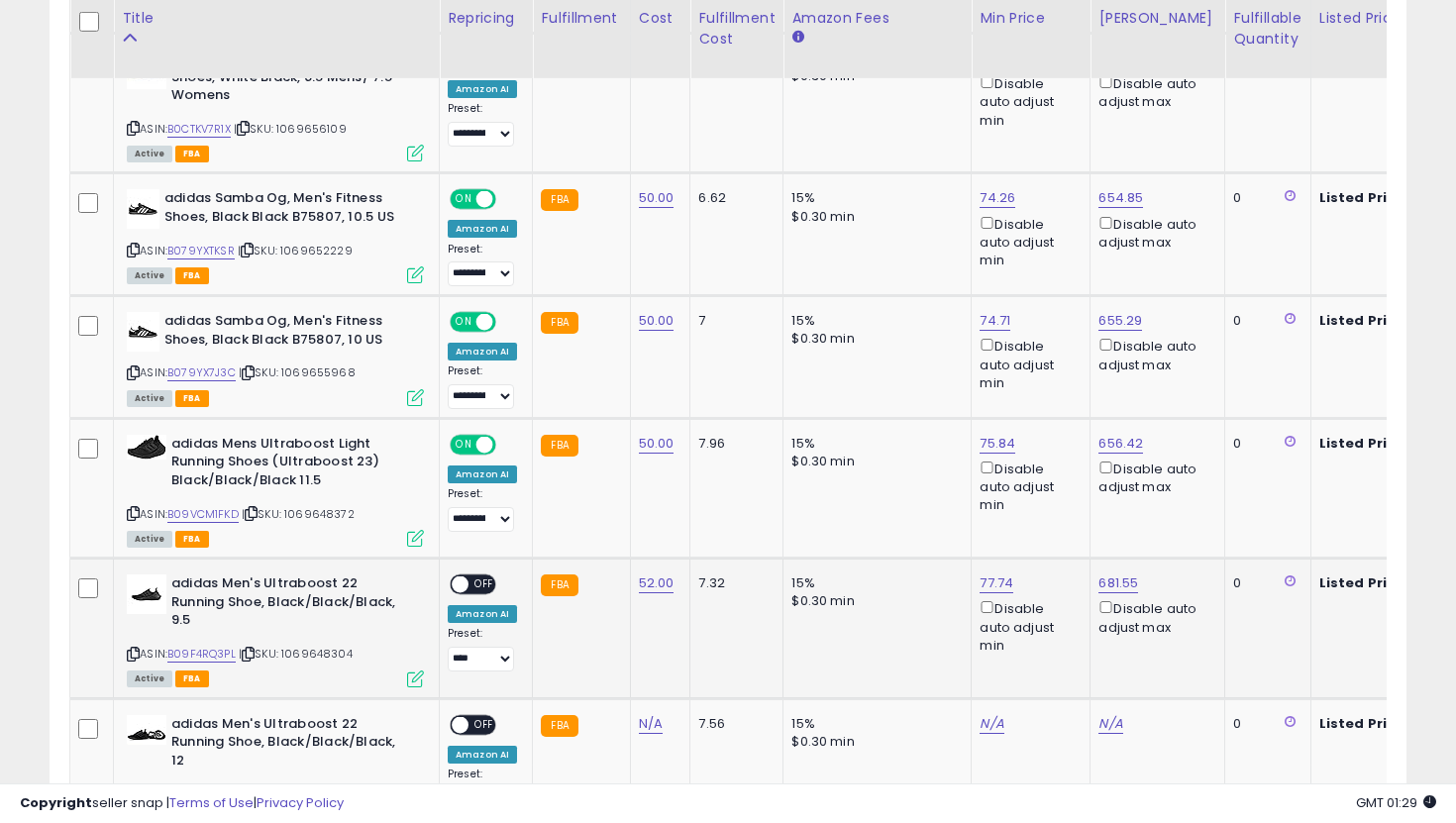 click on "ON   OFF" at bounding box center [451, 584] 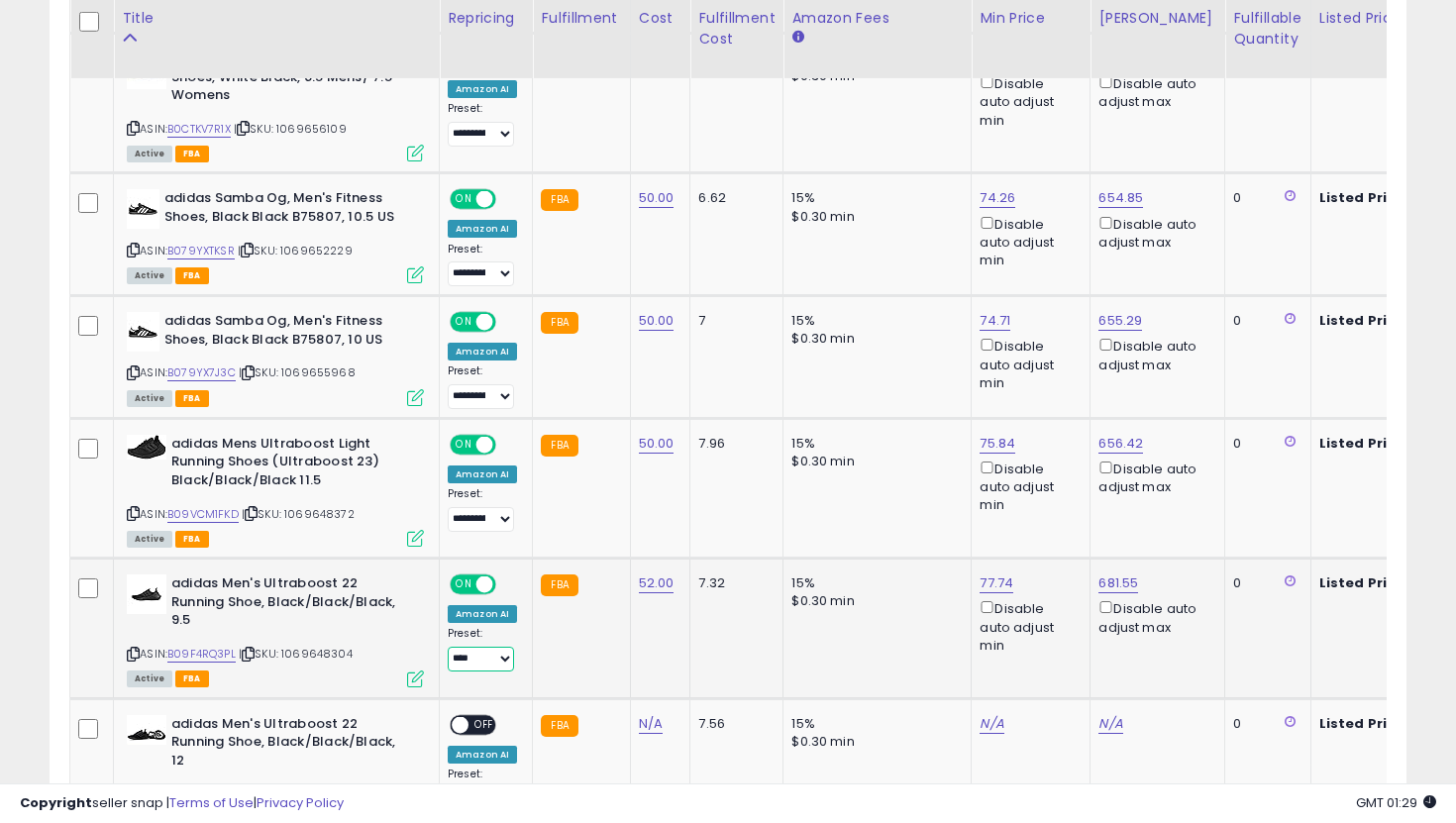 click on "**********" at bounding box center [480, 659] 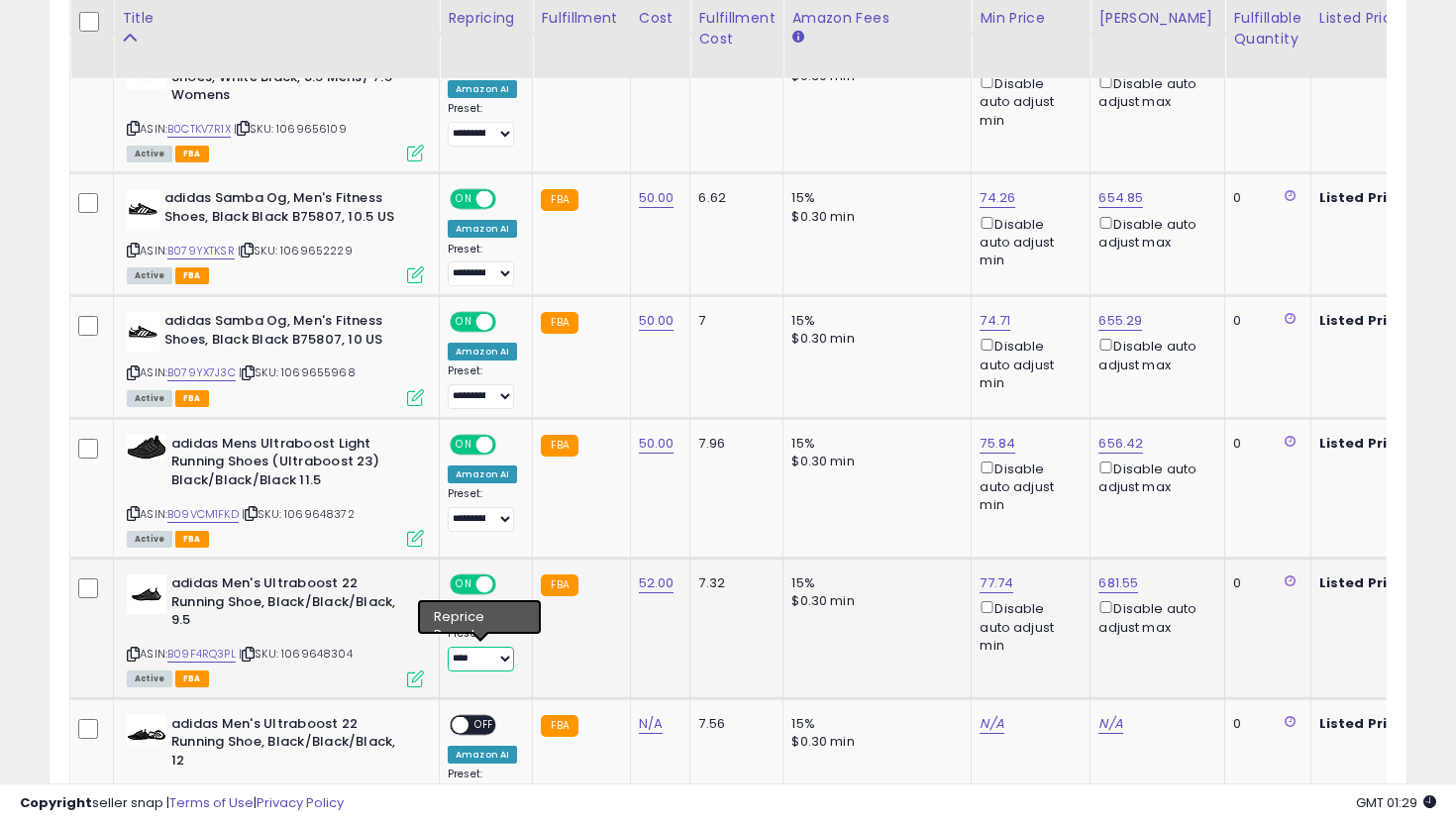 select on "**********" 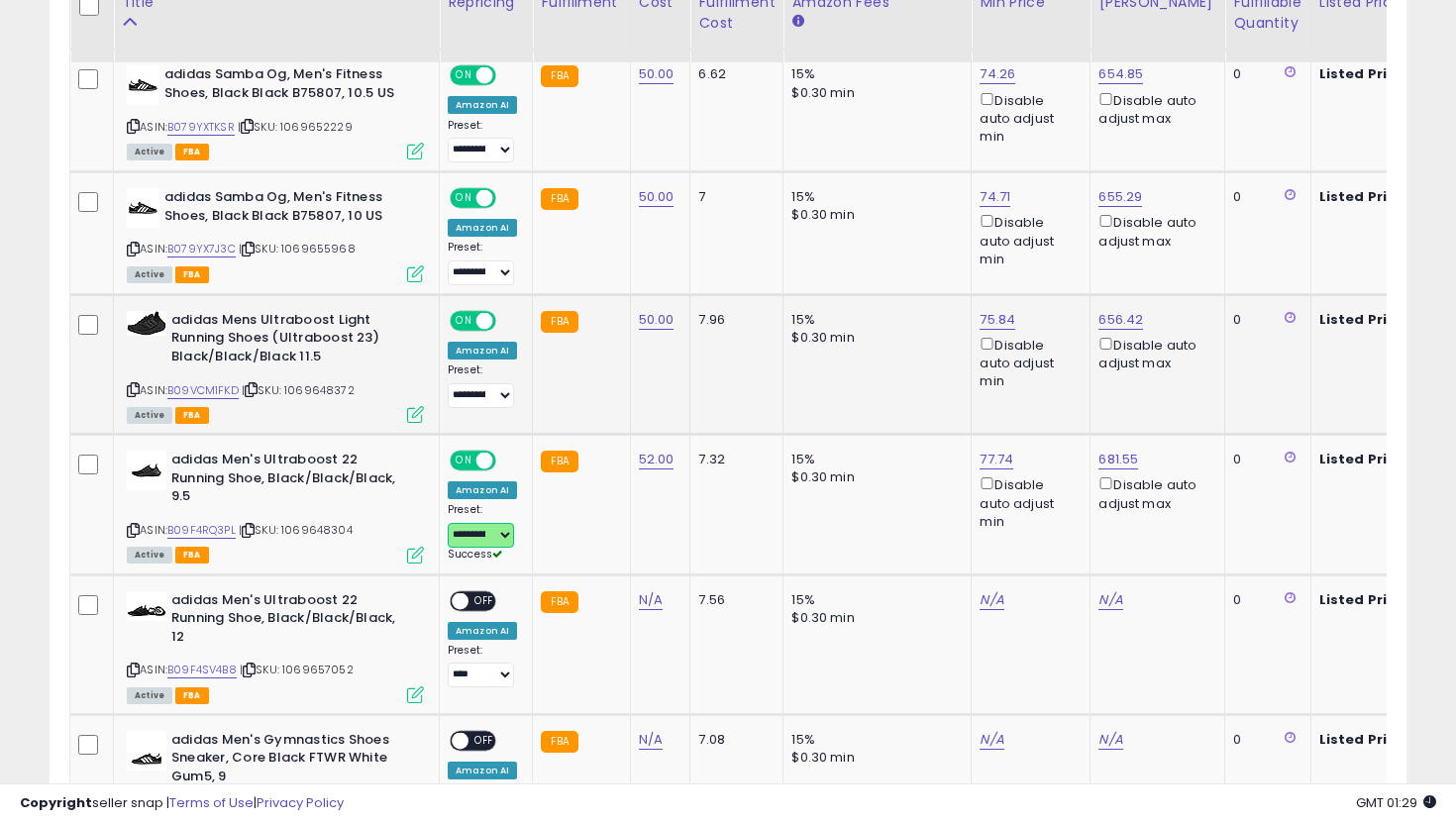 scroll, scrollTop: 1979, scrollLeft: 0, axis: vertical 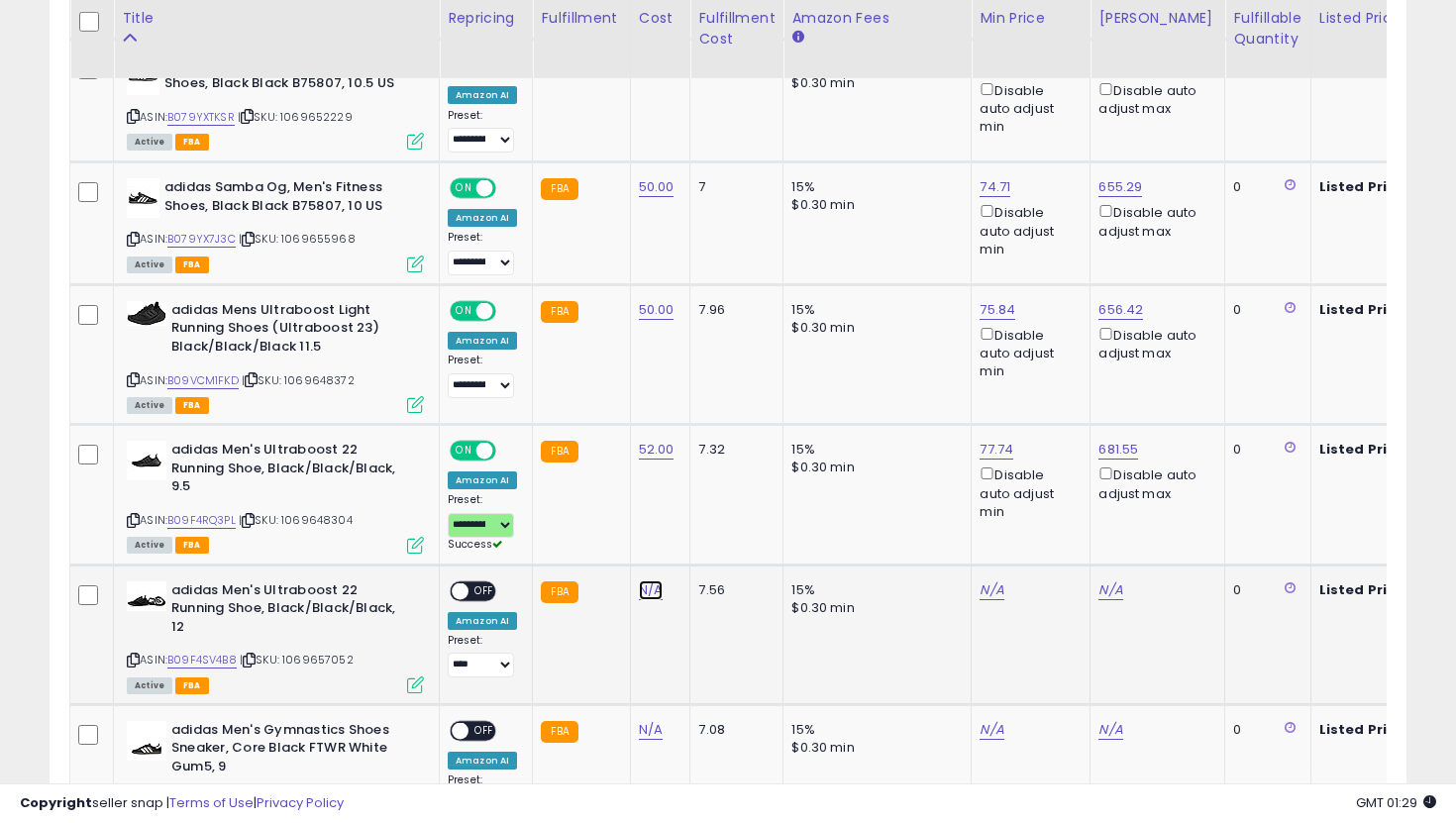 click on "N/A" at bounding box center (651, 590) 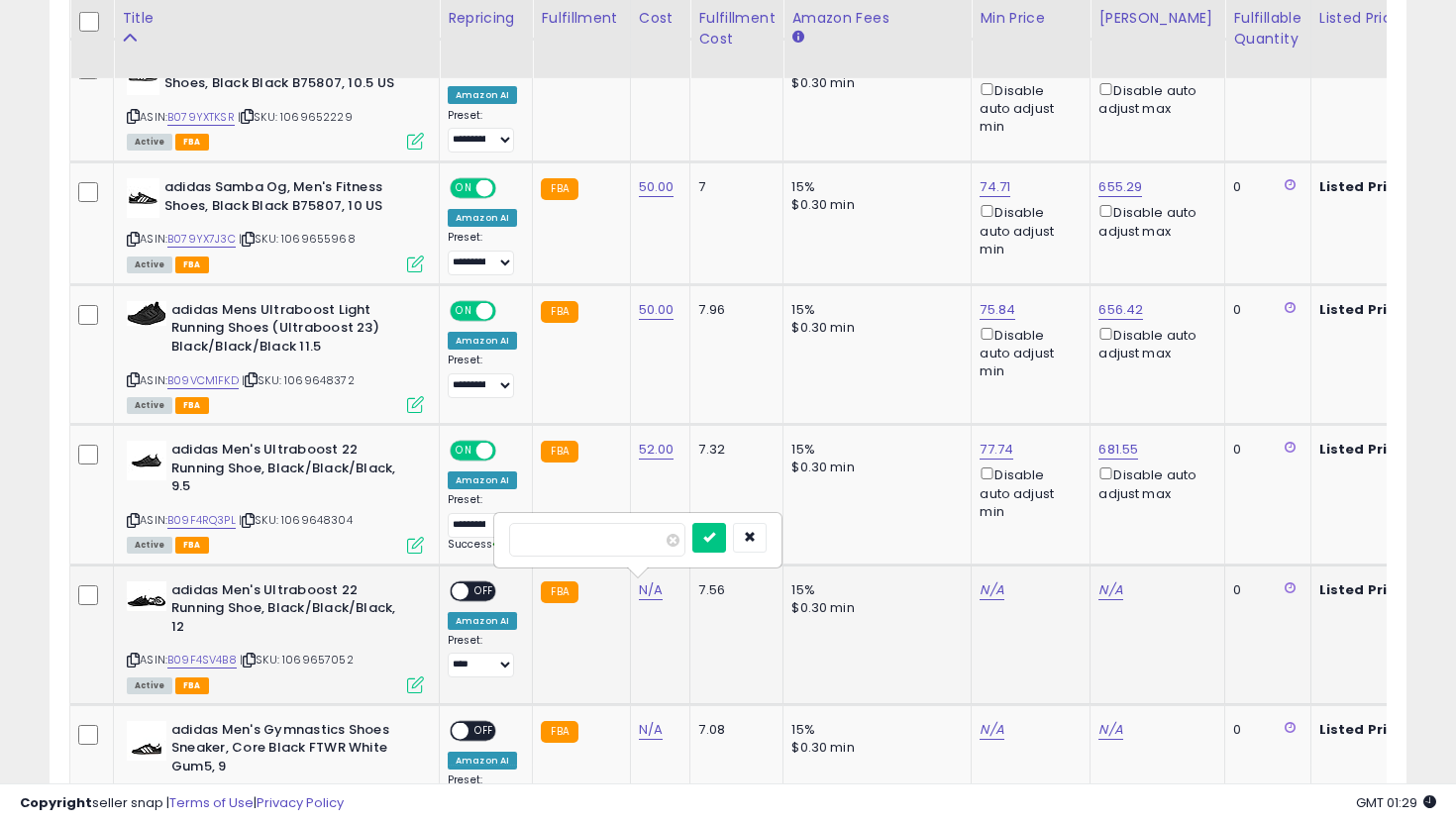 type on "**" 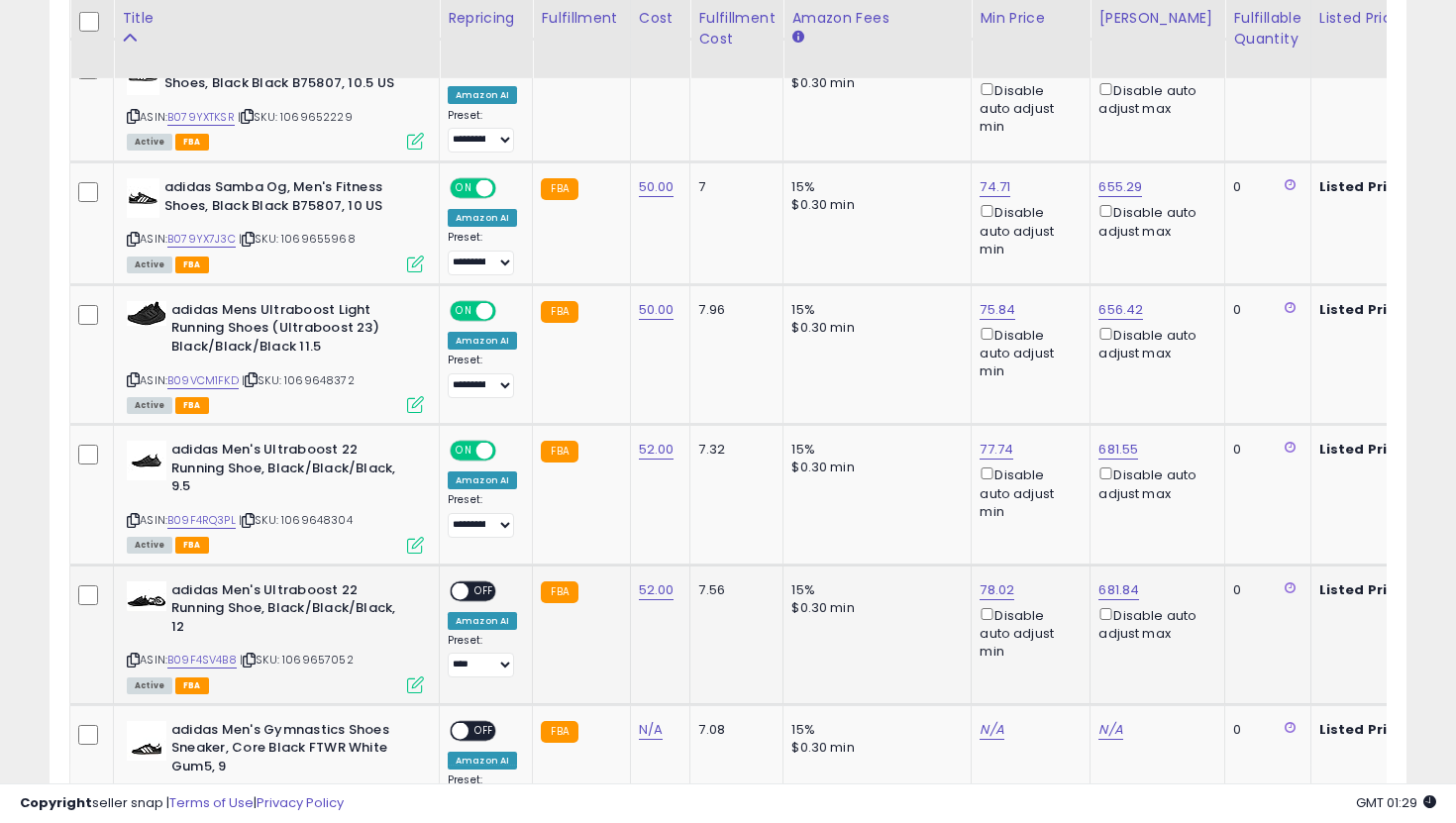click on "ON   OFF" at bounding box center [451, 590] 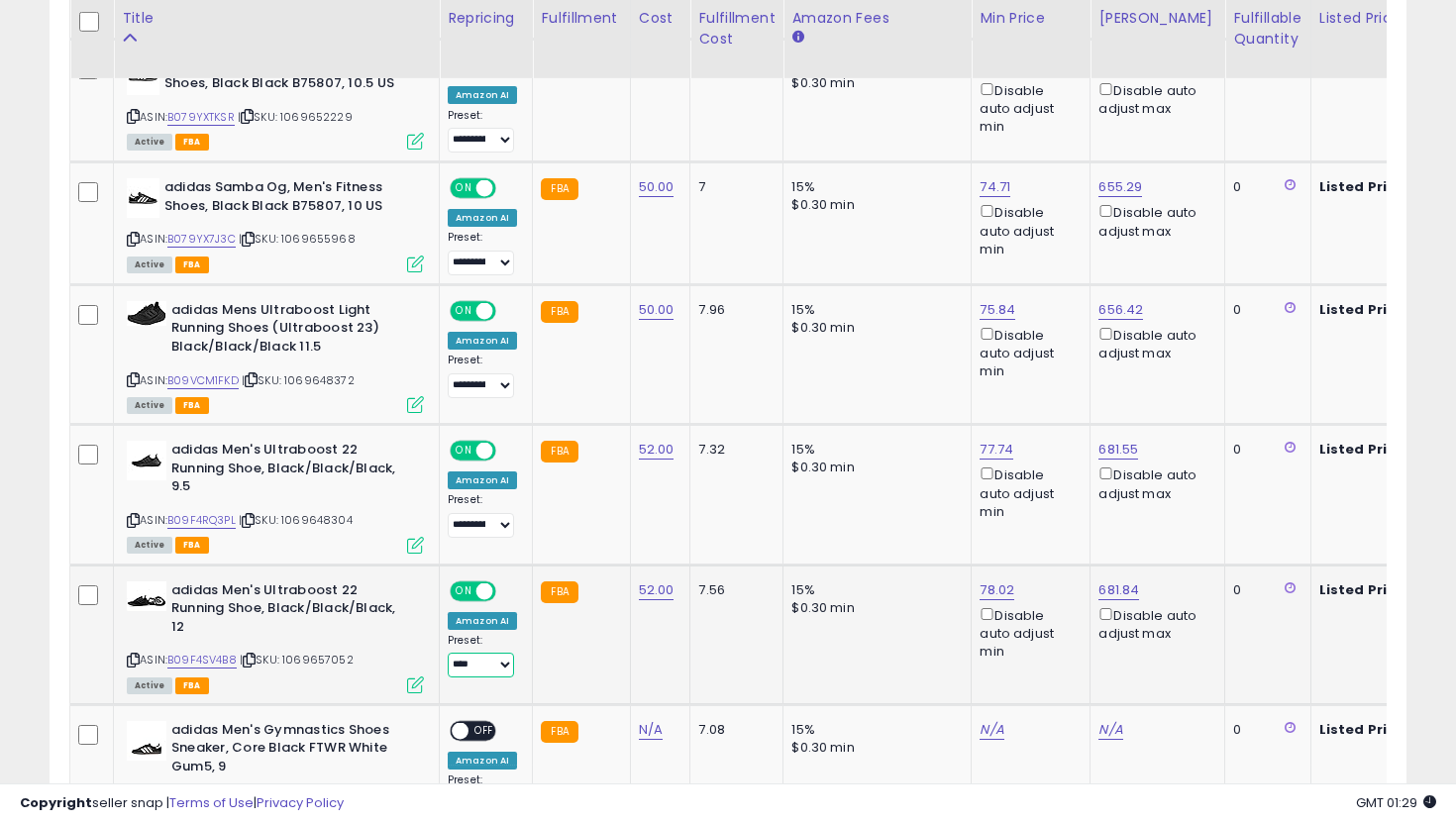 click on "**********" at bounding box center [480, 665] 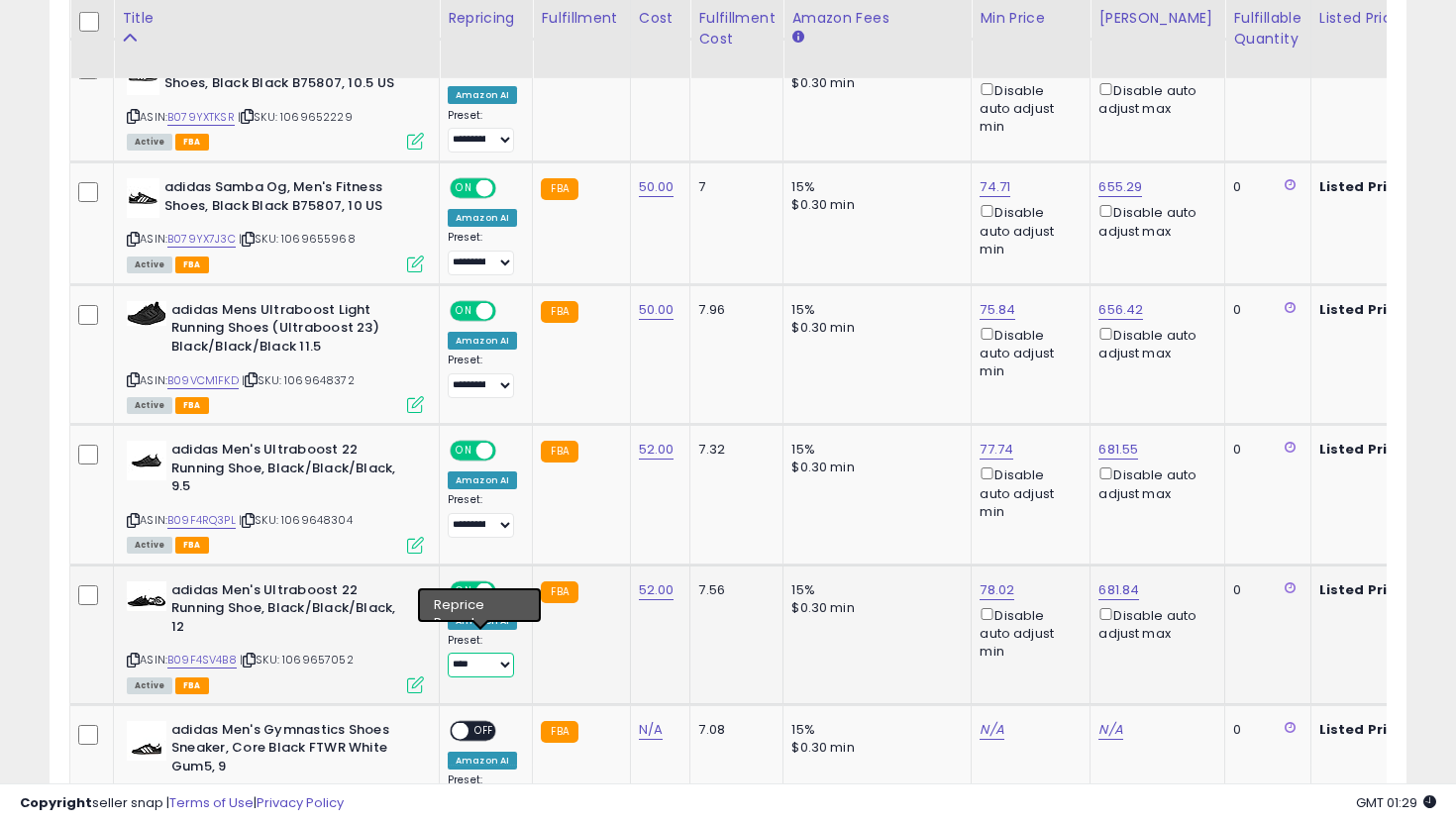 select on "**********" 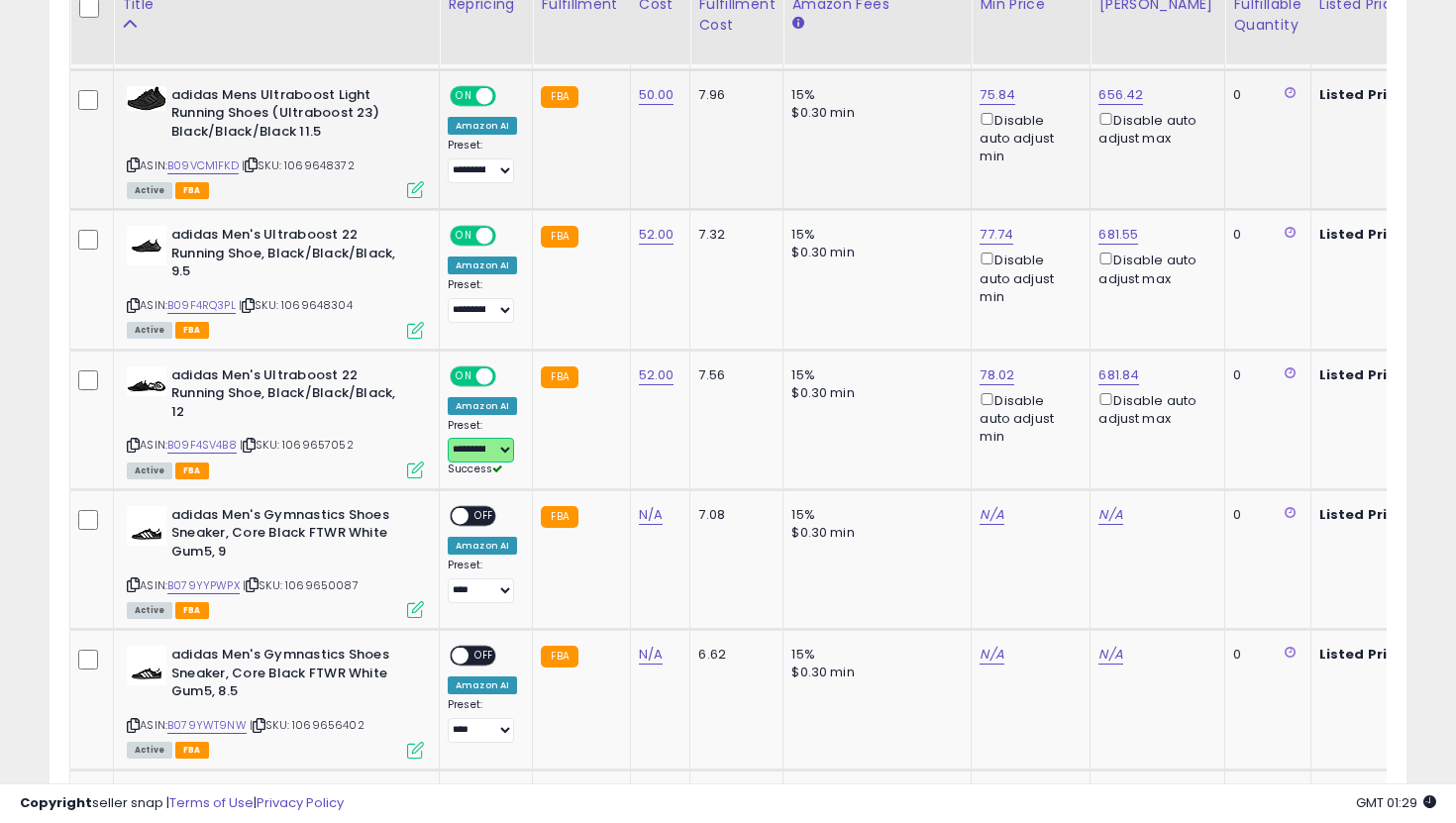 scroll, scrollTop: 2196, scrollLeft: 0, axis: vertical 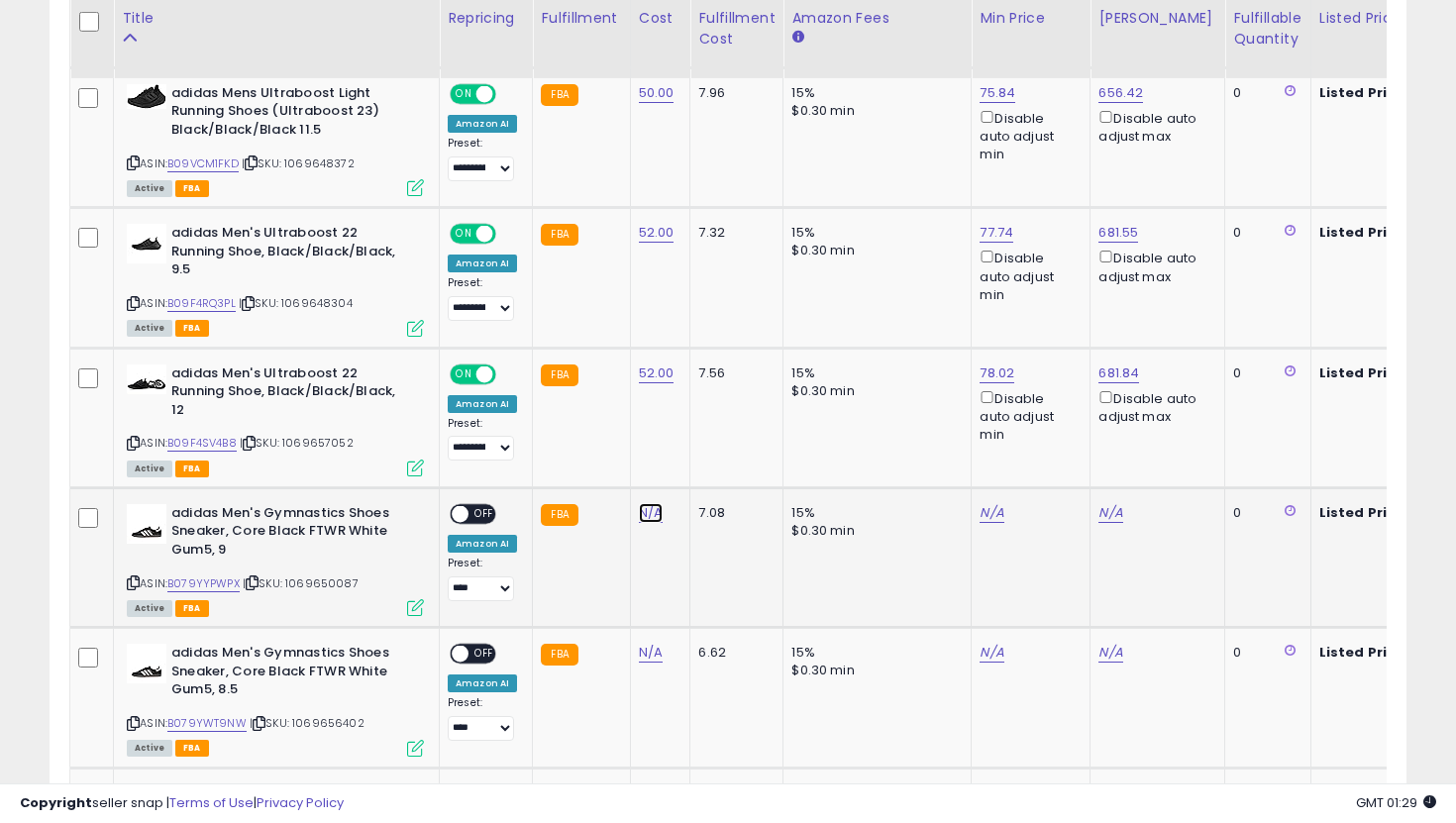 click on "N/A" at bounding box center (651, 513) 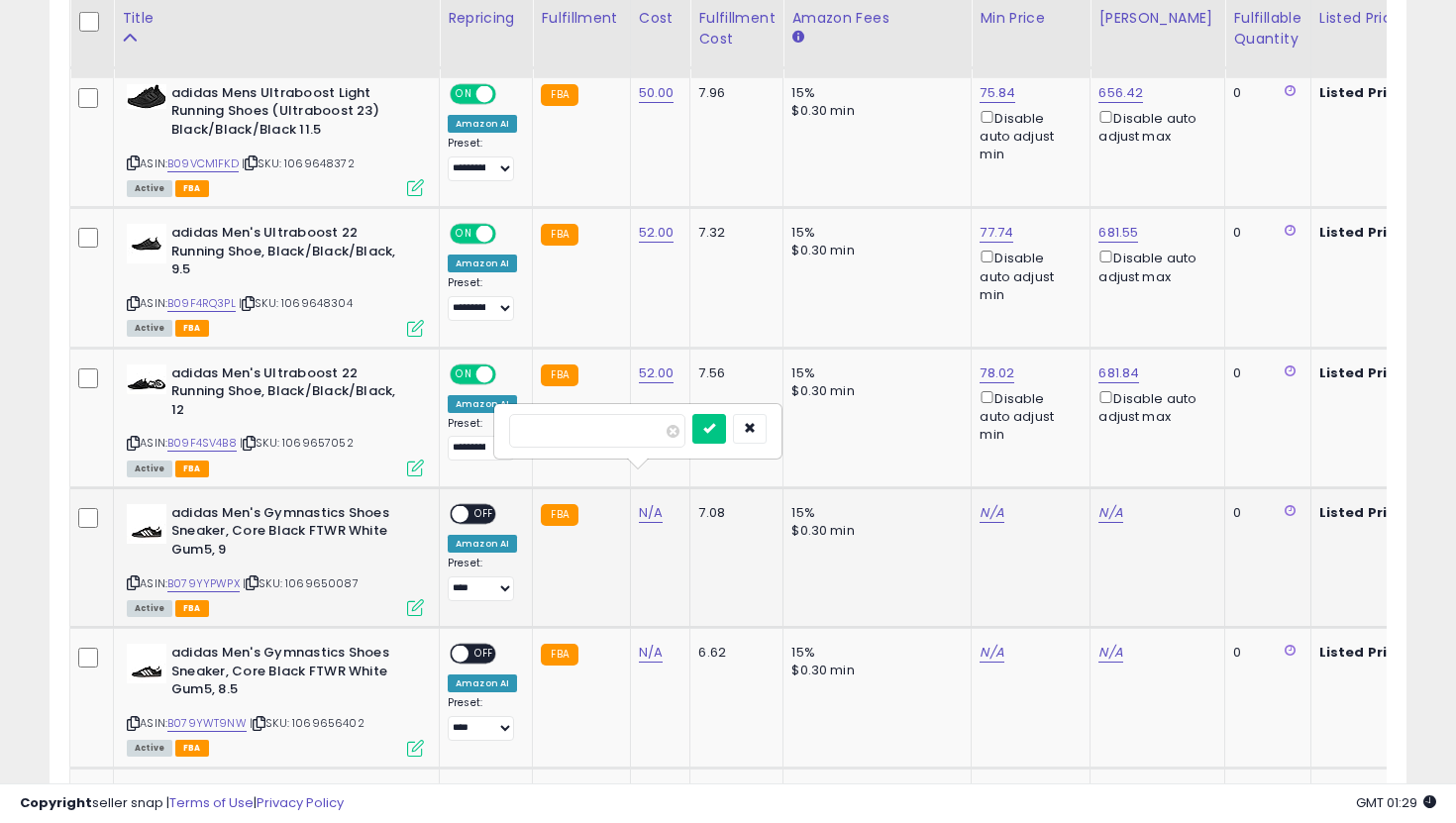type on "**" 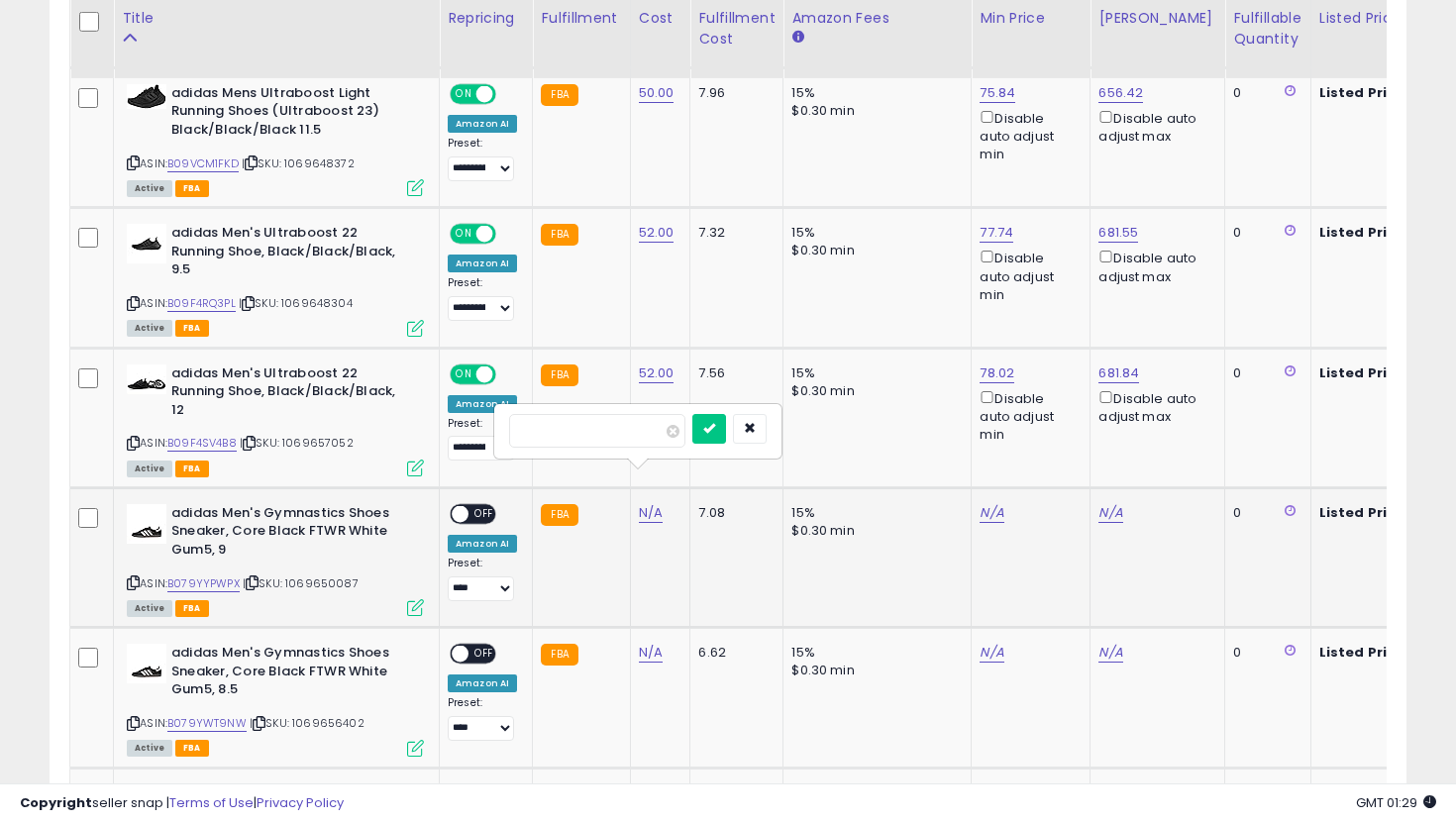click at bounding box center [709, 429] 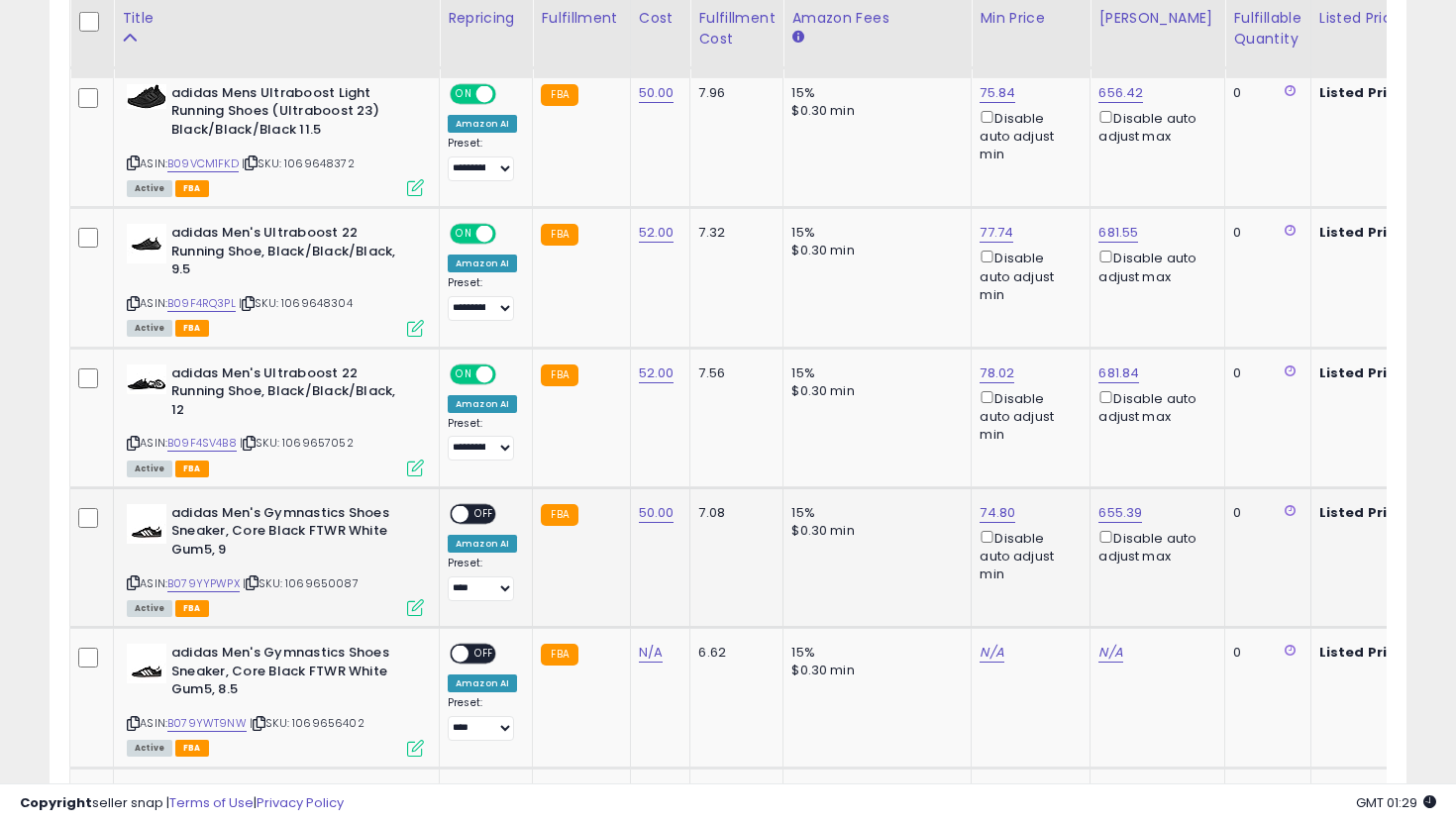 click at bounding box center [460, 513] 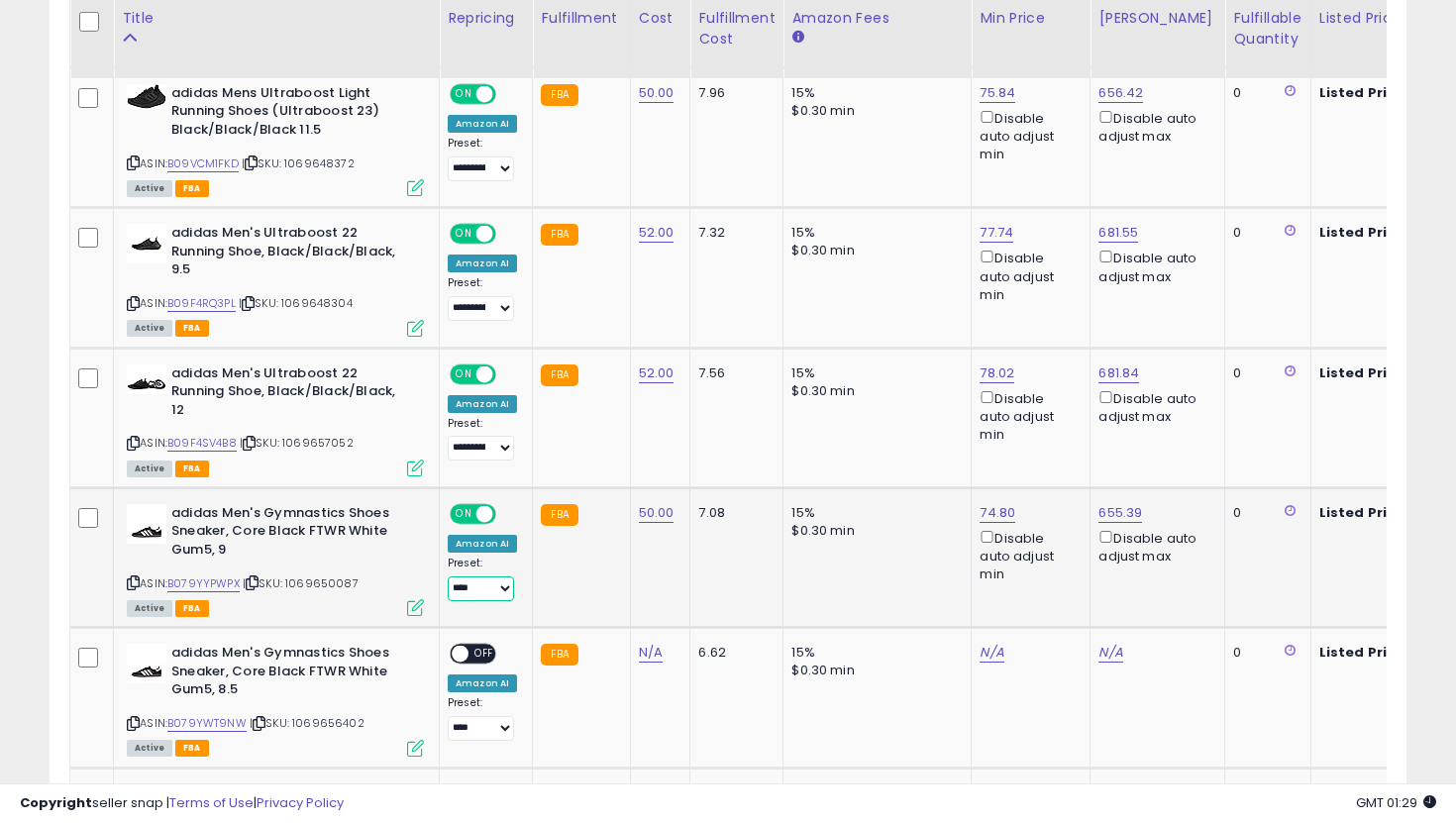 click on "**********" at bounding box center (480, 588) 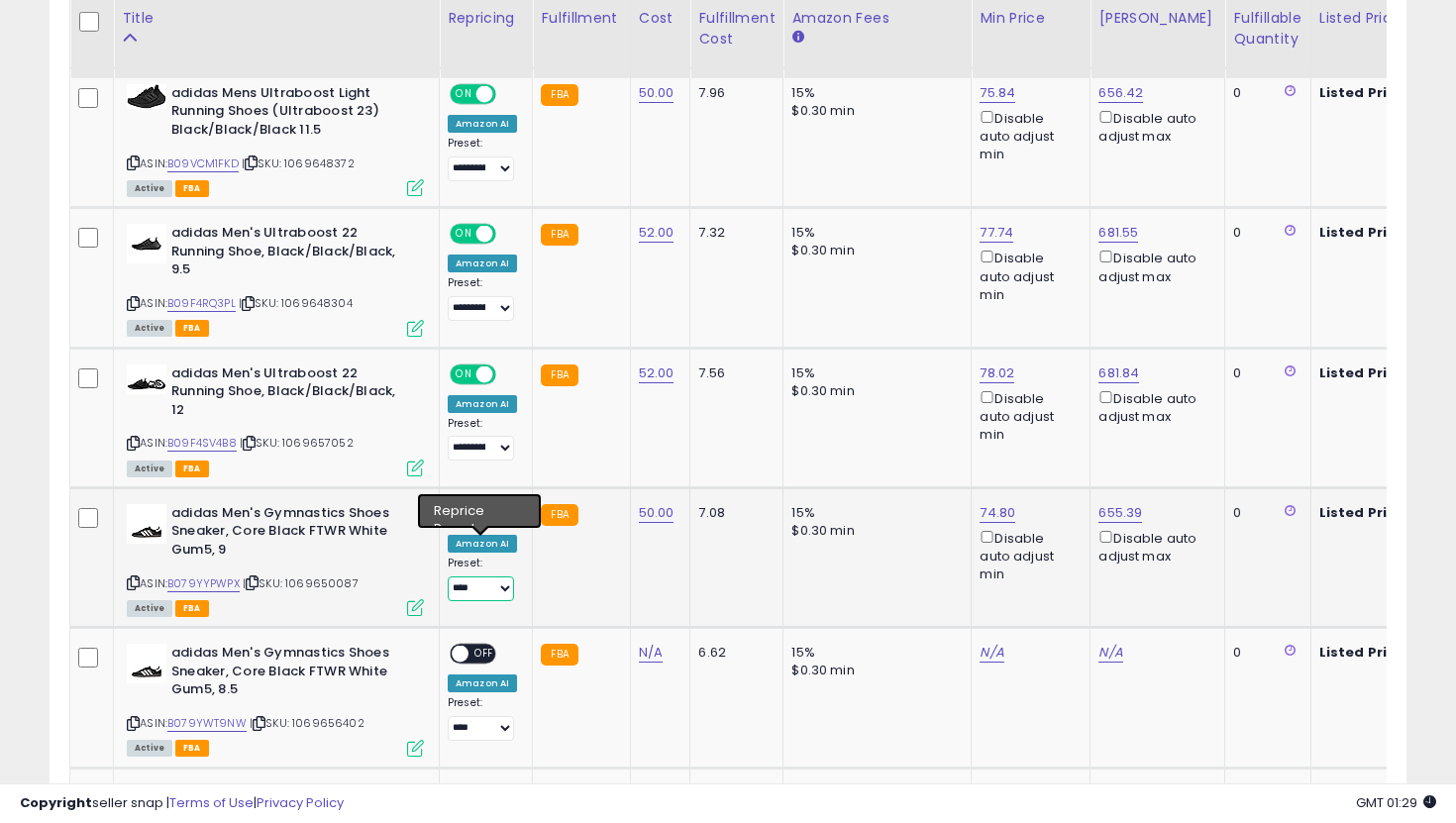 select on "**********" 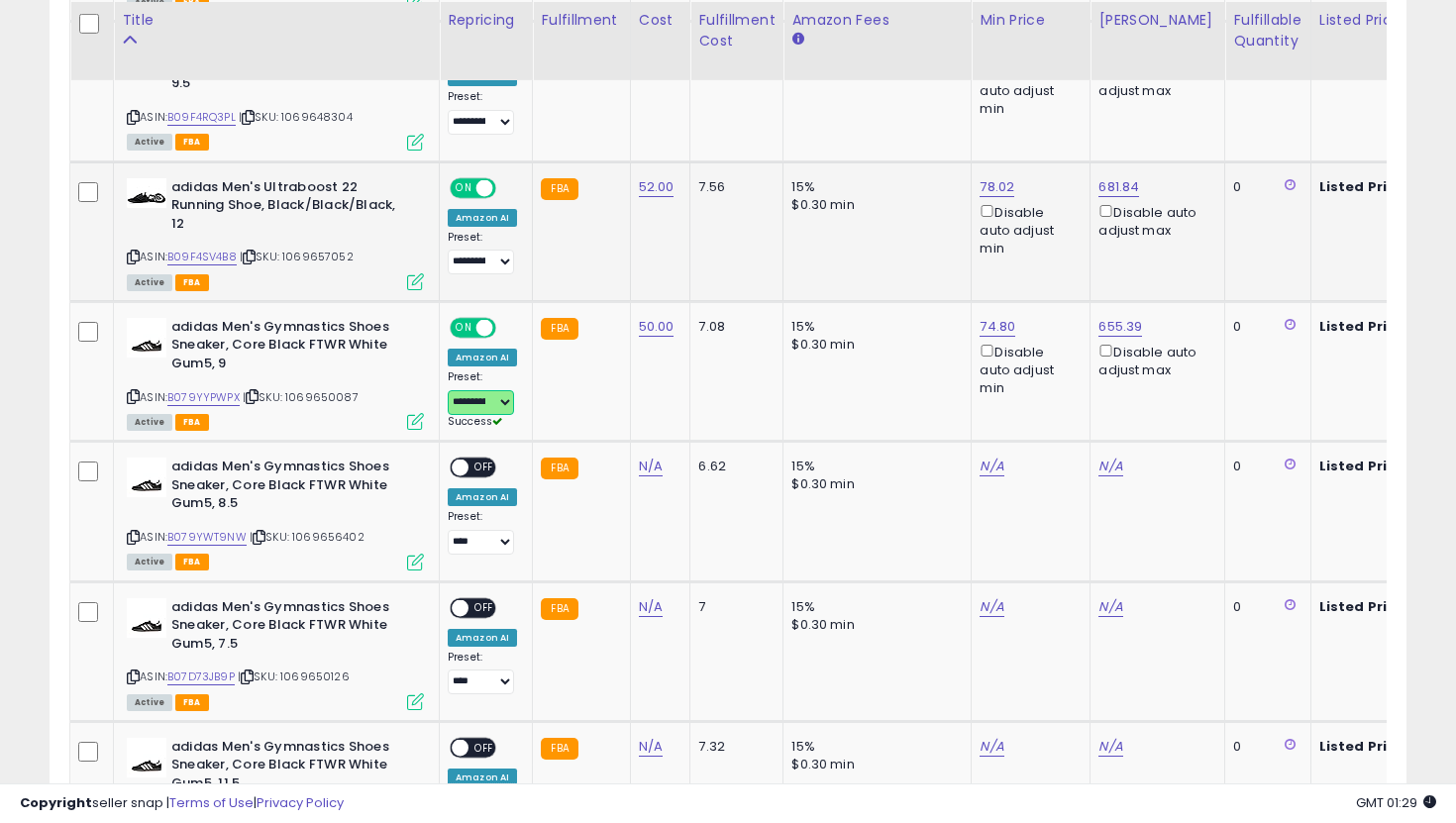 scroll, scrollTop: 2384, scrollLeft: 0, axis: vertical 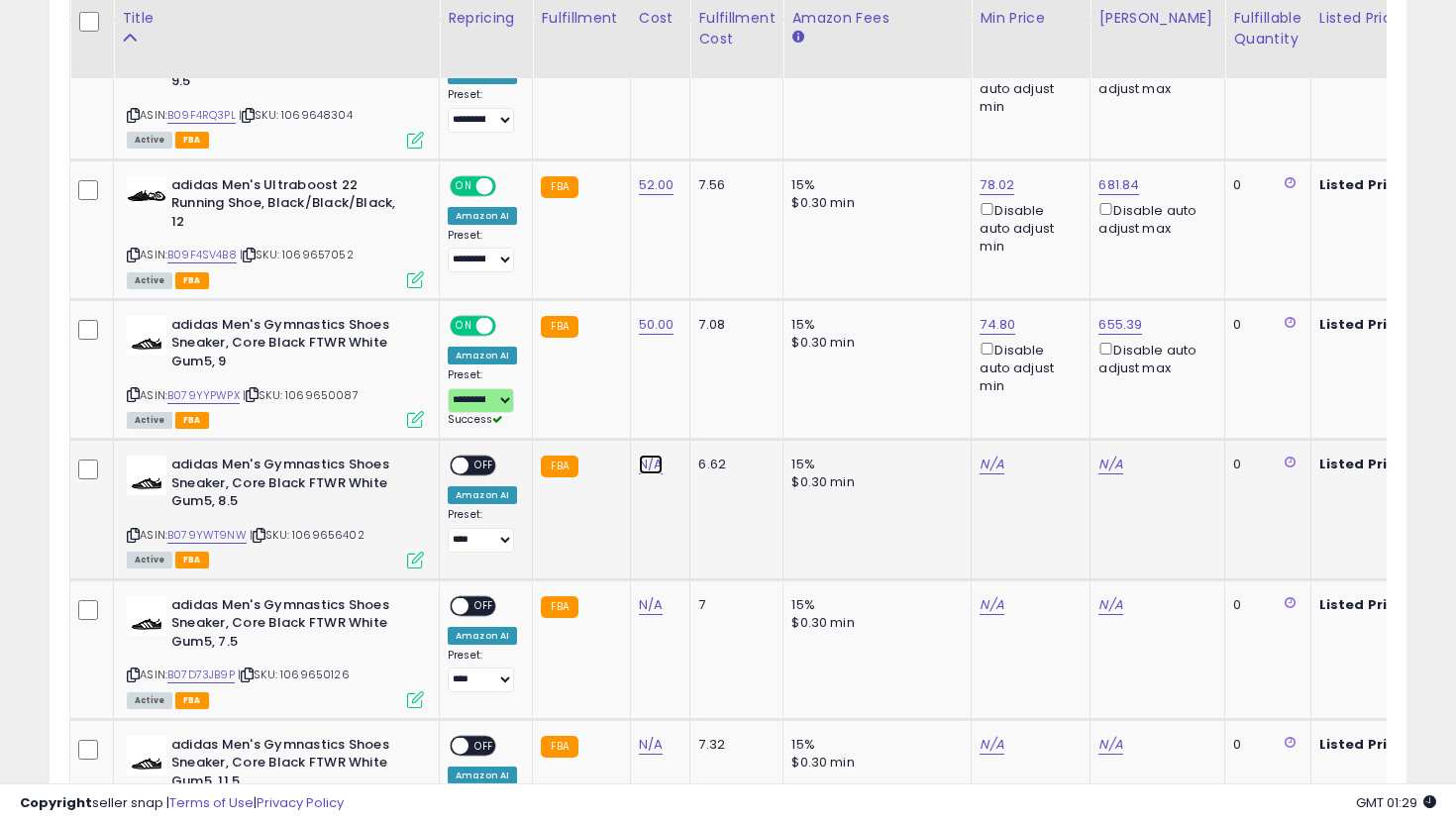 click on "N/A" at bounding box center (651, 464) 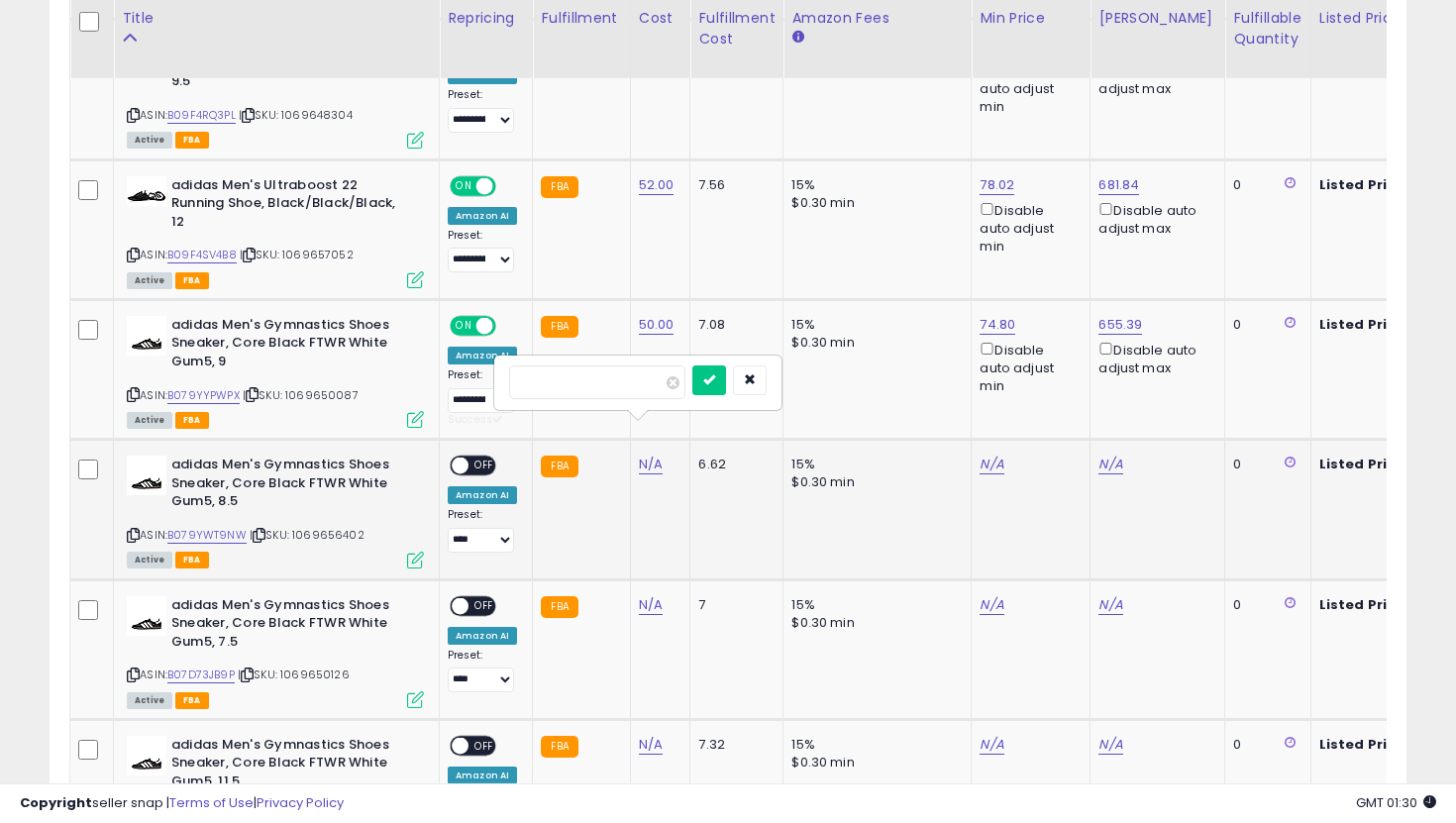 type on "**" 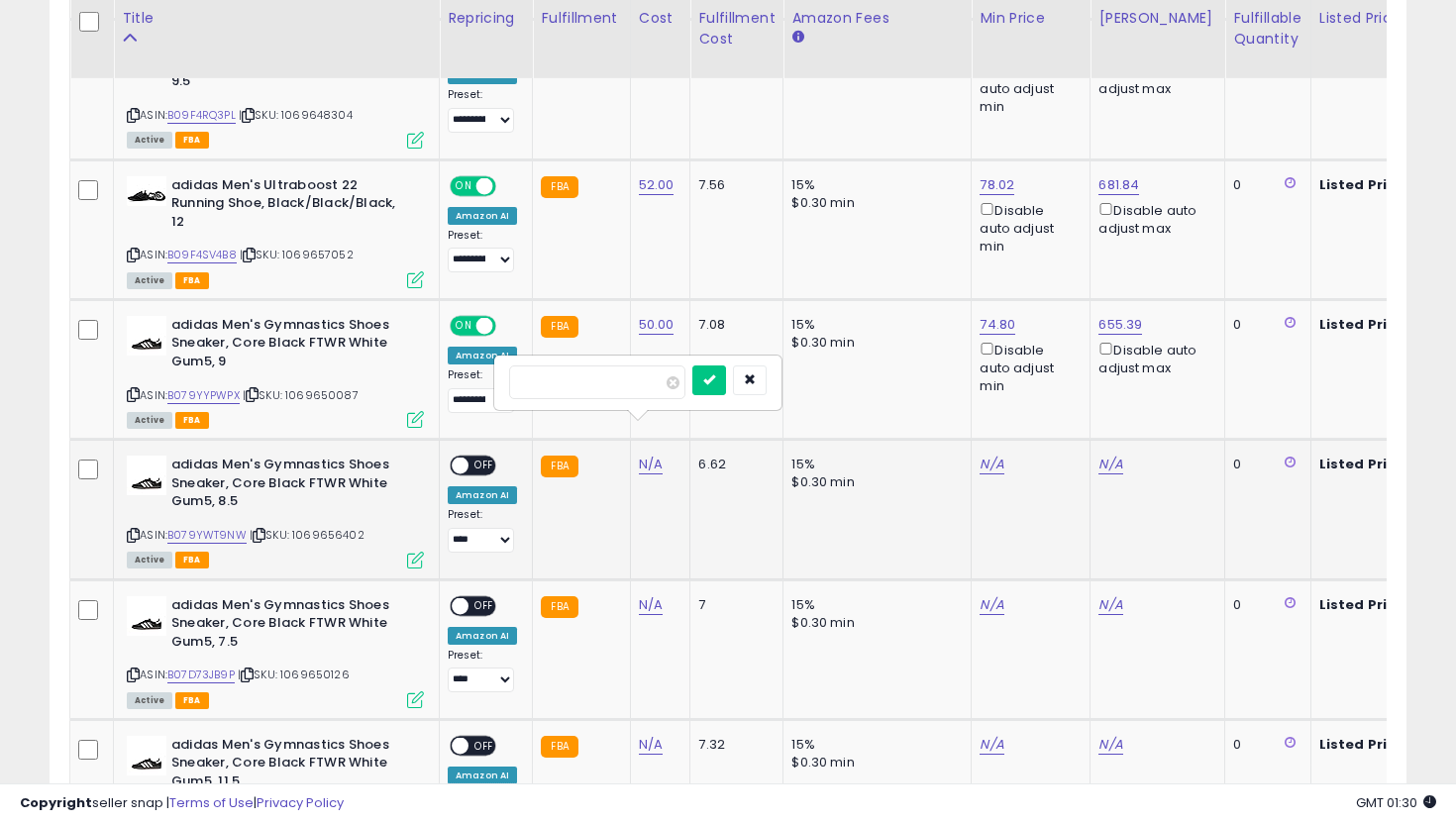 click at bounding box center (709, 380) 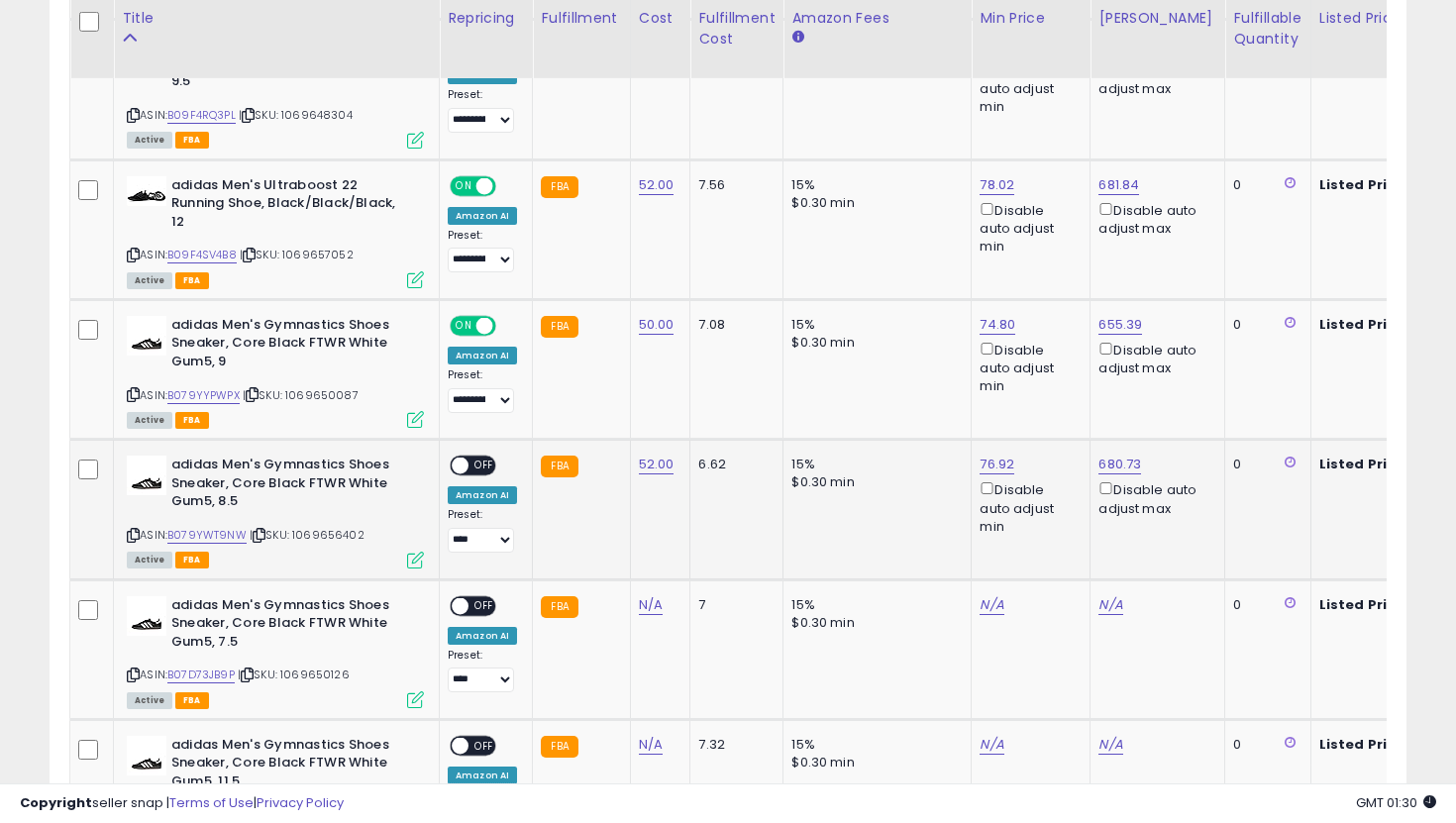 click on "OFF" at bounding box center (484, 465) 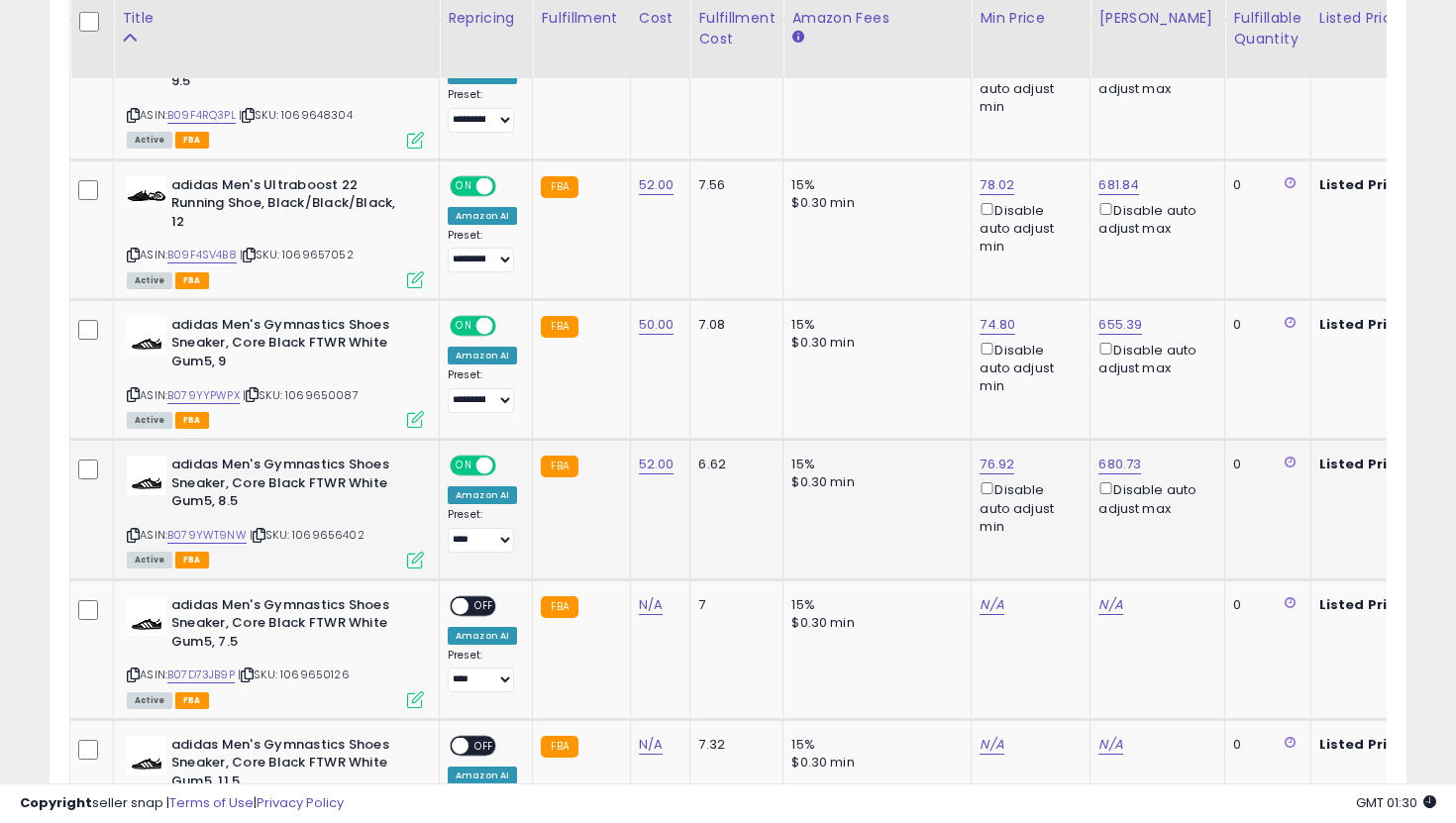 click on "**********" 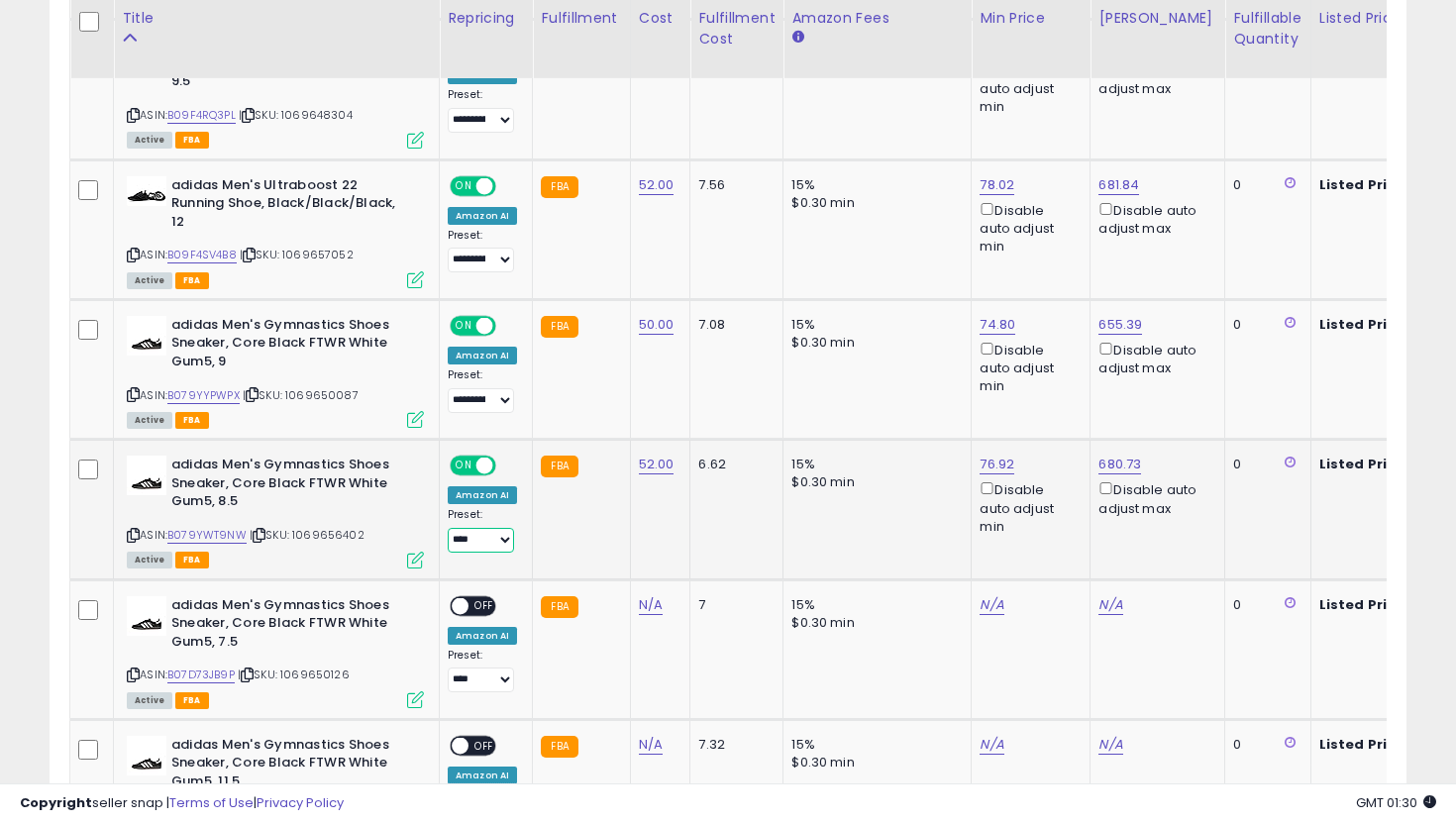 click on "**********" at bounding box center [480, 540] 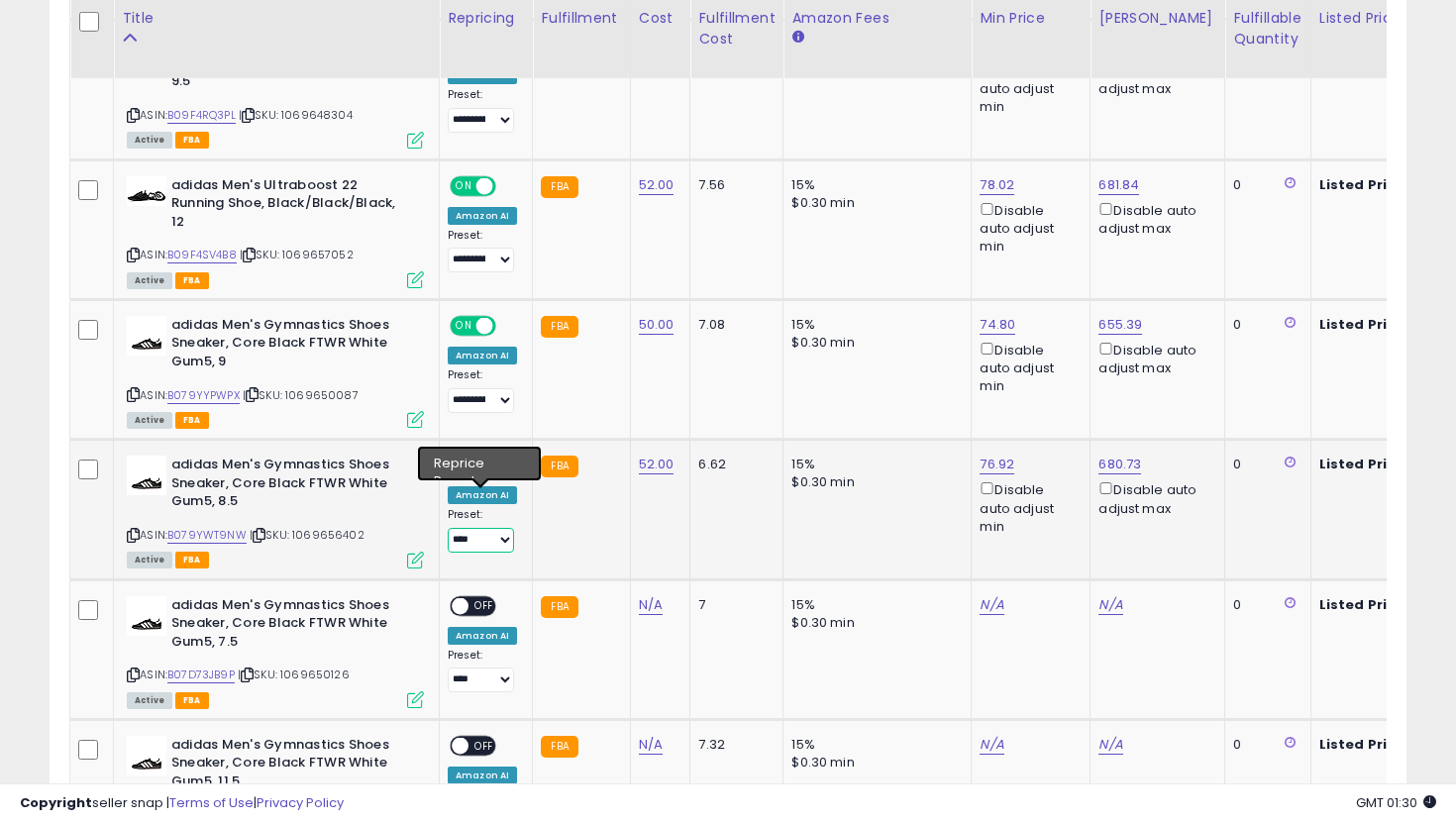 select on "**********" 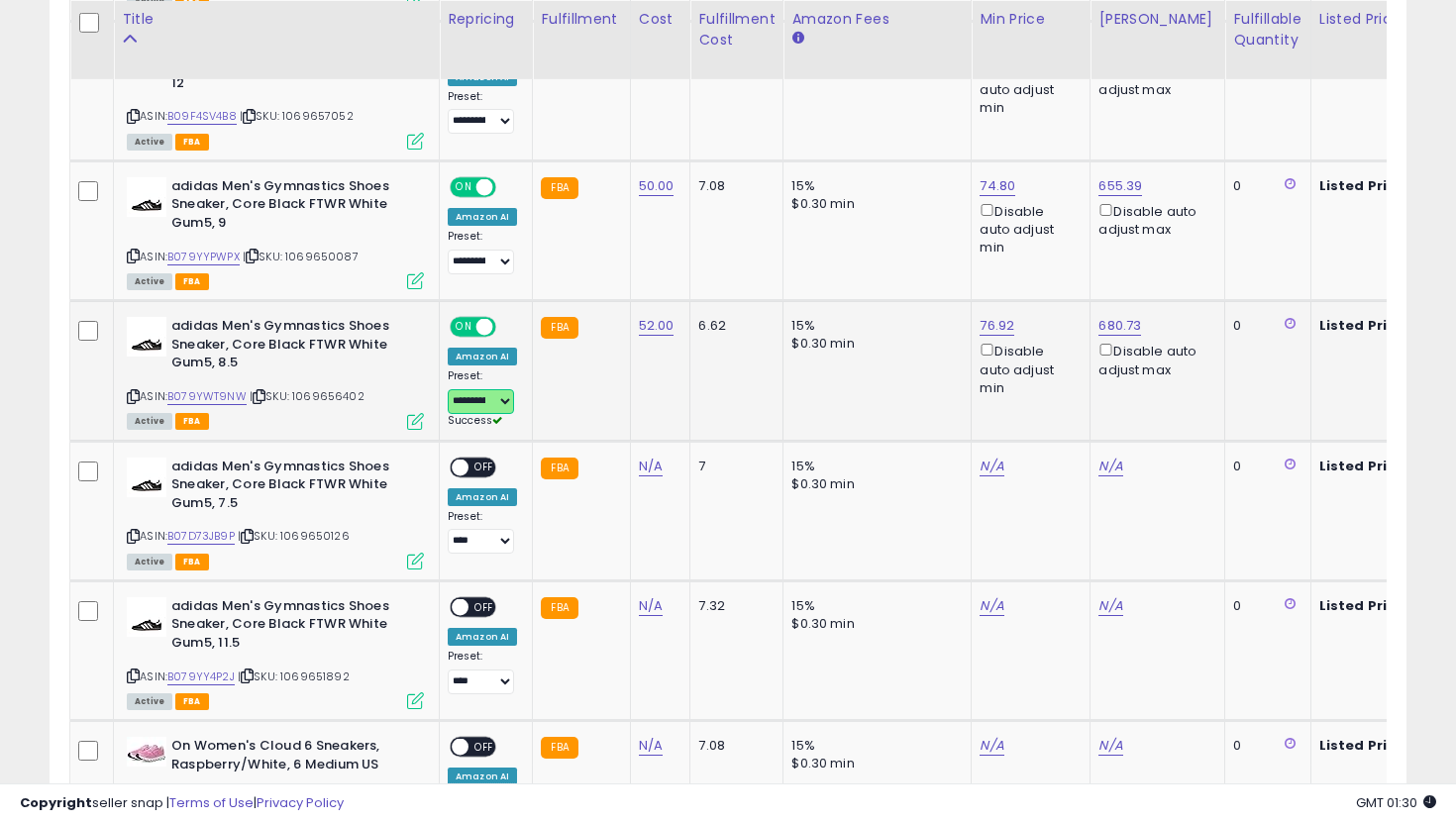 scroll, scrollTop: 2523, scrollLeft: 0, axis: vertical 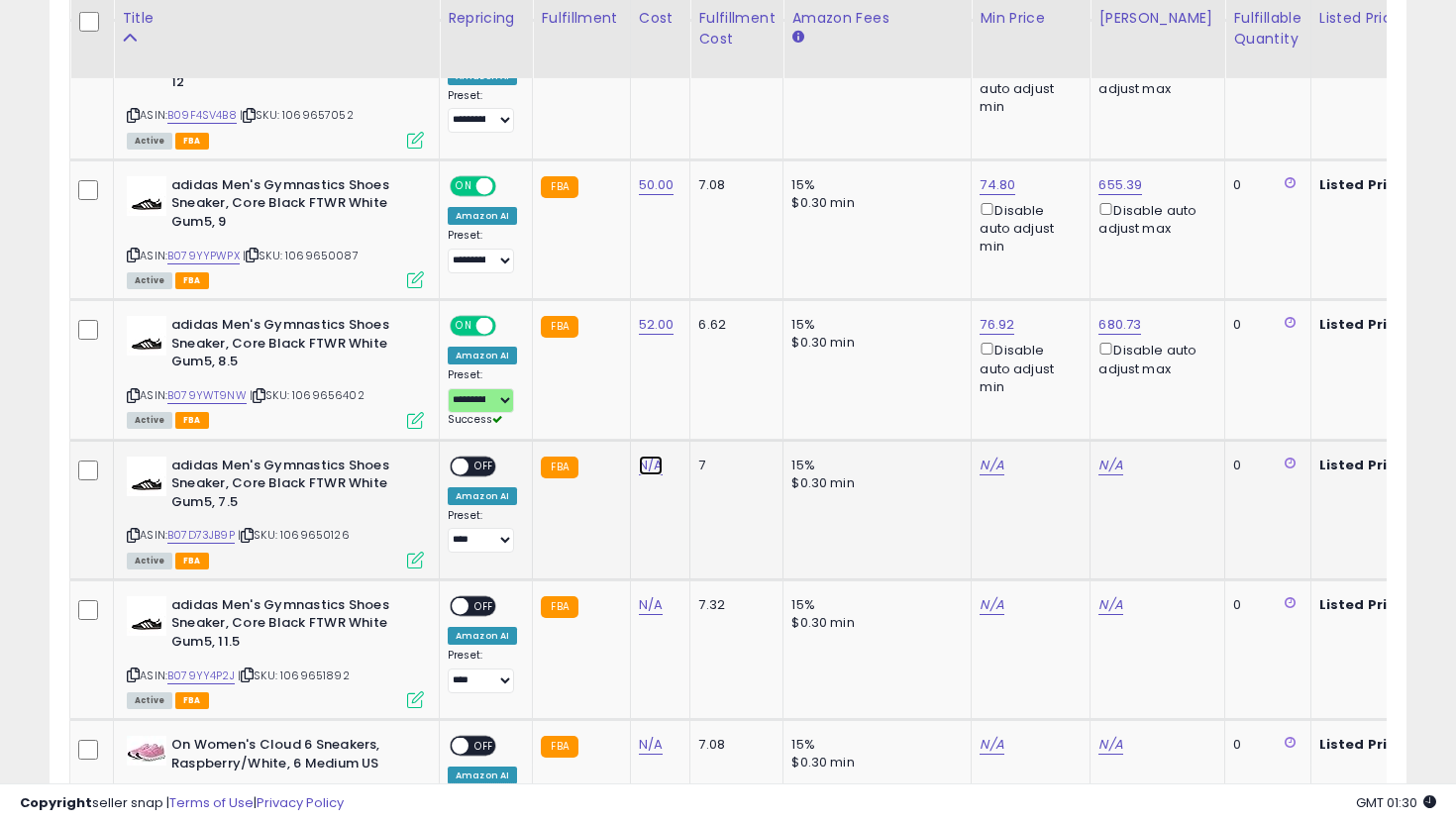 click on "N/A" at bounding box center (651, 465) 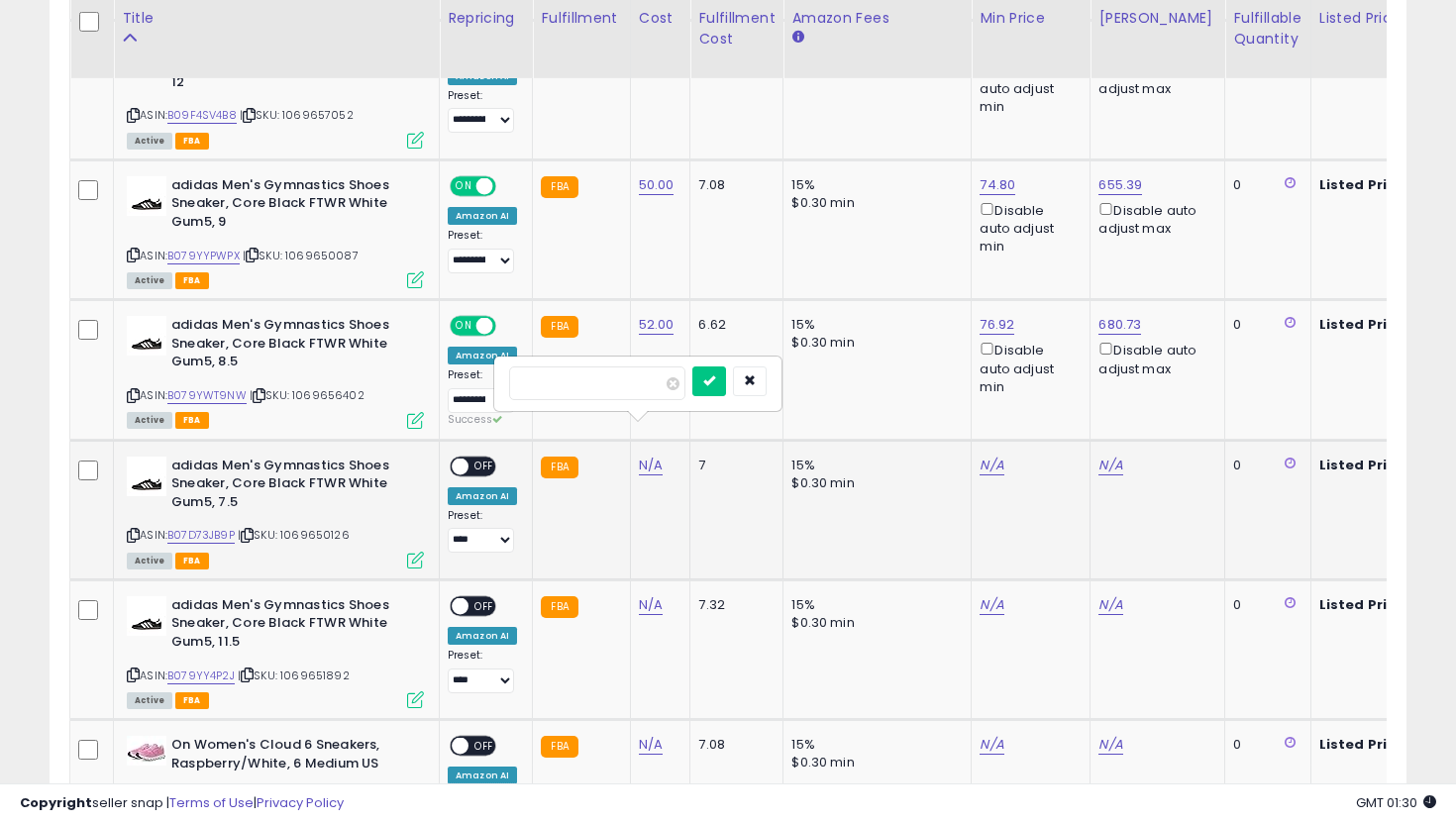 type on "**" 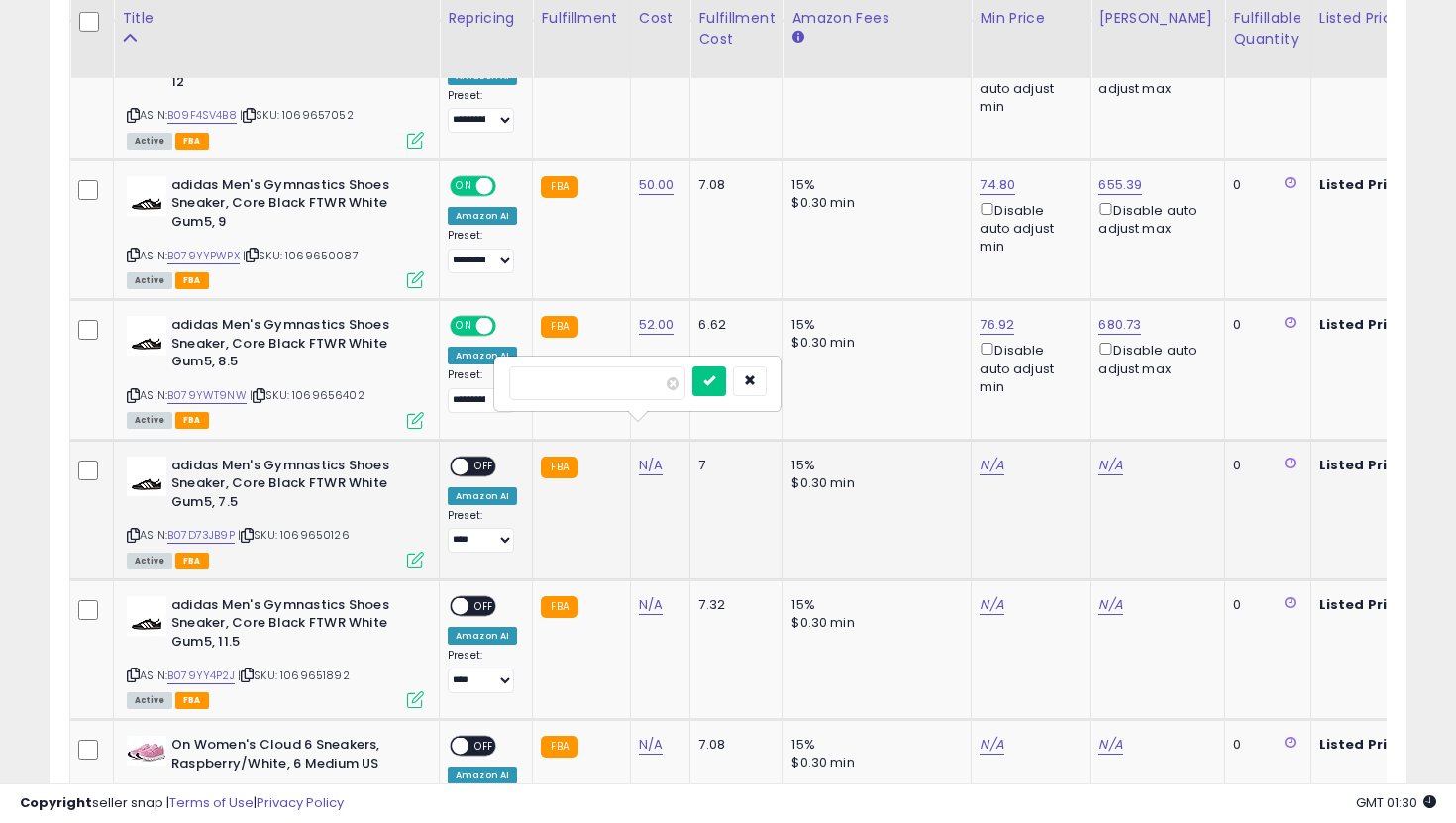 click at bounding box center (709, 381) 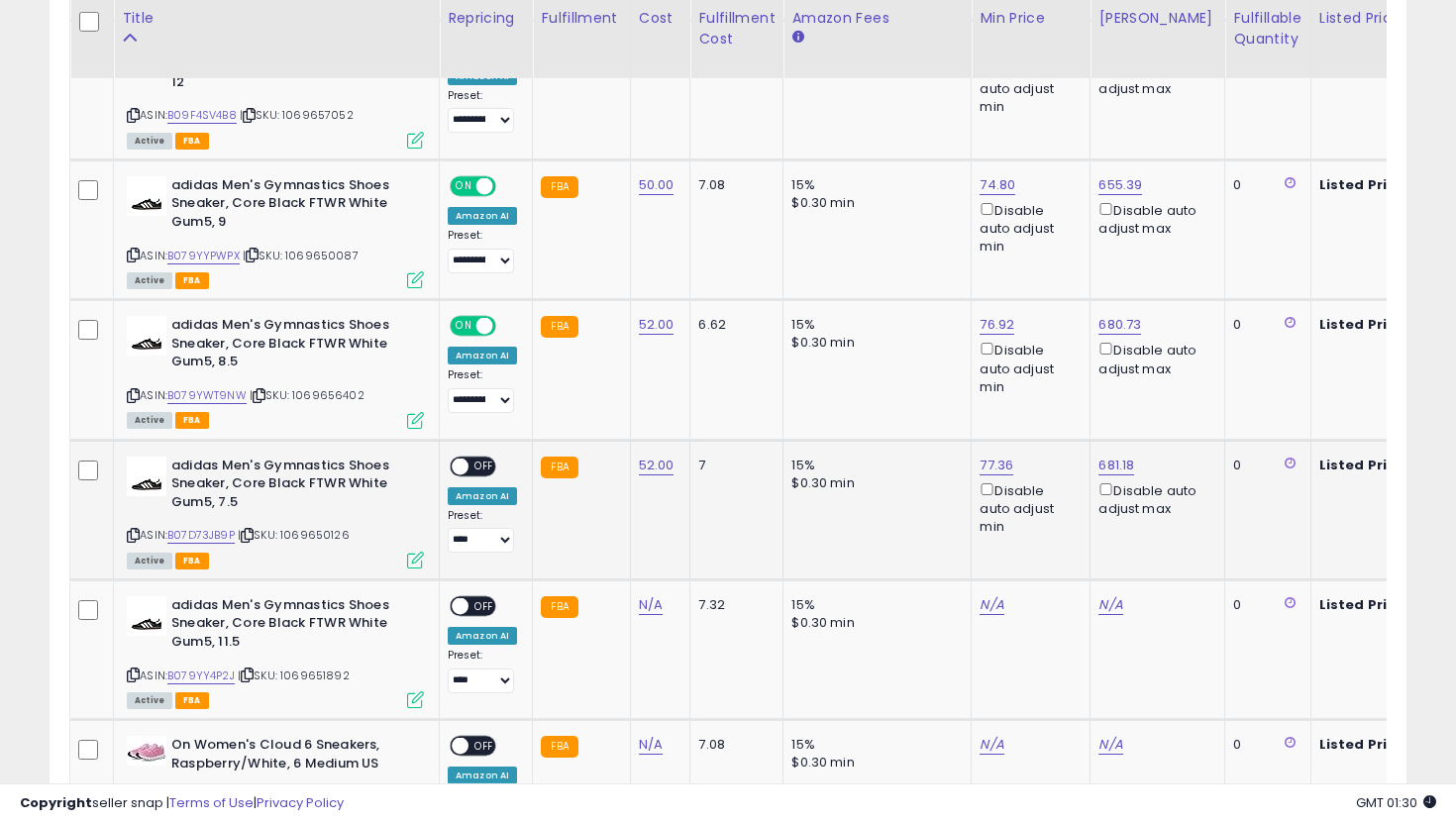 click on "OFF" at bounding box center (484, 465) 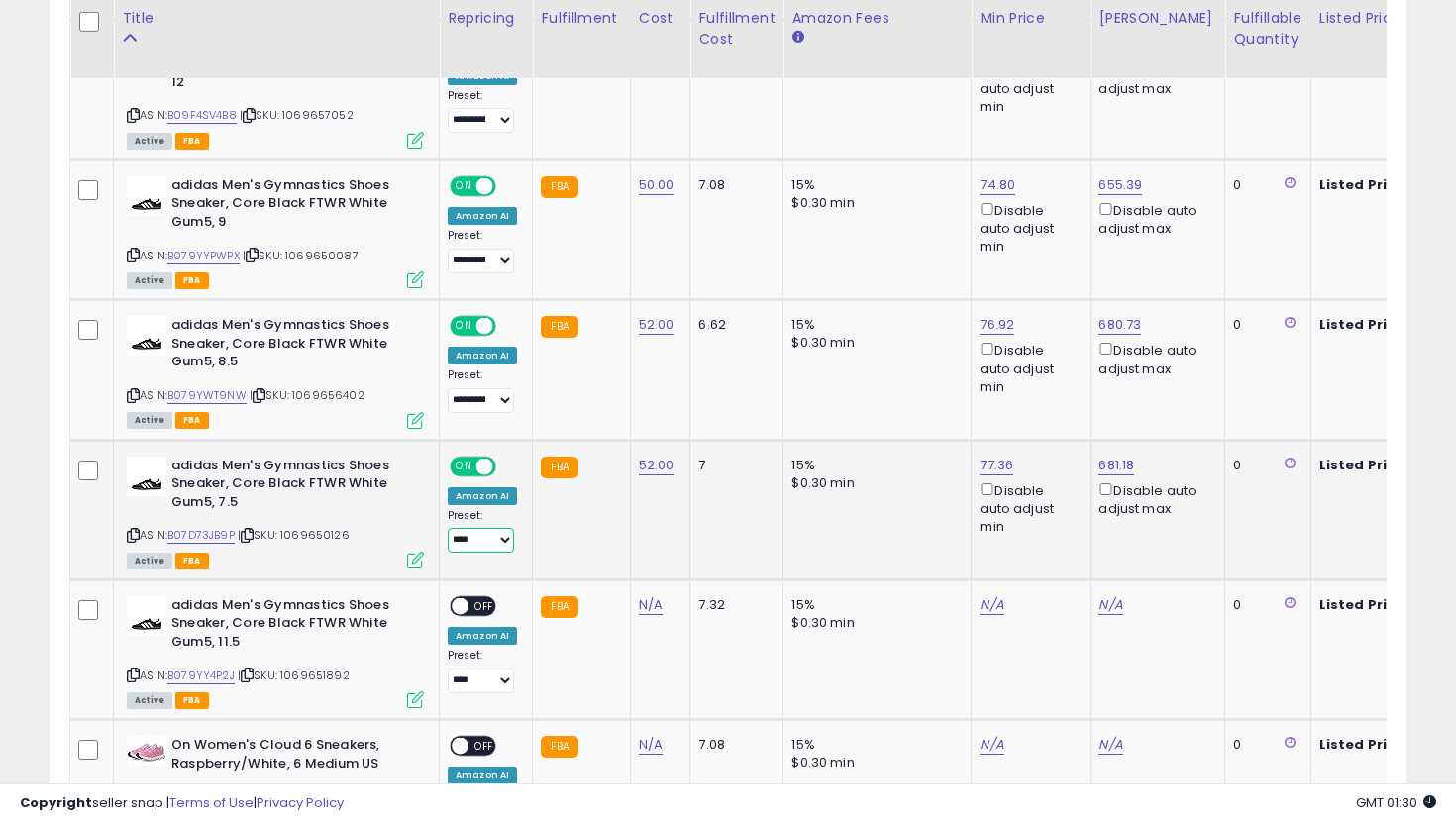 click on "**********" at bounding box center (480, 540) 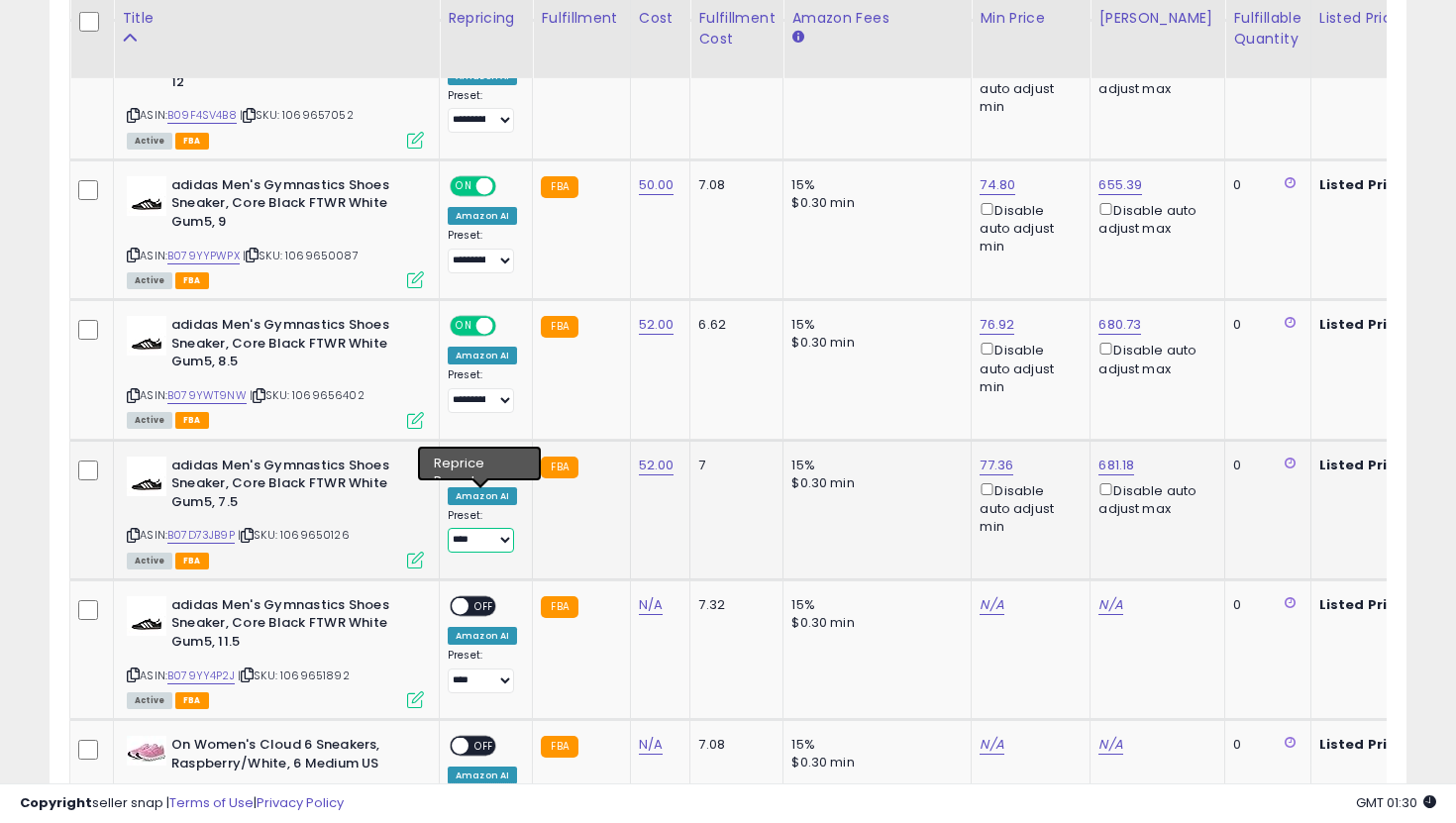 select on "**********" 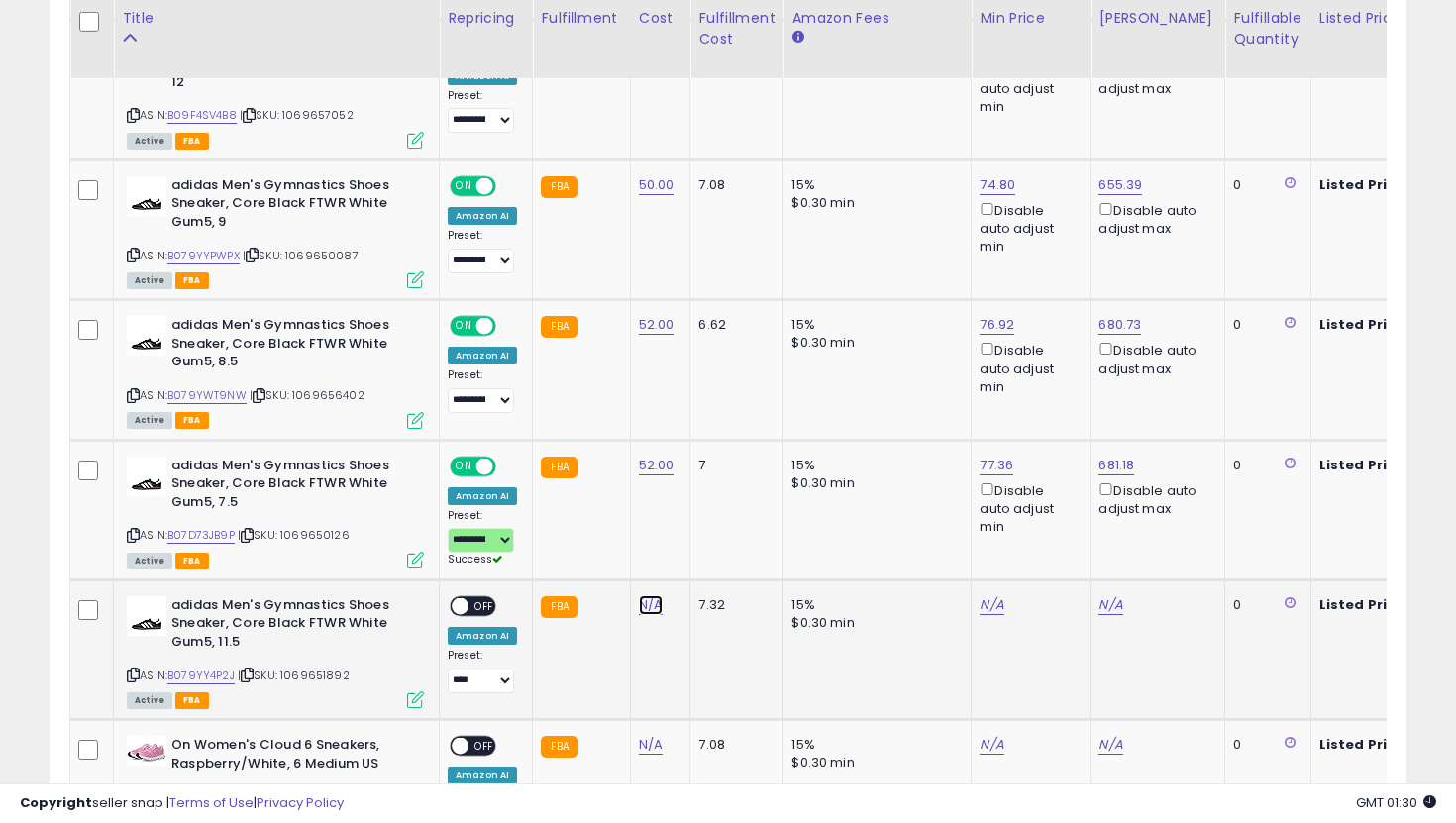 click on "N/A" at bounding box center [651, 605] 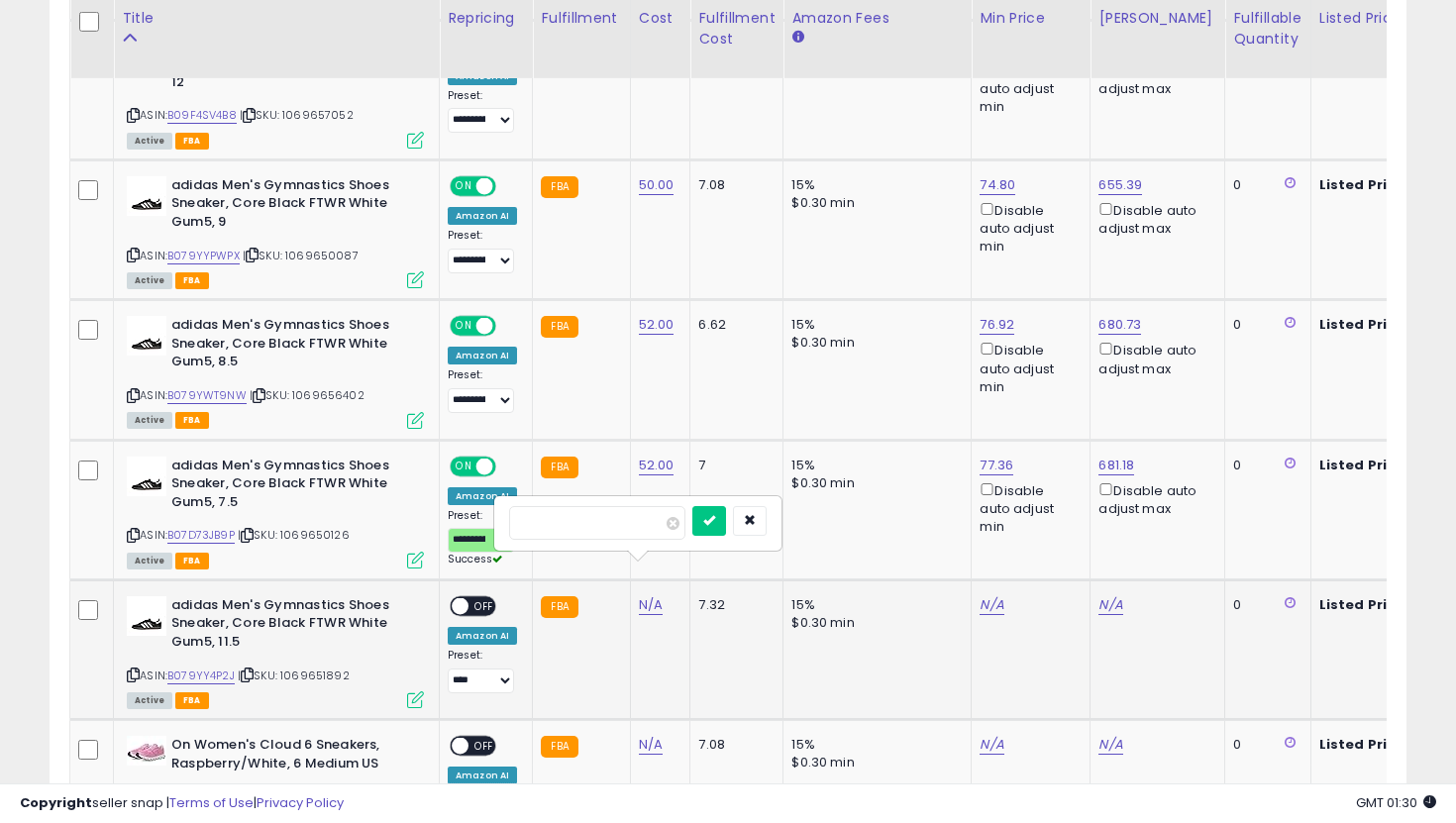 type on "**" 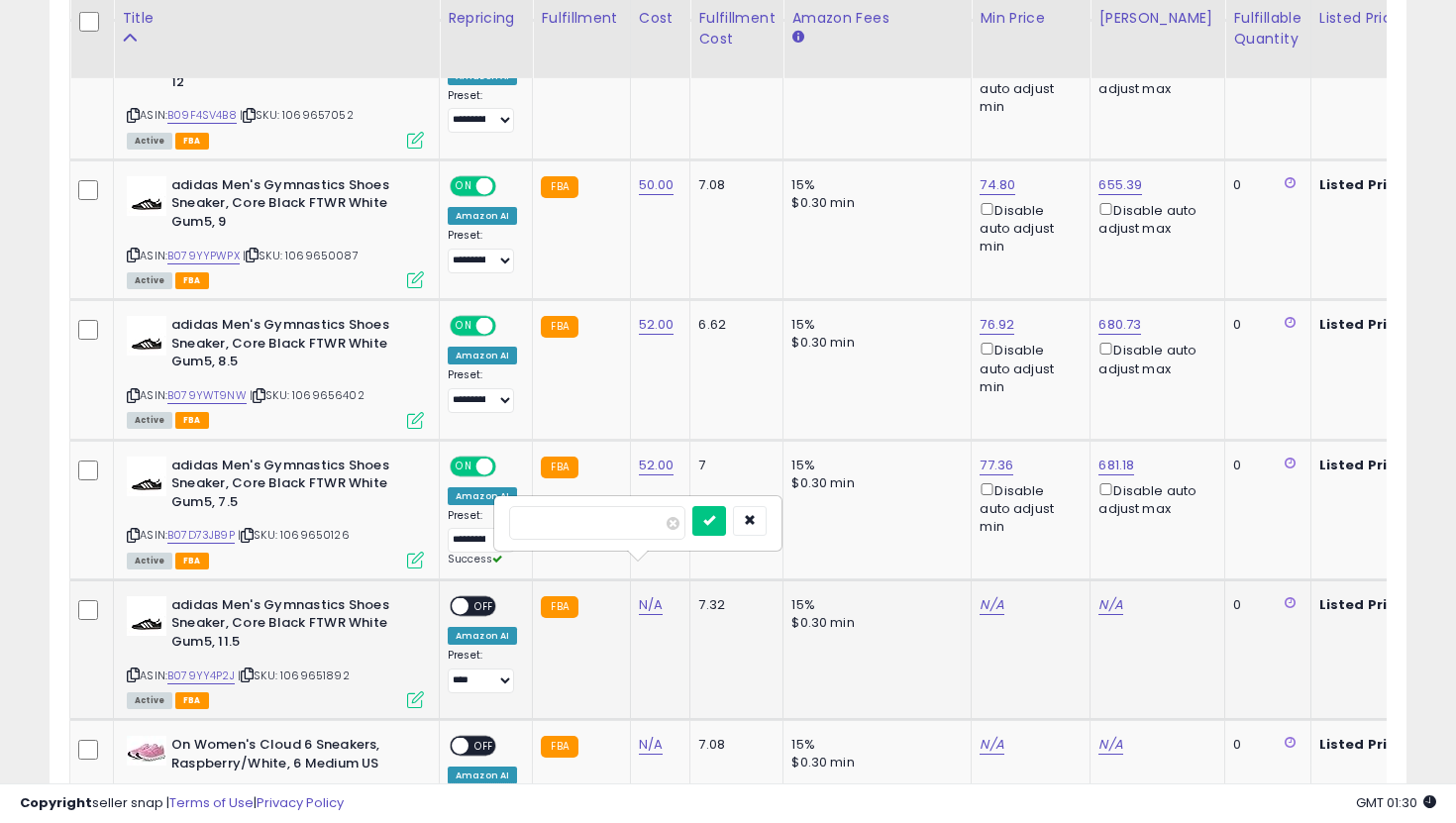 click at bounding box center [709, 521] 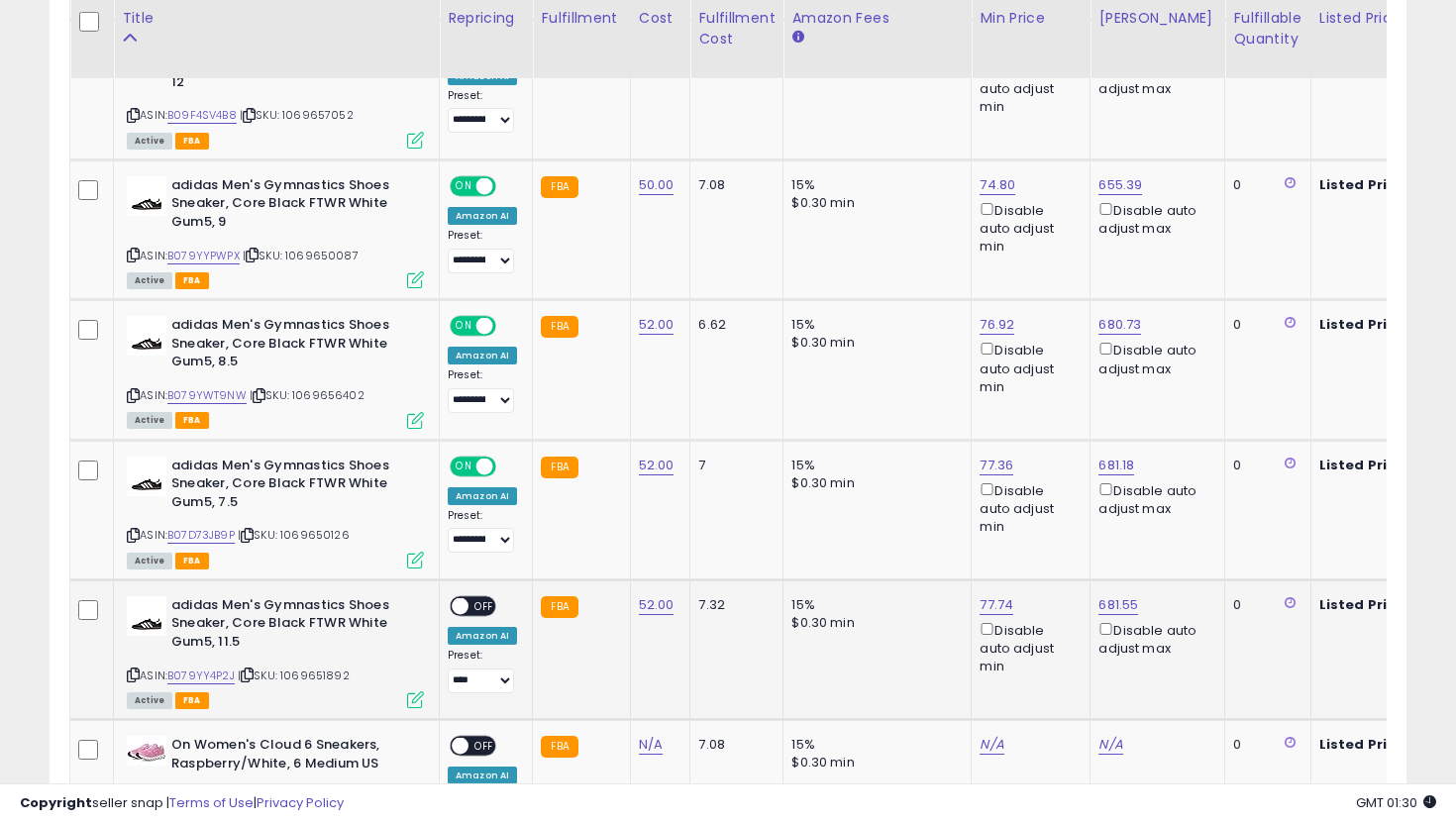 click on "**********" 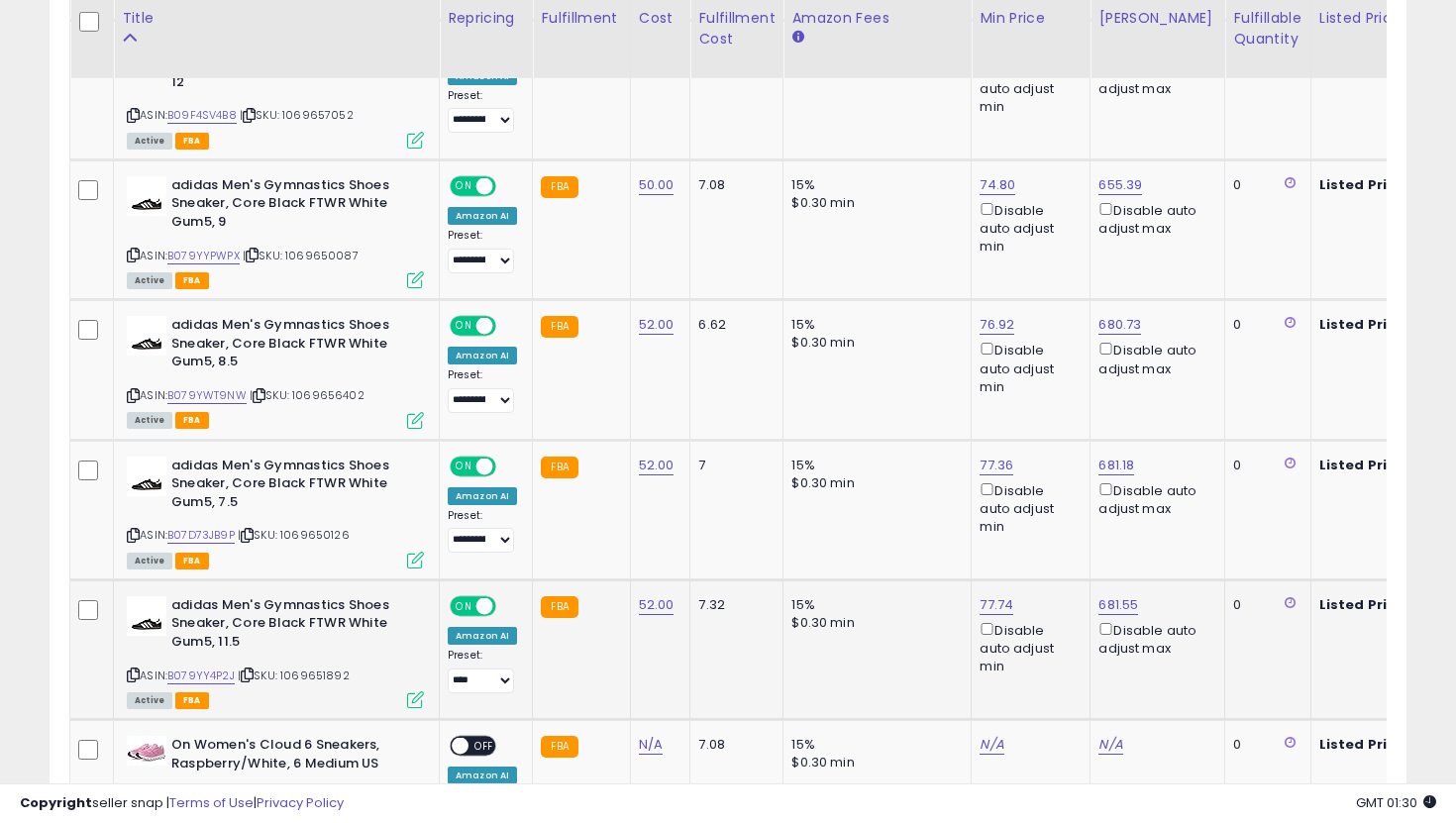 click on "**********" 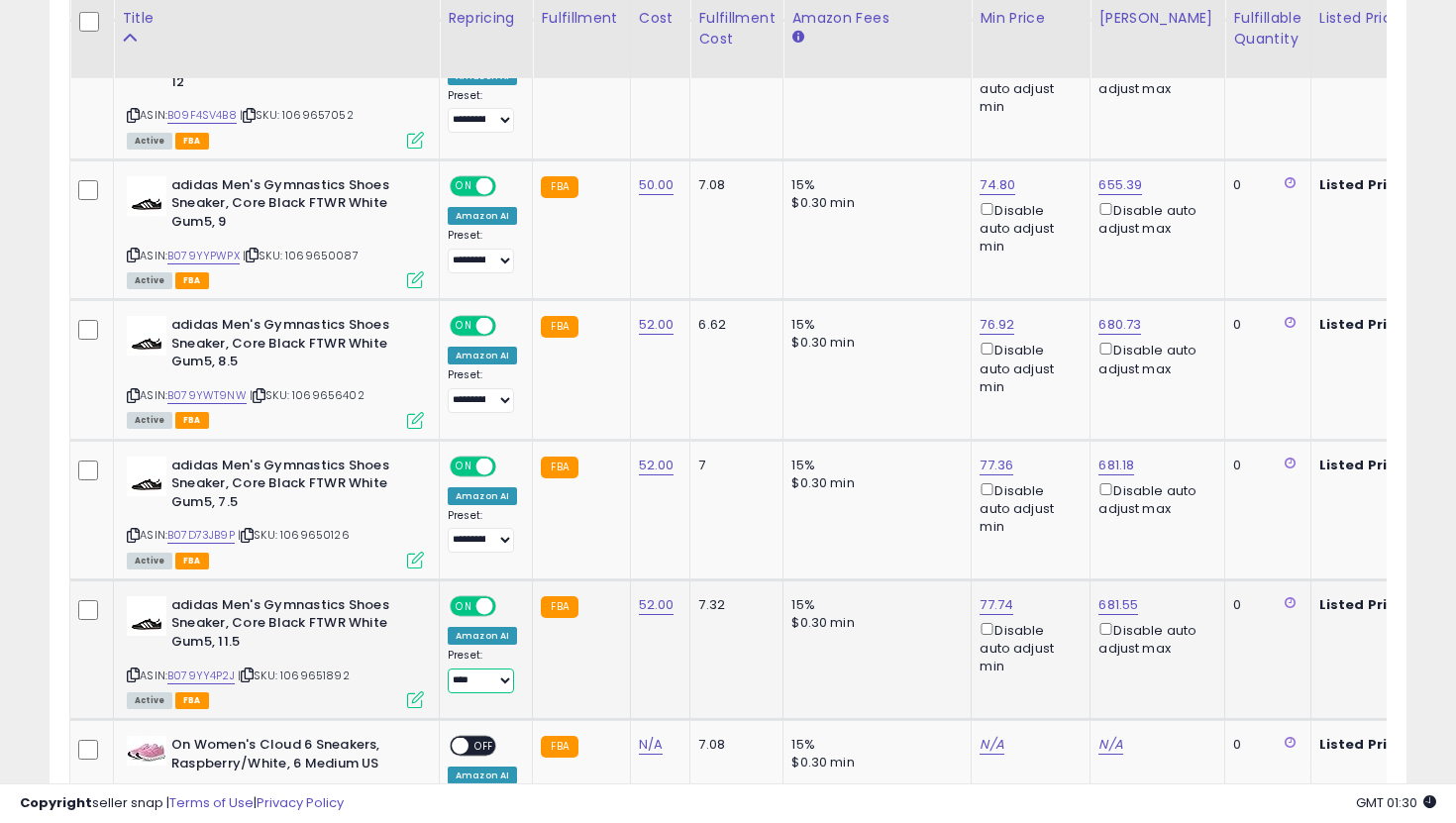 click on "**********" at bounding box center (480, 680) 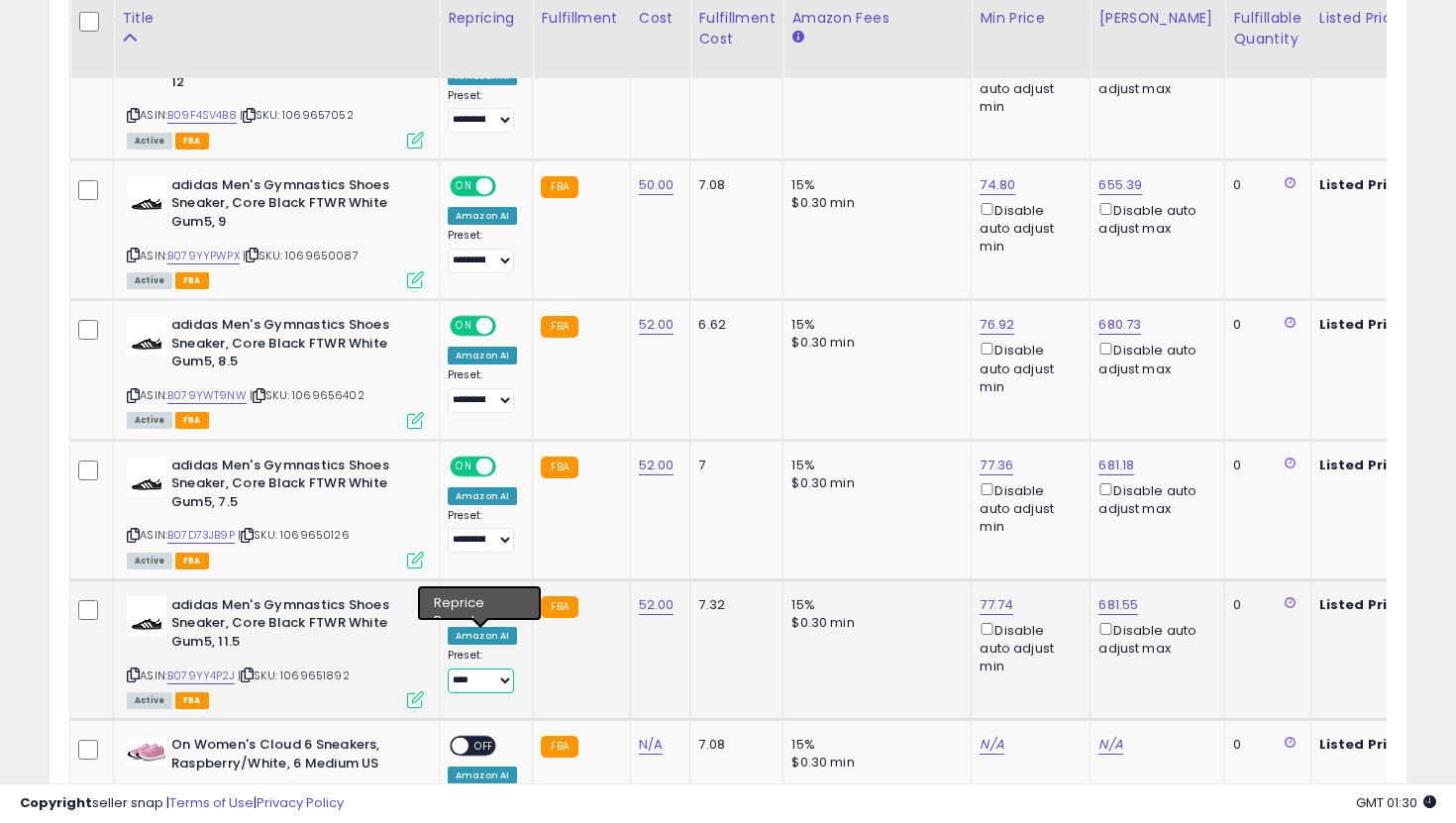 select on "**********" 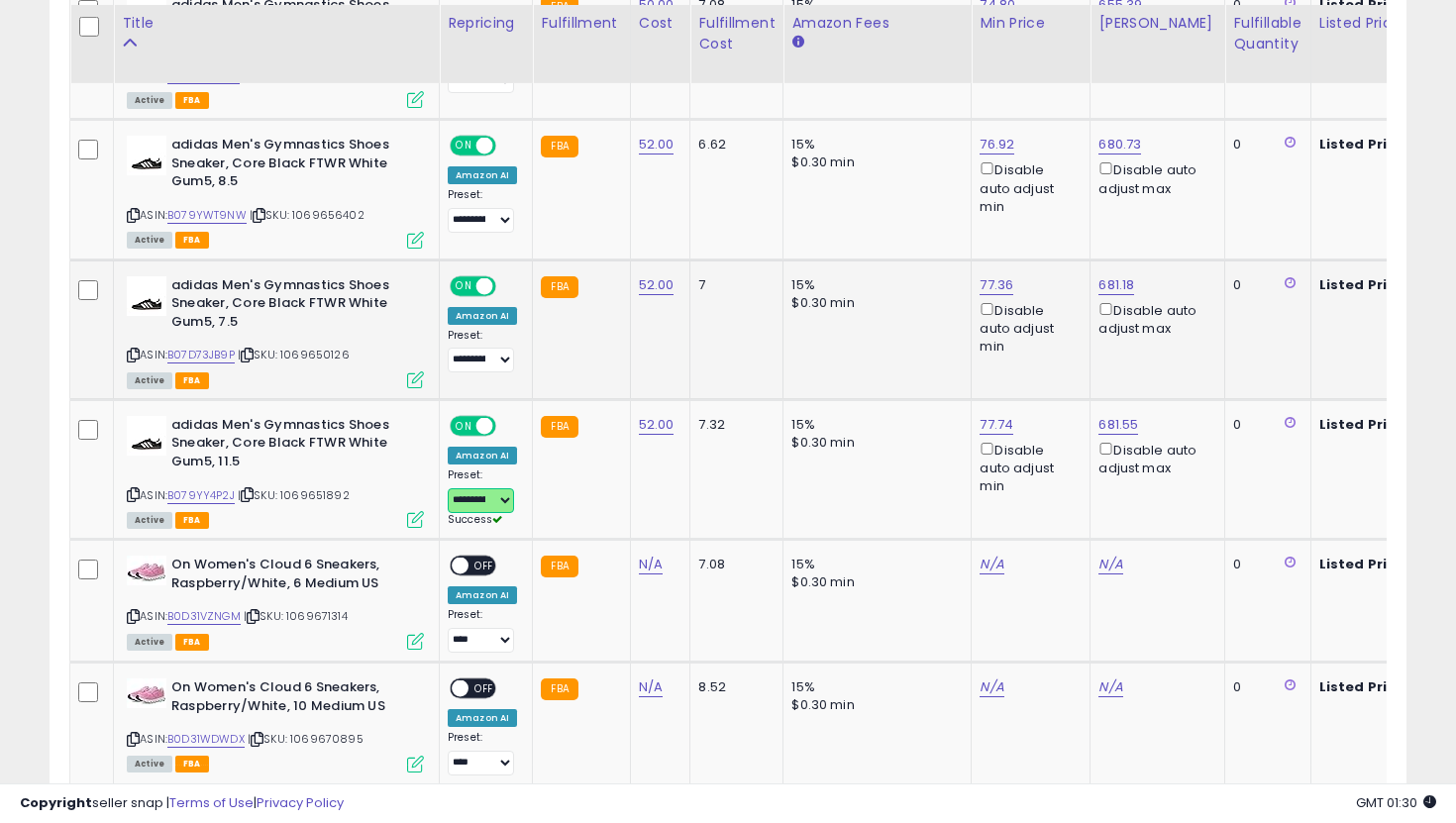scroll, scrollTop: 2710, scrollLeft: 0, axis: vertical 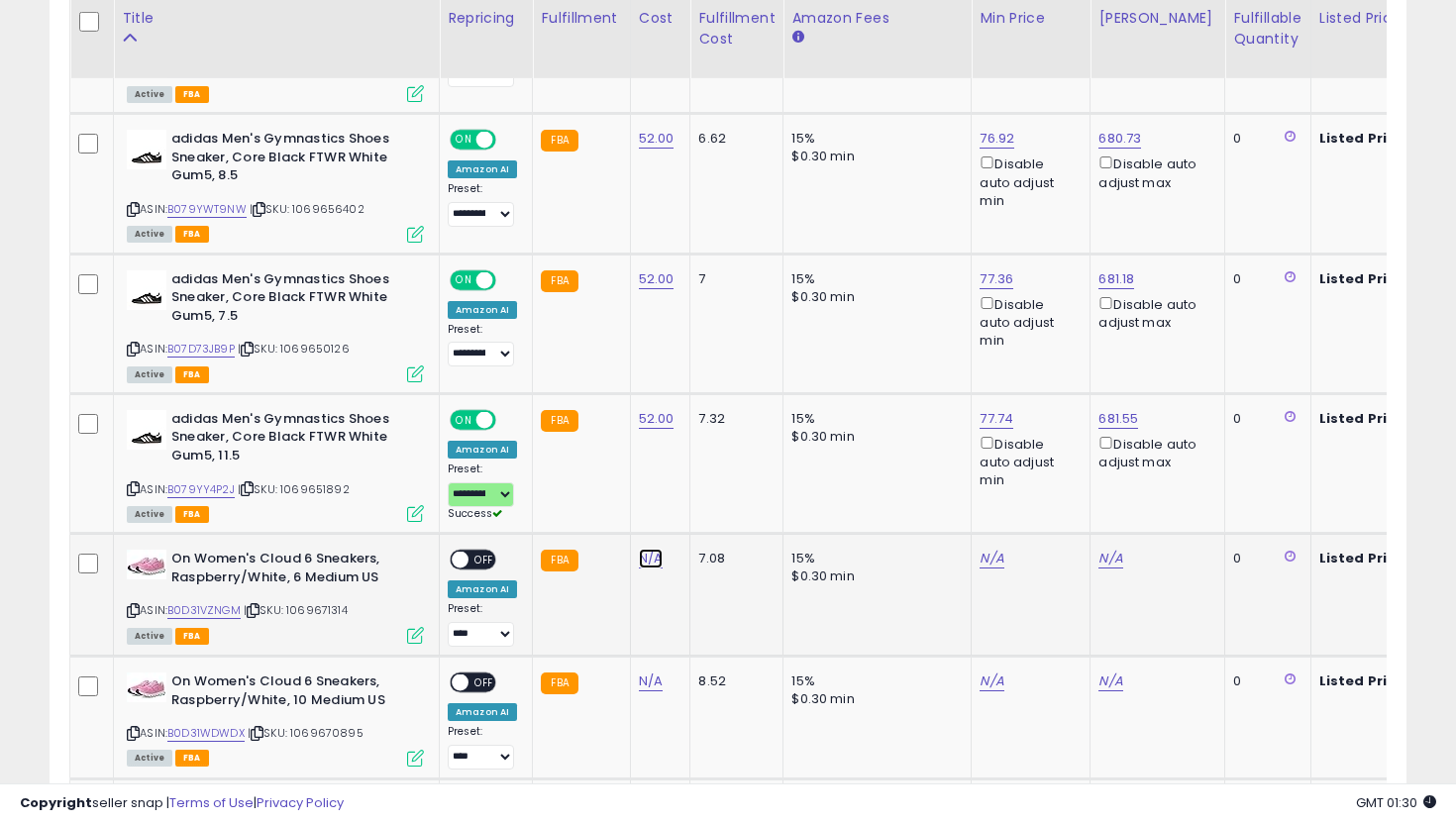 click on "N/A" at bounding box center (651, 559) 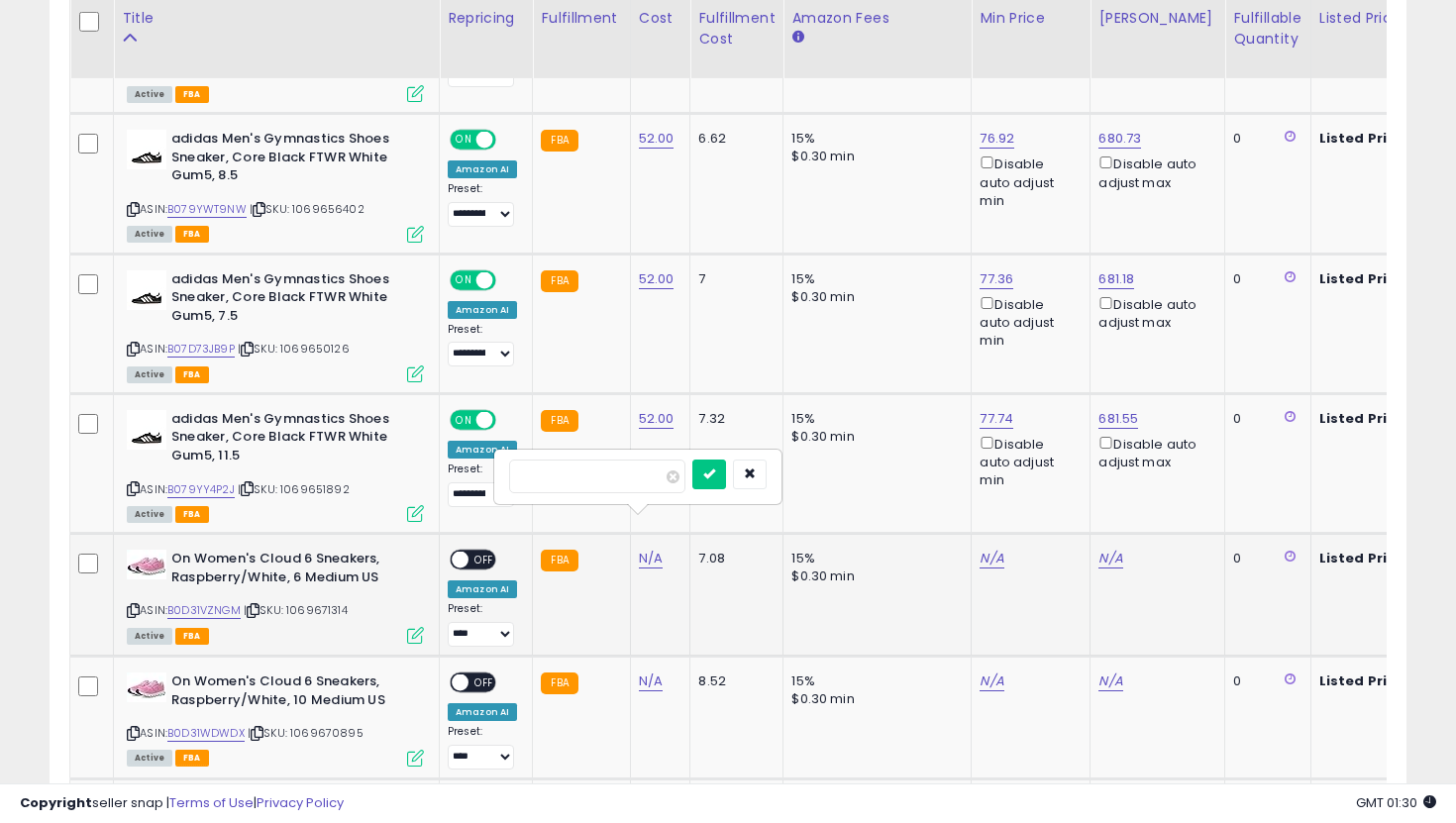 type on "***" 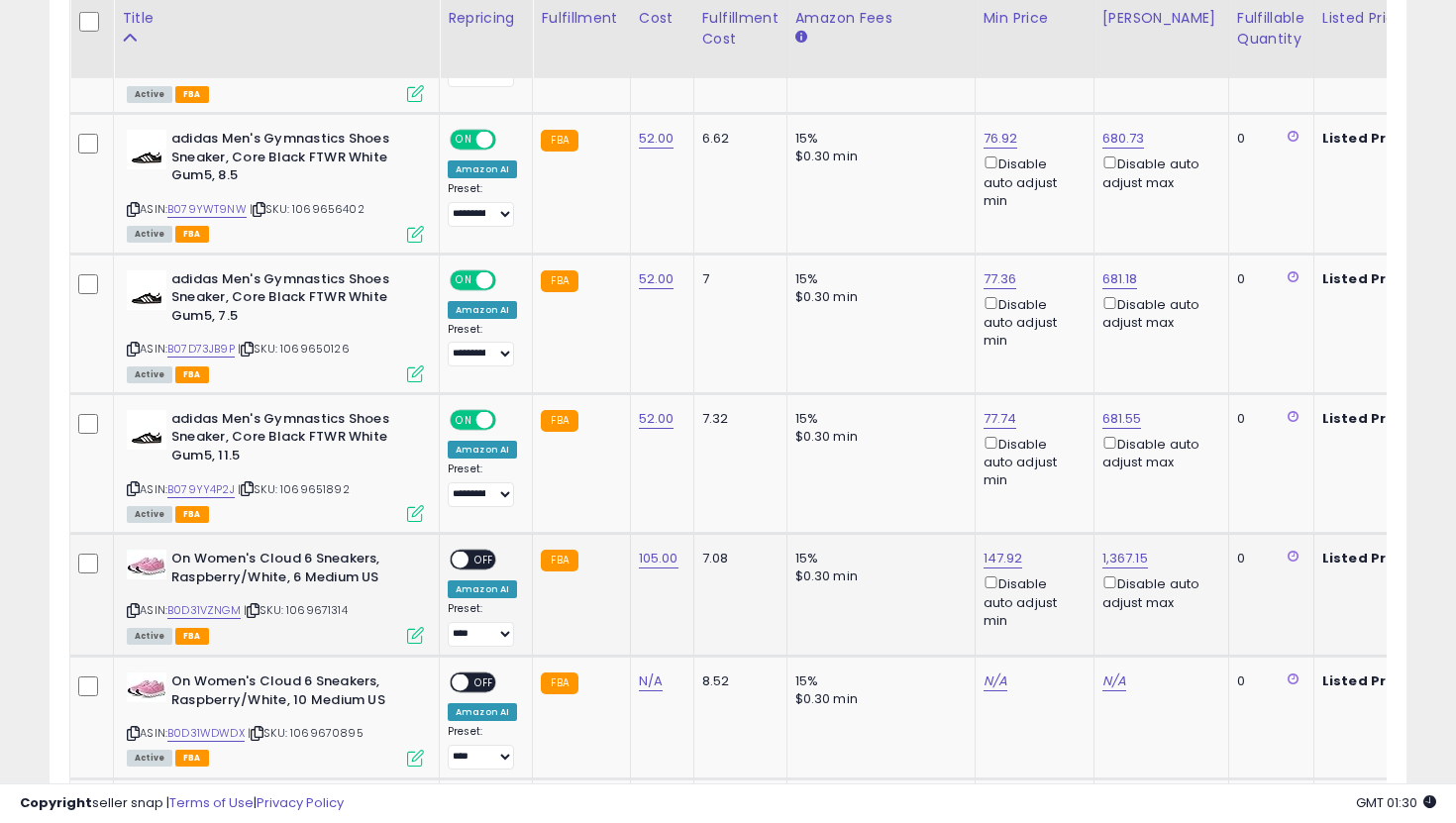 click on "OFF" at bounding box center (484, 560) 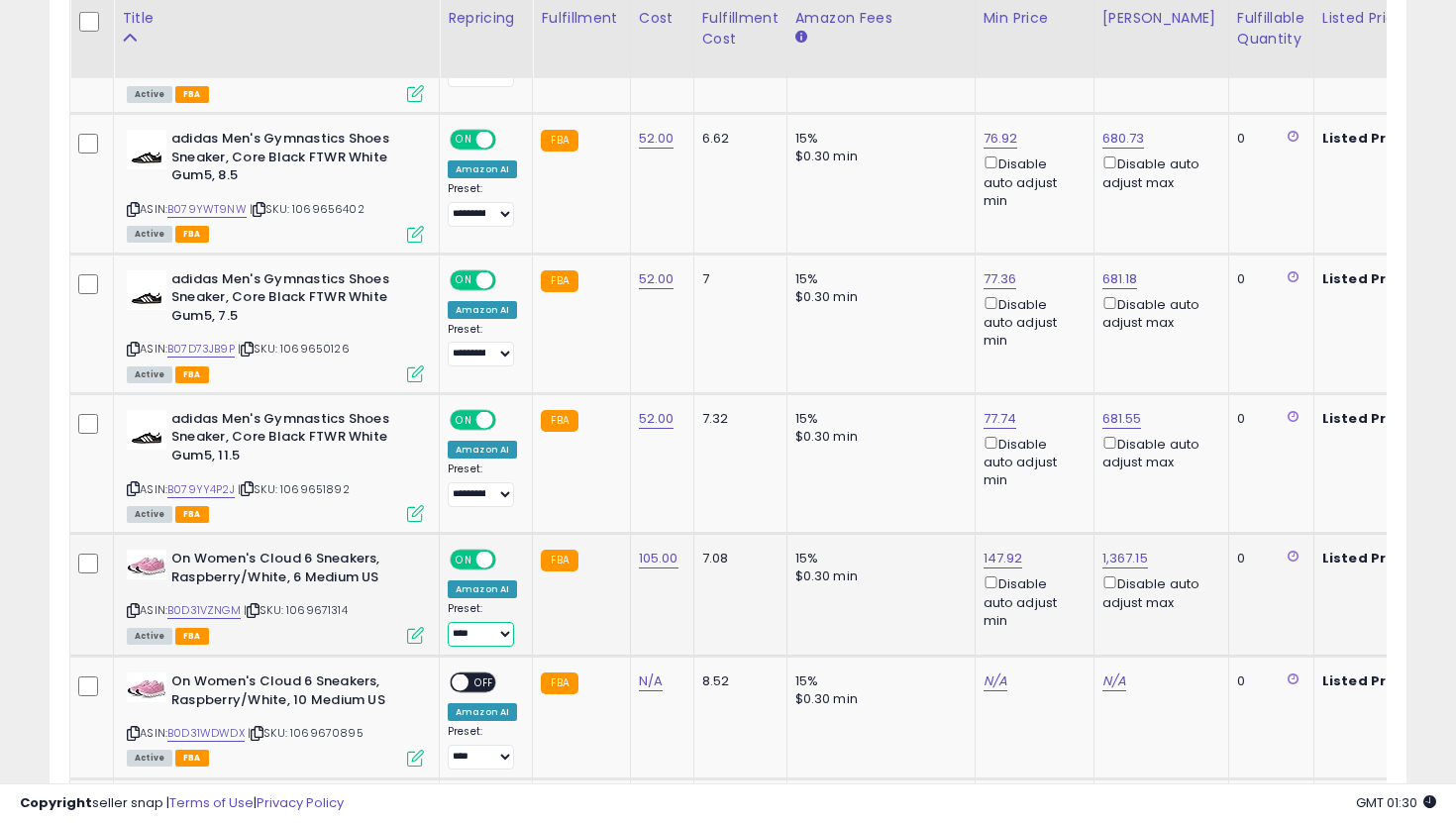 click on "**********" at bounding box center [480, 634] 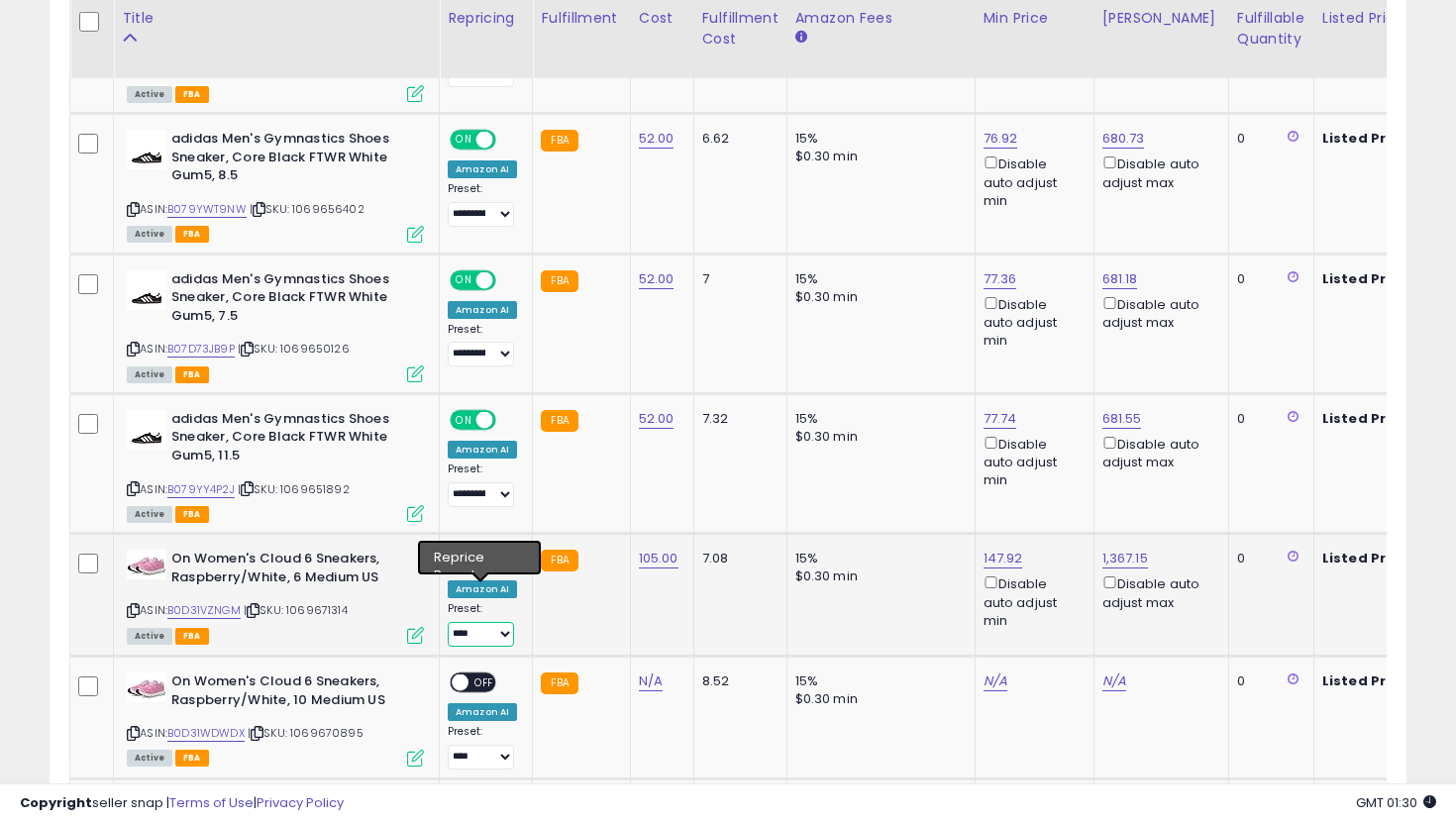 select on "**********" 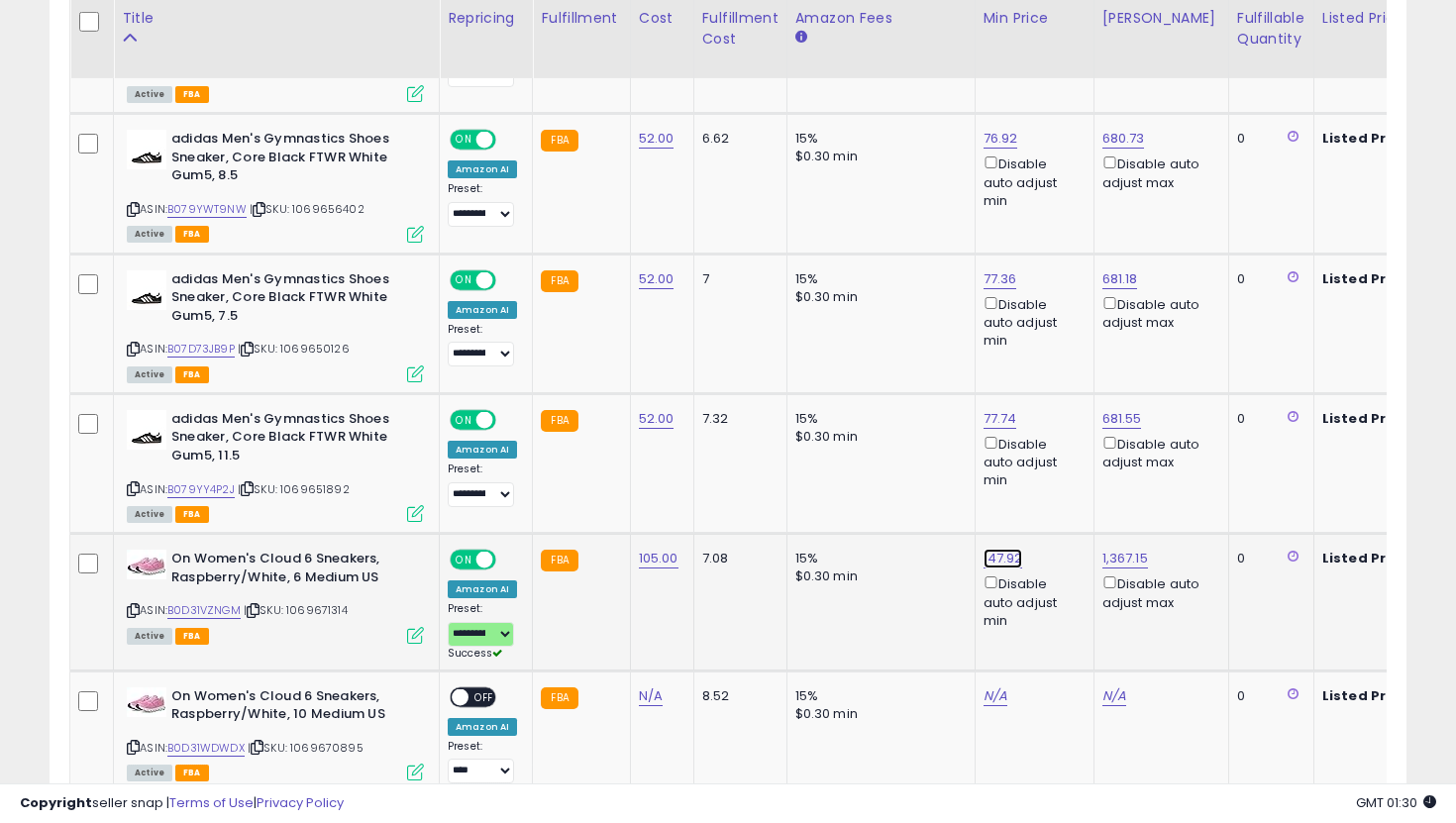 click on "147.92" at bounding box center (999, -1646) 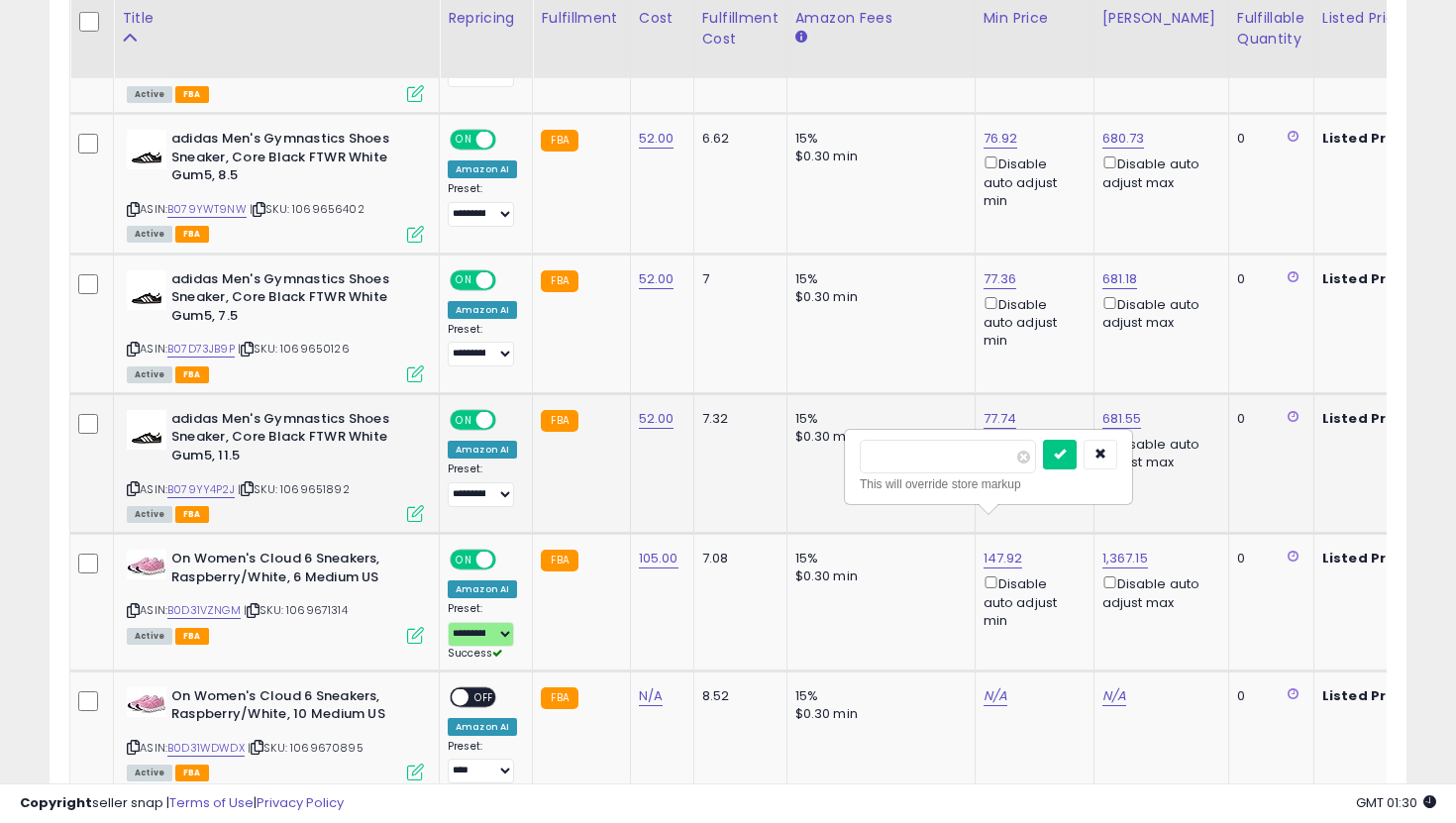 drag, startPoint x: 946, startPoint y: 452, endPoint x: 827, endPoint y: 441, distance: 119.50732 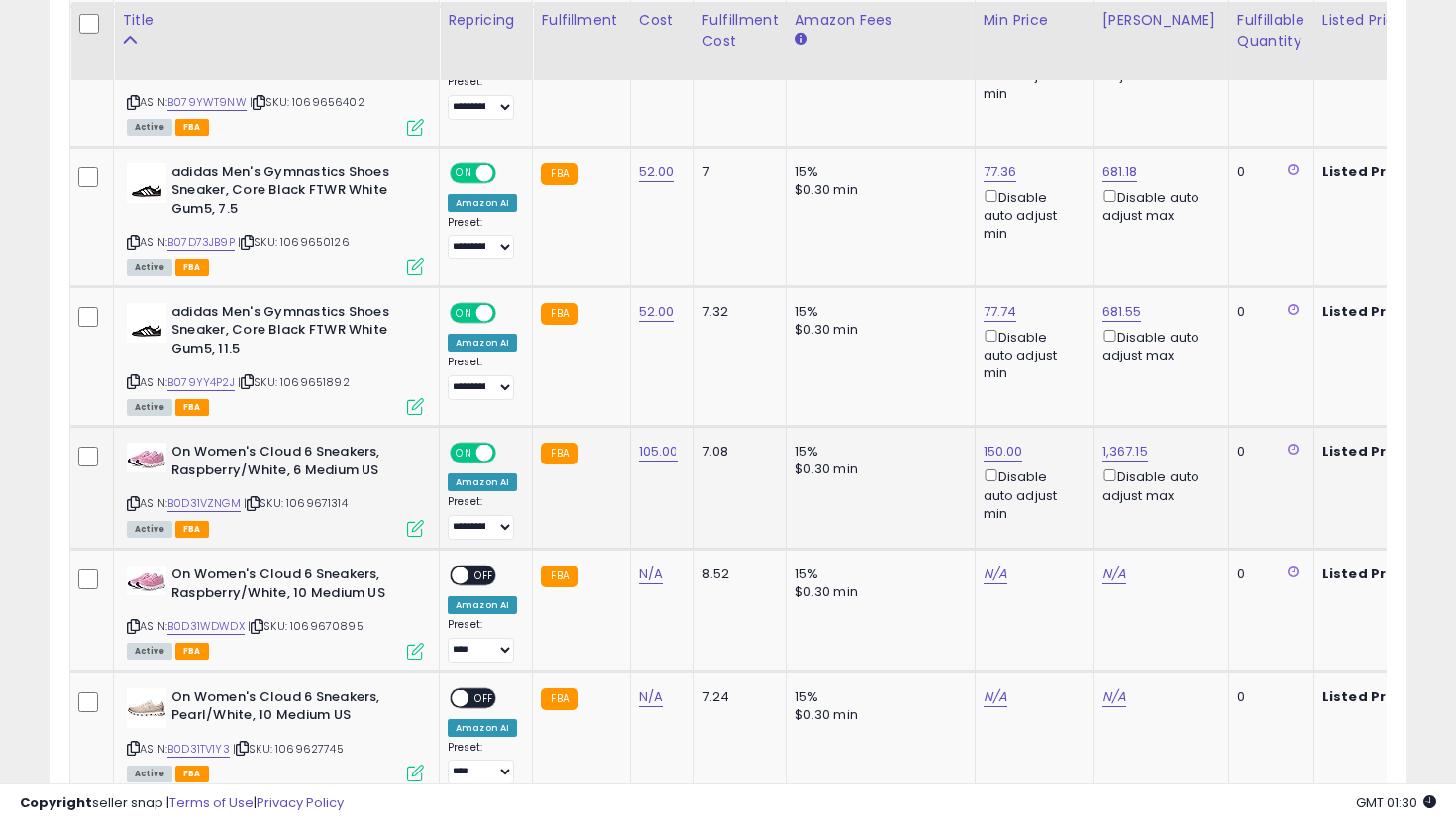 scroll, scrollTop: 2820, scrollLeft: 0, axis: vertical 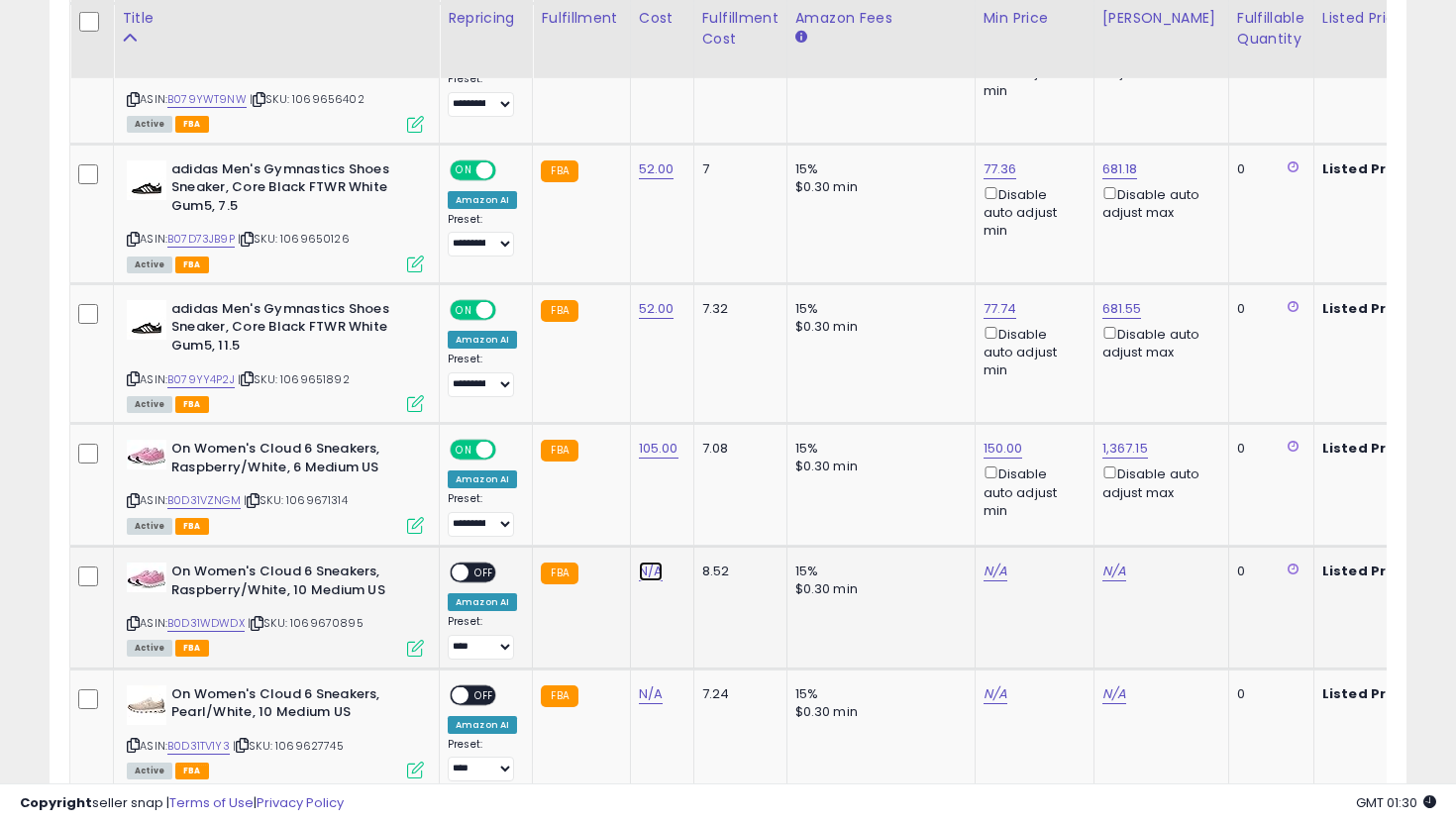 click on "N/A" at bounding box center [651, 571] 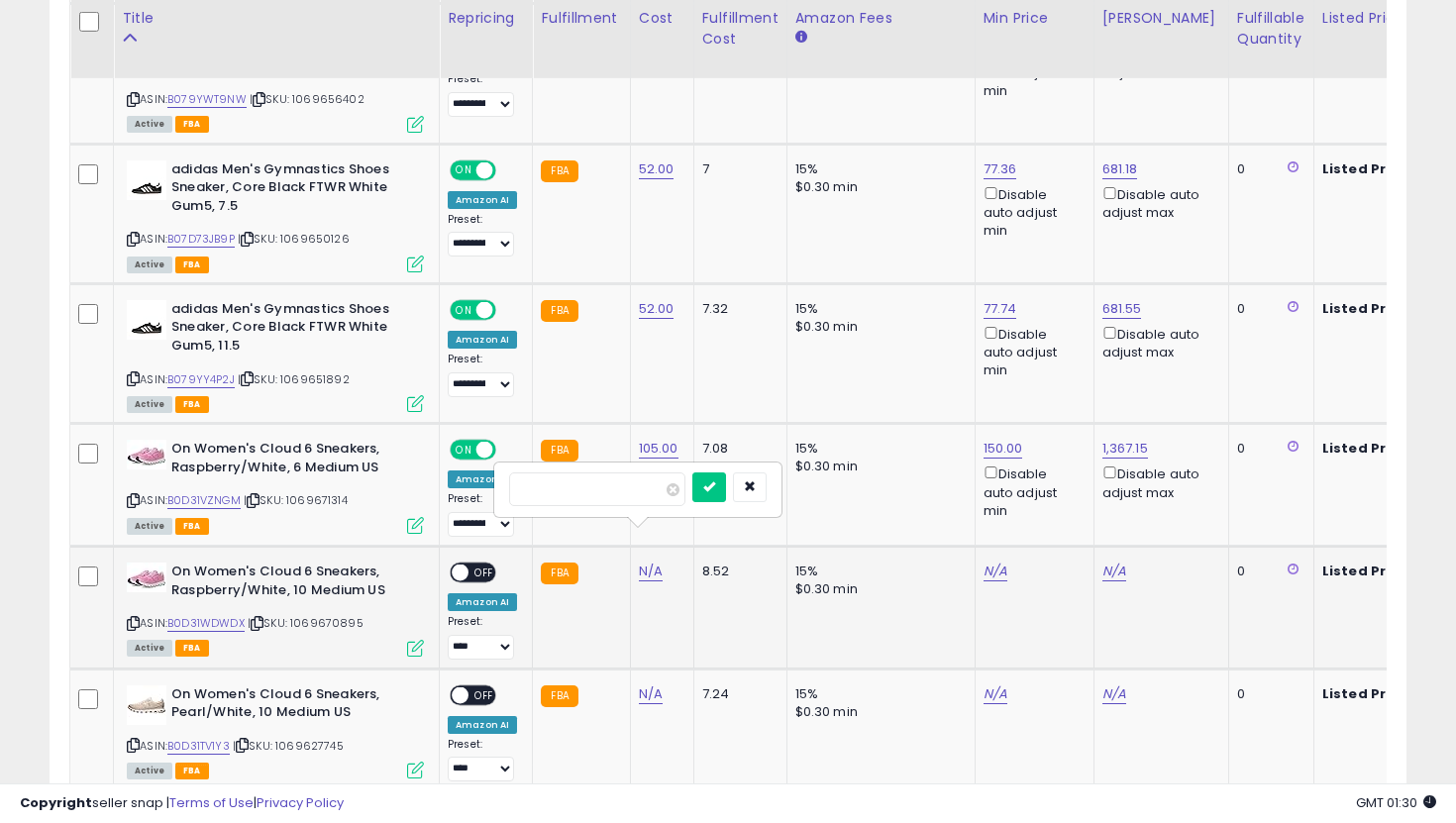 type on "***" 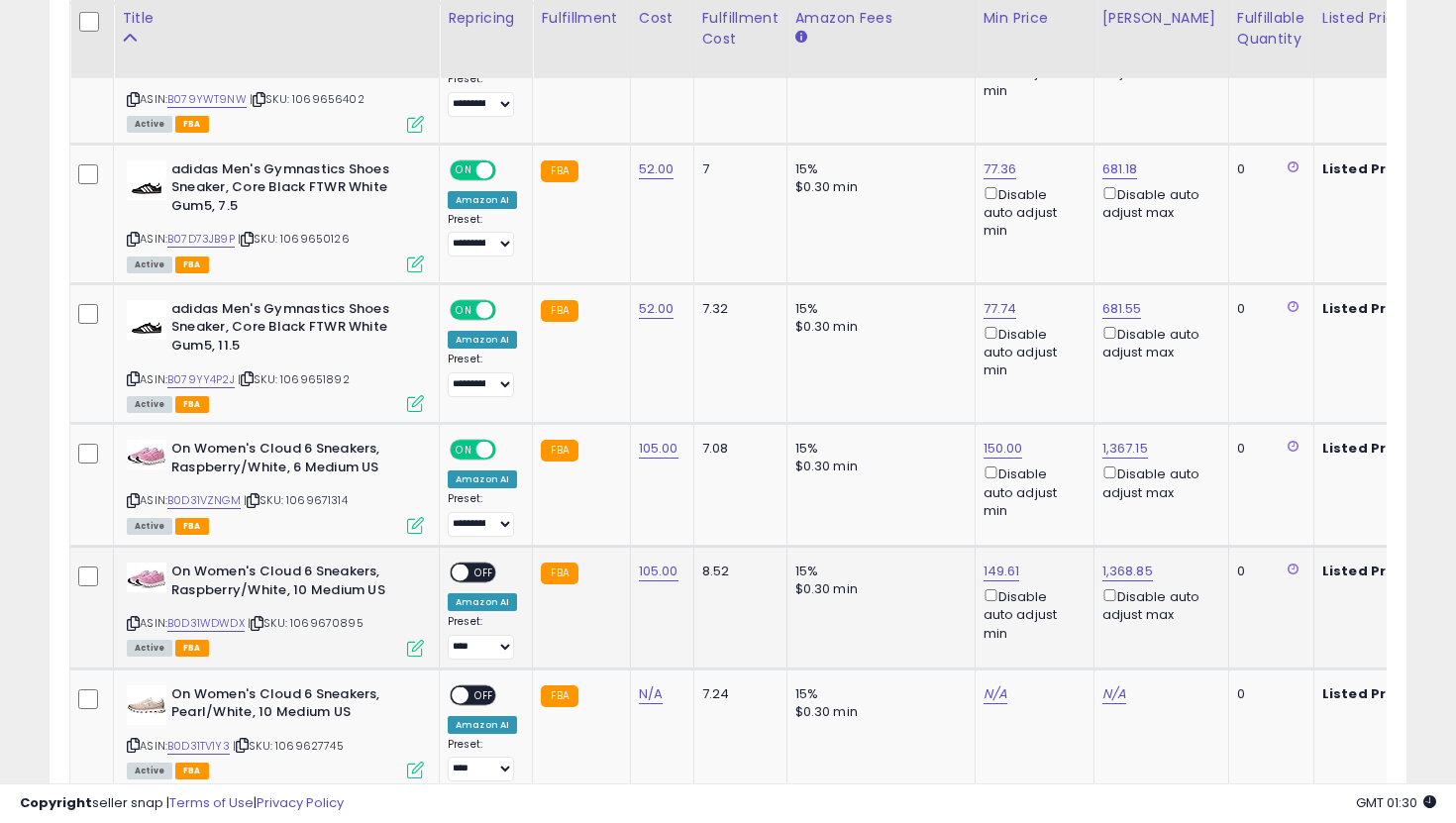 click on "ON   OFF" at bounding box center [472, 571] 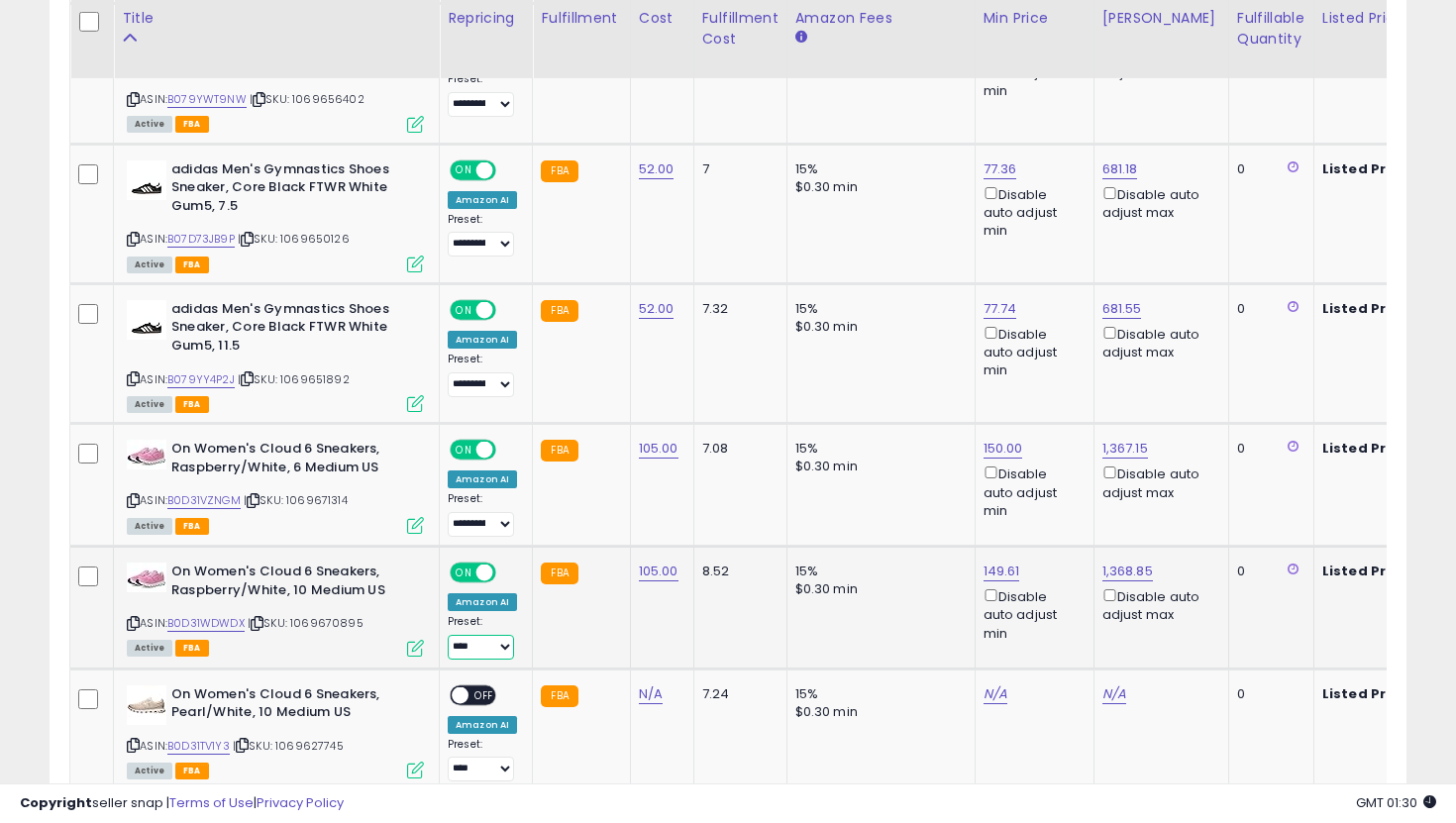 click on "**********" at bounding box center (480, 647) 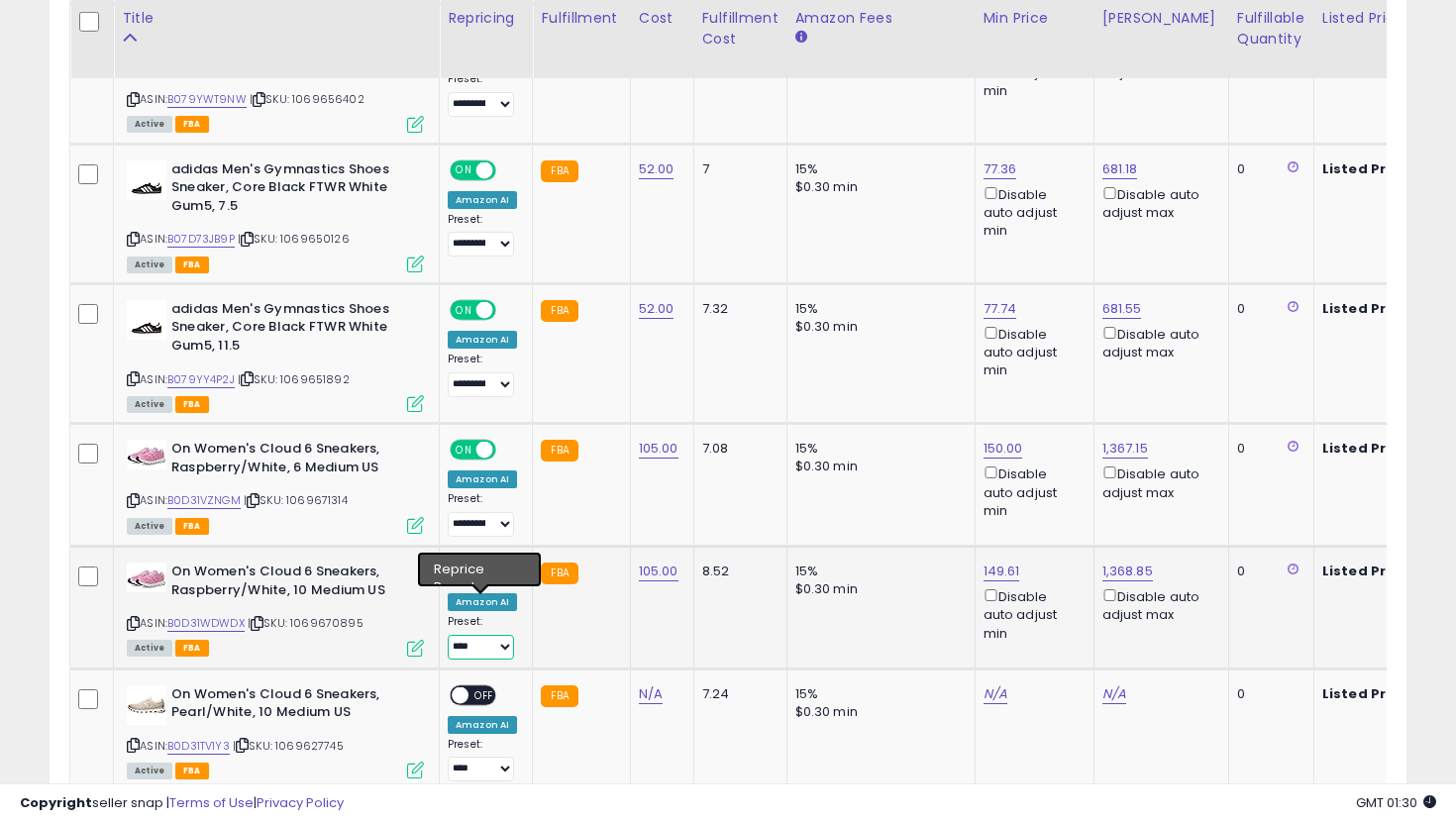 select on "**********" 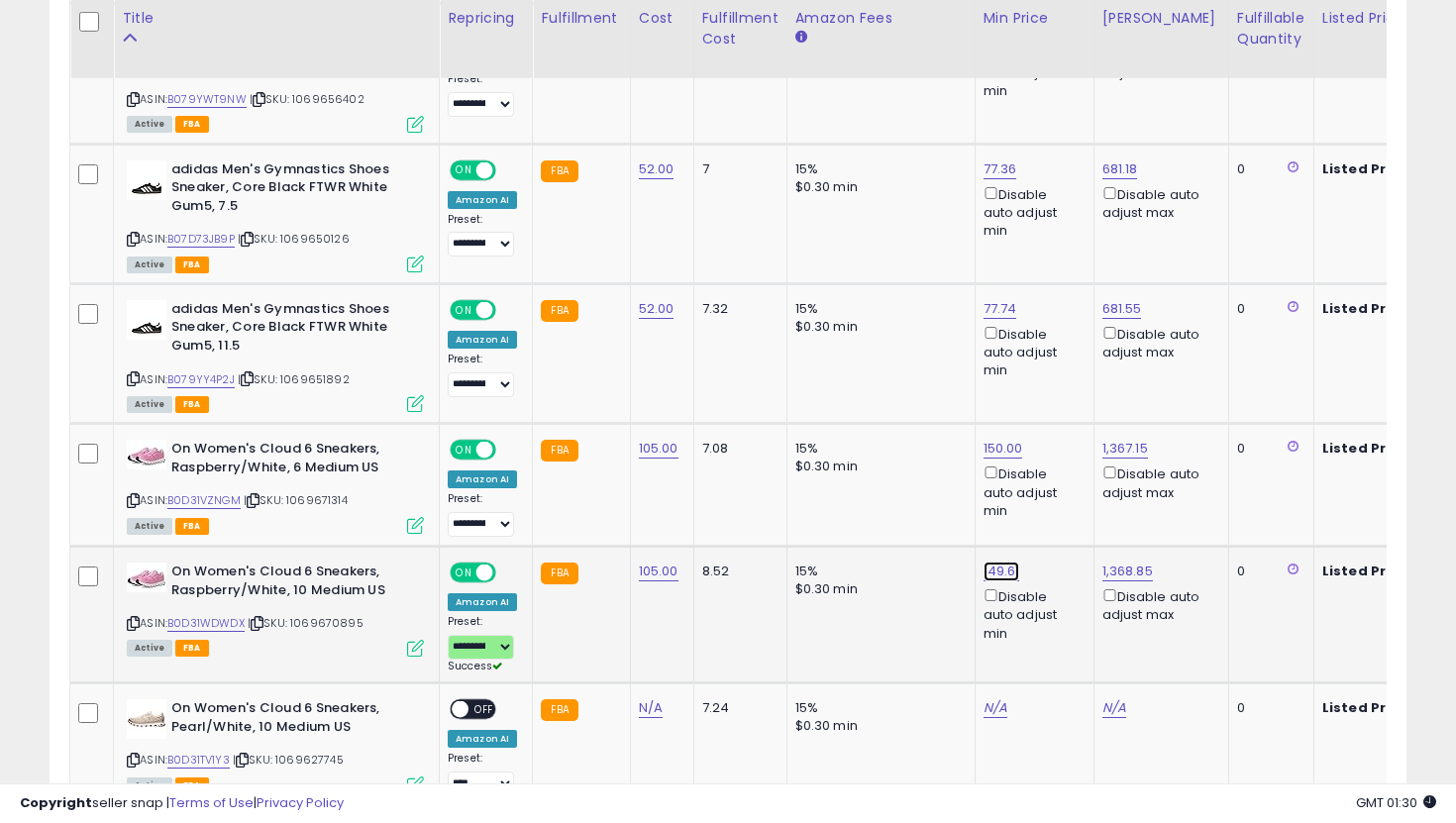 click on "149.61" at bounding box center (999, -1756) 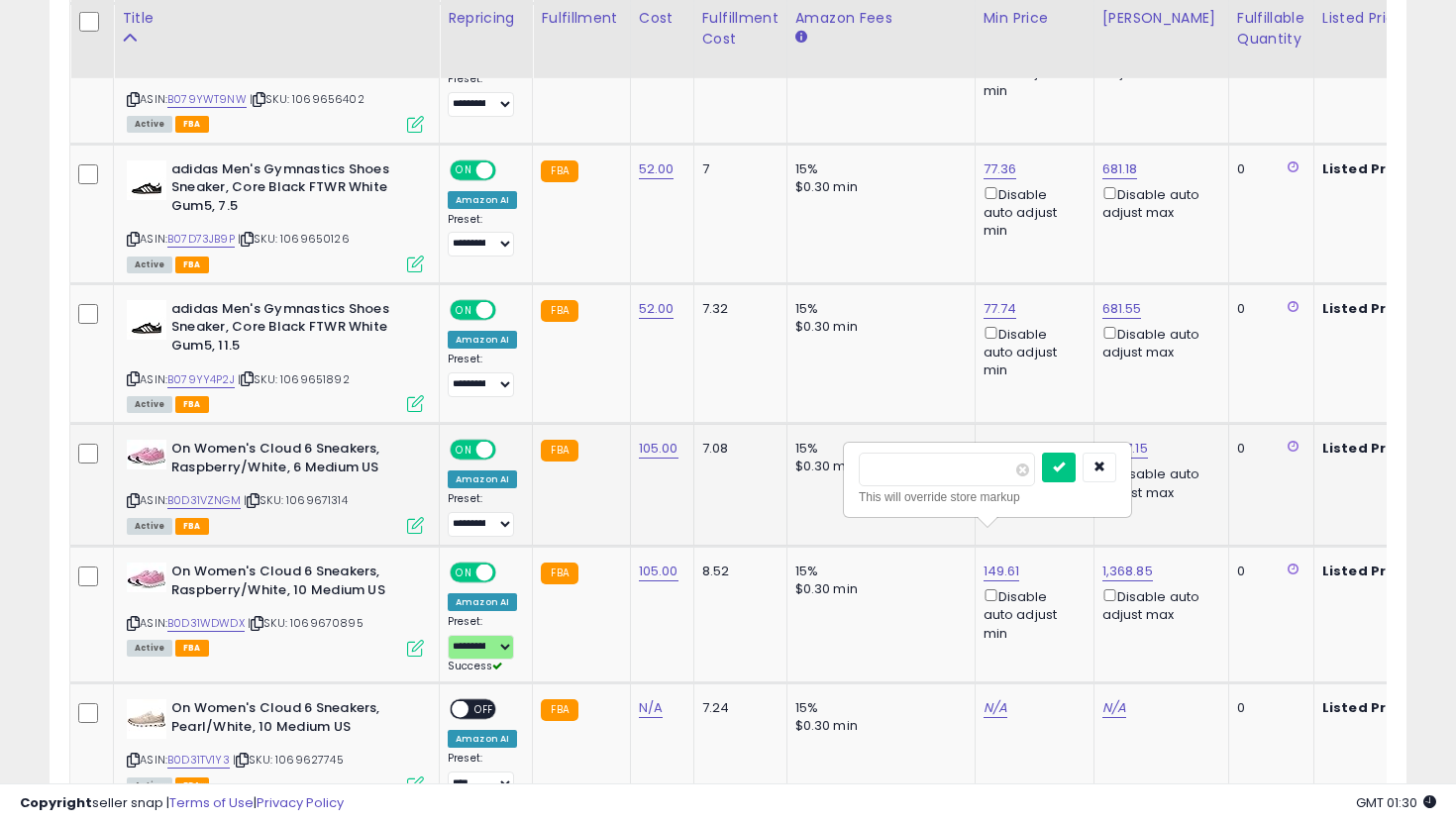 drag, startPoint x: 959, startPoint y: 477, endPoint x: 807, endPoint y: 437, distance: 157.17506 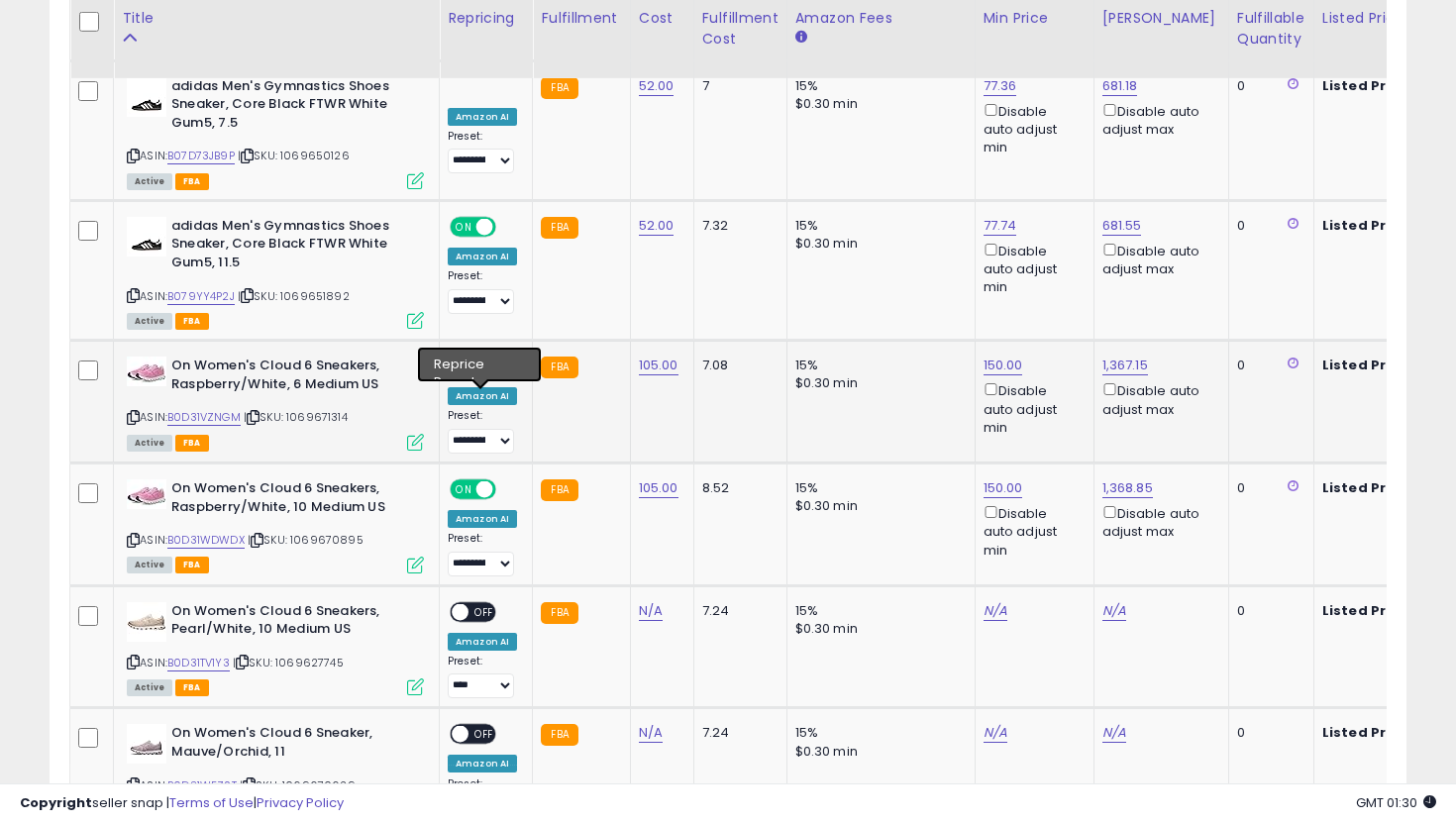 scroll, scrollTop: 2914, scrollLeft: 0, axis: vertical 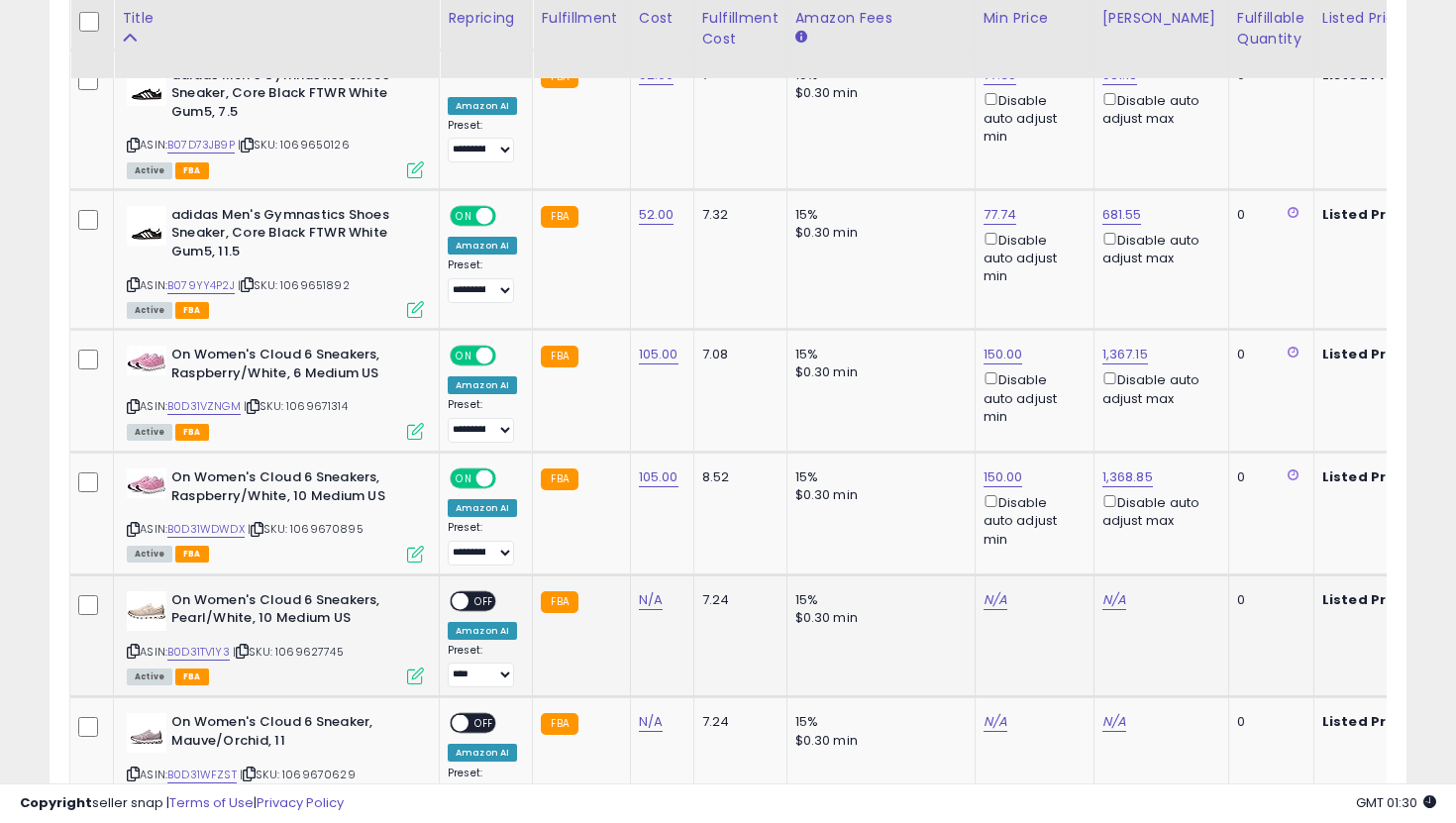 click on "N/A" 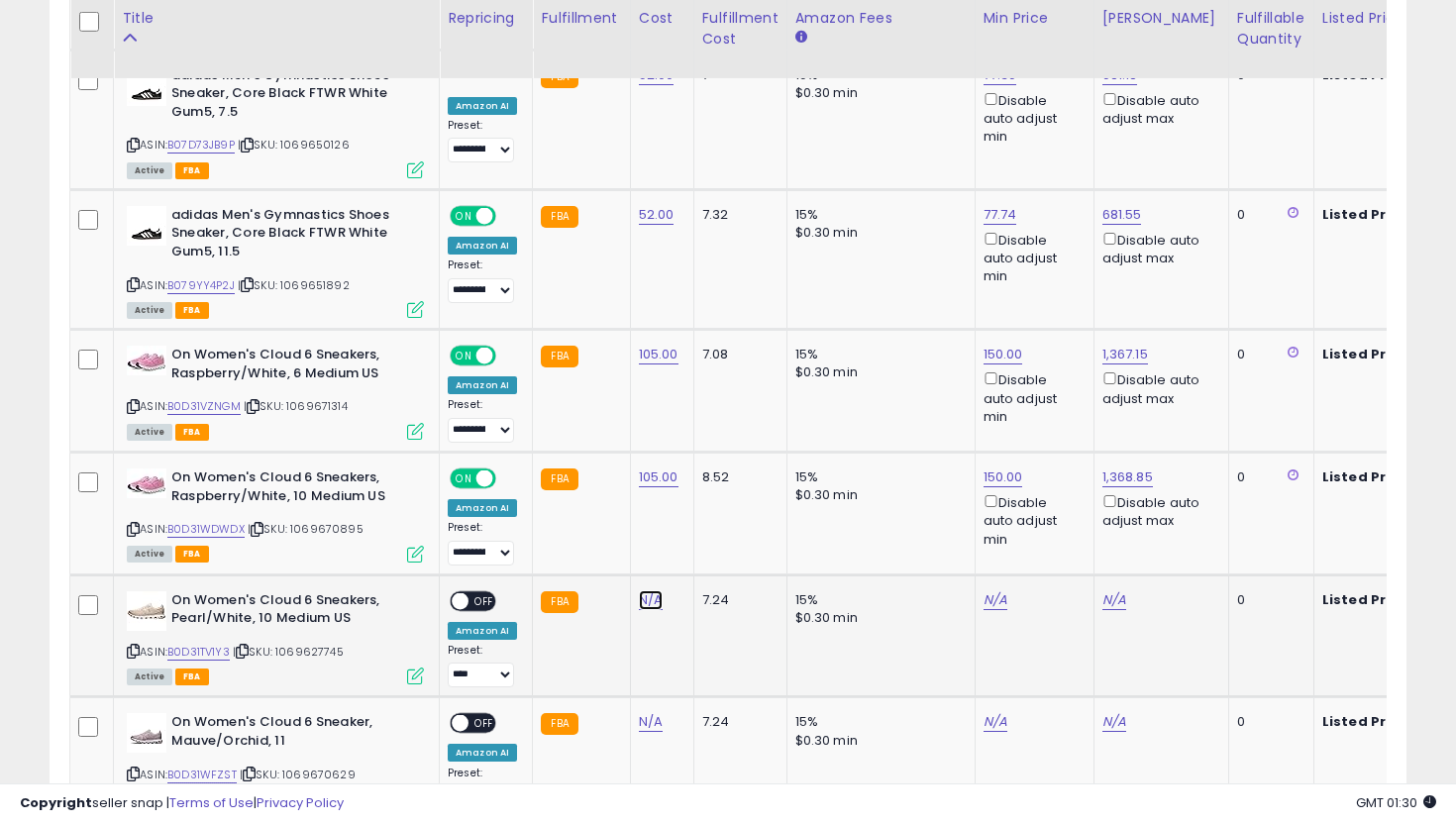 click on "N/A" at bounding box center (651, 600) 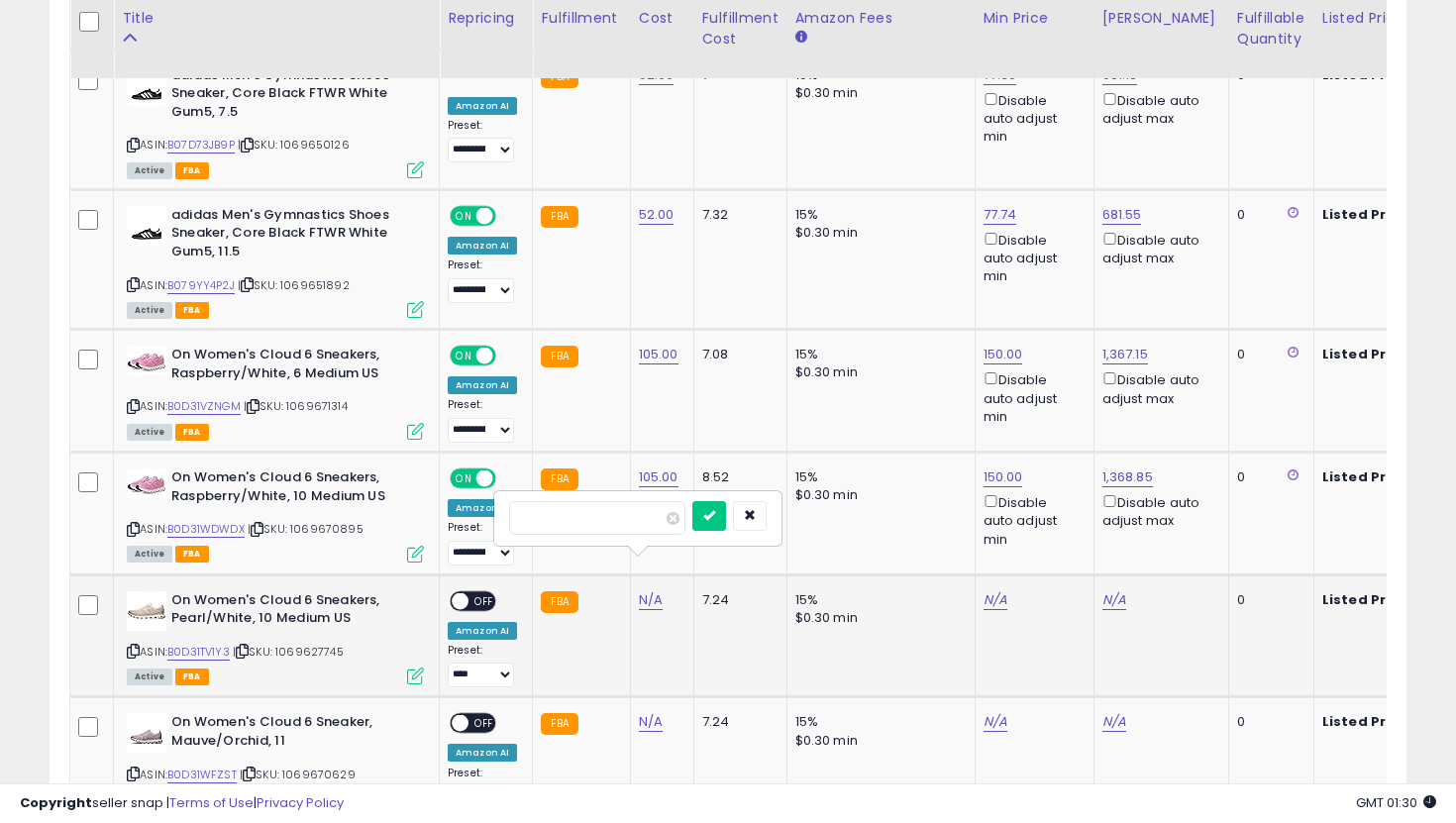 type on "***" 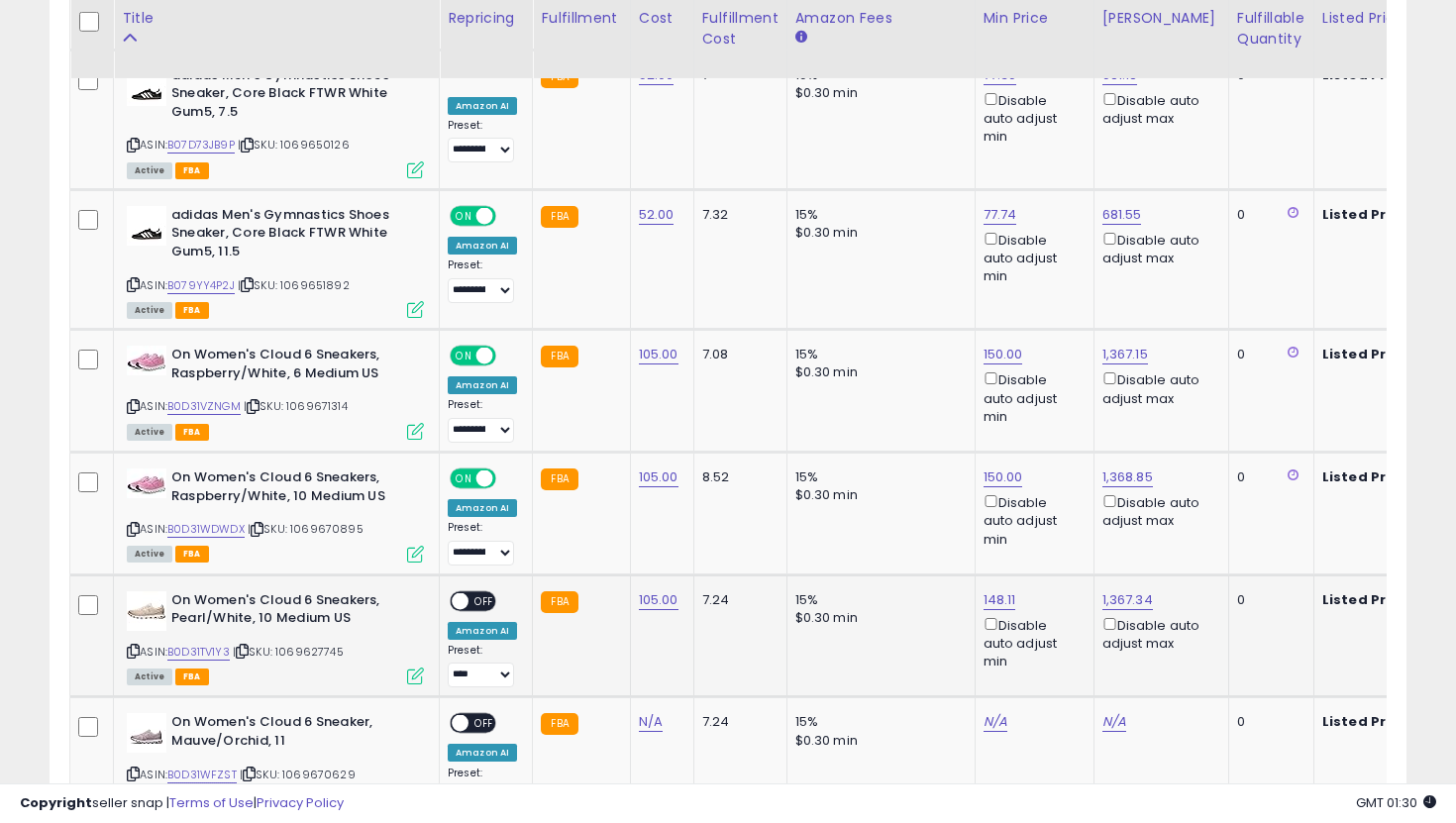 click on "OFF" at bounding box center (484, 600) 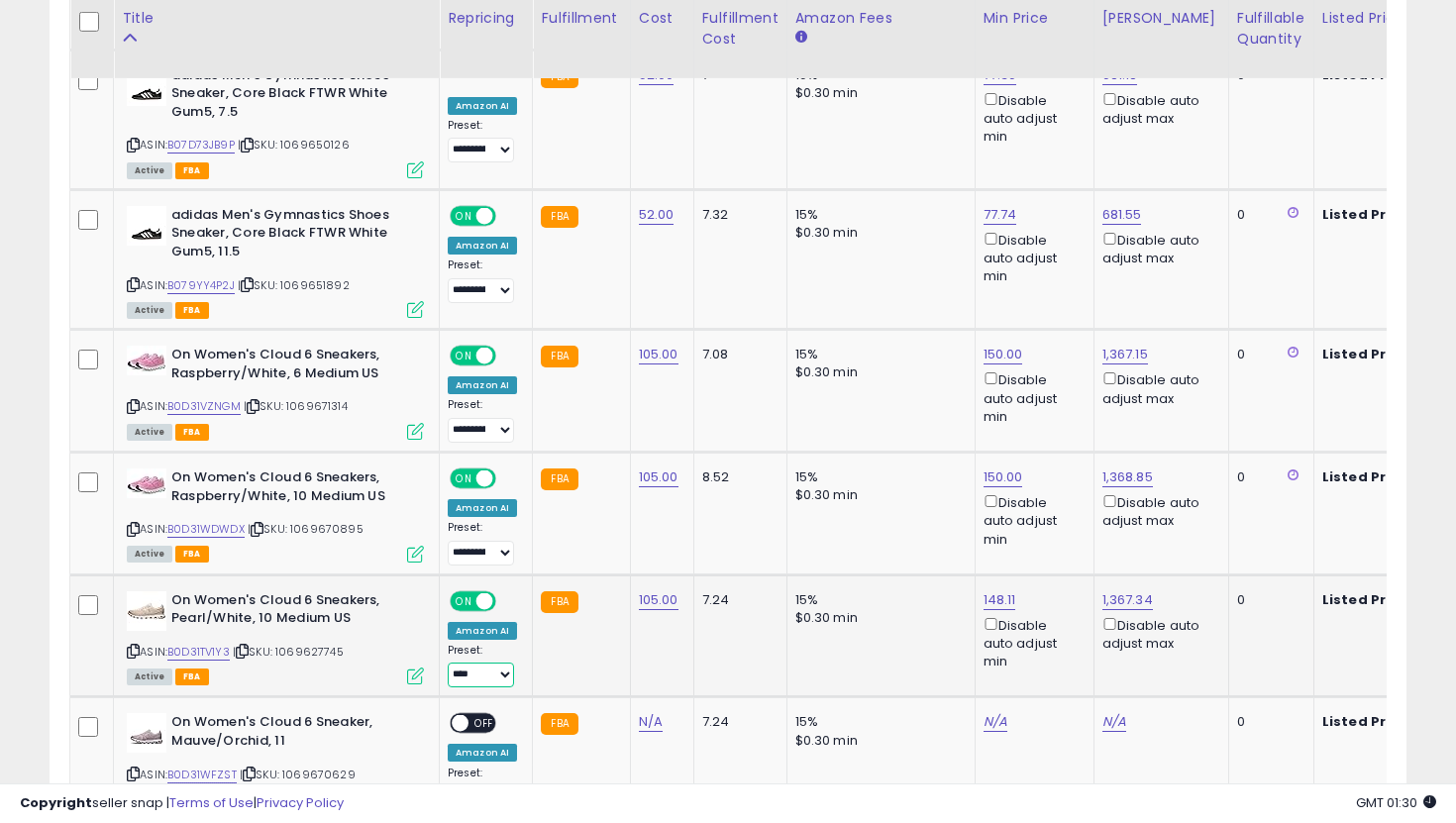 click on "**********" at bounding box center [480, 674] 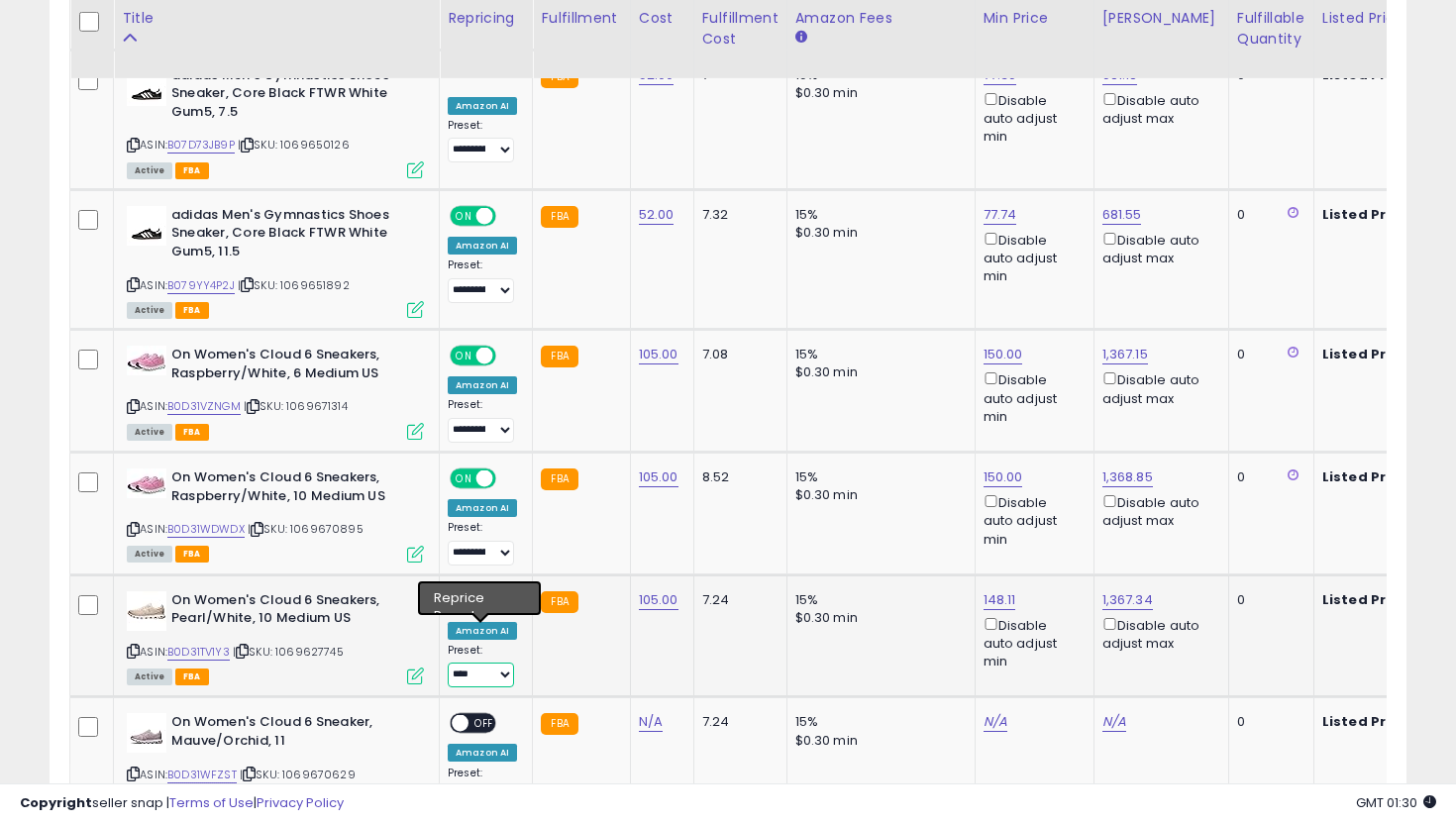 select on "**********" 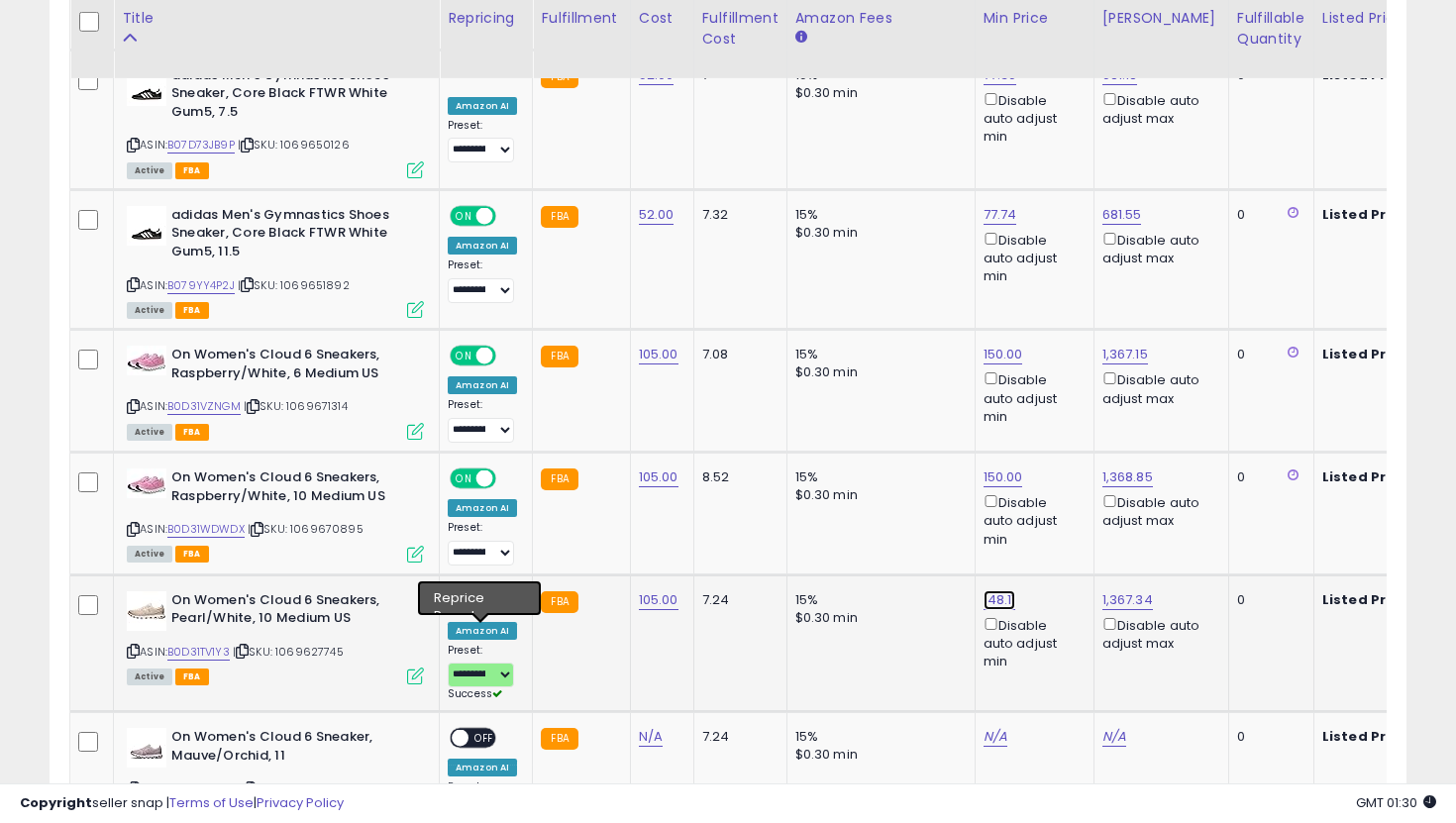 click on "148.11" at bounding box center [999, -1850] 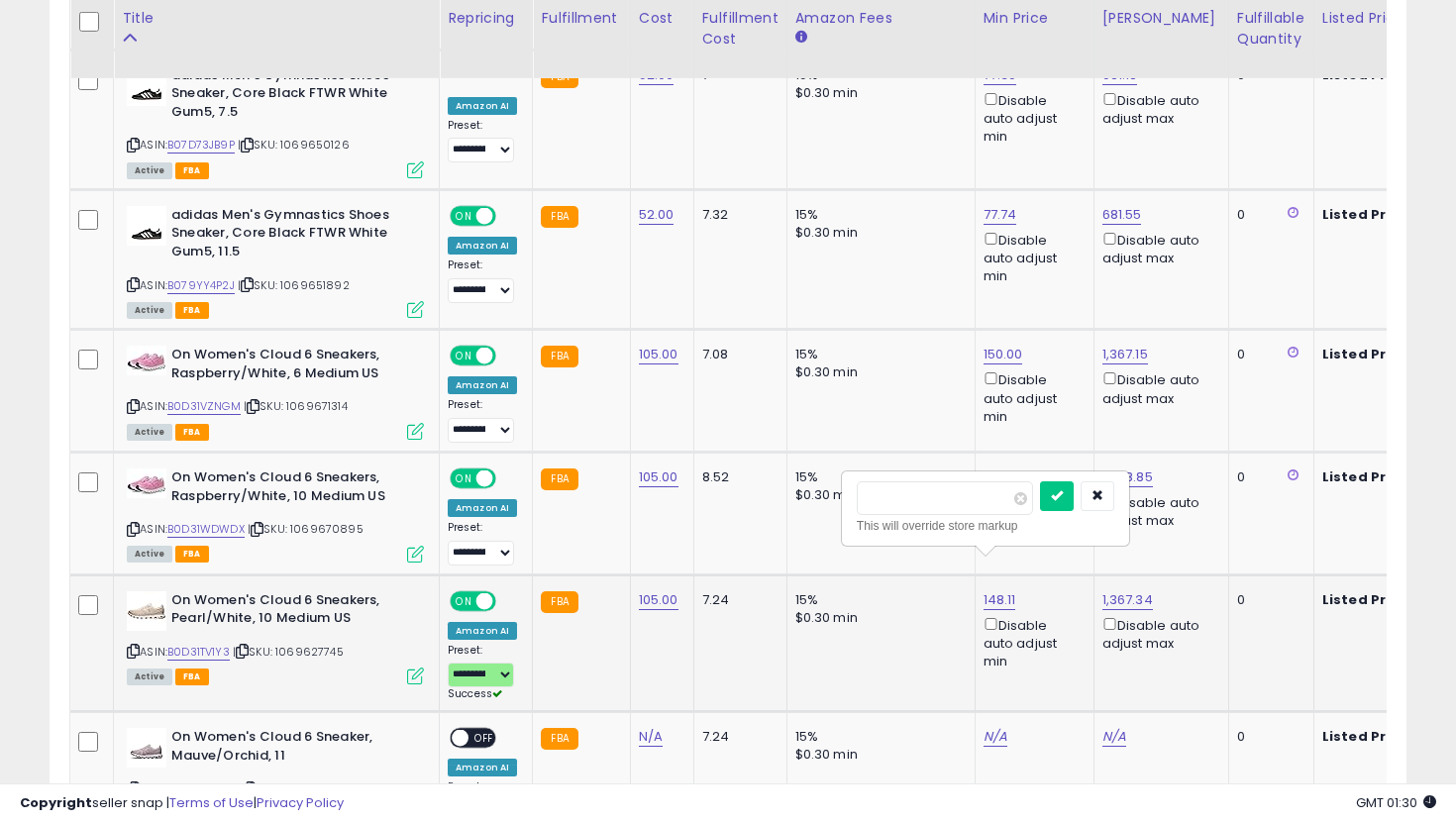 drag, startPoint x: 1020, startPoint y: 615, endPoint x: 858, endPoint y: 482, distance: 209.602 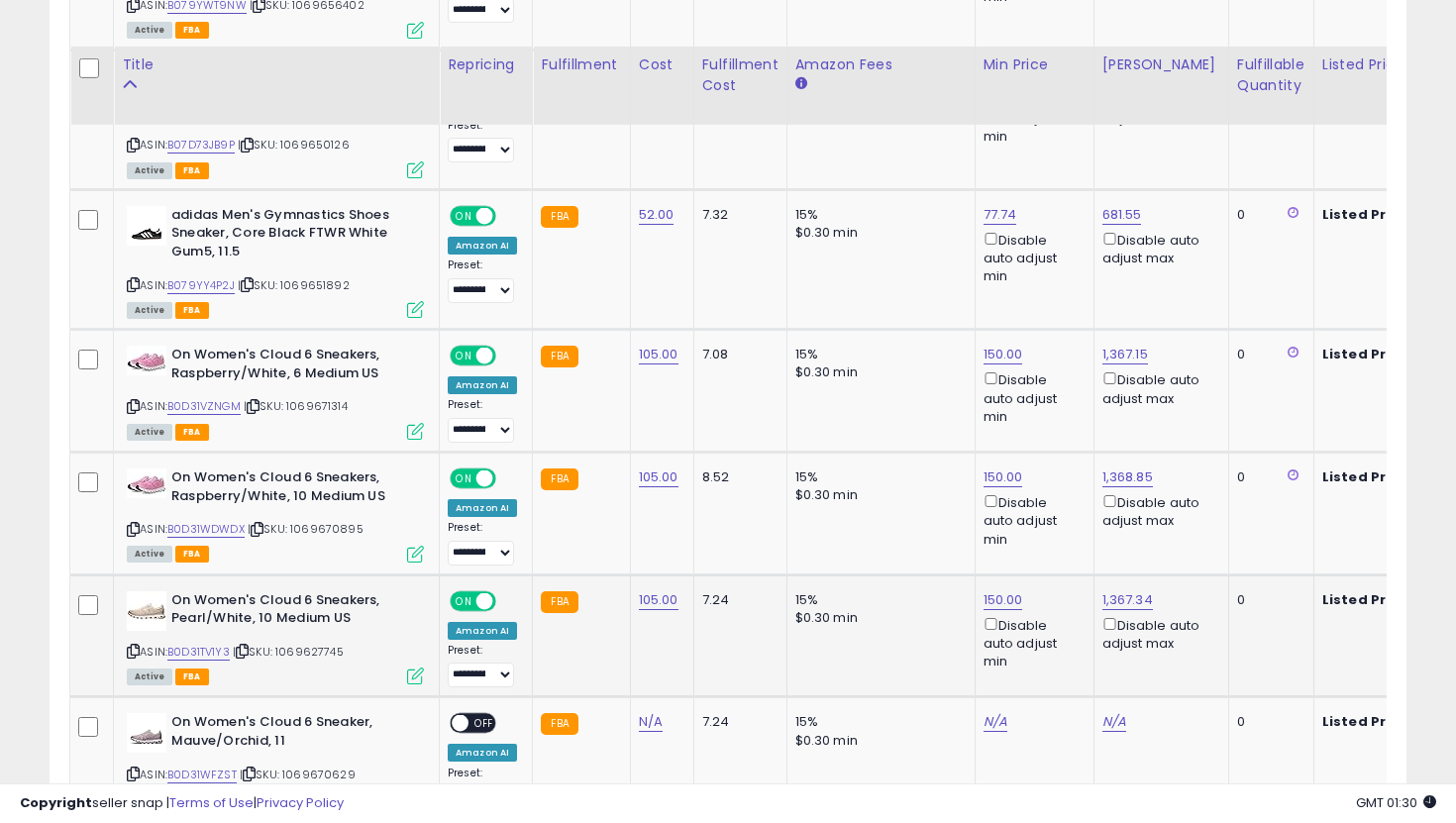 scroll, scrollTop: 3023, scrollLeft: 0, axis: vertical 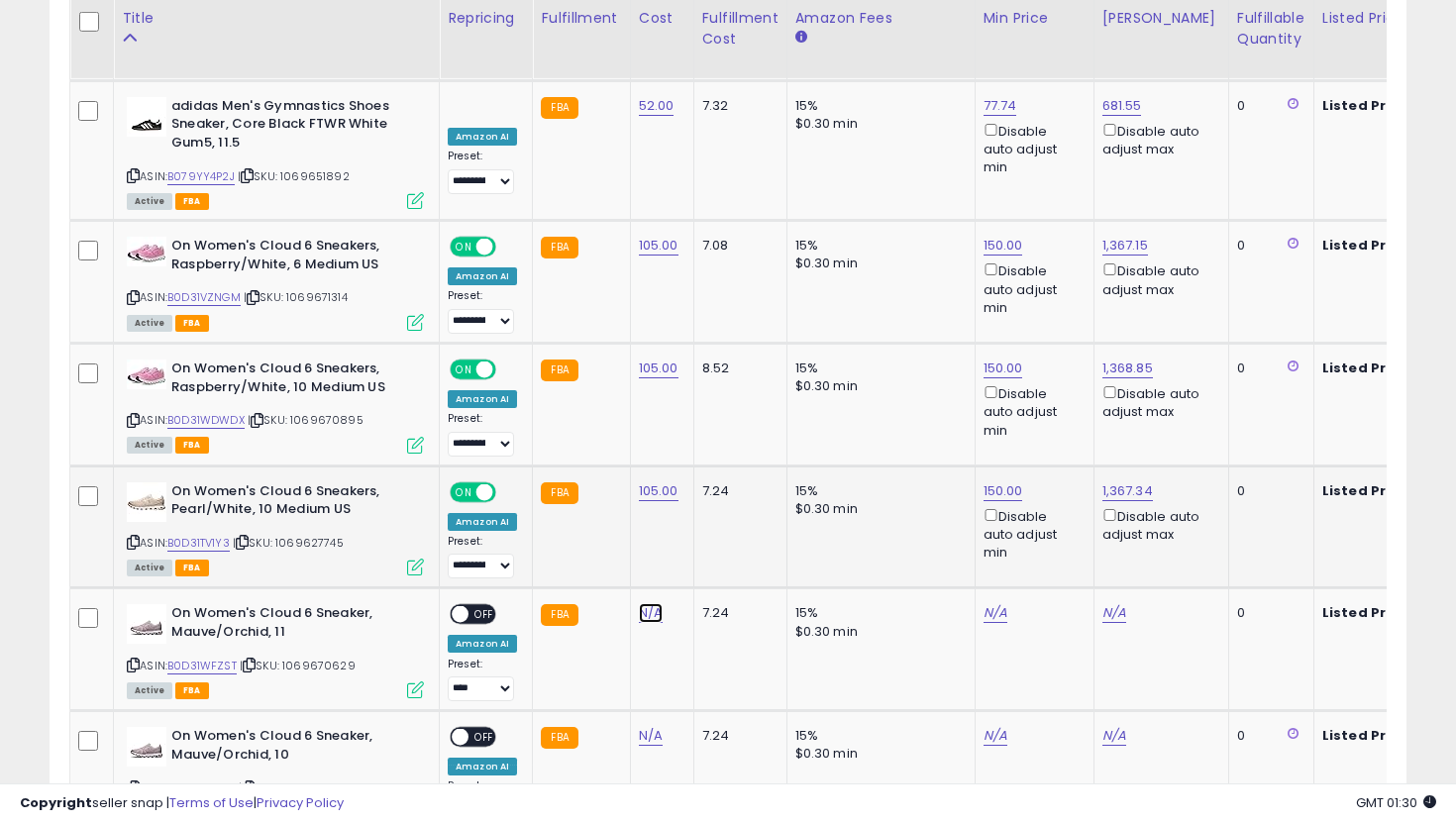 click on "N/A" at bounding box center (651, 613) 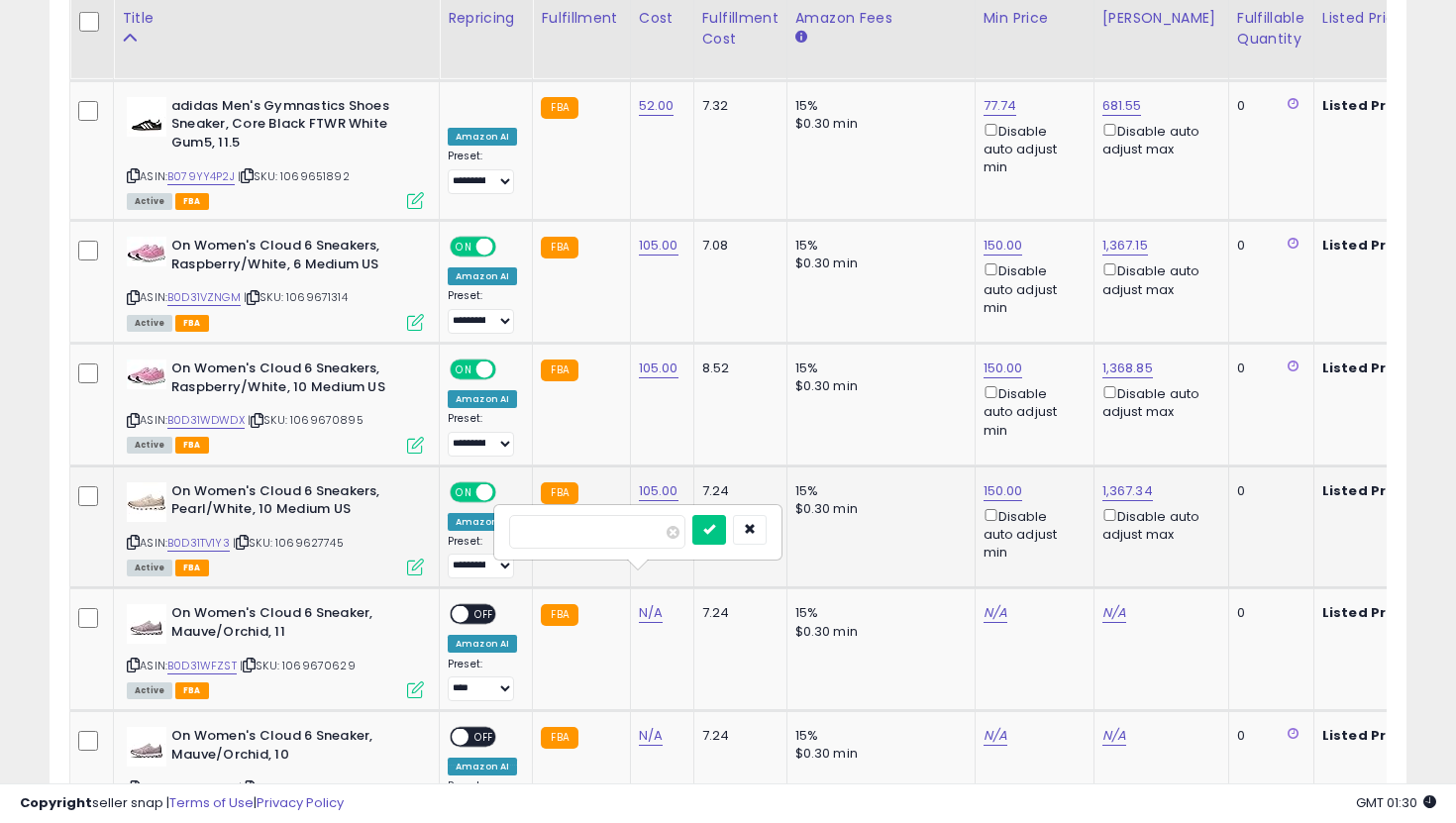 type on "***" 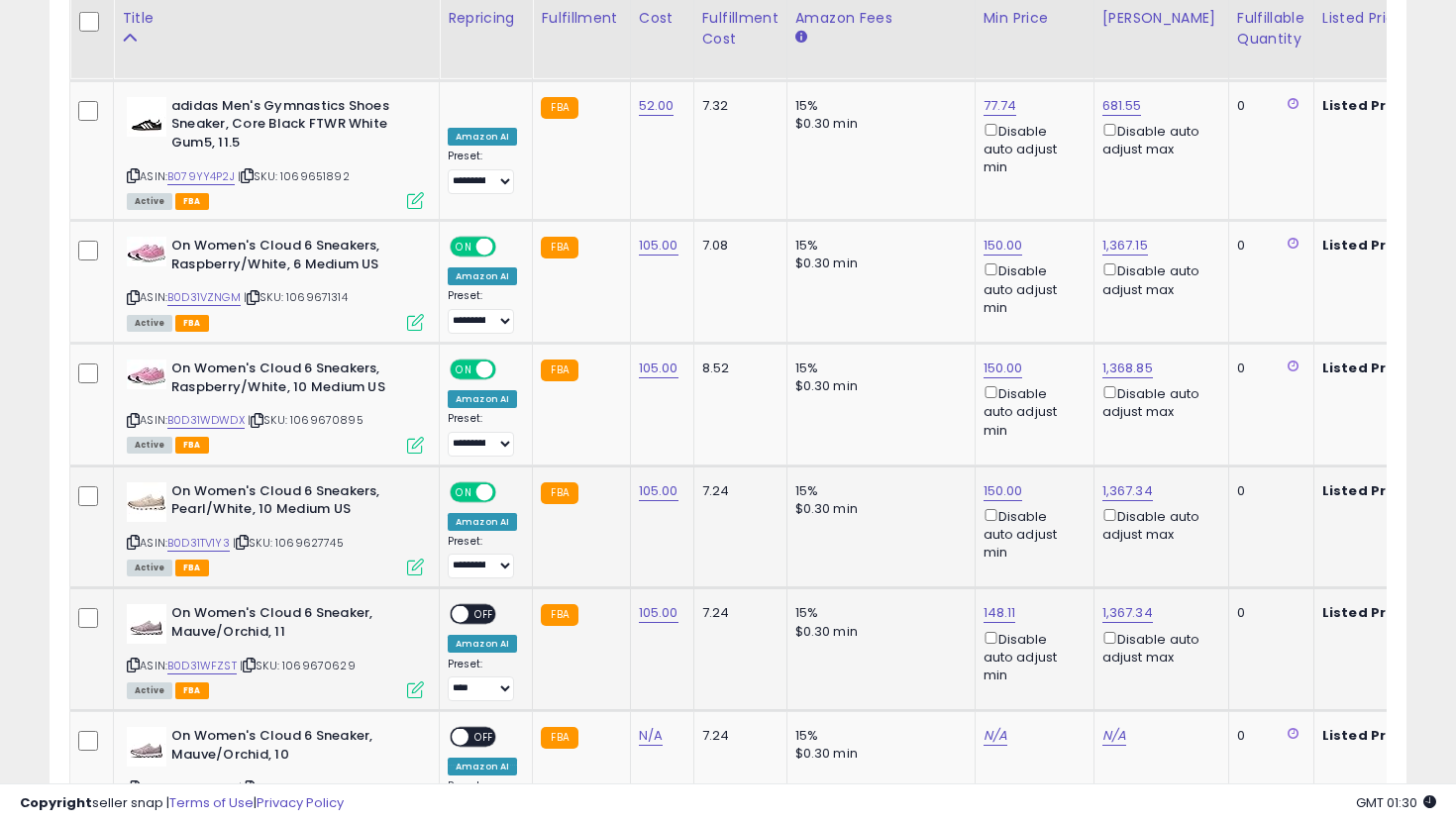 drag, startPoint x: 858, startPoint y: 482, endPoint x: 477, endPoint y: 580, distance: 393.40183 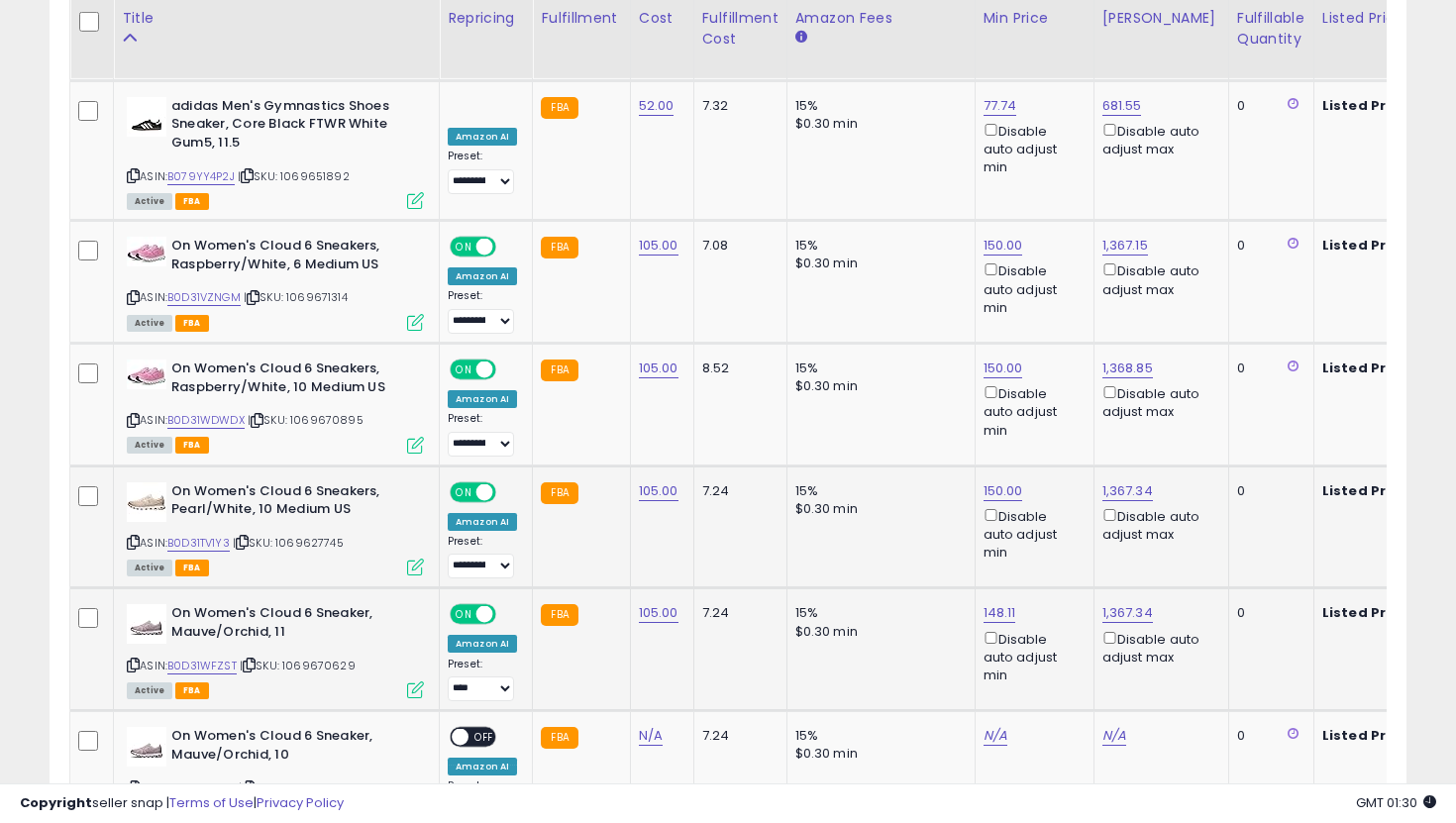 drag, startPoint x: 477, startPoint y: 580, endPoint x: 485, endPoint y: 667, distance: 87.36704 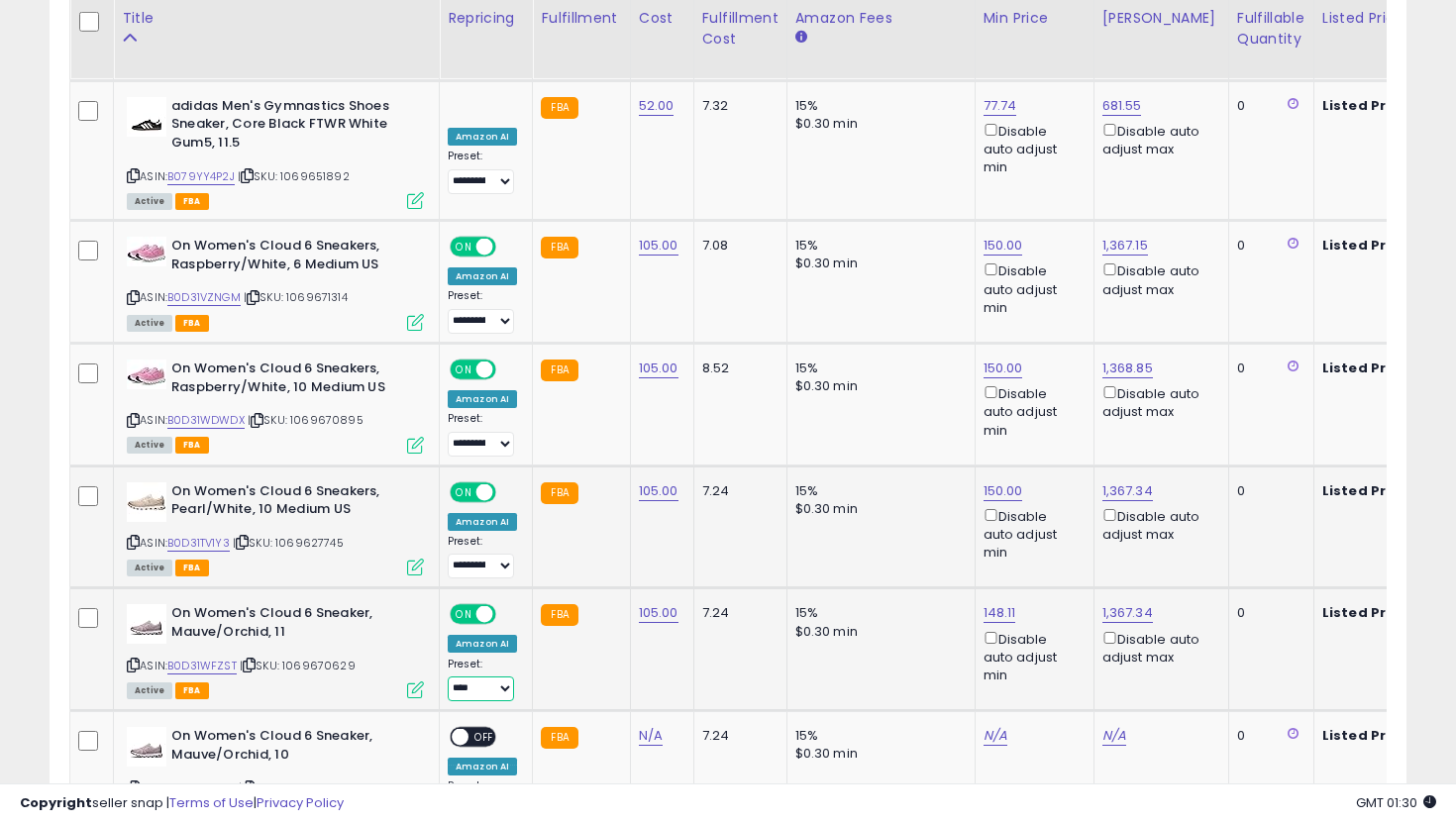 click on "**********" at bounding box center (480, 688) 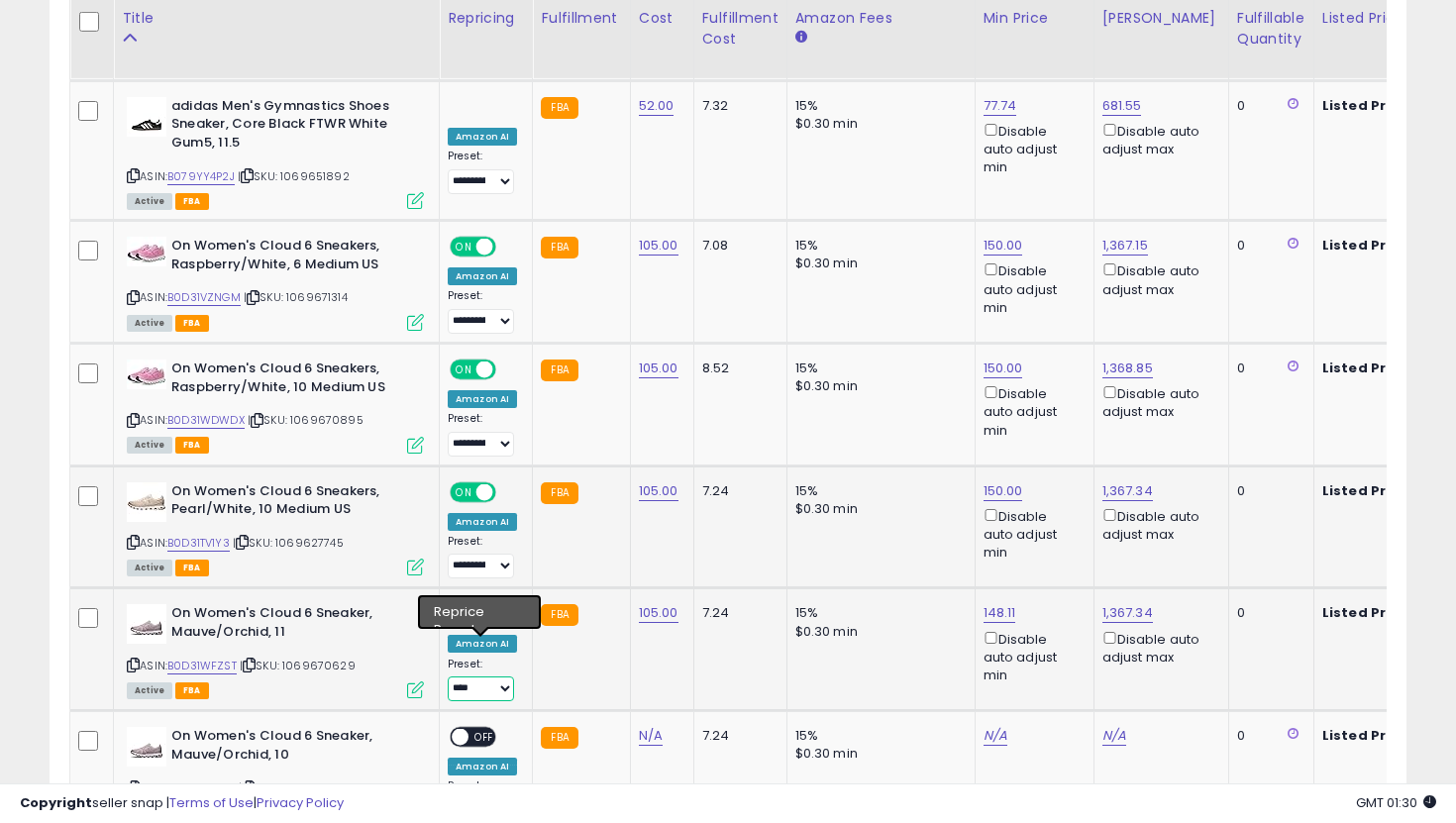 select on "**********" 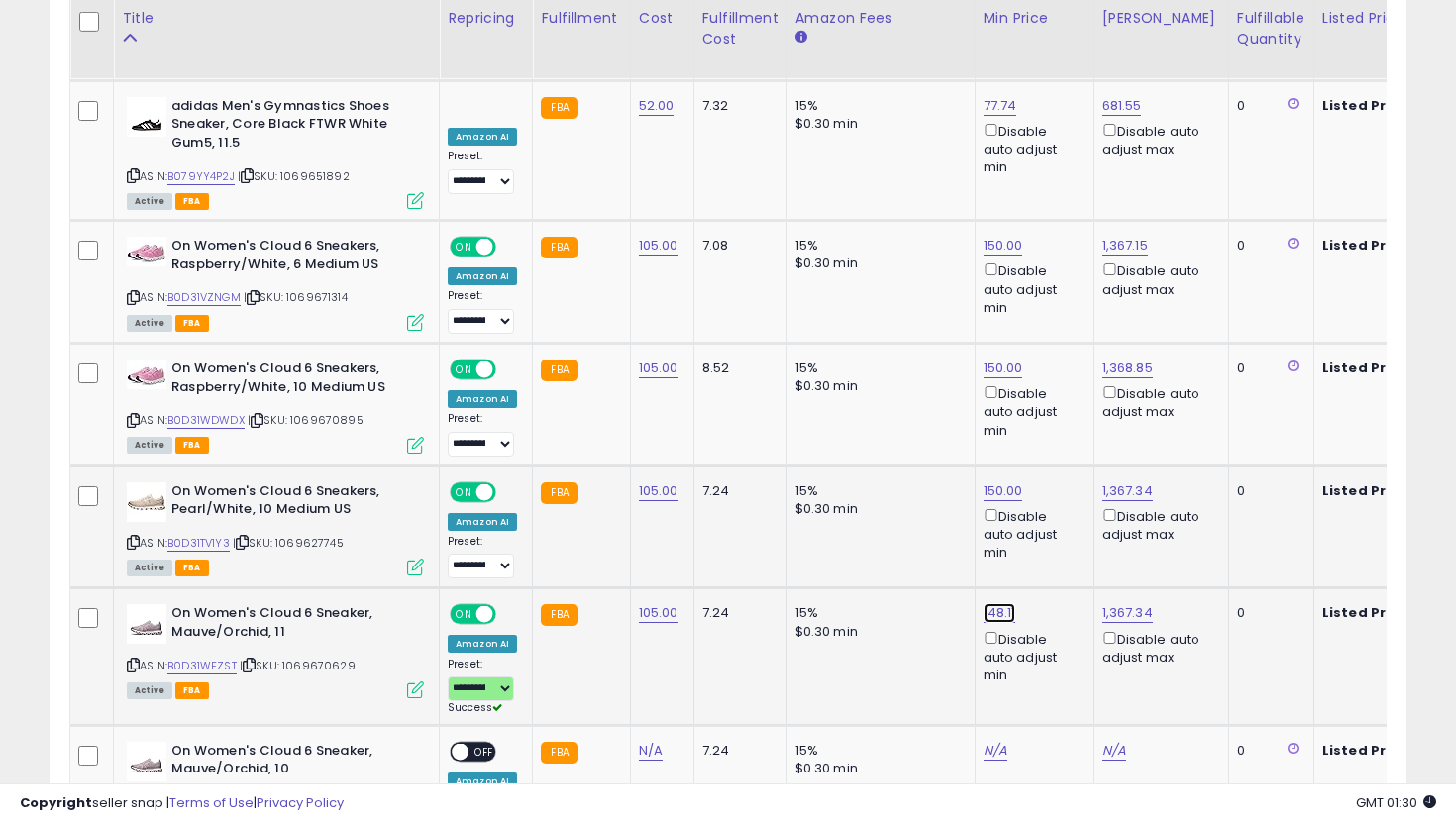 click on "148.11" at bounding box center [999, -1959] 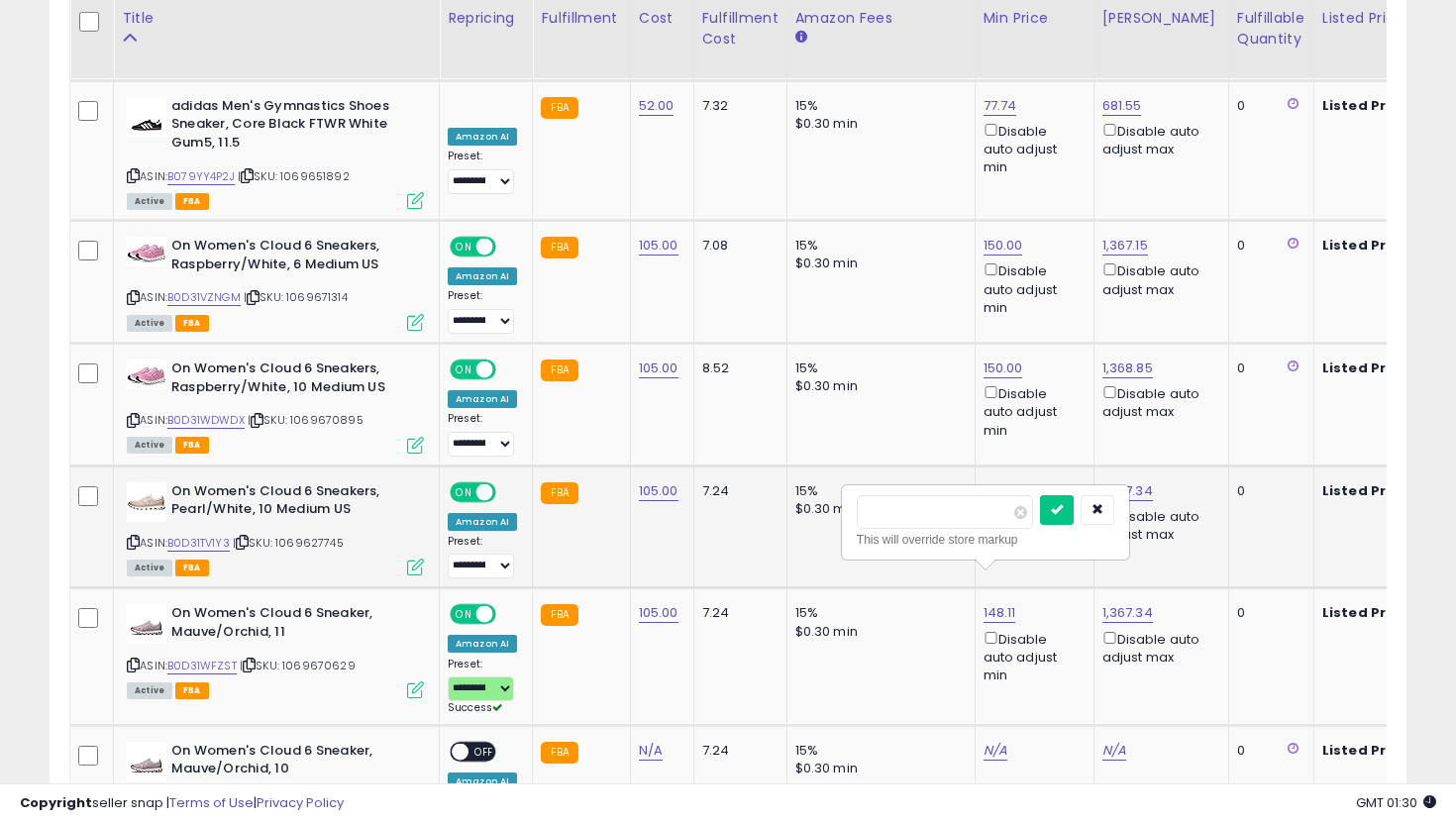 drag, startPoint x: 968, startPoint y: 526, endPoint x: 789, endPoint y: 510, distance: 179.71366 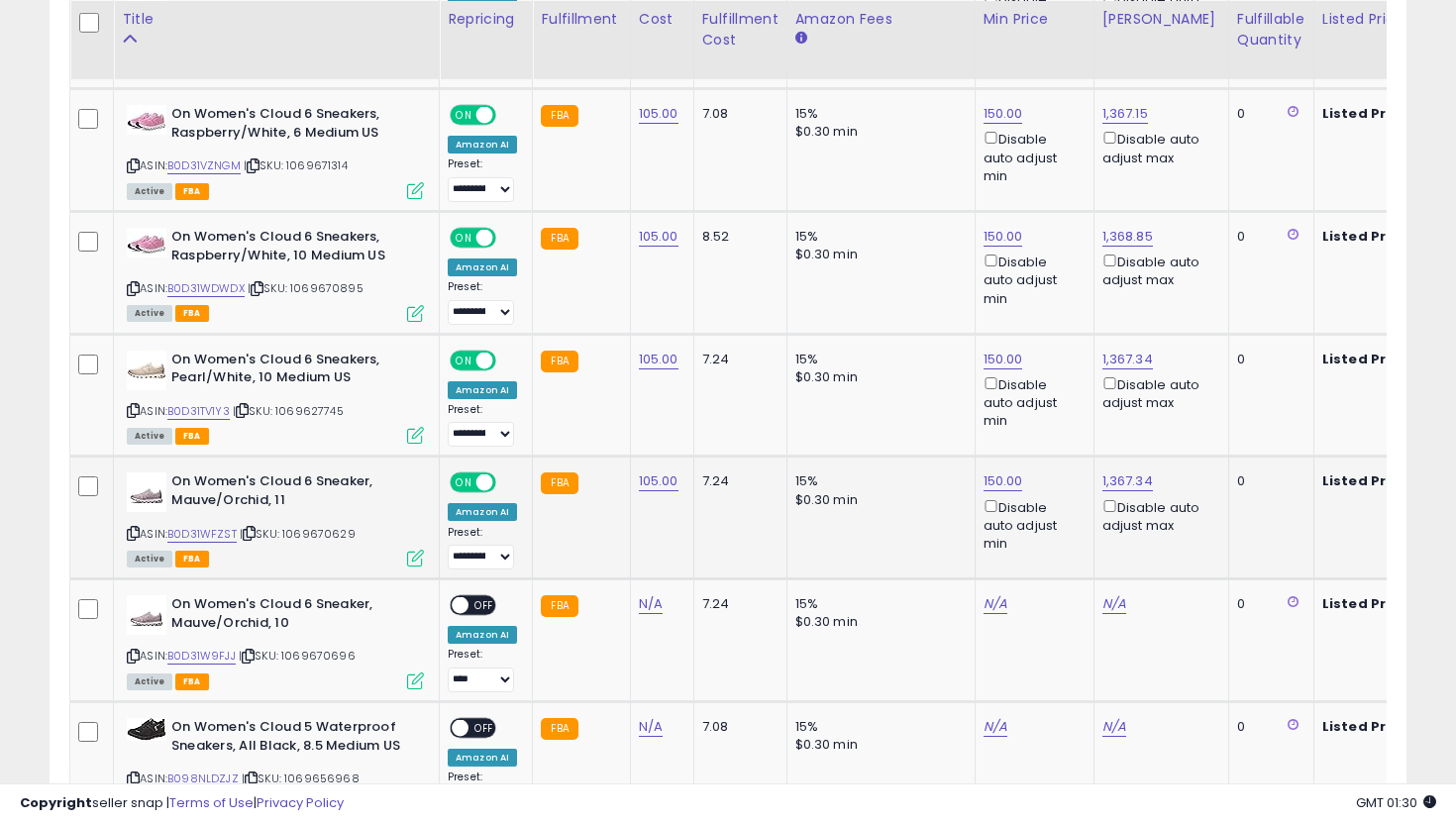 scroll, scrollTop: 3155, scrollLeft: 0, axis: vertical 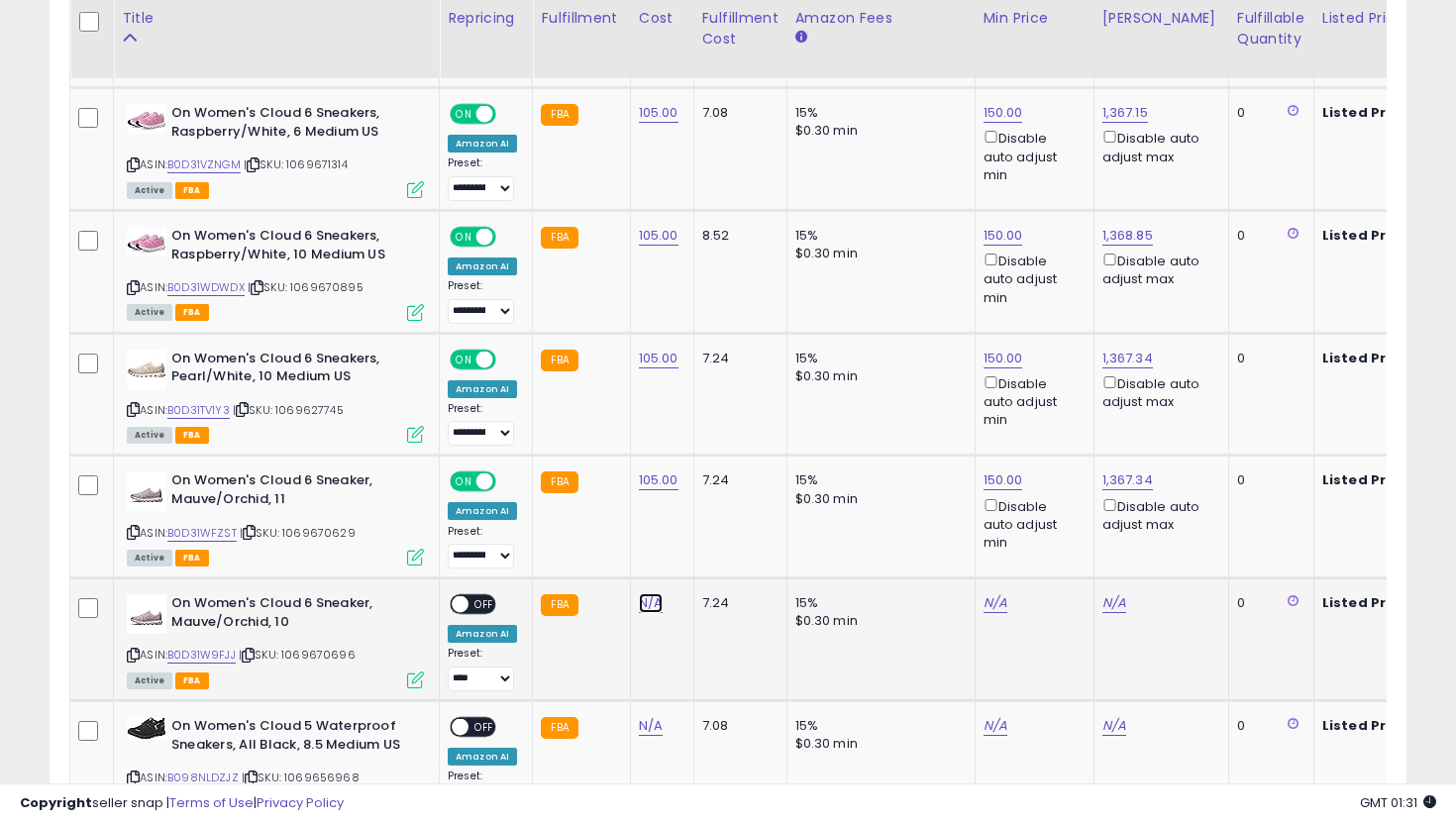 click on "N/A" at bounding box center (651, 603) 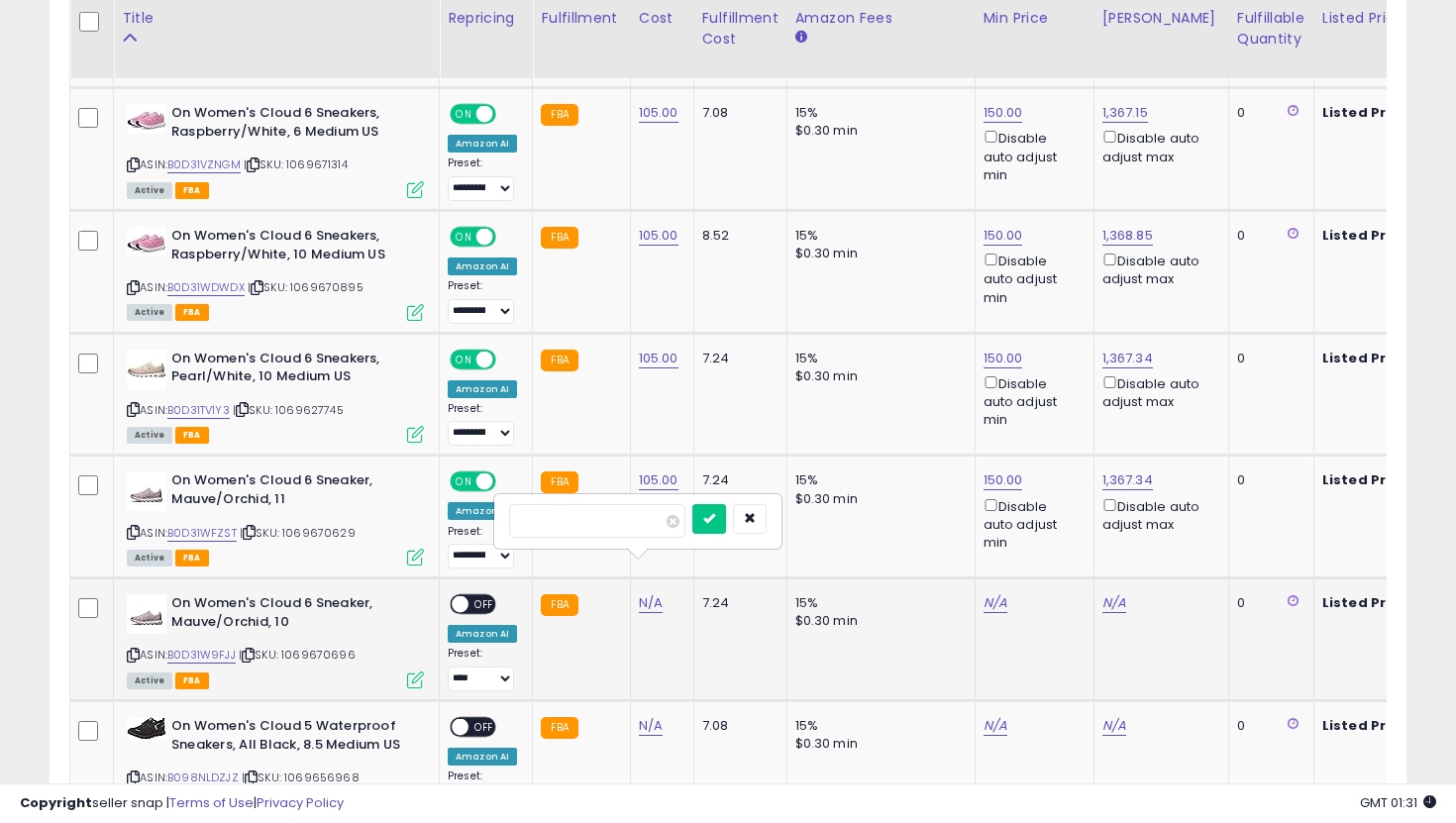 type on "***" 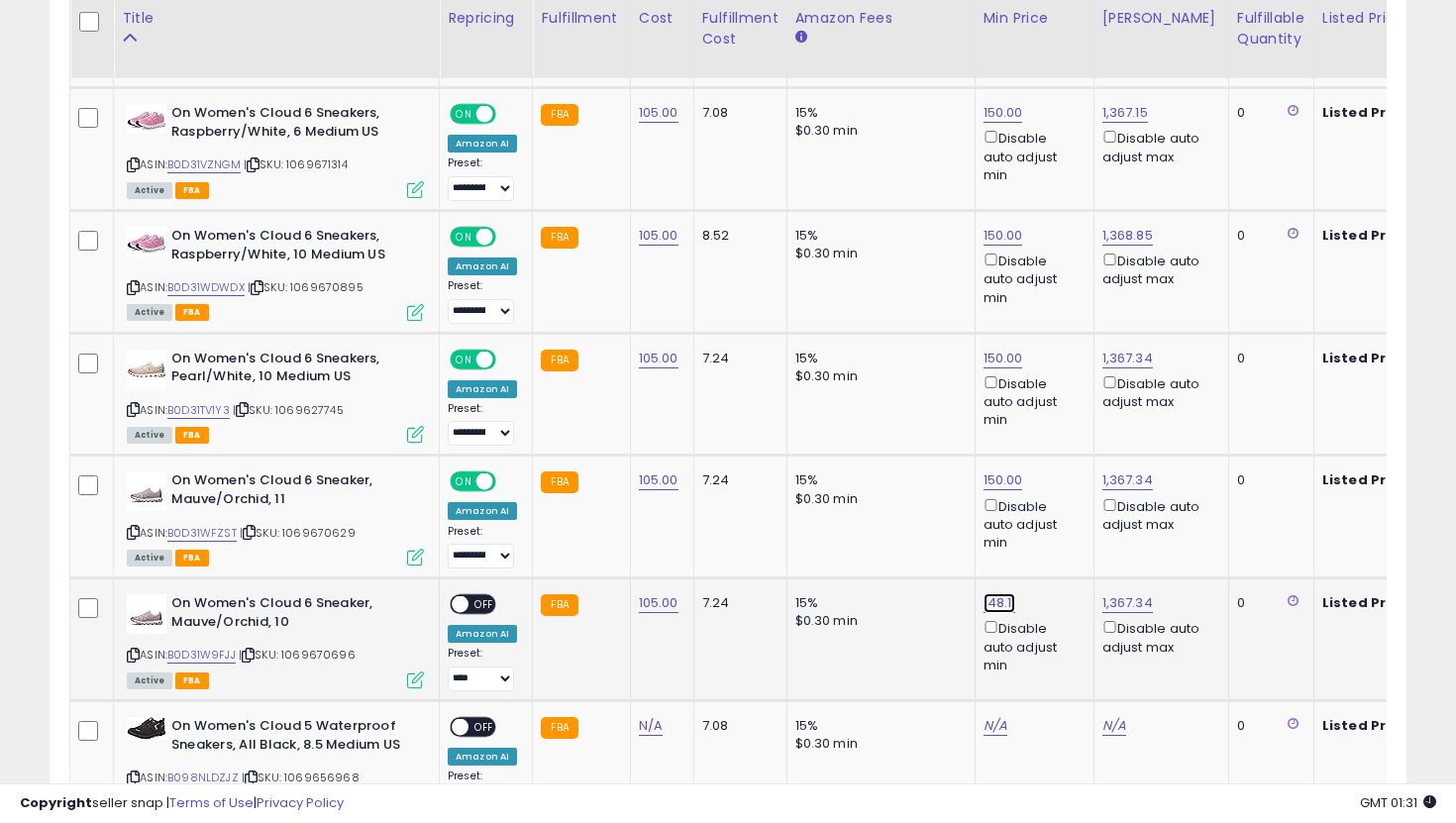click on "148.11" at bounding box center (999, -2092) 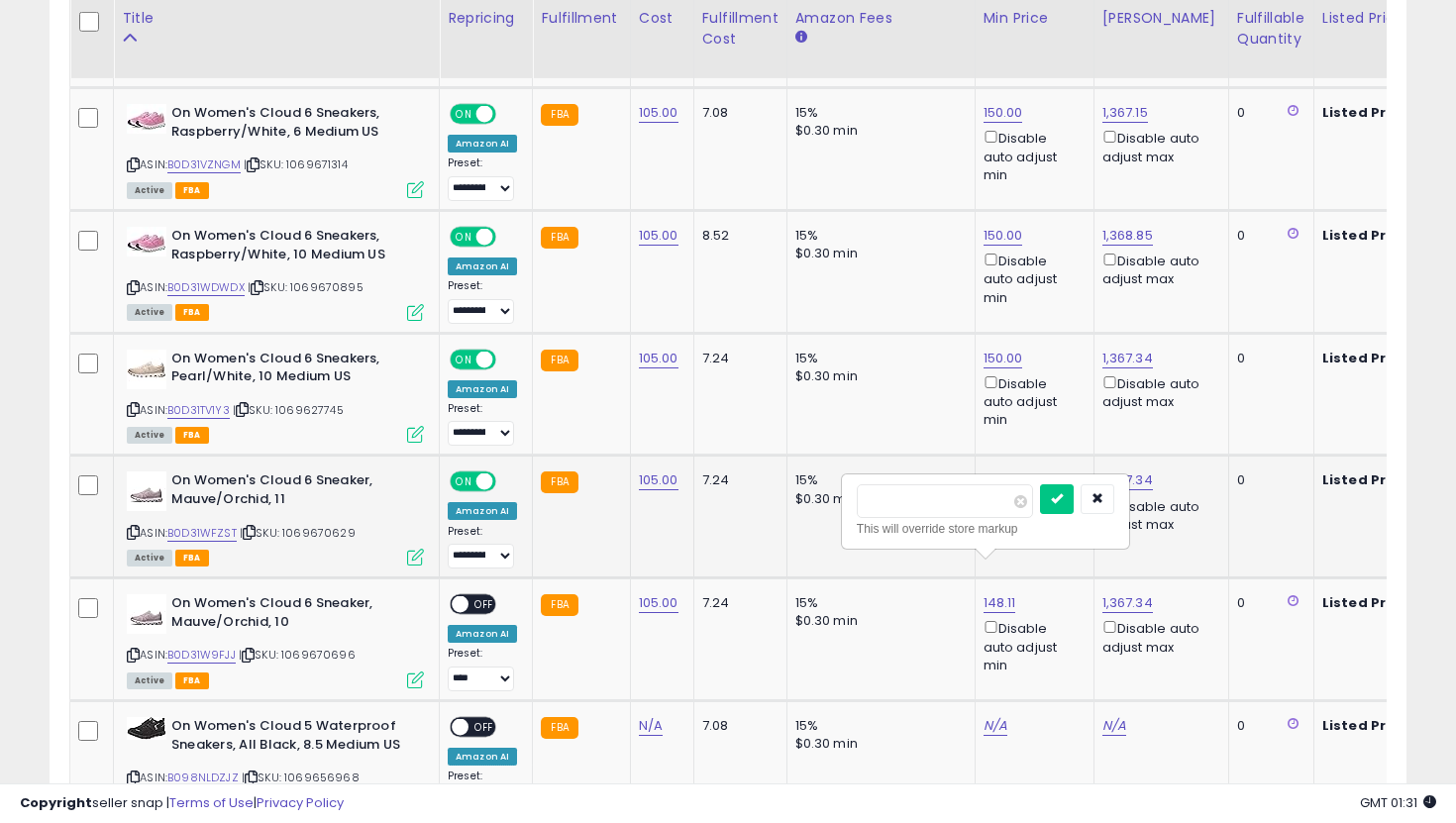 drag, startPoint x: 944, startPoint y: 498, endPoint x: 826, endPoint y: 484, distance: 118.8276 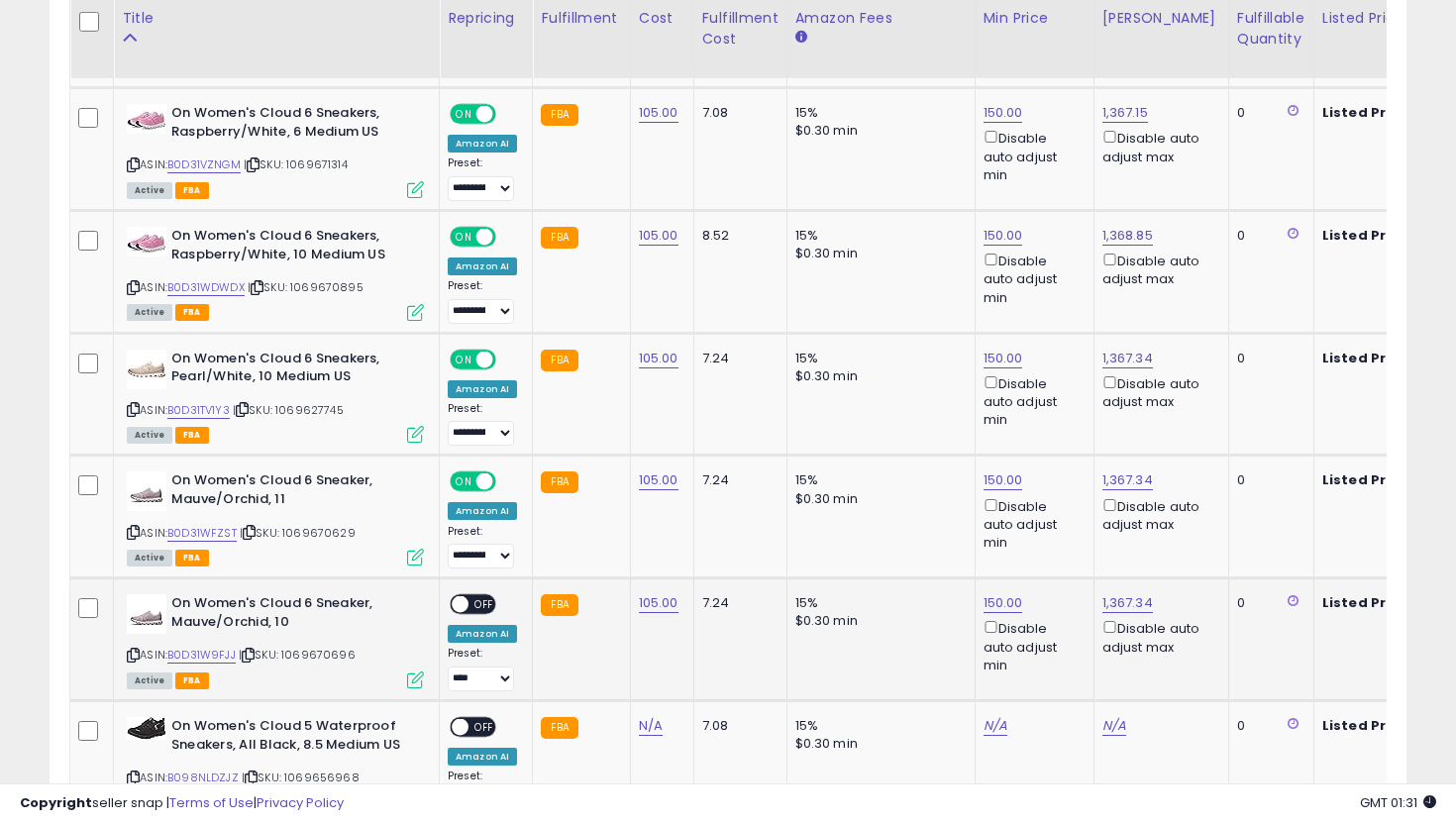 click on "OFF" at bounding box center (484, 604) 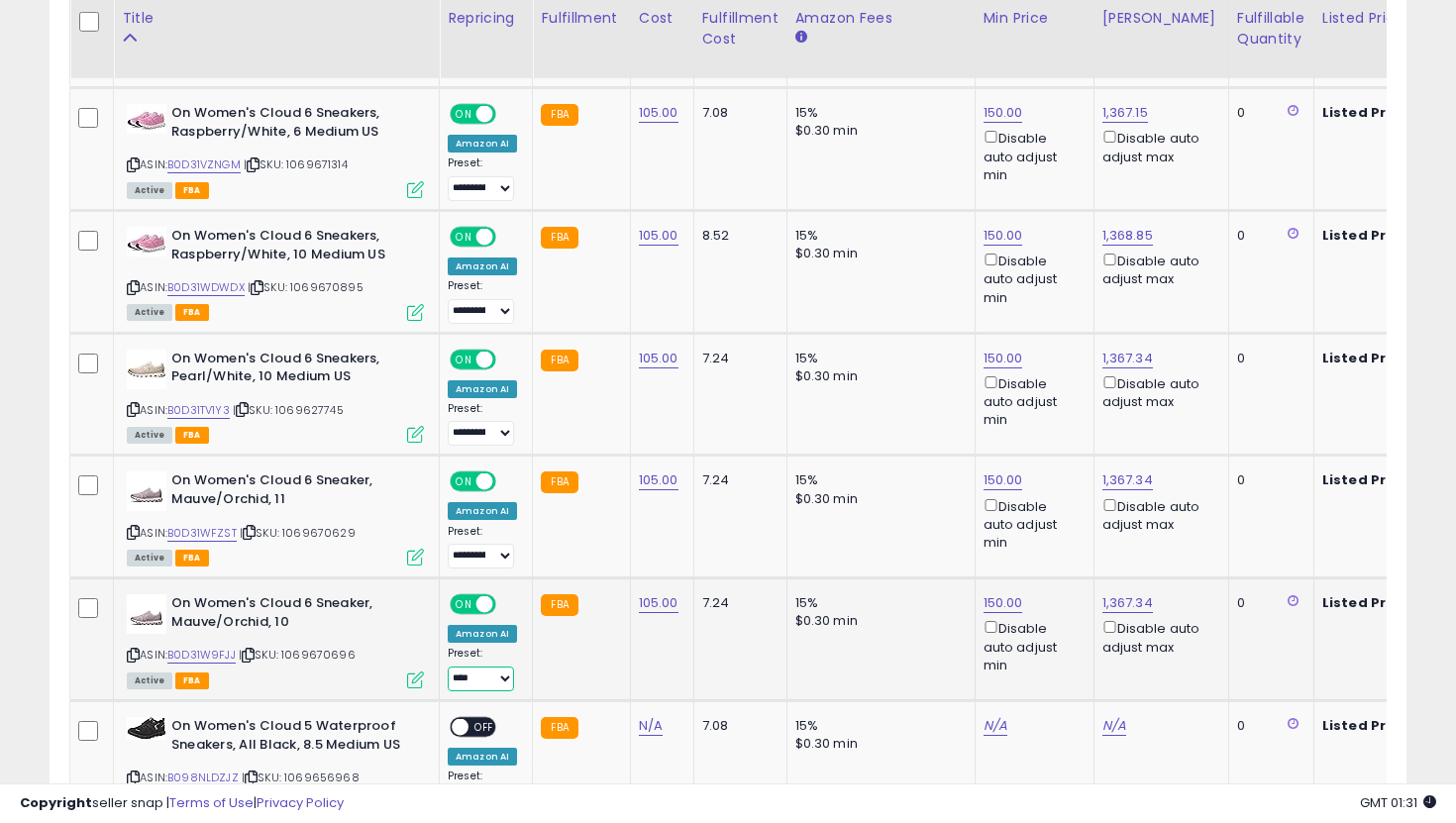 click on "**********" at bounding box center (480, 678) 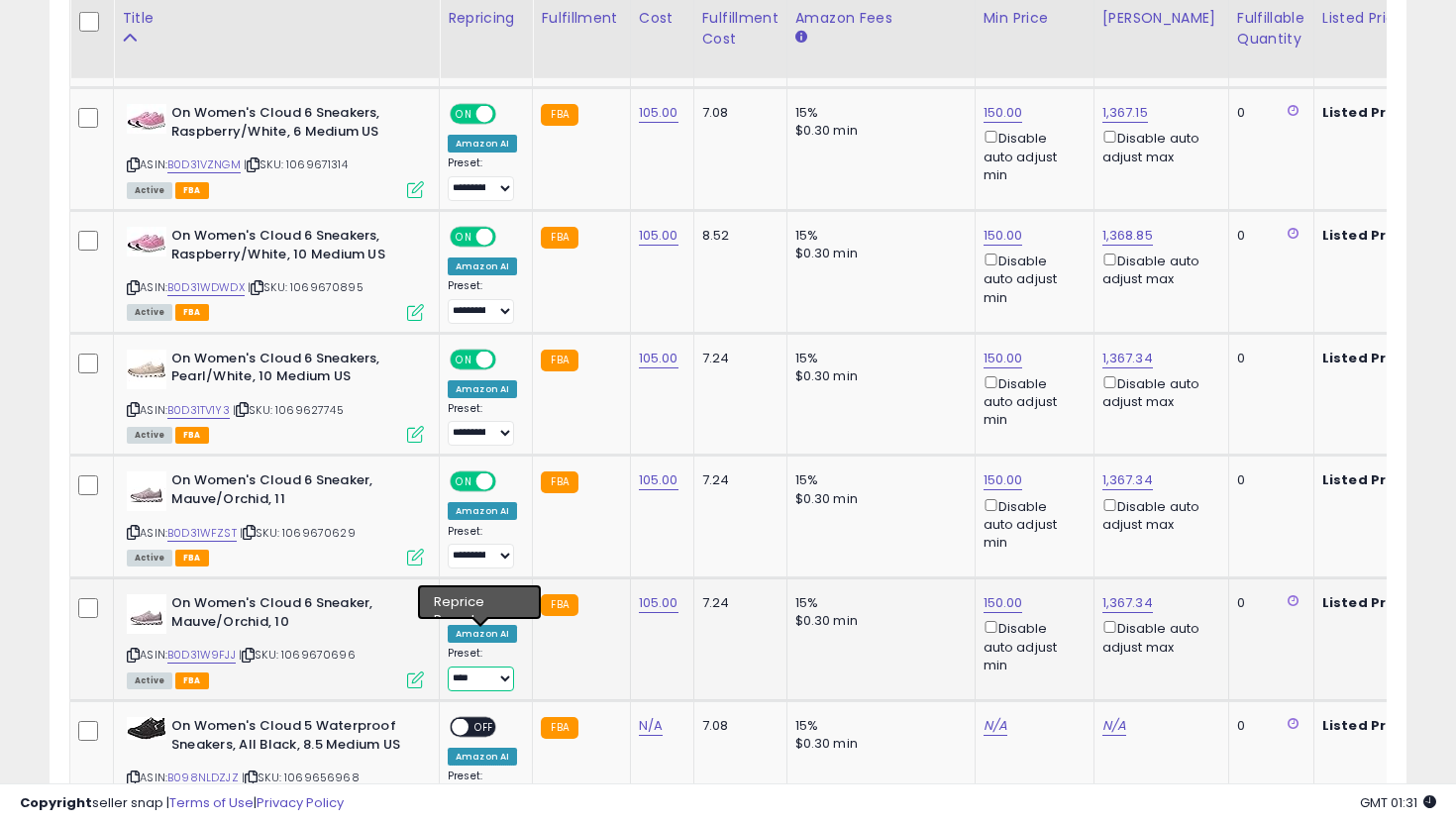 select on "**********" 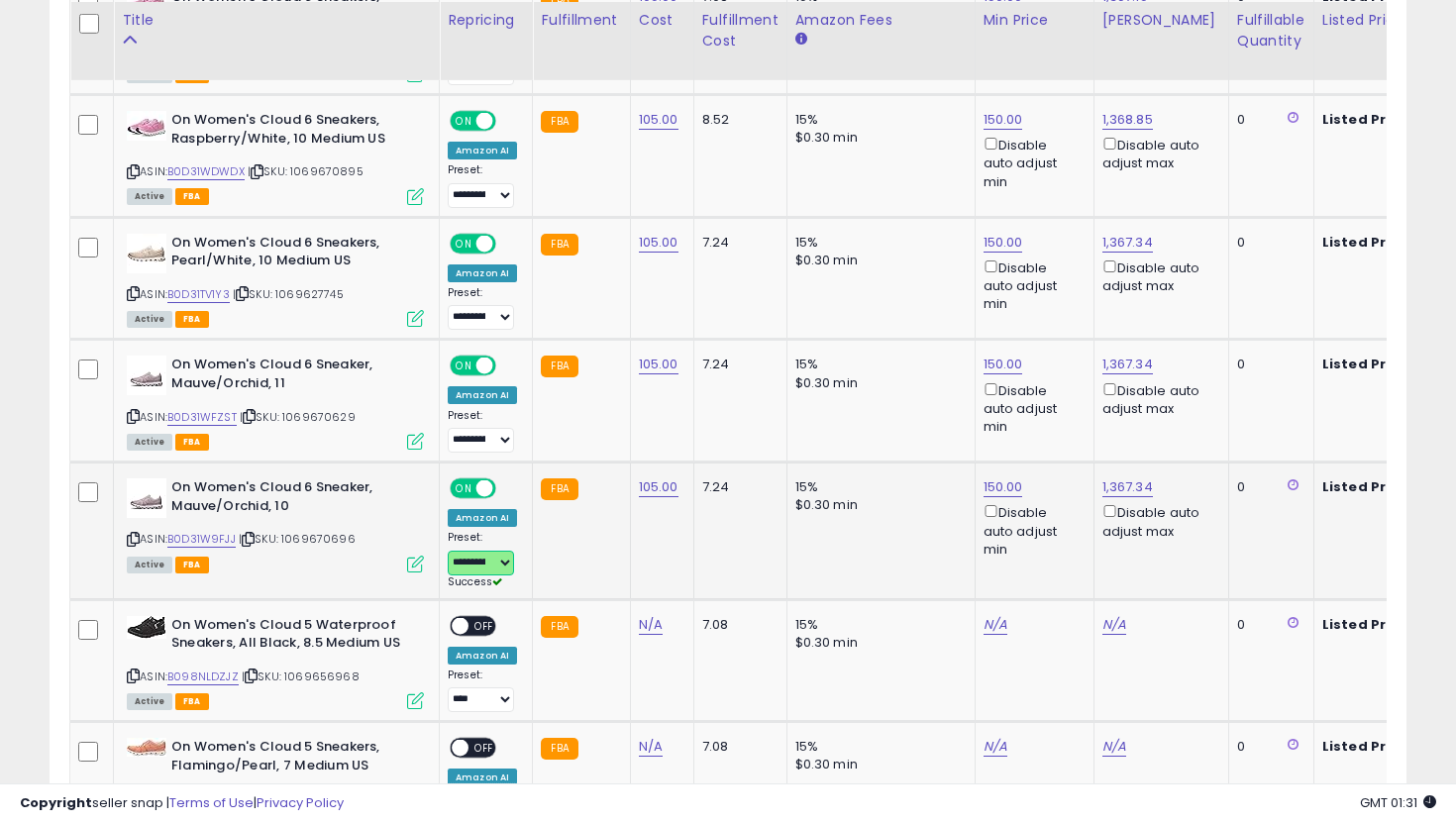 scroll, scrollTop: 3273, scrollLeft: 0, axis: vertical 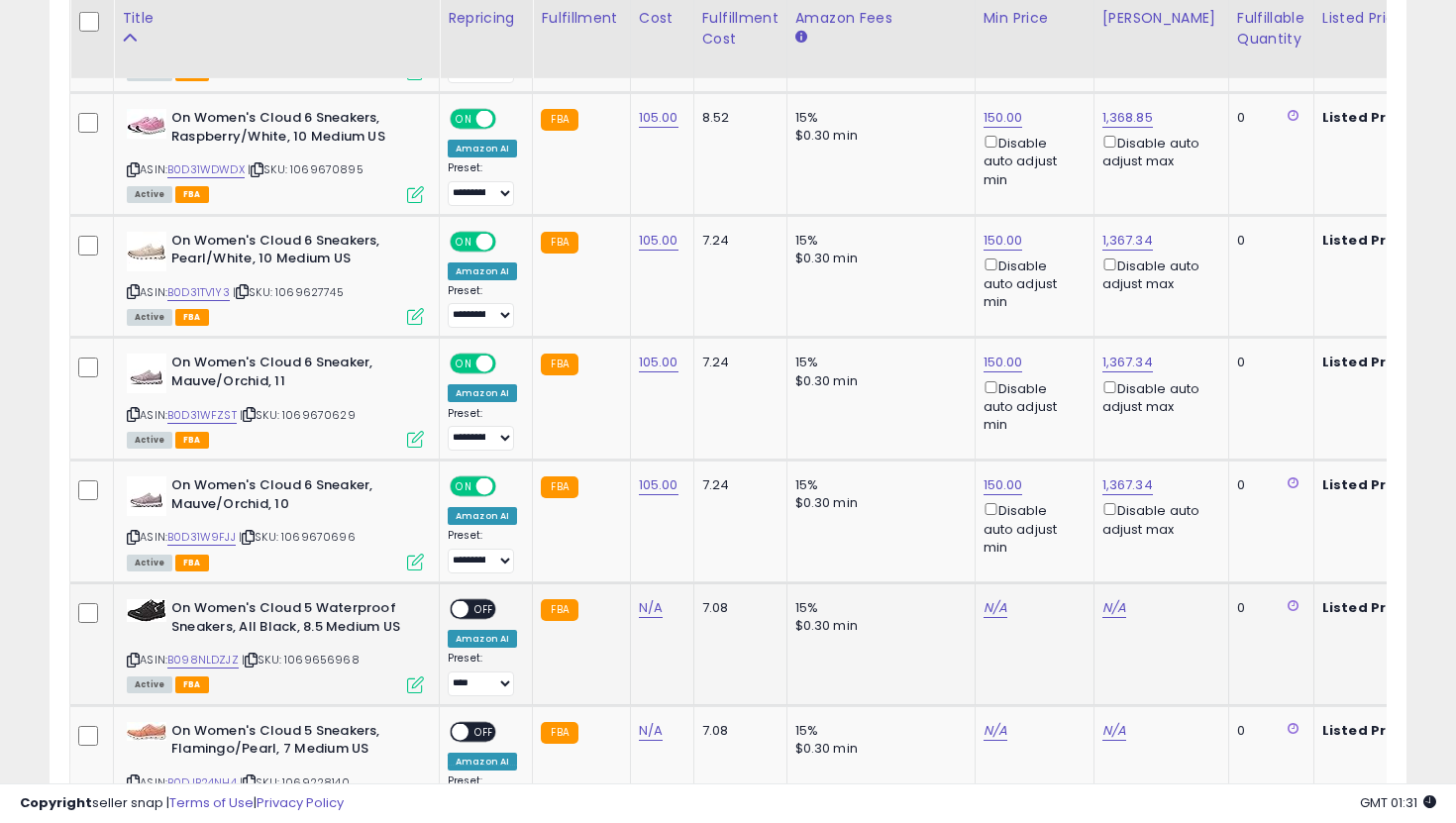 click on "N/A" 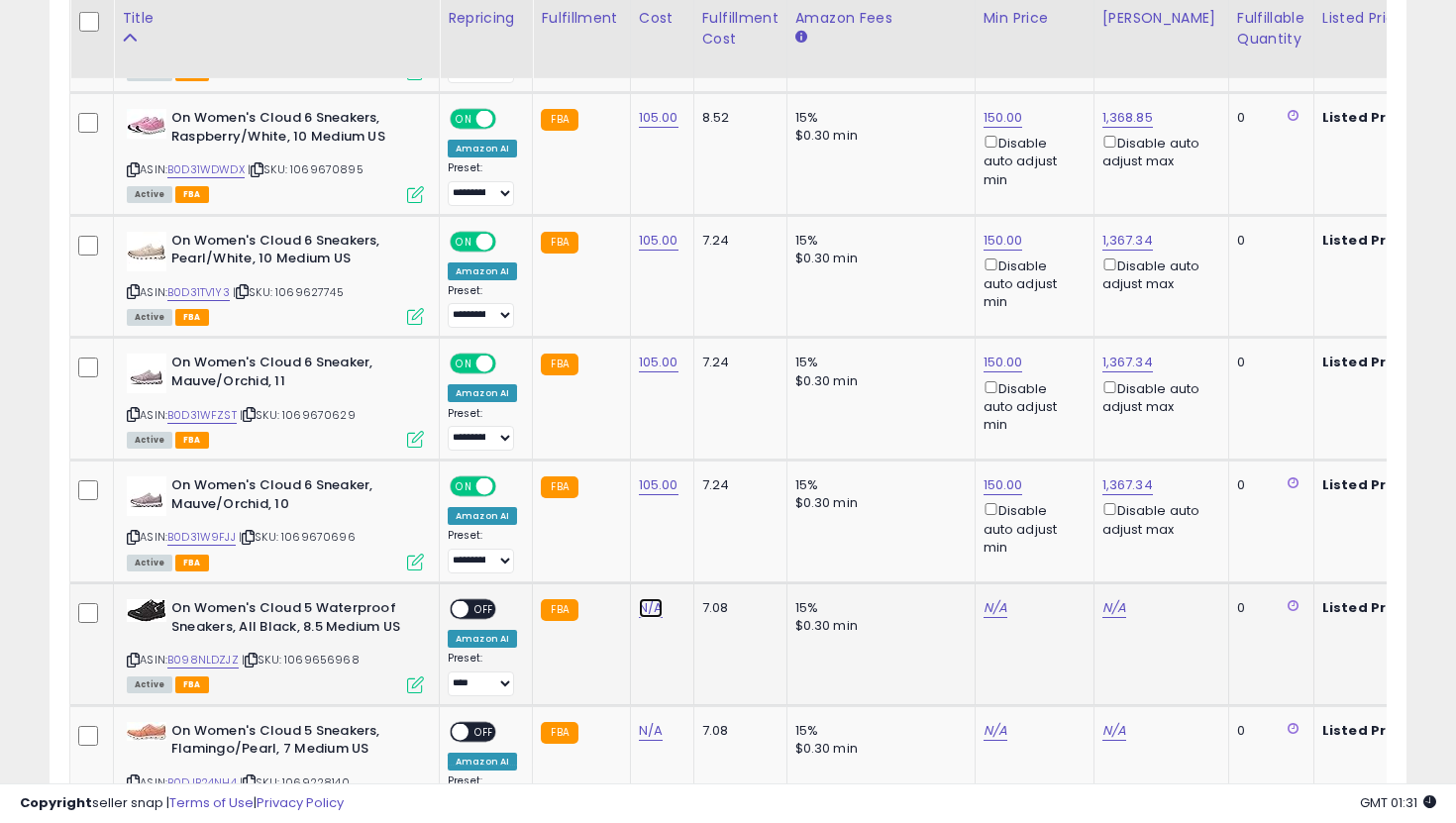 click on "N/A" at bounding box center [651, 608] 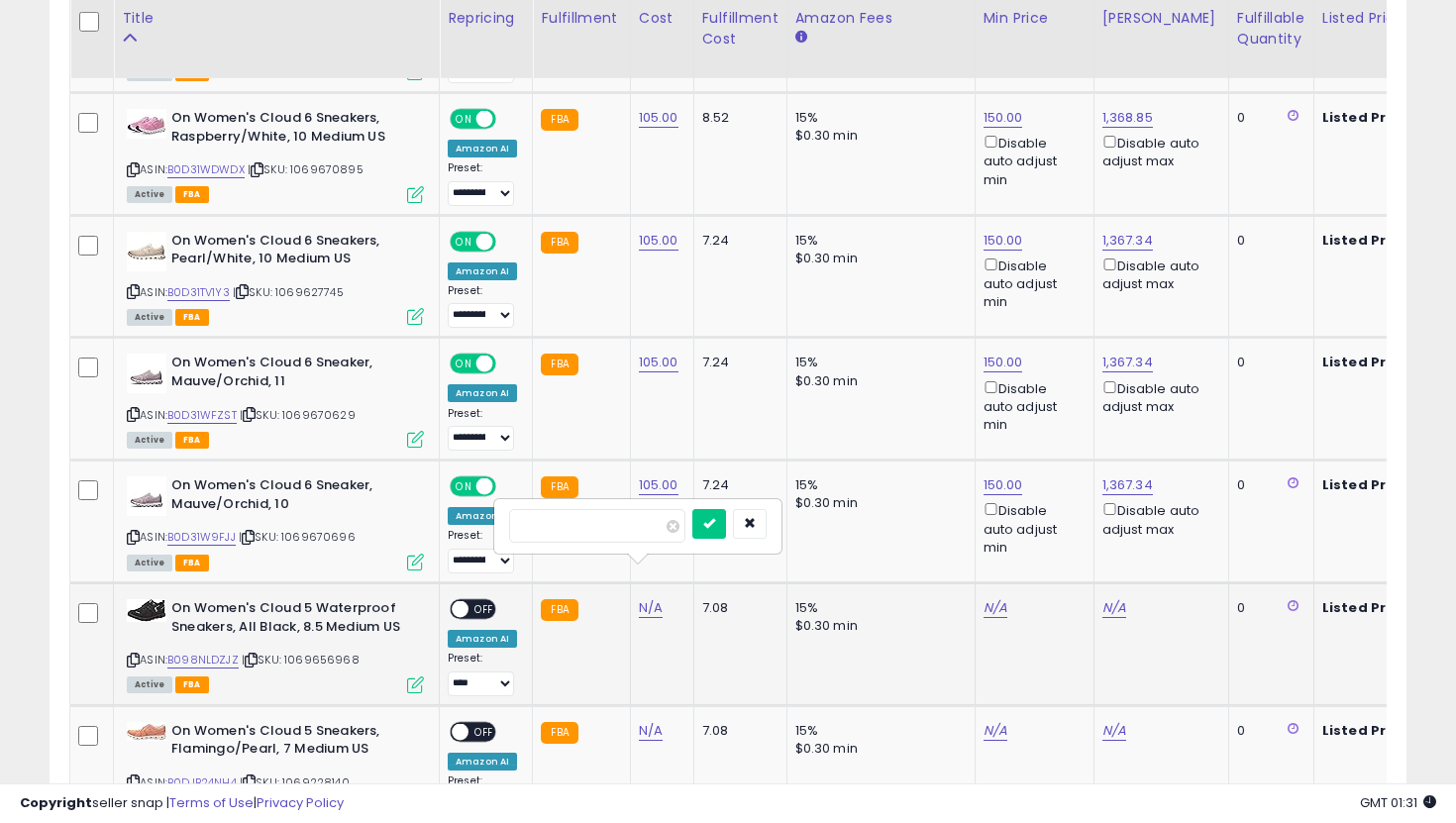 type on "***" 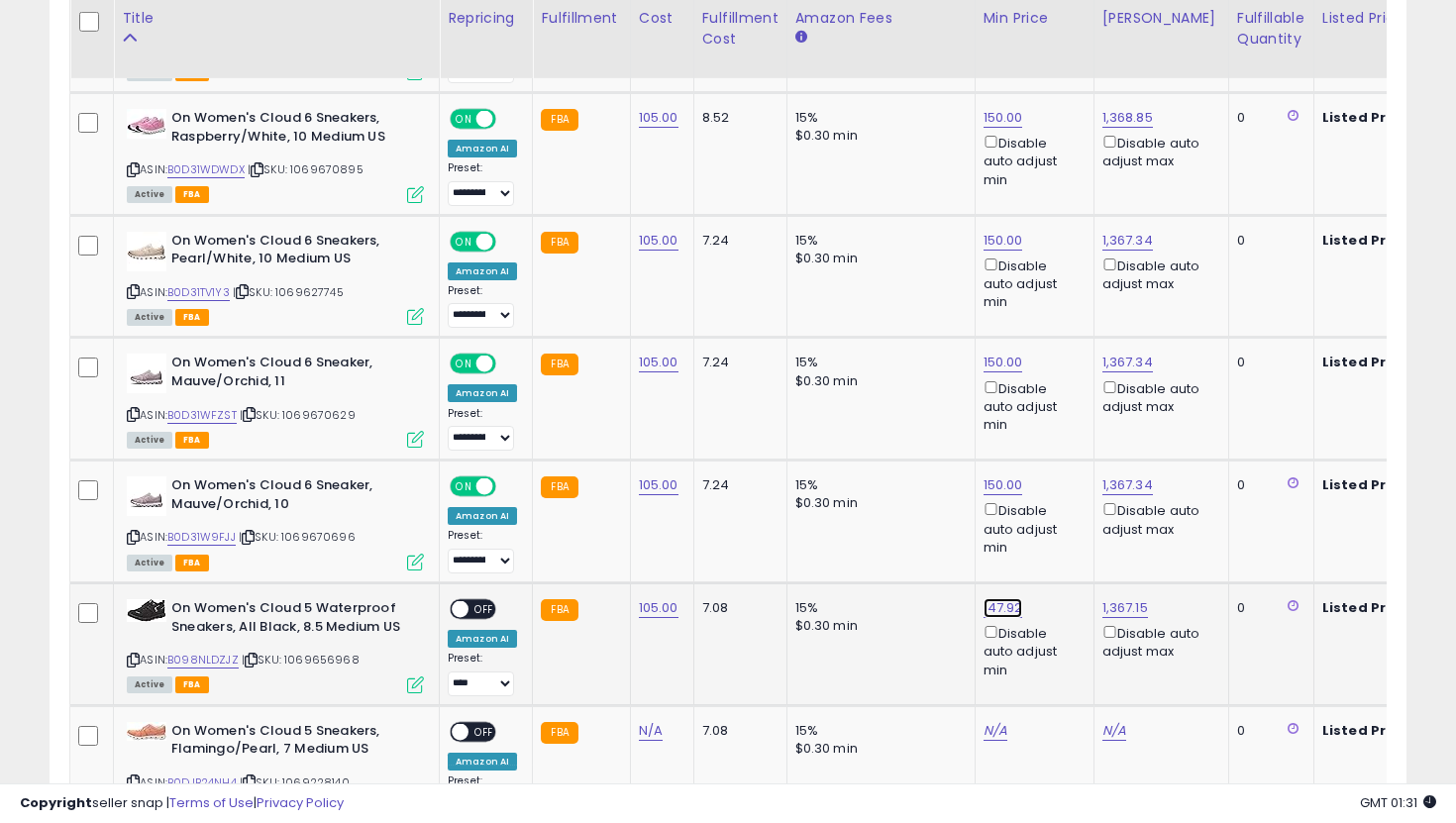 click on "147.92" at bounding box center [999, -2210] 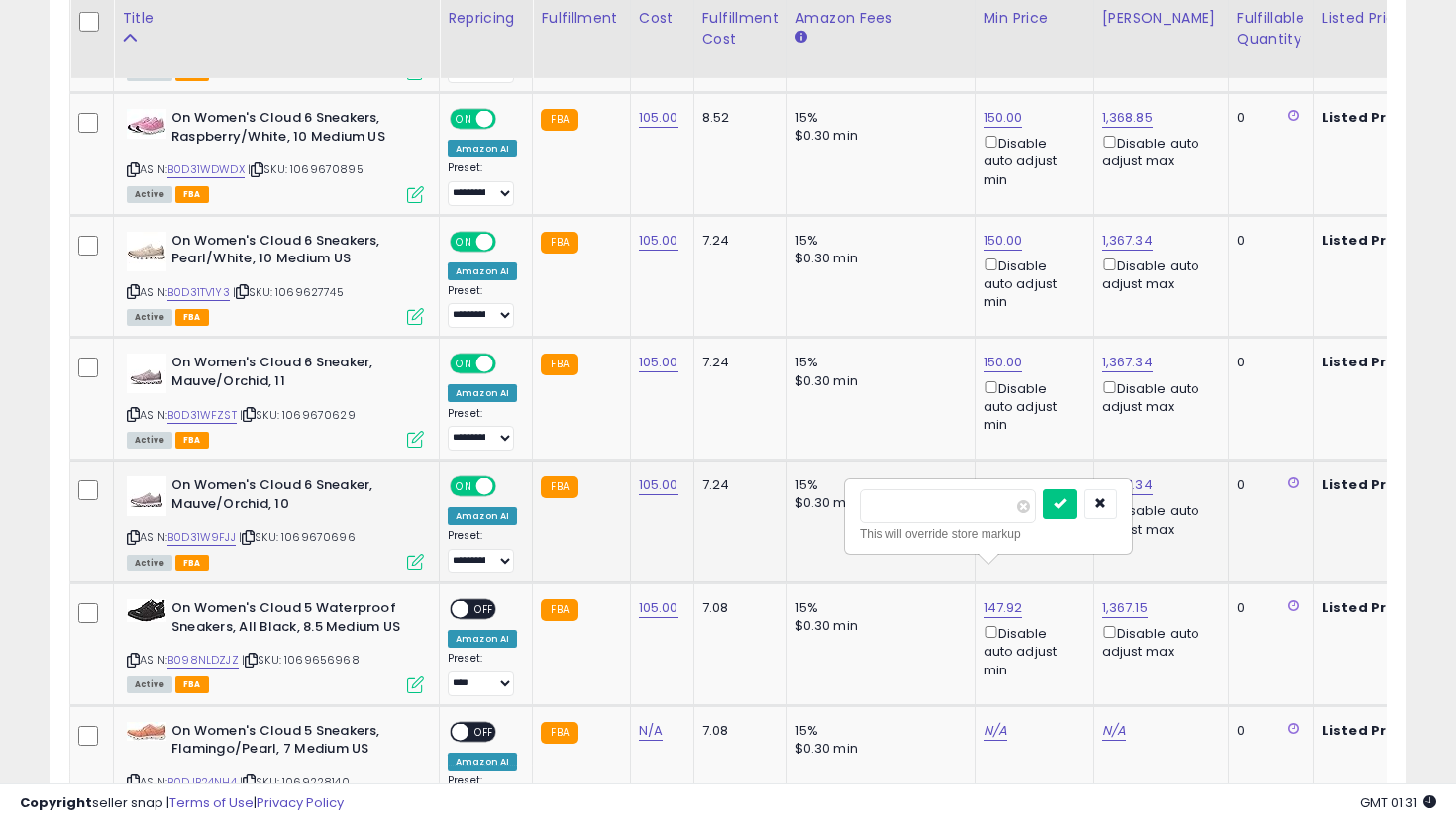 drag, startPoint x: 954, startPoint y: 499, endPoint x: 843, endPoint y: 493, distance: 111.162 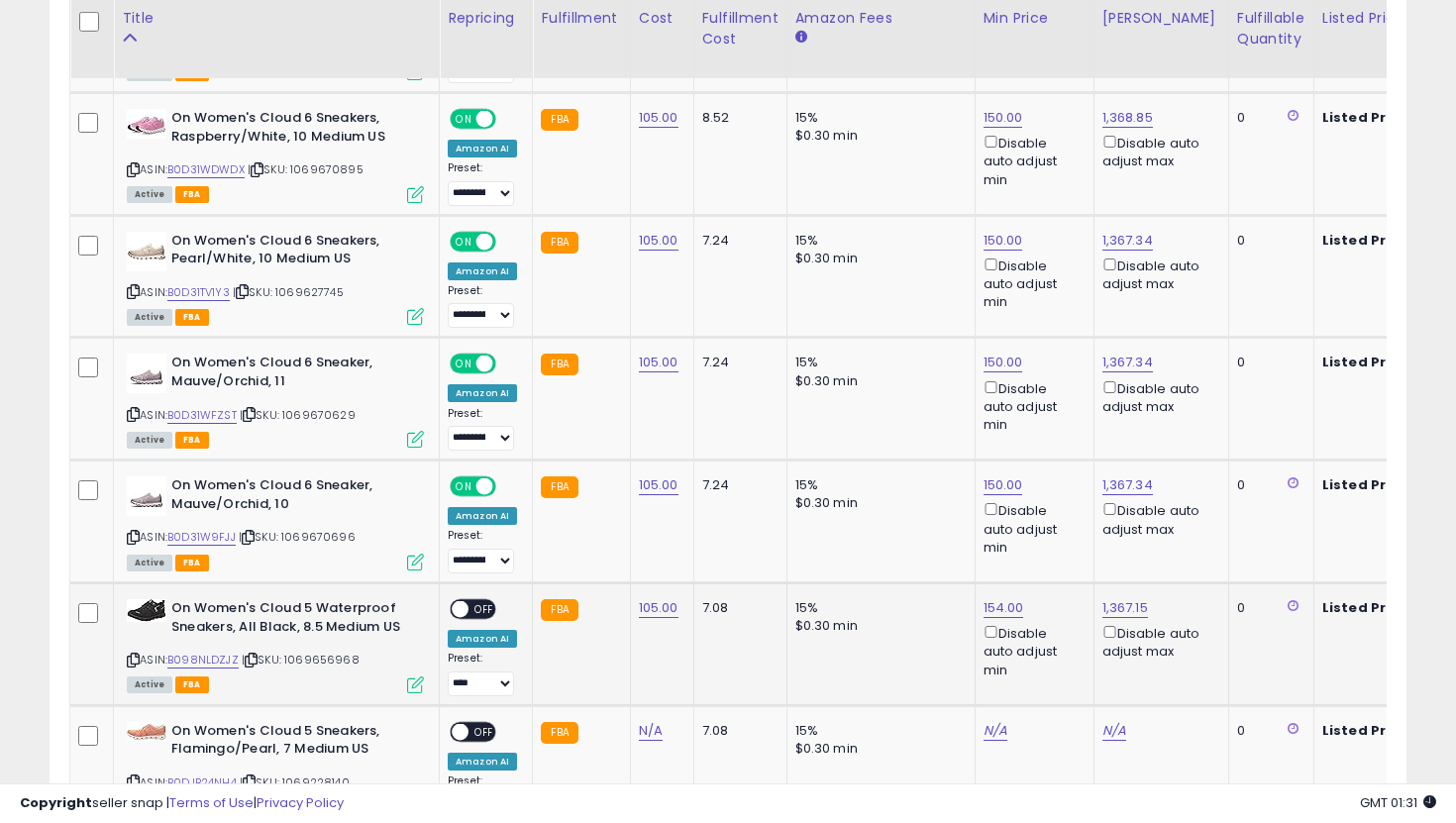 click on "OFF" at bounding box center (484, 609) 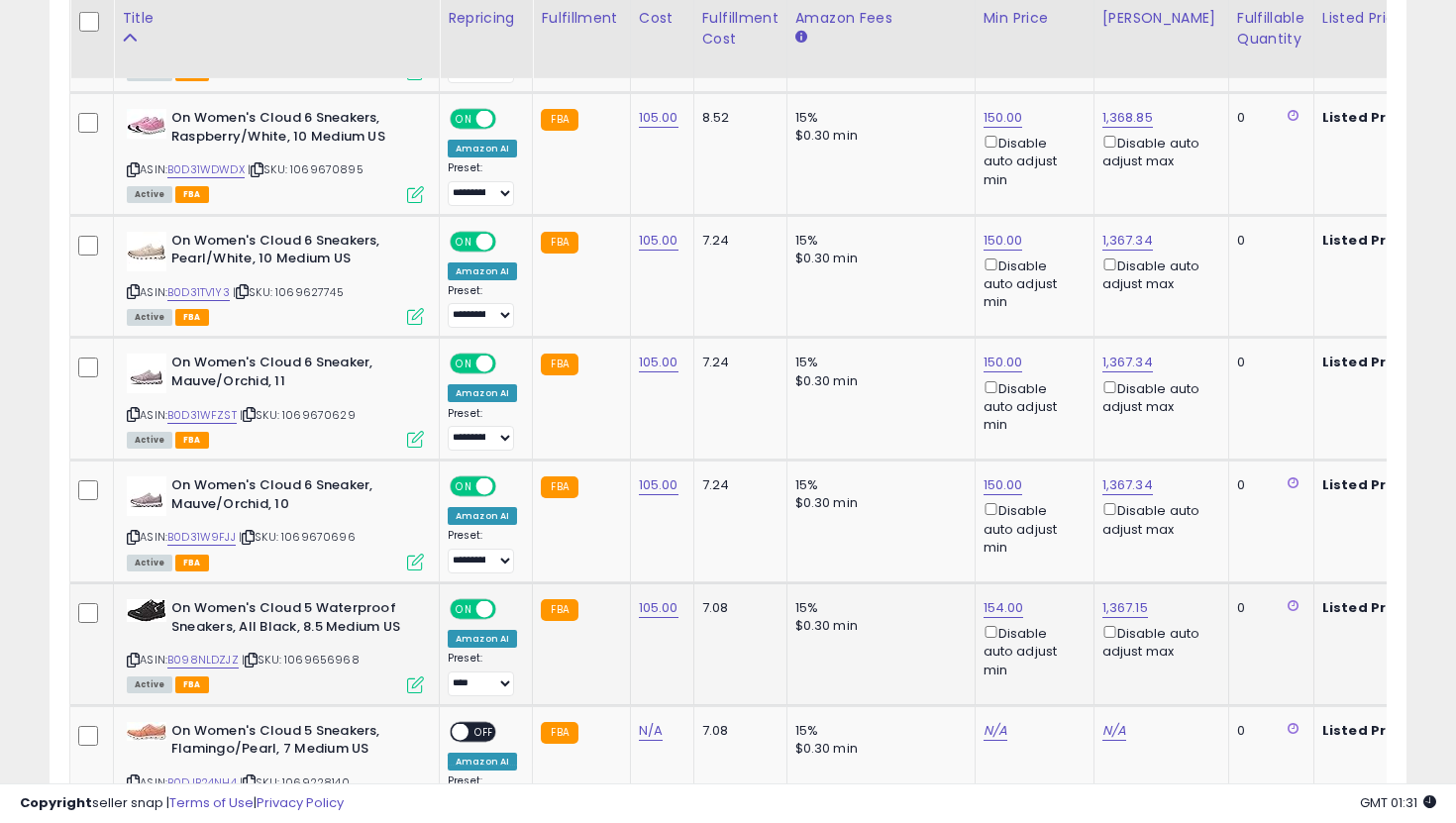 click on "**********" at bounding box center [482, 673] 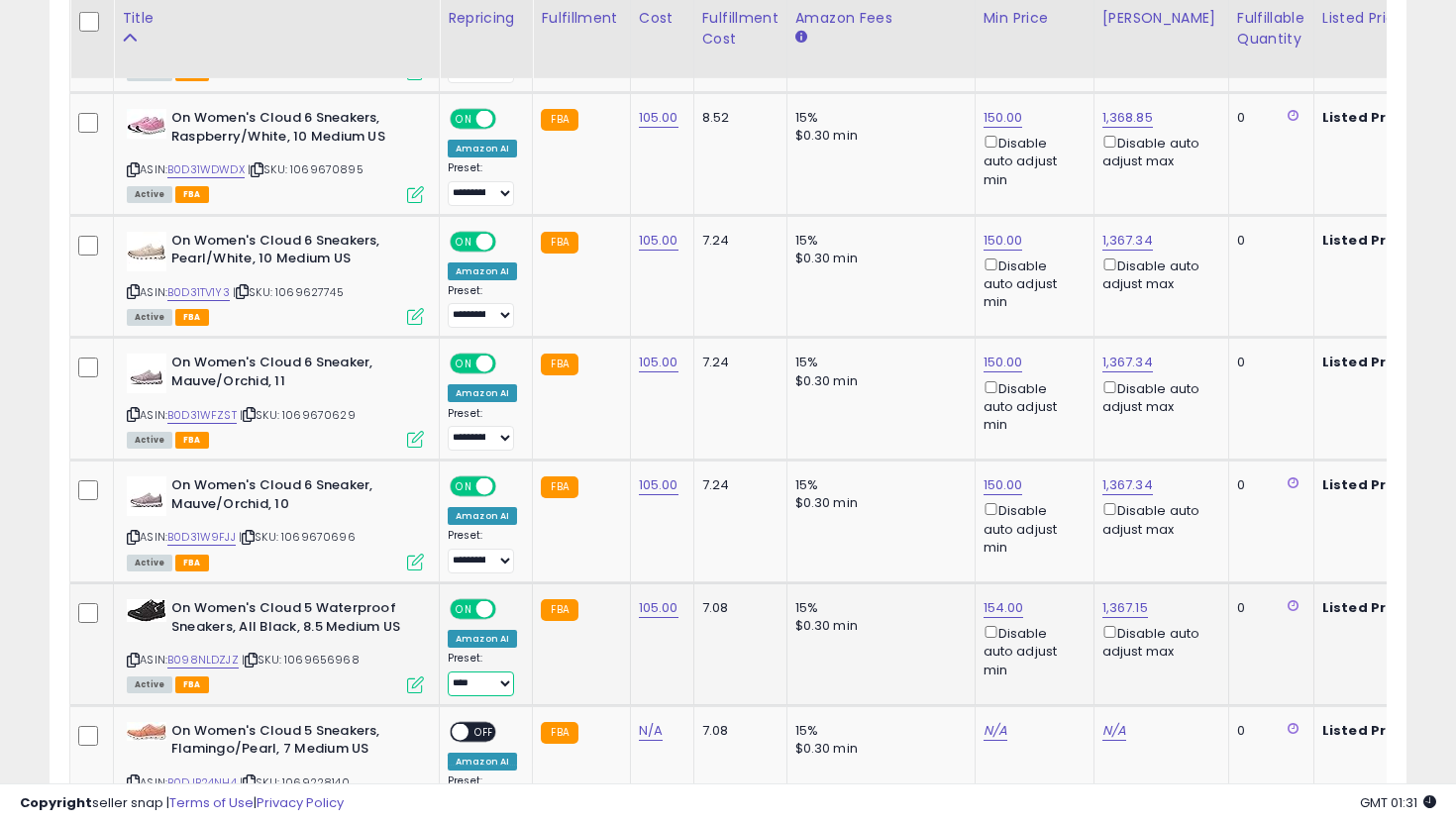 click on "**********" at bounding box center (480, 683) 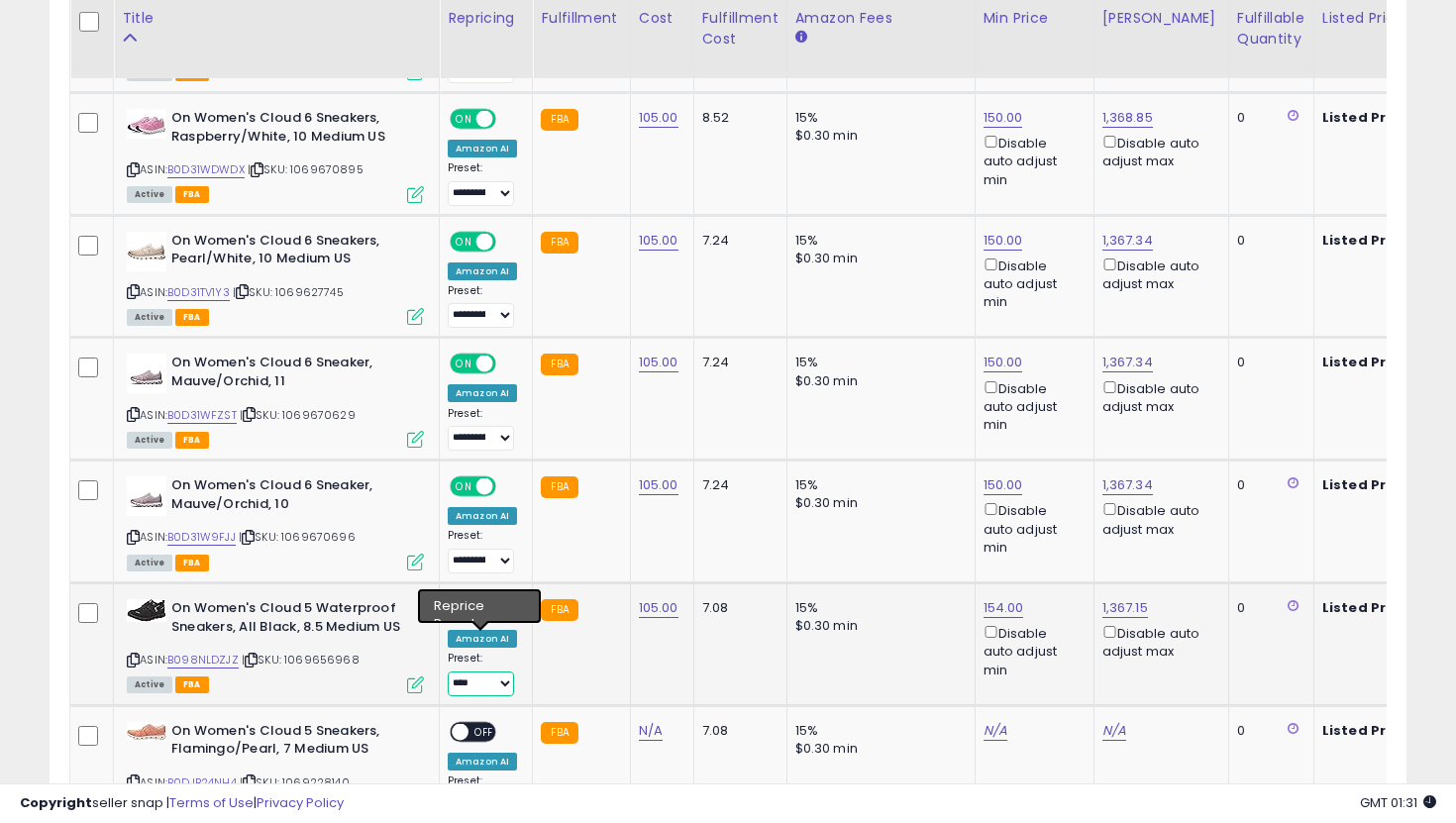 select on "**********" 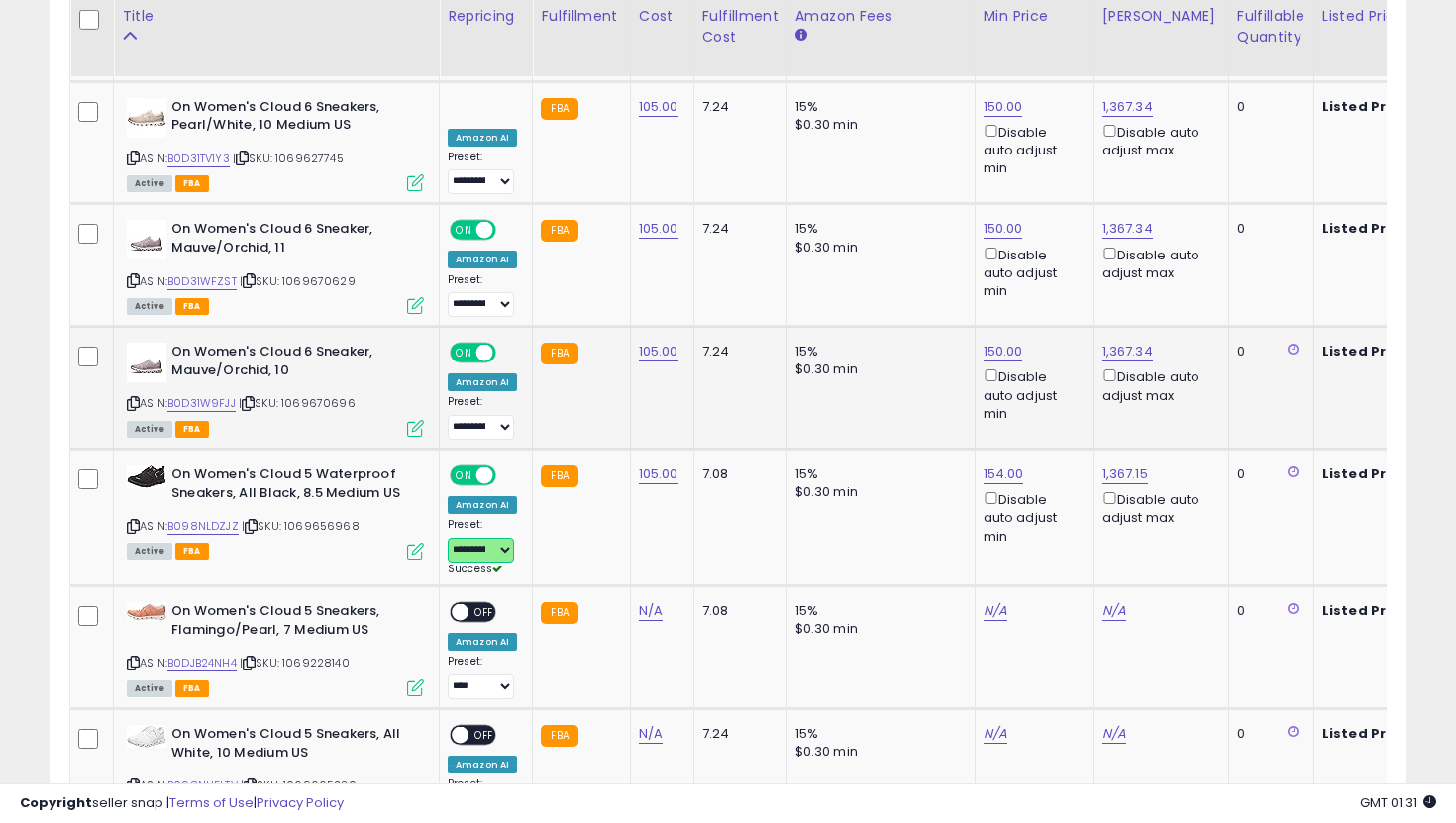 scroll, scrollTop: 3411, scrollLeft: 0, axis: vertical 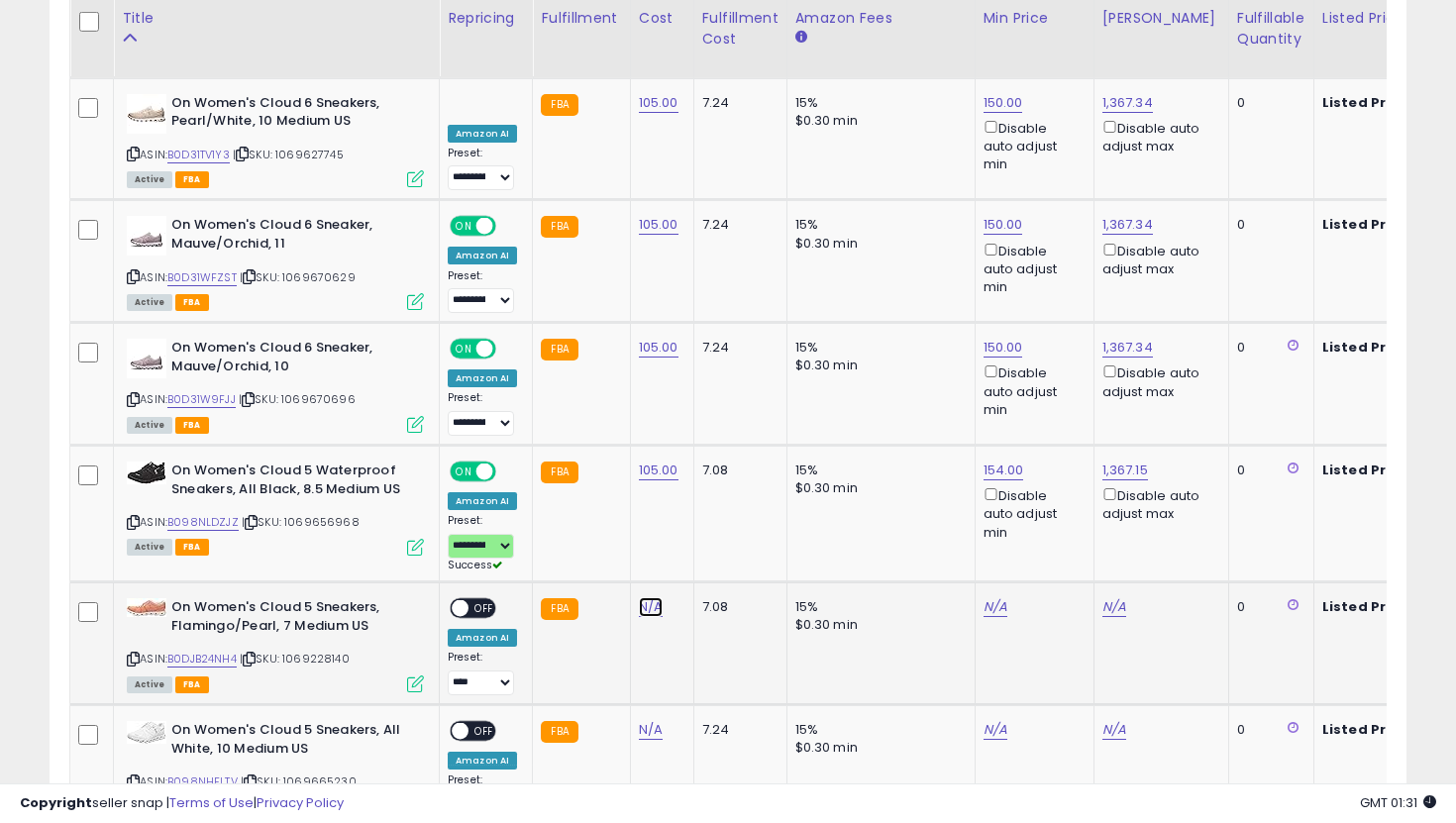 click on "N/A" at bounding box center (651, 607) 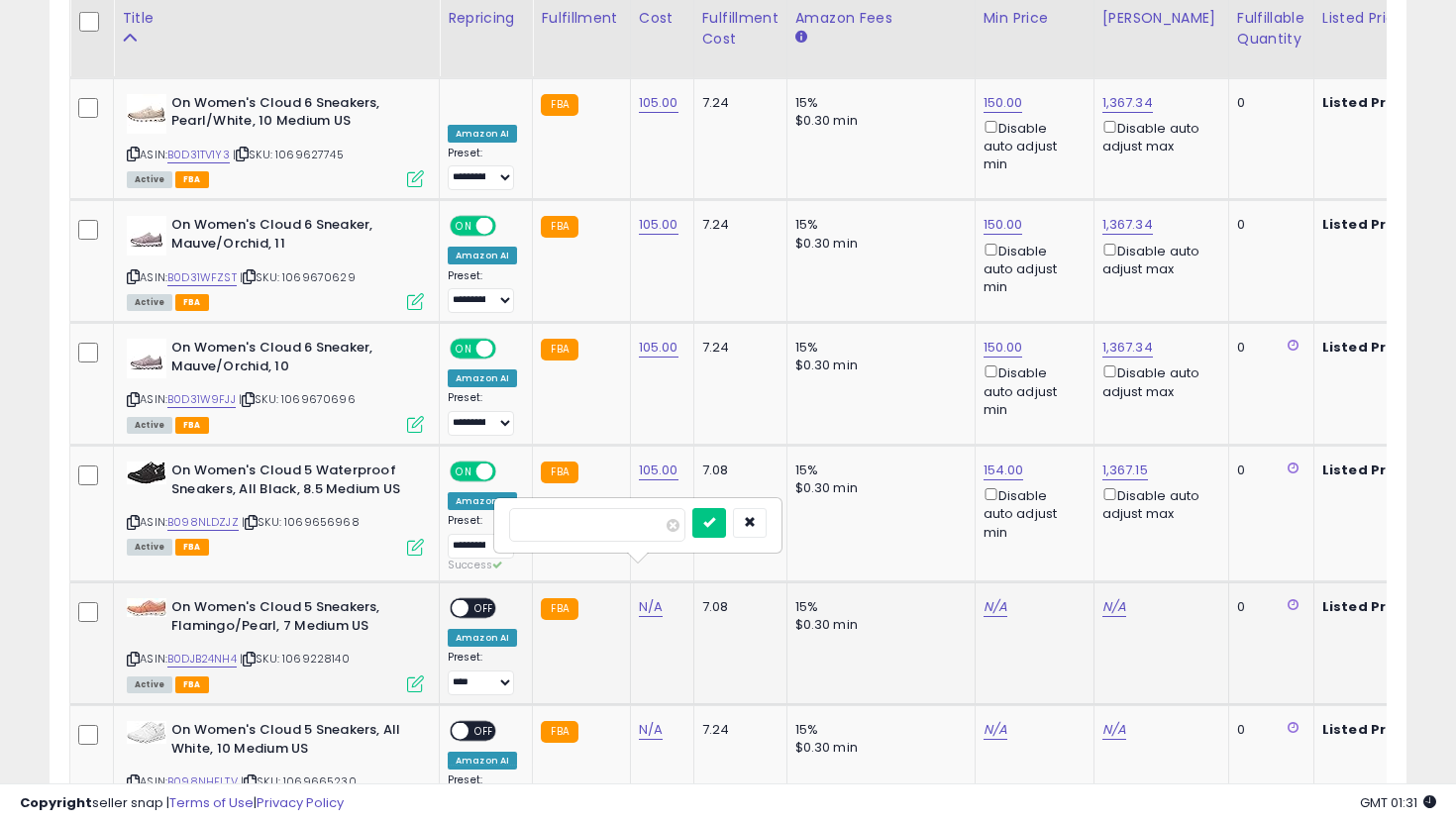 type on "*" 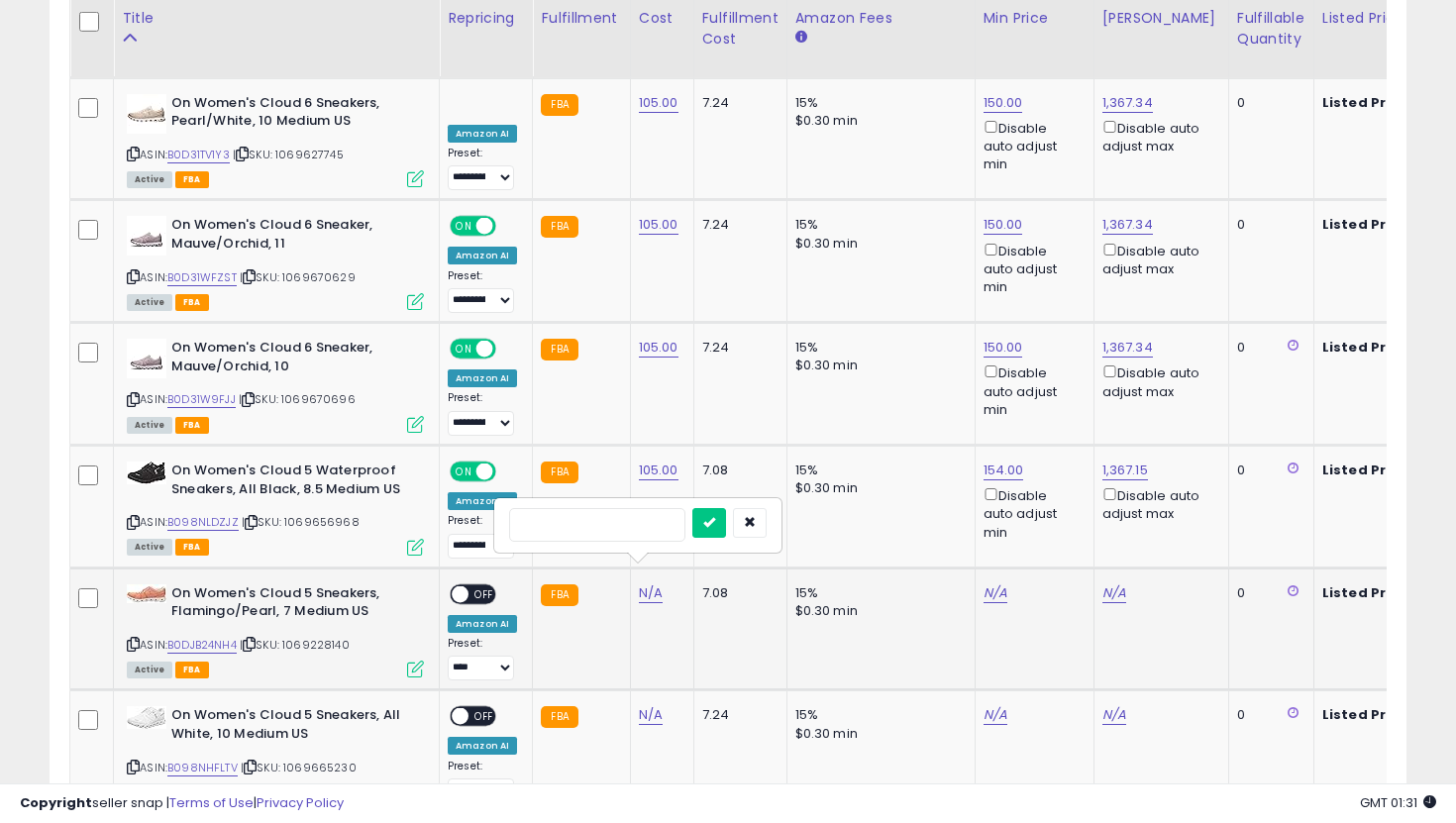 type on "**" 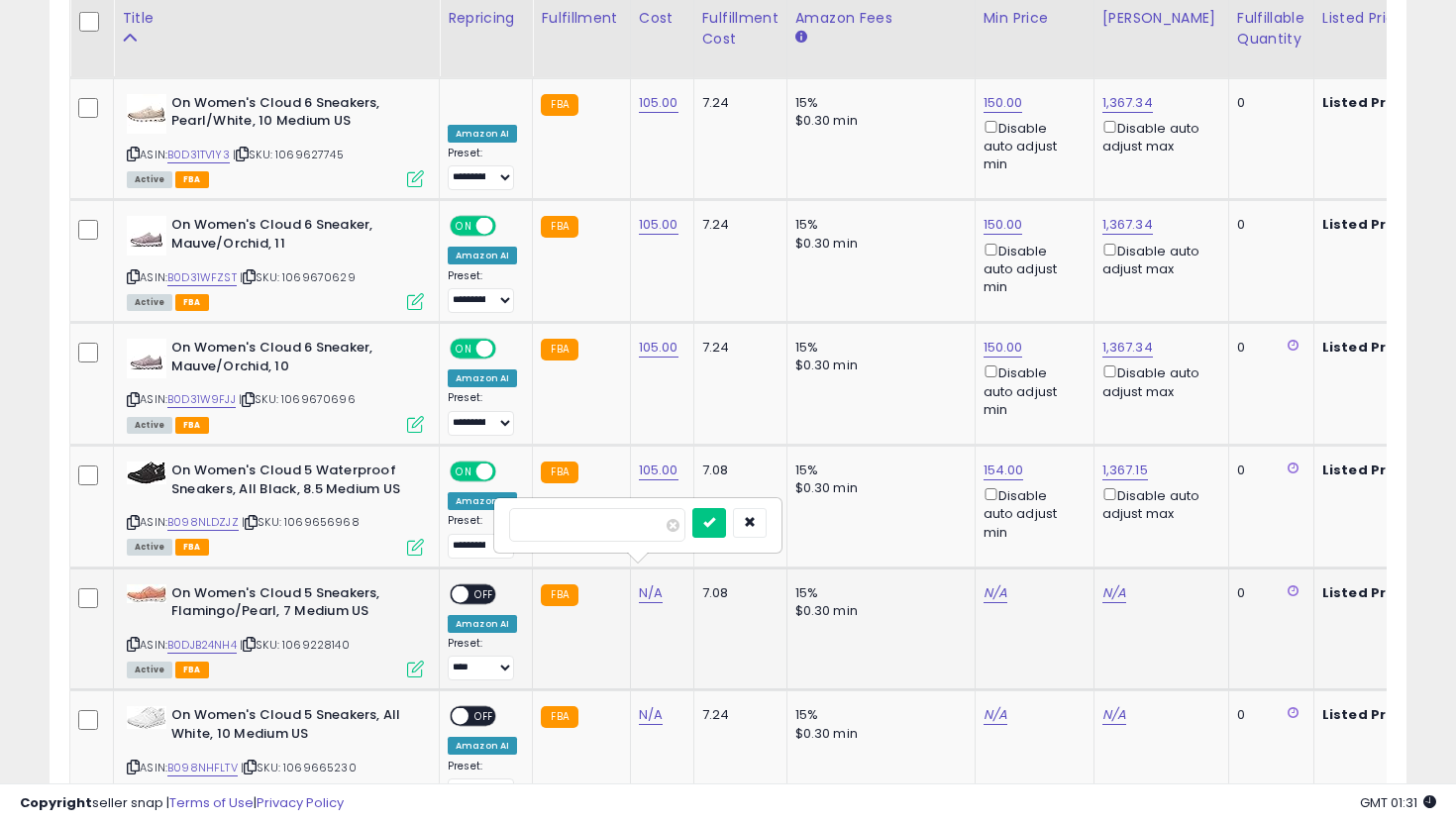 click at bounding box center (709, 523) 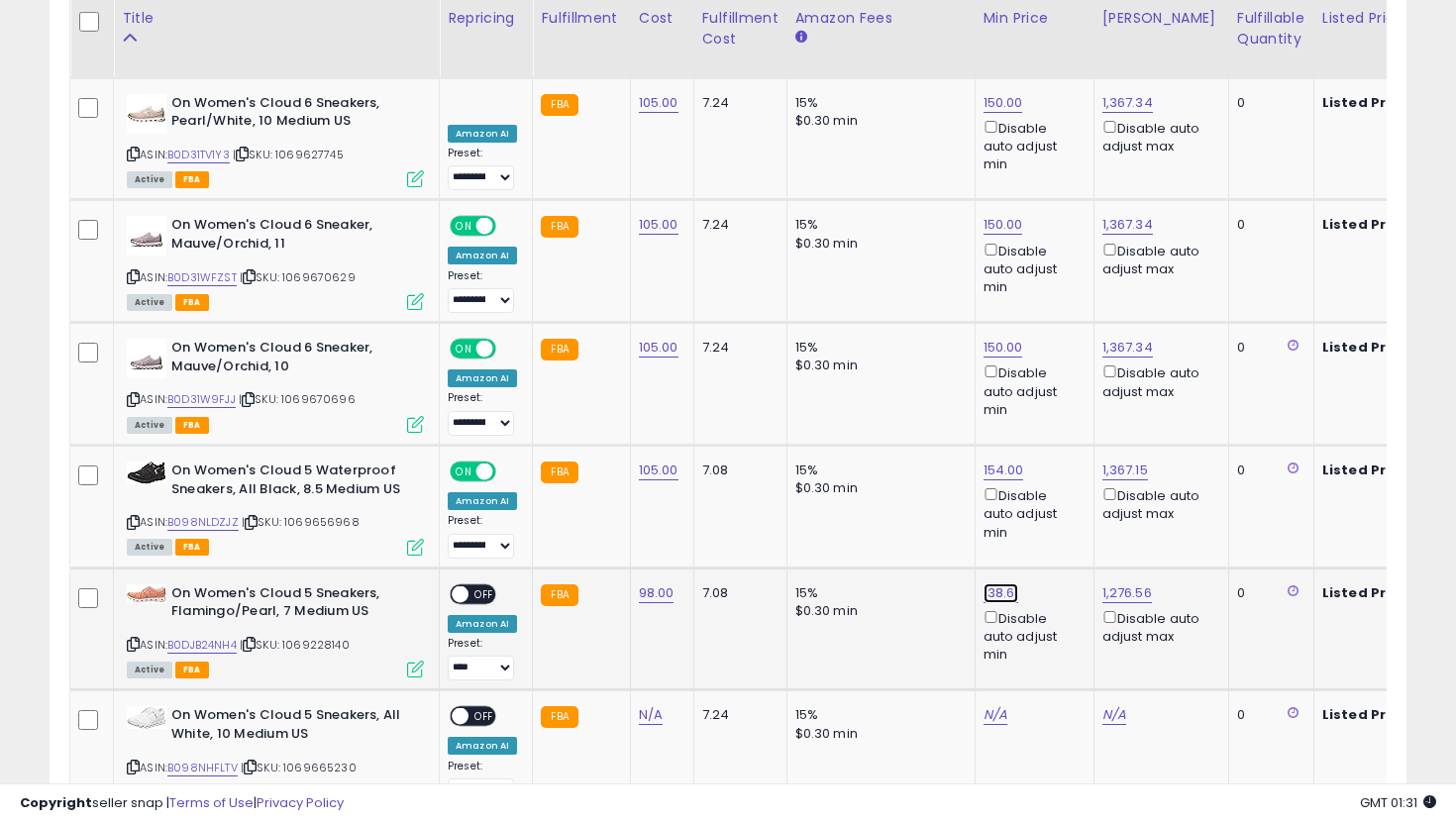 click on "138.61" at bounding box center [999, -2347] 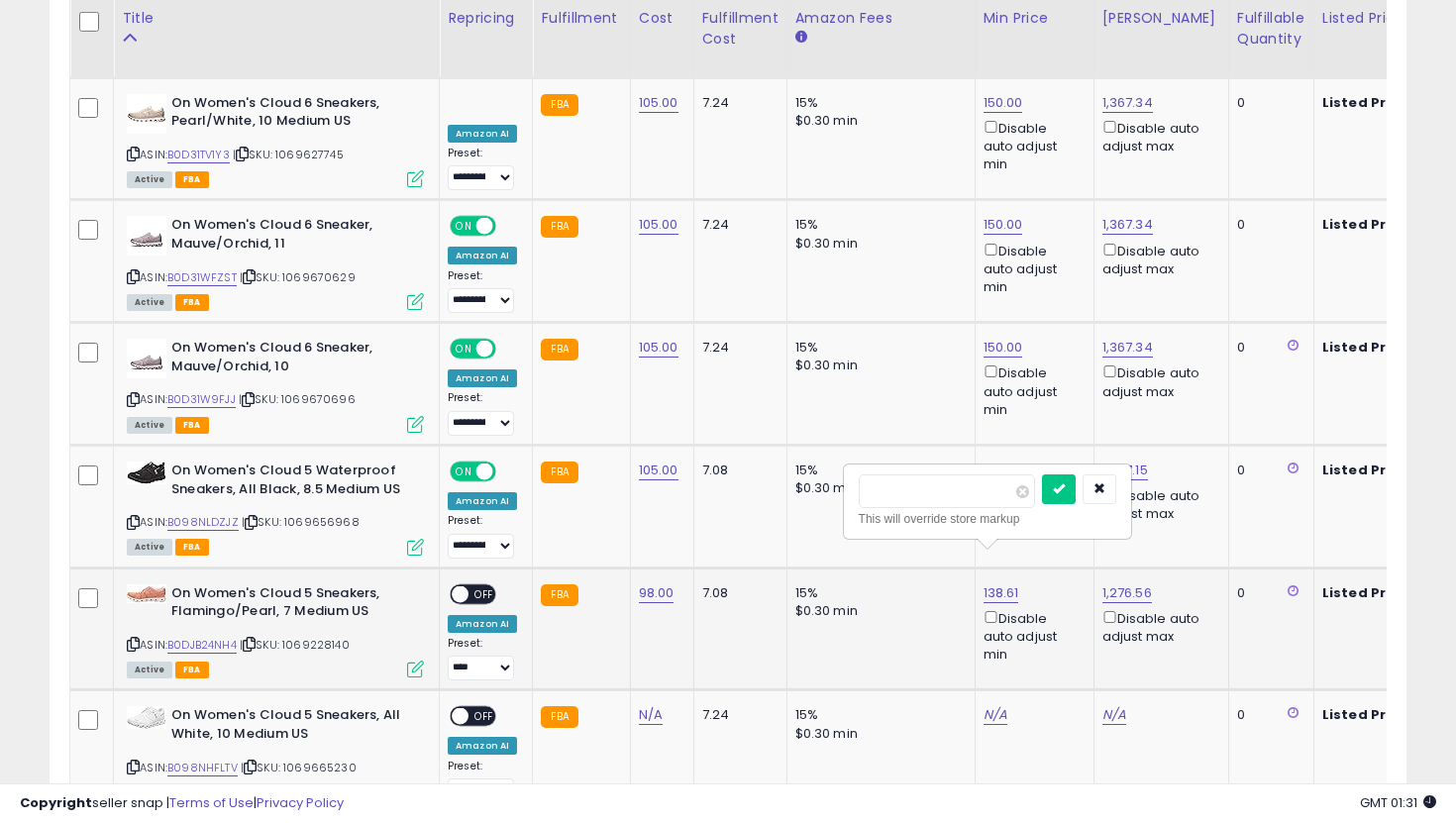 drag, startPoint x: 966, startPoint y: 507, endPoint x: 858, endPoint y: 475, distance: 112.641023 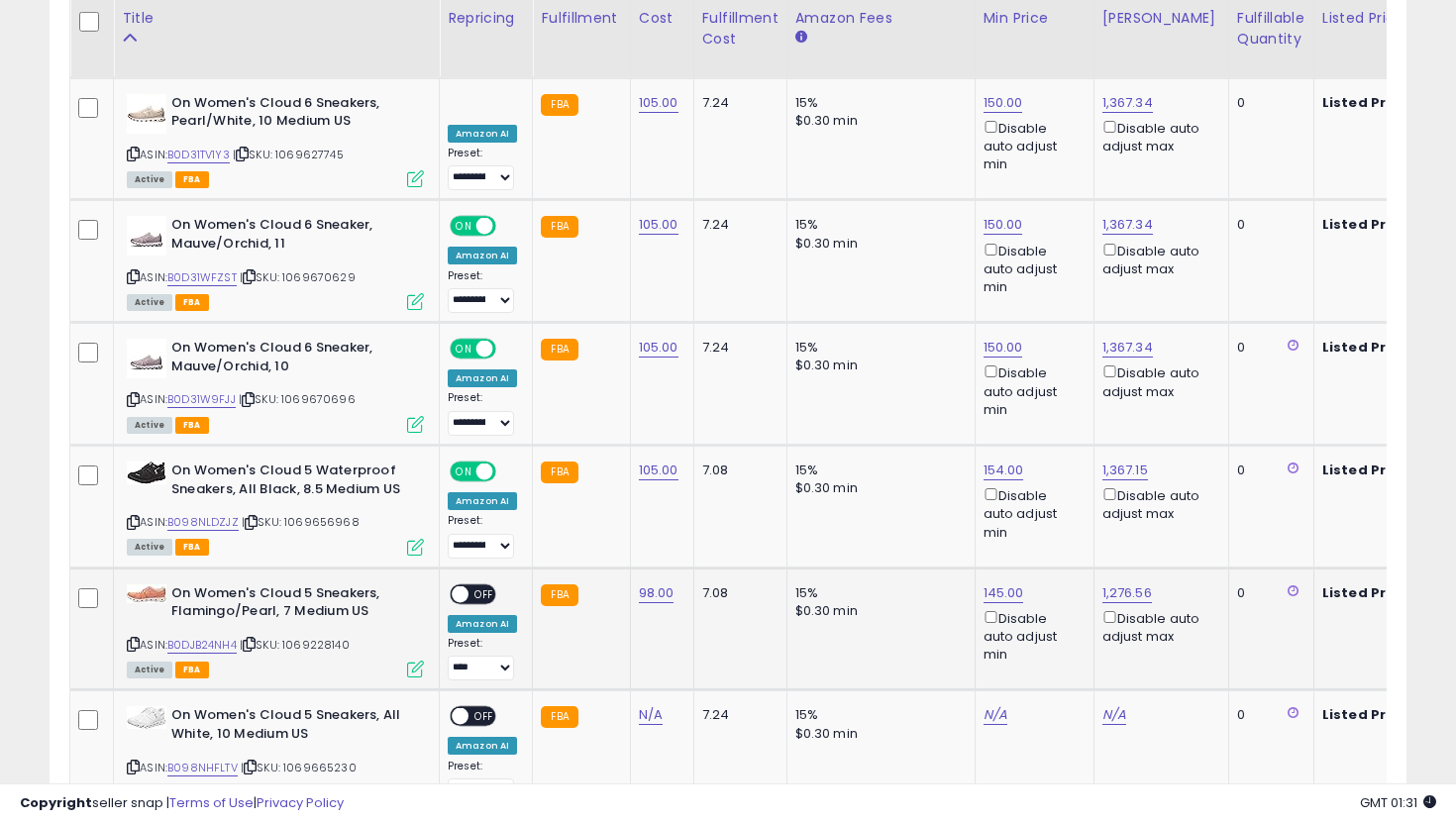 click on "OFF" at bounding box center [484, 593] 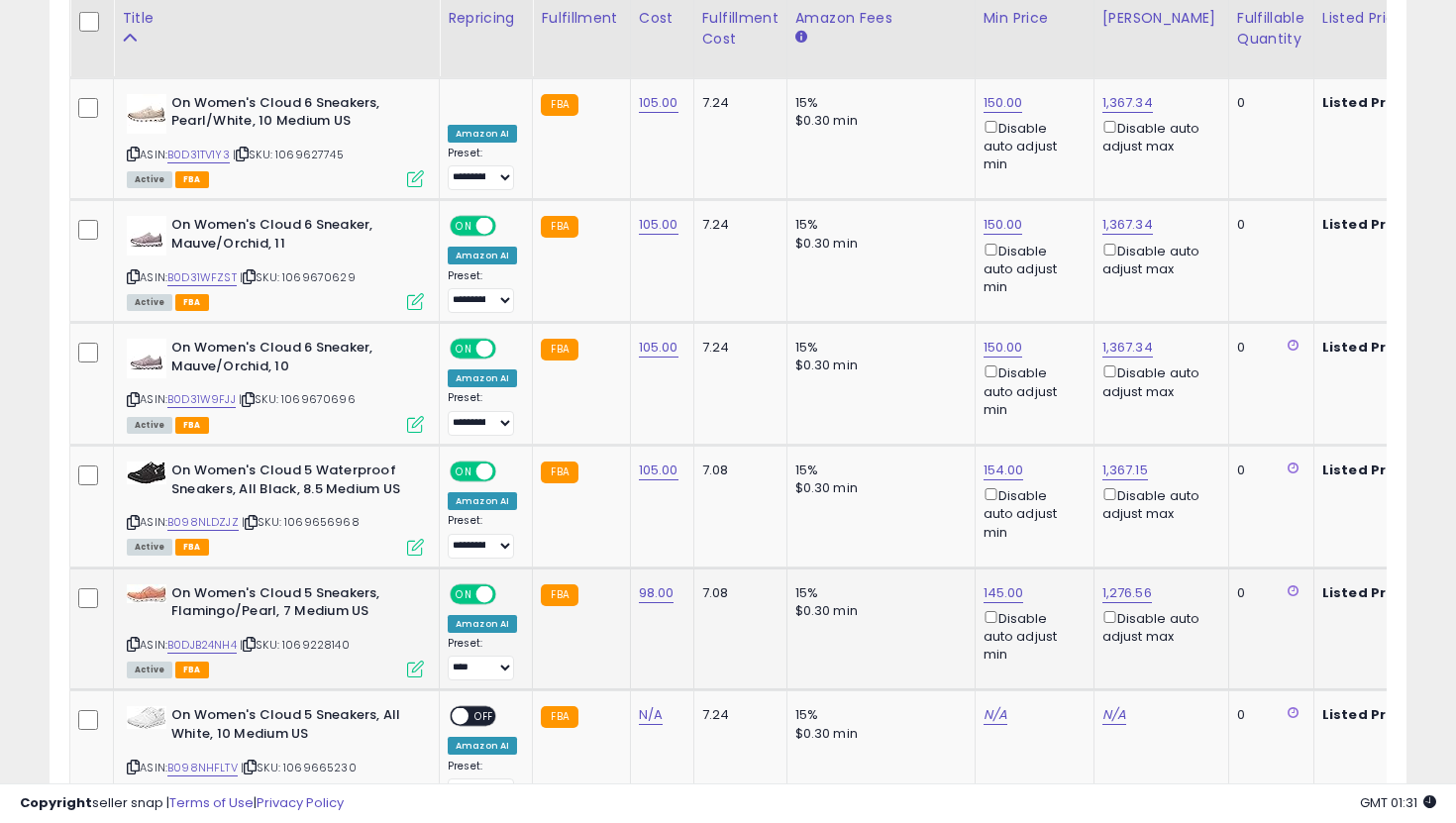click on "**********" 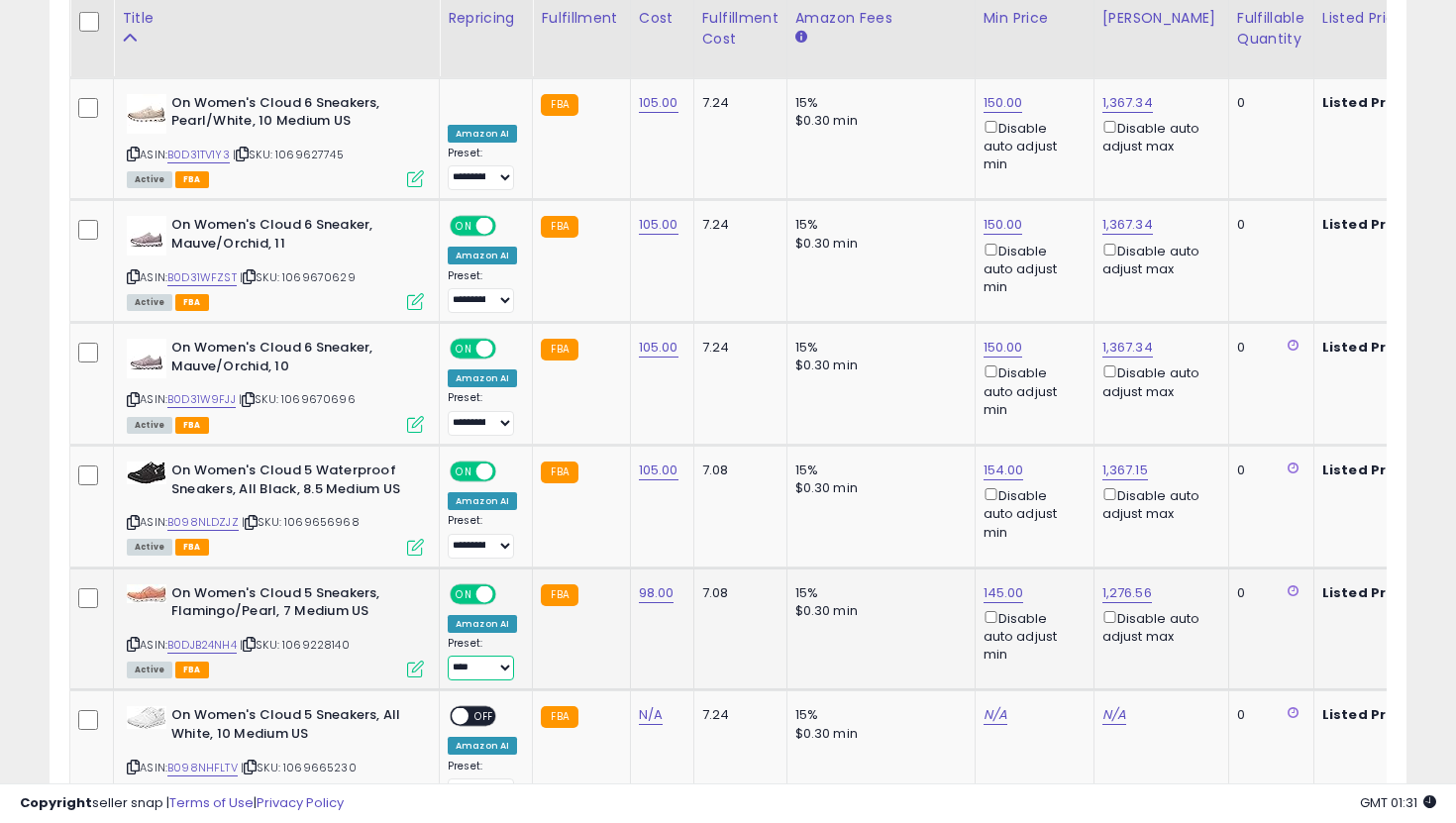 click on "**********" at bounding box center (480, 668) 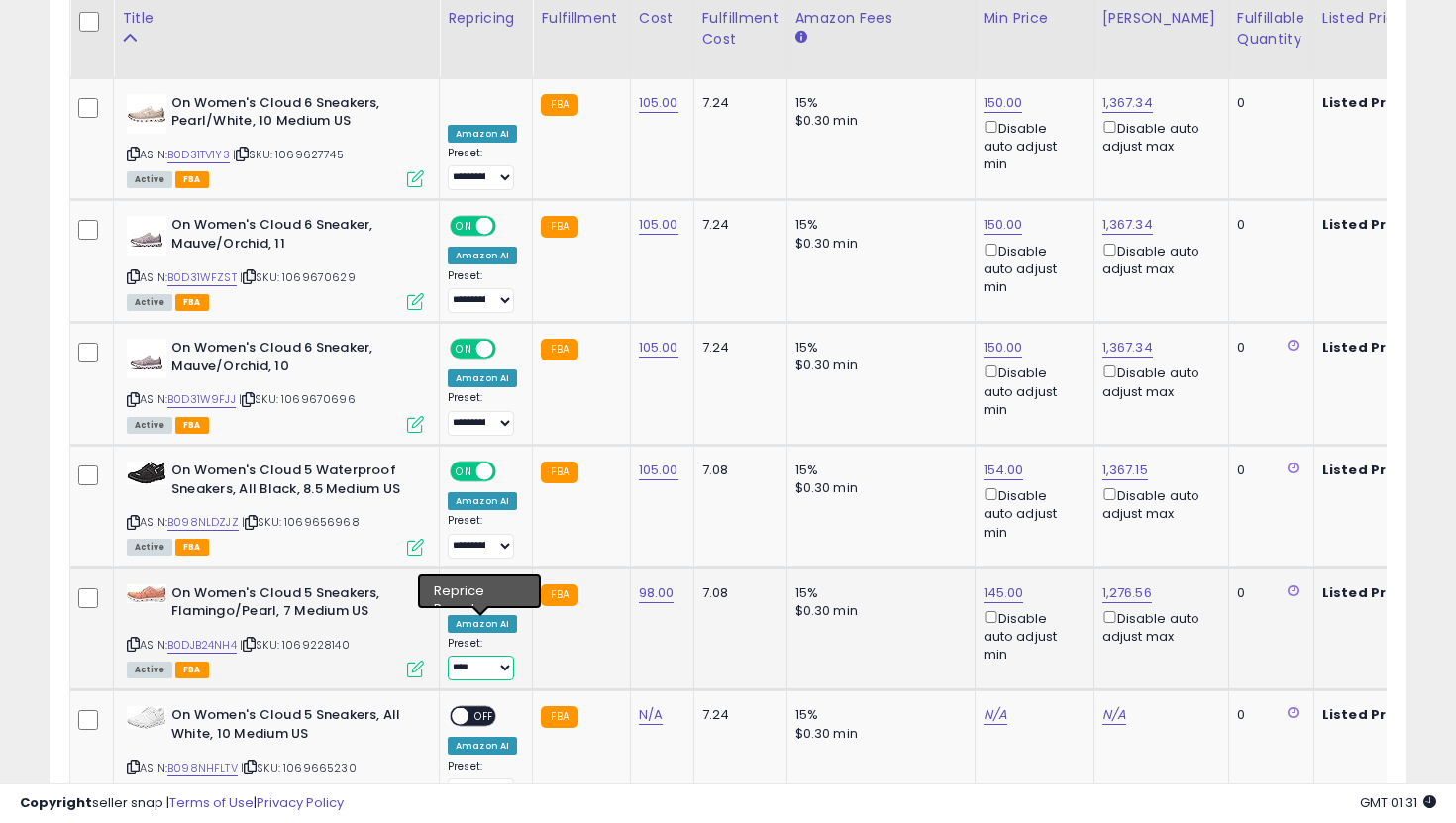 select on "**********" 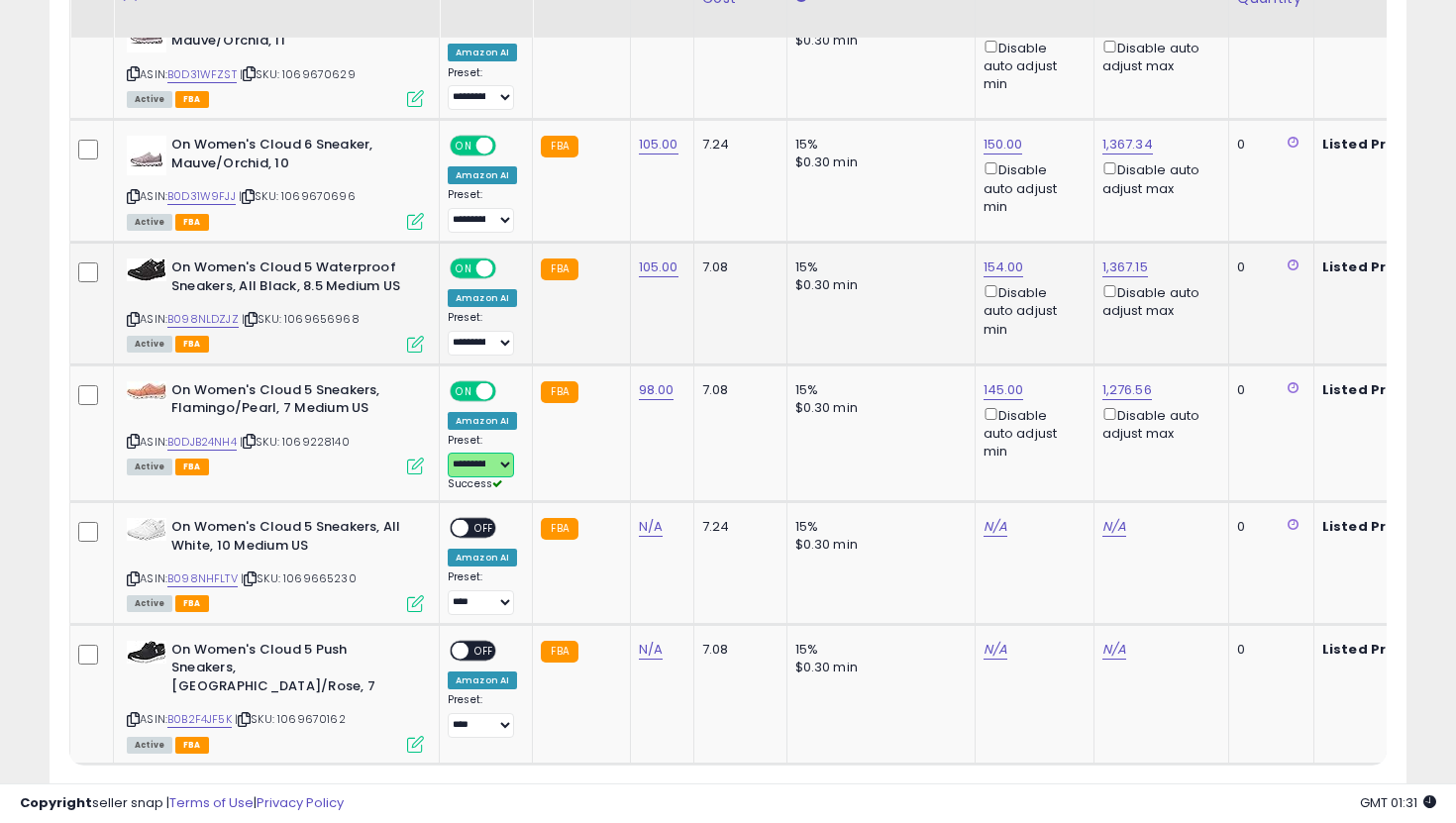 scroll, scrollTop: 3617, scrollLeft: 0, axis: vertical 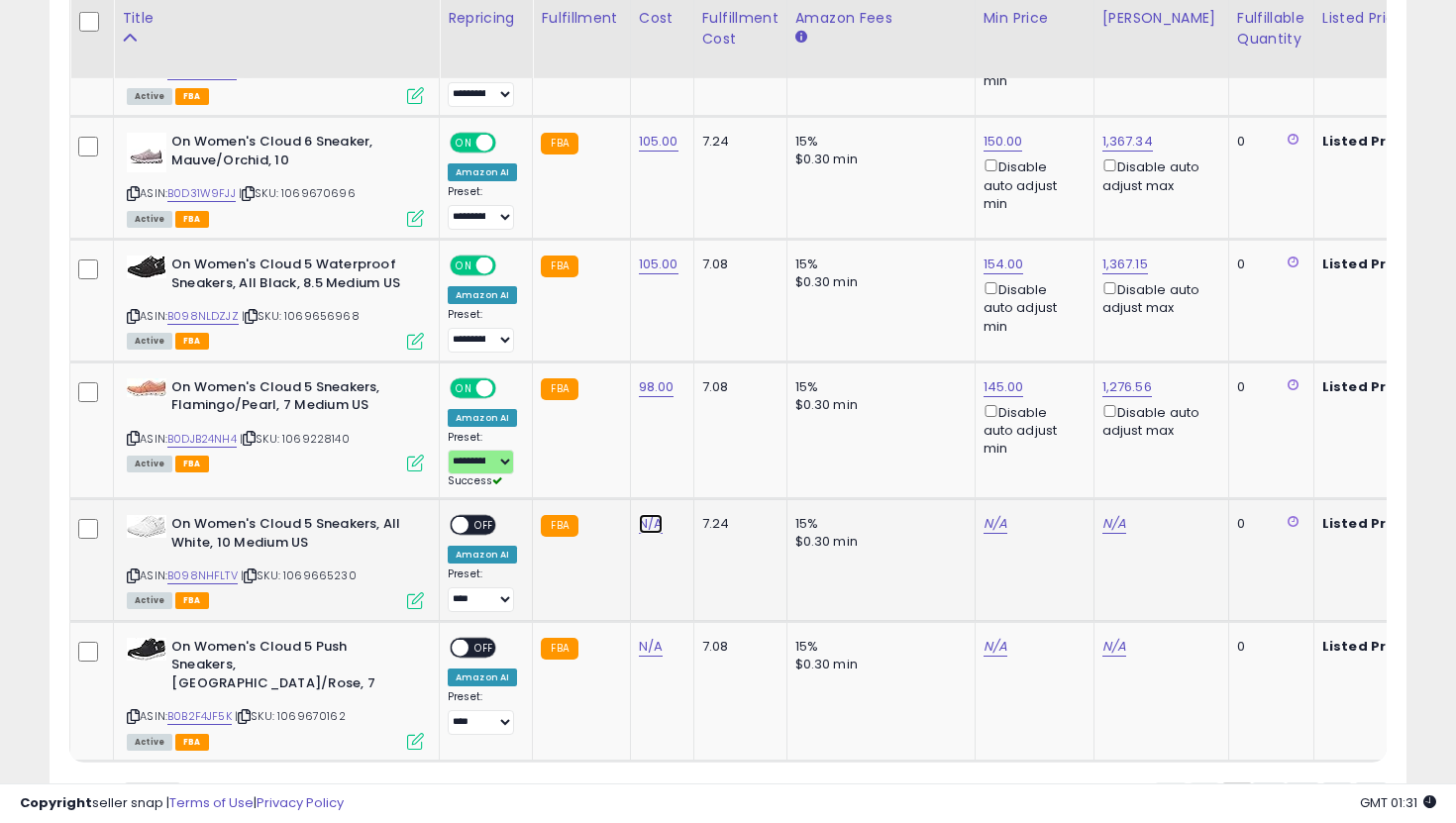 click on "N/A" at bounding box center (651, 524) 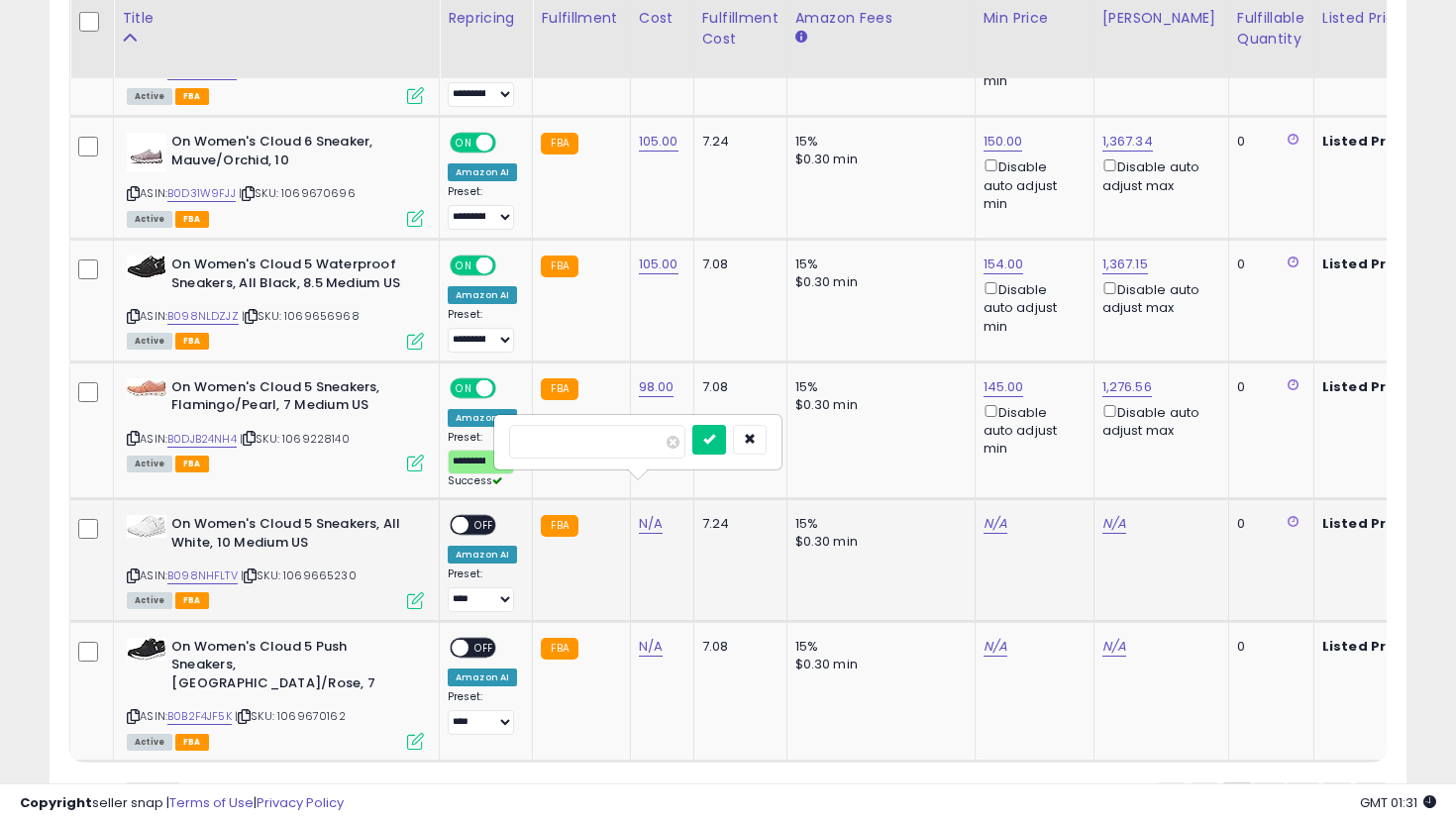 type on "***" 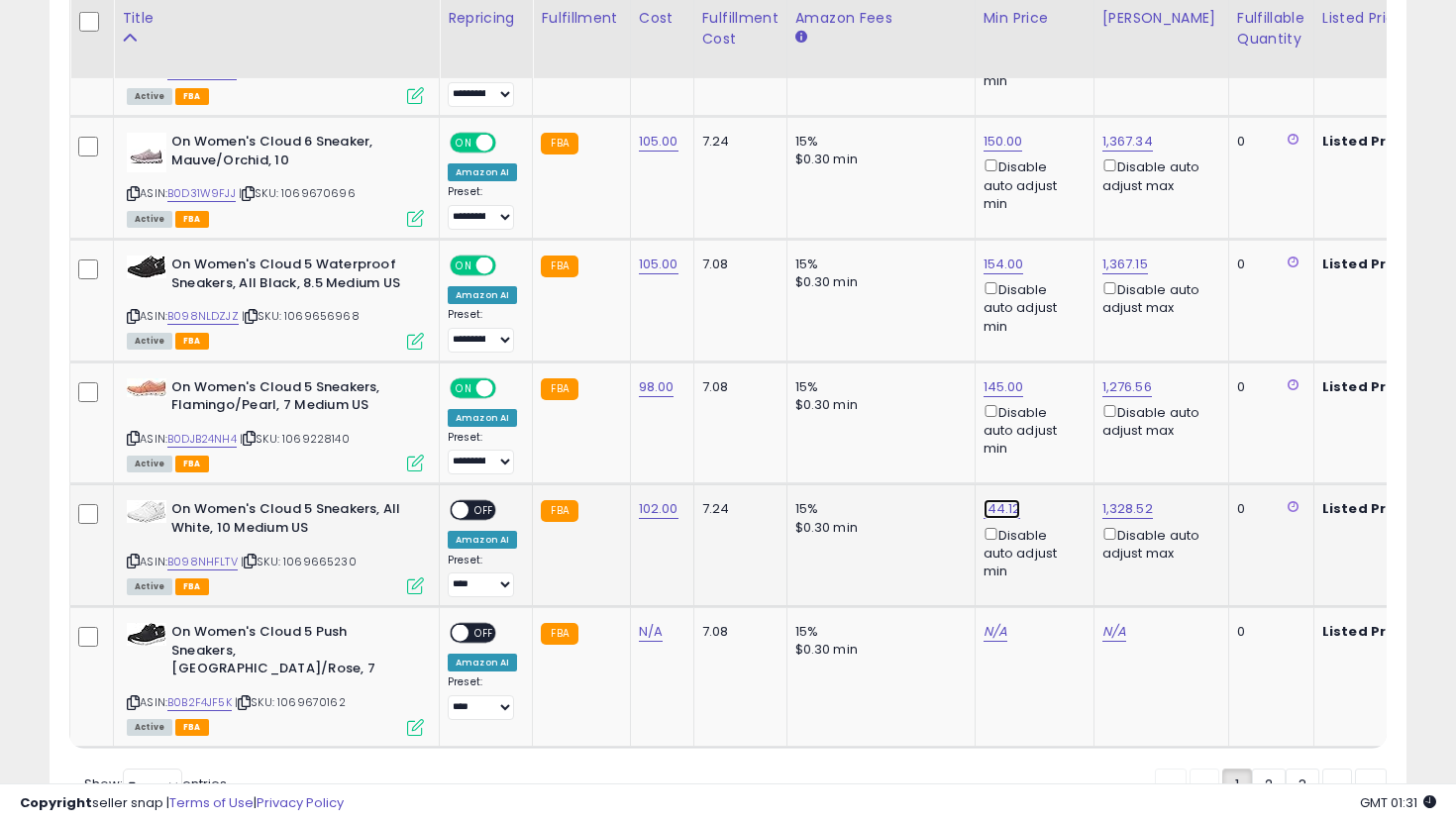 click on "144.12" at bounding box center [999, -2553] 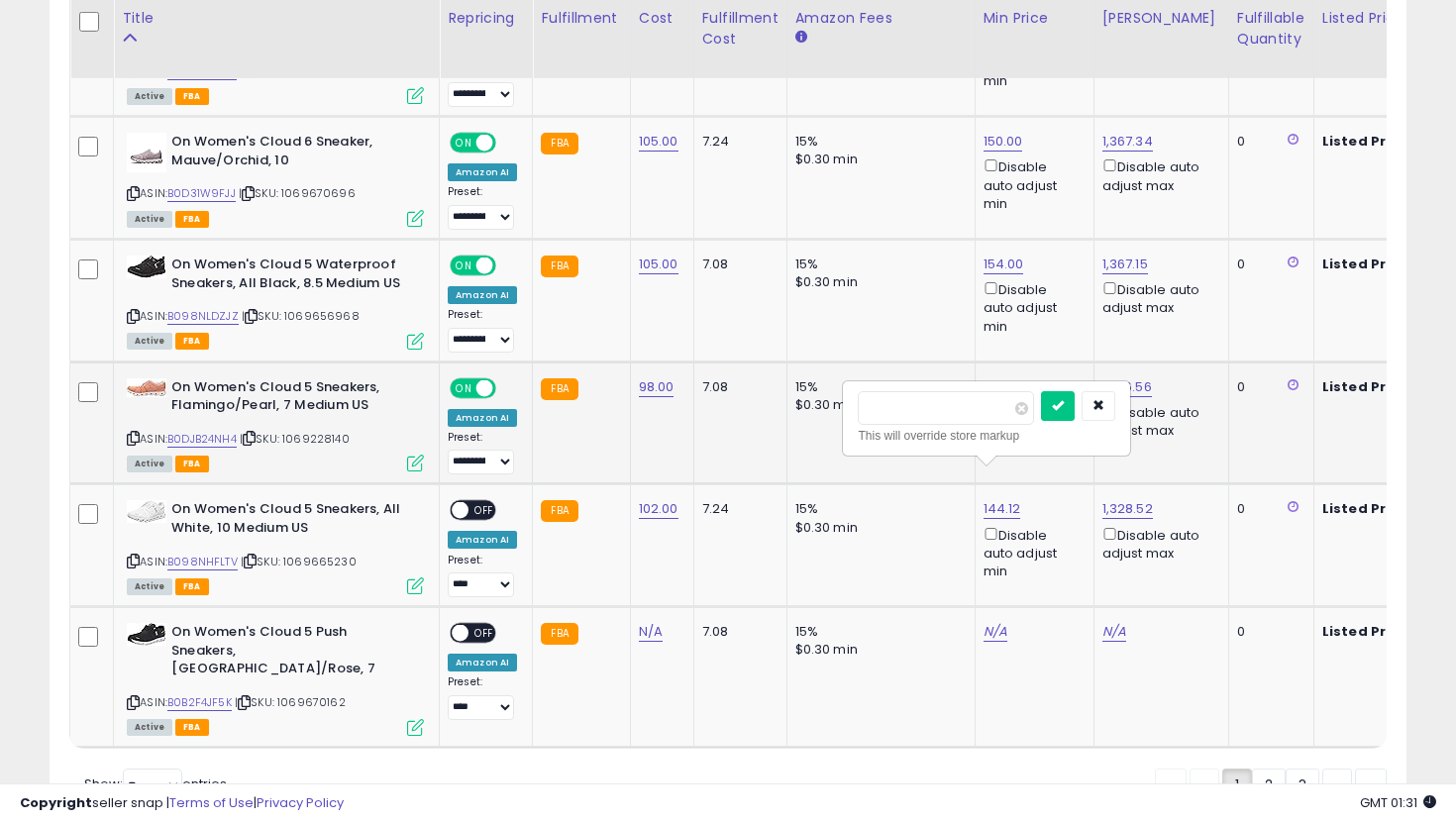 drag, startPoint x: 945, startPoint y: 412, endPoint x: 787, endPoint y: 384, distance: 160.46183 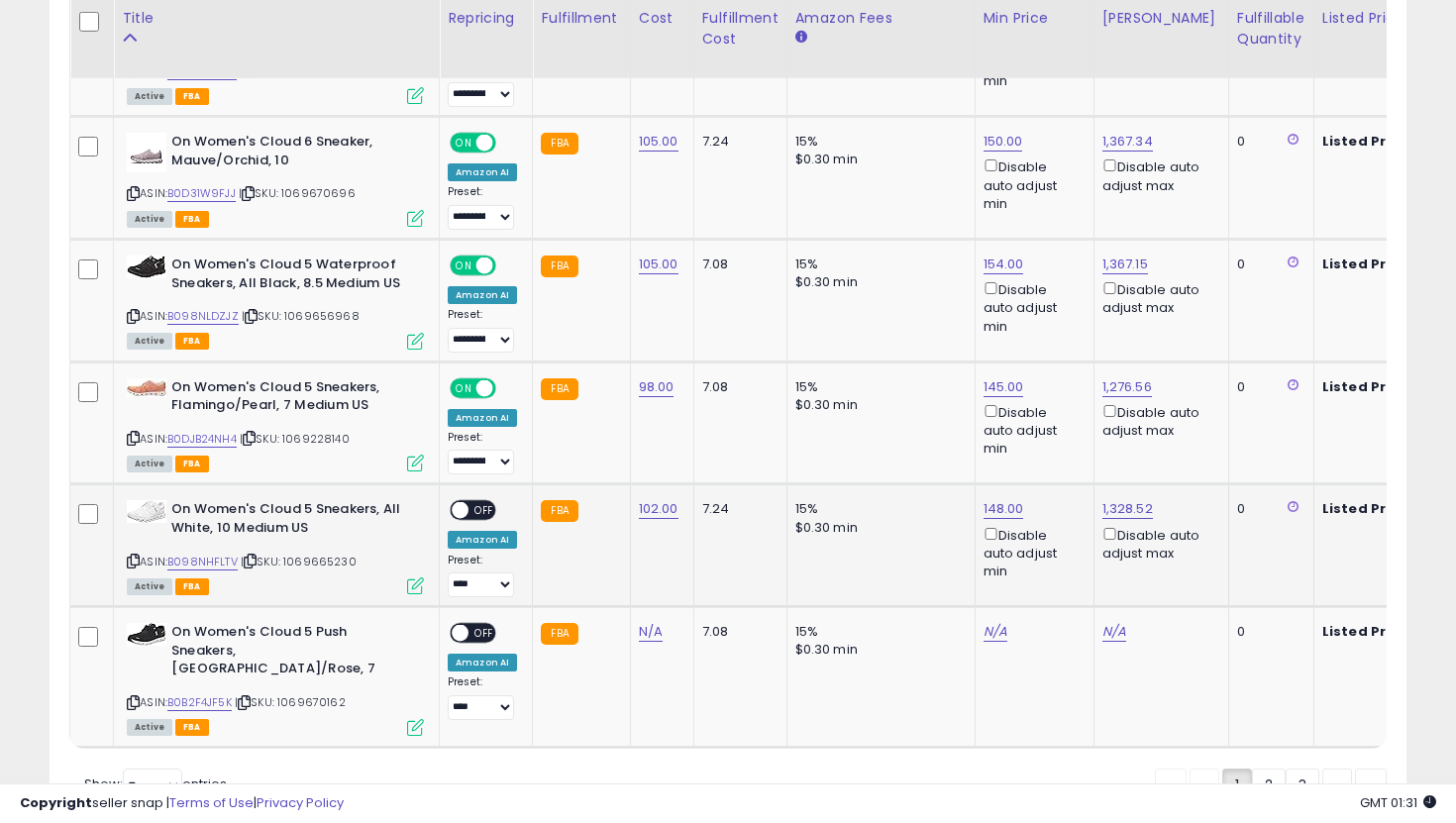 click on "OFF" at bounding box center (484, 510) 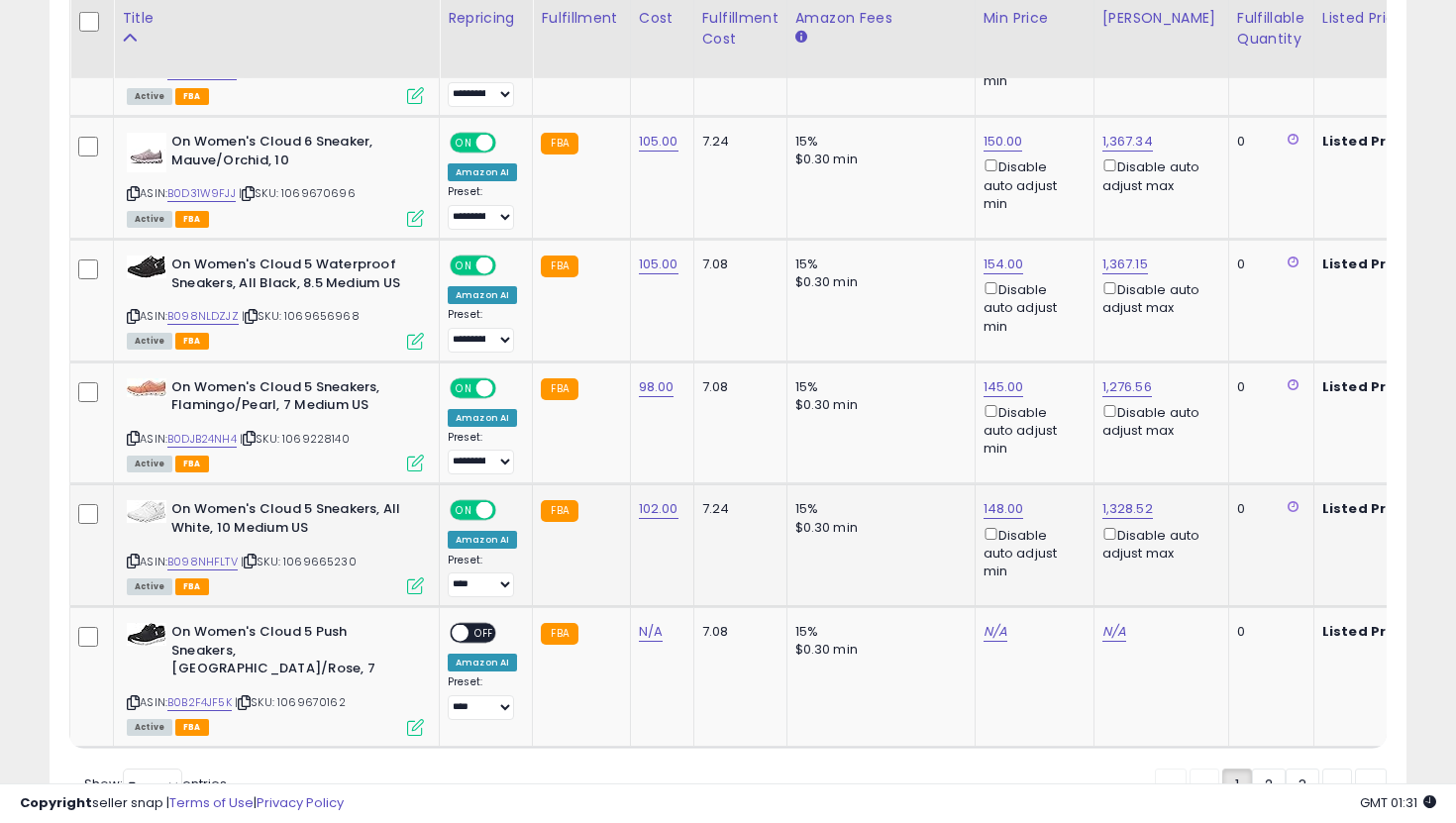click on "**********" at bounding box center [482, 575] 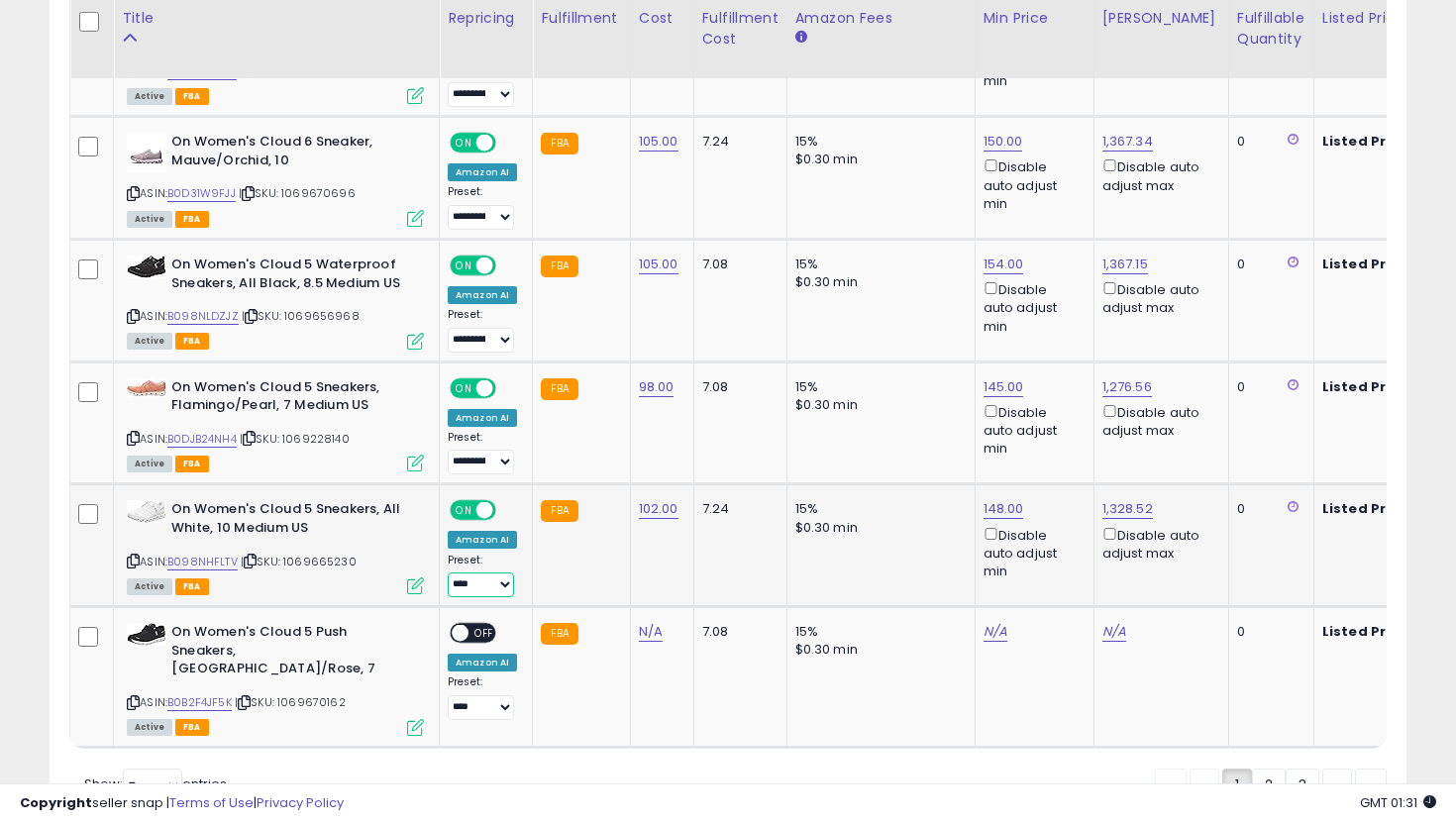 click on "**********" at bounding box center (480, 584) 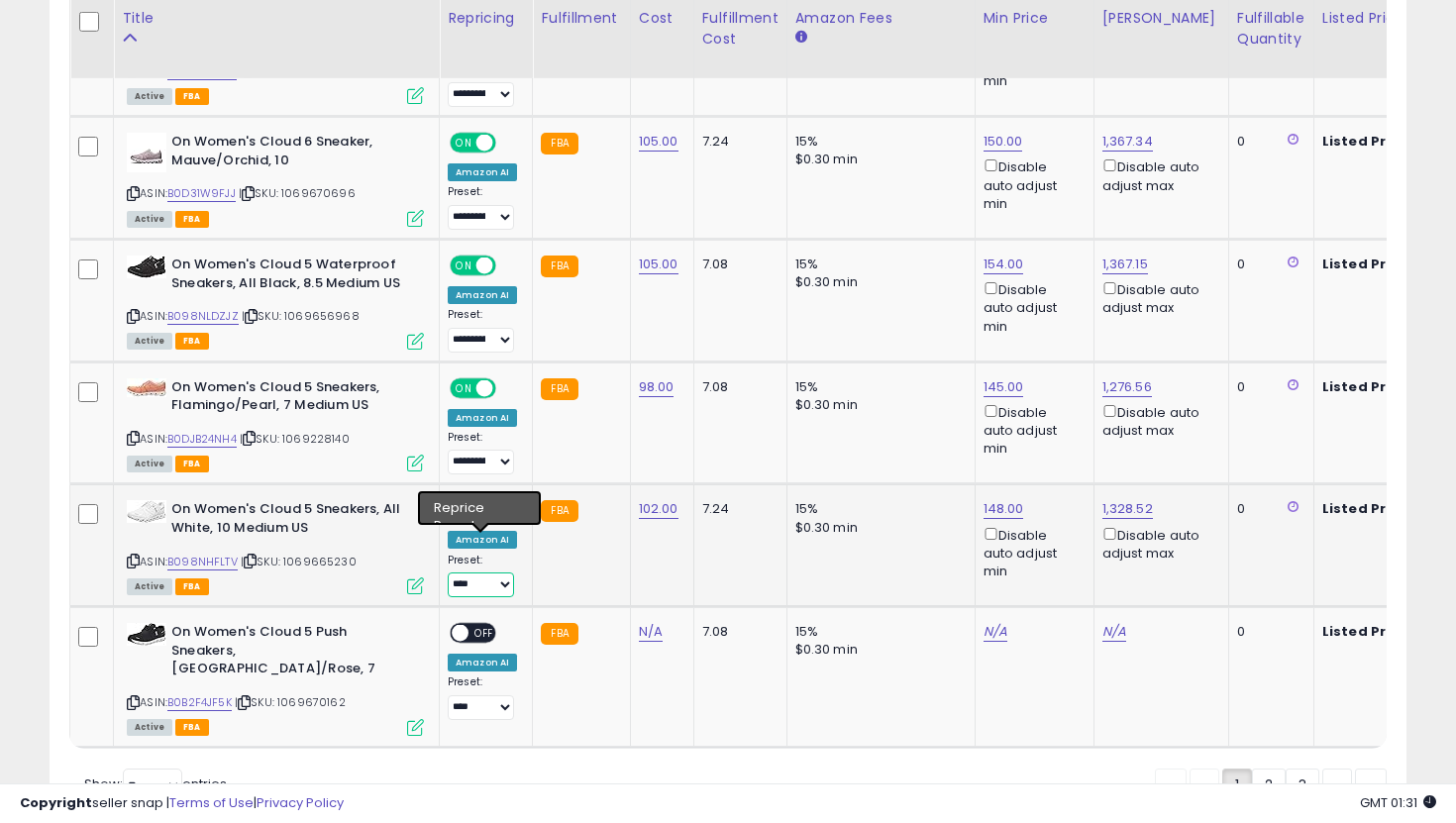 select on "**********" 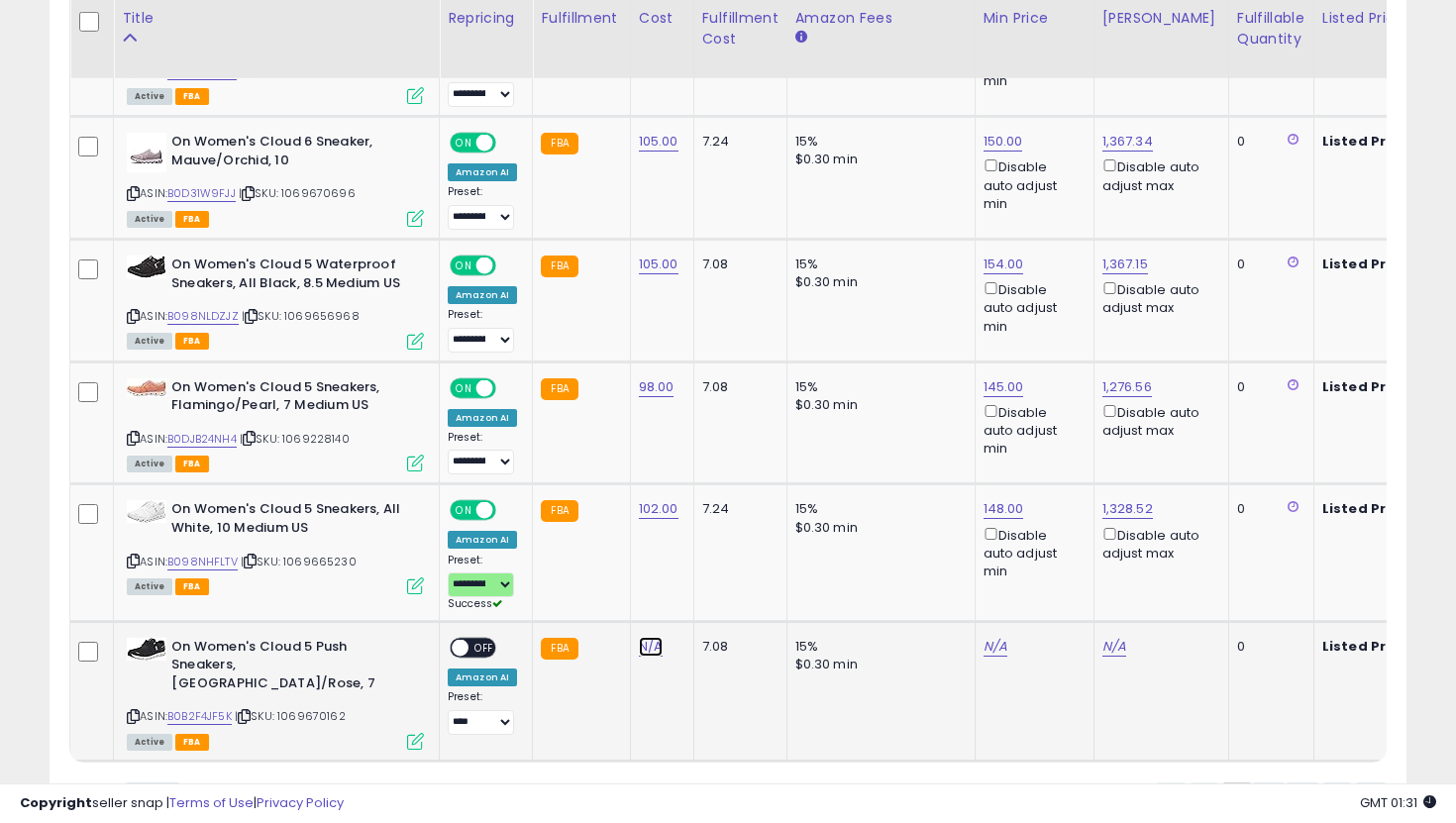 click on "N/A" at bounding box center [651, 647] 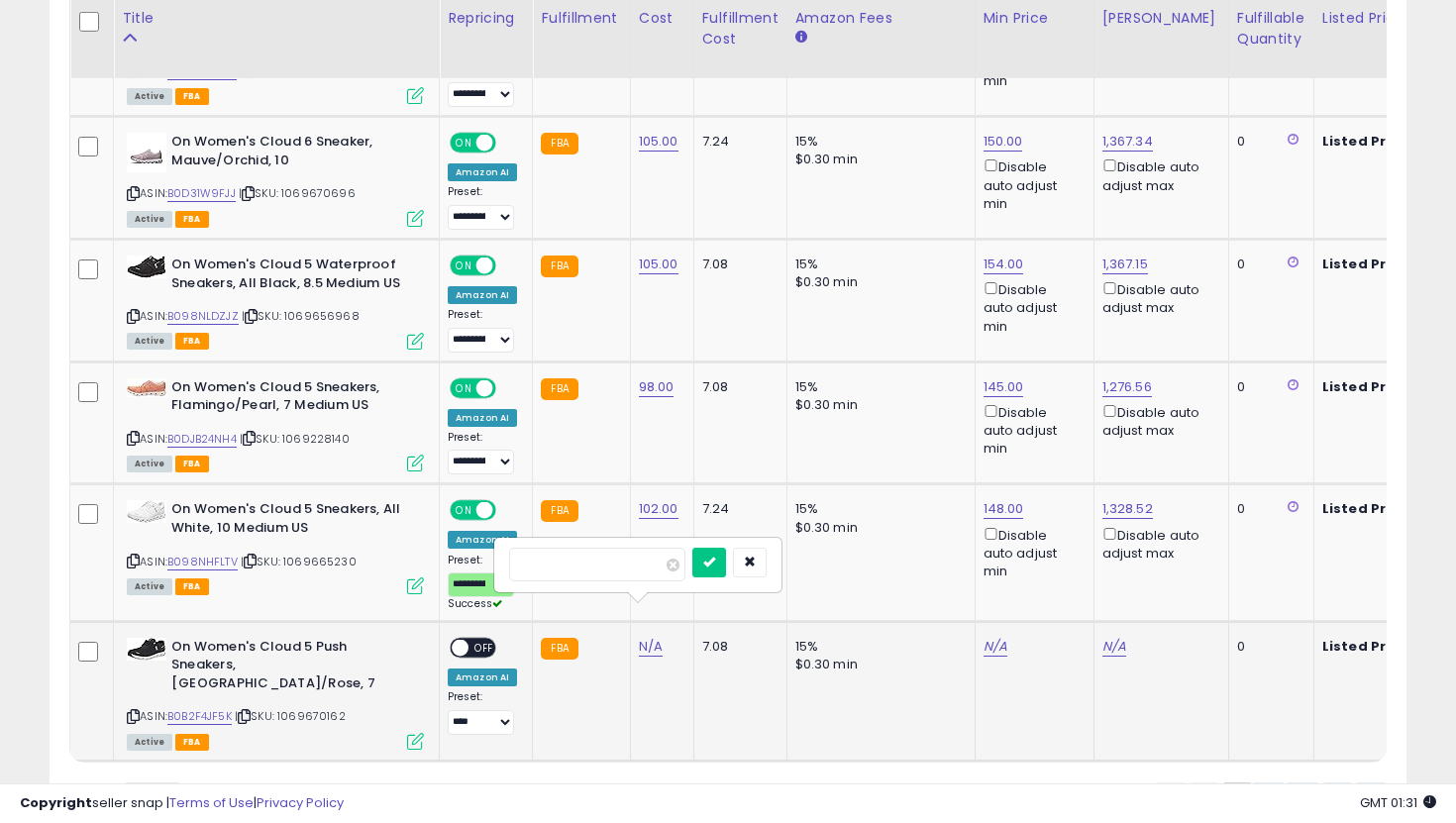 type on "***" 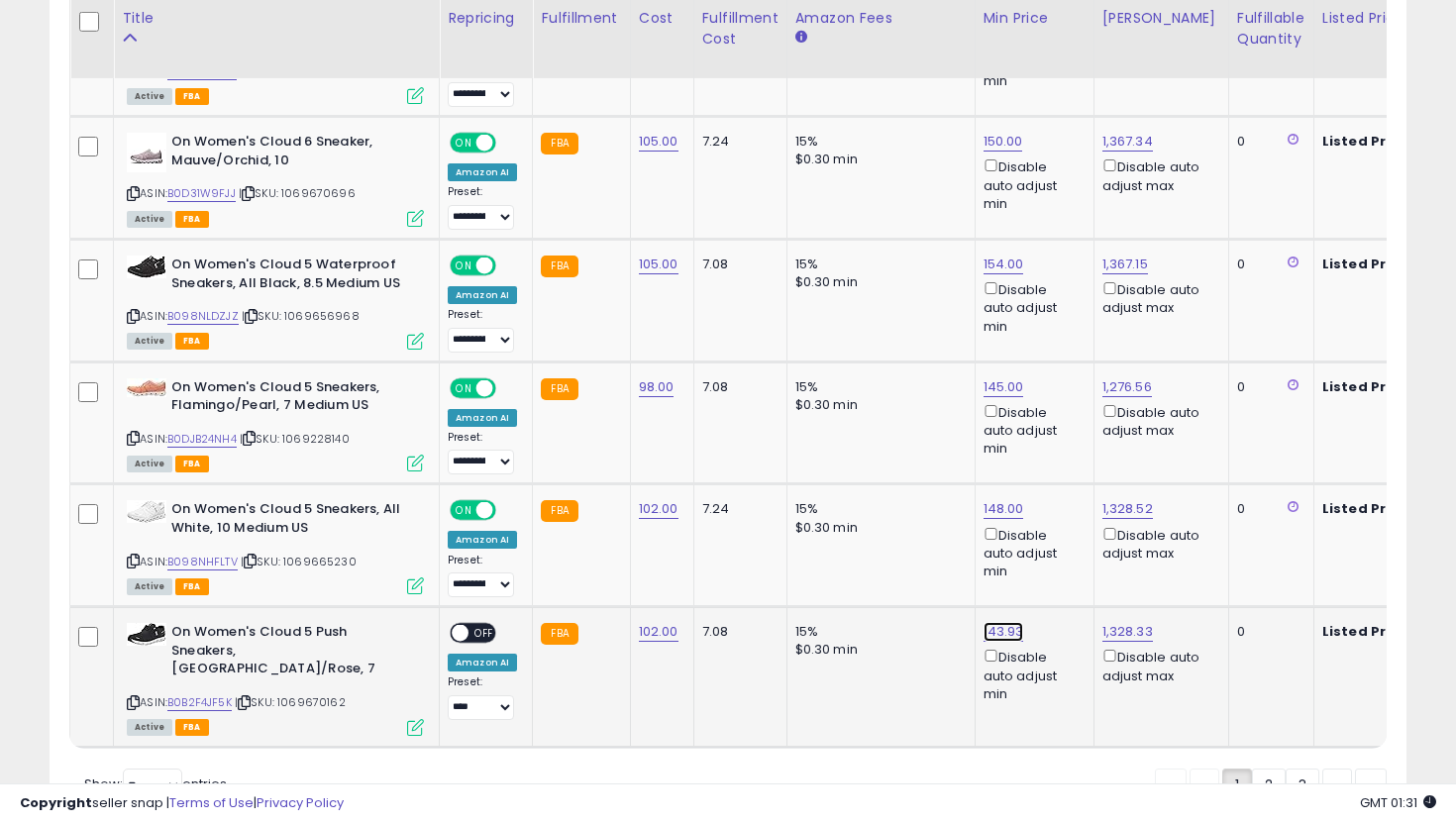 click on "143.93" at bounding box center [999, -2553] 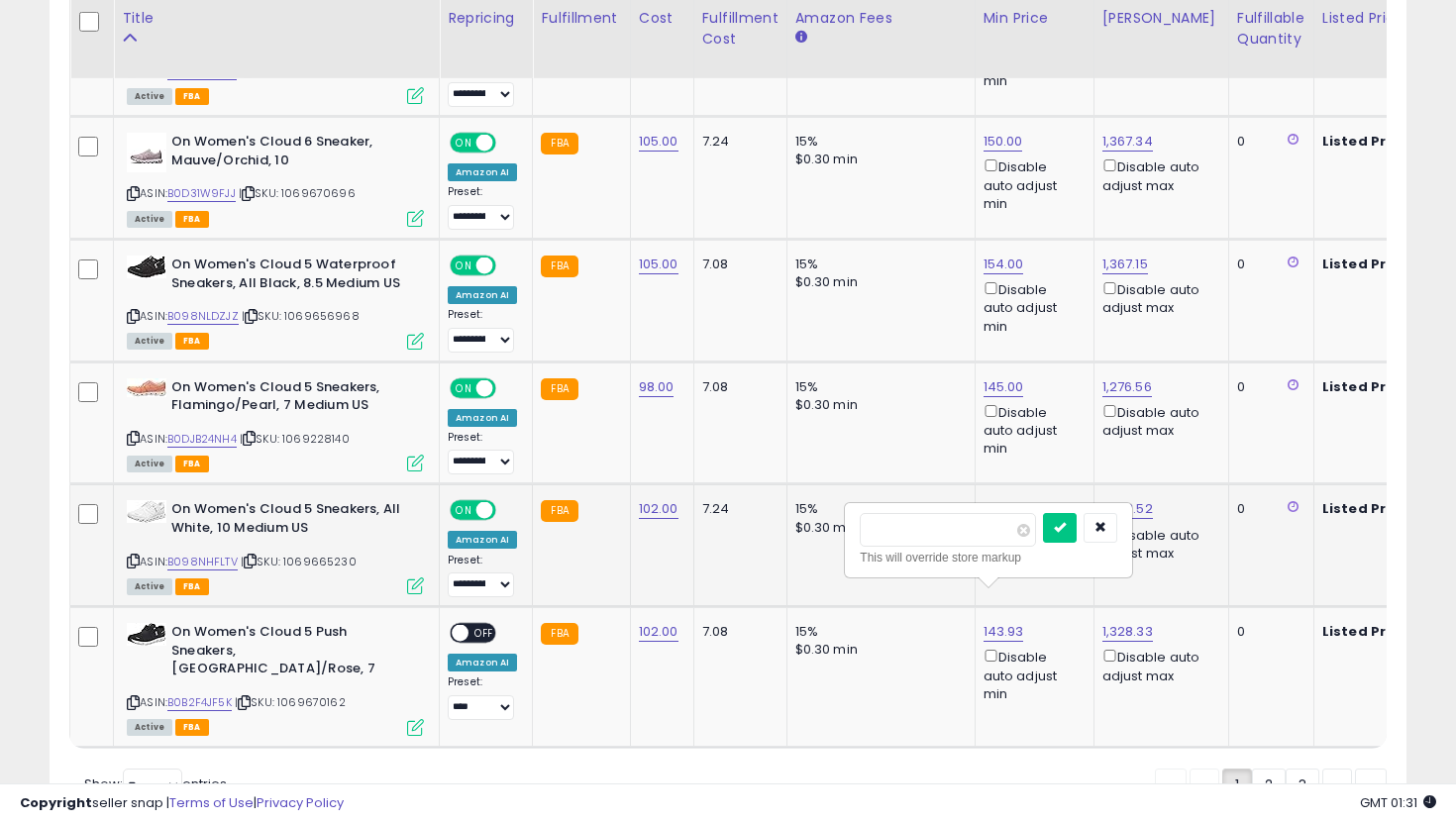drag, startPoint x: 925, startPoint y: 532, endPoint x: 790, endPoint y: 523, distance: 135.29967 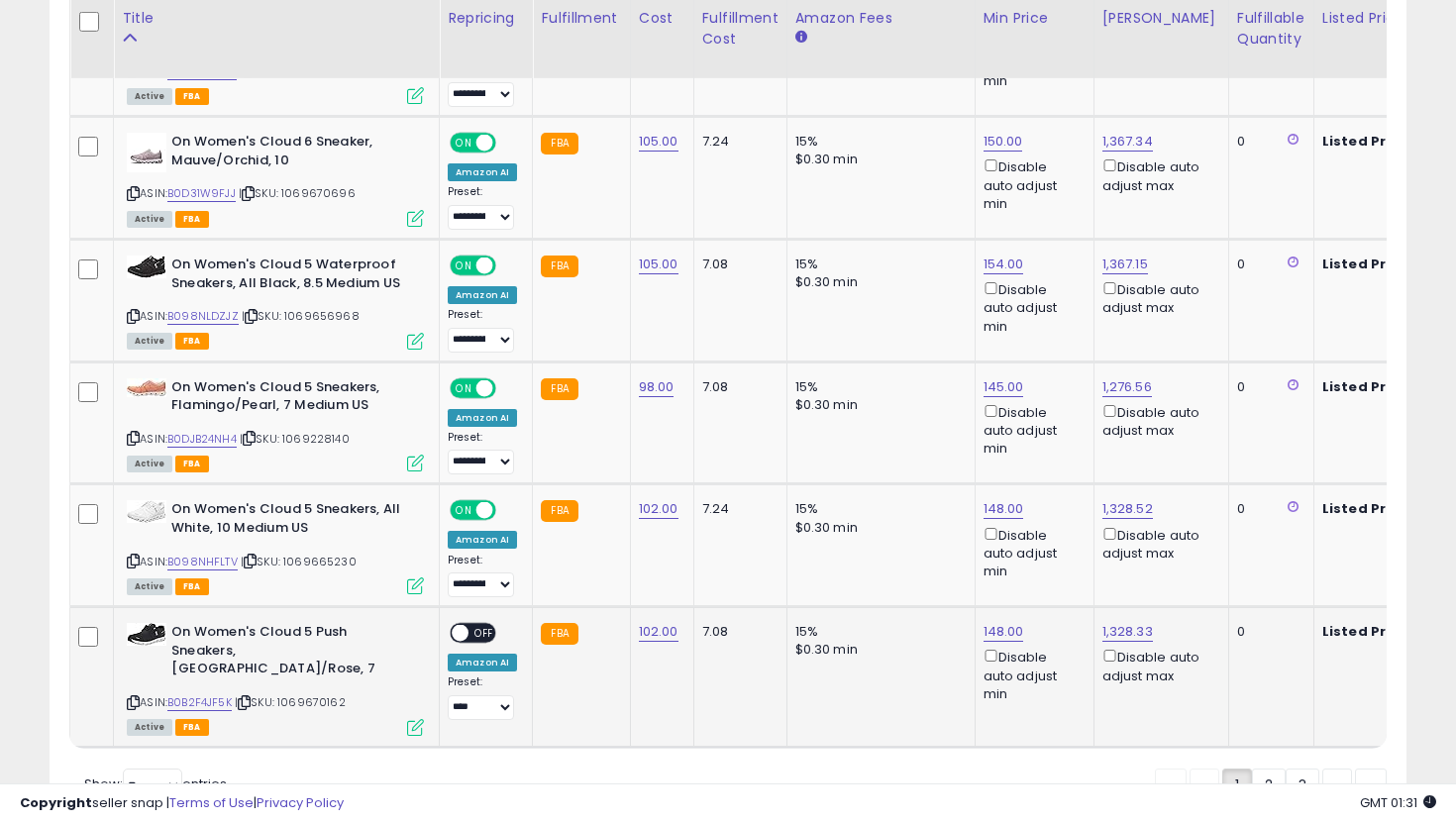 click at bounding box center [460, 633] 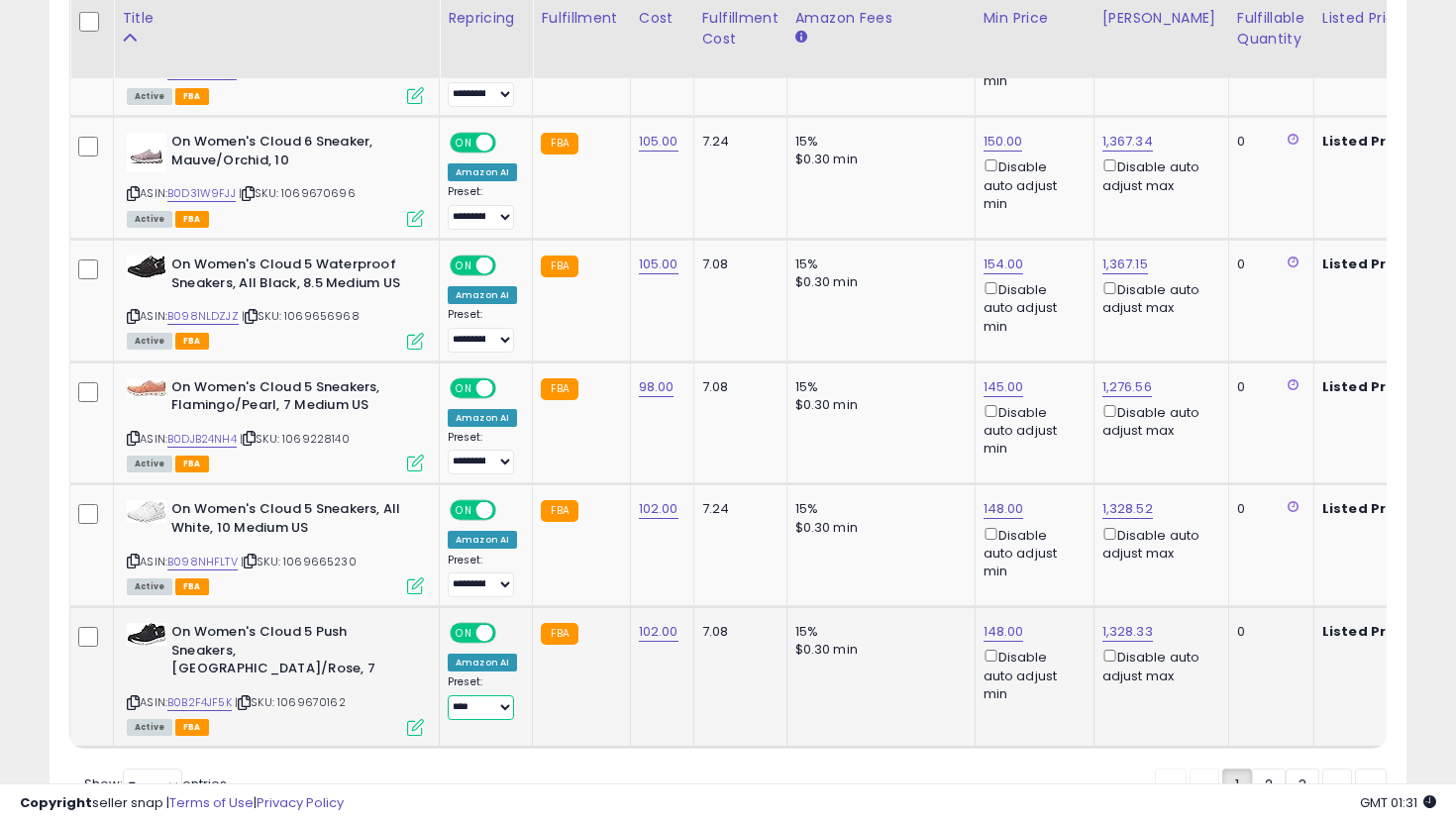 click on "**********" at bounding box center [480, 707] 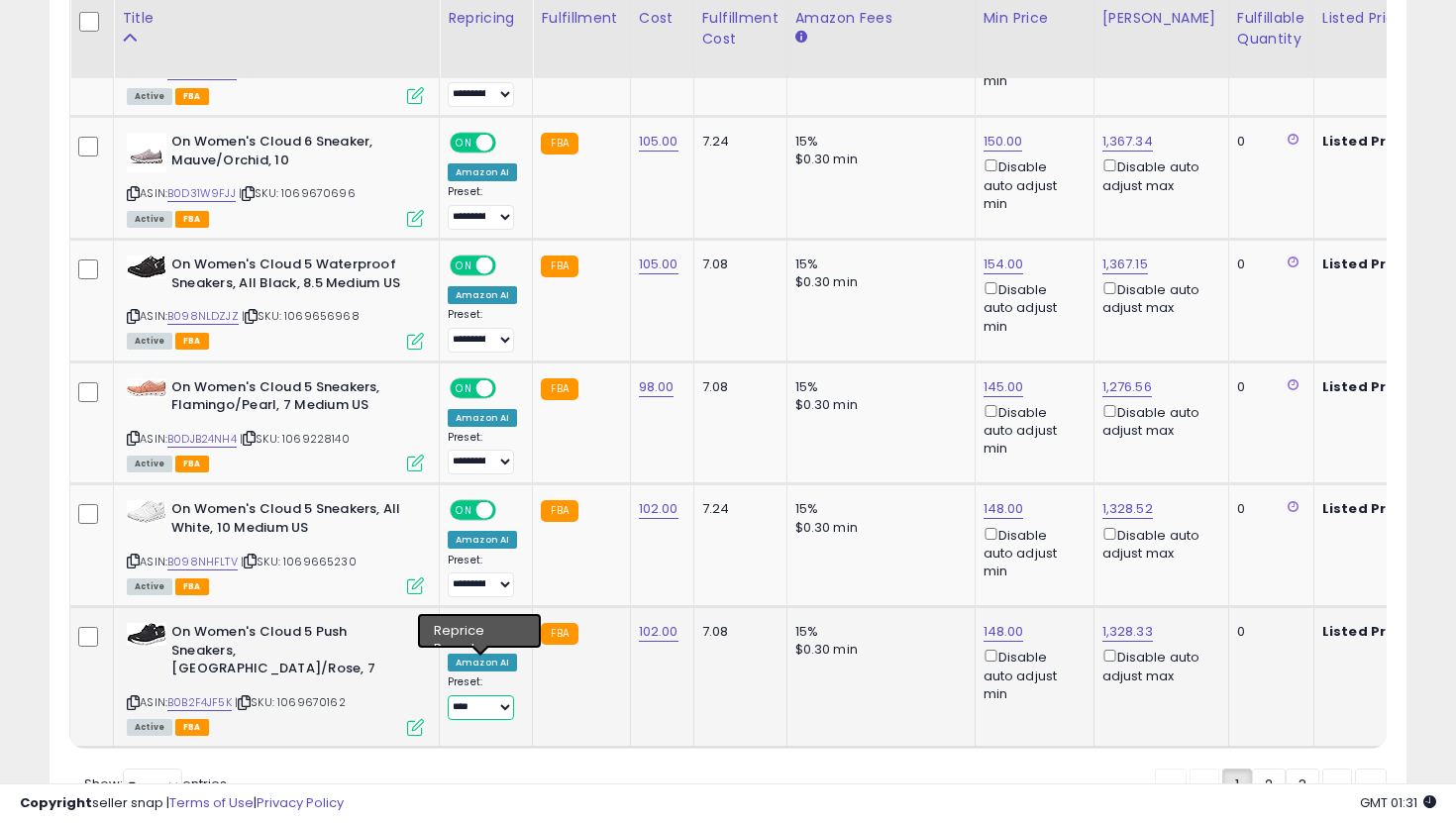 select on "**********" 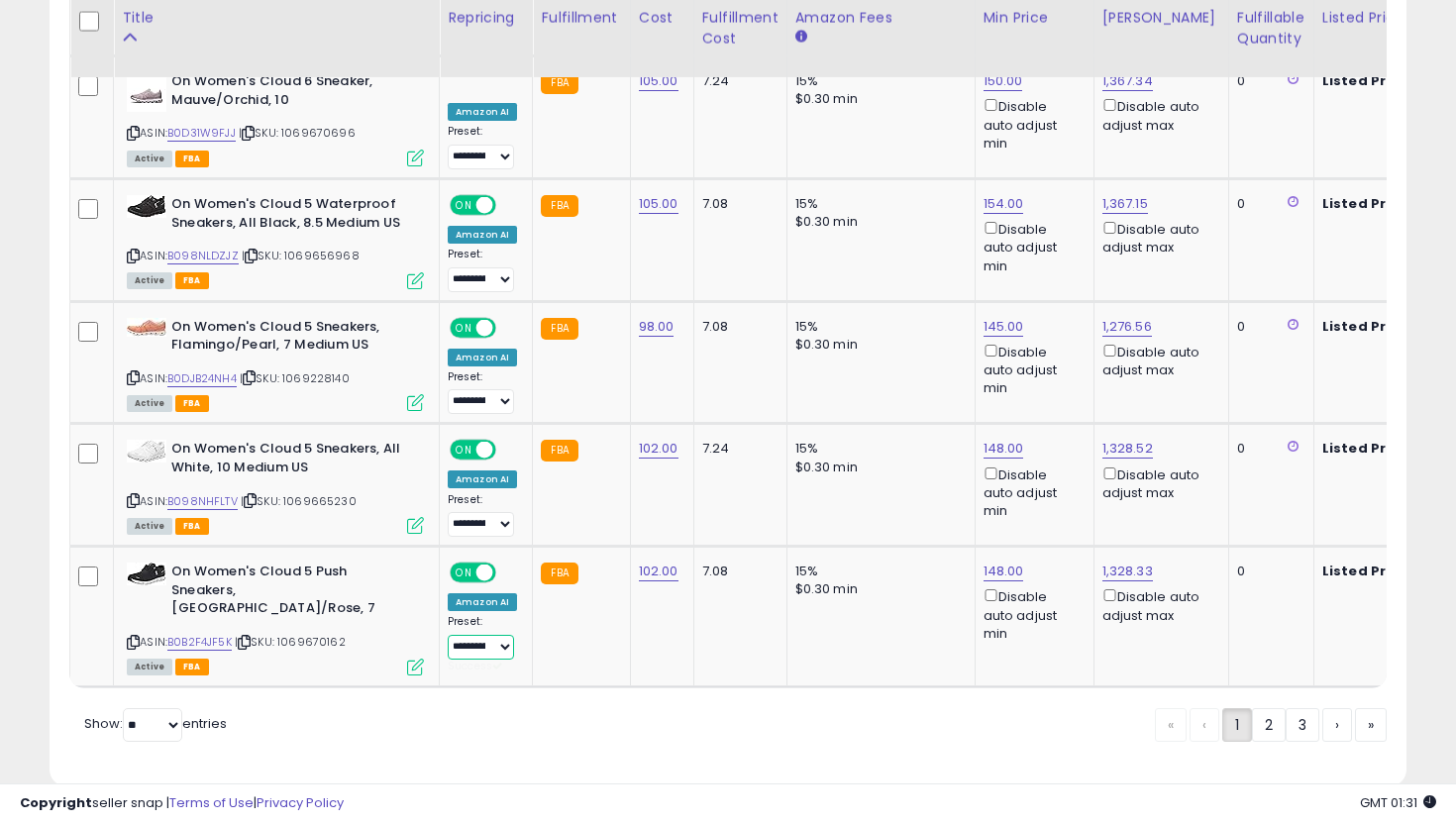 scroll, scrollTop: 3662, scrollLeft: 0, axis: vertical 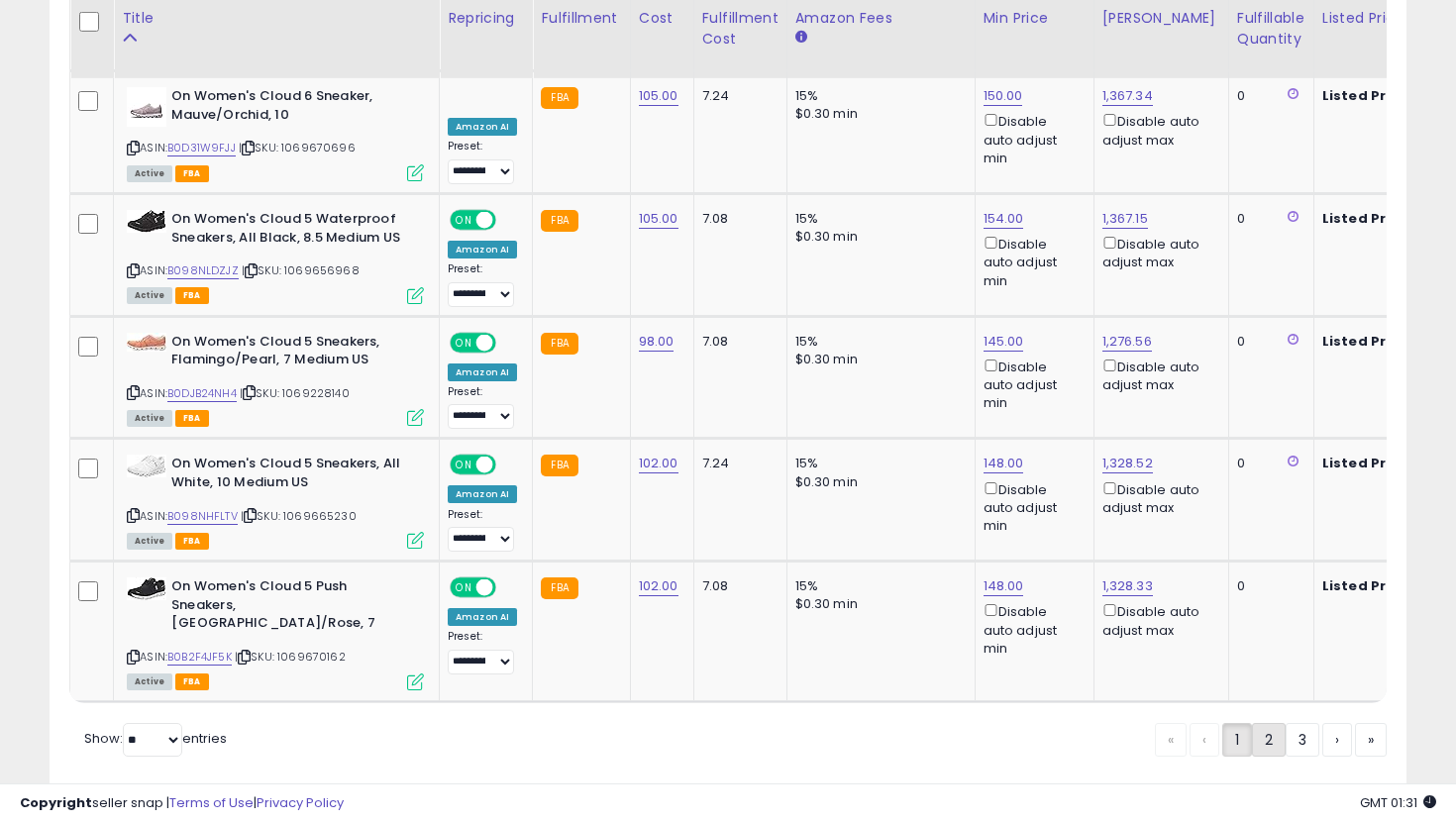 click on "2" 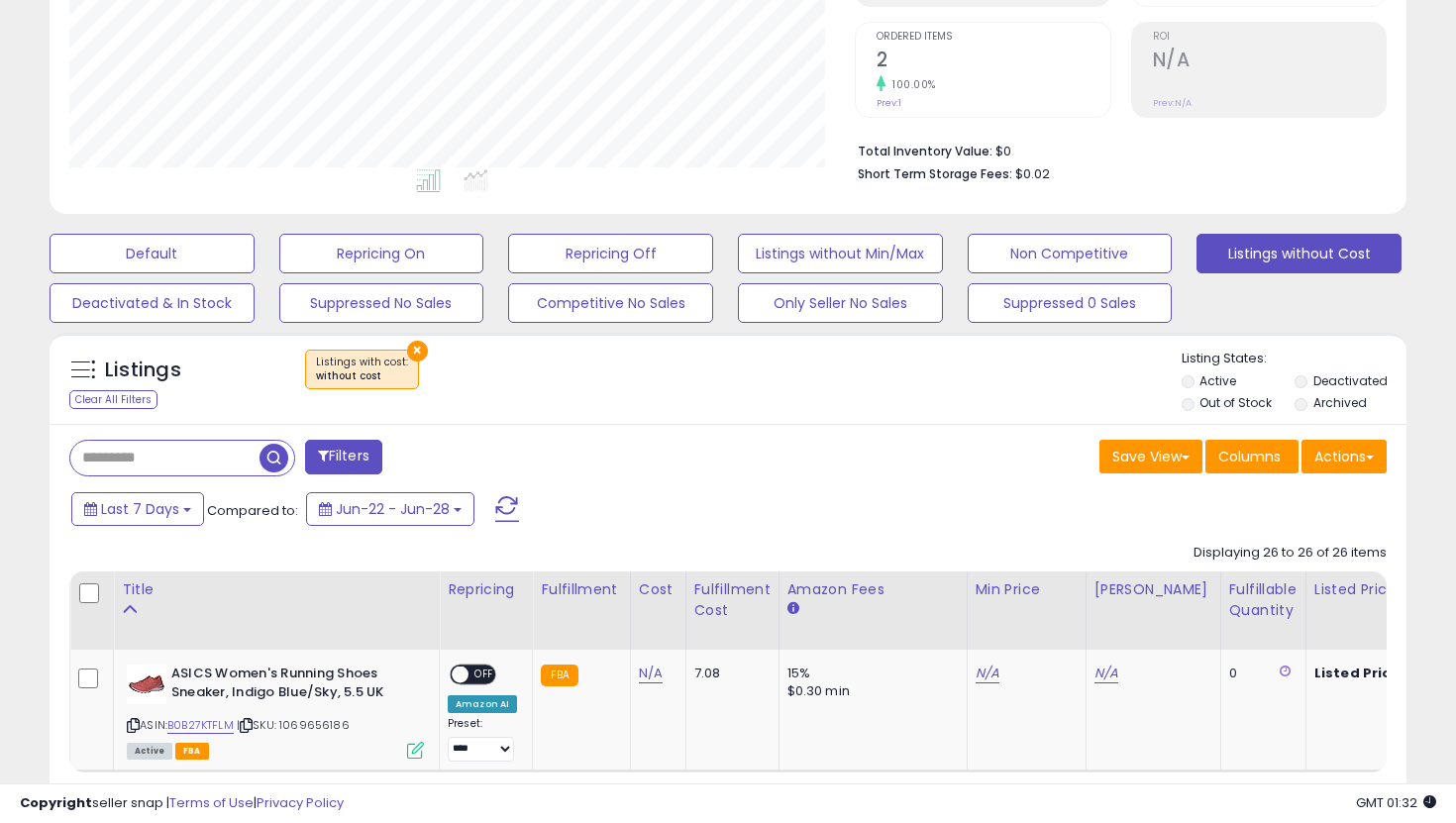 scroll, scrollTop: 512, scrollLeft: 0, axis: vertical 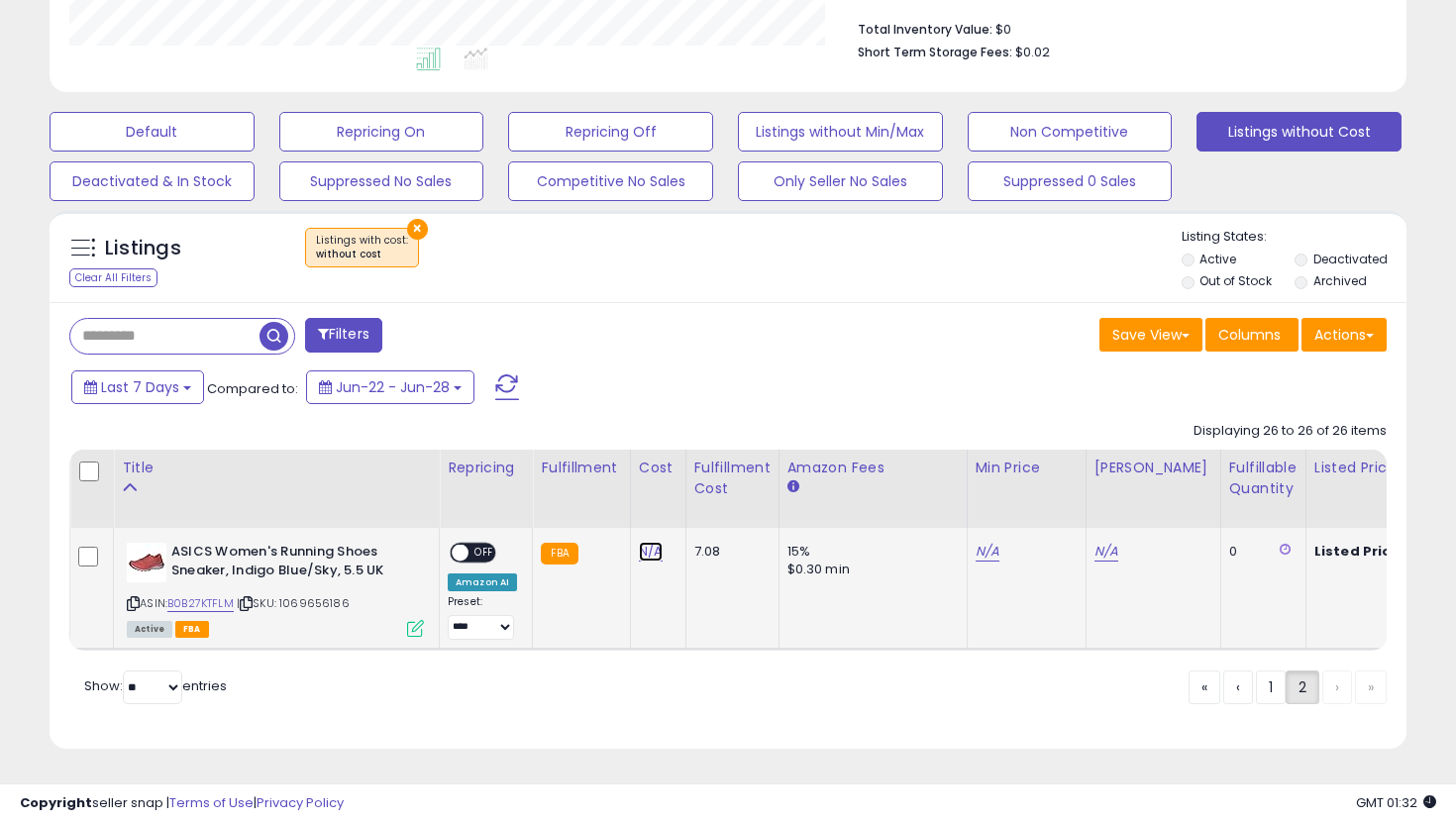 click on "N/A" at bounding box center [651, 552] 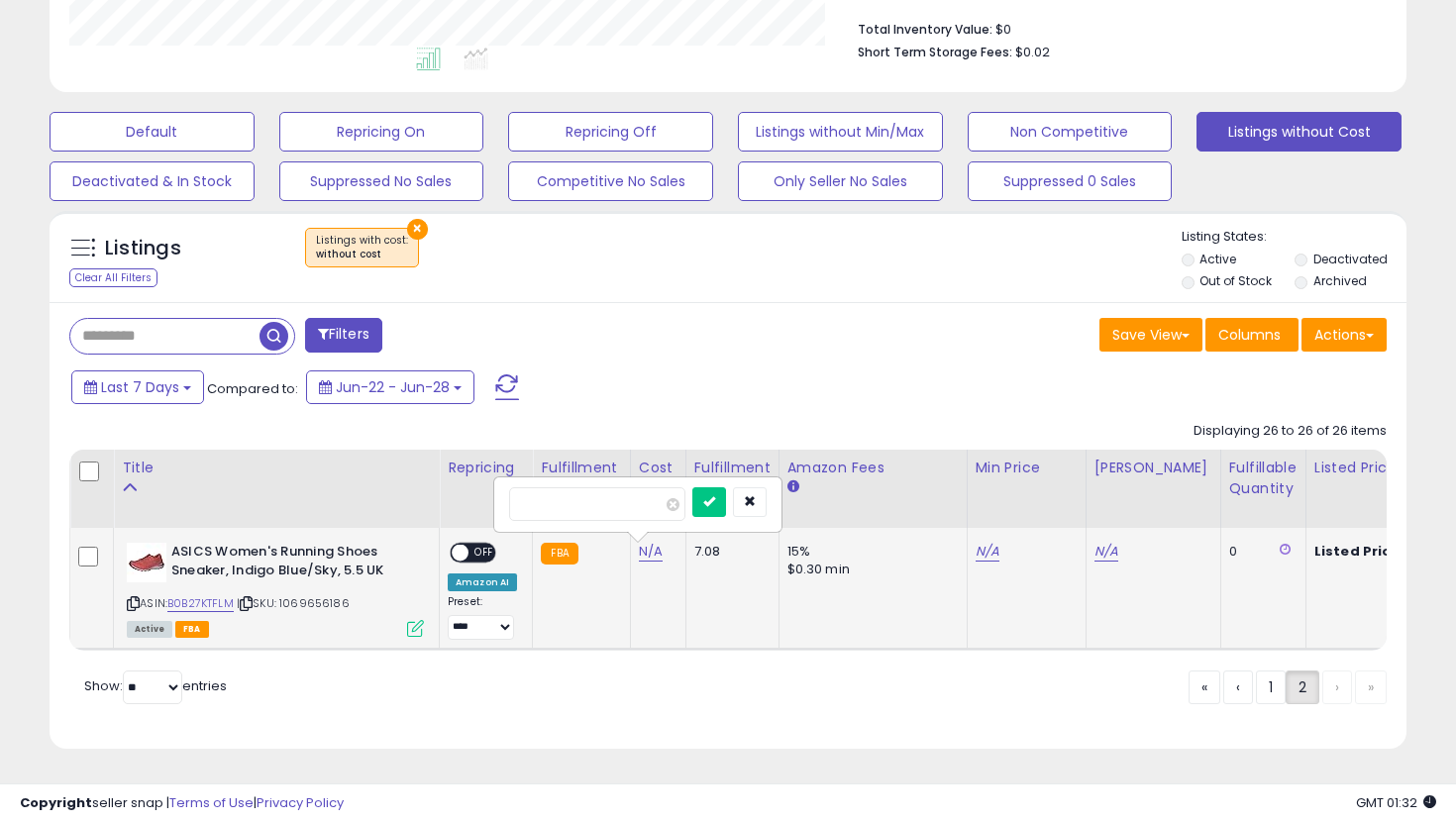 type on "**" 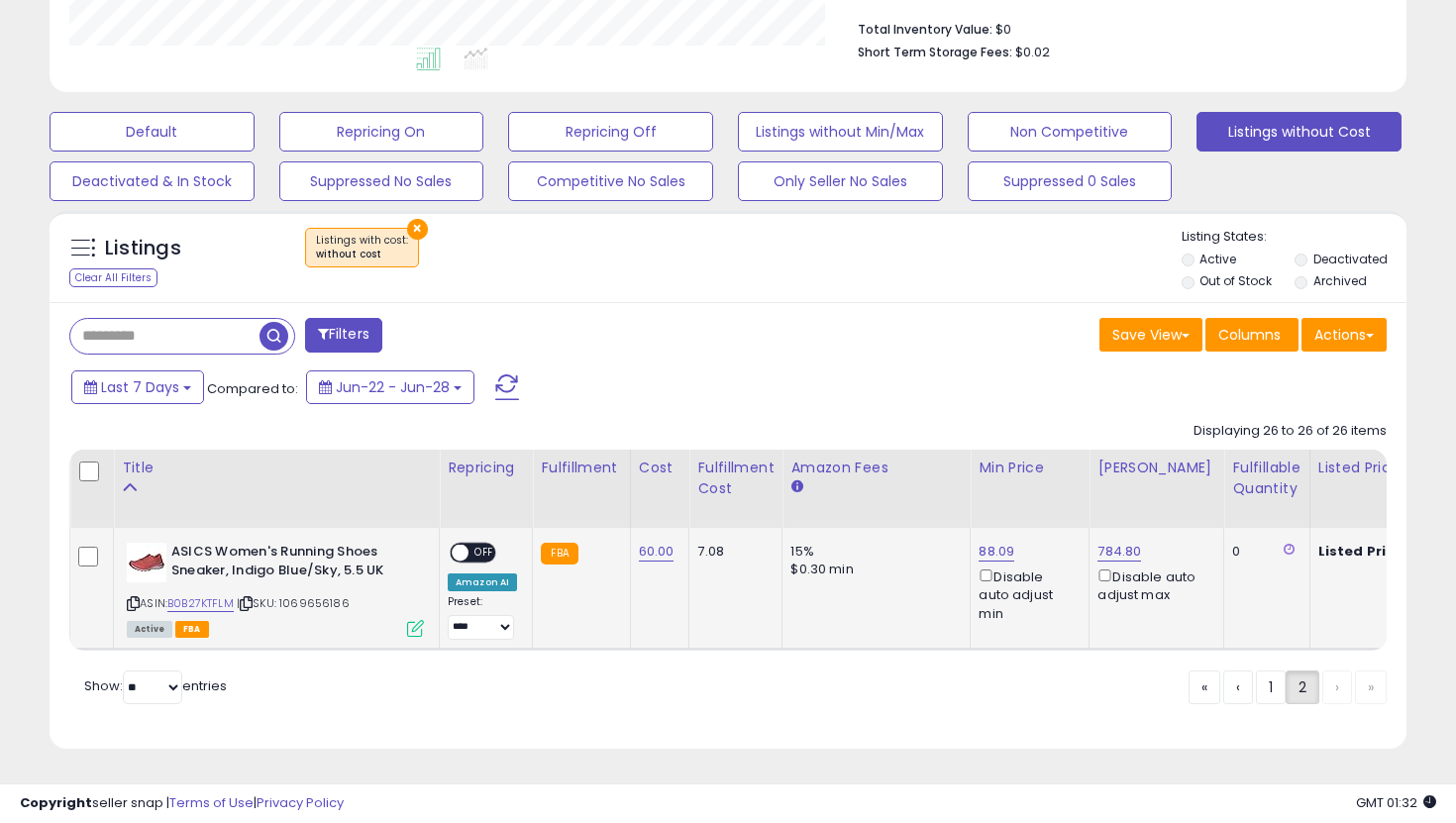 click at bounding box center [460, 553] 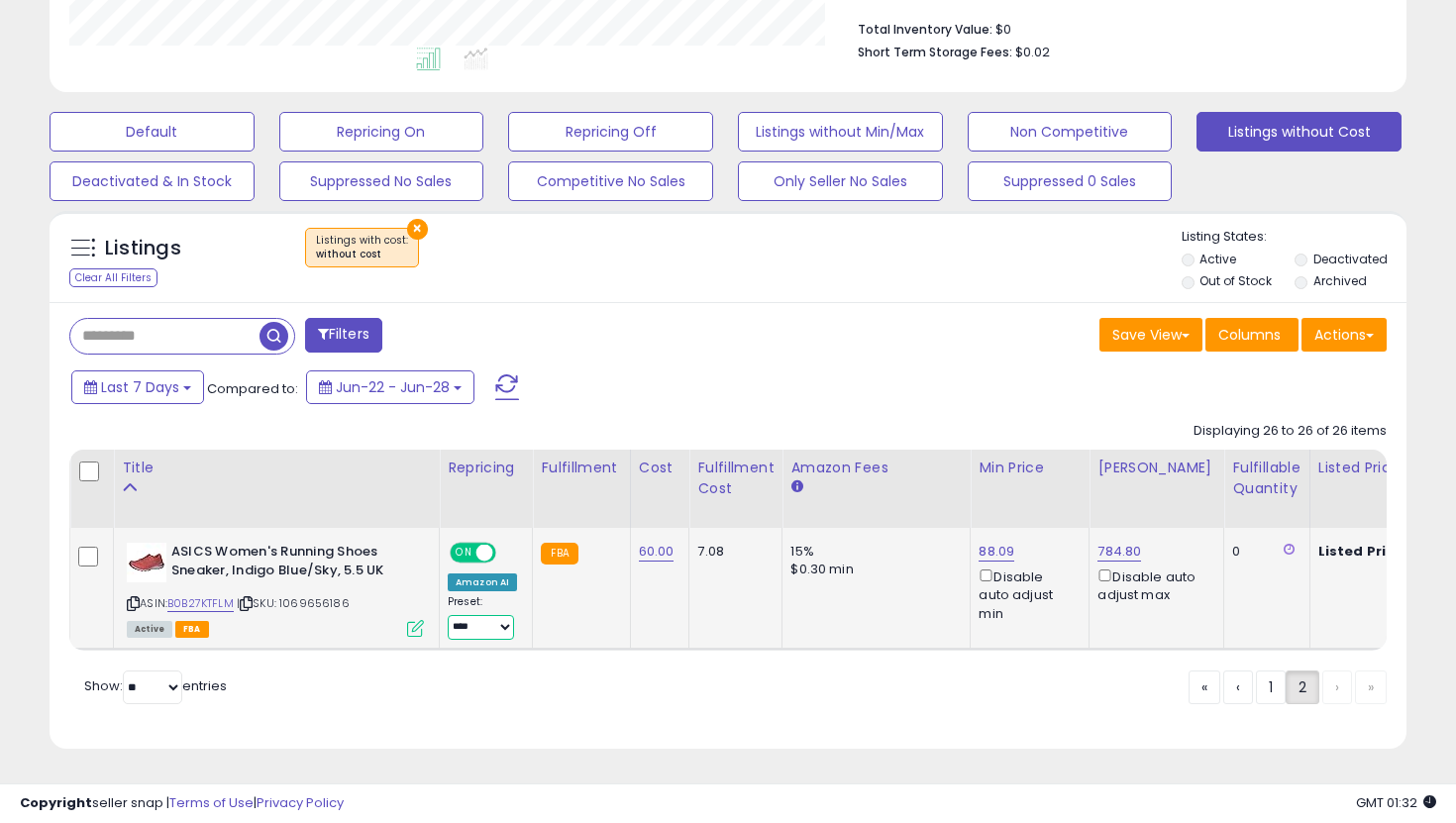 click on "**********" at bounding box center (480, 627) 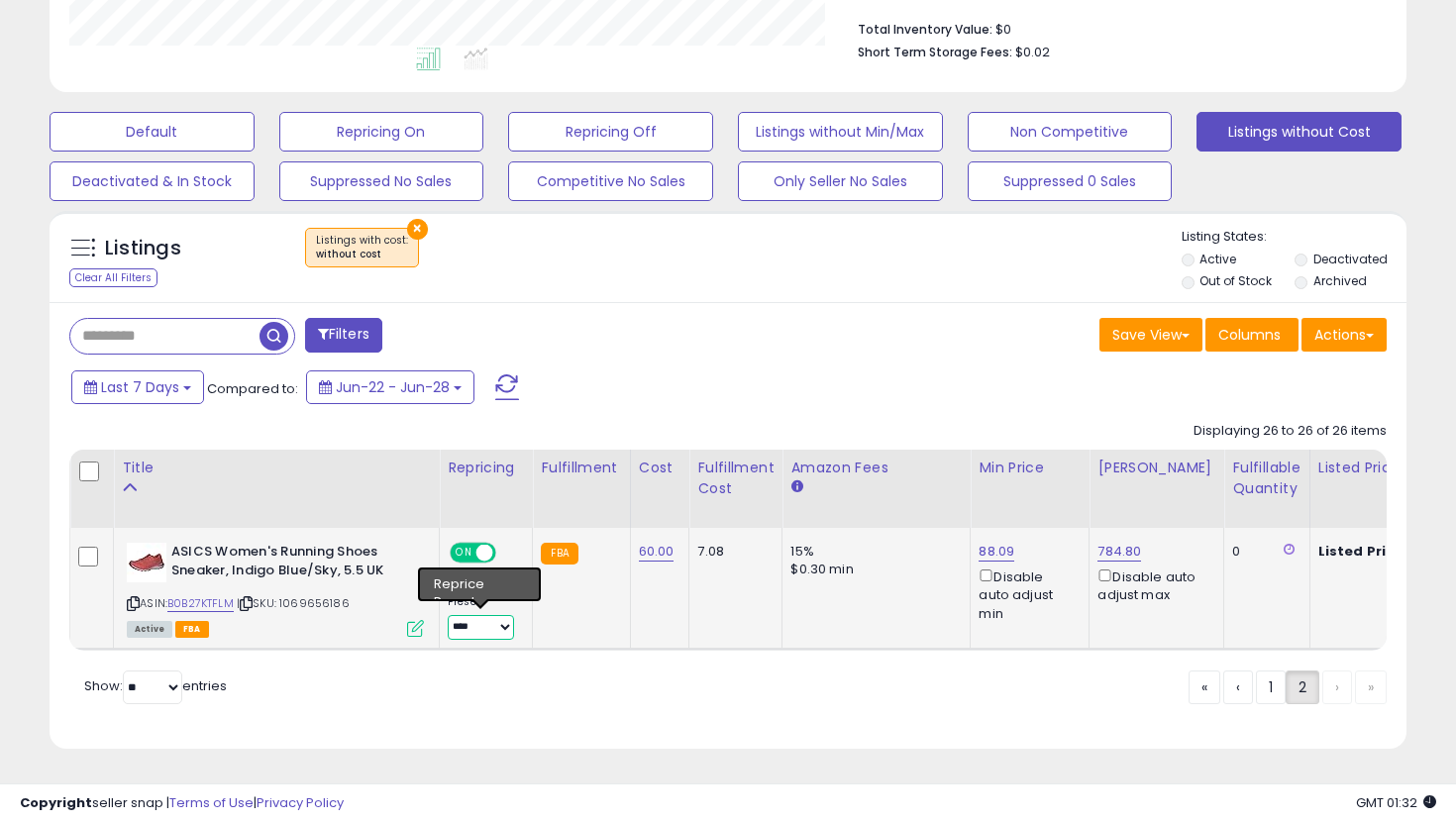 select on "**********" 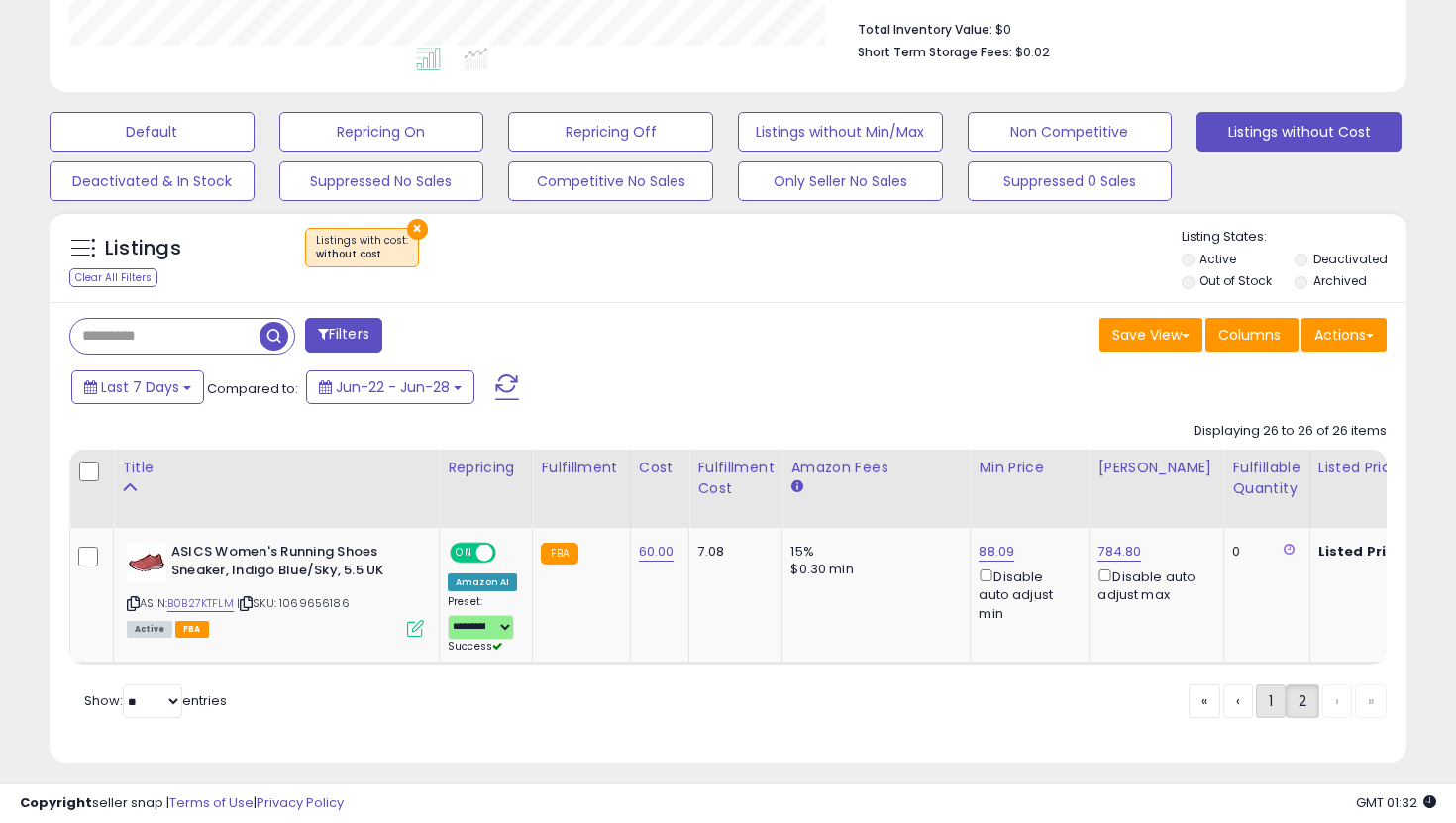 click on "1" 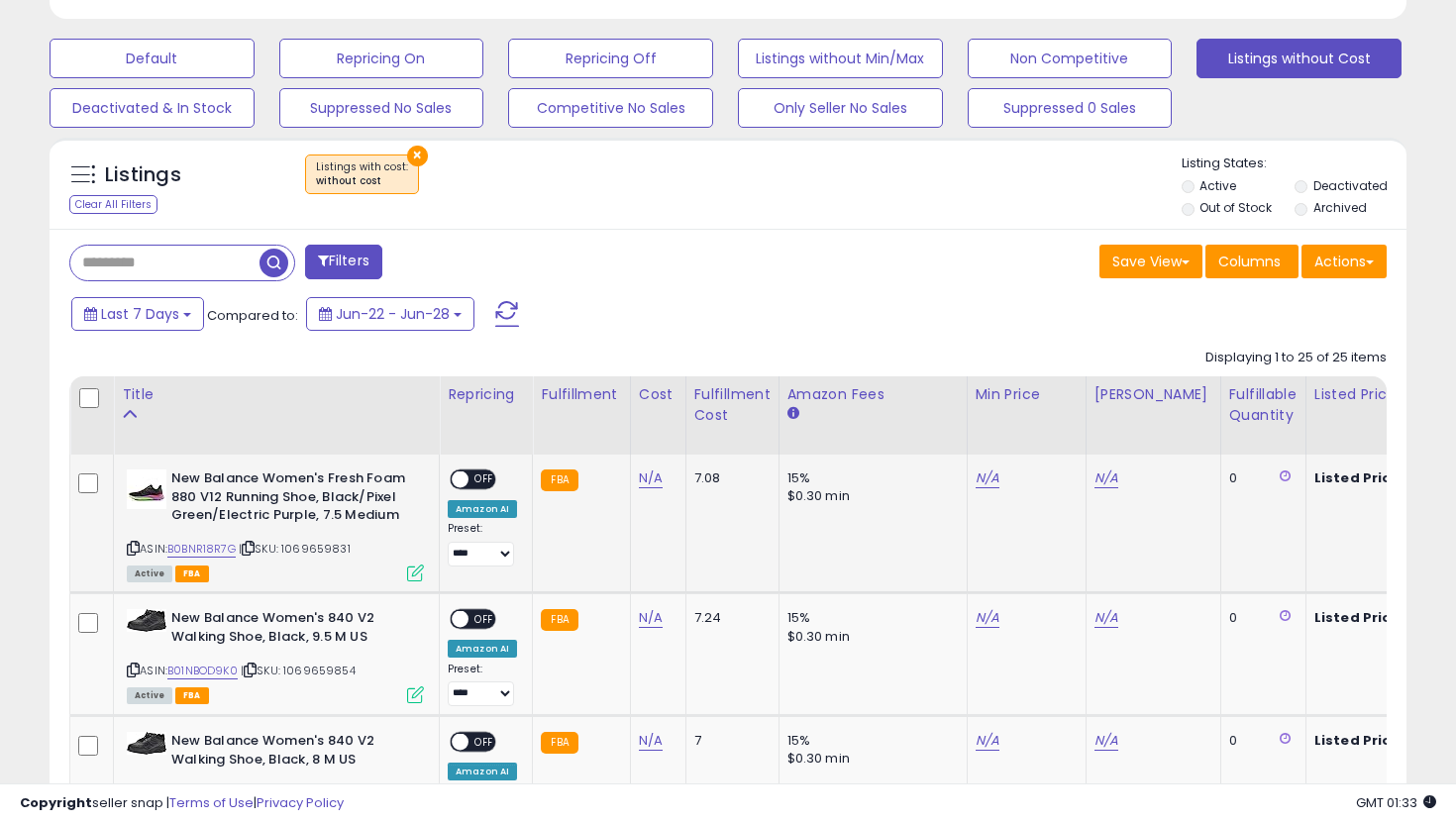 scroll, scrollTop: 600, scrollLeft: 0, axis: vertical 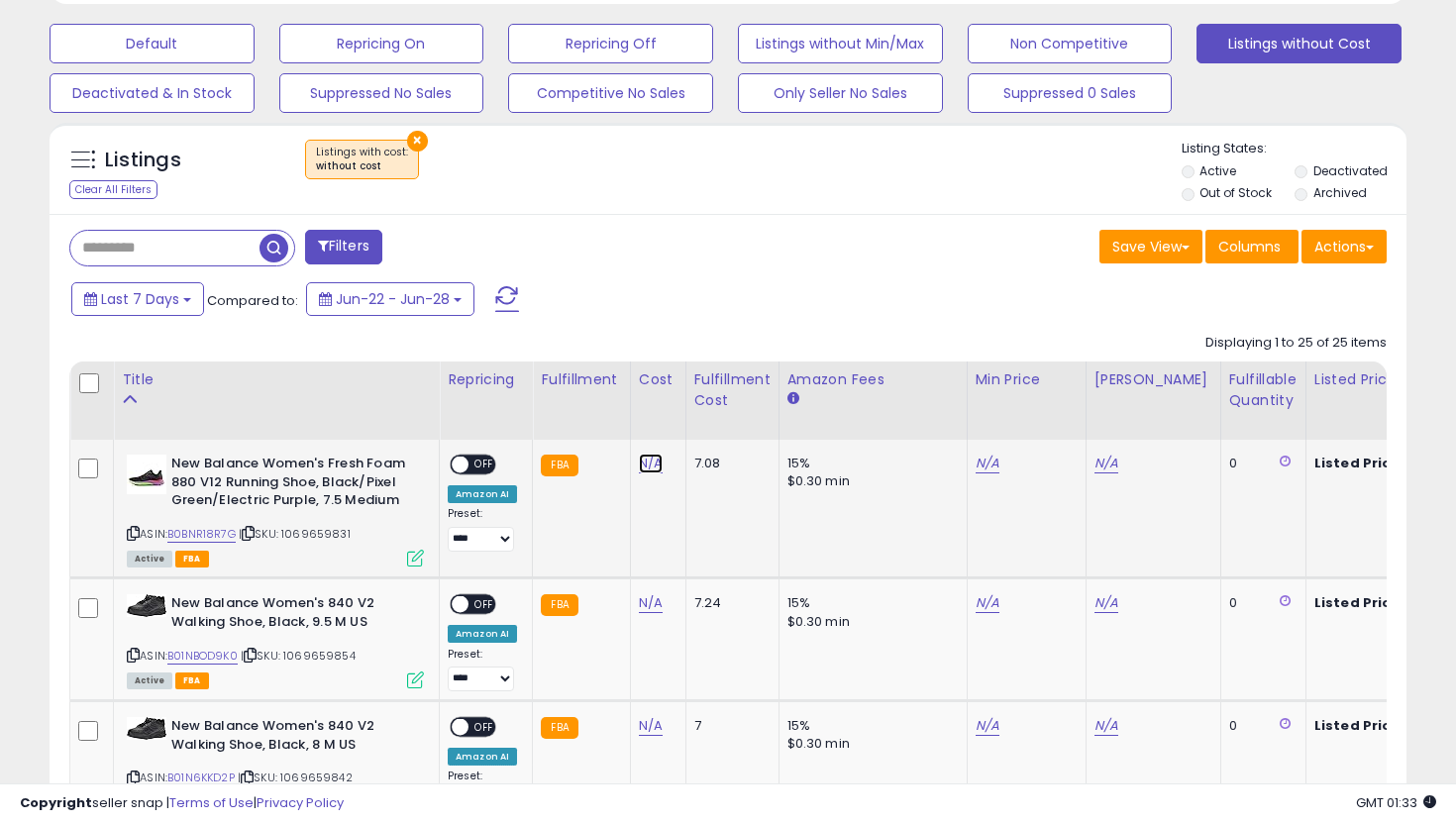click on "N/A" at bounding box center [651, 463] 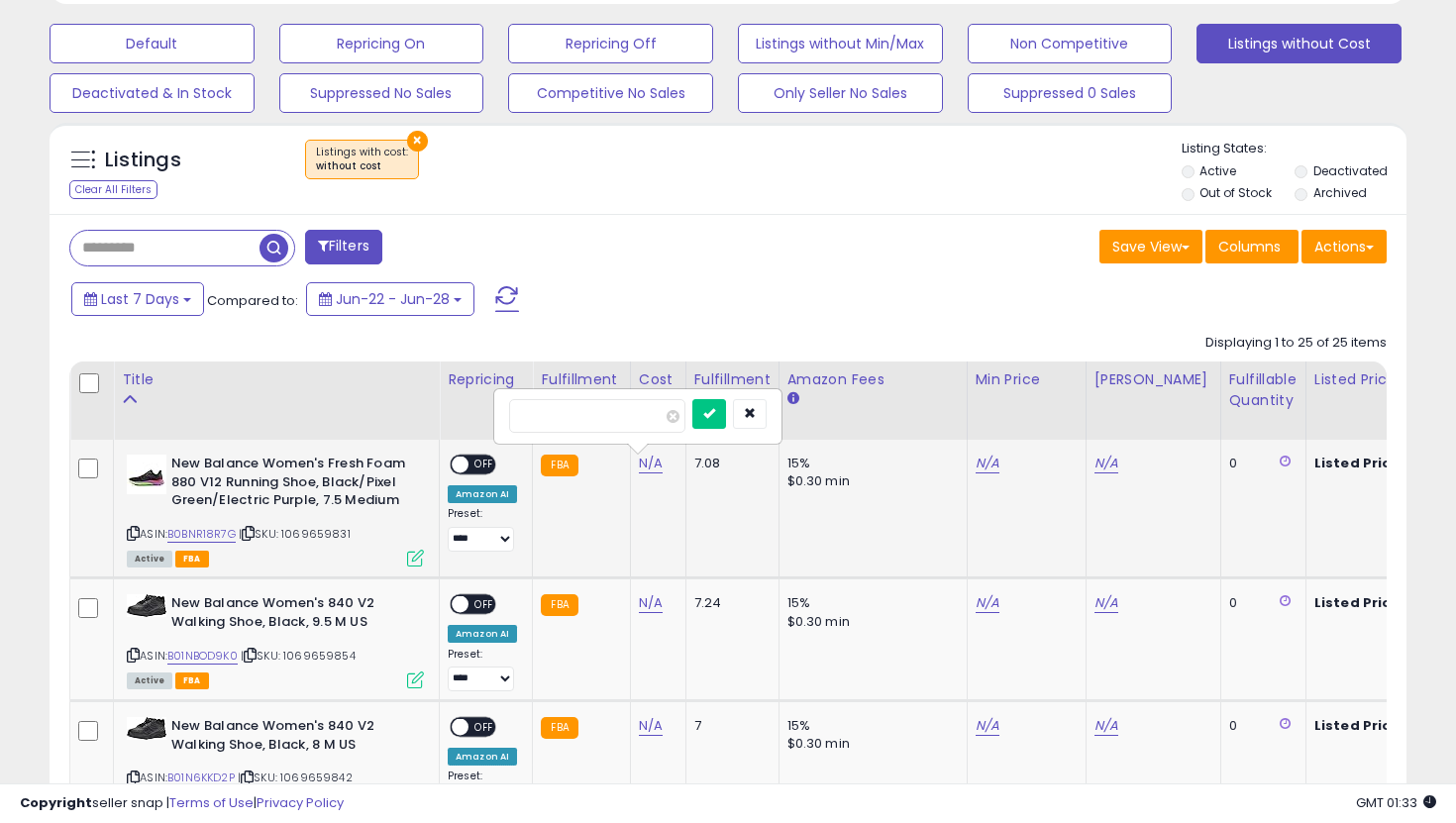 type on "*" 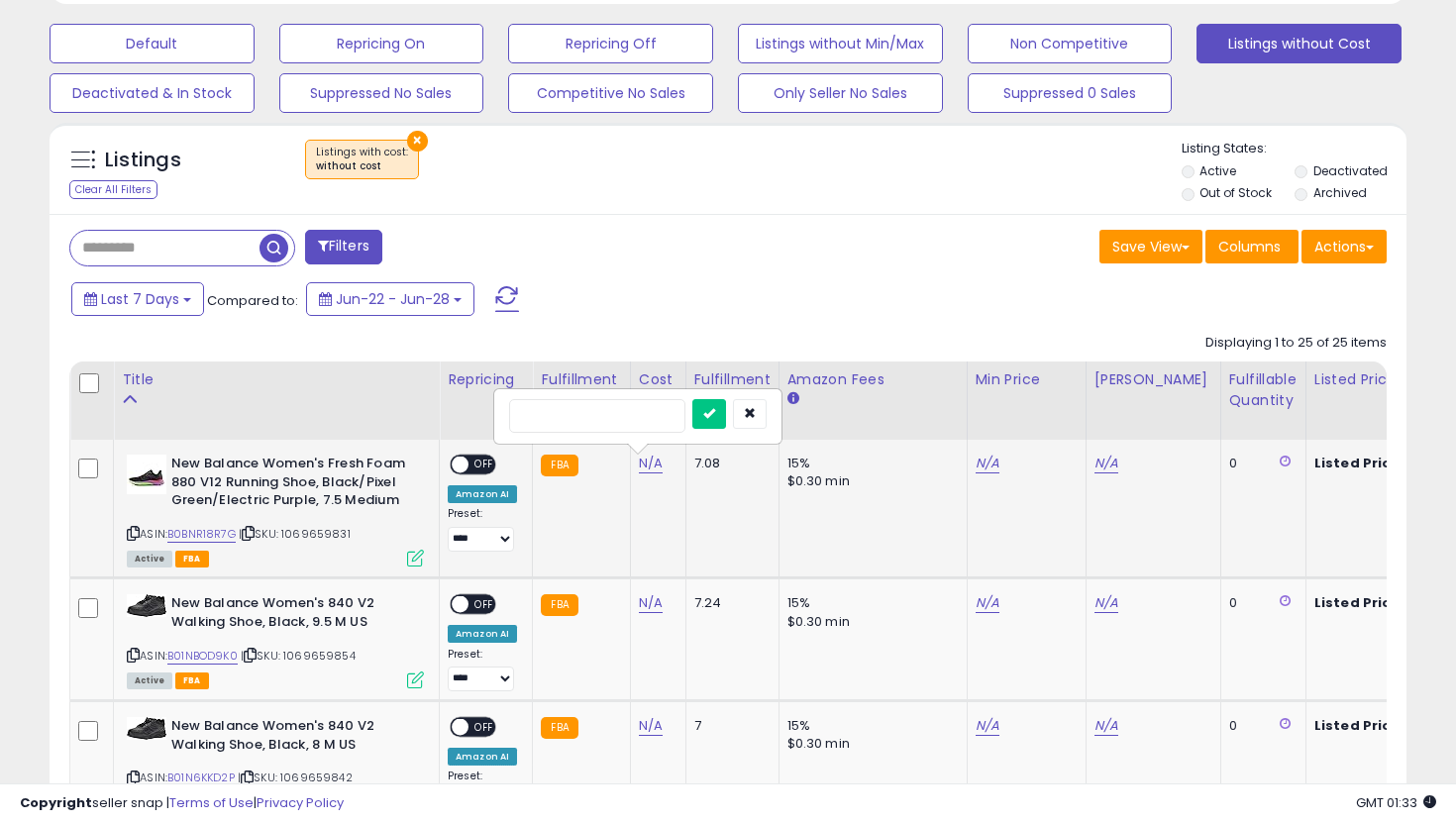 type on "**" 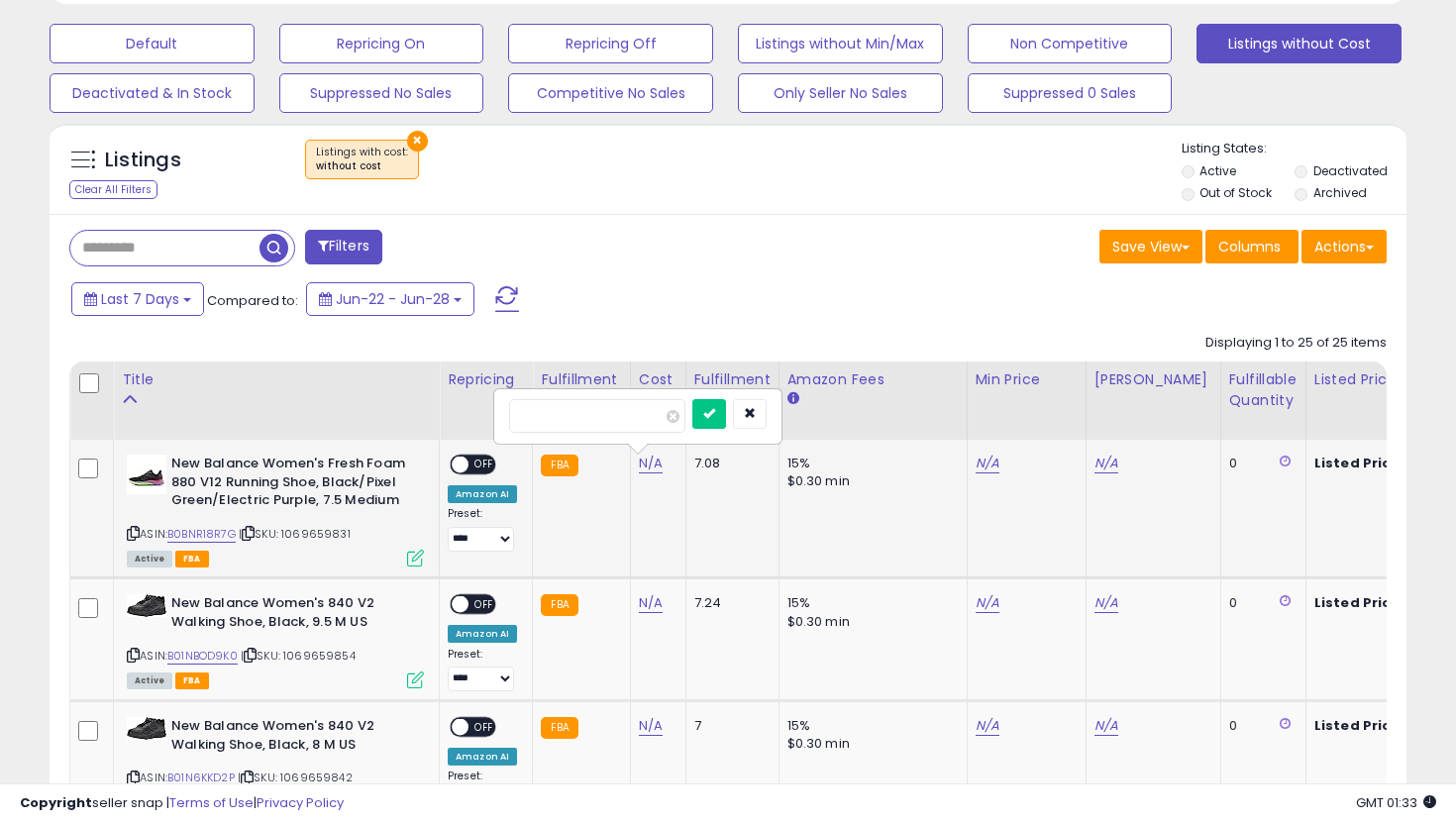 click at bounding box center (709, 414) 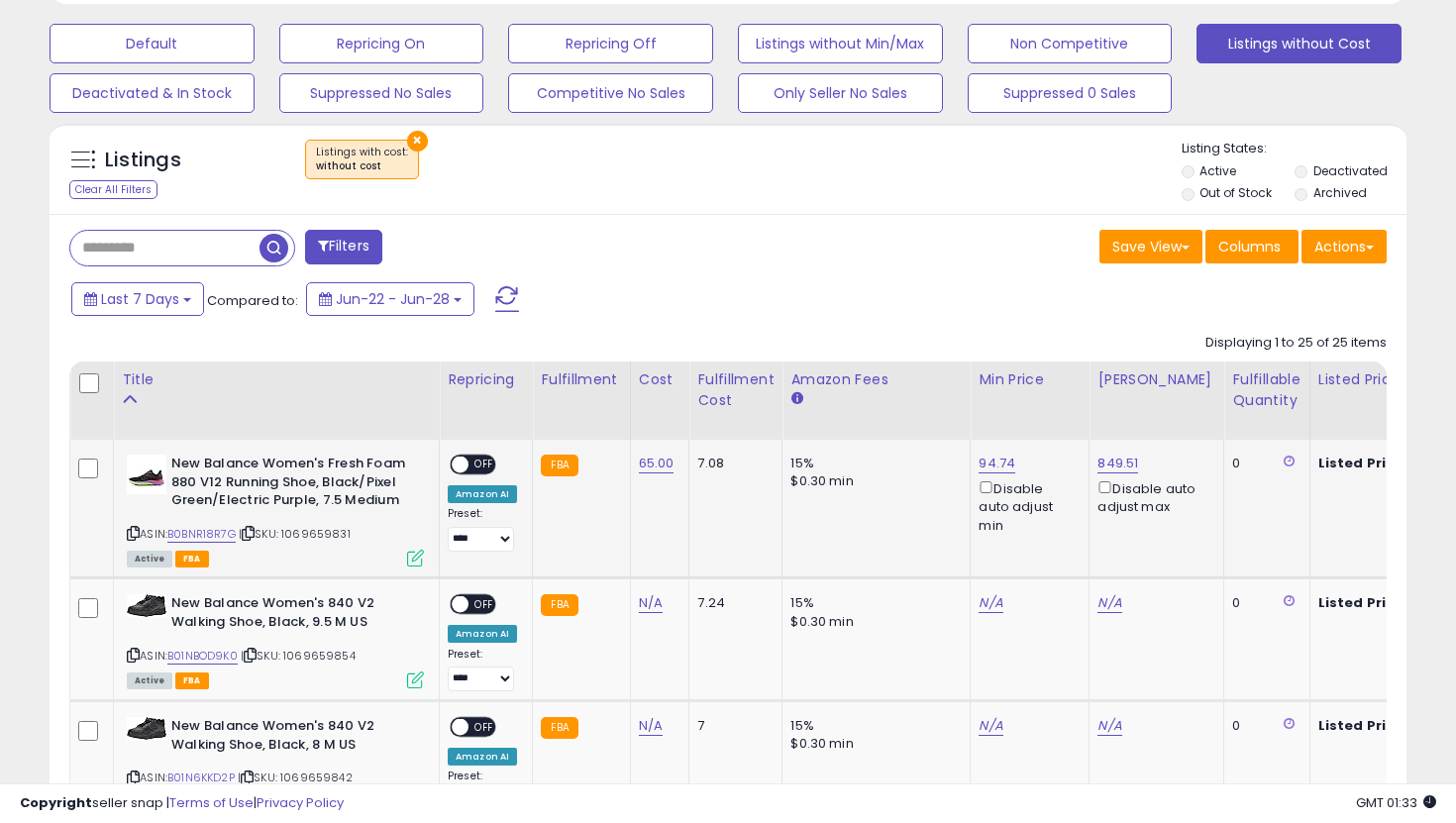 click on "OFF" at bounding box center [484, 464] 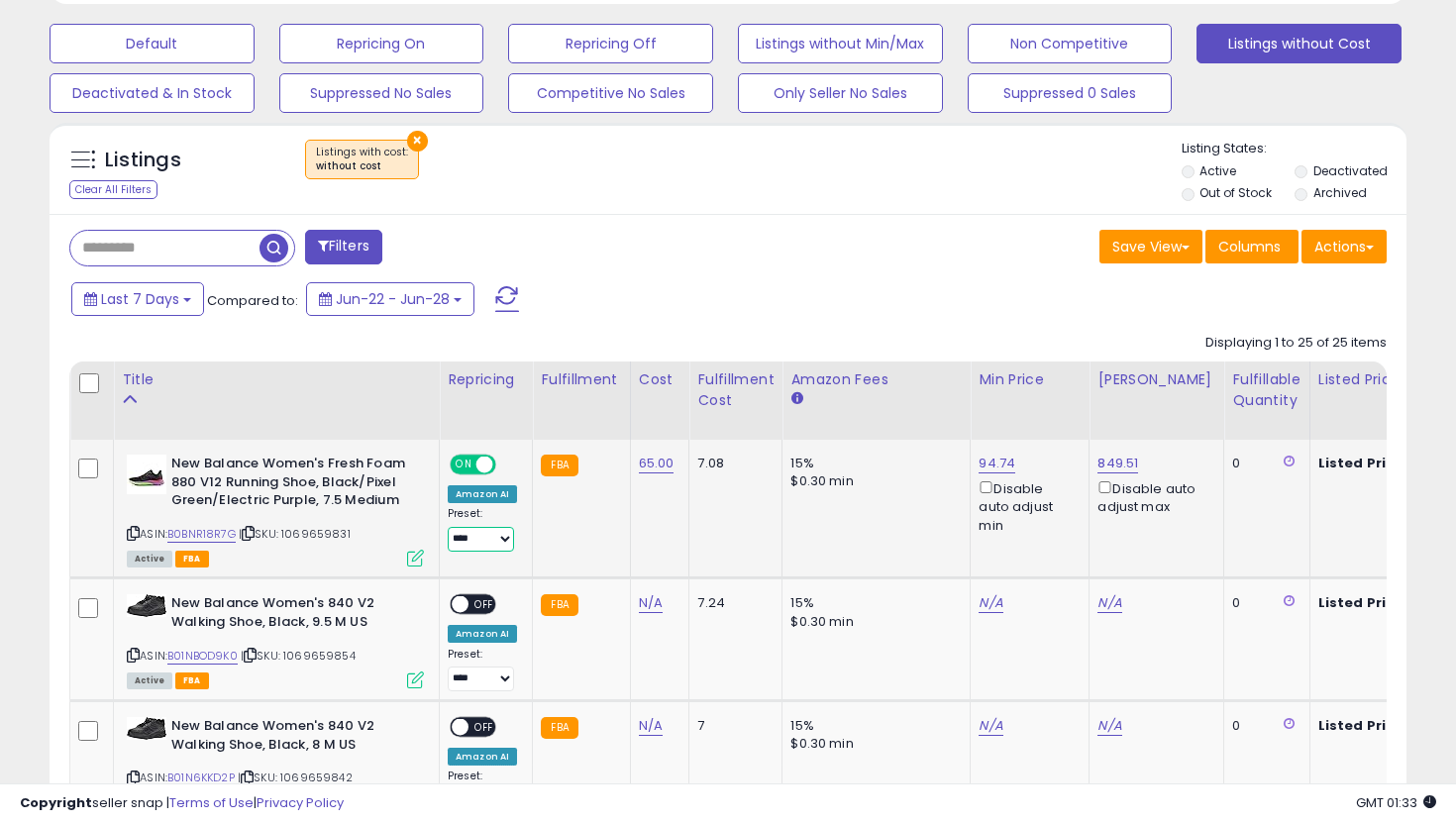 click on "**********" at bounding box center (480, 539) 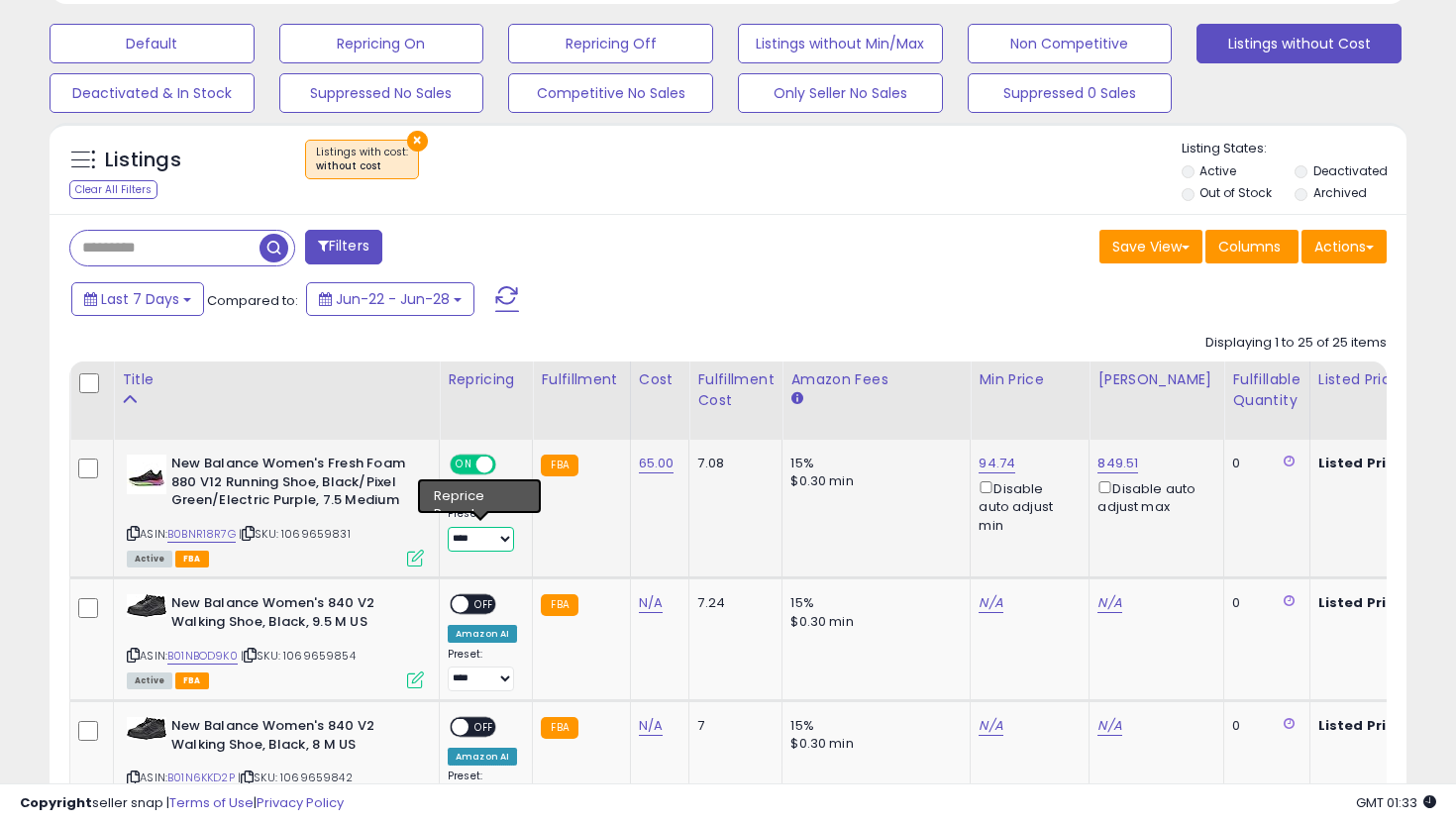 select on "**********" 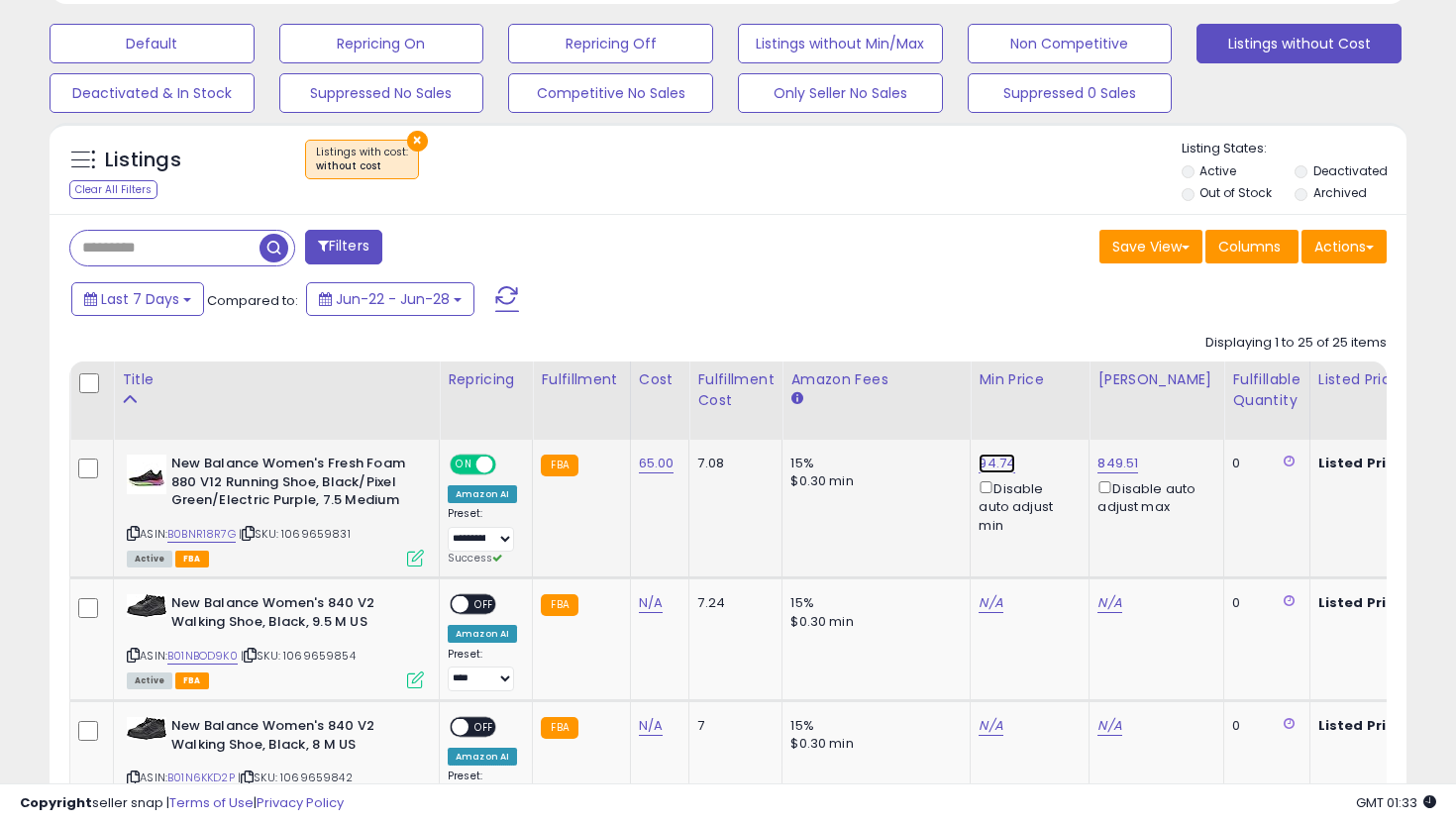 click on "94.74" at bounding box center [996, 463] 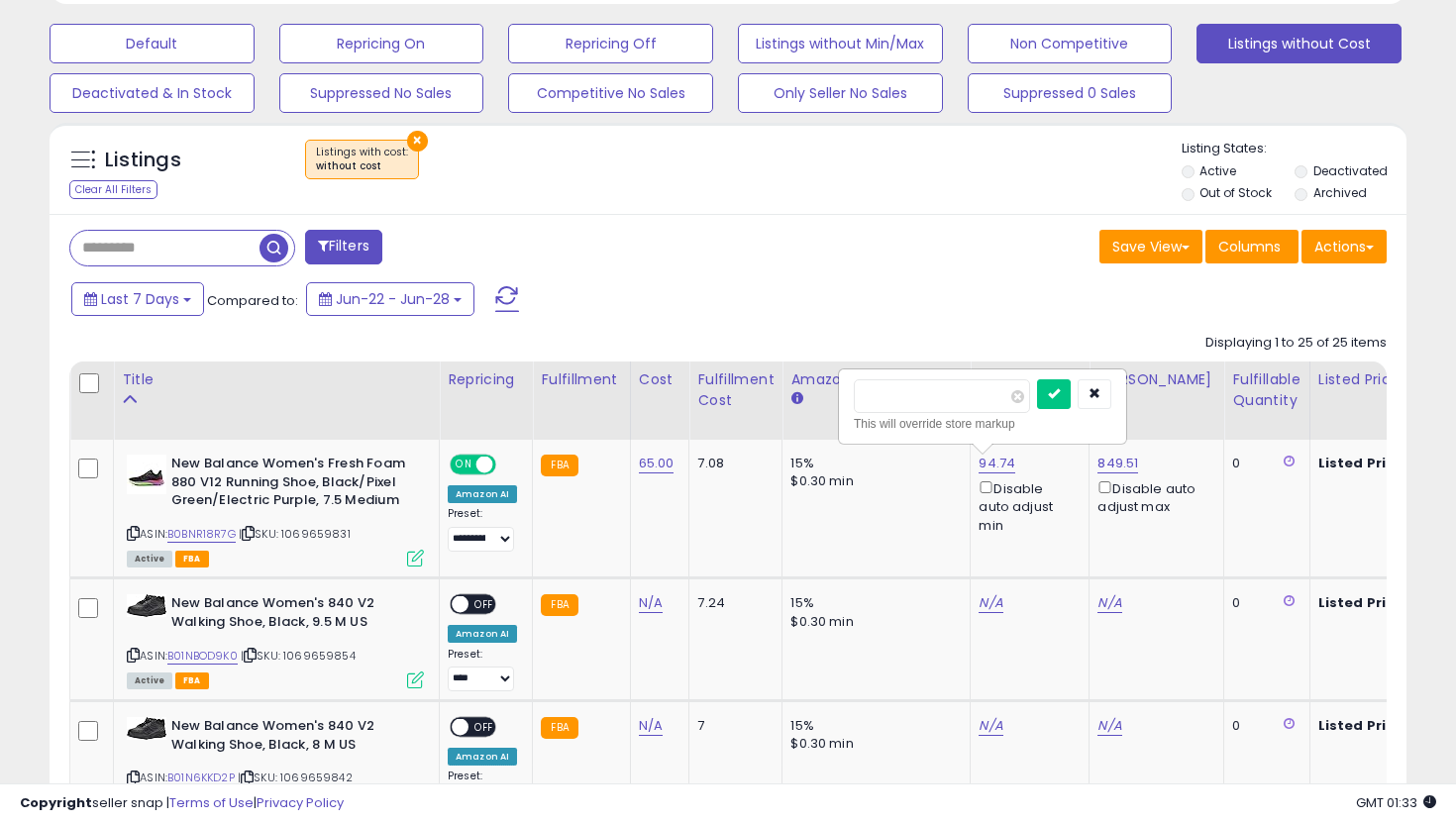 drag, startPoint x: 923, startPoint y: 409, endPoint x: 795, endPoint y: 380, distance: 131.24405 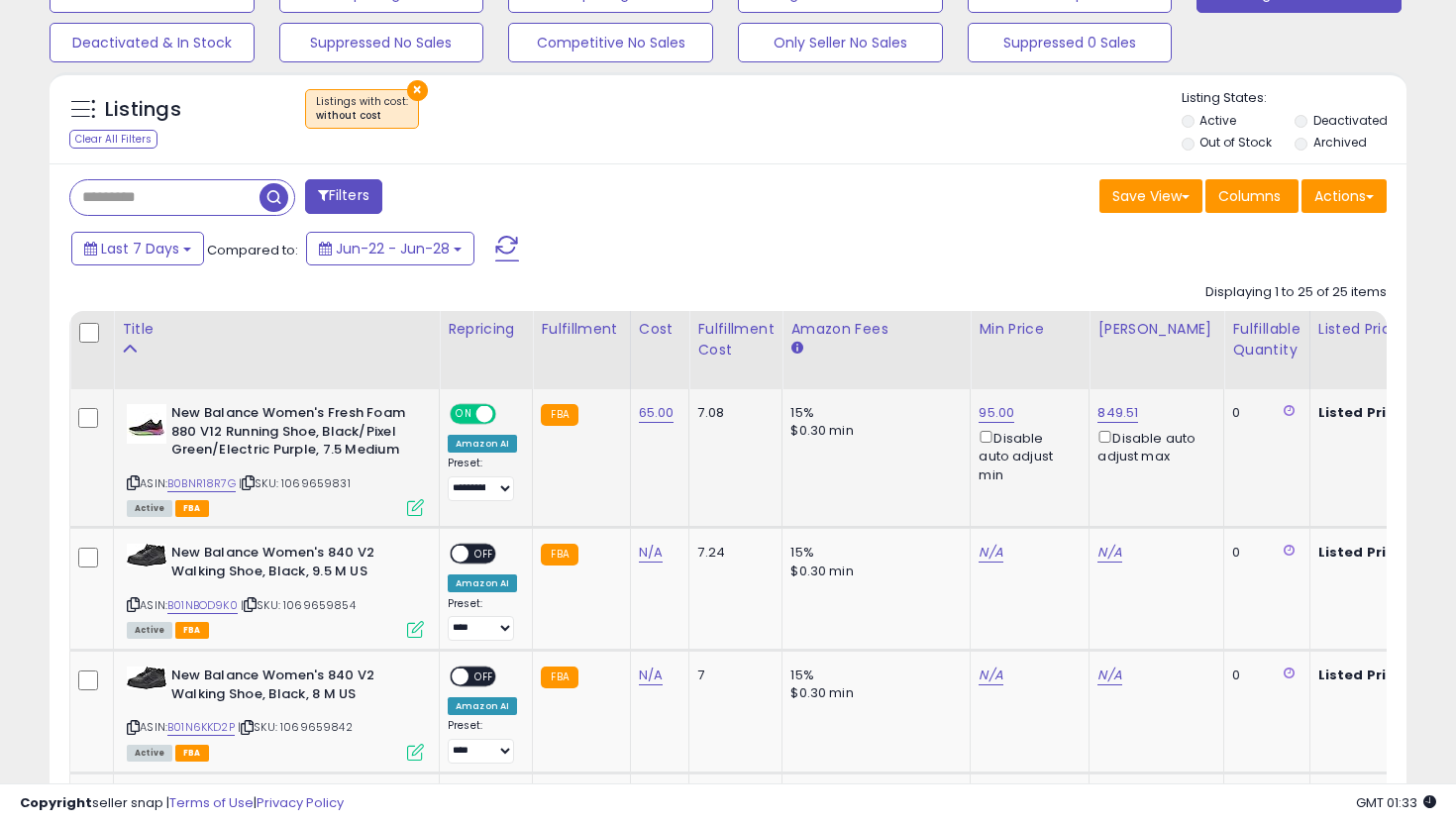 scroll, scrollTop: 652, scrollLeft: 0, axis: vertical 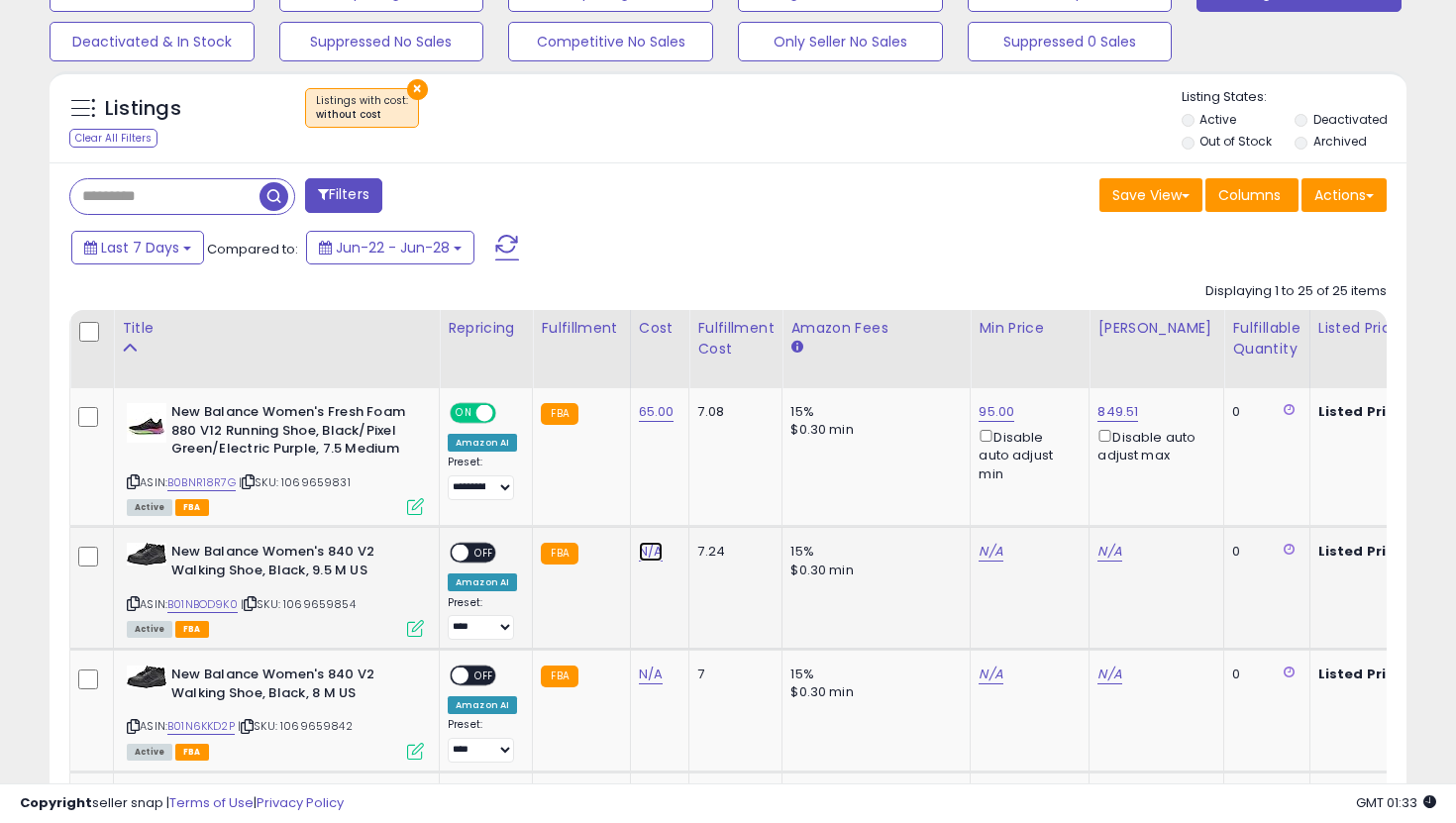 click on "N/A" at bounding box center (651, 552) 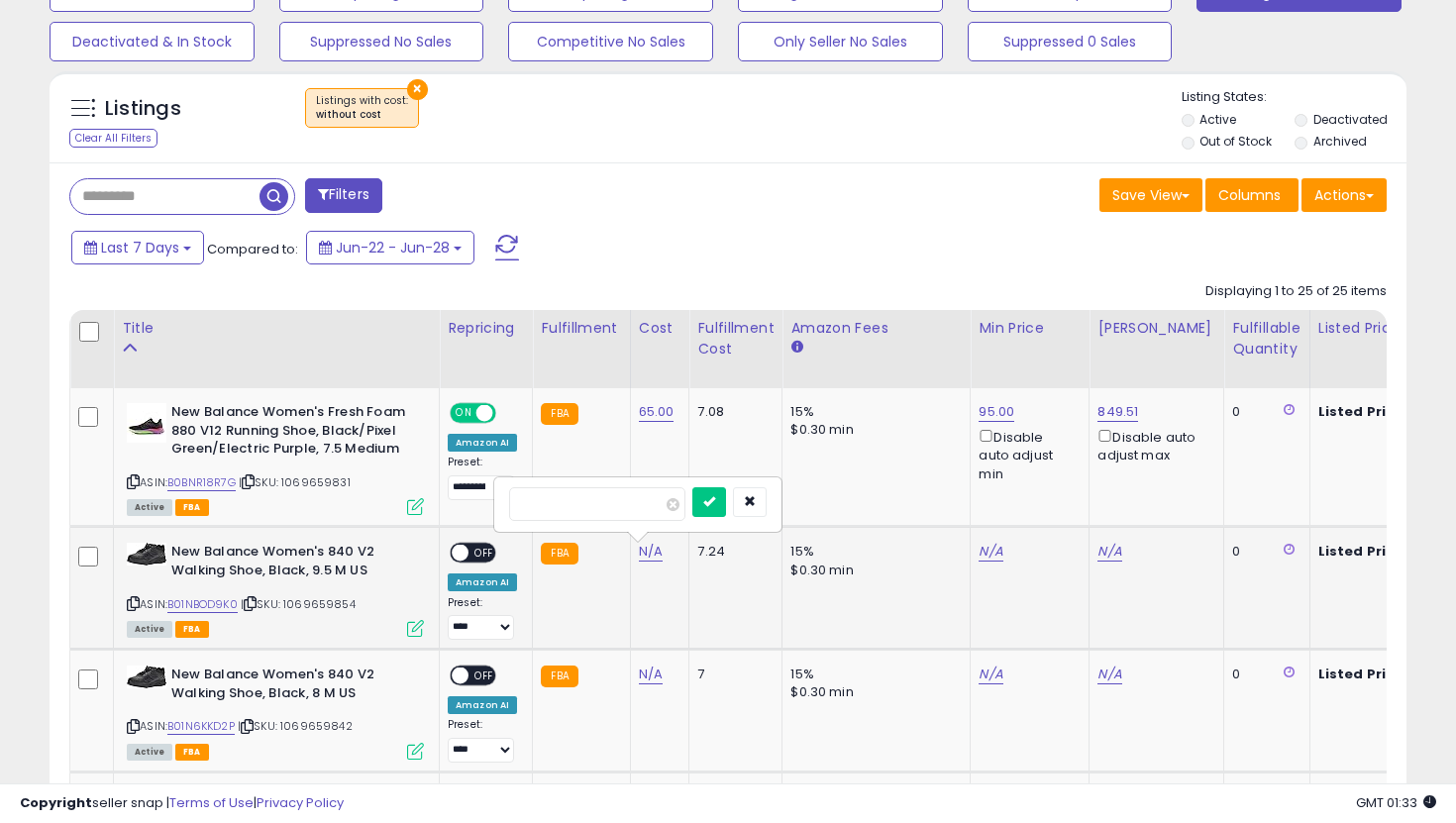 type on "*" 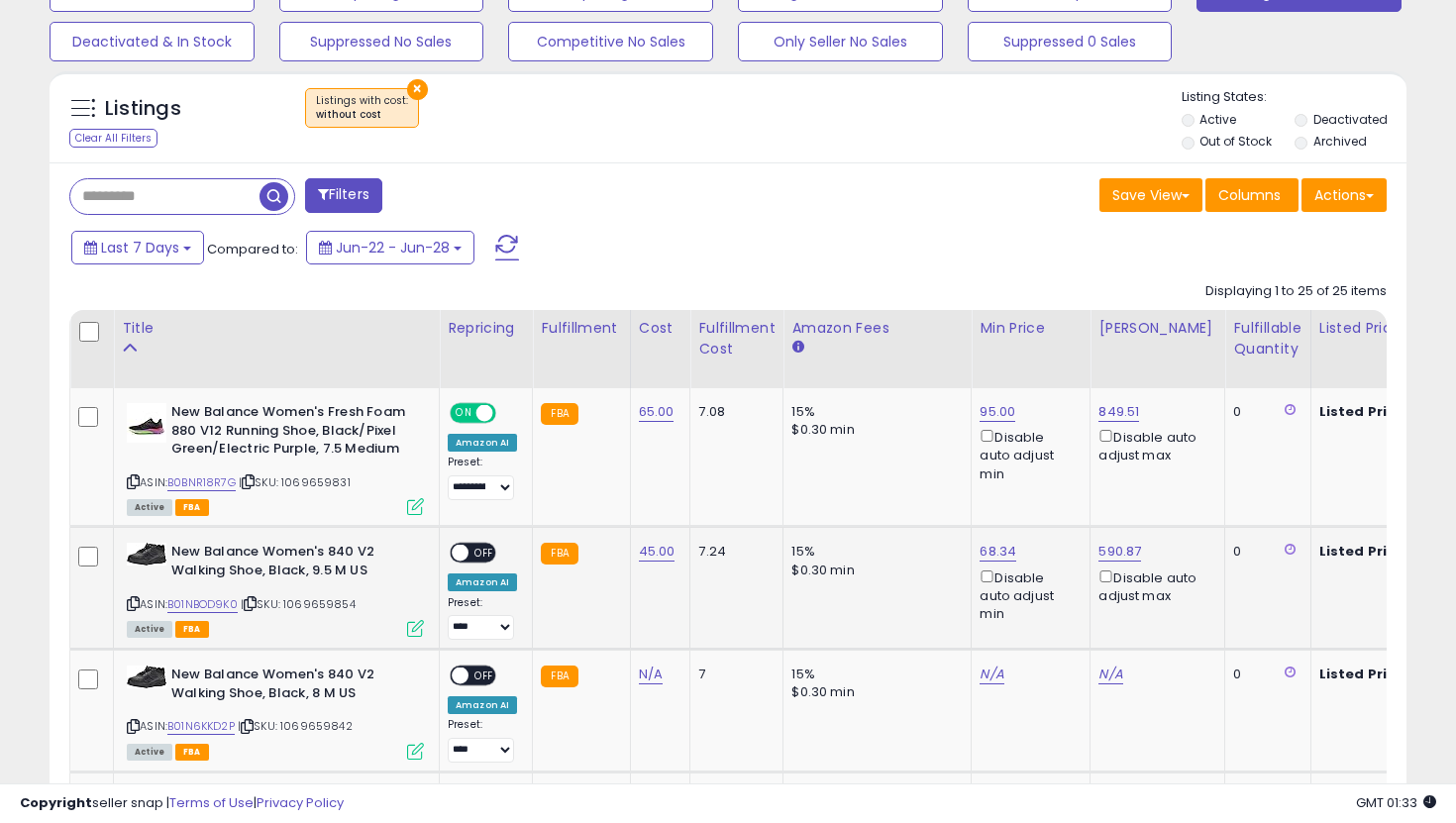 click on "OFF" at bounding box center [484, 553] 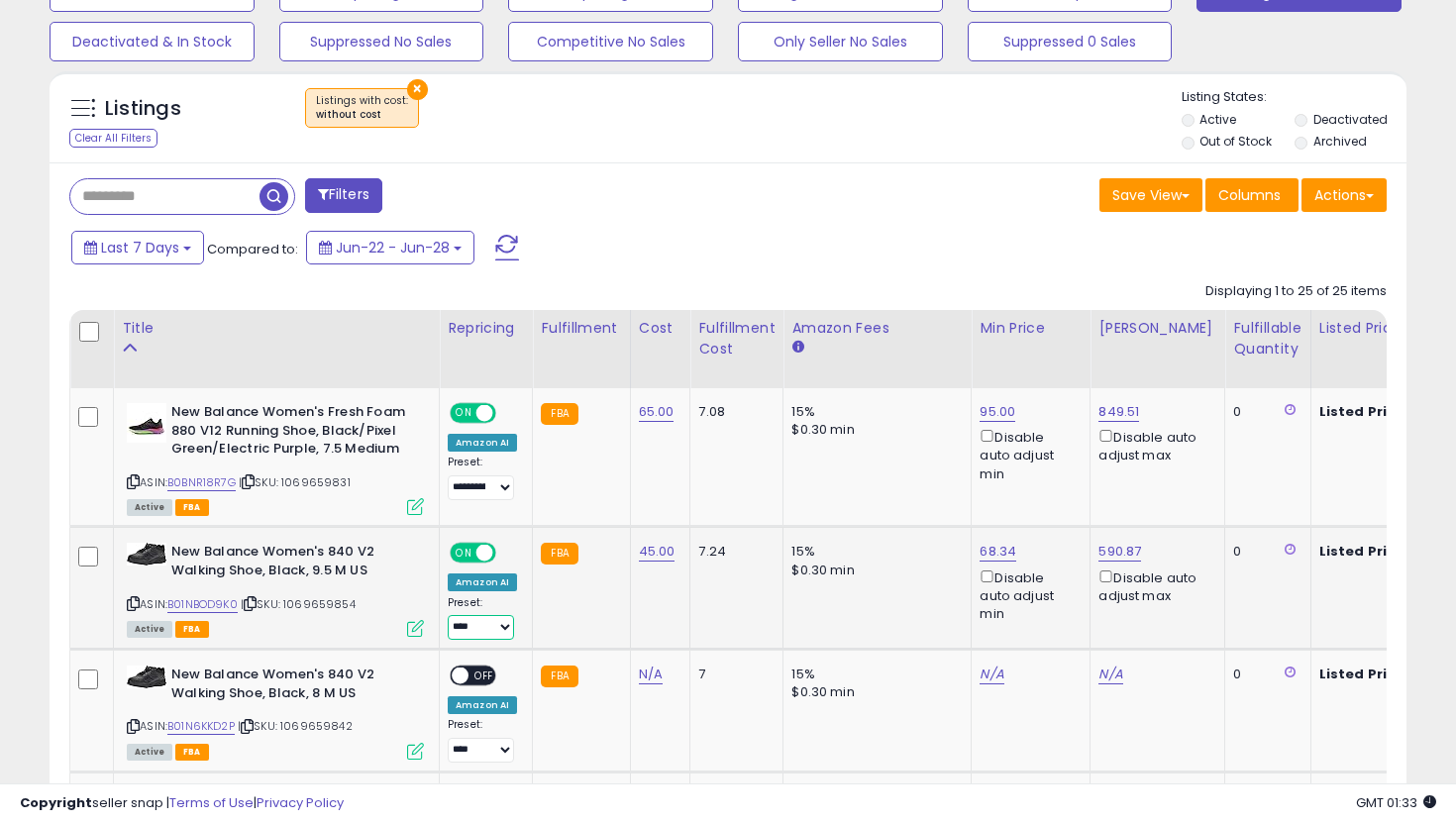 click on "**********" at bounding box center (480, 627) 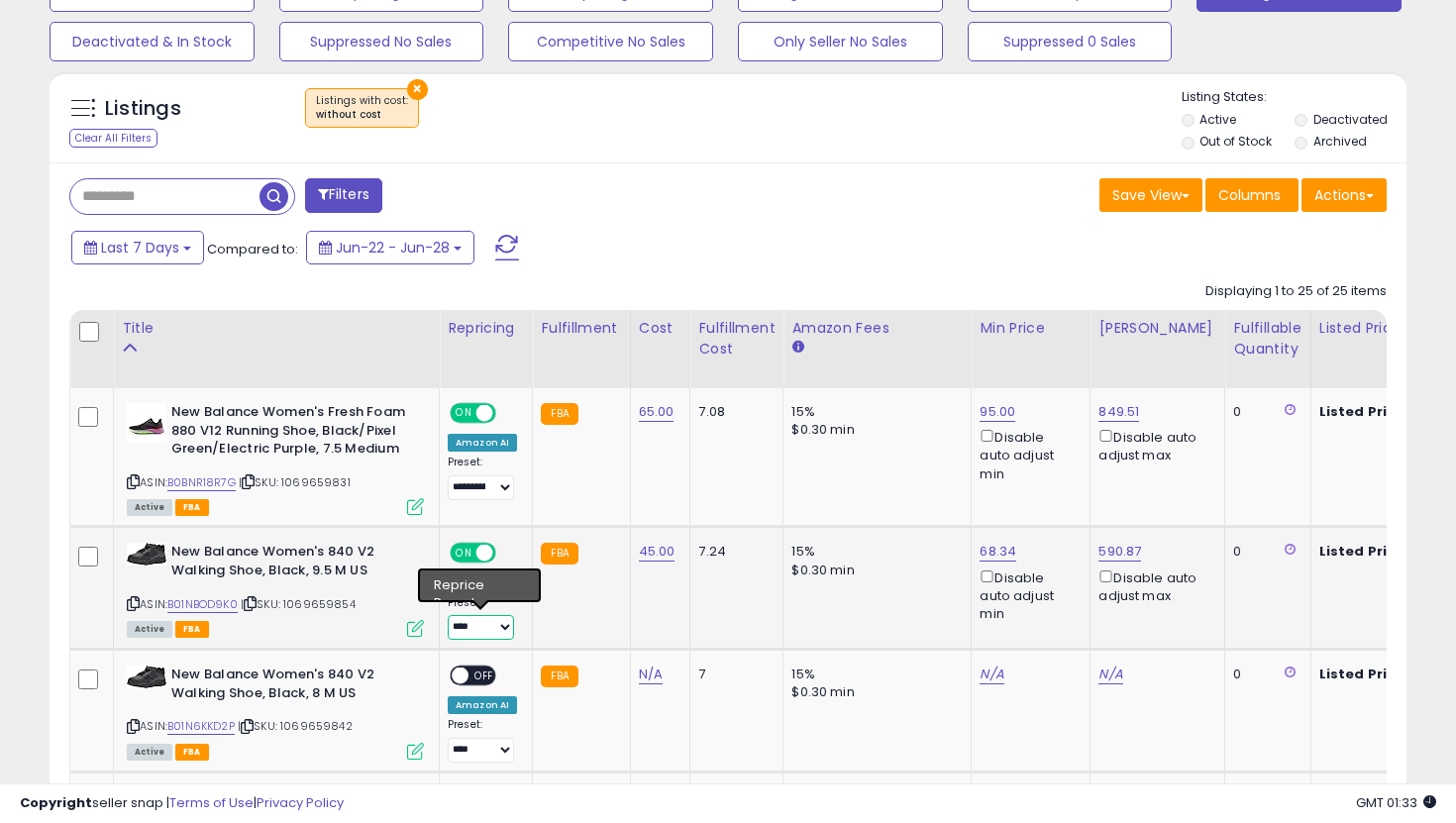 select on "**********" 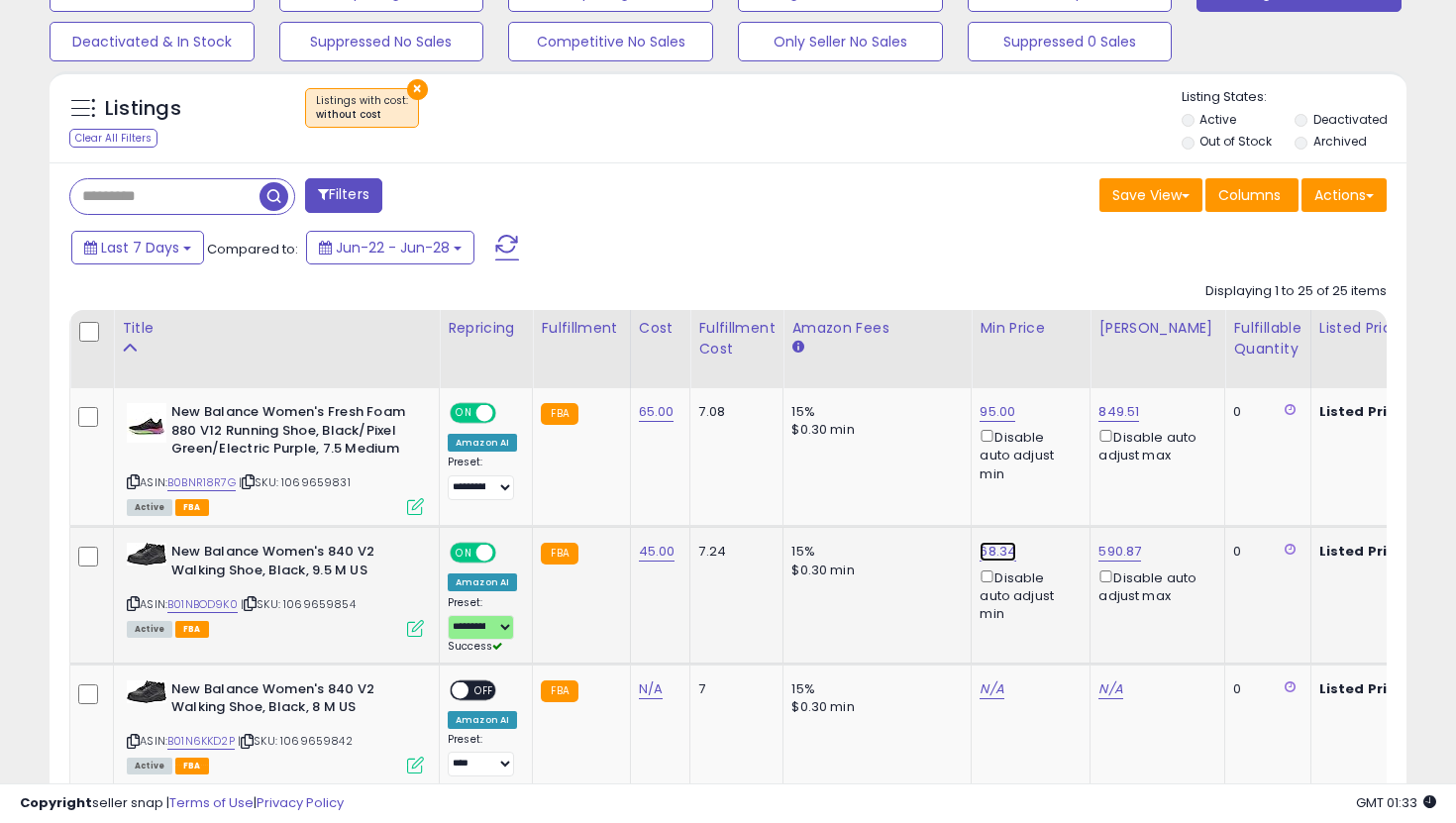 click on "68.34" at bounding box center [997, 412] 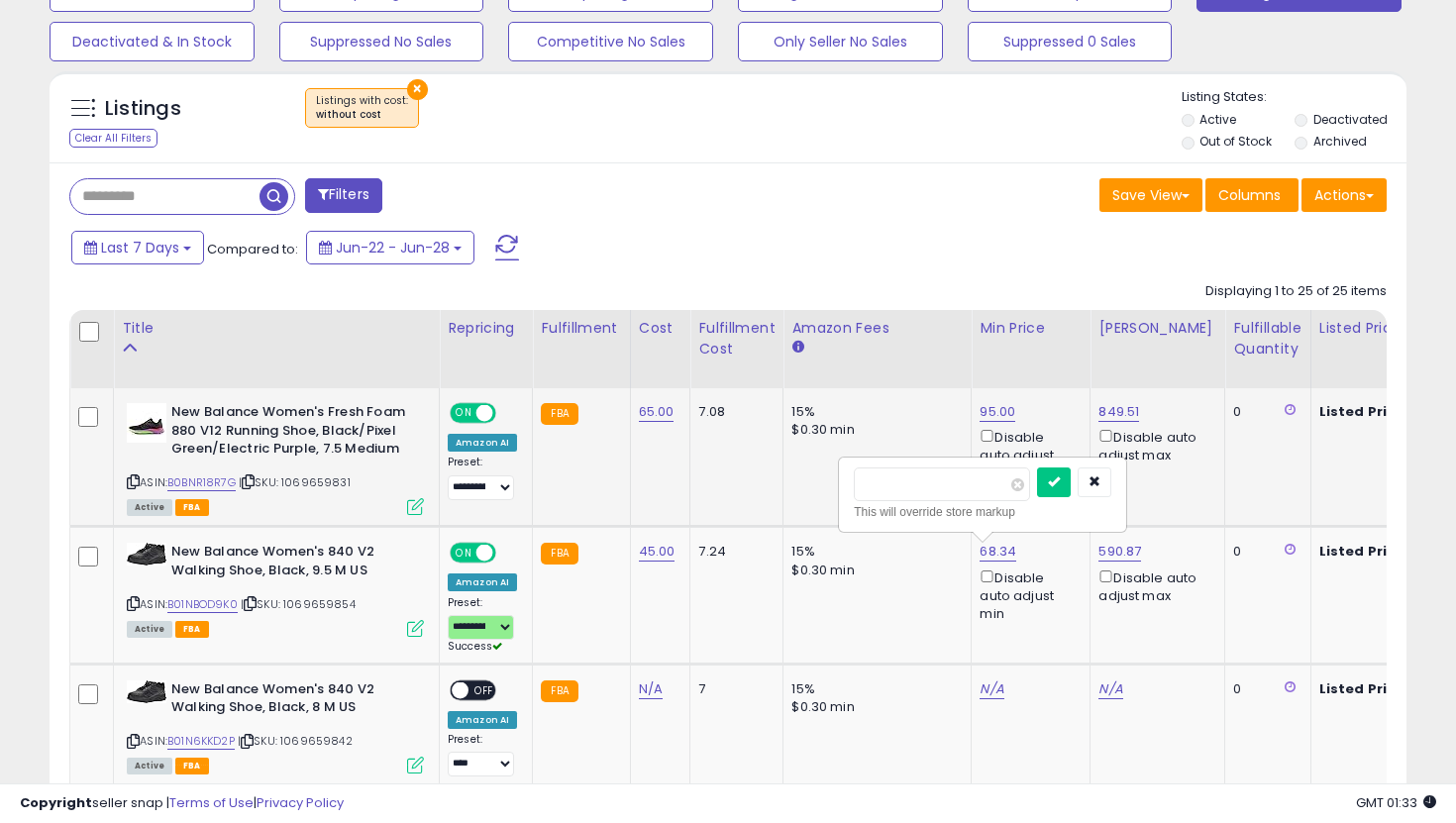 drag, startPoint x: 915, startPoint y: 491, endPoint x: 807, endPoint y: 472, distance: 109.65856 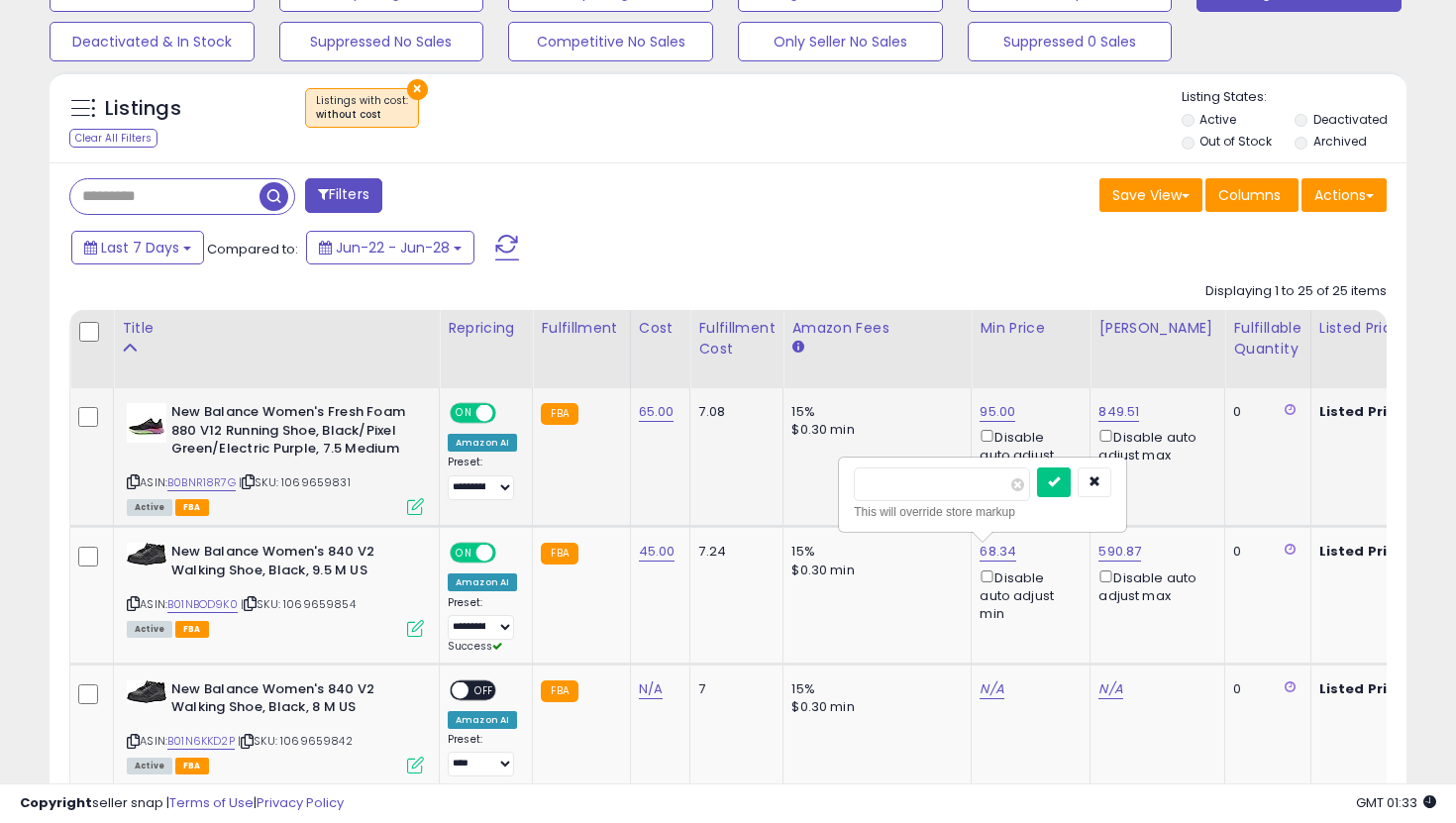 type on "**" 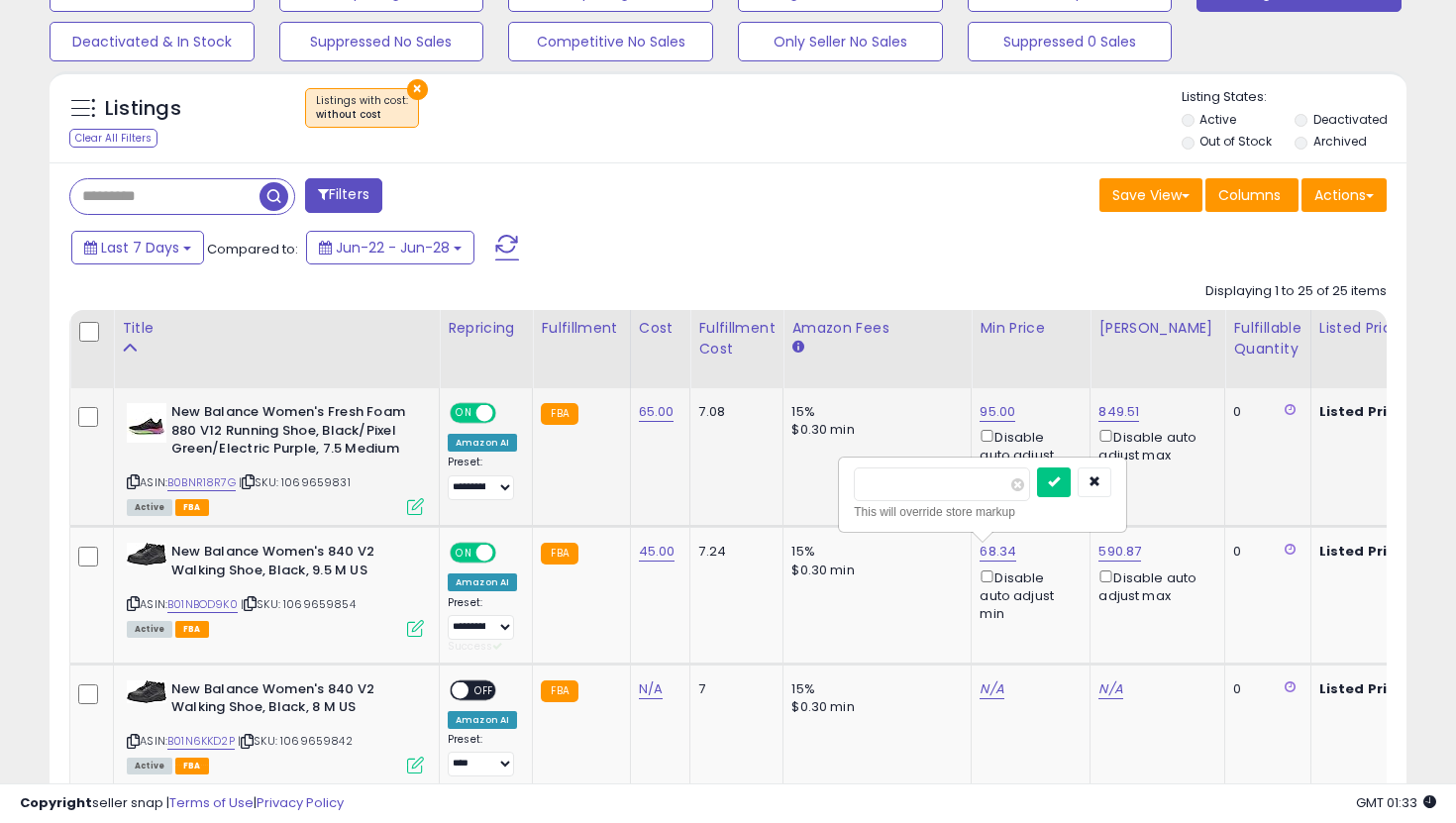 click at bounding box center [1054, 482] 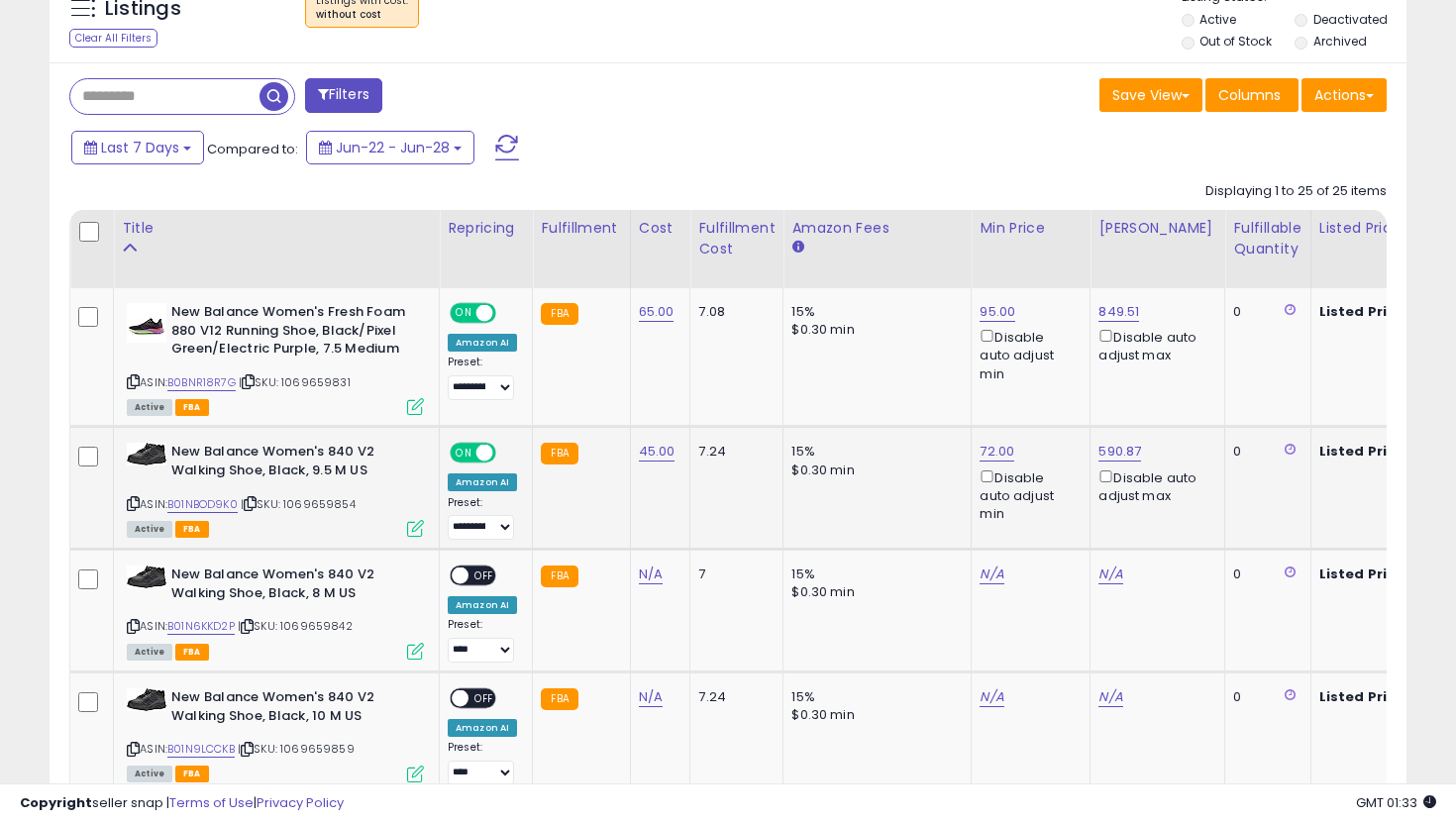 scroll, scrollTop: 754, scrollLeft: 0, axis: vertical 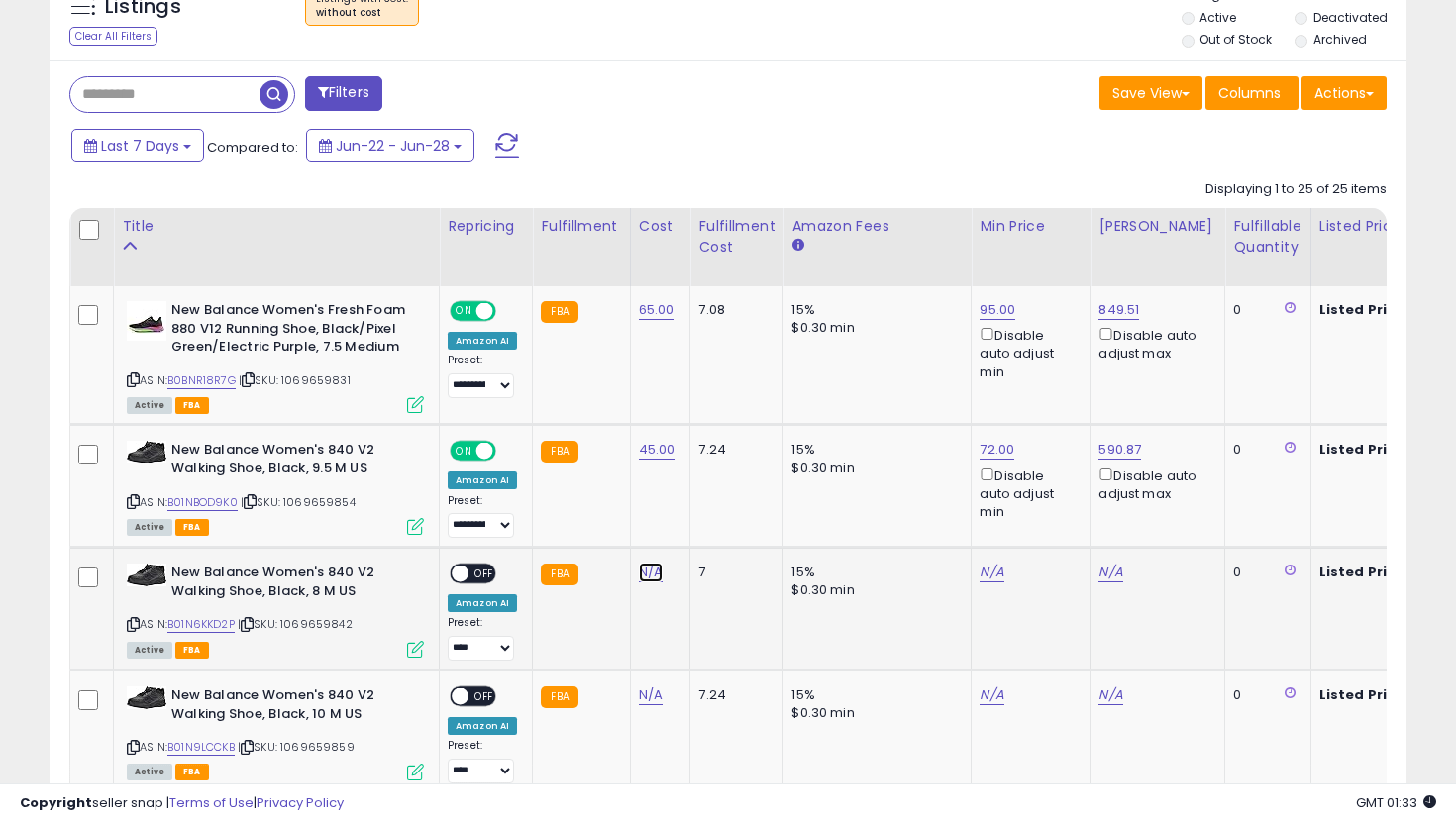 click on "N/A" at bounding box center [651, 572] 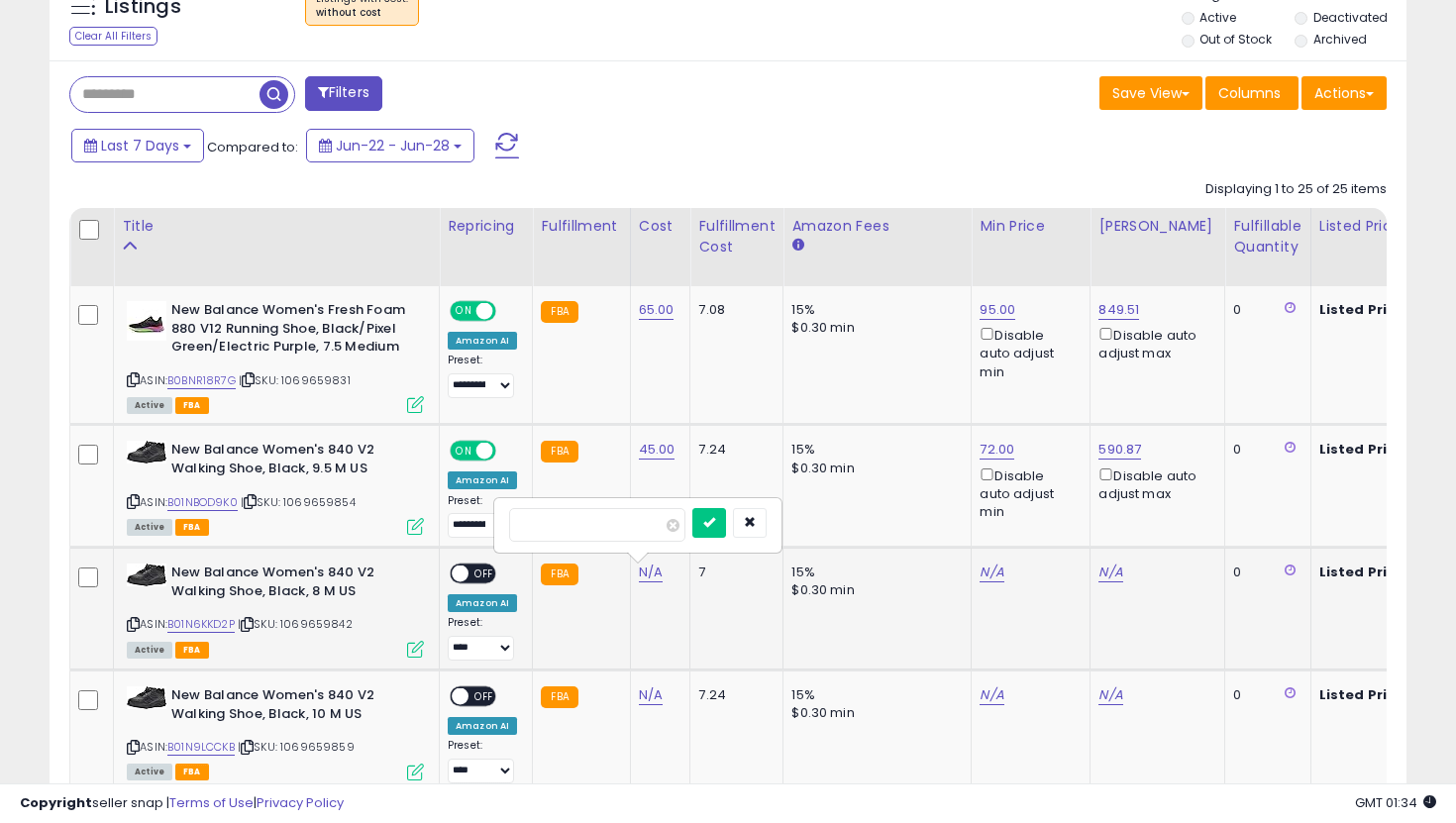 type on "**" 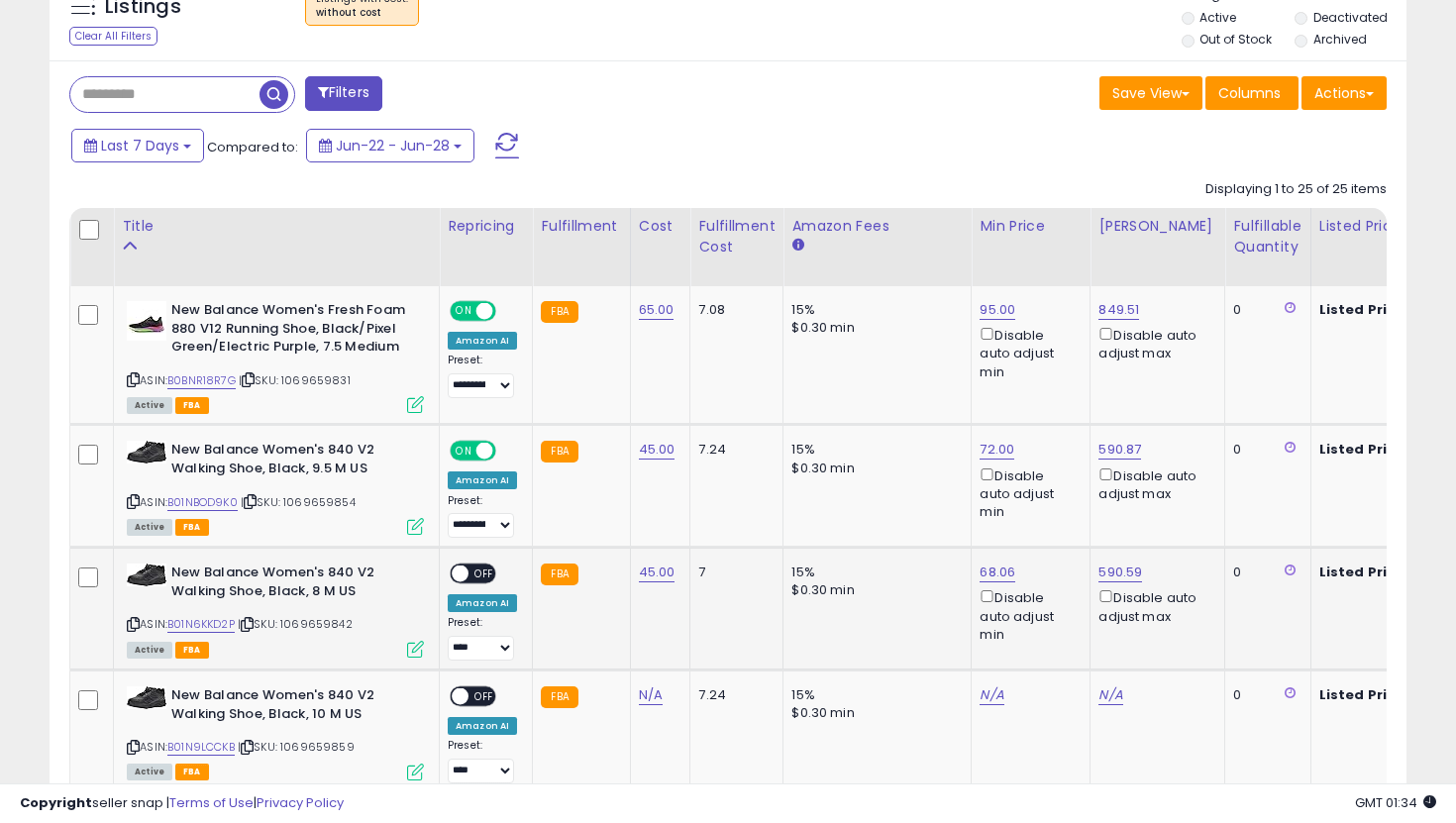 click on "OFF" at bounding box center (484, 573) 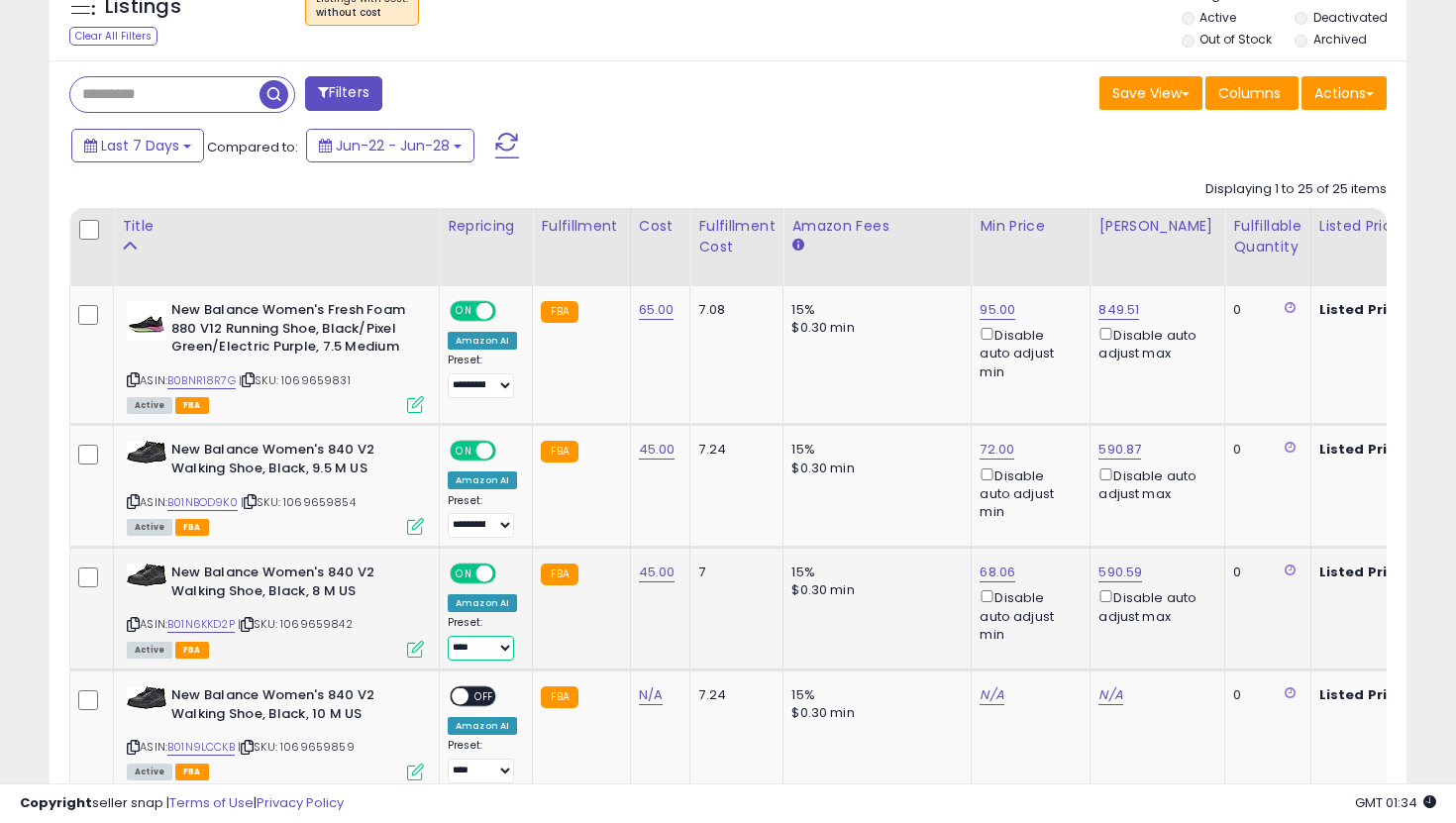 click on "**********" at bounding box center (480, 648) 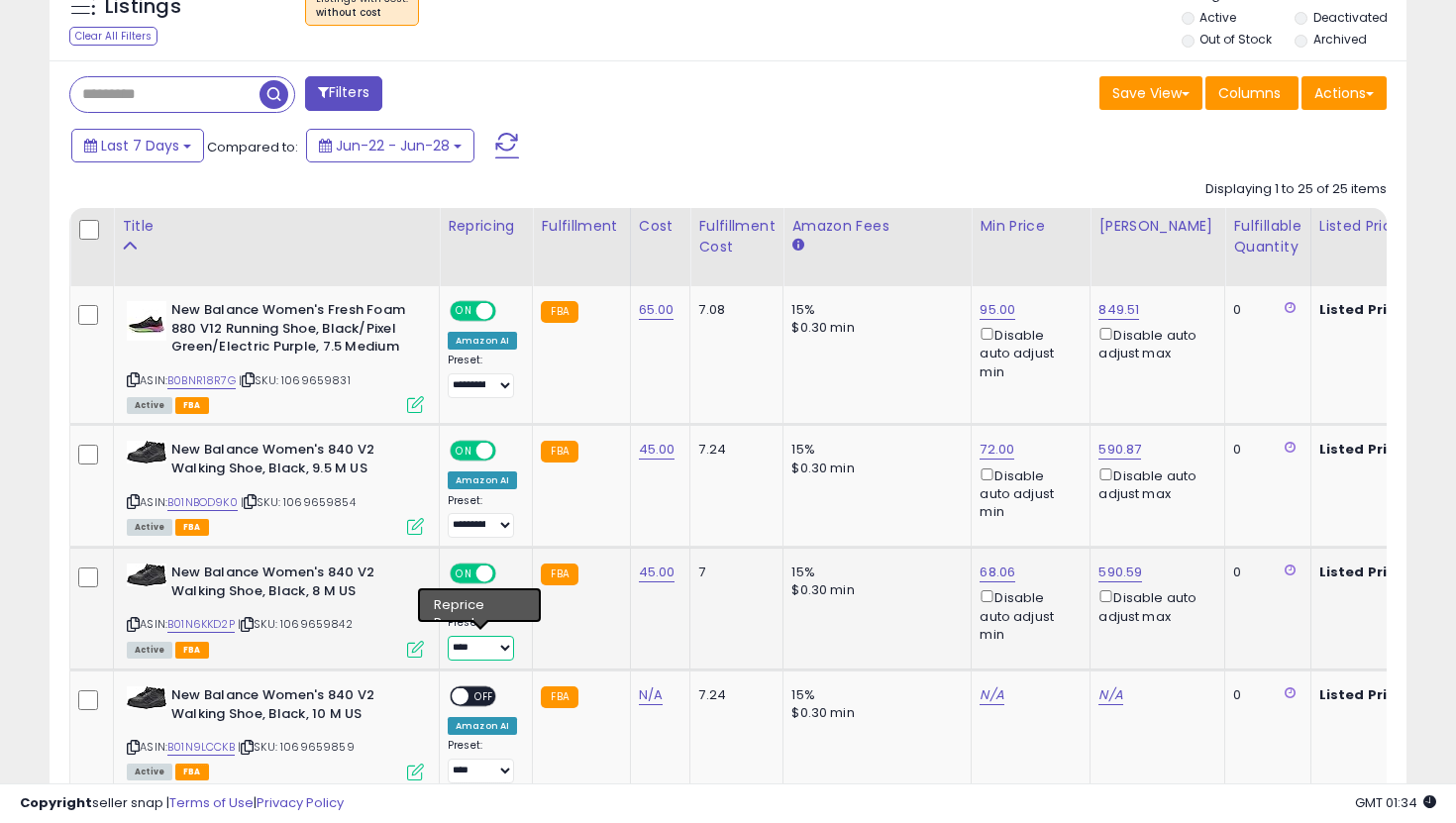 select on "**********" 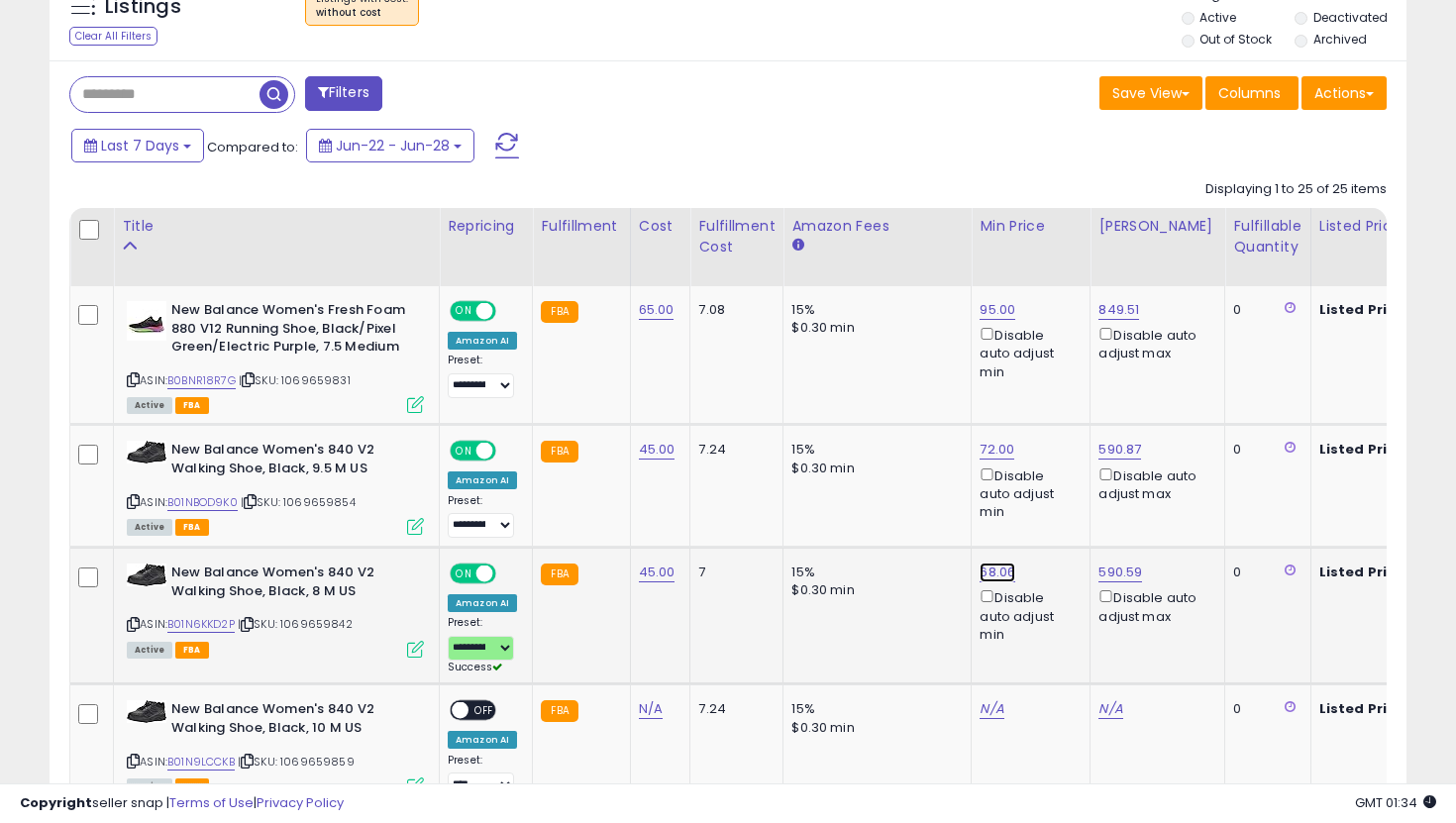 click on "68.06" at bounding box center [997, 310] 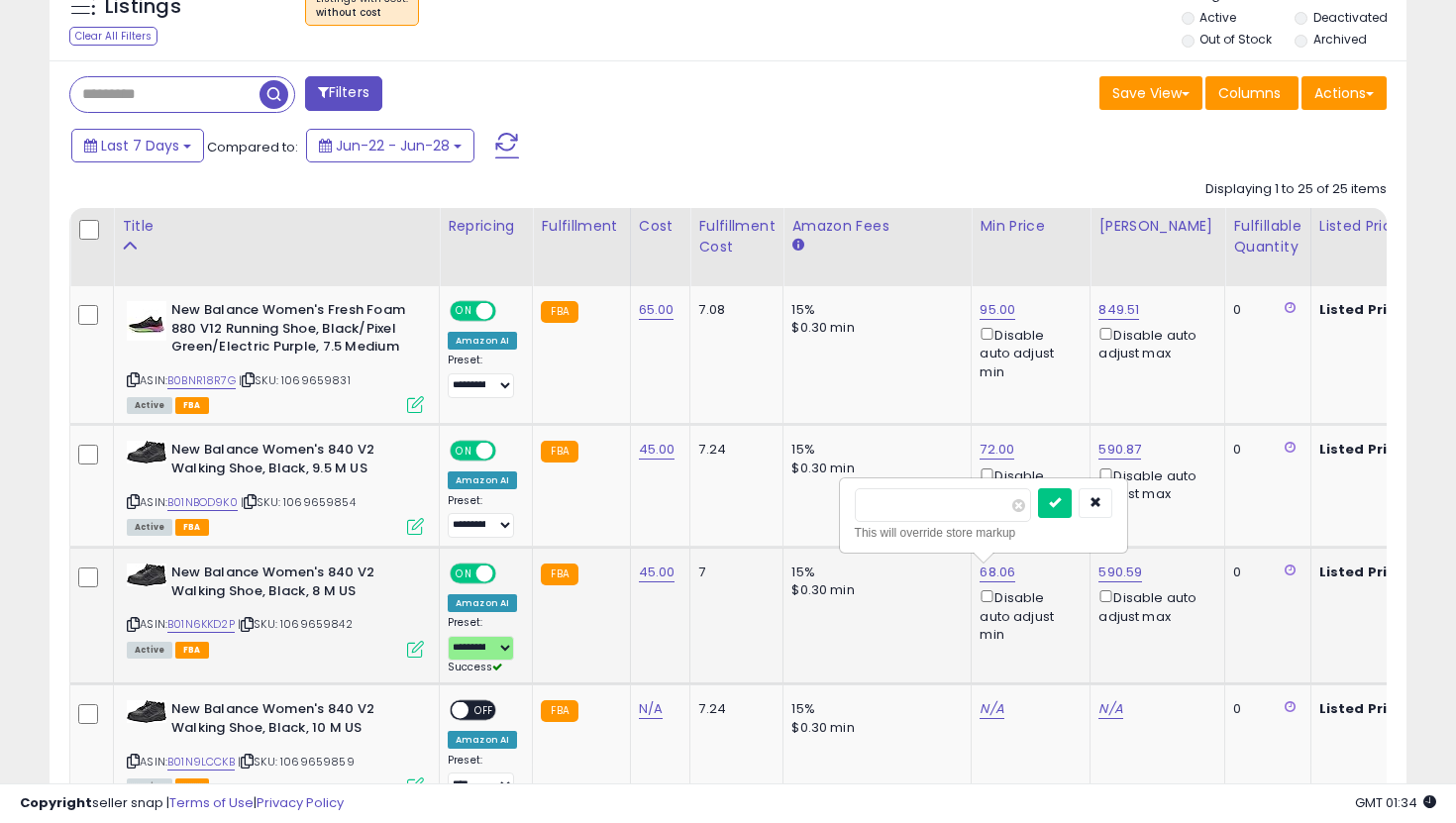 drag, startPoint x: 924, startPoint y: 518, endPoint x: 842, endPoint y: 500, distance: 83.95237 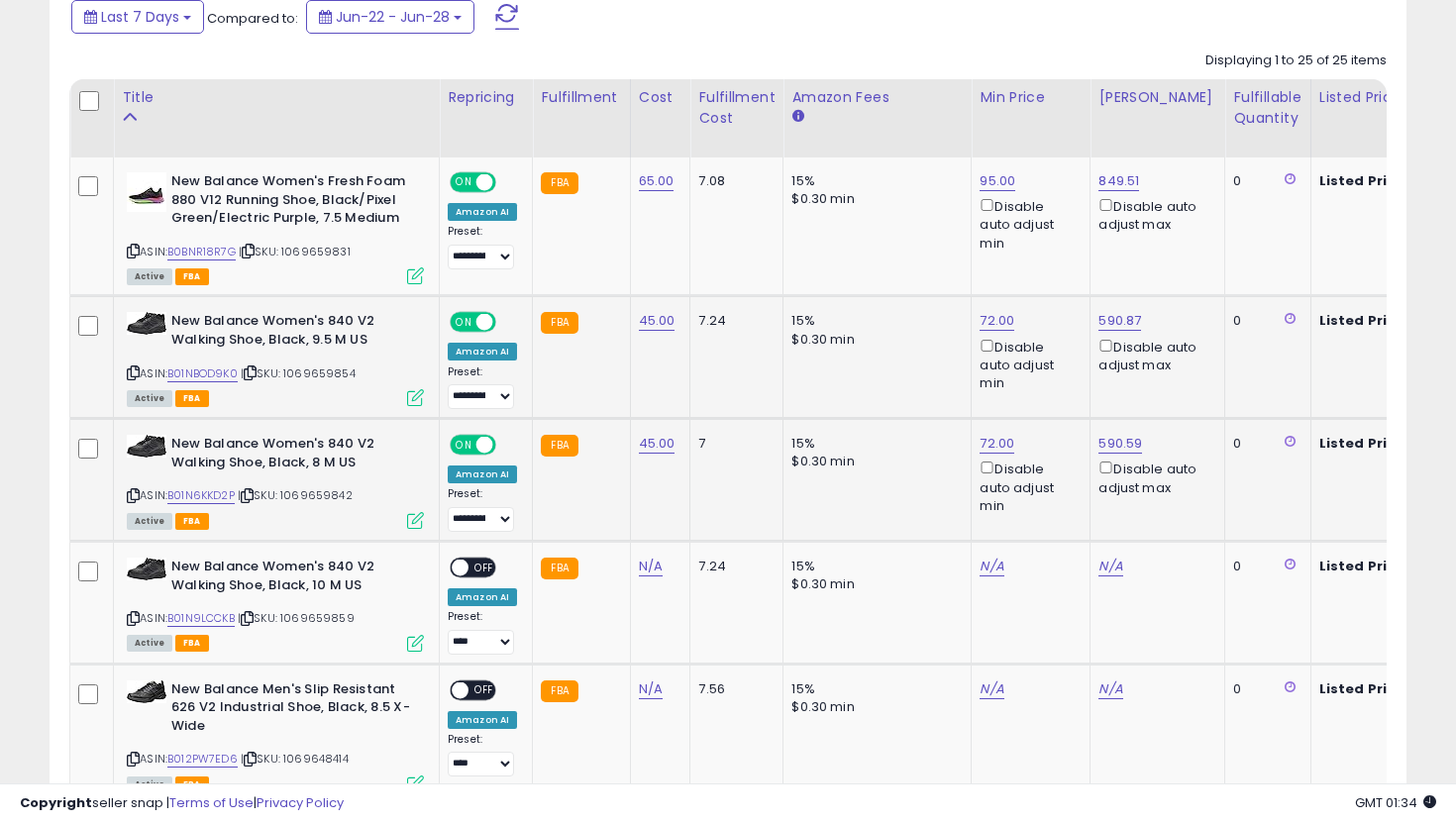 scroll, scrollTop: 898, scrollLeft: 0, axis: vertical 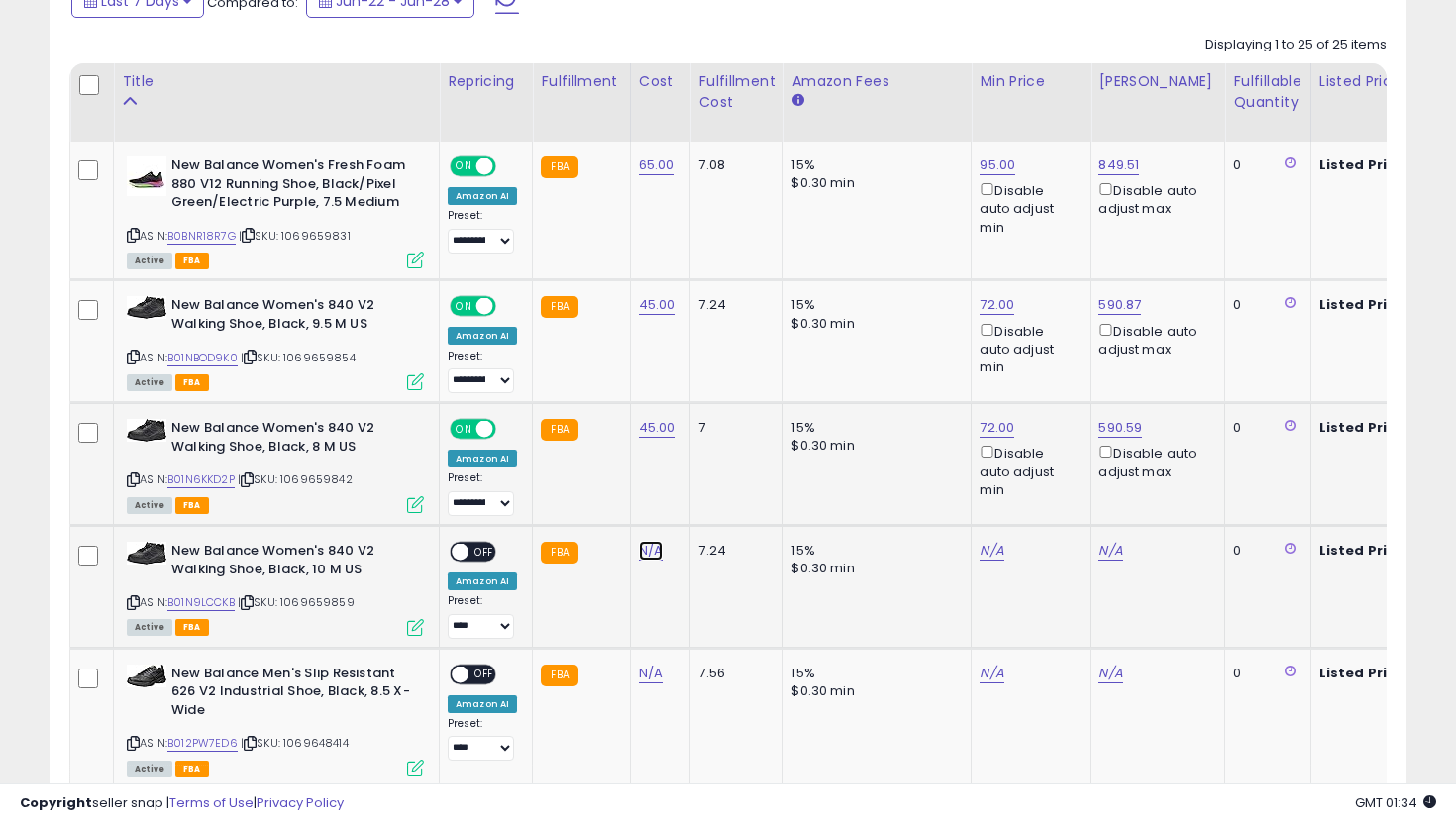 click on "N/A" at bounding box center [651, 551] 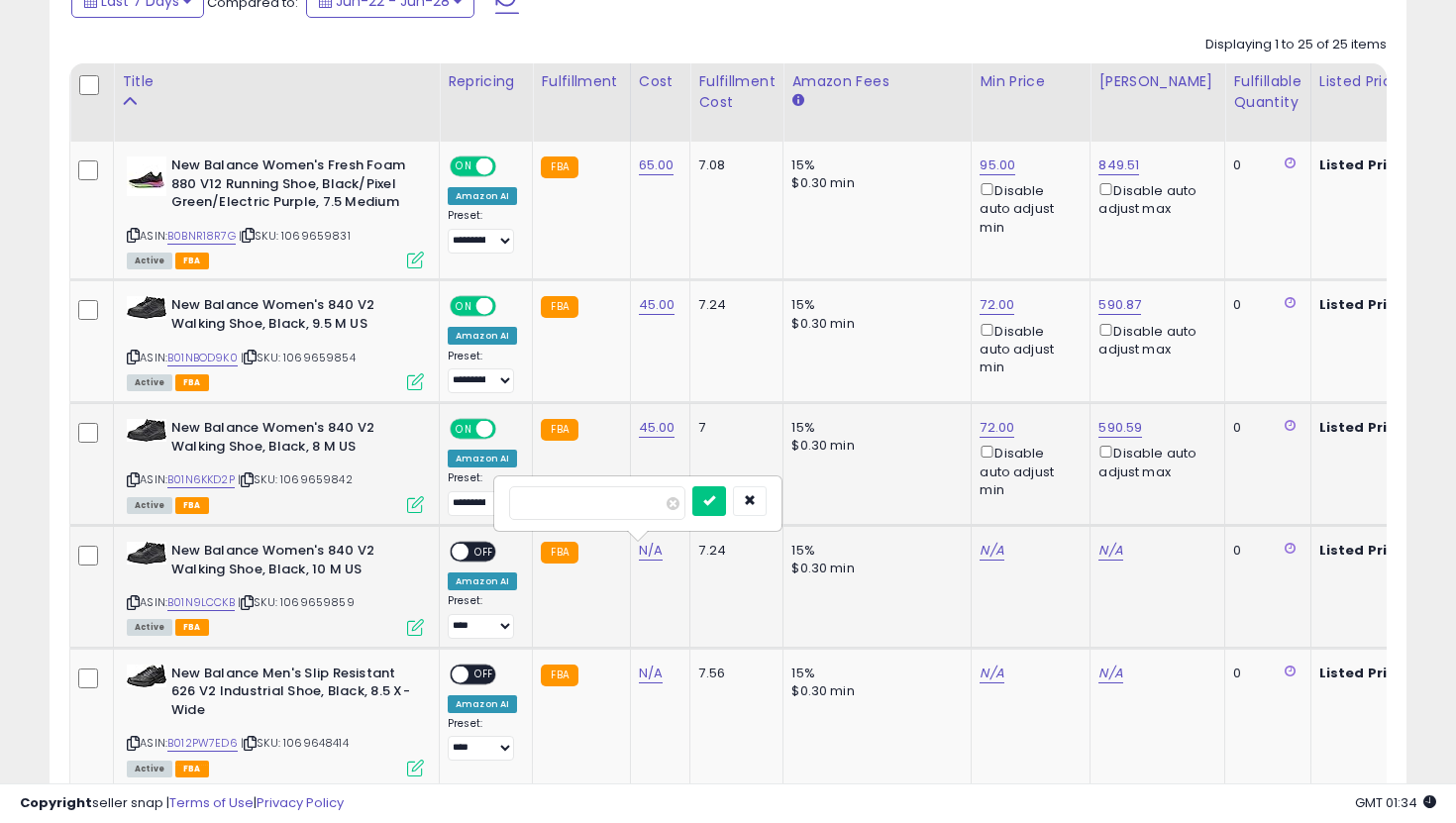type on "**" 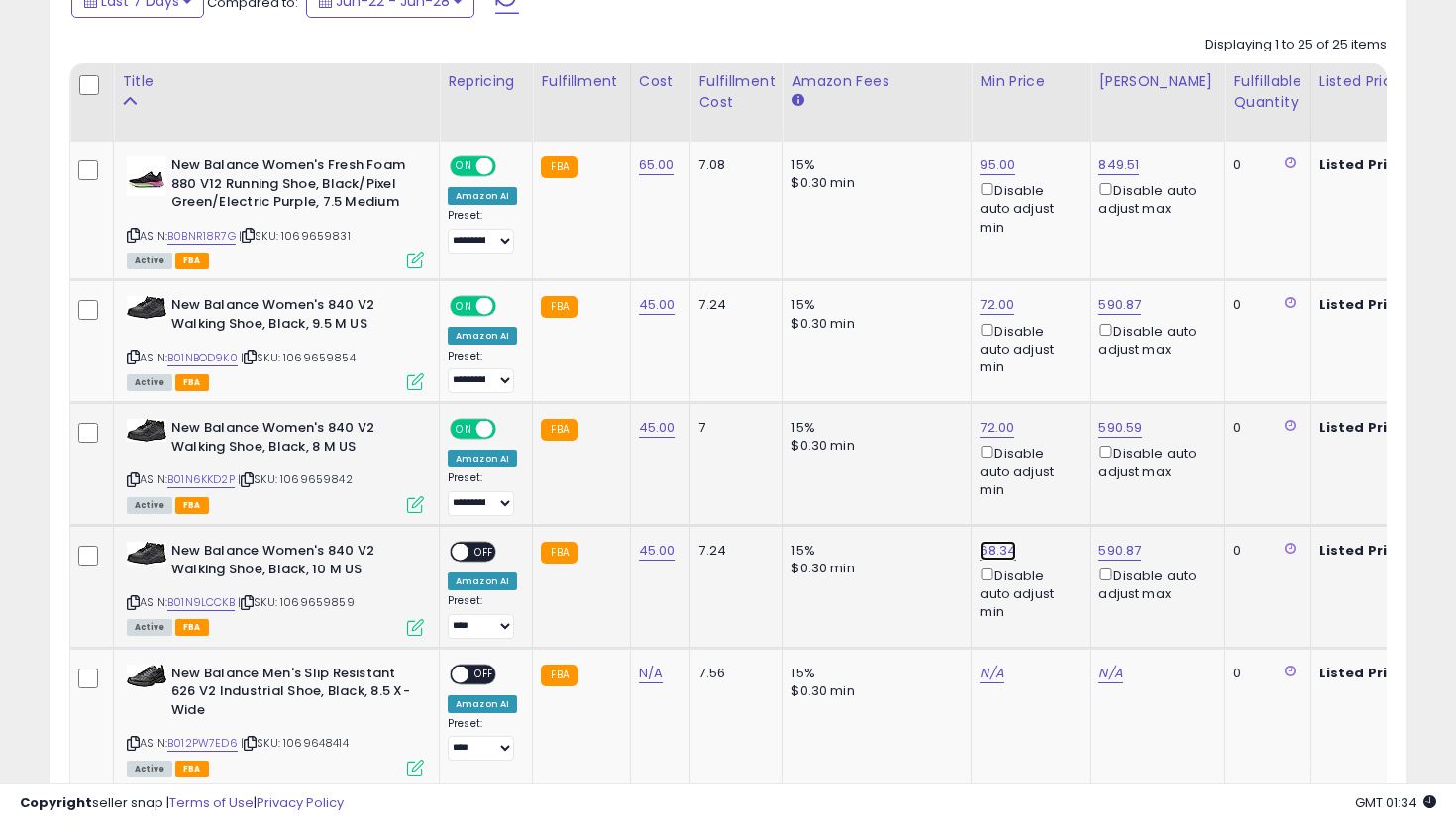 click on "68.34" at bounding box center (997, 165) 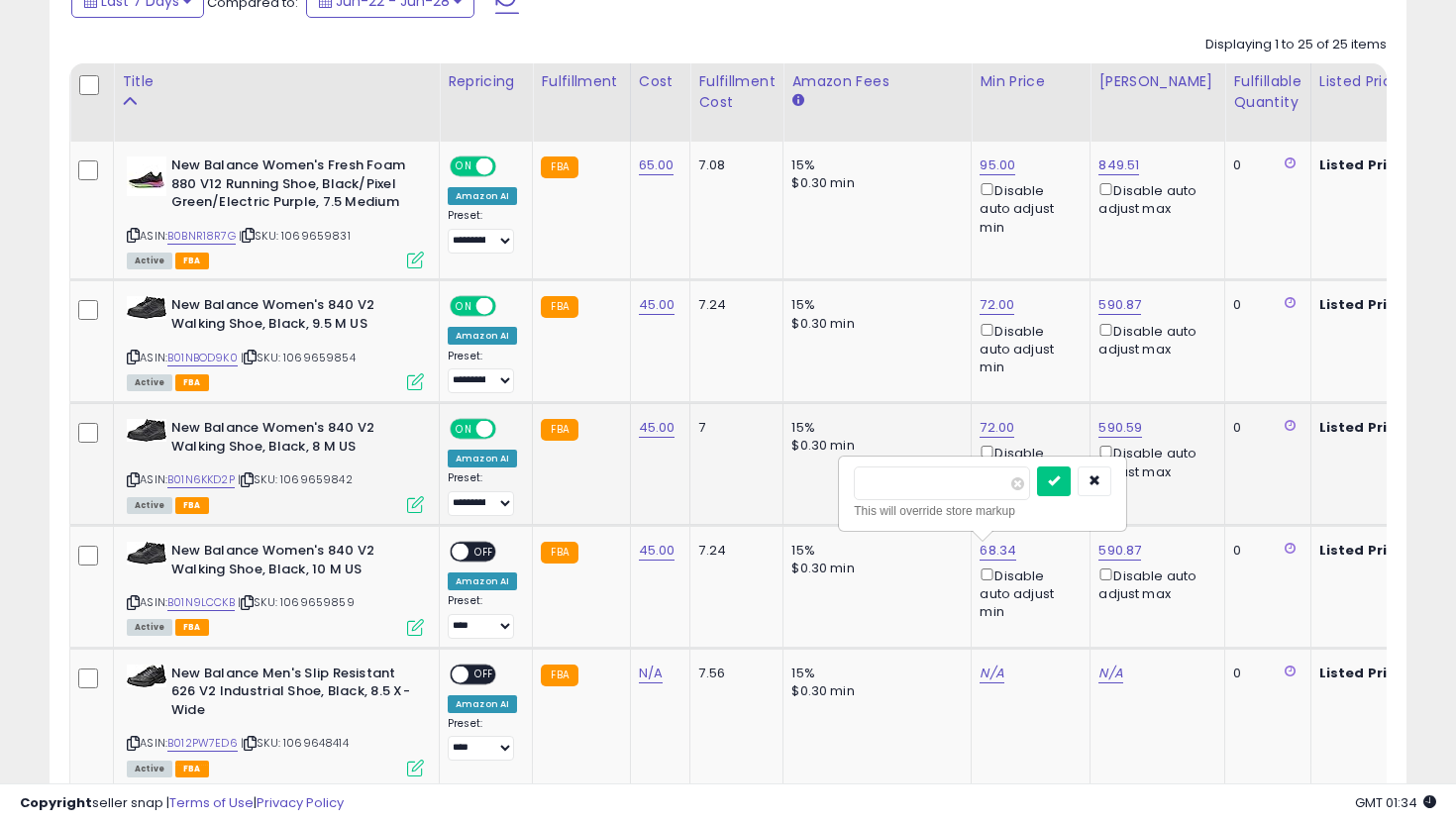drag, startPoint x: 928, startPoint y: 487, endPoint x: 837, endPoint y: 480, distance: 91.26883 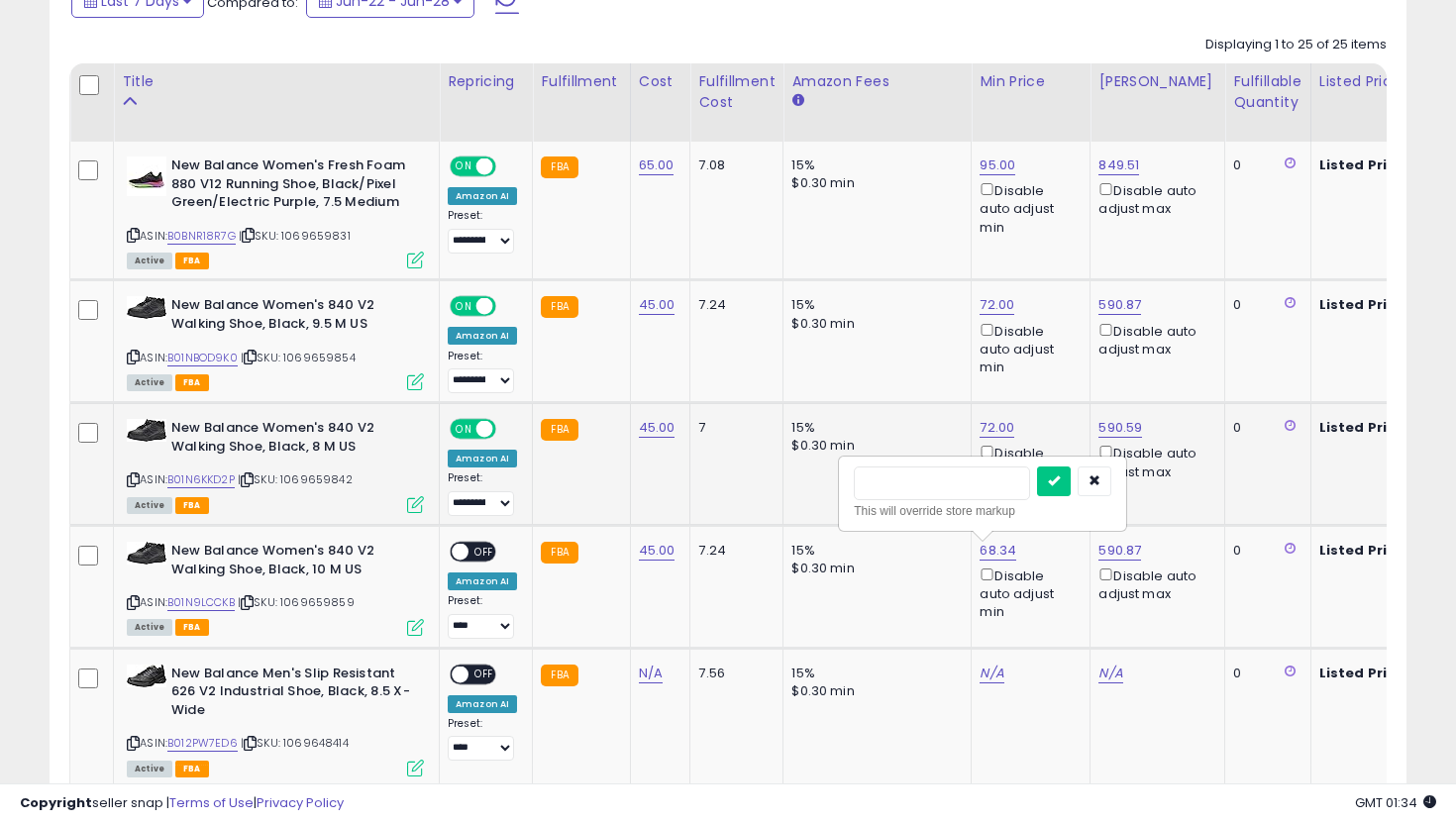 type on "**" 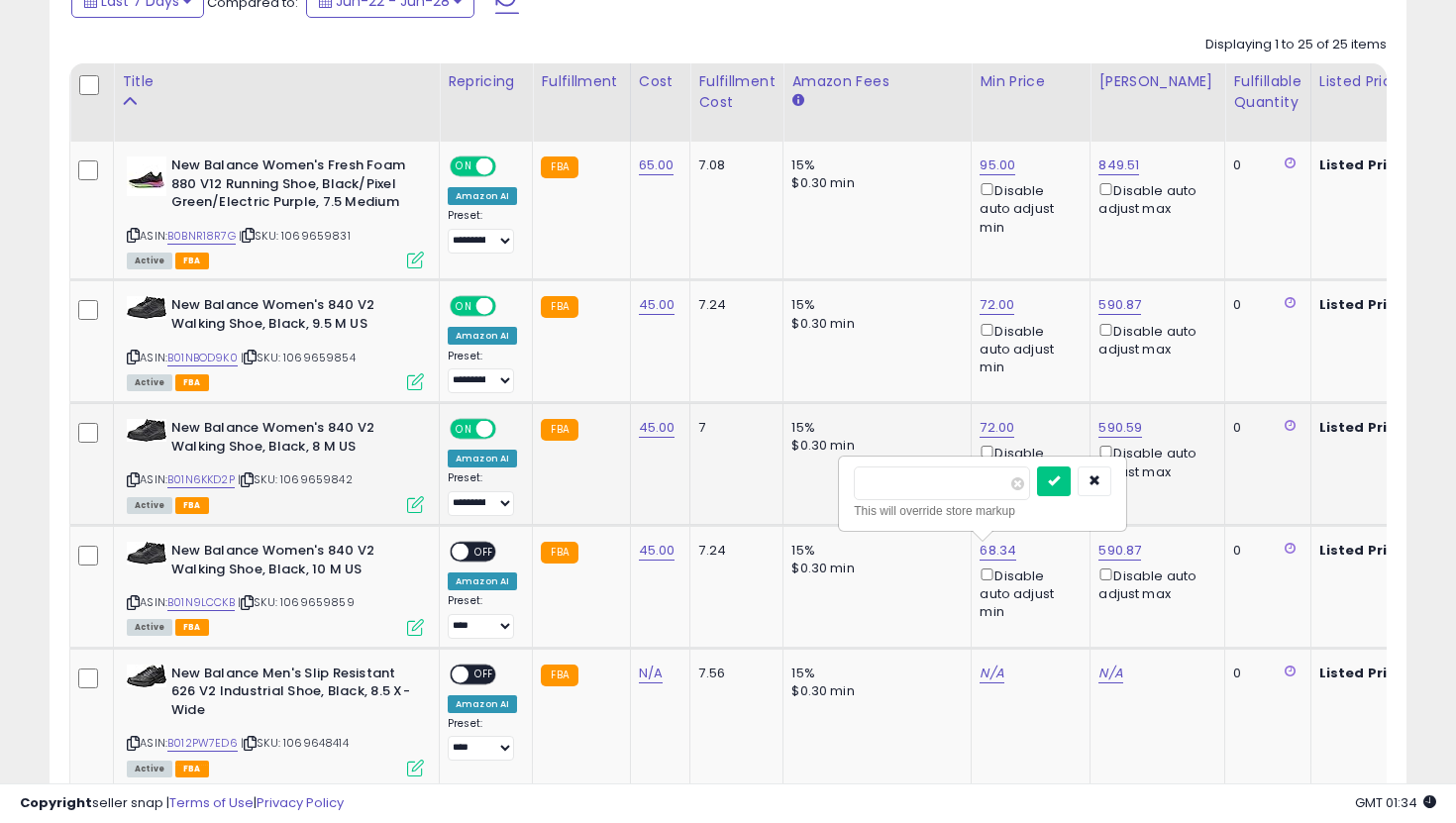 click at bounding box center [1054, 481] 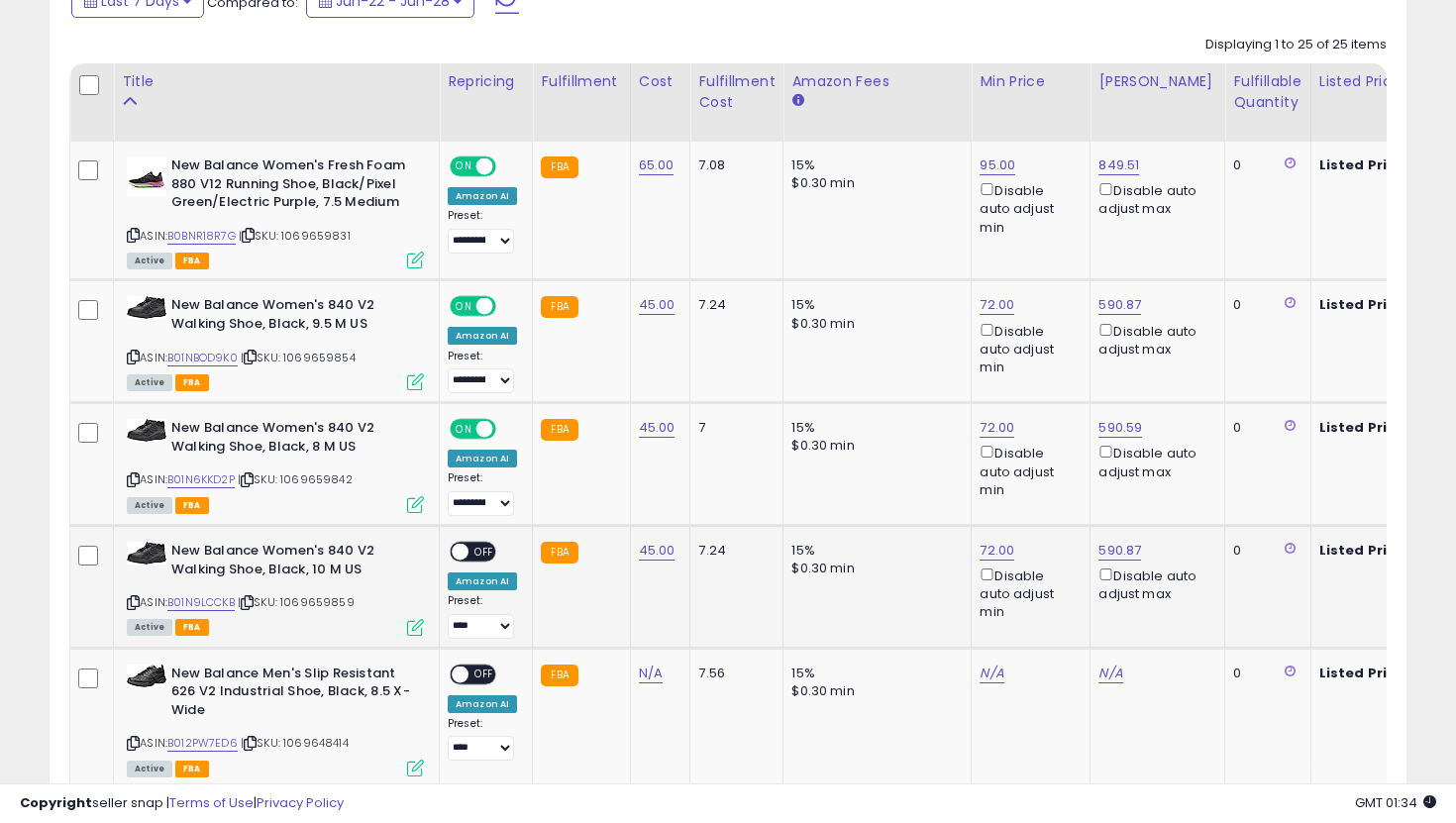 click on "OFF" at bounding box center [484, 552] 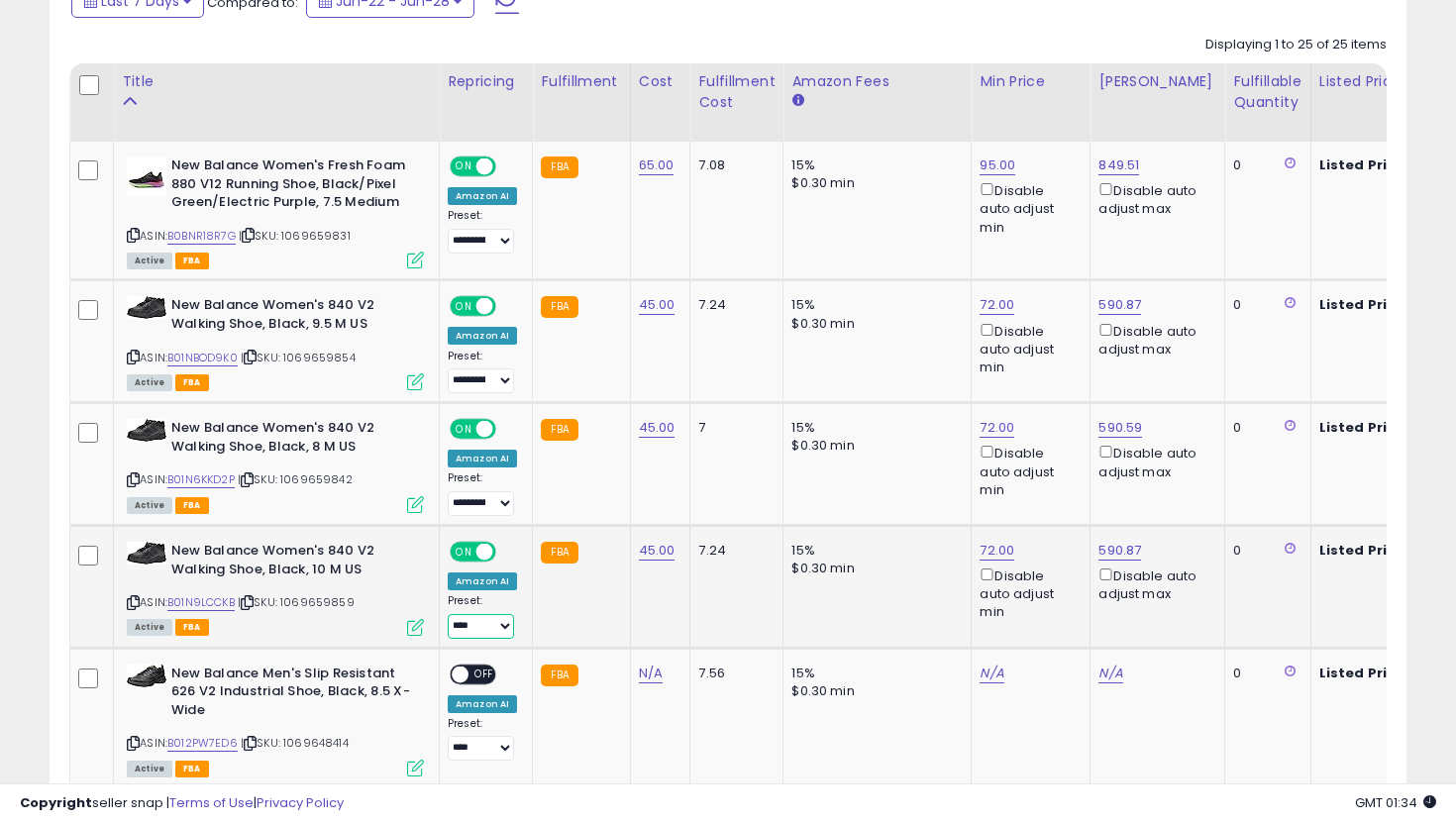 click on "**********" at bounding box center (480, 626) 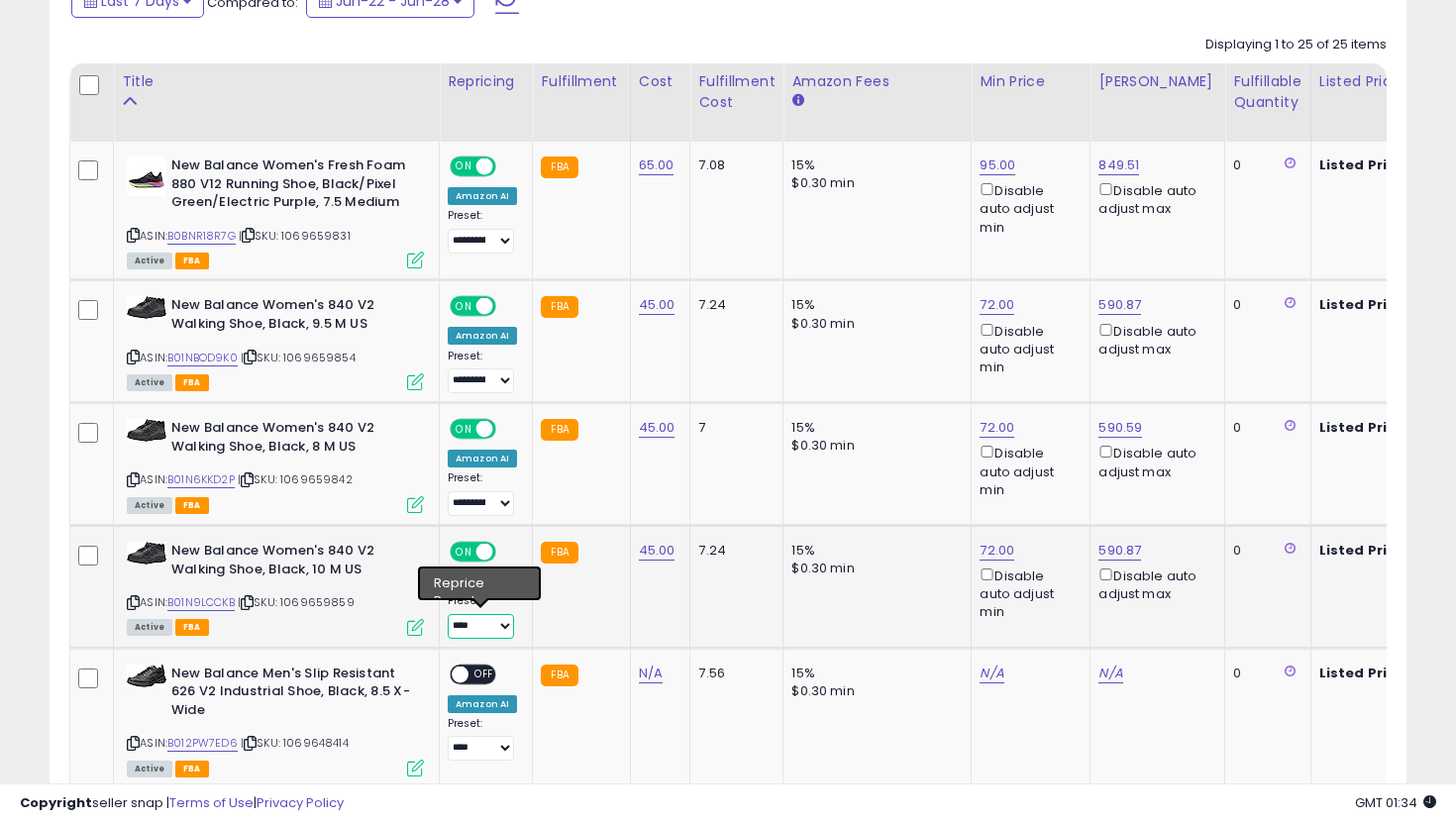 type 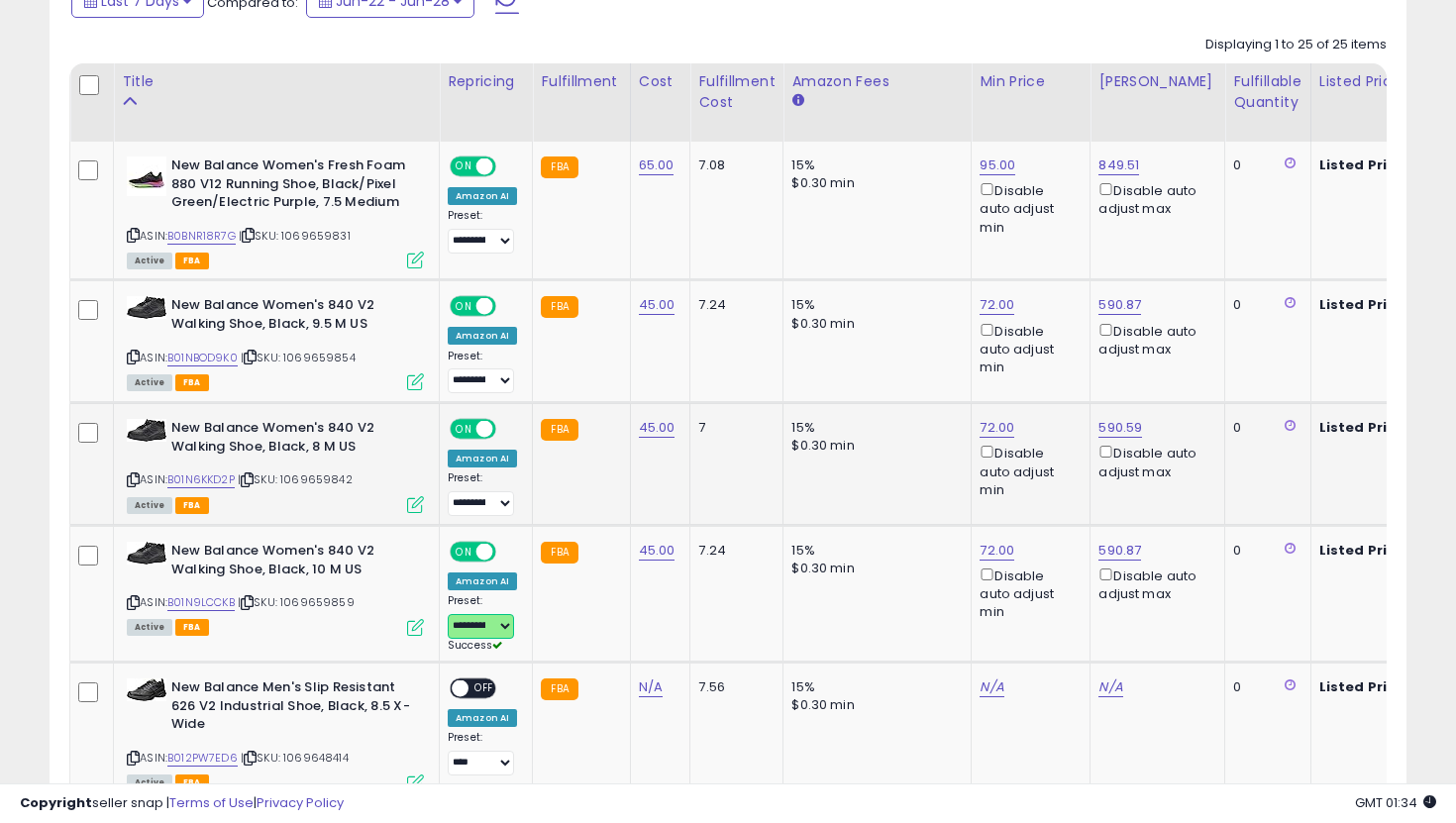 scroll, scrollTop: 957, scrollLeft: 0, axis: vertical 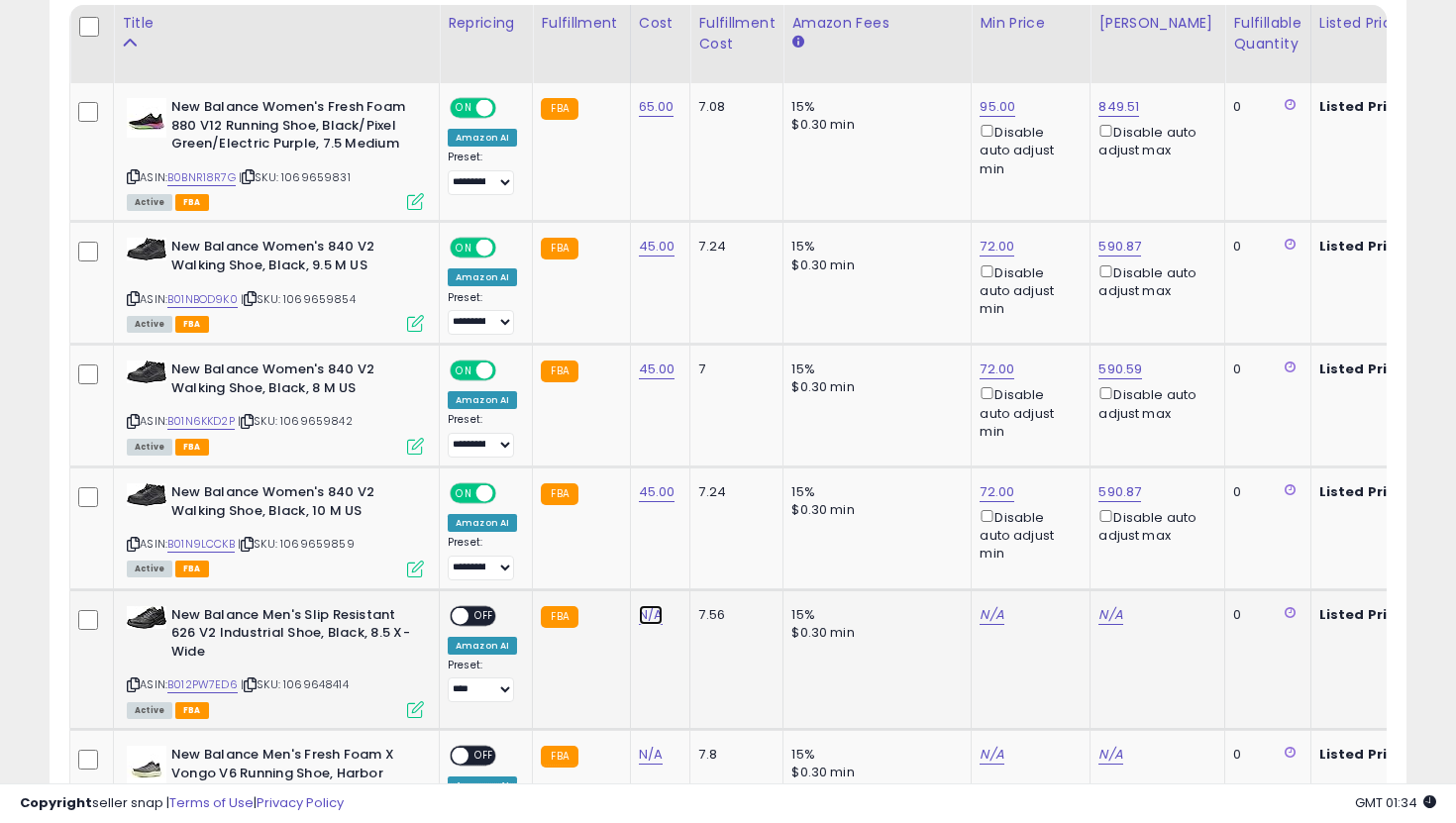 click on "N/A" at bounding box center [651, 615] 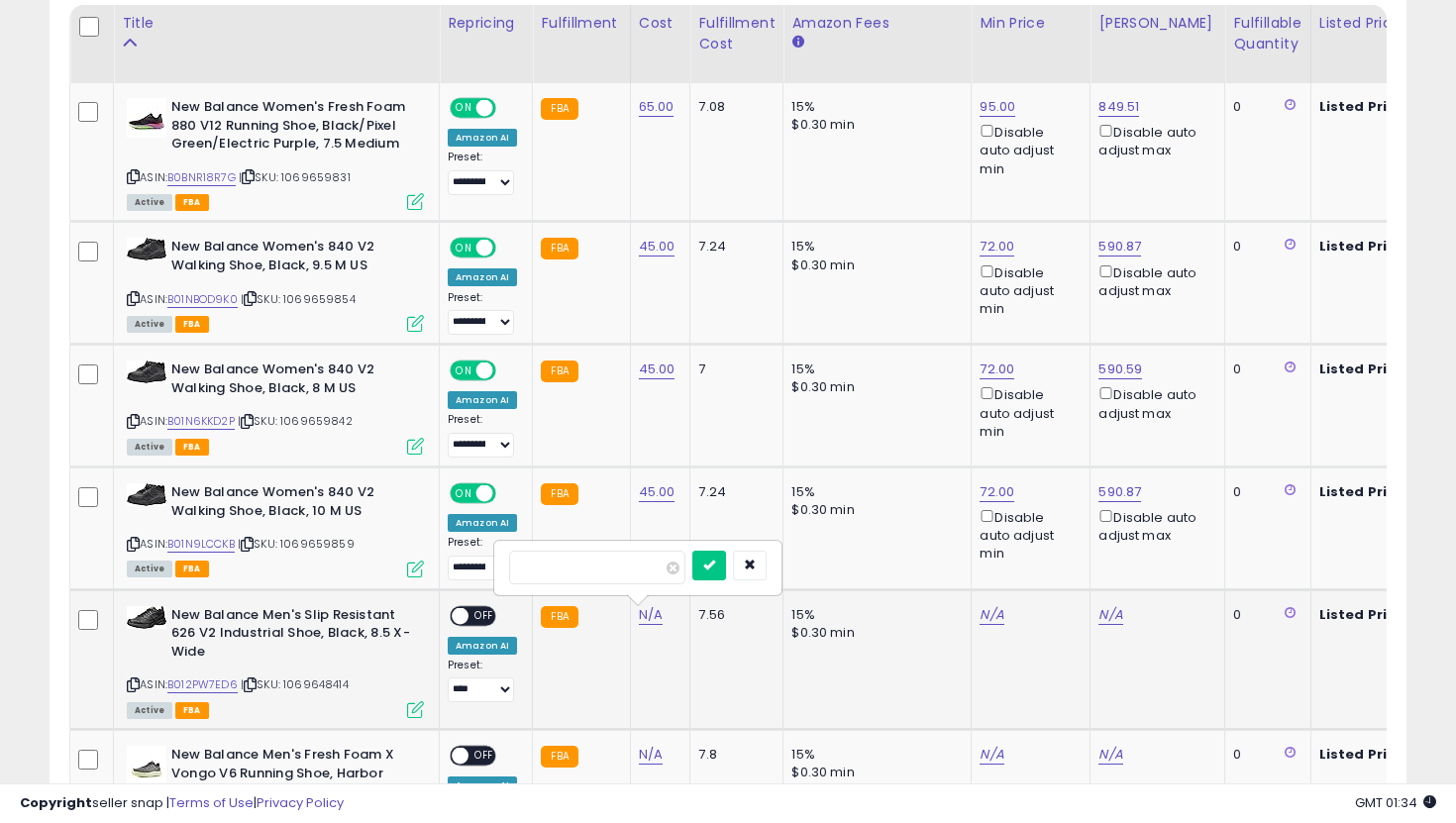 click at bounding box center [709, 566] 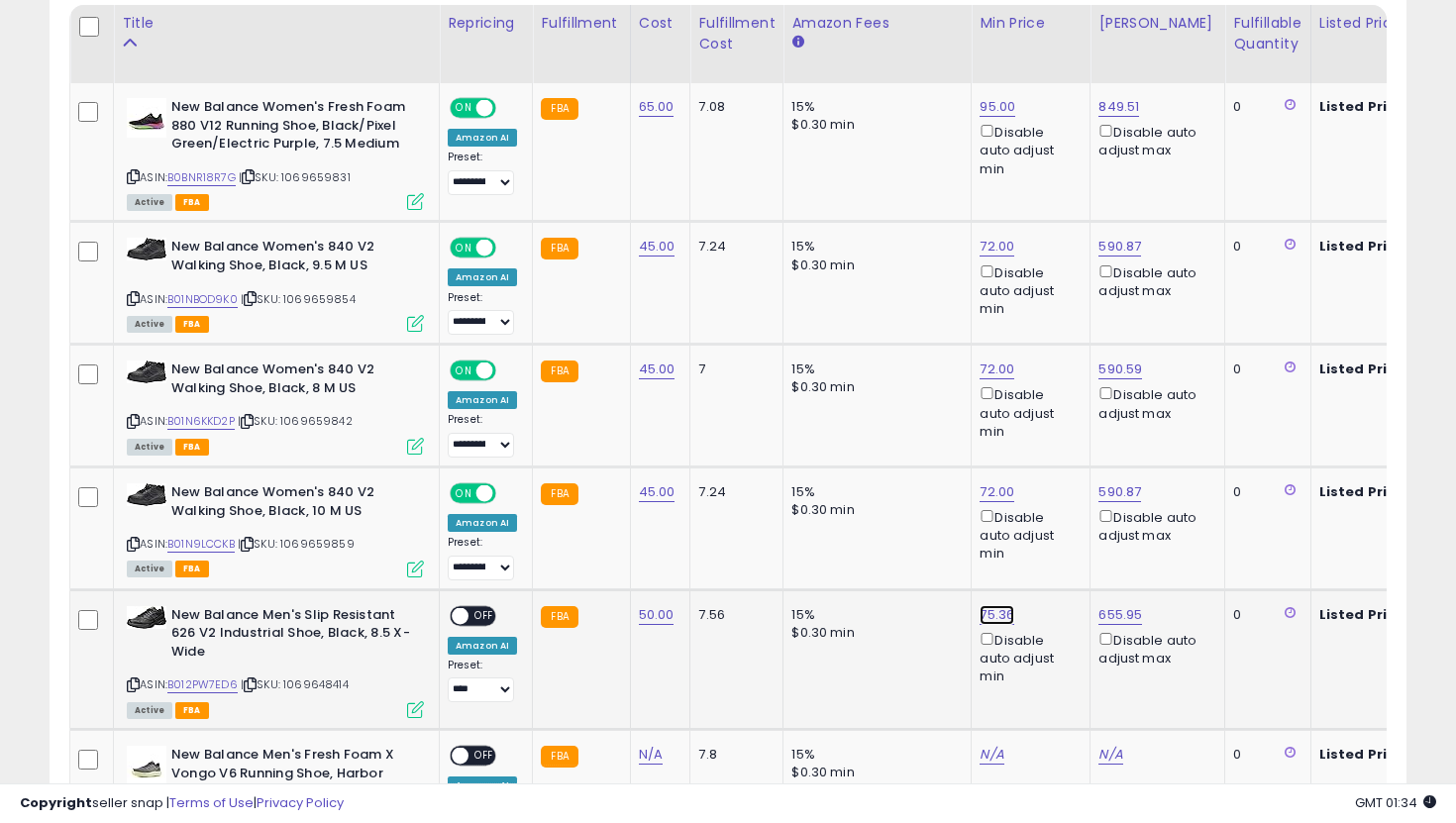click on "75.36" at bounding box center (997, 107) 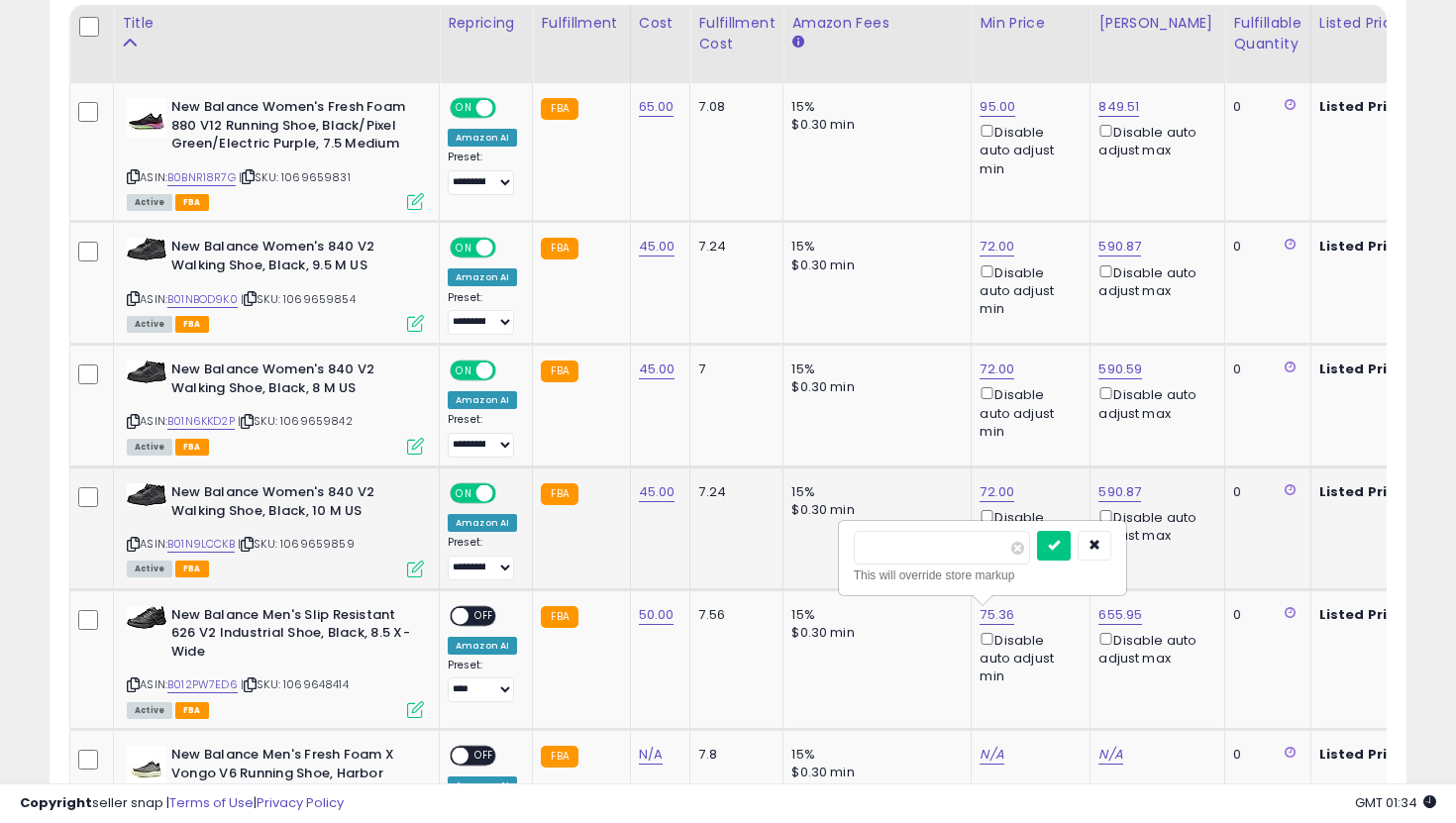 drag, startPoint x: 923, startPoint y: 557, endPoint x: 828, endPoint y: 541, distance: 96.3379 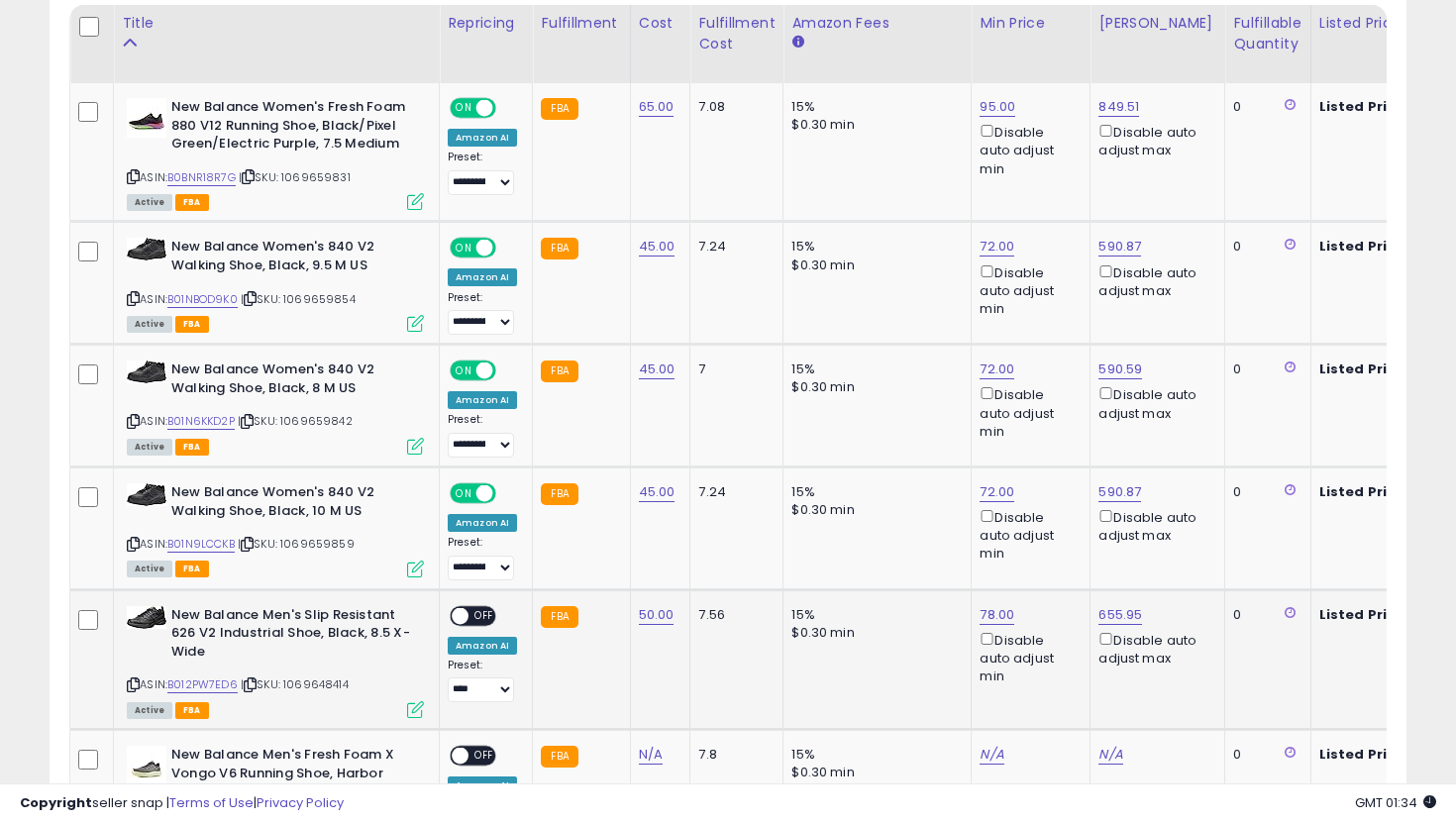 click on "ON   OFF" at bounding box center [472, 615] 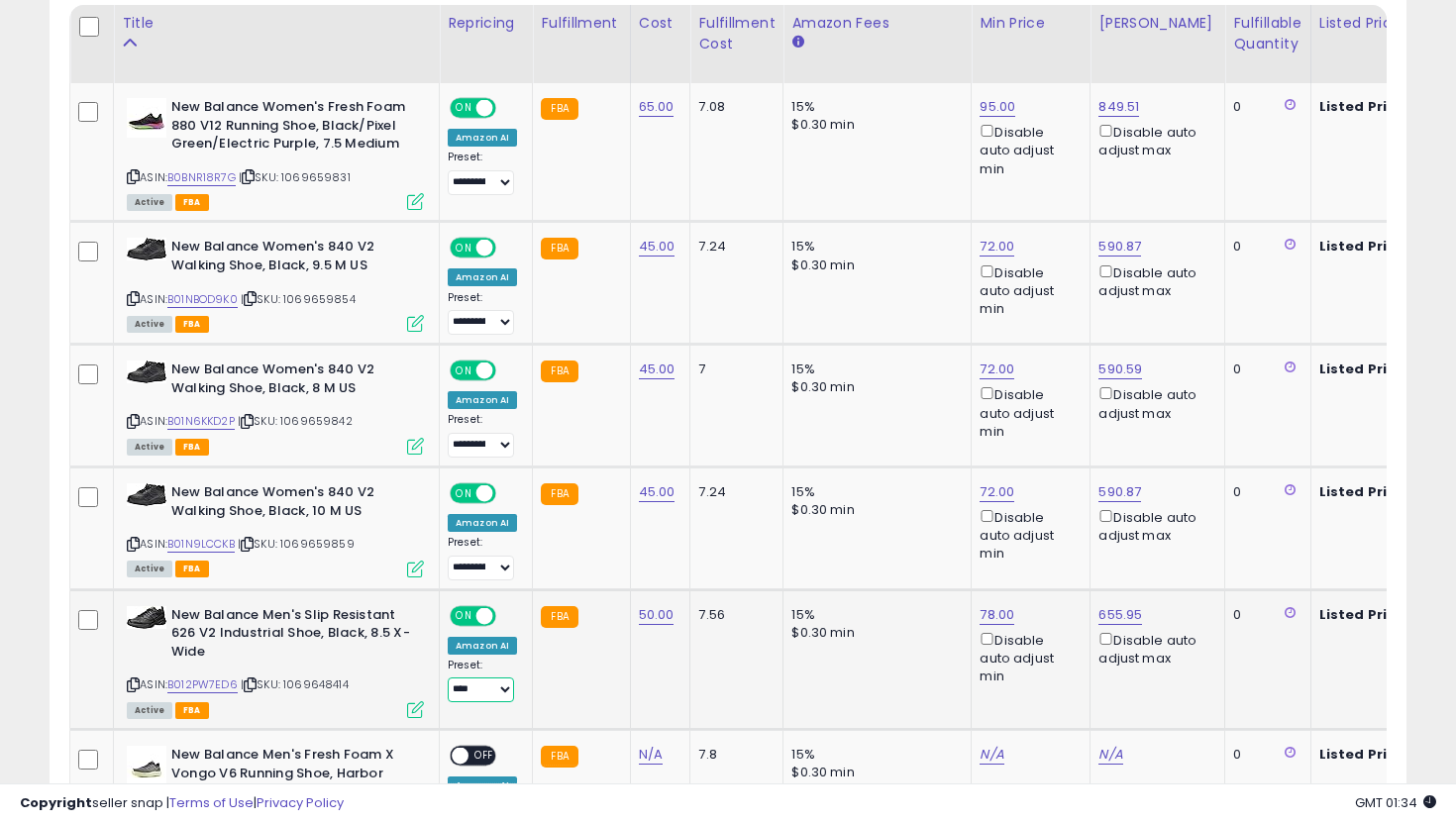 click on "**********" at bounding box center (480, 689) 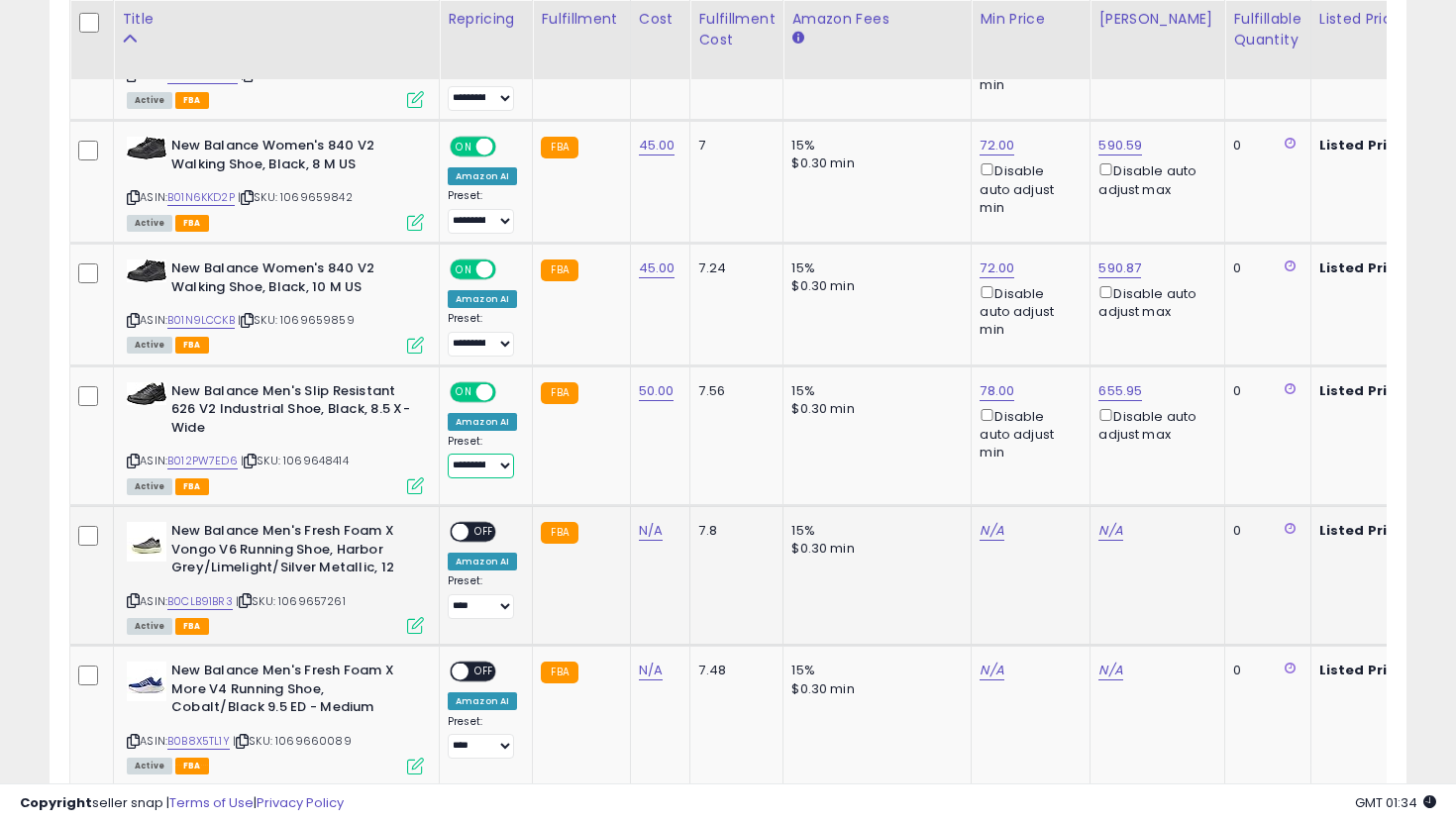 scroll, scrollTop: 1182, scrollLeft: 0, axis: vertical 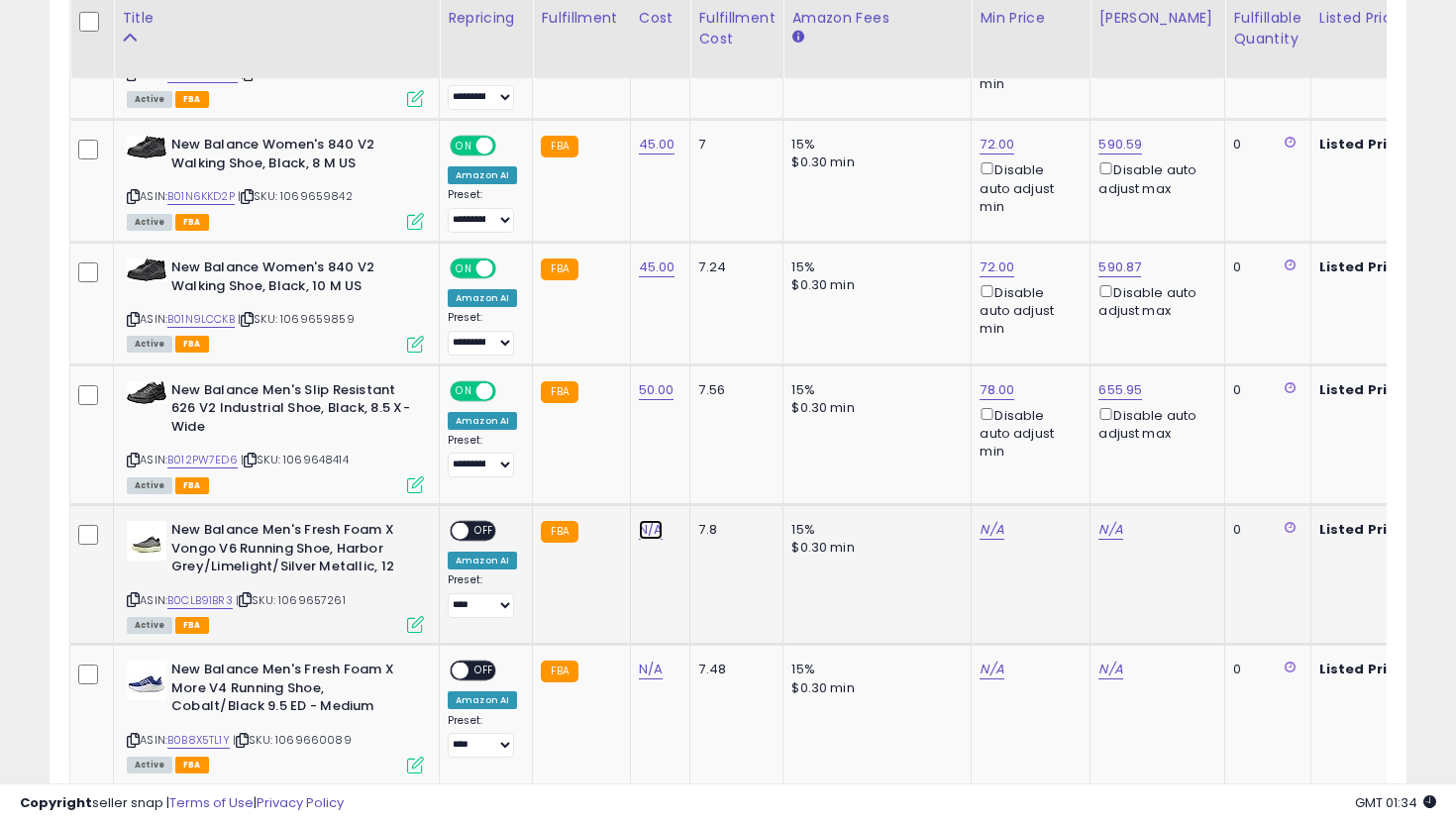 click on "N/A" at bounding box center [651, 530] 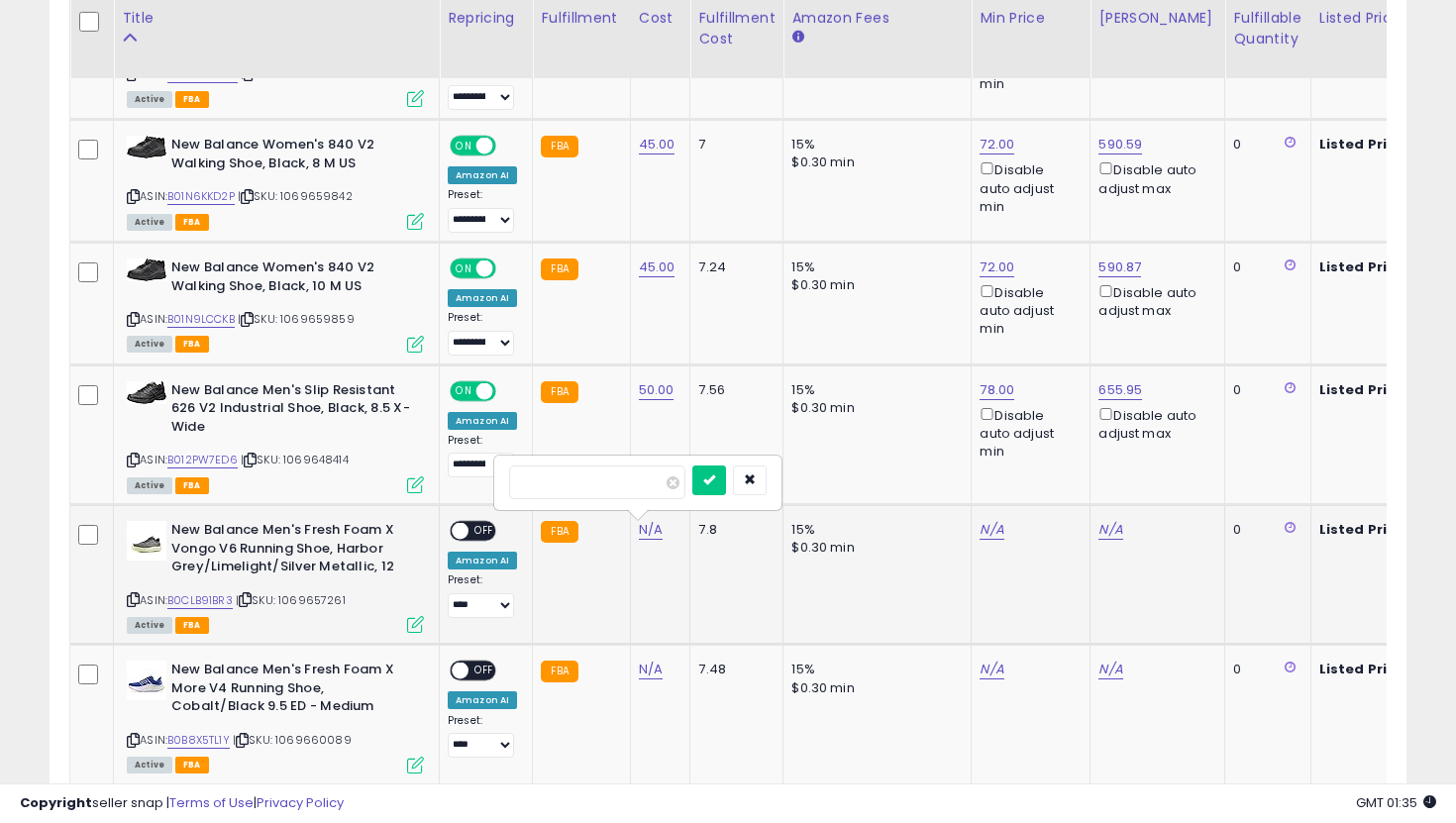 click at bounding box center (709, 480) 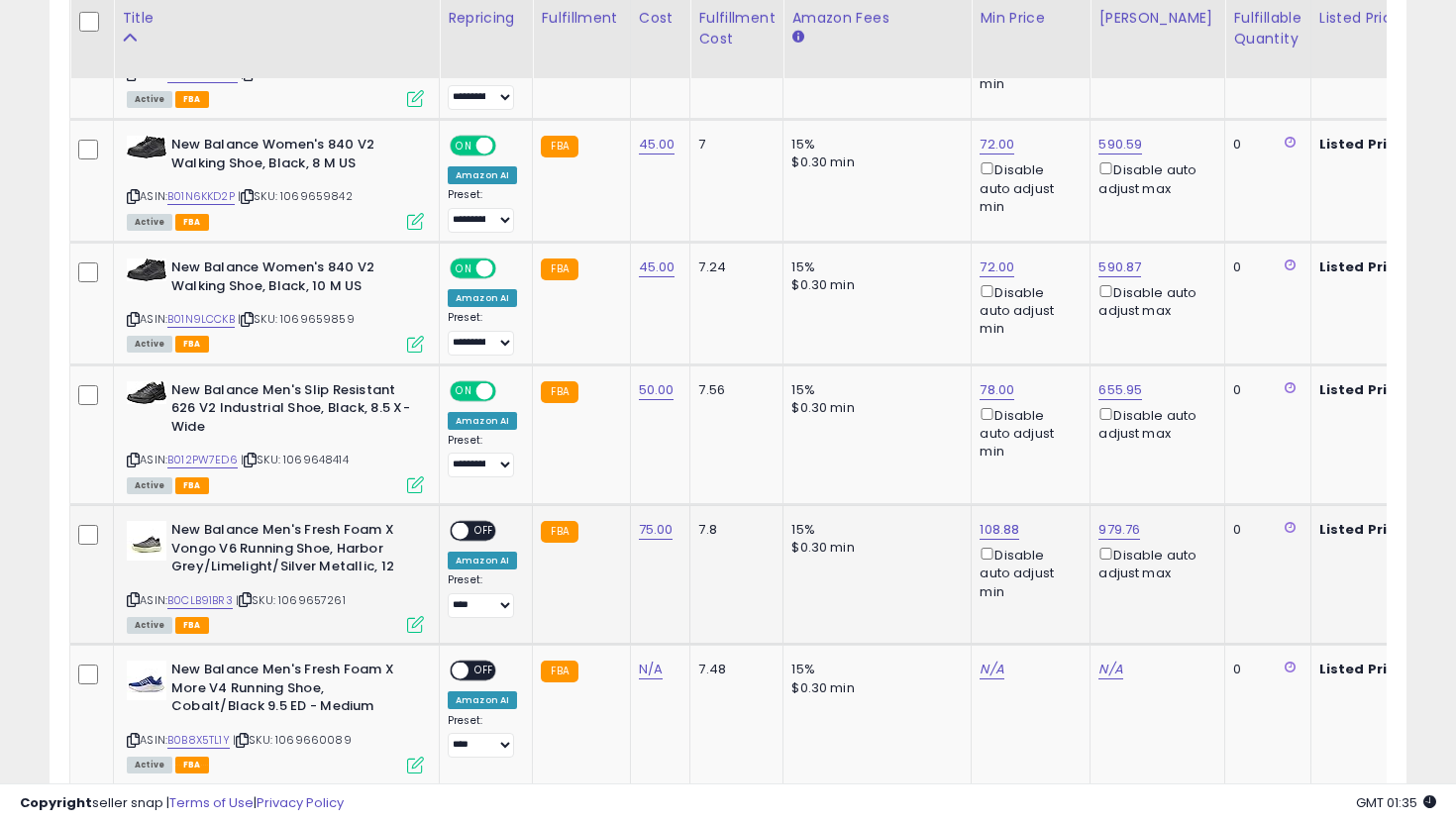 click on "ON   OFF" at bounding box center [472, 531] 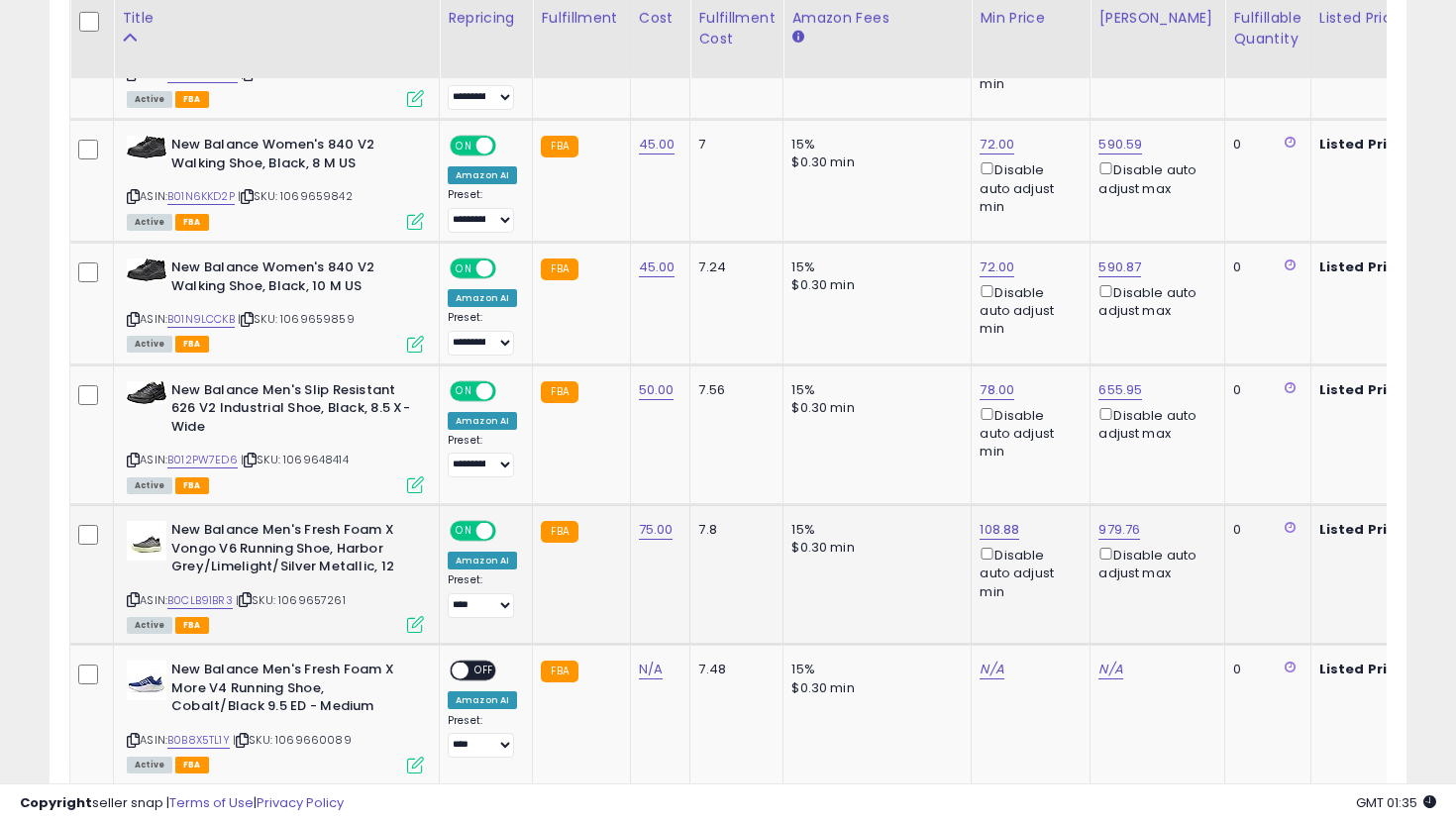 click on "**********" 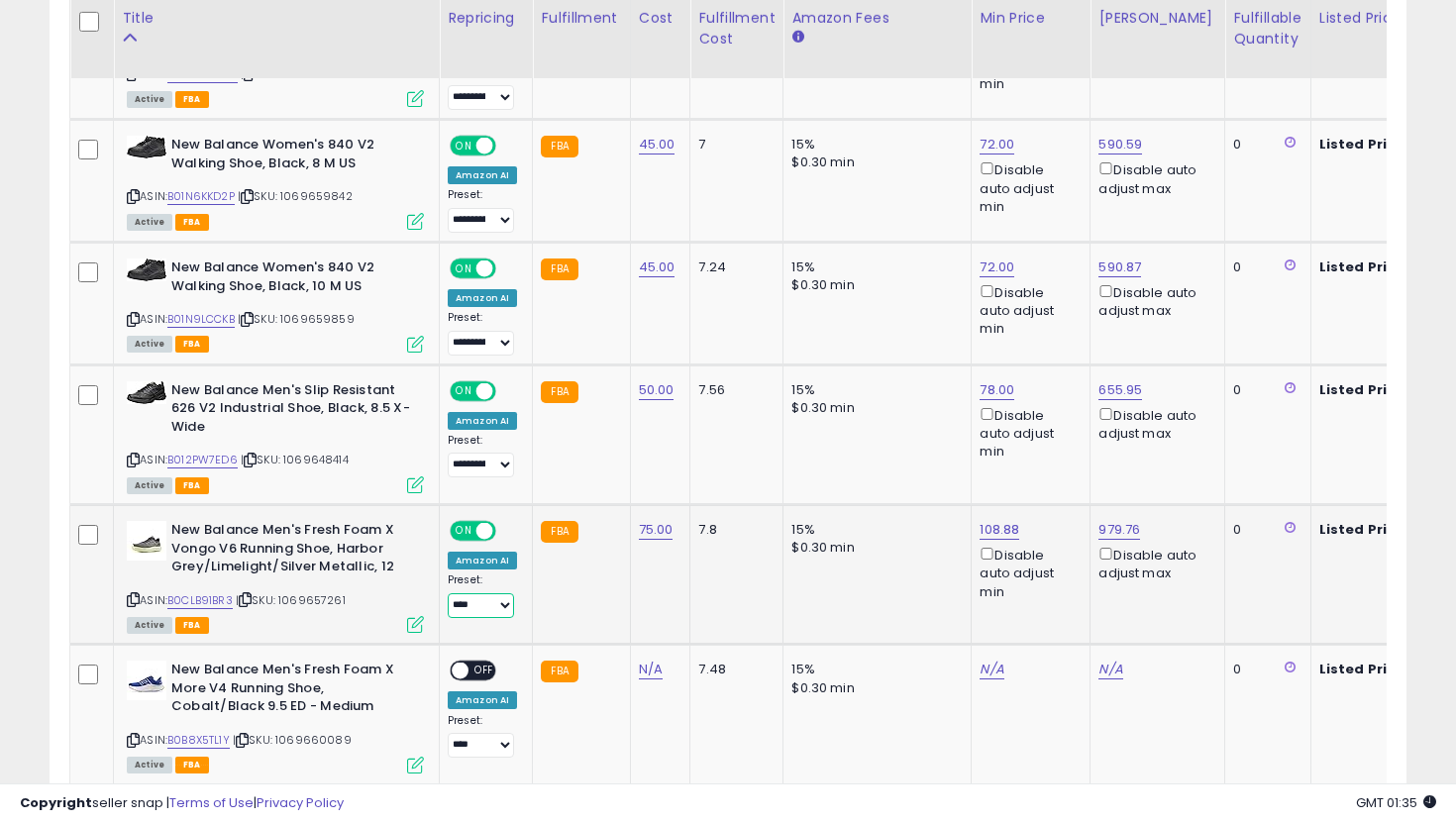 click on "**********" at bounding box center (480, 605) 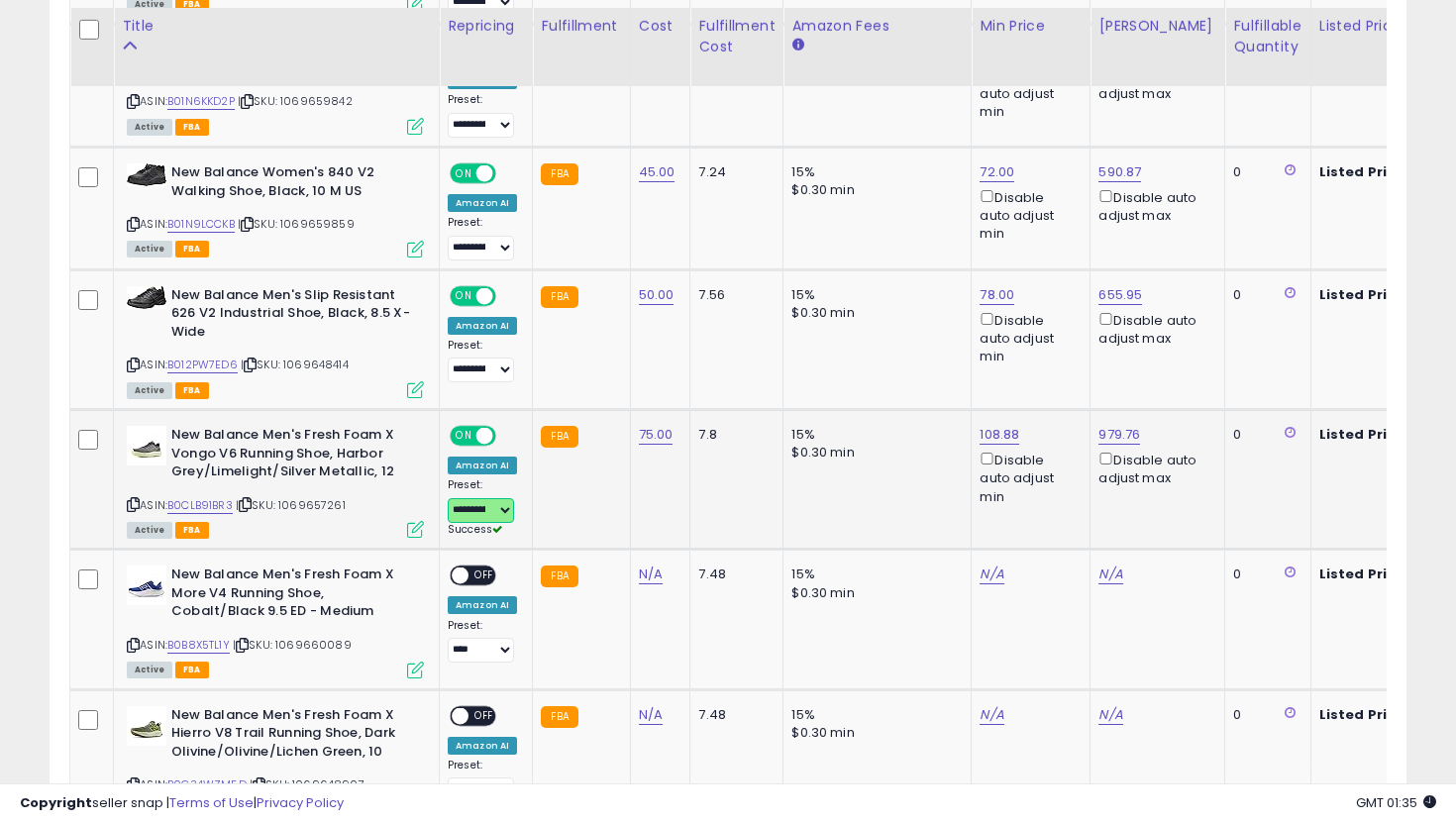 scroll, scrollTop: 1291, scrollLeft: 0, axis: vertical 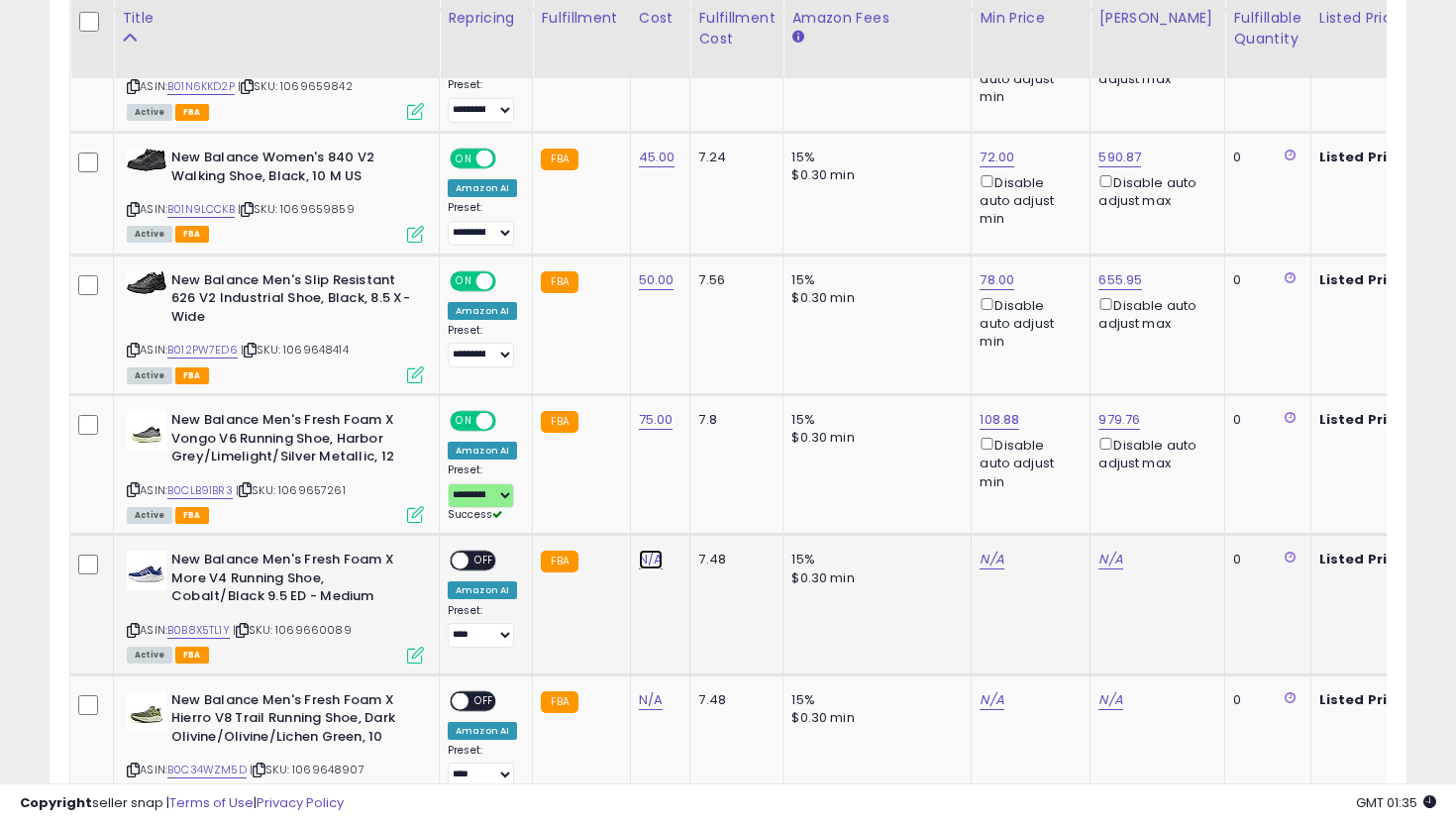 click on "N/A" at bounding box center [651, 560] 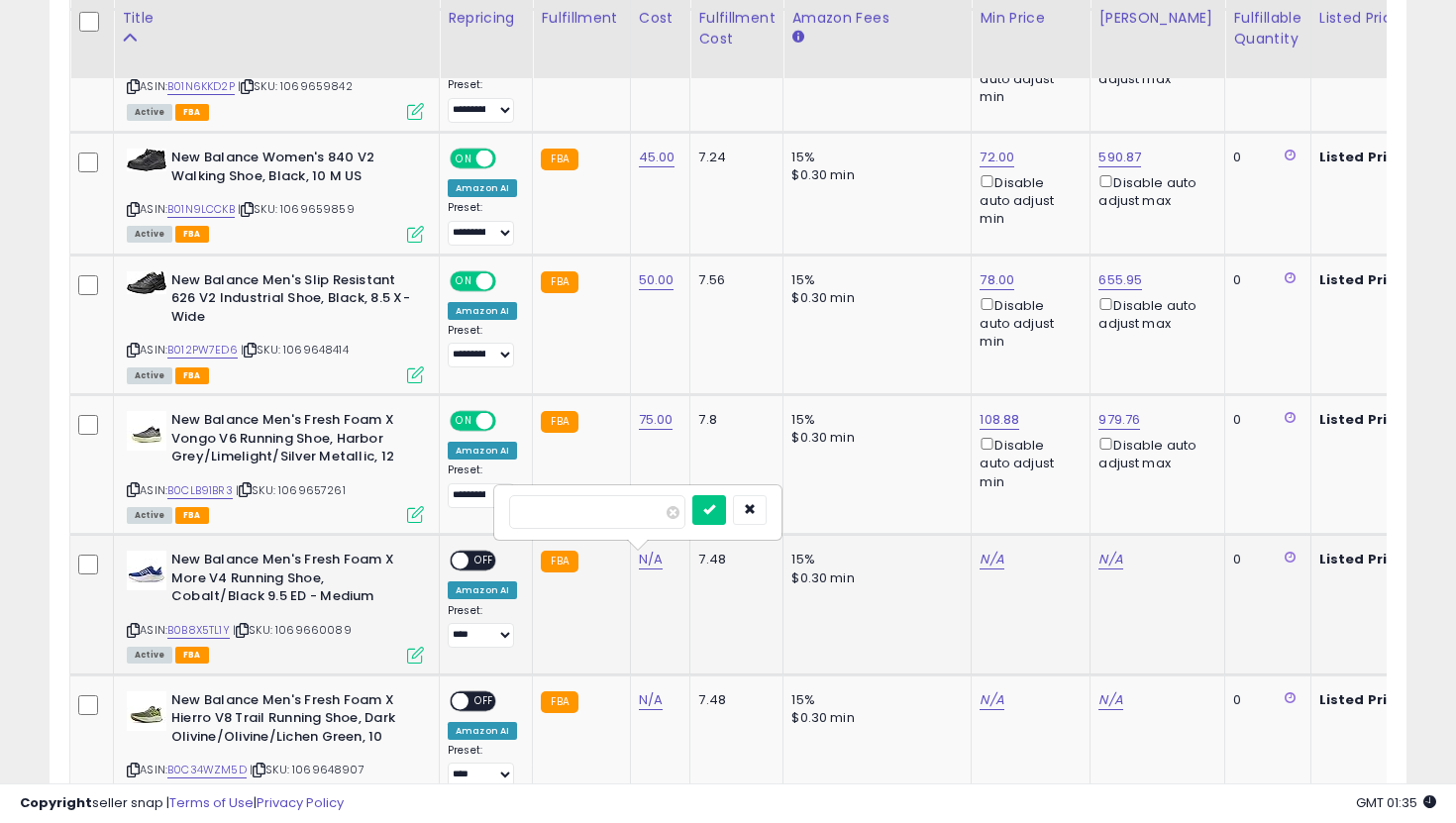 click at bounding box center [709, 510] 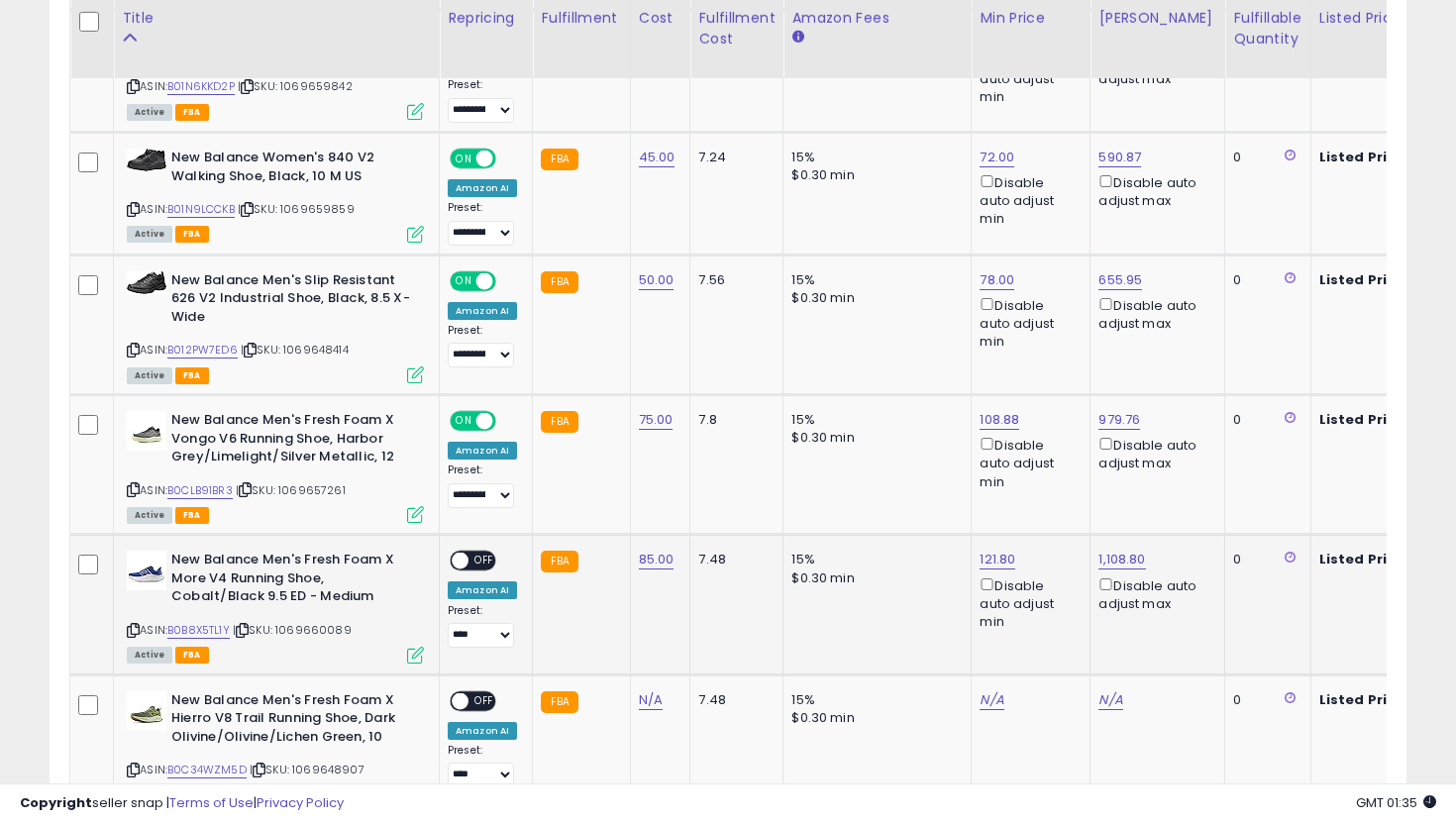 click on "OFF" at bounding box center (484, 561) 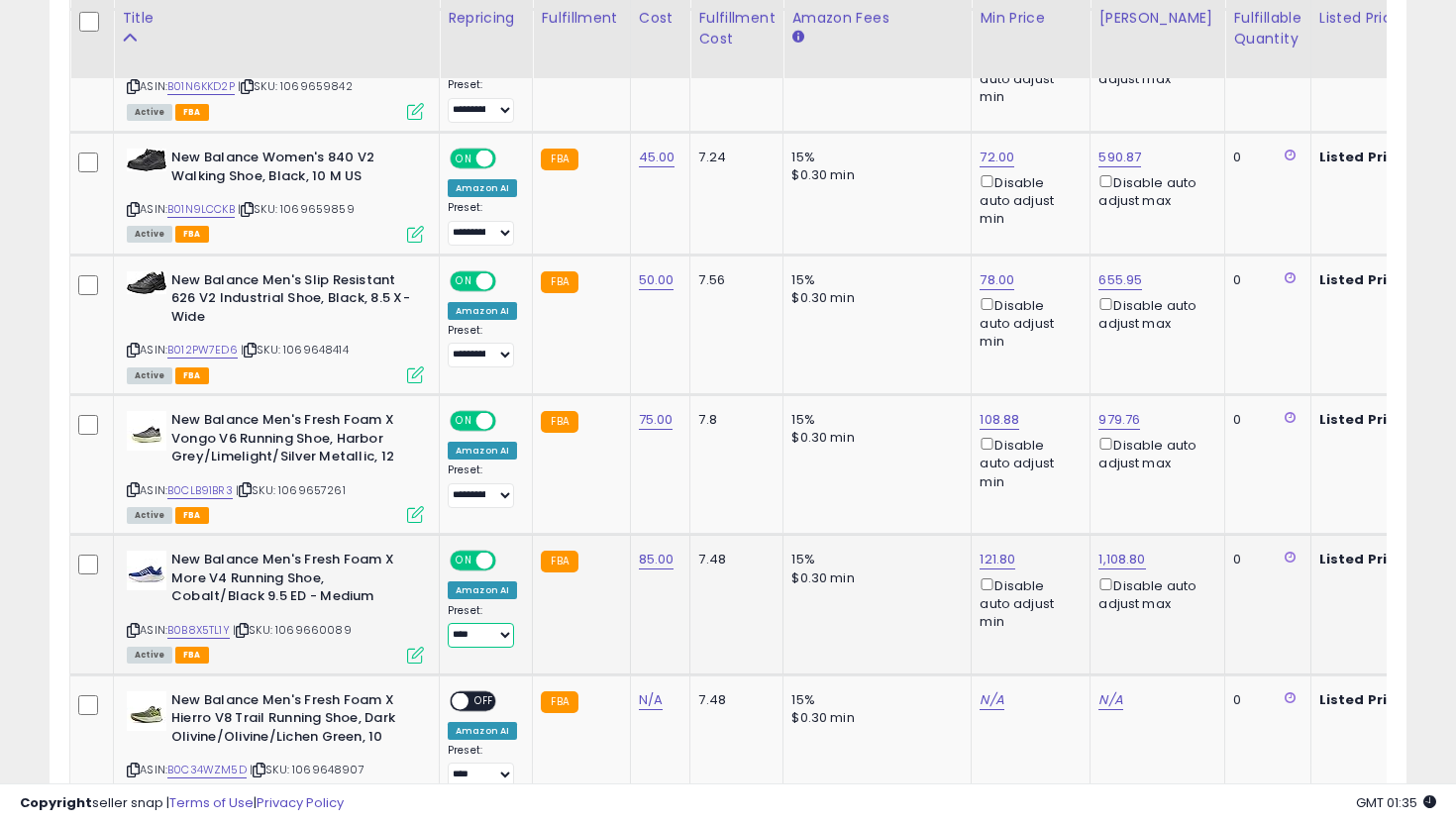 click on "**********" at bounding box center (480, 635) 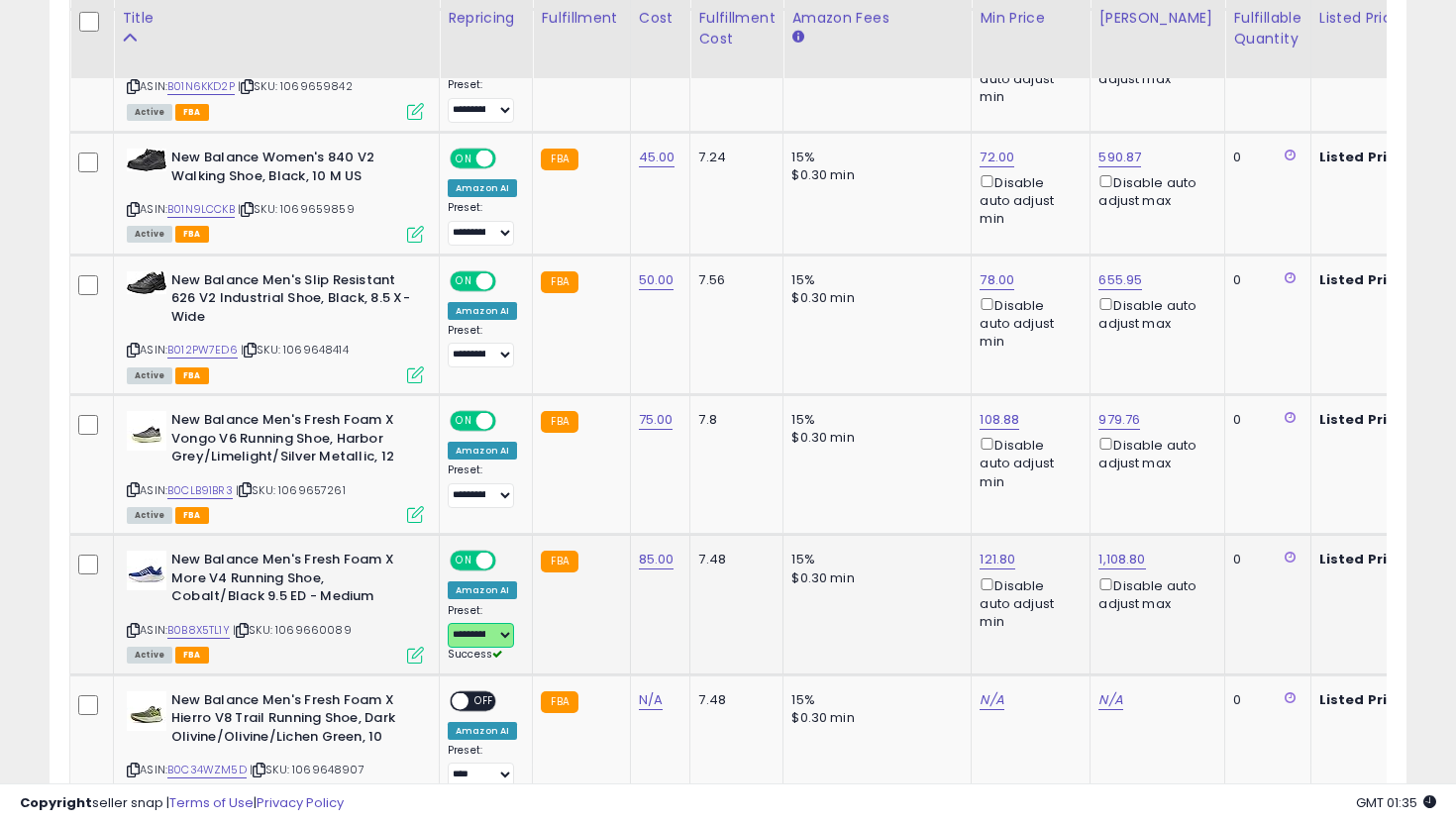 scroll, scrollTop: 0, scrollLeft: 400, axis: horizontal 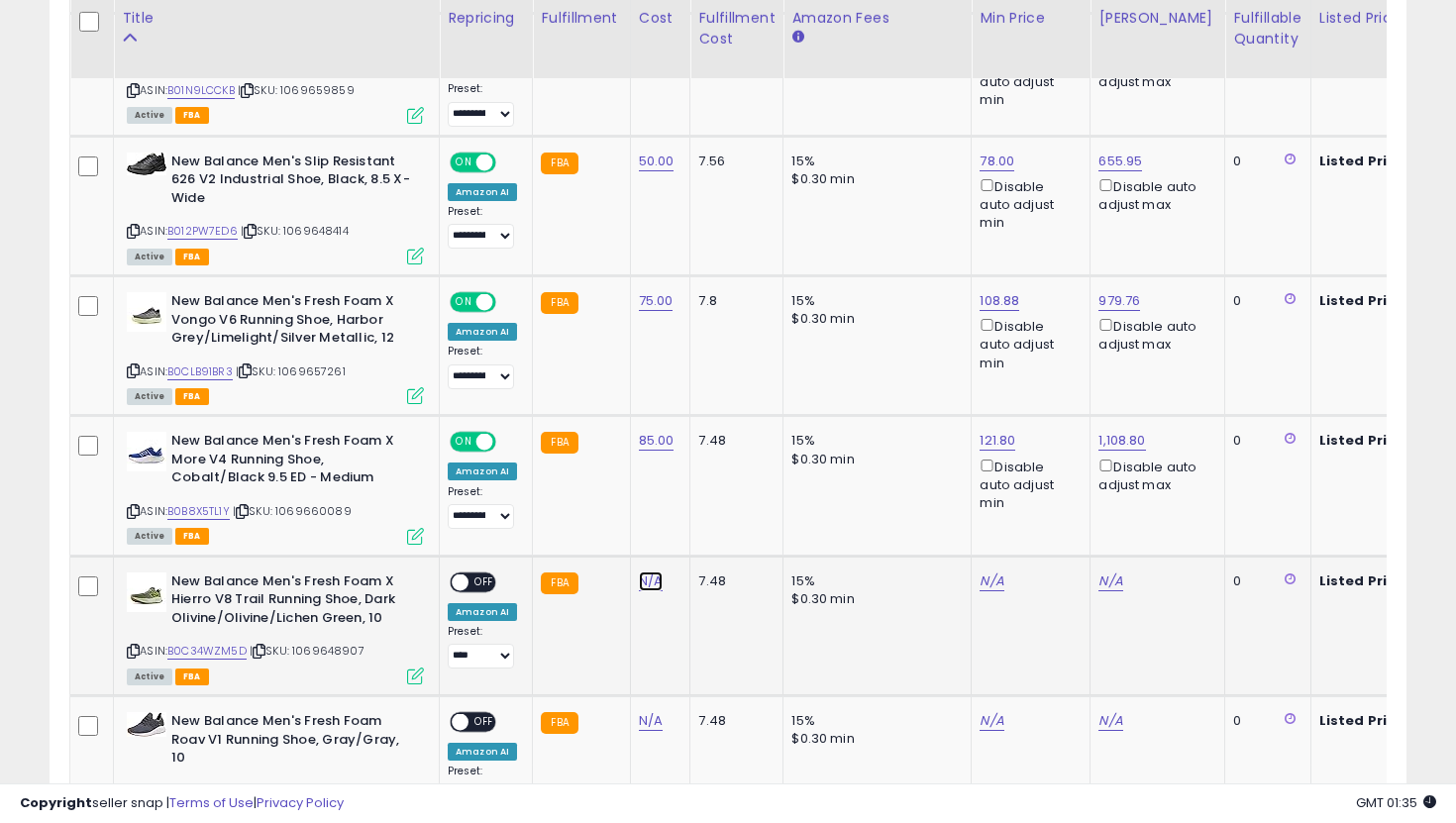 click on "N/A" at bounding box center (651, 581) 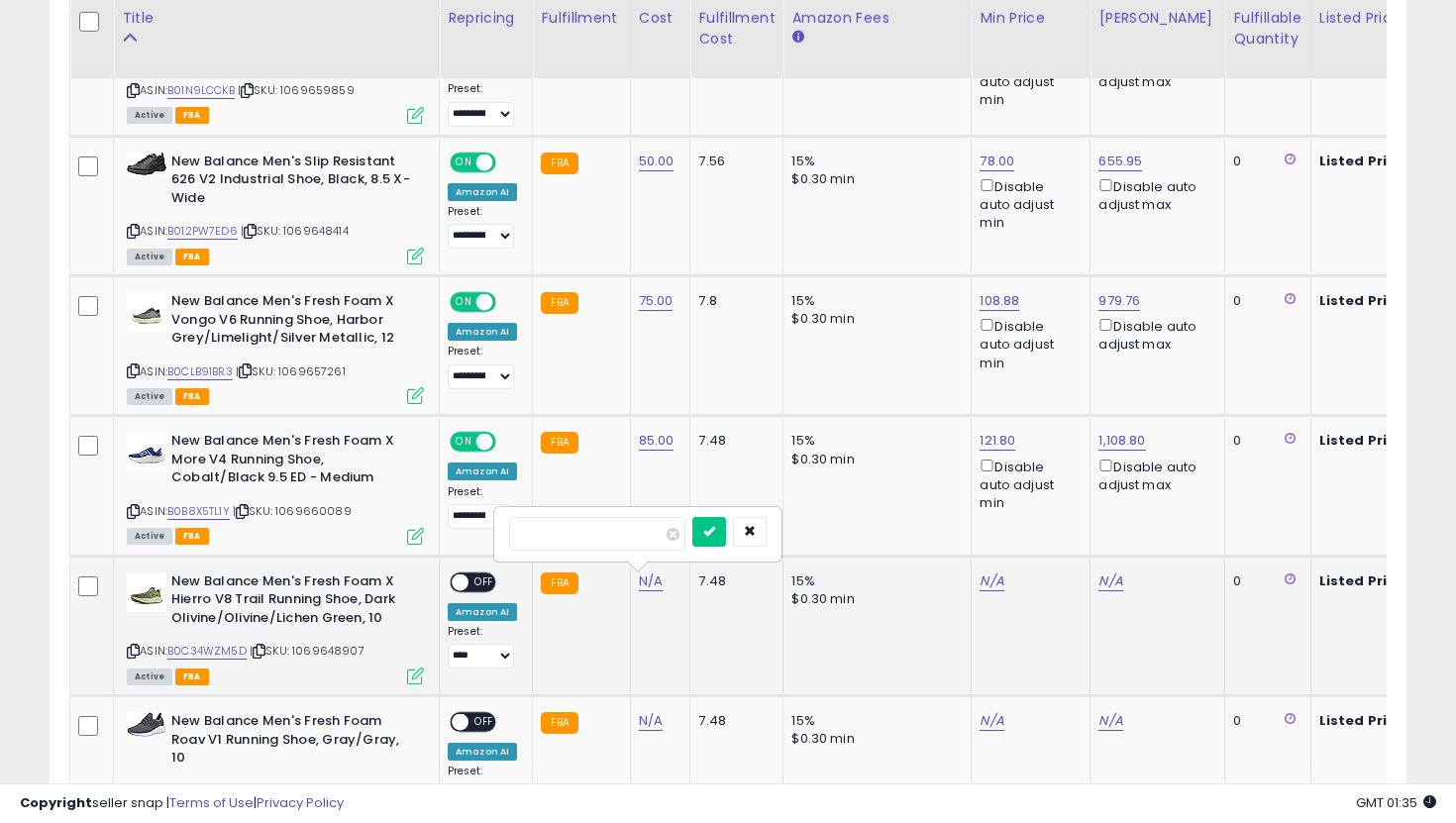 click at bounding box center (709, 532) 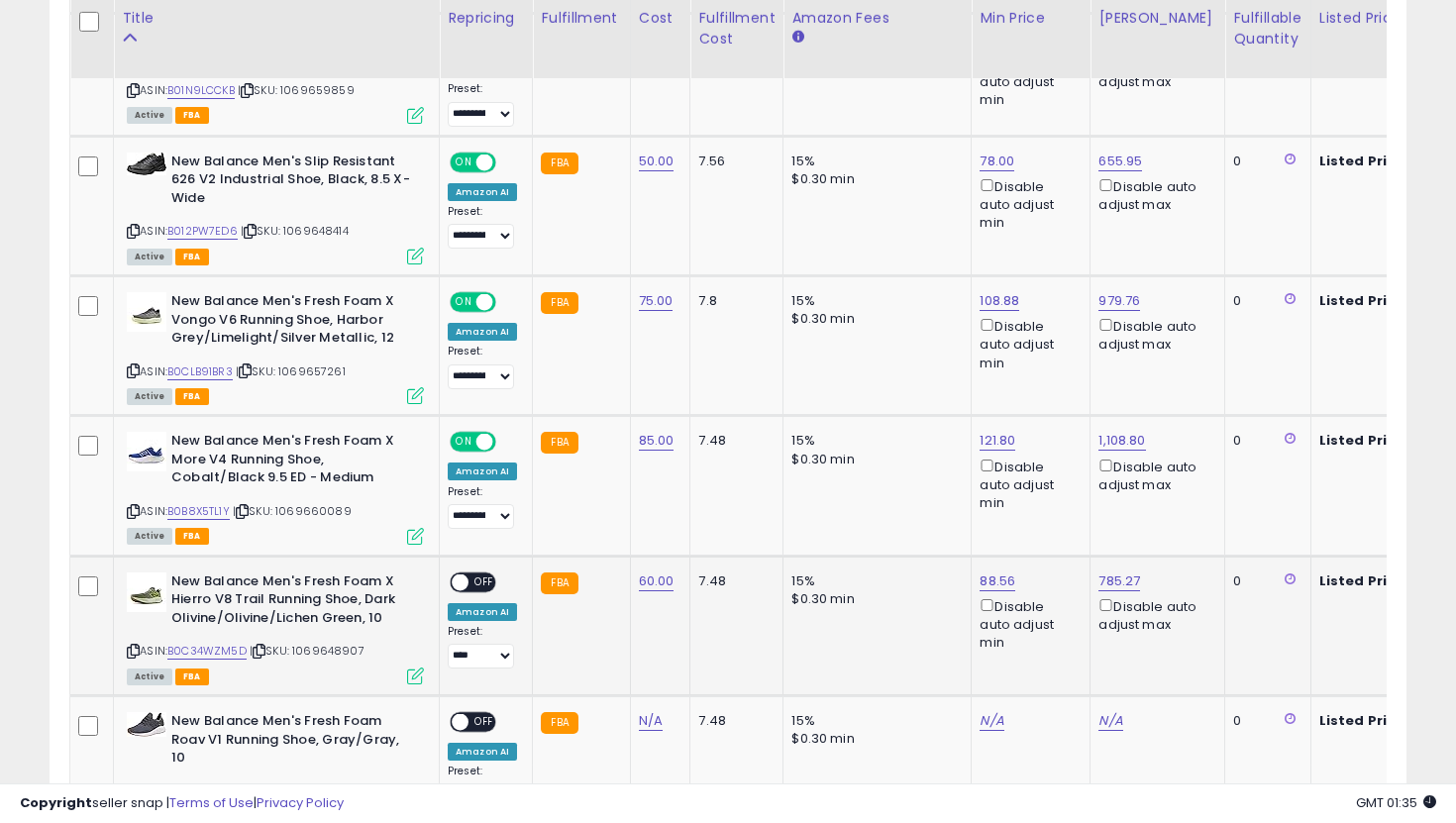 click on "OFF" at bounding box center [484, 581] 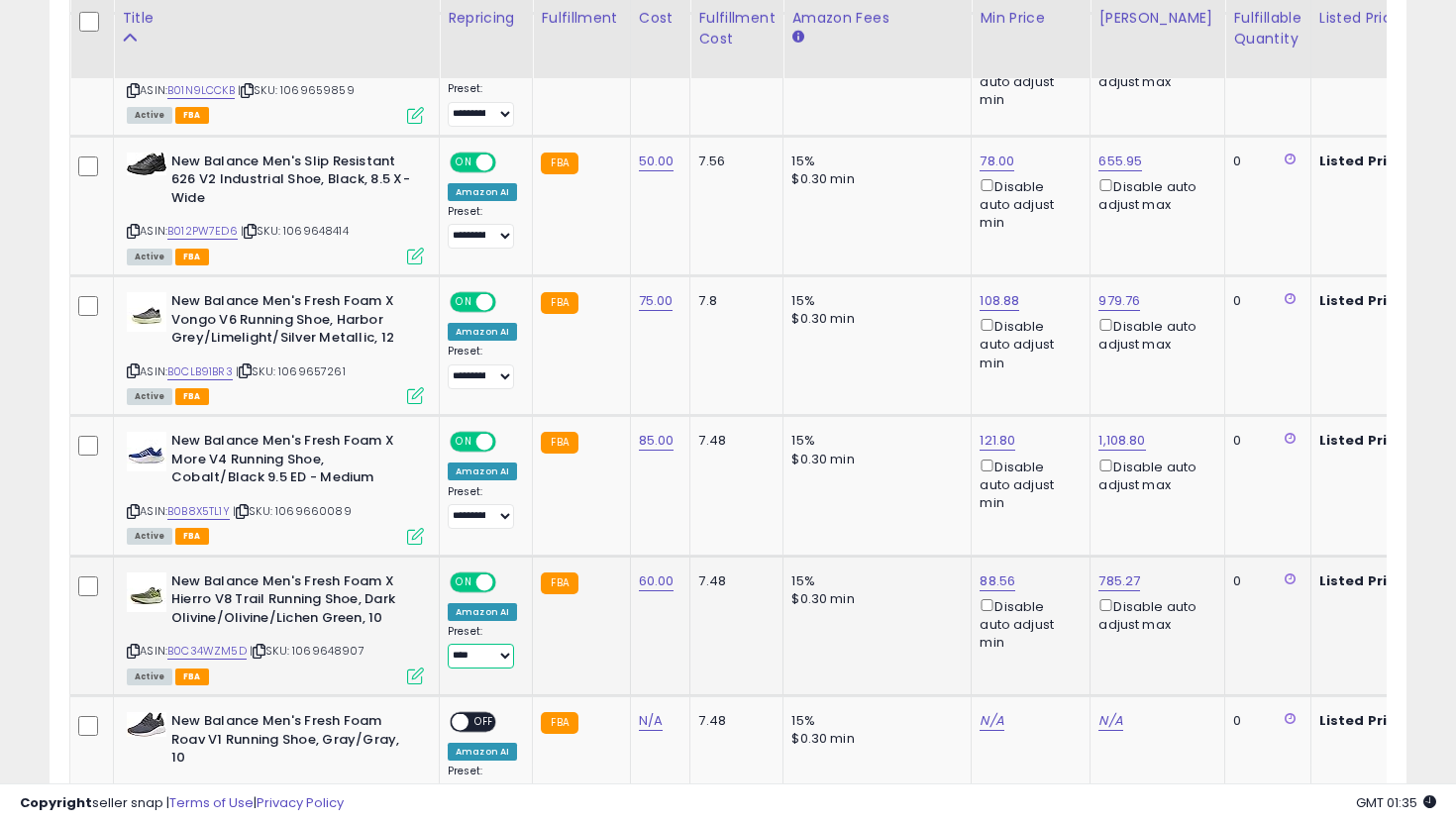 click on "**********" at bounding box center [480, 656] 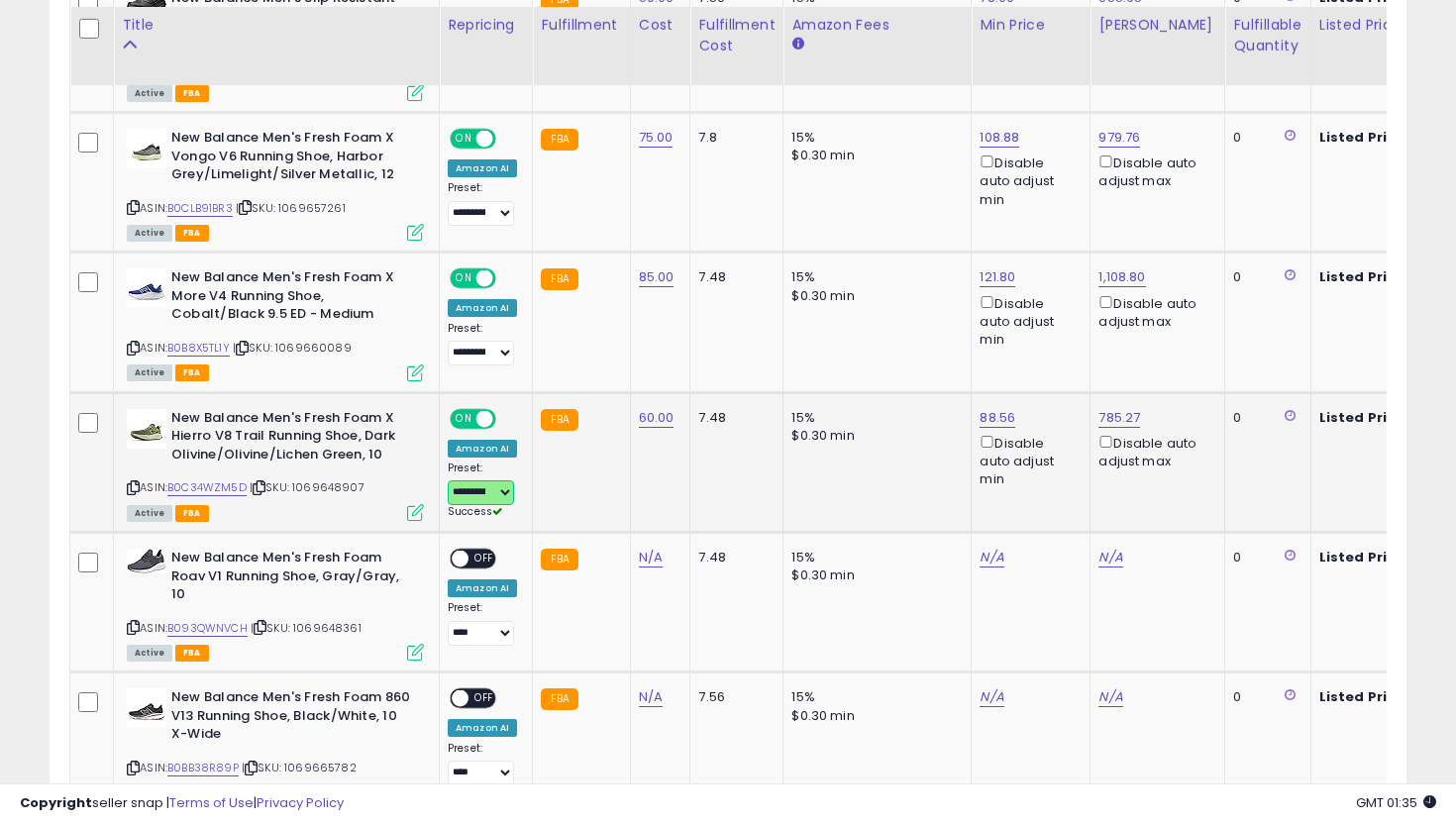 scroll, scrollTop: 1584, scrollLeft: 0, axis: vertical 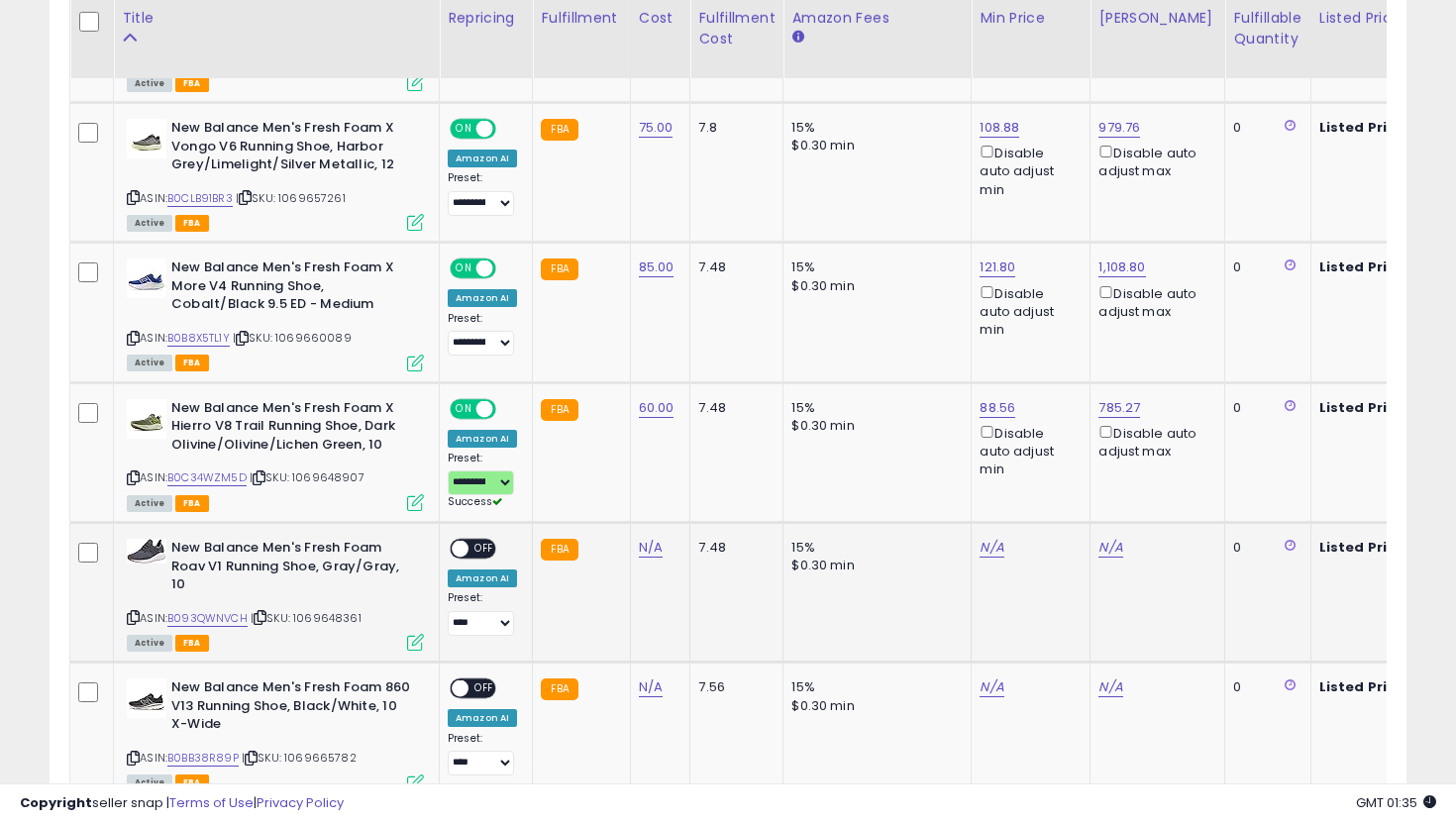 click on "N/A" 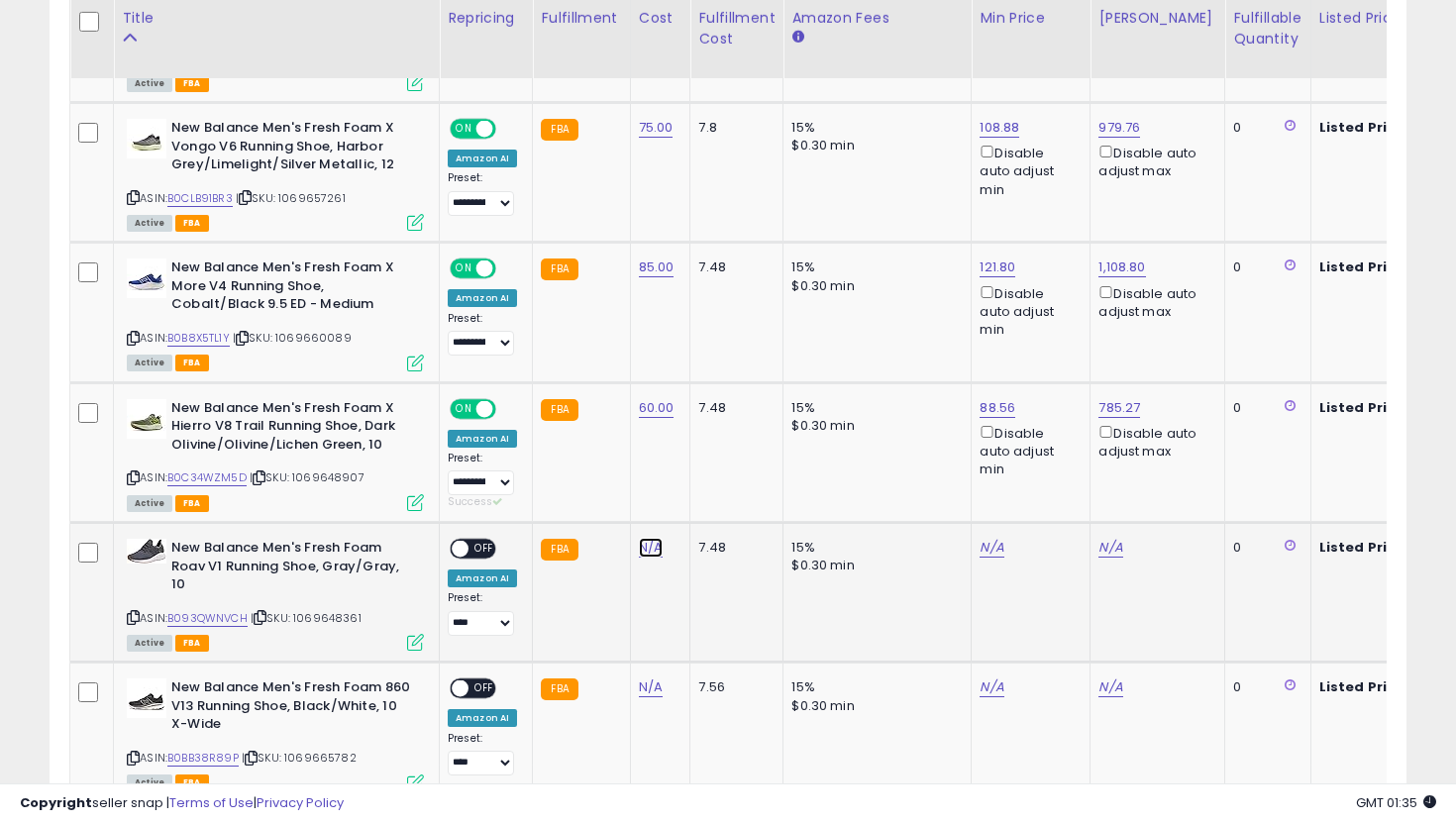 click on "N/A" at bounding box center (651, 548) 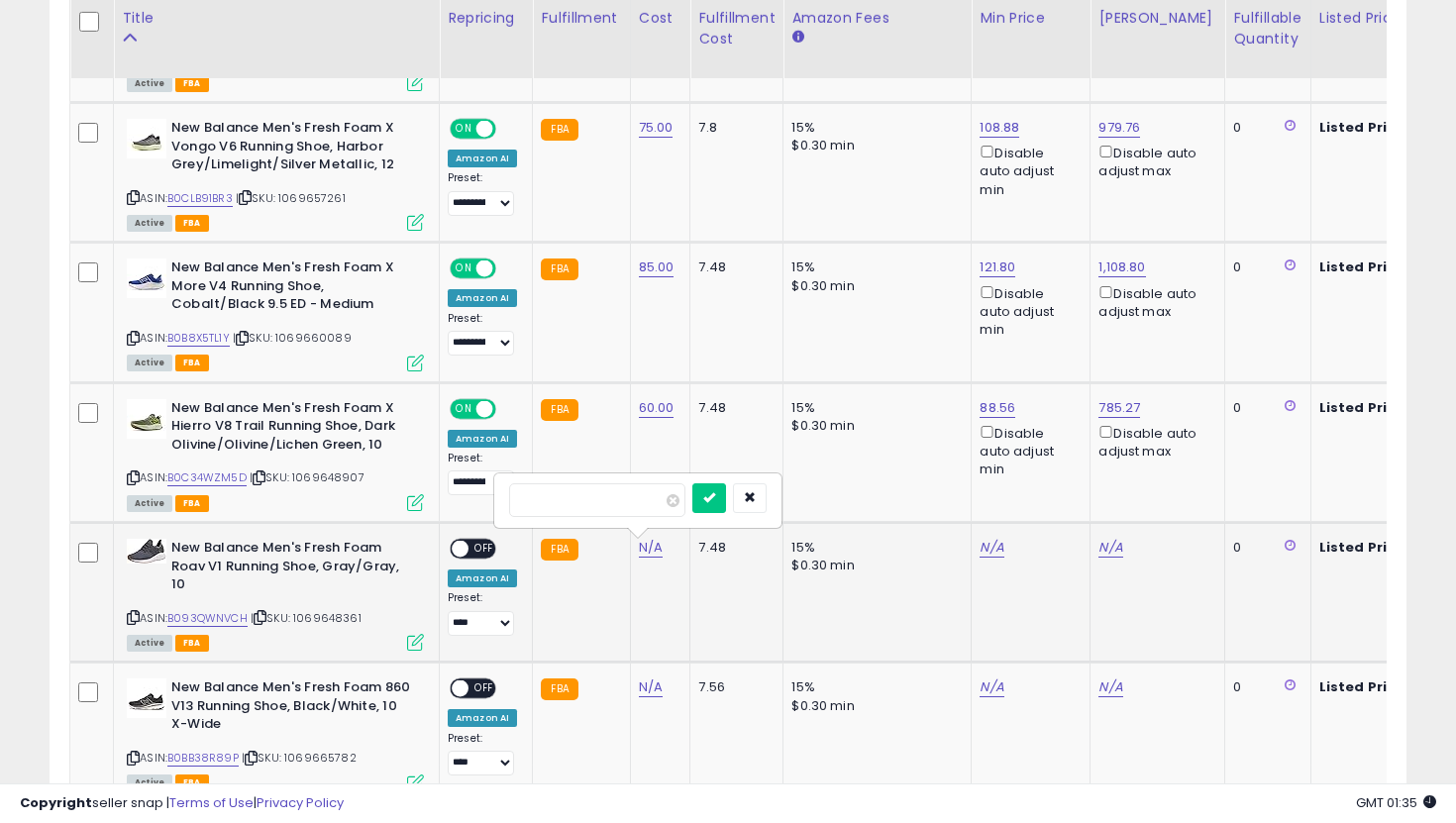 click at bounding box center [709, 498] 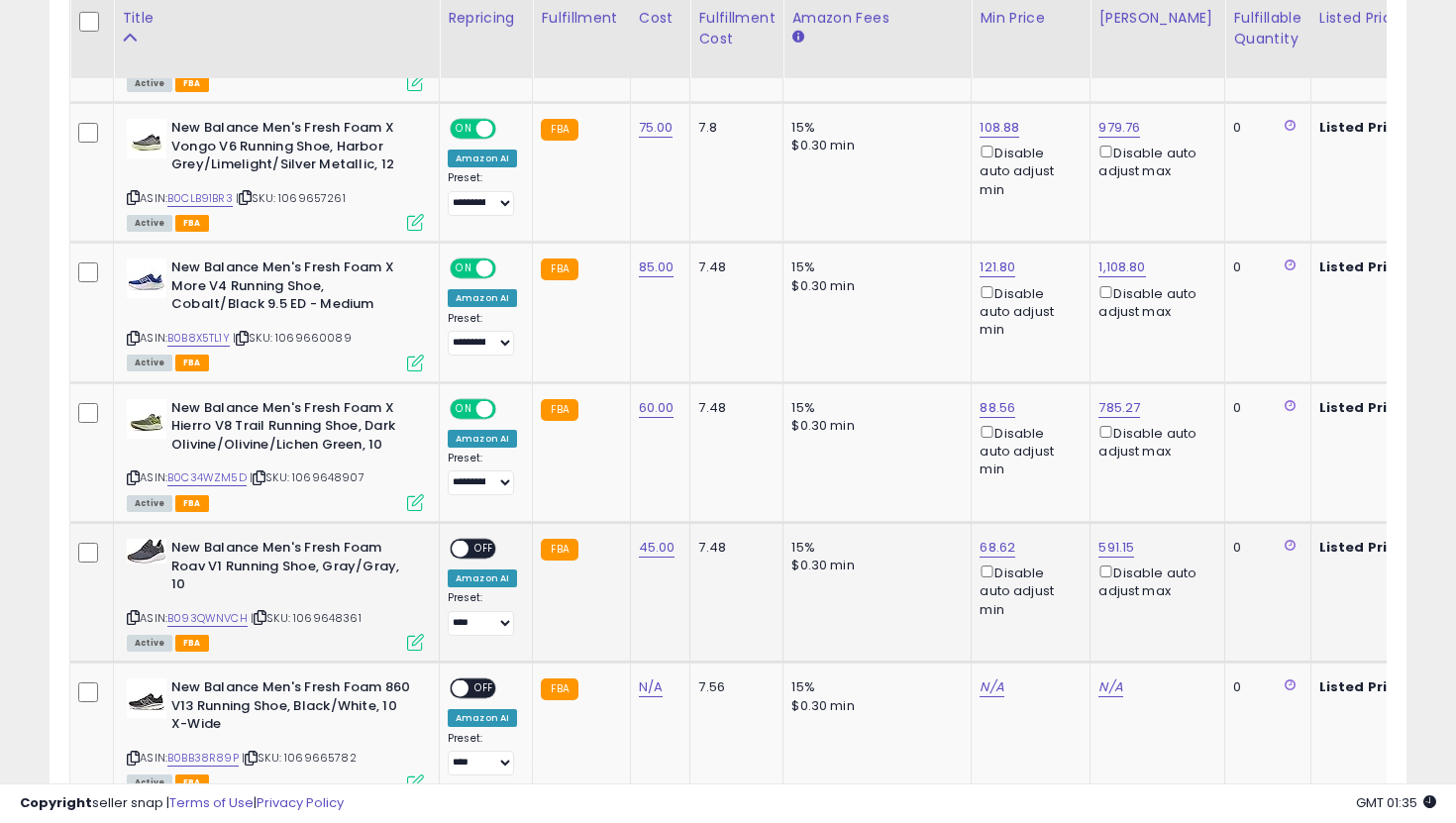 click on "OFF" at bounding box center [484, 549] 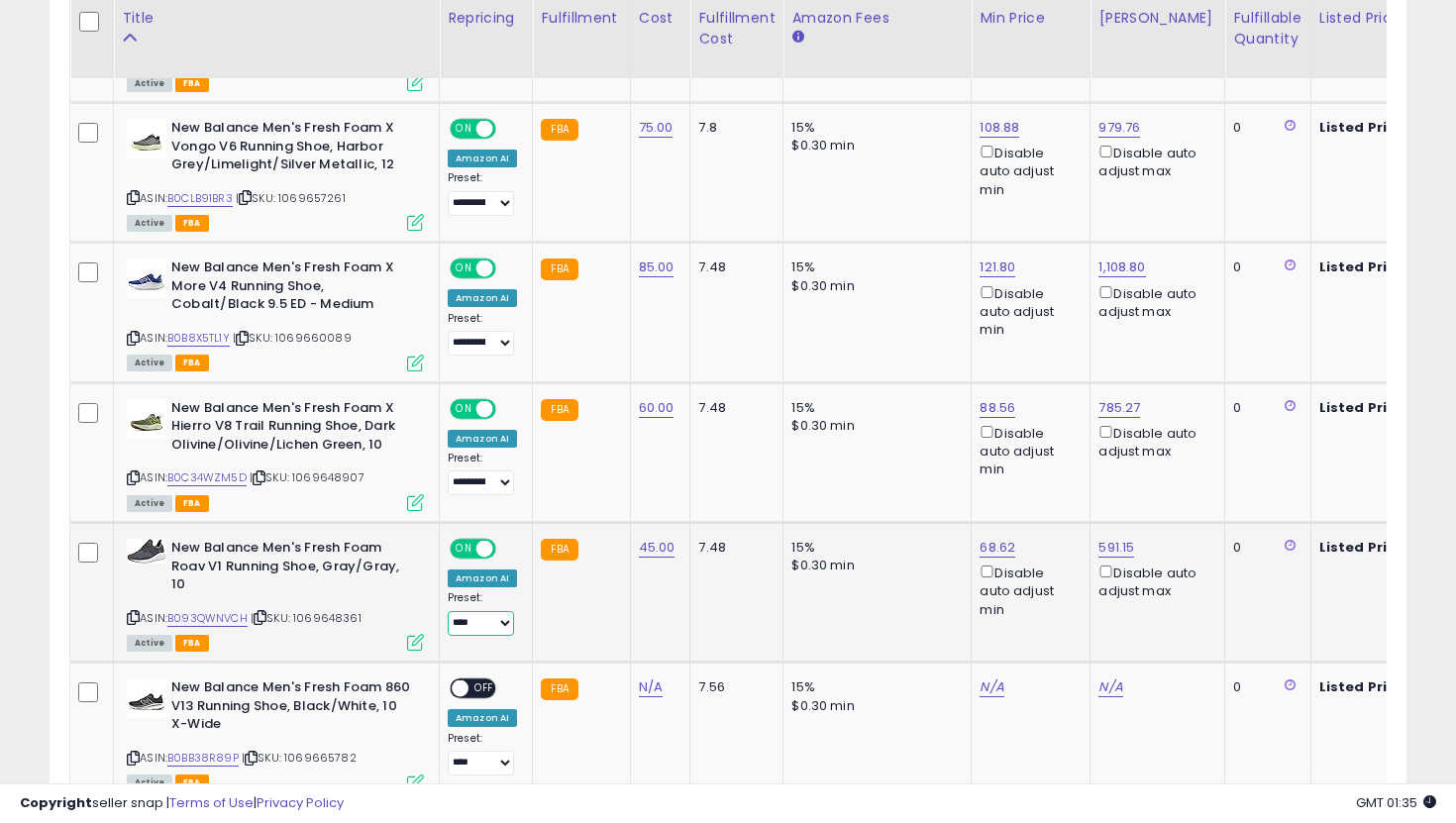 click on "**********" at bounding box center (480, 623) 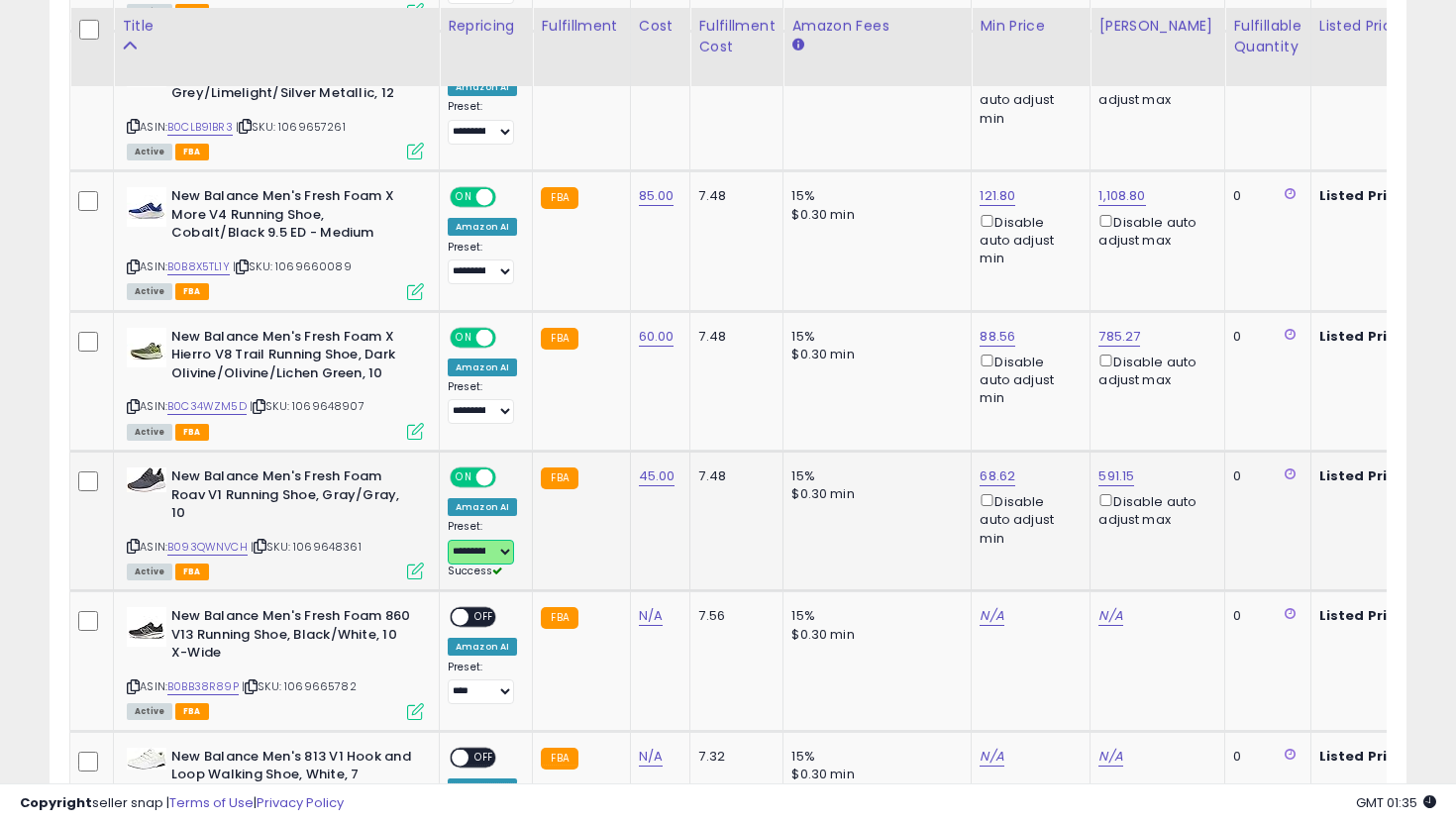 scroll, scrollTop: 1663, scrollLeft: 0, axis: vertical 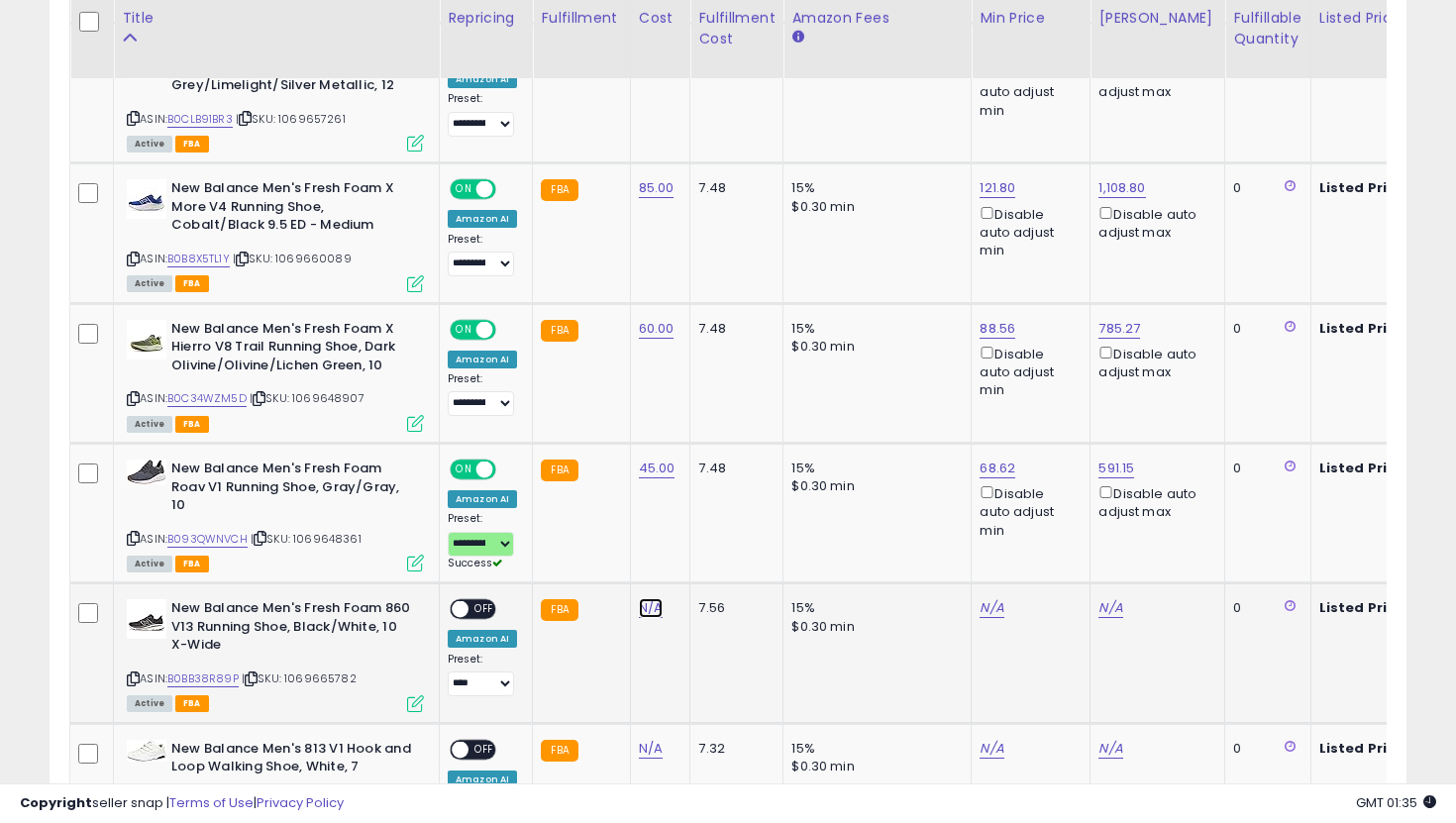 click on "N/A" at bounding box center [651, 608] 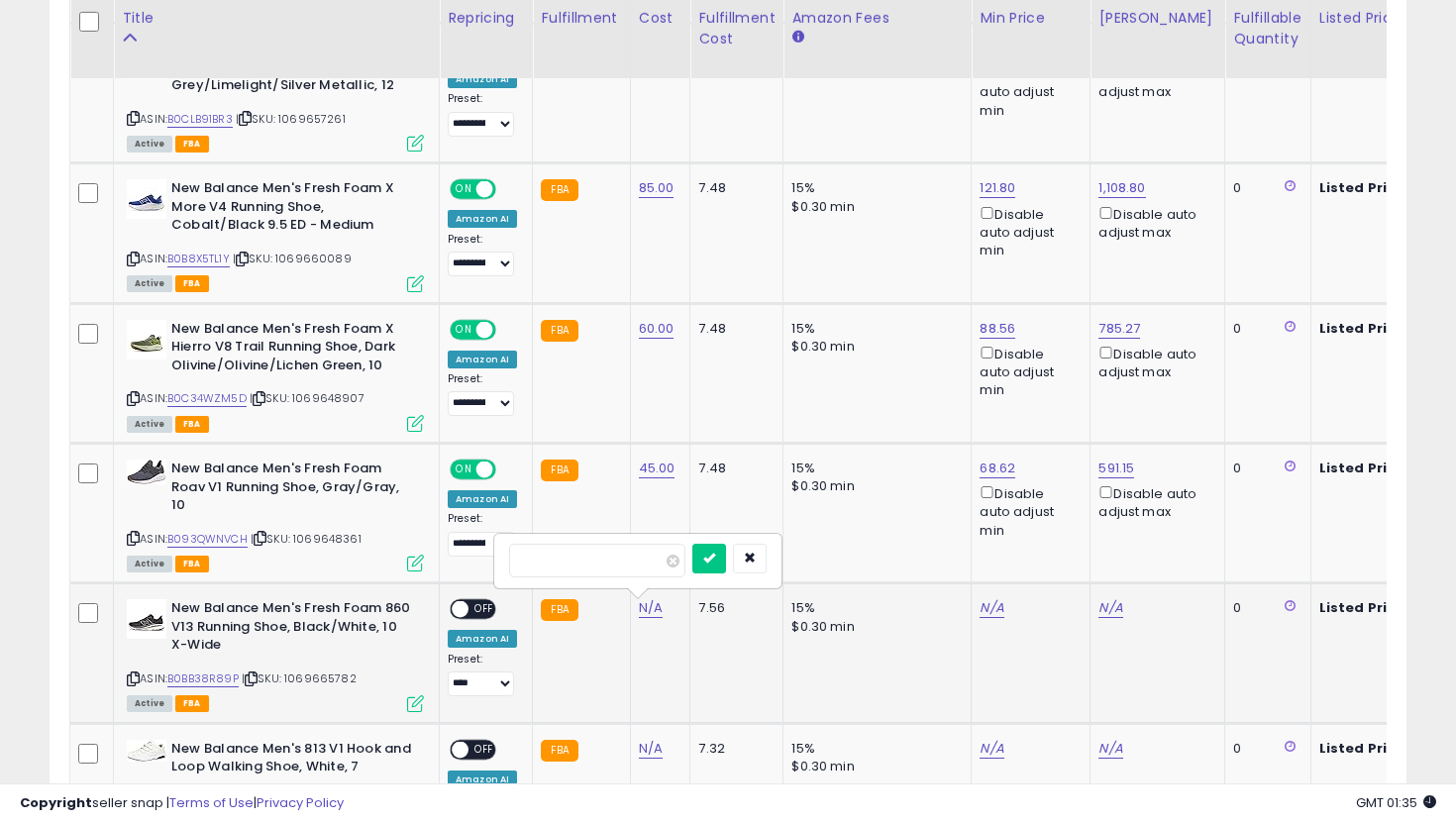 click at bounding box center (709, 559) 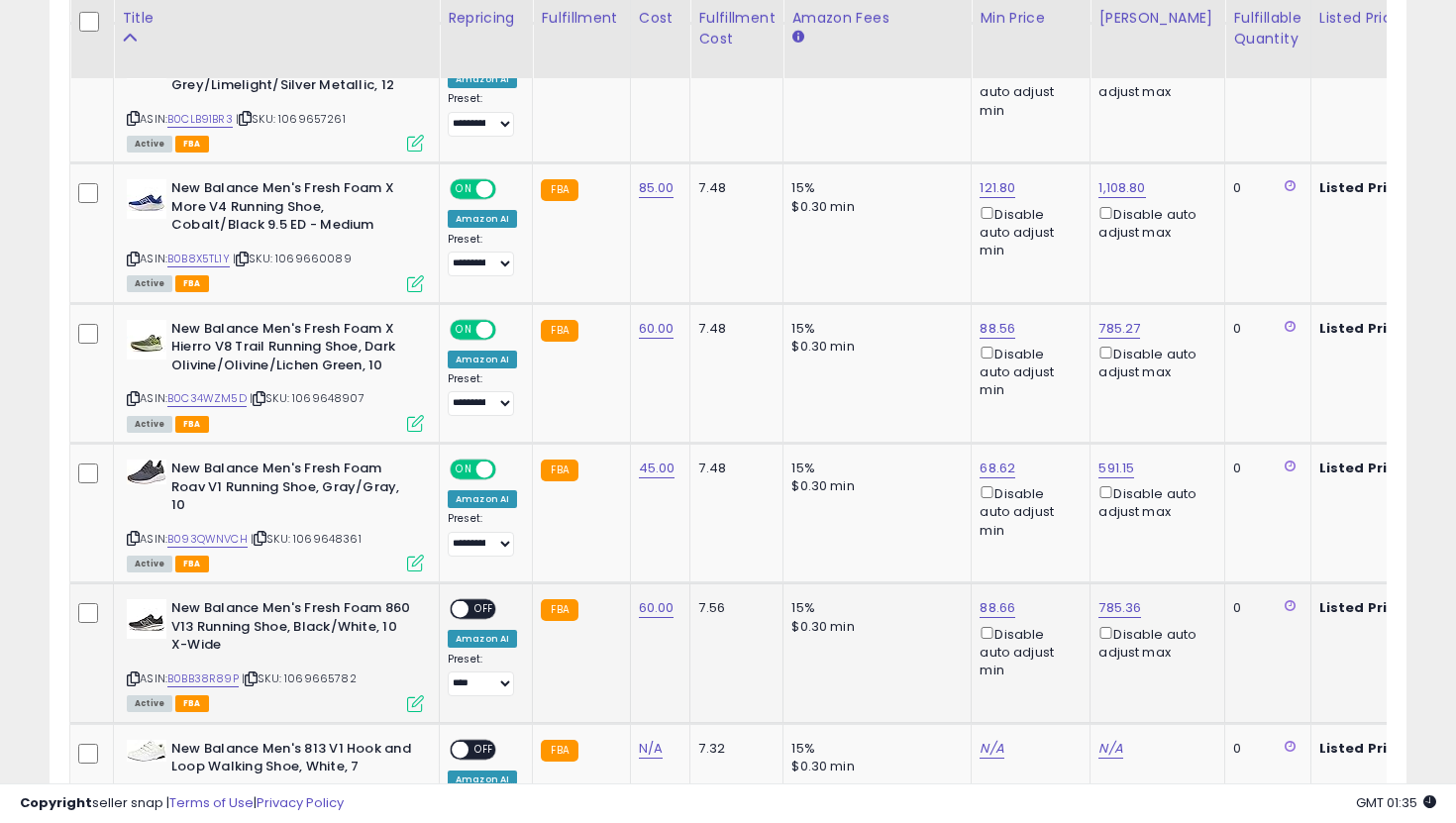 click on "OFF" at bounding box center (484, 609) 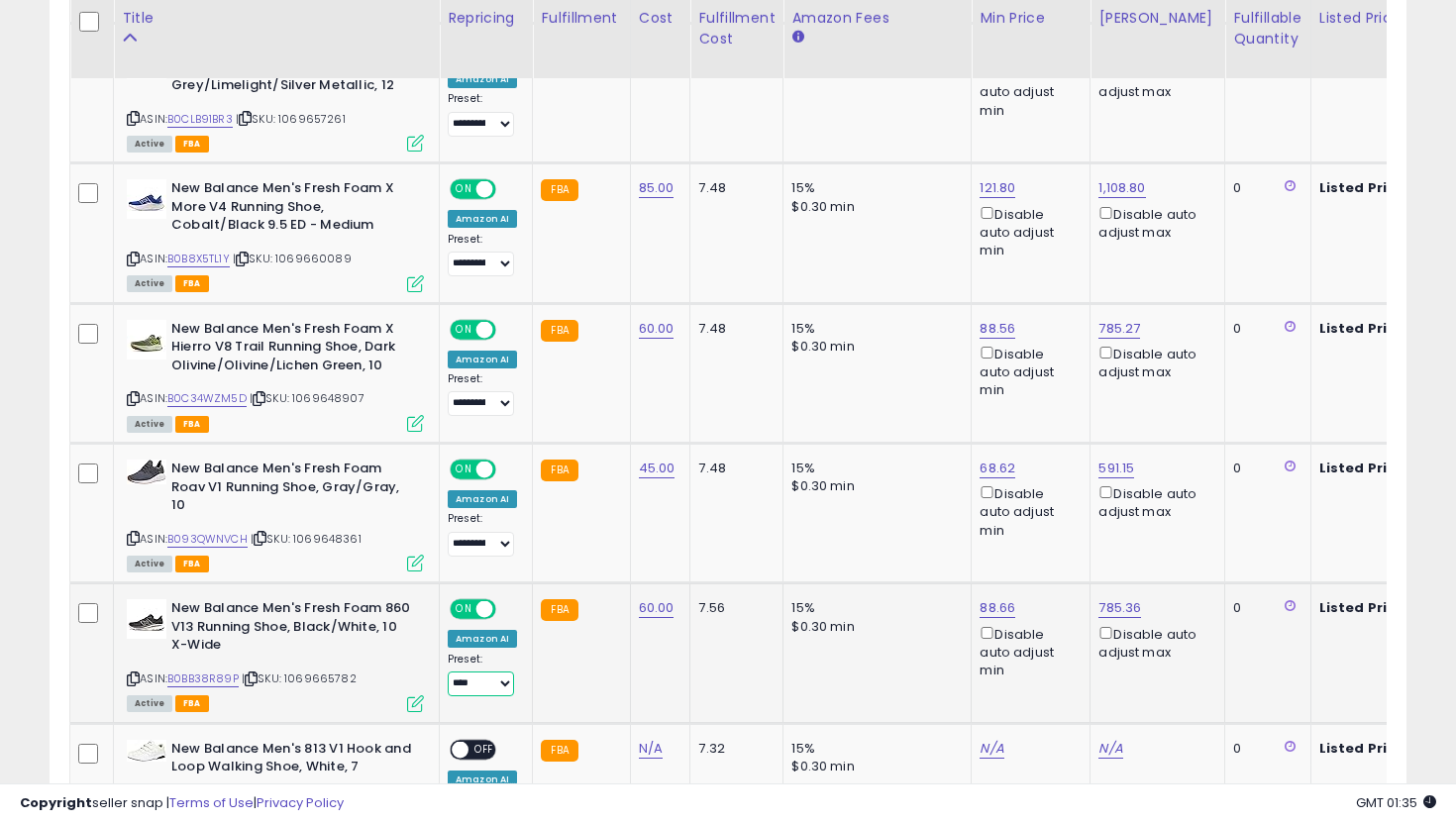 click on "**********" at bounding box center [480, 683] 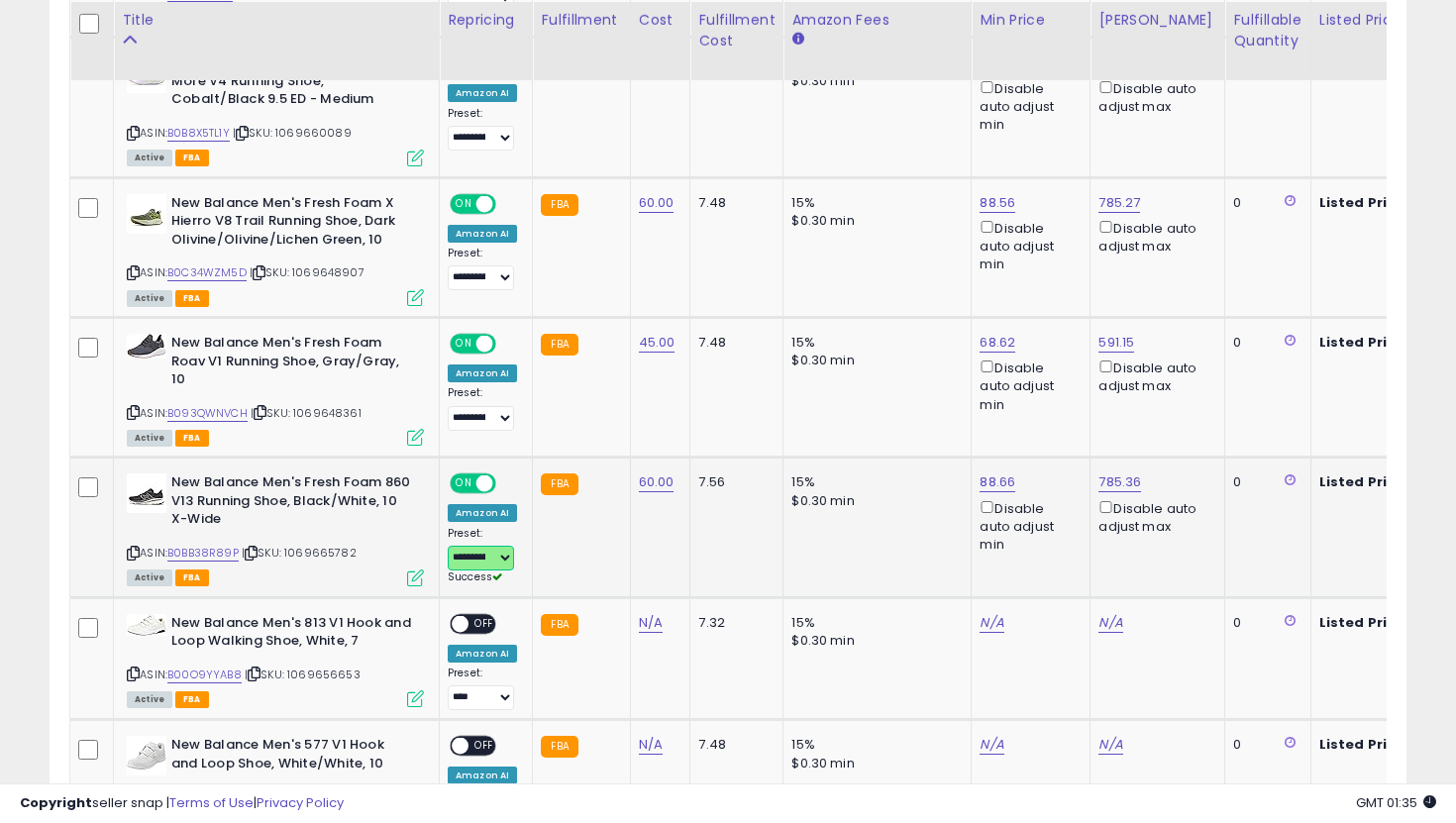 scroll, scrollTop: 1791, scrollLeft: 0, axis: vertical 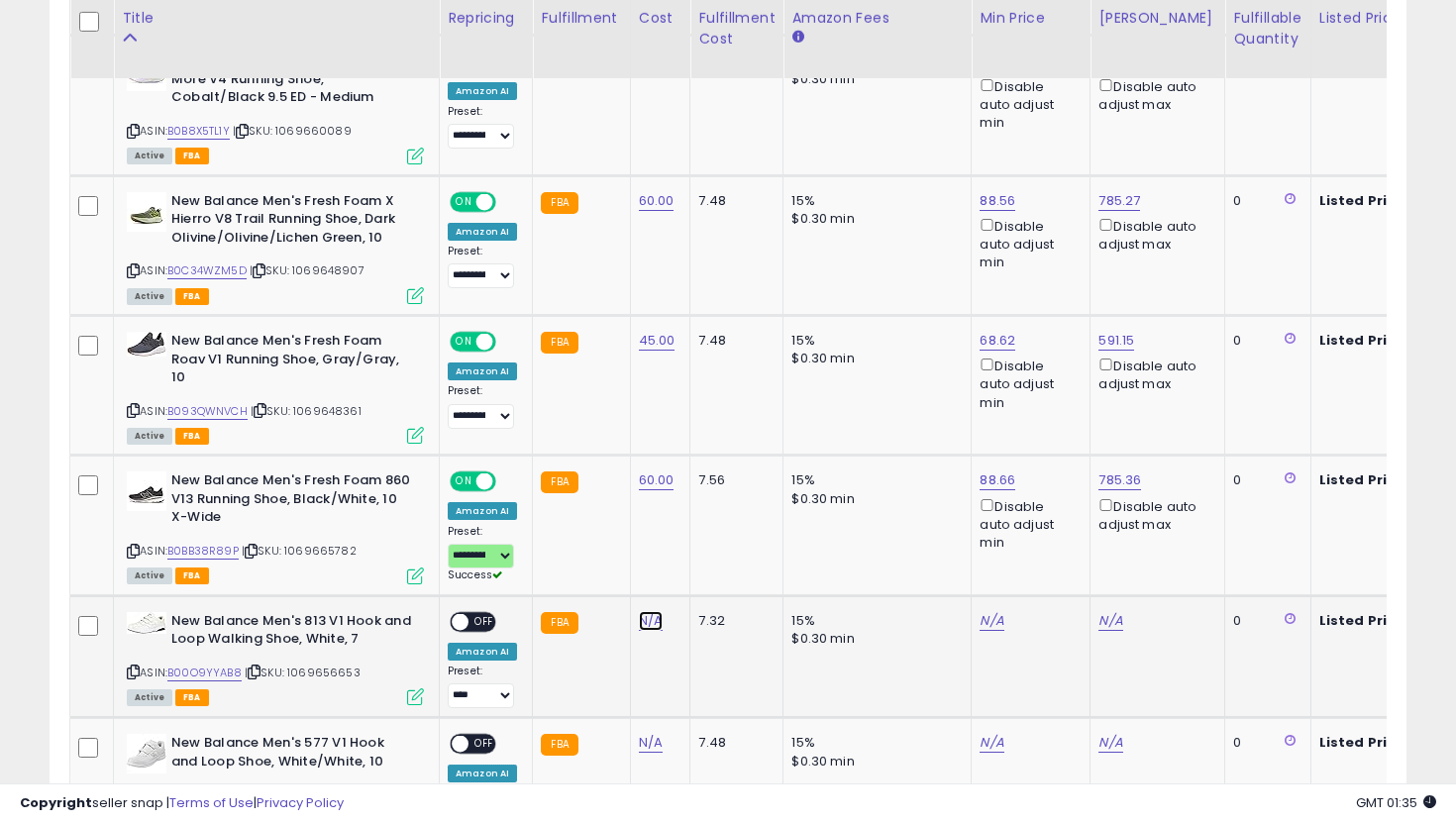 click on "N/A" at bounding box center [651, 621] 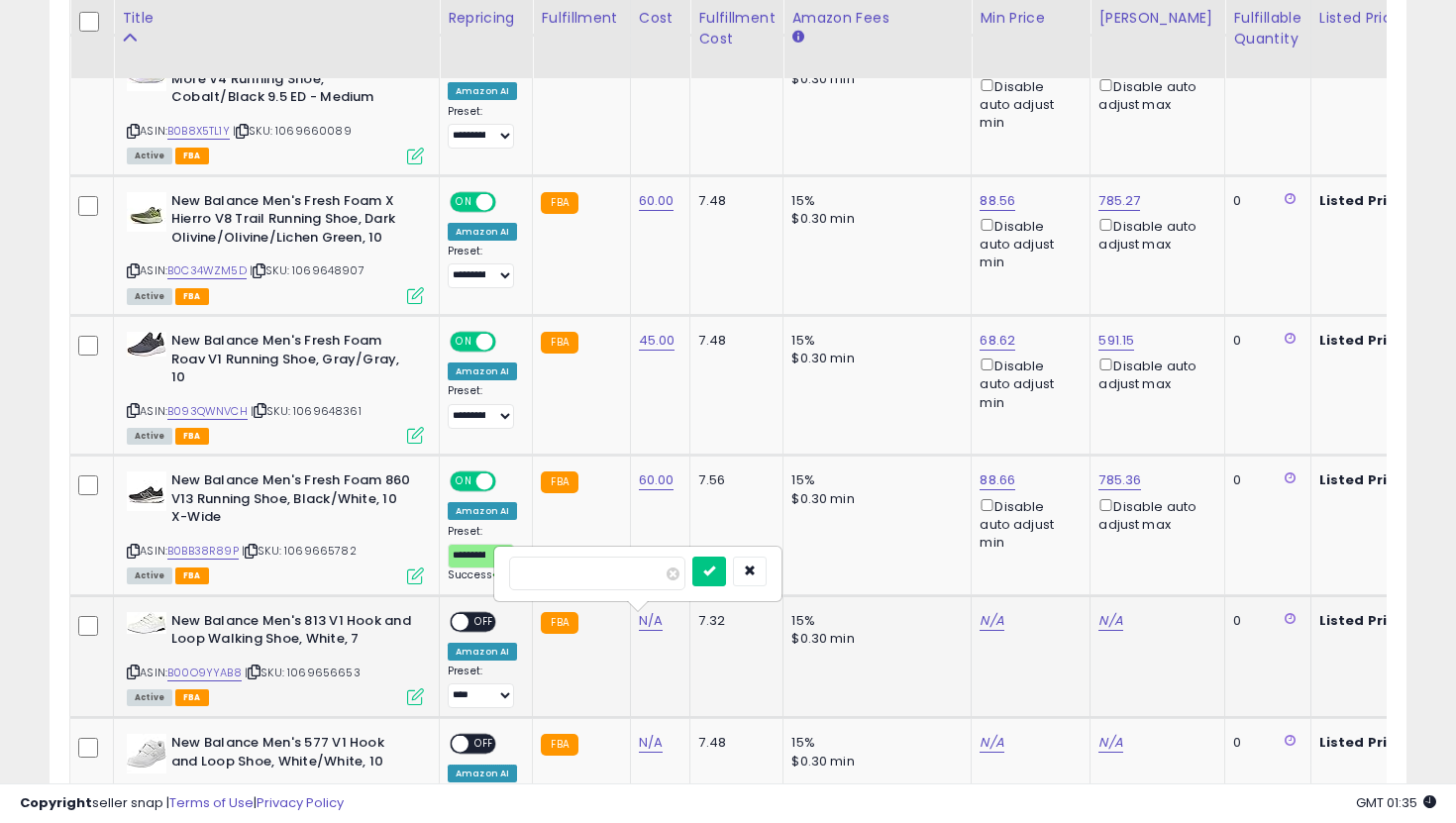 click at bounding box center [709, 571] 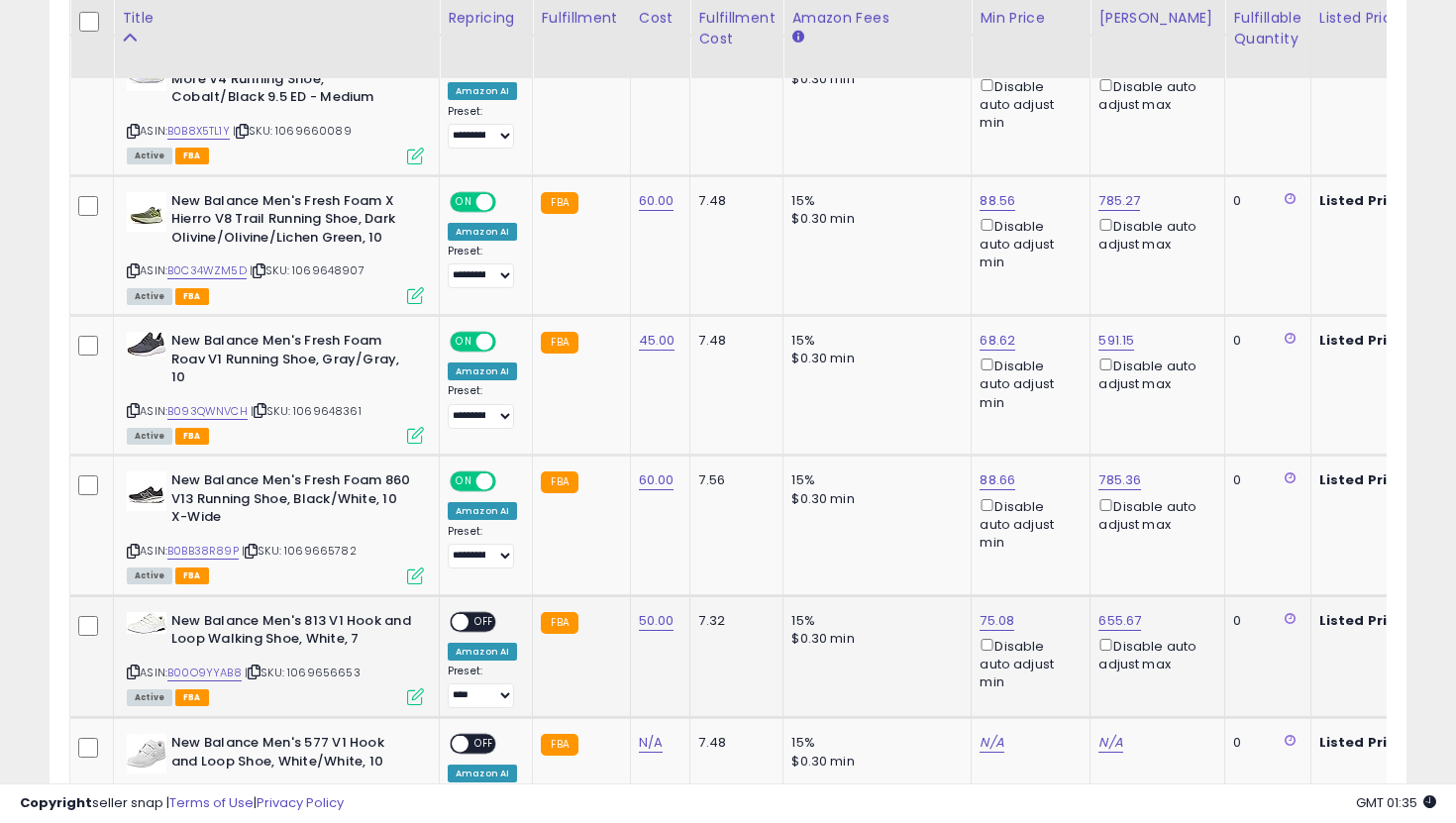 click on "OFF" at bounding box center (484, 621) 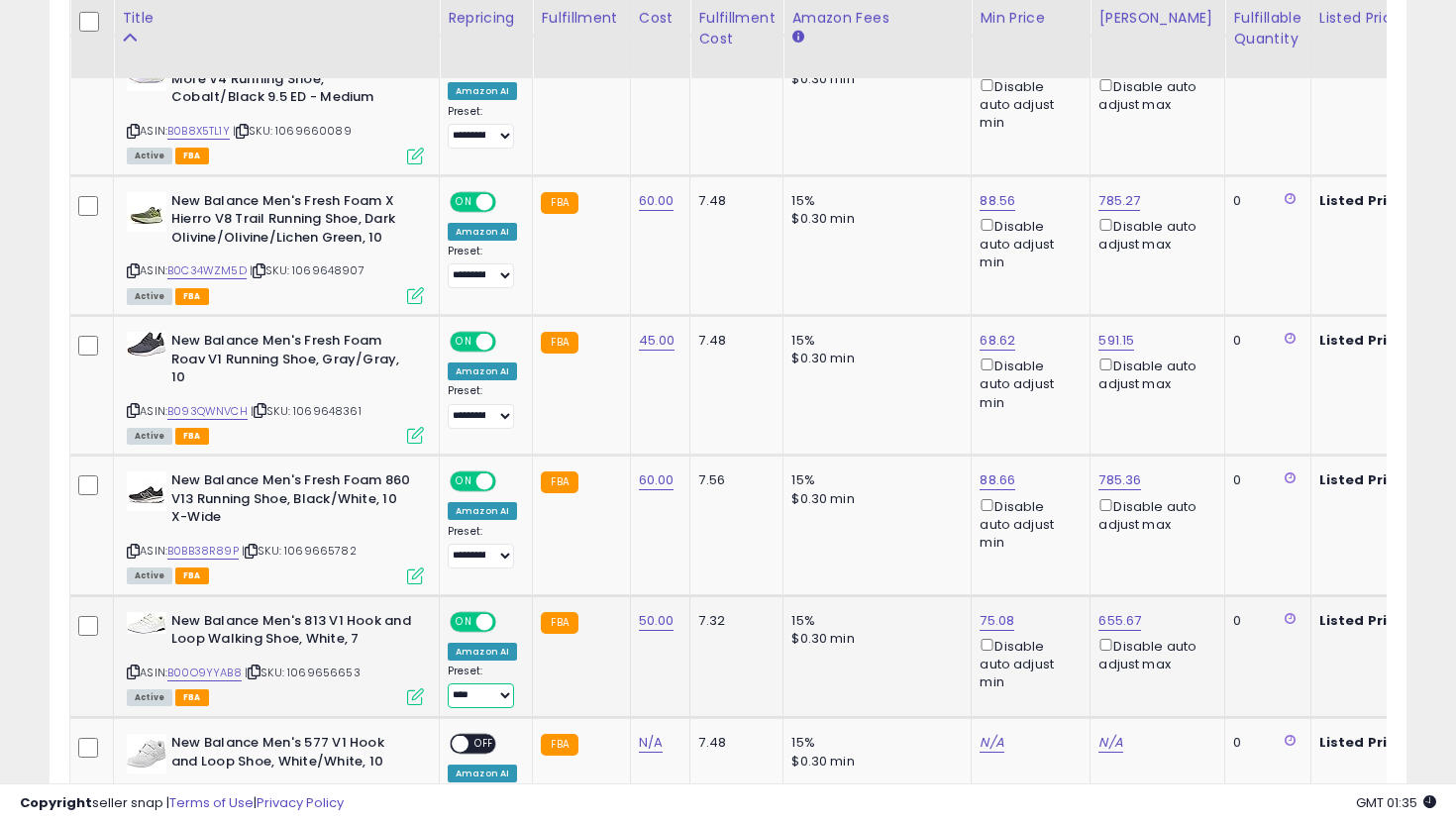 click on "**********" at bounding box center [480, 695] 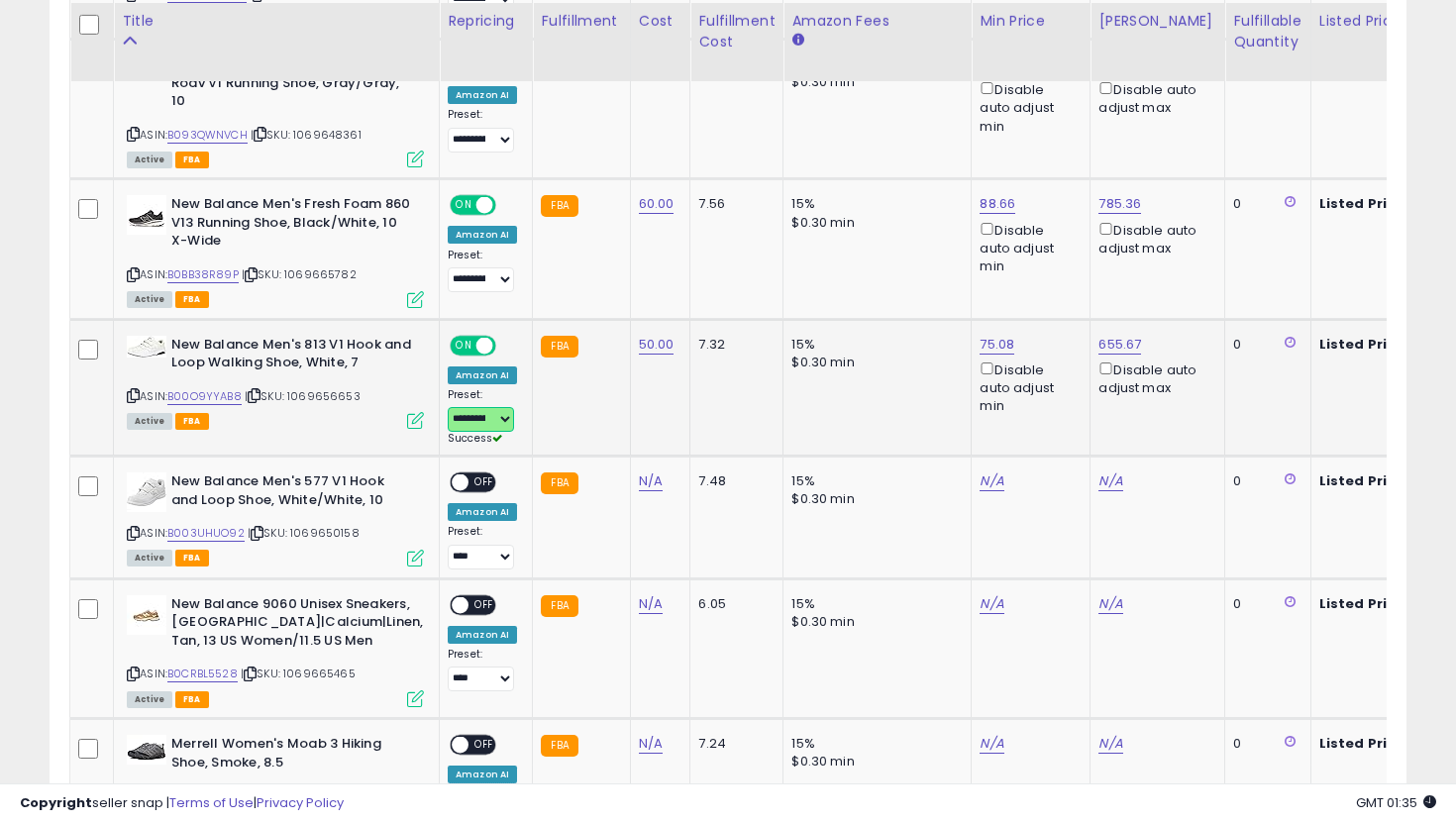 scroll, scrollTop: 2070, scrollLeft: 0, axis: vertical 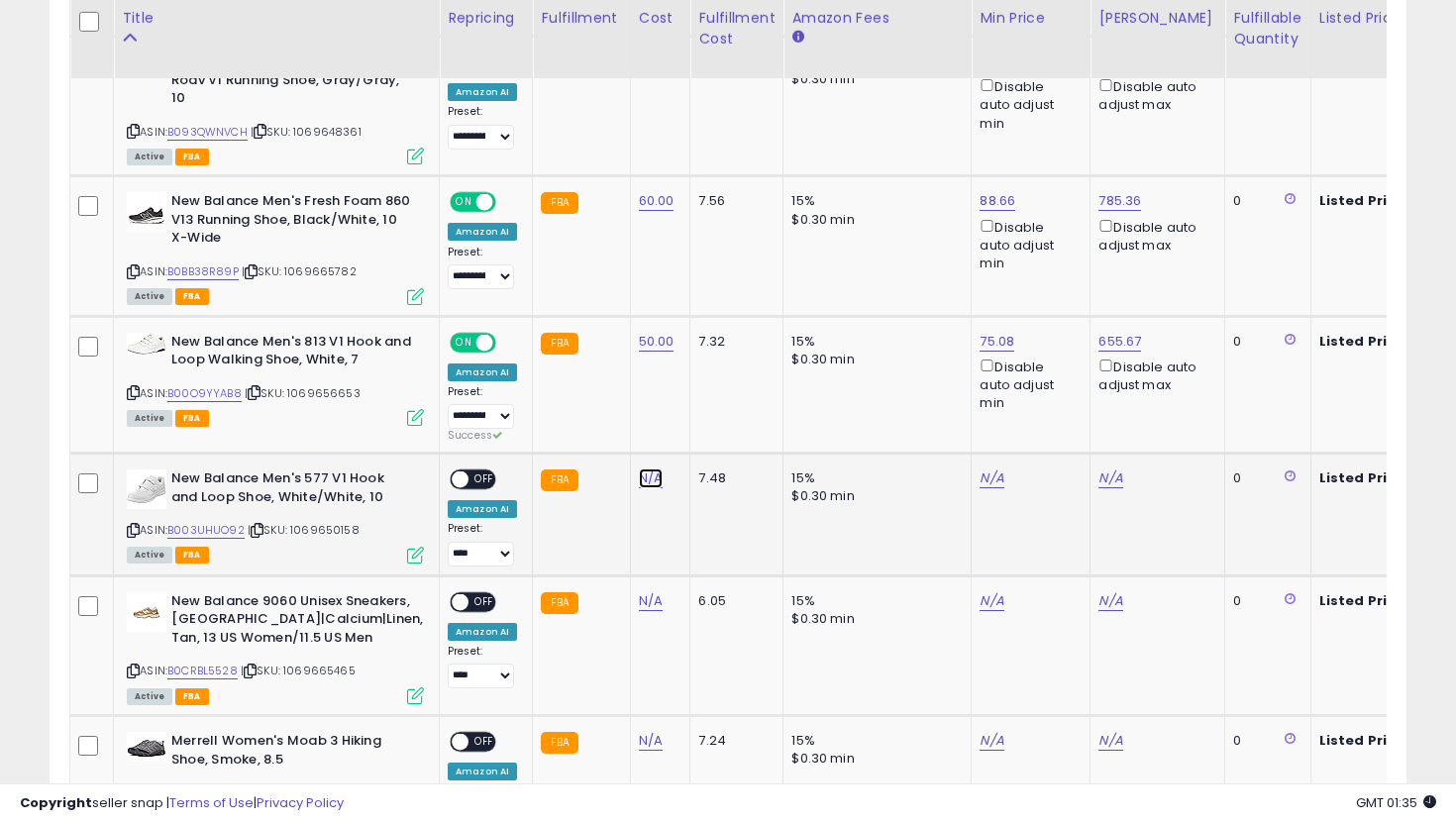 click on "N/A" 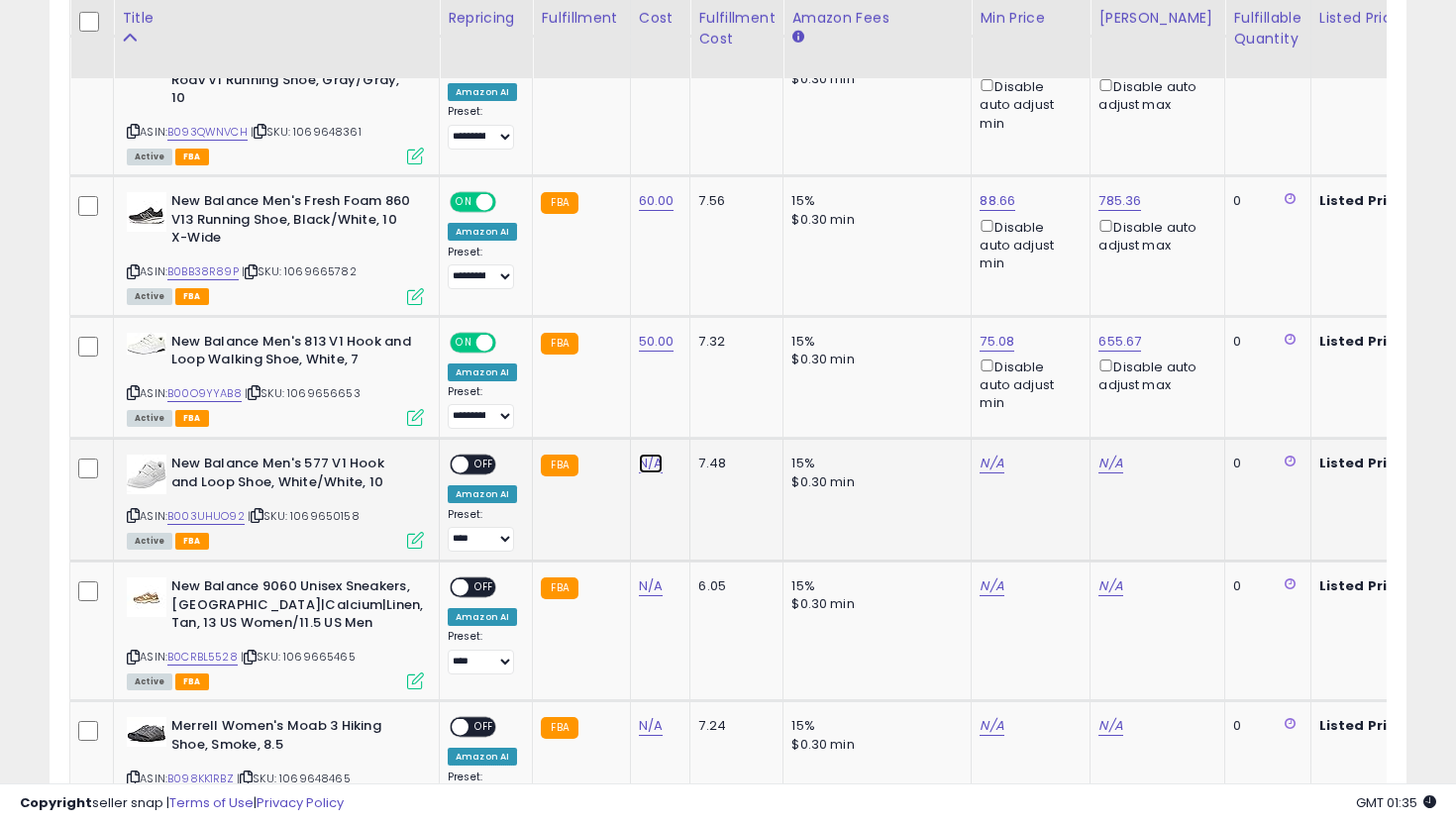 click on "N/A" at bounding box center [651, 463] 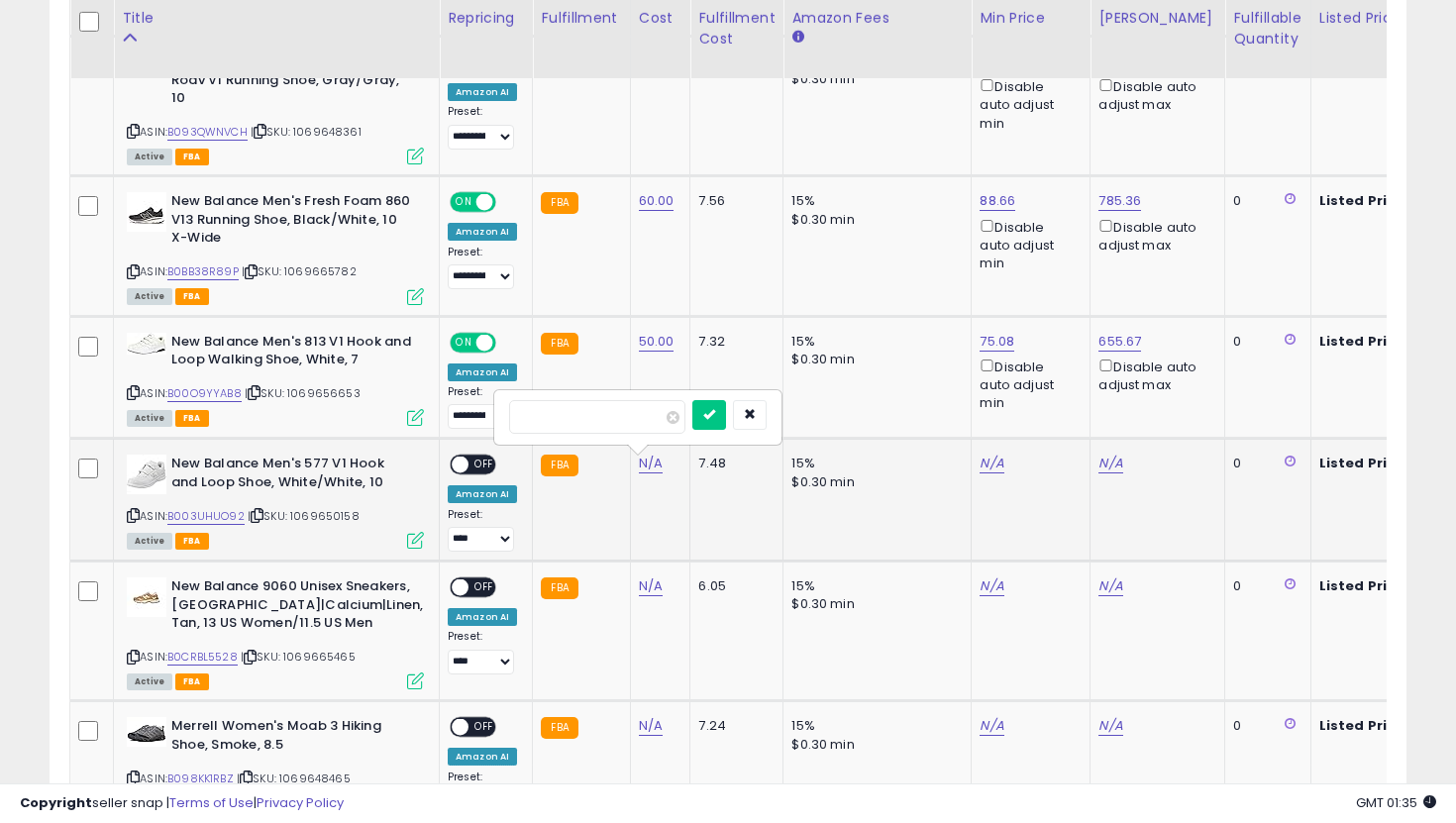 click at bounding box center [709, 415] 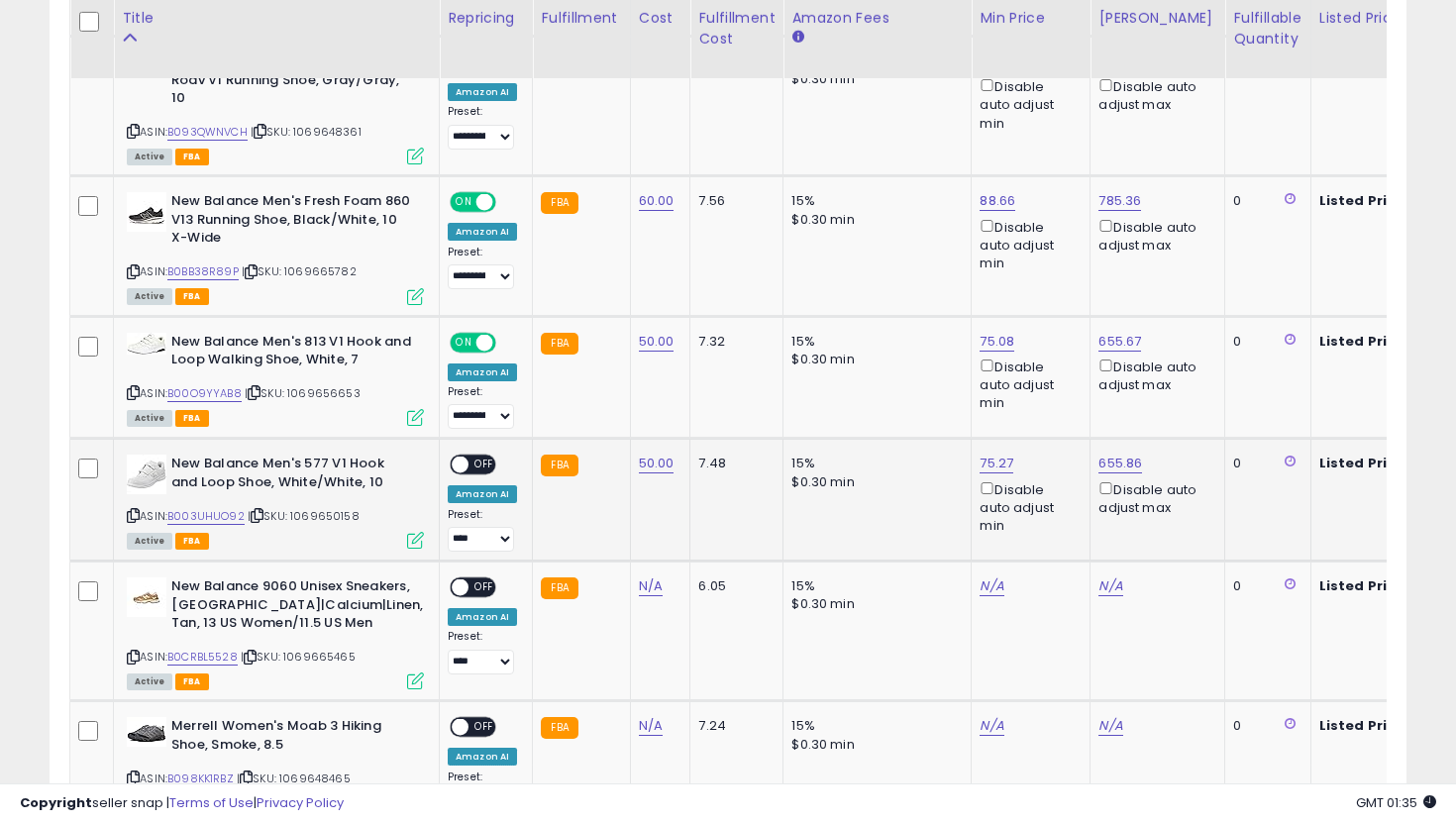click on "OFF" at bounding box center [484, 464] 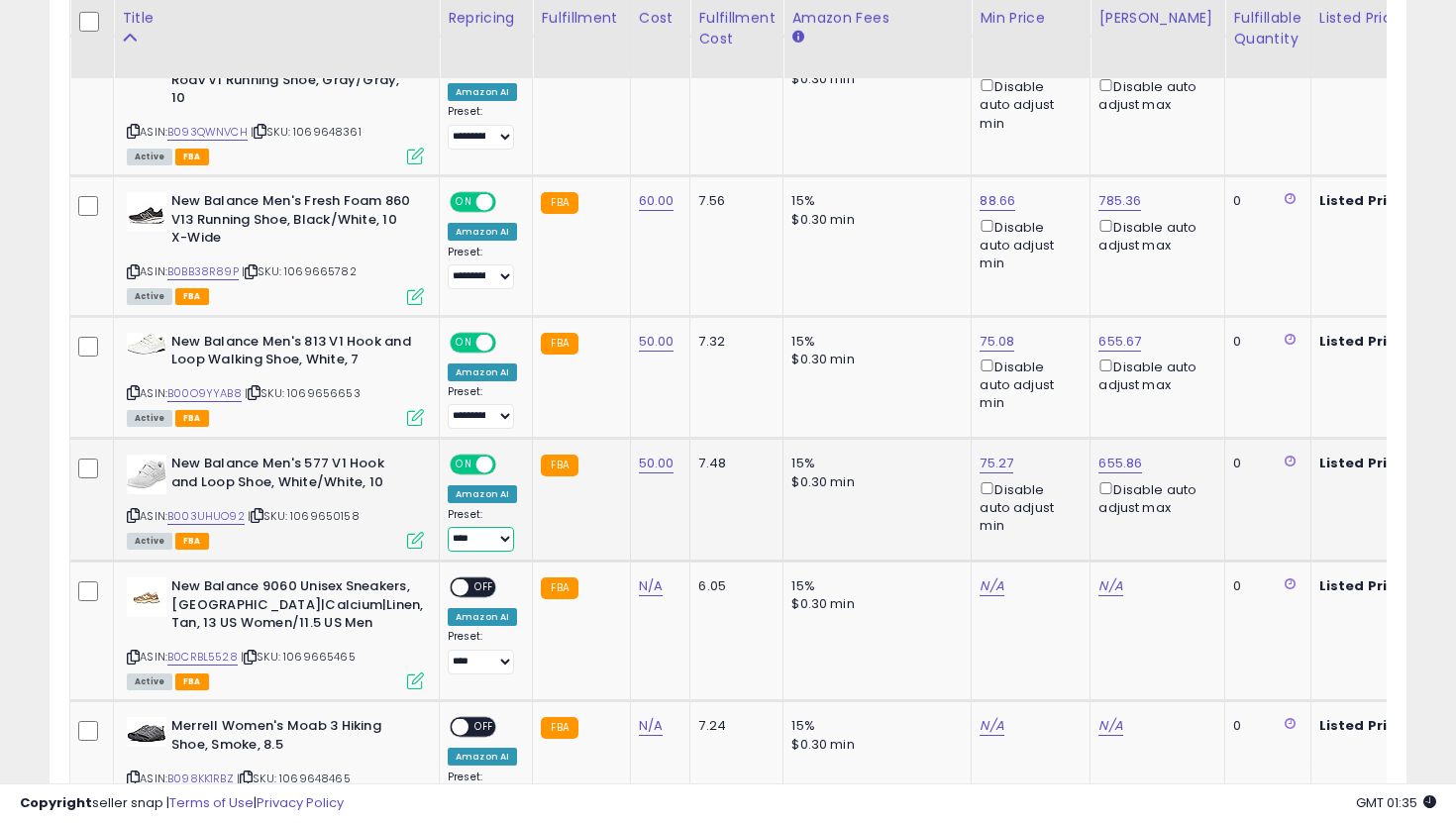 click on "**********" at bounding box center [480, 539] 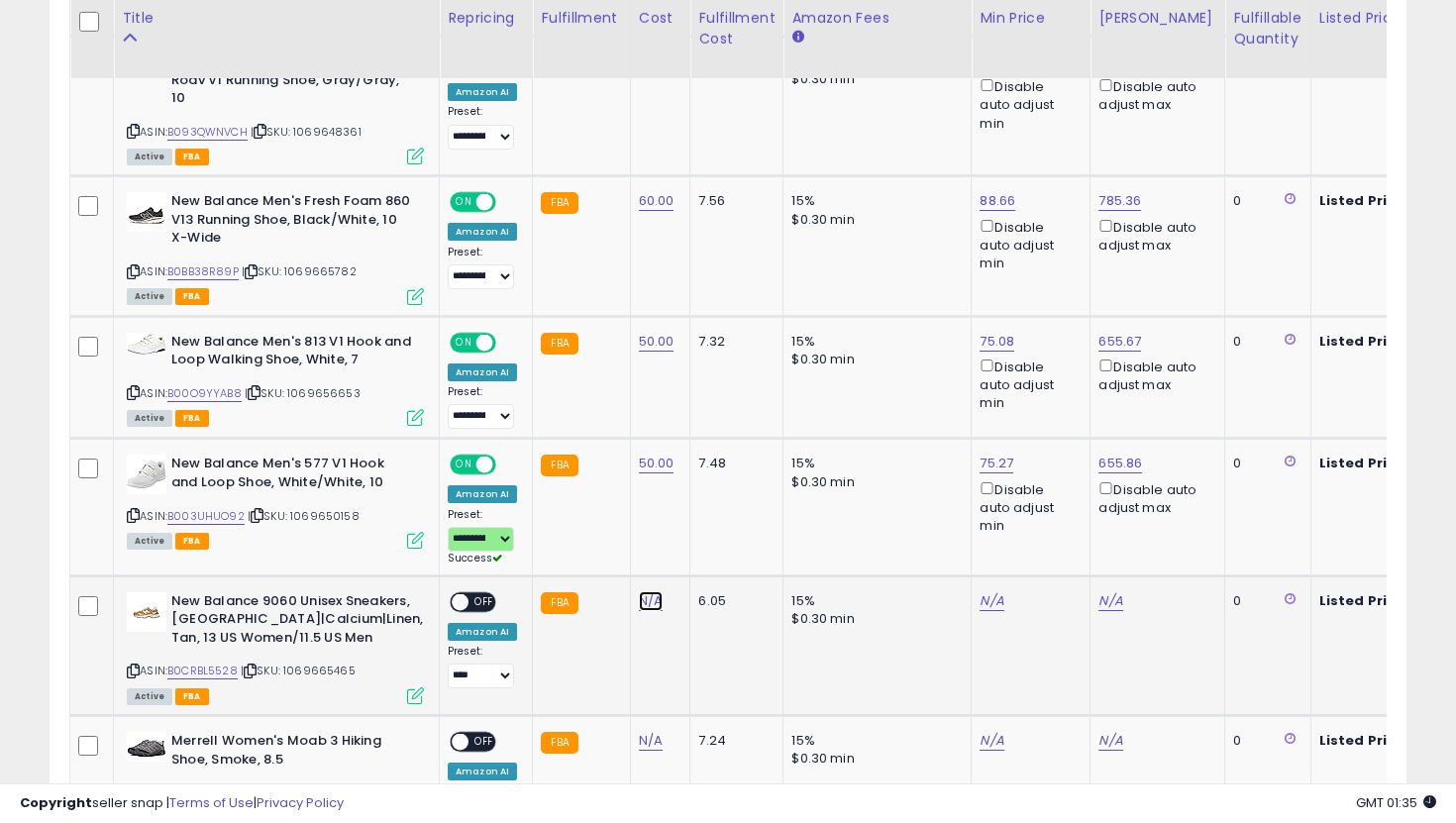 click on "N/A" at bounding box center [651, 601] 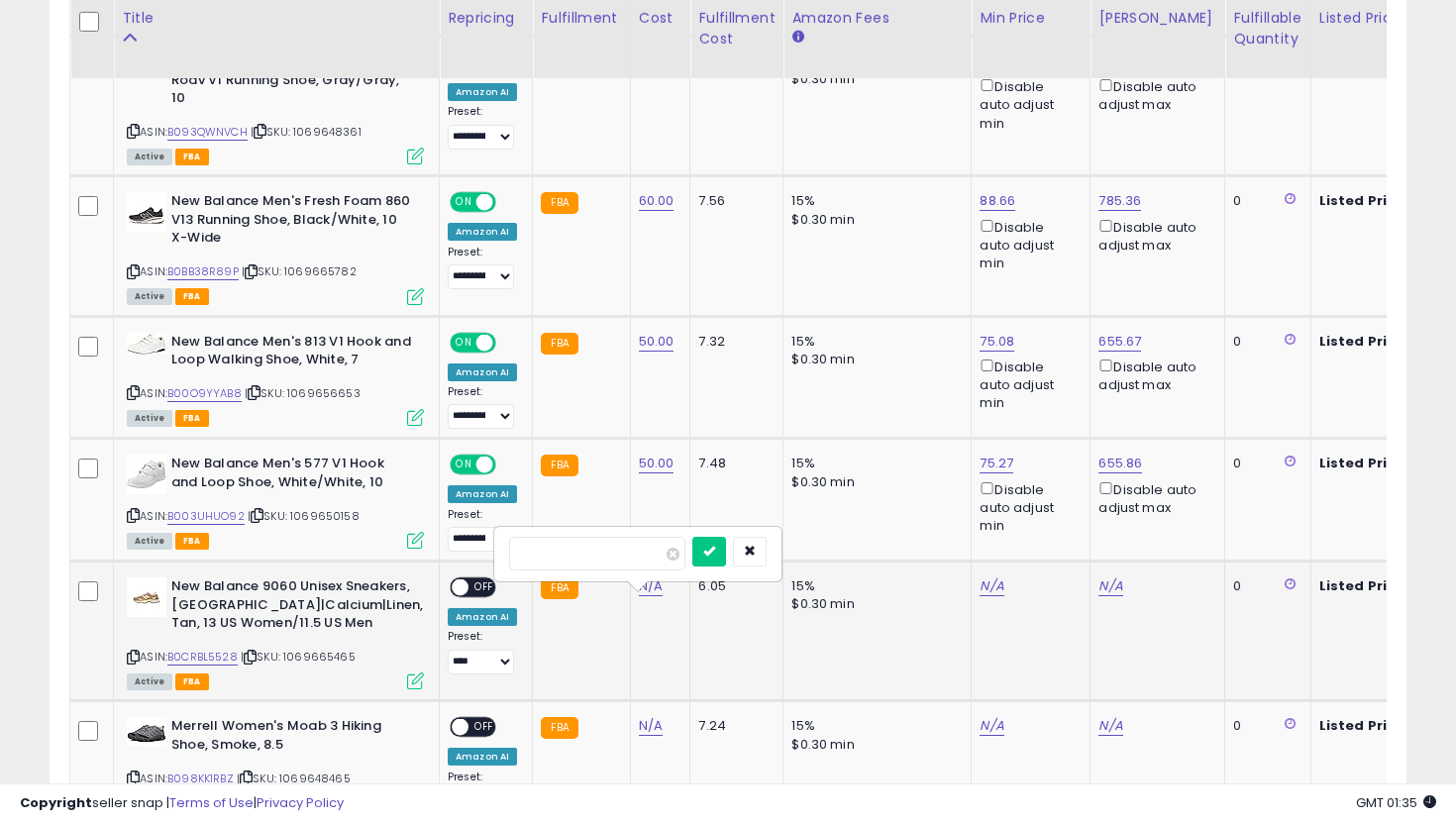 click at bounding box center [597, 554] 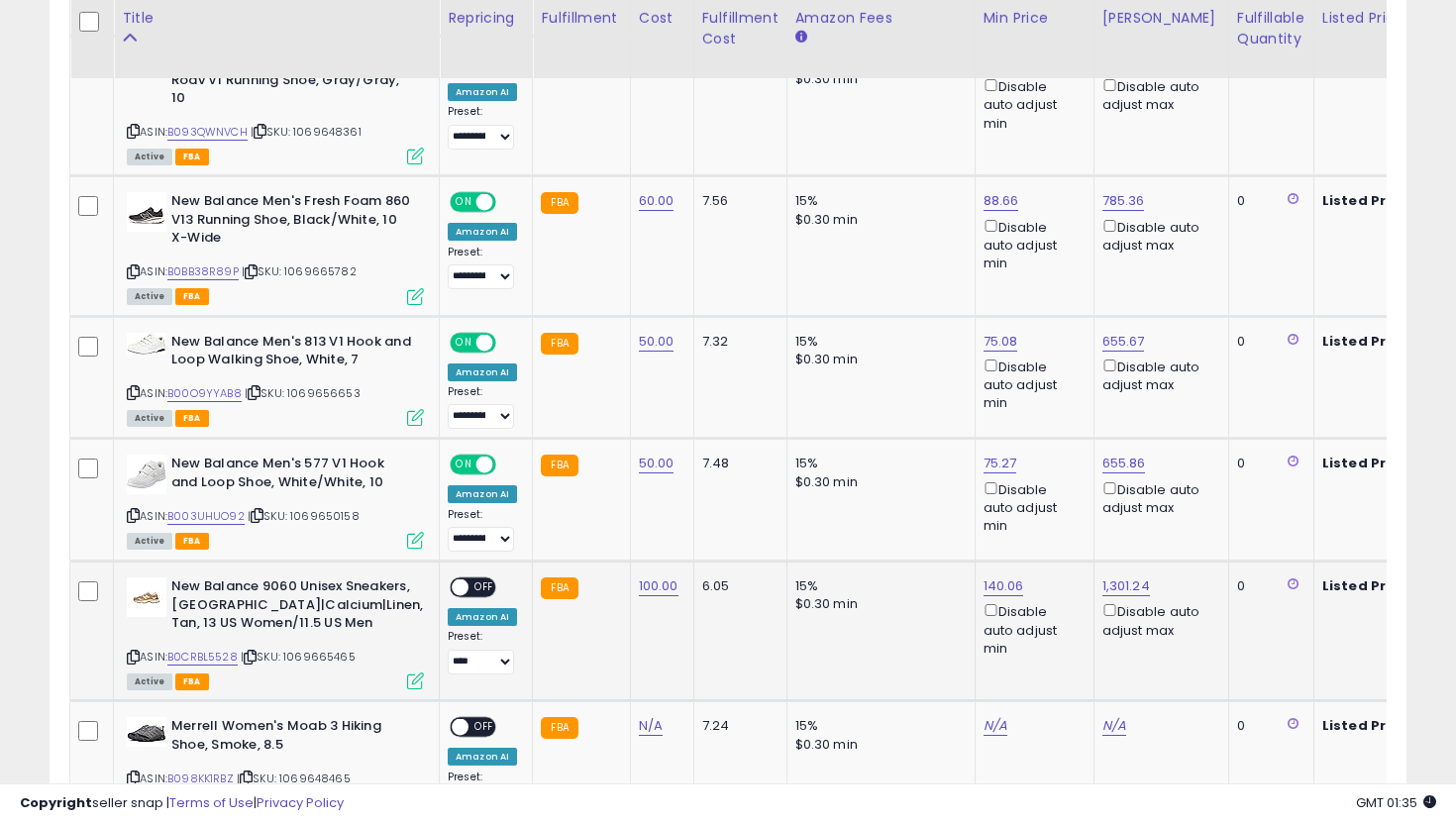 click on "OFF" at bounding box center [484, 587] 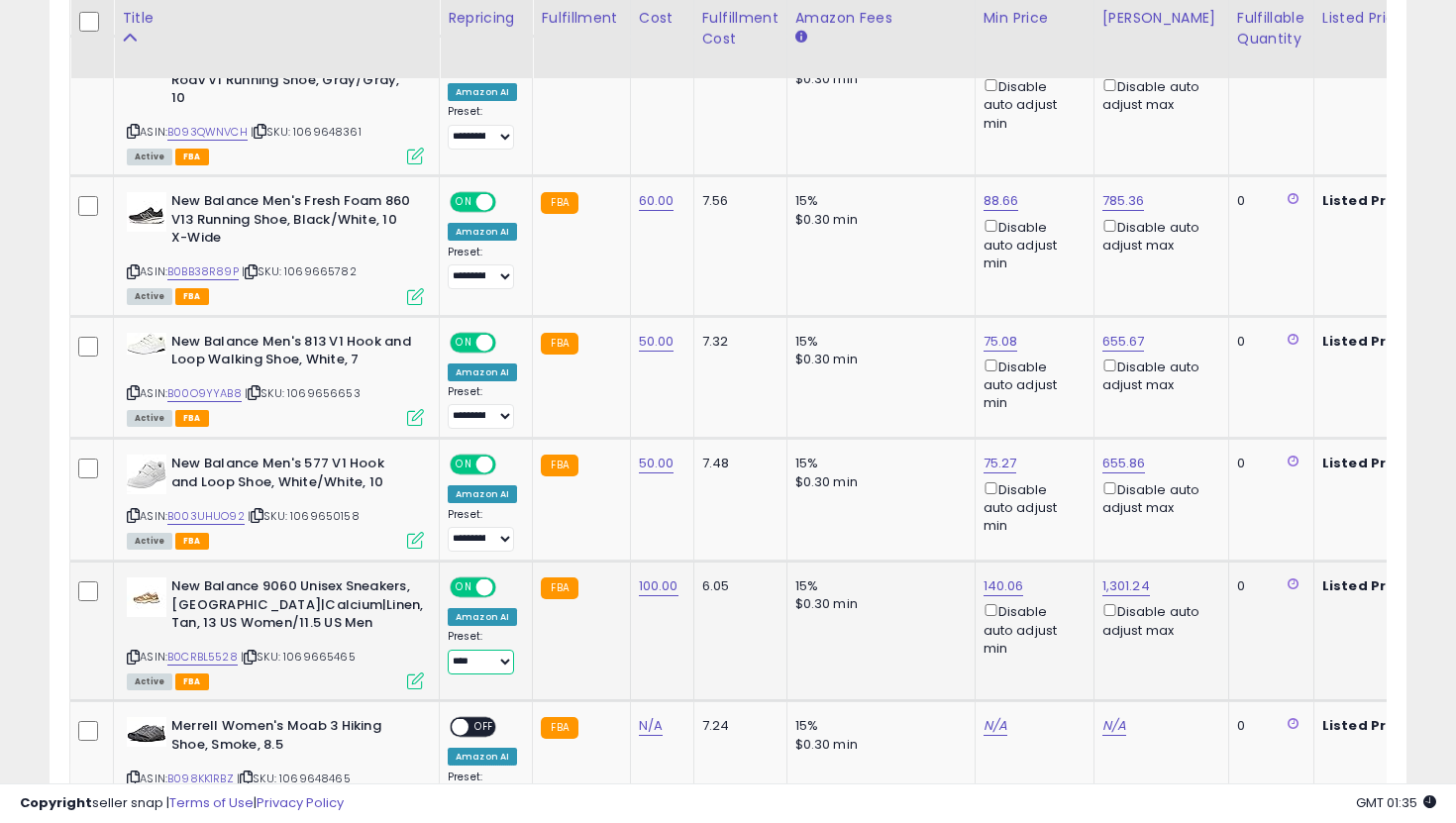 click on "**********" at bounding box center (480, 662) 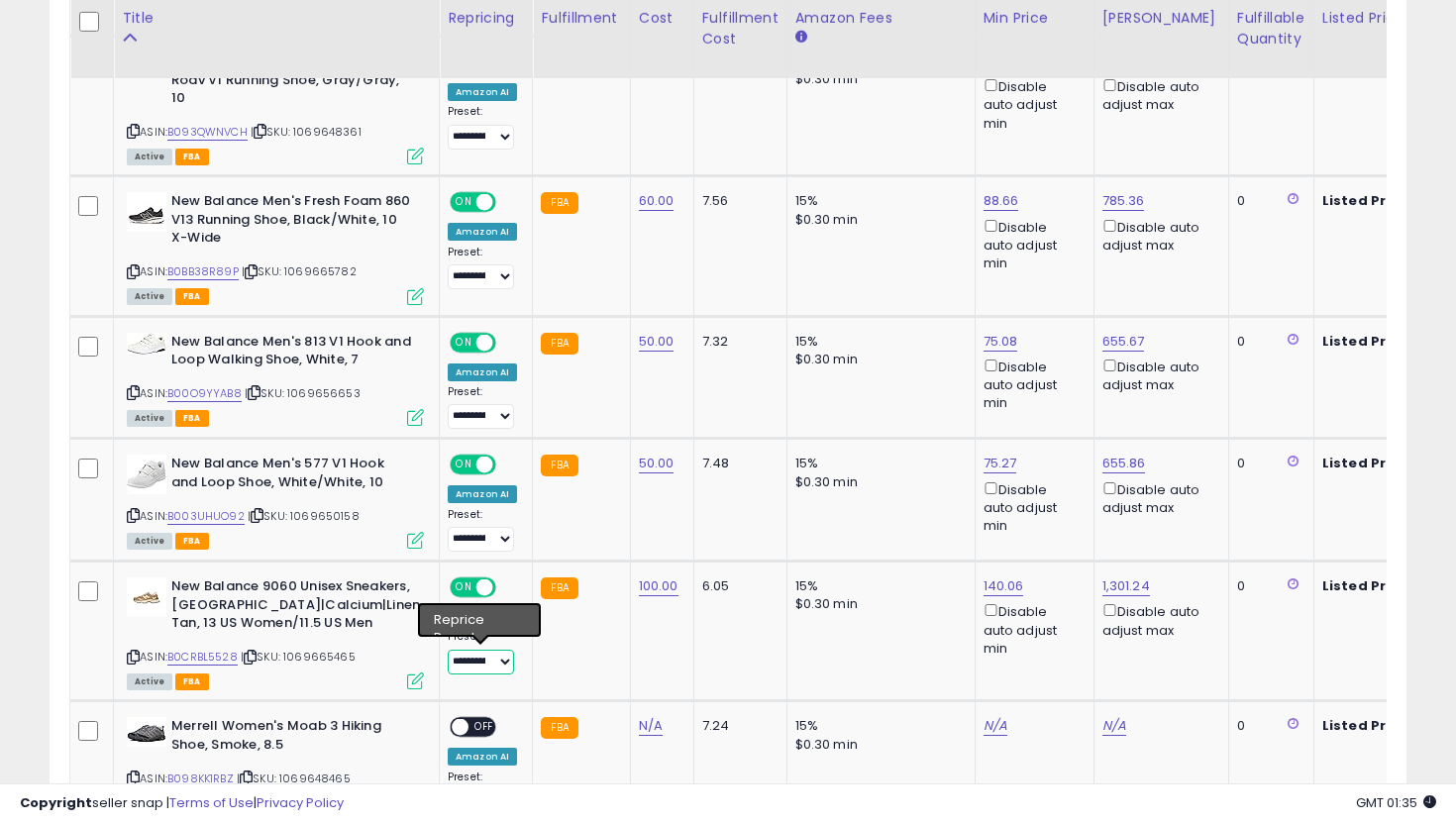scroll, scrollTop: 0, scrollLeft: 113, axis: horizontal 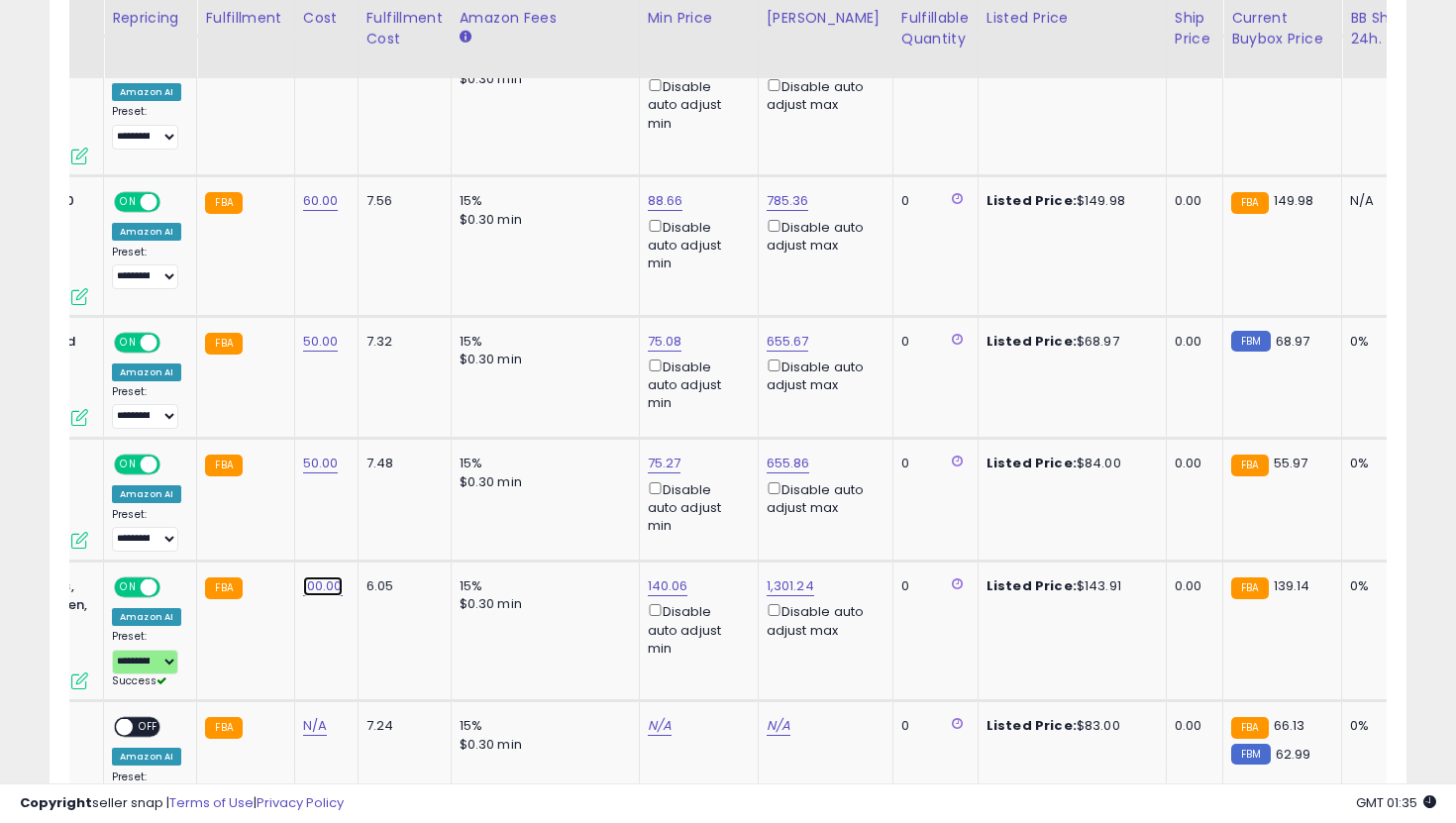 click on "100.00" at bounding box center [321, -1006] 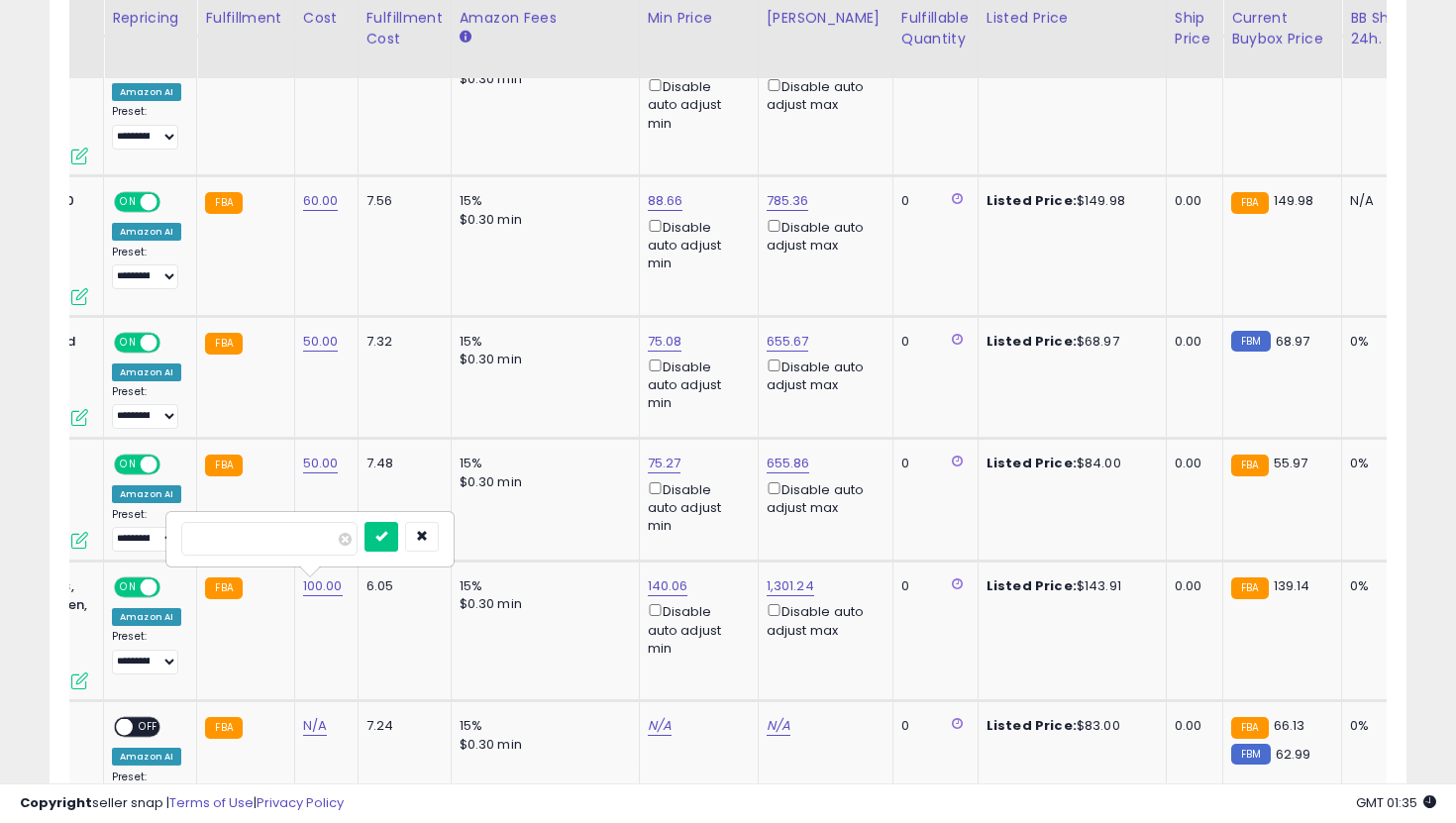 drag, startPoint x: 306, startPoint y: 526, endPoint x: 188, endPoint y: 522, distance: 118.06778 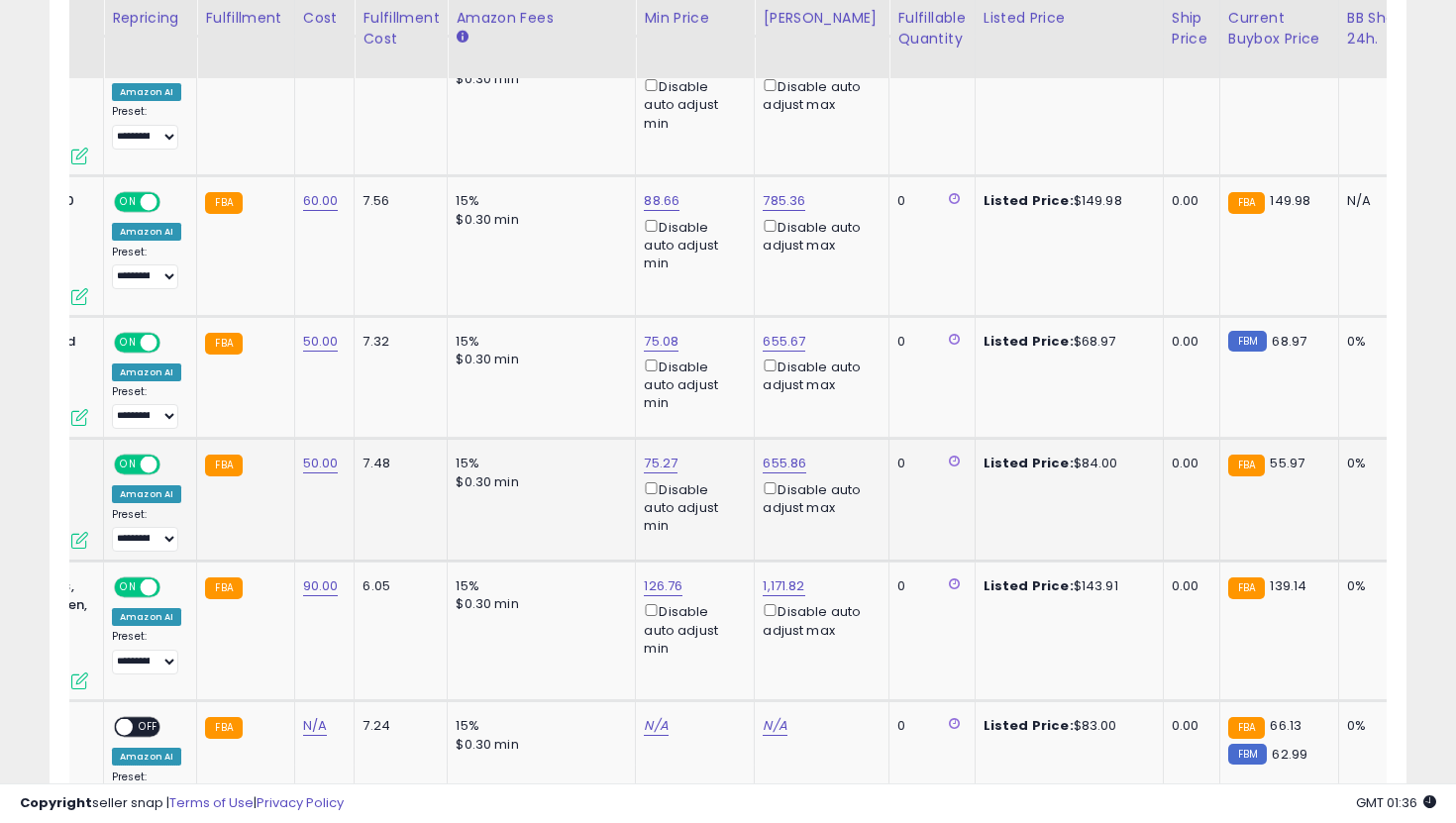 scroll, scrollTop: 0, scrollLeft: 32, axis: horizontal 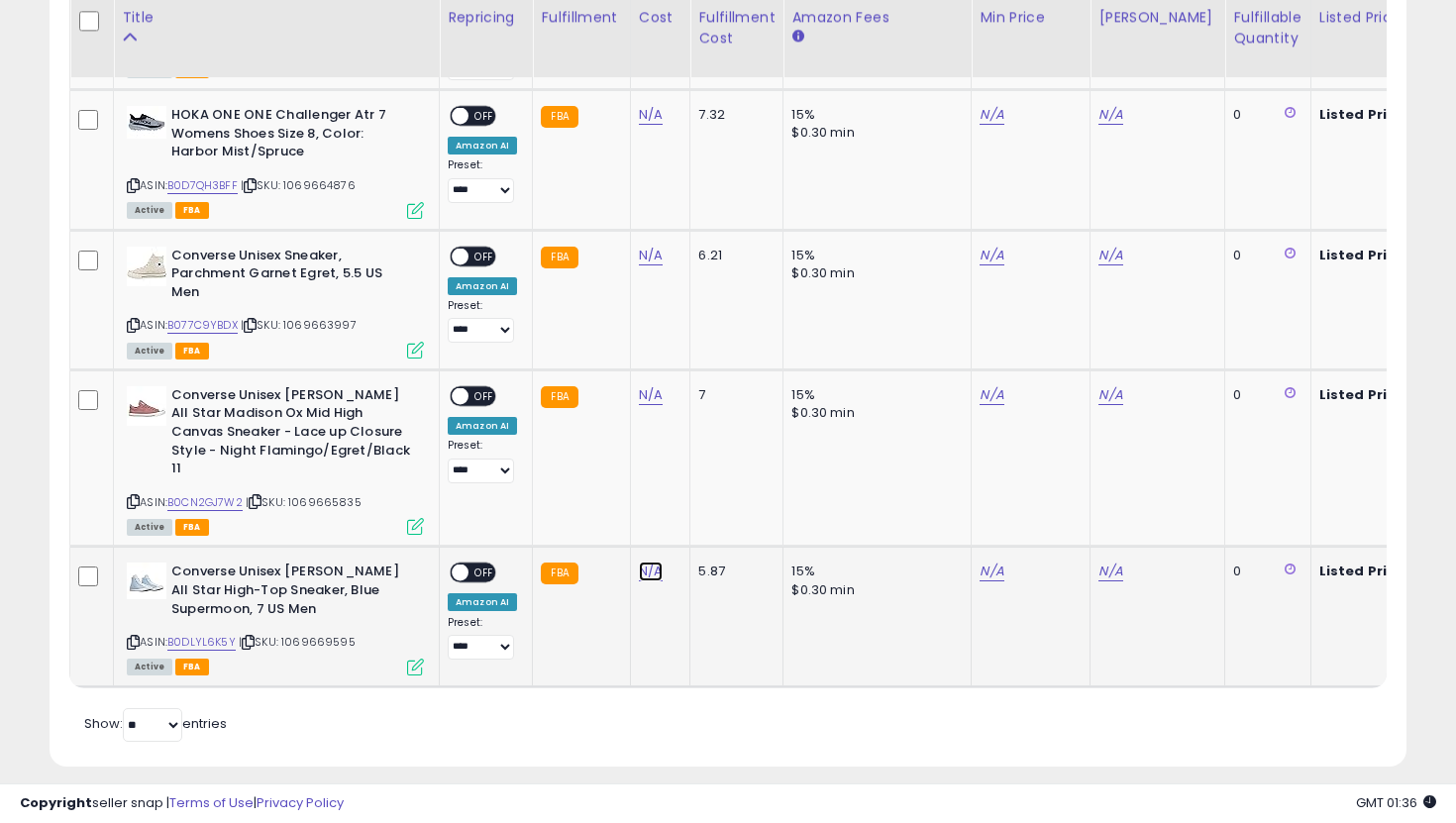 click on "N/A" at bounding box center [651, -919] 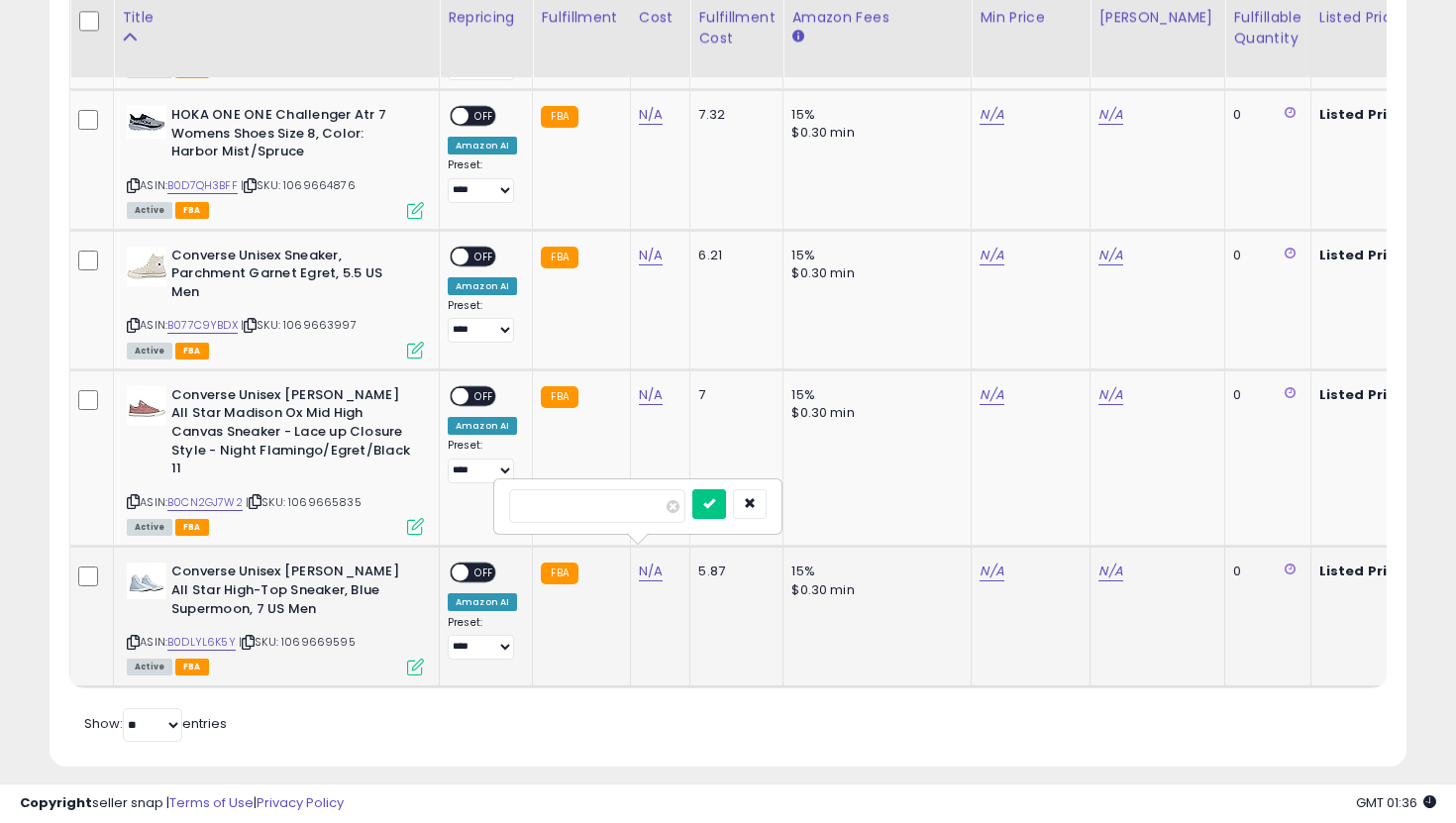 click at bounding box center [709, 504] 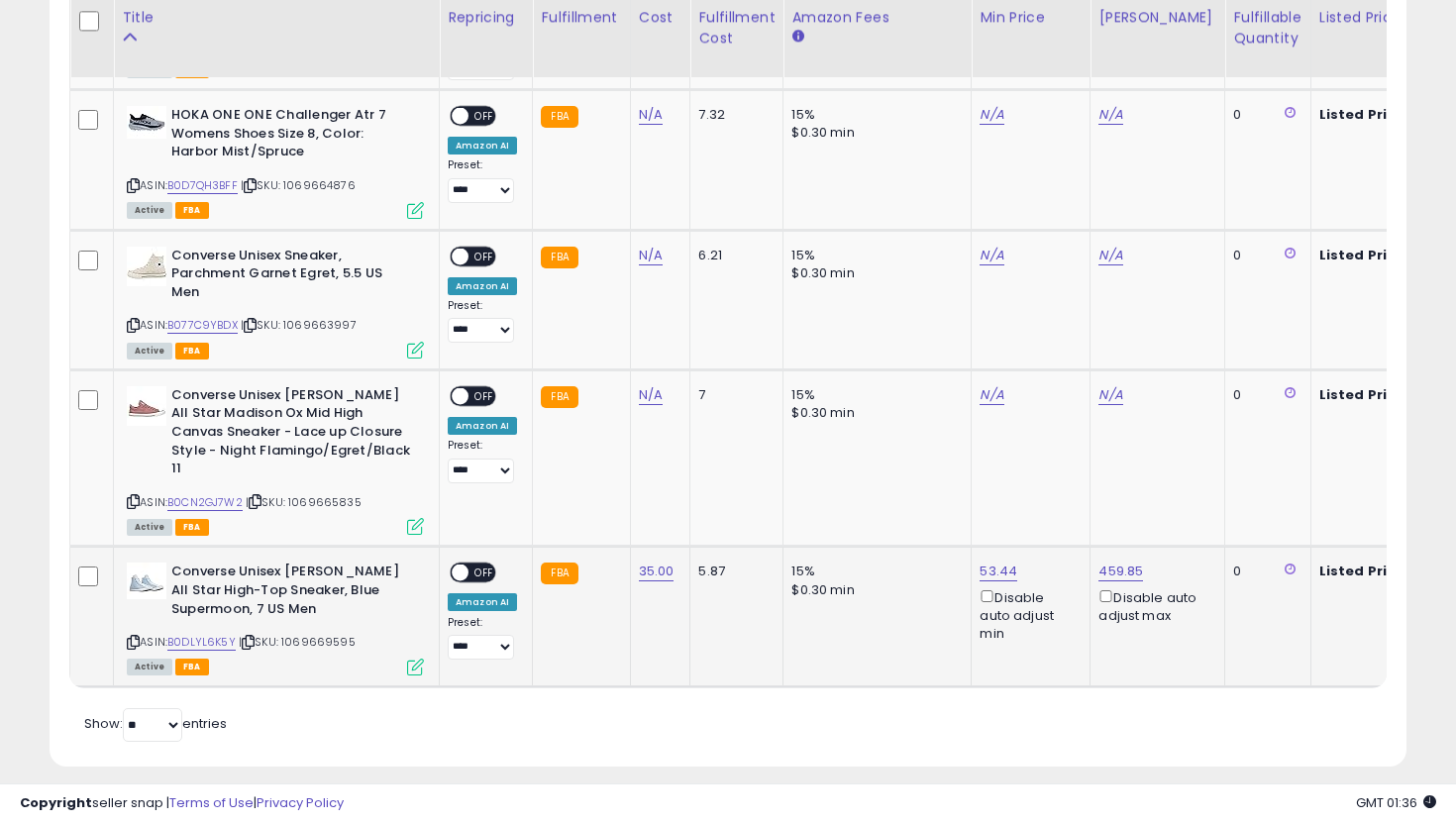 click on "OFF" at bounding box center [484, 572] 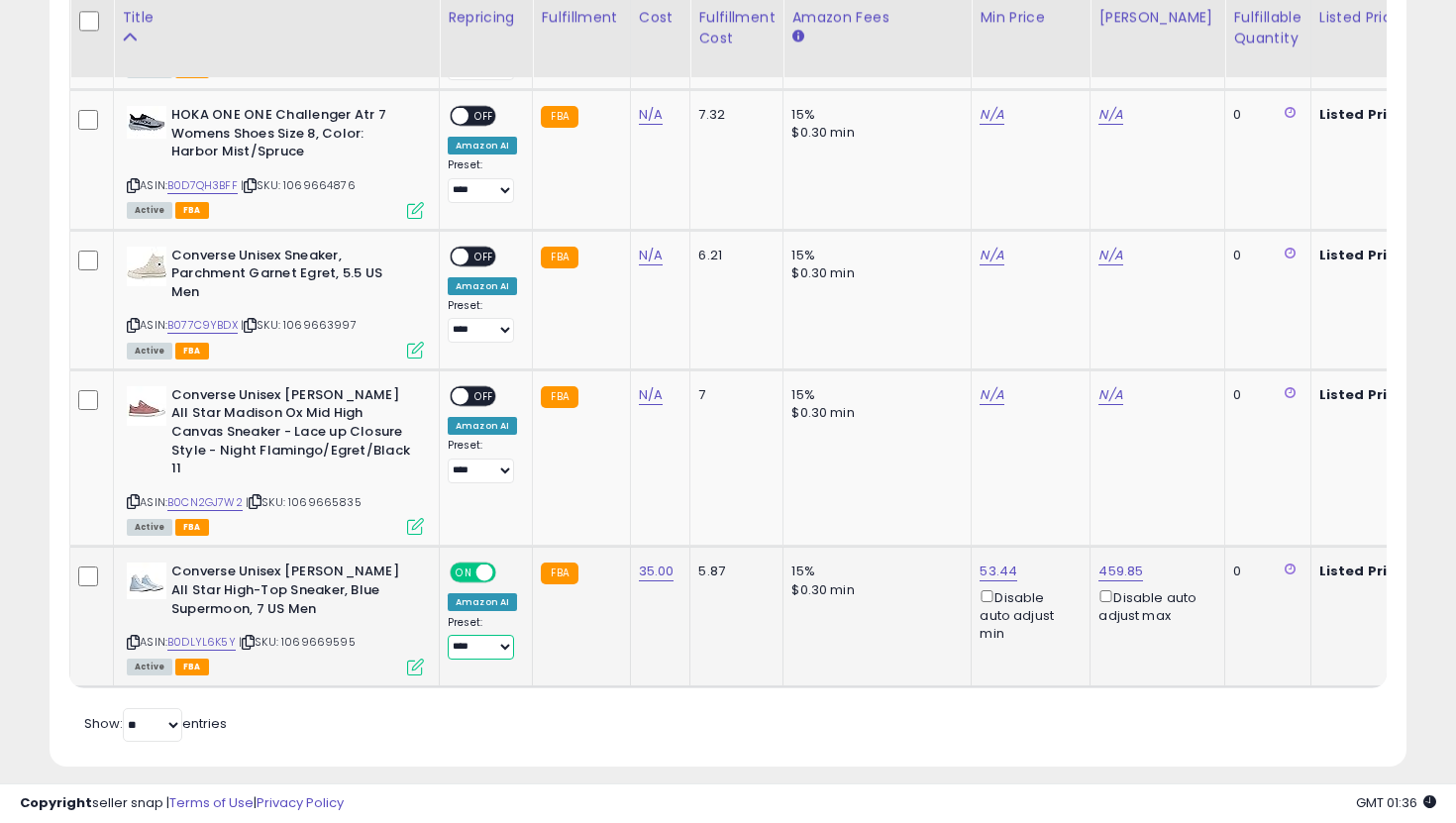 click on "**********" at bounding box center (480, 647) 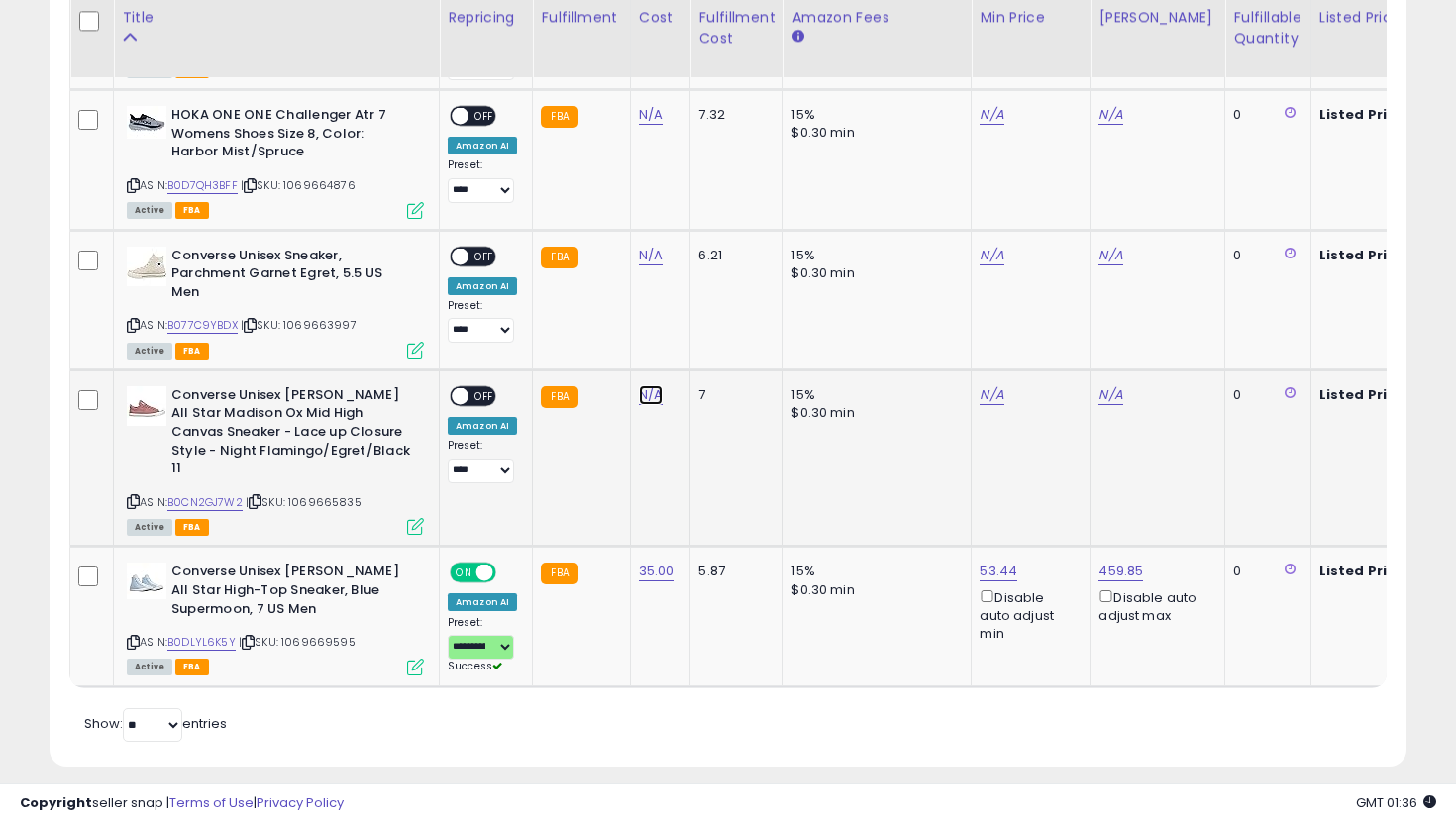 click on "N/A" at bounding box center (651, -919) 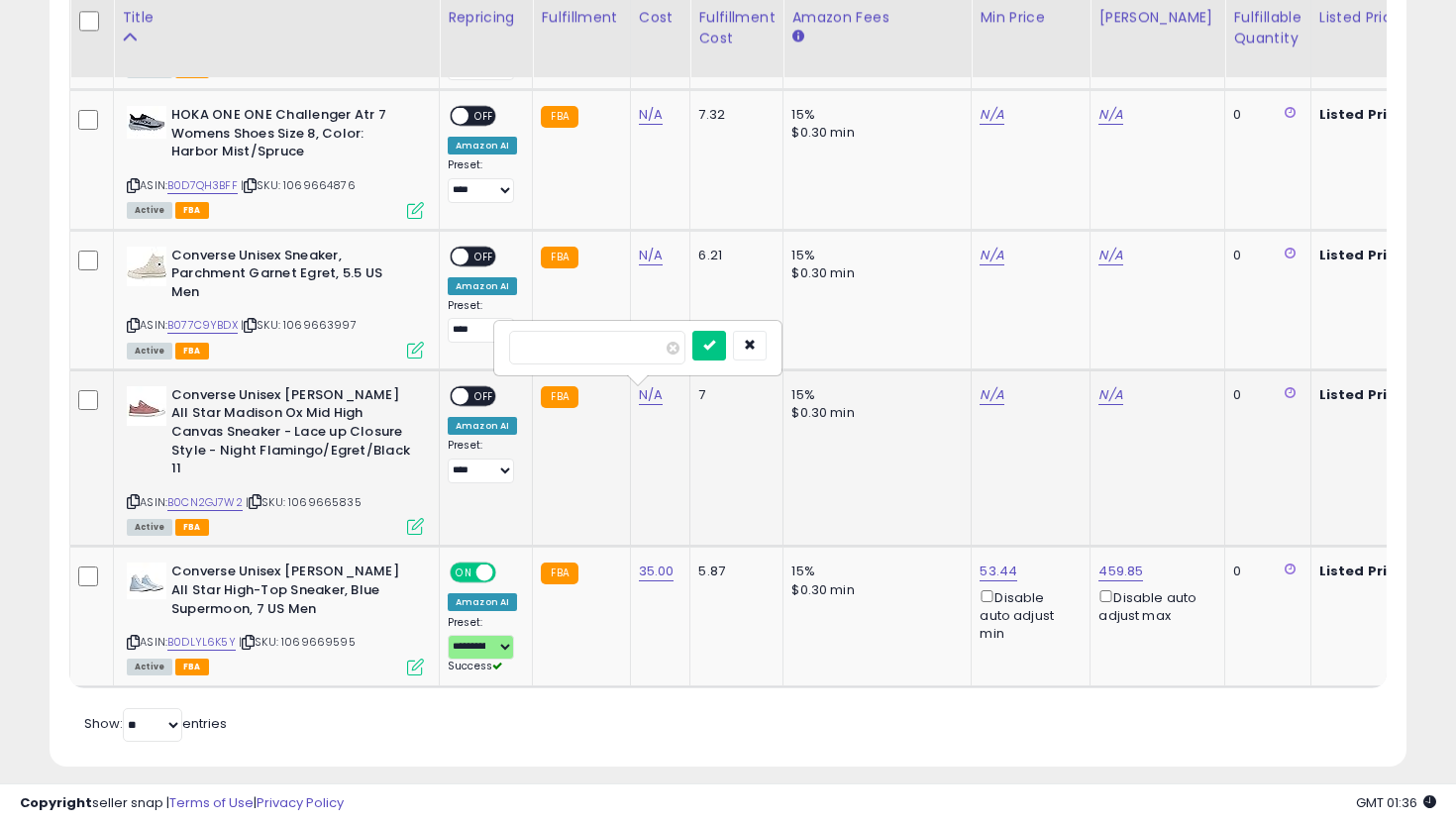 click at bounding box center [709, 346] 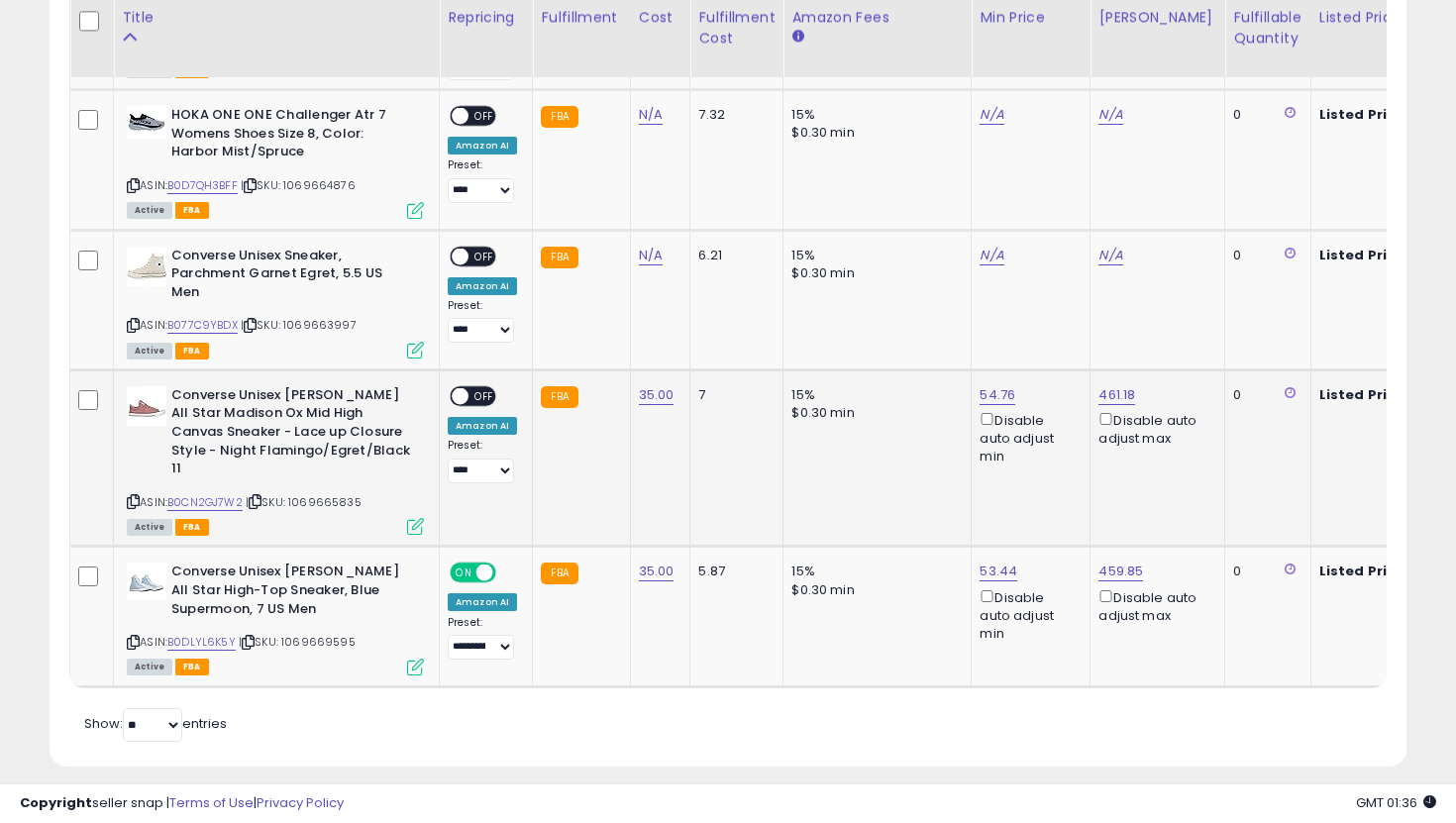 click on "OFF" at bounding box center (484, 395) 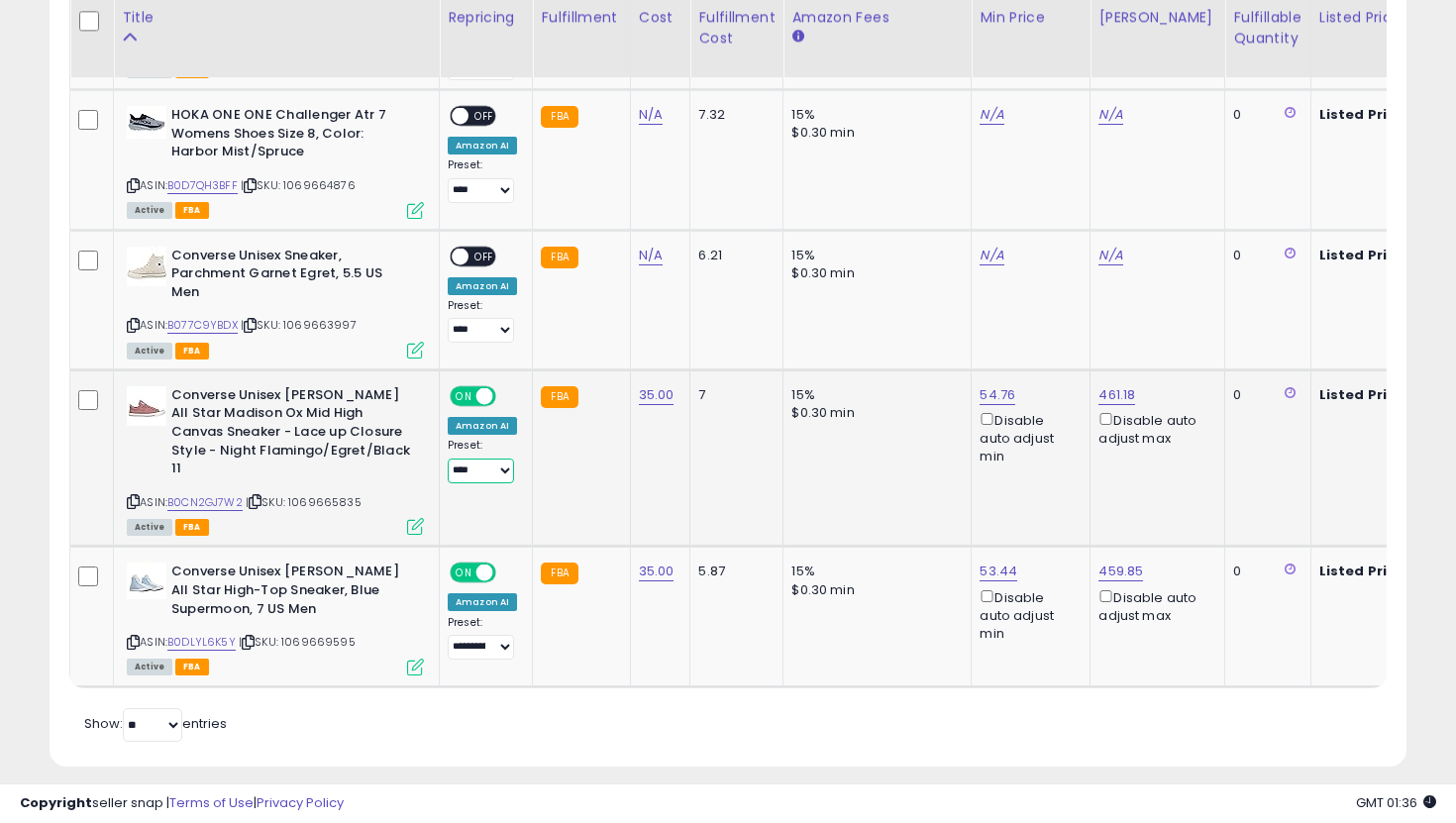 click on "**********" at bounding box center (480, 470) 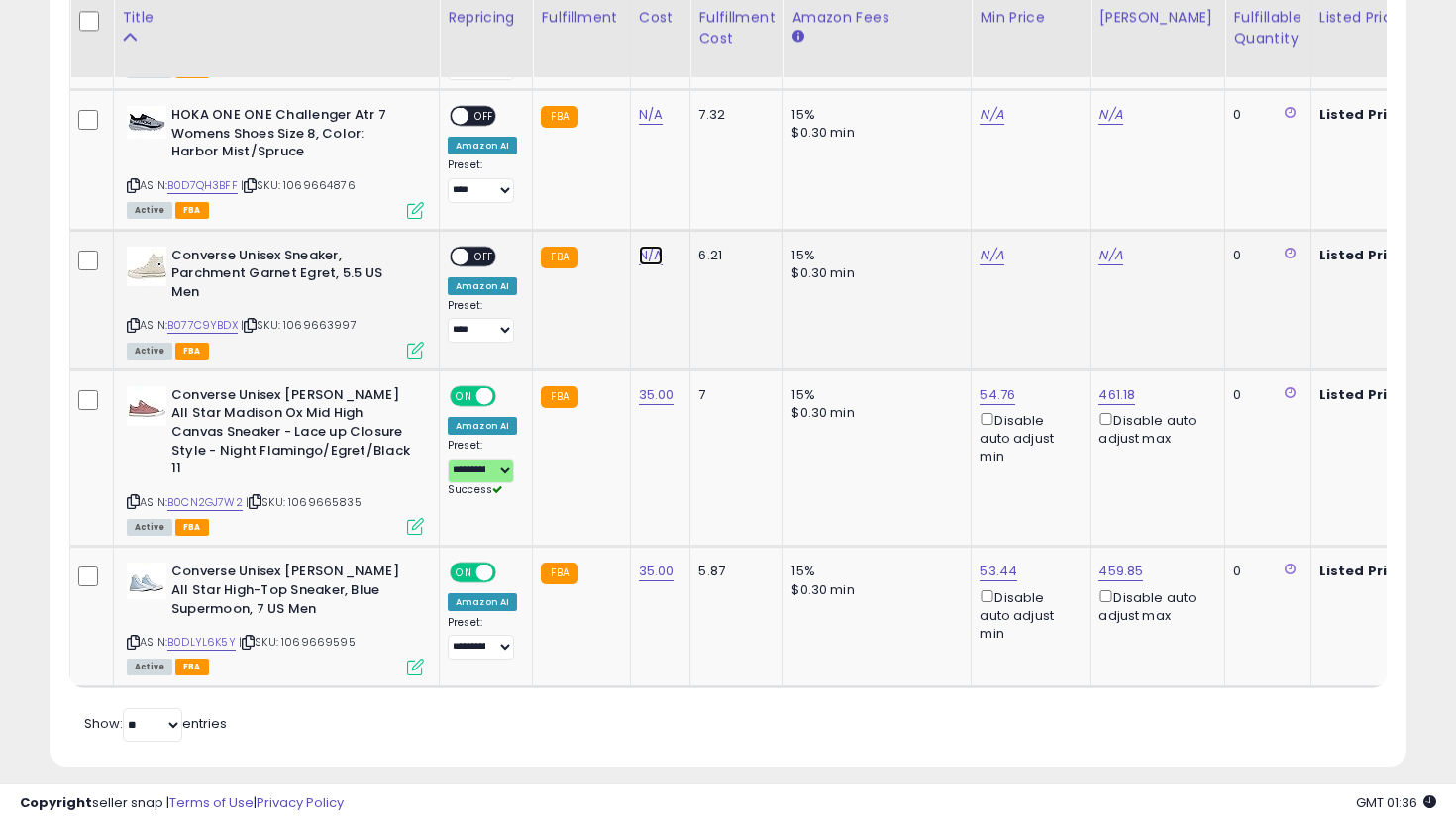 click on "N/A" at bounding box center [651, -919] 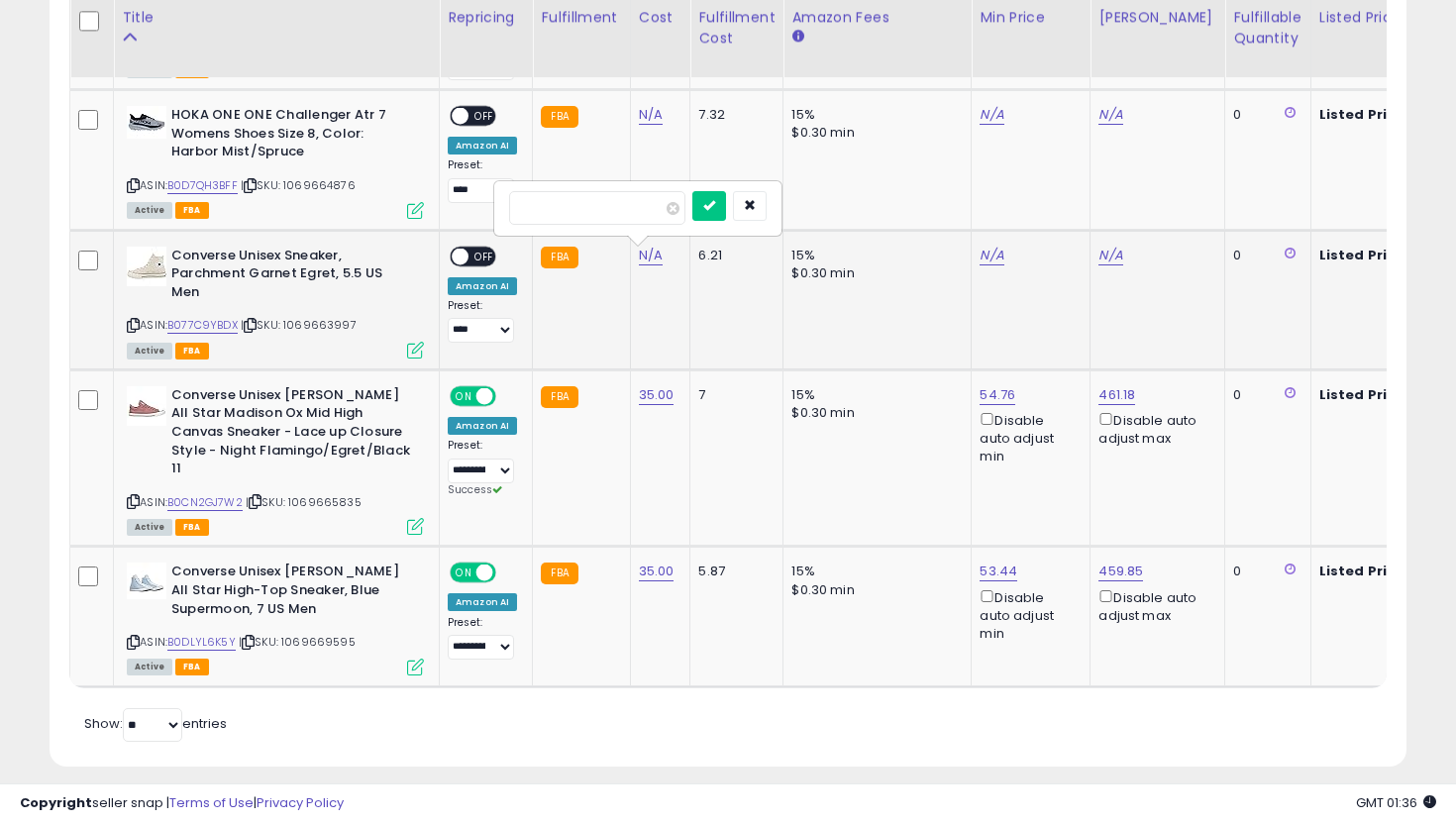 click at bounding box center (709, 206) 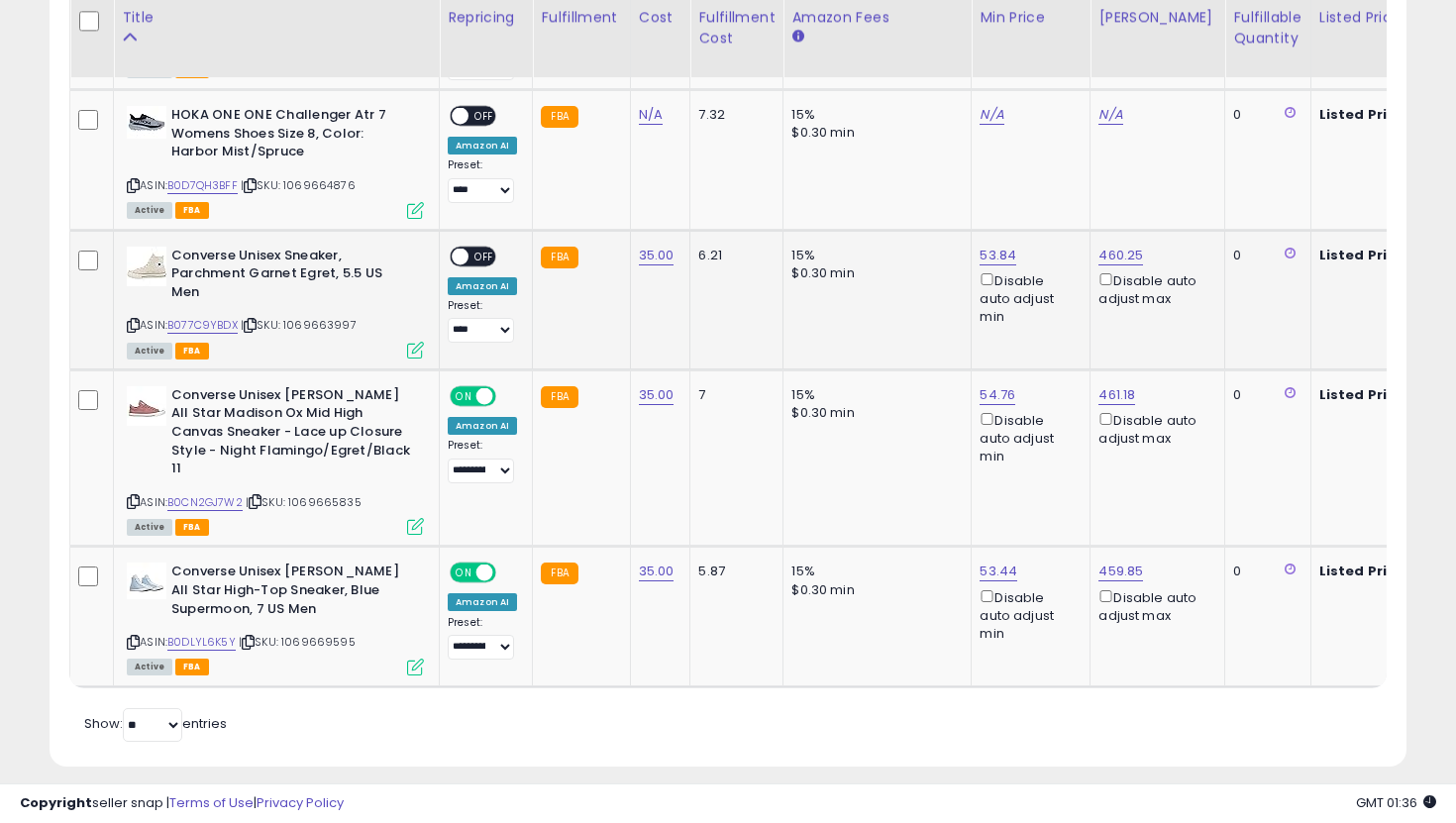 click at bounding box center (460, 256) 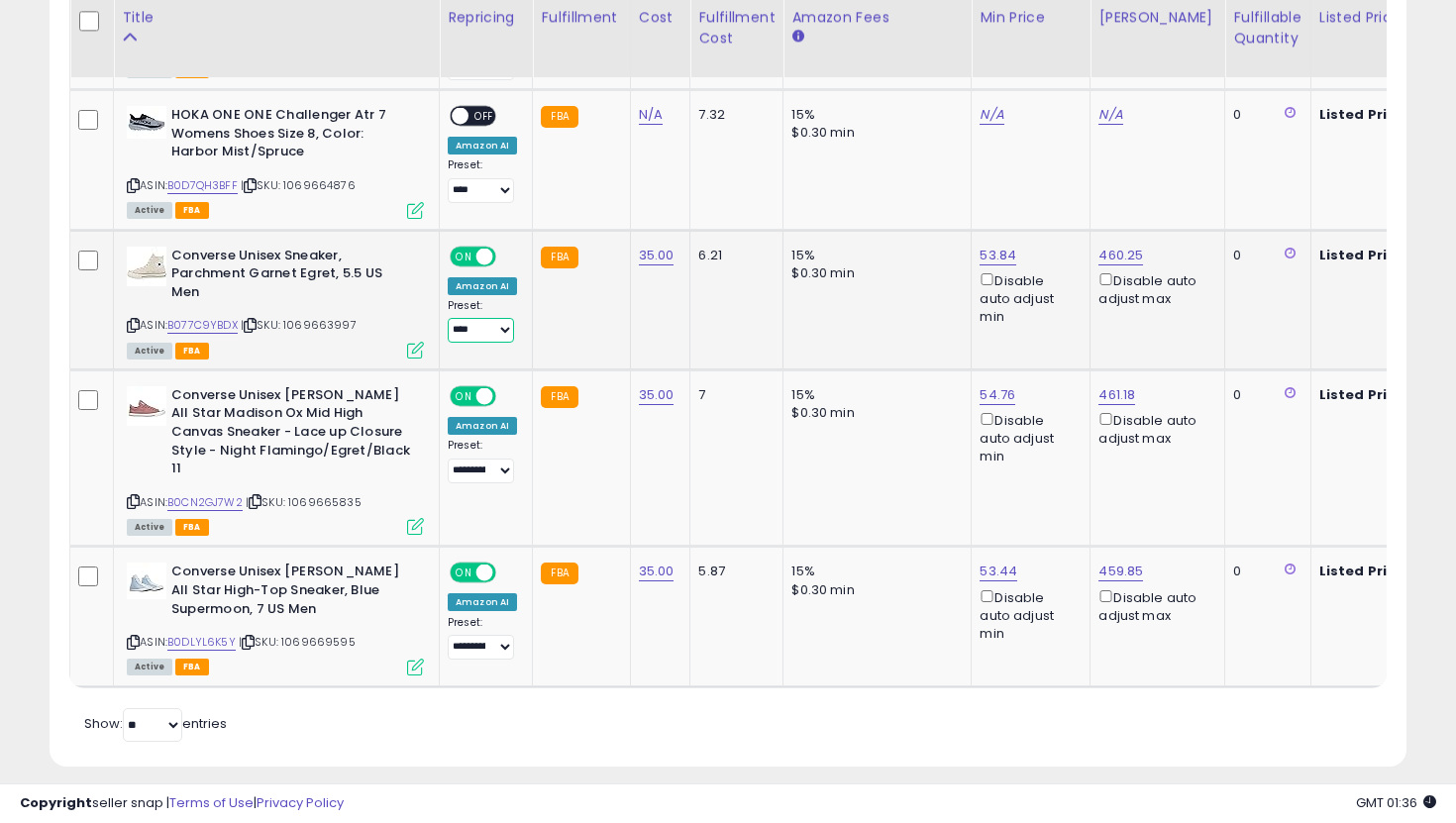 click on "**********" at bounding box center (480, 330) 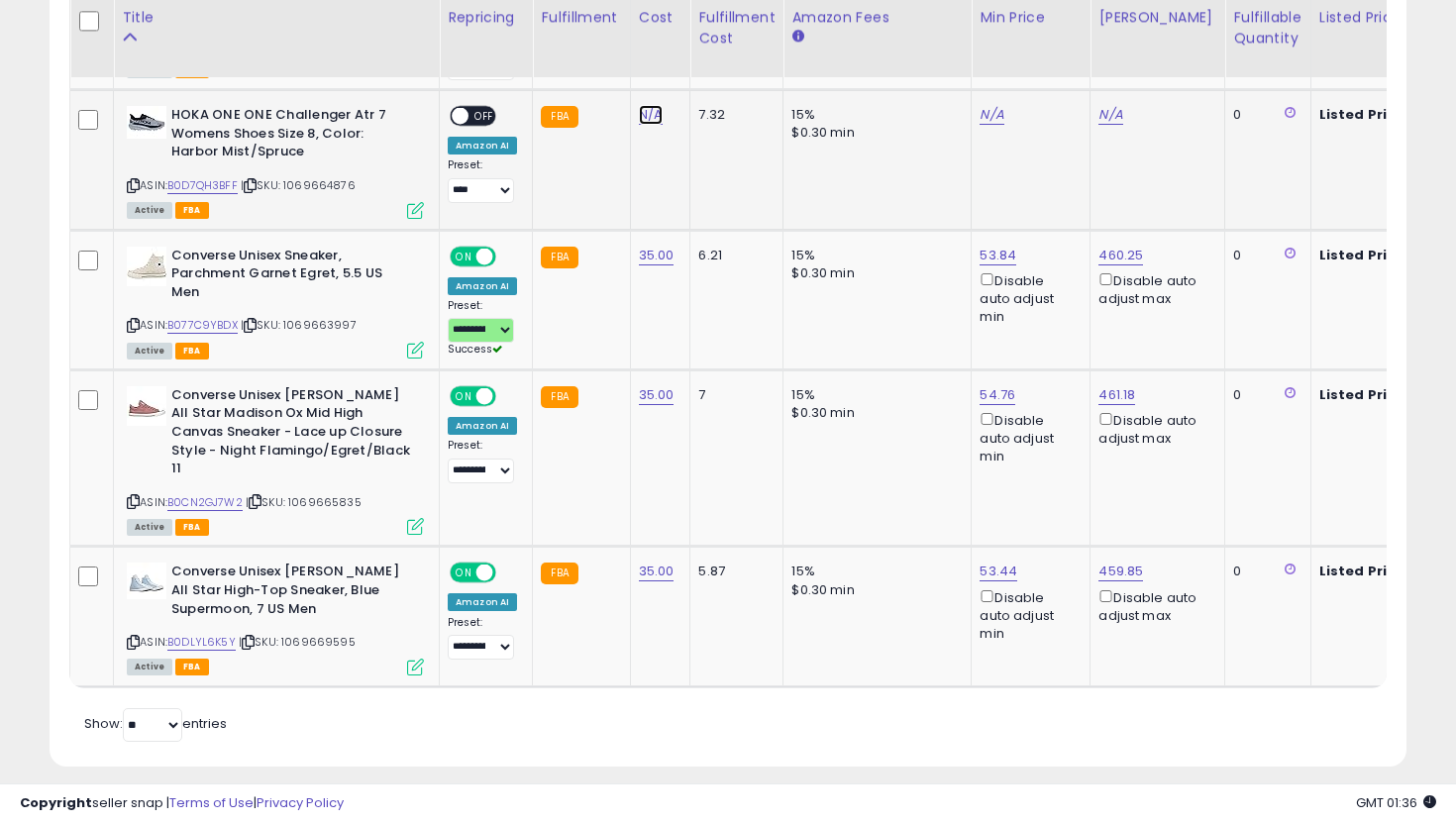 click on "N/A" at bounding box center (651, -919) 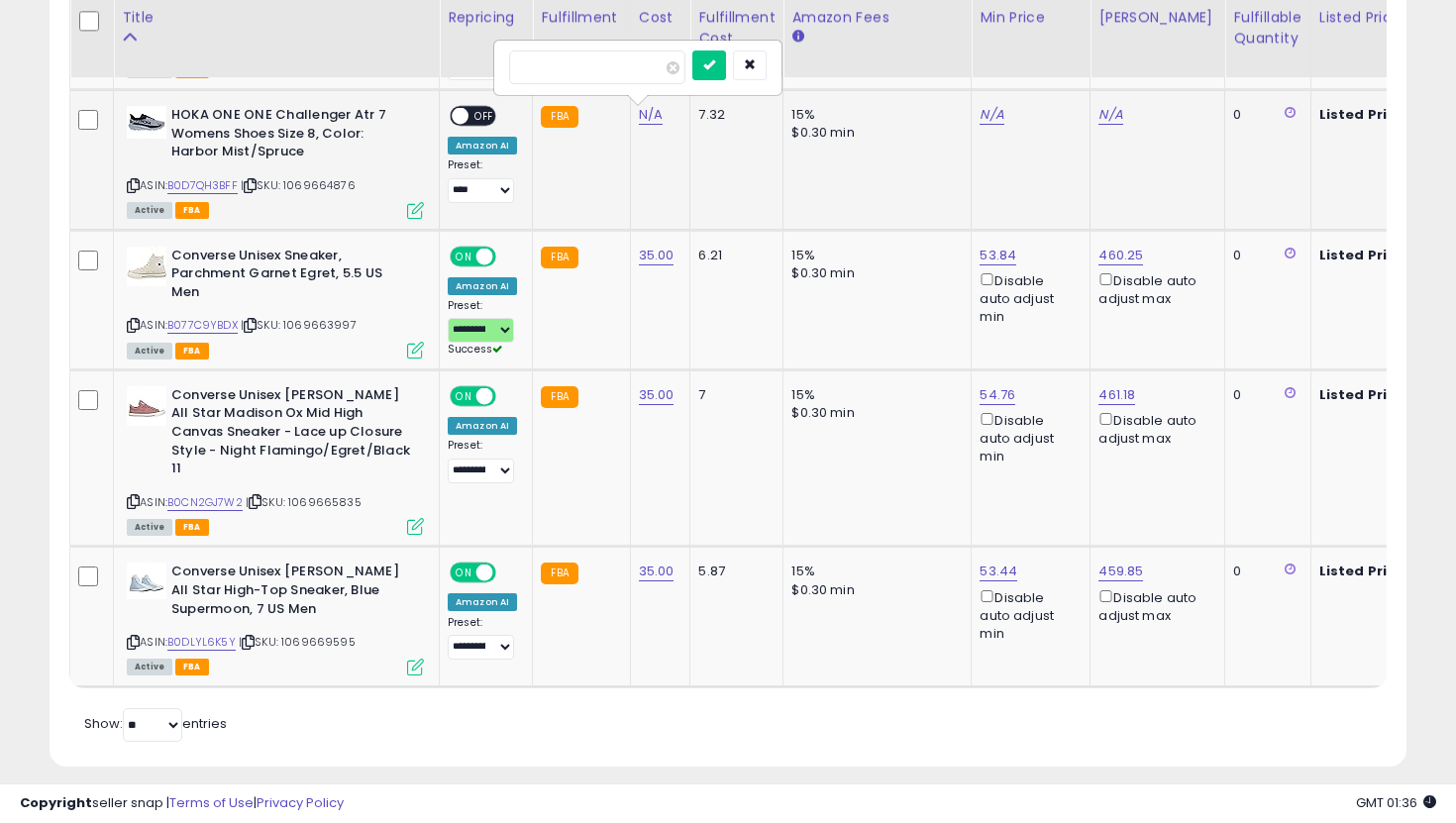 click at bounding box center [709, 65] 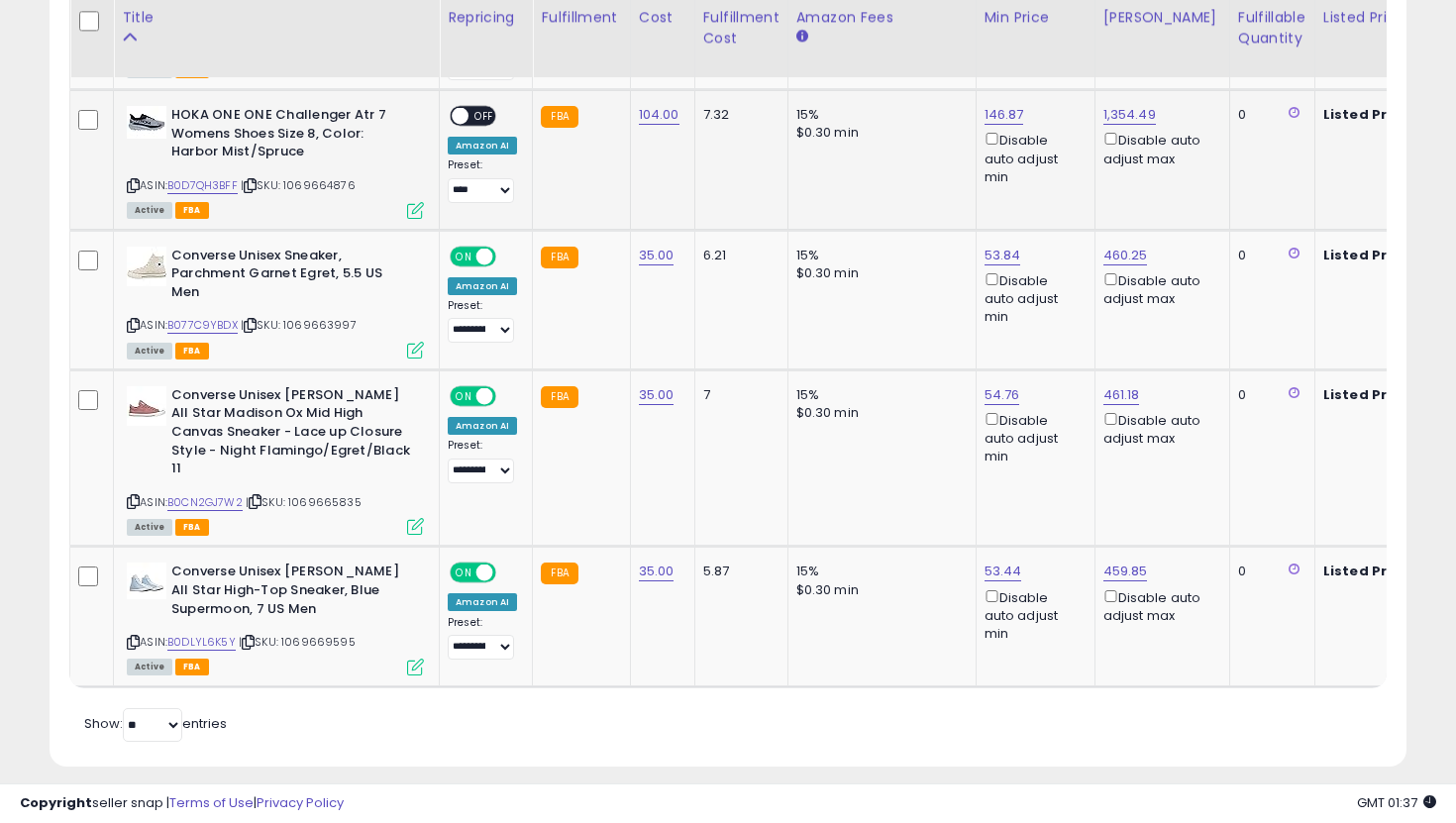 click on "OFF" at bounding box center [484, 116] 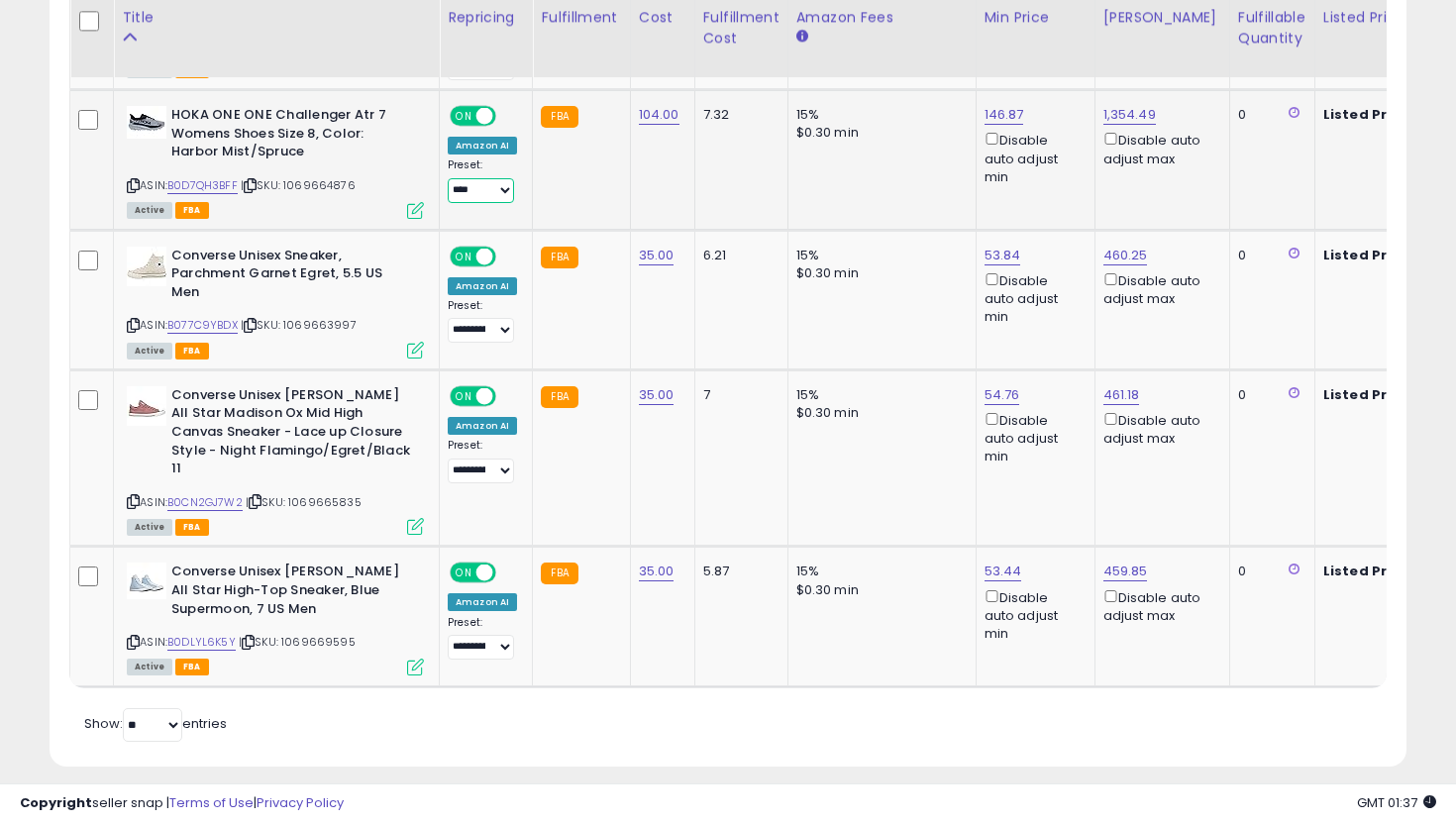 click on "**********" at bounding box center [480, 190] 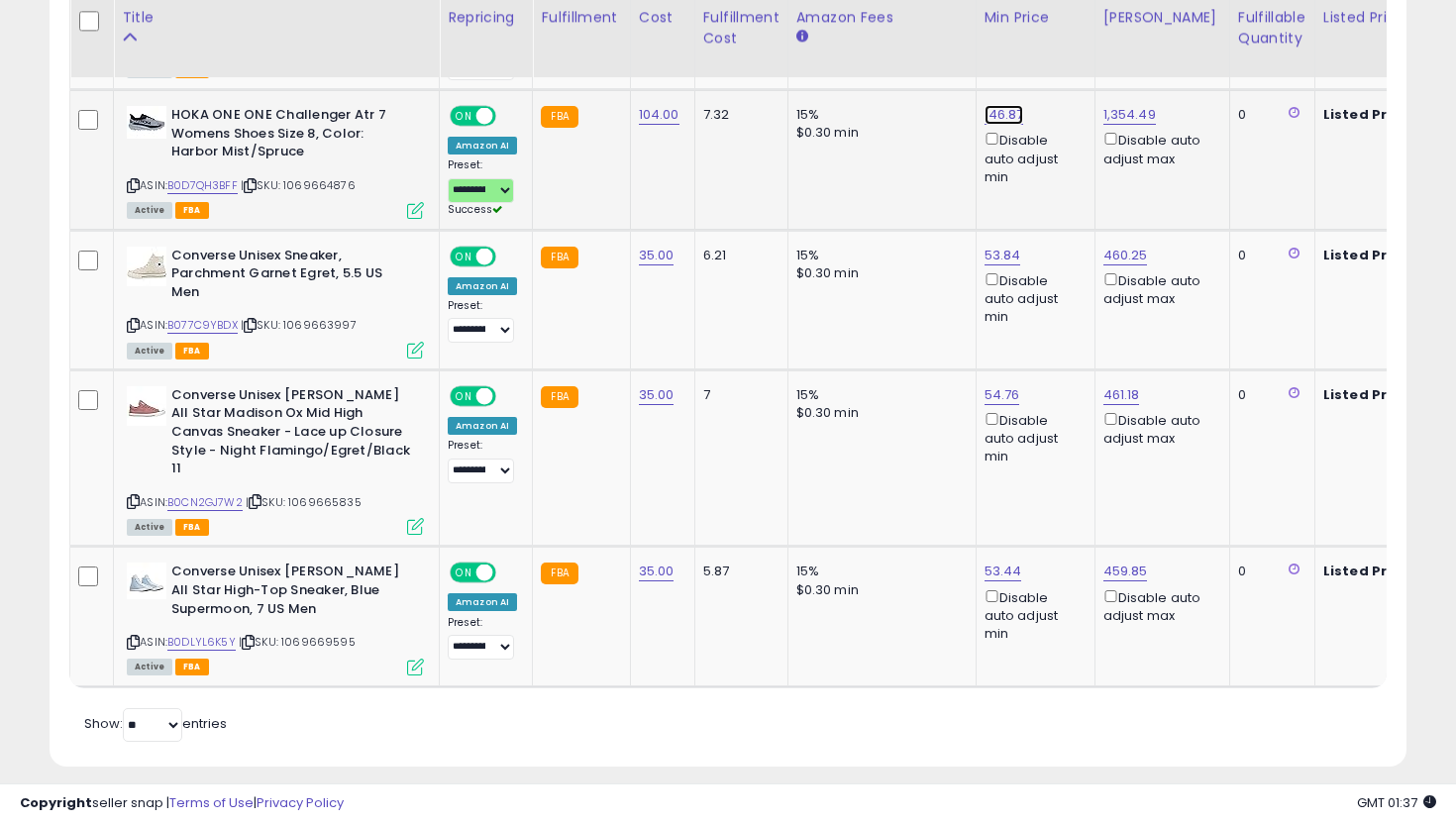click on "146.87" at bounding box center [1002, -2651] 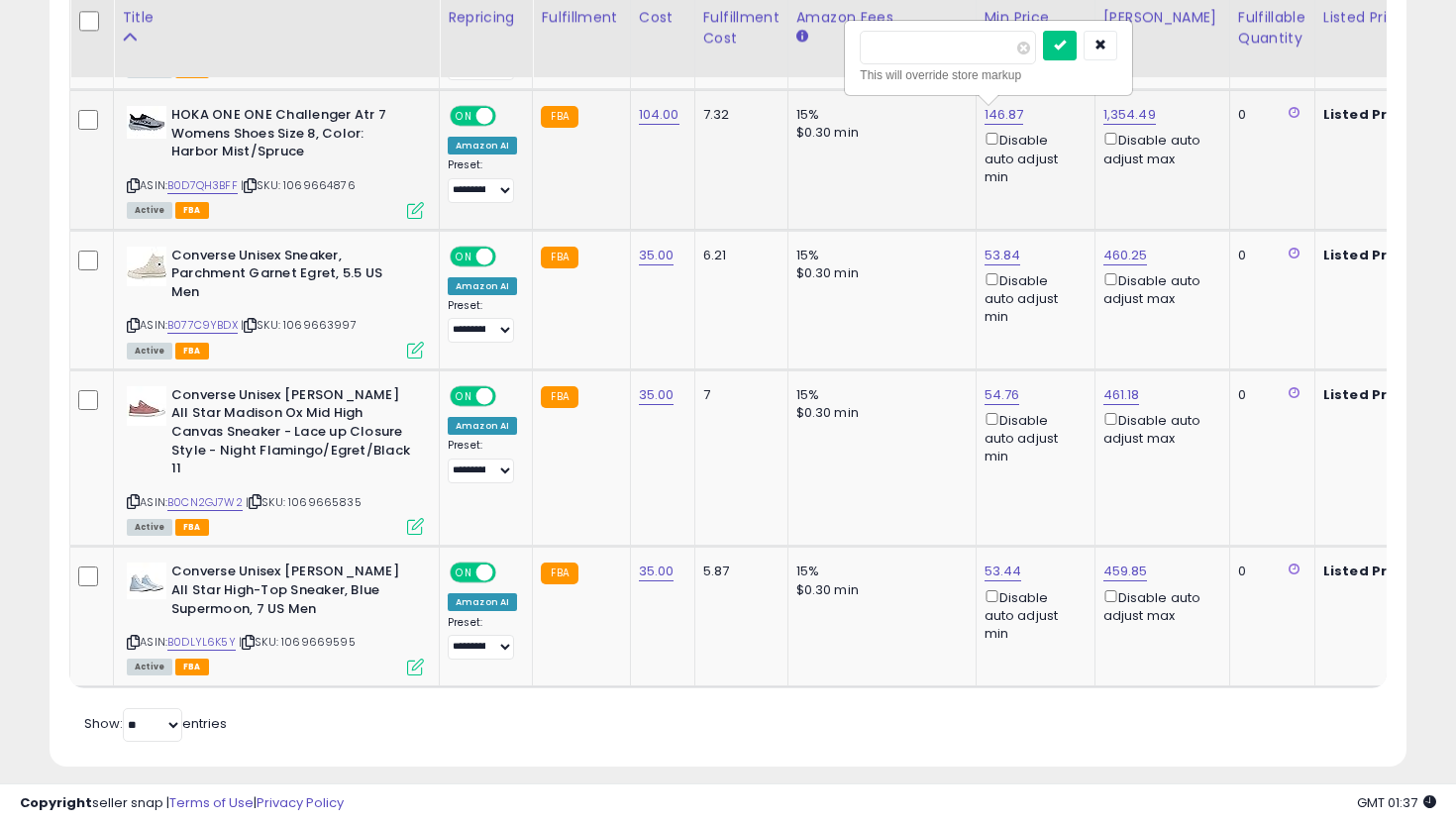 click at bounding box center [1060, 46] 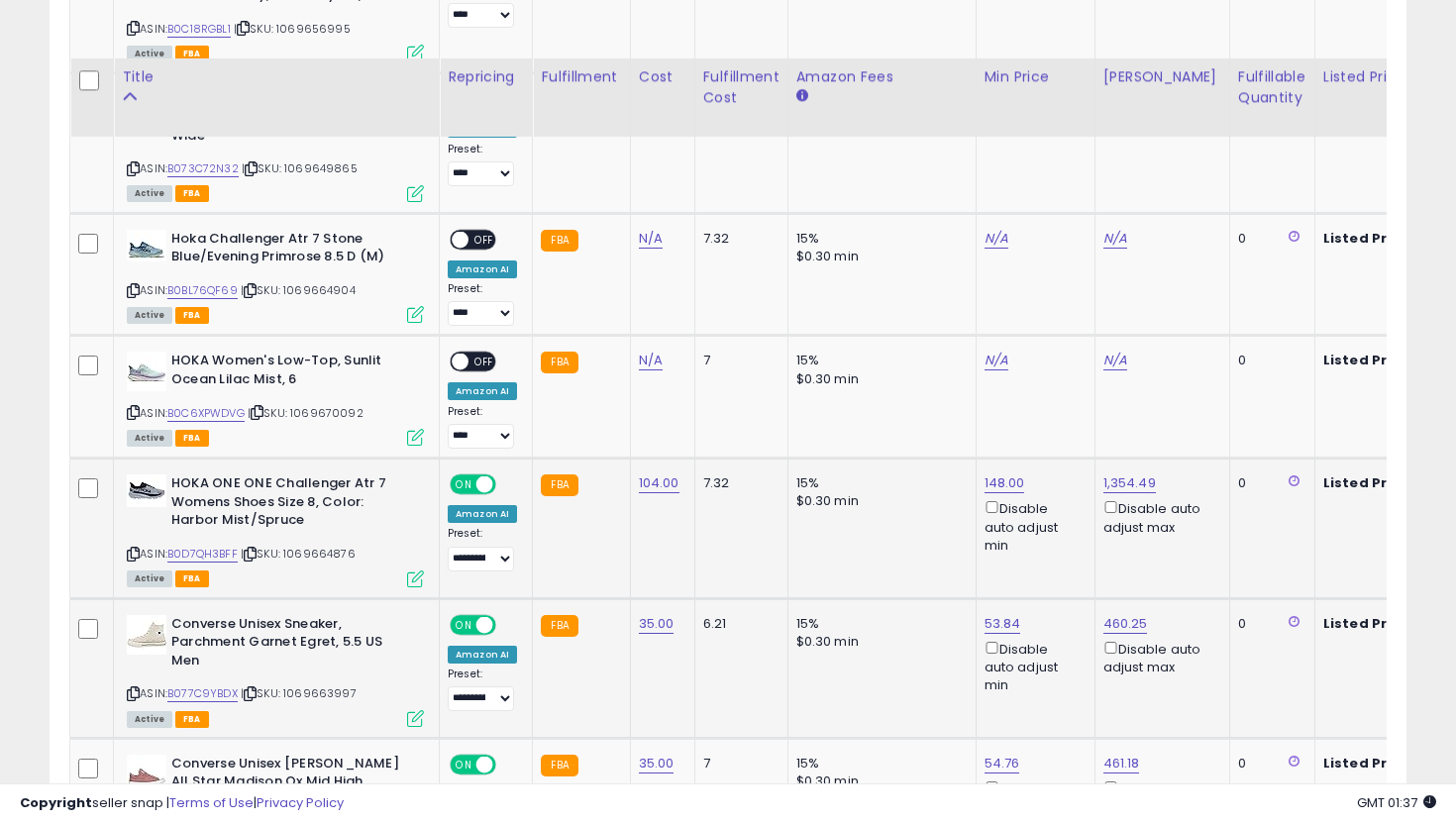 scroll, scrollTop: 3345, scrollLeft: 0, axis: vertical 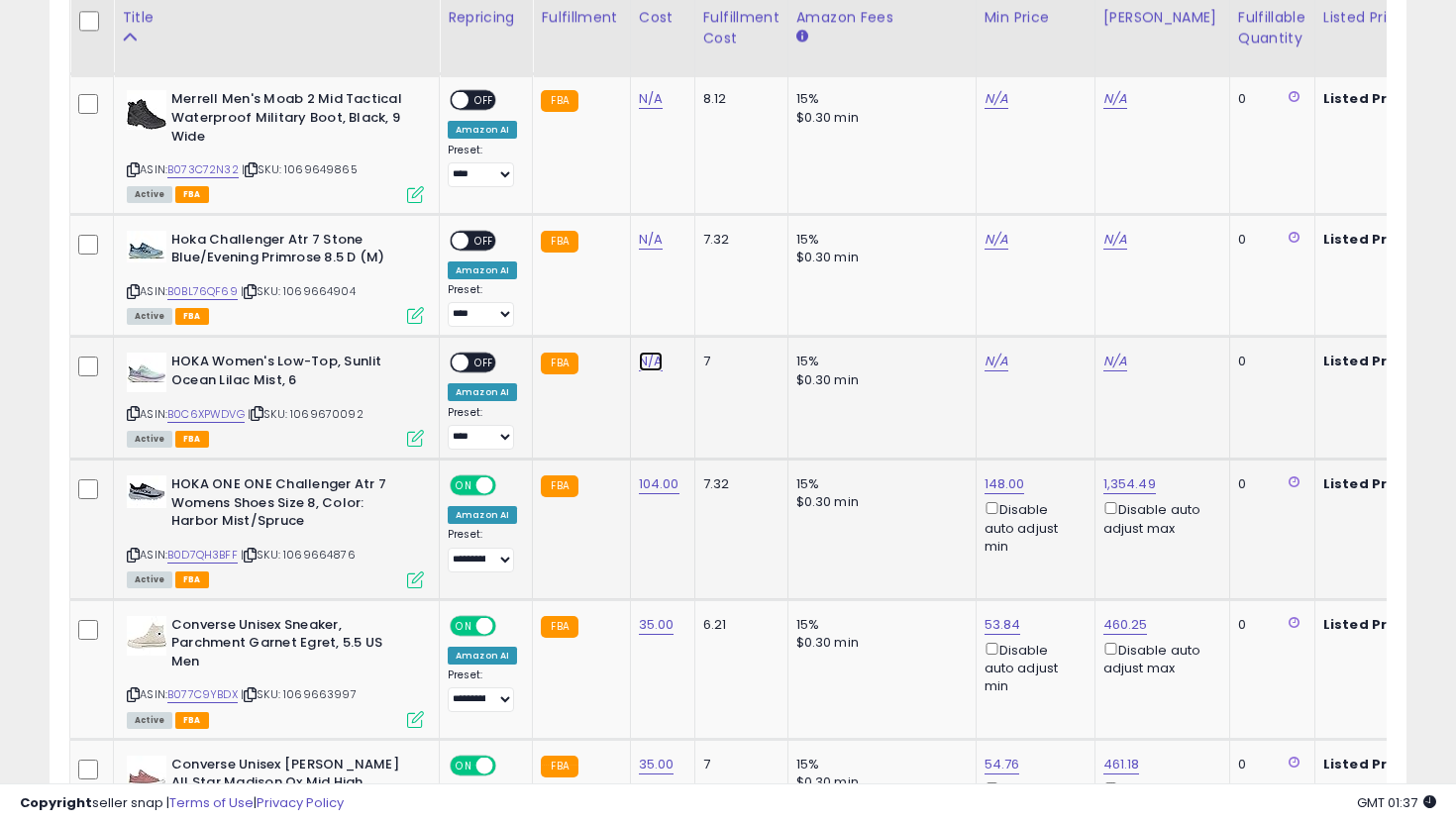 click on "N/A" at bounding box center [651, -550] 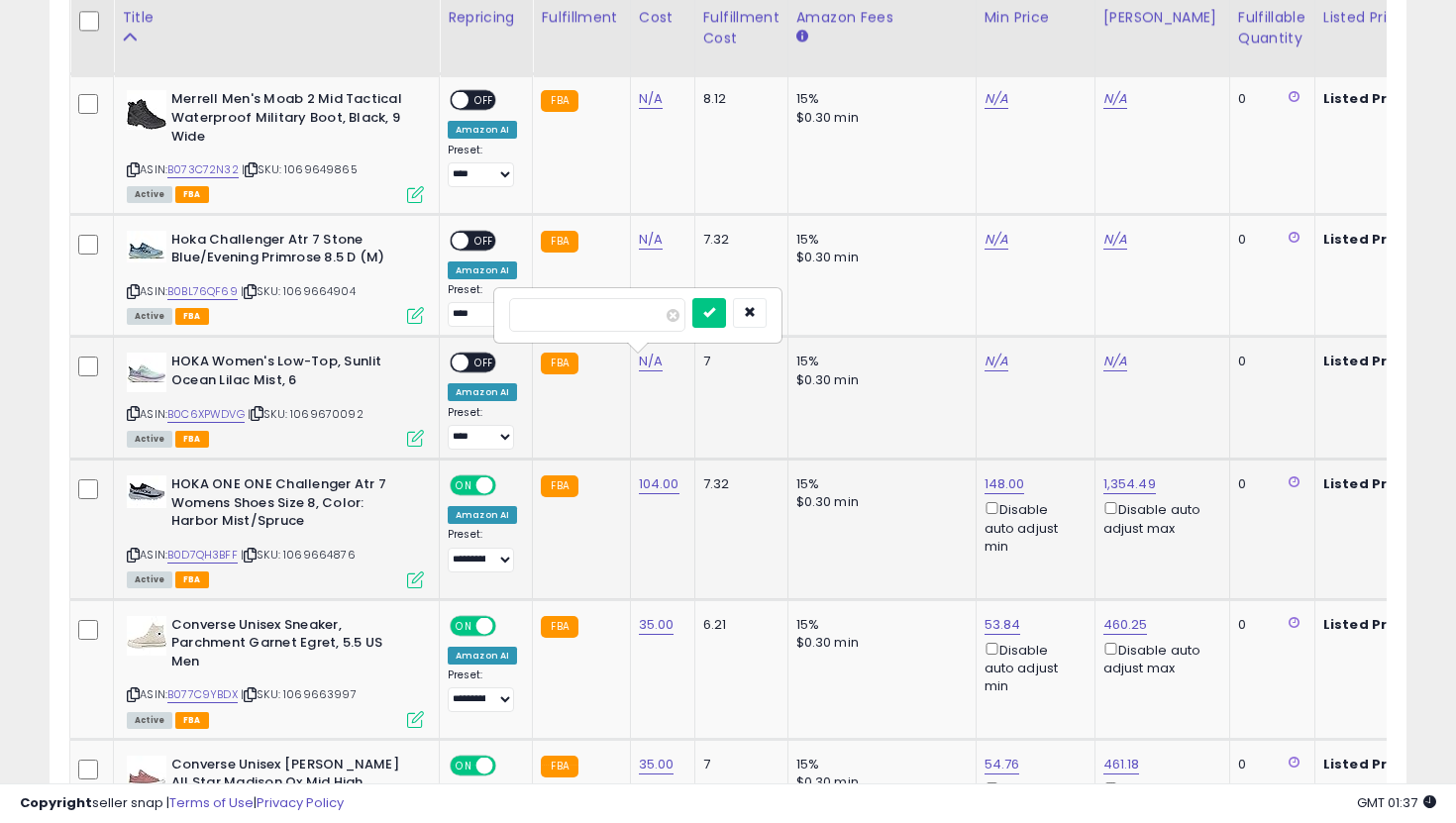 click at bounding box center (709, 313) 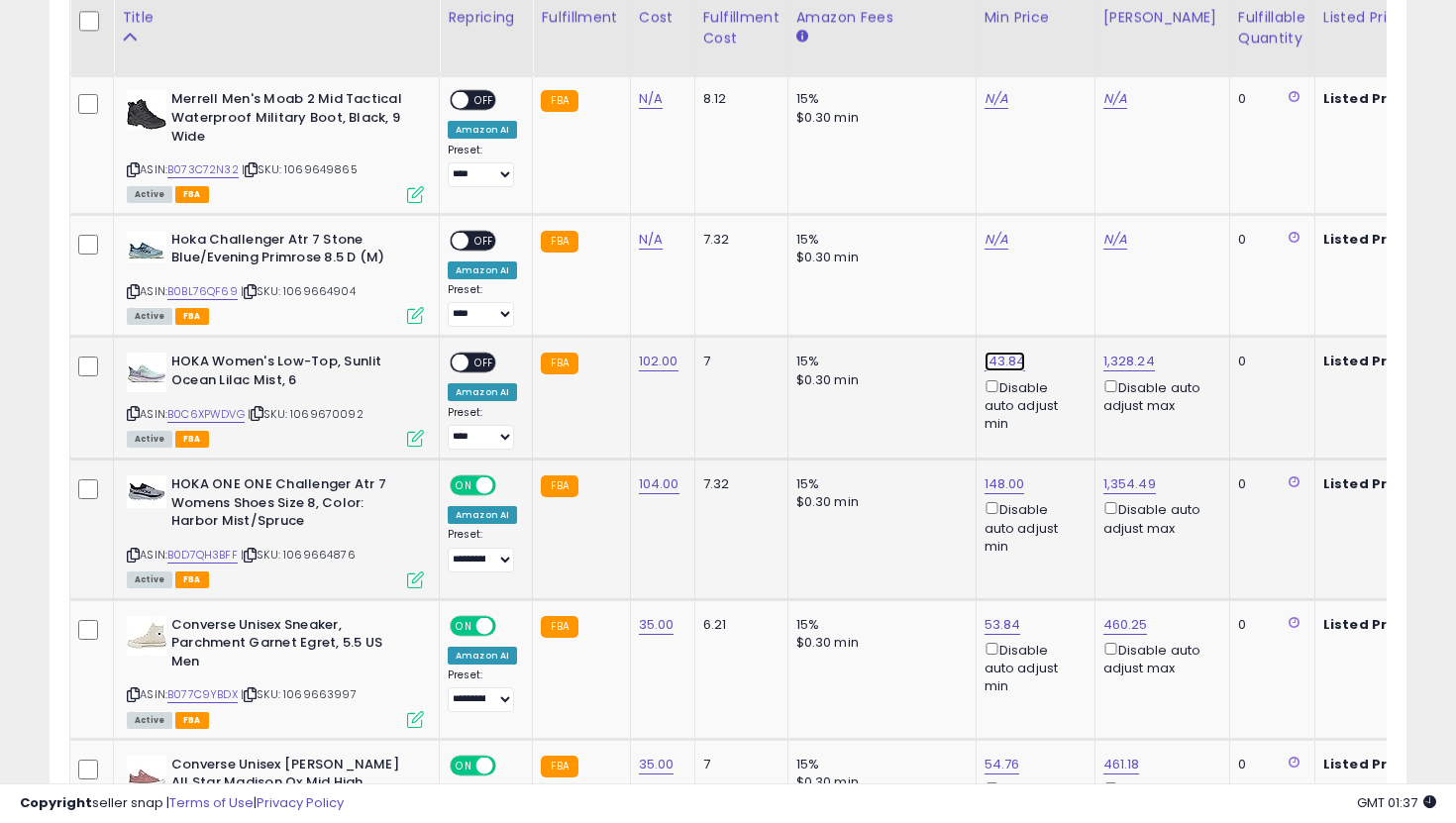 click on "143.84" at bounding box center (1002, -2282) 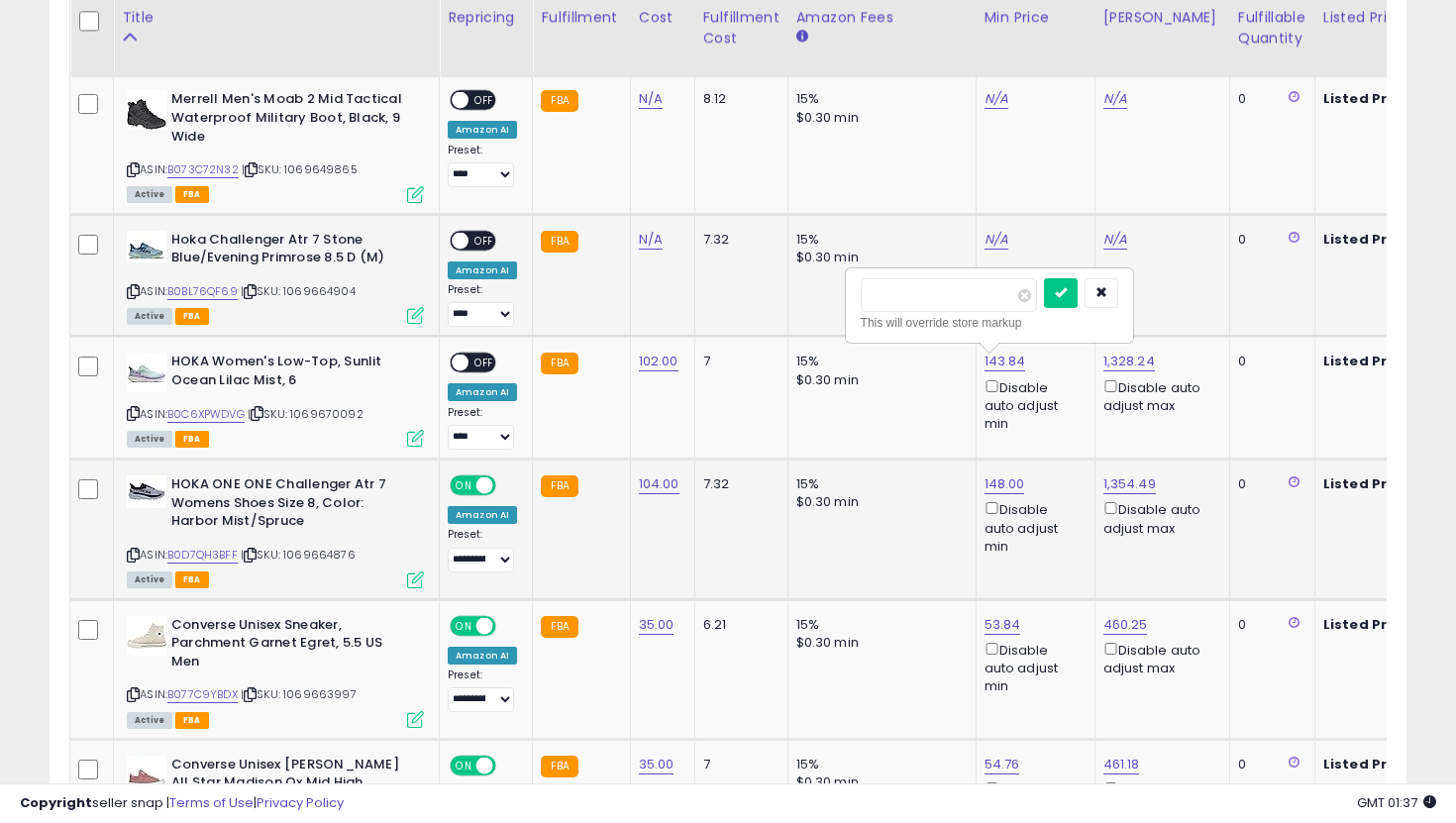 drag, startPoint x: 943, startPoint y: 297, endPoint x: 832, endPoint y: 285, distance: 111.64676 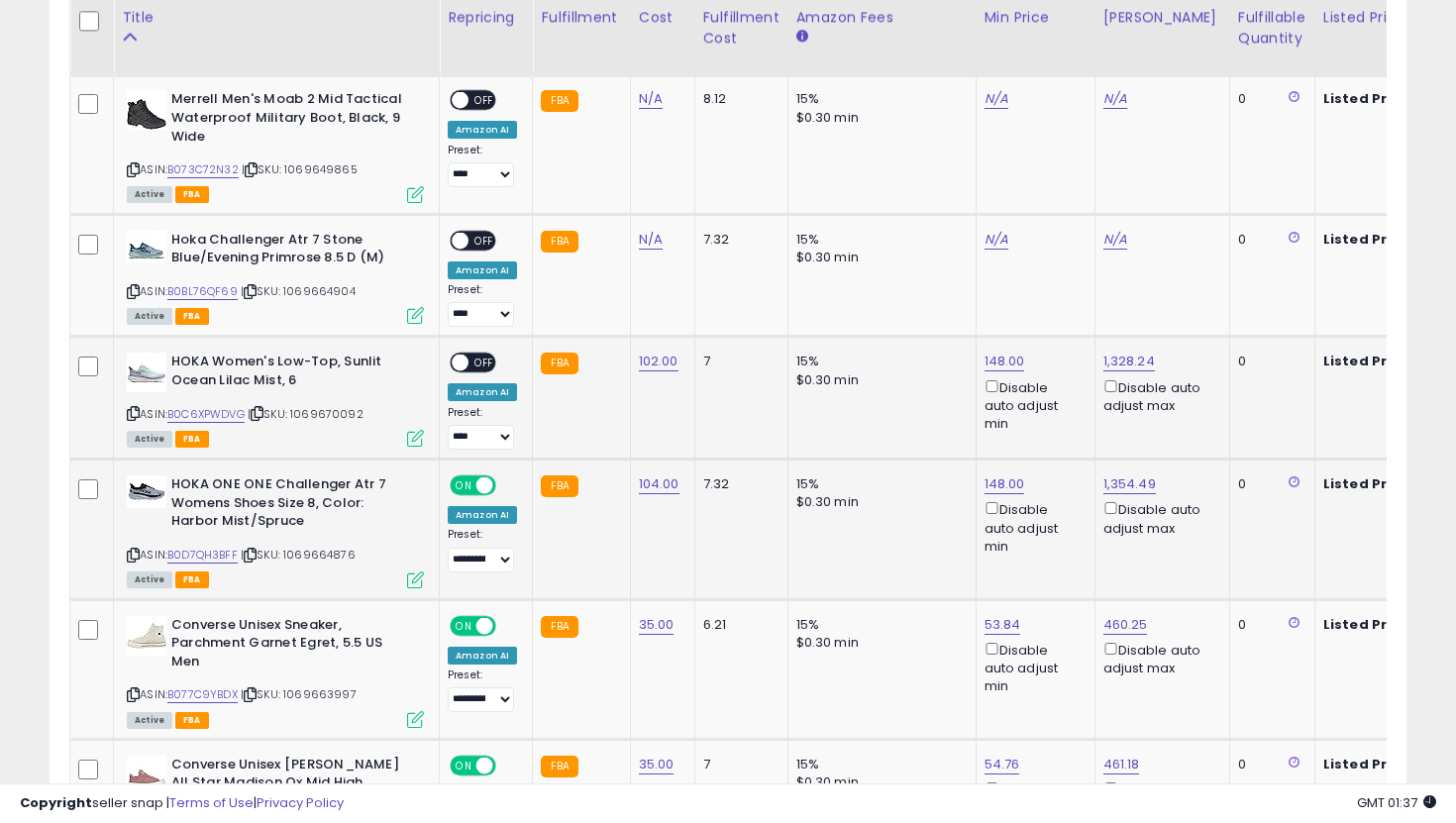 click on "OFF" at bounding box center (484, 362) 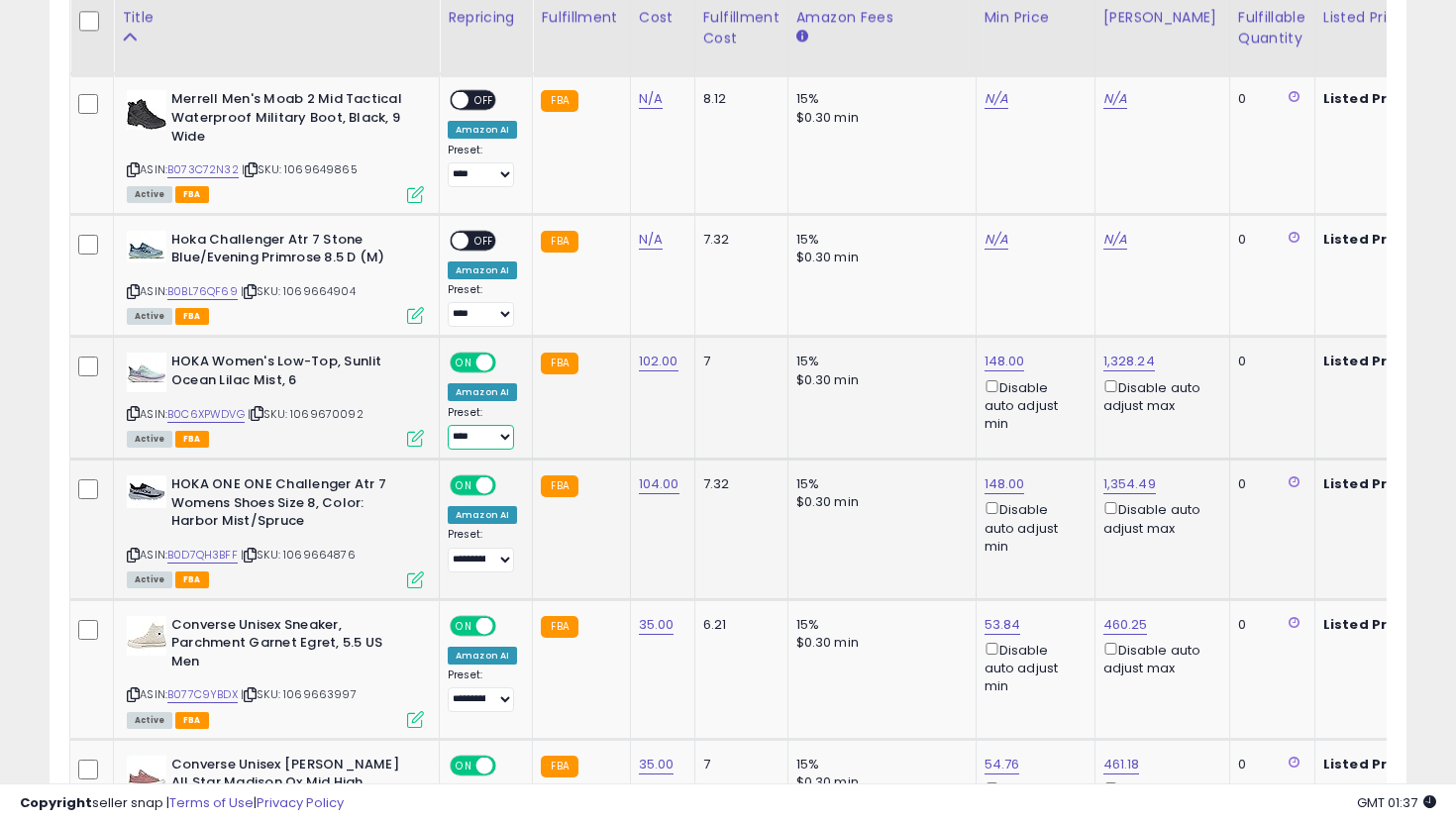click on "**********" at bounding box center [480, 437] 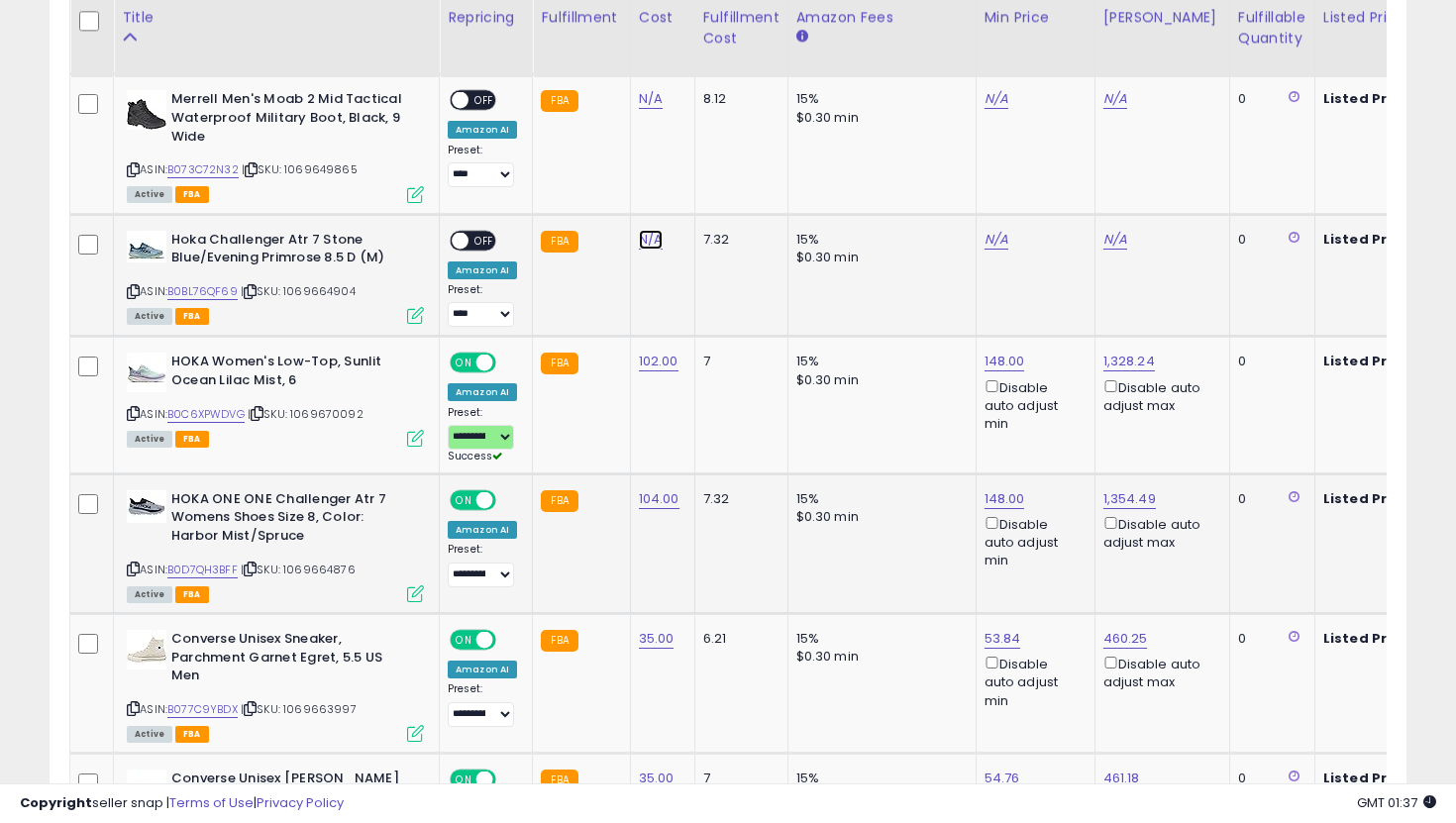 click on "N/A" at bounding box center [651, -550] 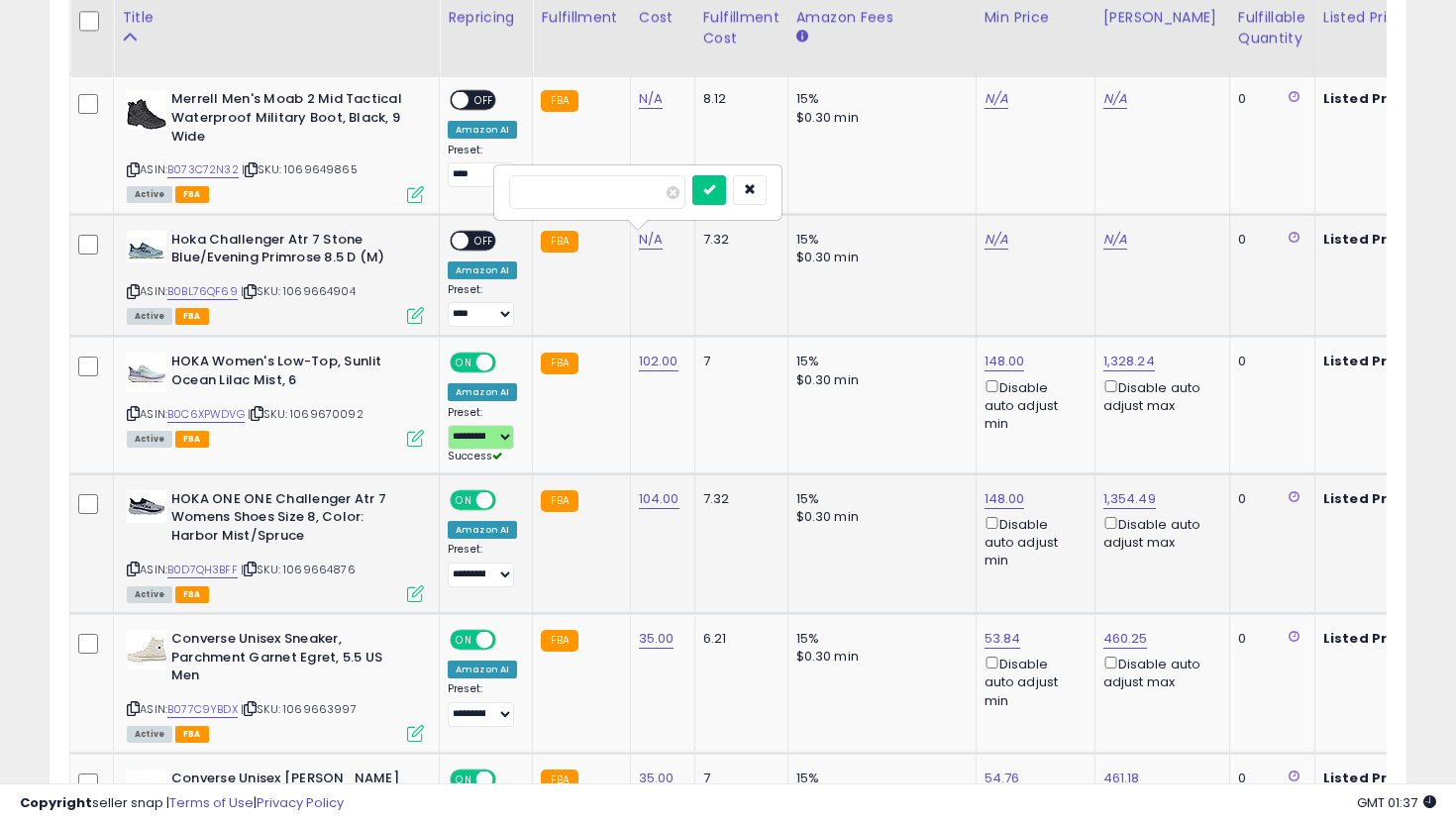 click at bounding box center [709, 190] 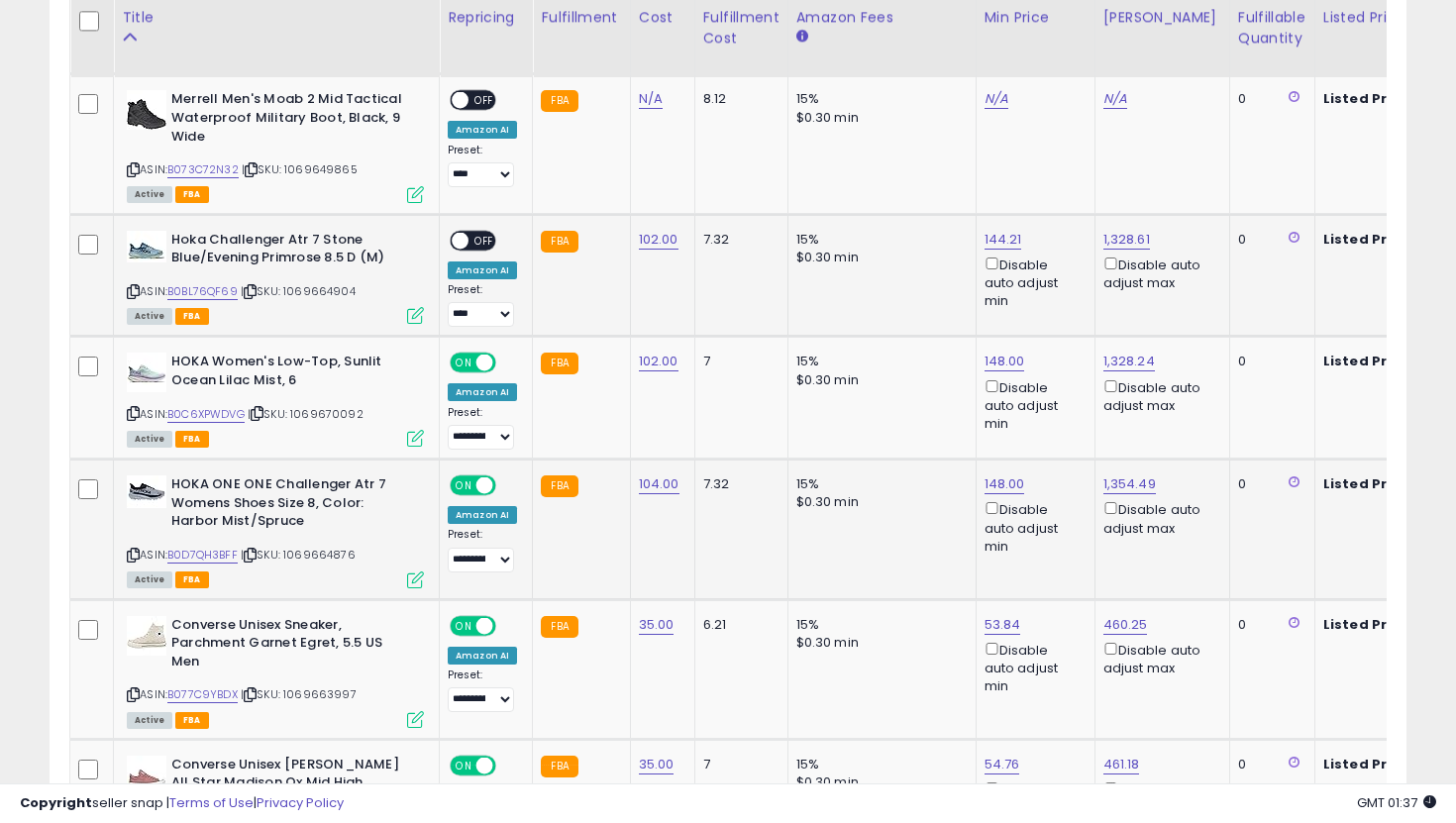 click on "**********" at bounding box center (482, 279) 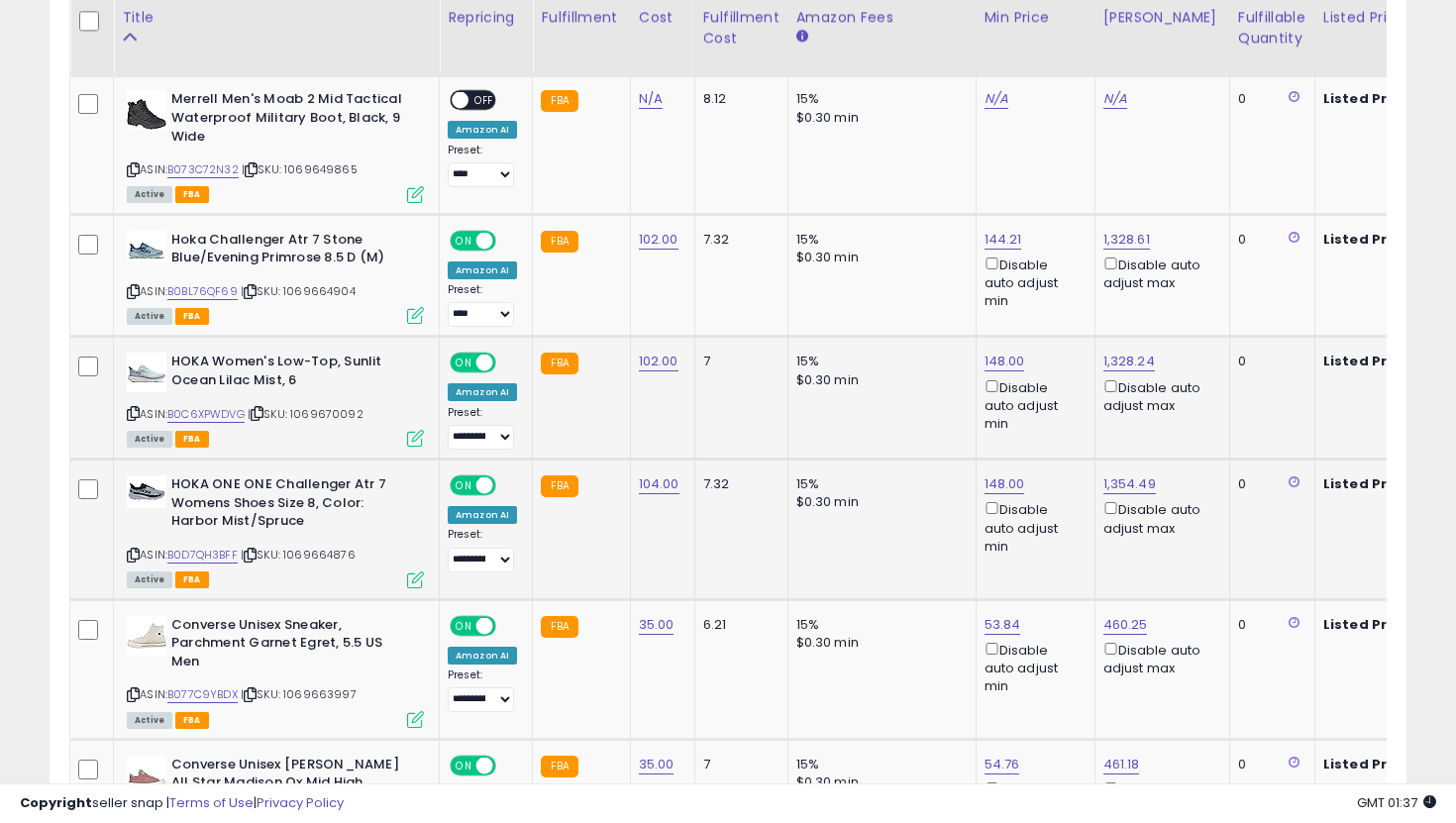 click on "**********" 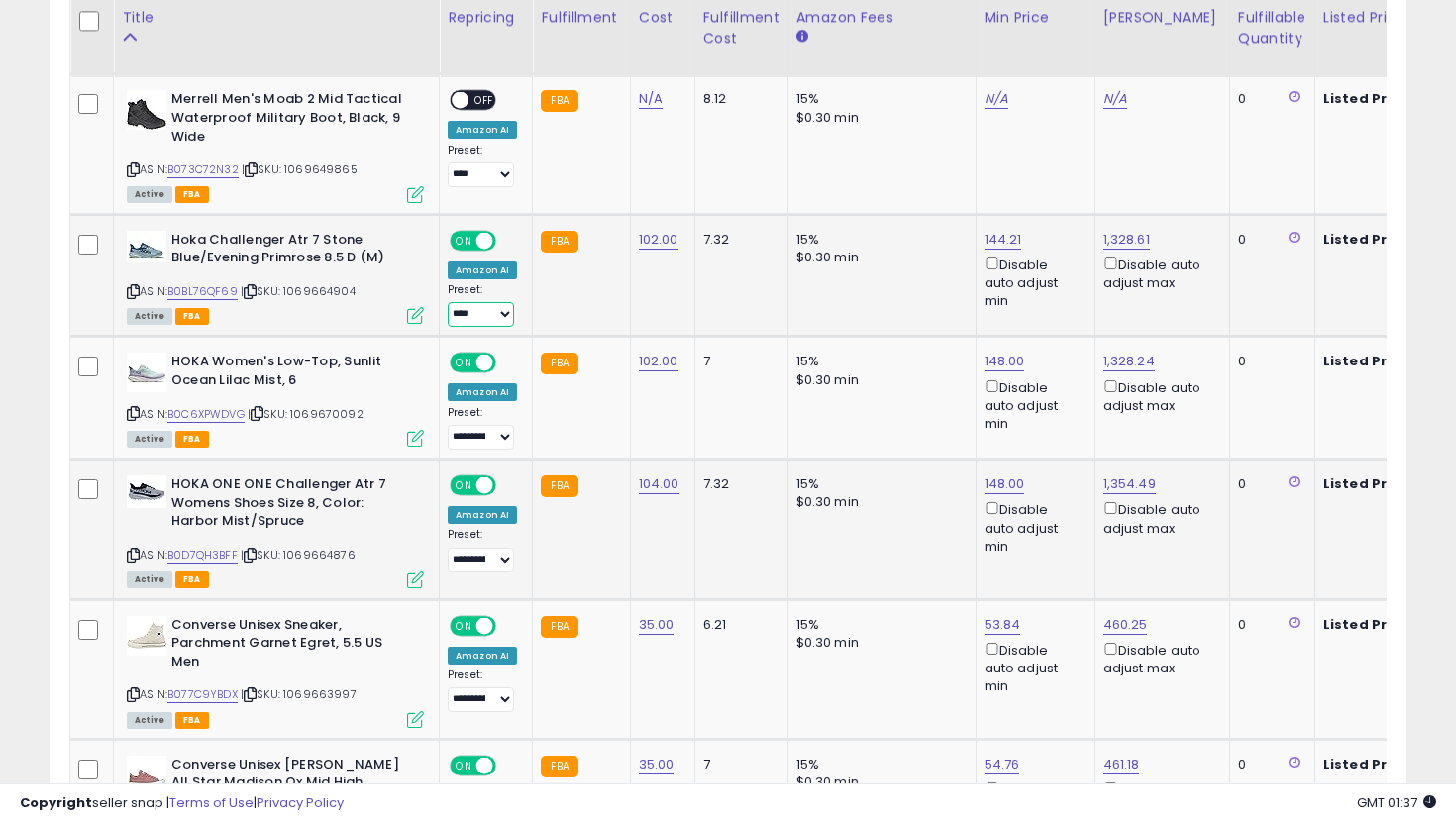 click on "**********" at bounding box center [480, 314] 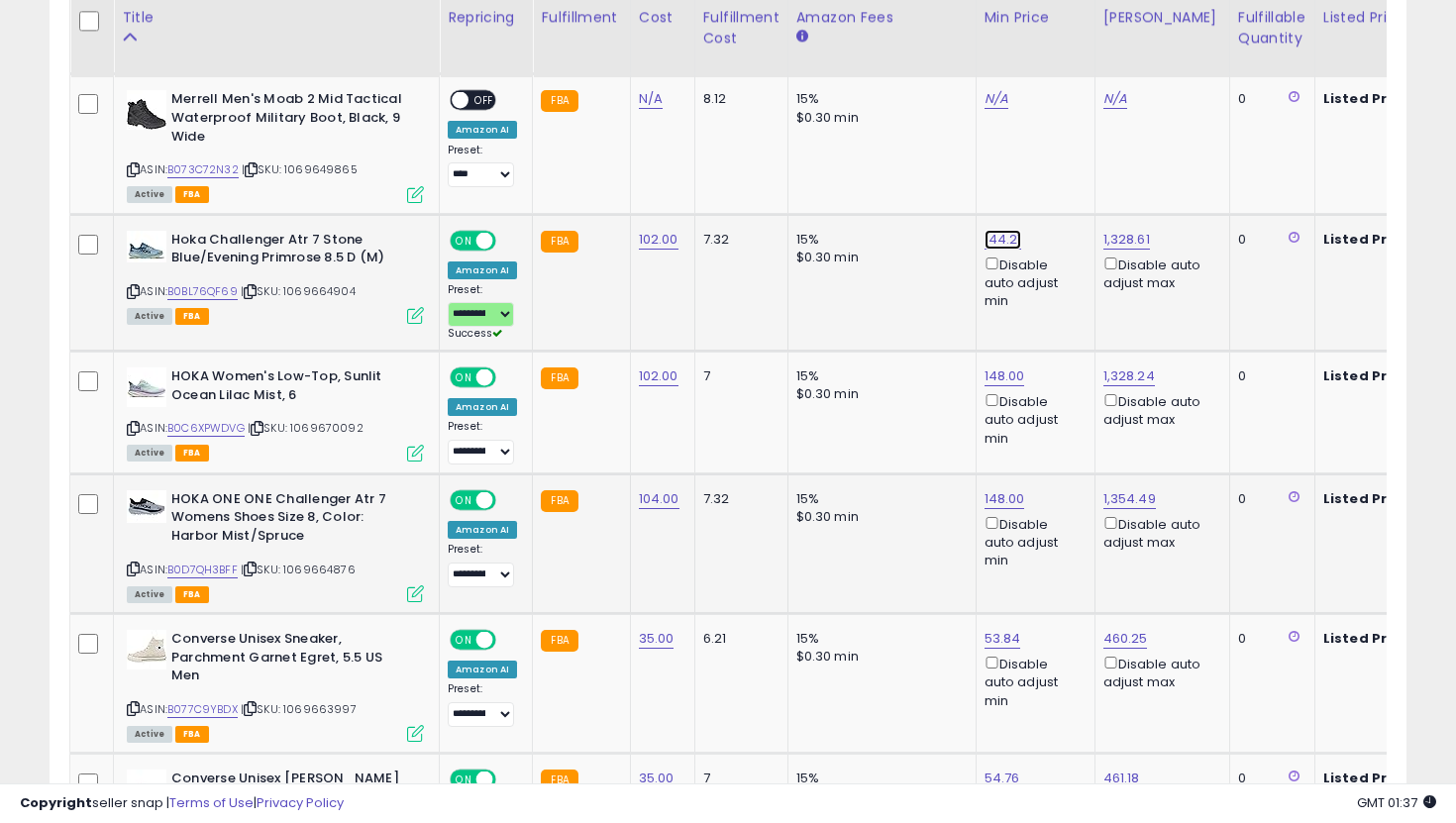 click on "144.21" at bounding box center (1002, -2282) 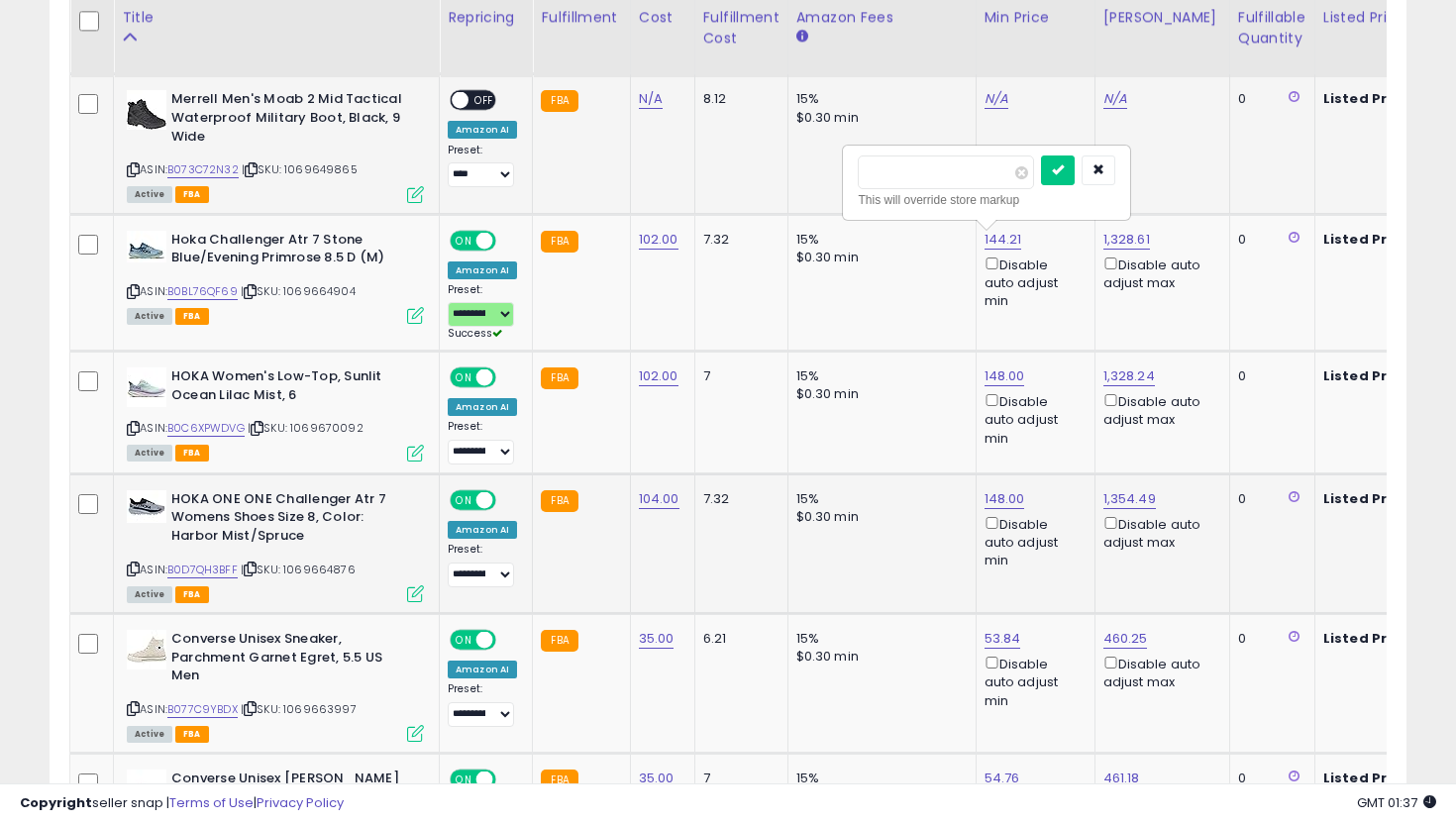 drag, startPoint x: 955, startPoint y: 175, endPoint x: 831, endPoint y: 154, distance: 125.765655 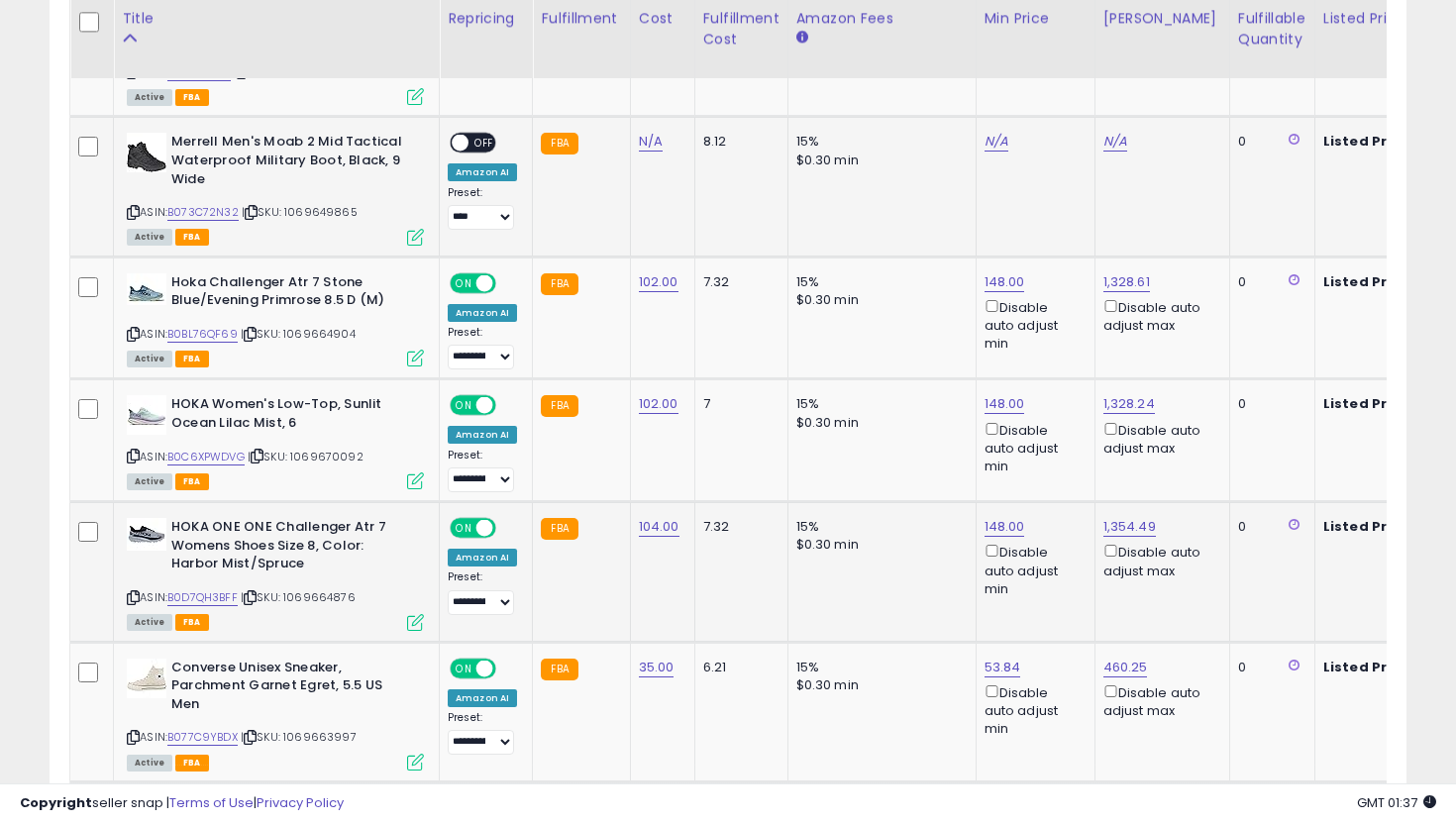 scroll, scrollTop: 3304, scrollLeft: 0, axis: vertical 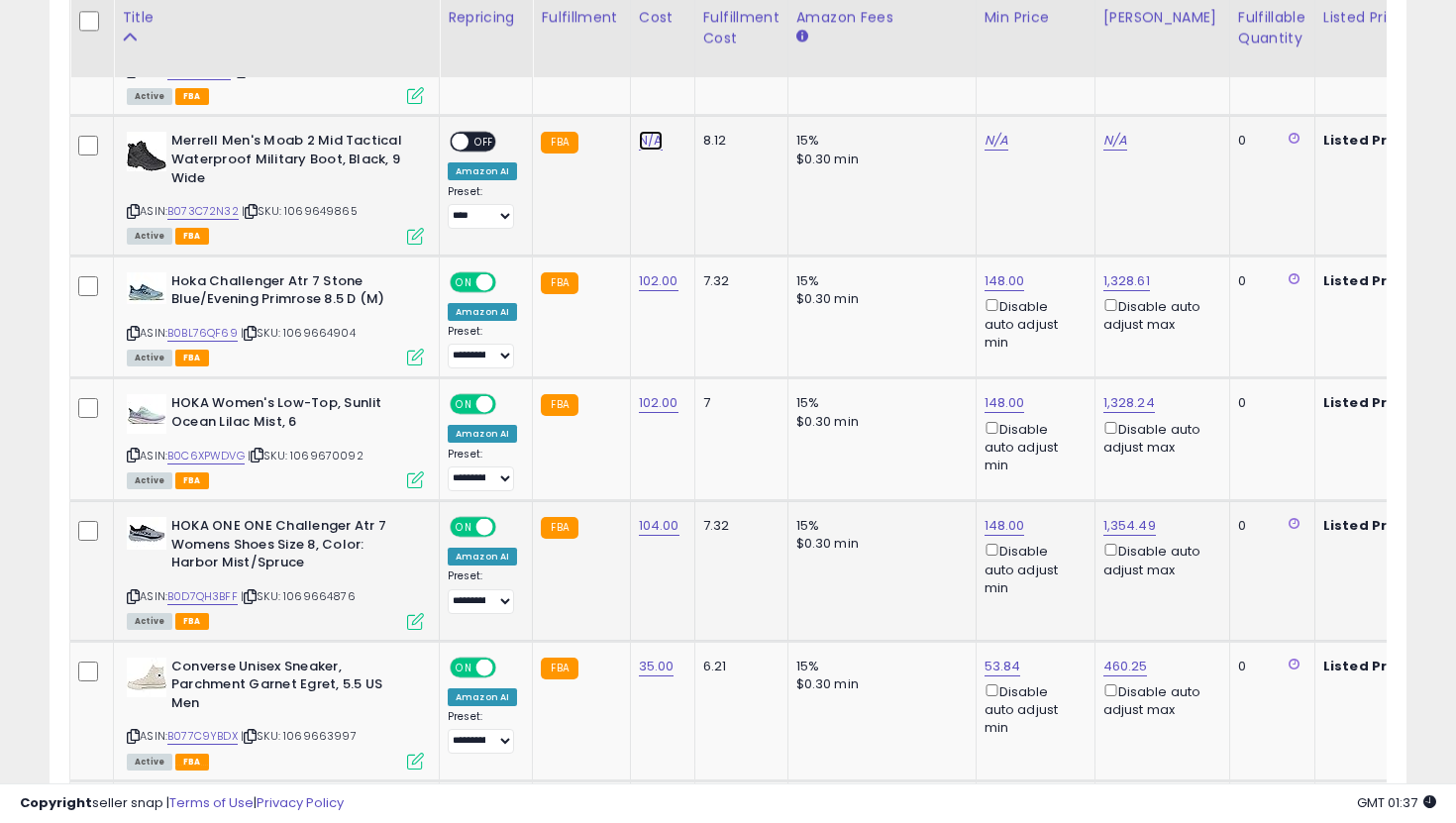 click on "N/A" at bounding box center (651, -508) 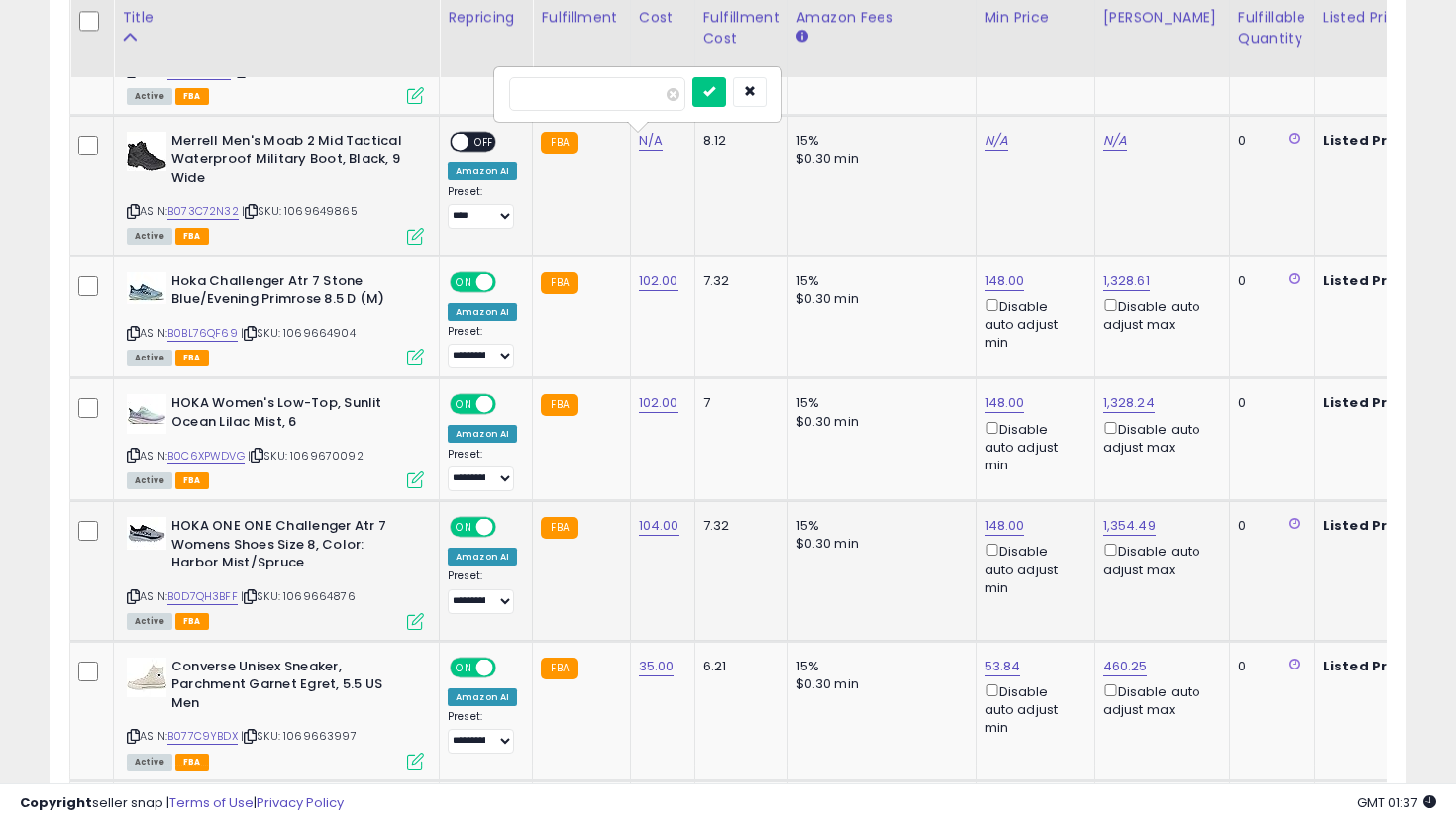 click at bounding box center [709, 92] 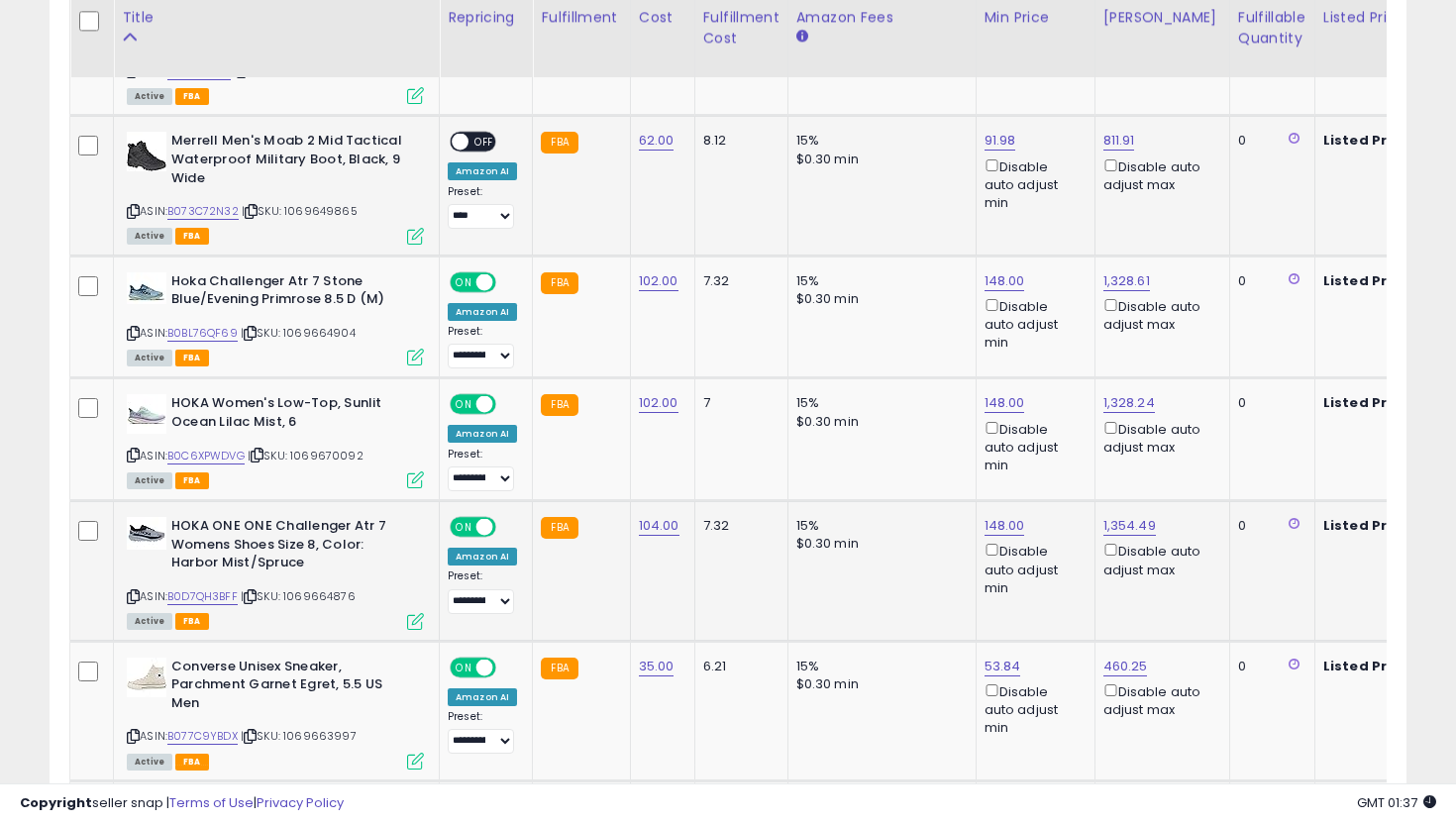click on "**********" 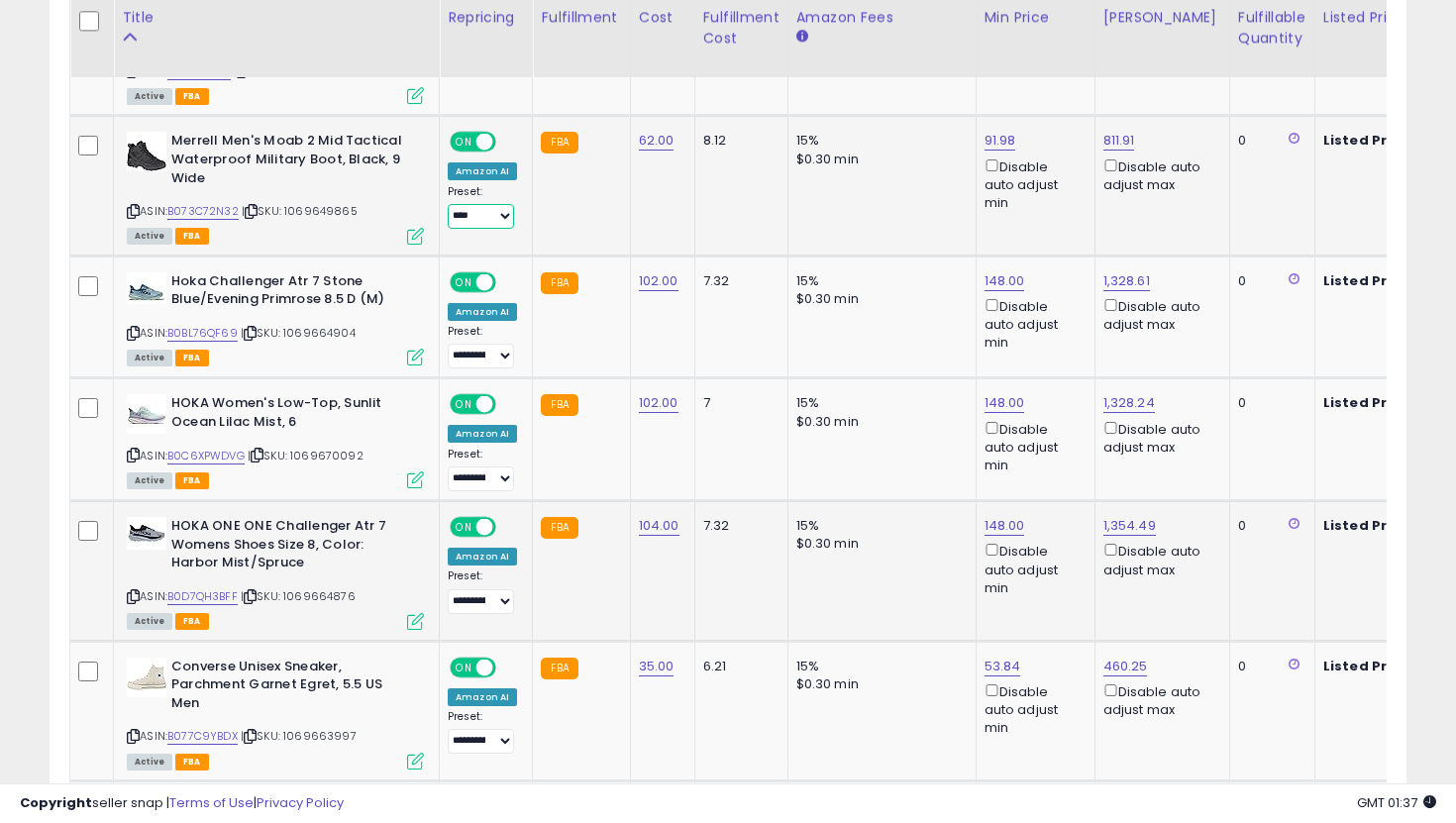 click on "**********" at bounding box center (480, 216) 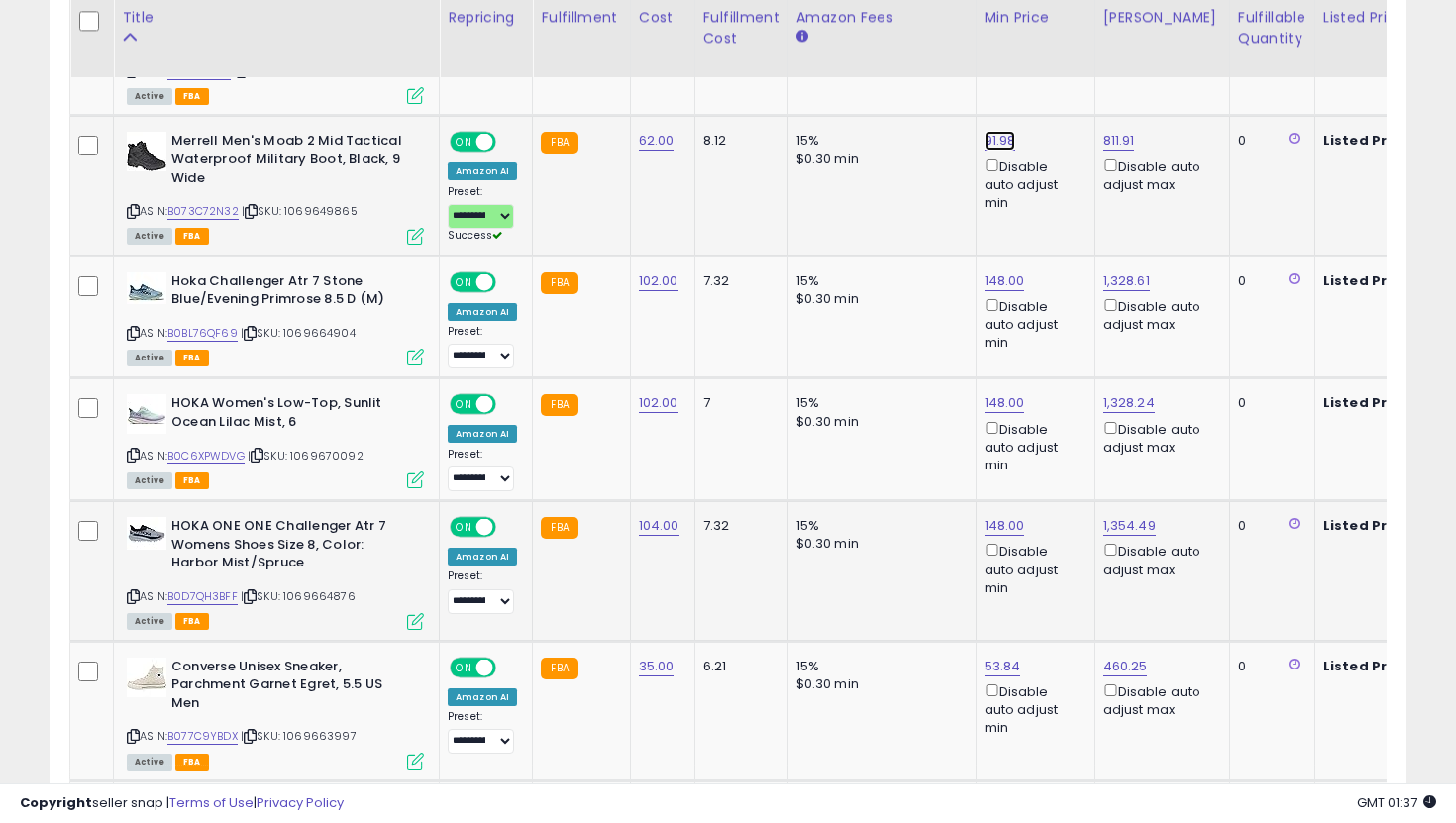 click on "91.98" at bounding box center (1002, -2240) 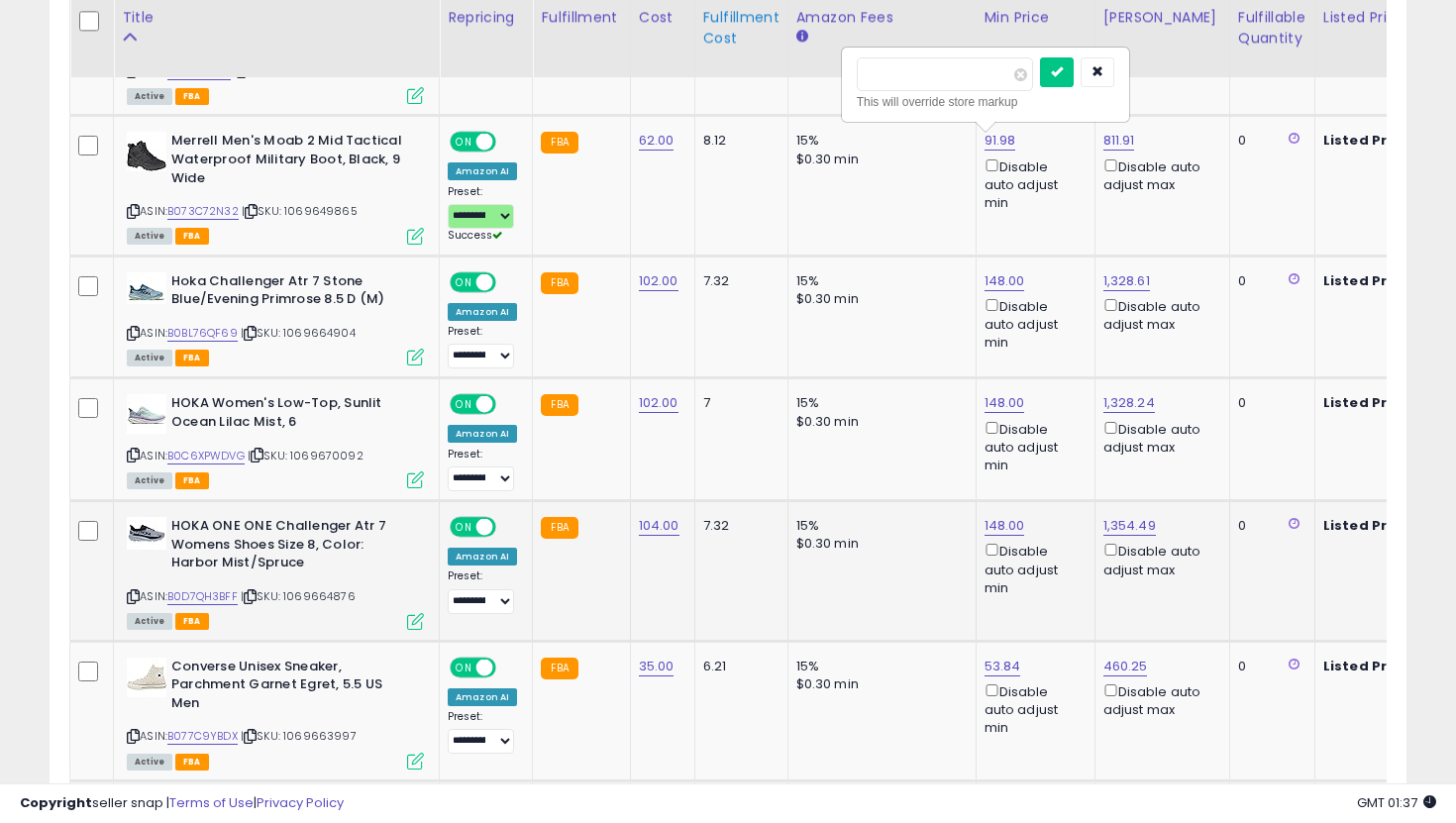 drag, startPoint x: 931, startPoint y: 71, endPoint x: 746, endPoint y: 71, distance: 185 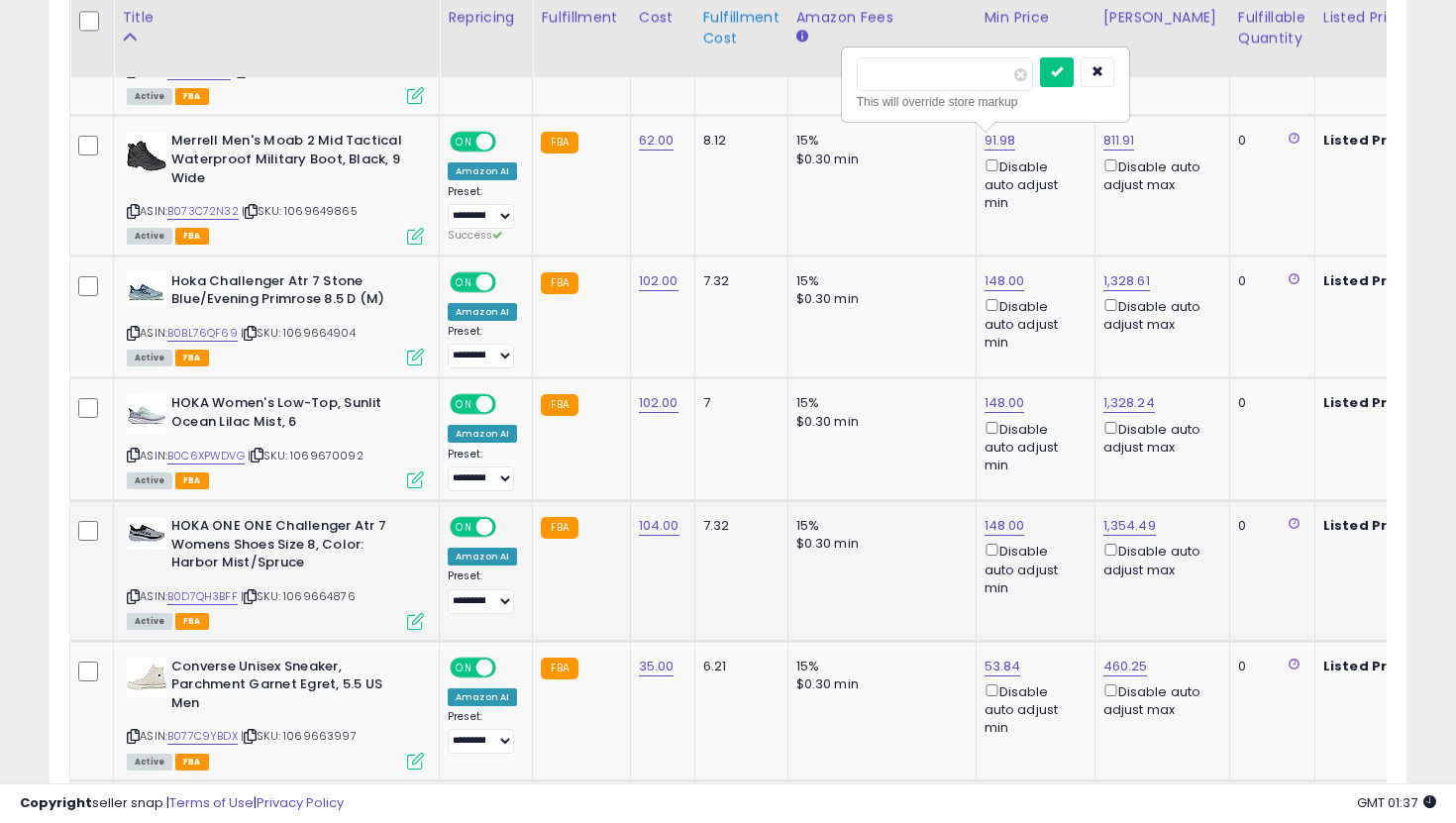 click at bounding box center (1057, 72) 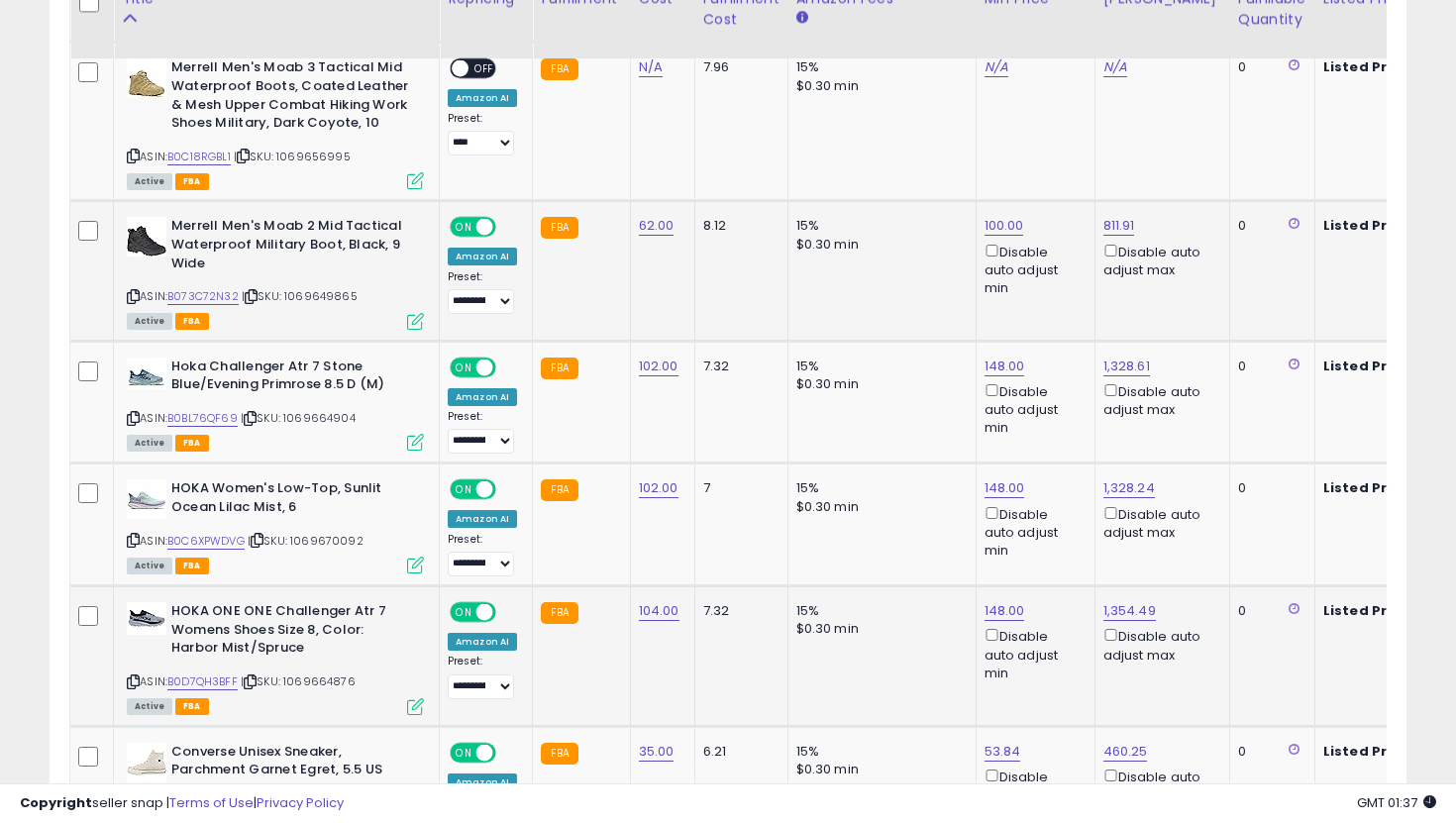 scroll, scrollTop: 3169, scrollLeft: 0, axis: vertical 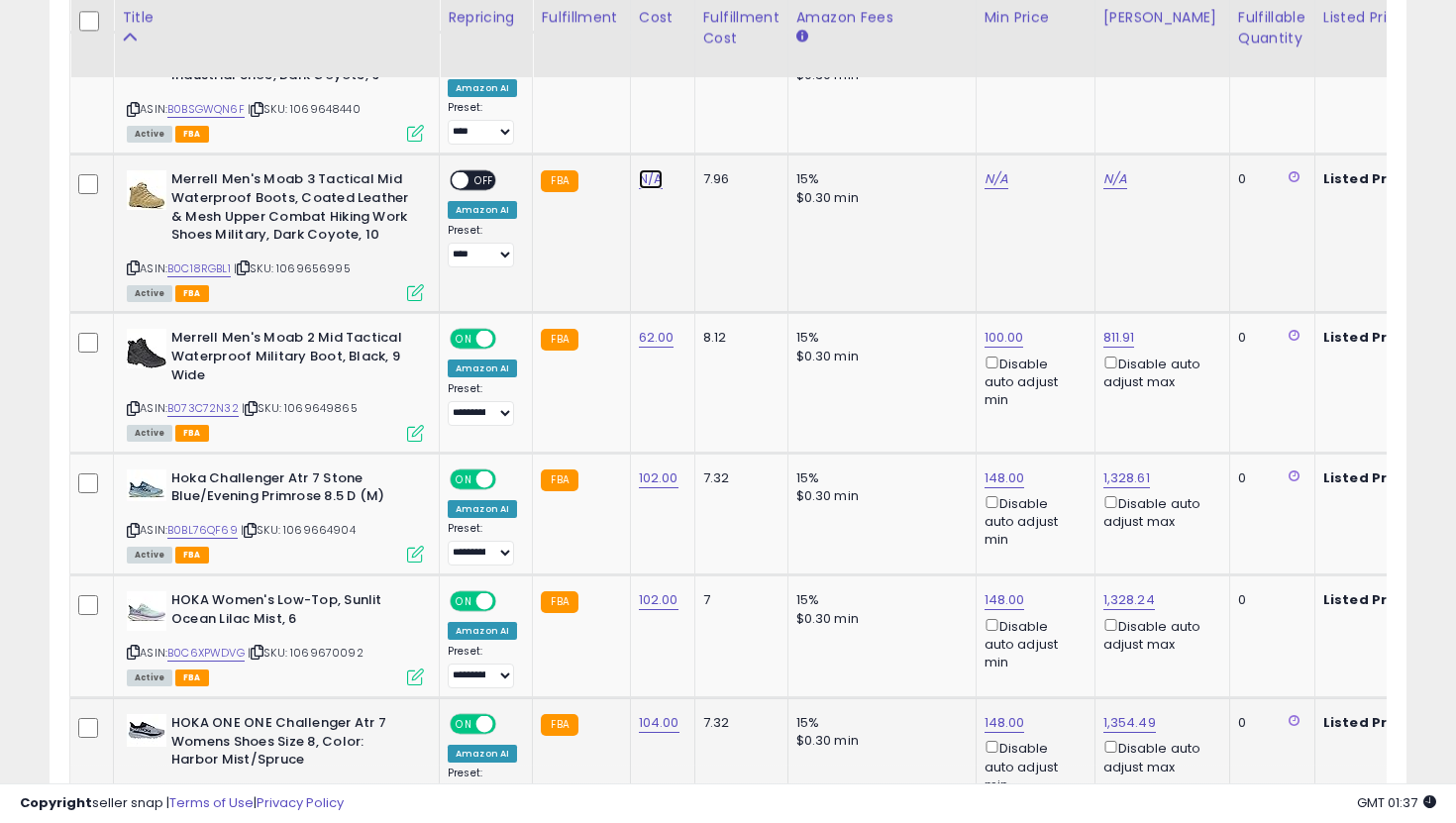 click on "N/A" at bounding box center (651, -311) 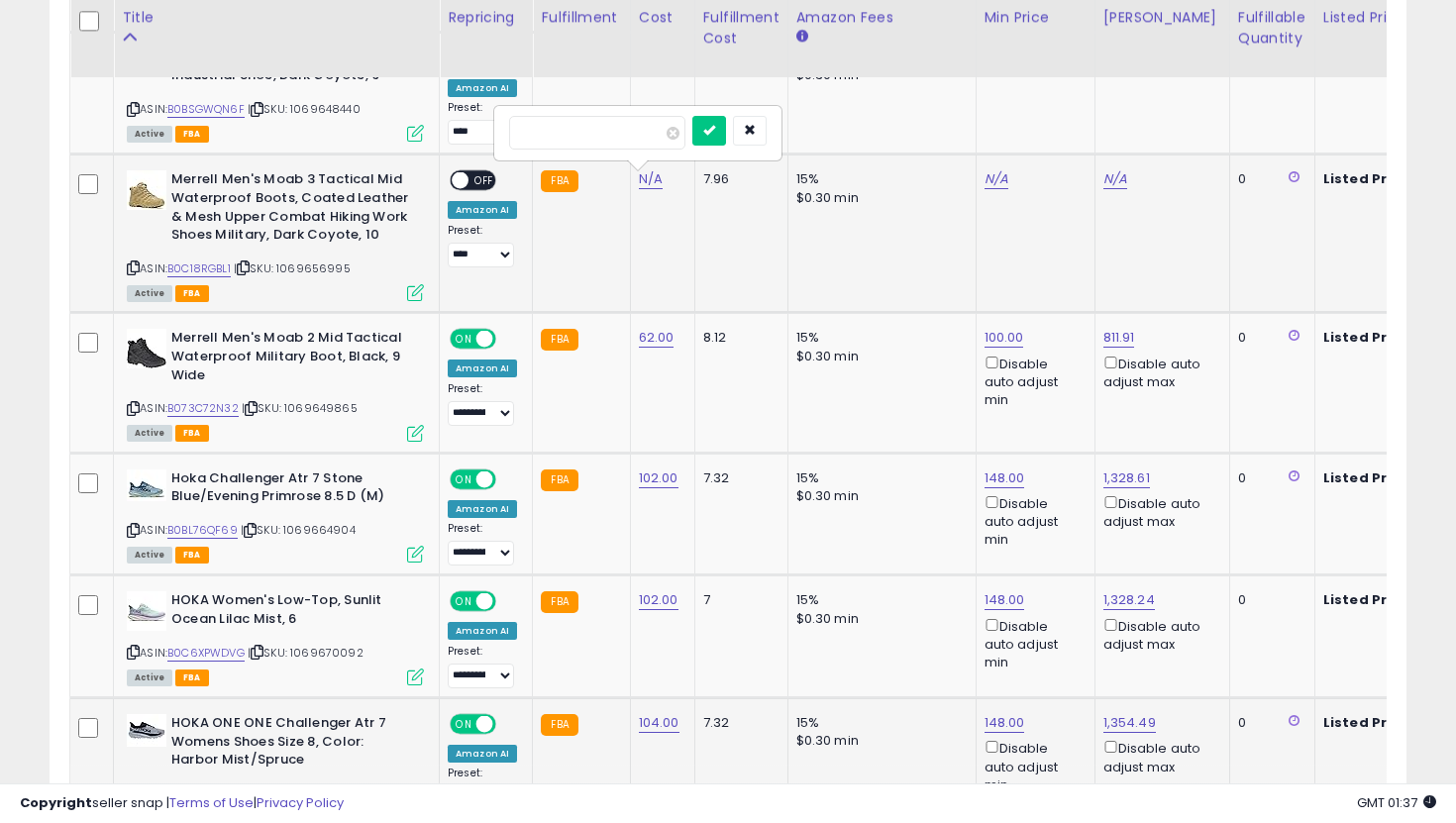 click at bounding box center (709, 131) 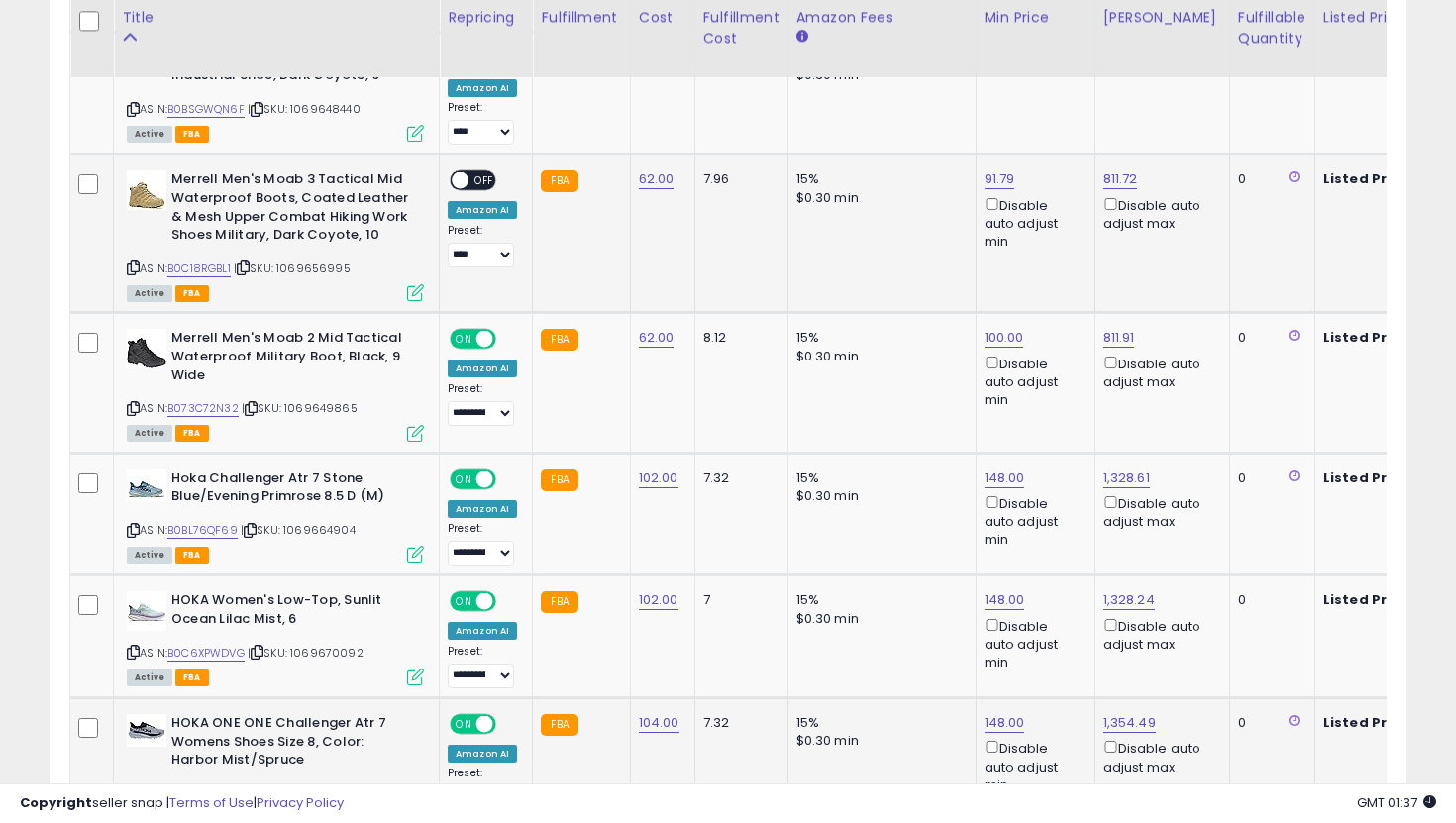 click on "OFF" at bounding box center (484, 180) 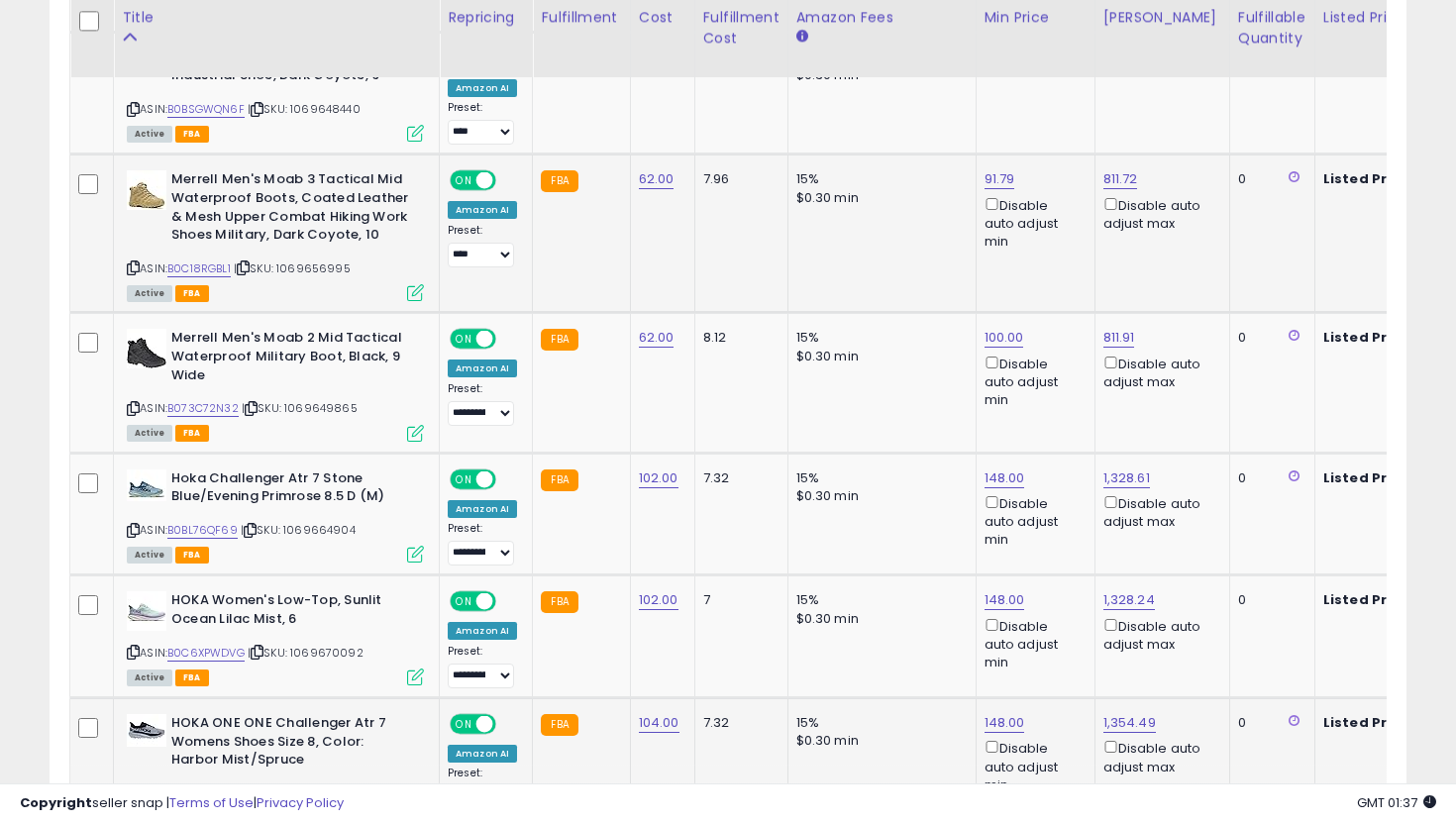 click on "**********" 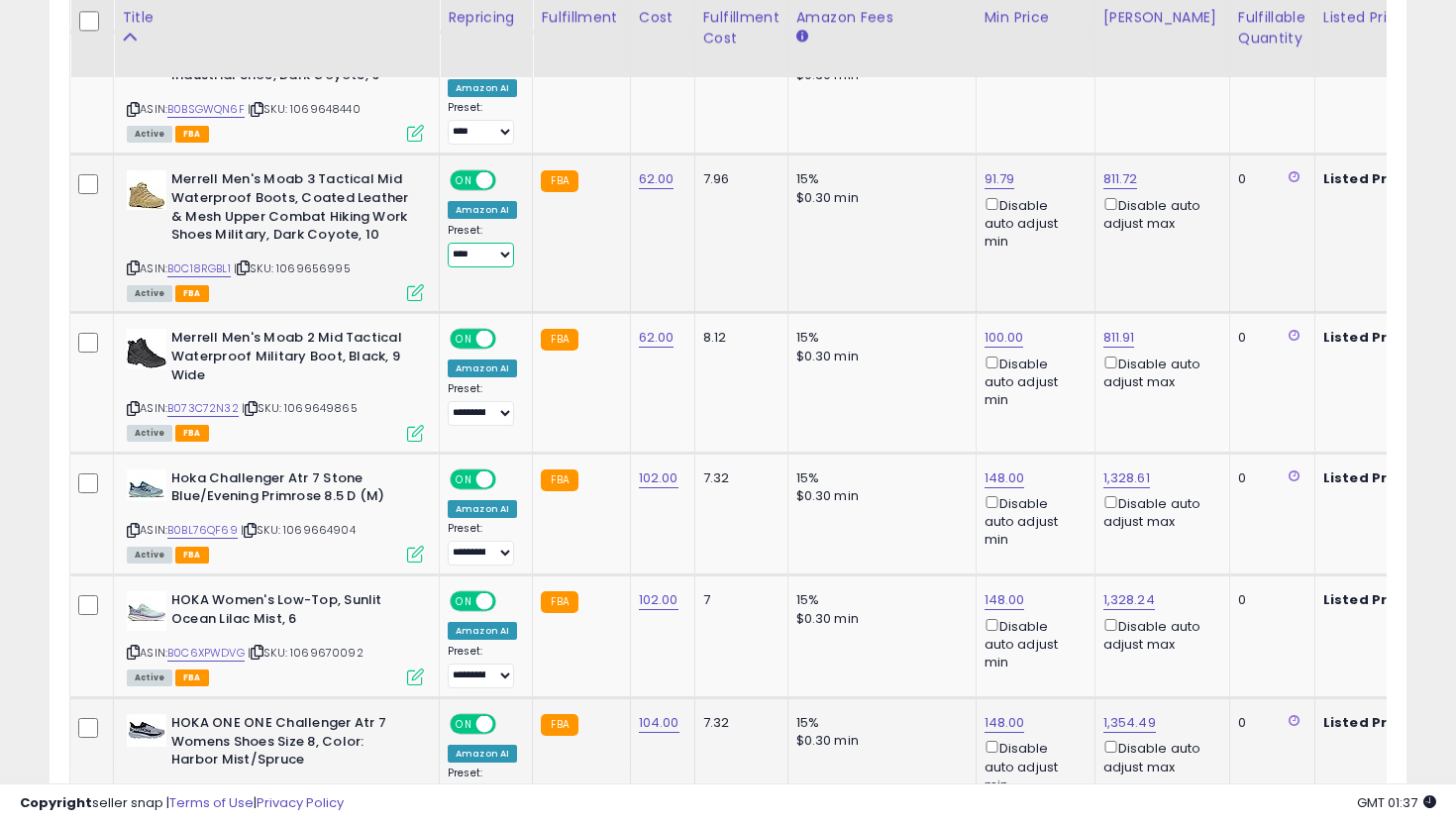 click on "**********" at bounding box center [480, 255] 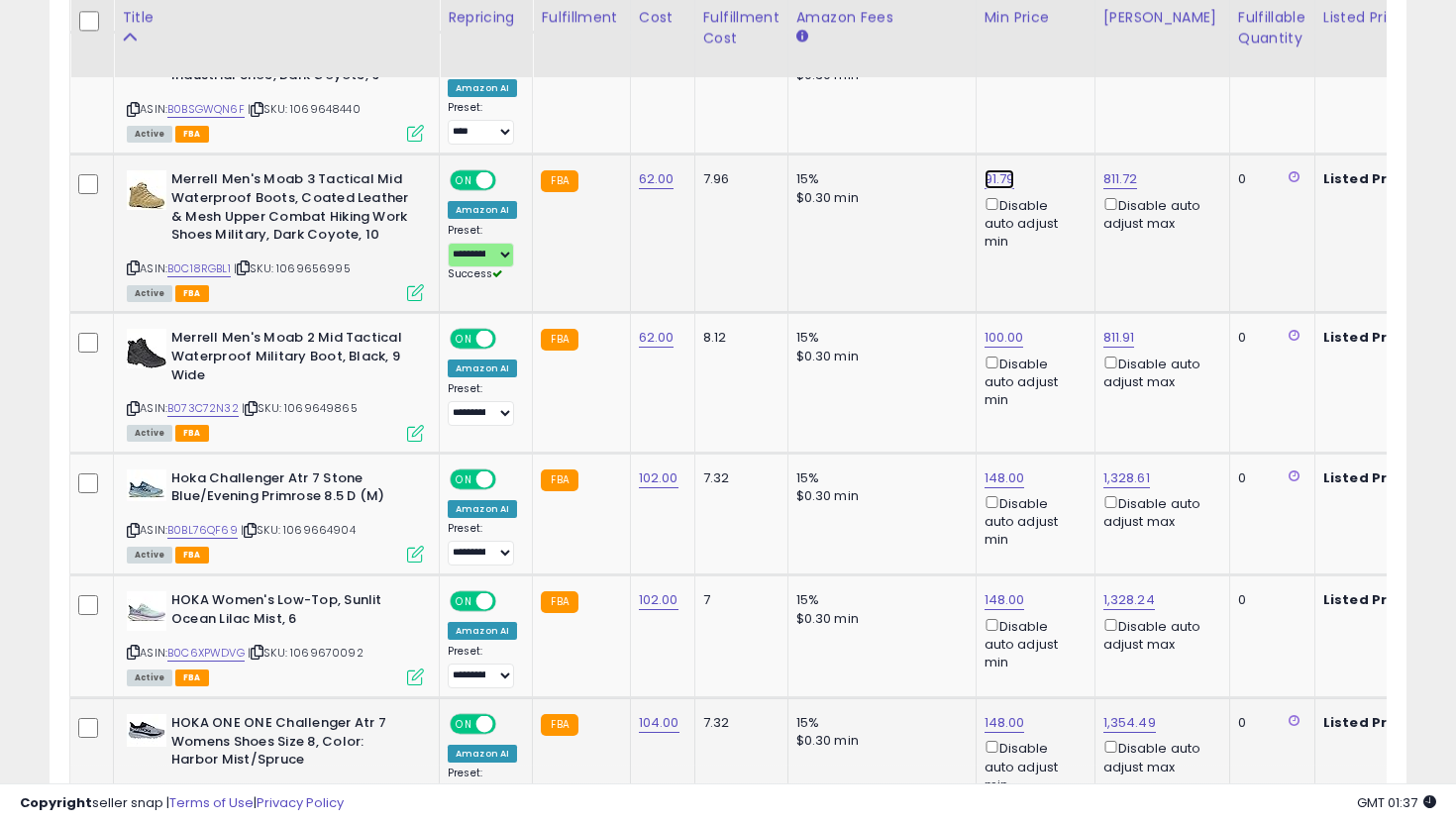 click on "91.79" at bounding box center [1002, -2043] 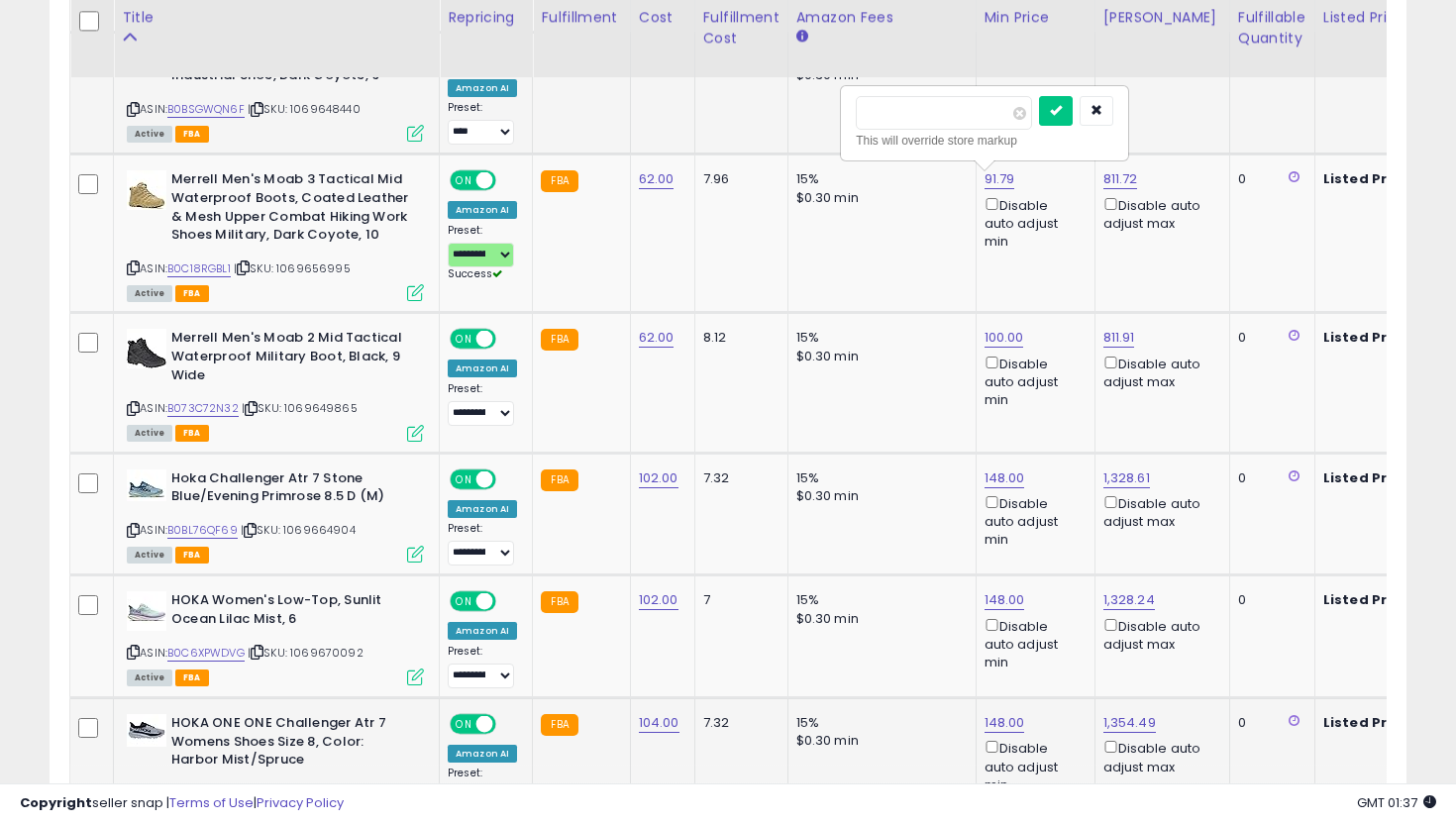 drag, startPoint x: 924, startPoint y: 117, endPoint x: 814, endPoint y: 114, distance: 110.040901 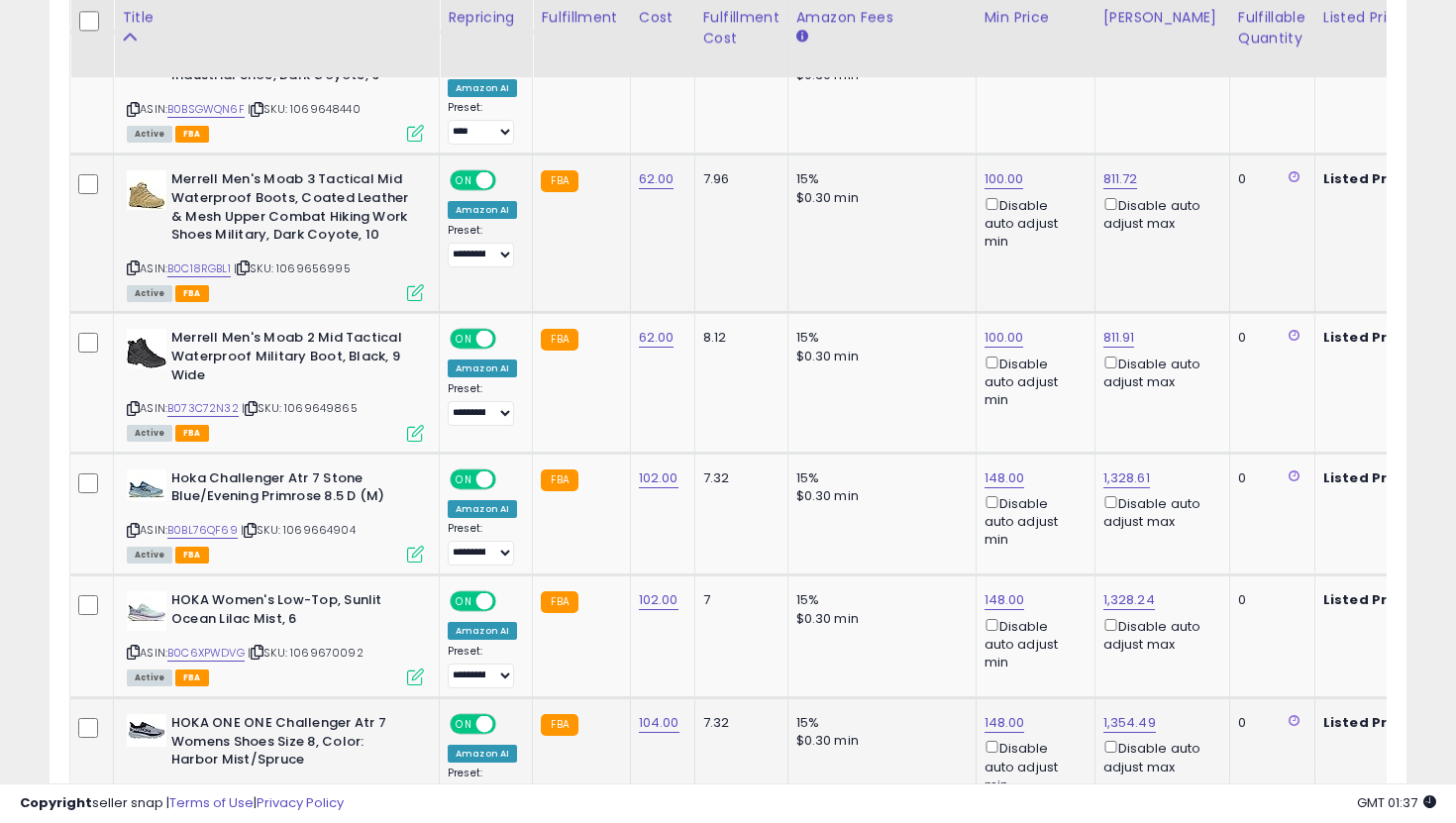 scroll, scrollTop: 0, scrollLeft: 246, axis: horizontal 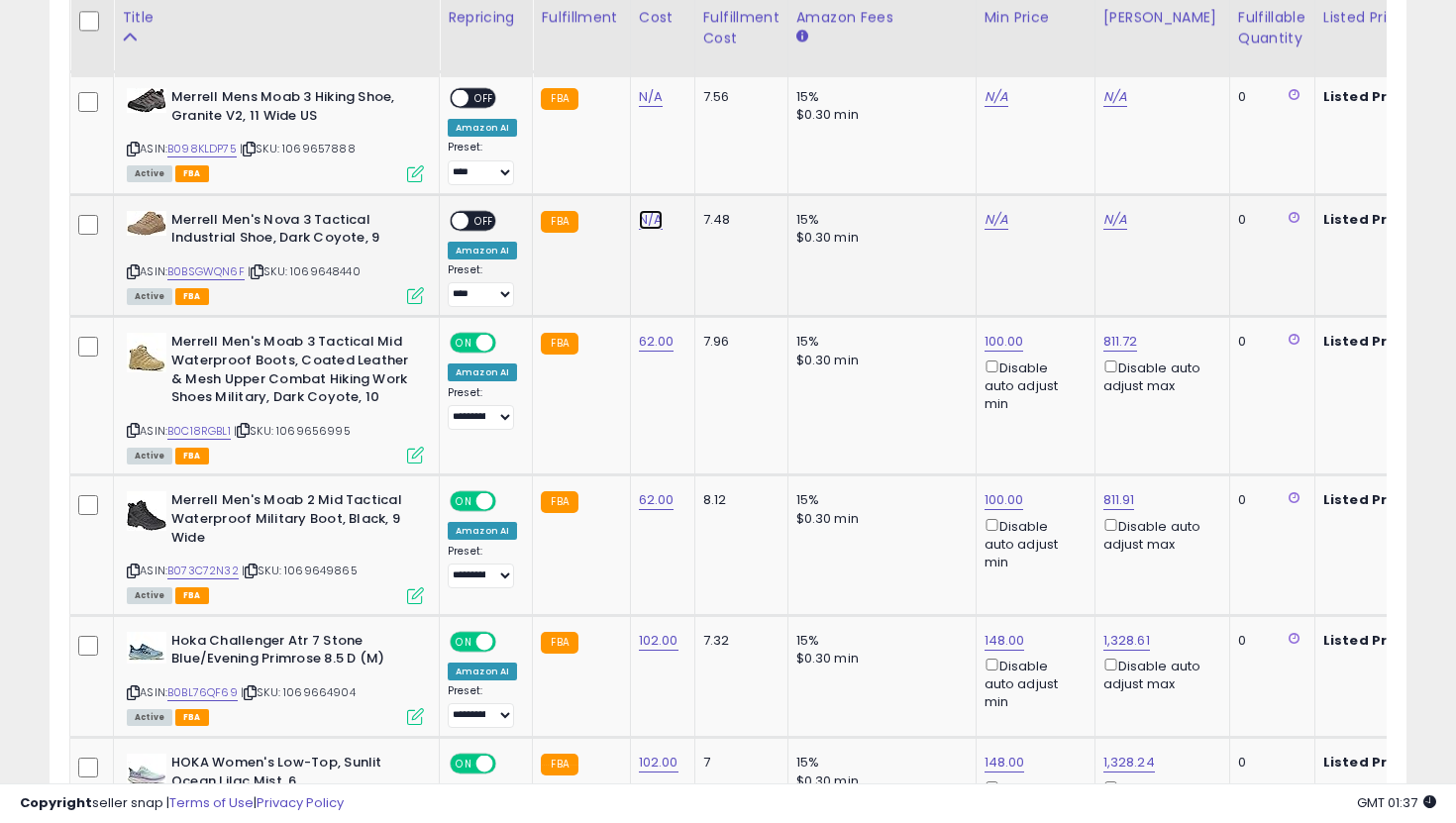 click on "N/A" at bounding box center [651, -149] 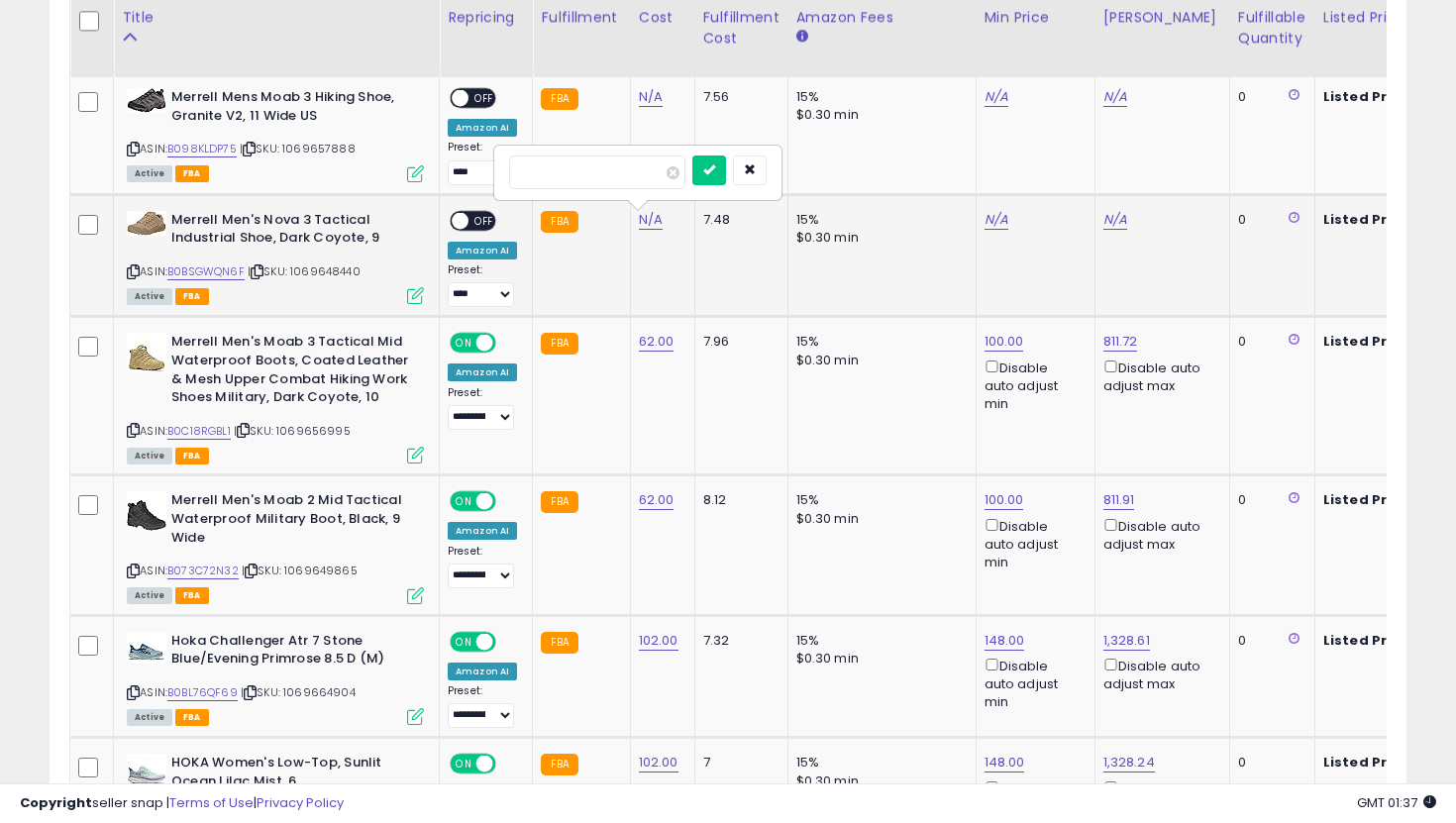 click at bounding box center [709, 170] 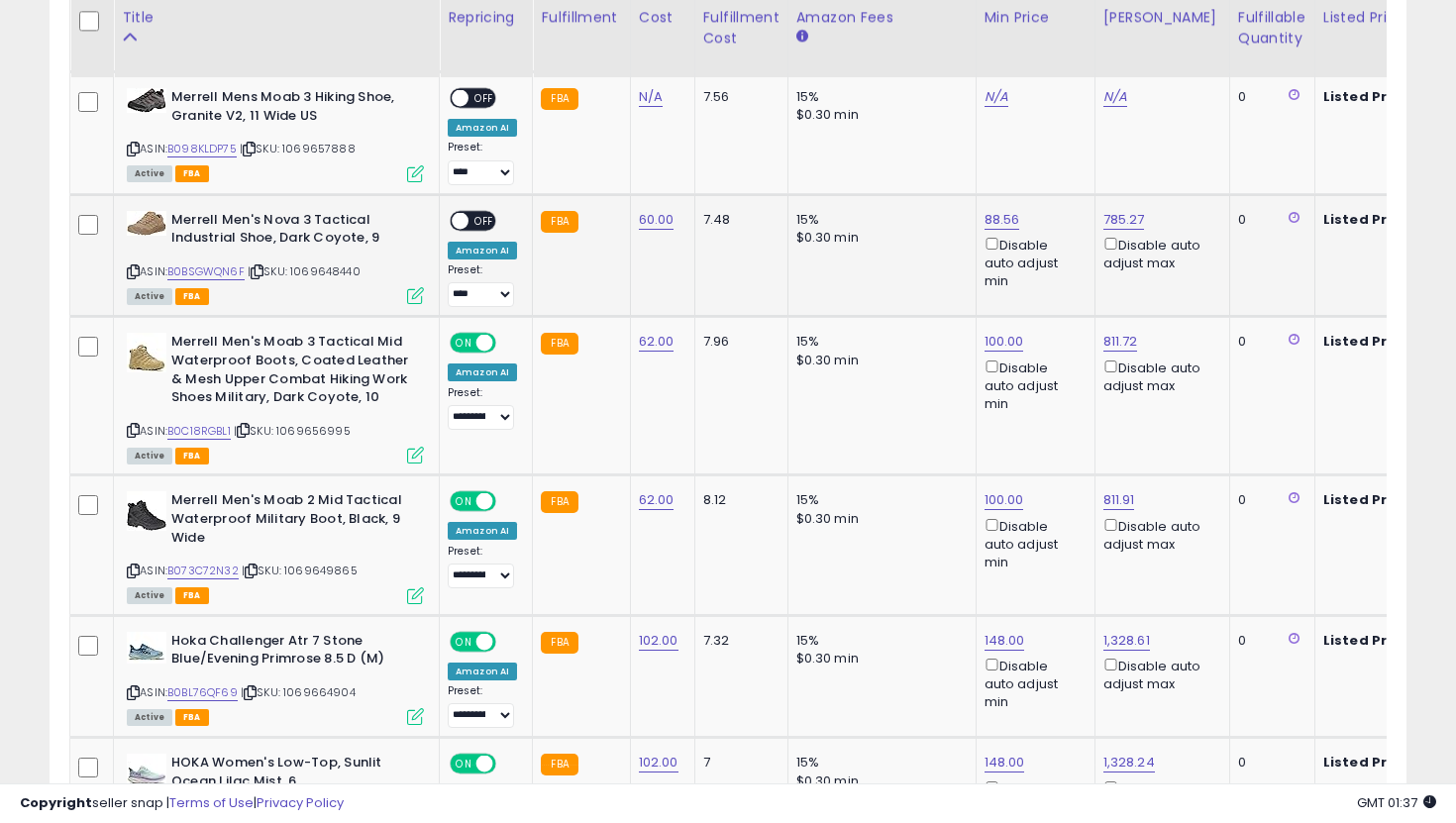 click on "OFF" at bounding box center (484, 220) 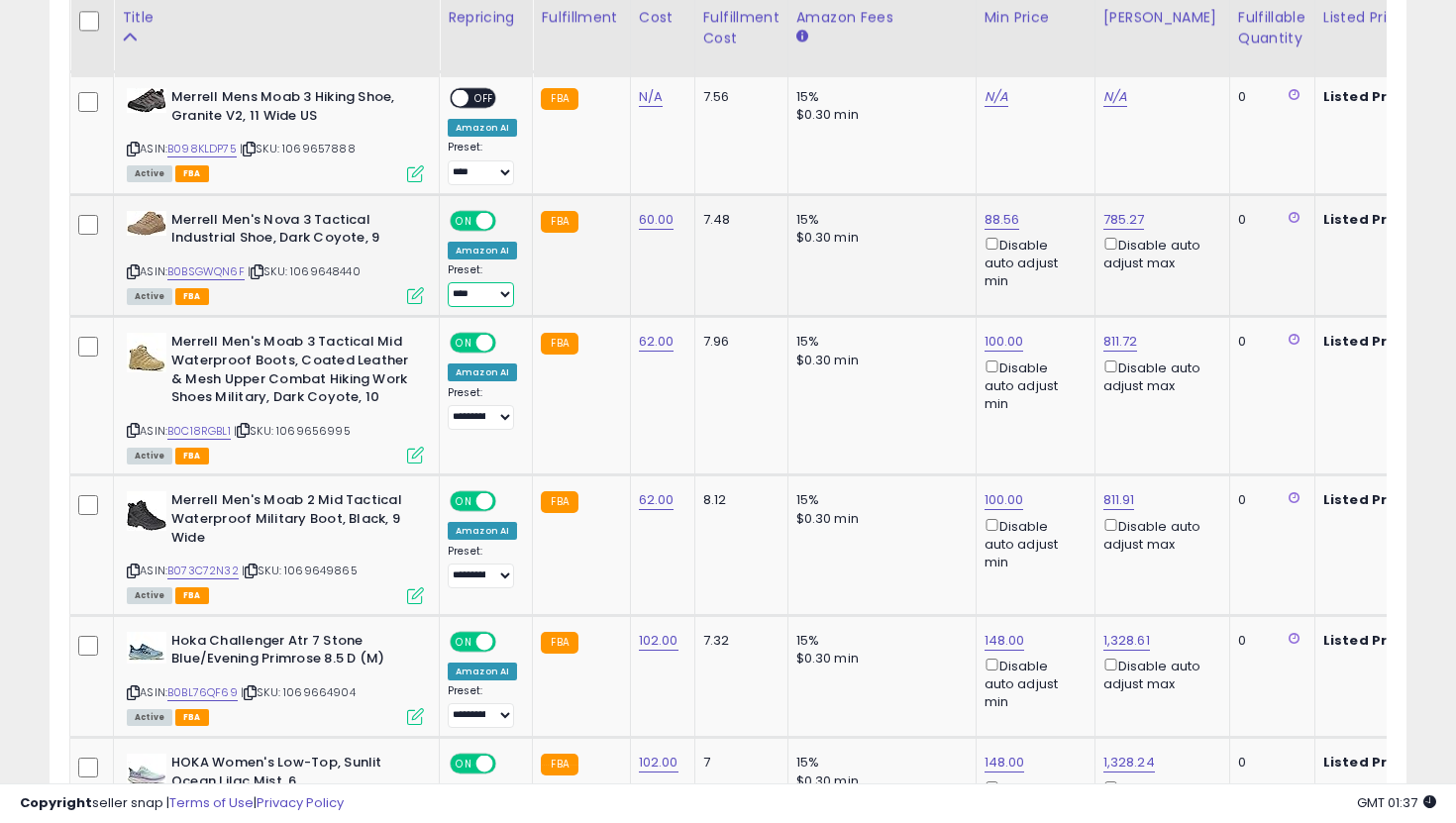 click on "**********" at bounding box center (480, 294) 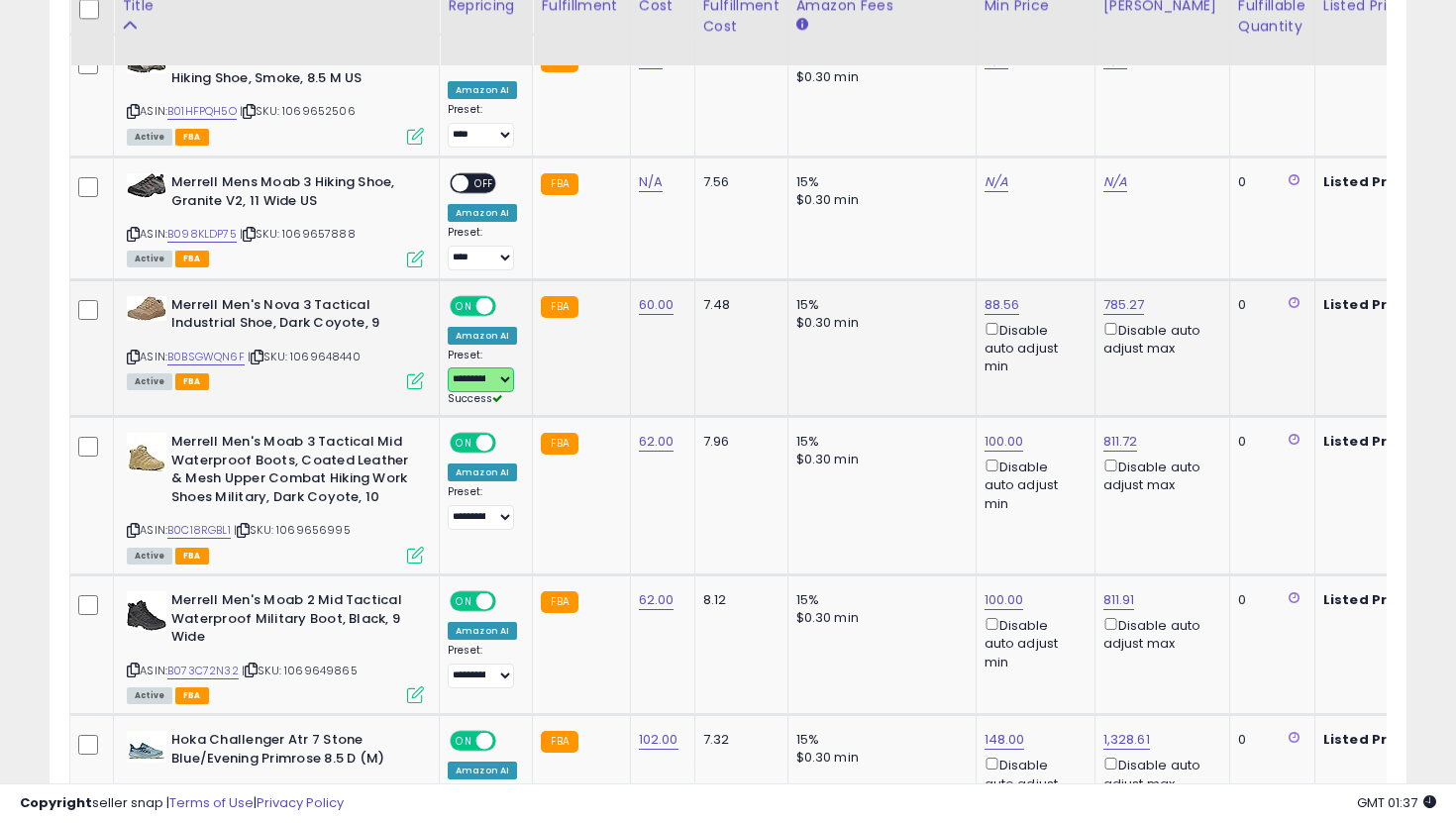 scroll, scrollTop: 2847, scrollLeft: 0, axis: vertical 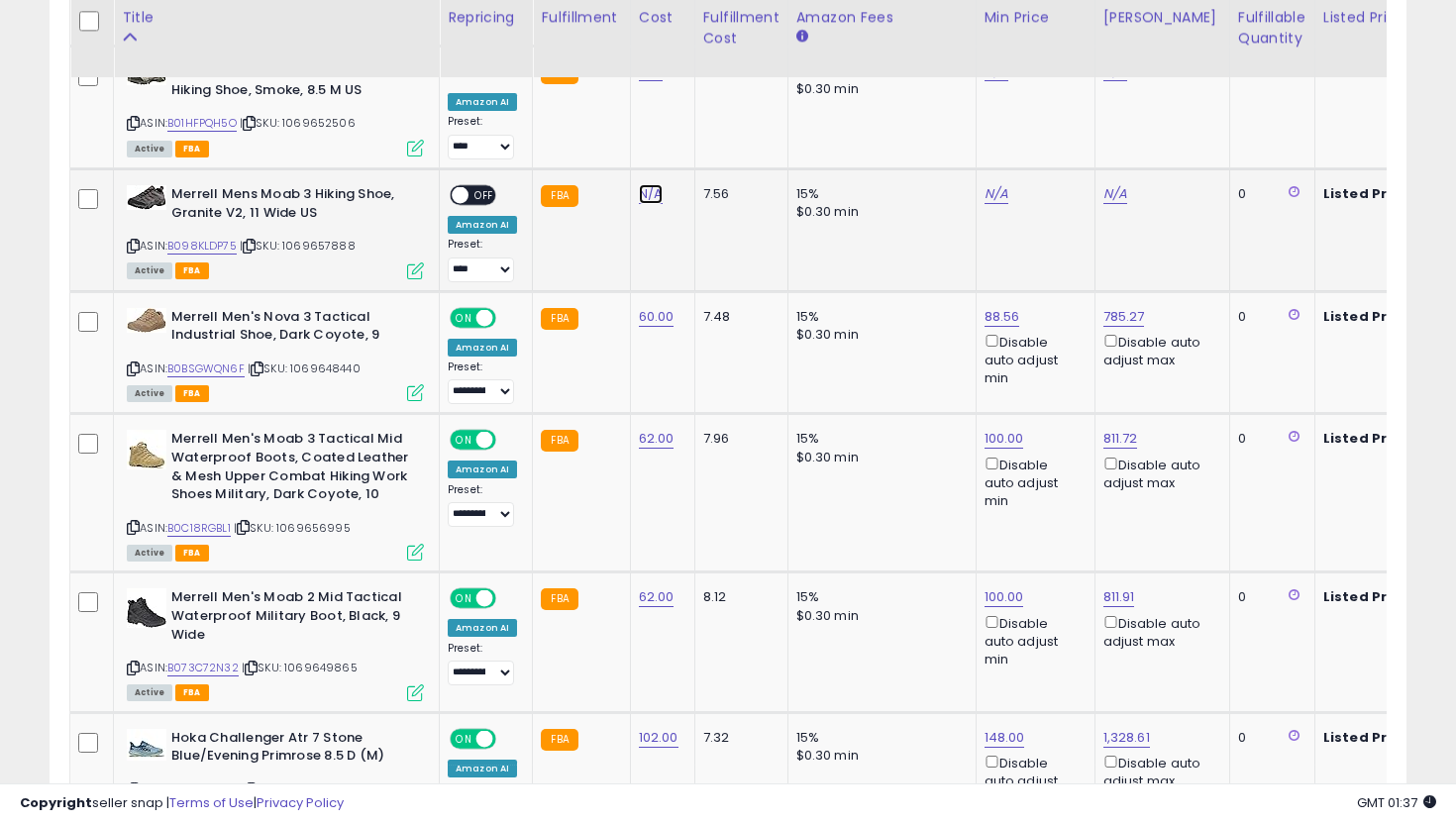 click on "N/A" at bounding box center (651, -51) 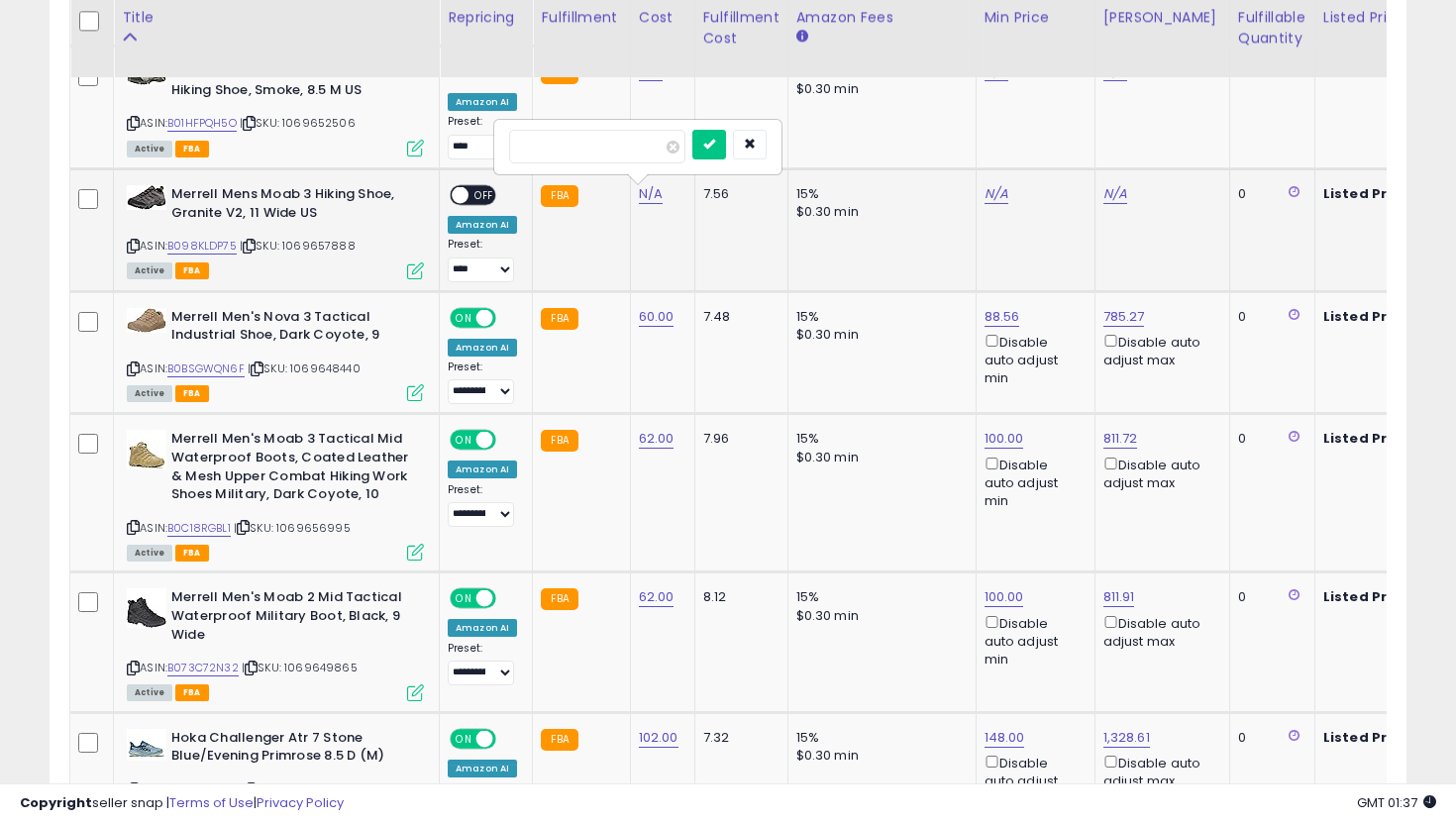 click at bounding box center [709, 145] 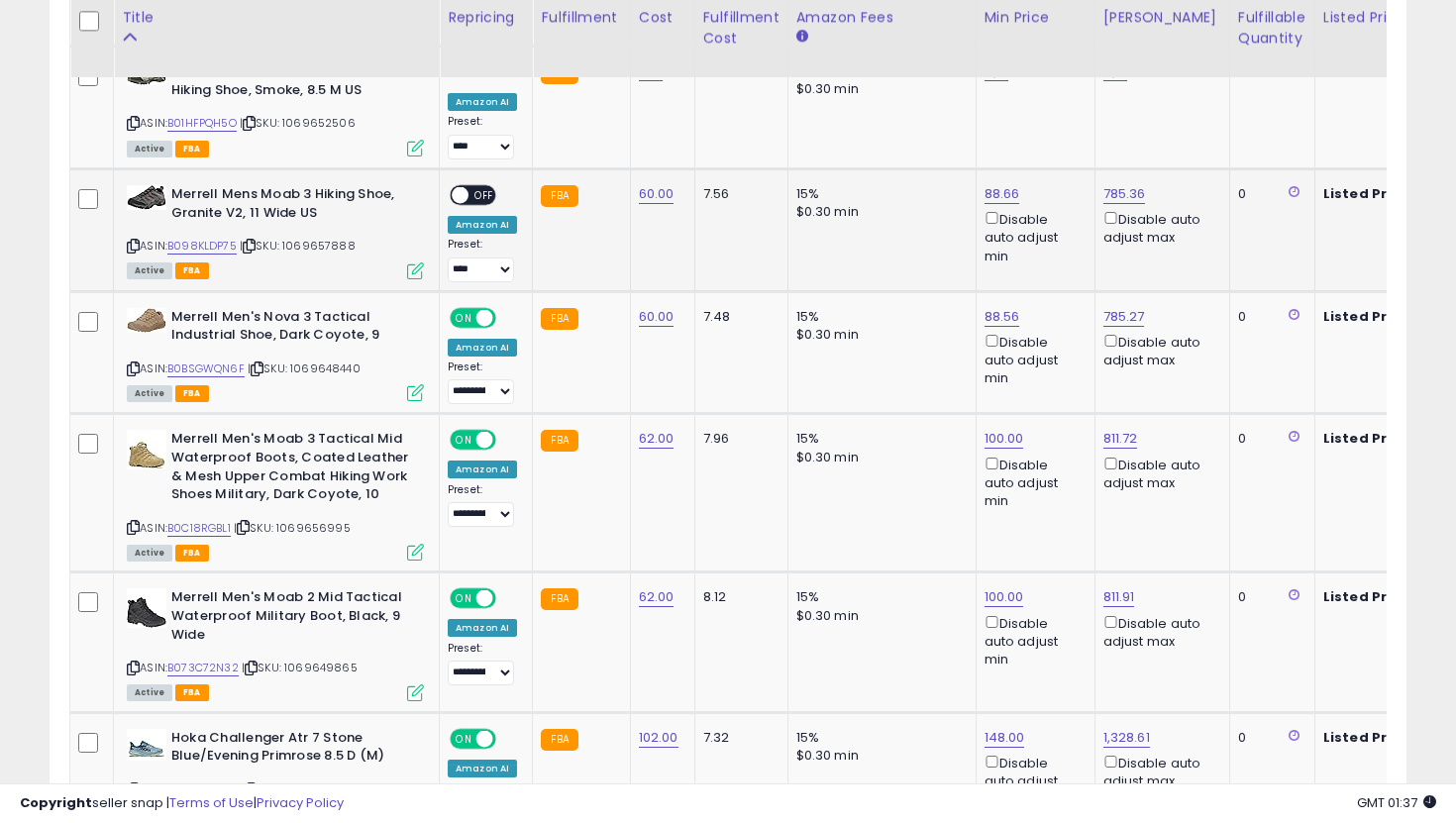 scroll, scrollTop: 0, scrollLeft: 65, axis: horizontal 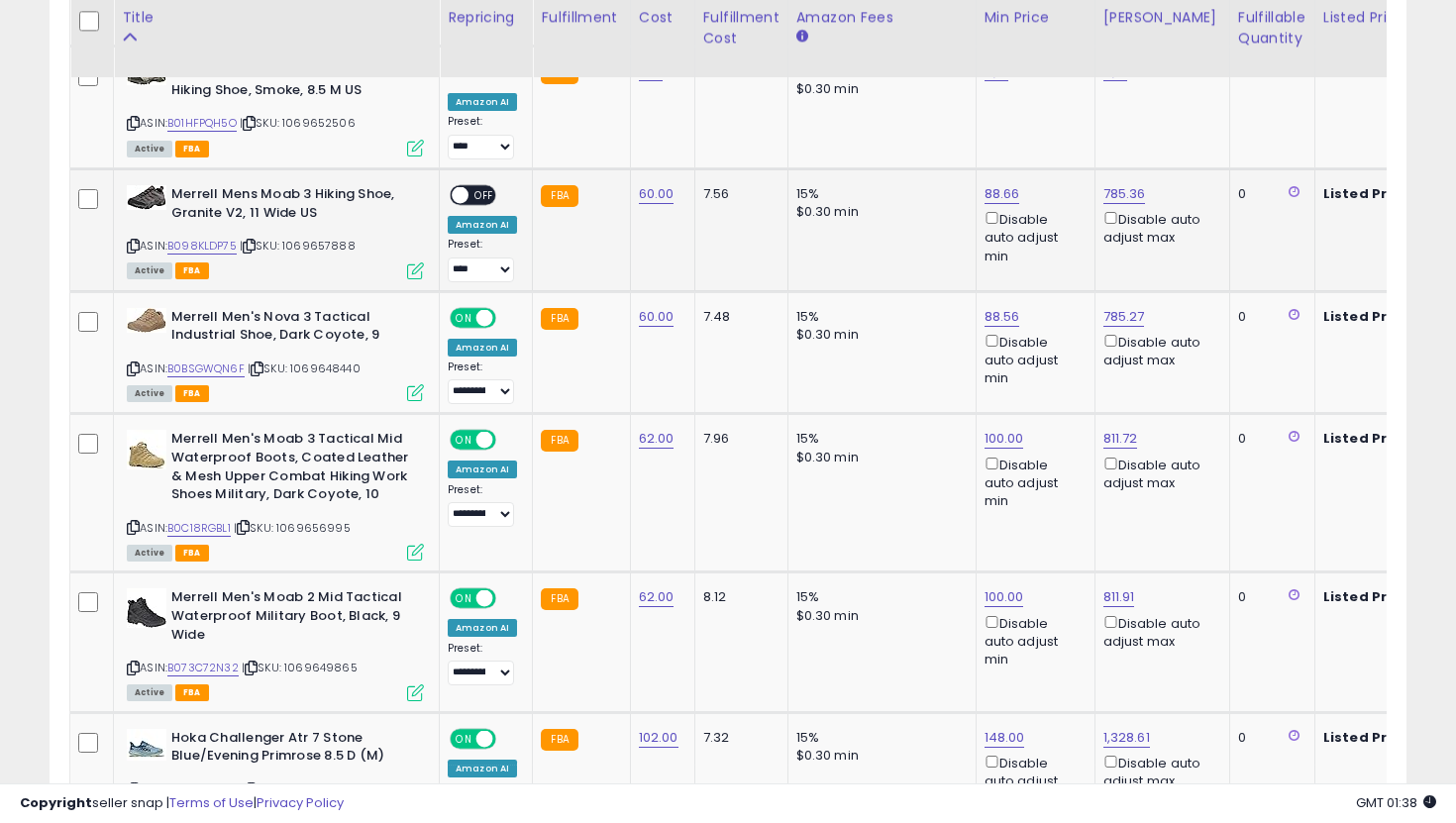 click on "OFF" at bounding box center [484, 195] 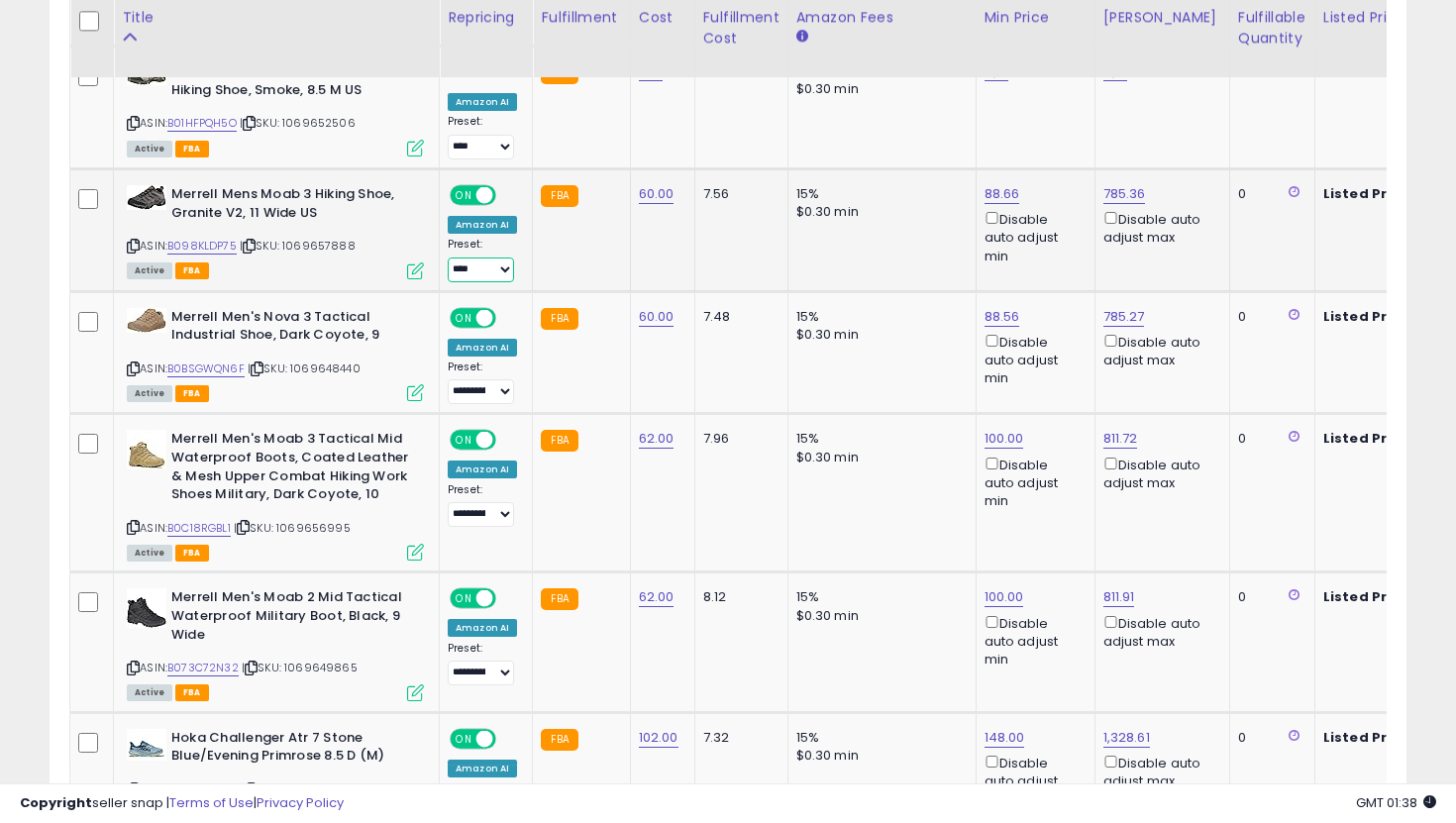 click on "**********" at bounding box center [480, 269] 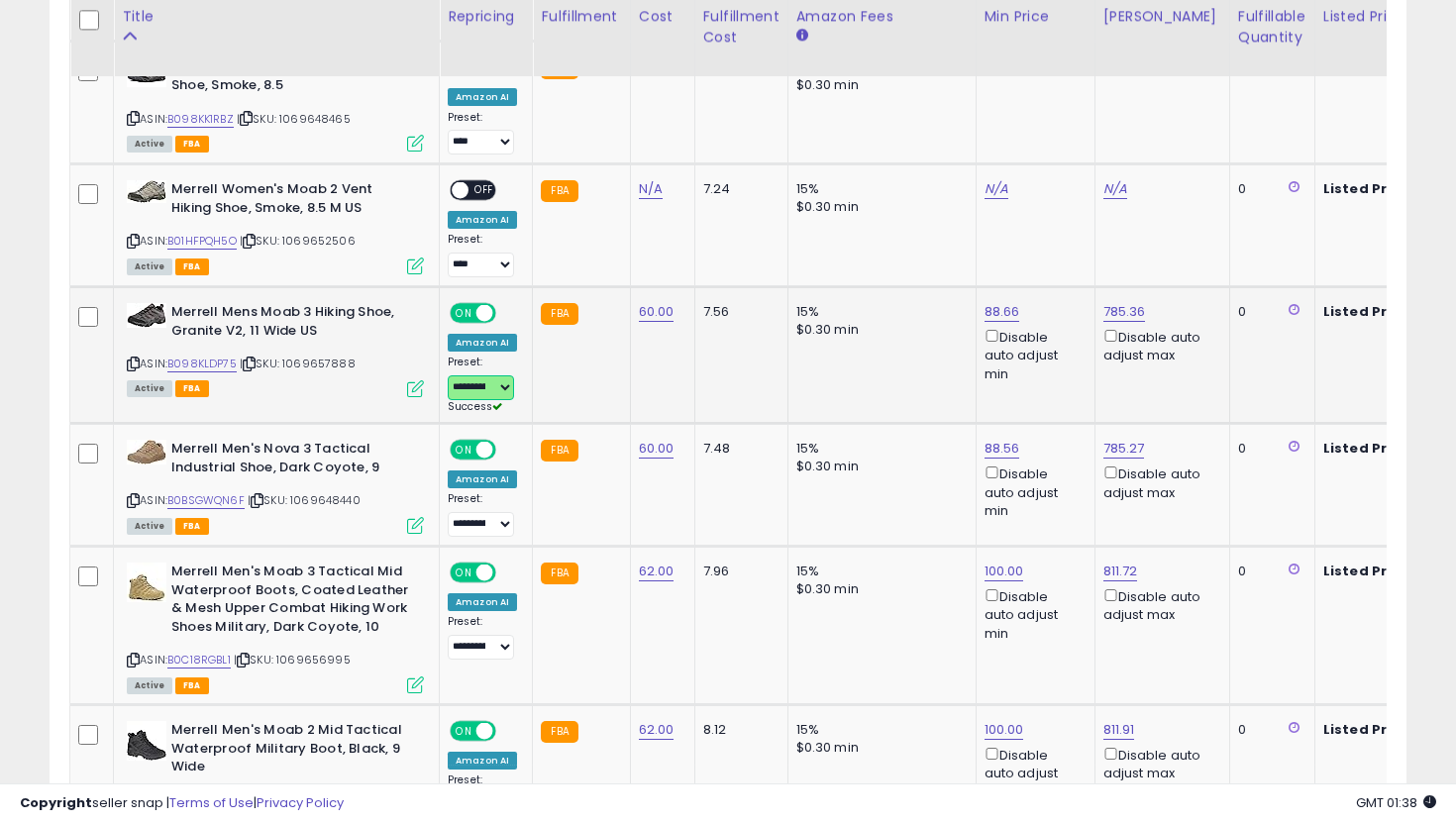 scroll, scrollTop: 2730, scrollLeft: 0, axis: vertical 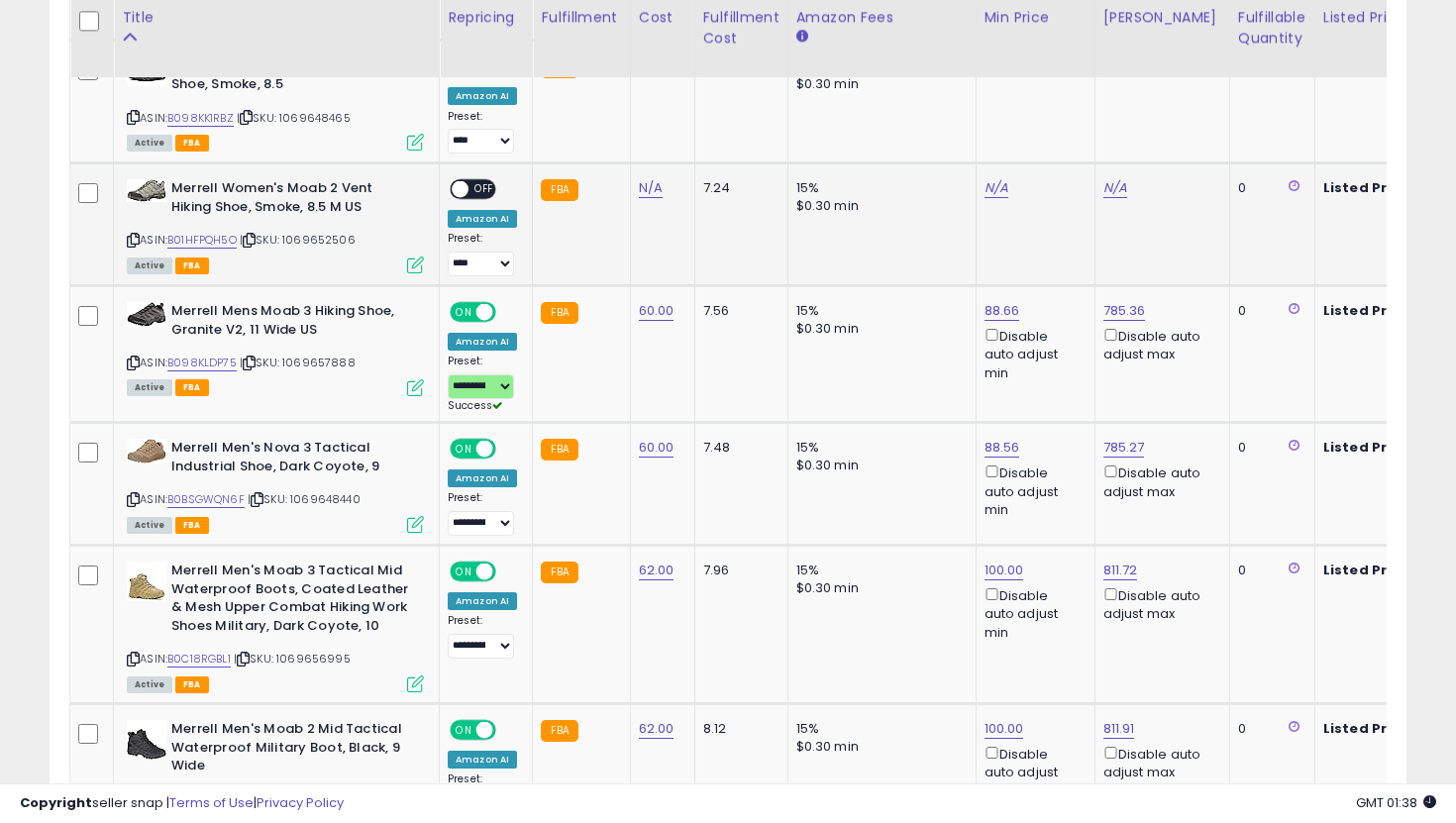 click on "OFF" at bounding box center [484, 189] 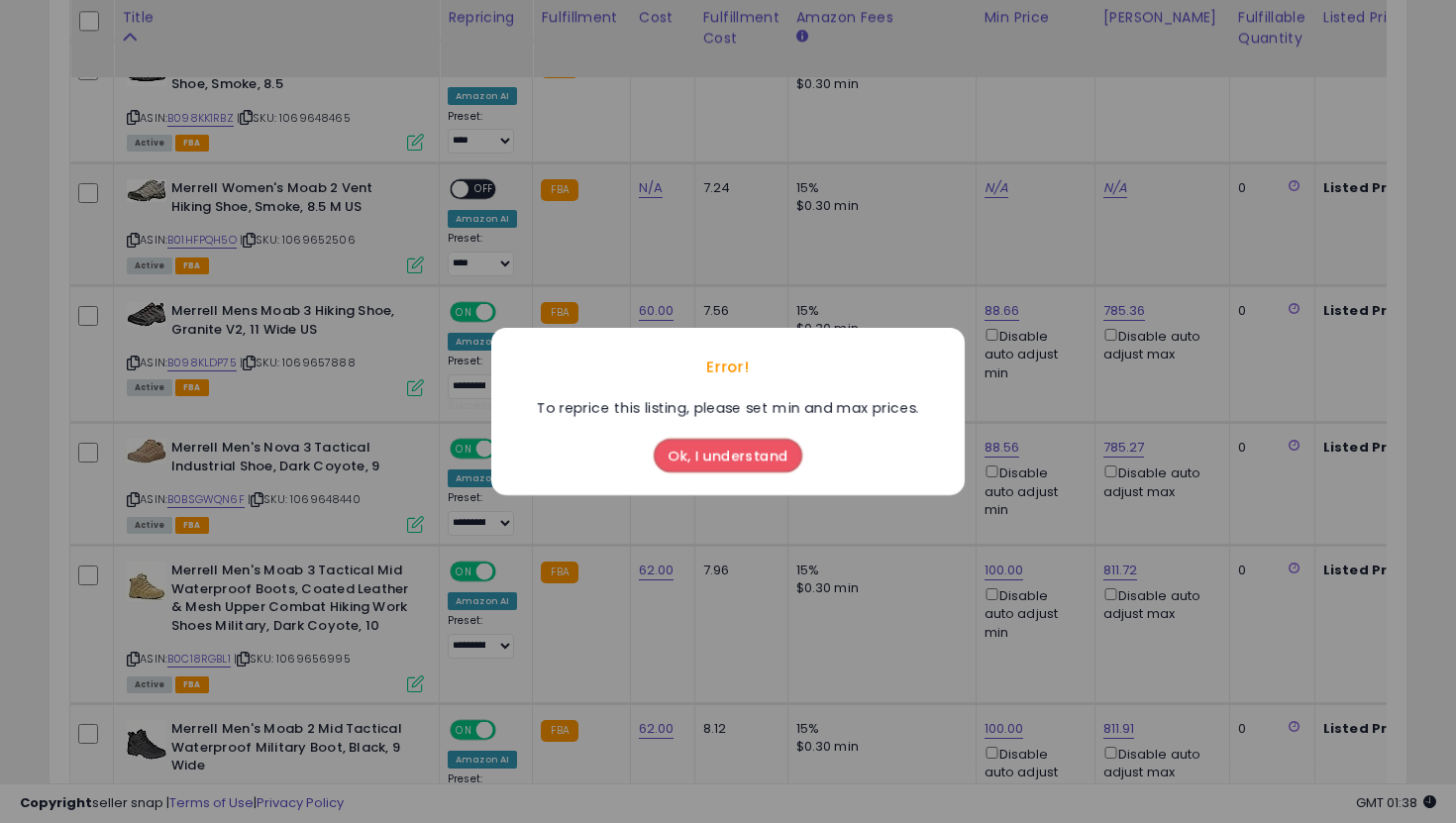 click on "Error! To reprice this listing, please set min and max prices.
Ok, I understand" at bounding box center [728, 411] 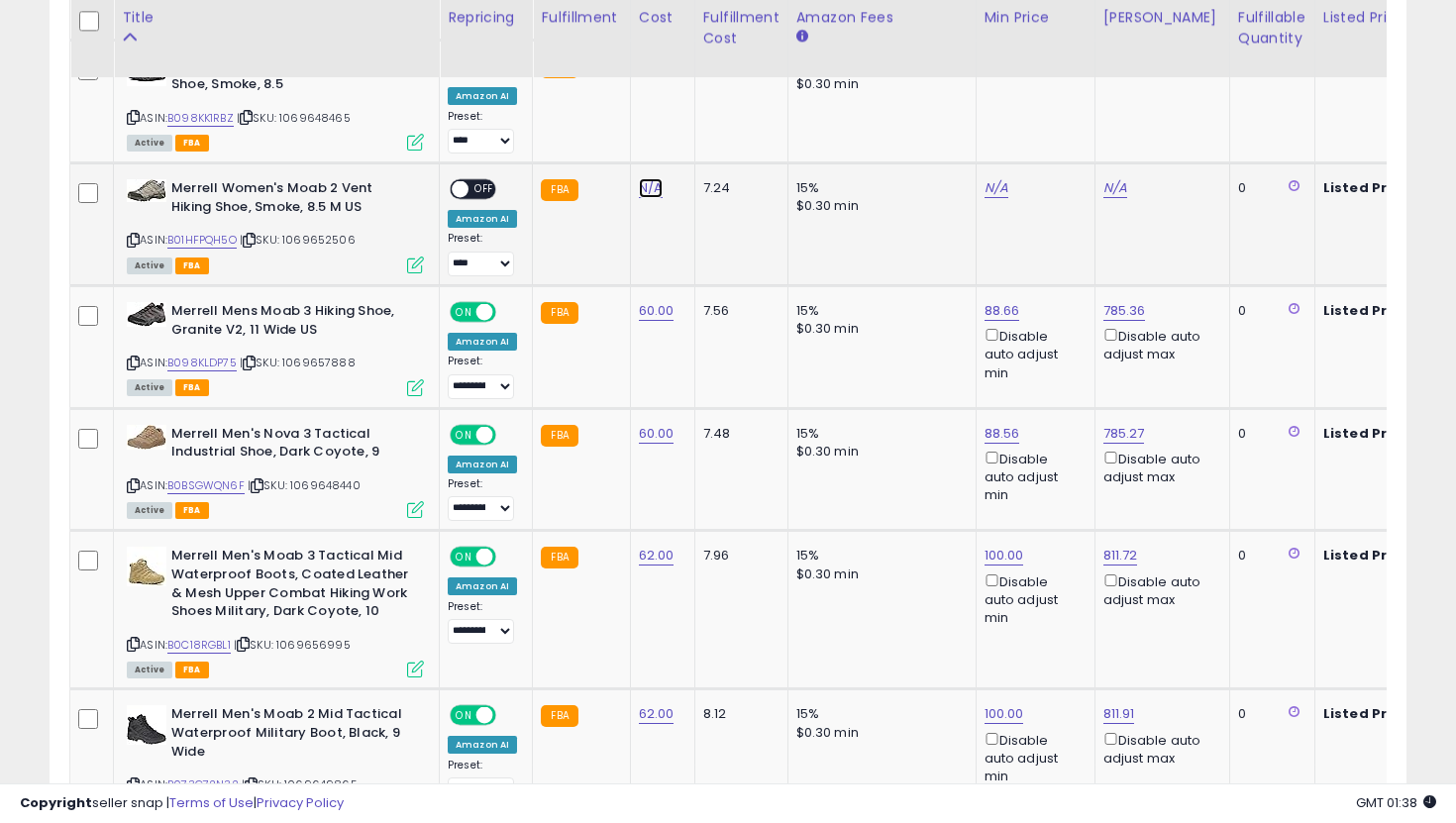 click on "N/A" at bounding box center (651, 65) 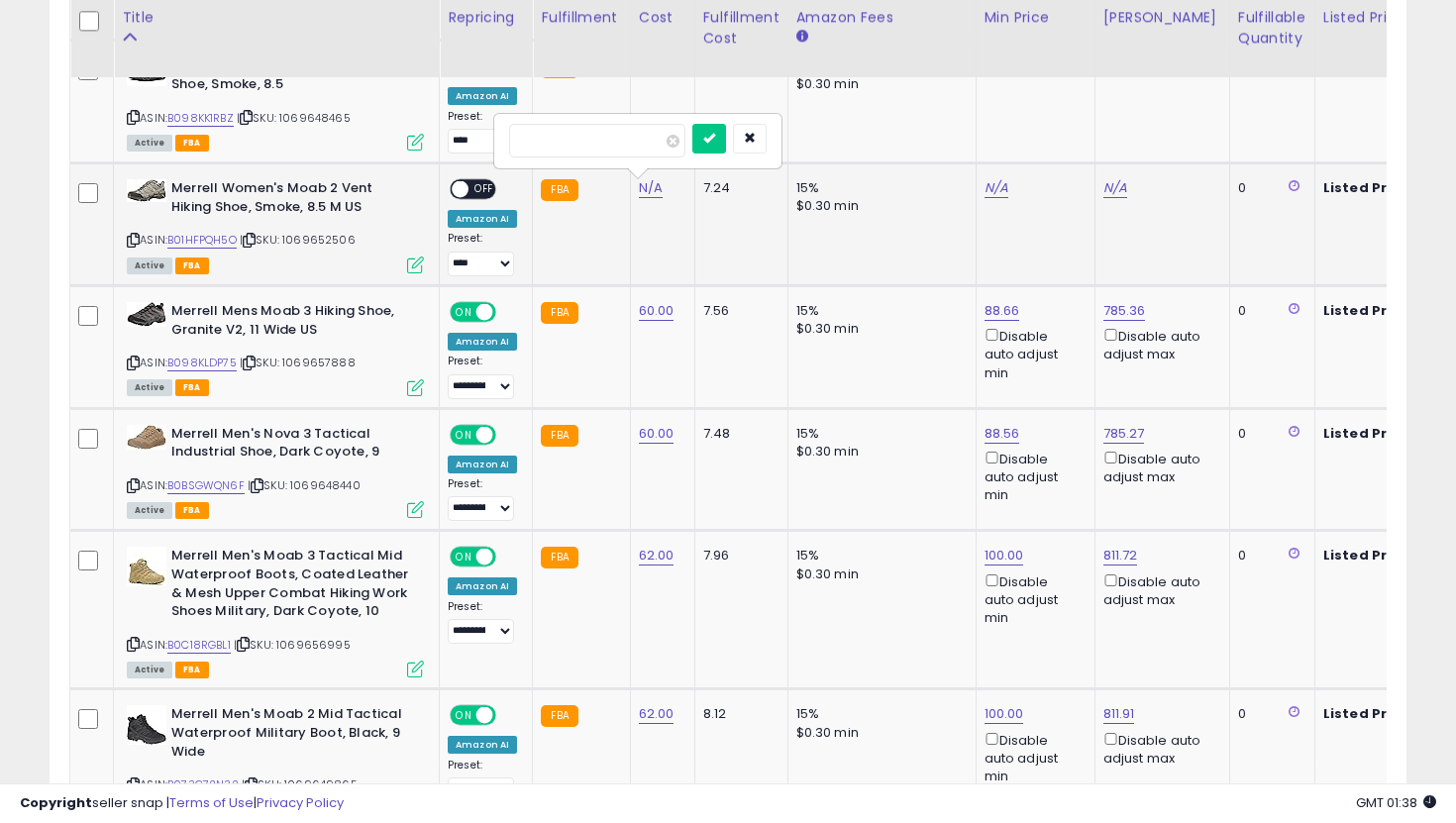 click at bounding box center (709, 139) 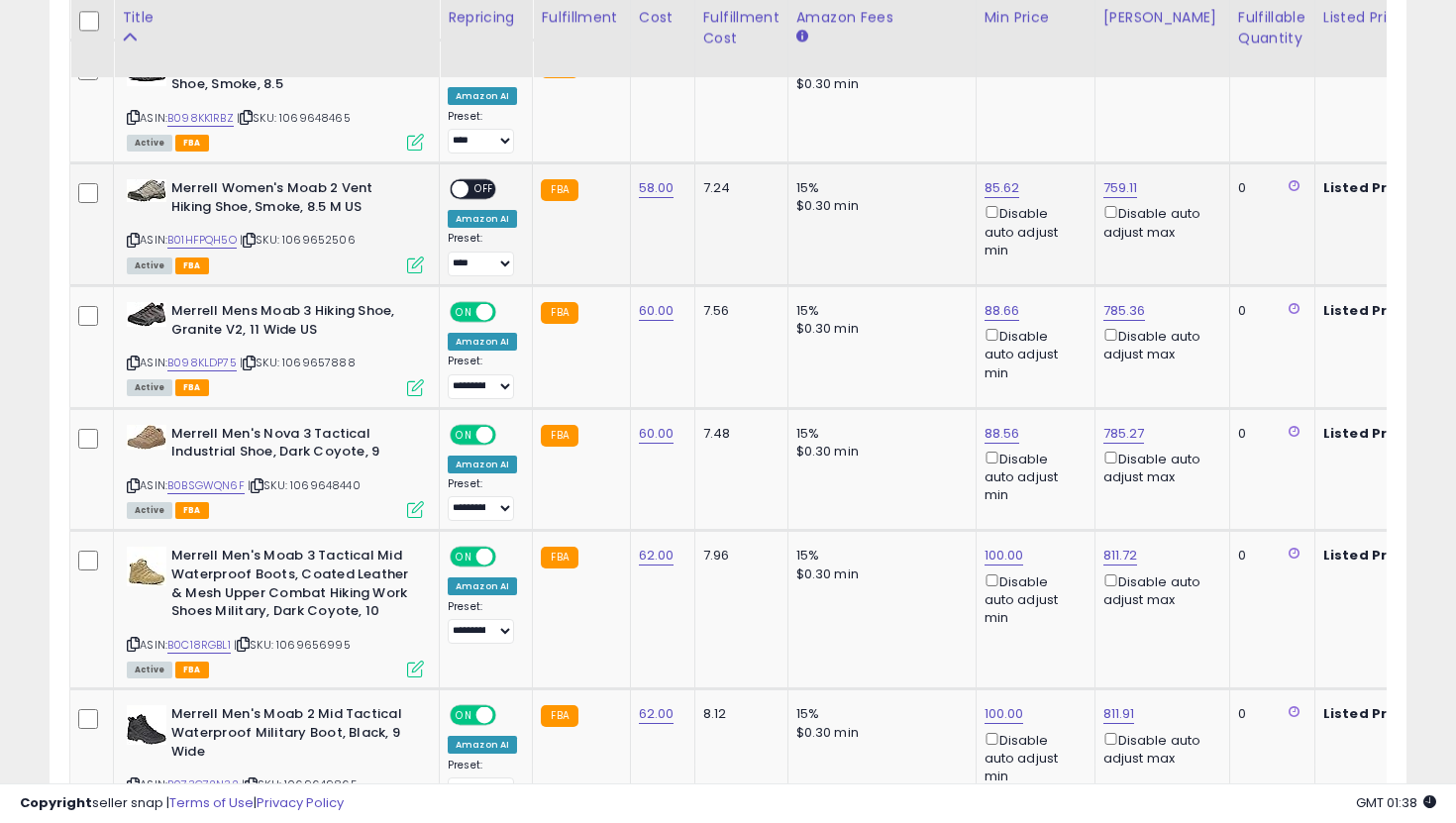 click on "ON   OFF" at bounding box center (451, 189) 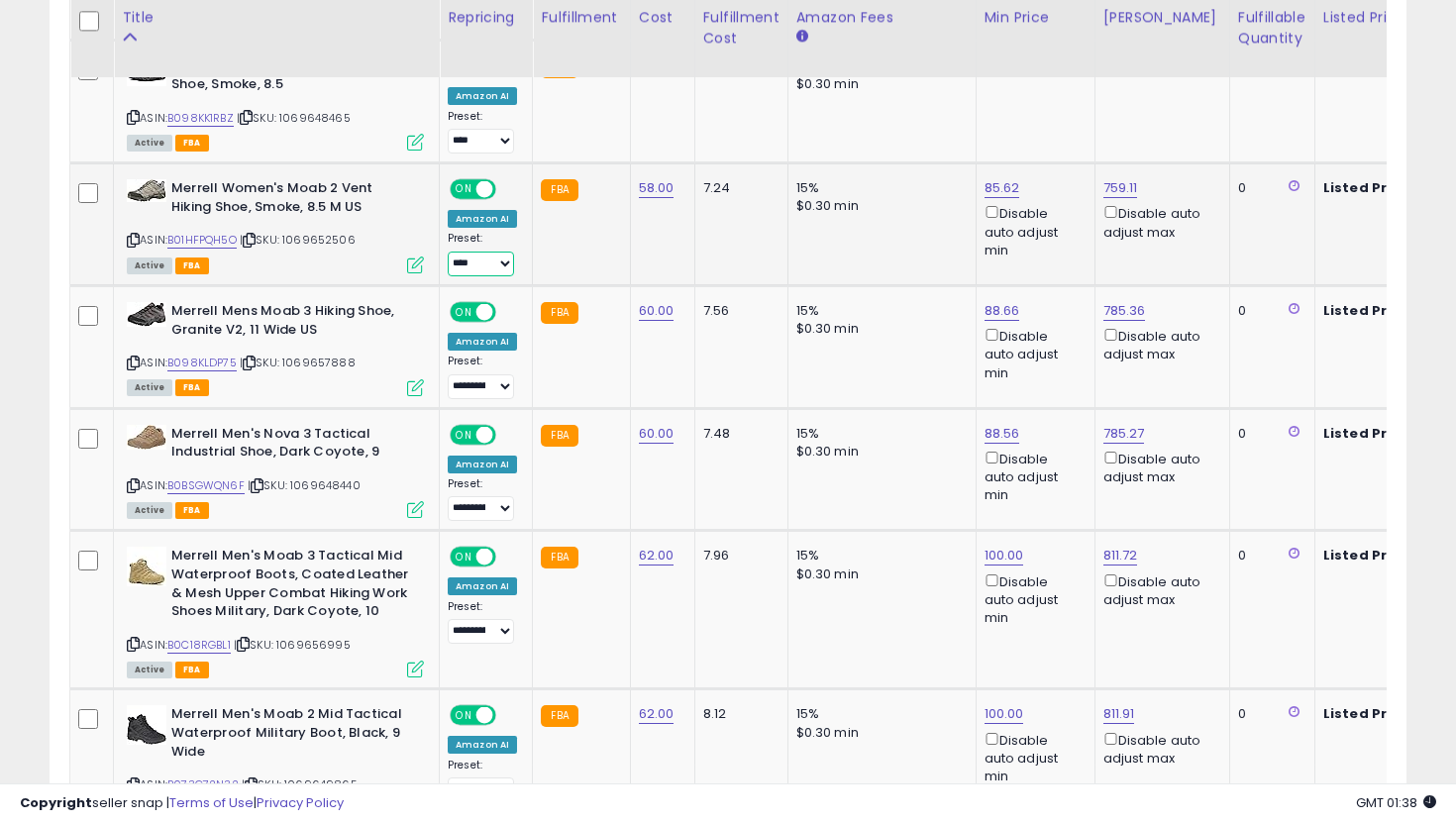 click on "**********" at bounding box center [480, 263] 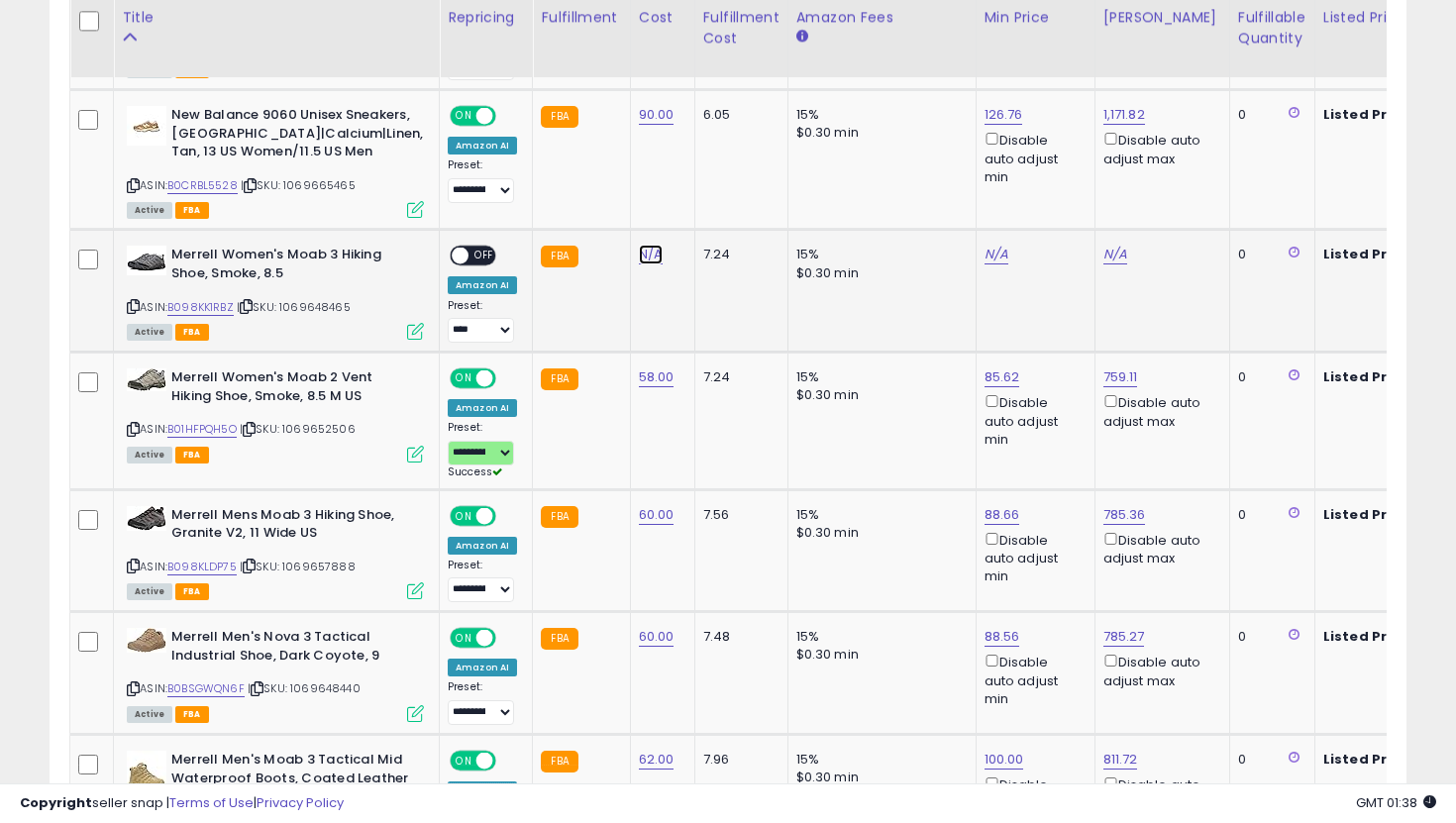 click on "N/A" at bounding box center [651, 255] 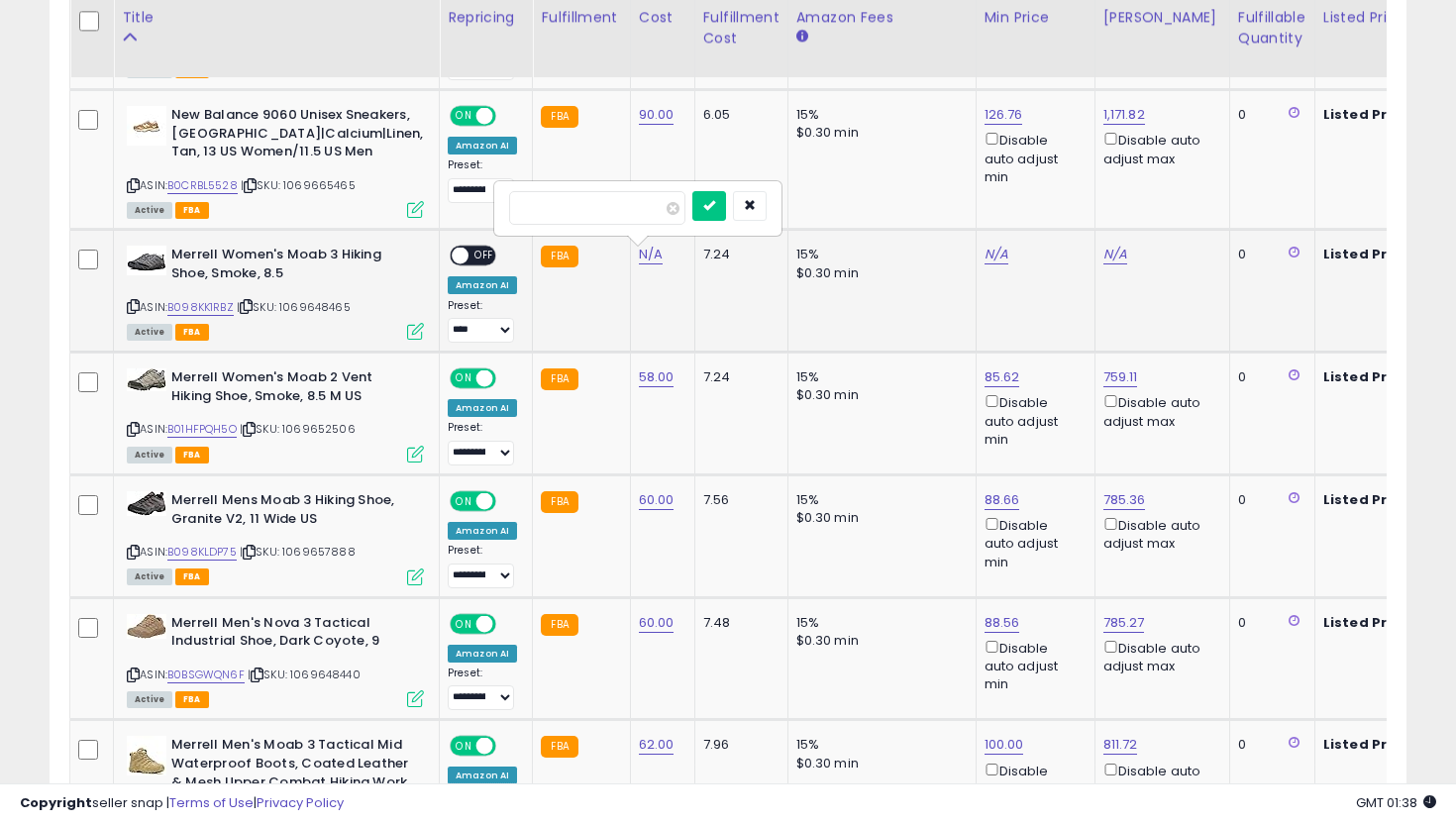 click at bounding box center [709, 206] 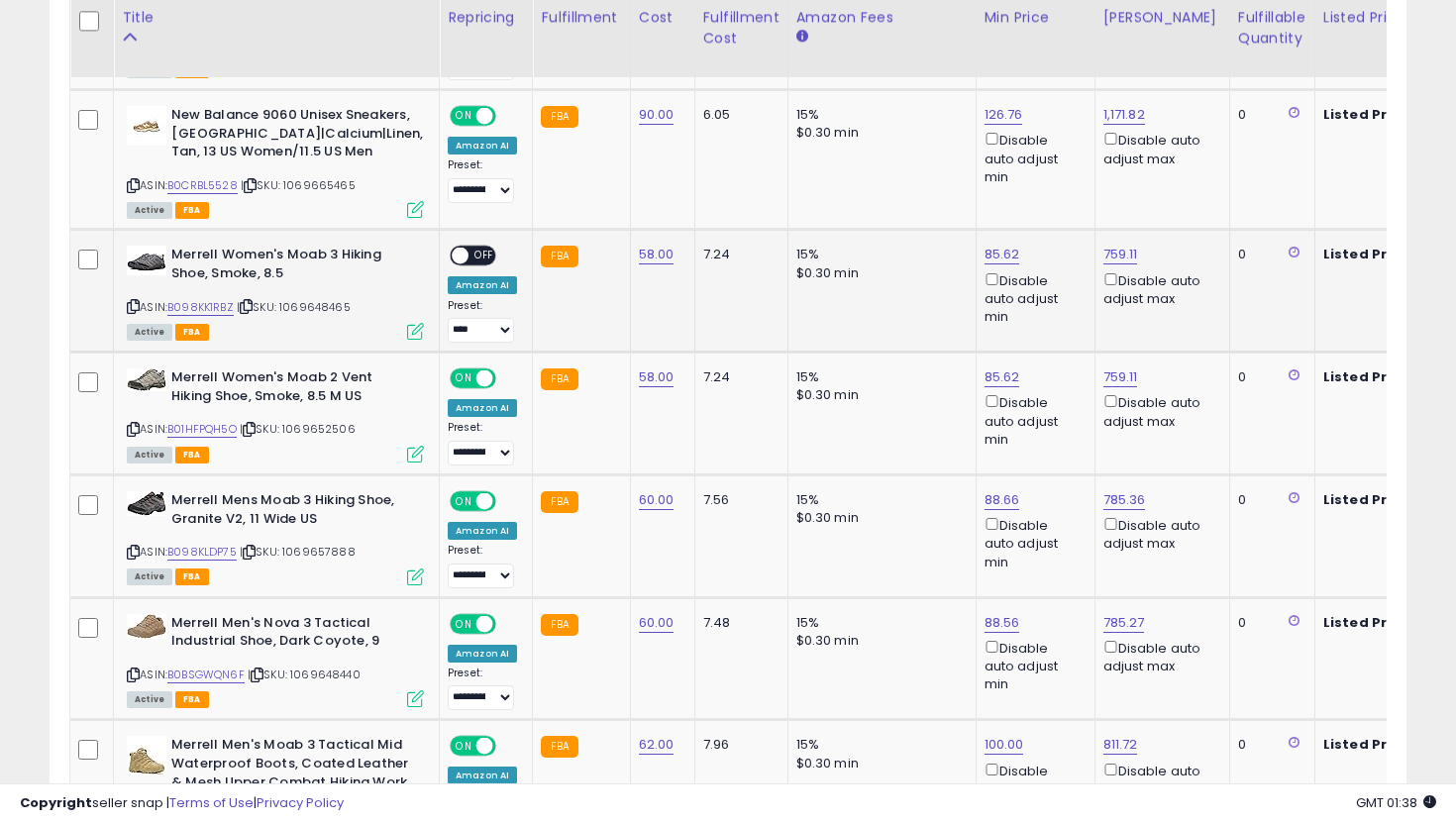 click on "**********" 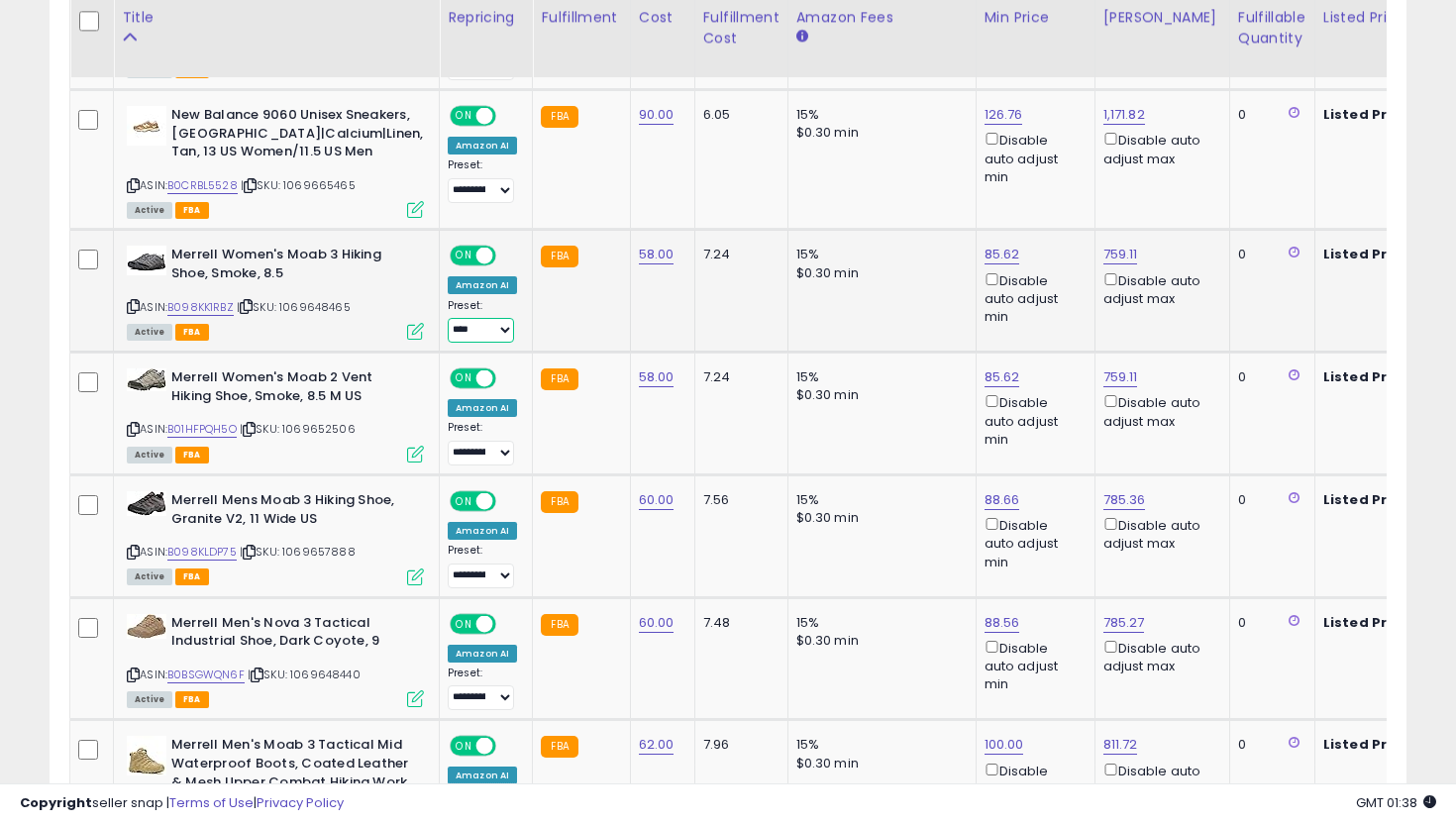 click on "**********" at bounding box center (480, 330) 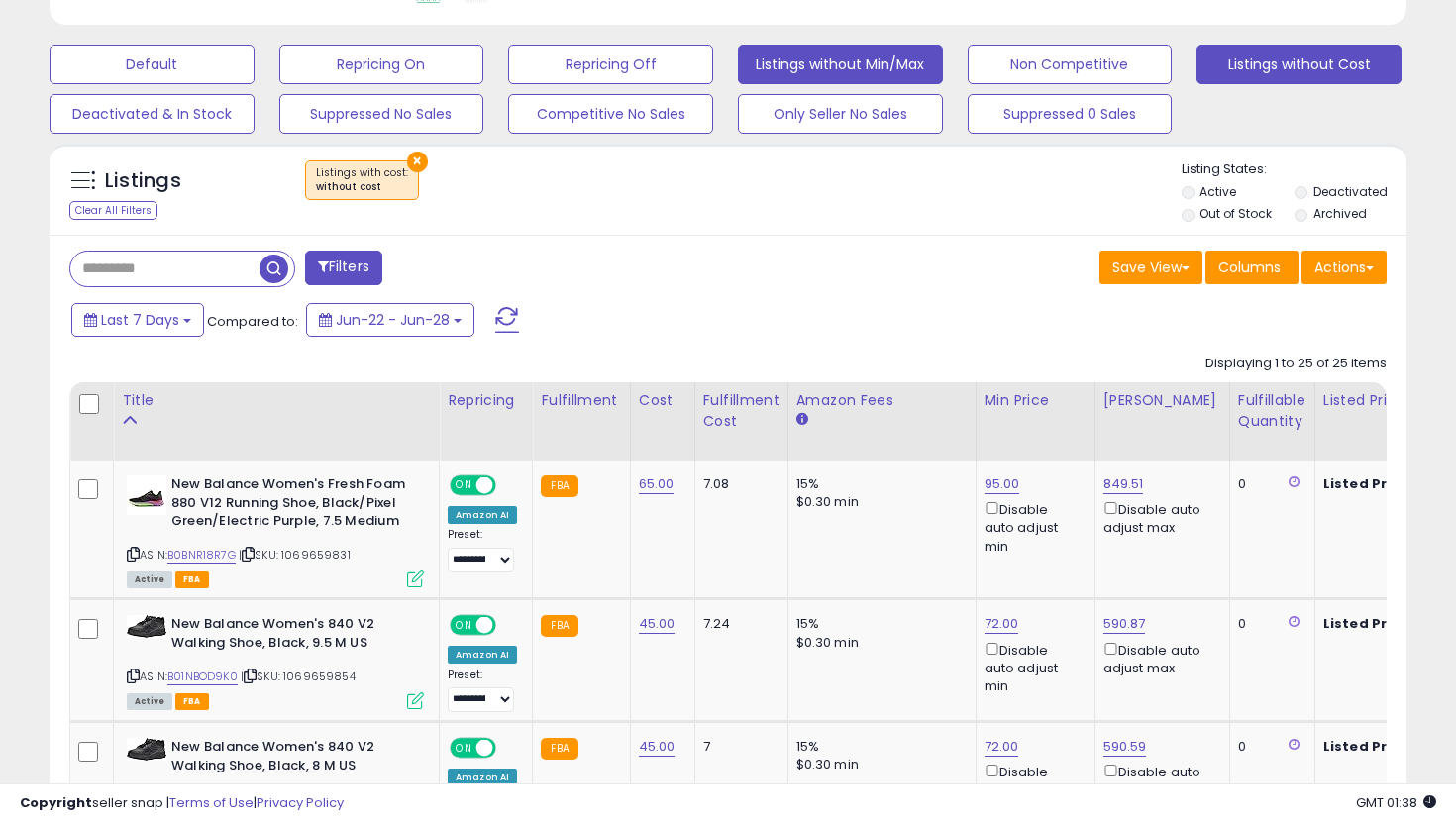 click on "Listings without Min/Max" at bounding box center [152, 64] 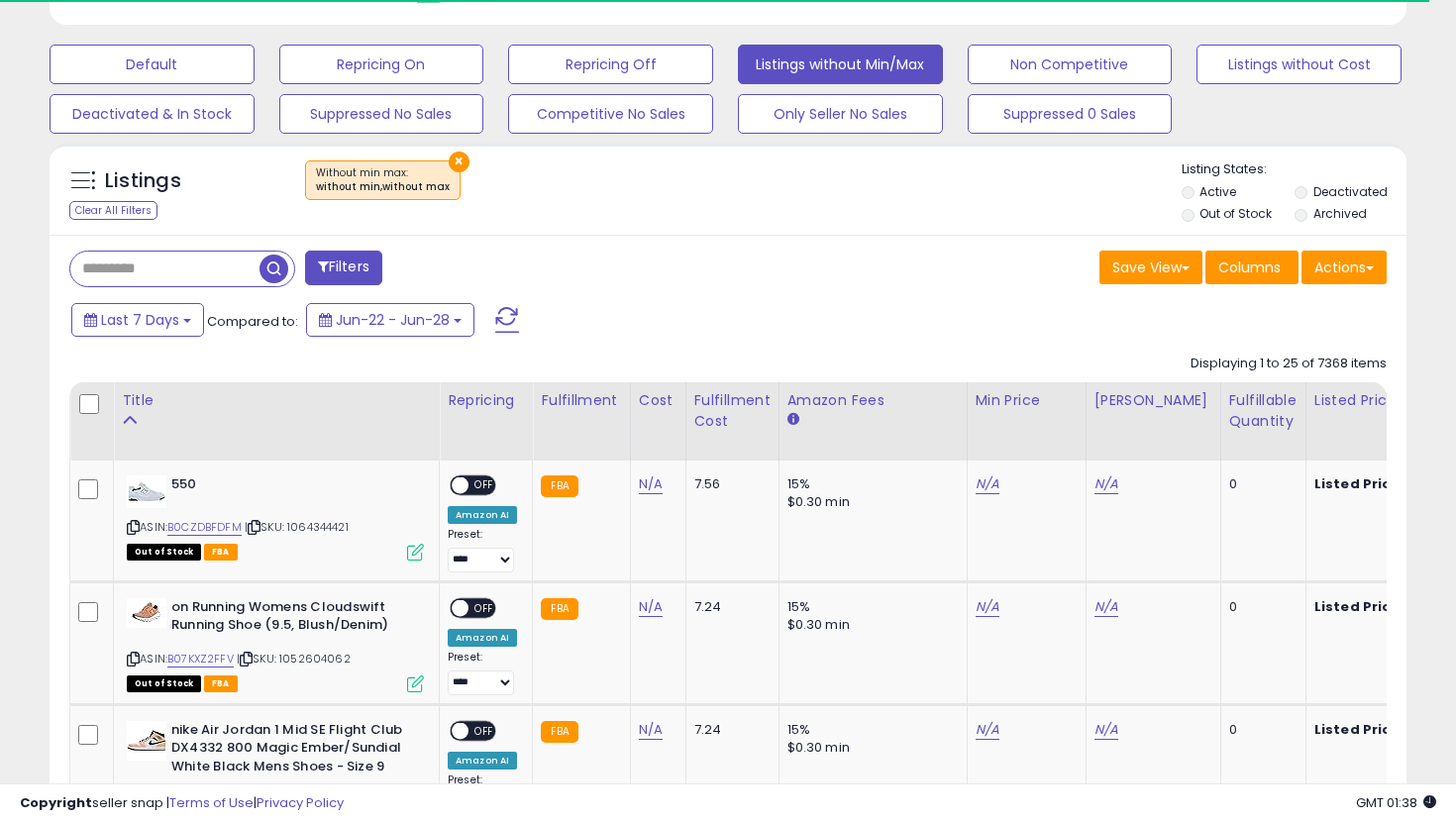click on "Out of Stock" at bounding box center [1235, 213] 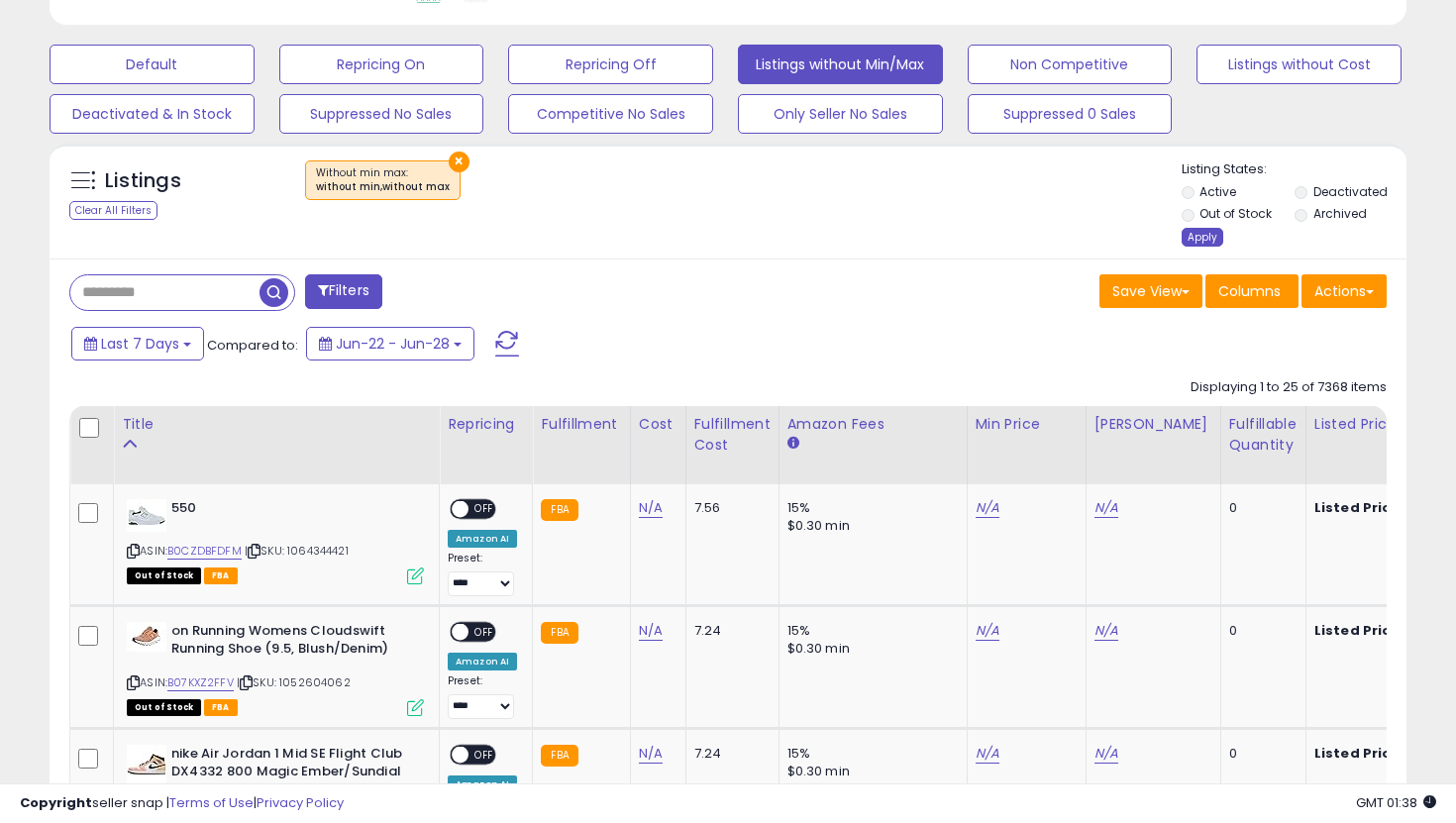 click on "Apply" at bounding box center [1202, 237] 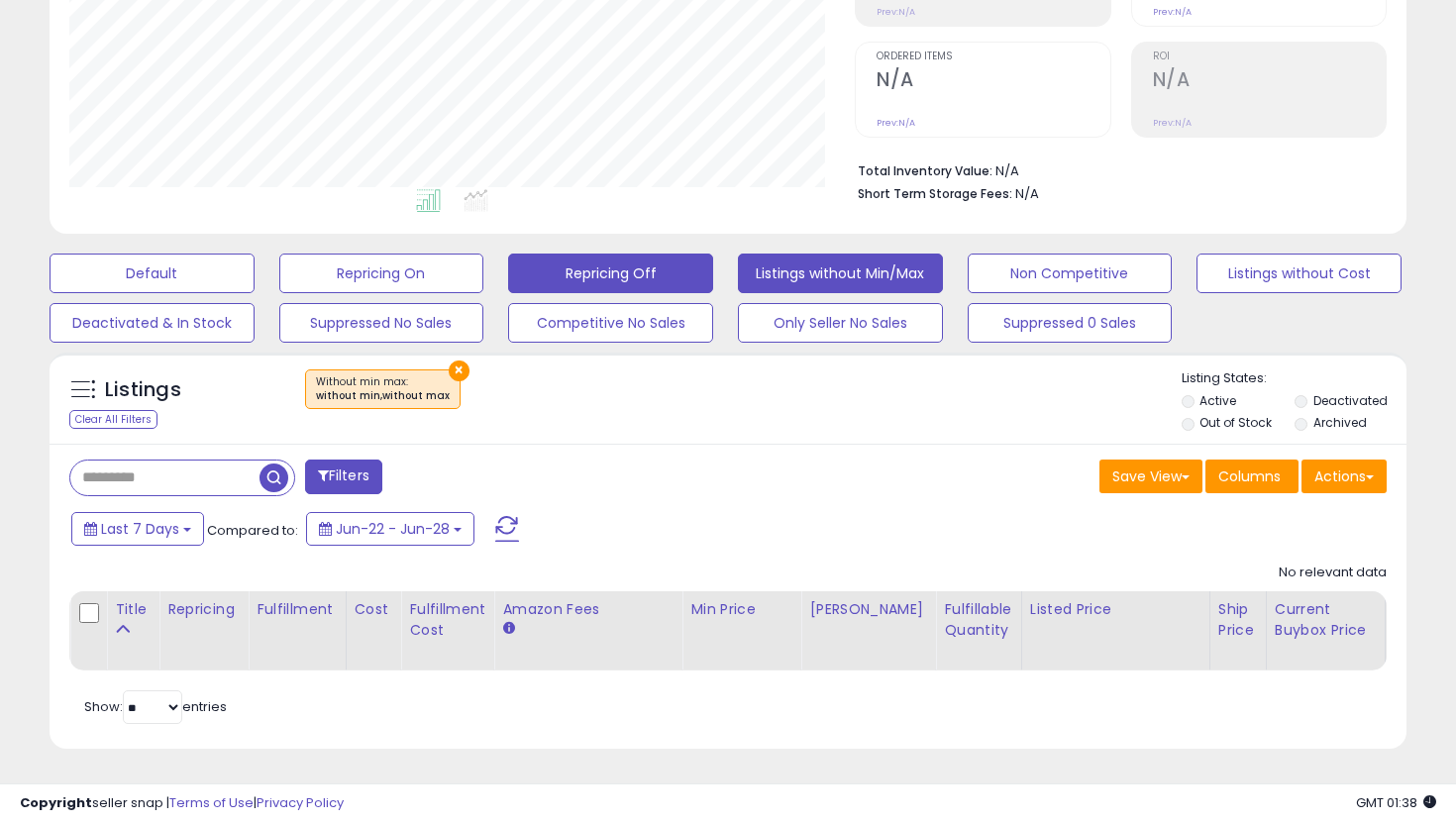 click on "Repricing Off" at bounding box center (152, 273) 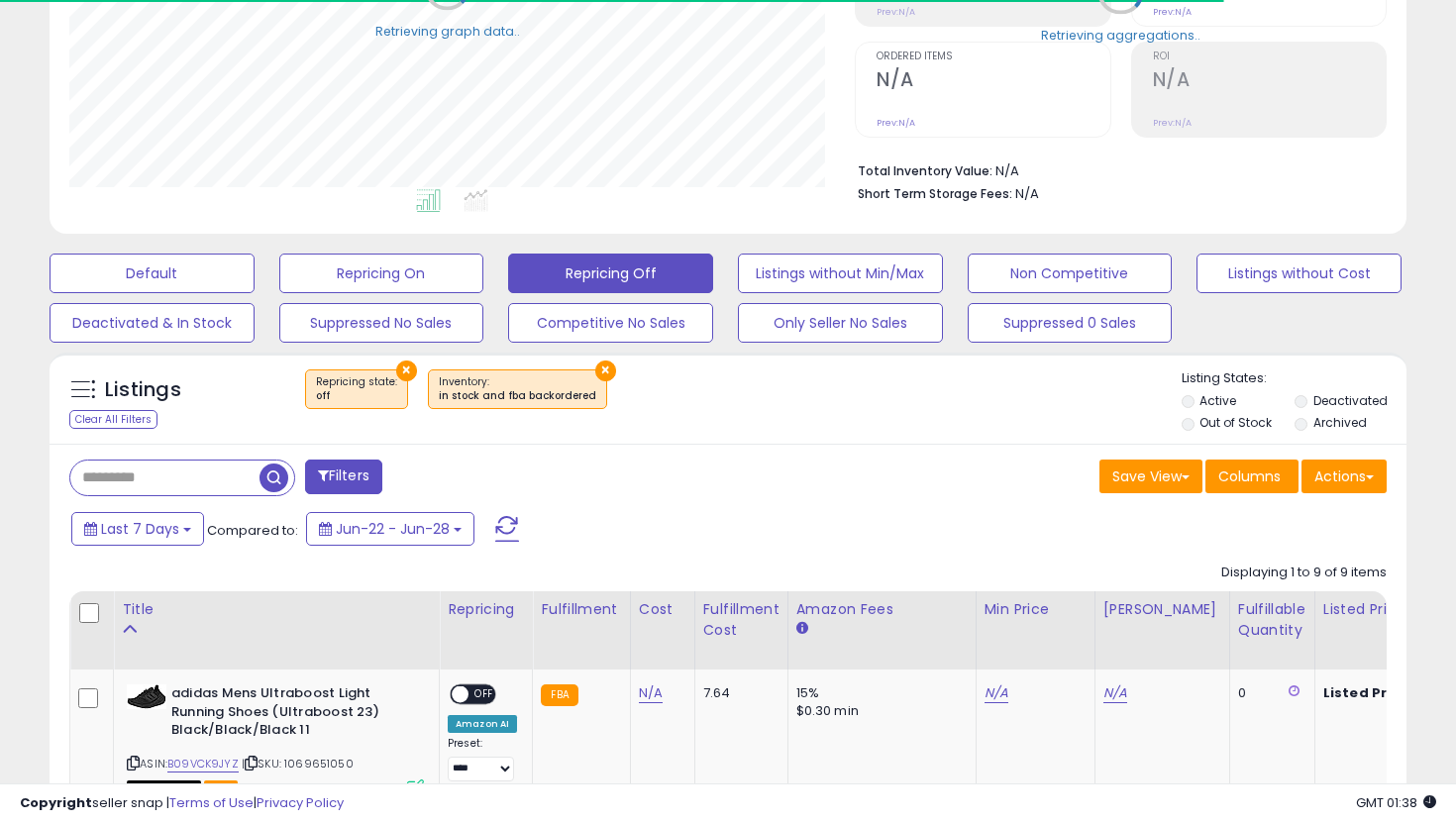 click on "Out of Stock" at bounding box center (1235, 422) 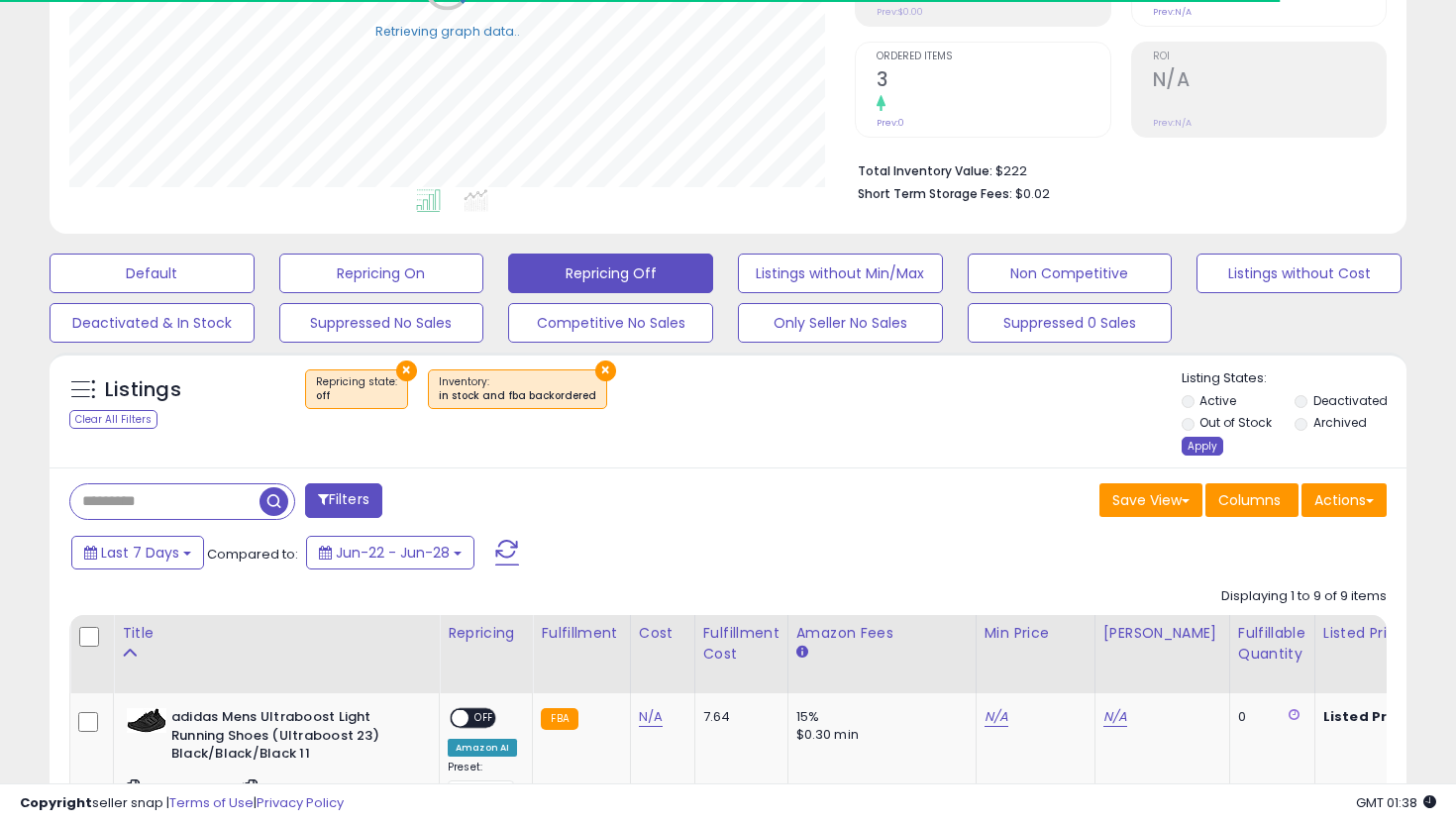 click on "Apply" at bounding box center [1202, 446] 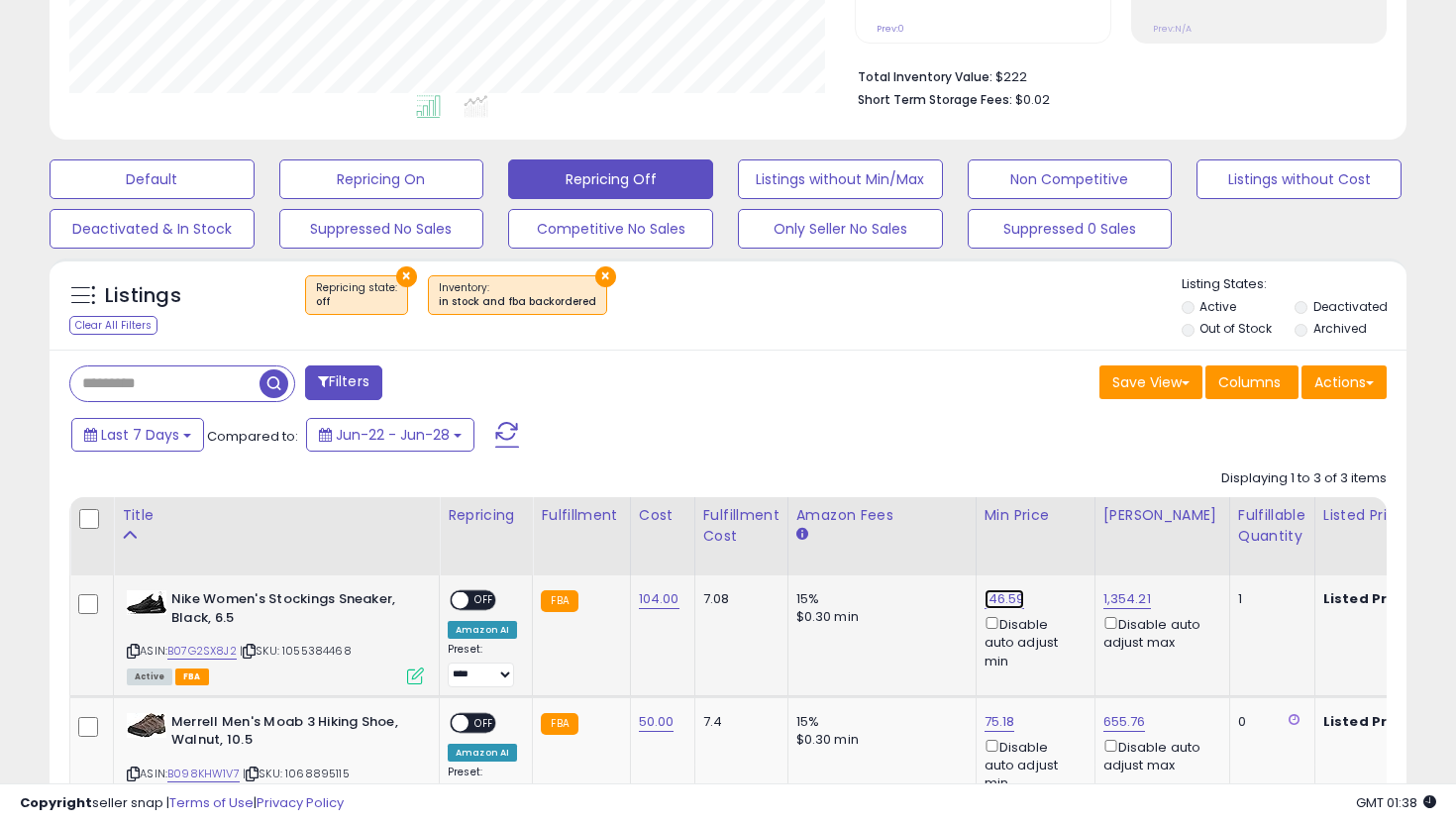 click on "146.59" at bounding box center (1004, 599) 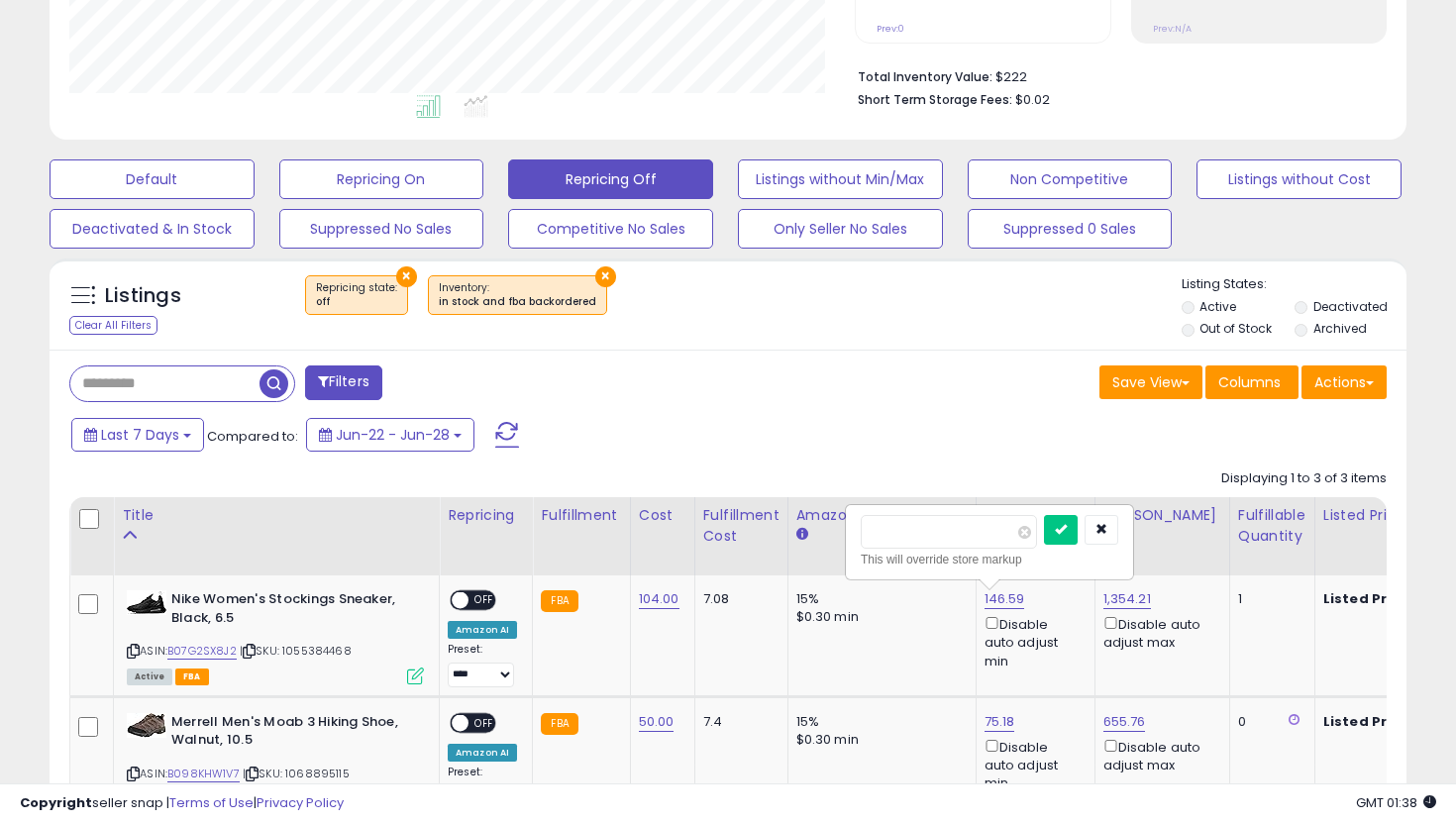 drag, startPoint x: 960, startPoint y: 536, endPoint x: 834, endPoint y: 505, distance: 129.75747 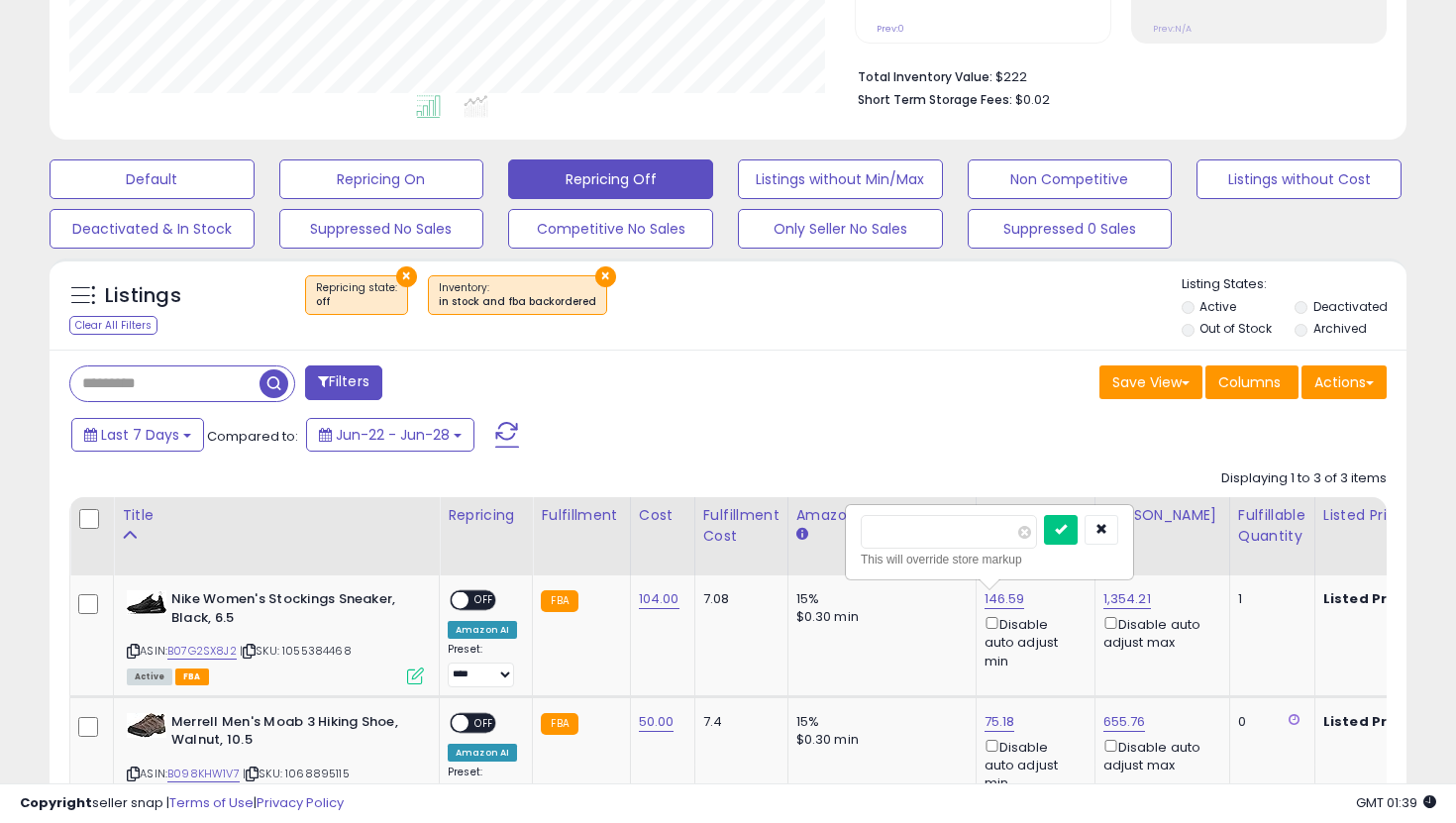 click at bounding box center [1061, 530] 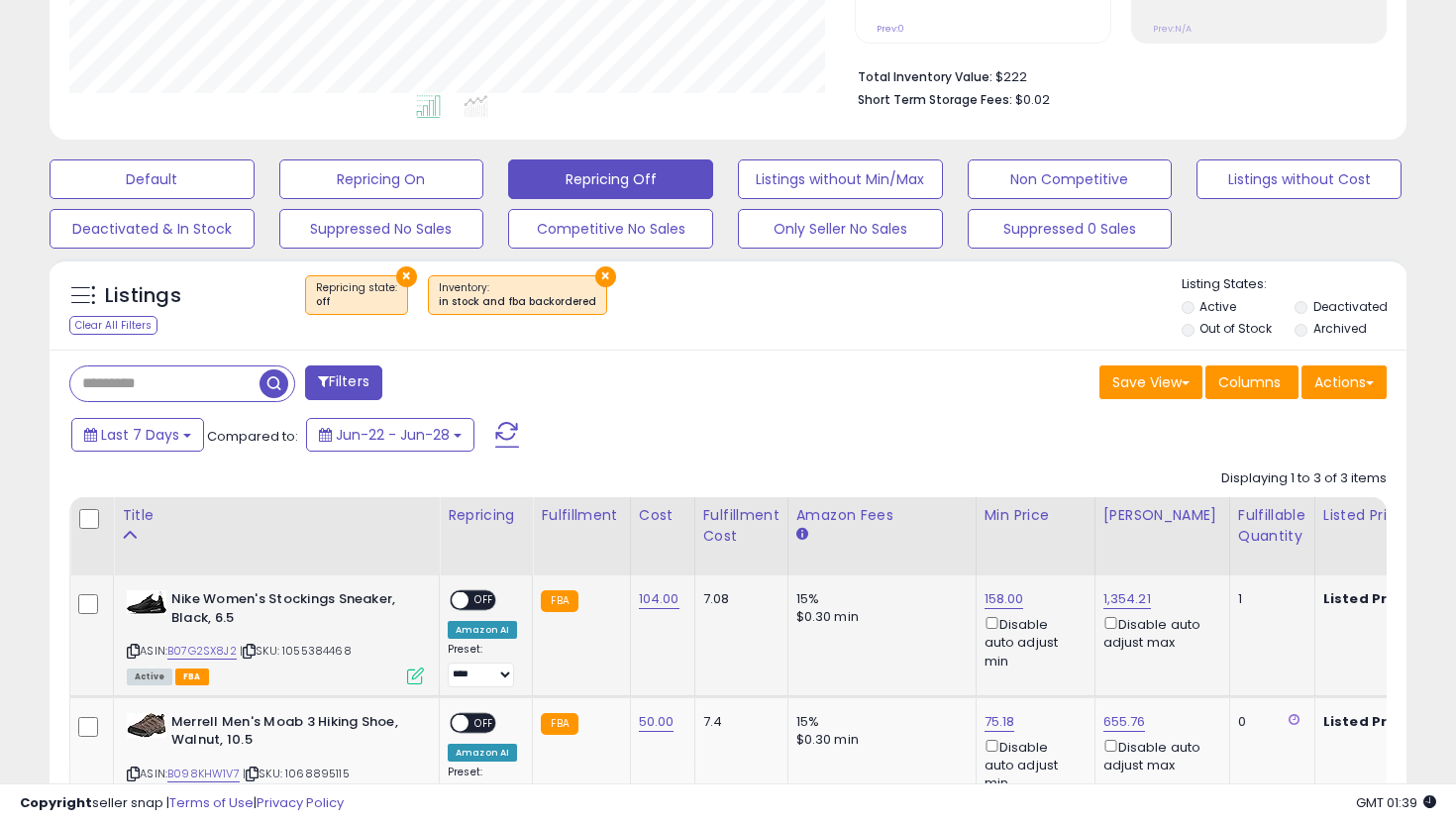 click on "OFF" at bounding box center [484, 600] 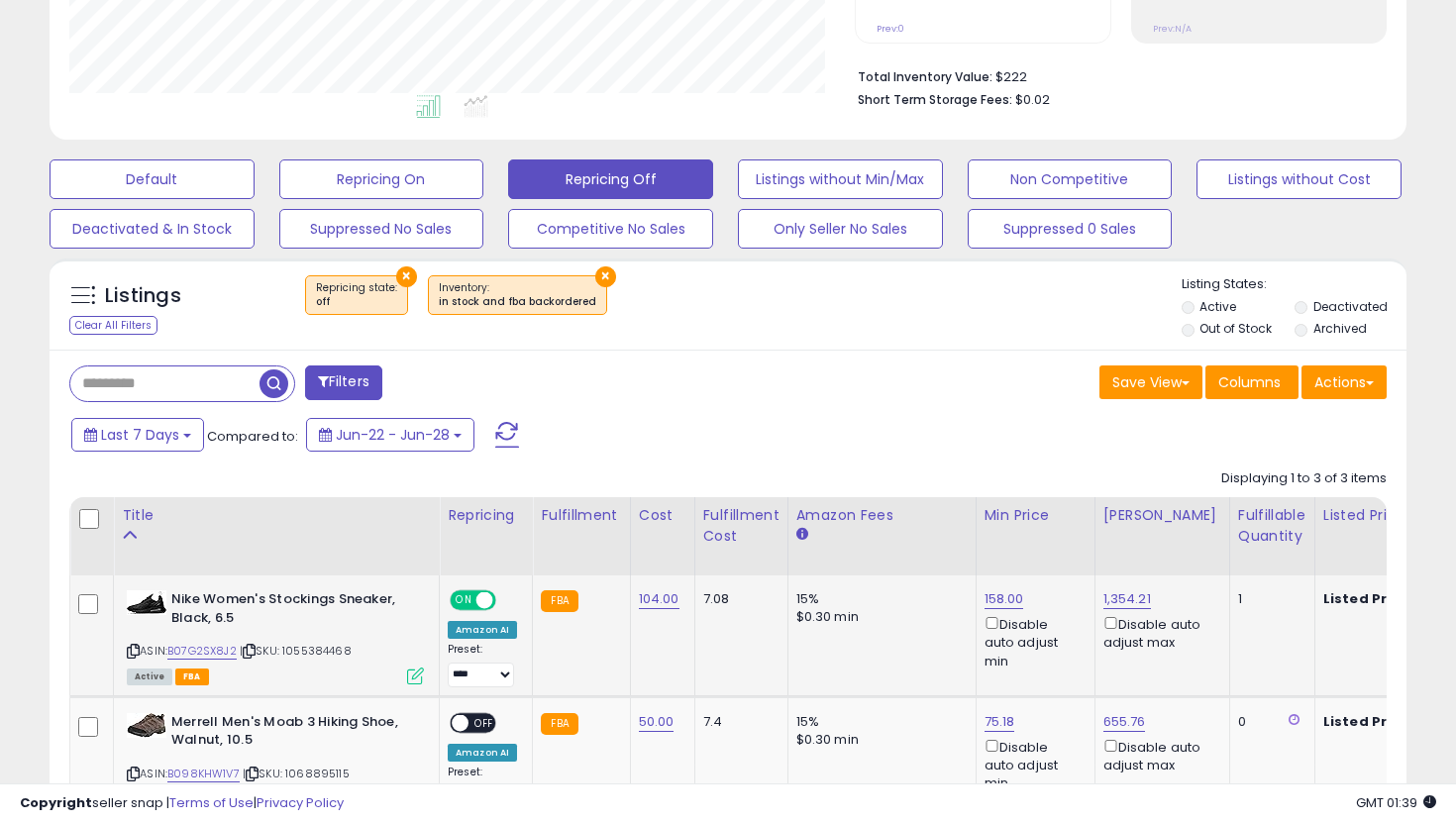 click on "**********" at bounding box center [482, 665] 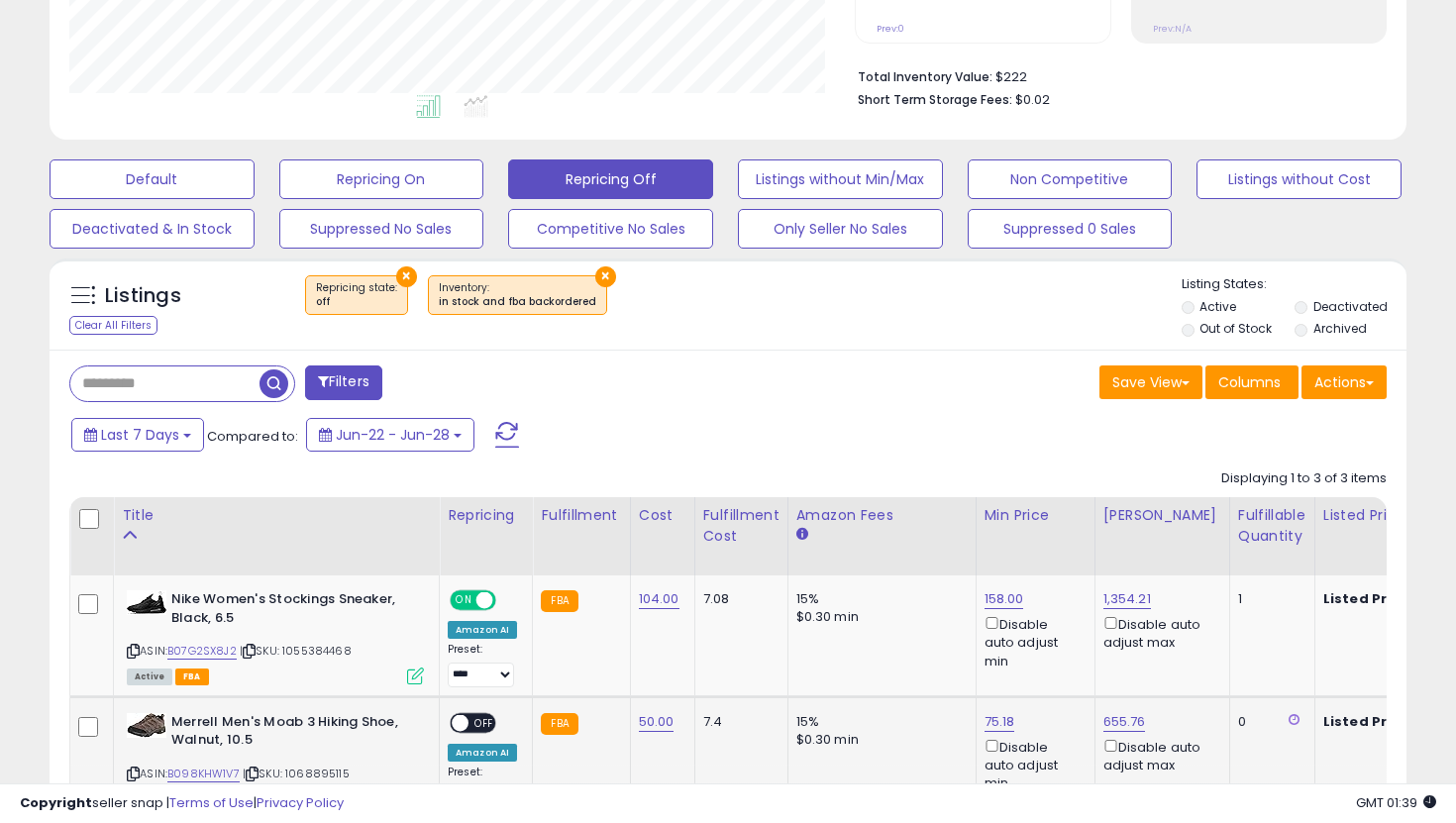 click on "**********" 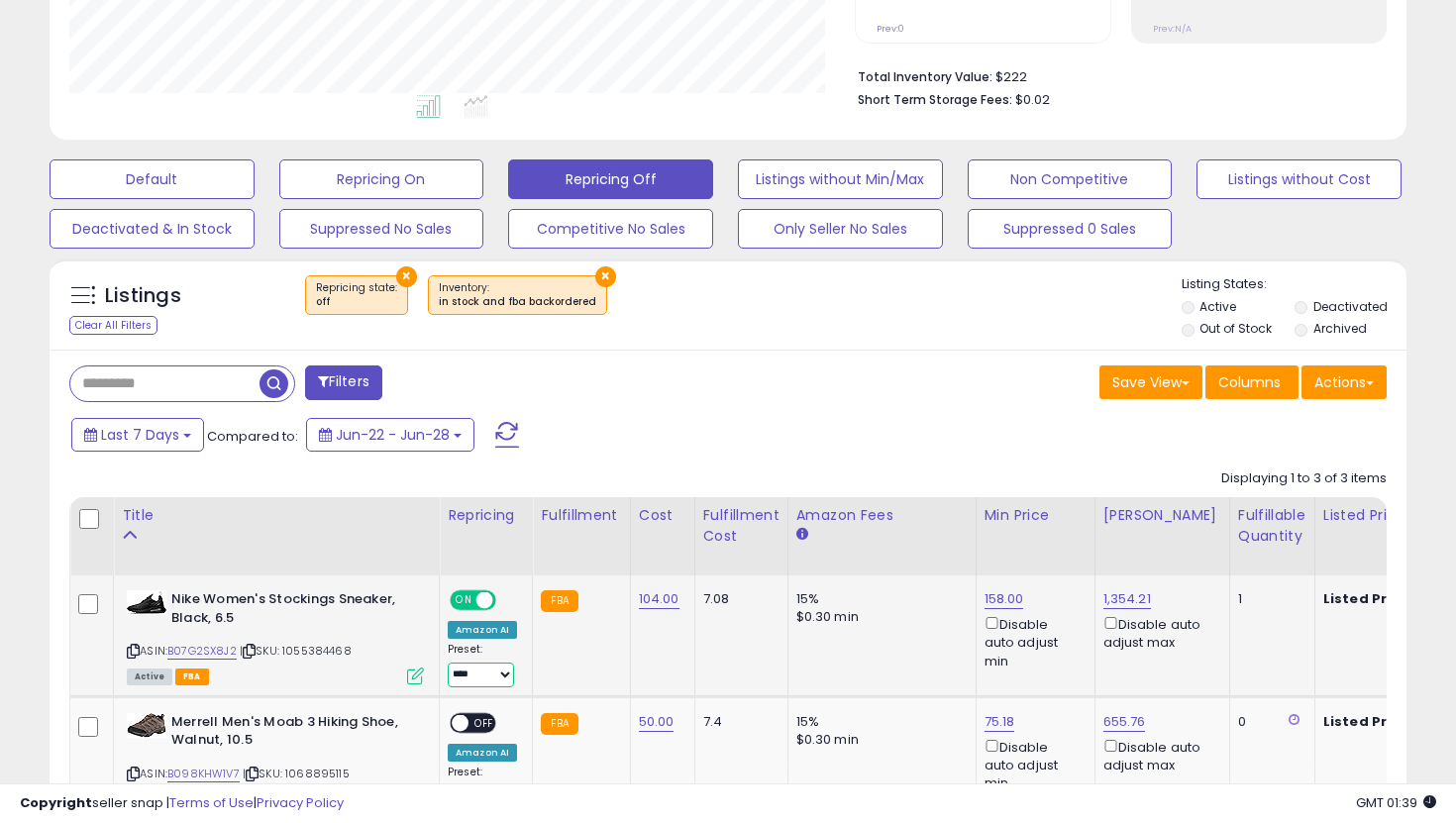 click on "**********" at bounding box center [480, 674] 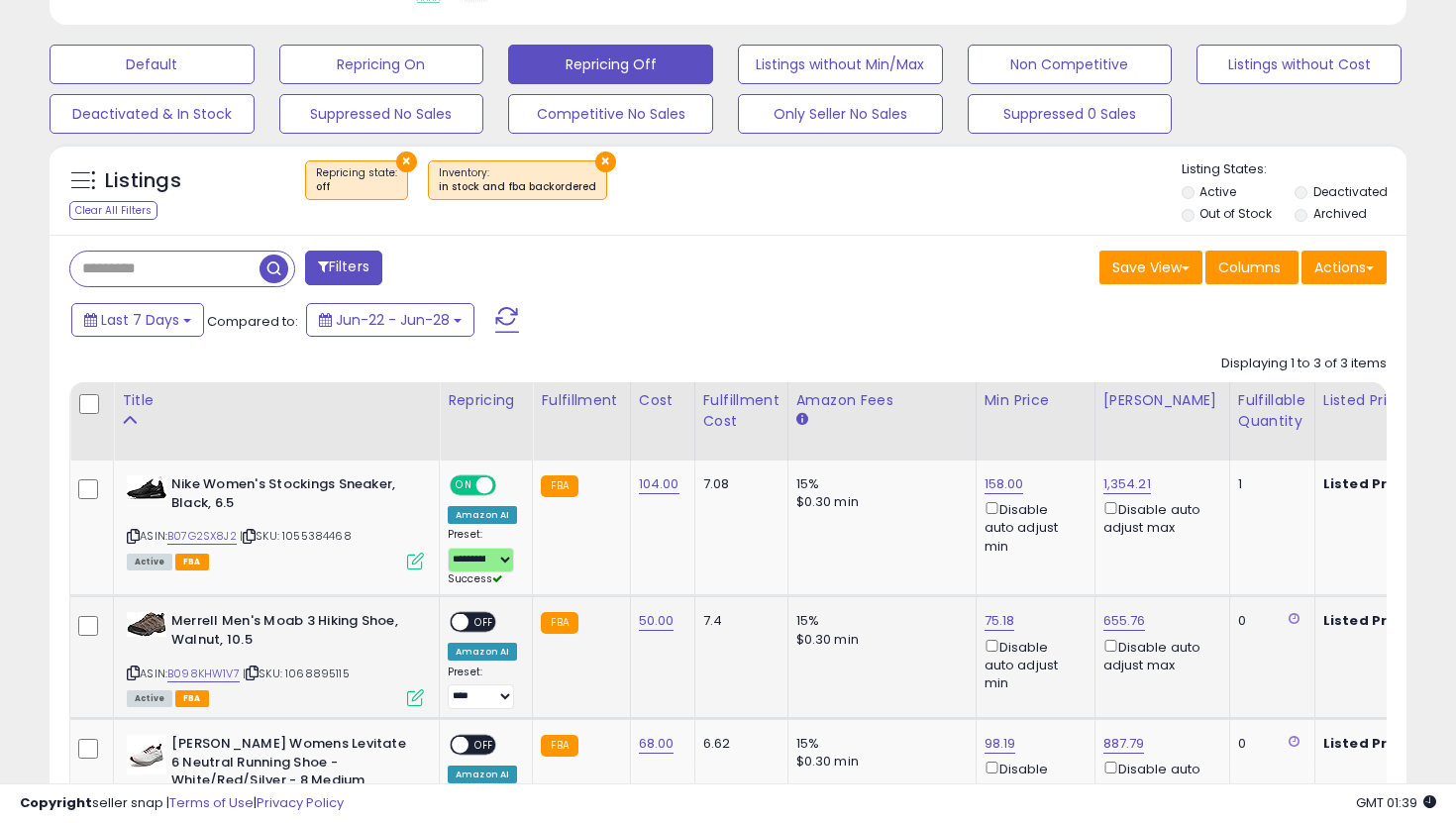 click on "OFF" at bounding box center (484, 622) 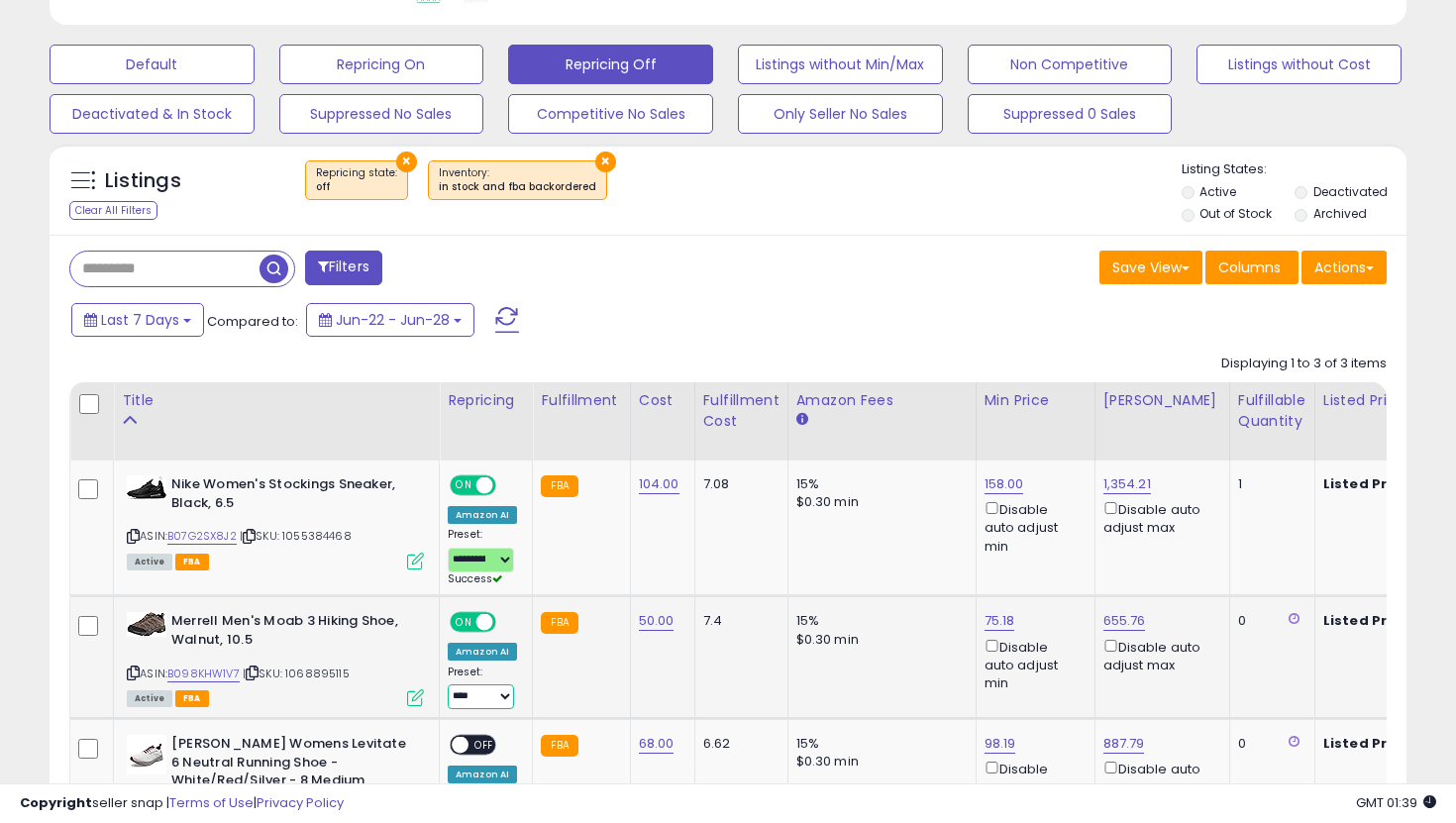 click on "**********" at bounding box center [480, 696] 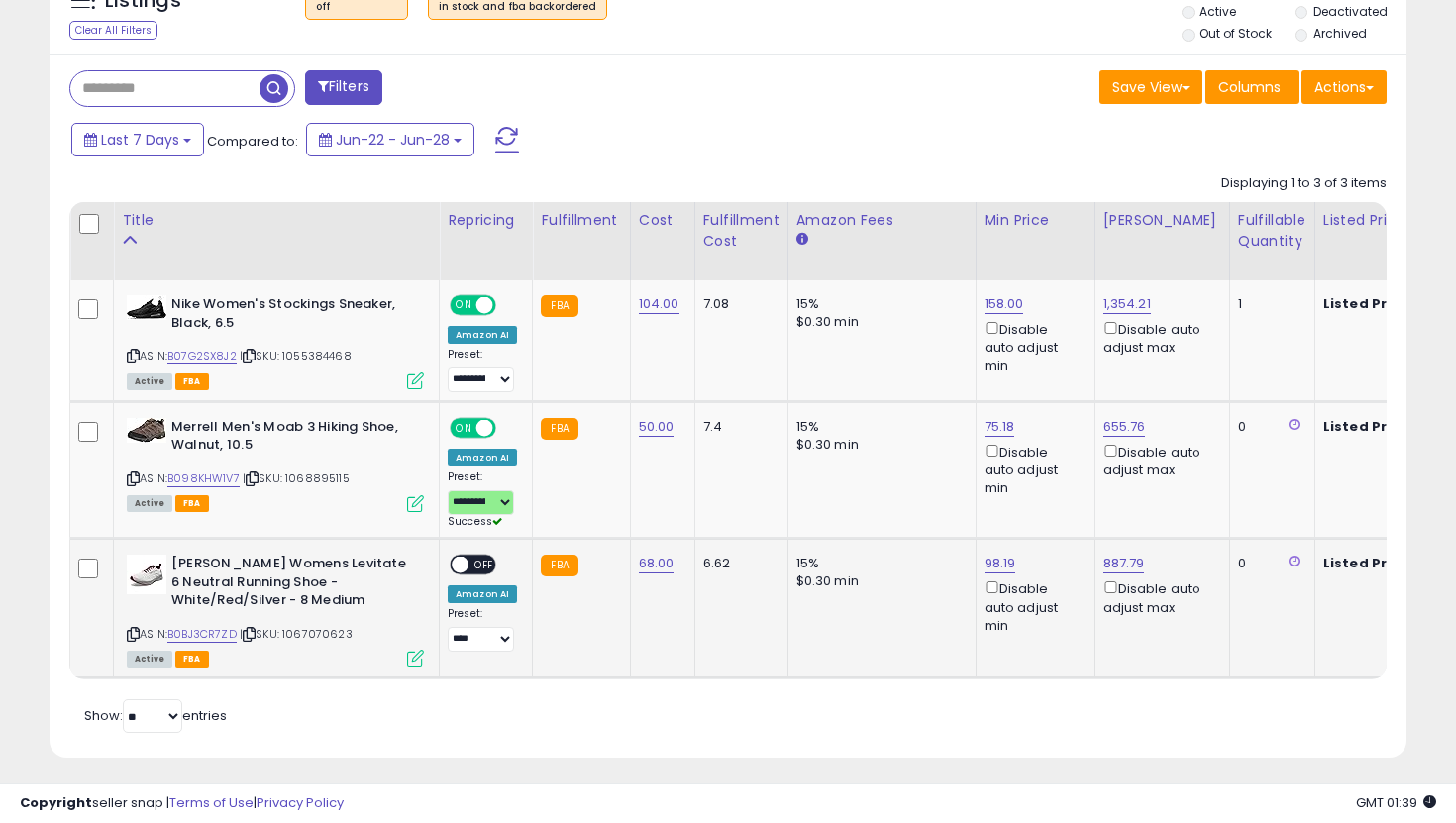 click on "OFF" at bounding box center [484, 565] 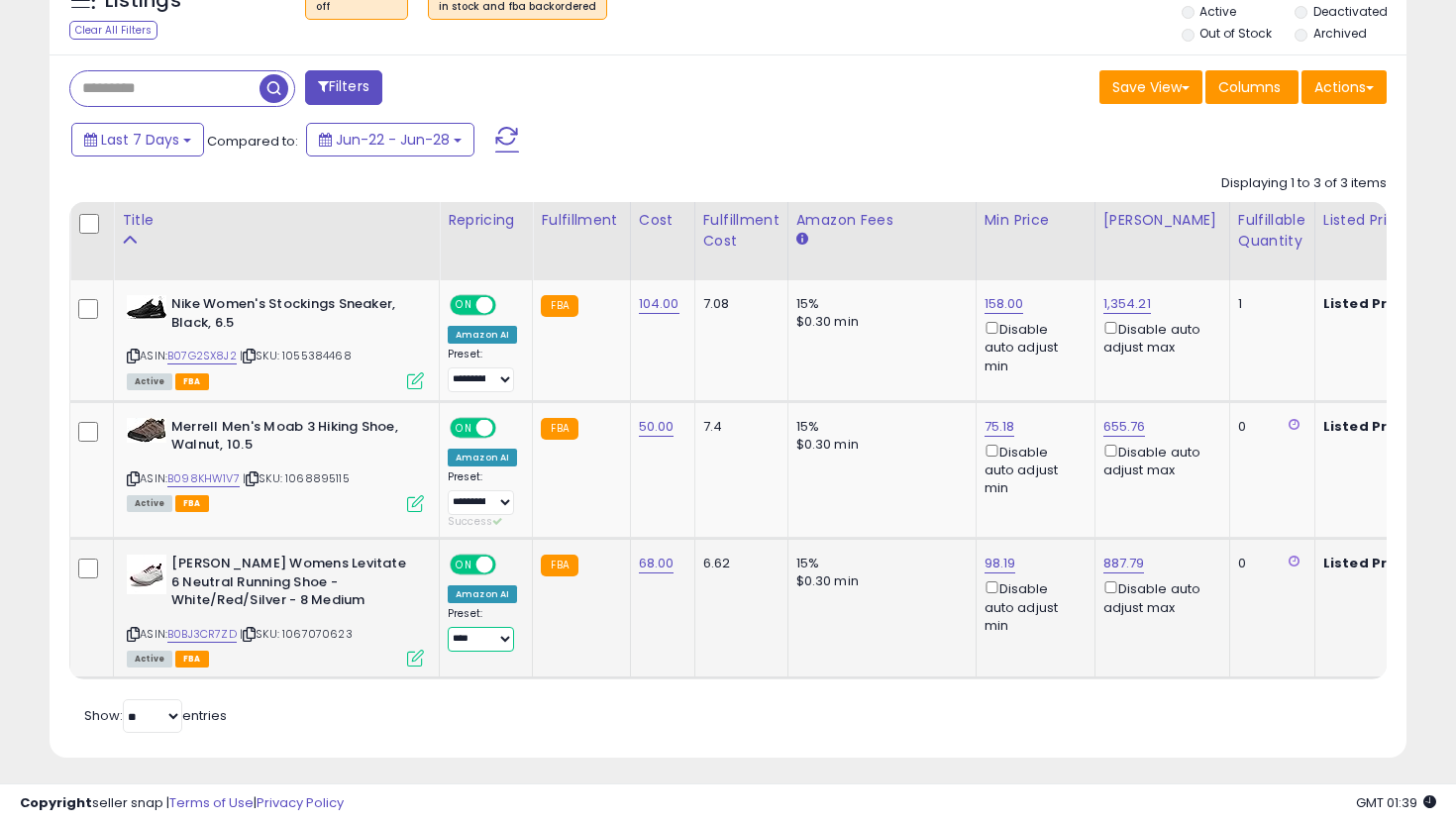 click on "**********" at bounding box center [480, 639] 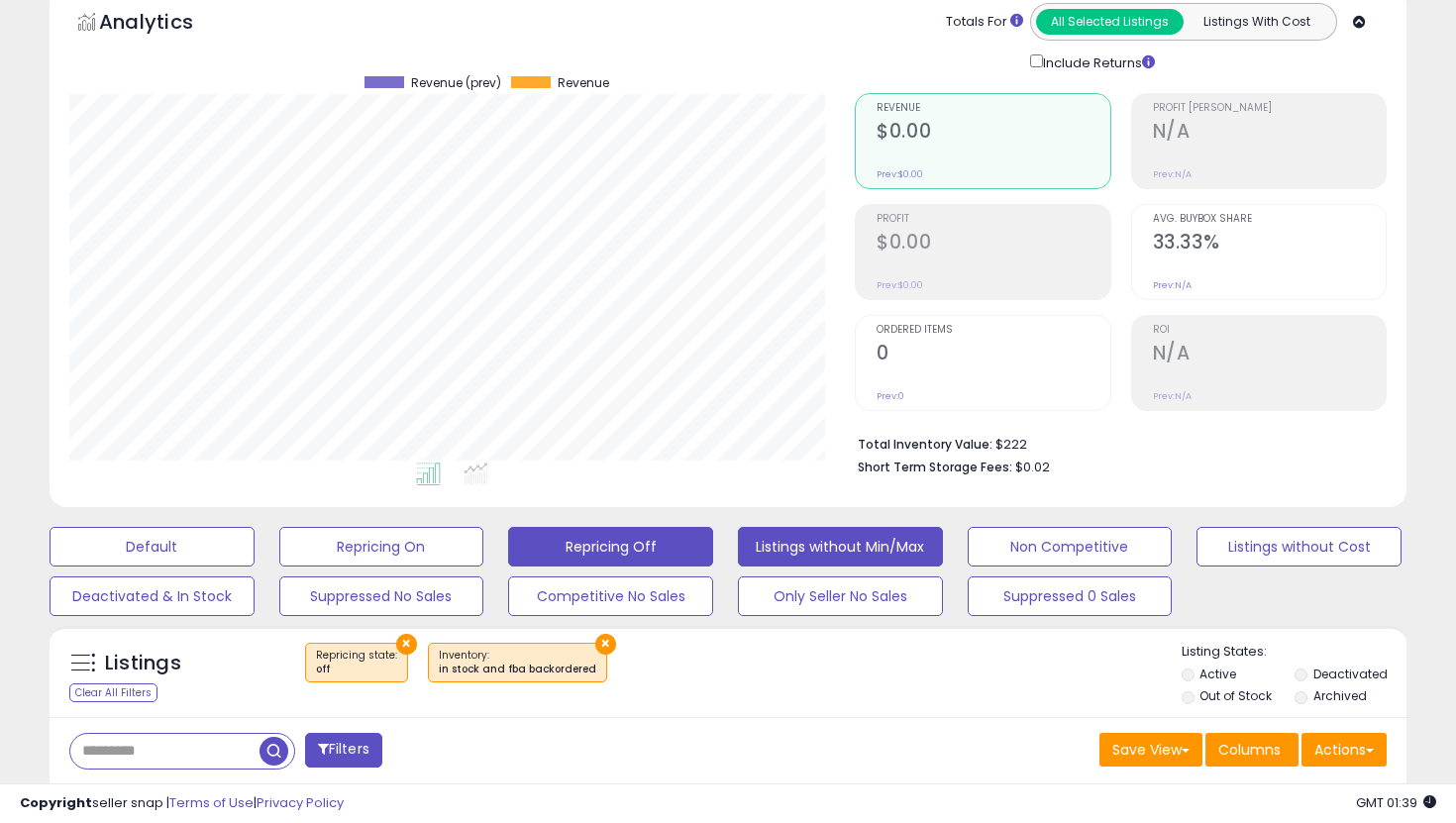 click on "Listings without Min/Max" at bounding box center [152, 547] 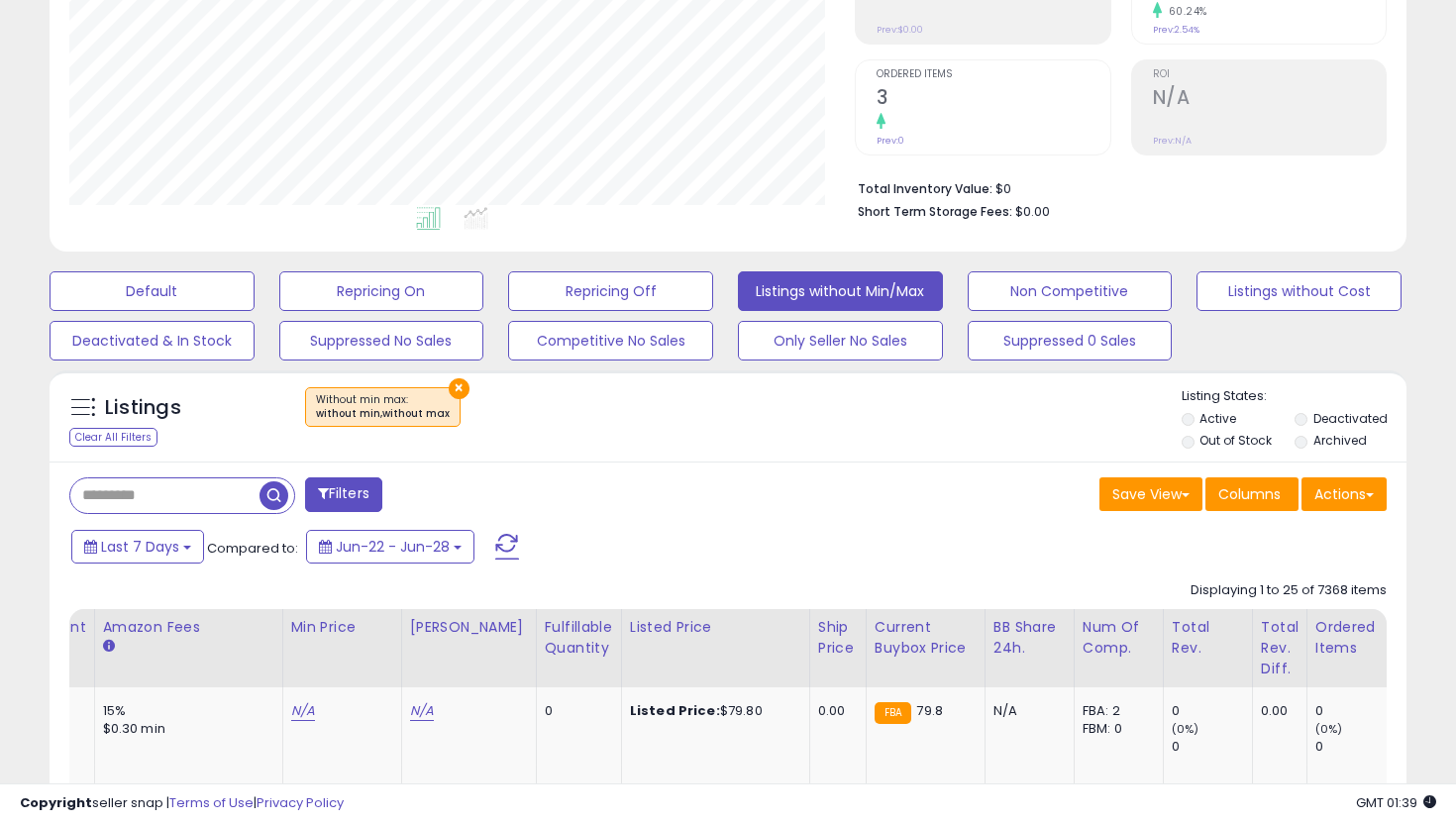 click on "Out of Stock" at bounding box center [1235, 440] 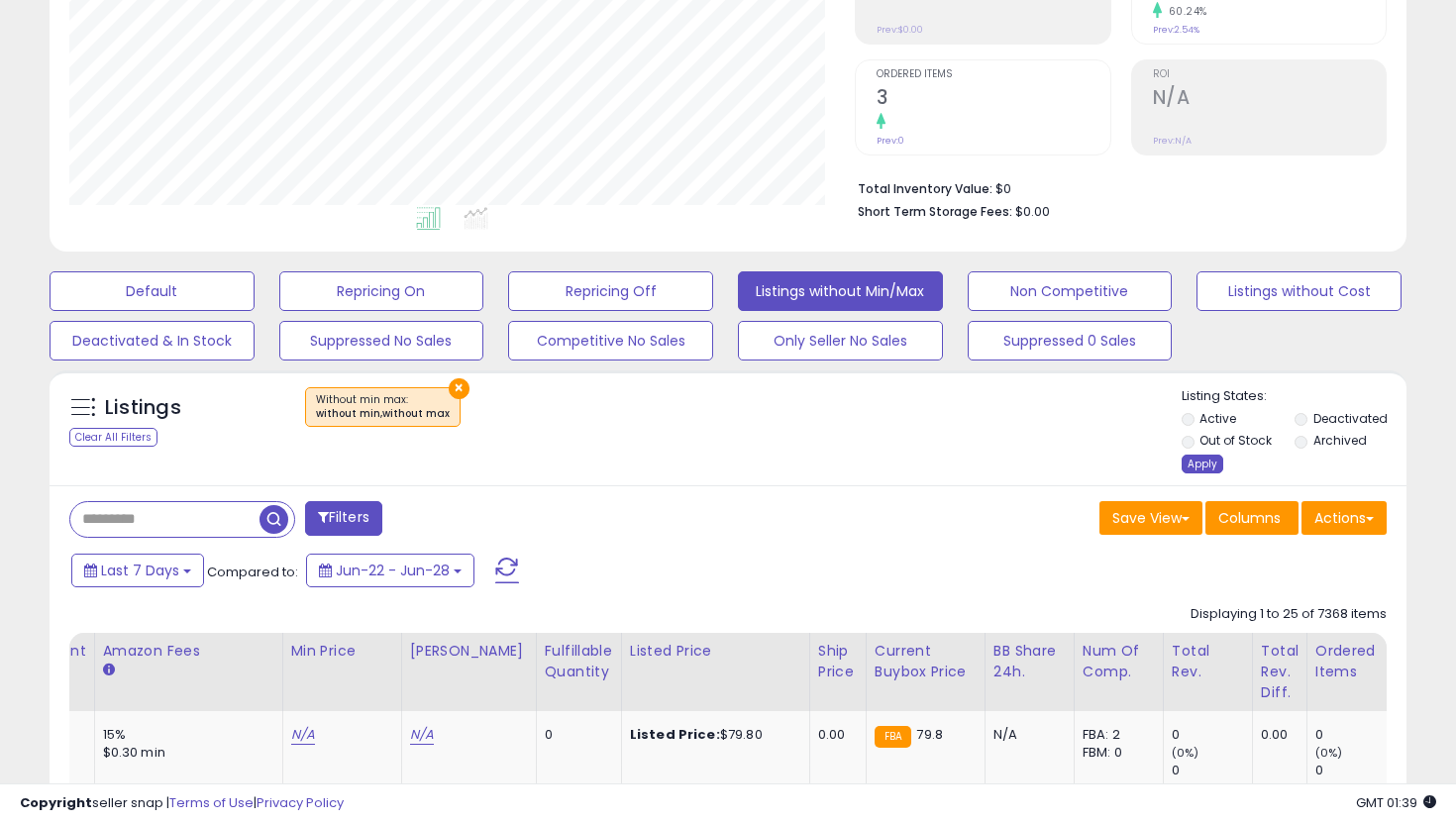 click on "Apply" at bounding box center [1202, 463] 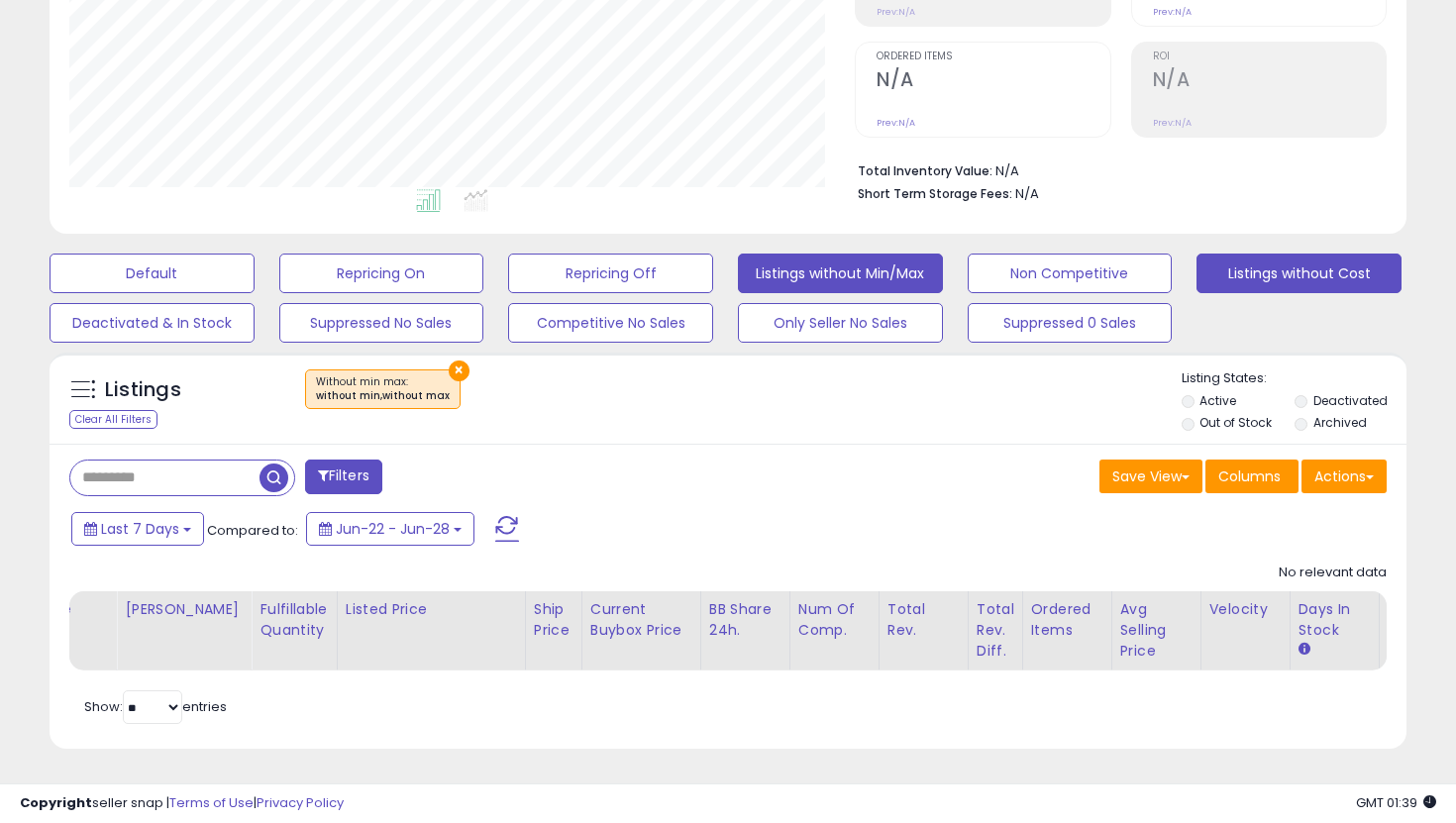 click on "Listings without Cost" at bounding box center [152, 273] 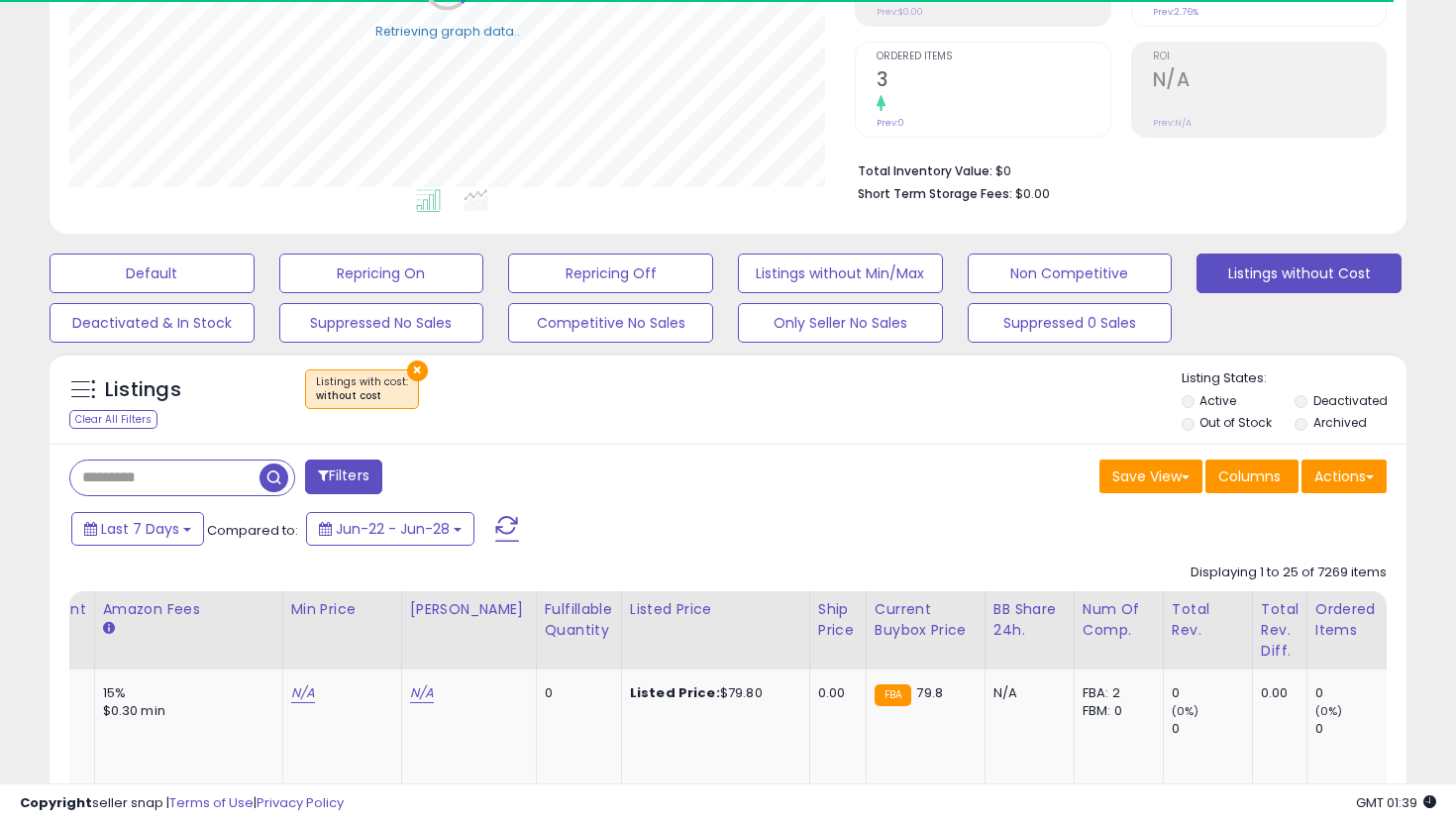 click on "Out of Stock" at bounding box center (1235, 422) 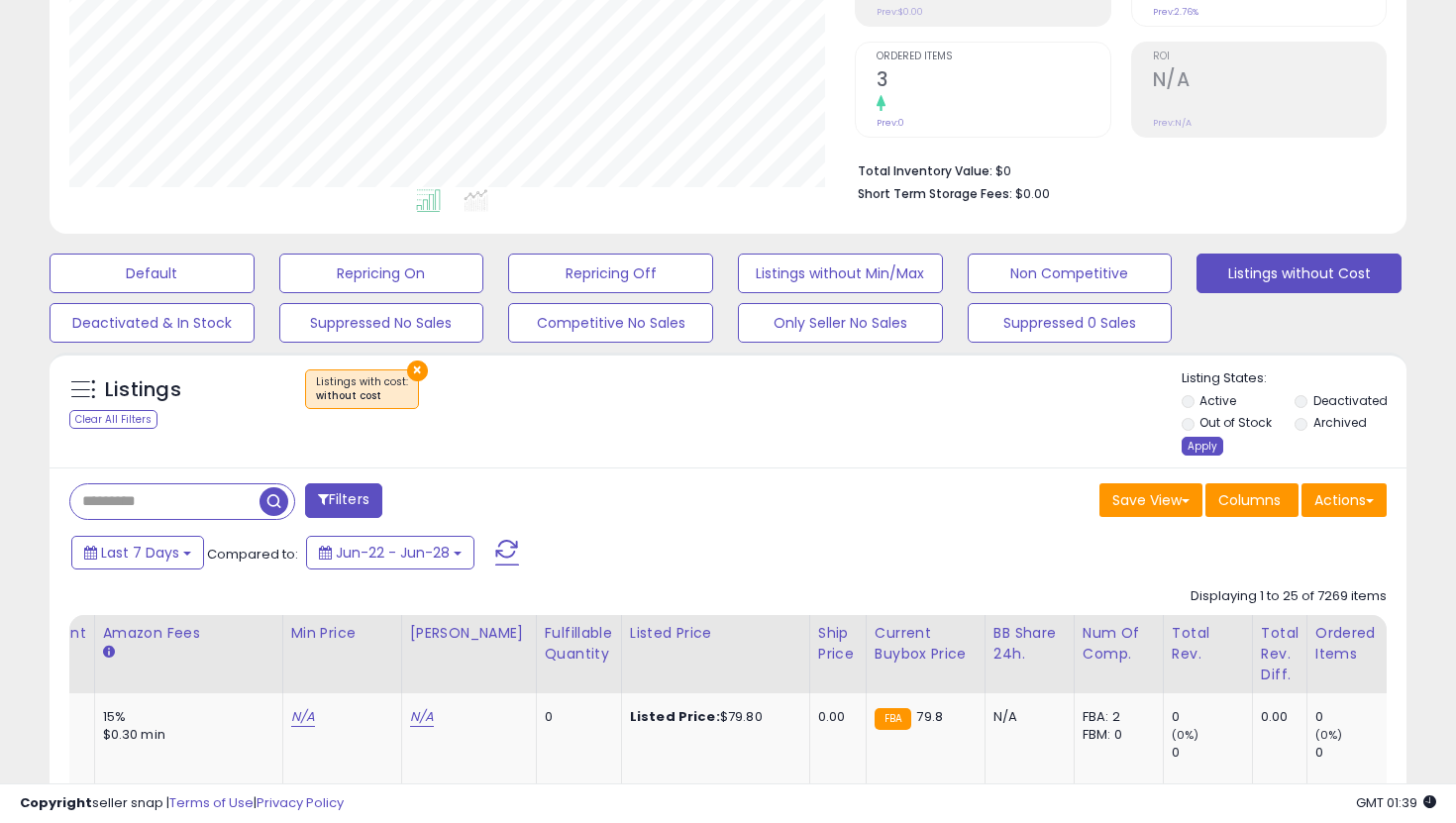 click on "Apply" at bounding box center [1202, 446] 